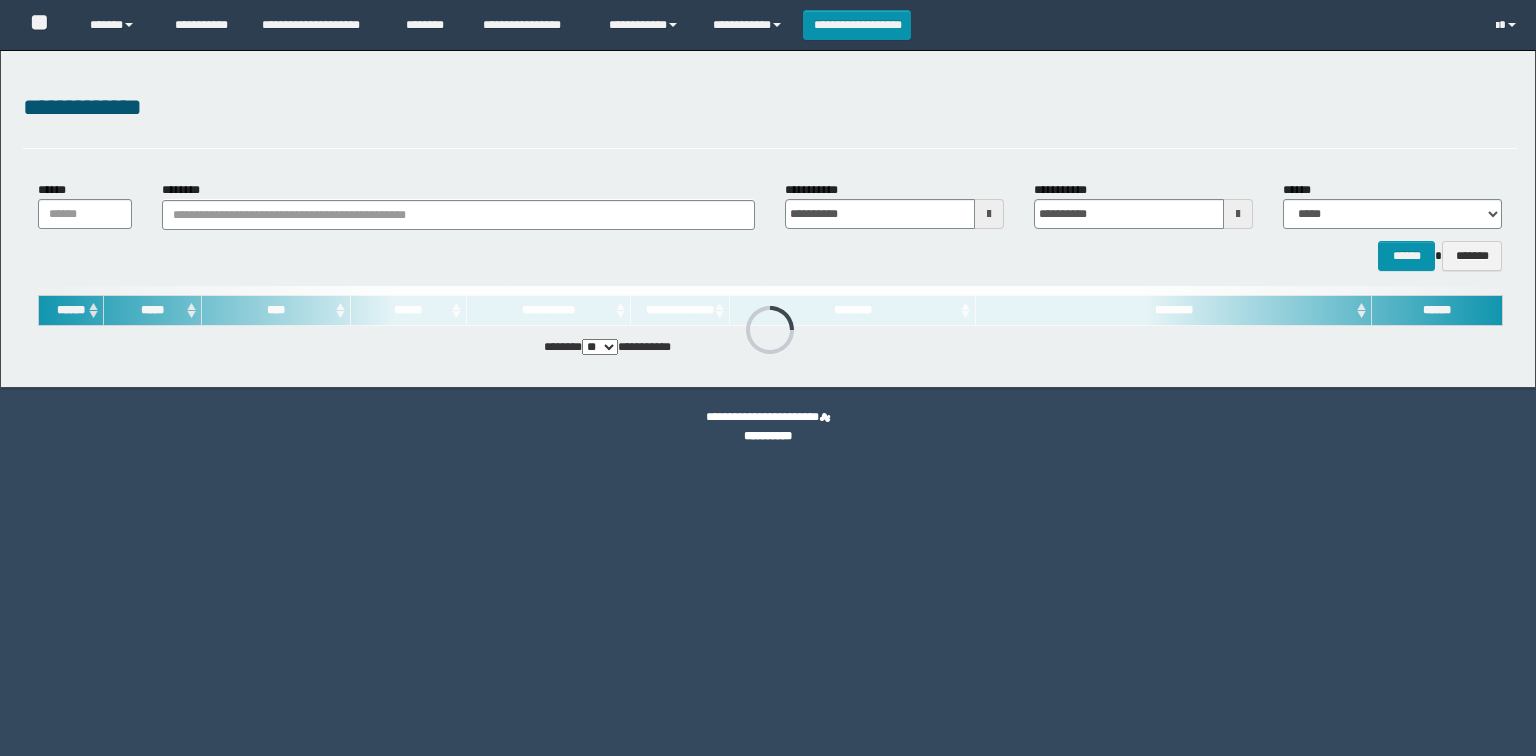 scroll, scrollTop: 0, scrollLeft: 0, axis: both 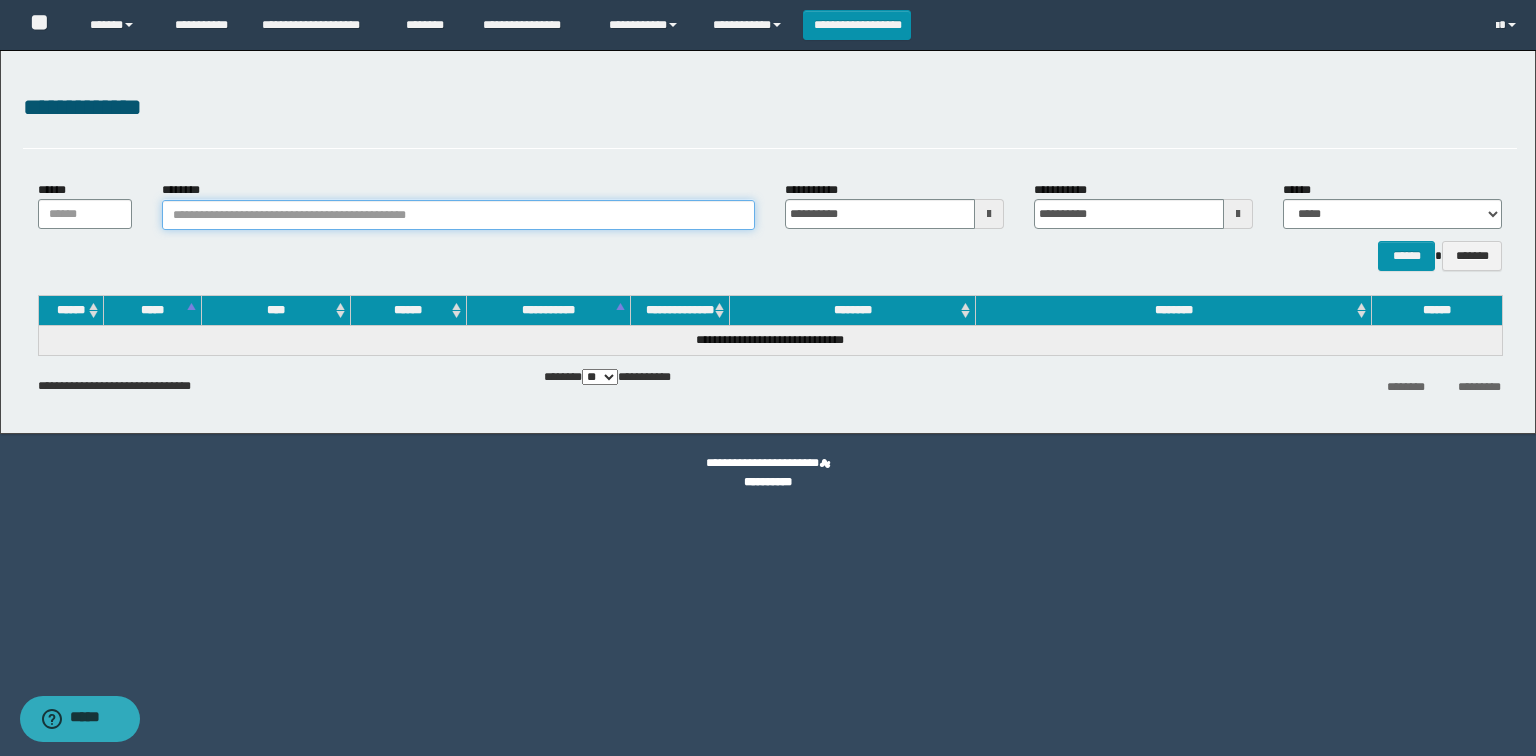 click on "********" at bounding box center [458, 215] 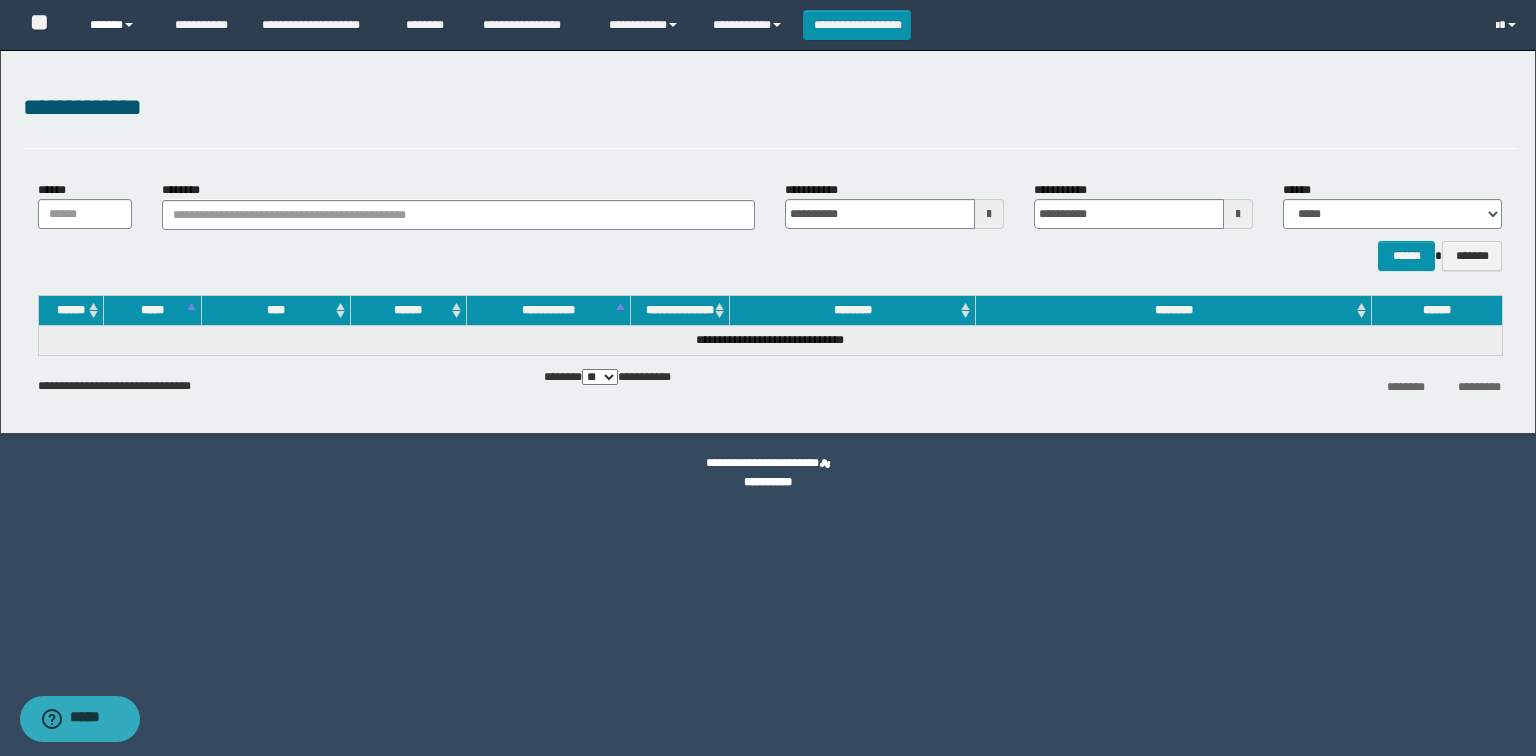 click on "******" at bounding box center [117, 25] 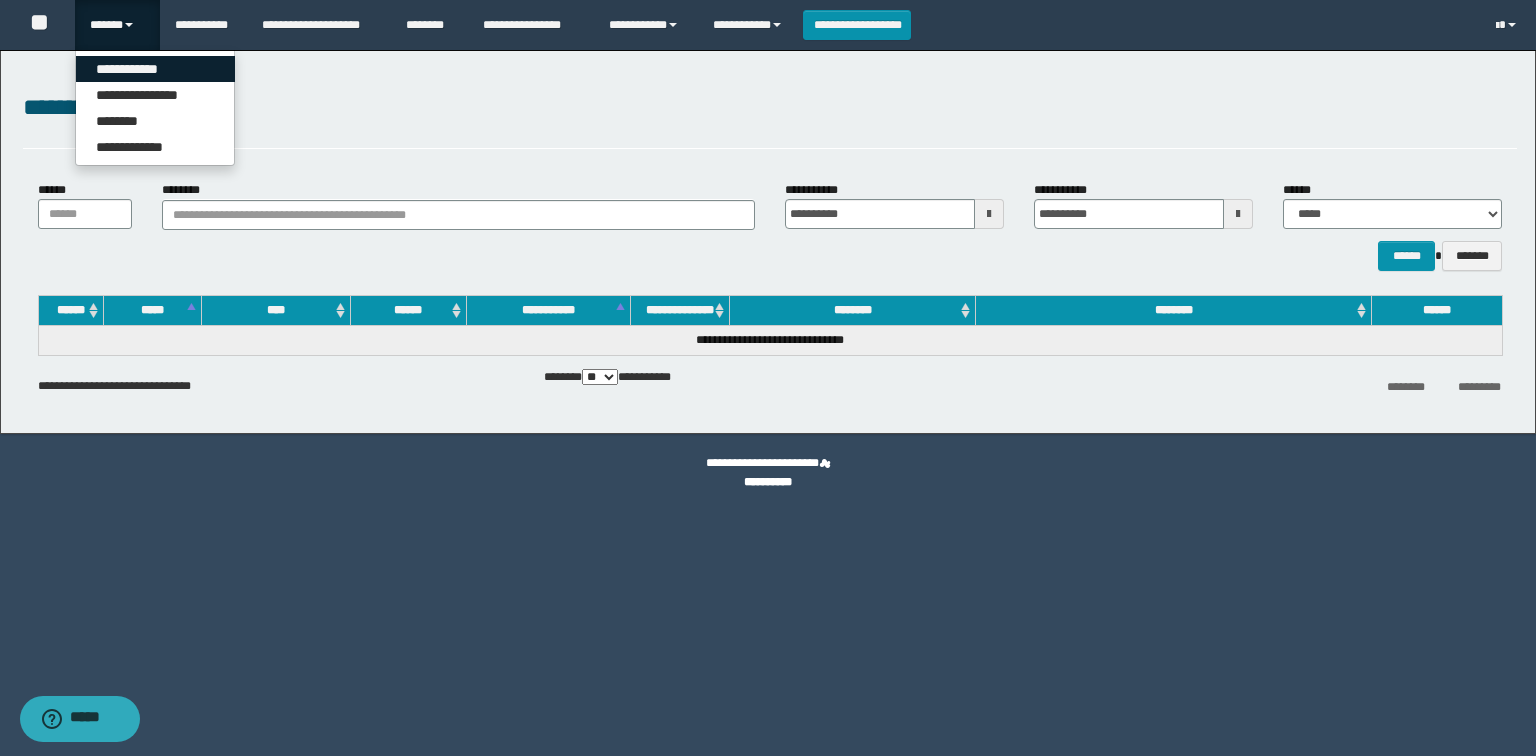 click on "**********" at bounding box center (155, 69) 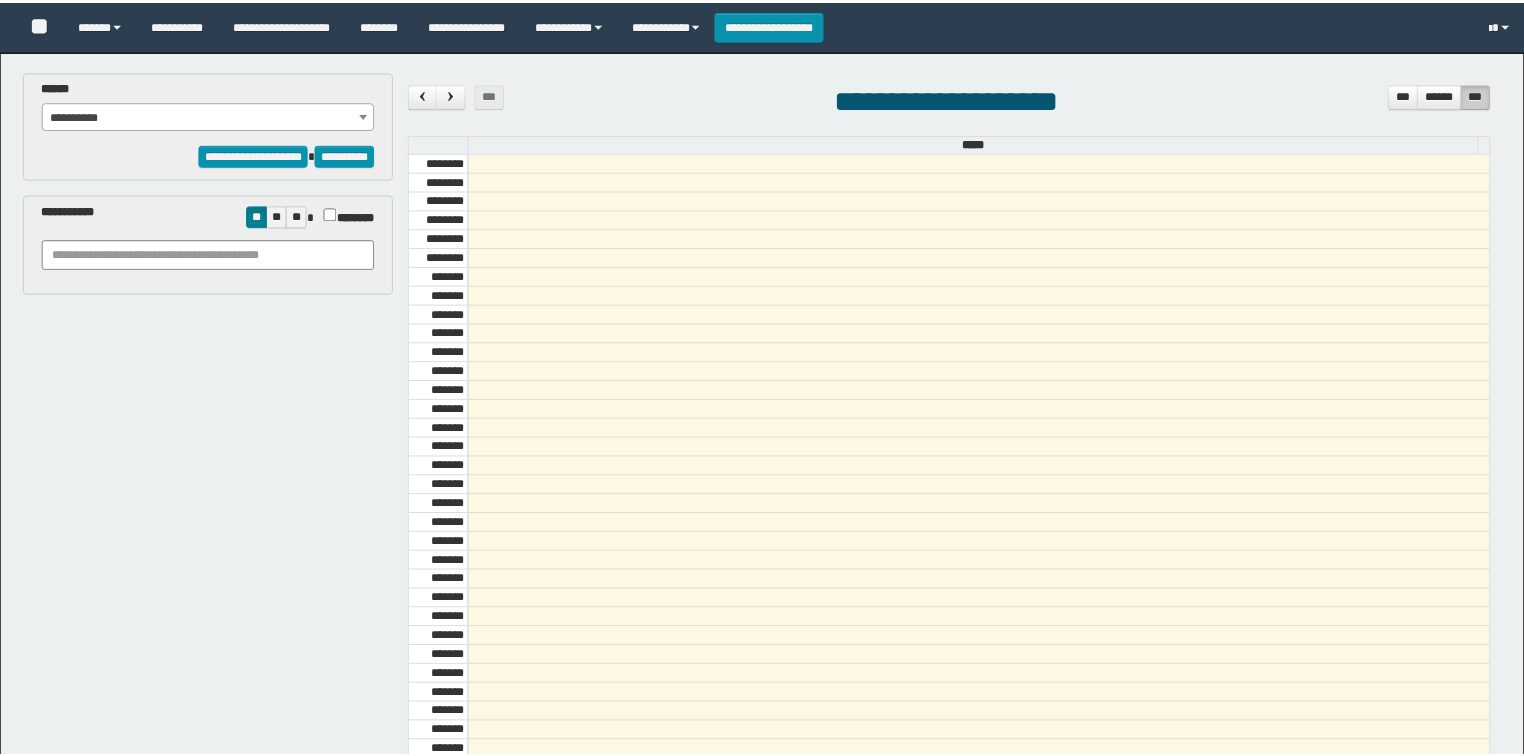 scroll, scrollTop: 0, scrollLeft: 0, axis: both 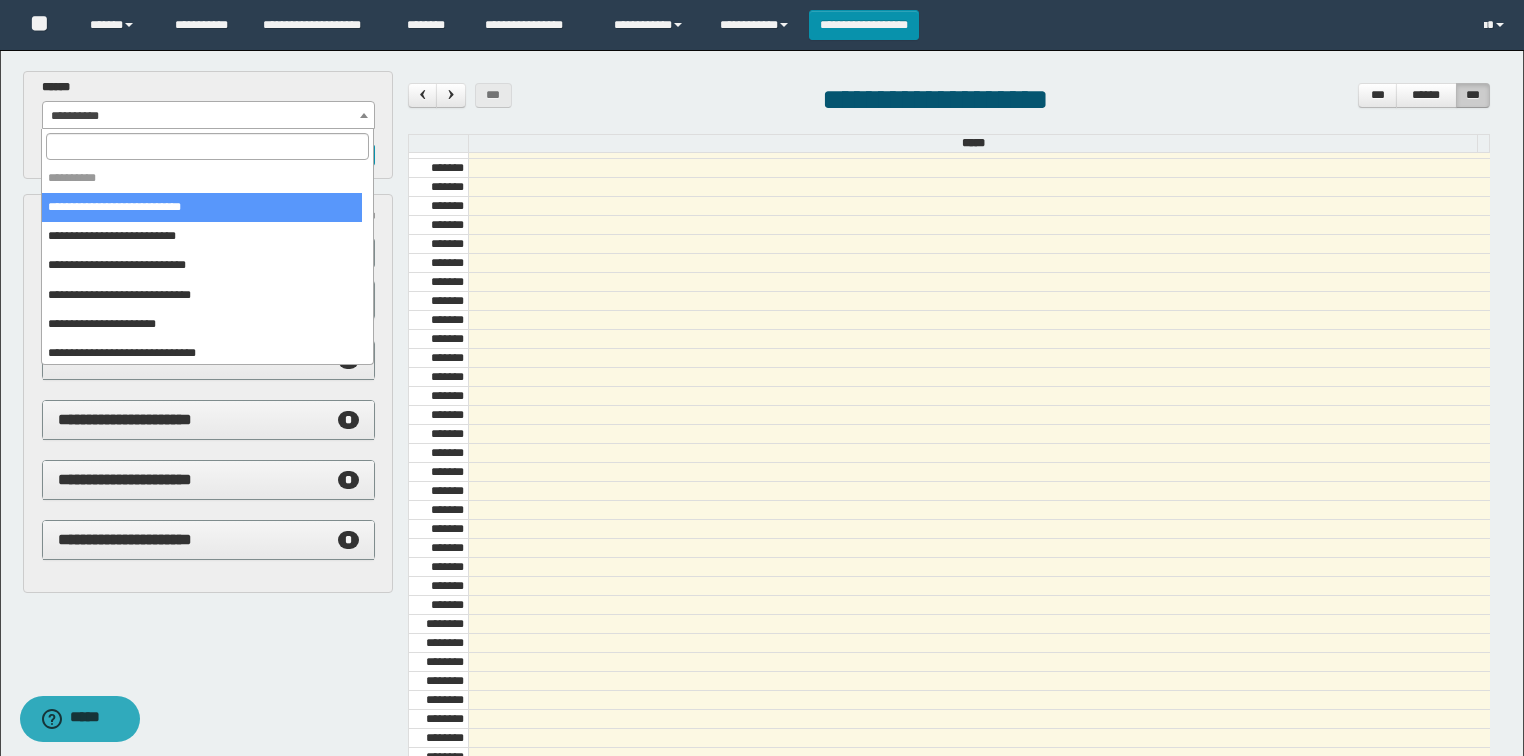 click on "**********" at bounding box center (209, 116) 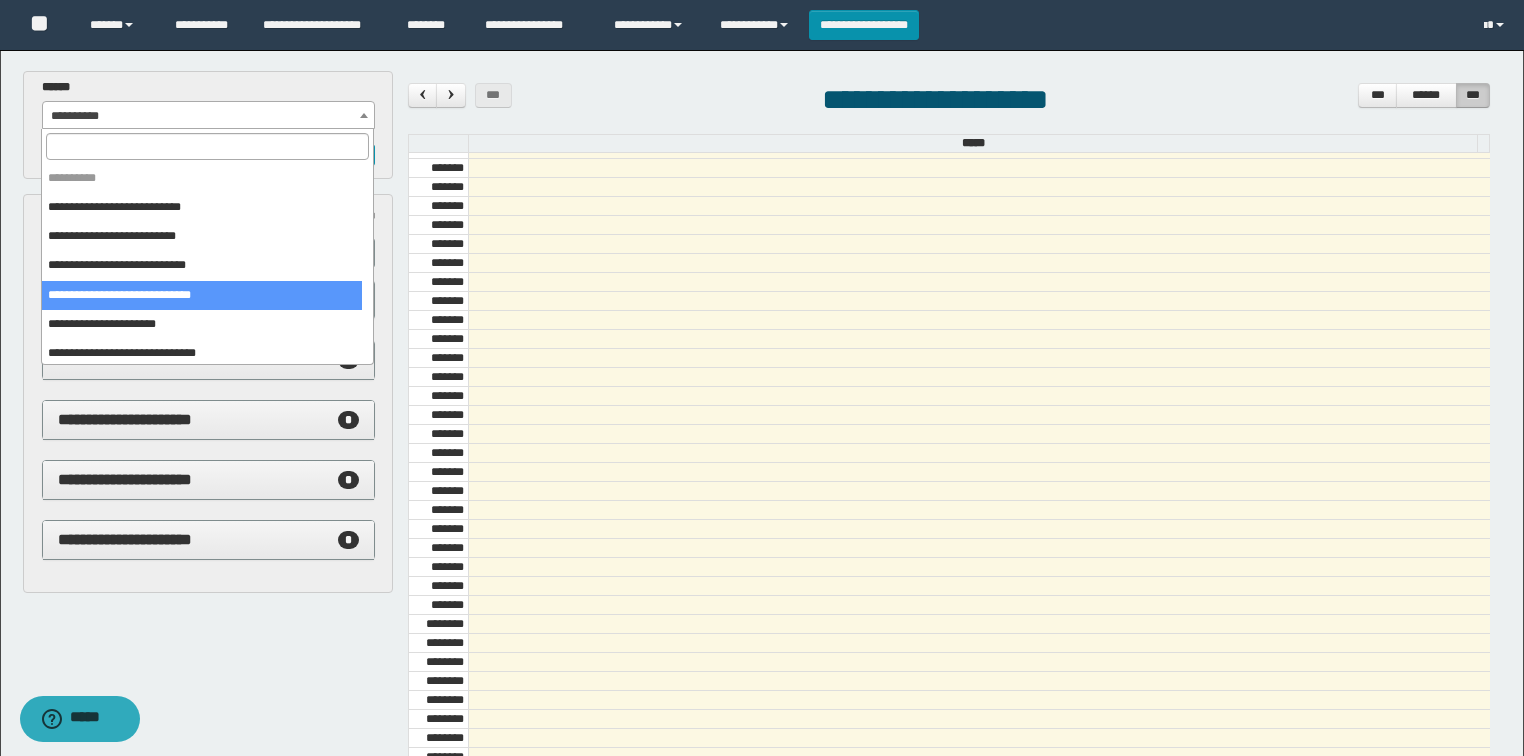 scroll, scrollTop: 80, scrollLeft: 0, axis: vertical 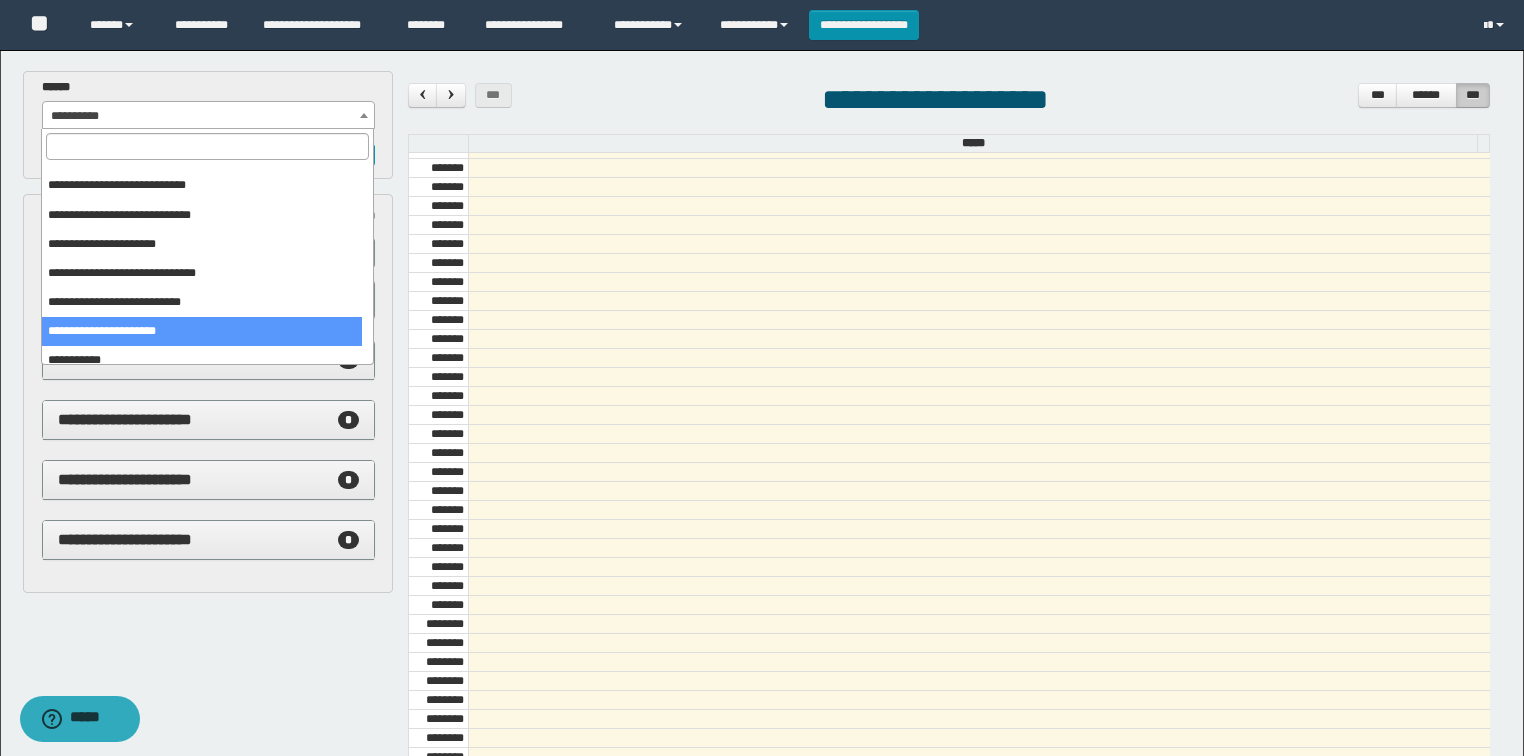 select on "******" 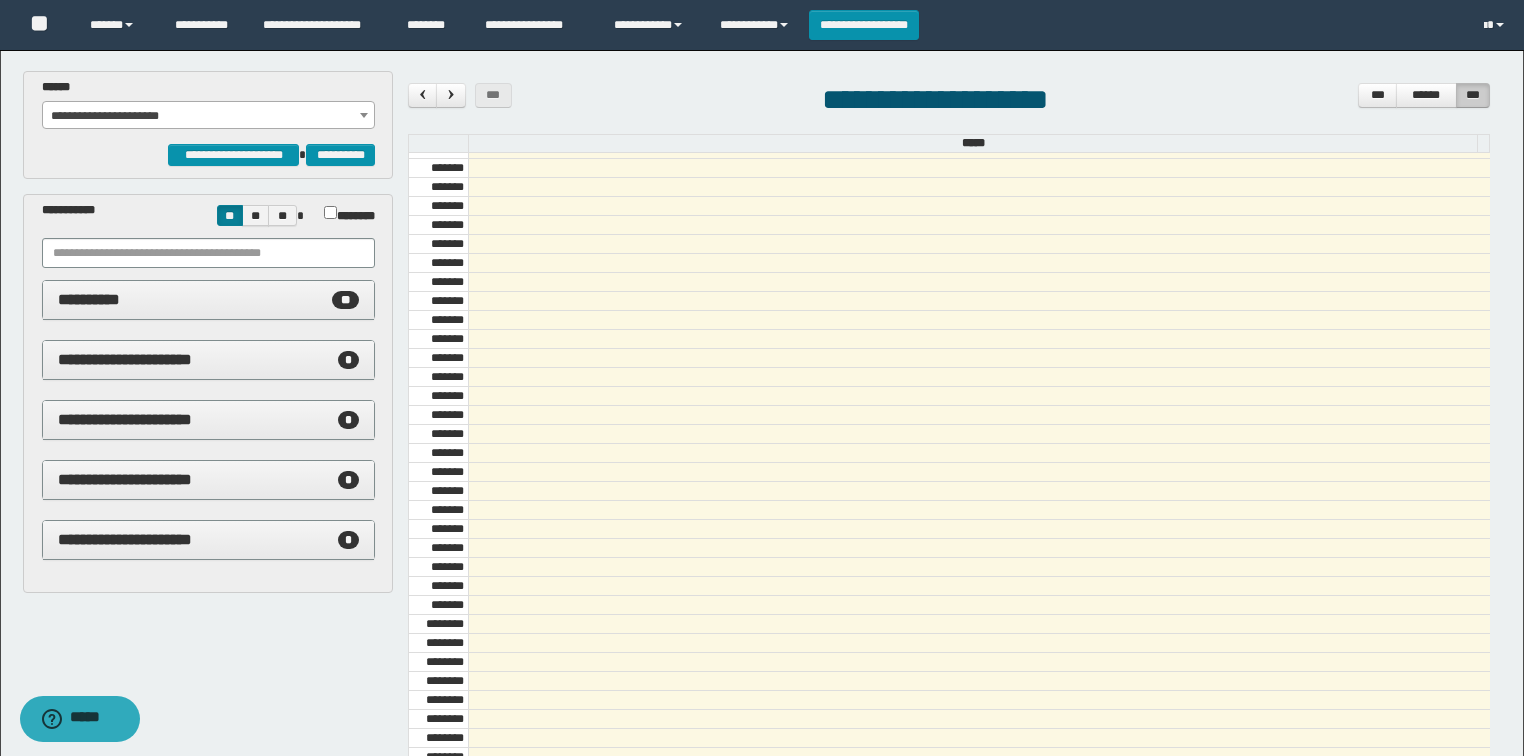 click on "**********" at bounding box center [209, 116] 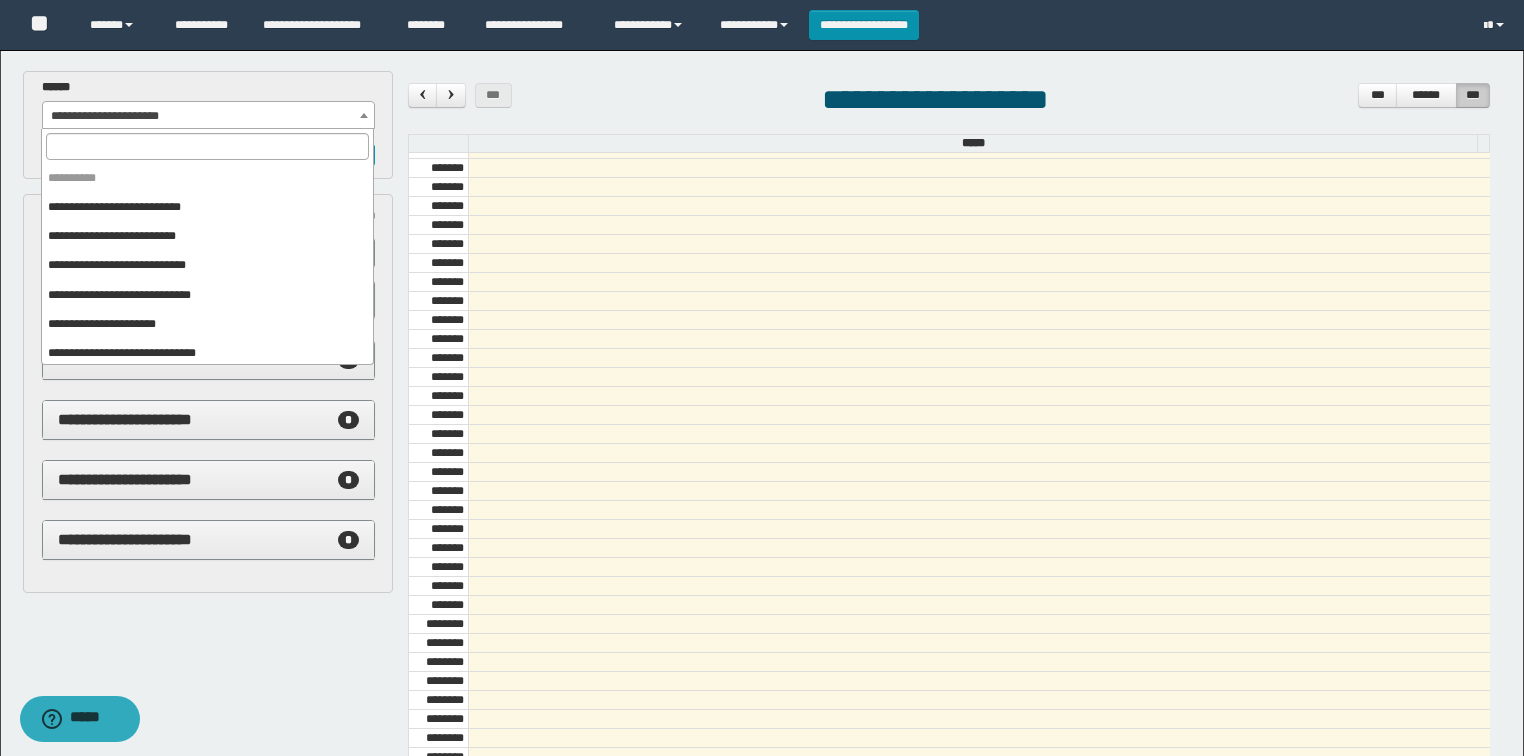 scroll, scrollTop: 91, scrollLeft: 0, axis: vertical 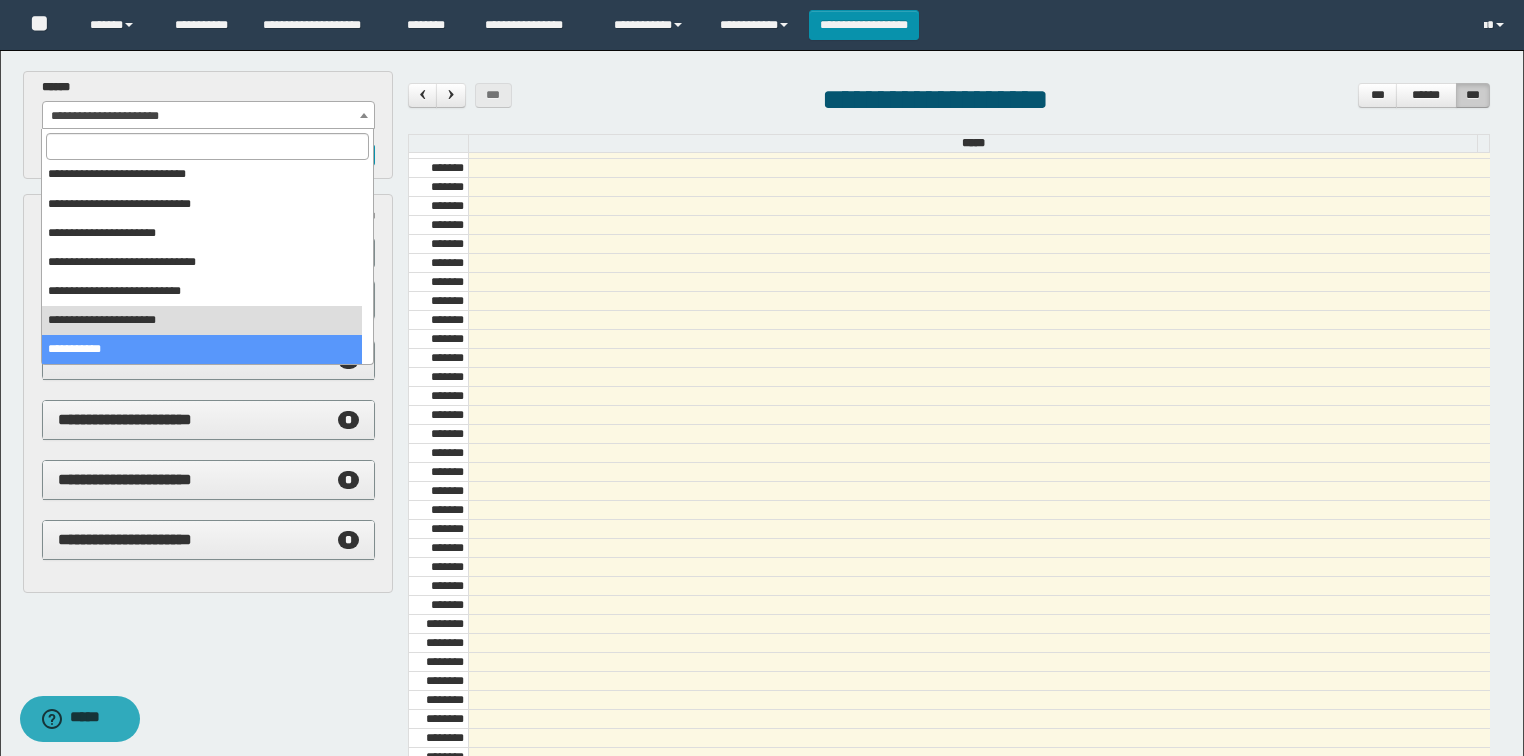 click on "**********" at bounding box center [209, 480] 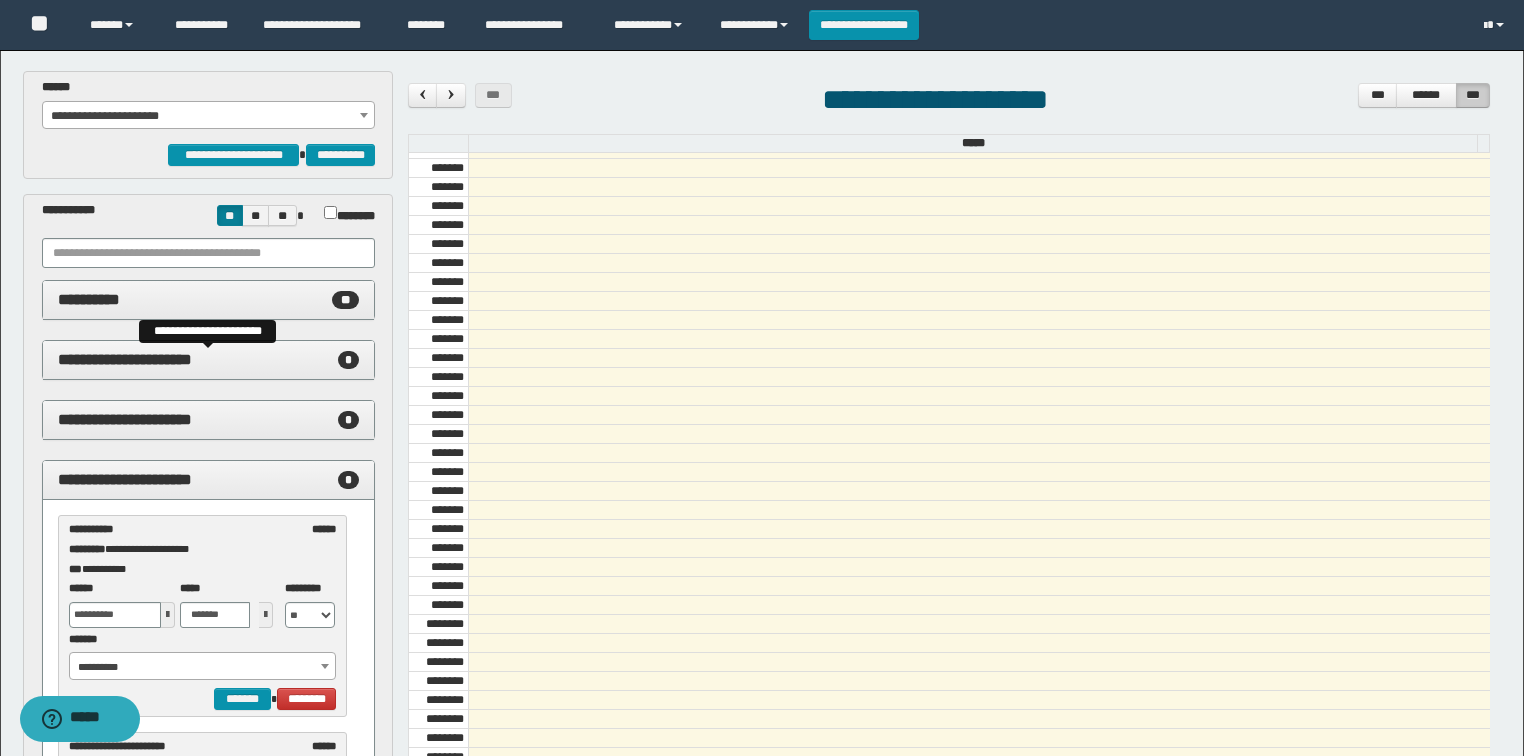 click on "**********" at bounding box center [209, 360] 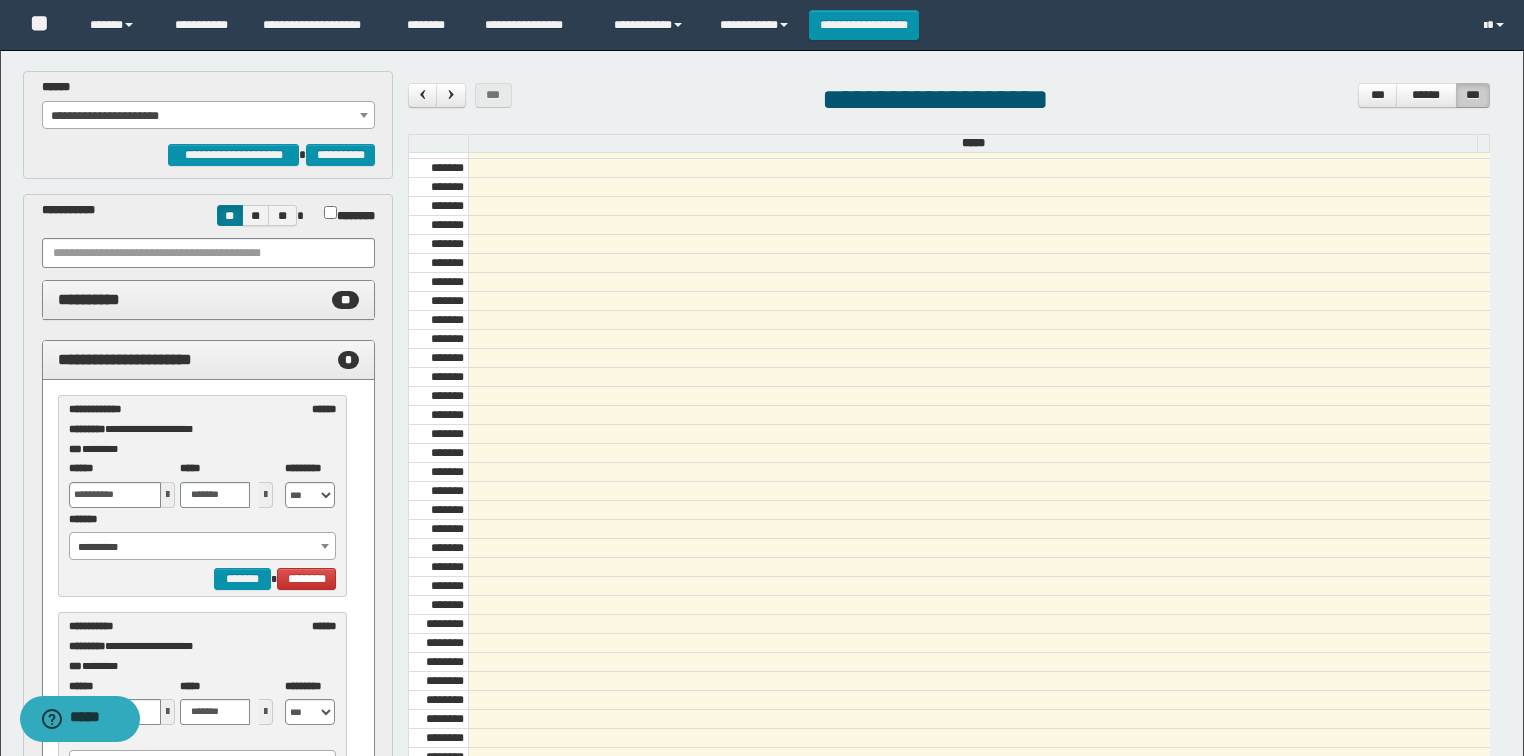 scroll, scrollTop: 80, scrollLeft: 0, axis: vertical 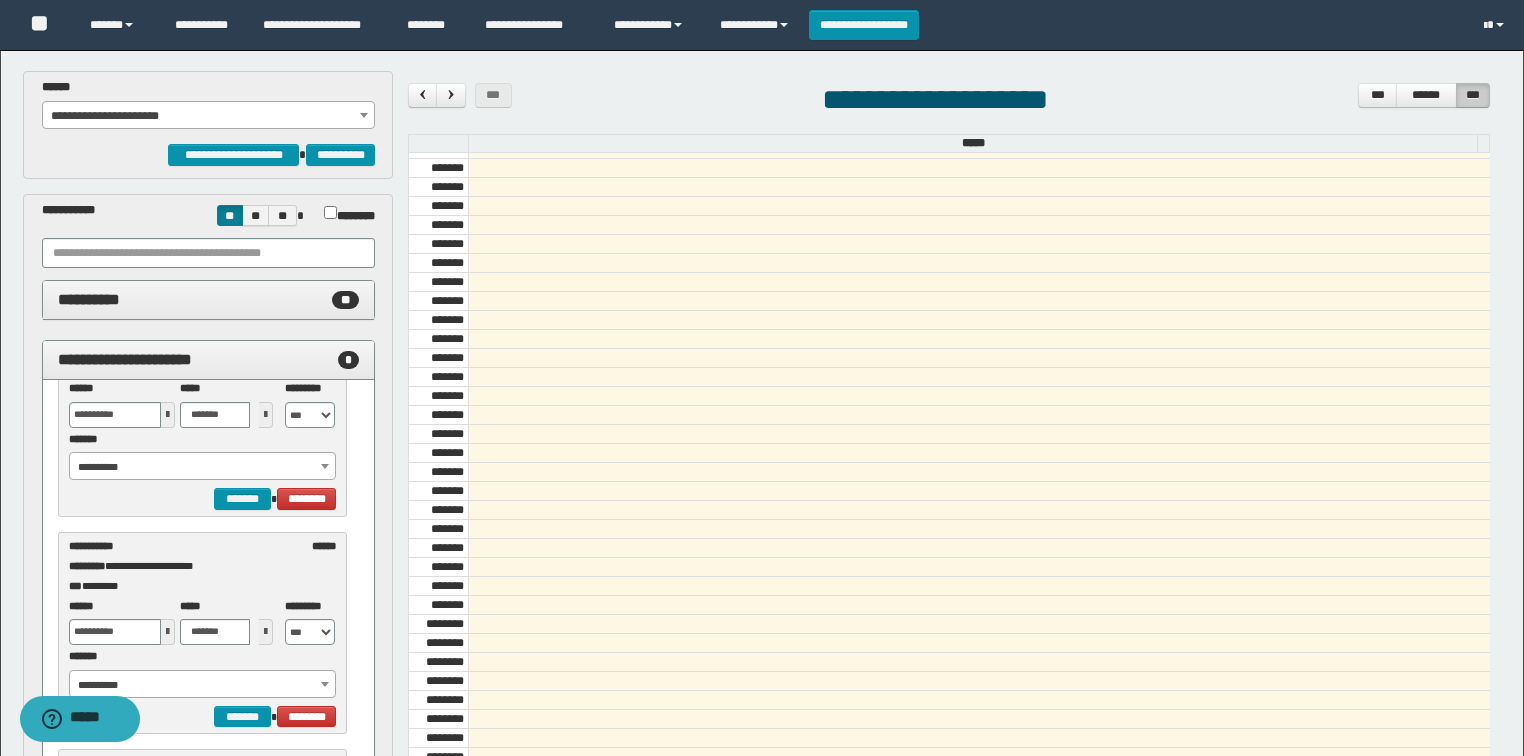 click on "**********" at bounding box center [203, 467] 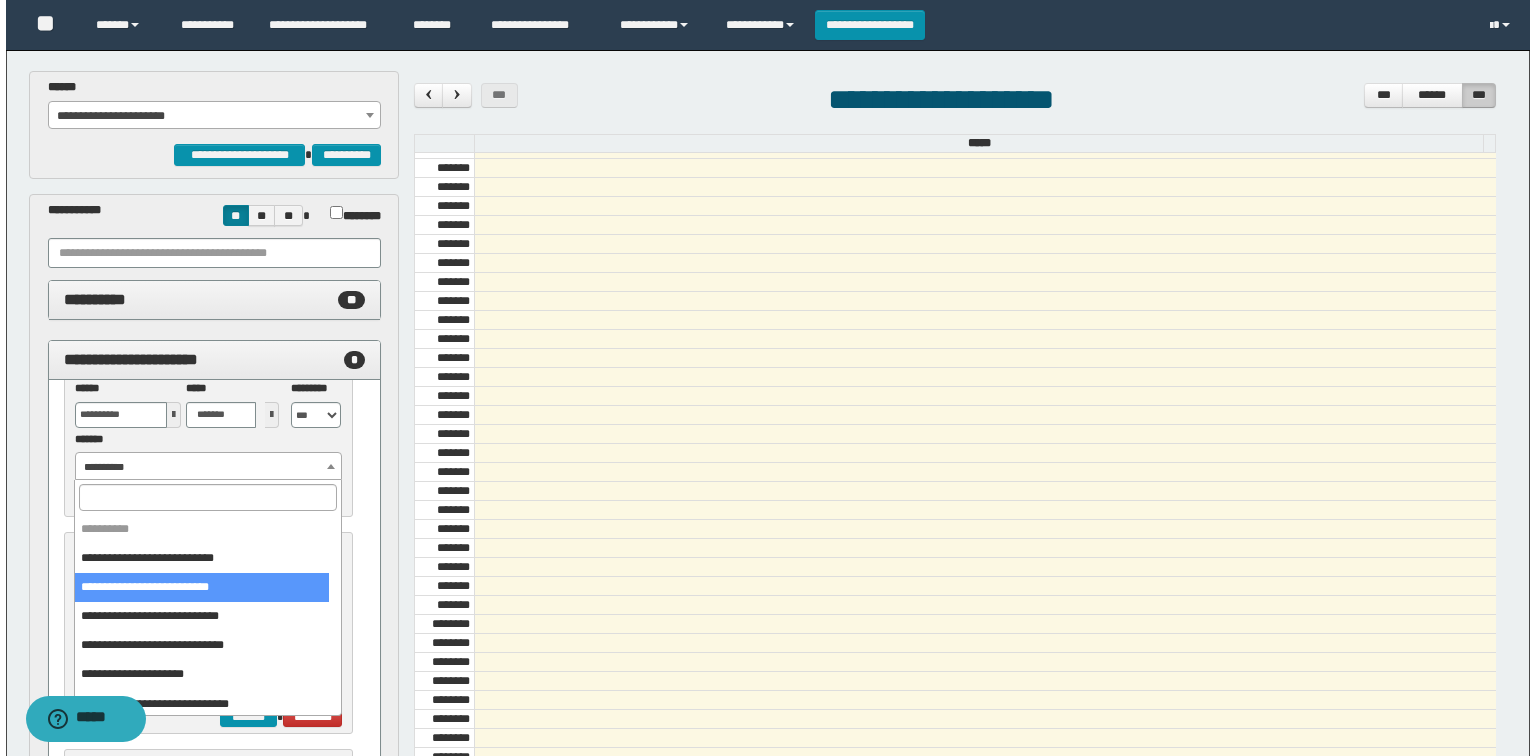 scroll, scrollTop: 80, scrollLeft: 0, axis: vertical 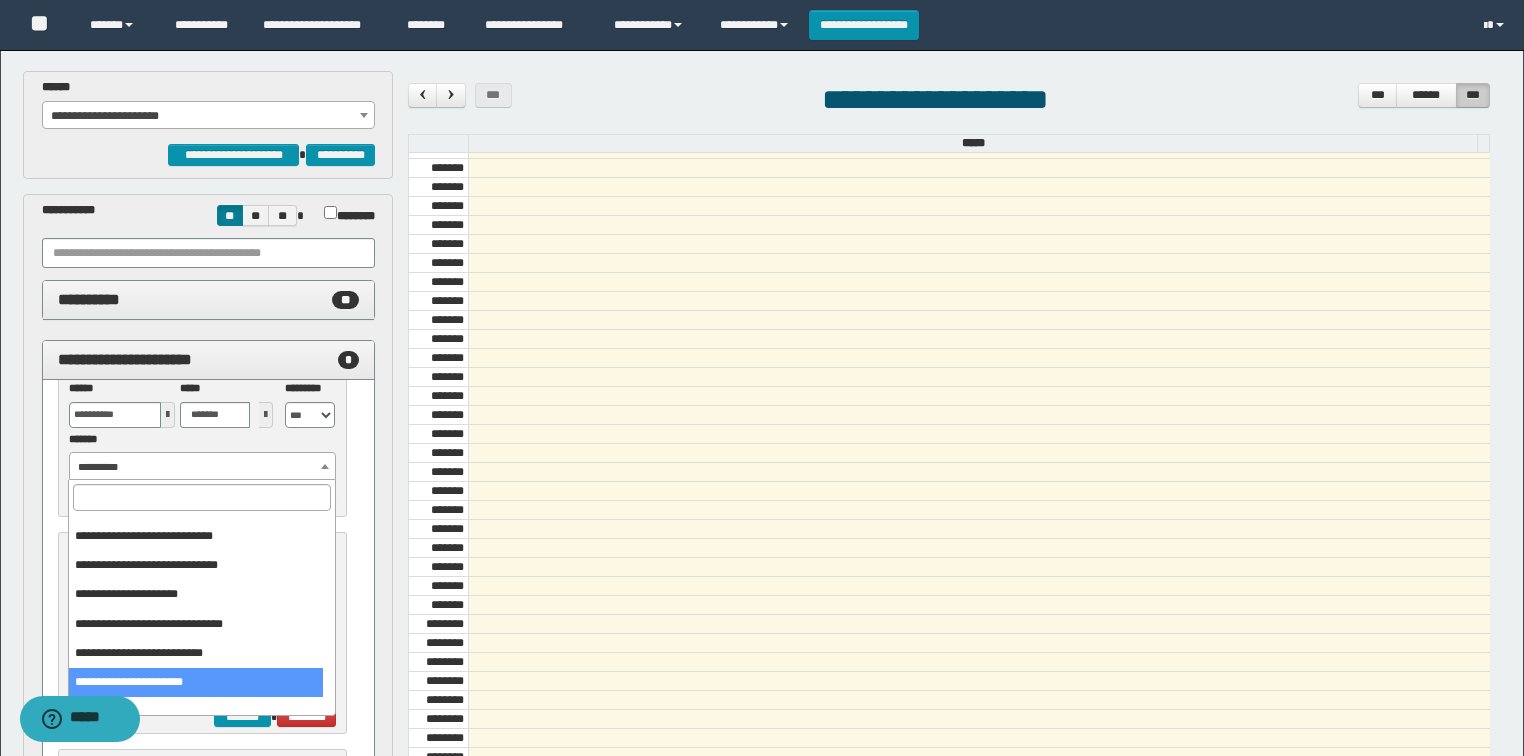 select on "******" 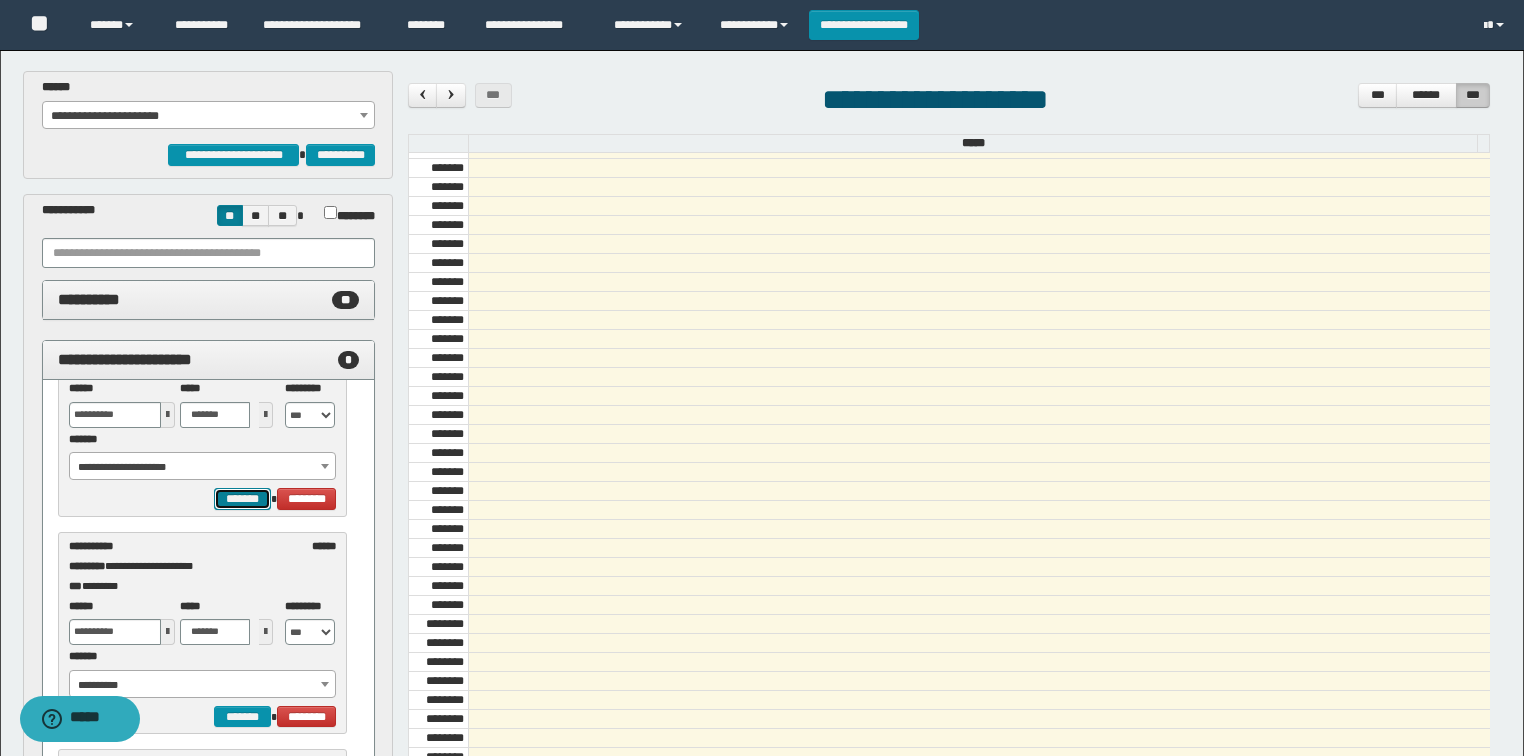 click on "*******" at bounding box center [242, 499] 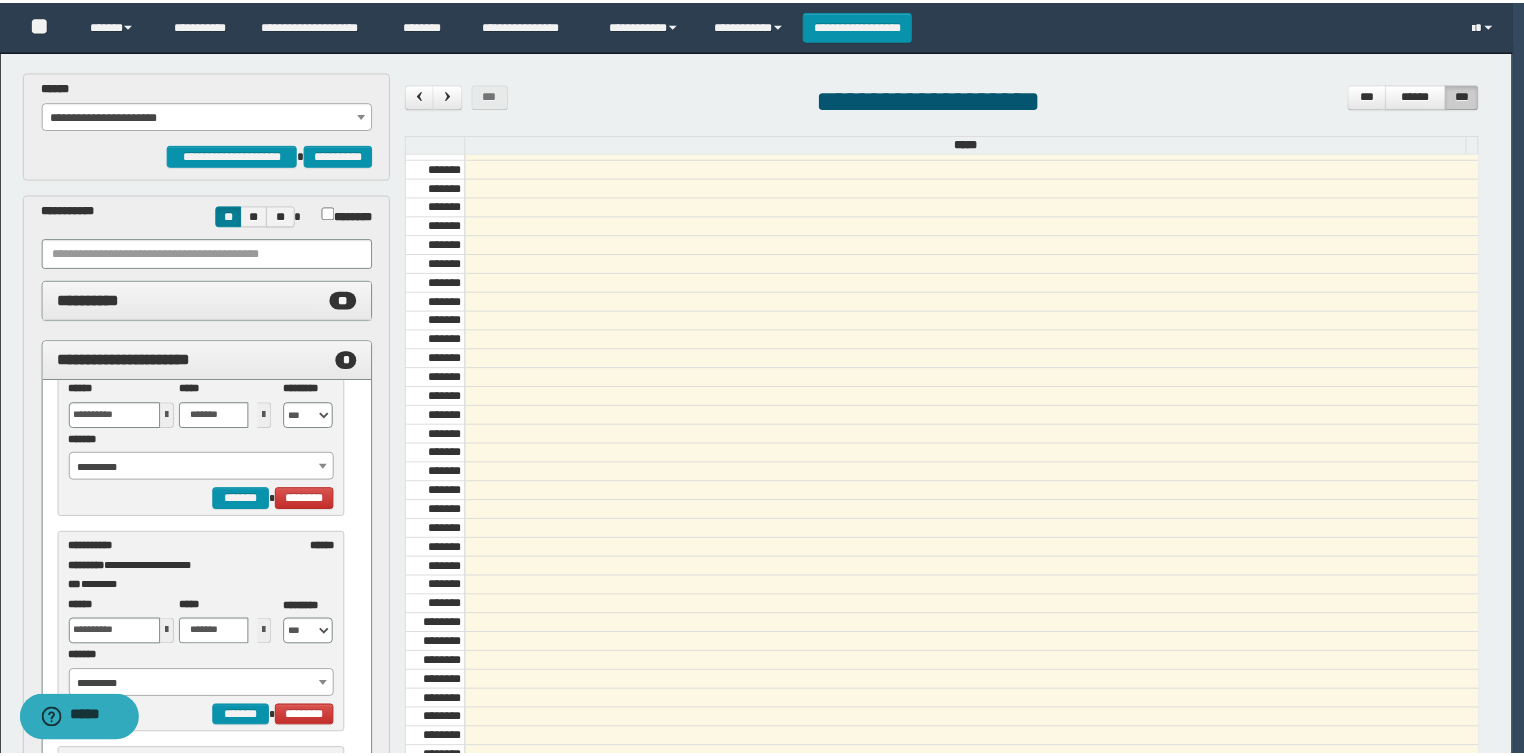scroll, scrollTop: 0, scrollLeft: 0, axis: both 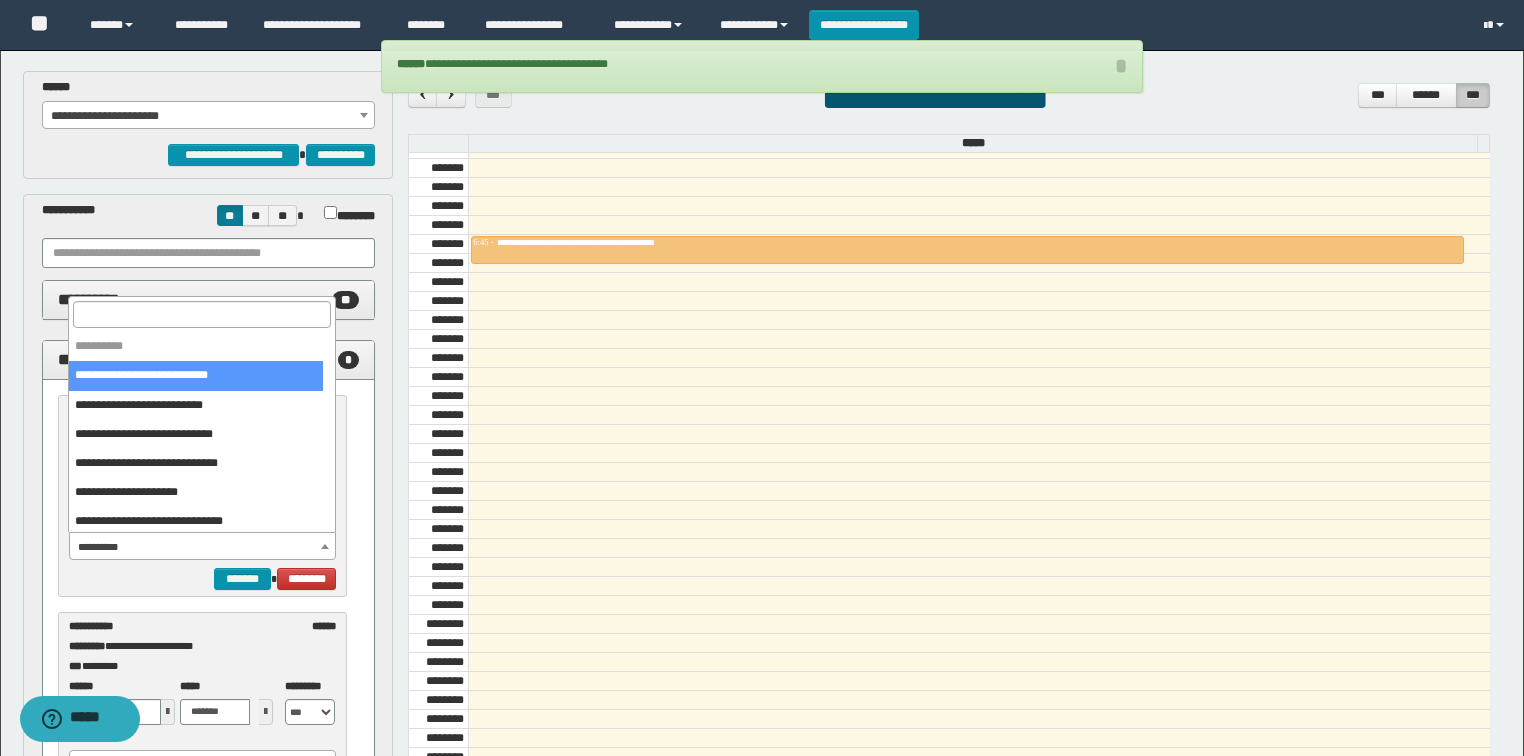 click on "**********" at bounding box center [203, 547] 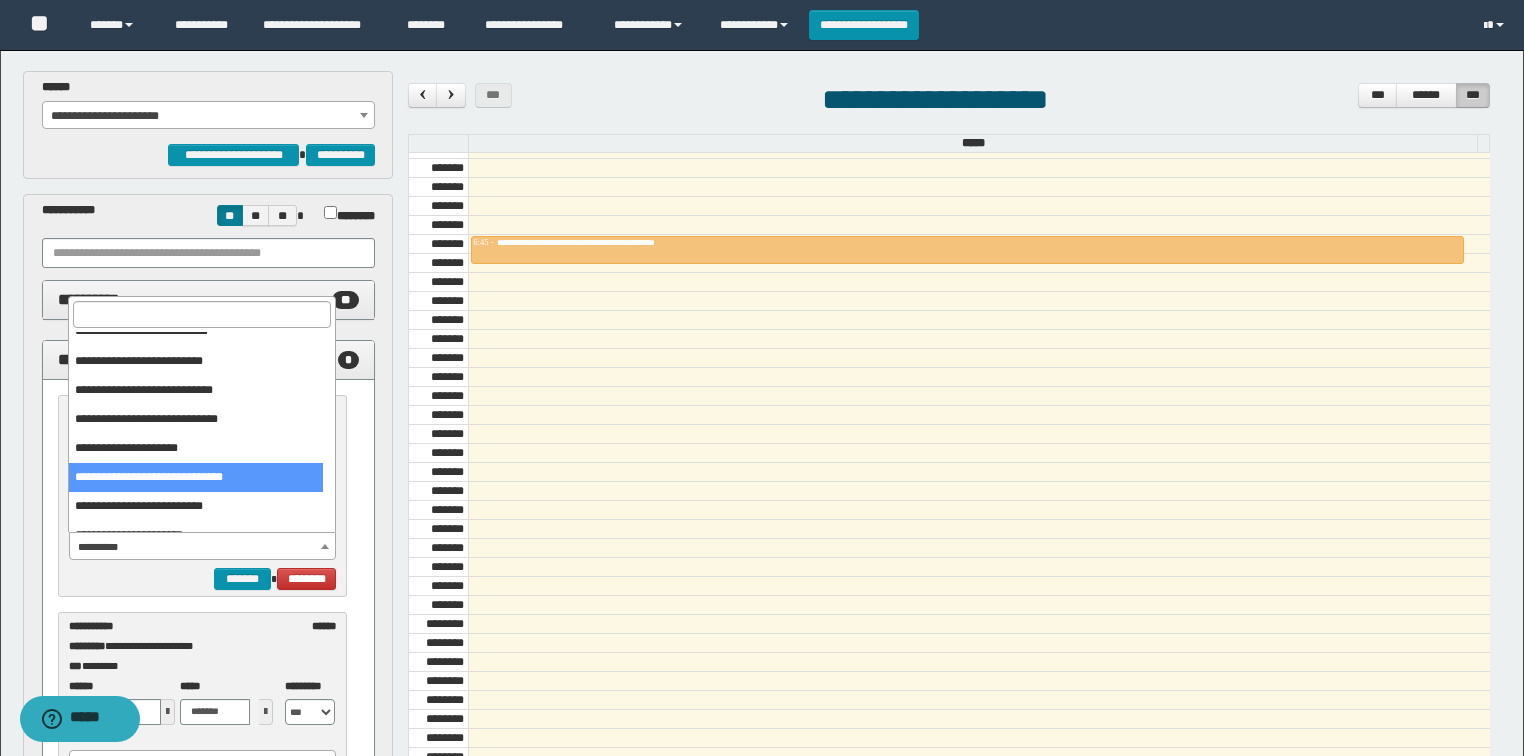 scroll, scrollTop: 0, scrollLeft: 0, axis: both 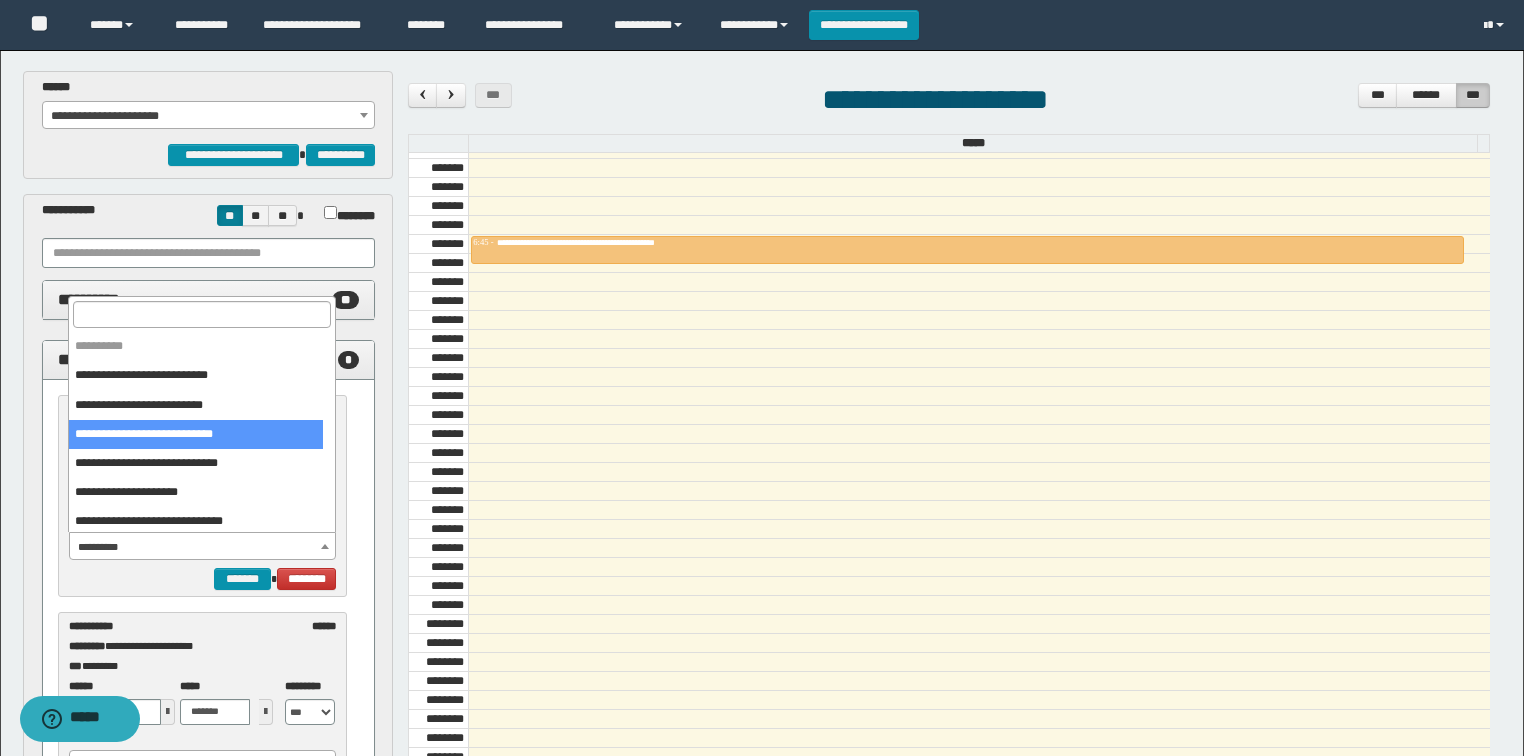 select on "******" 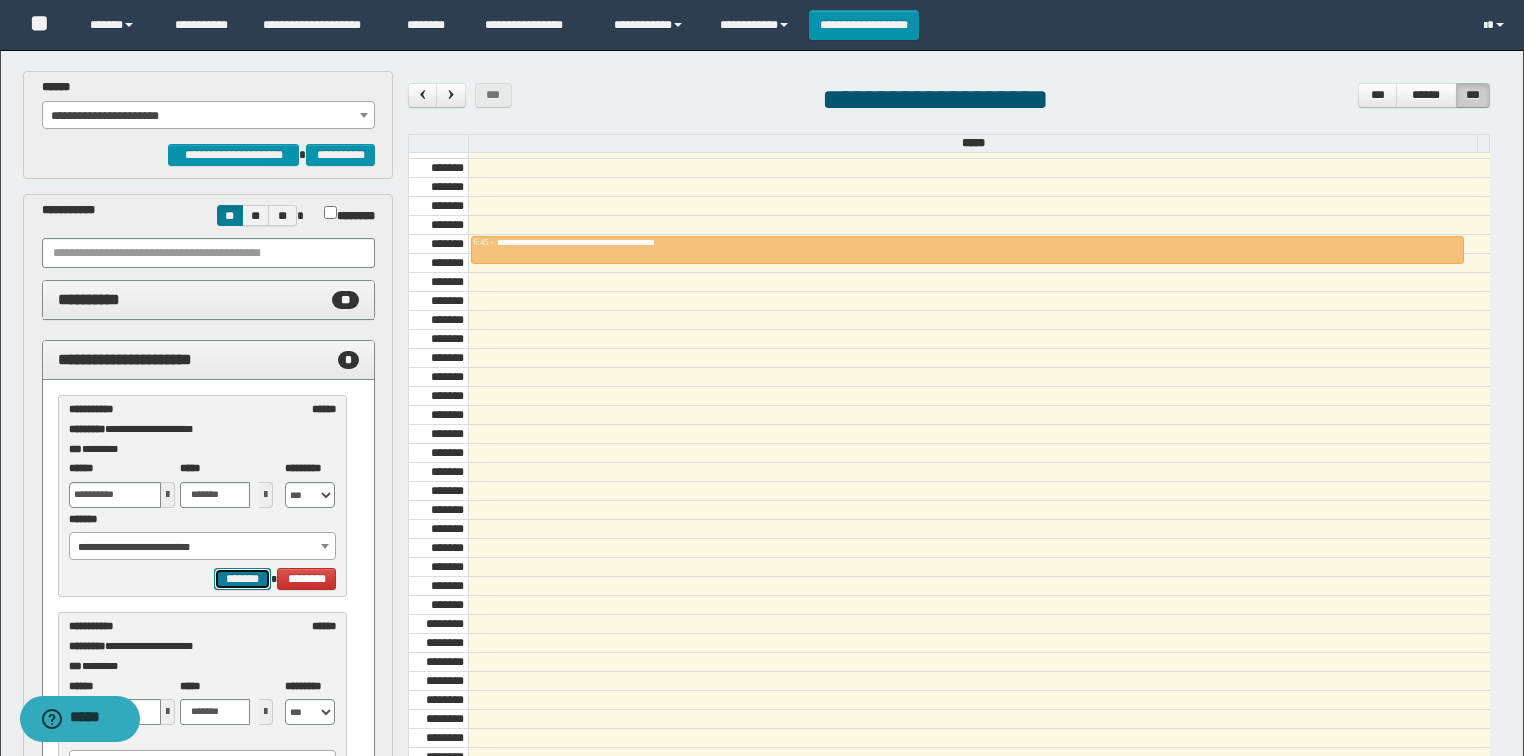 click on "*******" at bounding box center [242, 579] 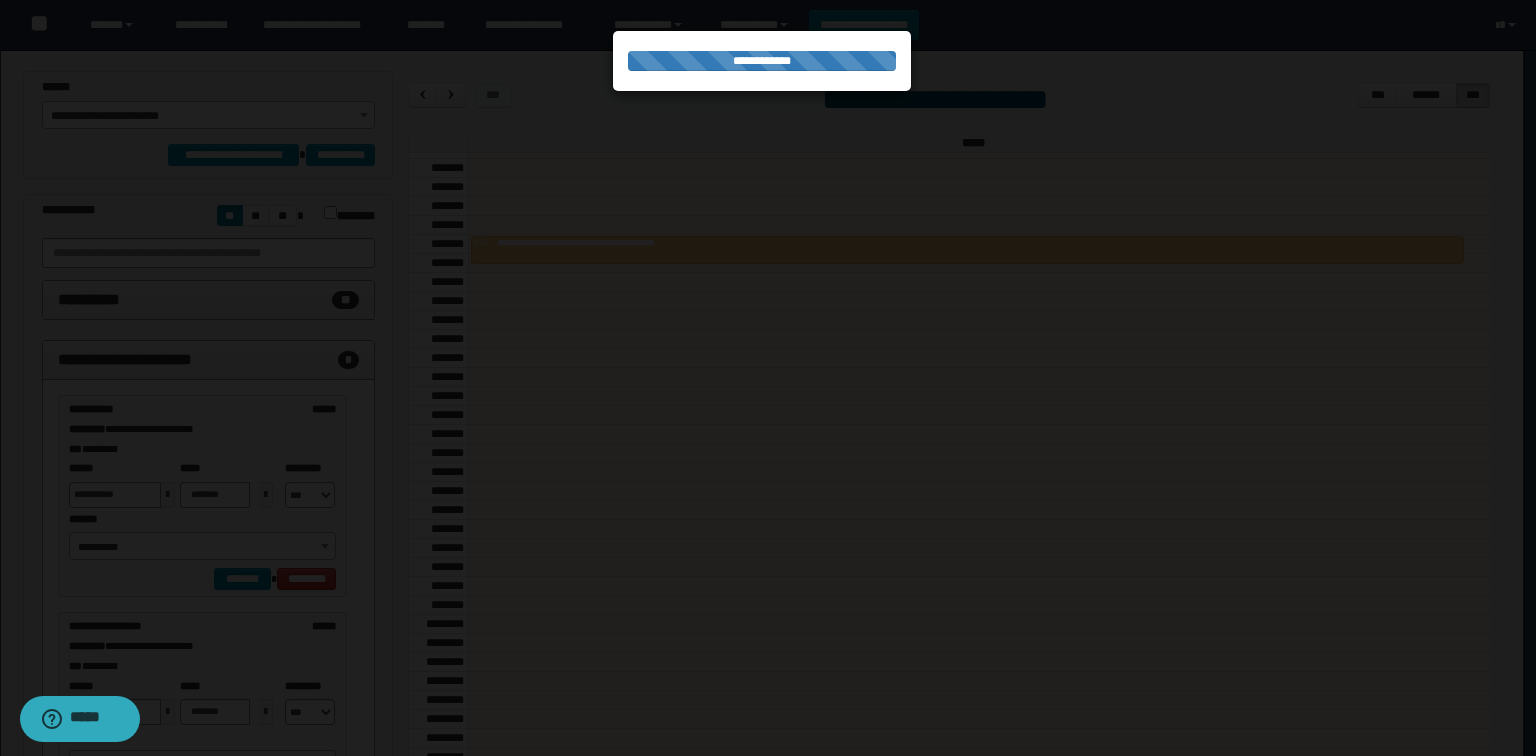 select on "******" 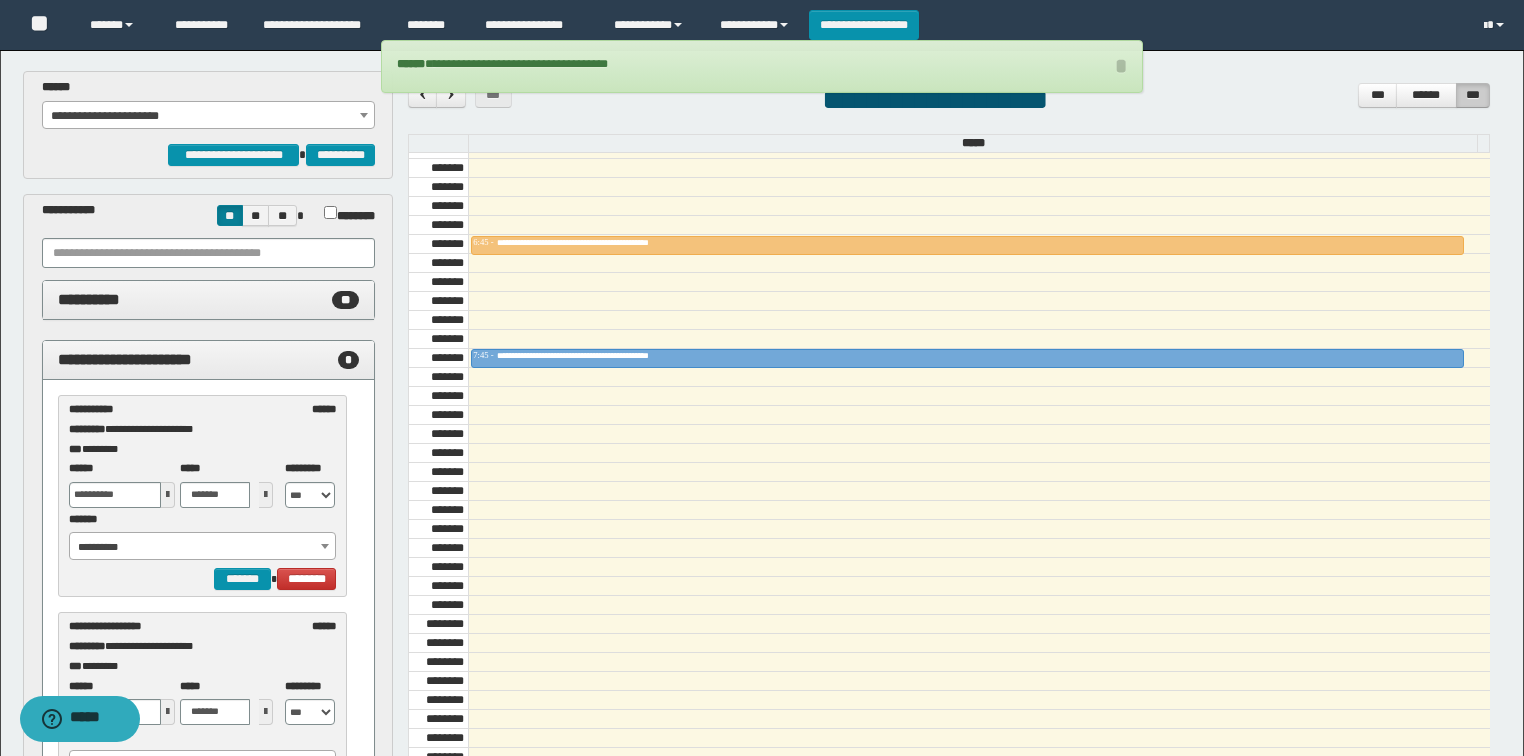 click on "**********" at bounding box center (203, 547) 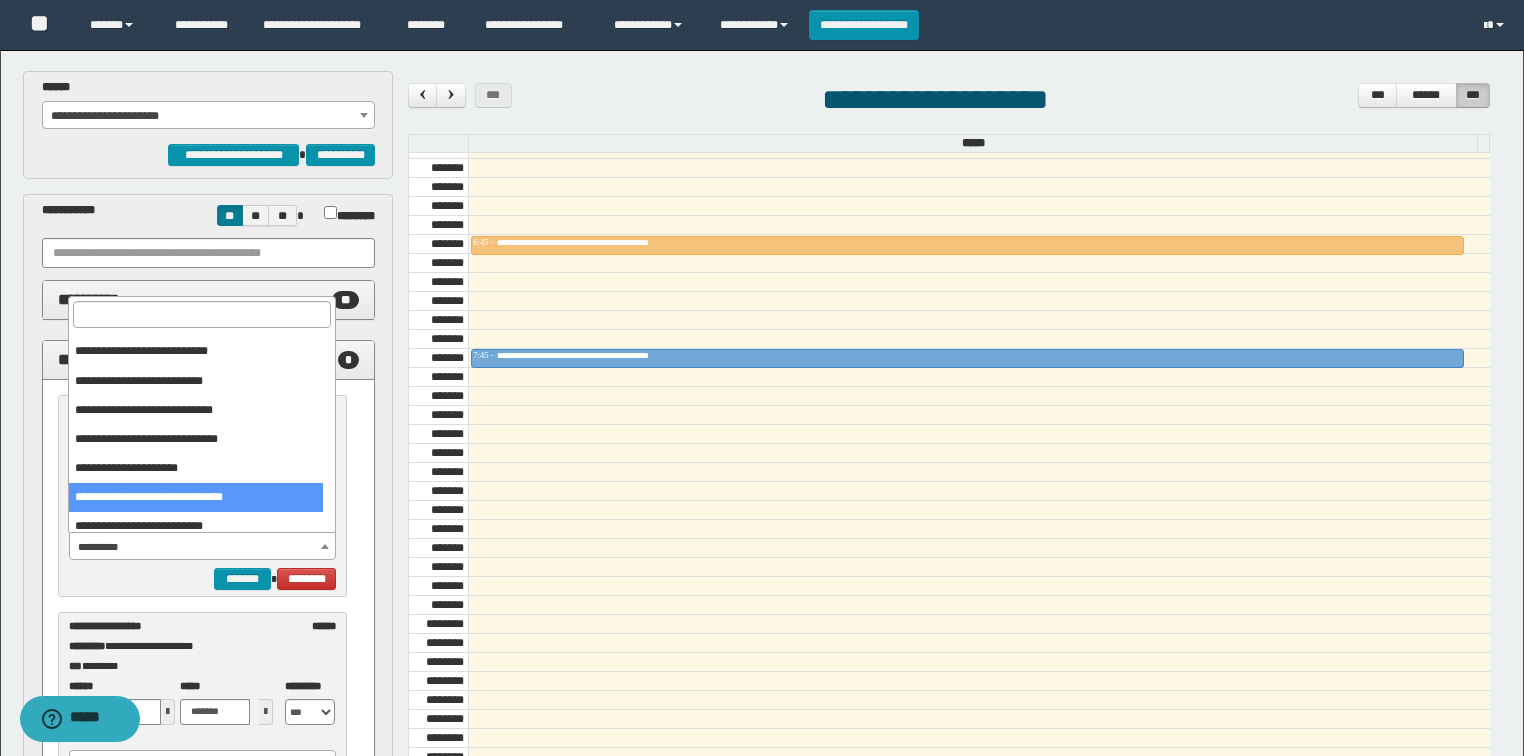 scroll, scrollTop: 0, scrollLeft: 0, axis: both 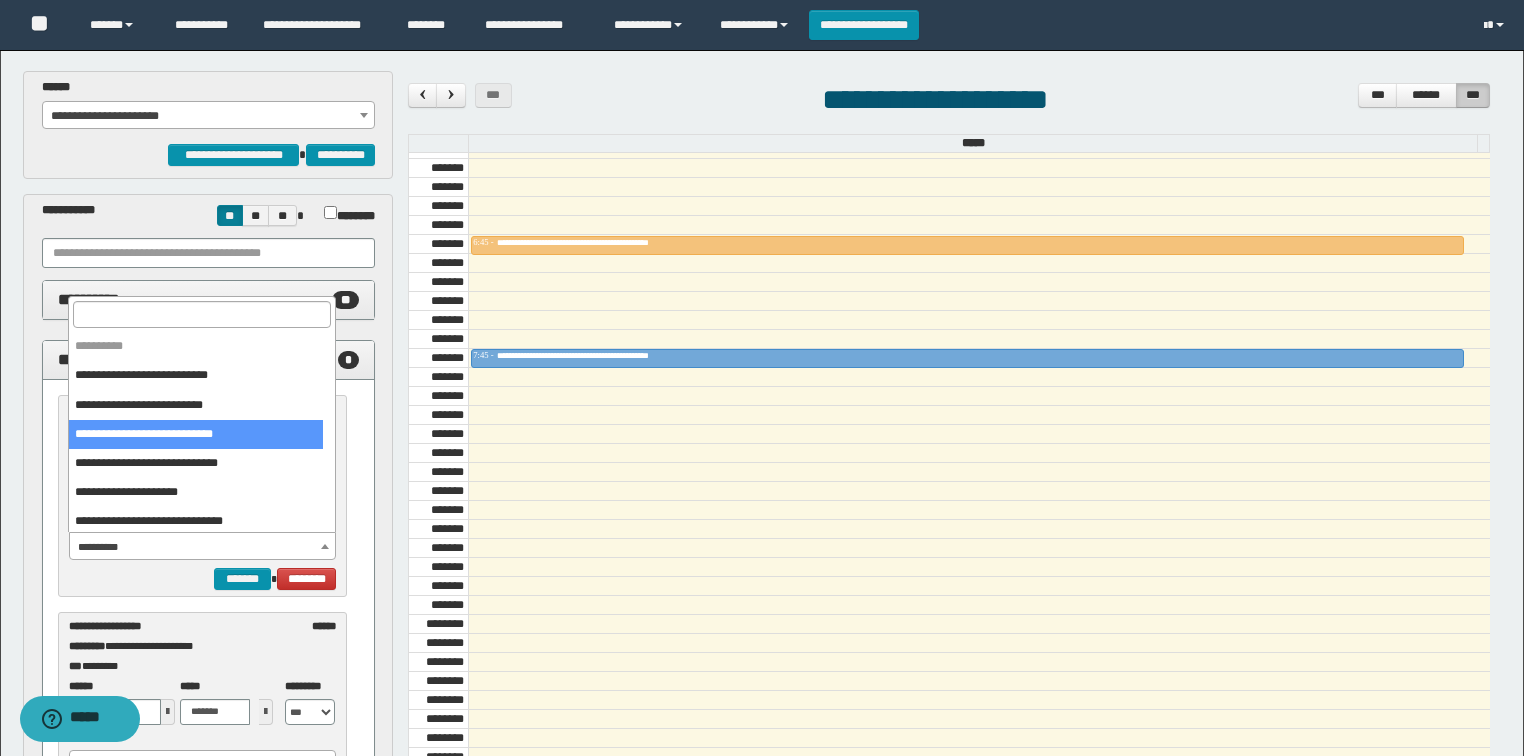 select on "******" 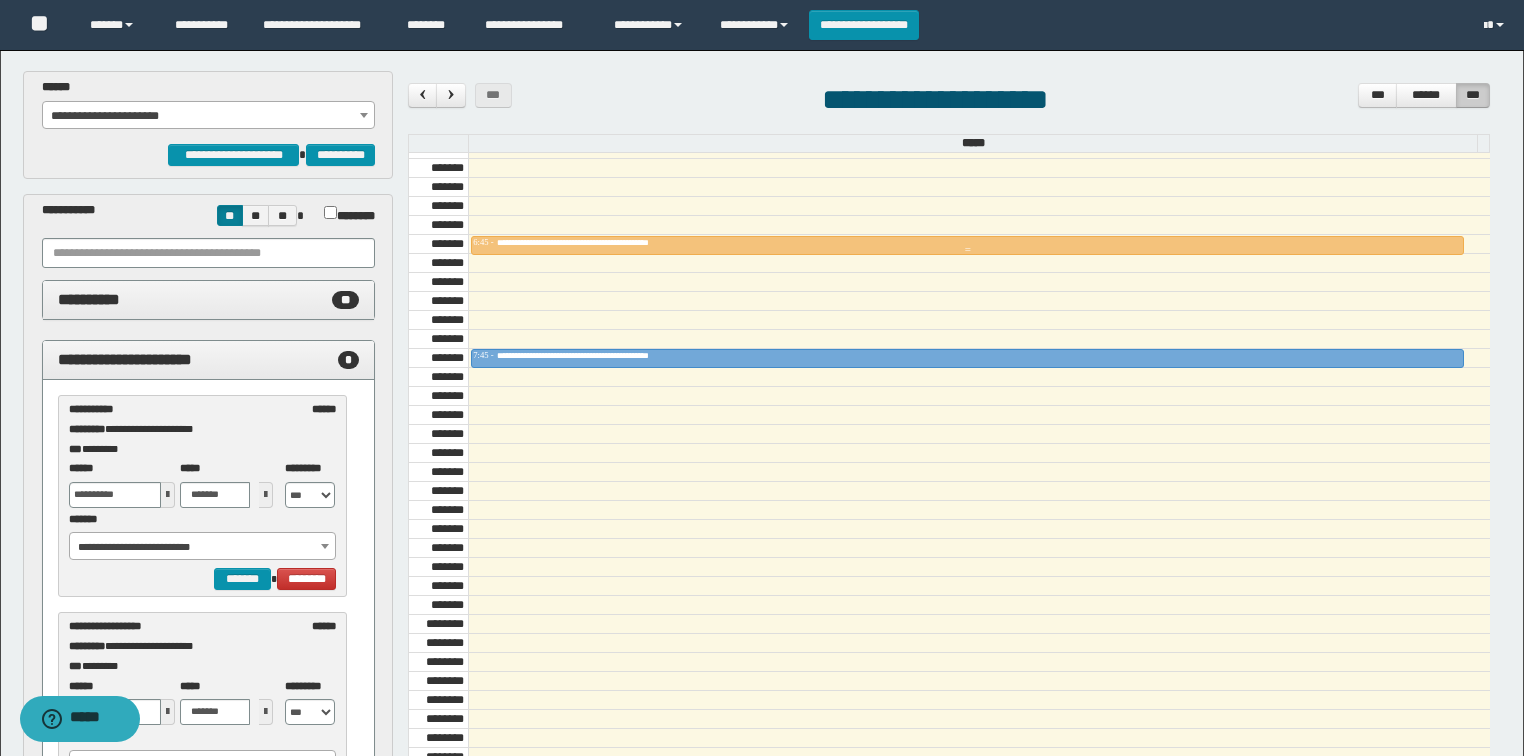 click on "**********" at bounding box center [967, 243] 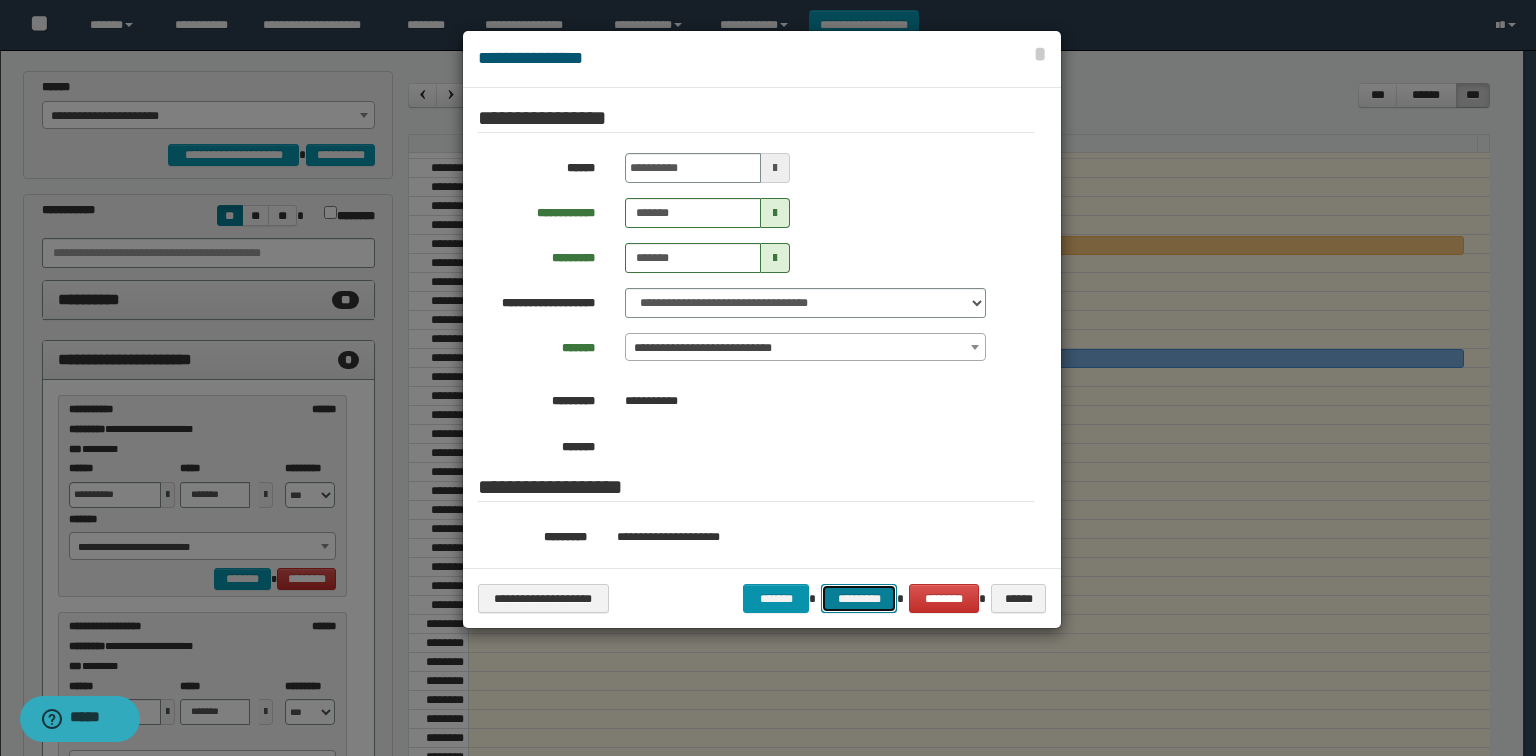 click on "*********" at bounding box center (859, 599) 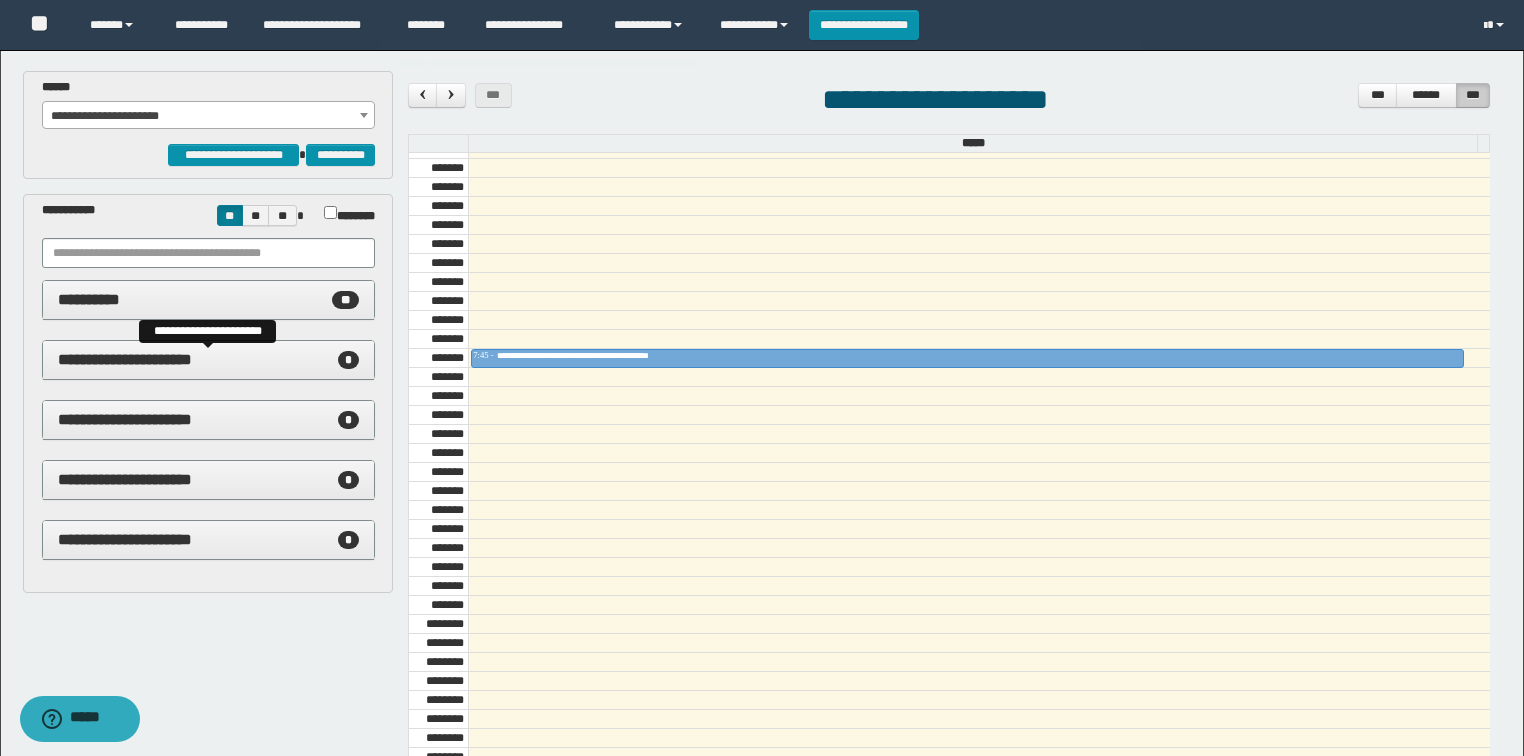 click on "**********" at bounding box center (125, 359) 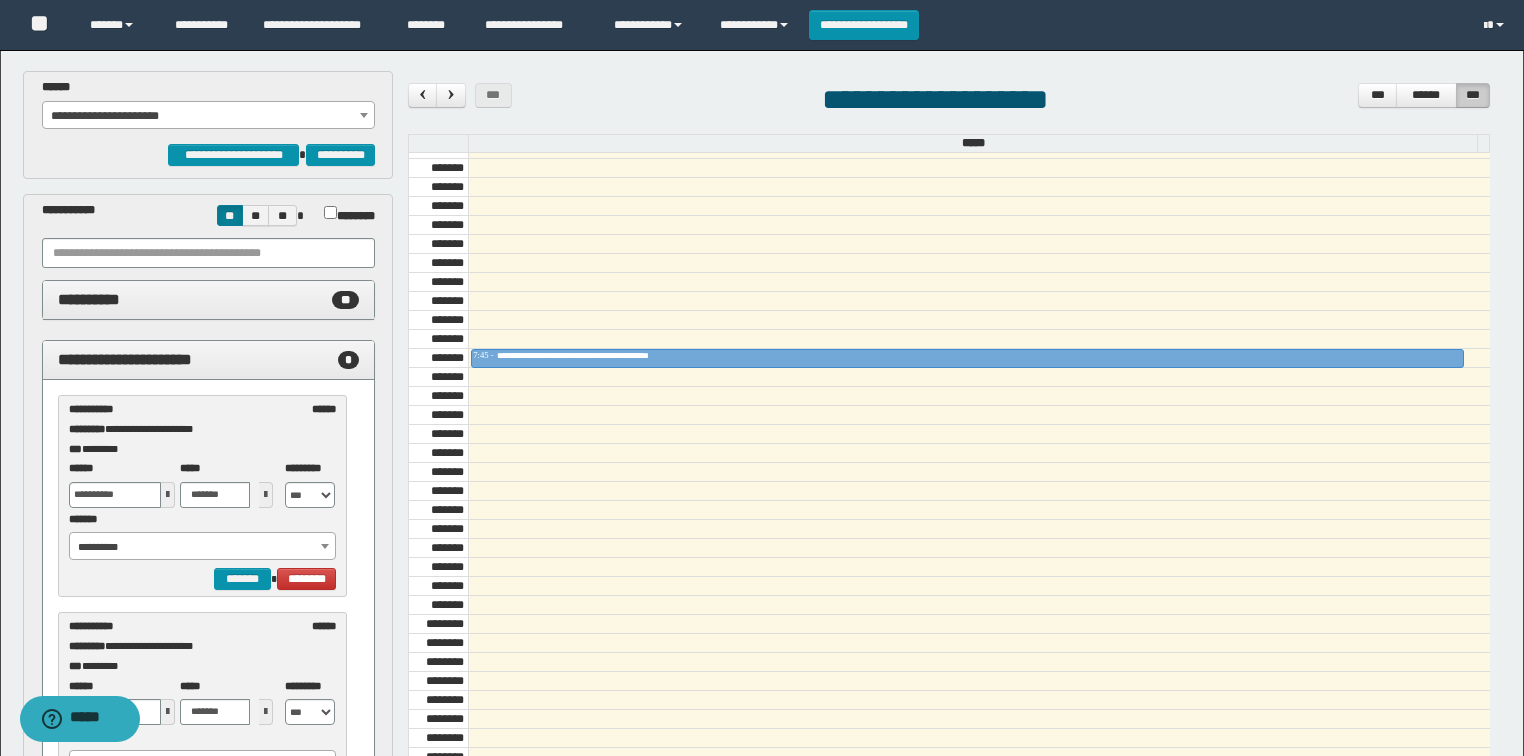 click on "**********" at bounding box center [203, 547] 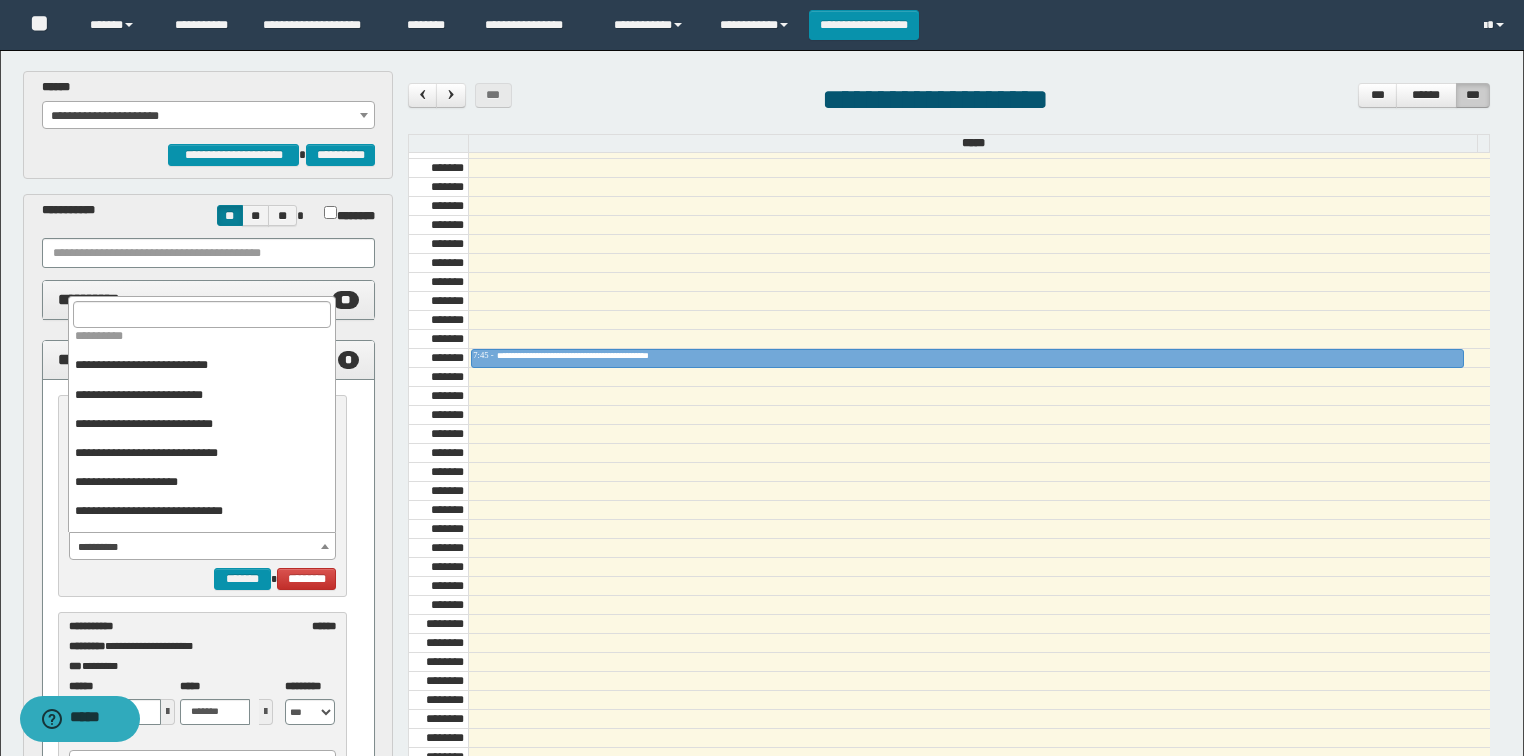 scroll, scrollTop: 0, scrollLeft: 0, axis: both 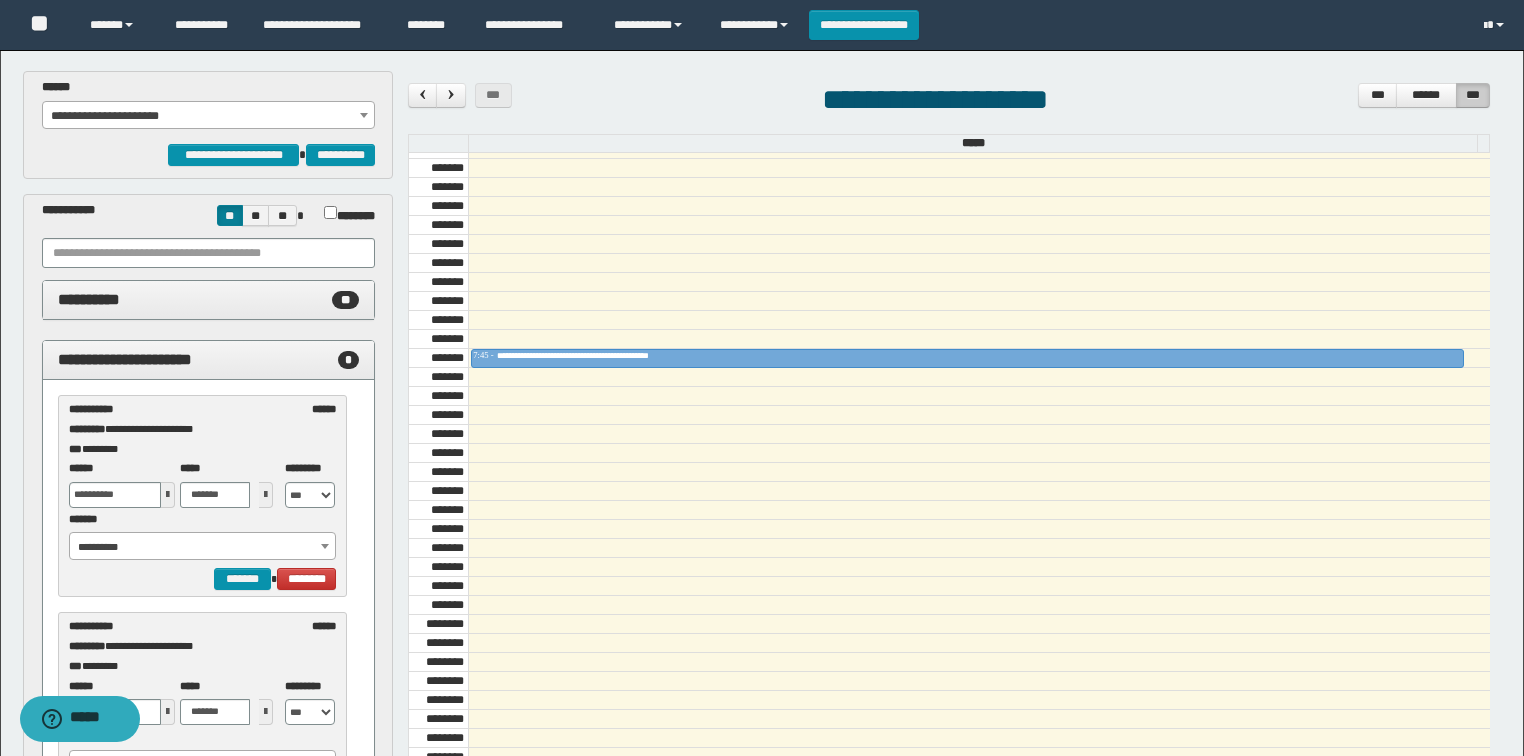 click on "**********" at bounding box center (208, 560) 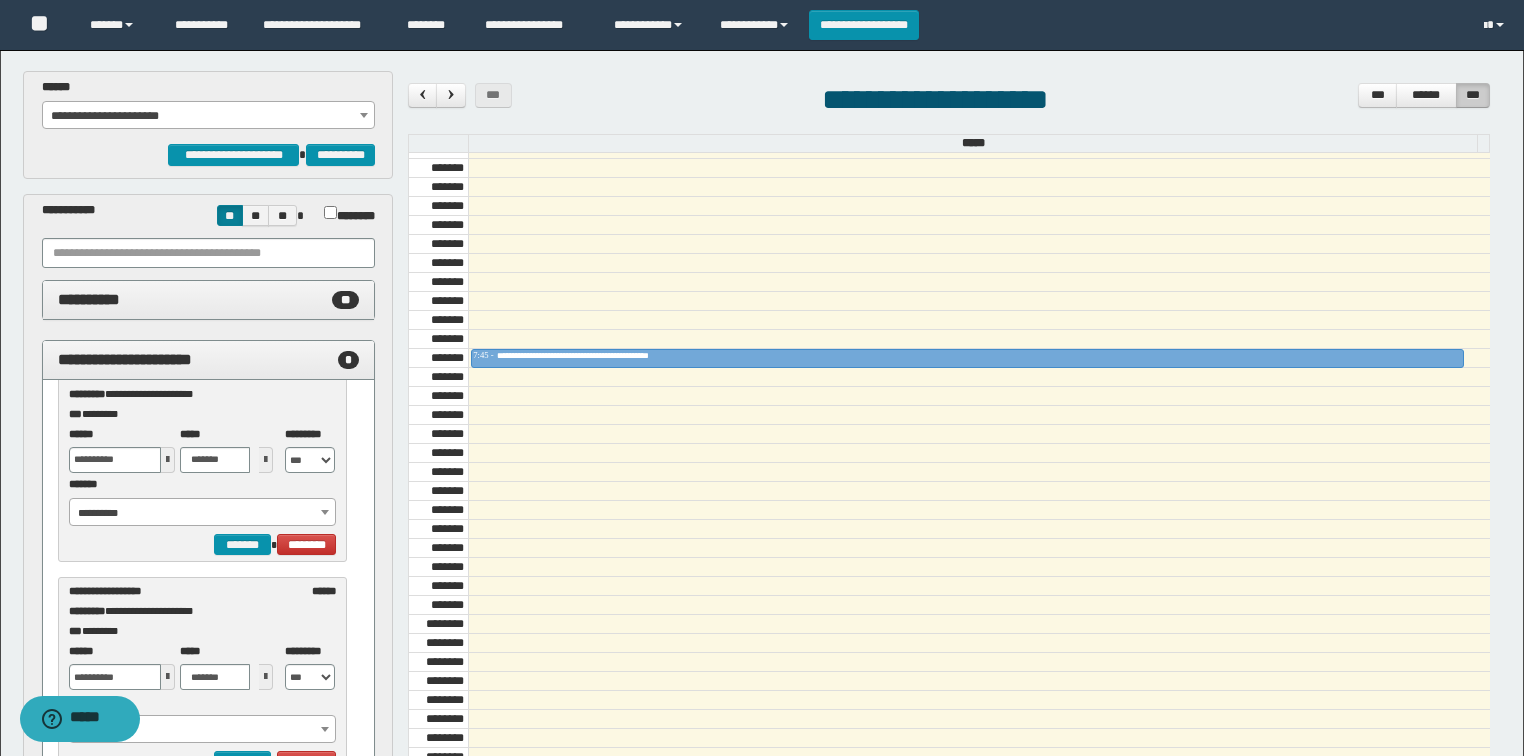 scroll, scrollTop: 281, scrollLeft: 0, axis: vertical 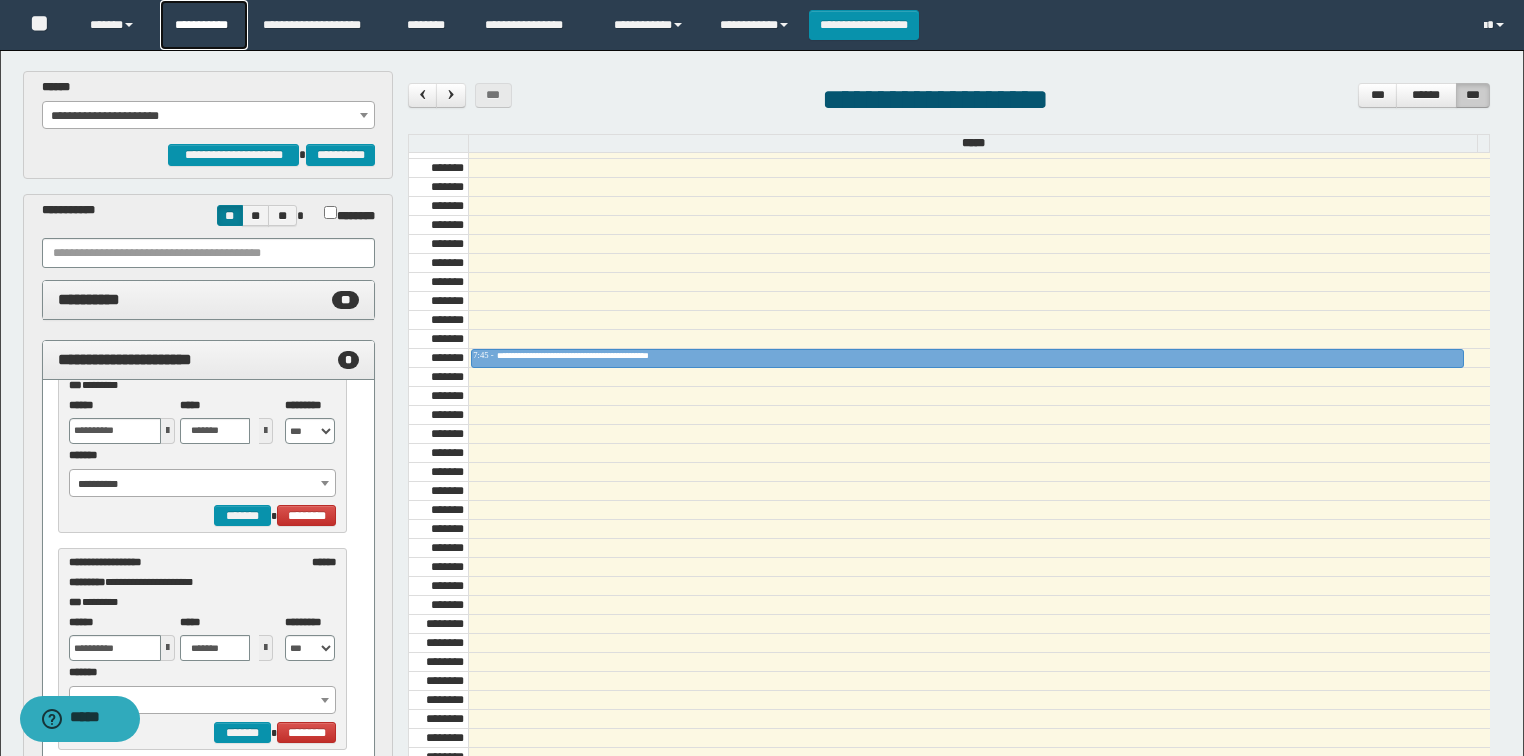 click on "**********" at bounding box center [204, 25] 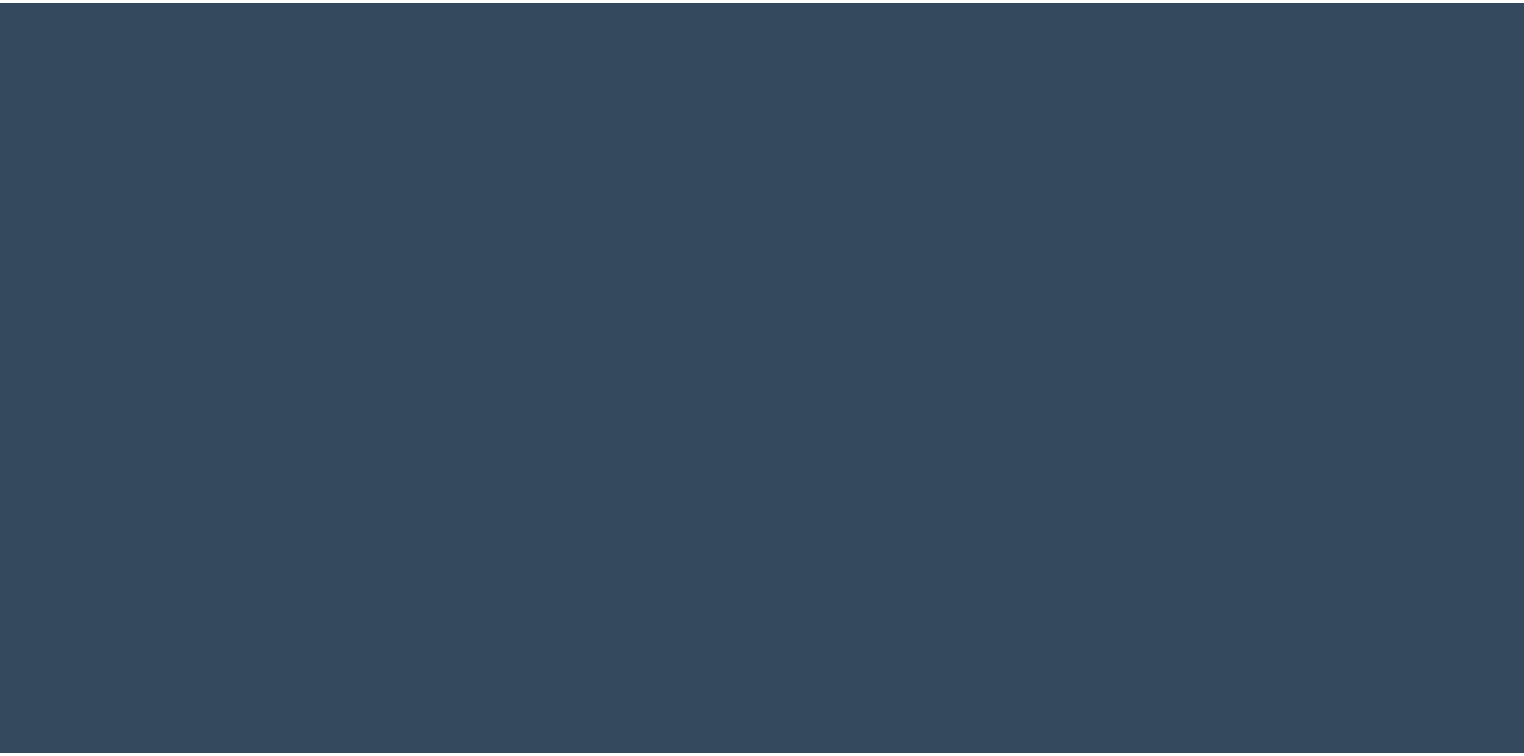 scroll, scrollTop: 0, scrollLeft: 0, axis: both 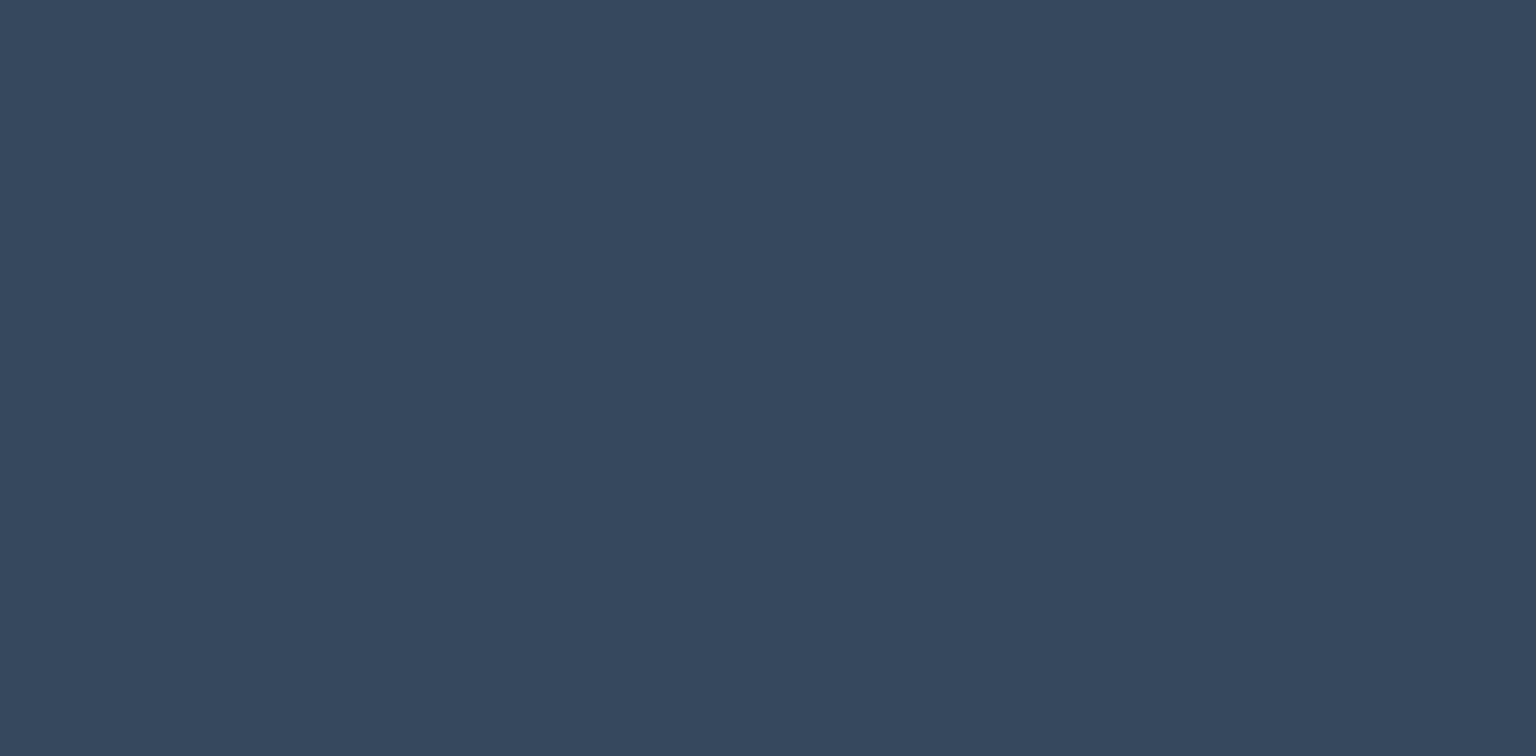 select 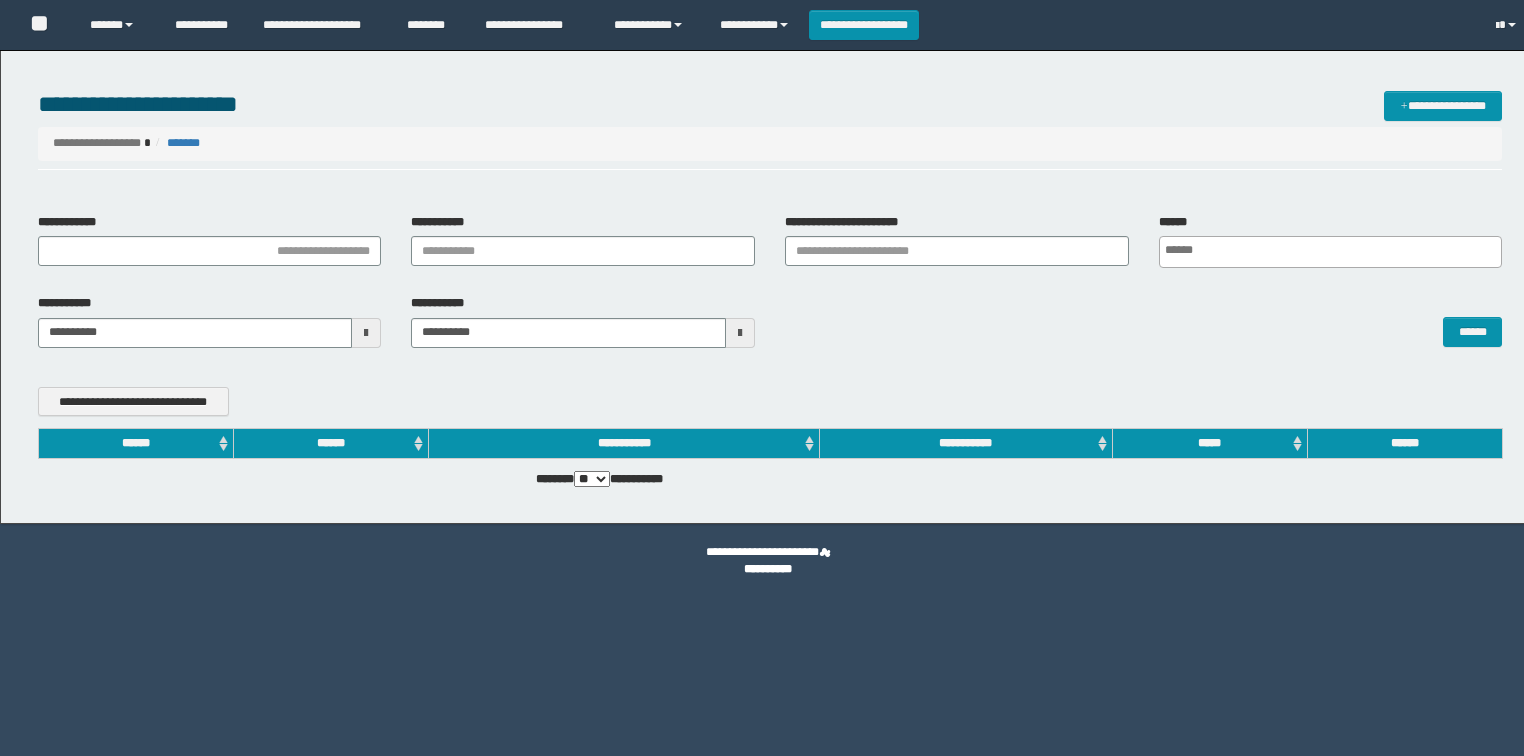 scroll, scrollTop: 0, scrollLeft: 0, axis: both 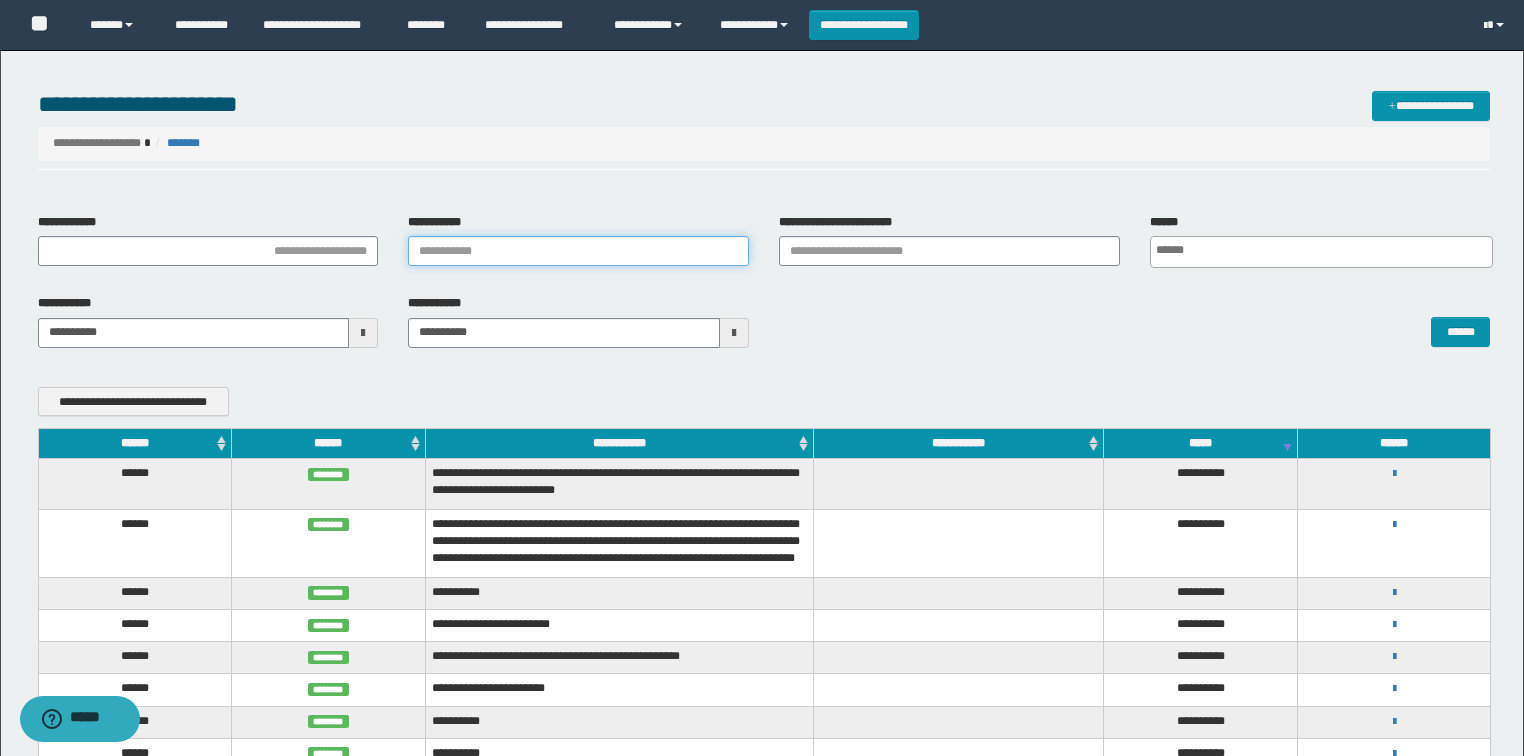 click on "**********" at bounding box center [578, 251] 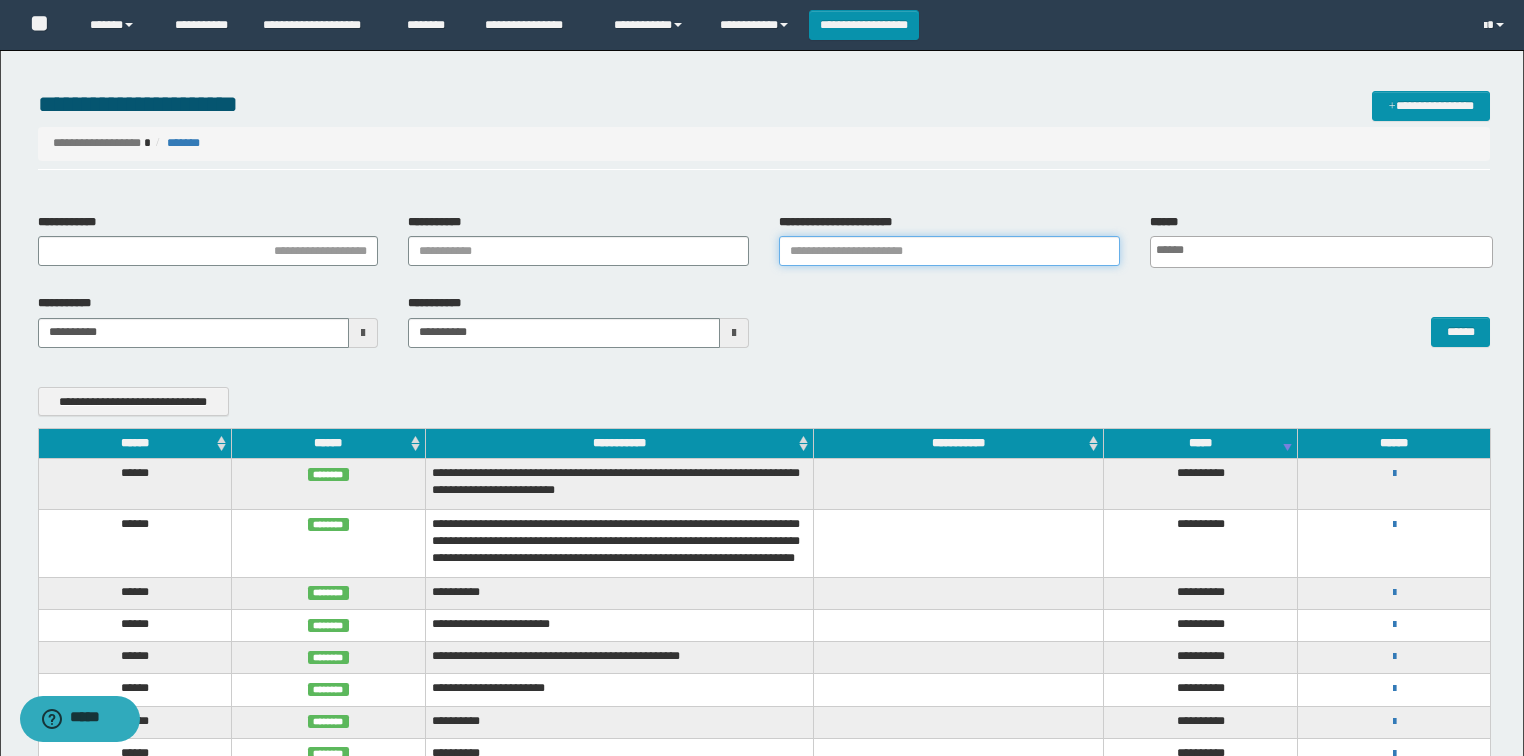 click on "**********" at bounding box center (949, 251) 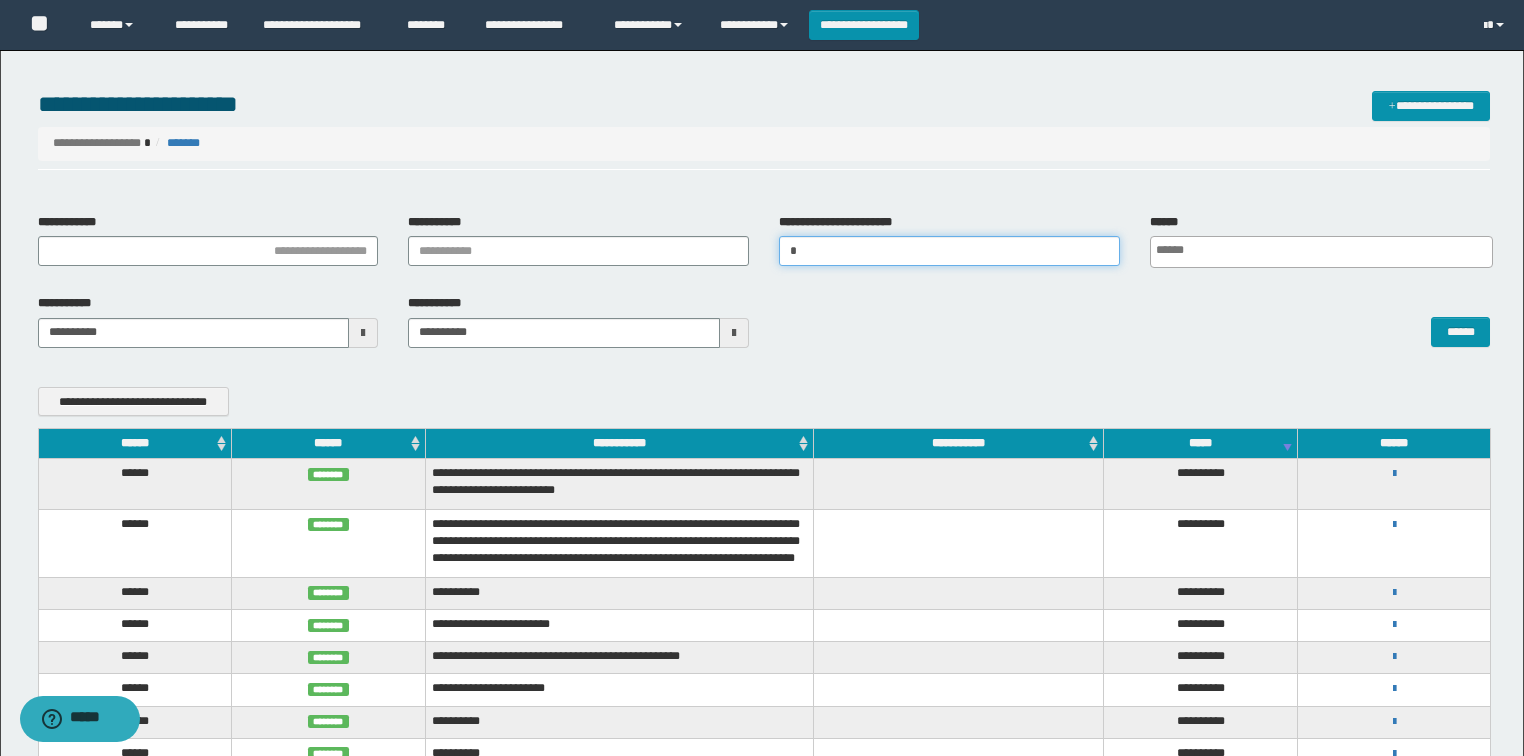type 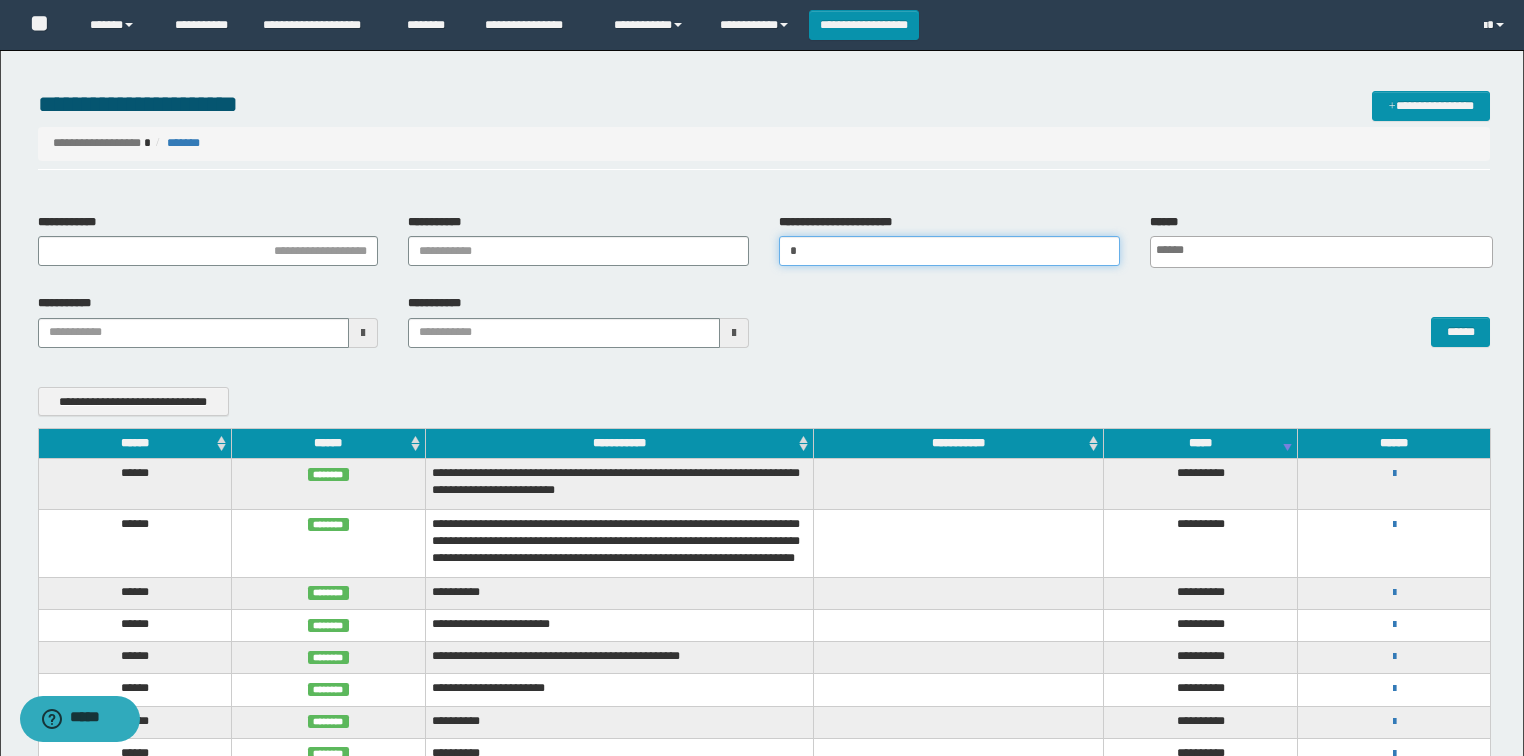 type on "**" 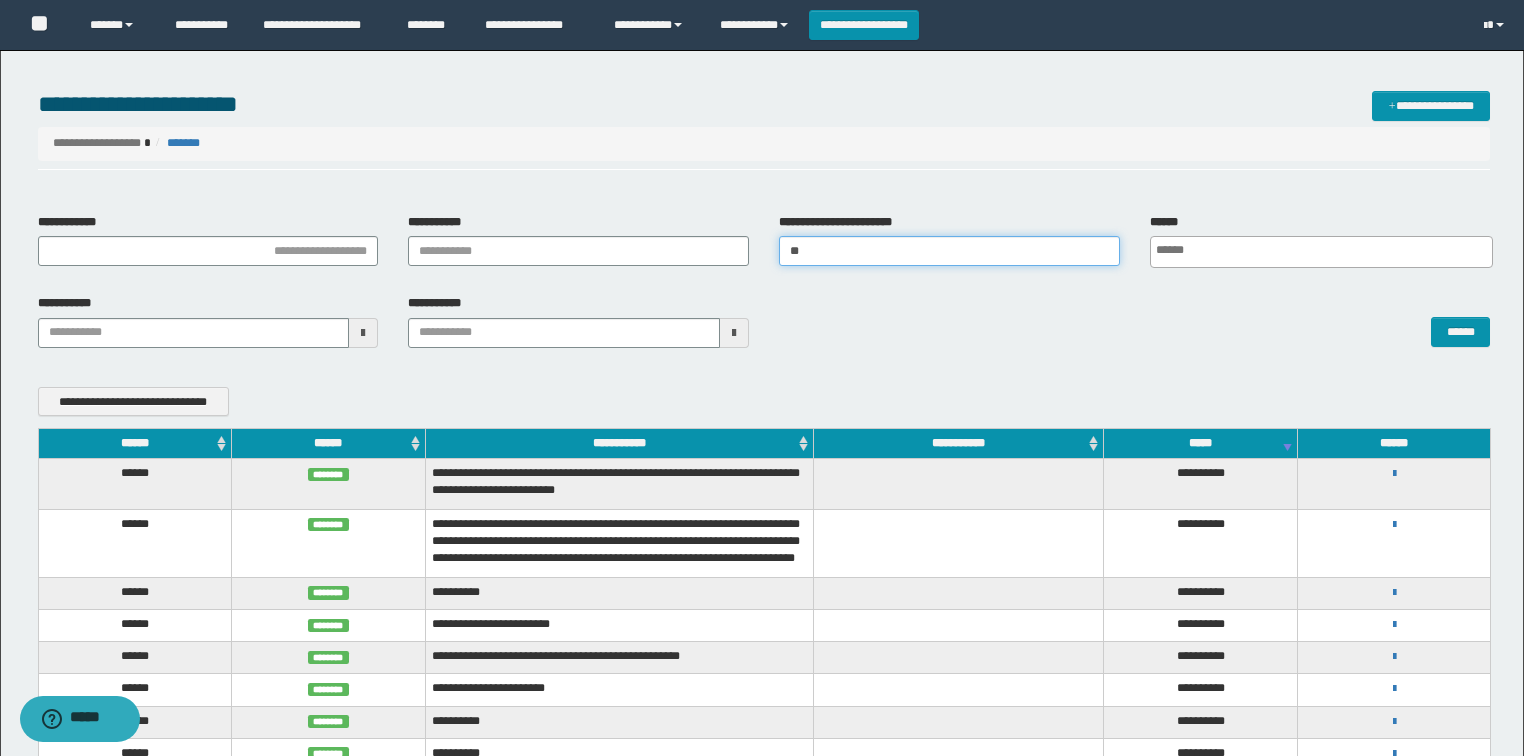 type 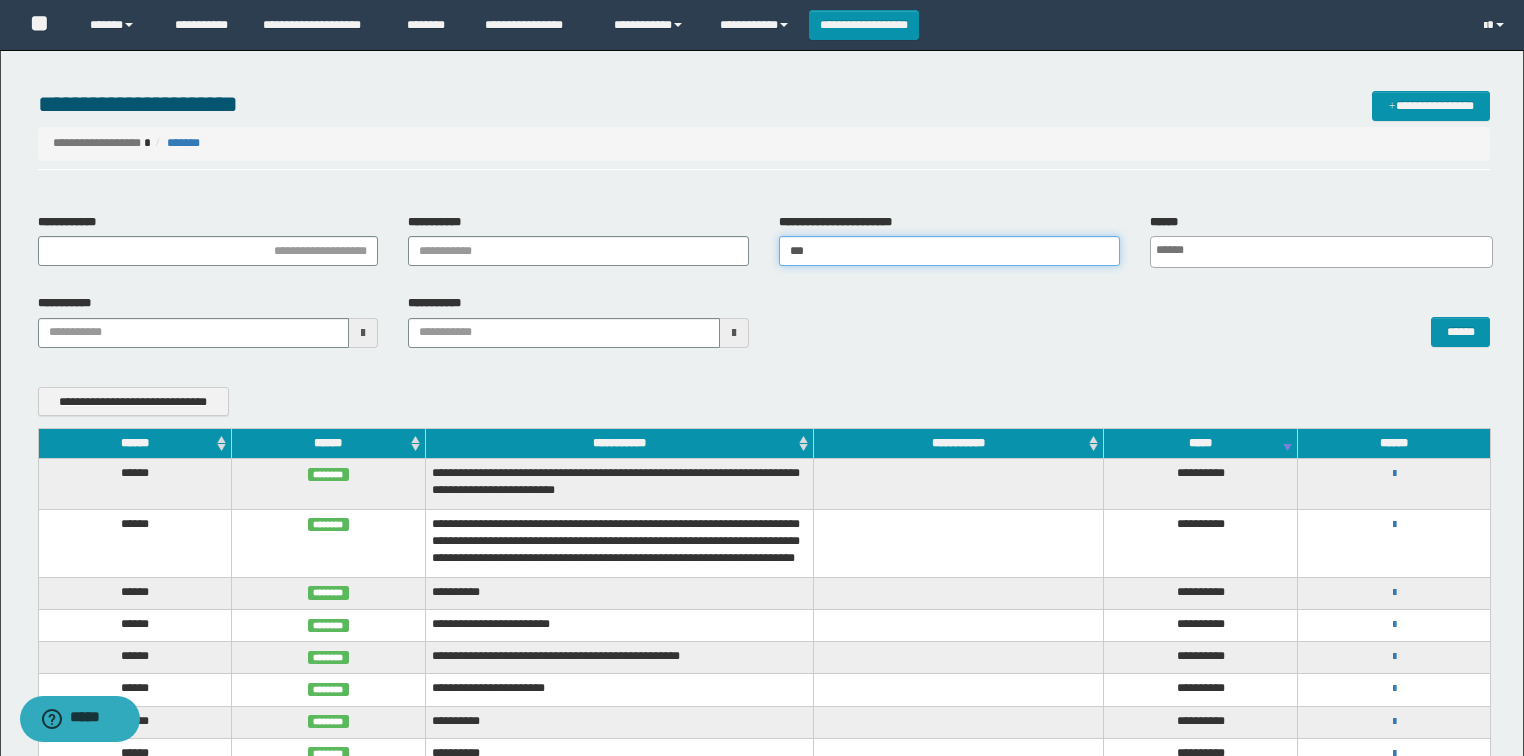 type 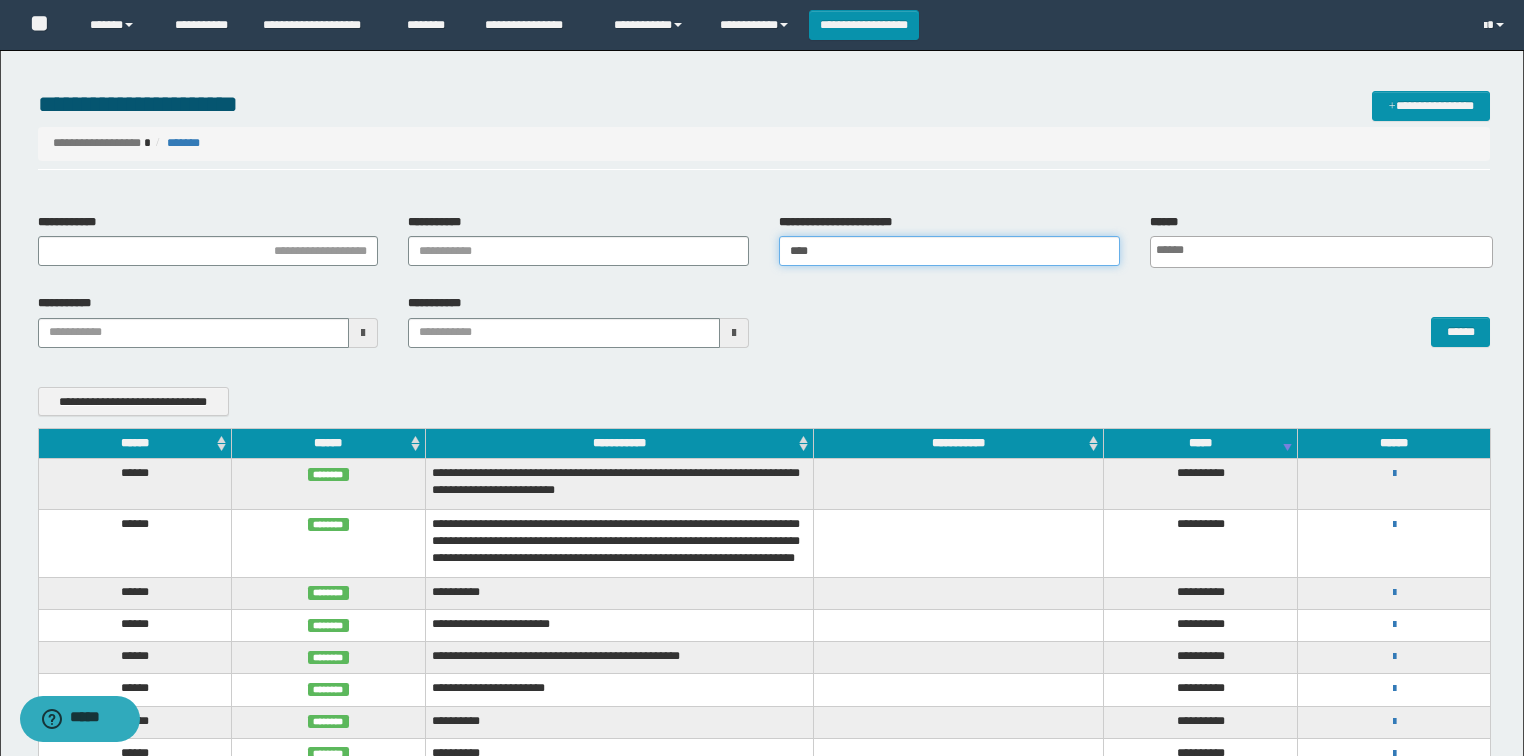 type 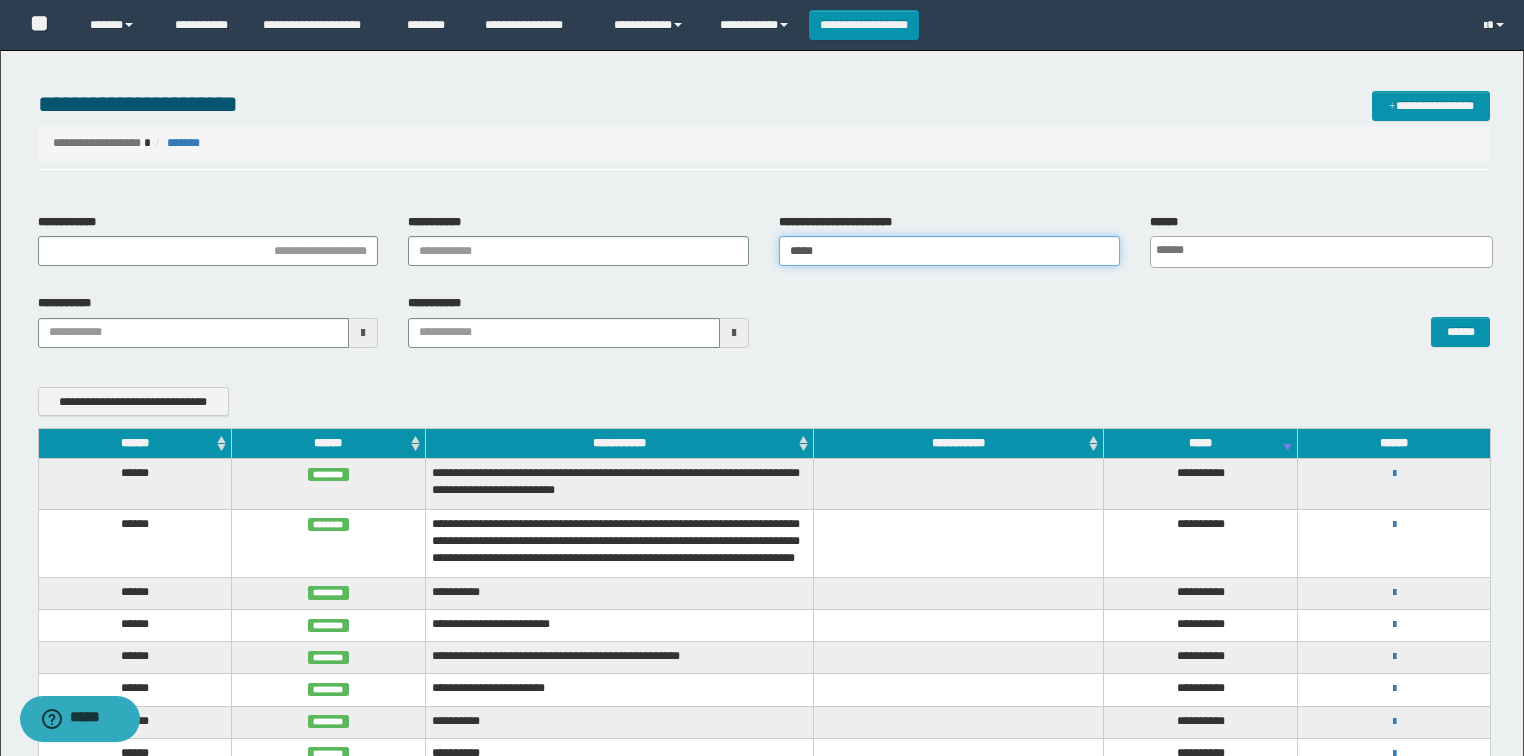 type 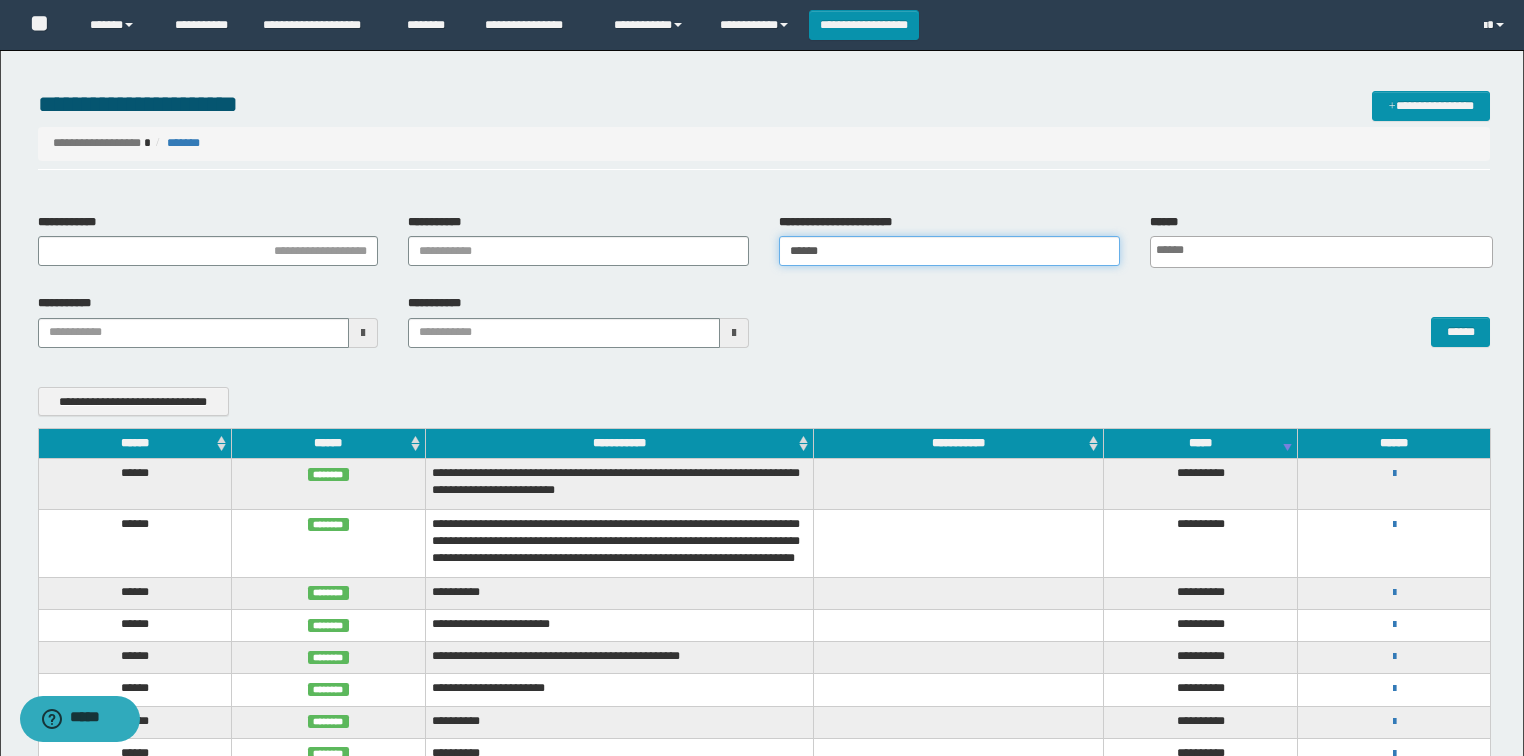 type 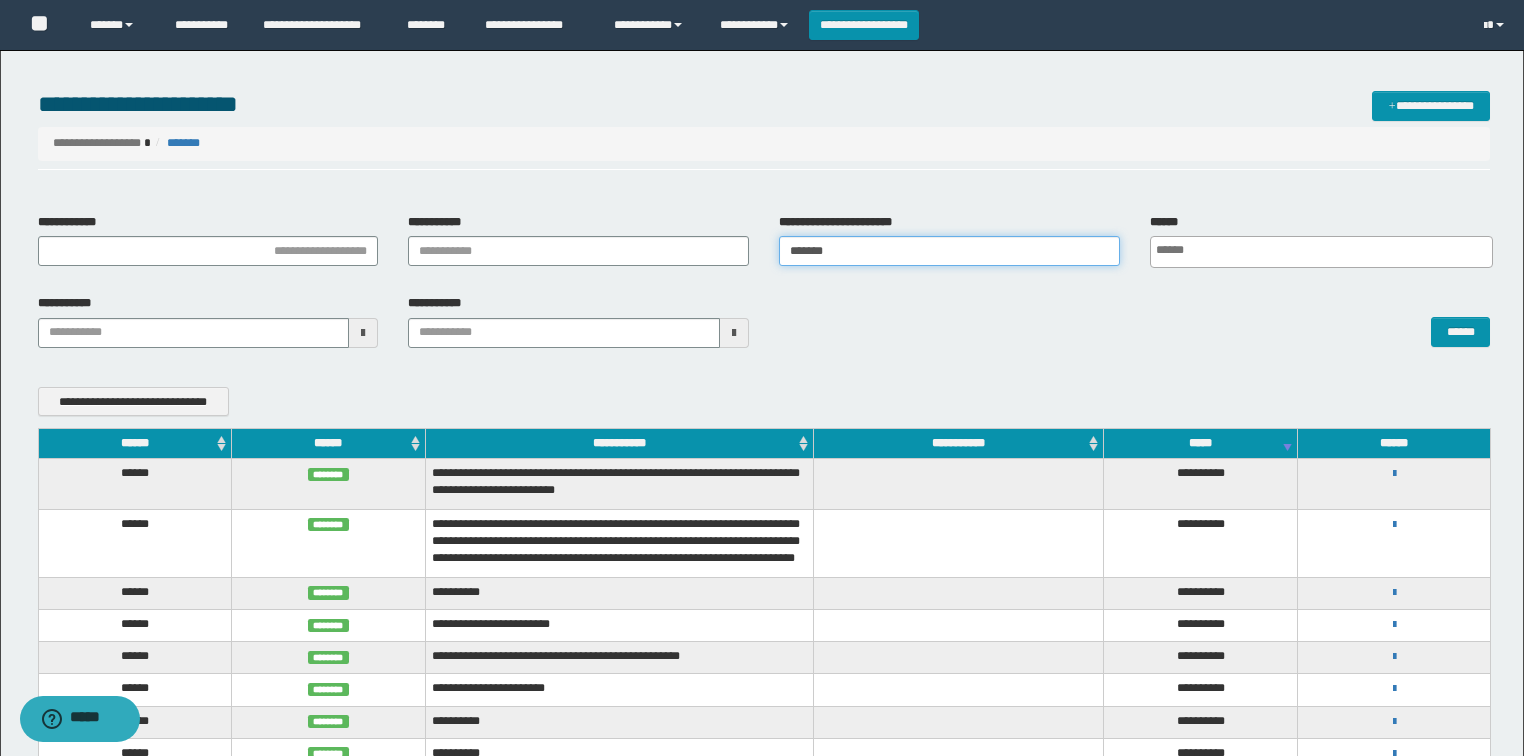 type 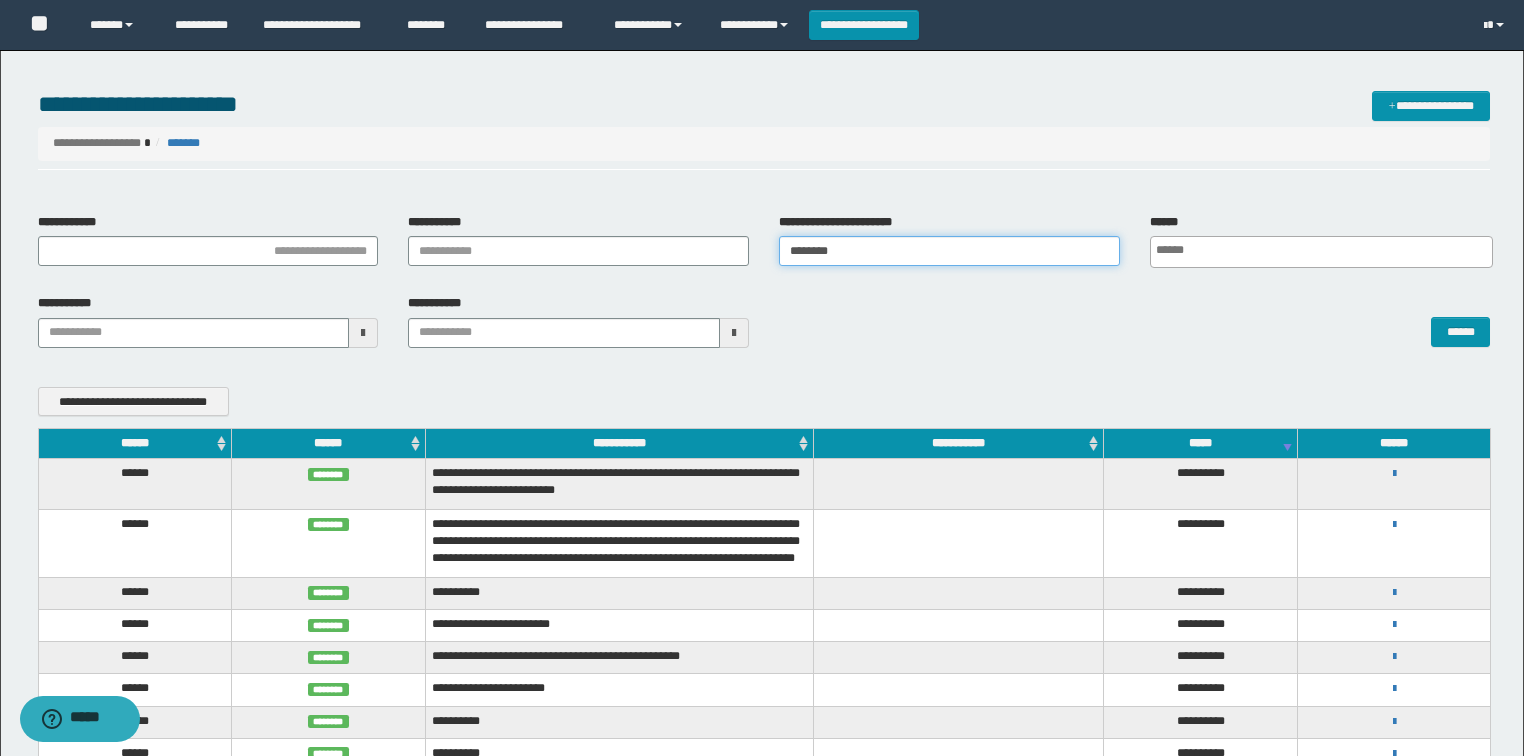 type 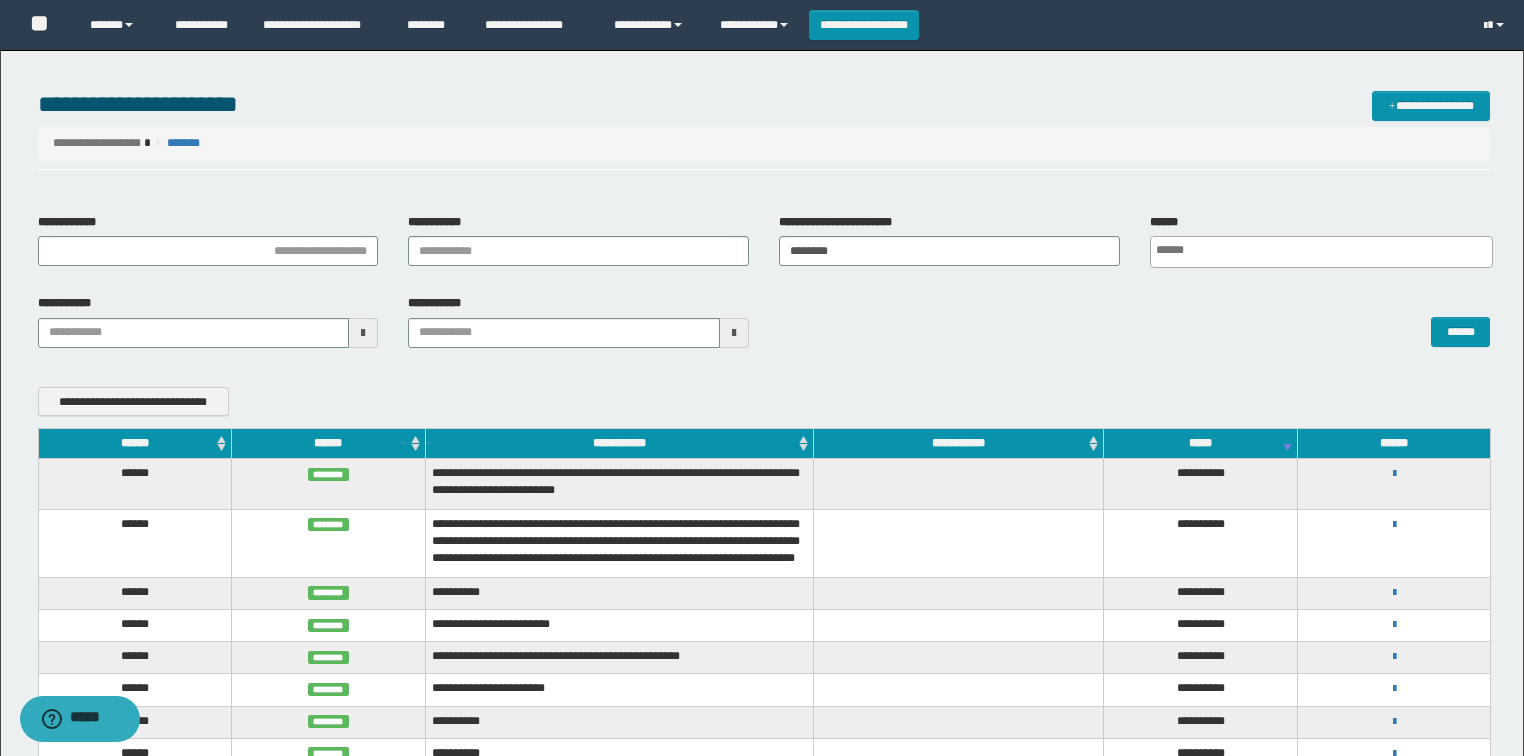 type 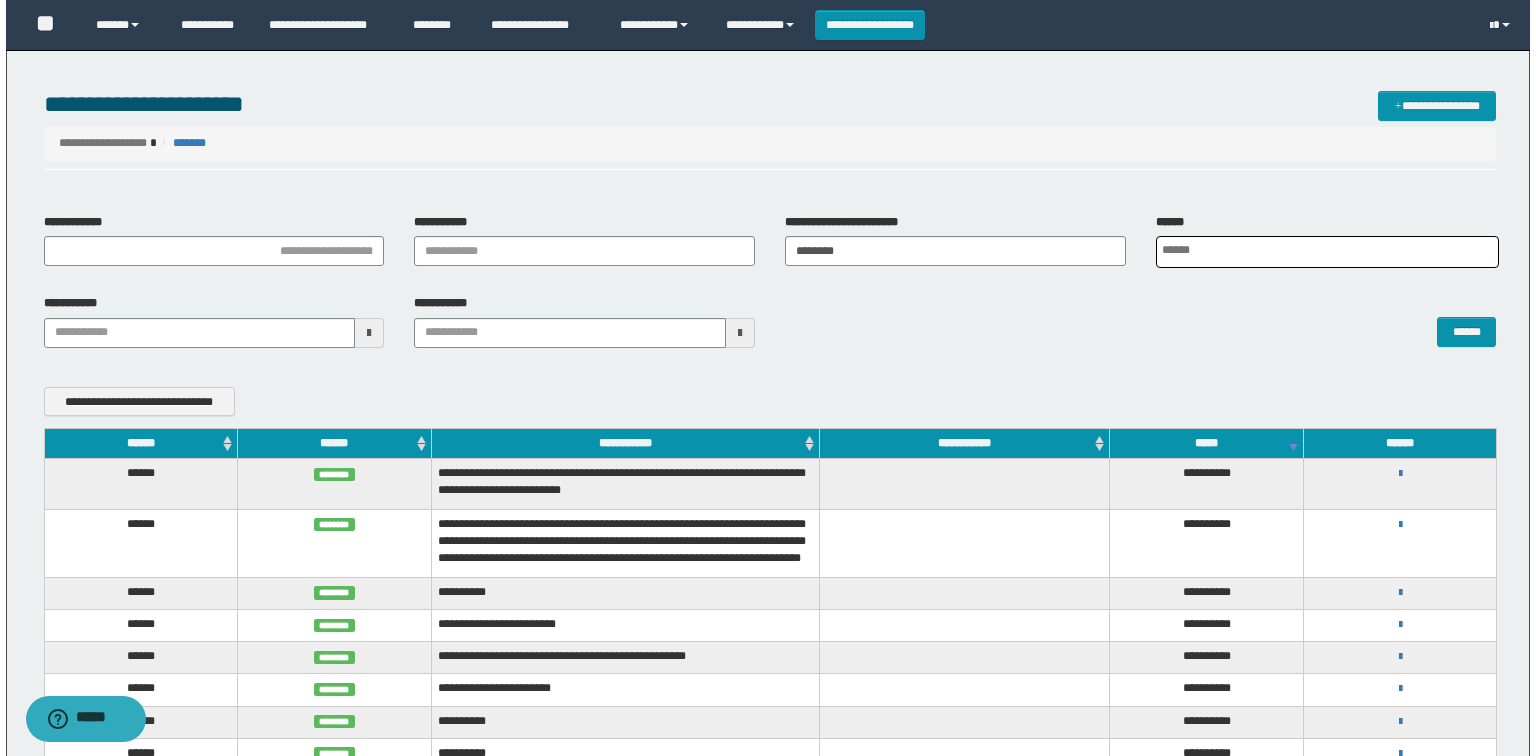 scroll, scrollTop: 0, scrollLeft: 4, axis: horizontal 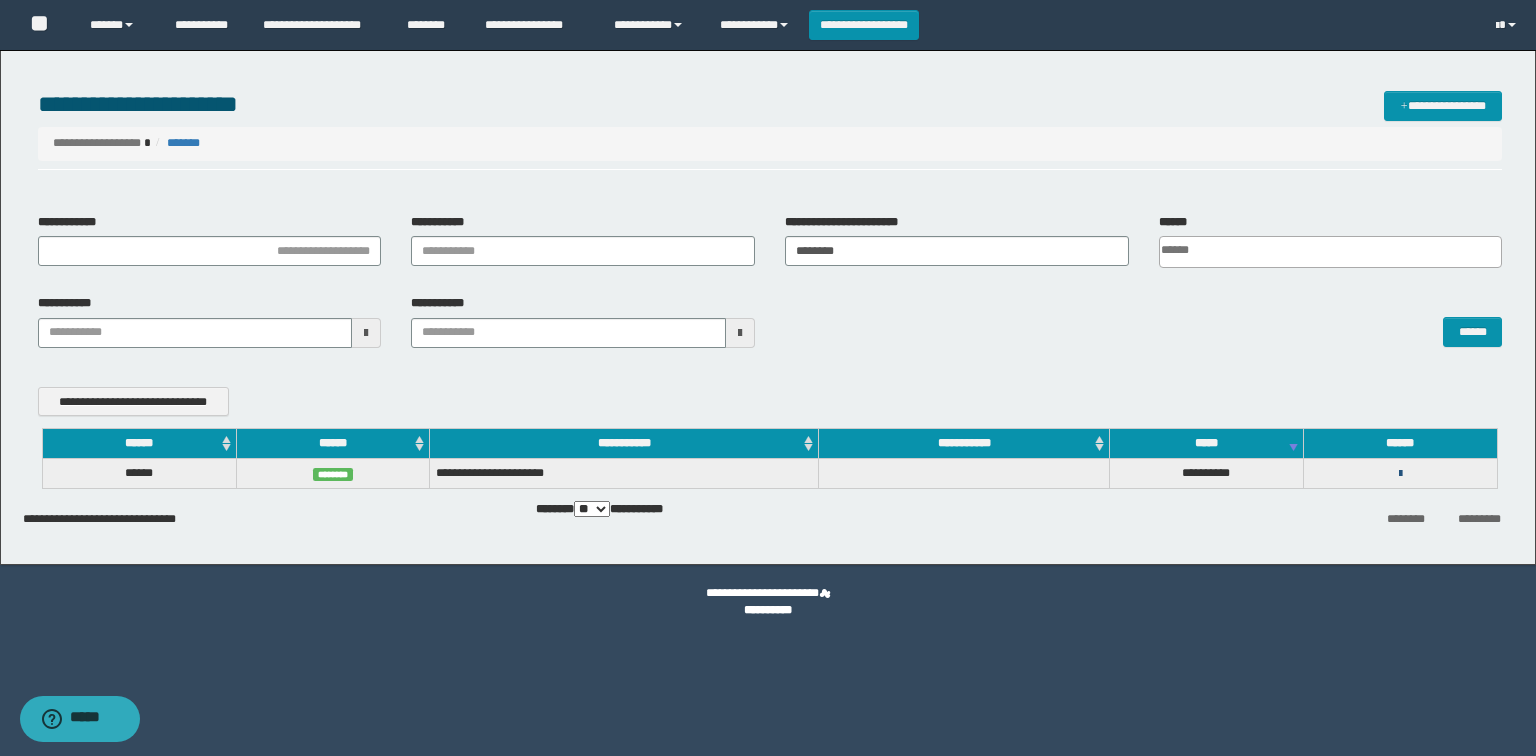 click at bounding box center [1400, 474] 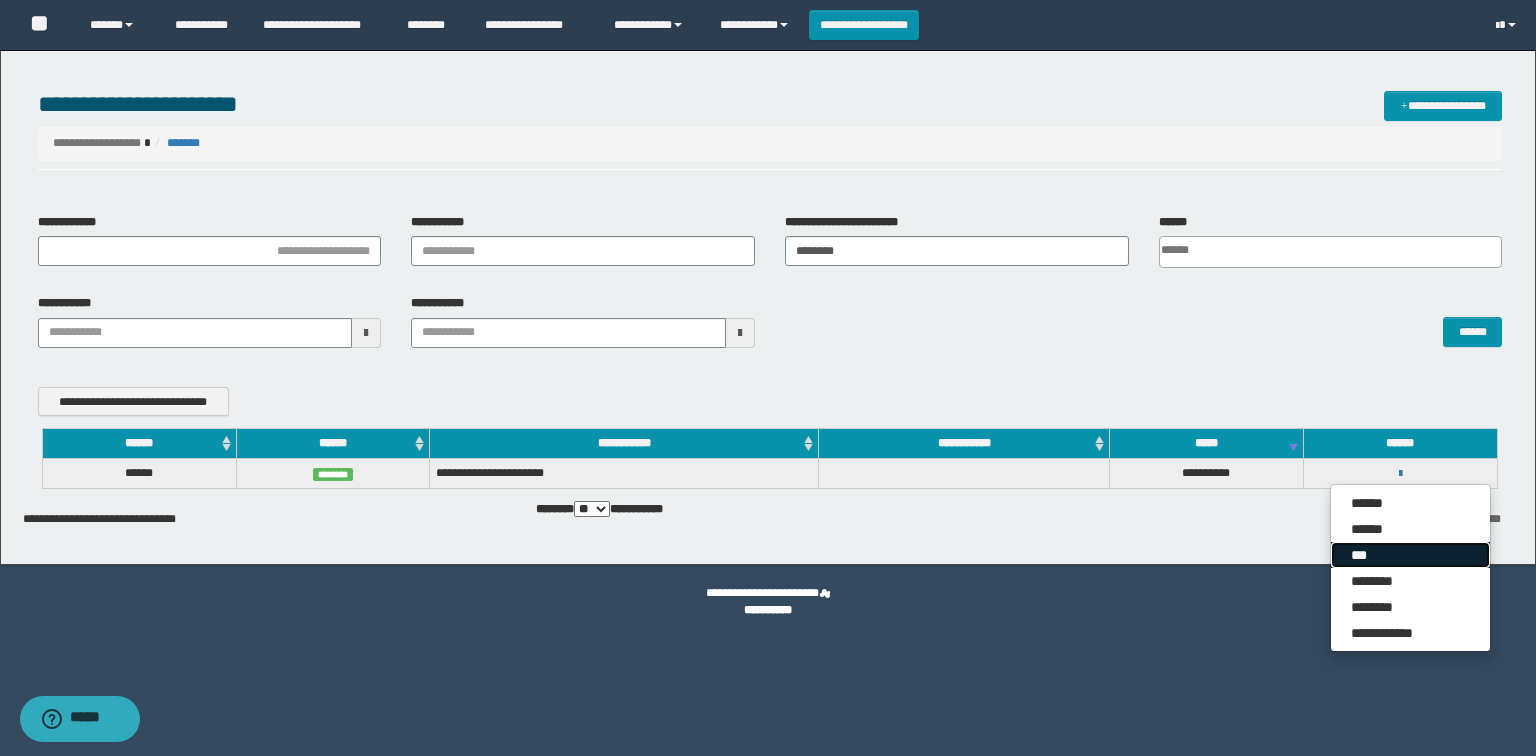 click on "***" at bounding box center [1410, 555] 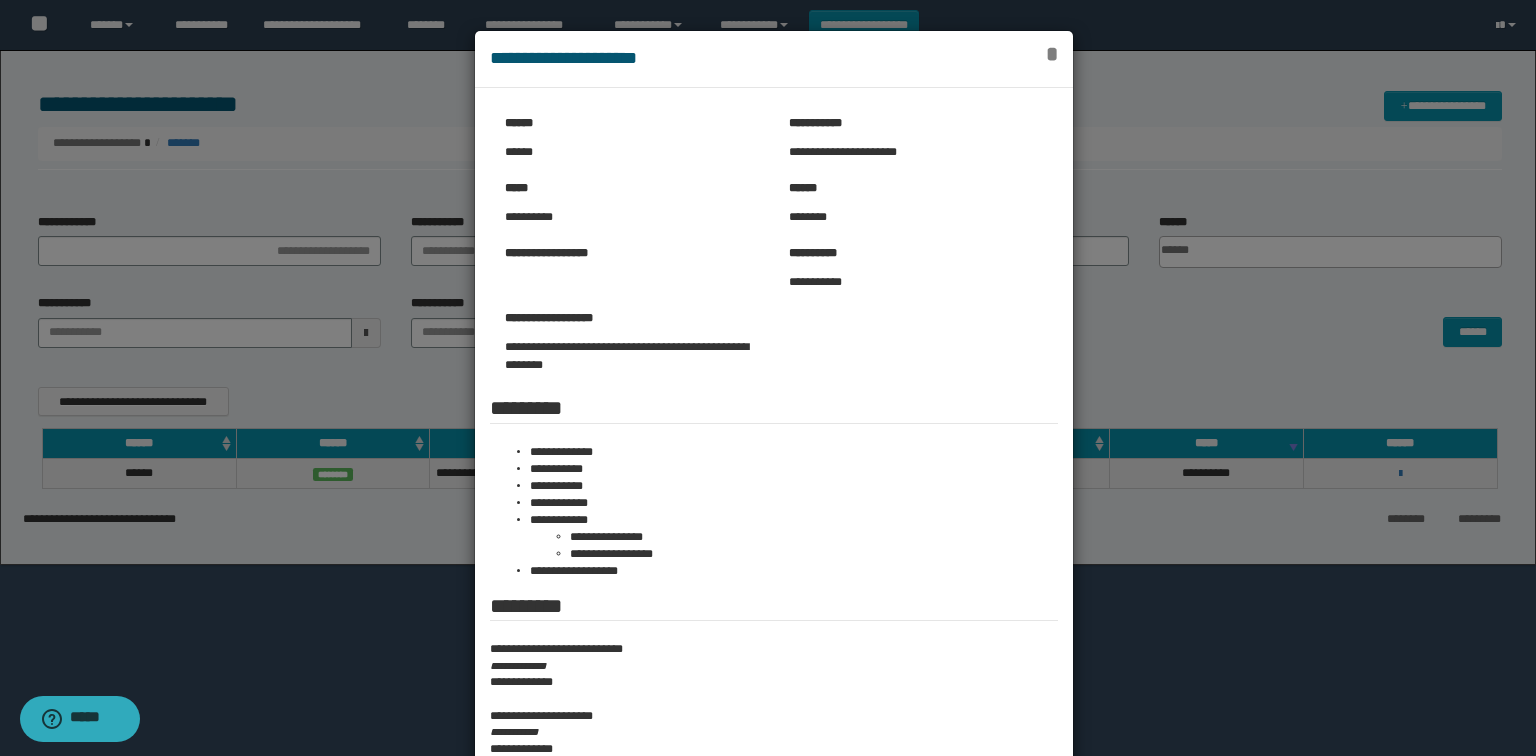 click on "*" at bounding box center [1052, 54] 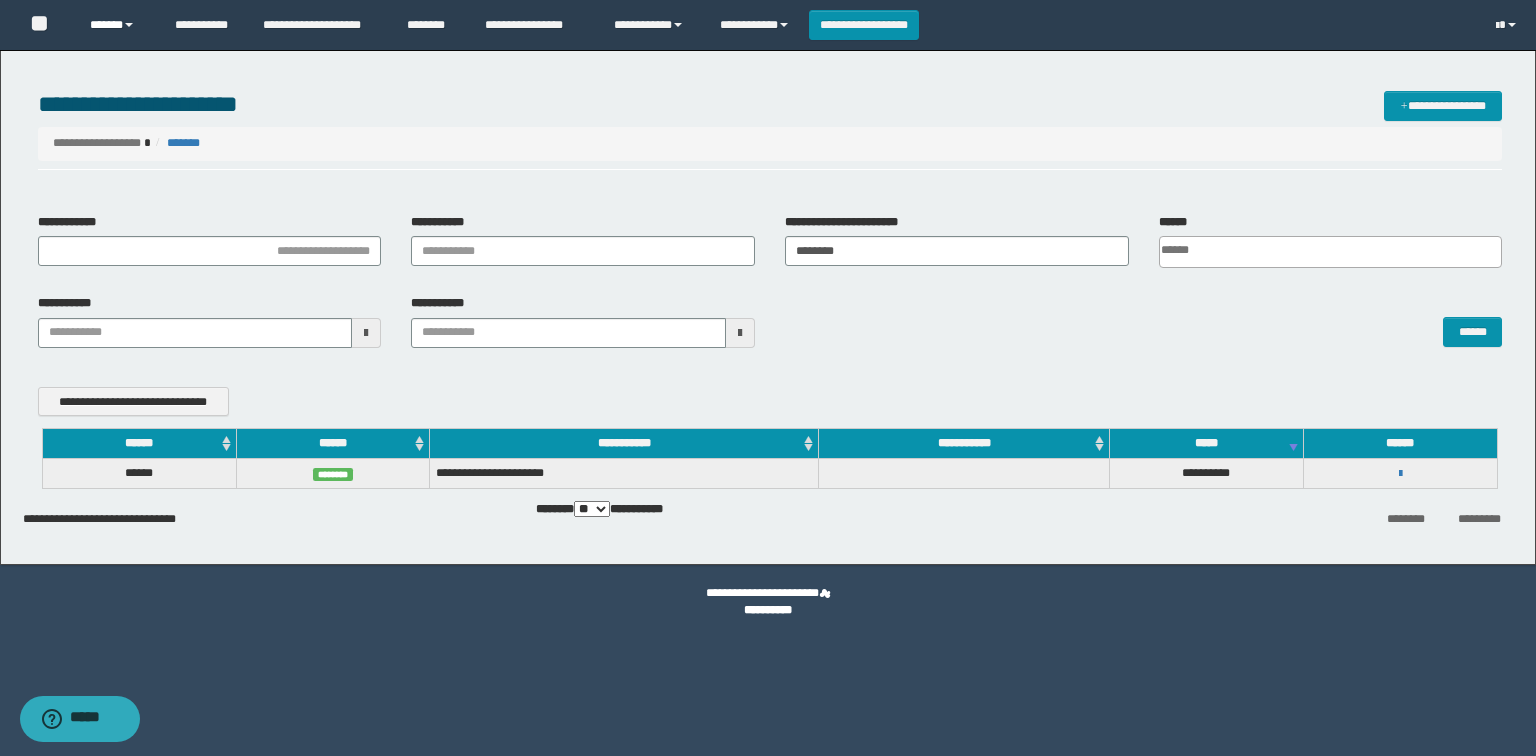 click on "******" at bounding box center (117, 25) 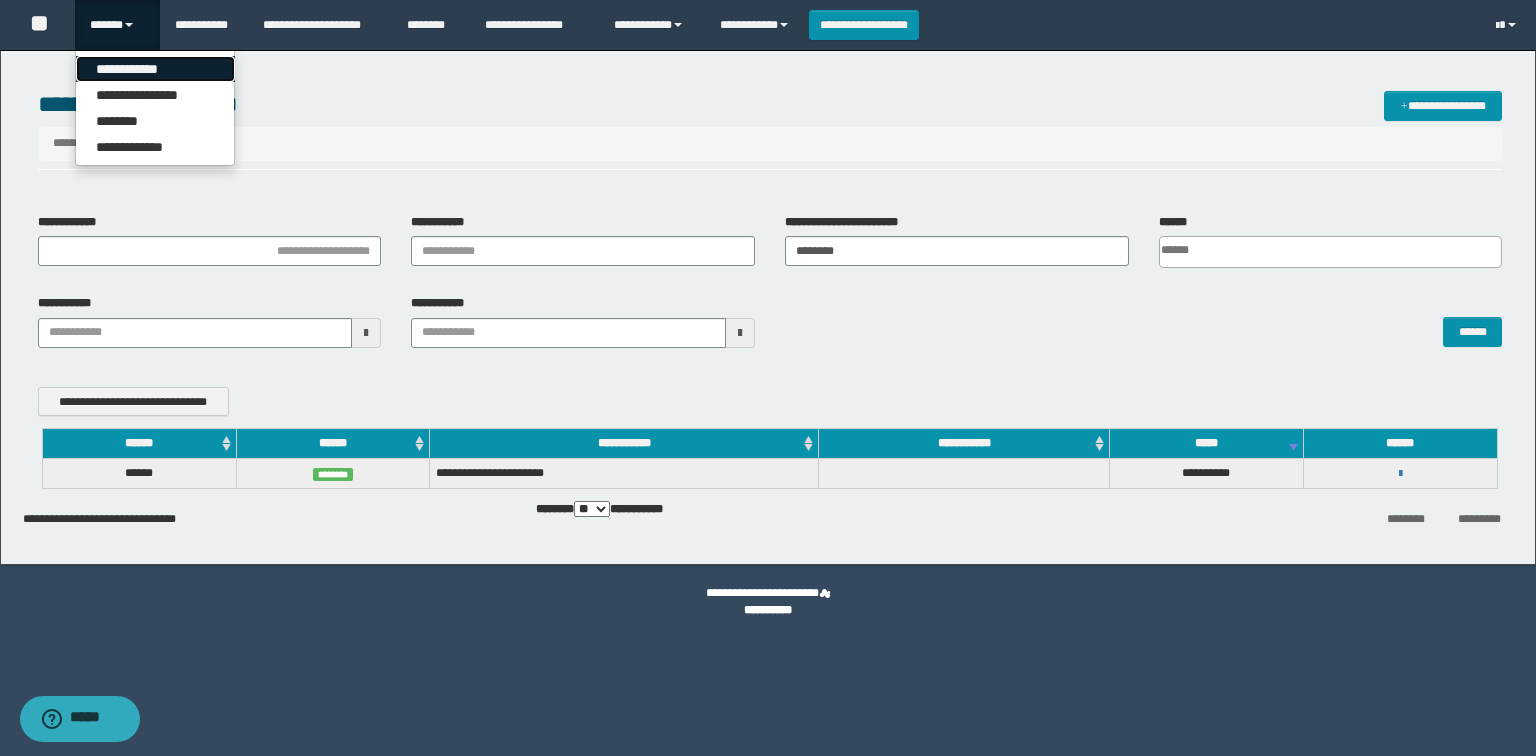 click on "**********" at bounding box center (155, 69) 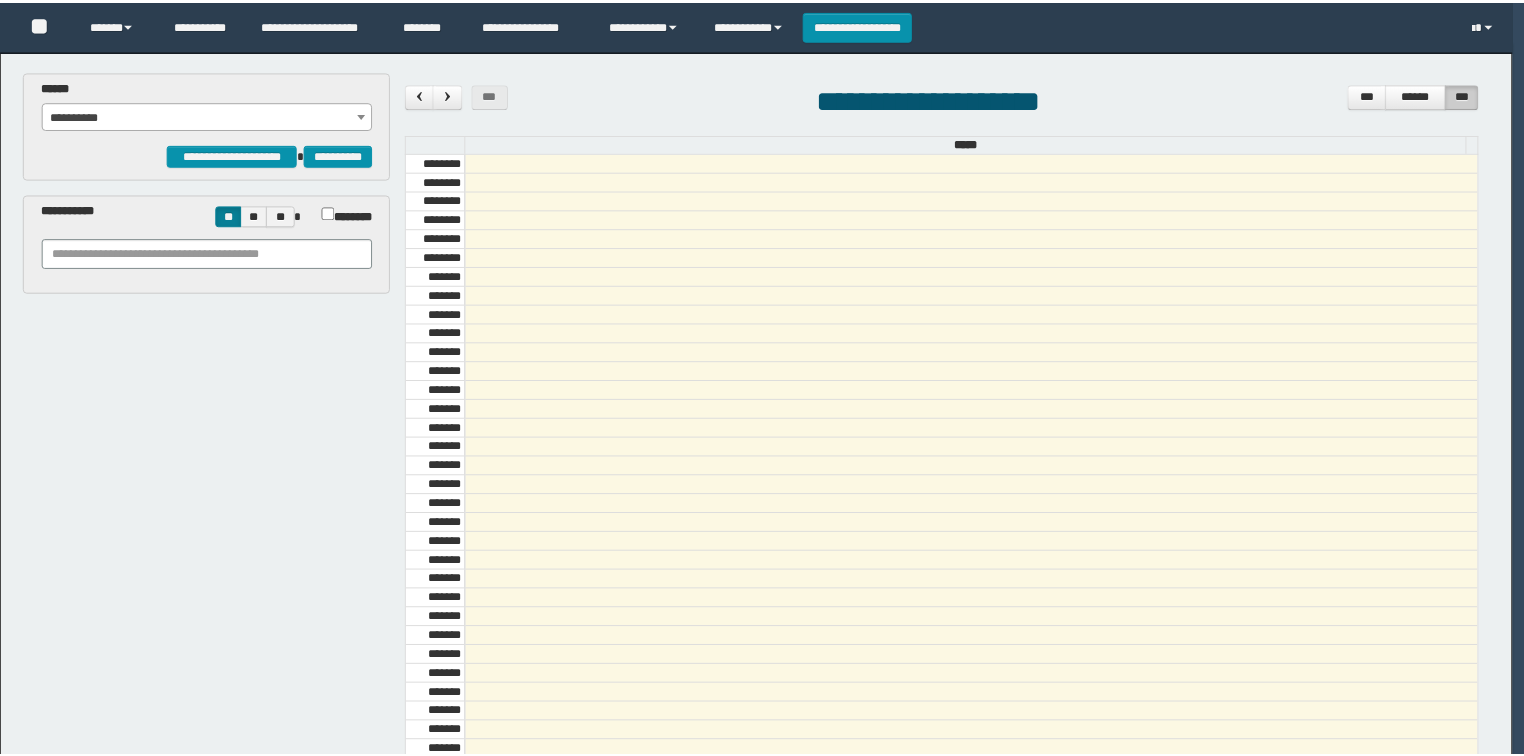 scroll, scrollTop: 0, scrollLeft: 0, axis: both 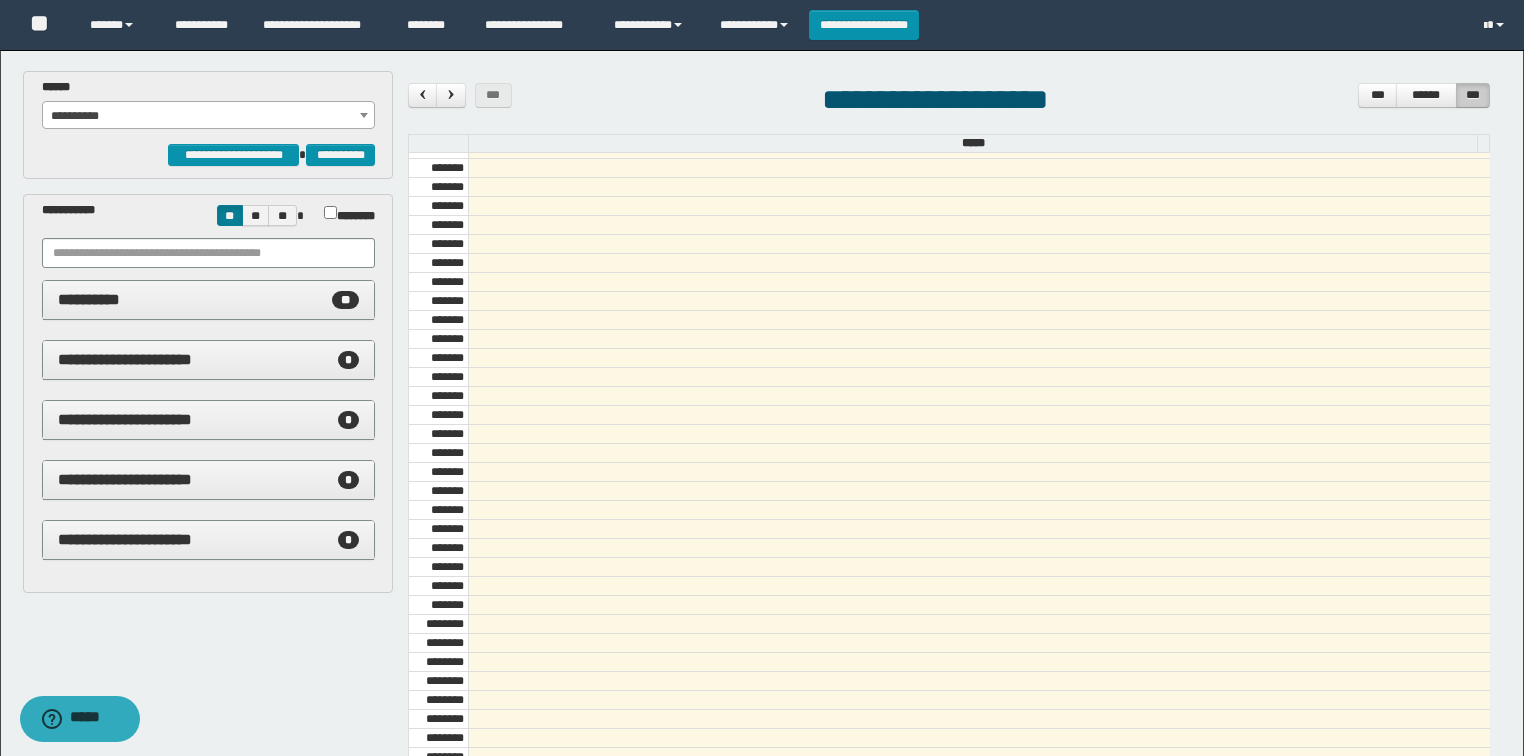 click on "**********" at bounding box center [209, 300] 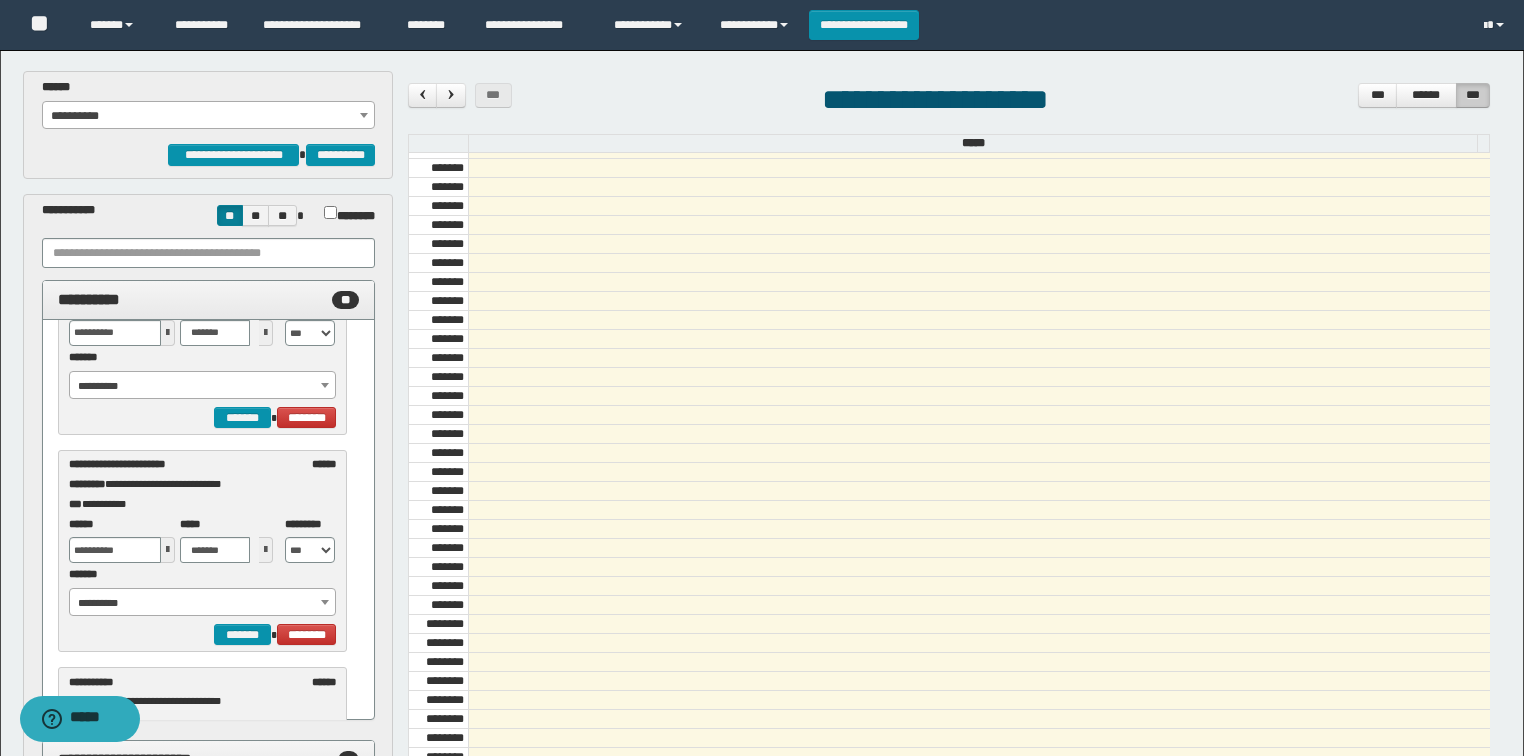 scroll, scrollTop: 320, scrollLeft: 0, axis: vertical 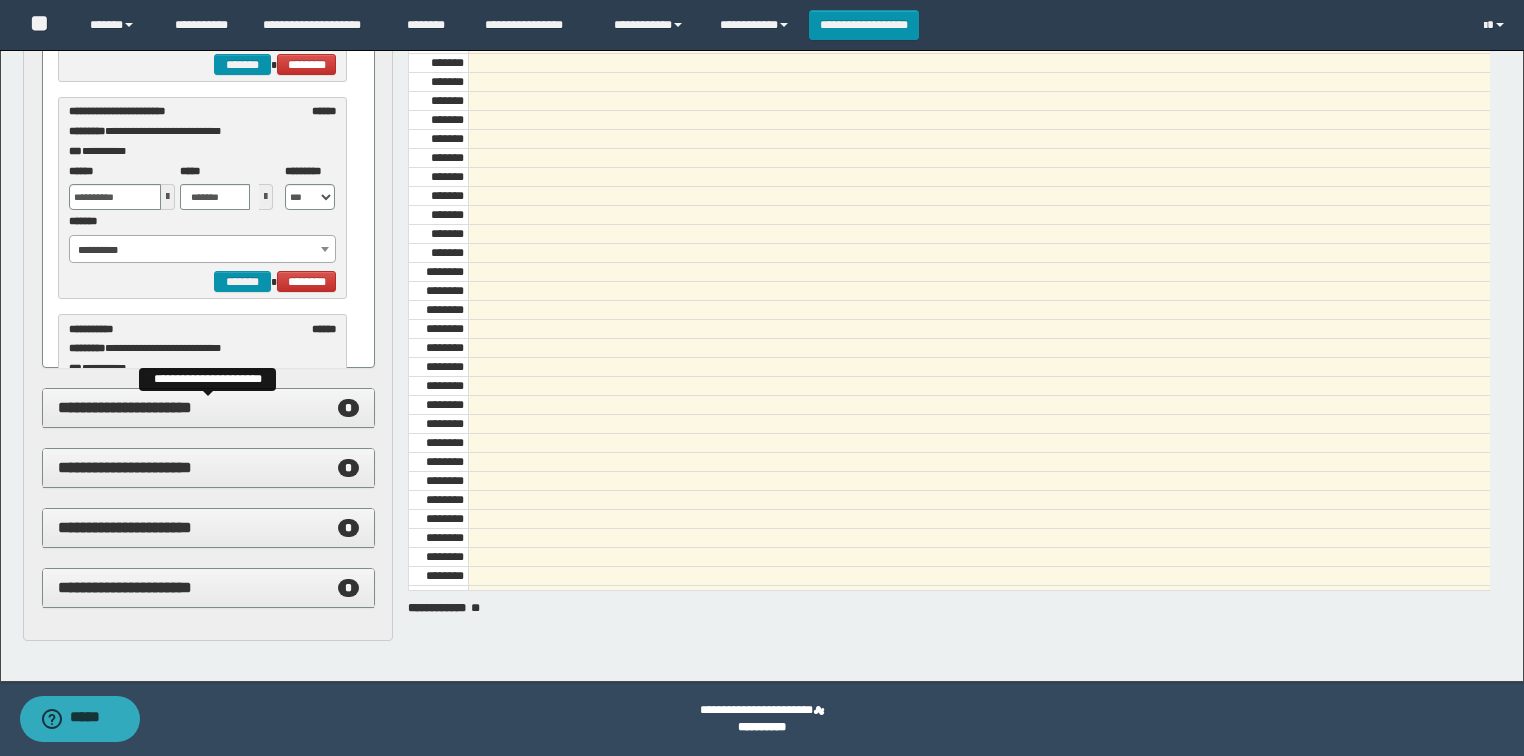 click on "**********" at bounding box center (209, 408) 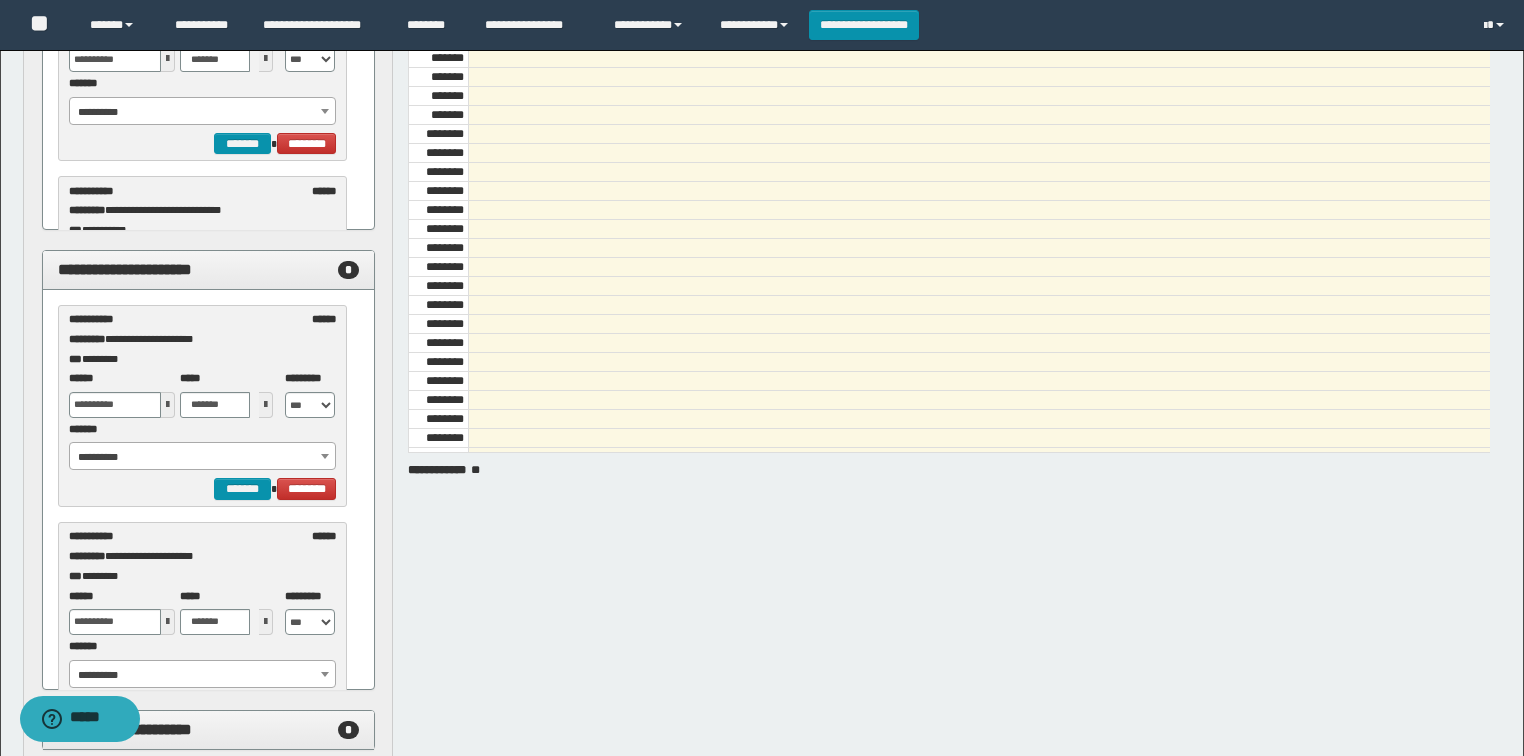 scroll, scrollTop: 512, scrollLeft: 0, axis: vertical 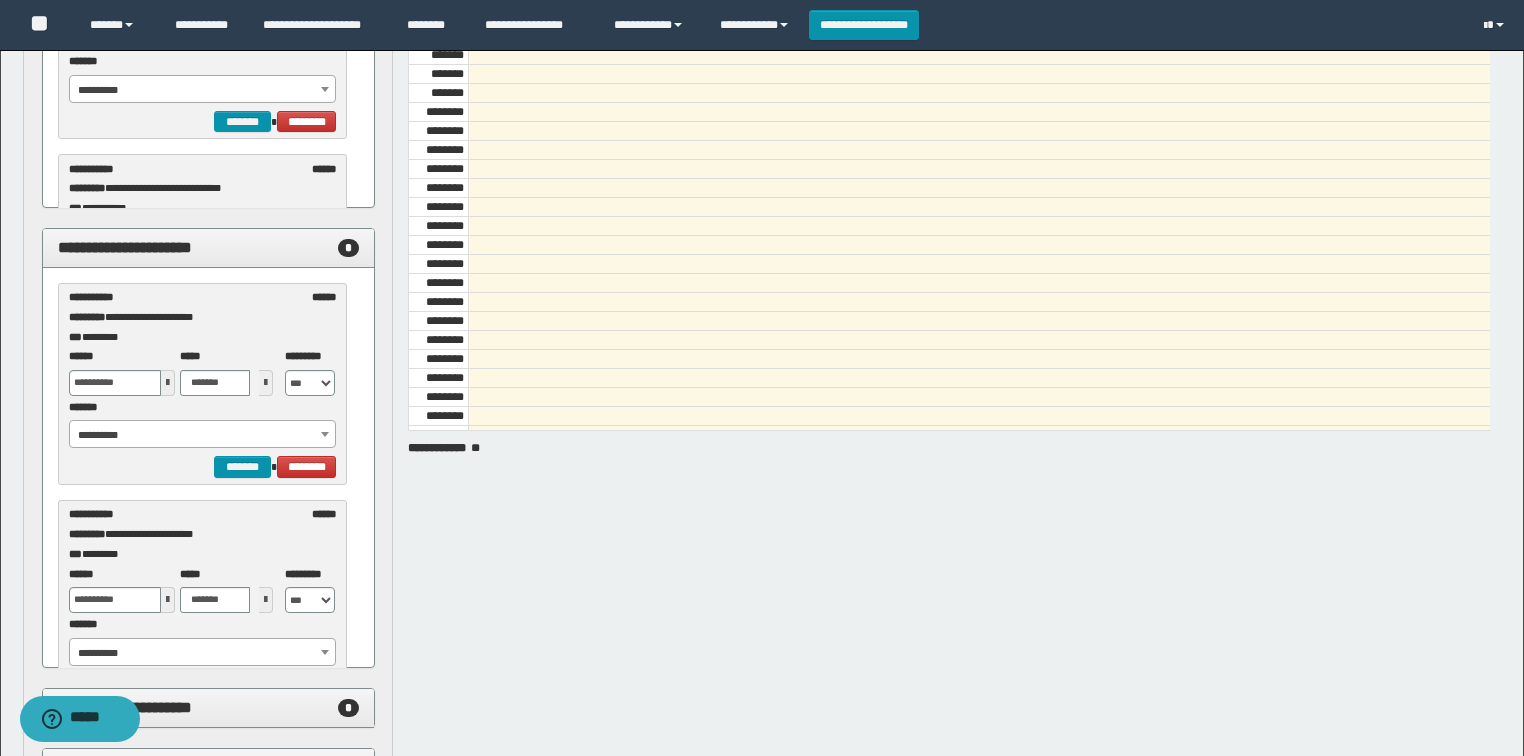 click on "**********" at bounding box center (203, 435) 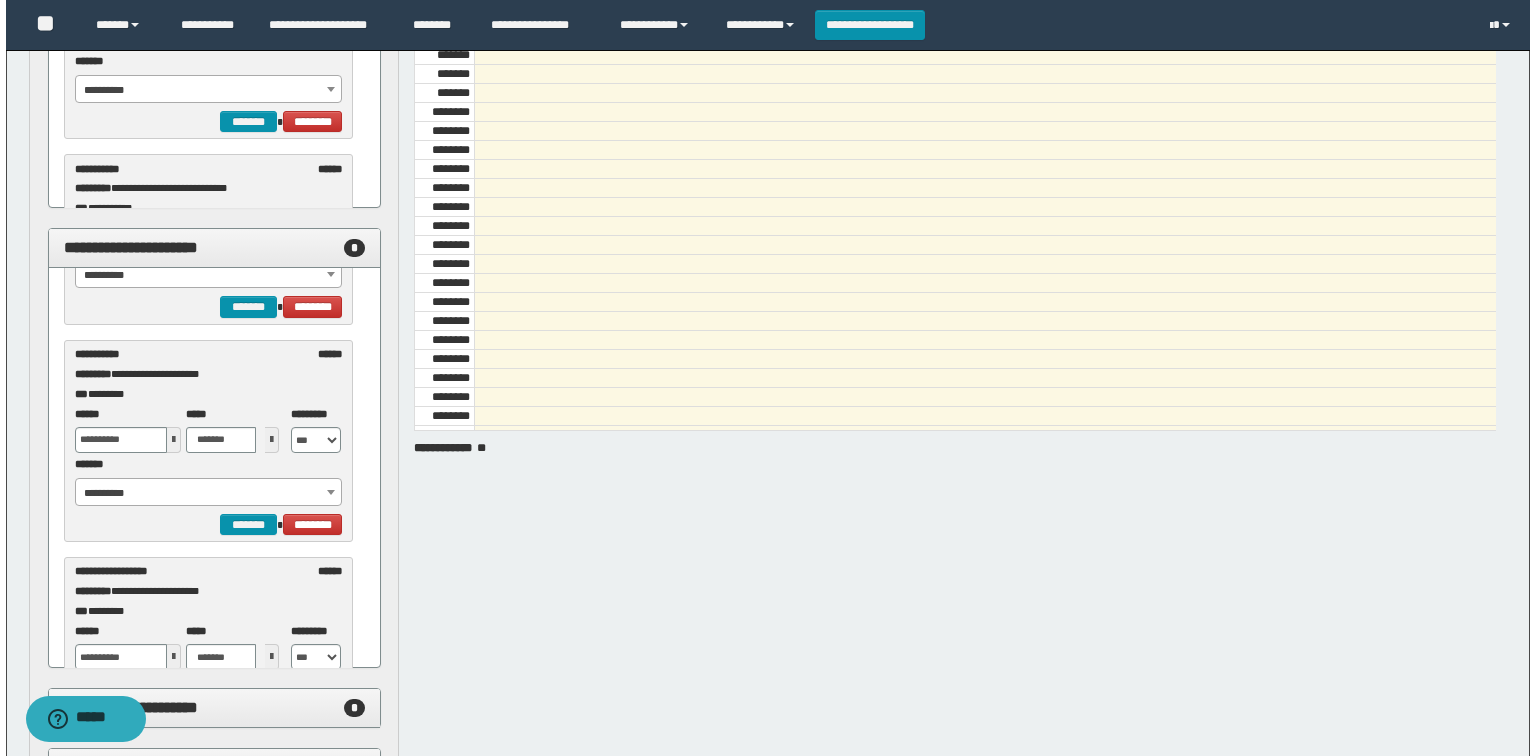 scroll, scrollTop: 240, scrollLeft: 0, axis: vertical 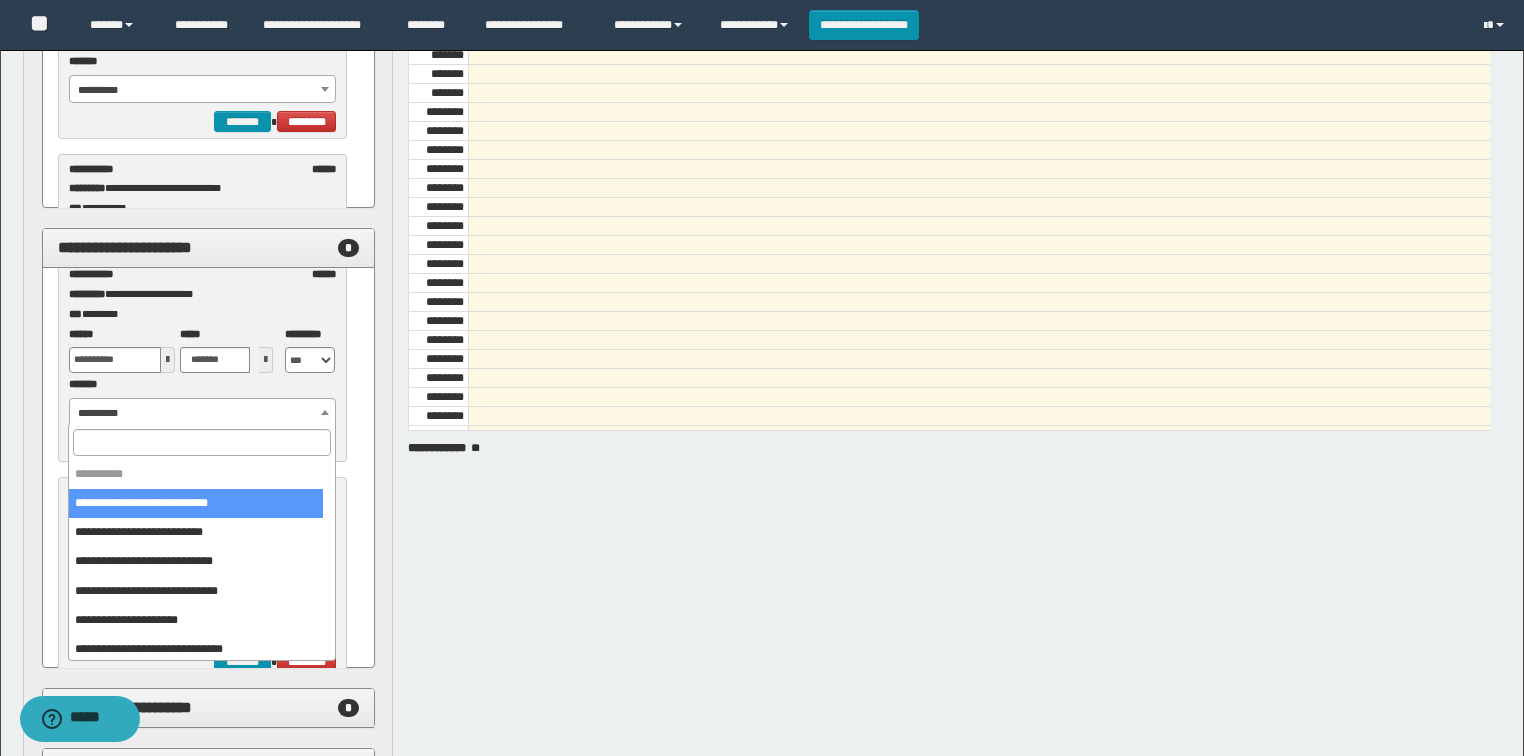 click on "**********" at bounding box center [203, 413] 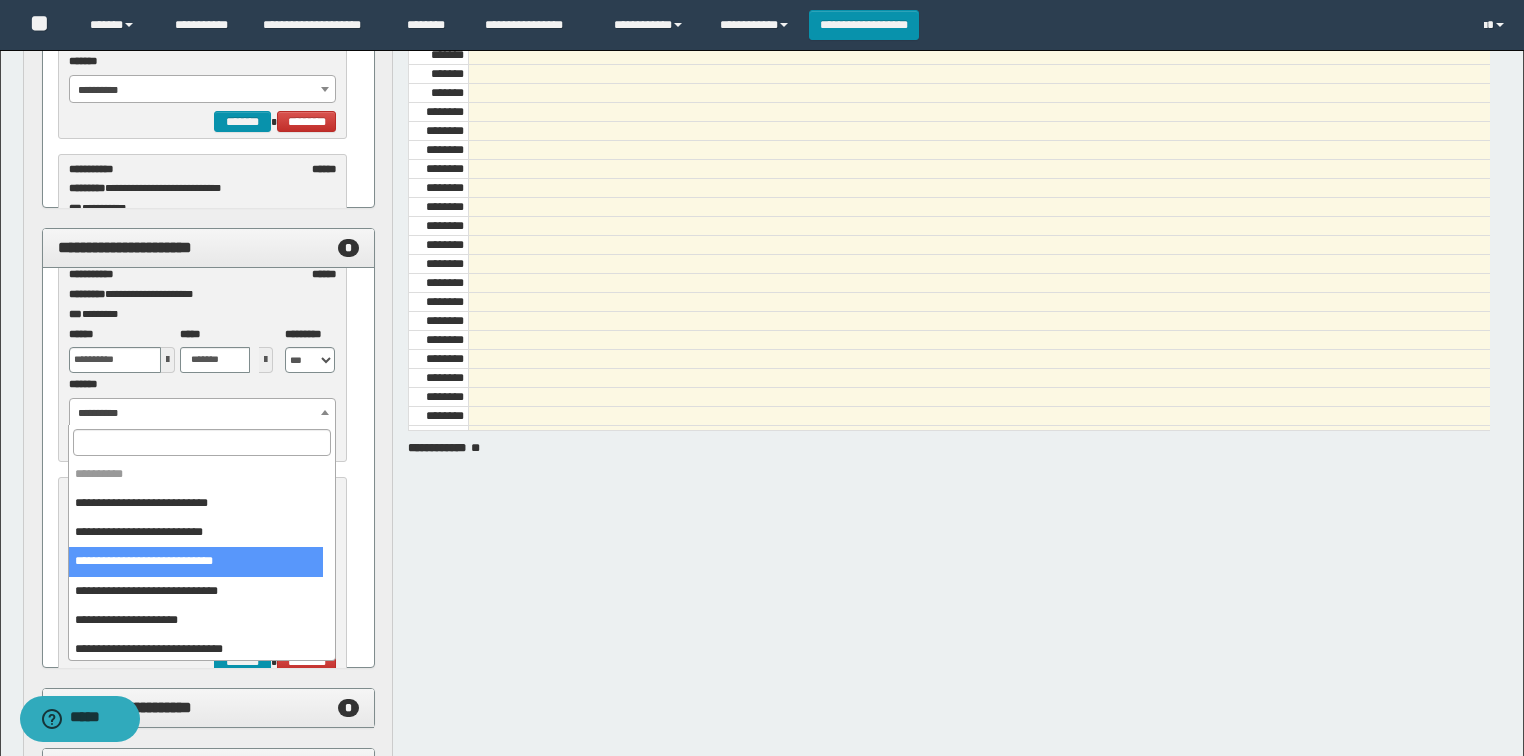 select on "******" 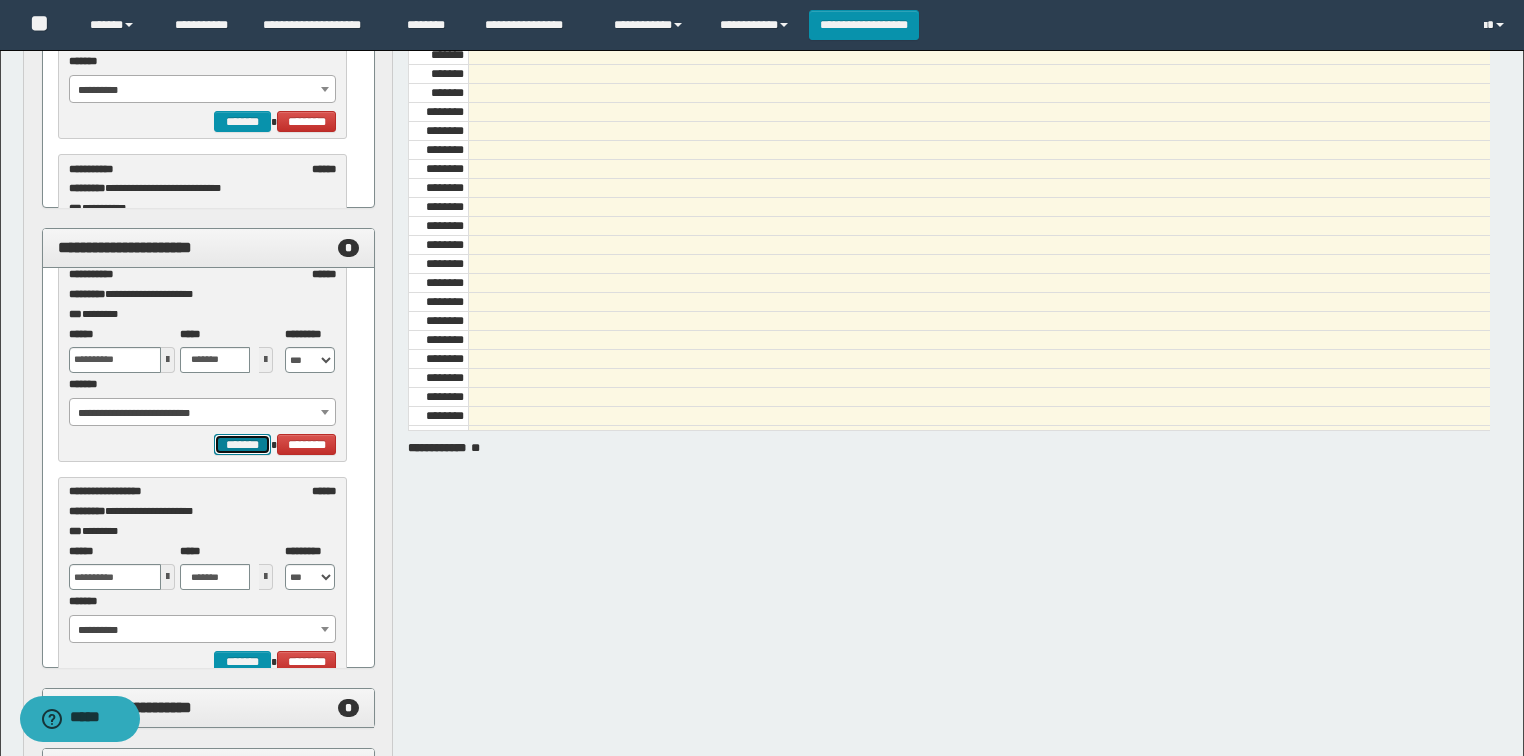 click on "*******" at bounding box center [242, 445] 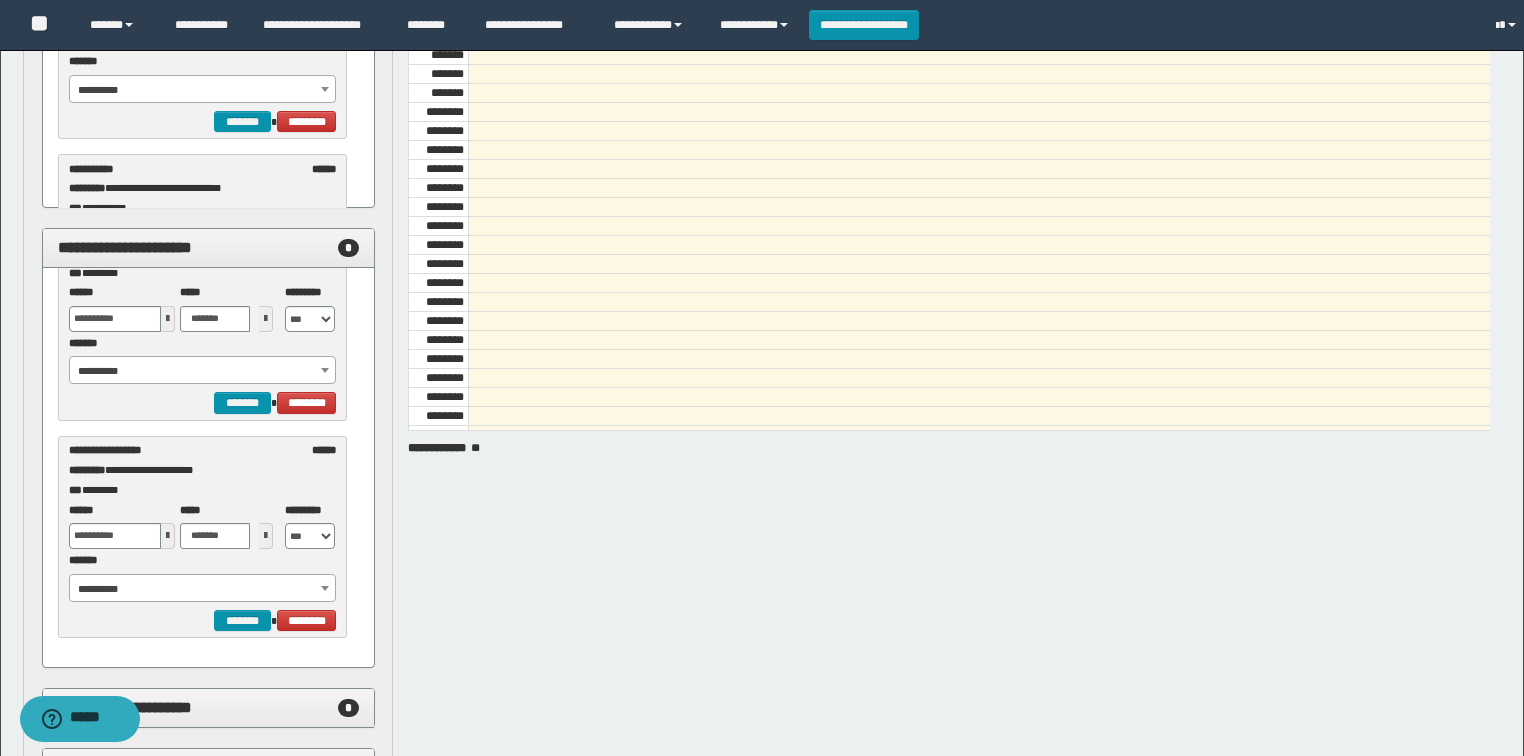 scroll, scrollTop: 22, scrollLeft: 0, axis: vertical 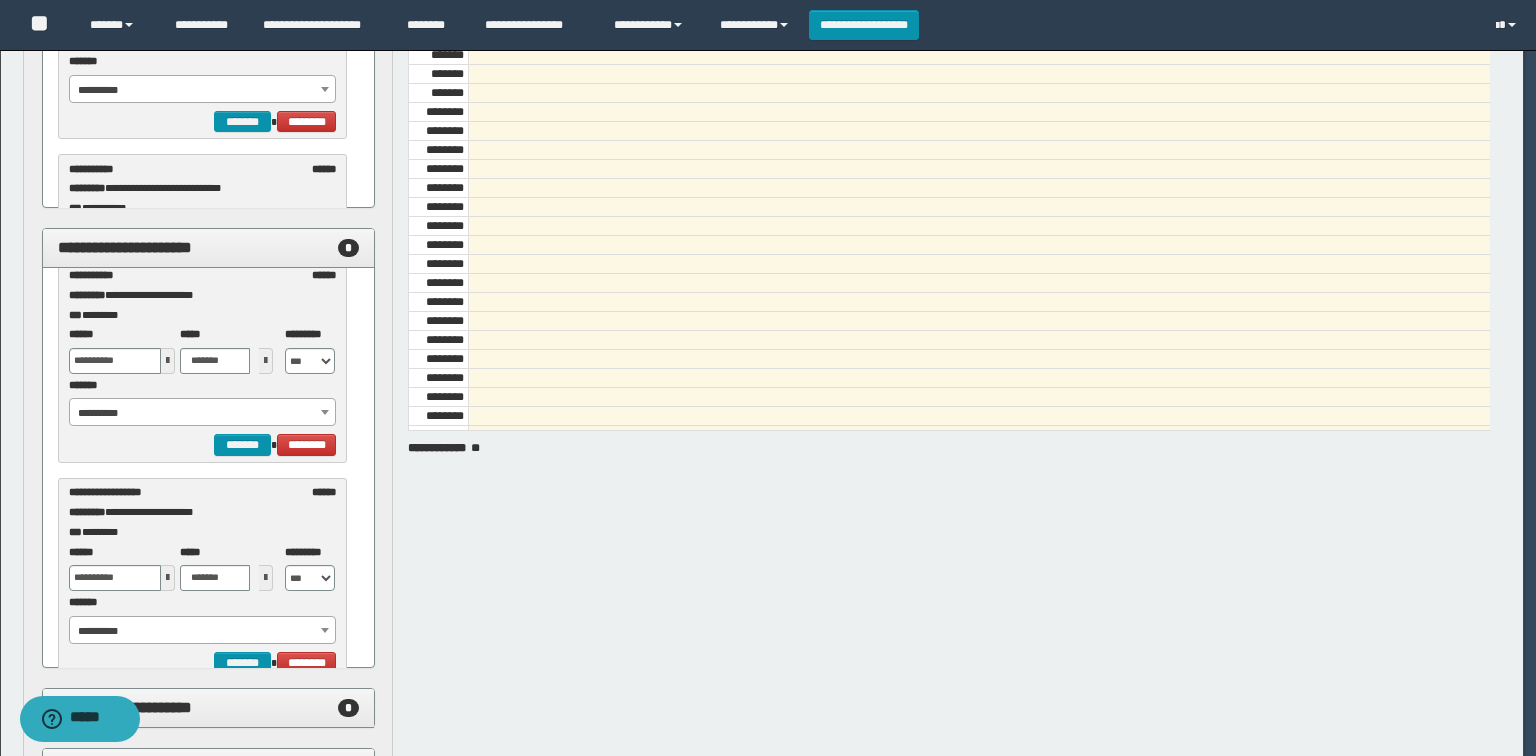 select on "******" 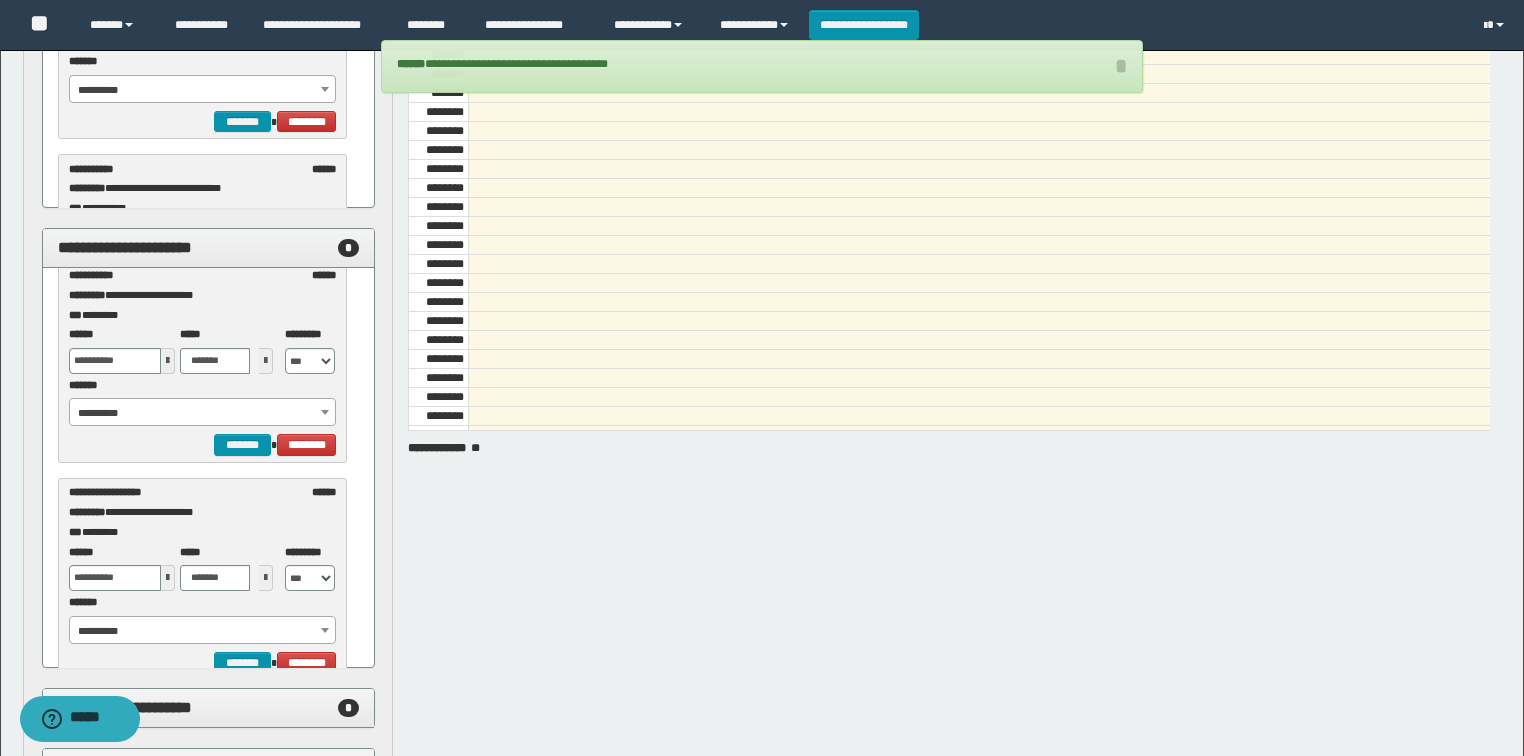 scroll, scrollTop: 0, scrollLeft: 0, axis: both 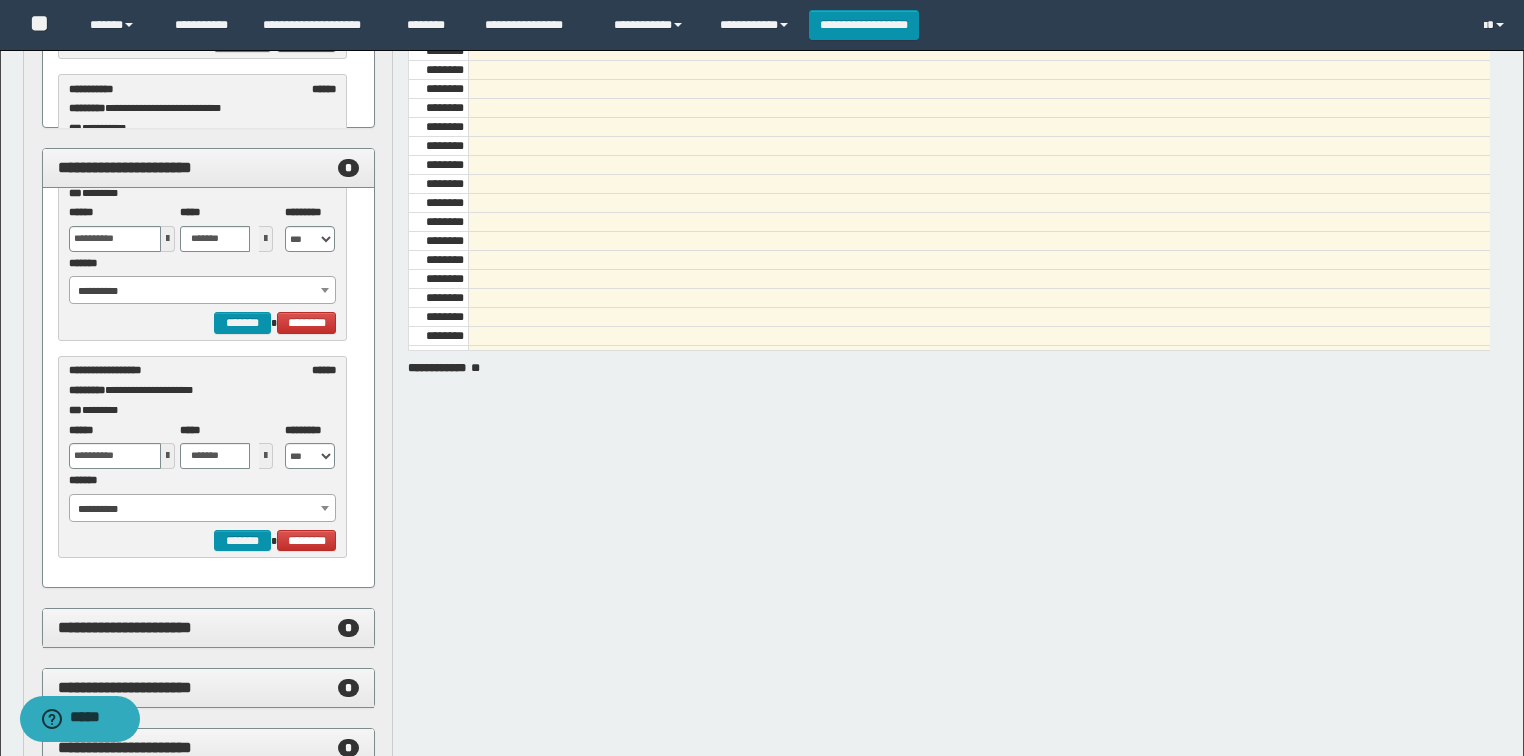 click on "**********" at bounding box center (203, 509) 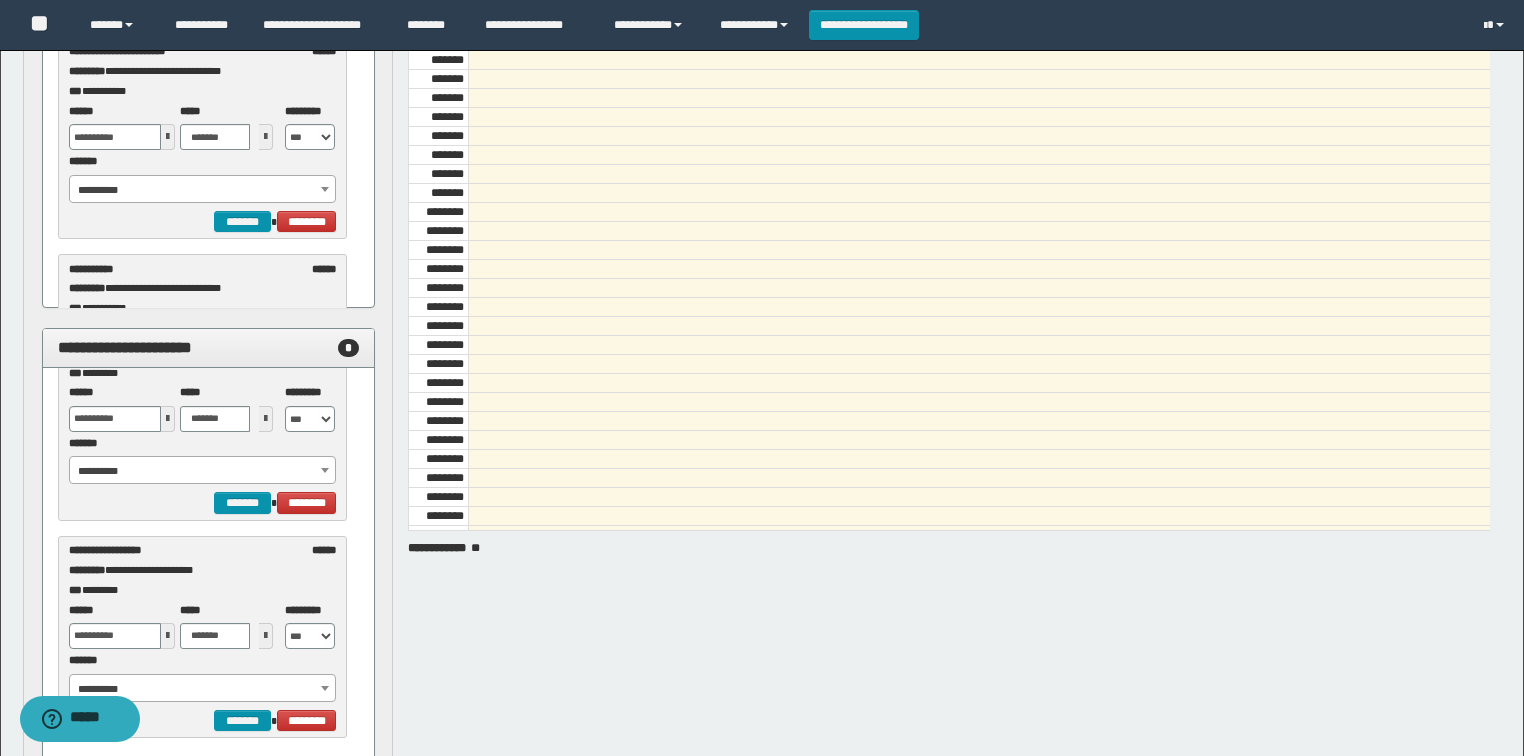 scroll, scrollTop: 352, scrollLeft: 0, axis: vertical 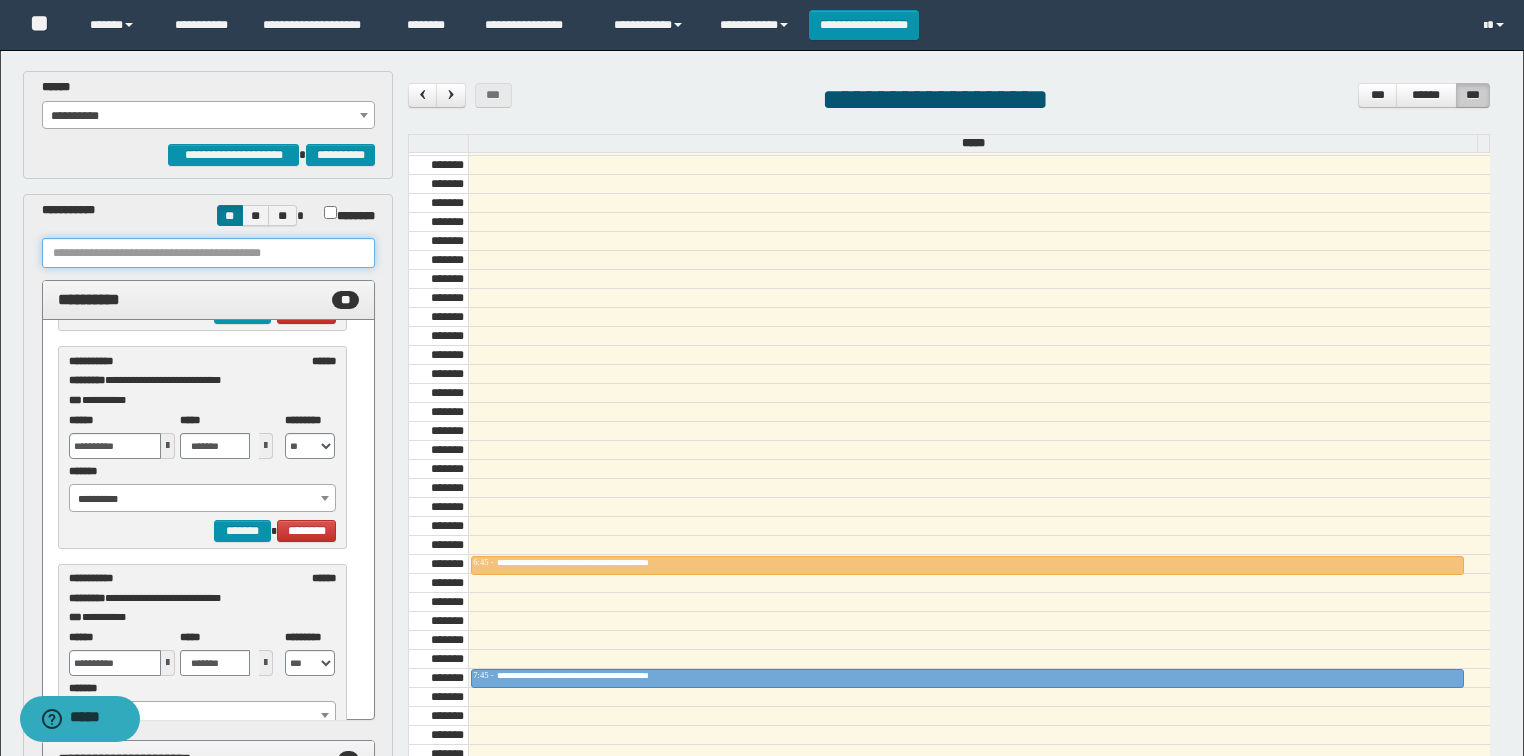 click at bounding box center [208, 253] 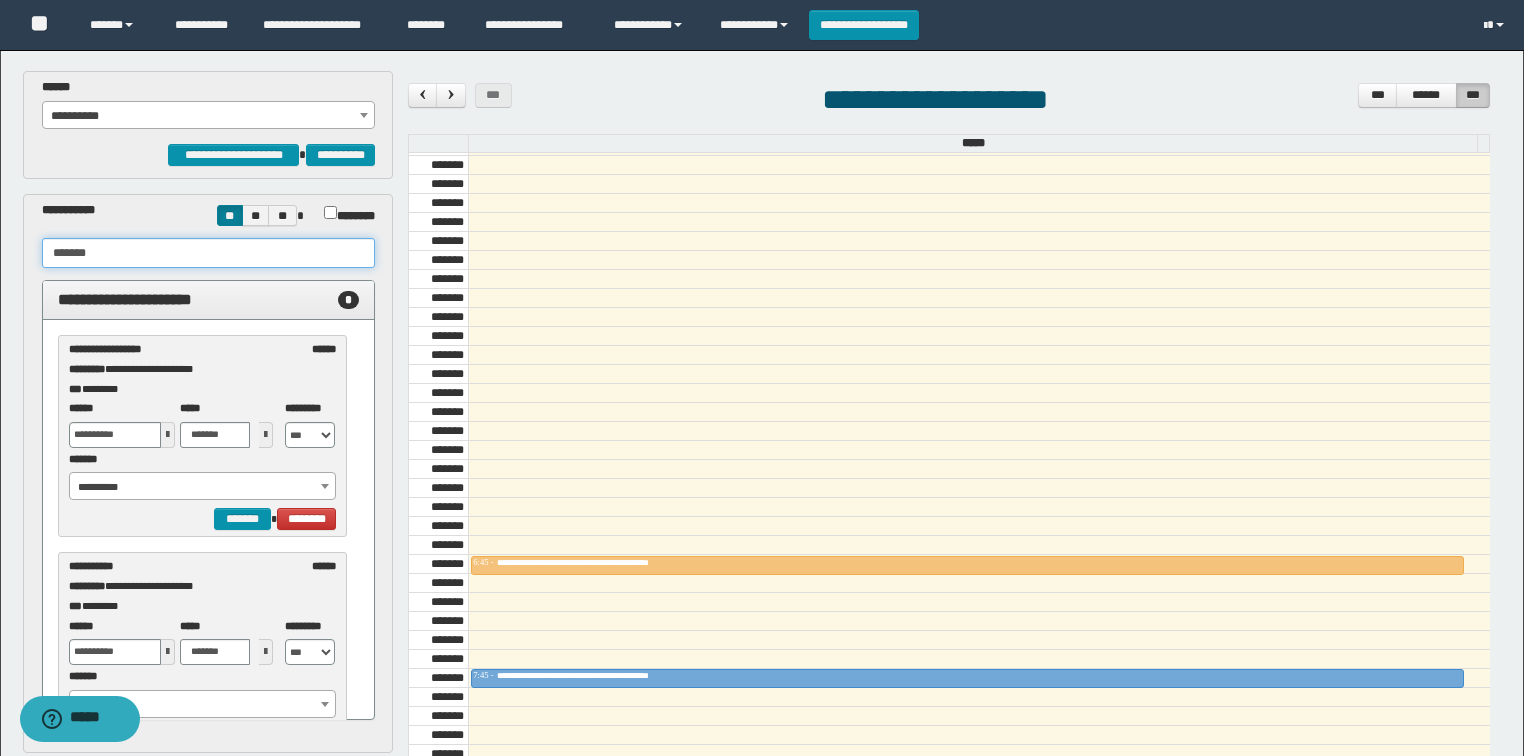 type on "********" 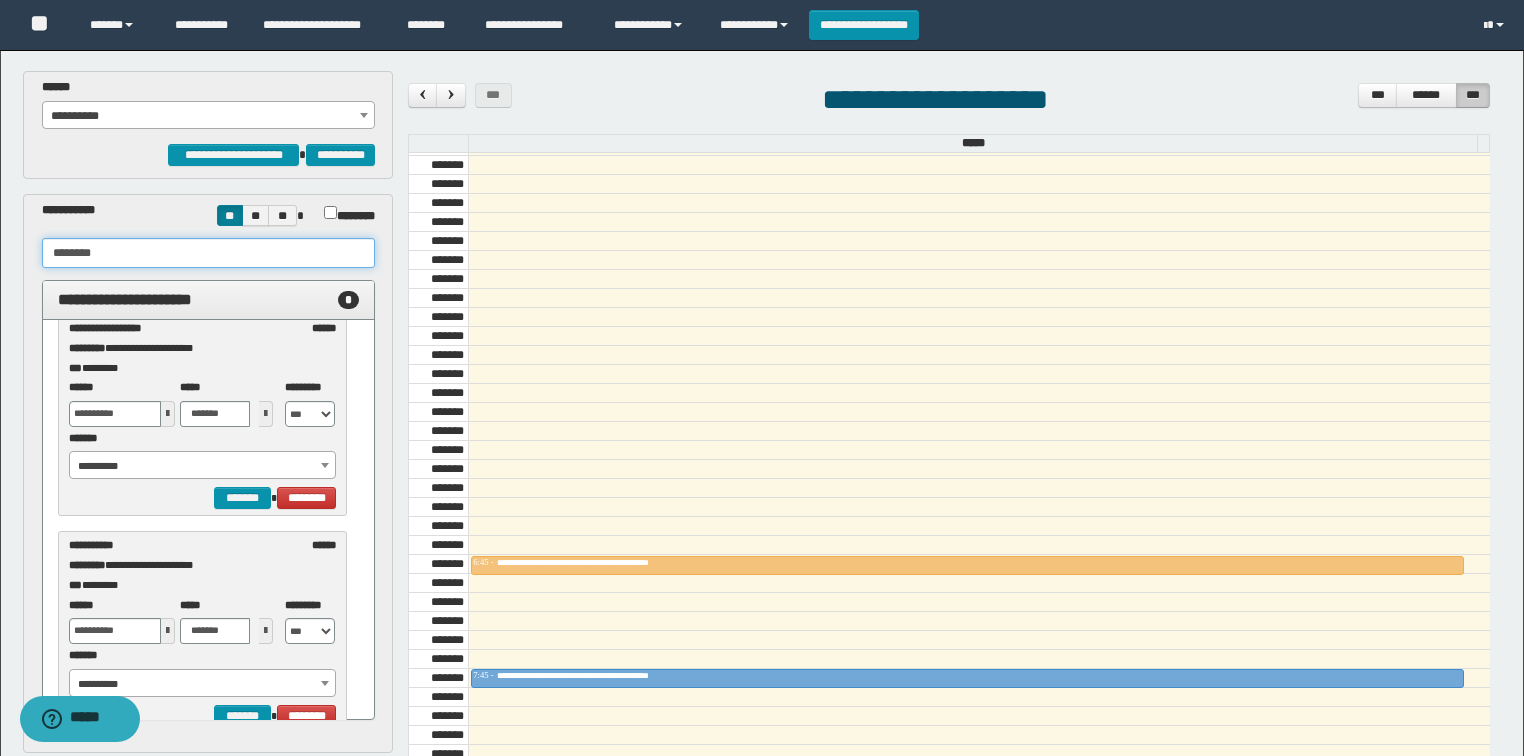 scroll, scrollTop: 0, scrollLeft: 0, axis: both 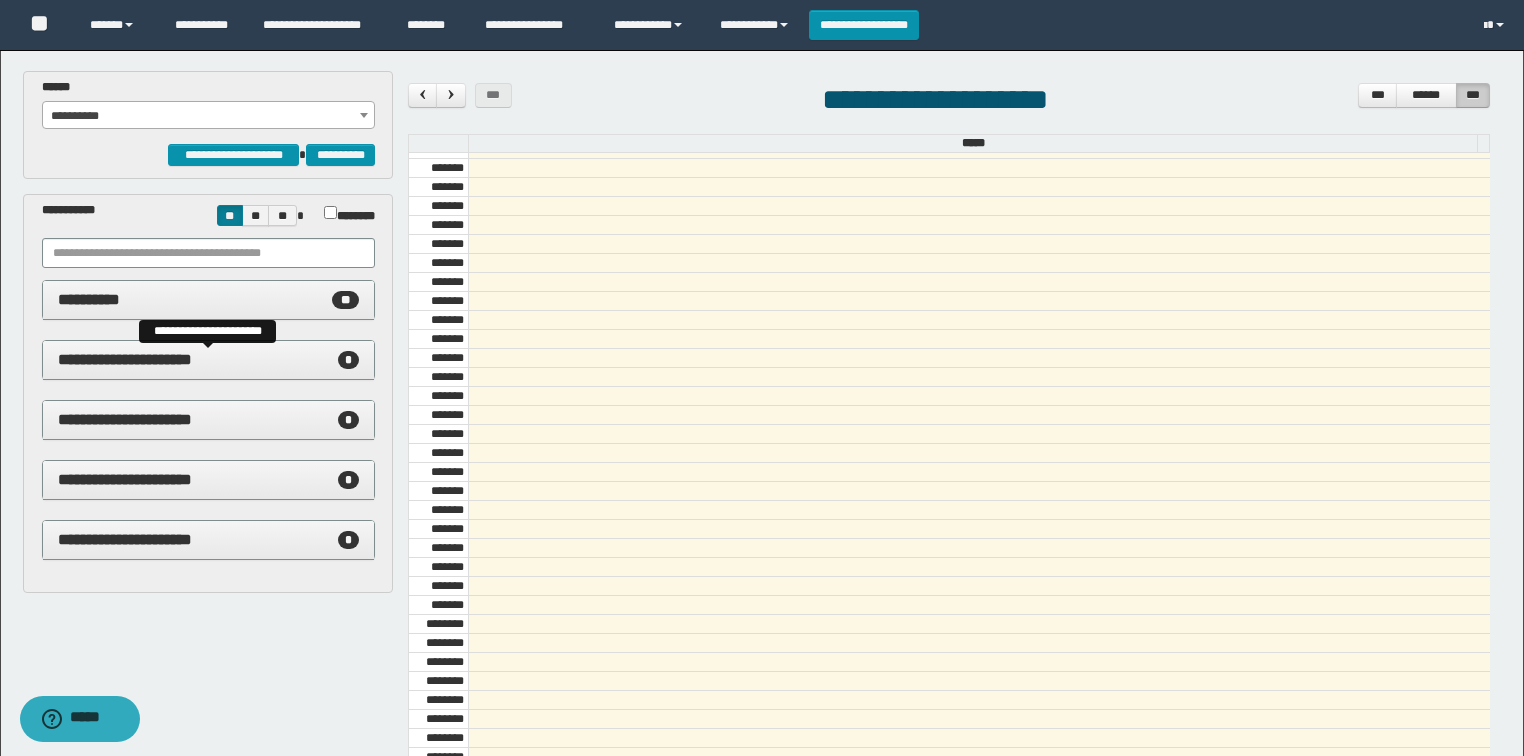 click on "**********" at bounding box center [209, 360] 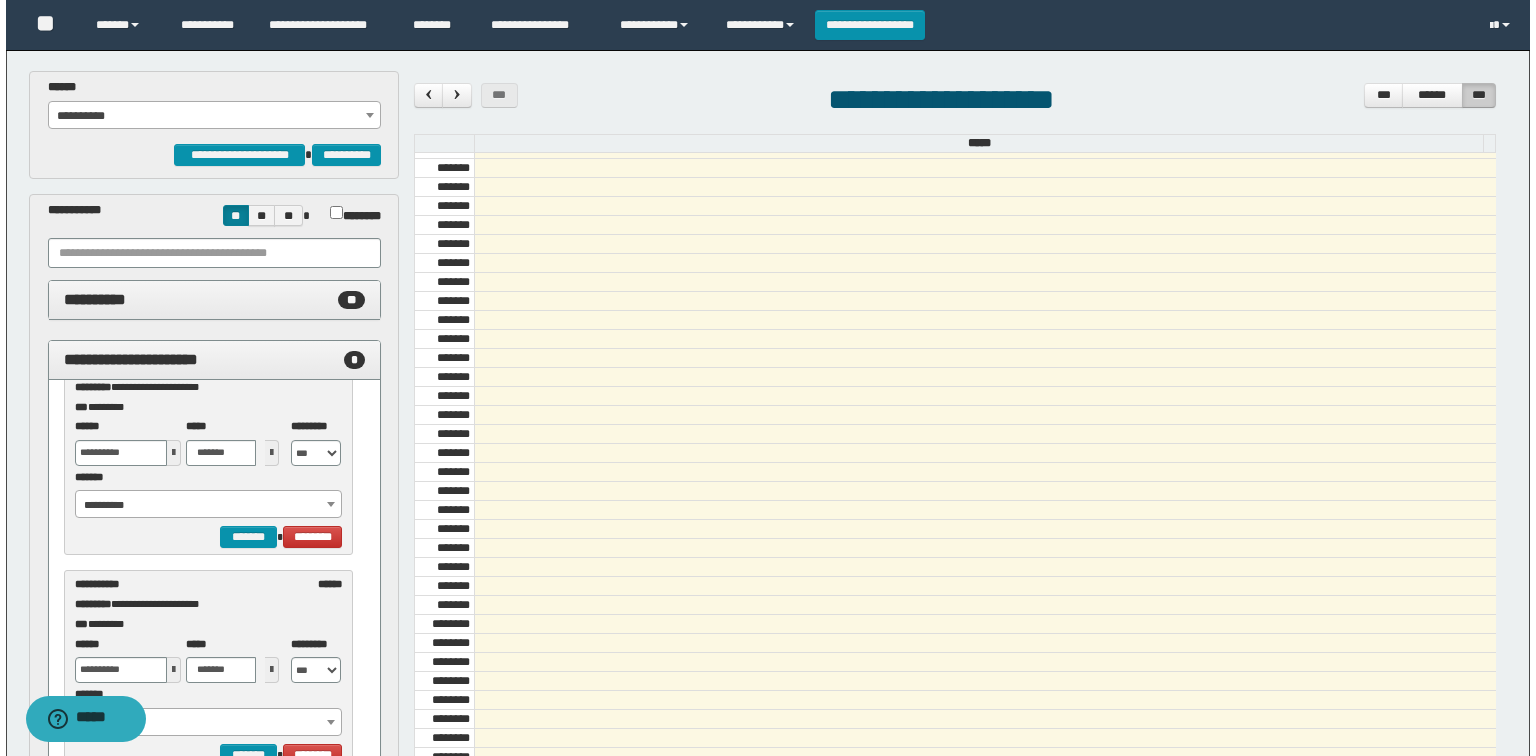 scroll, scrollTop: 64, scrollLeft: 0, axis: vertical 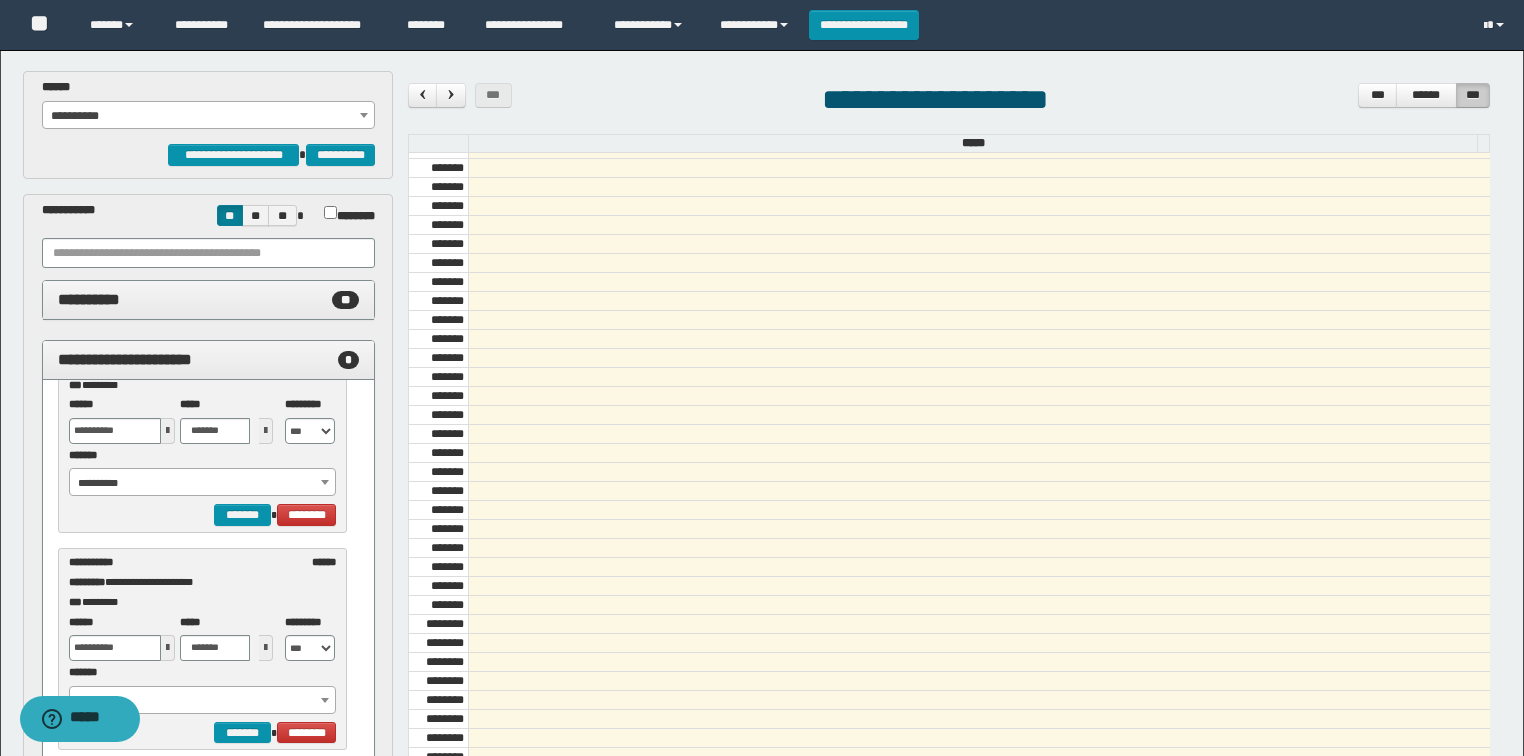 click on "**********" at bounding box center [203, 701] 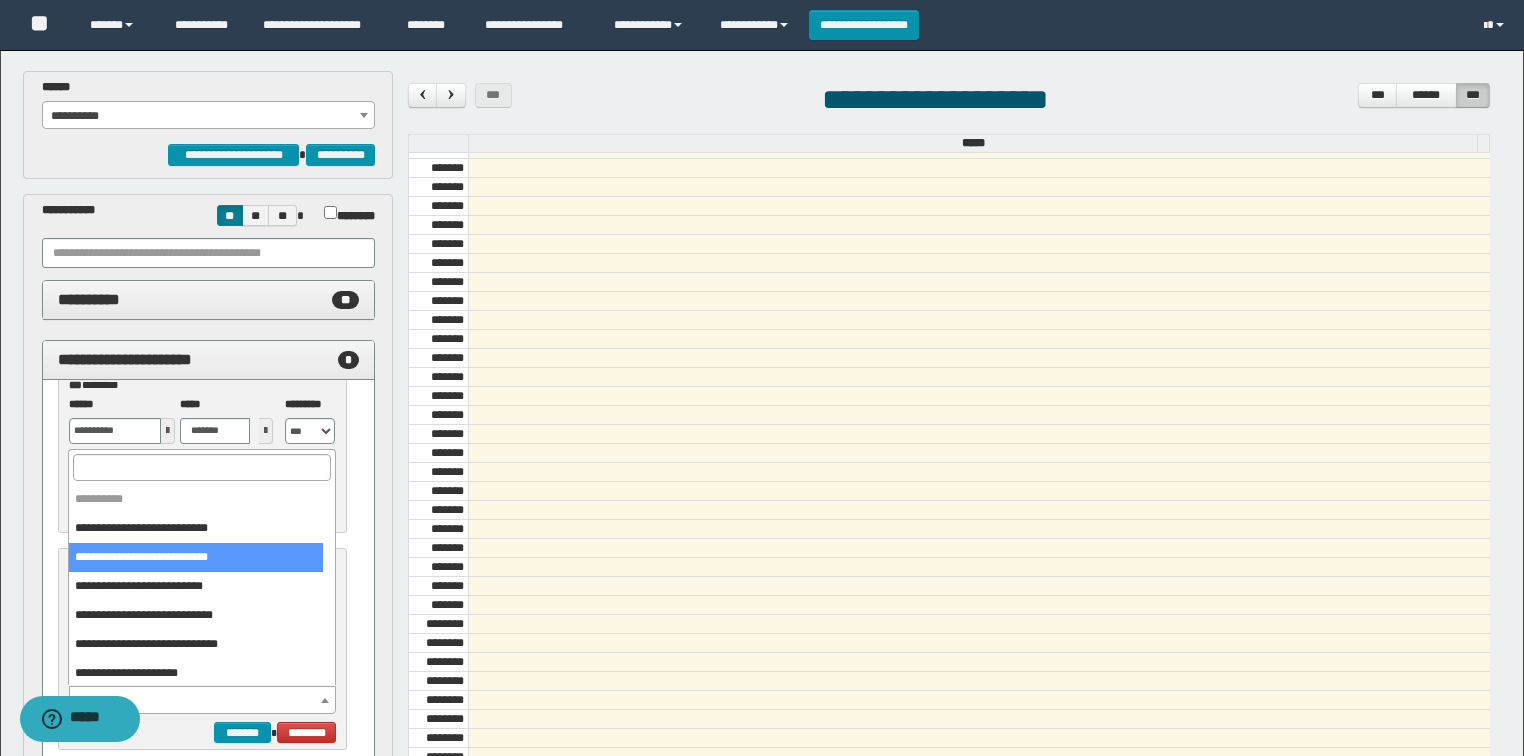 select on "******" 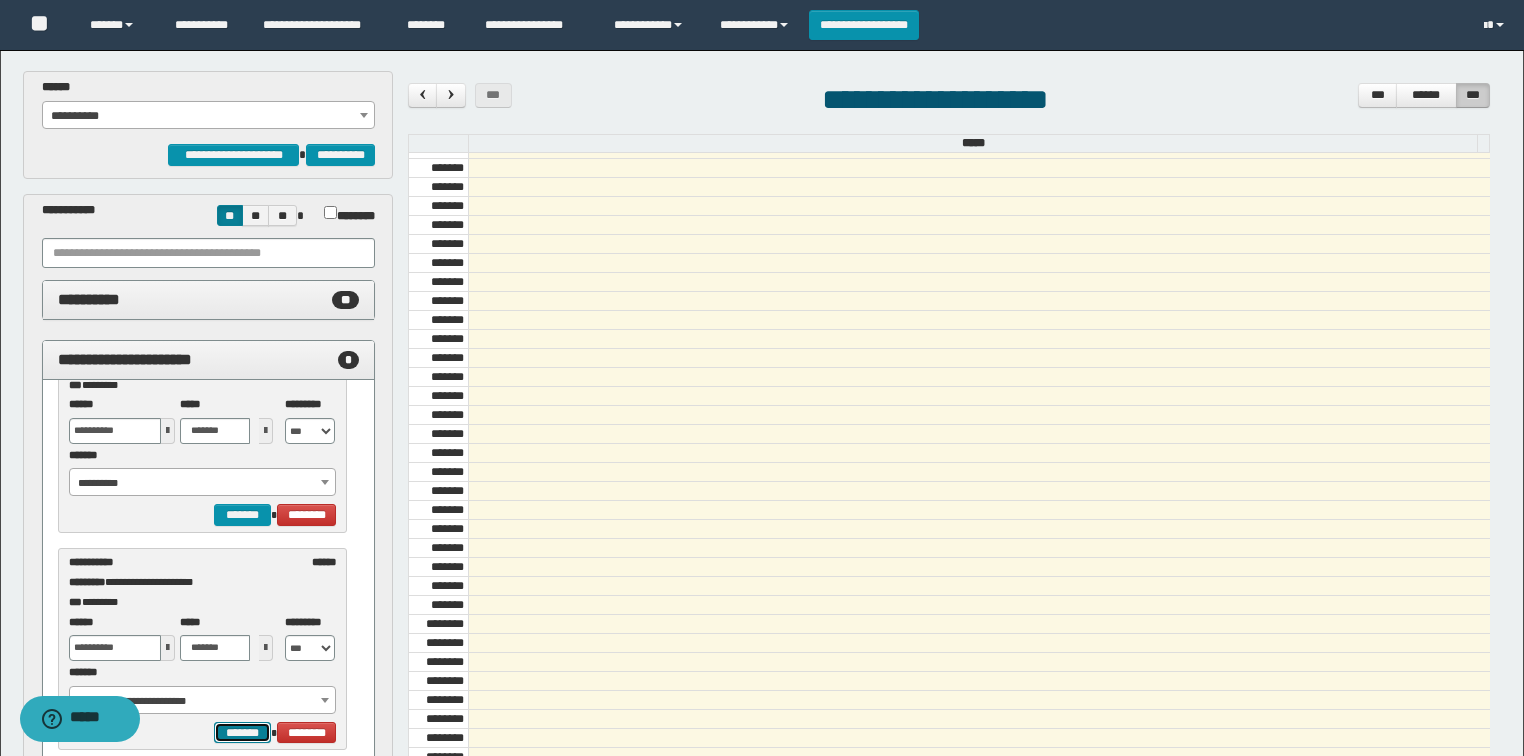 click on "*******" at bounding box center (242, 733) 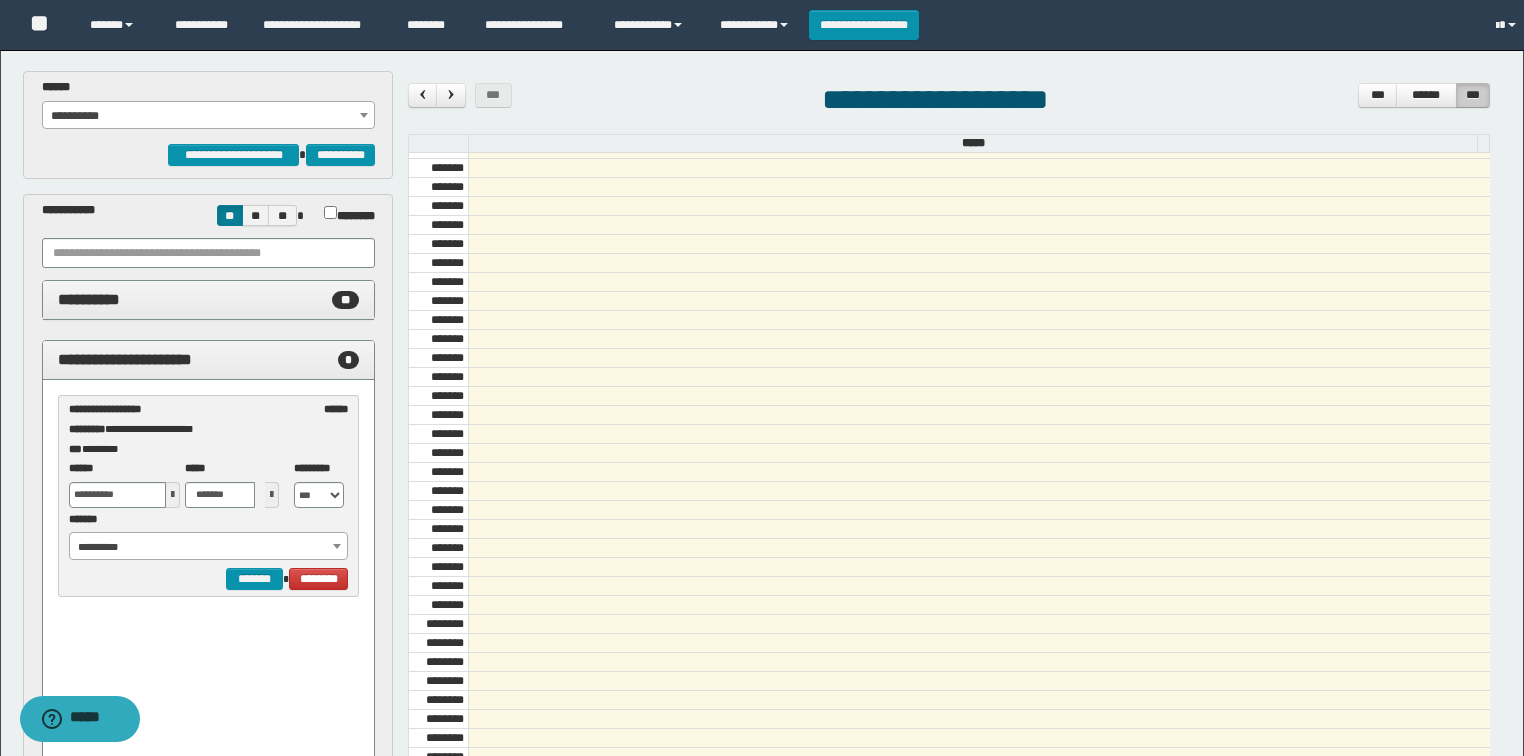 scroll, scrollTop: 0, scrollLeft: 0, axis: both 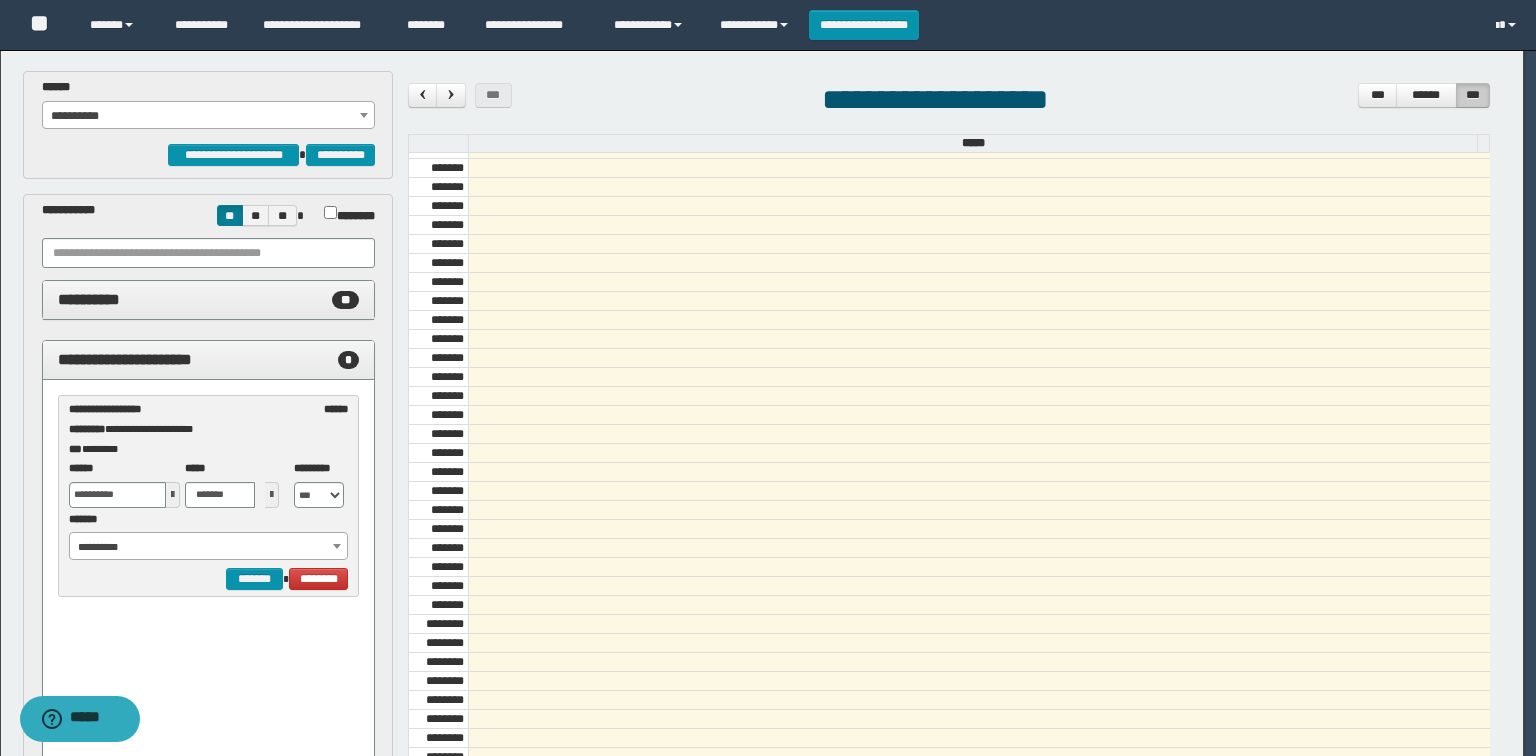 select on "******" 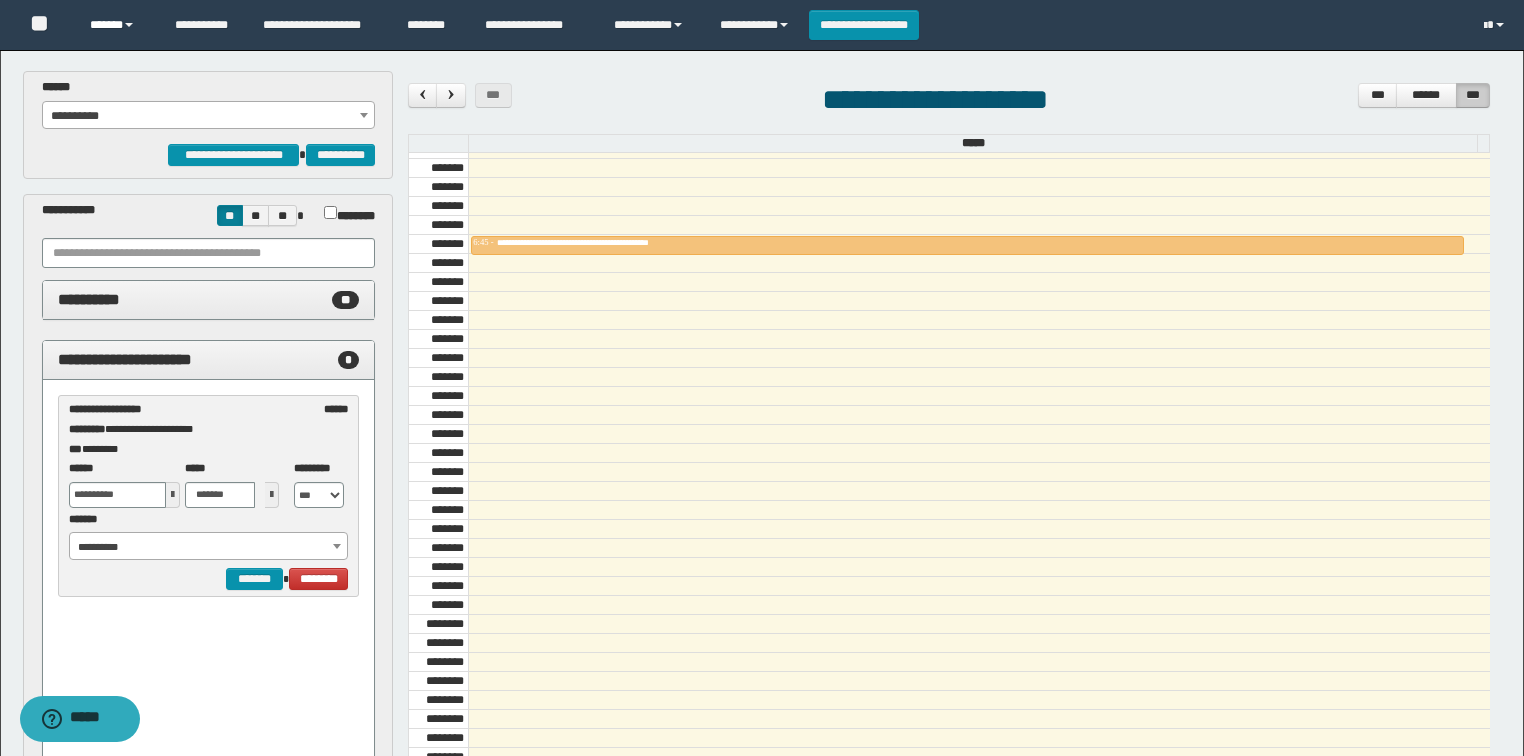click on "******" at bounding box center (117, 25) 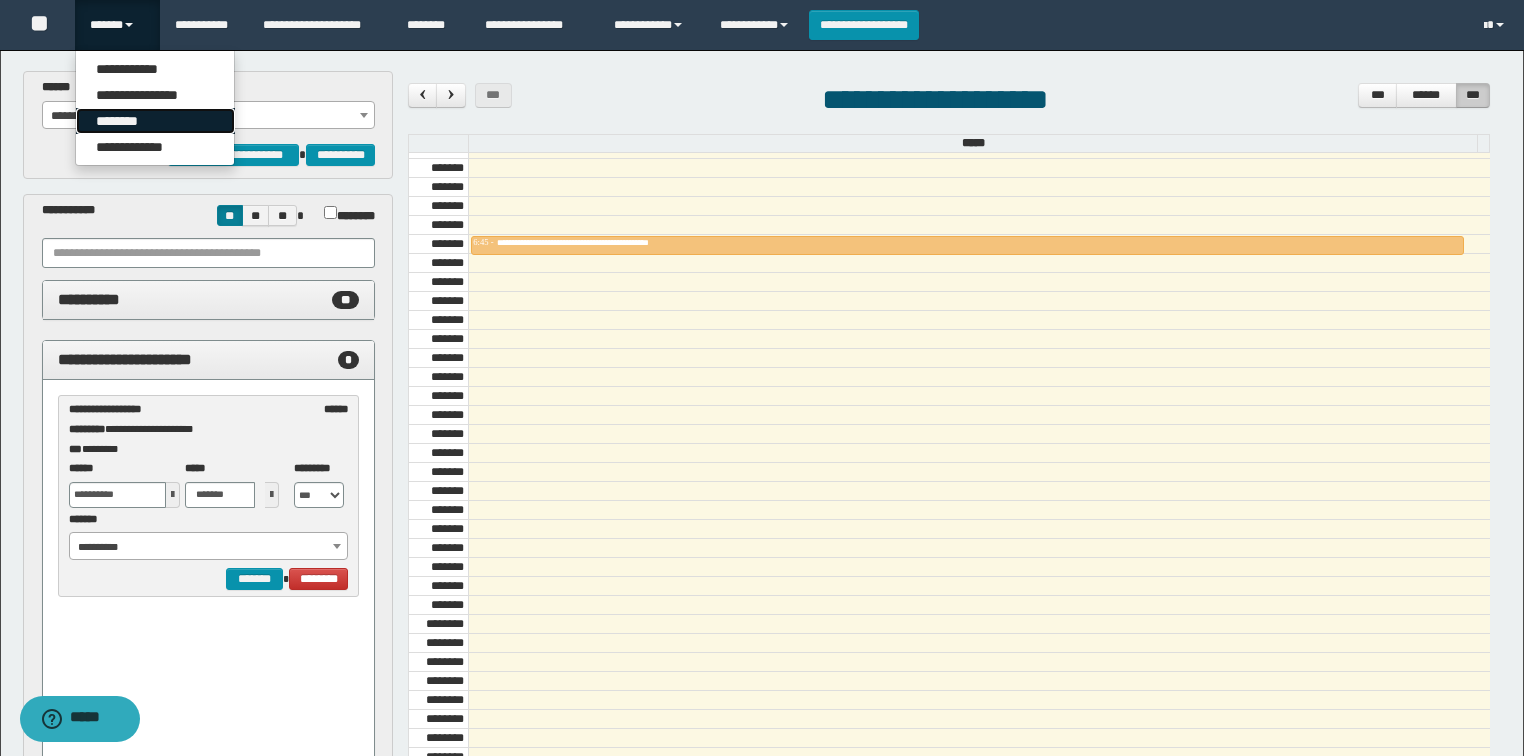click on "********" at bounding box center (155, 121) 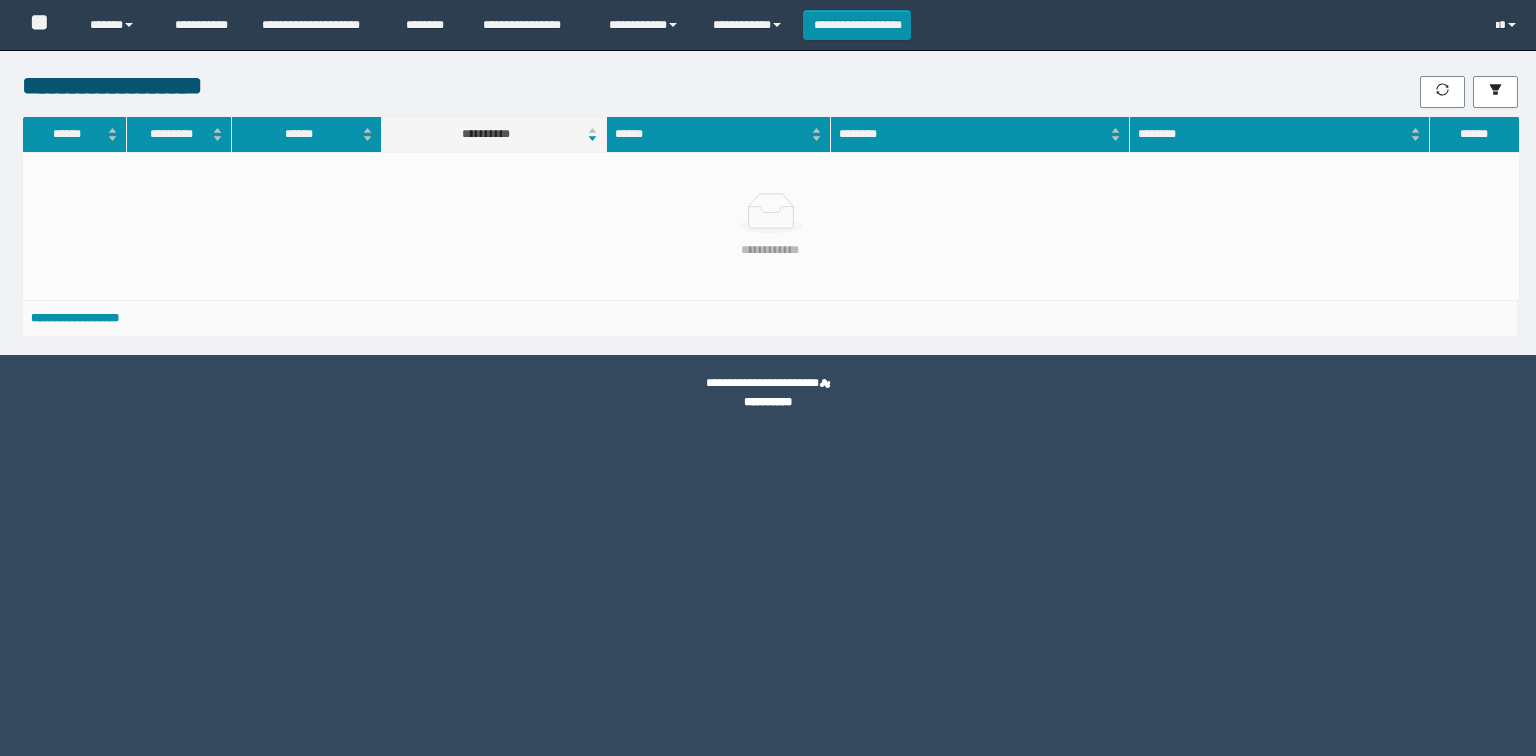 scroll, scrollTop: 0, scrollLeft: 0, axis: both 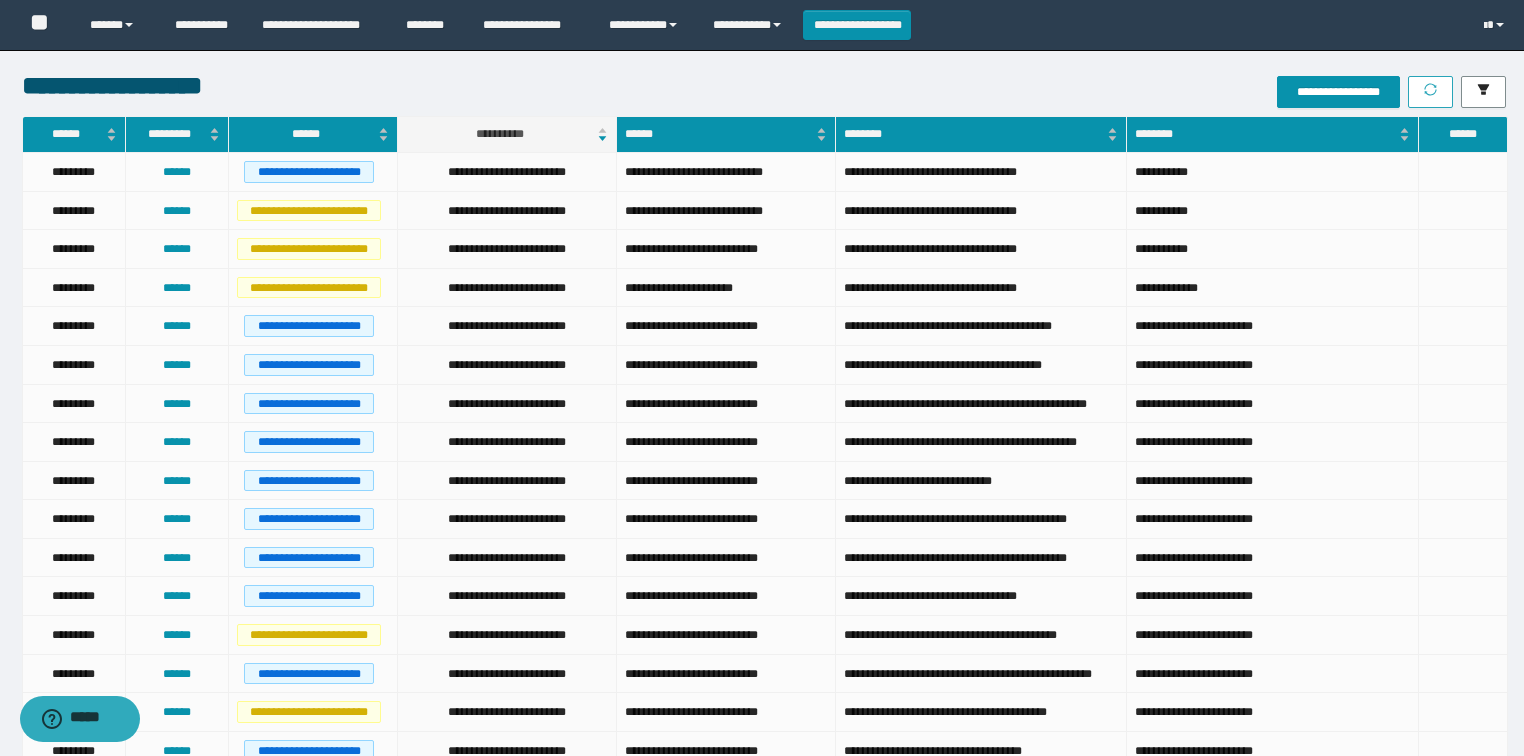 click at bounding box center (1430, 92) 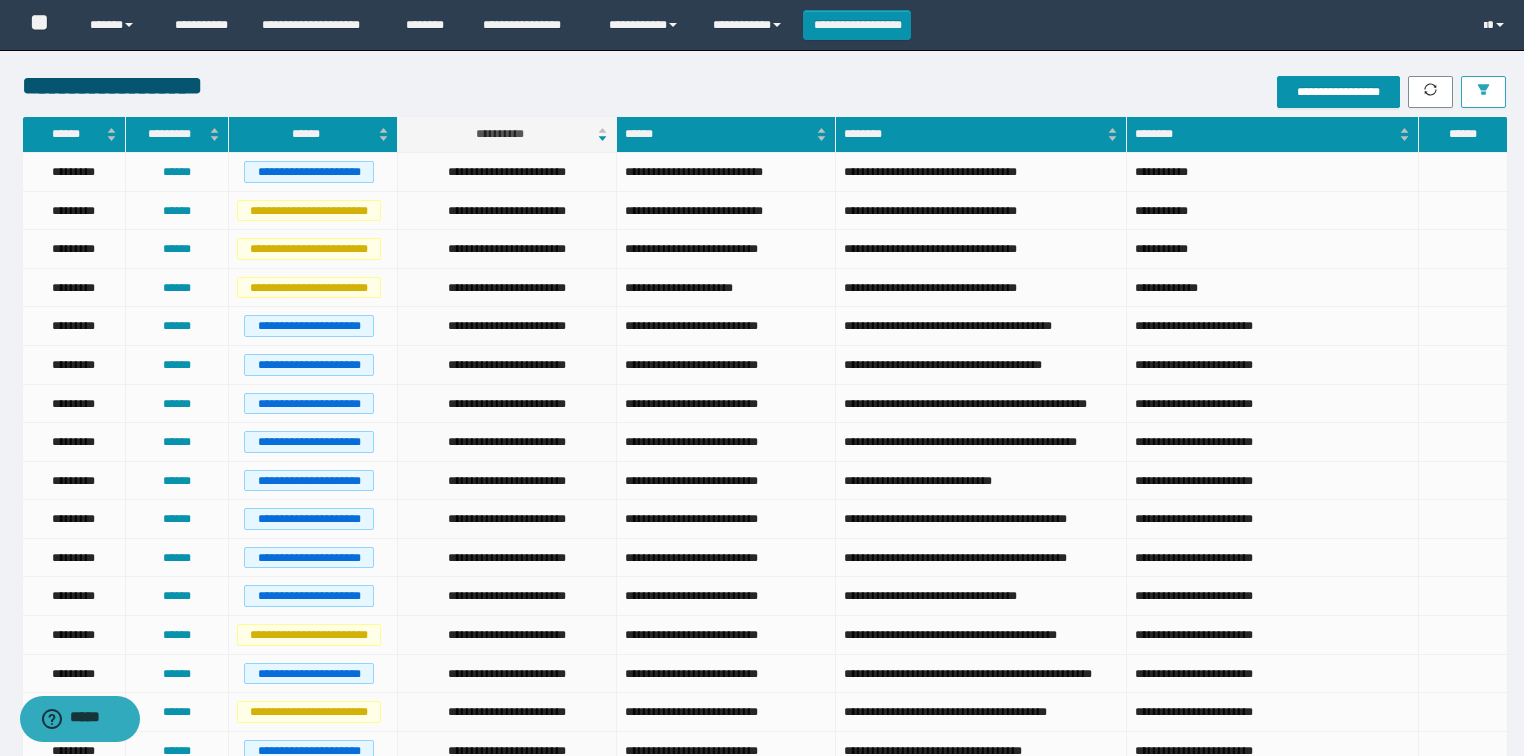 click 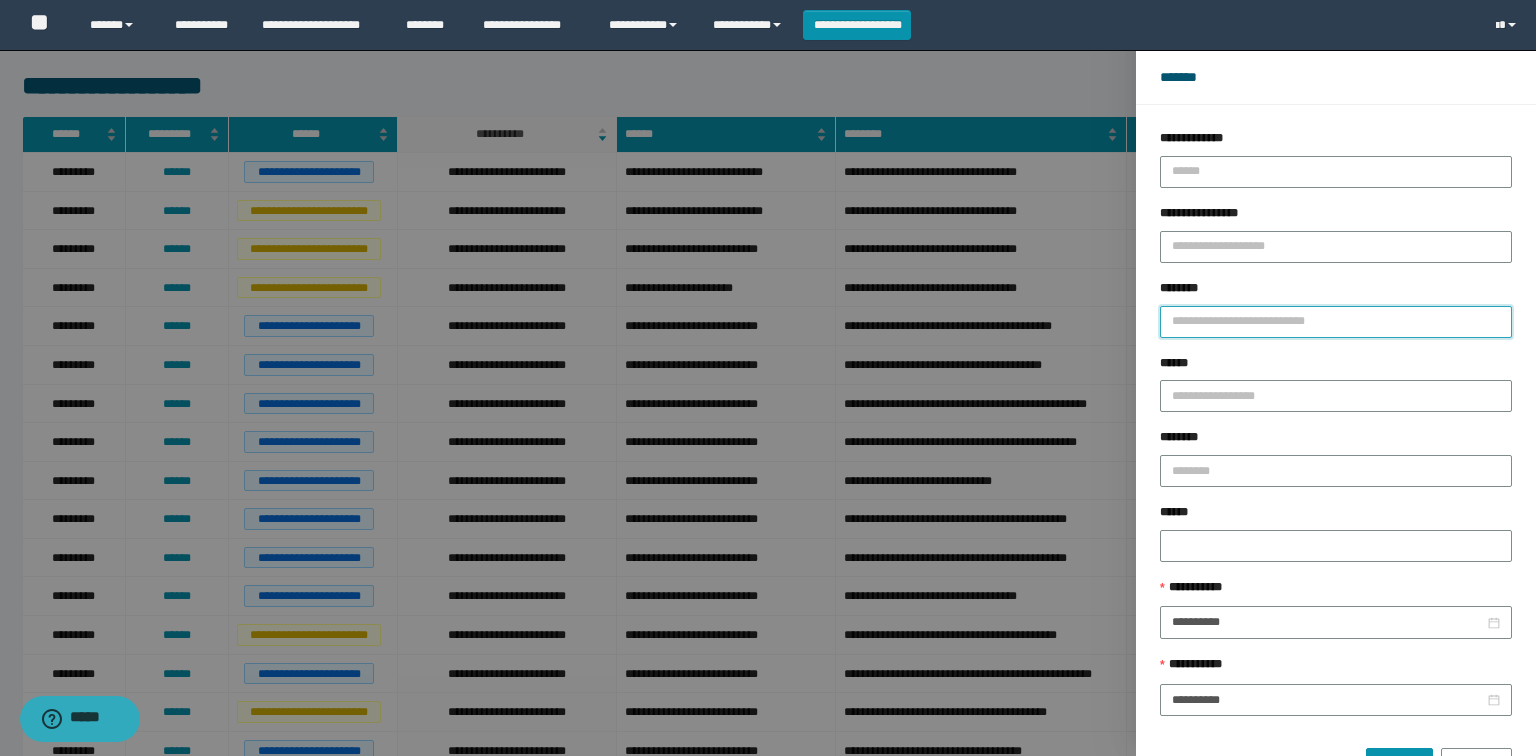 click on "********" at bounding box center [1336, 322] 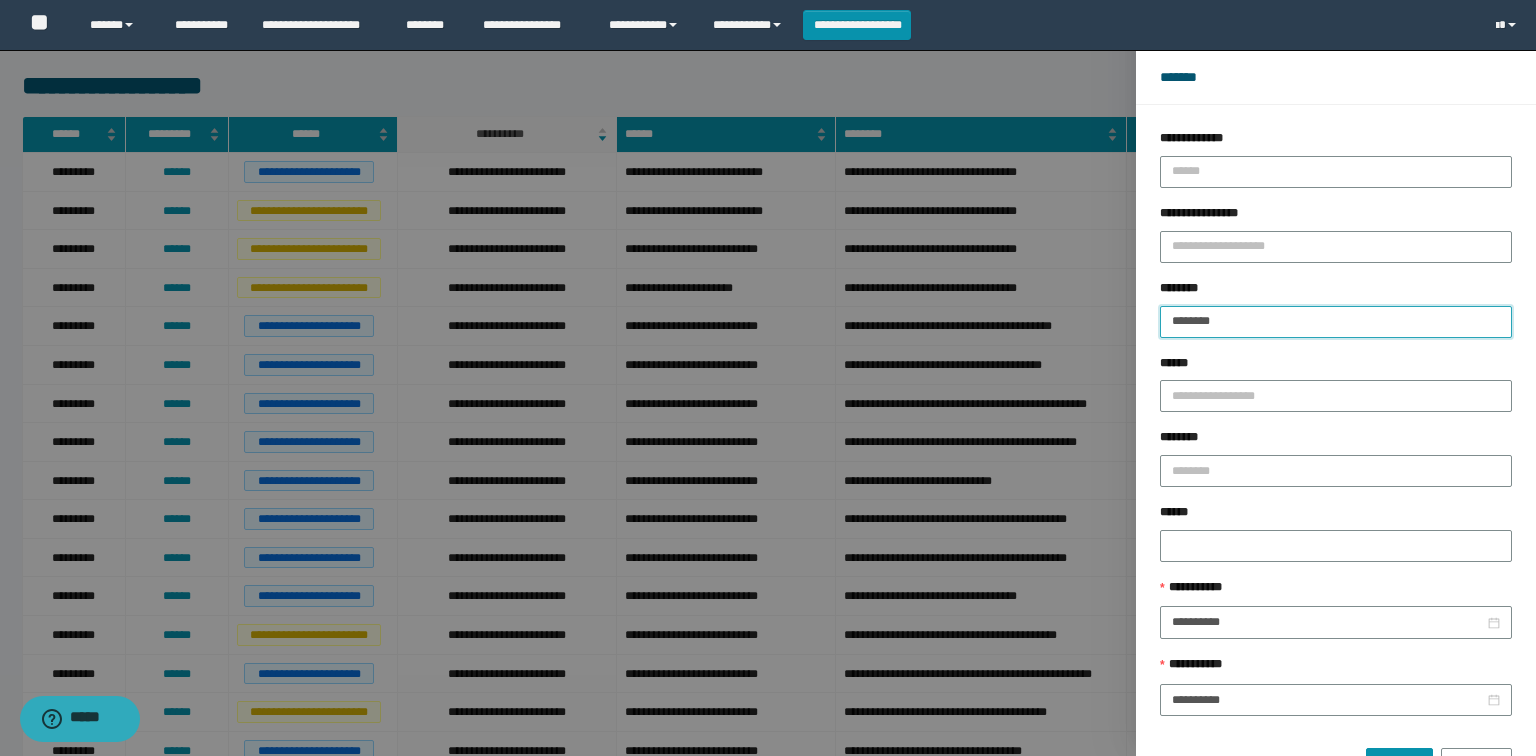 type on "********" 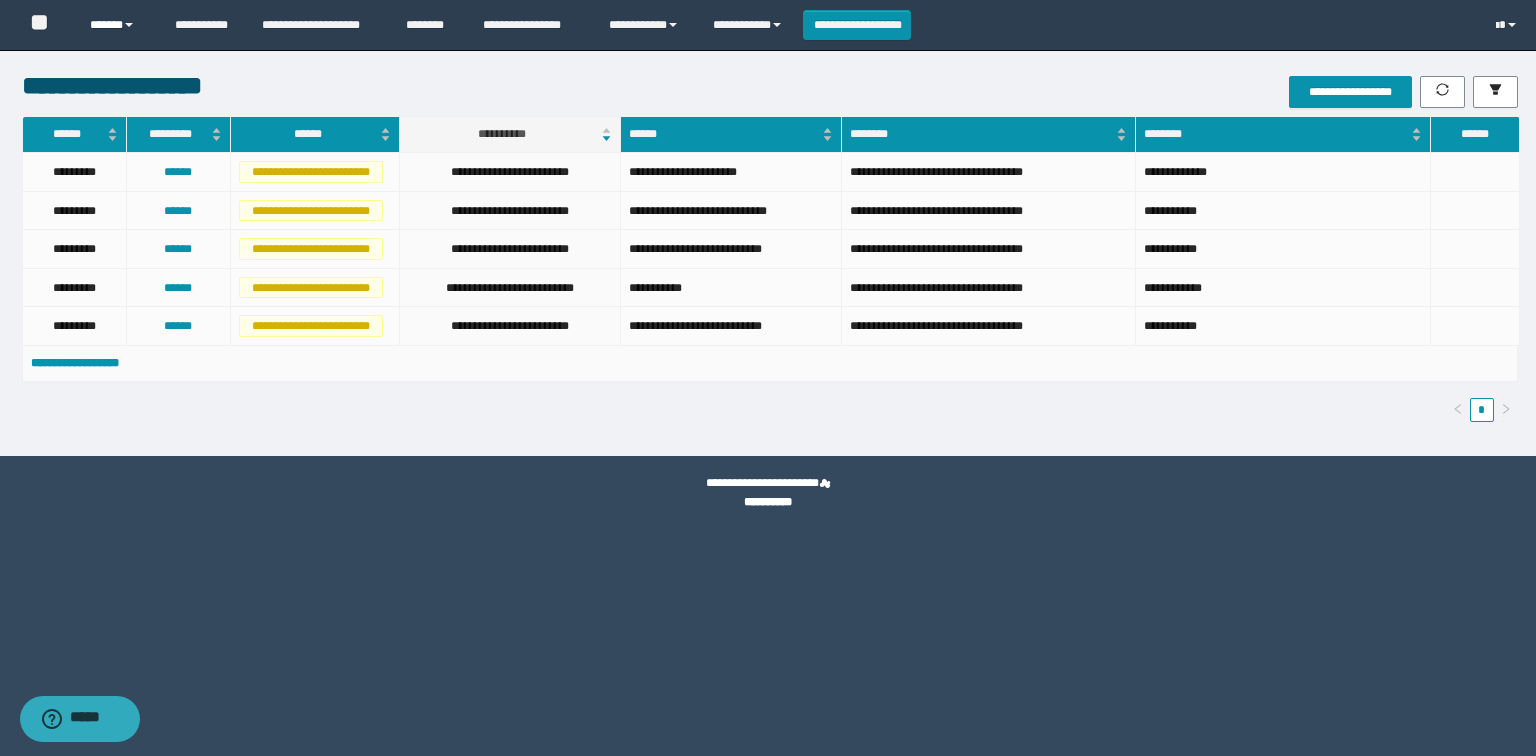 click at bounding box center [129, 25] 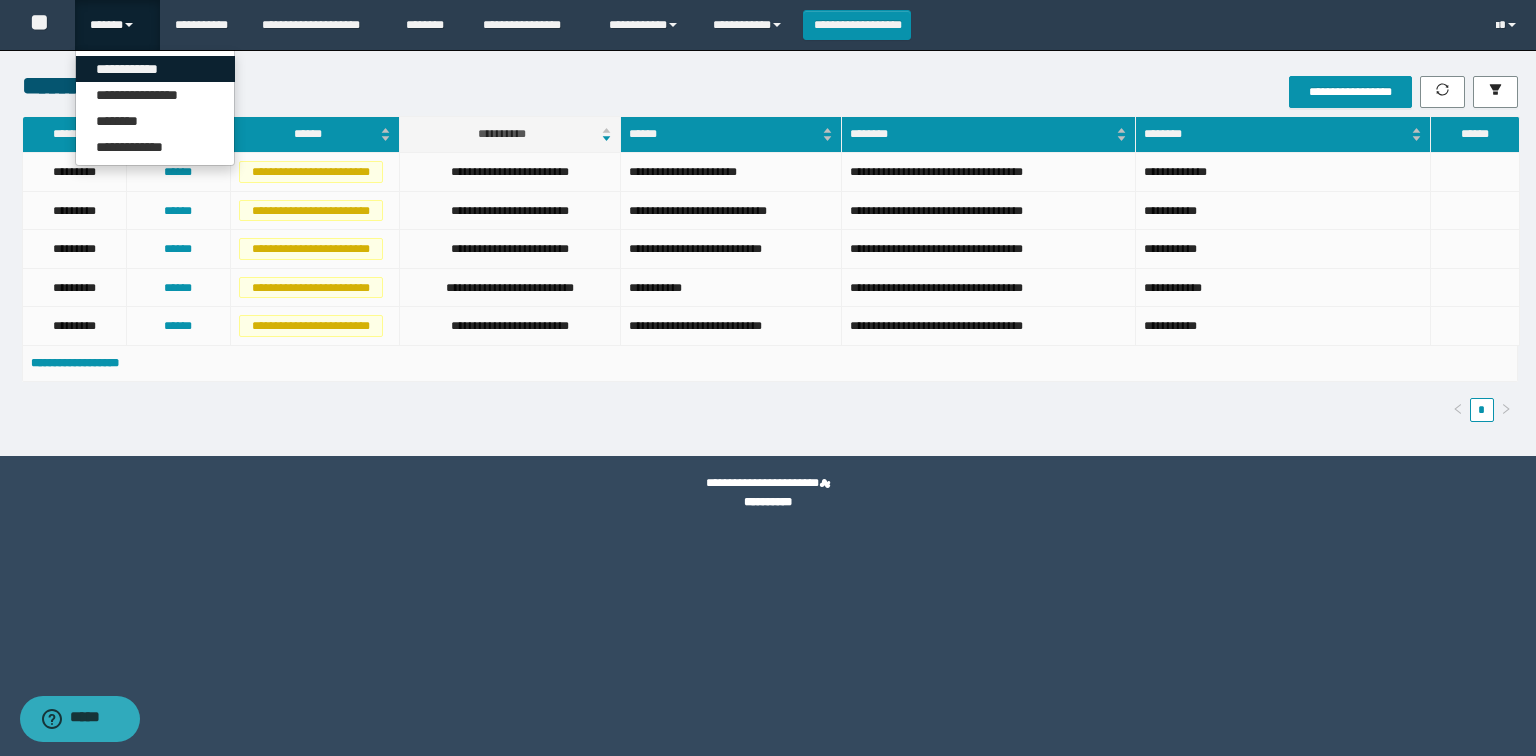 click on "**********" at bounding box center [155, 69] 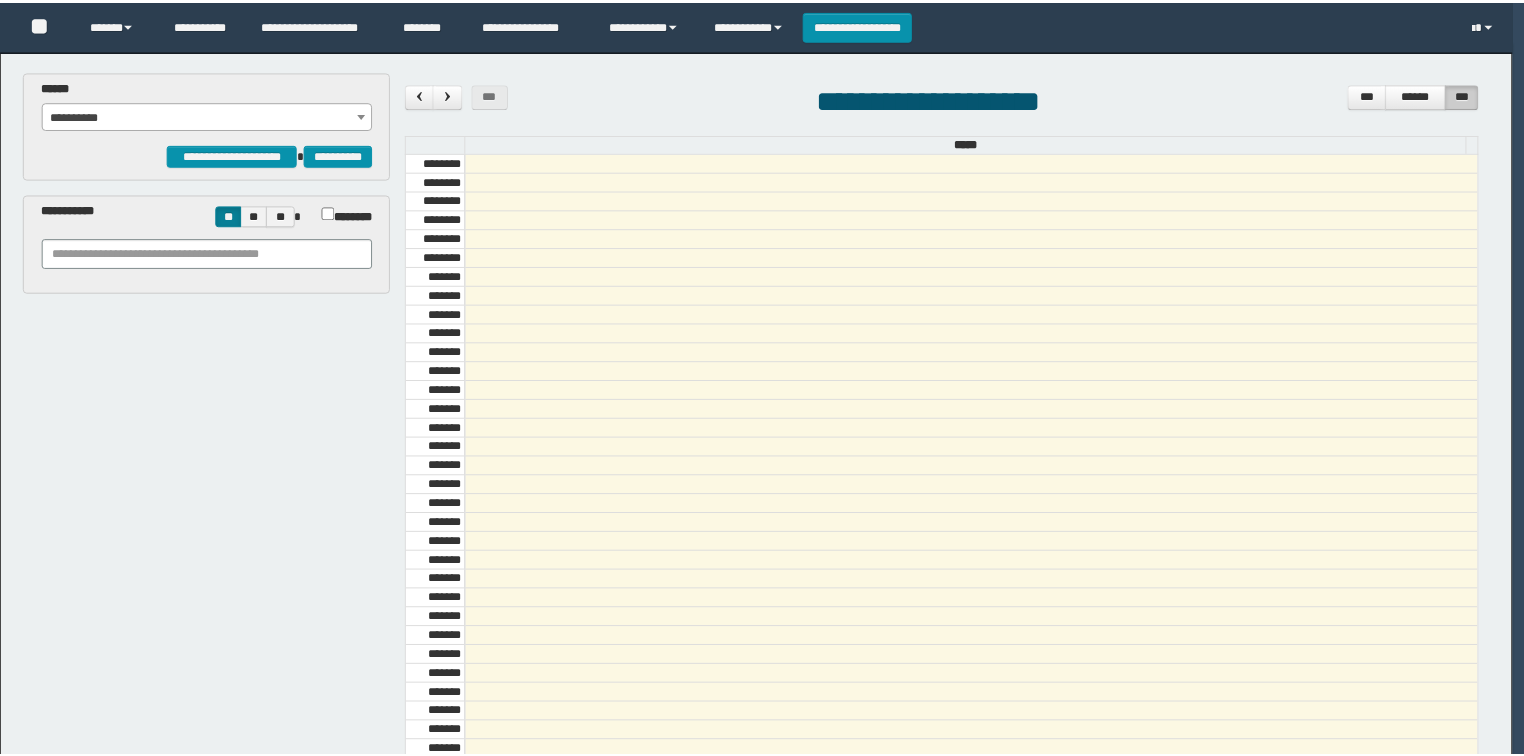 scroll, scrollTop: 0, scrollLeft: 0, axis: both 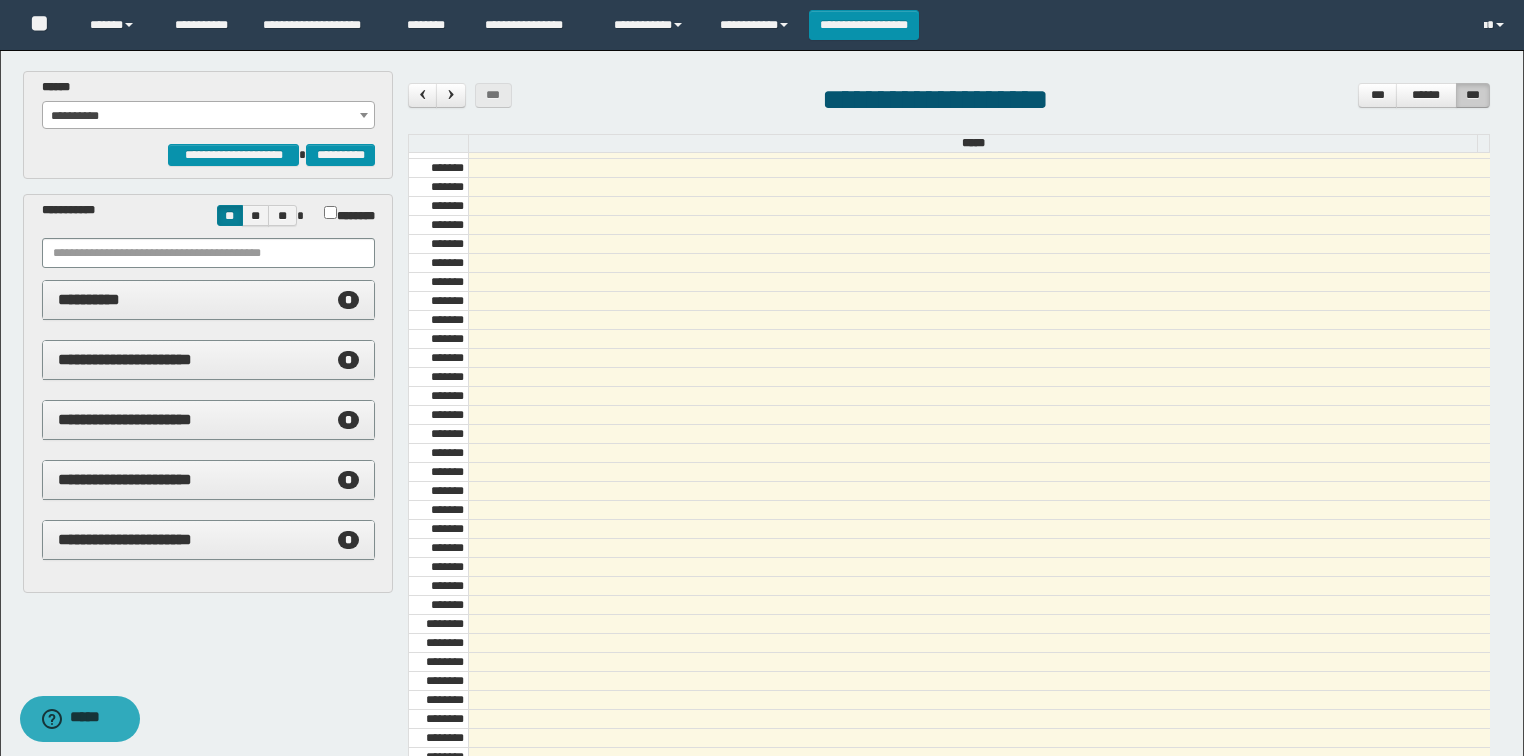 click on "**********" at bounding box center [209, 116] 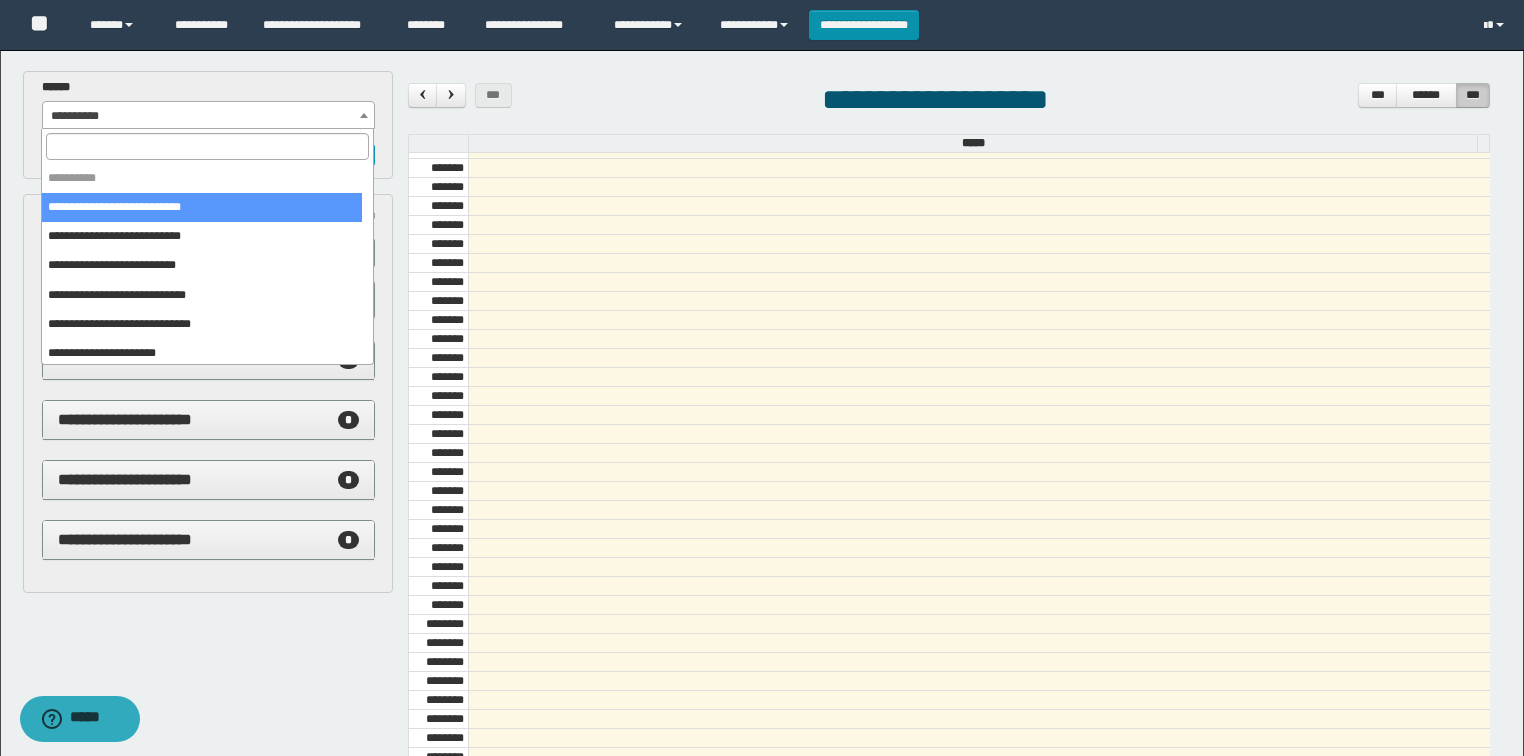 select on "******" 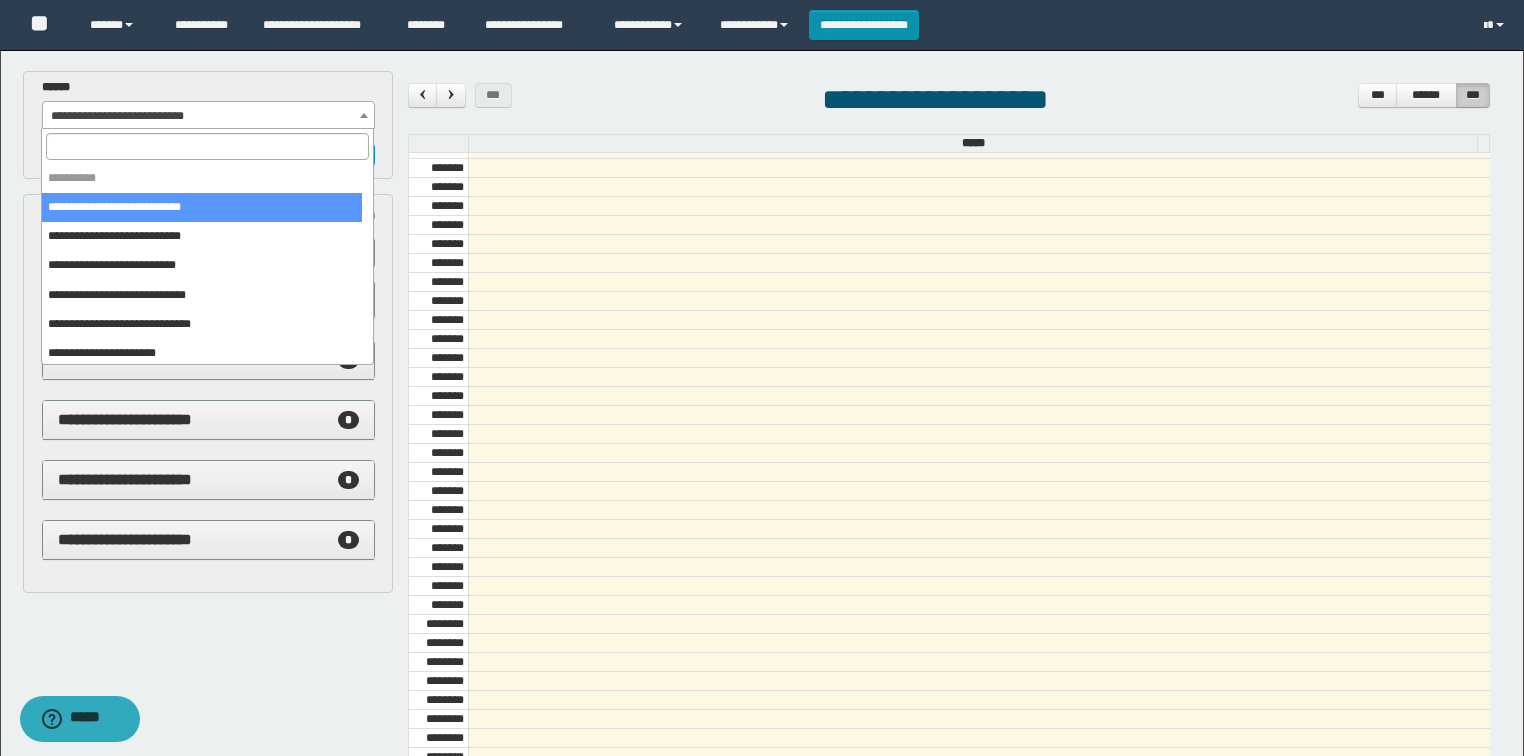 click on "**********" at bounding box center [209, 116] 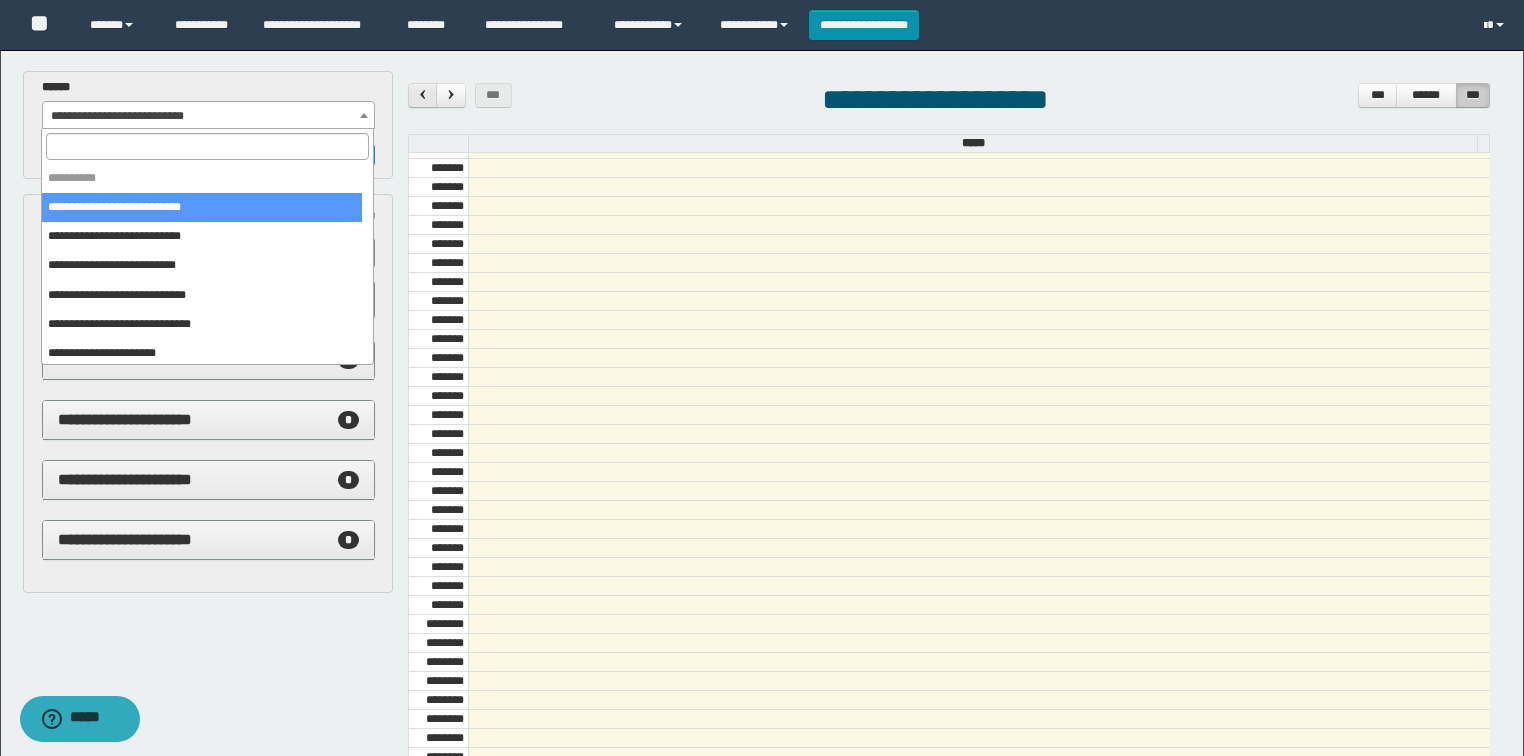 click at bounding box center (423, 94) 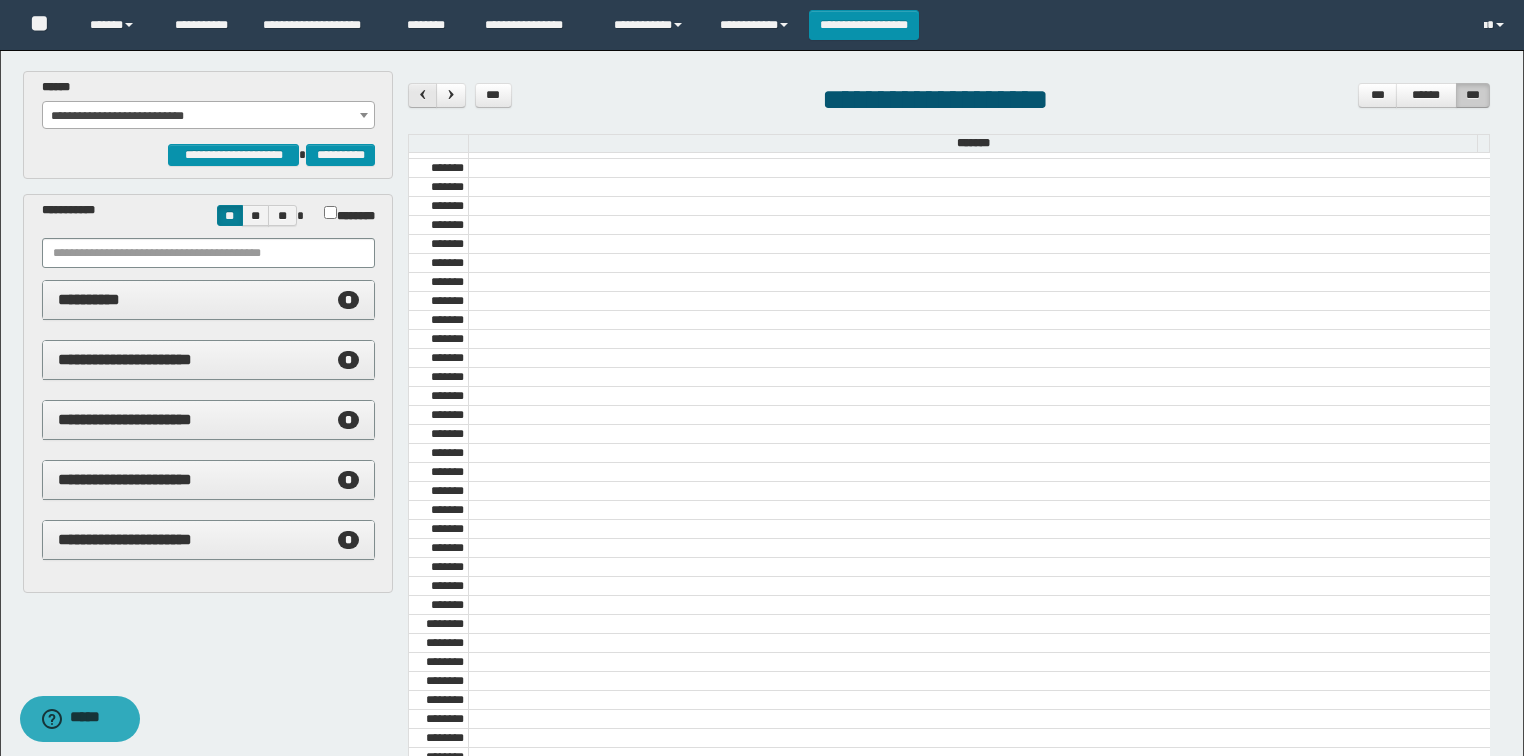 click at bounding box center [423, 94] 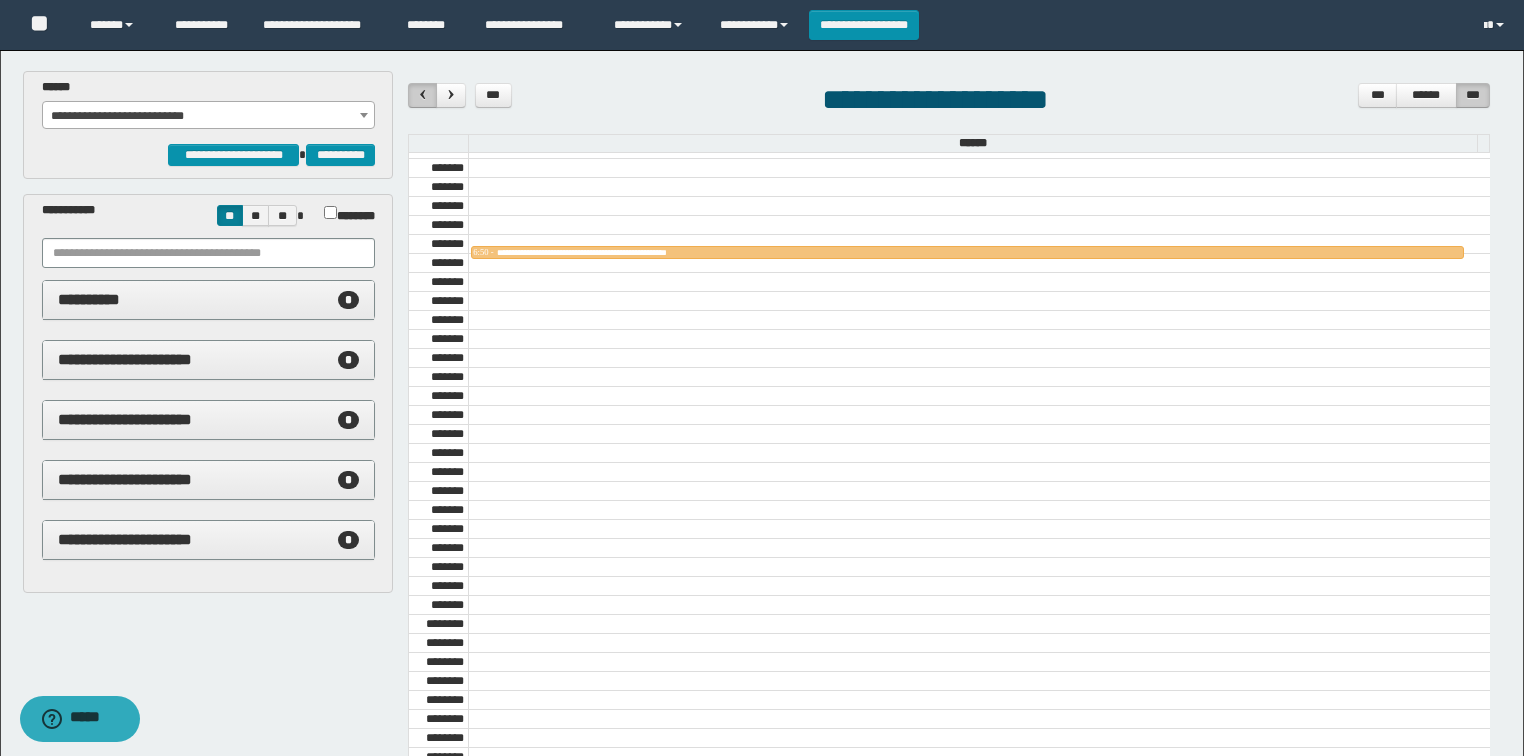 click at bounding box center [423, 94] 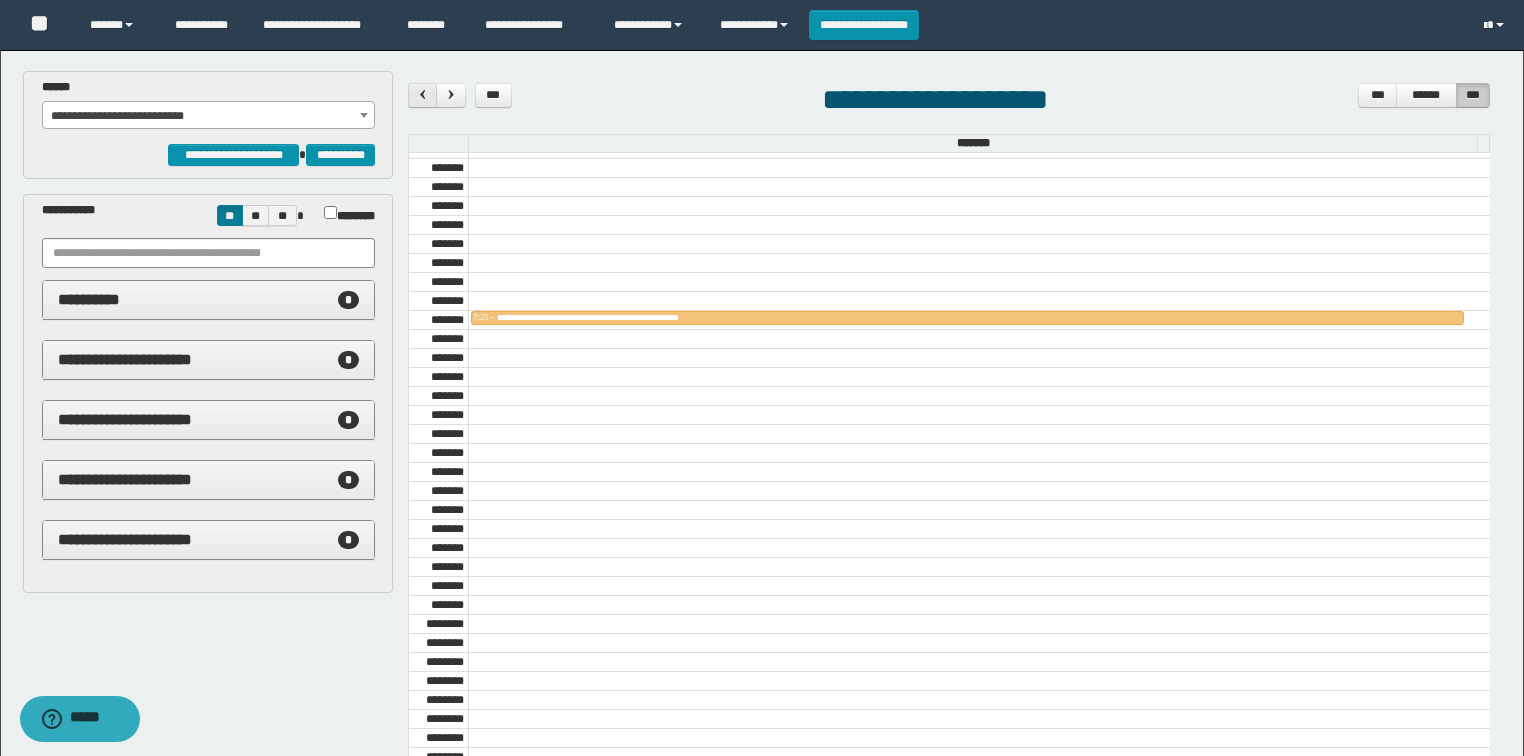click at bounding box center (423, 94) 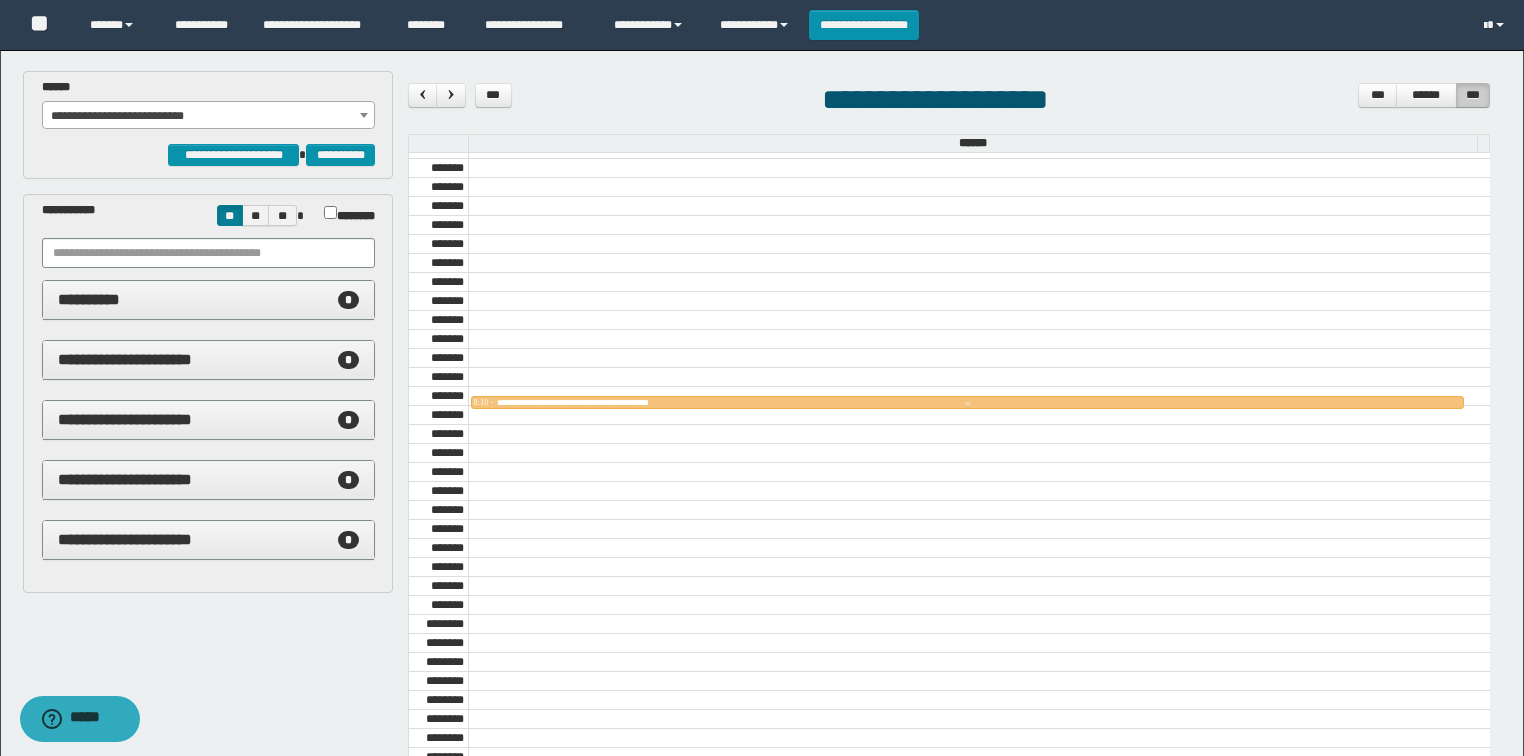 click at bounding box center (967, 404) 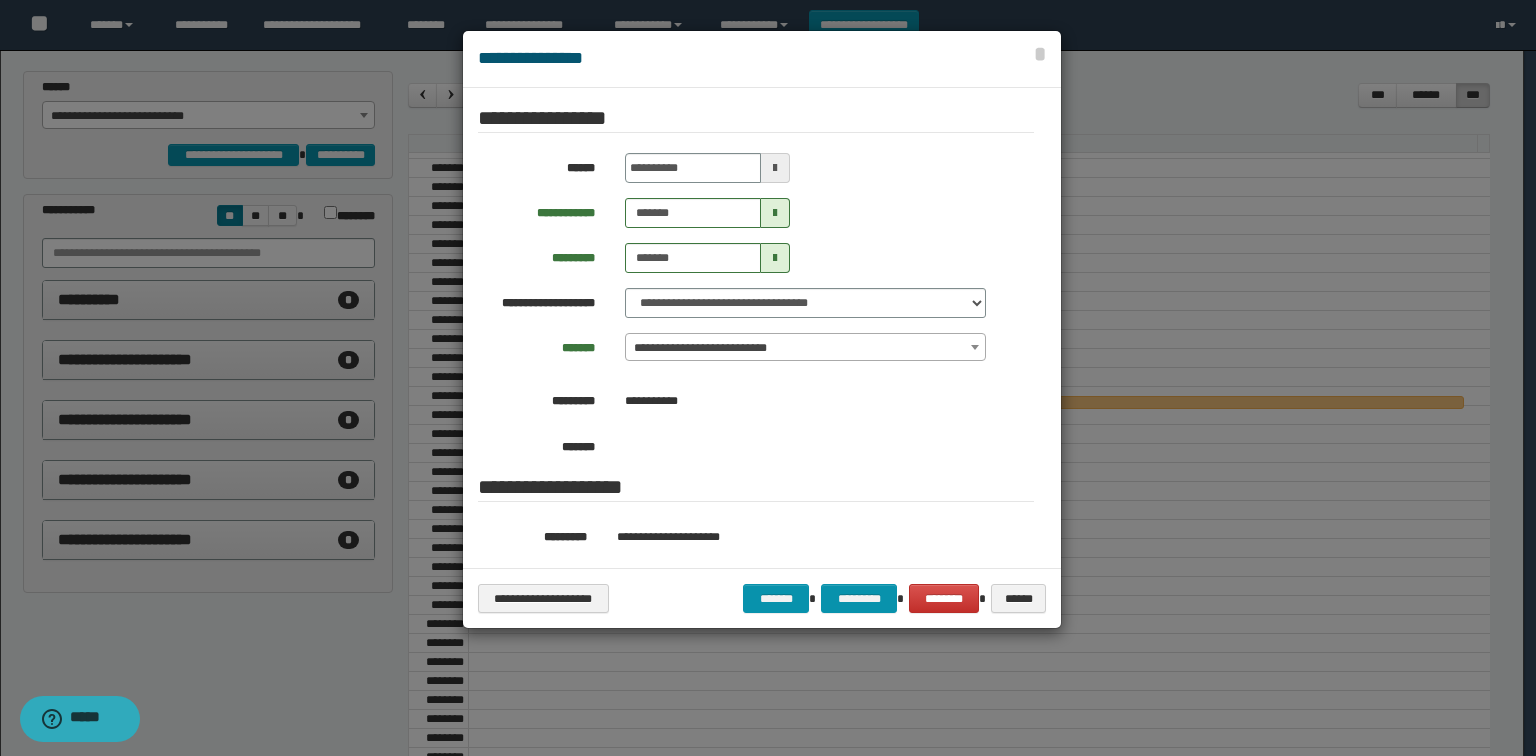 click at bounding box center [775, 168] 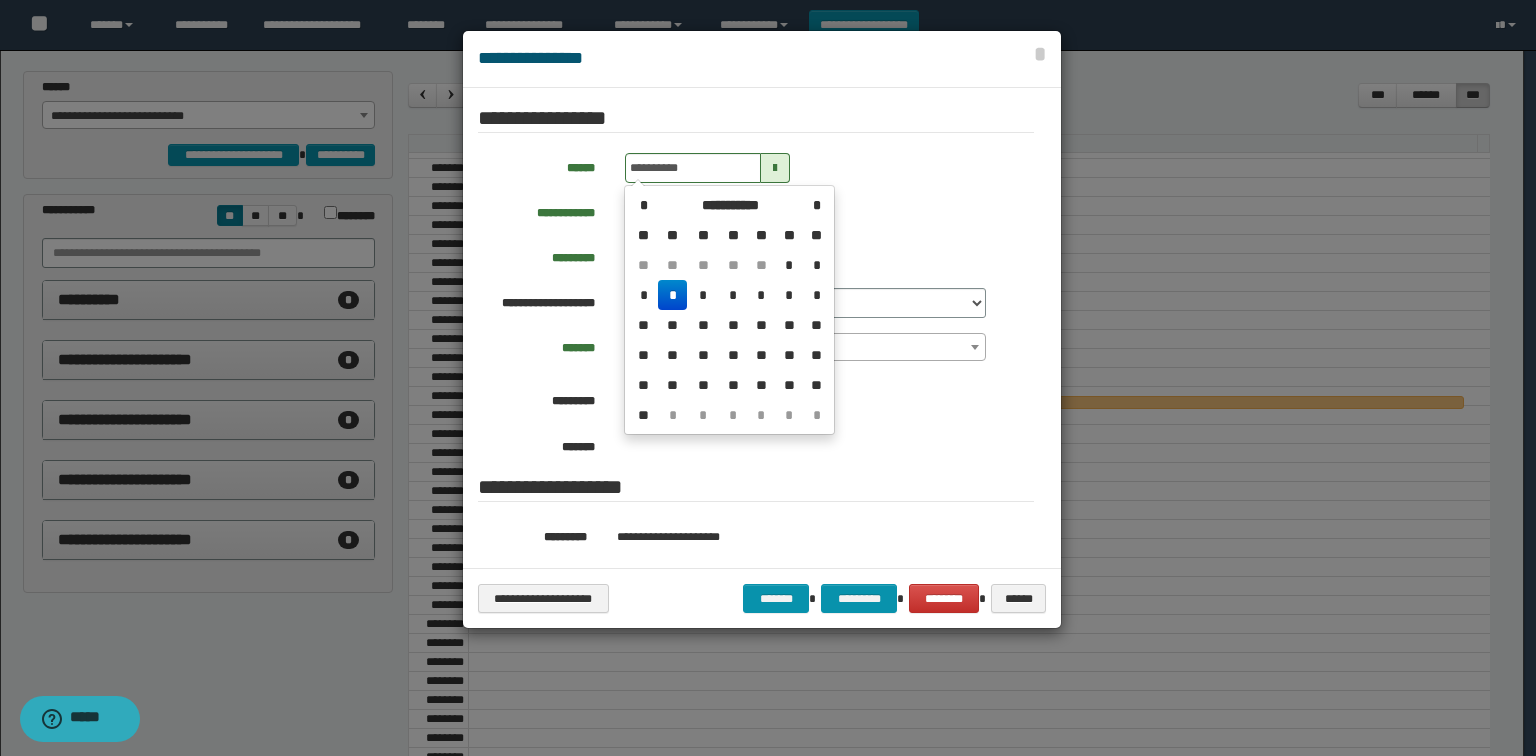click on "*" at bounding box center (672, 295) 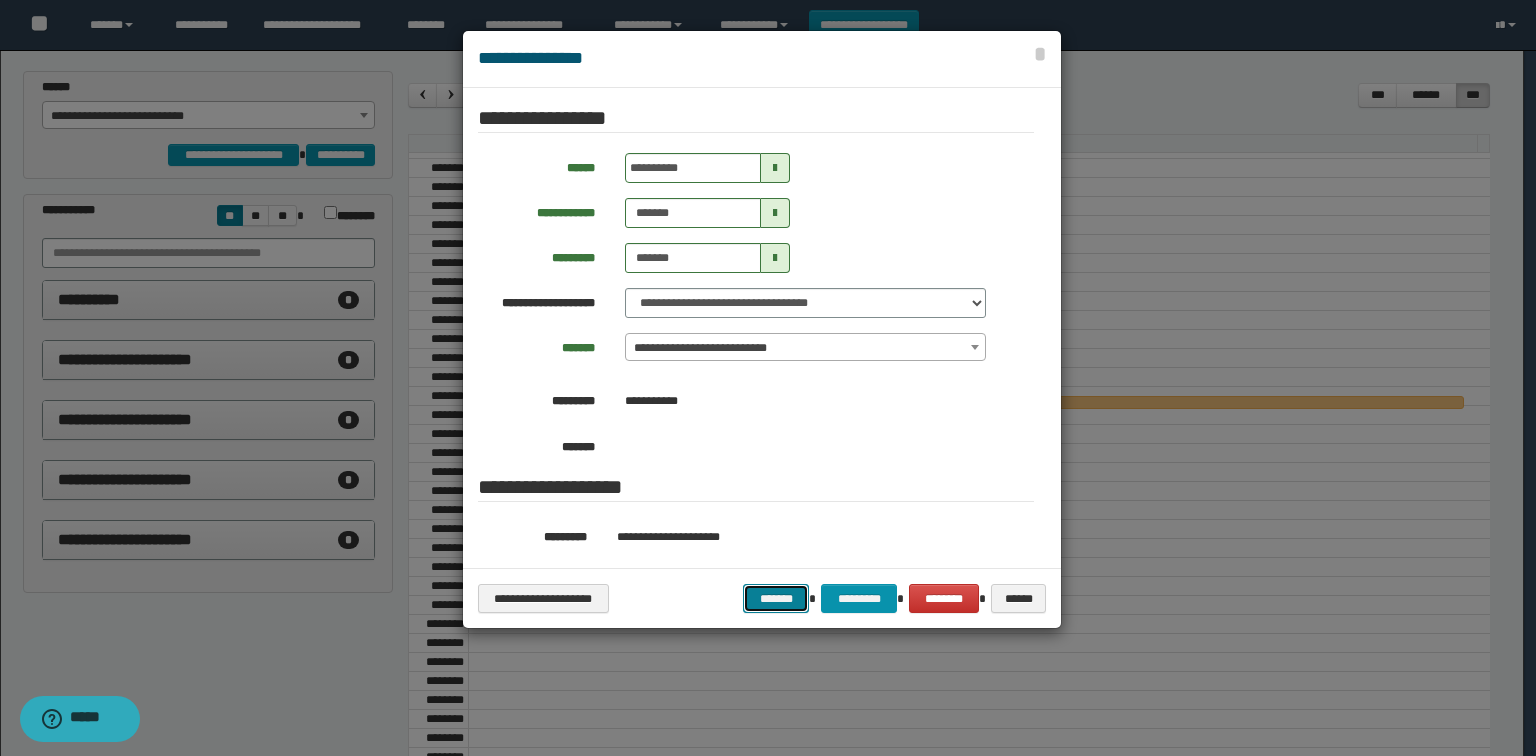 click on "*******" at bounding box center [776, 599] 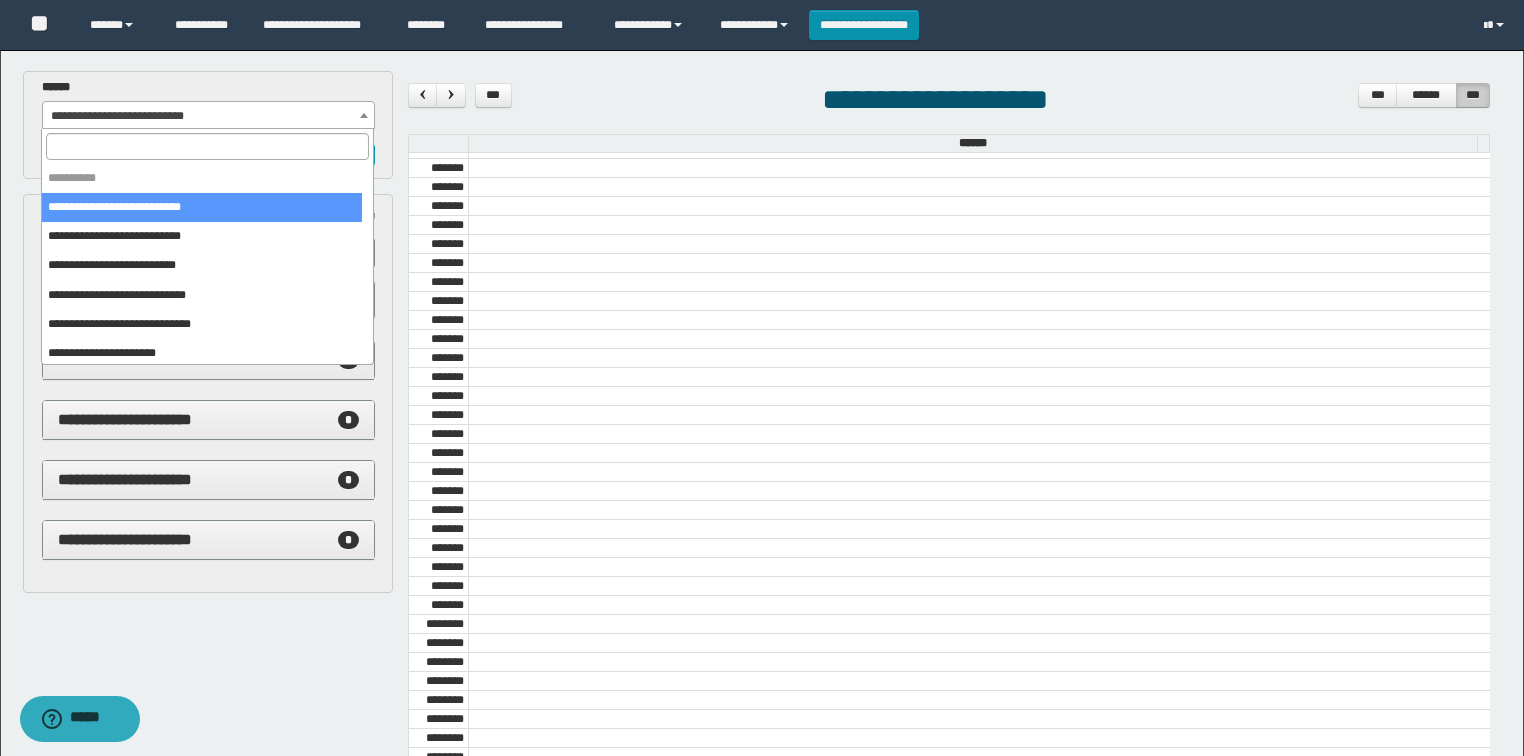 click on "**********" at bounding box center (209, 116) 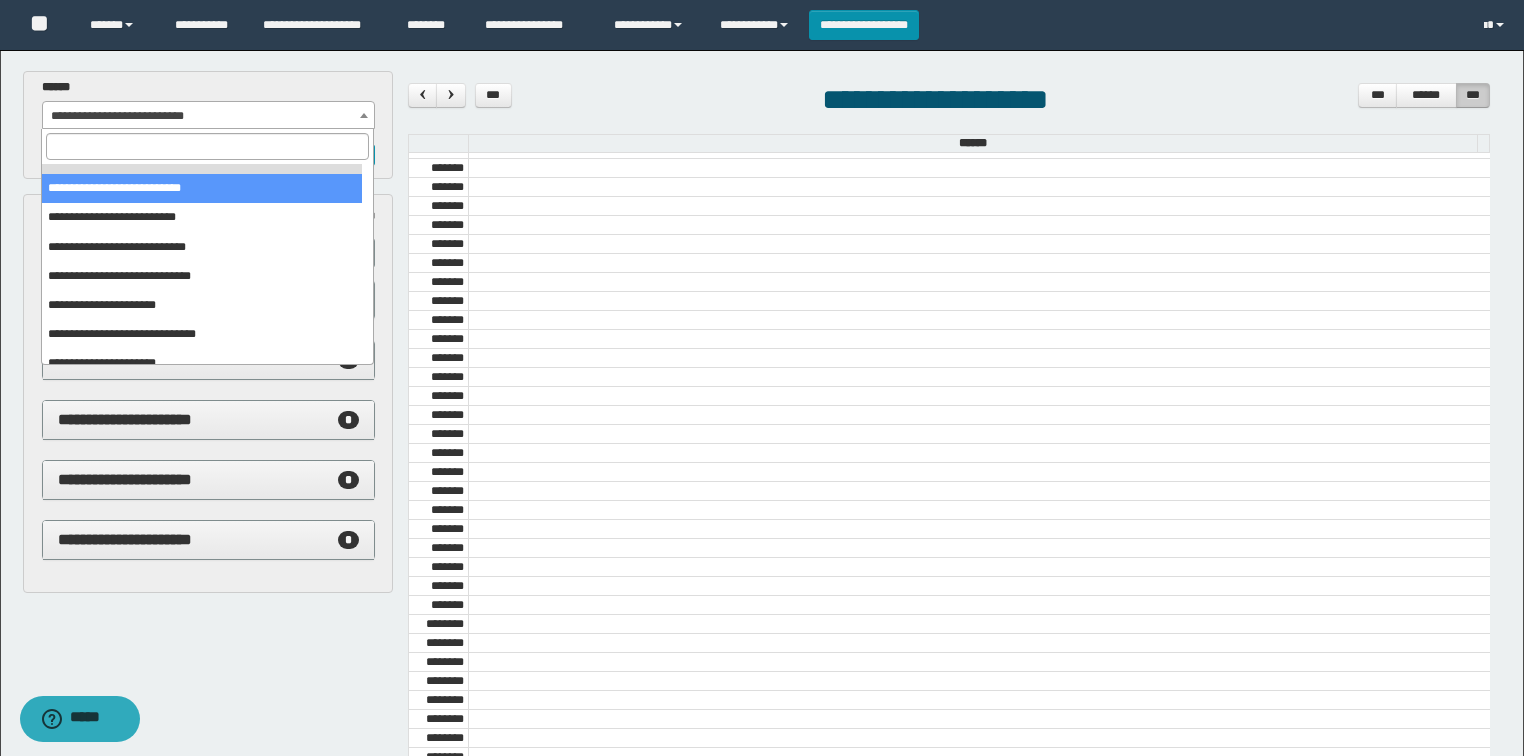 scroll, scrollTop: 91, scrollLeft: 0, axis: vertical 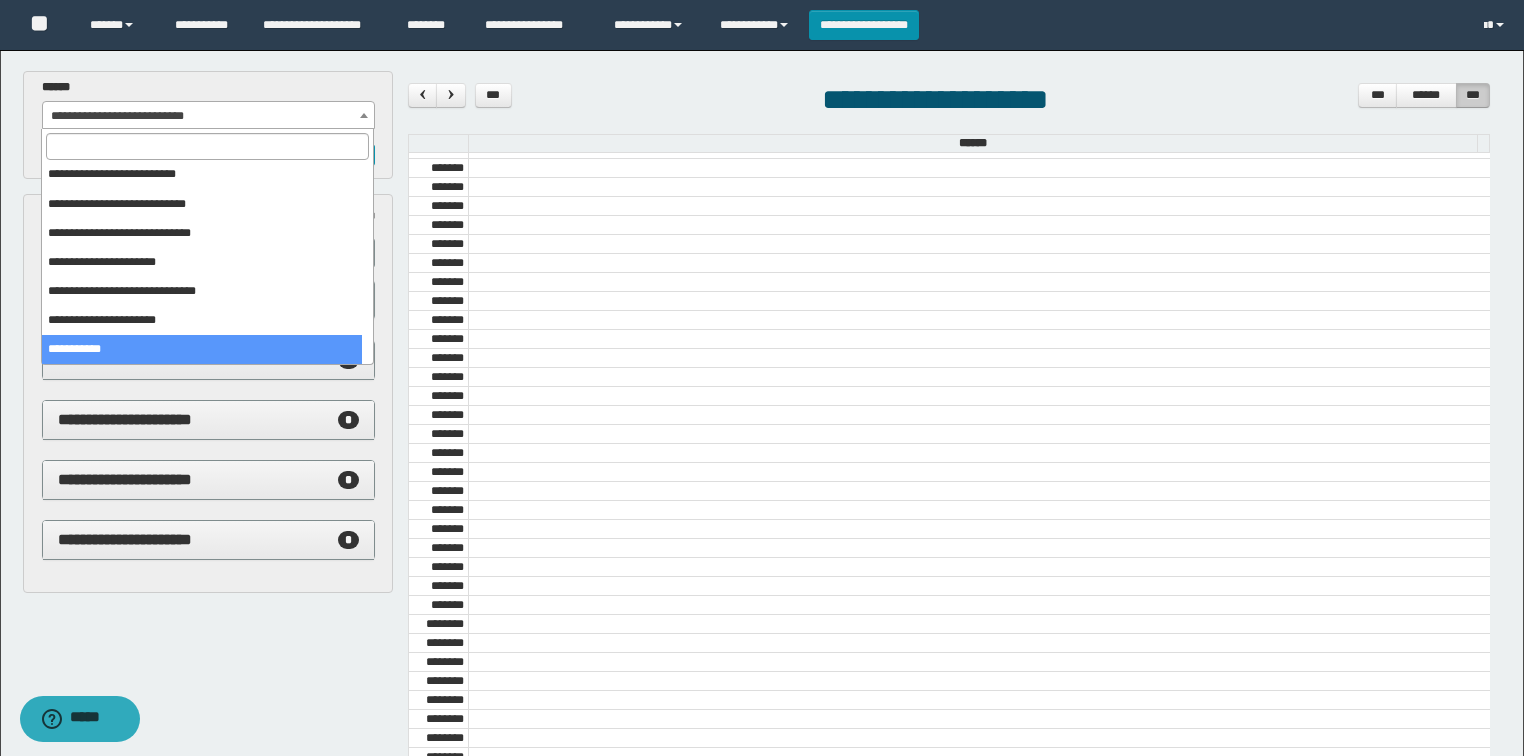 select on "******" 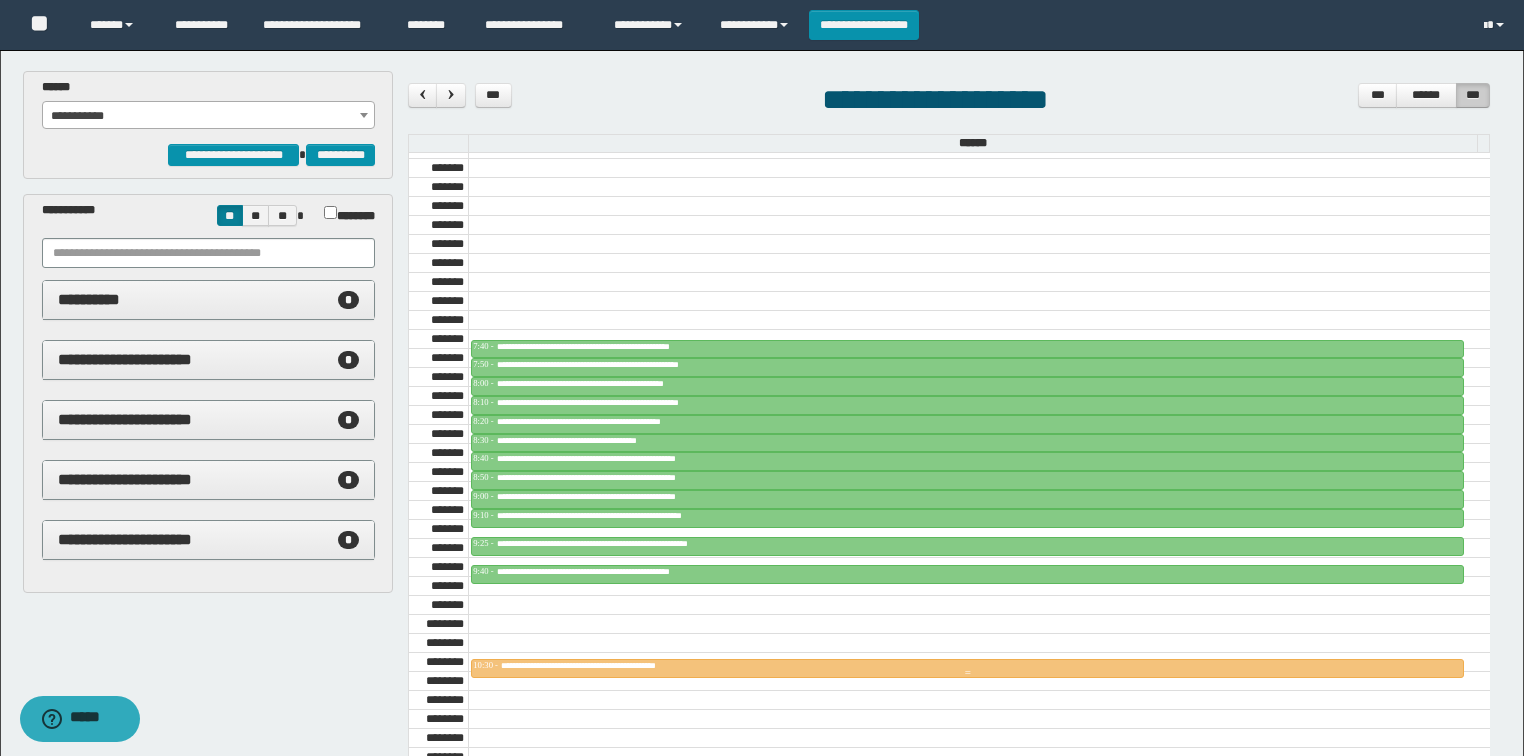 click on "**********" at bounding box center (967, 666) 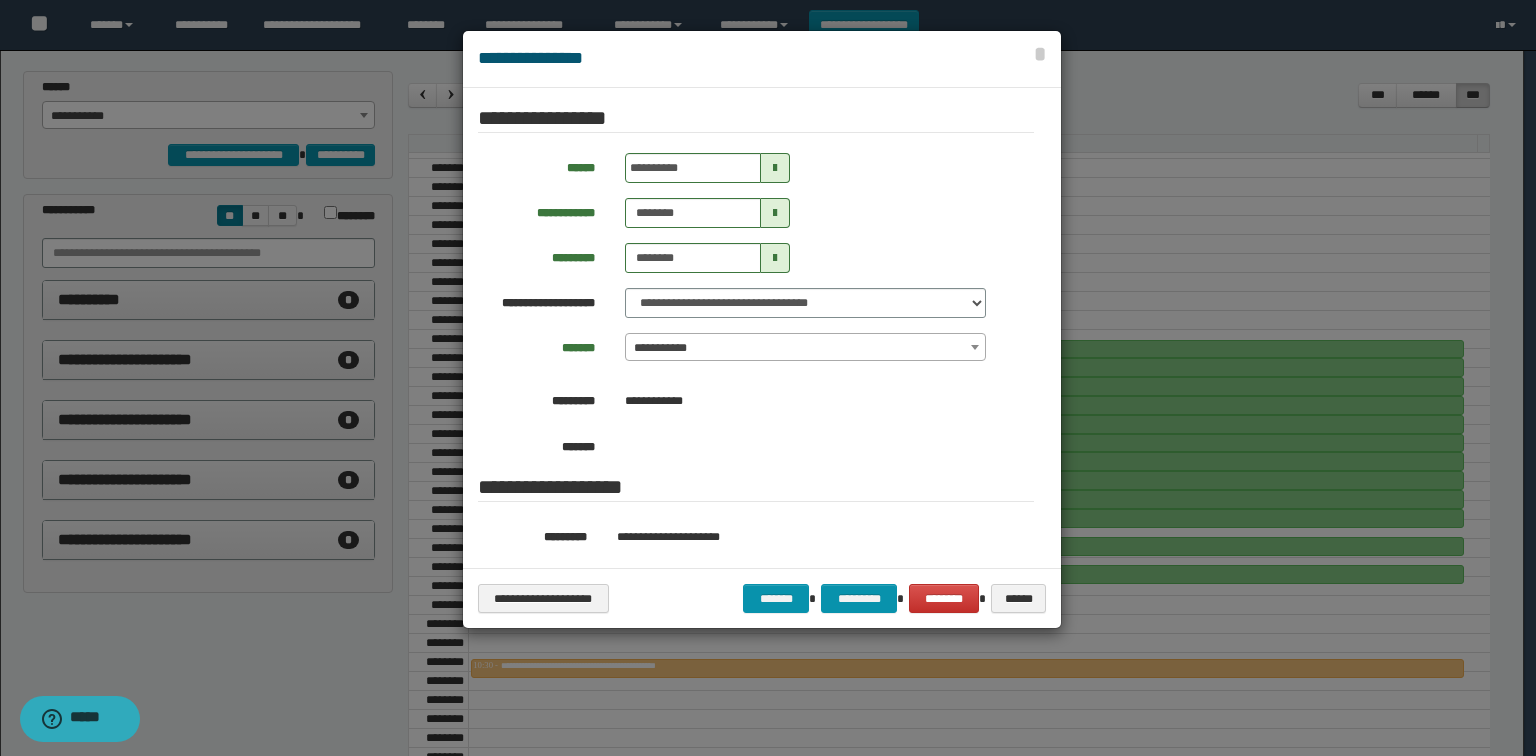 click at bounding box center (775, 168) 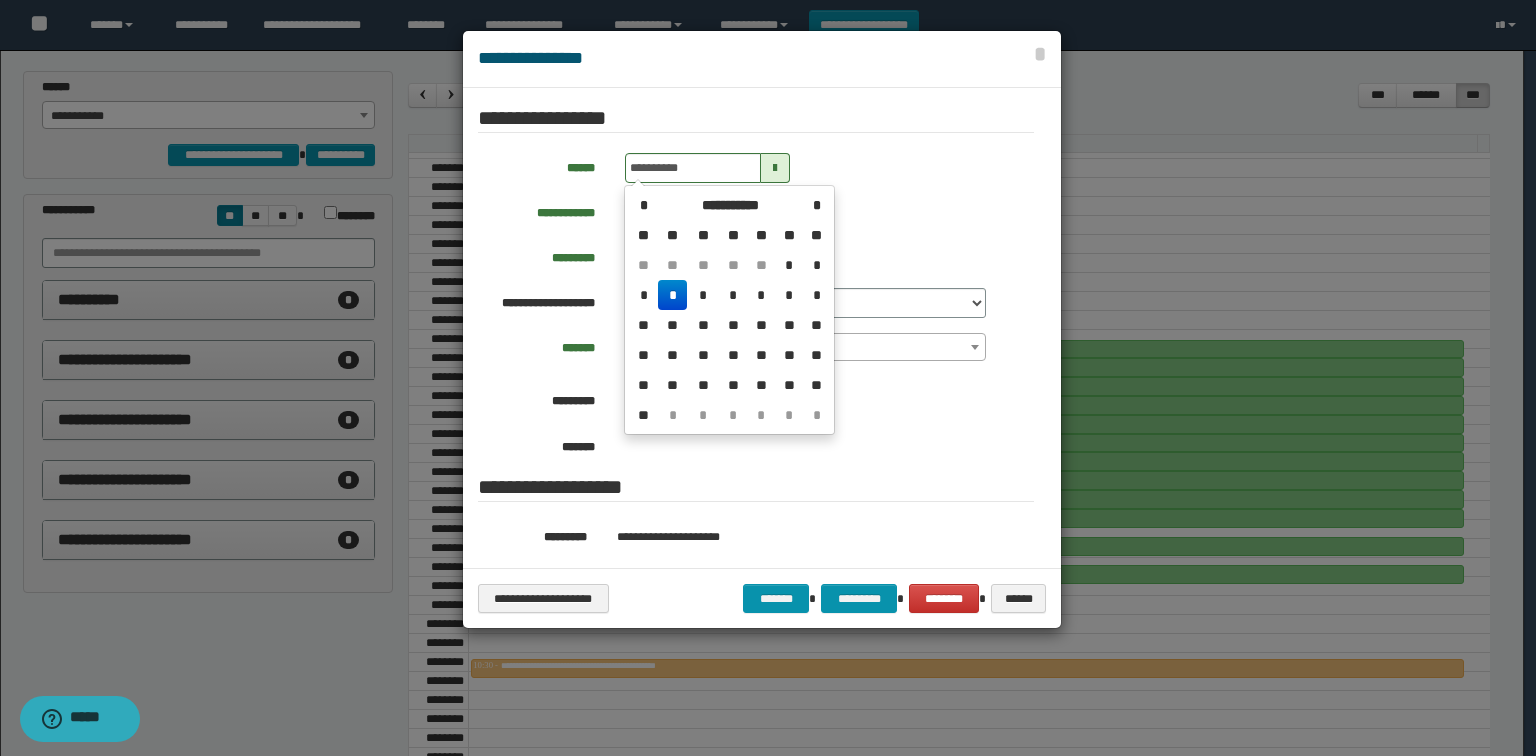 click on "*" at bounding box center [672, 295] 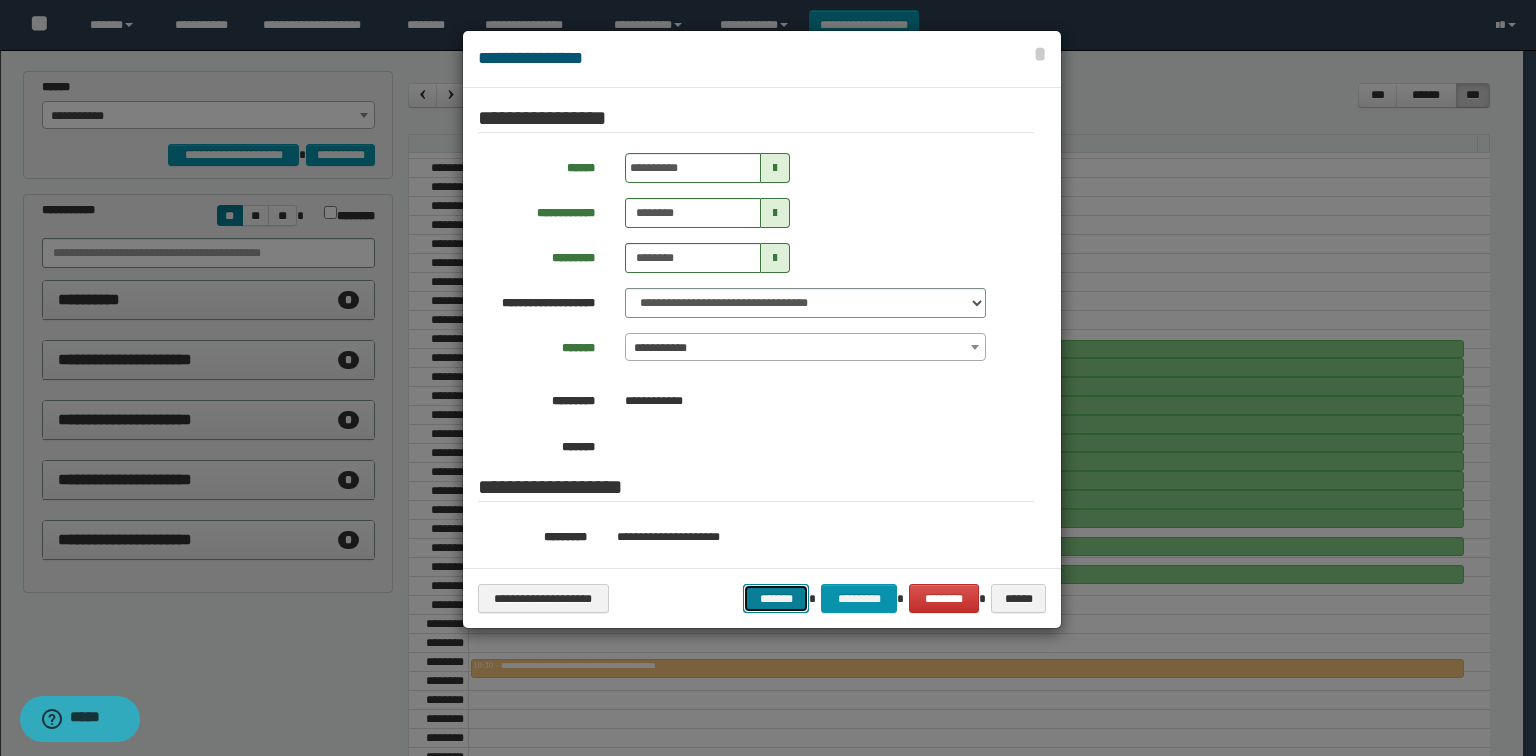 click on "*******" at bounding box center (776, 599) 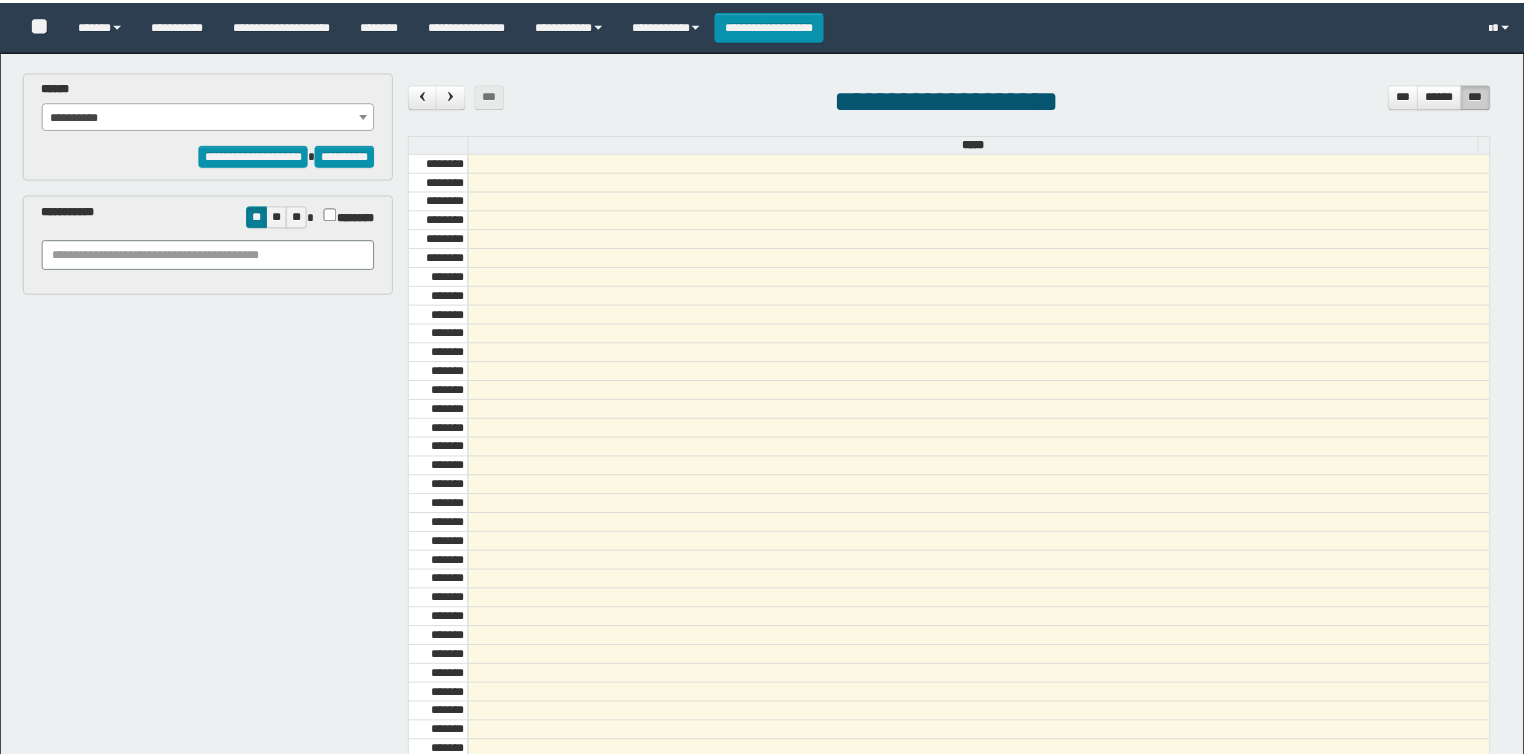 scroll, scrollTop: 0, scrollLeft: 0, axis: both 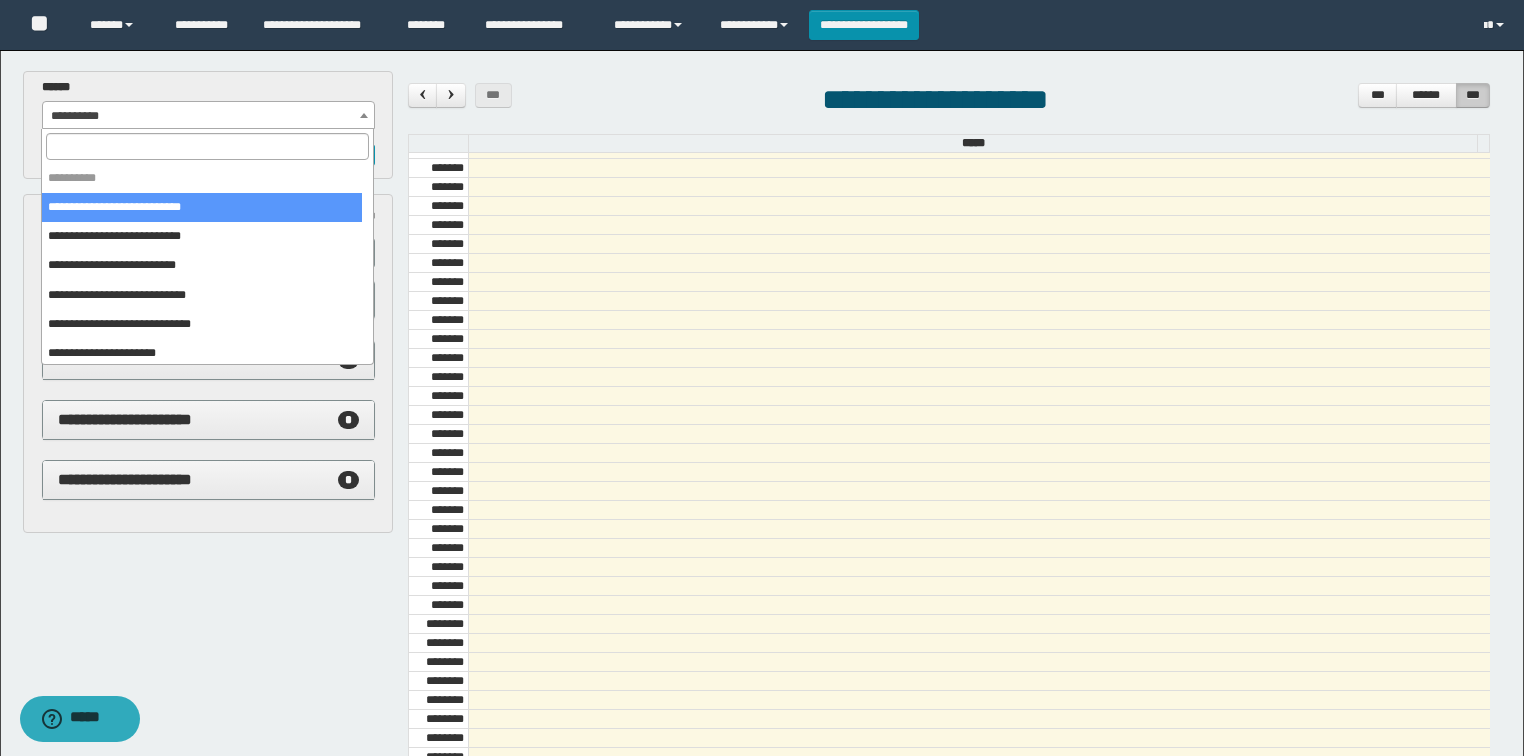 click on "**********" at bounding box center (209, 116) 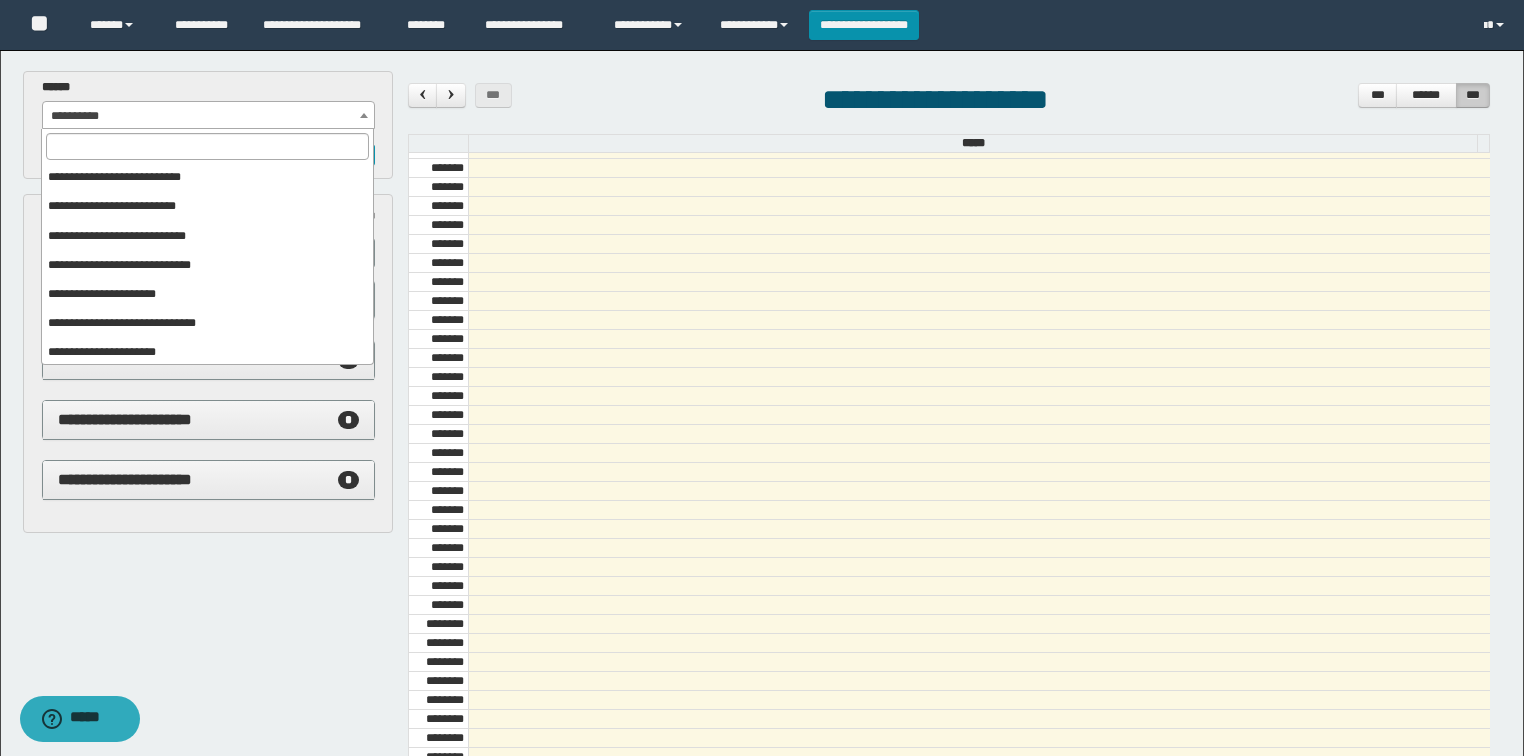 scroll, scrollTop: 91, scrollLeft: 0, axis: vertical 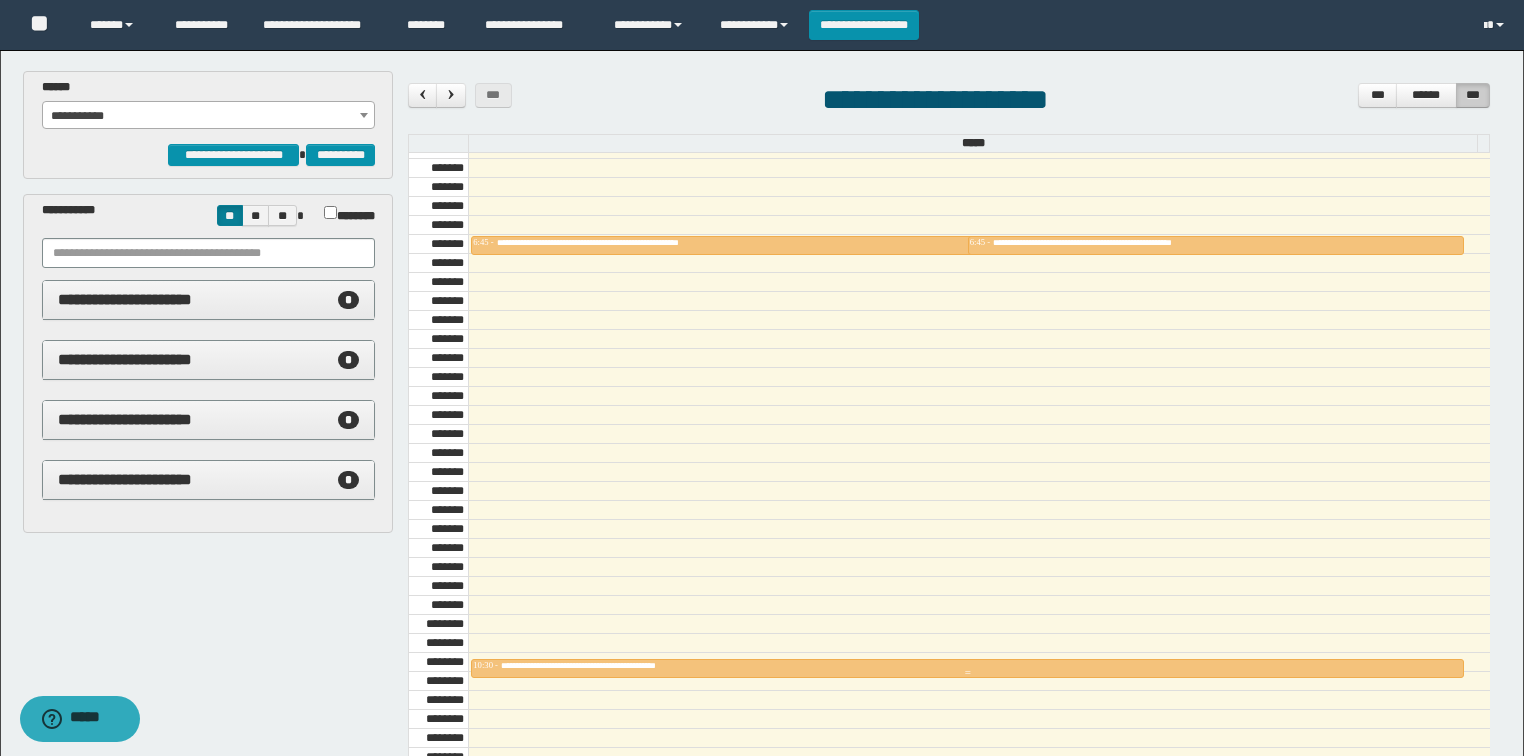 click on "**********" at bounding box center (605, 665) 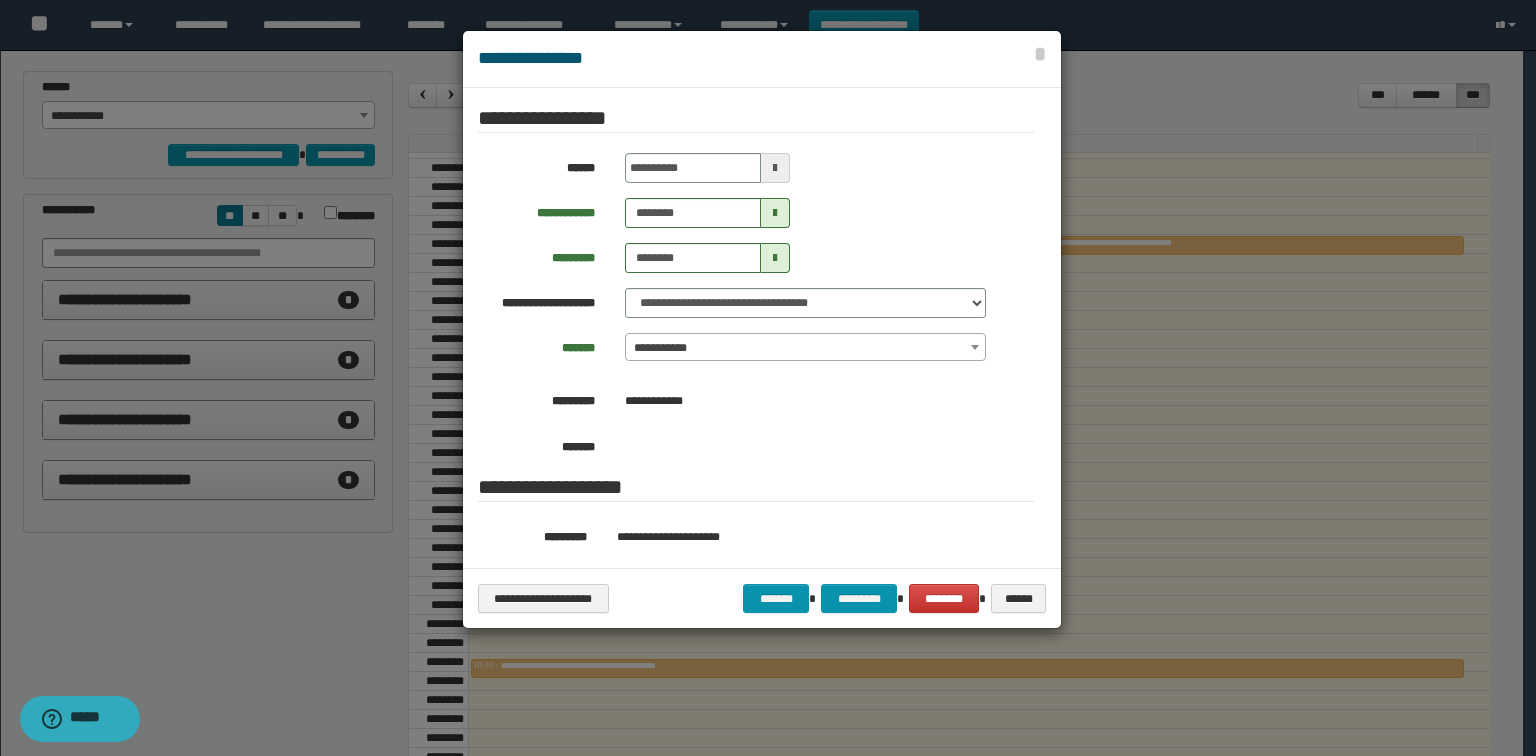 click on "**********" at bounding box center (762, 59) 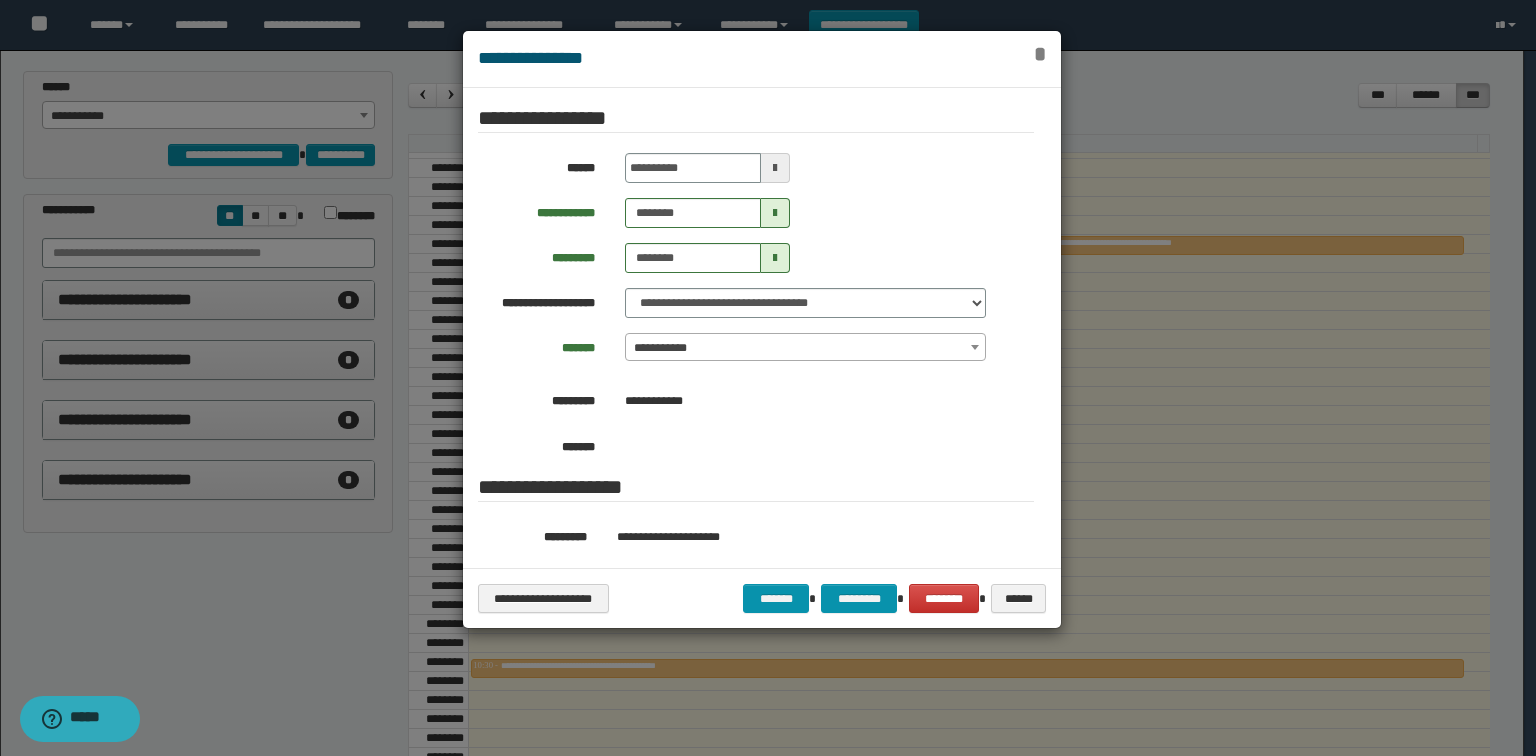 click on "*" at bounding box center [1040, 54] 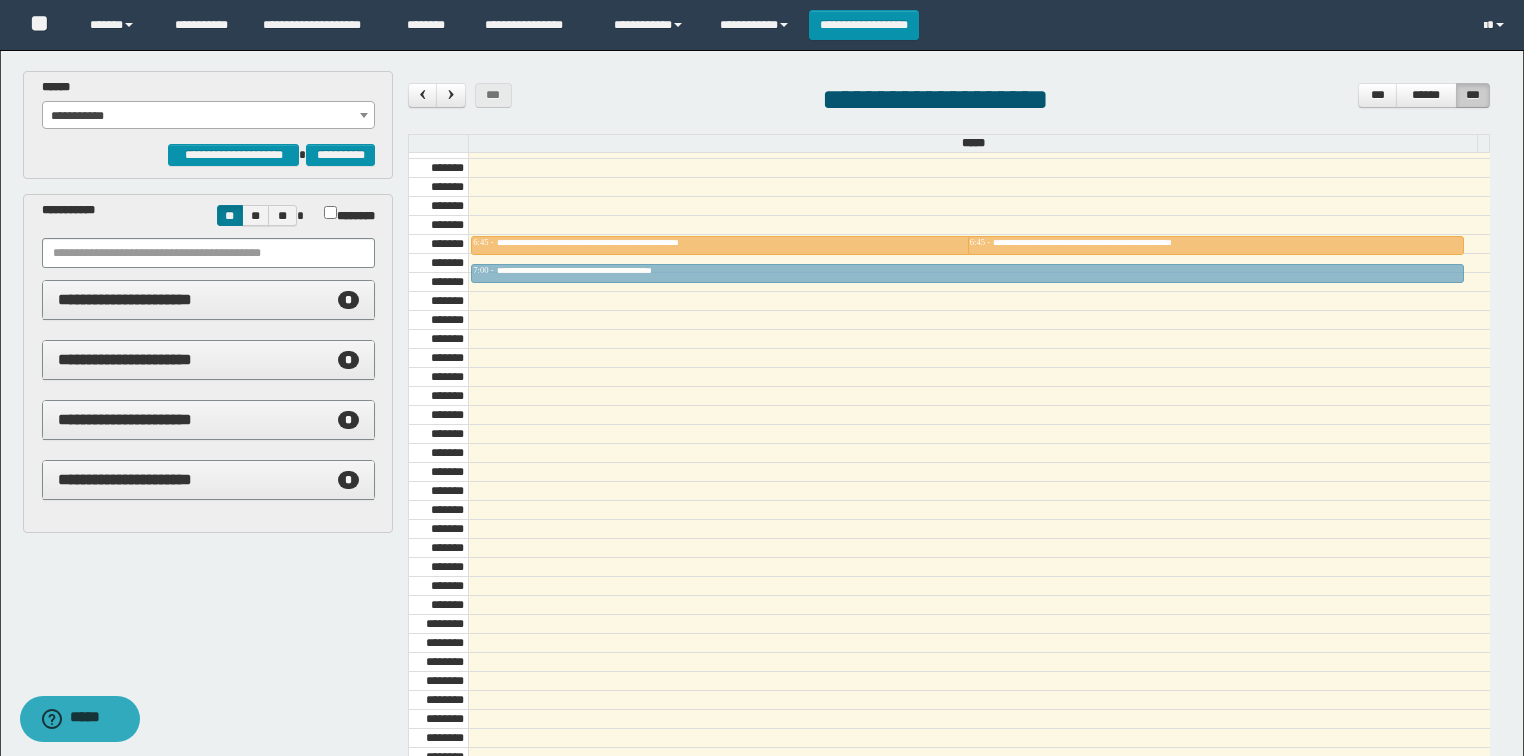 drag, startPoint x: 904, startPoint y: 362, endPoint x: 905, endPoint y: 278, distance: 84.00595 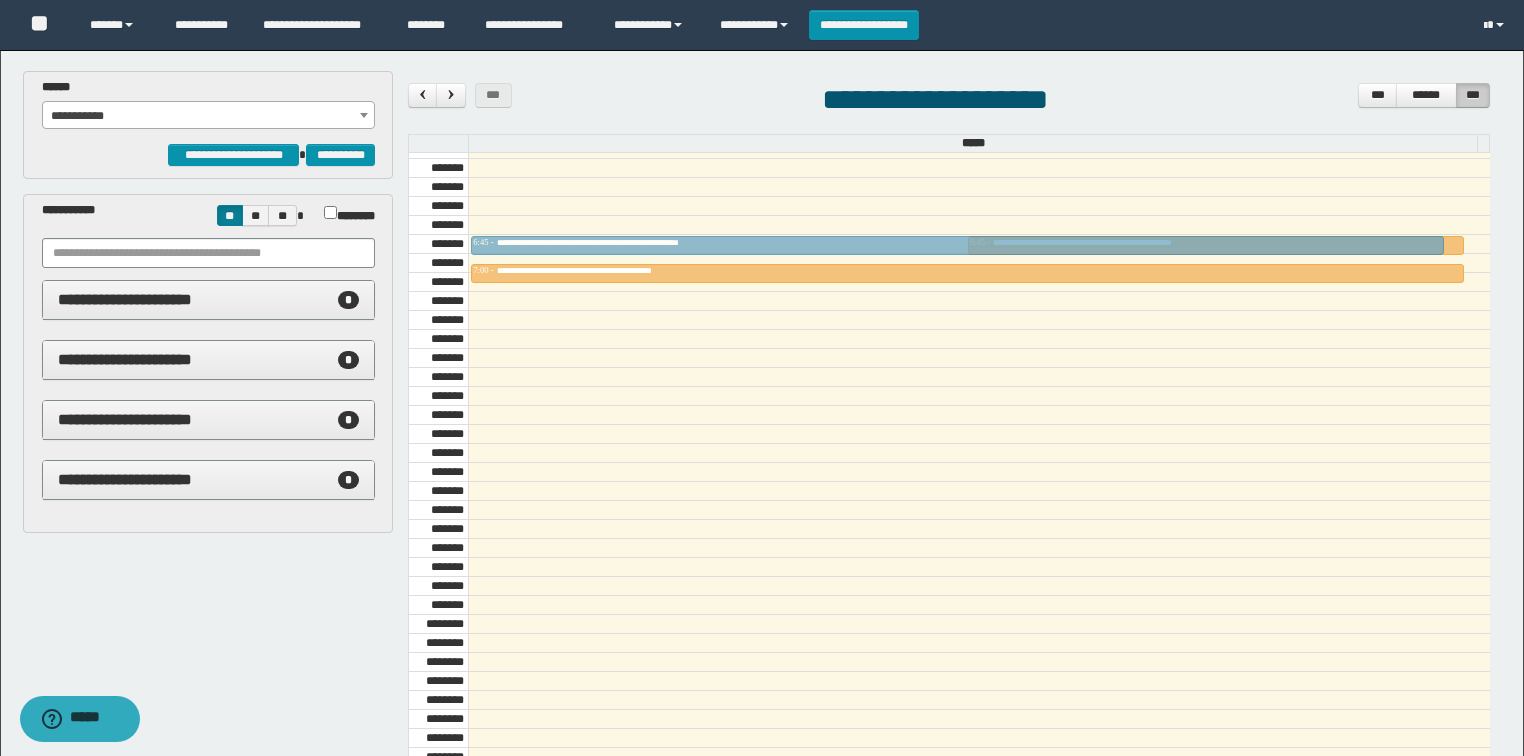 drag, startPoint x: 796, startPoint y: 236, endPoint x: 792, endPoint y: 225, distance: 11.7046995 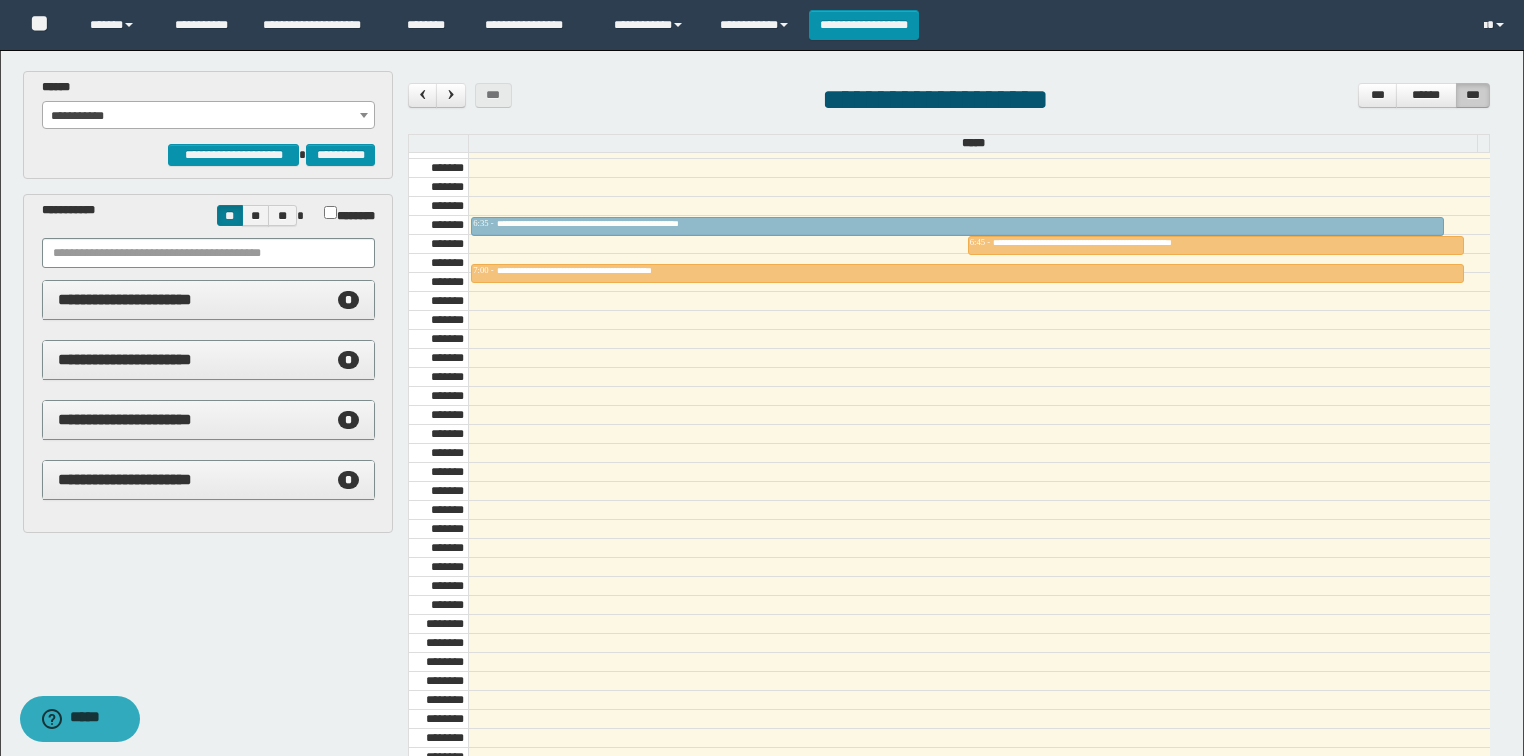 drag, startPoint x: 919, startPoint y: 240, endPoint x: 908, endPoint y: 225, distance: 18.601076 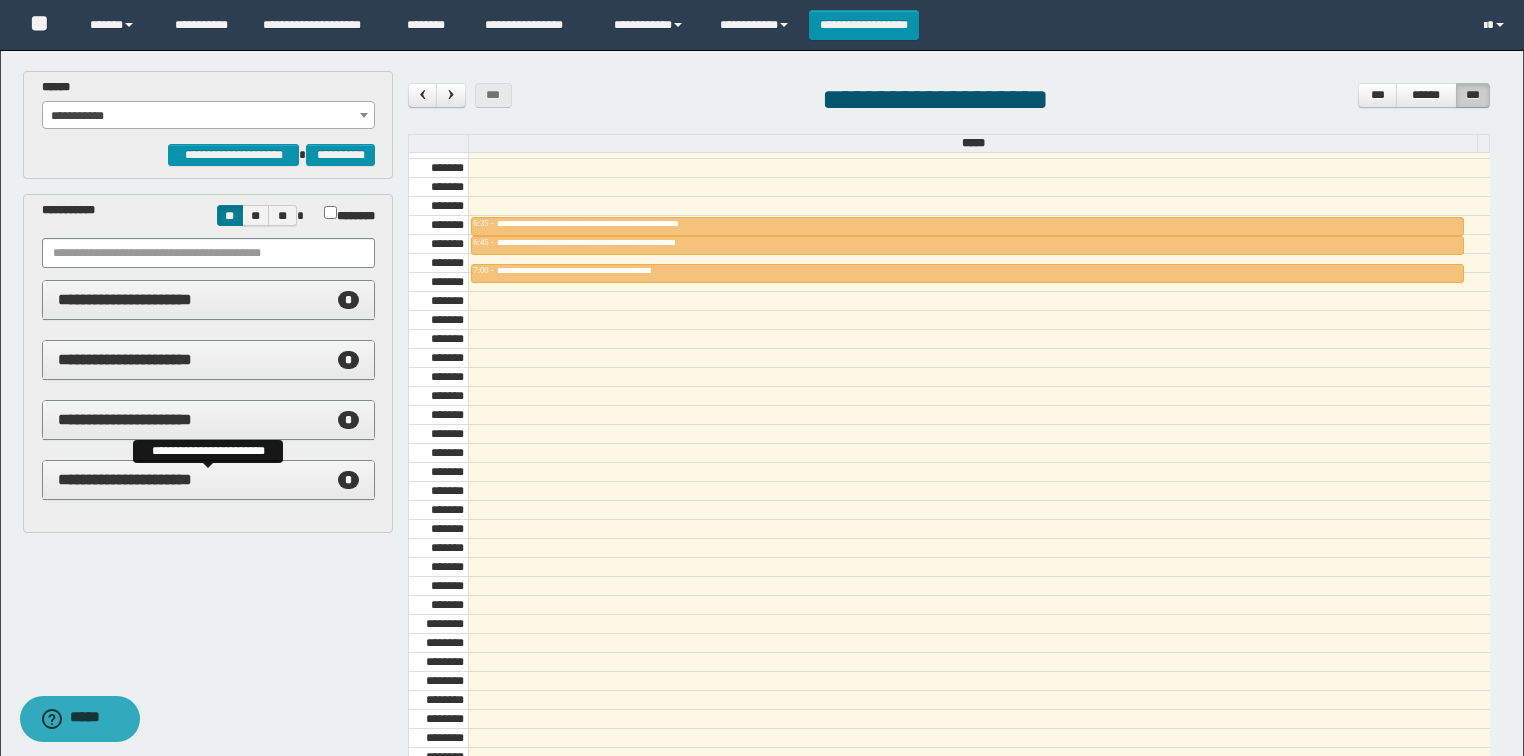 click on "**********" at bounding box center [209, 480] 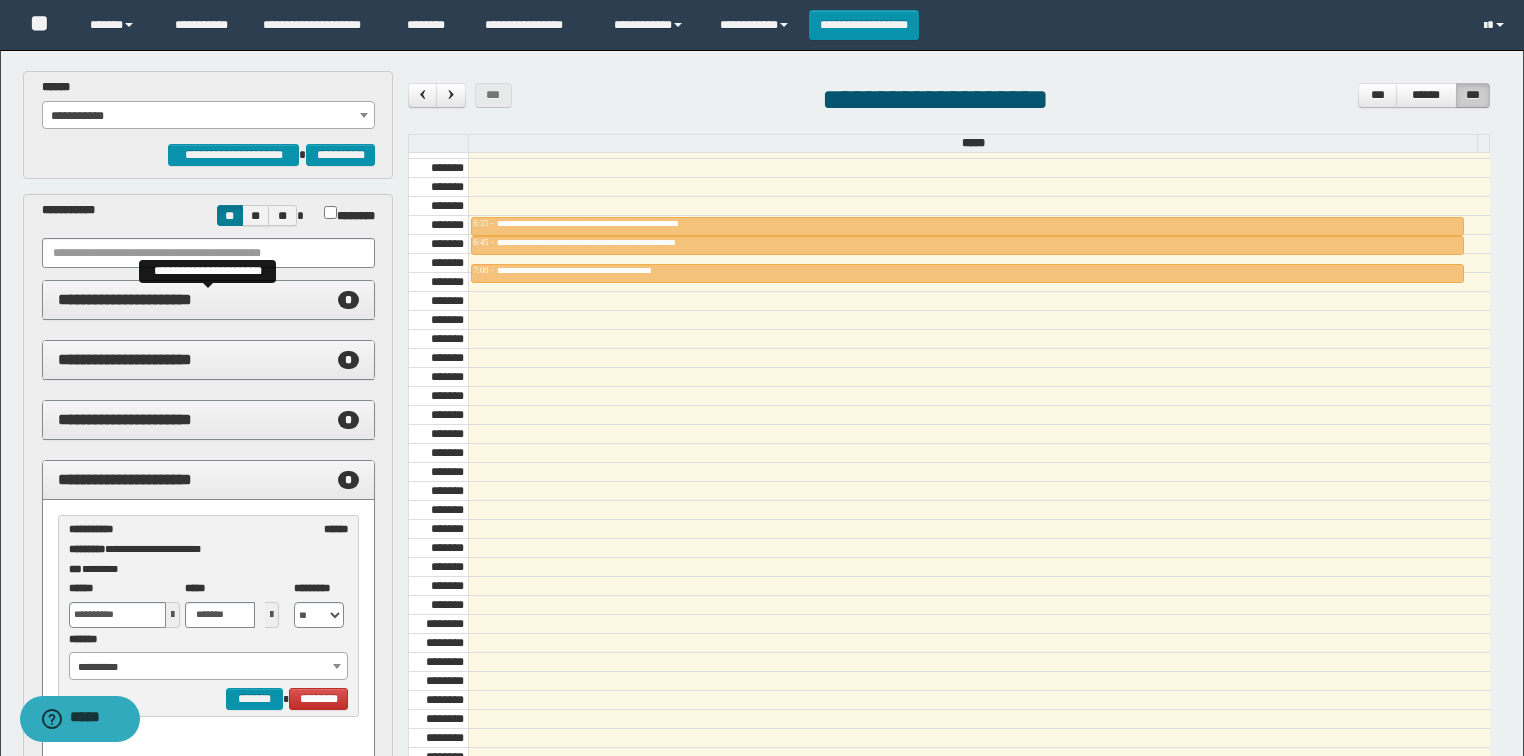 click on "**********" at bounding box center (125, 299) 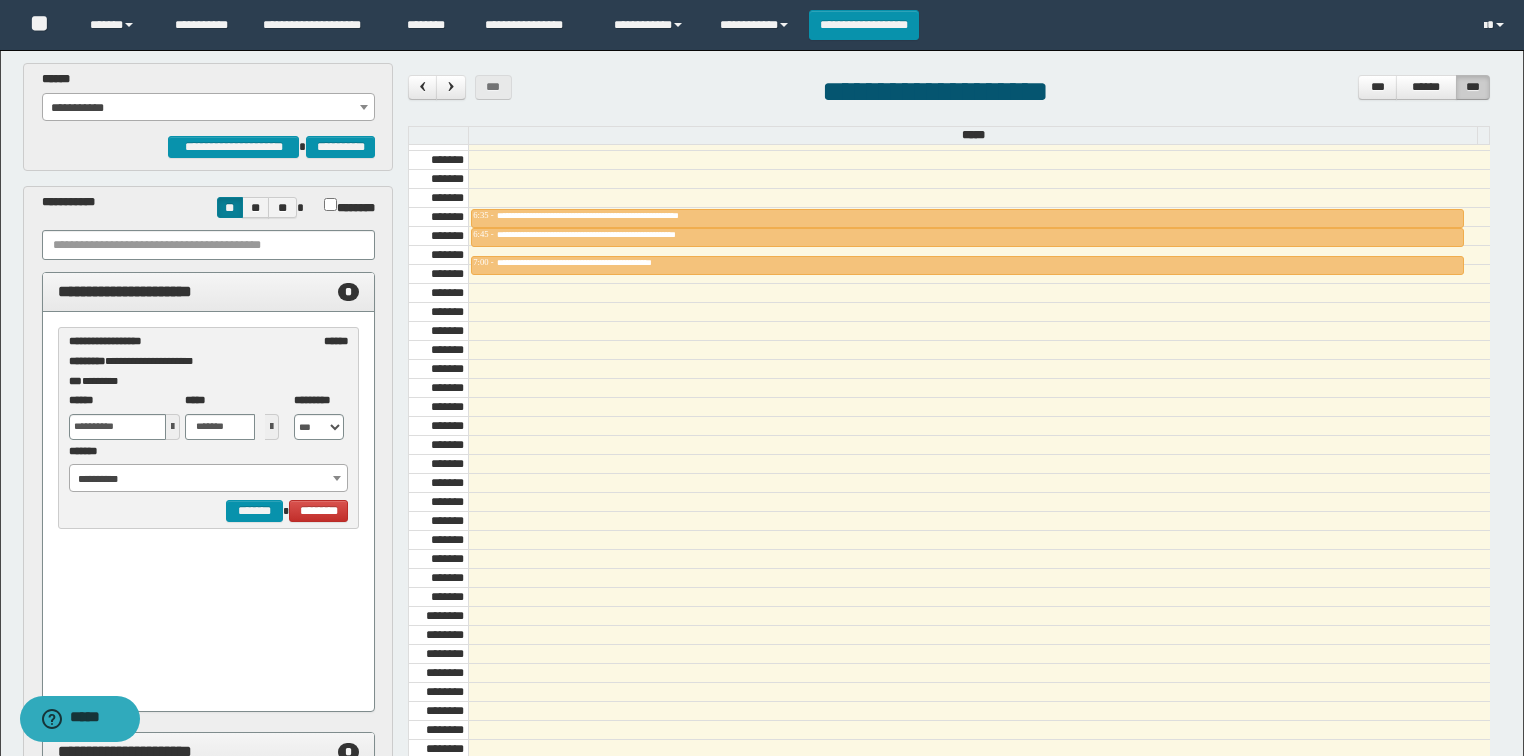 scroll, scrollTop: 0, scrollLeft: 0, axis: both 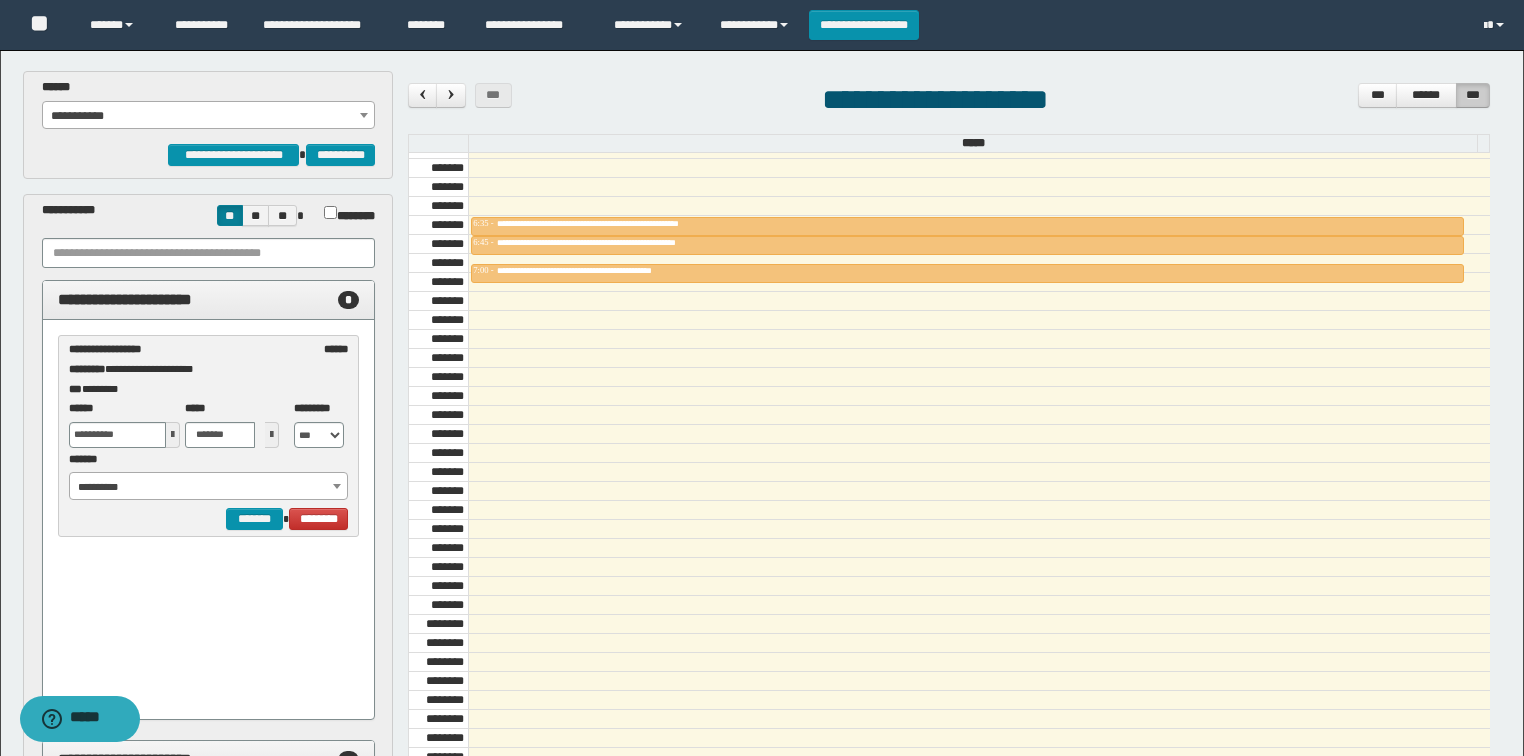 click on "**********" at bounding box center [209, 116] 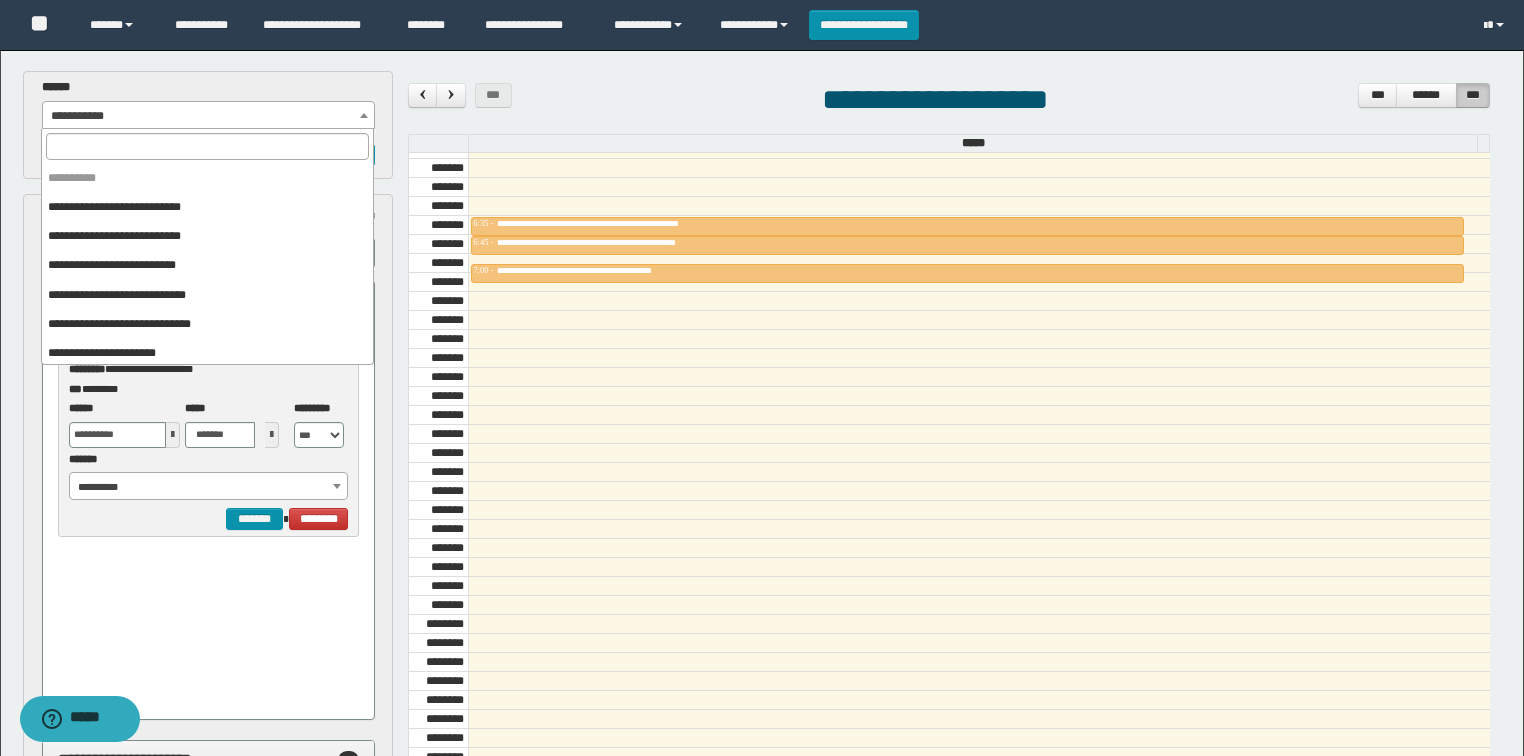 scroll, scrollTop: 91, scrollLeft: 0, axis: vertical 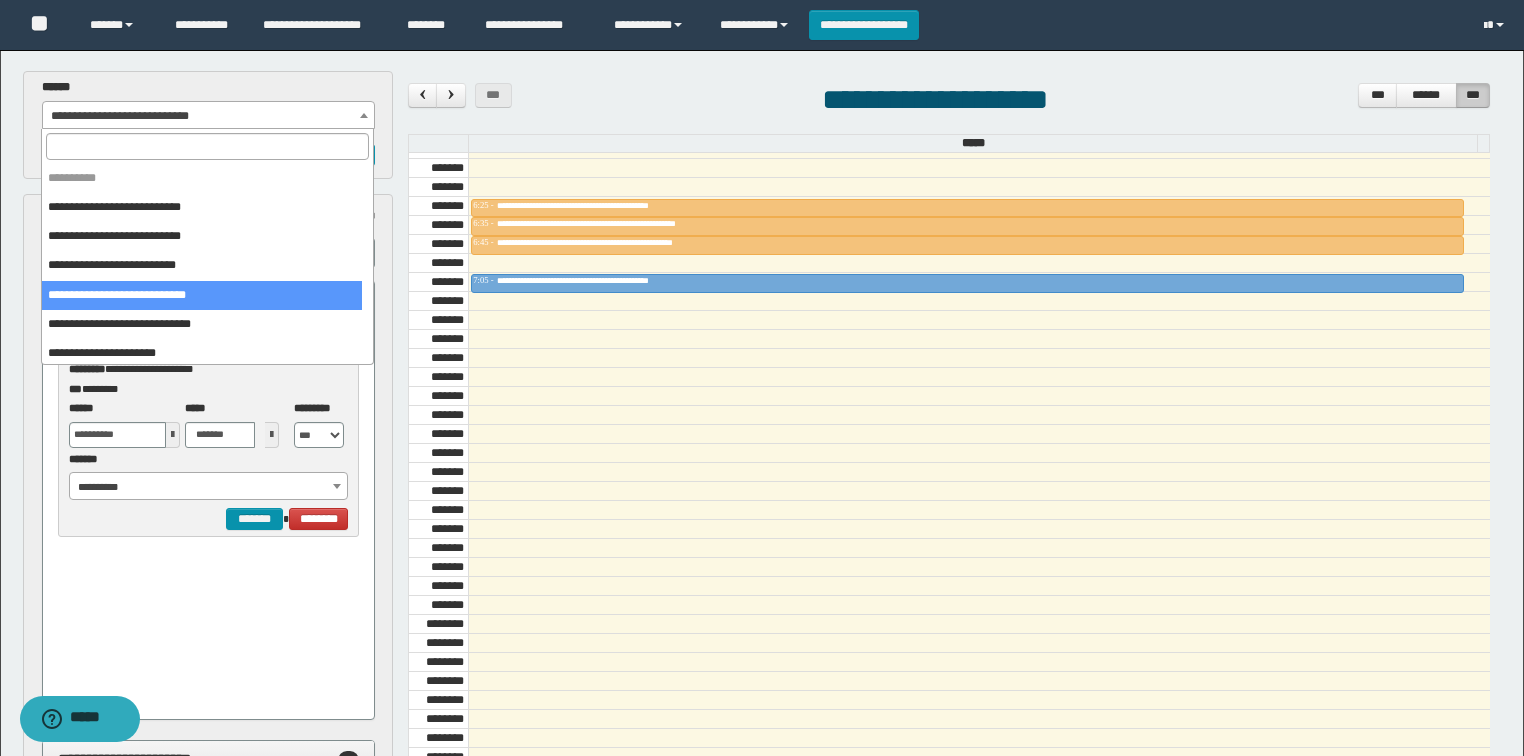 click on "**********" at bounding box center [209, 116] 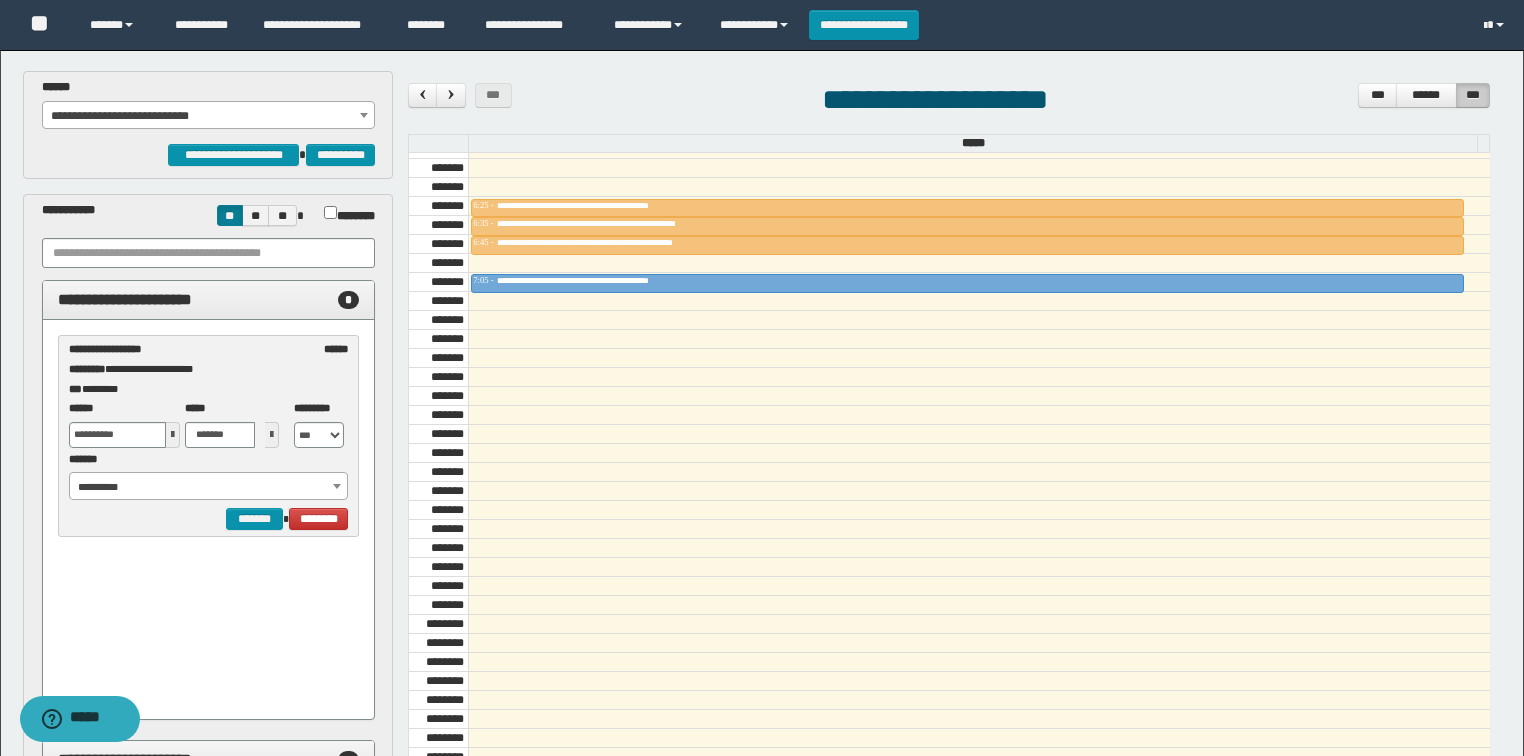 click on "**********" at bounding box center (208, 763) 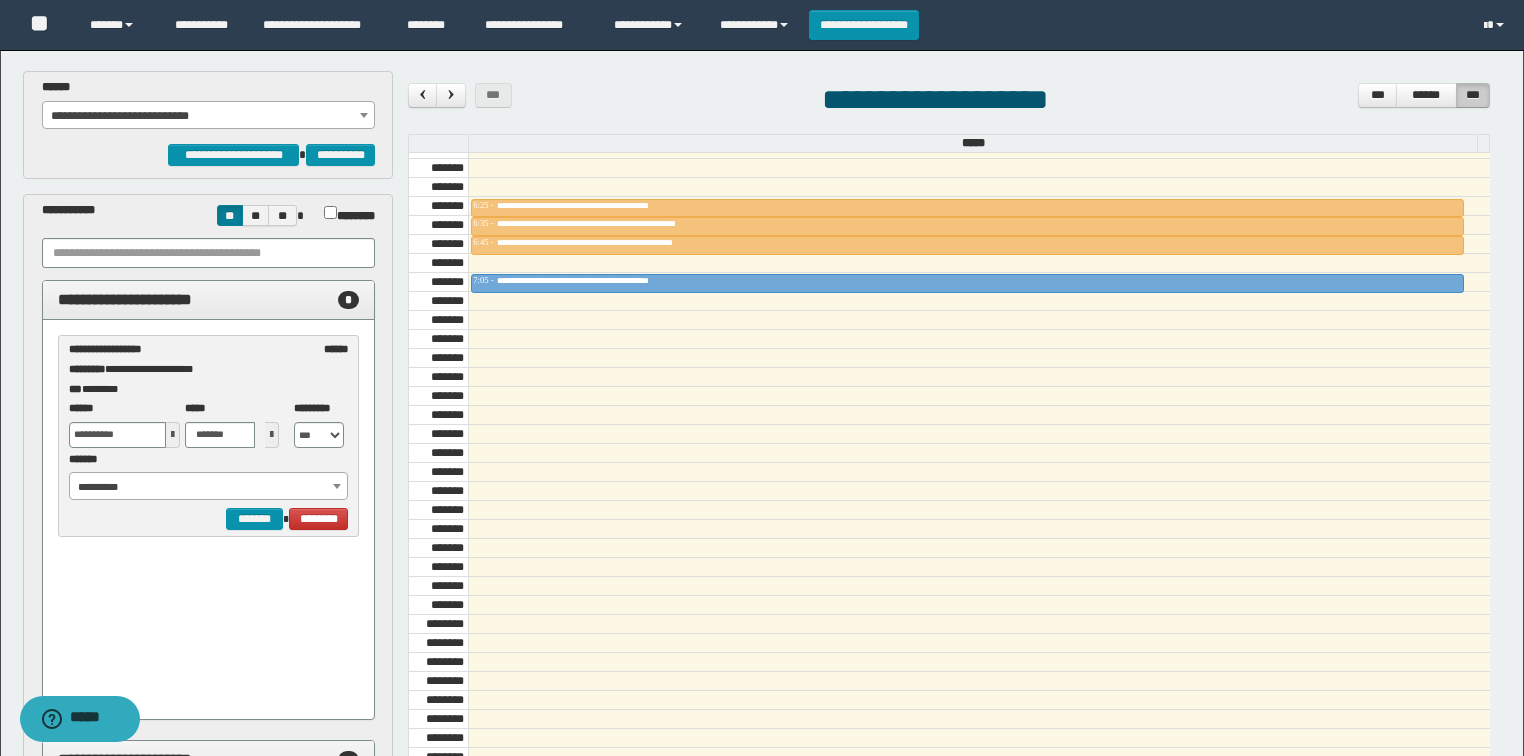click on "**********" at bounding box center (209, 116) 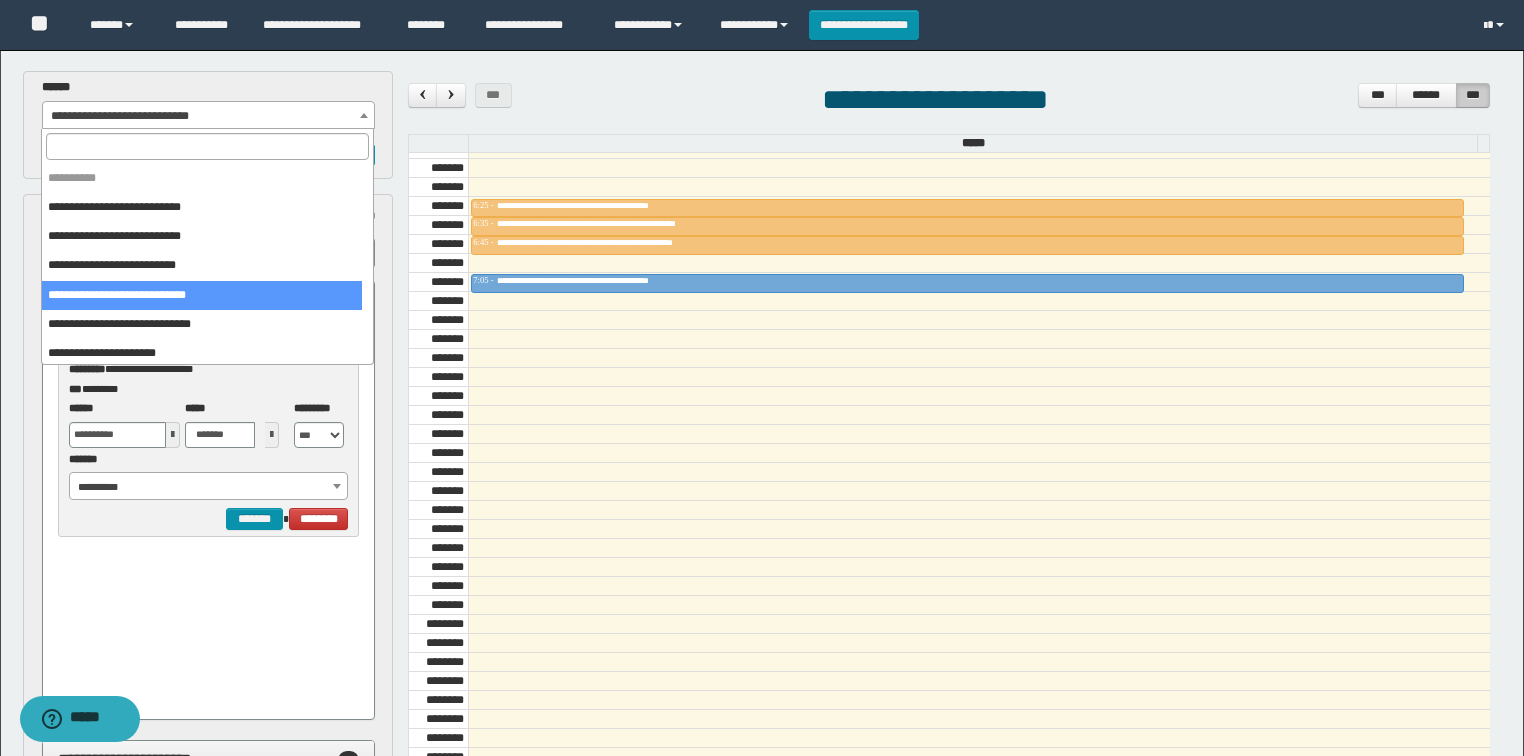 scroll, scrollTop: 91, scrollLeft: 0, axis: vertical 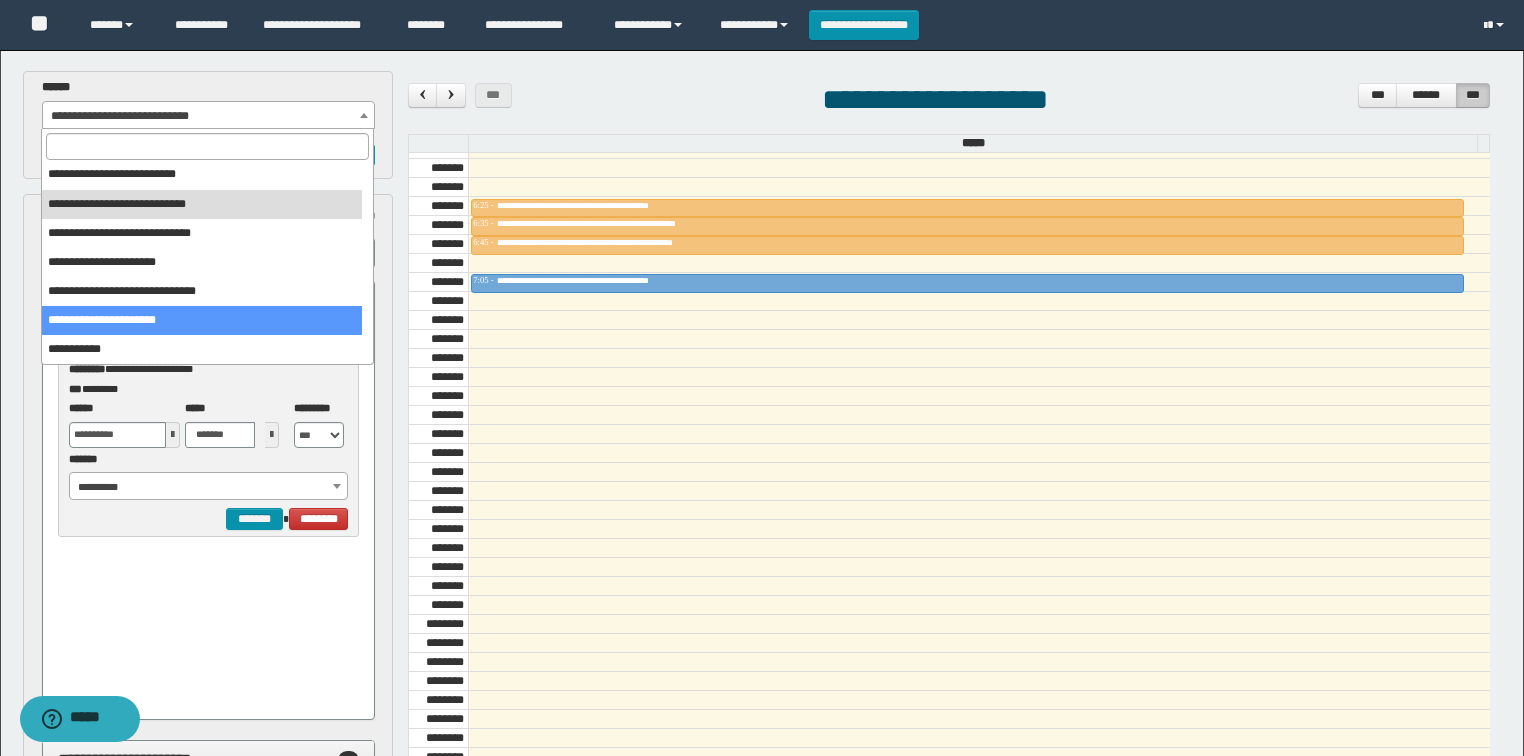 select on "******" 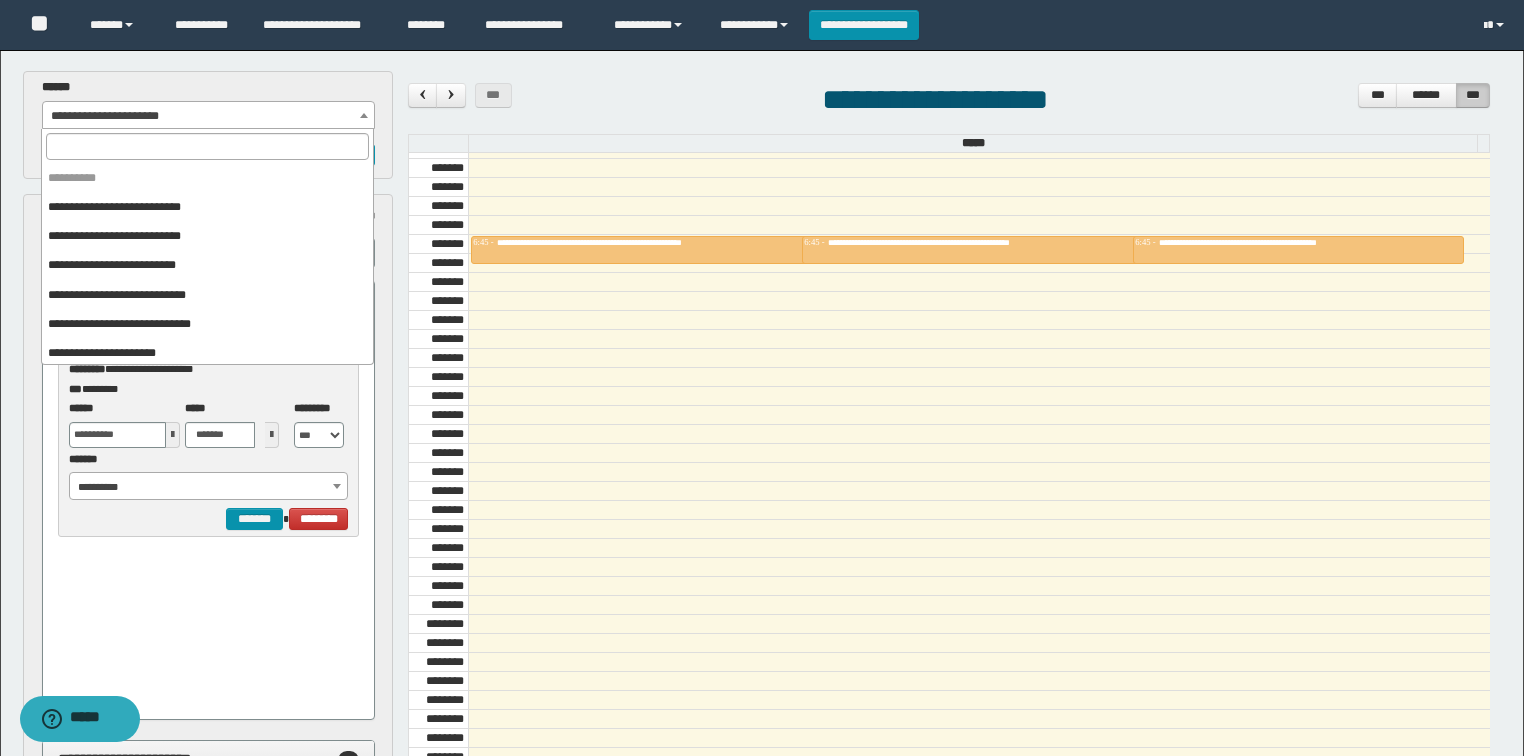 click on "**********" at bounding box center [209, 116] 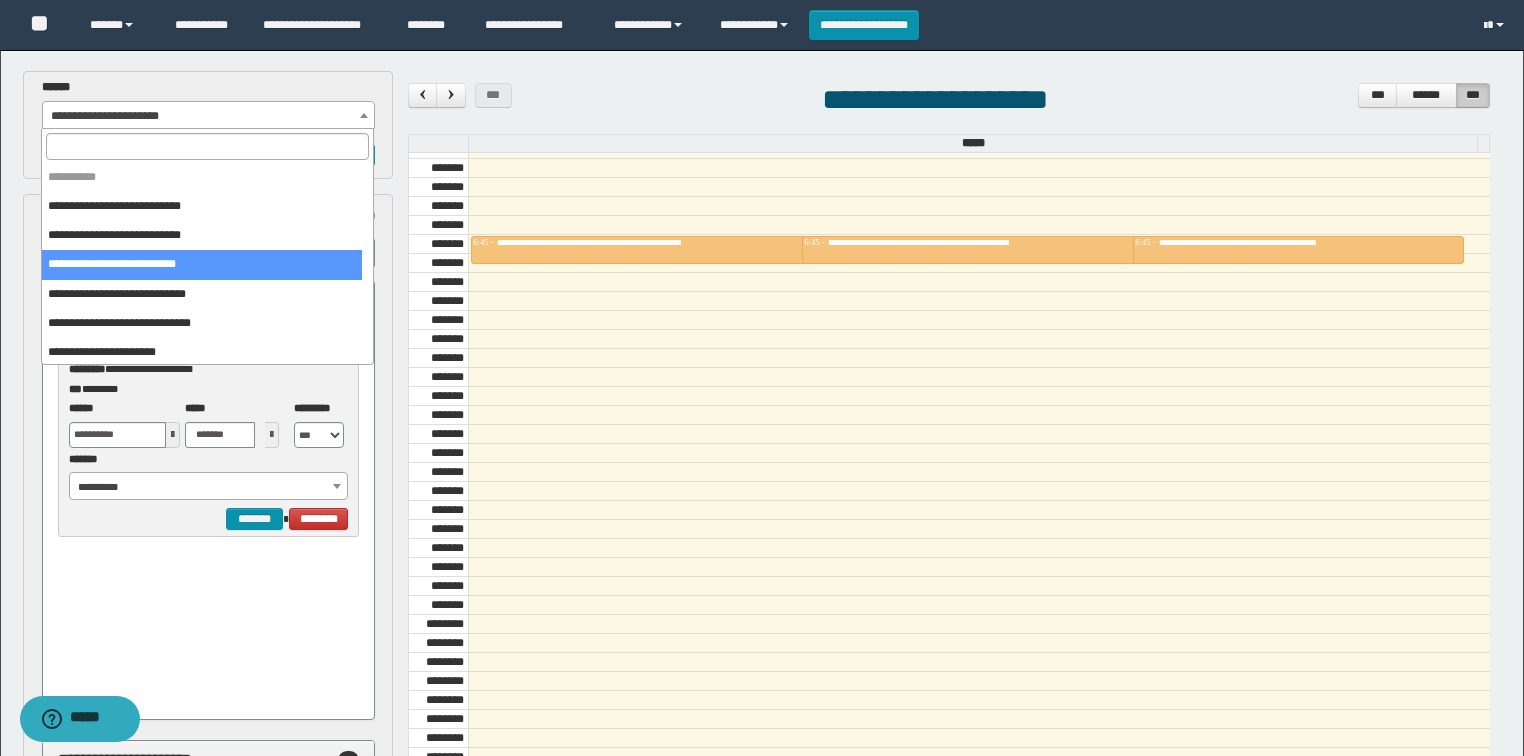 scroll, scrollTop: 0, scrollLeft: 0, axis: both 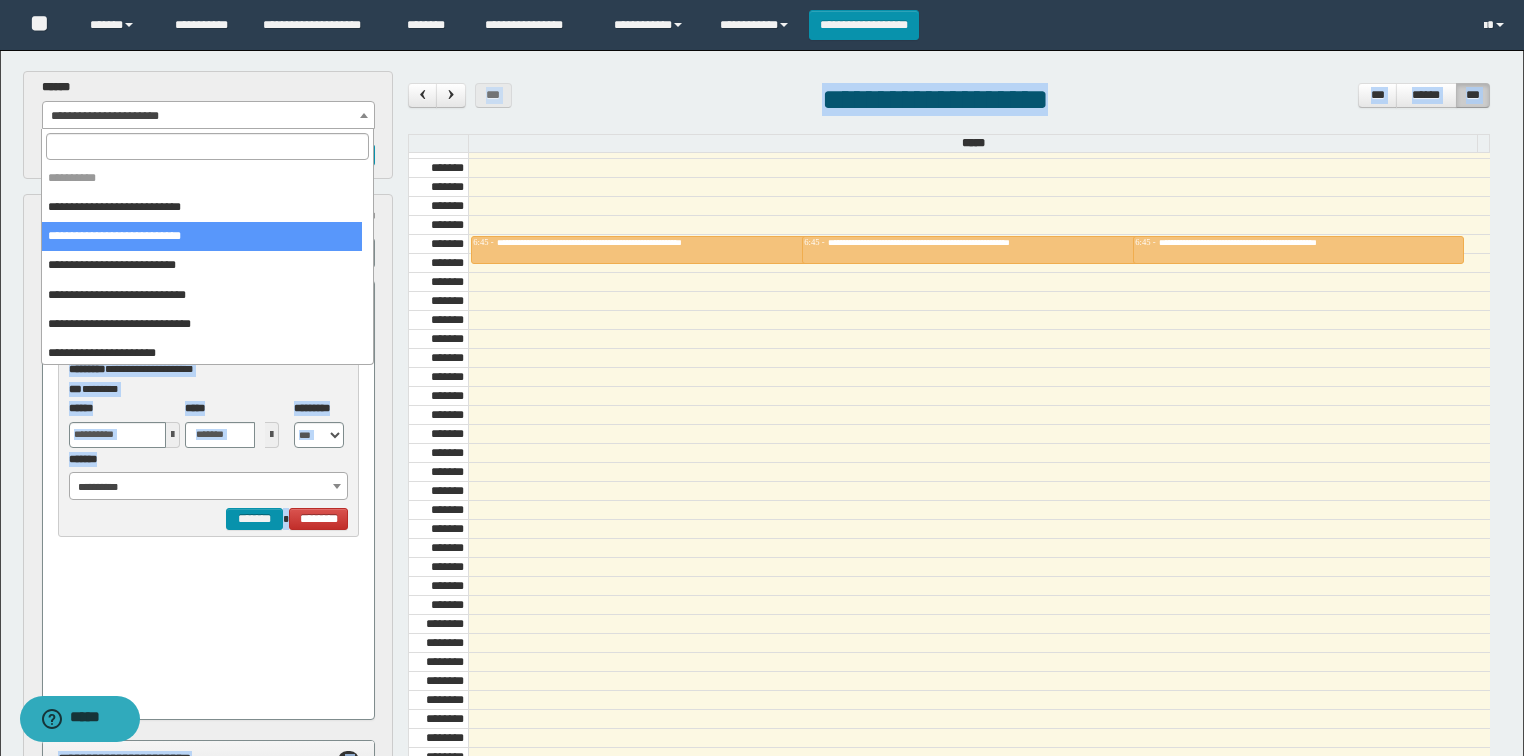 click on "**********" at bounding box center [764, 707] 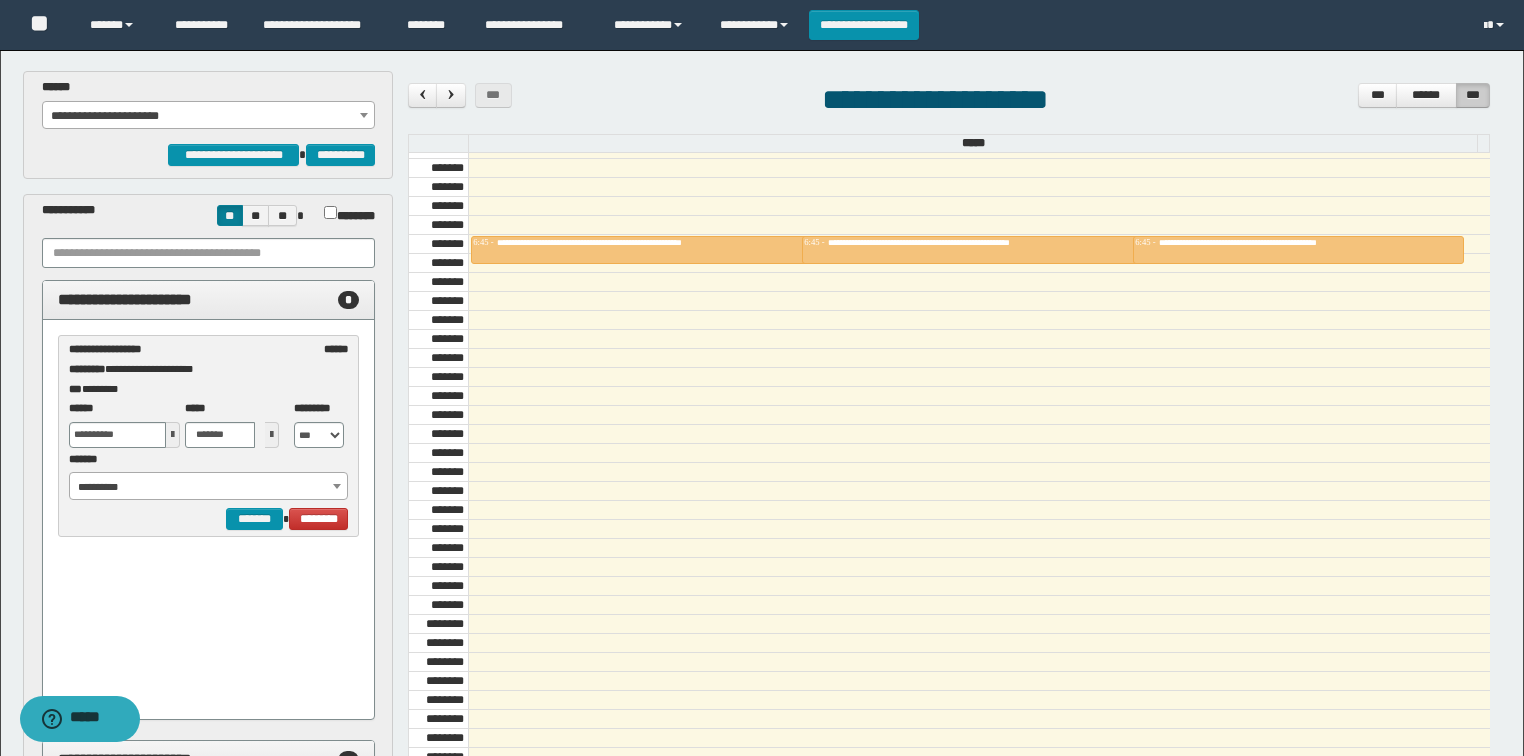 click on "**********" at bounding box center [762, 707] 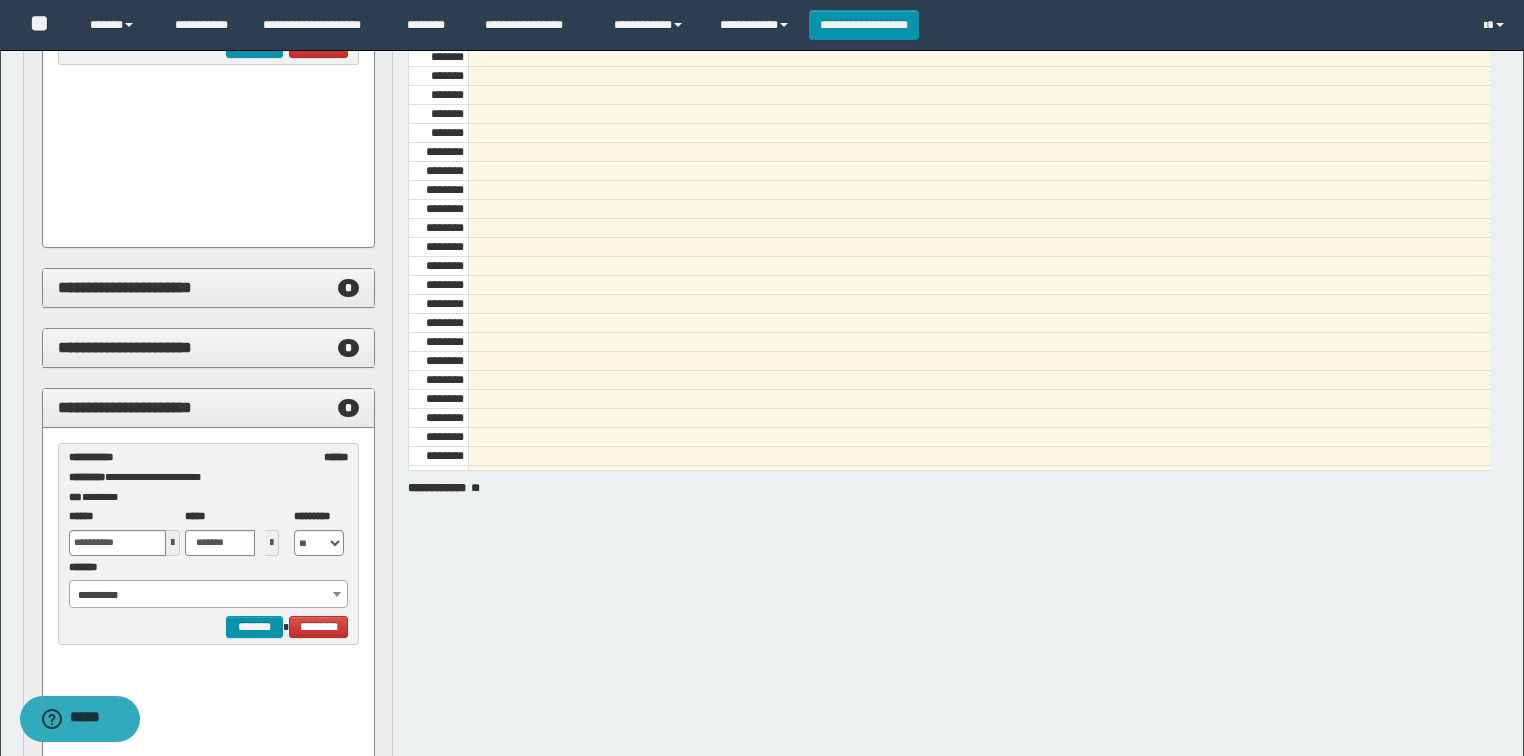 scroll, scrollTop: 480, scrollLeft: 0, axis: vertical 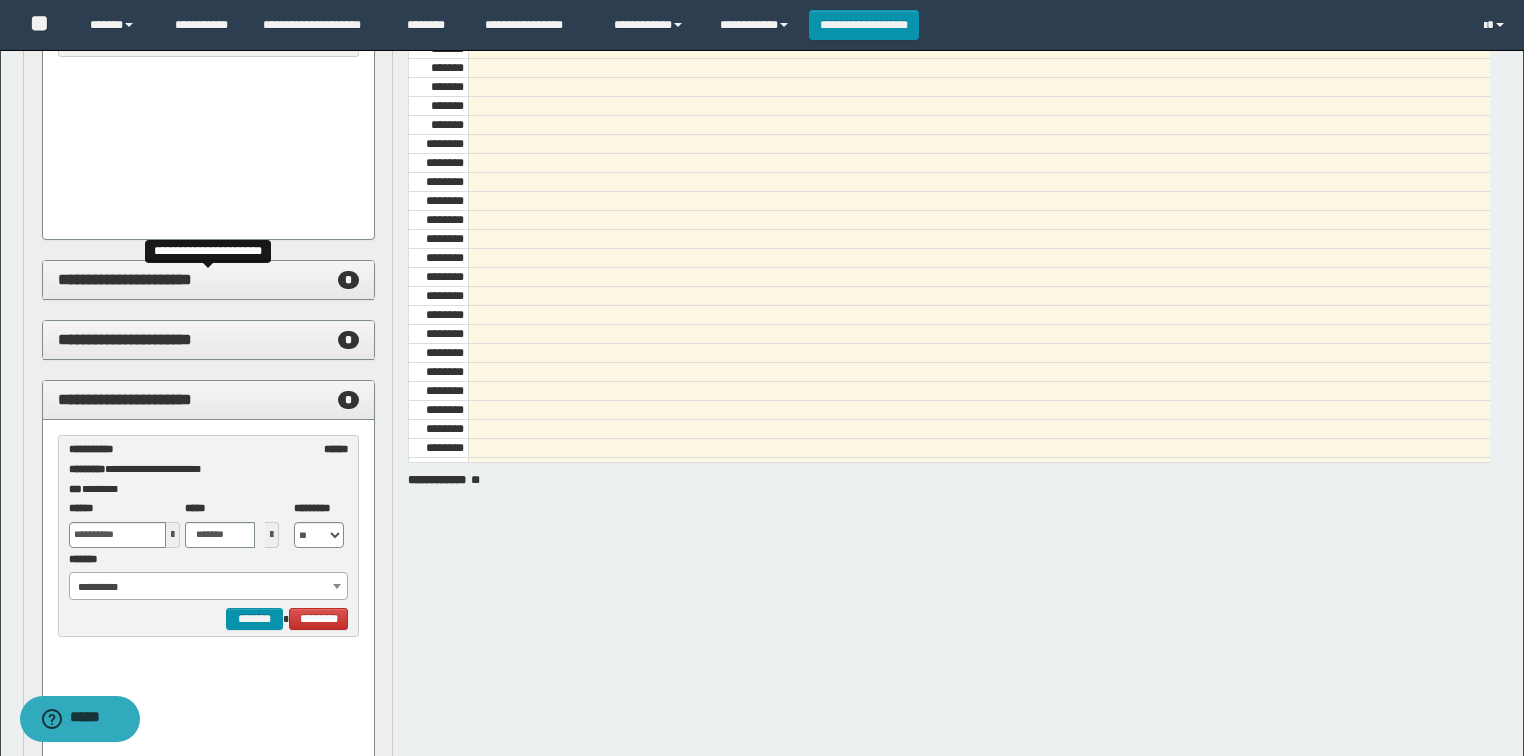 click on "**********" at bounding box center [209, 280] 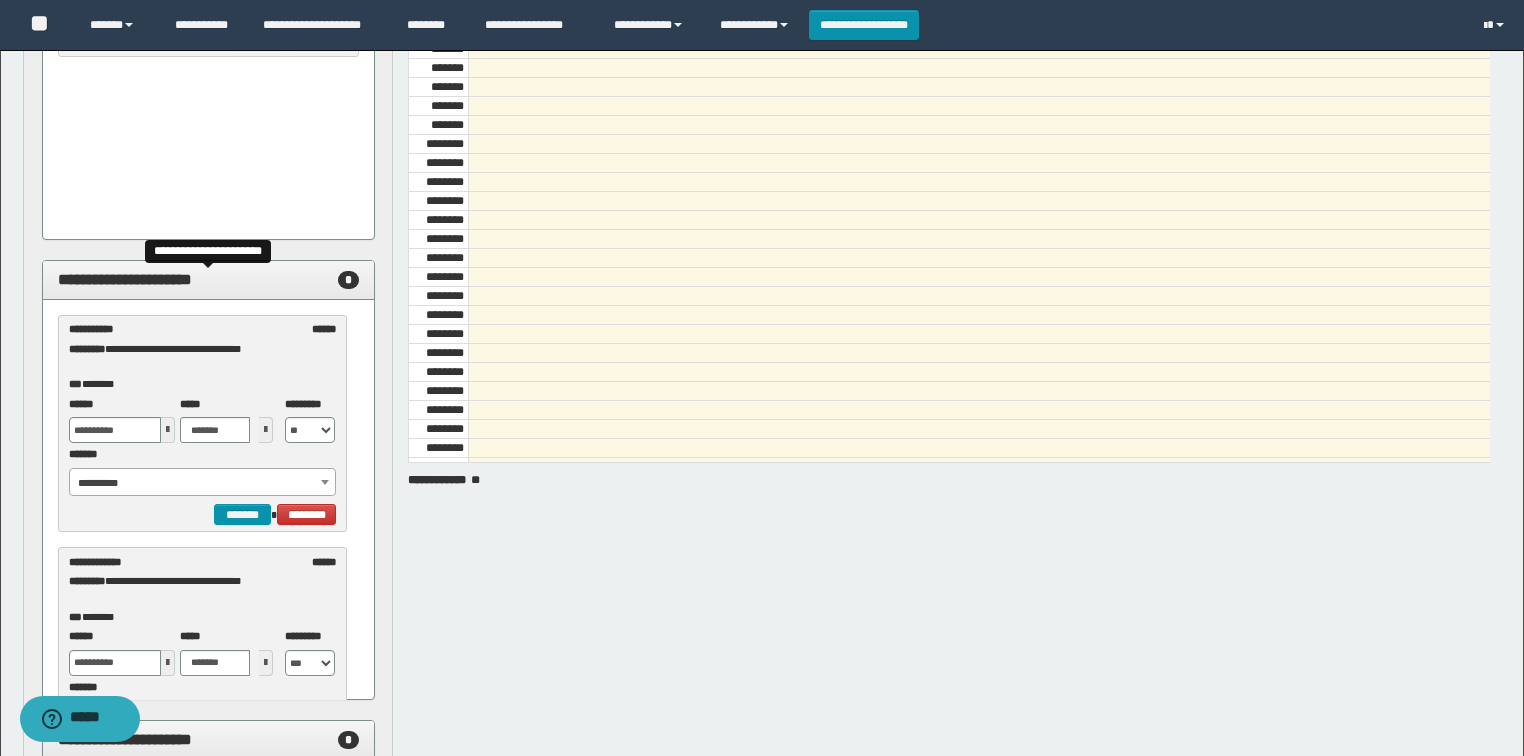 click on "**********" at bounding box center (209, 280) 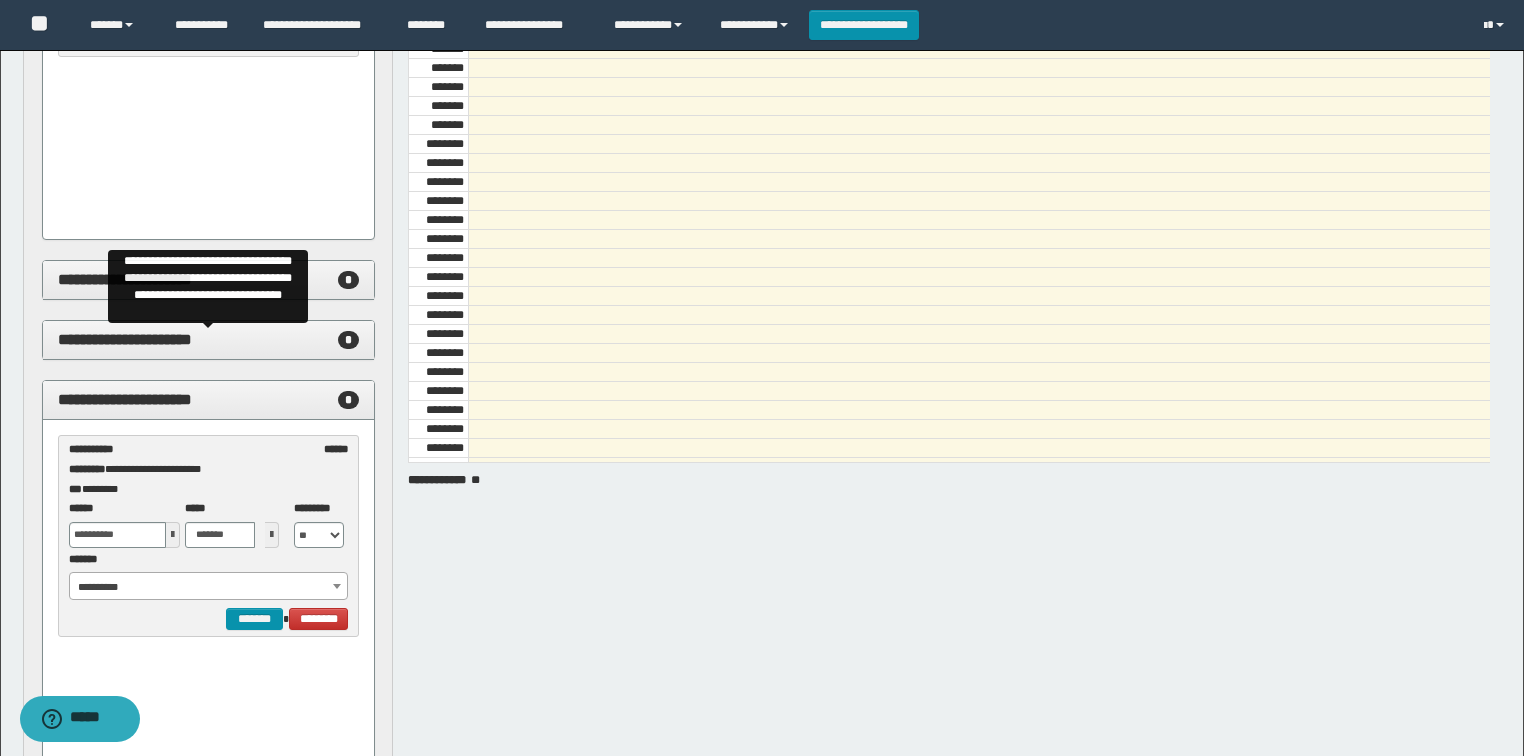 click on "**********" at bounding box center [209, 340] 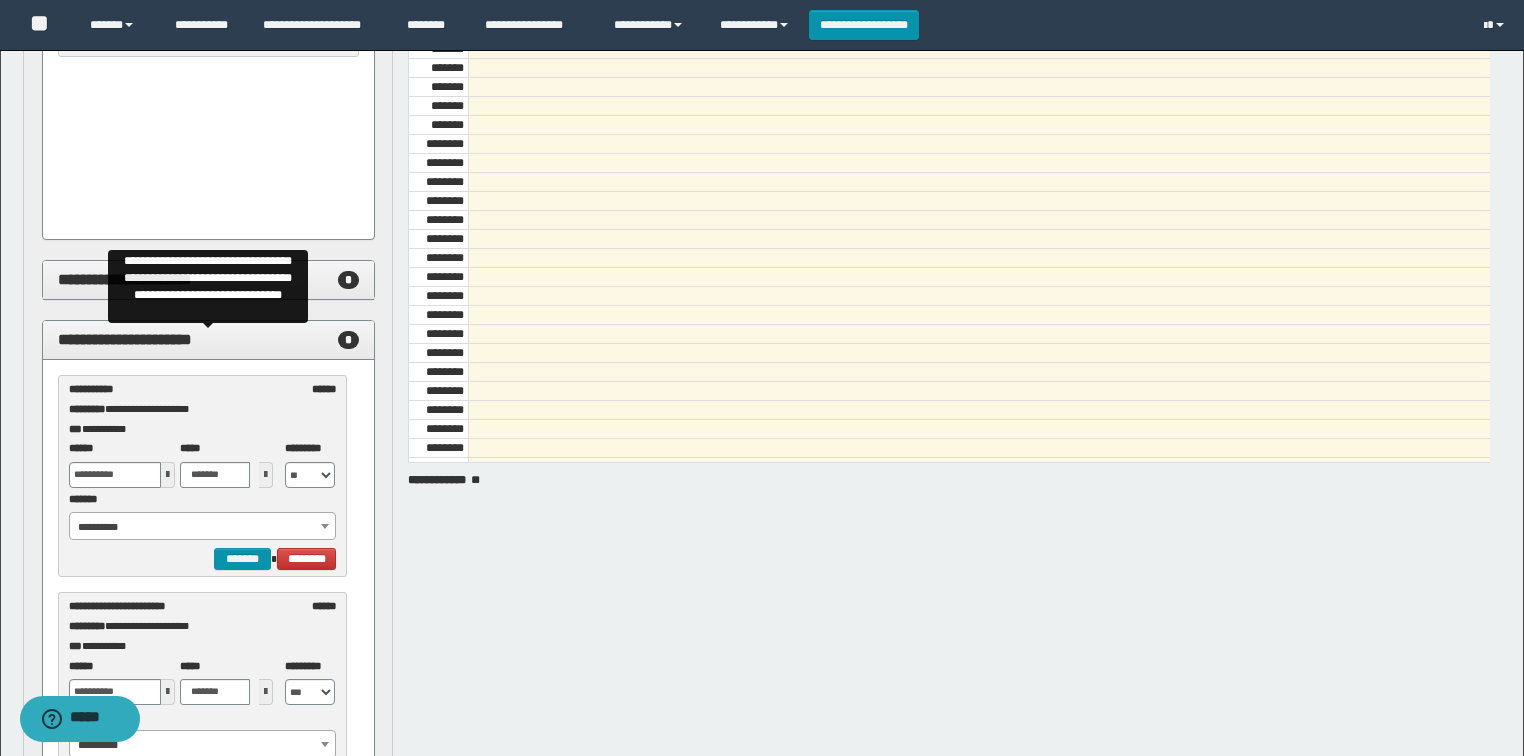 click on "**********" at bounding box center [209, 340] 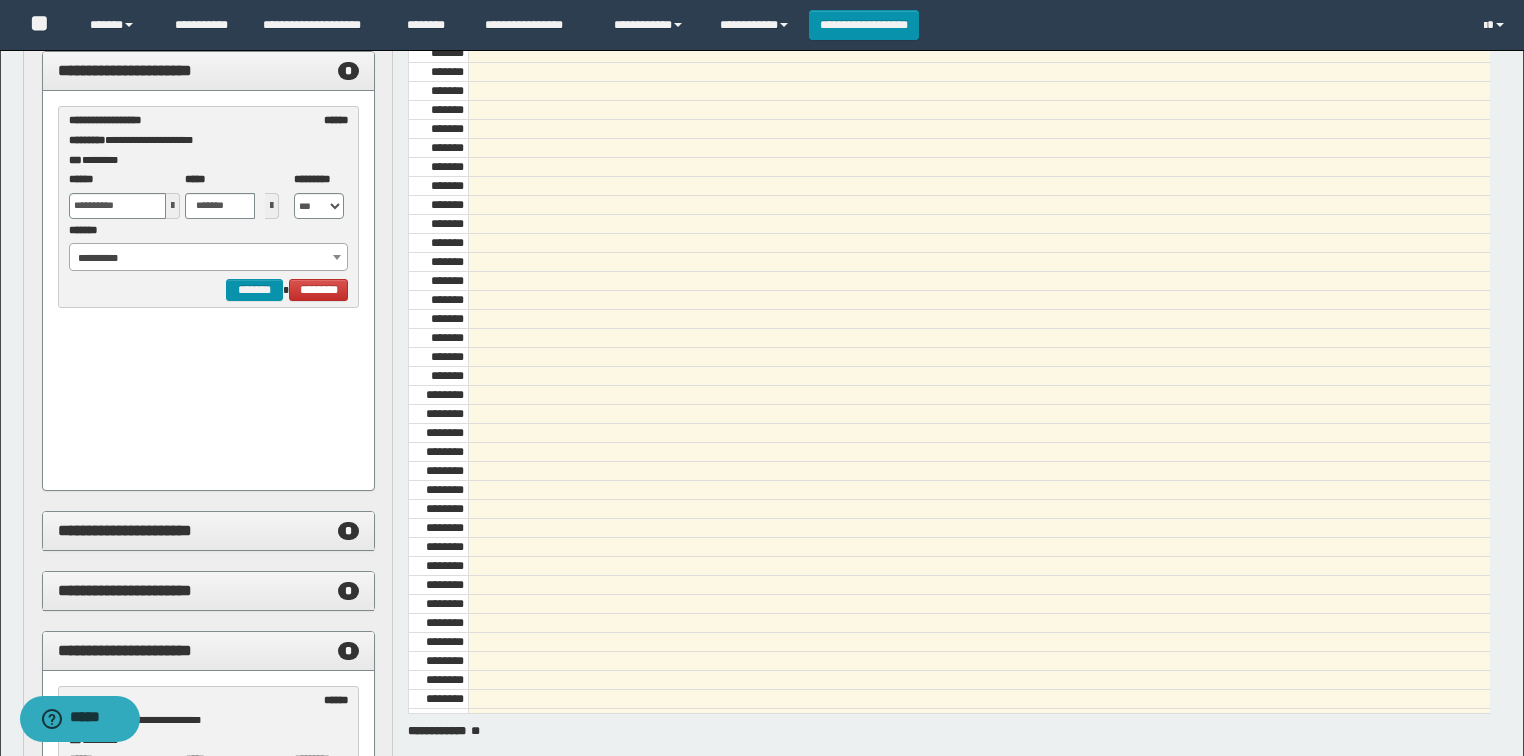scroll, scrollTop: 80, scrollLeft: 0, axis: vertical 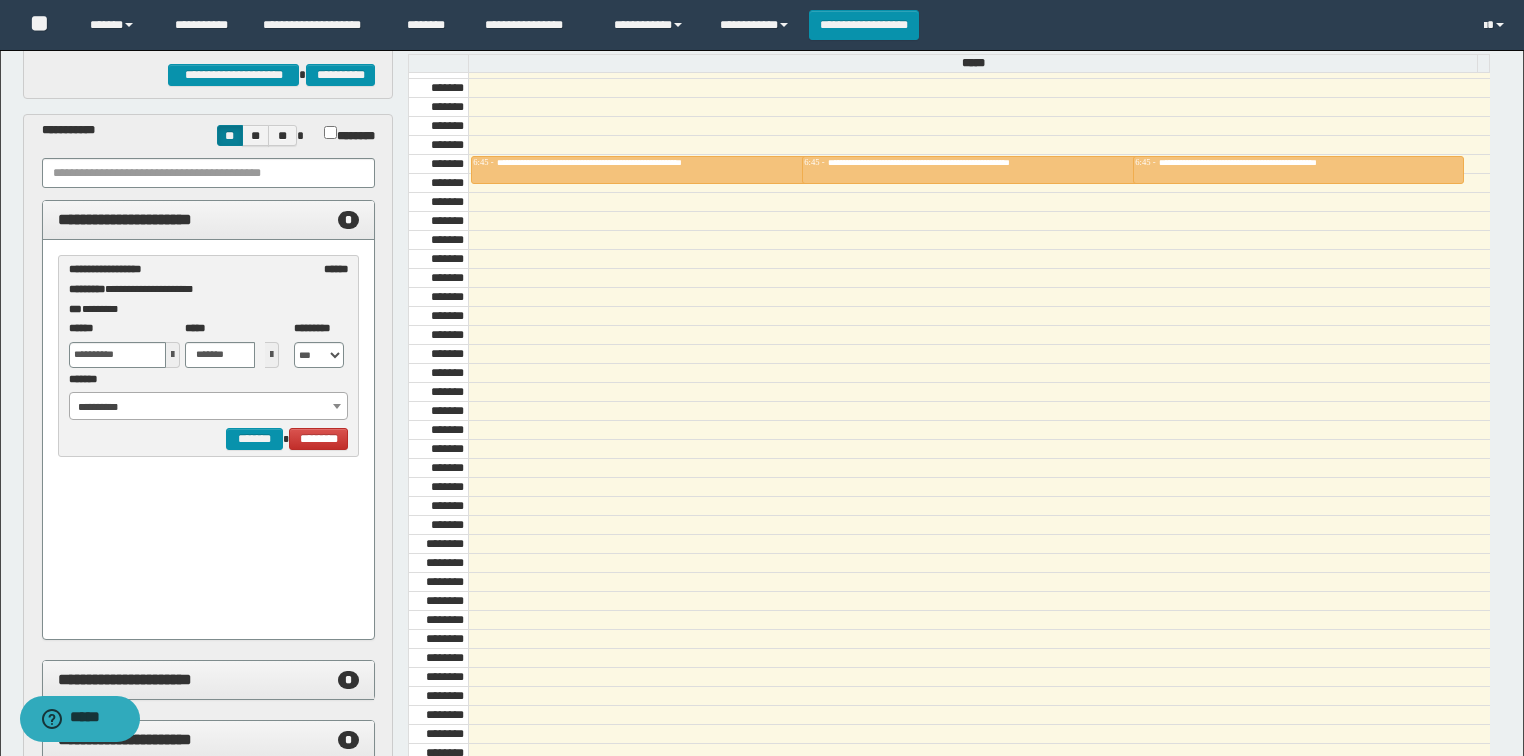click on "**********" at bounding box center (209, 220) 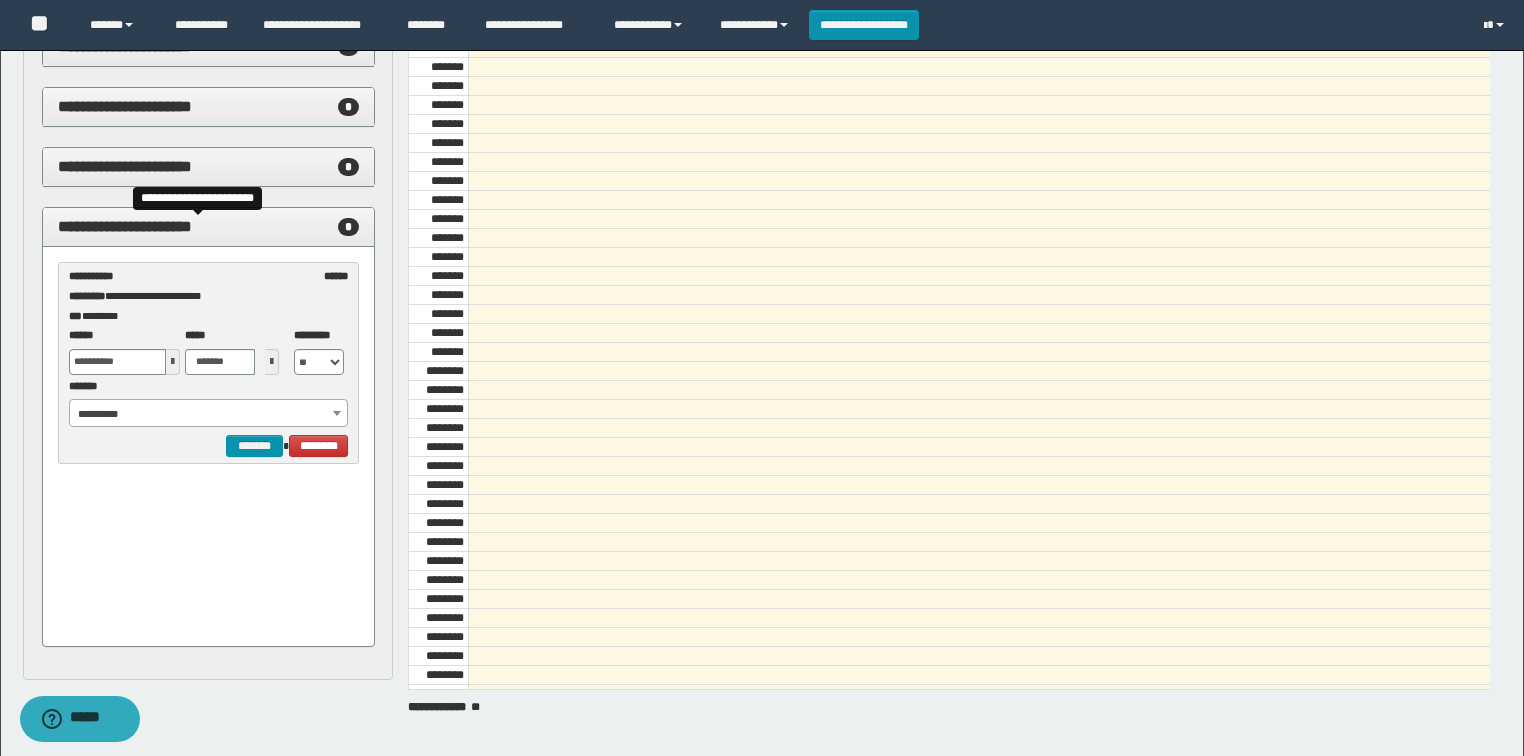 scroll, scrollTop: 0, scrollLeft: 0, axis: both 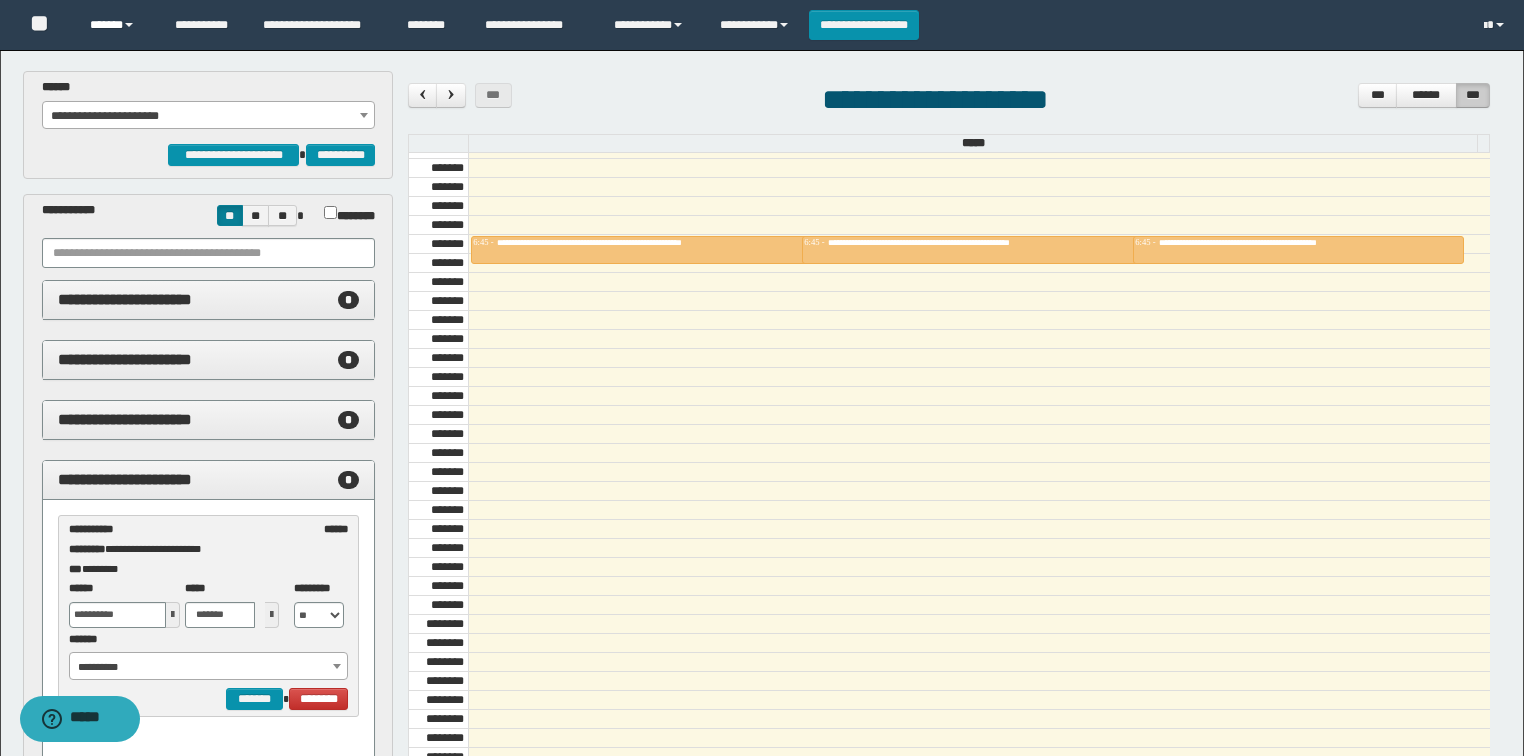 click on "******" at bounding box center [117, 25] 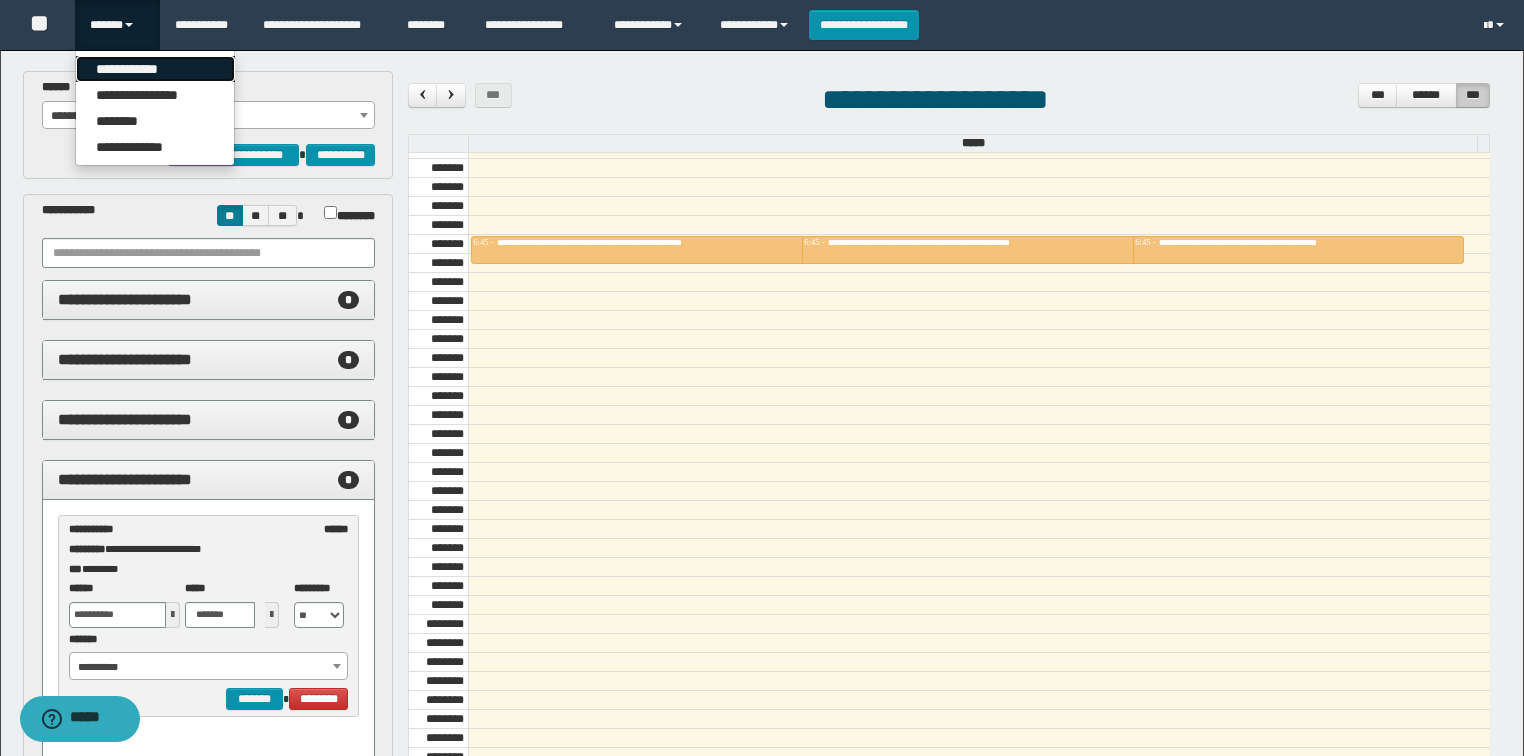 click on "**********" at bounding box center (155, 69) 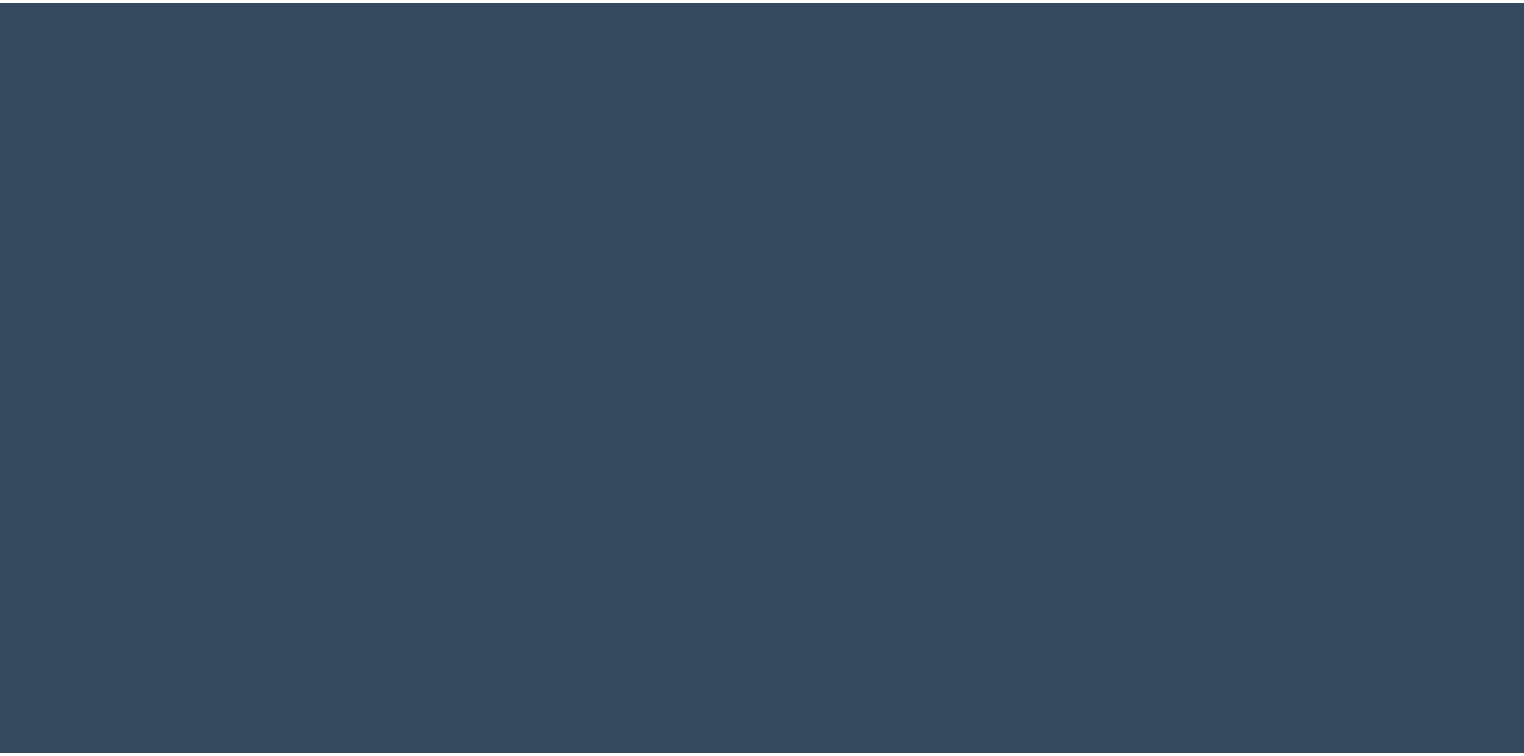 scroll, scrollTop: 0, scrollLeft: 0, axis: both 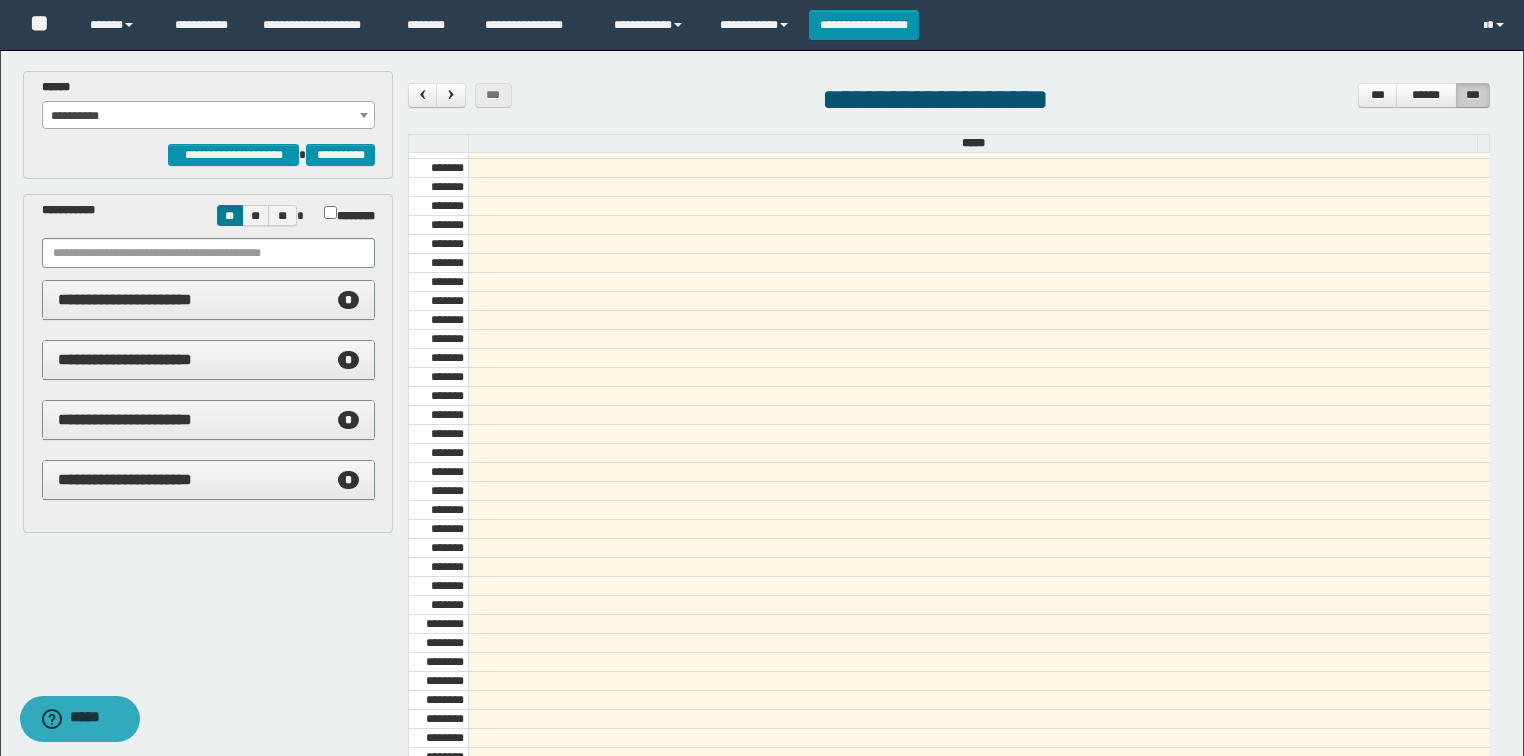 click on "**********" at bounding box center (209, 116) 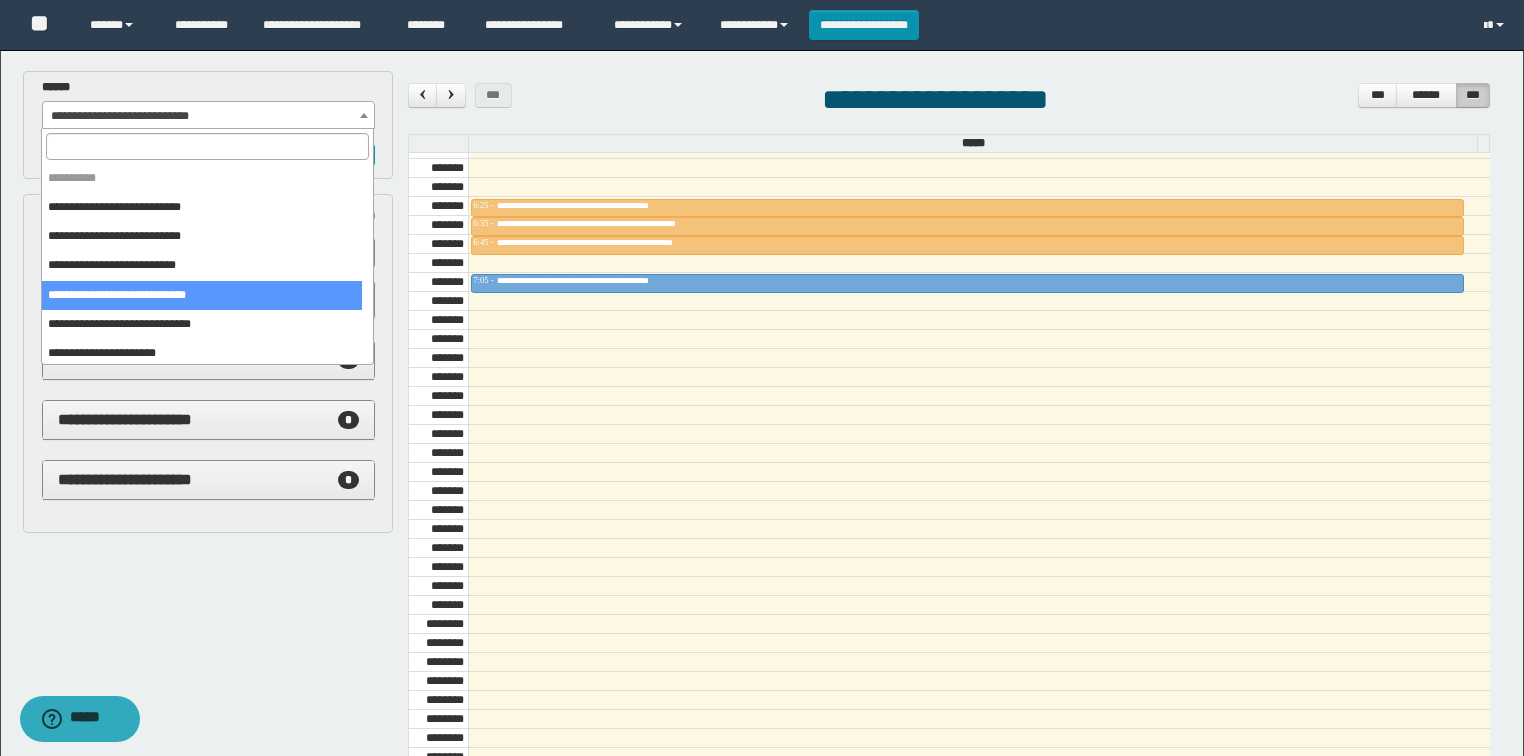 click on "**********" at bounding box center (209, 116) 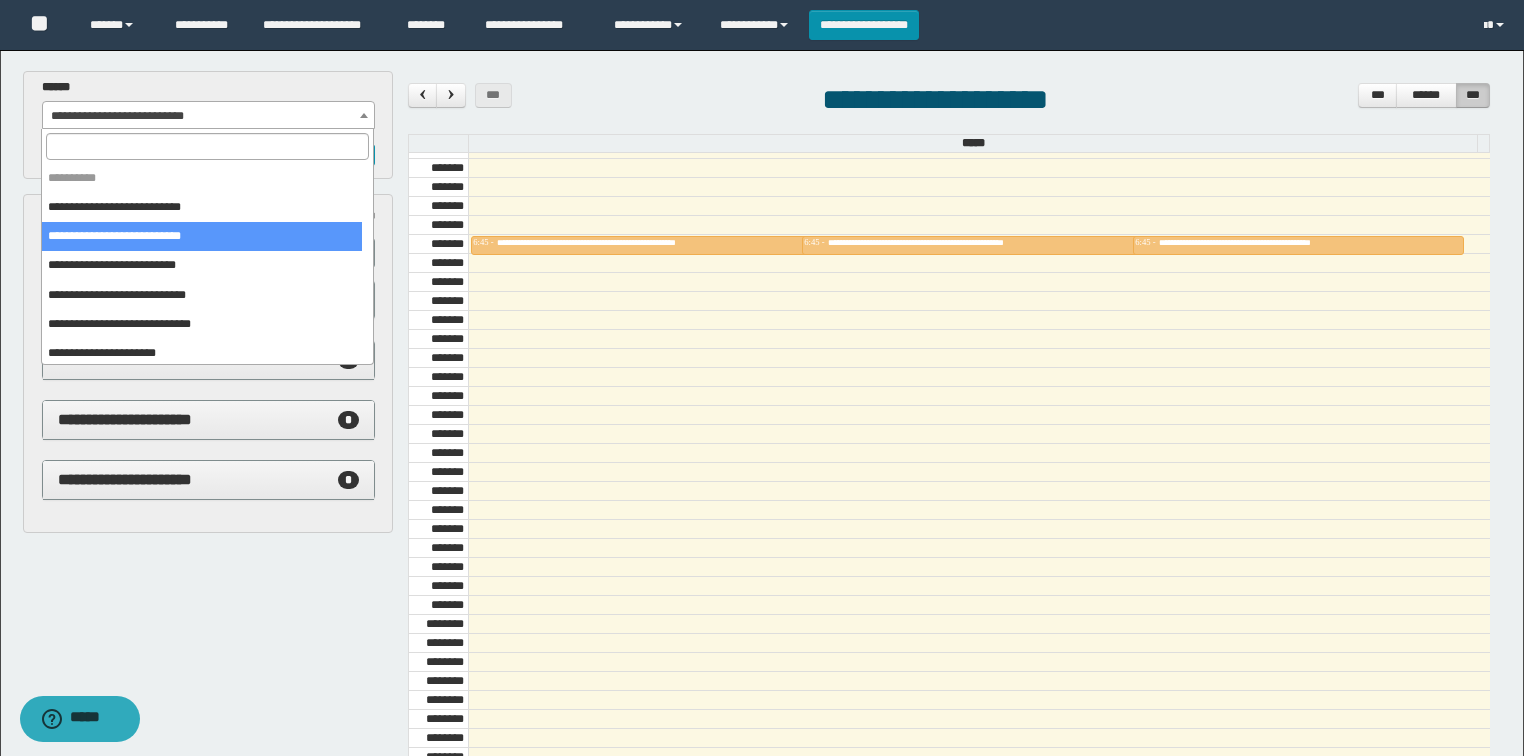 click on "**********" at bounding box center (209, 116) 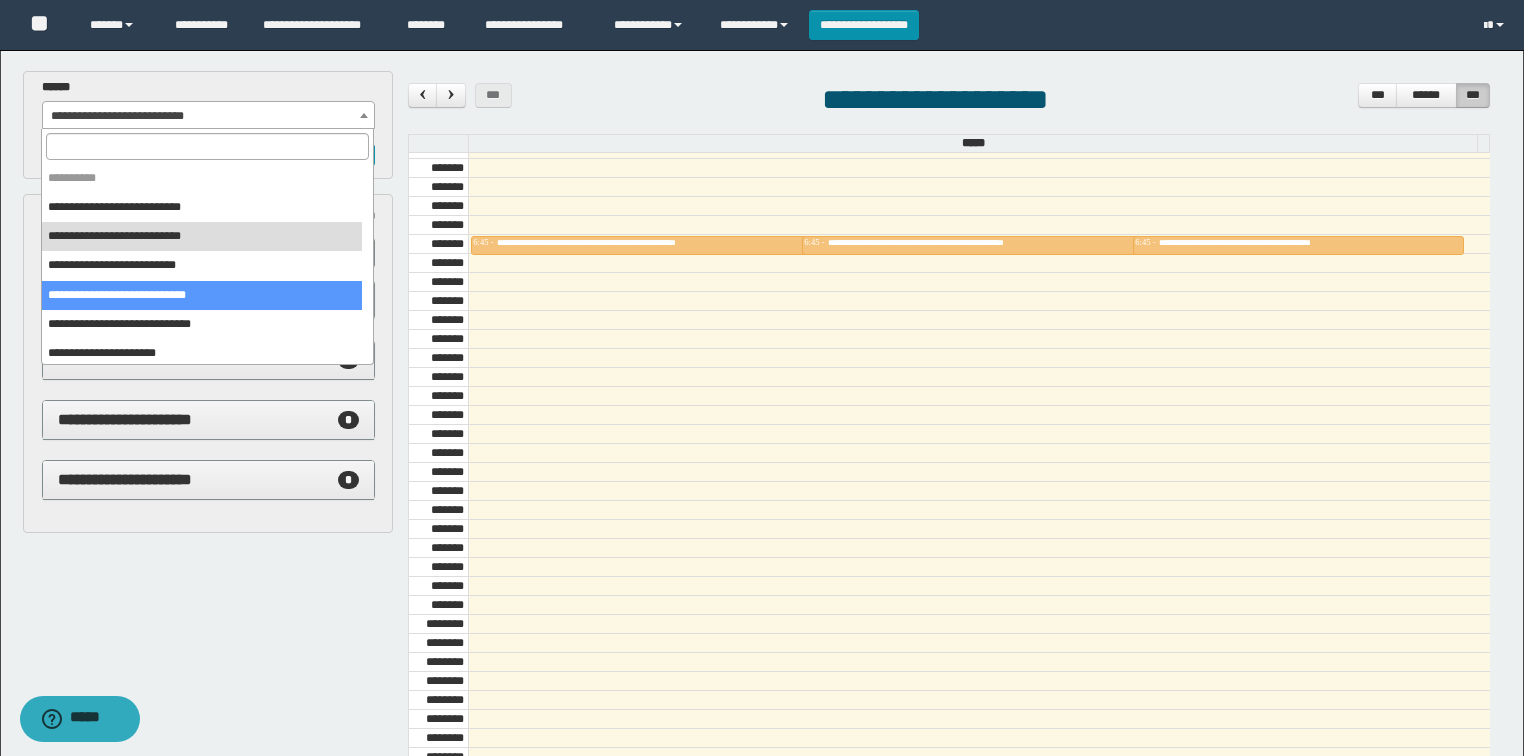 select on "******" 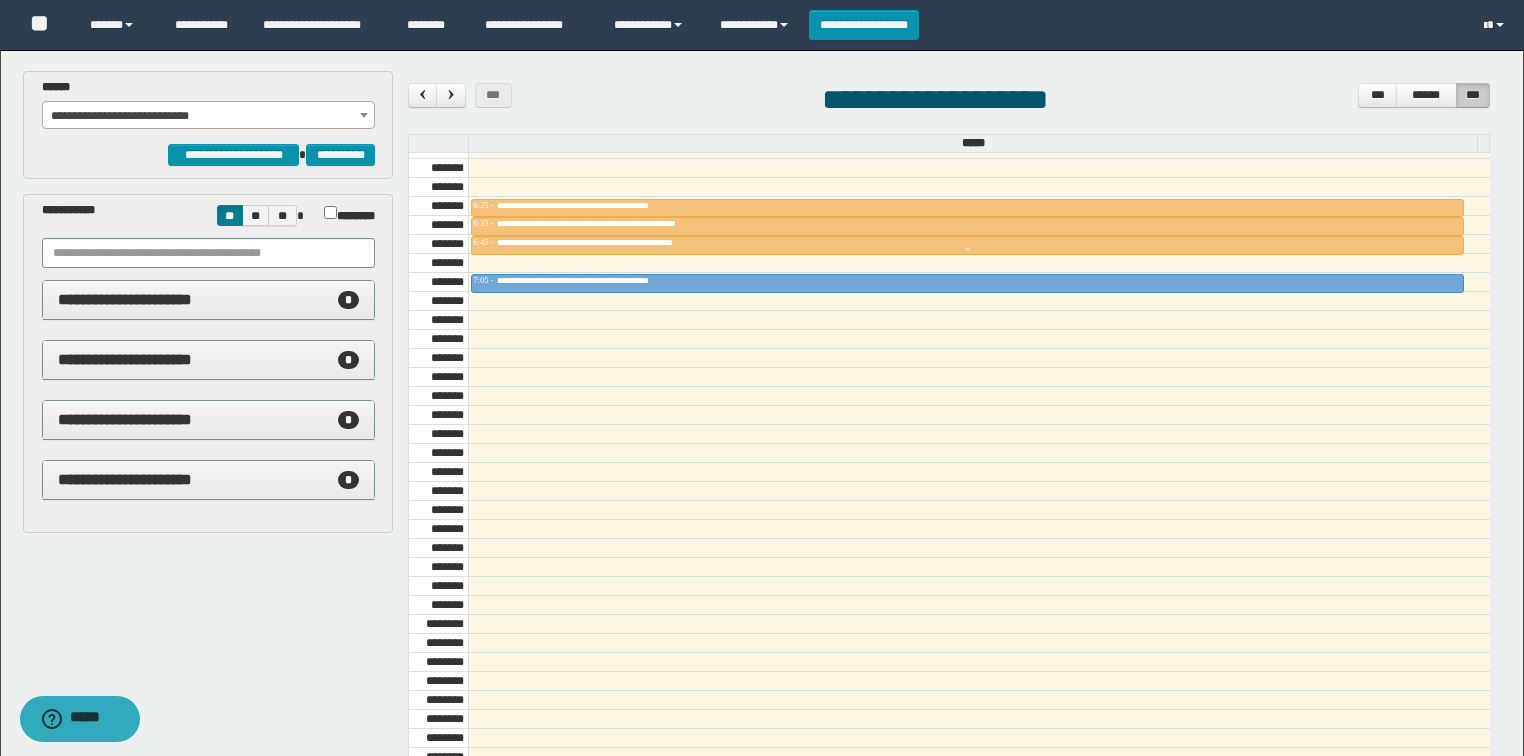 click on "**********" at bounding box center (967, 243) 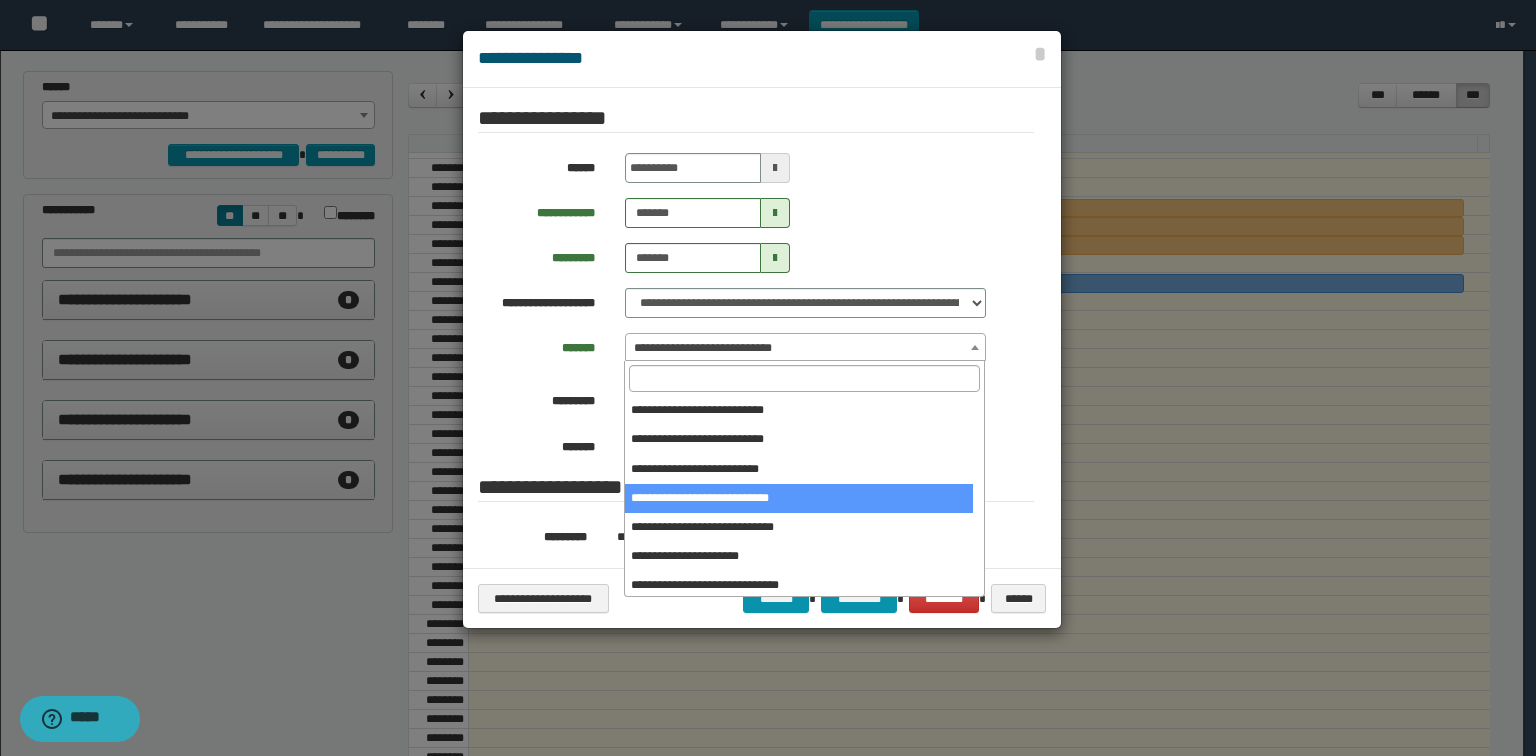 click on "**********" at bounding box center [805, 348] 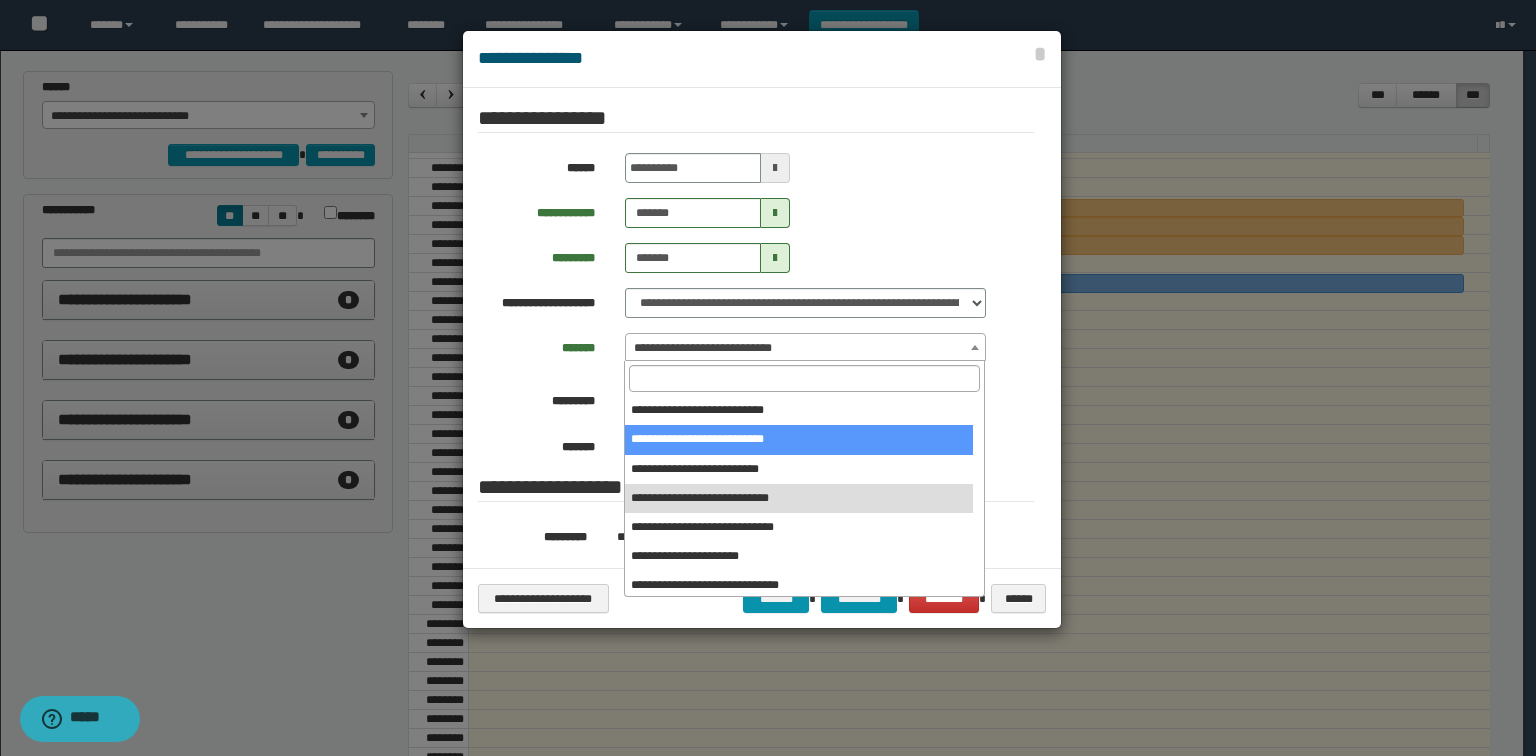 select on "******" 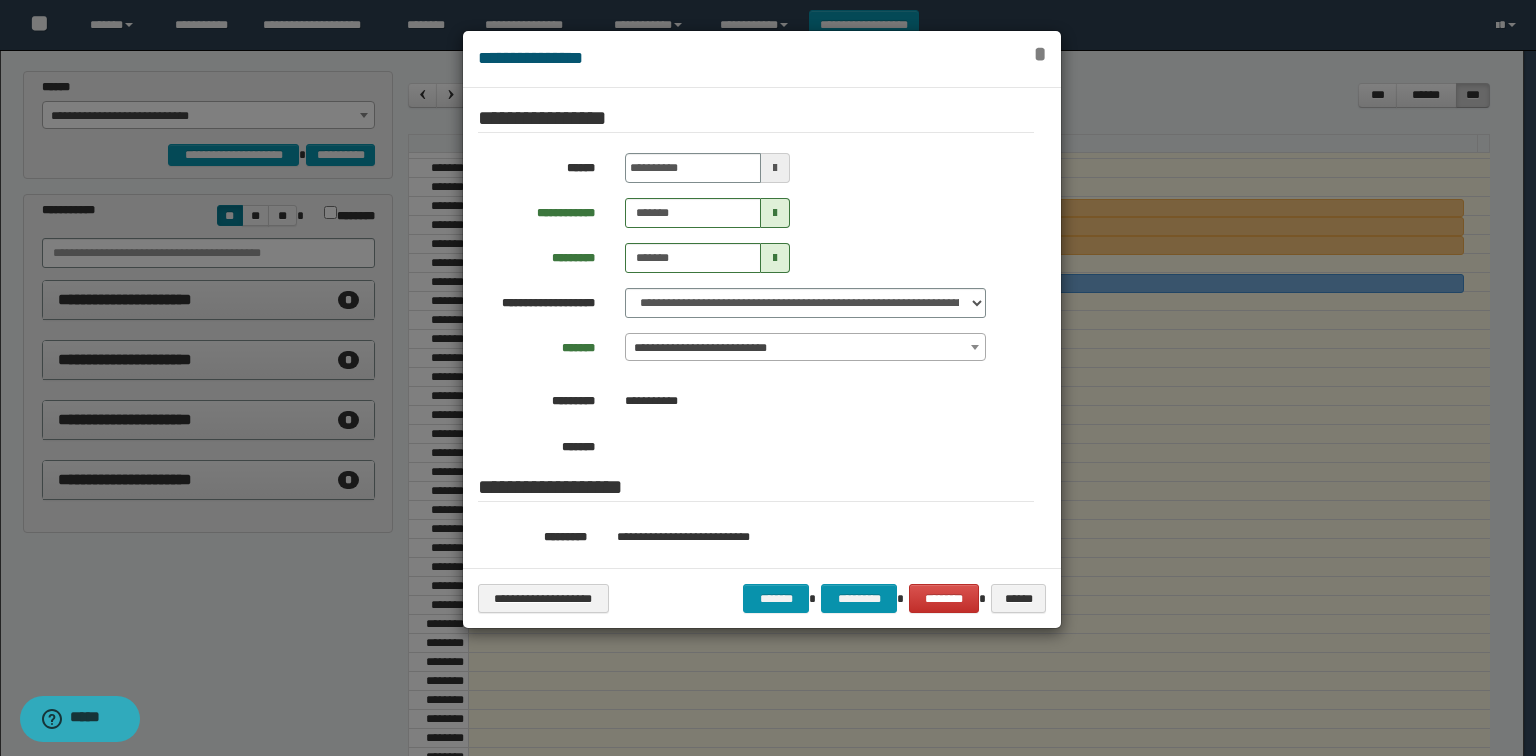 click on "*" at bounding box center [1040, 54] 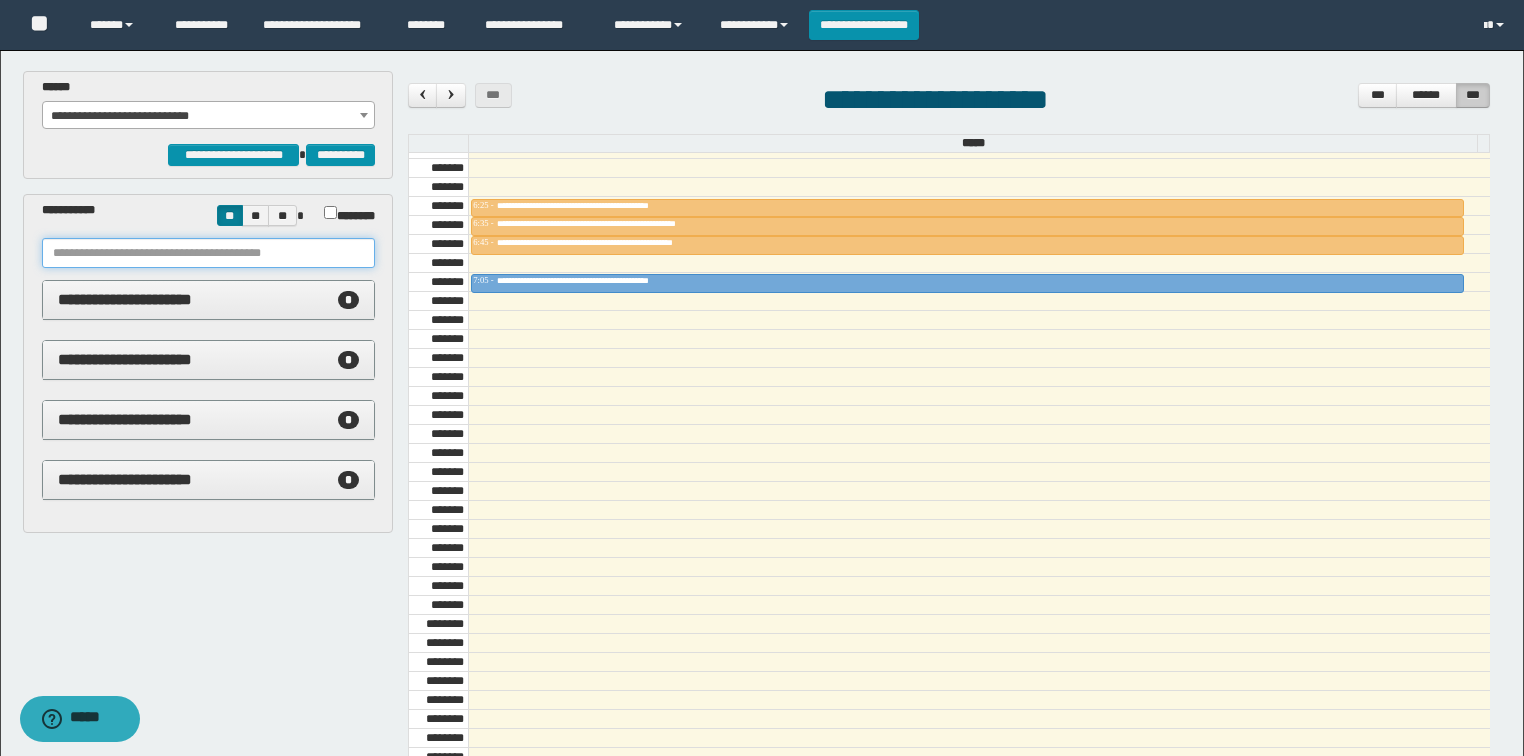 click at bounding box center [208, 253] 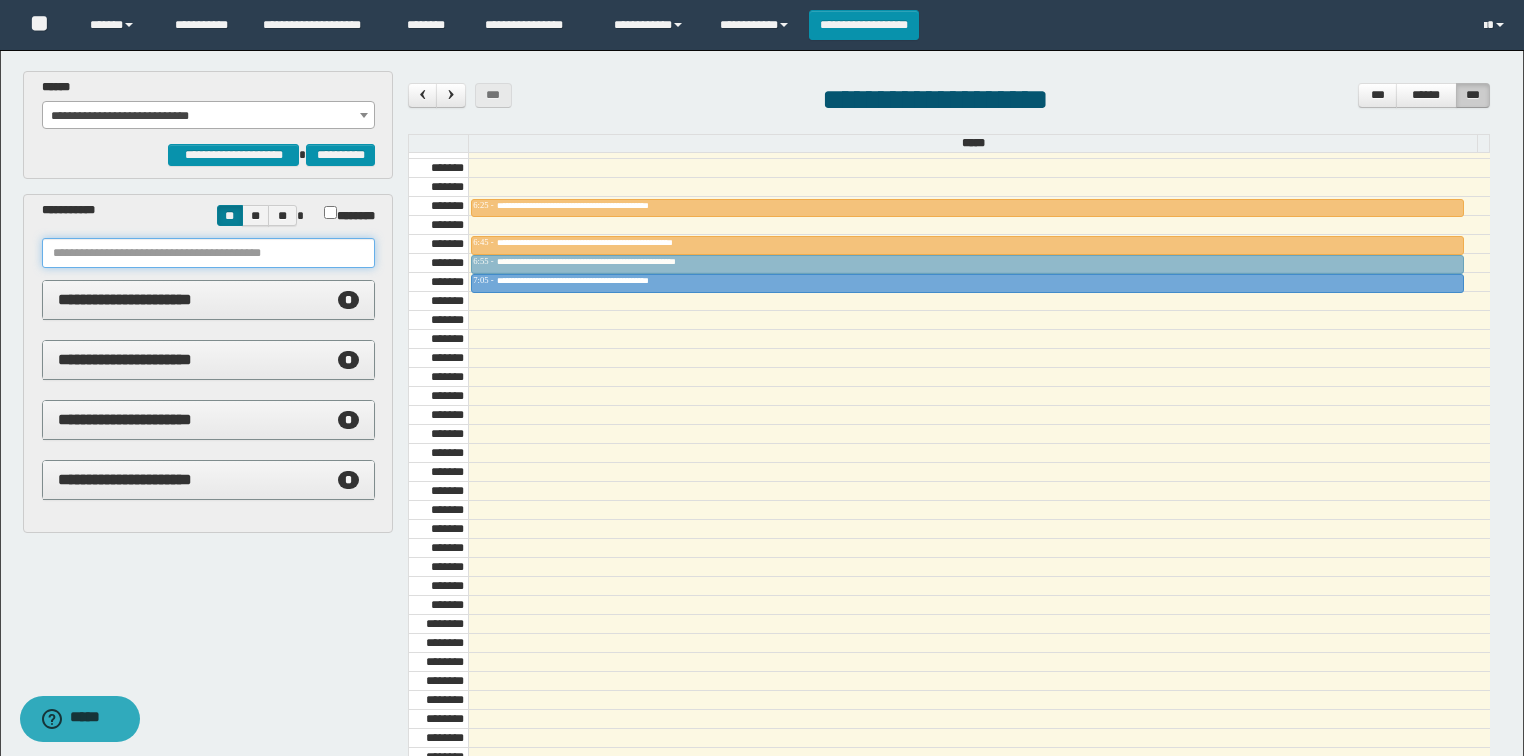 drag, startPoint x: 669, startPoint y: 218, endPoint x: 672, endPoint y: 248, distance: 30.149628 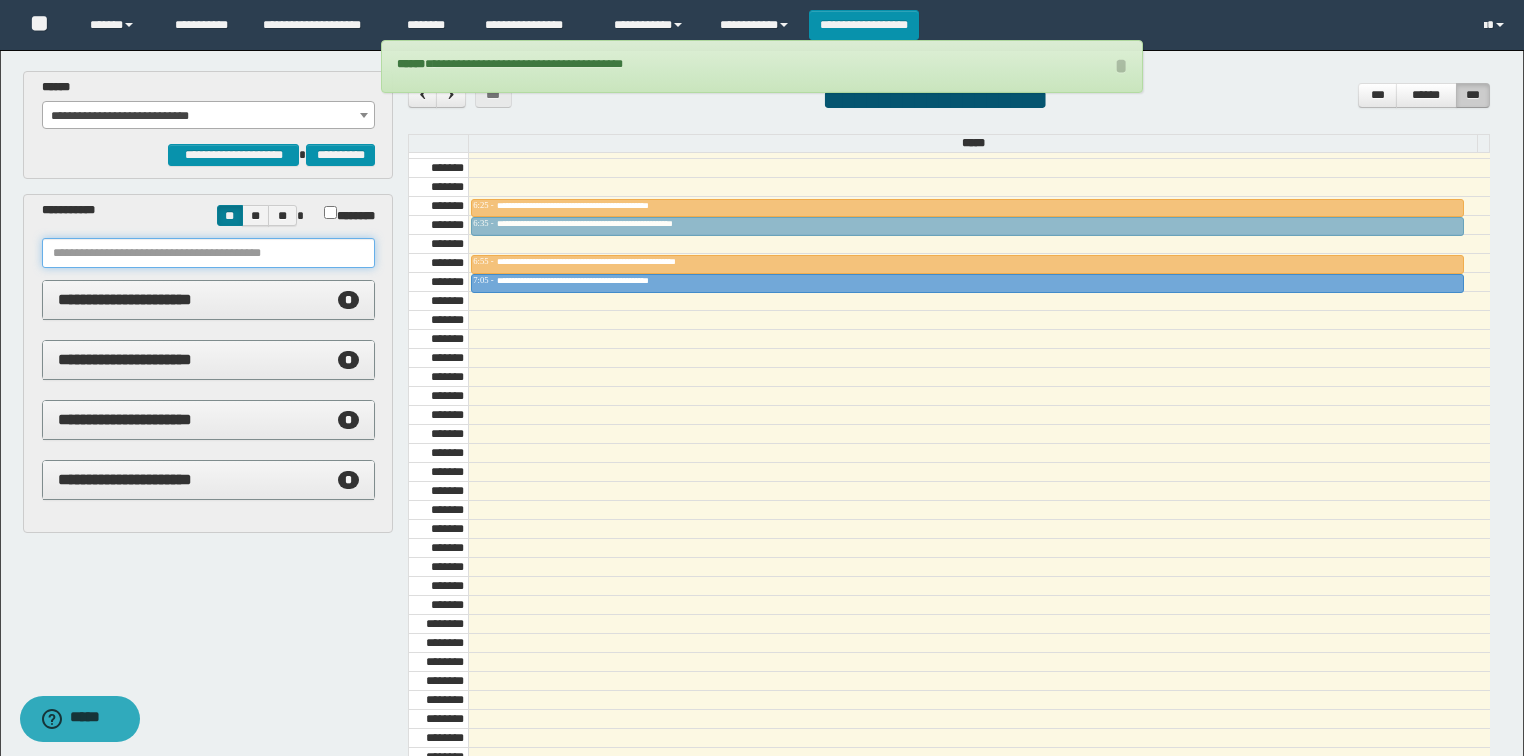 drag, startPoint x: 685, startPoint y: 237, endPoint x: 676, endPoint y: 222, distance: 17.492855 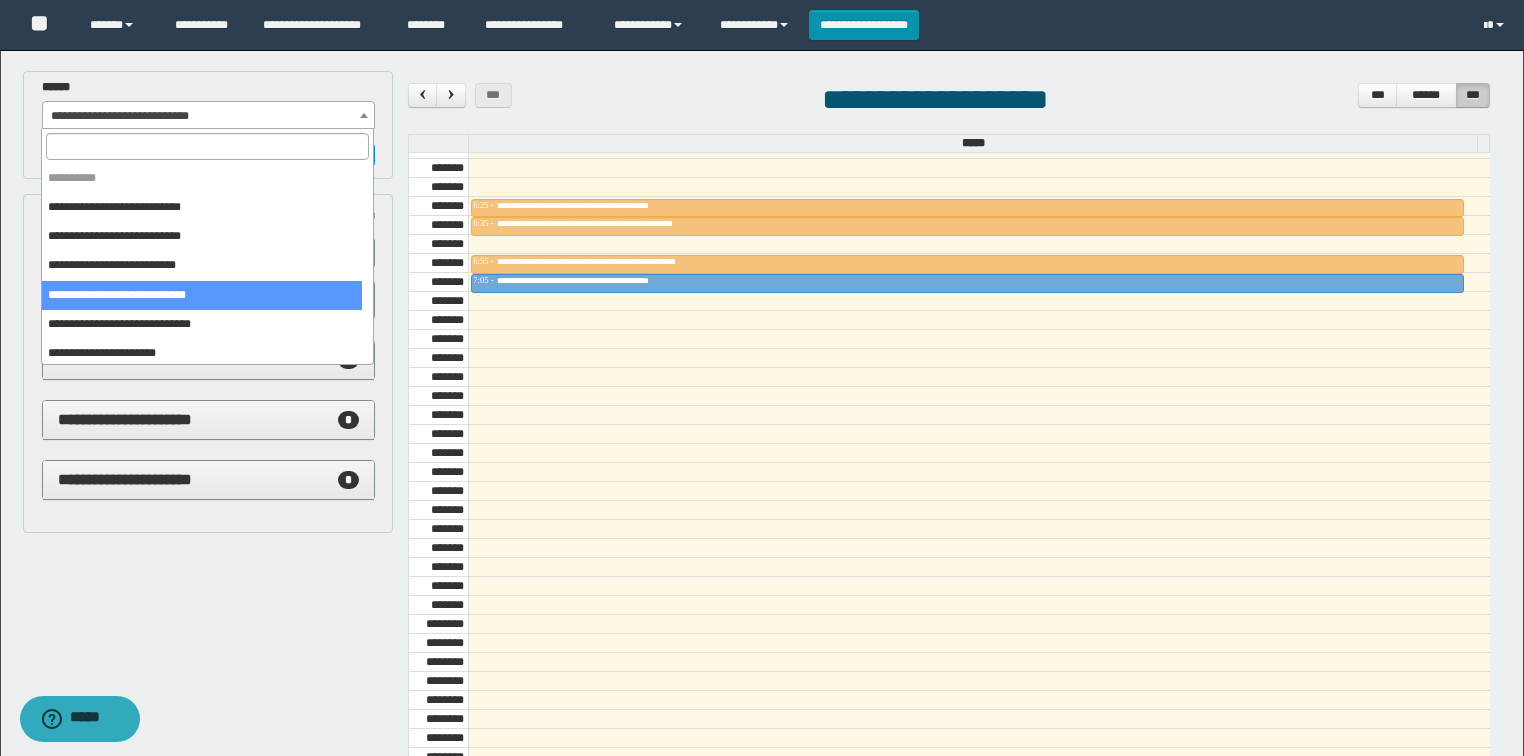 click on "**********" at bounding box center (209, 116) 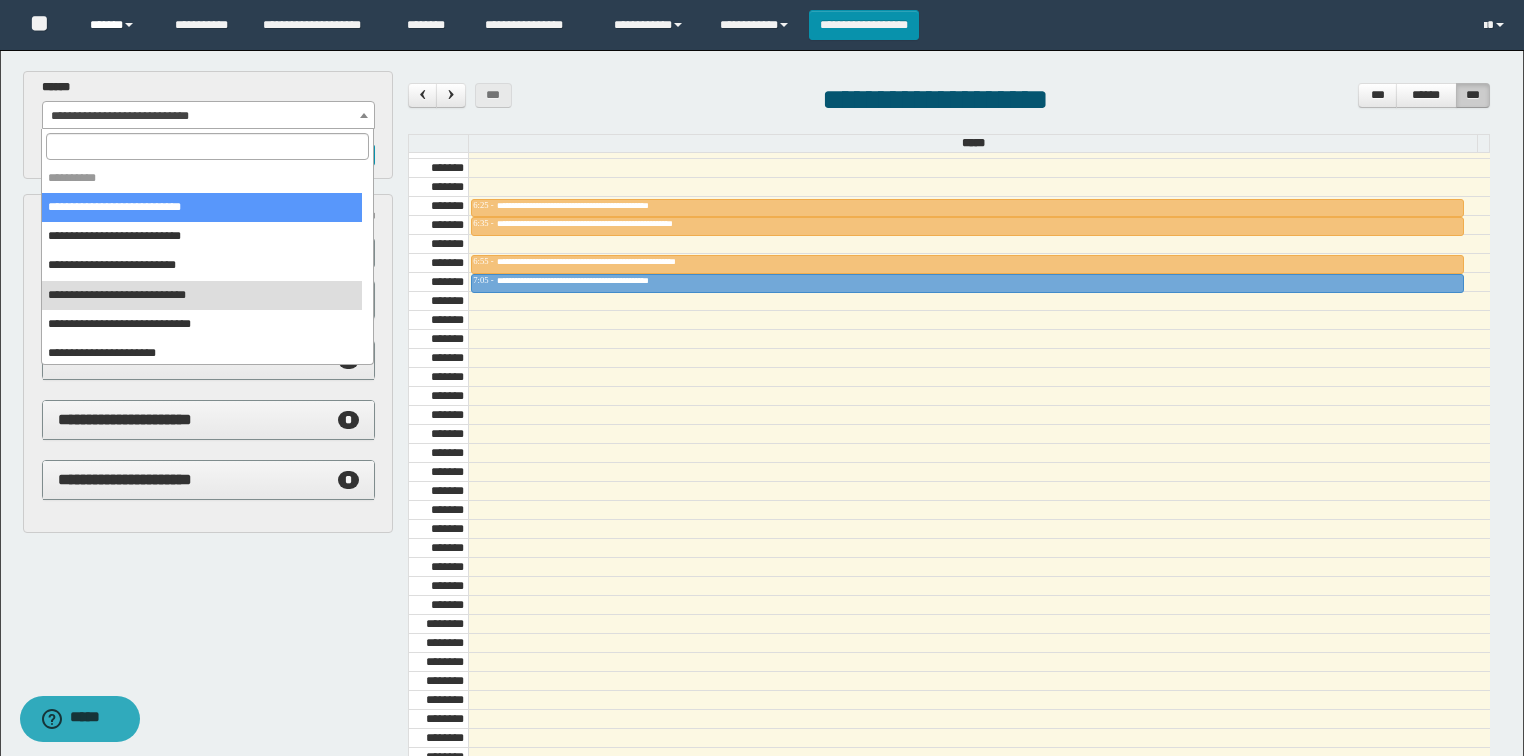 click on "******" at bounding box center [117, 25] 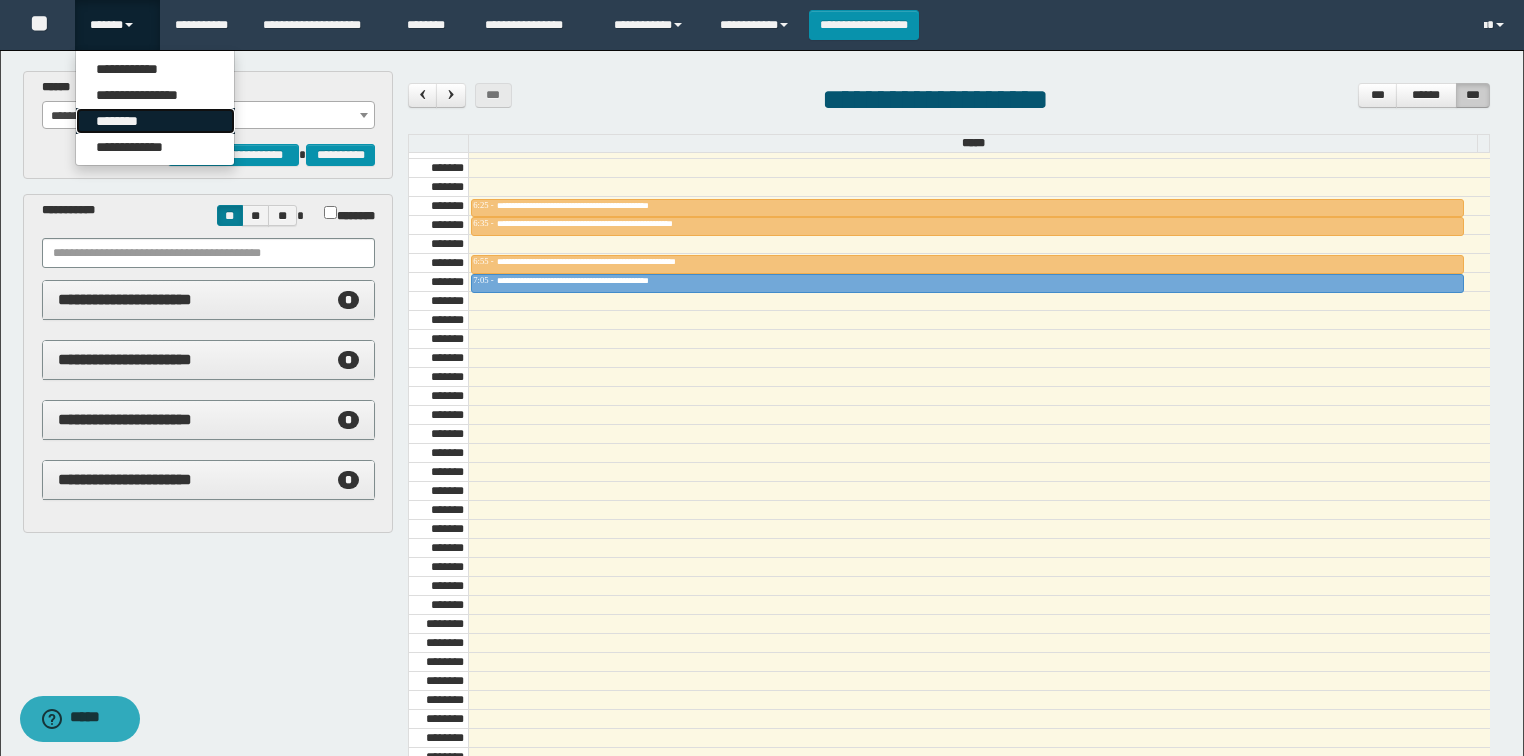 click on "********" at bounding box center [155, 121] 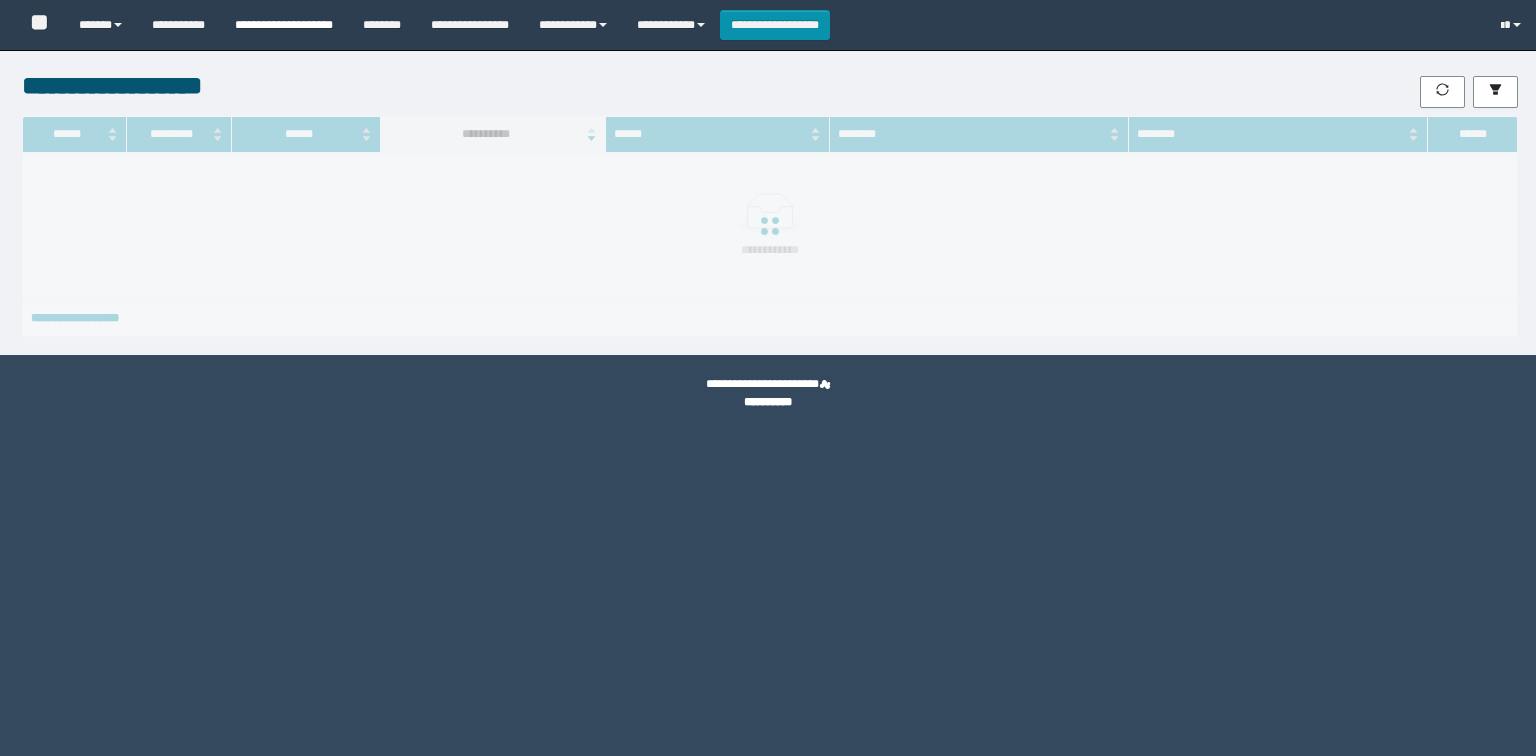 scroll, scrollTop: 0, scrollLeft: 0, axis: both 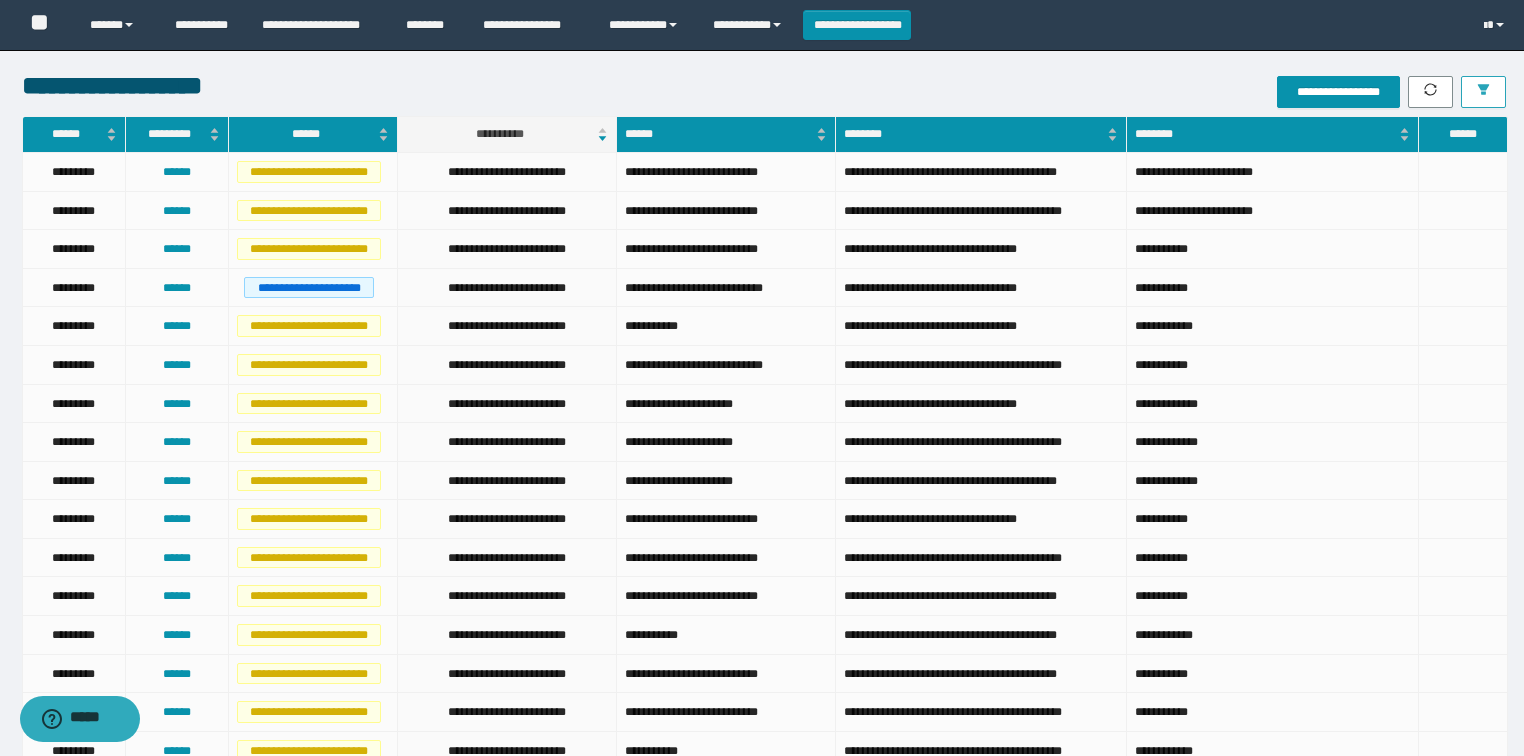 click at bounding box center (1483, 92) 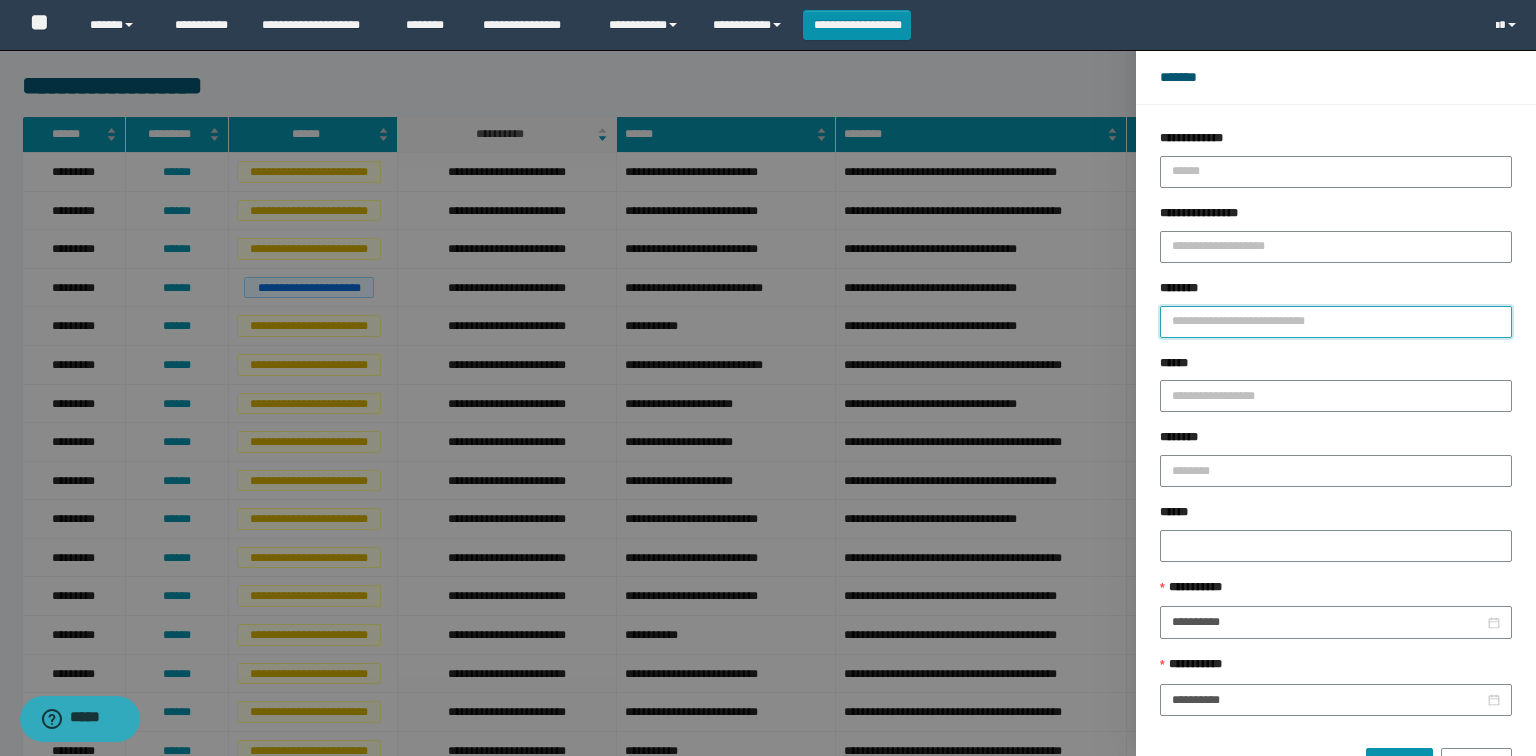 click on "********" at bounding box center (1336, 322) 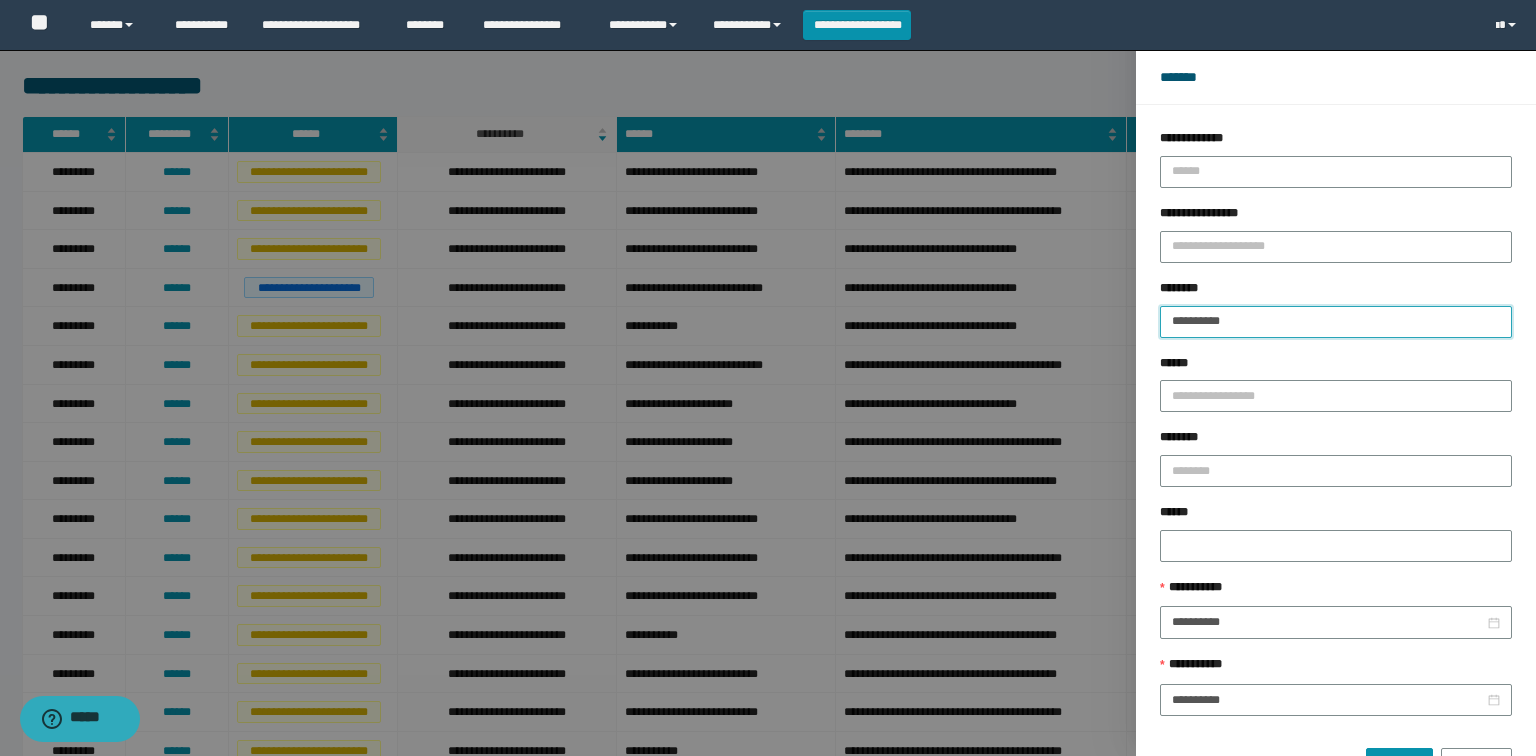 type on "**********" 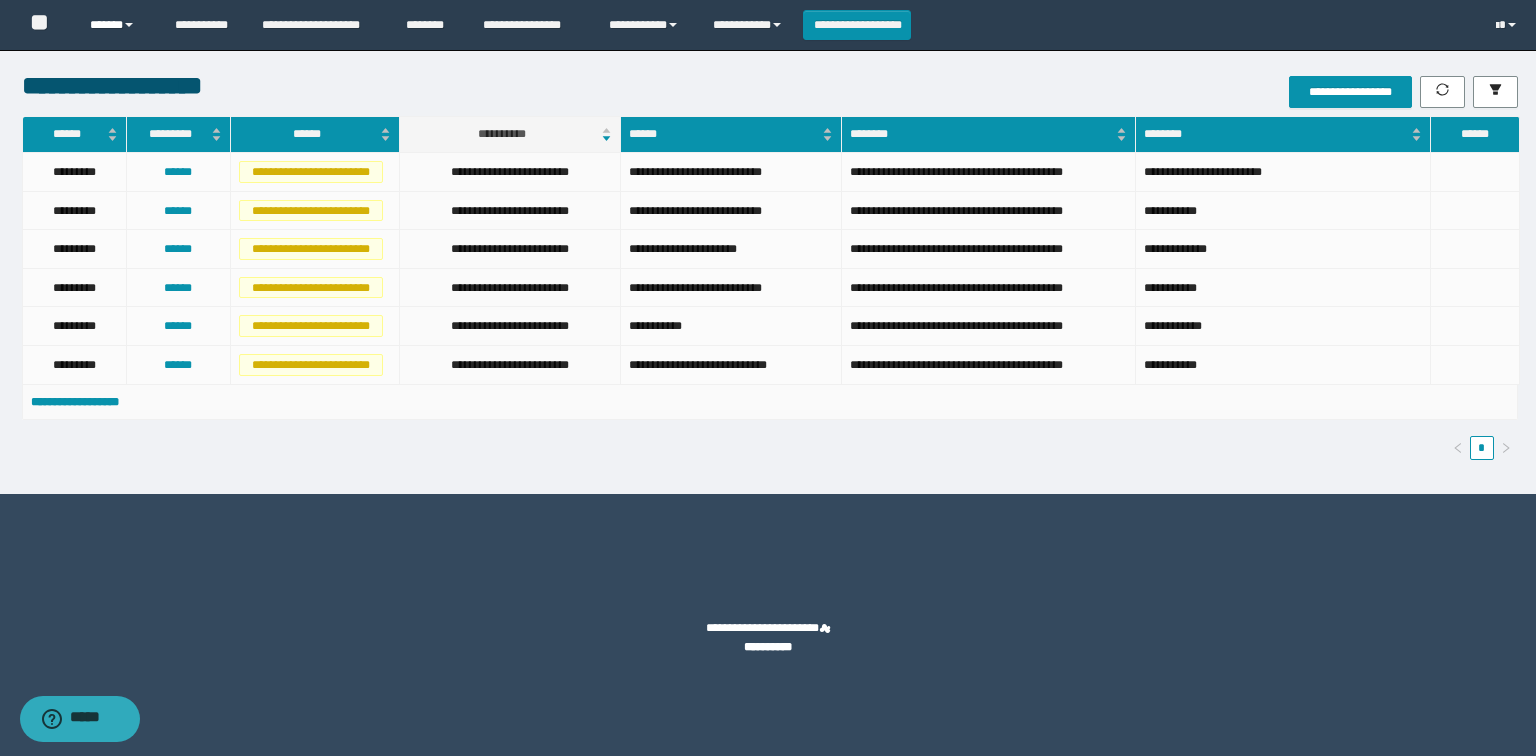 click on "******" at bounding box center [117, 25] 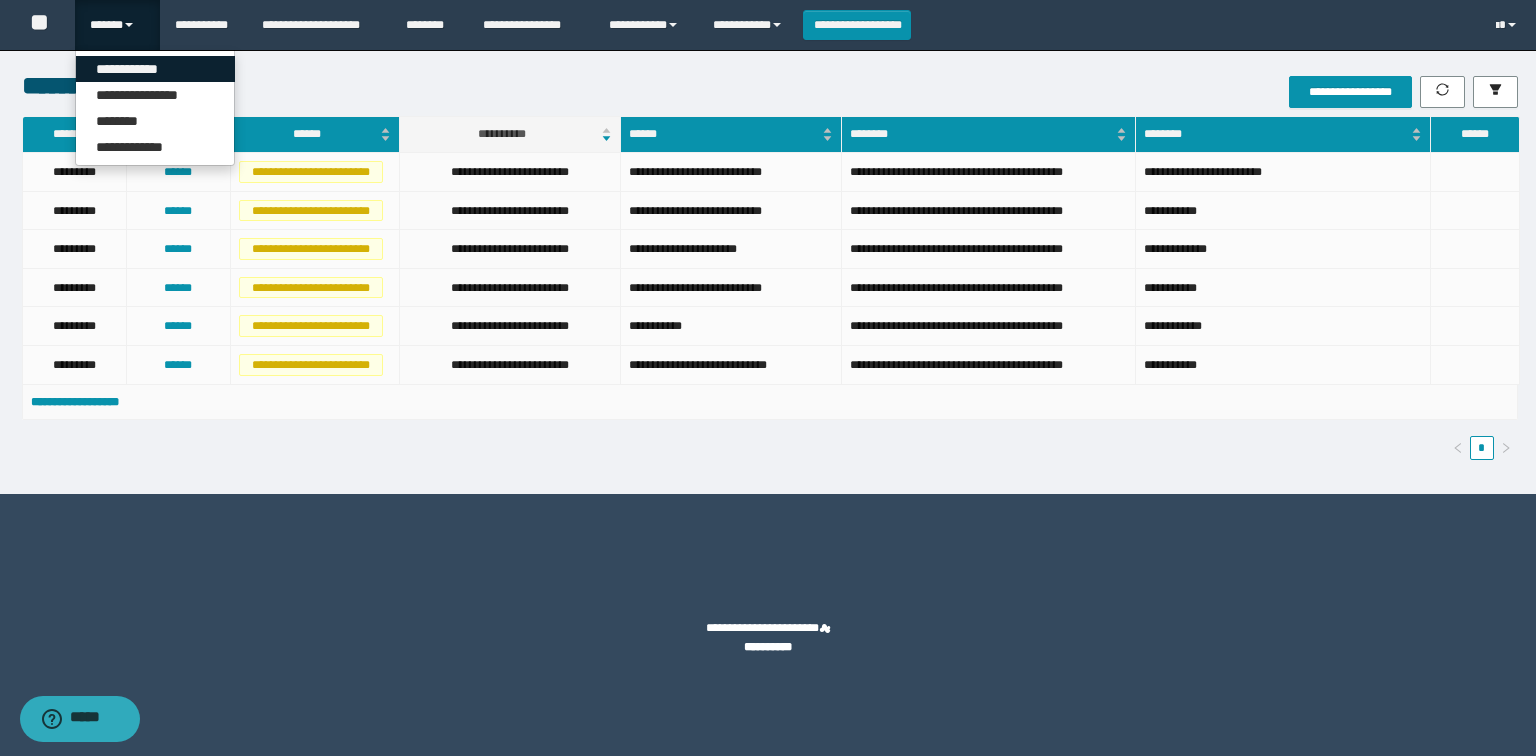 click on "**********" at bounding box center [155, 69] 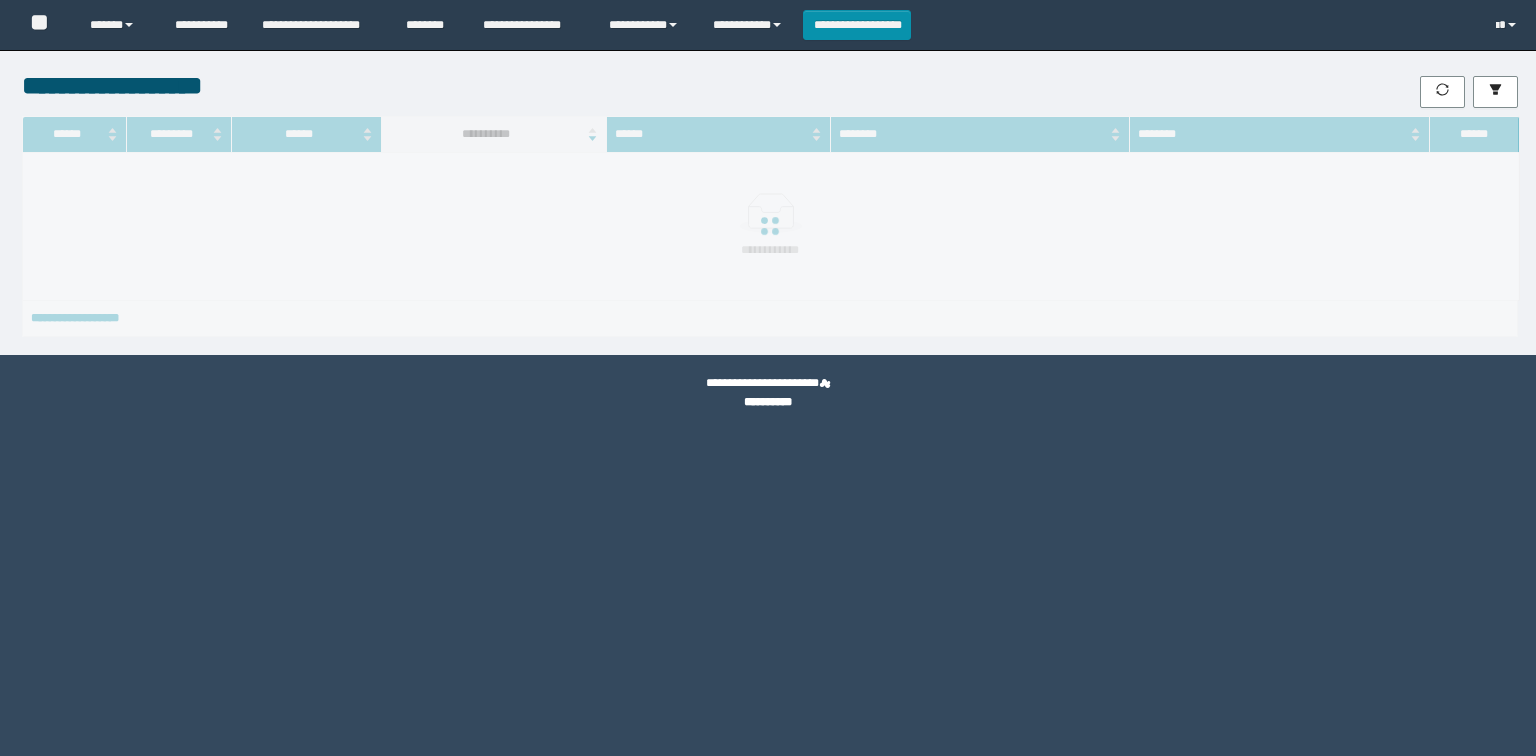 scroll, scrollTop: 0, scrollLeft: 0, axis: both 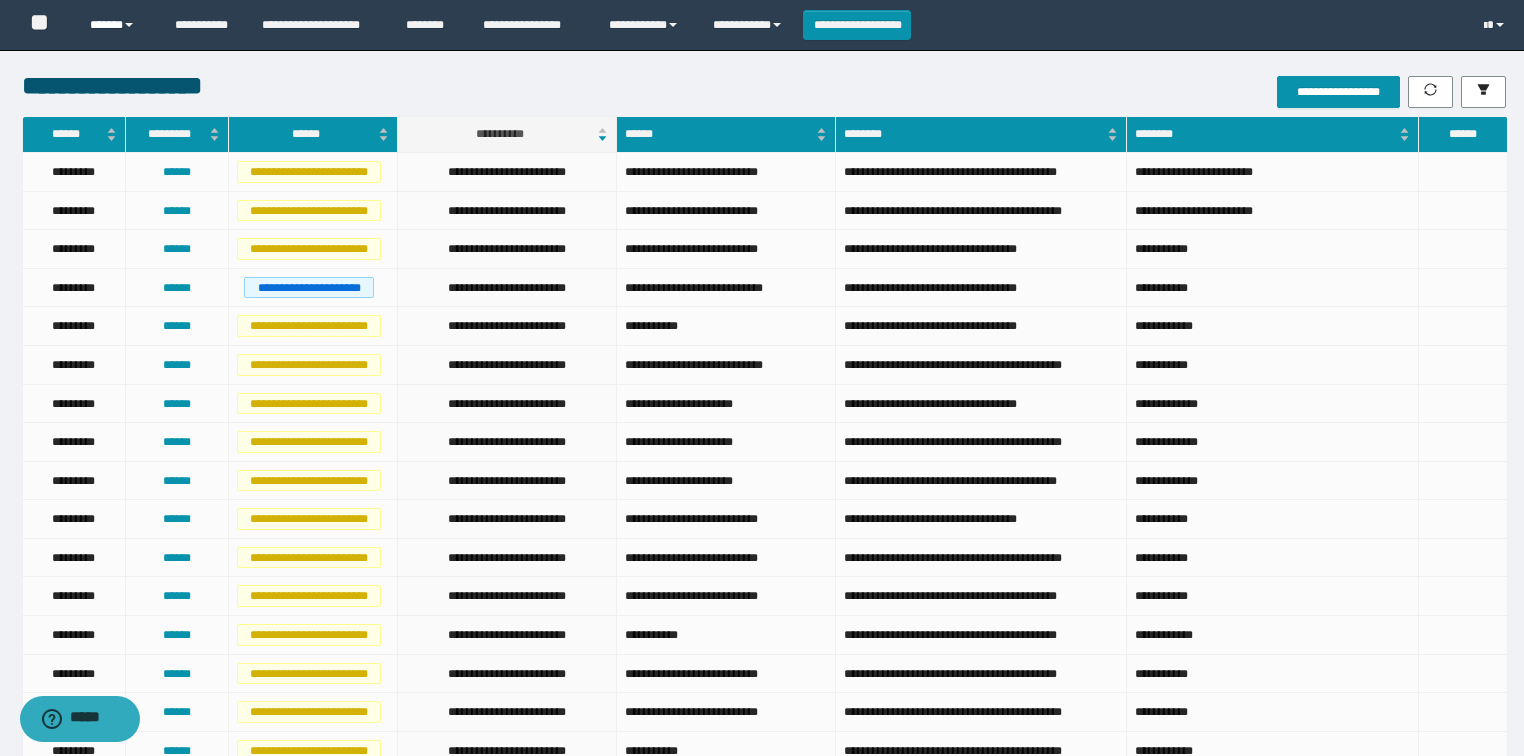 click on "******" at bounding box center (117, 25) 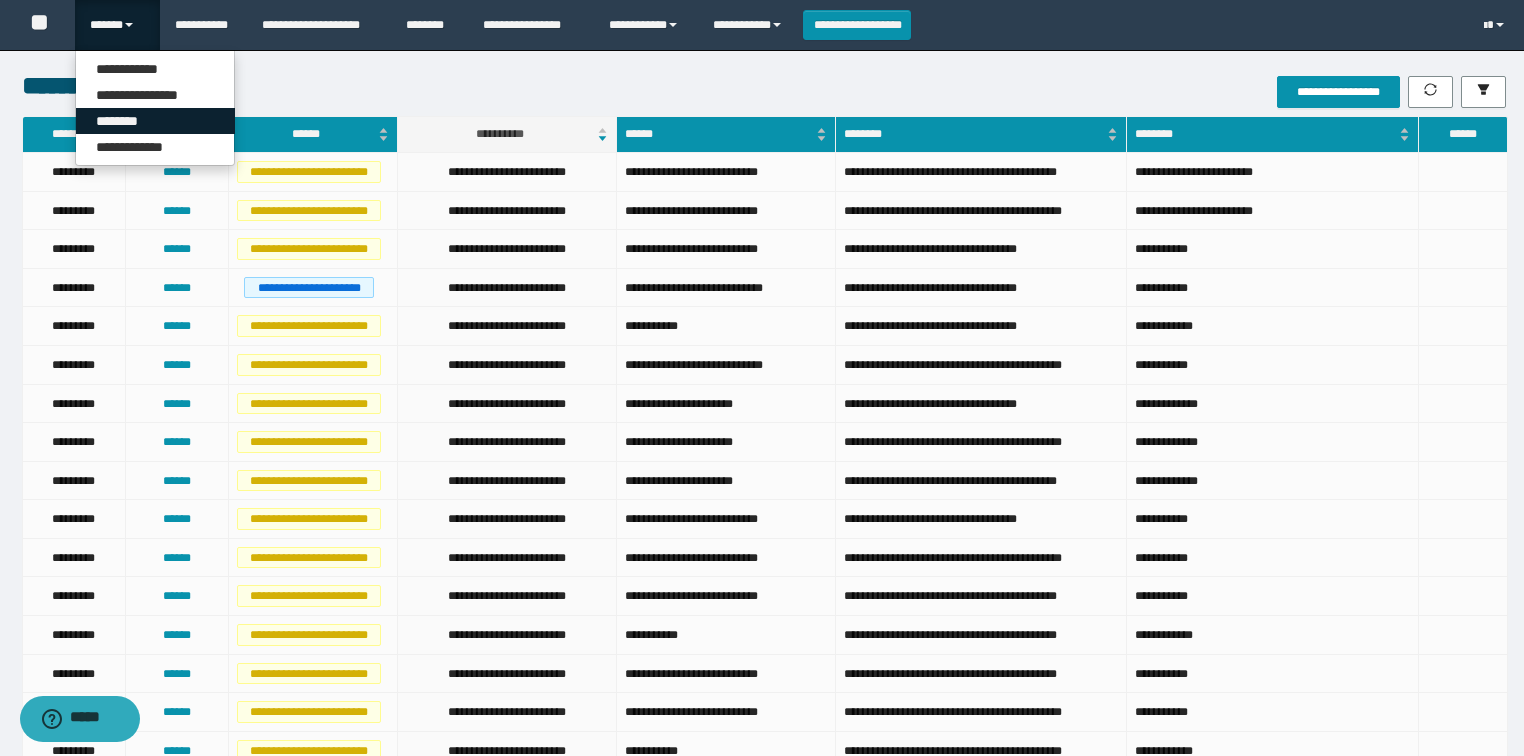 click on "********" at bounding box center [155, 121] 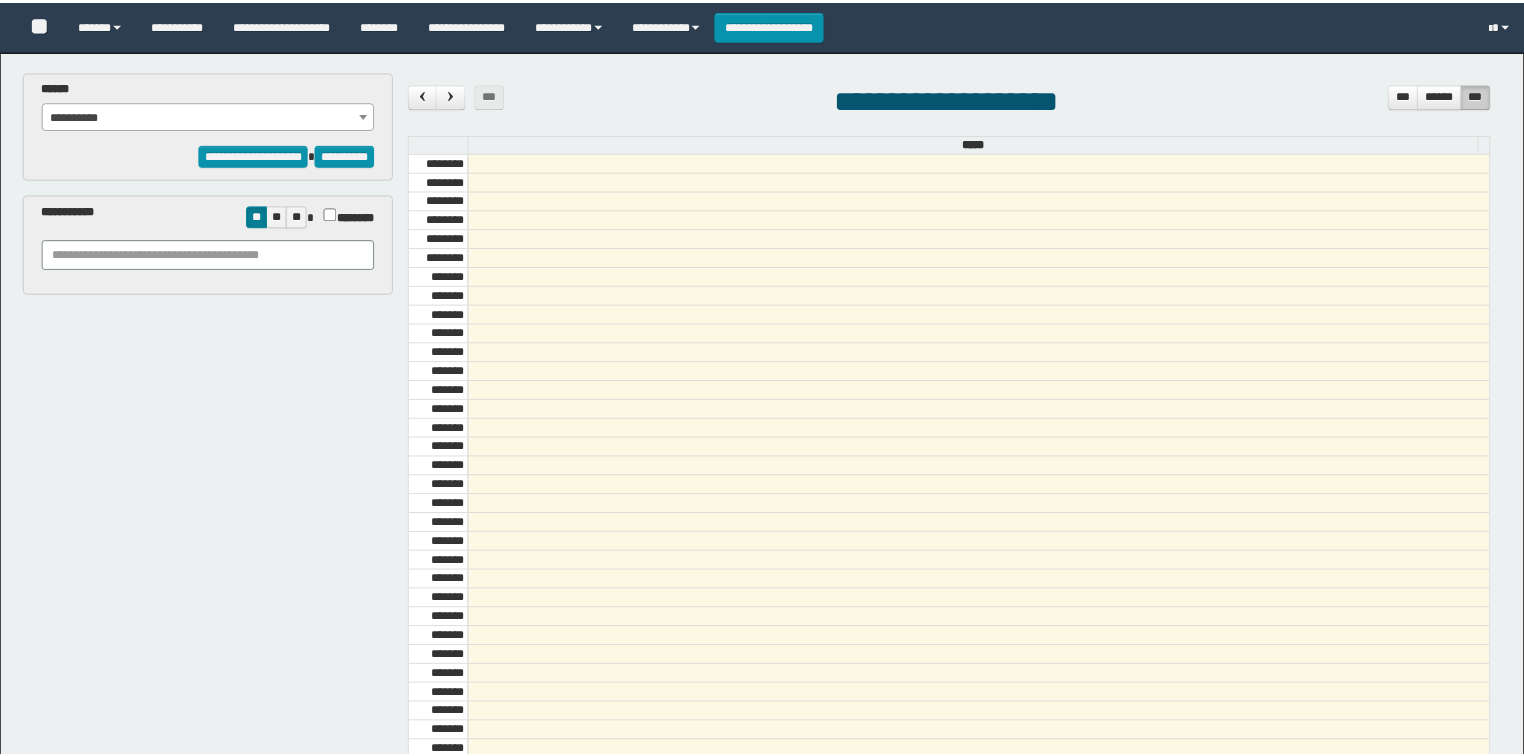scroll, scrollTop: 0, scrollLeft: 0, axis: both 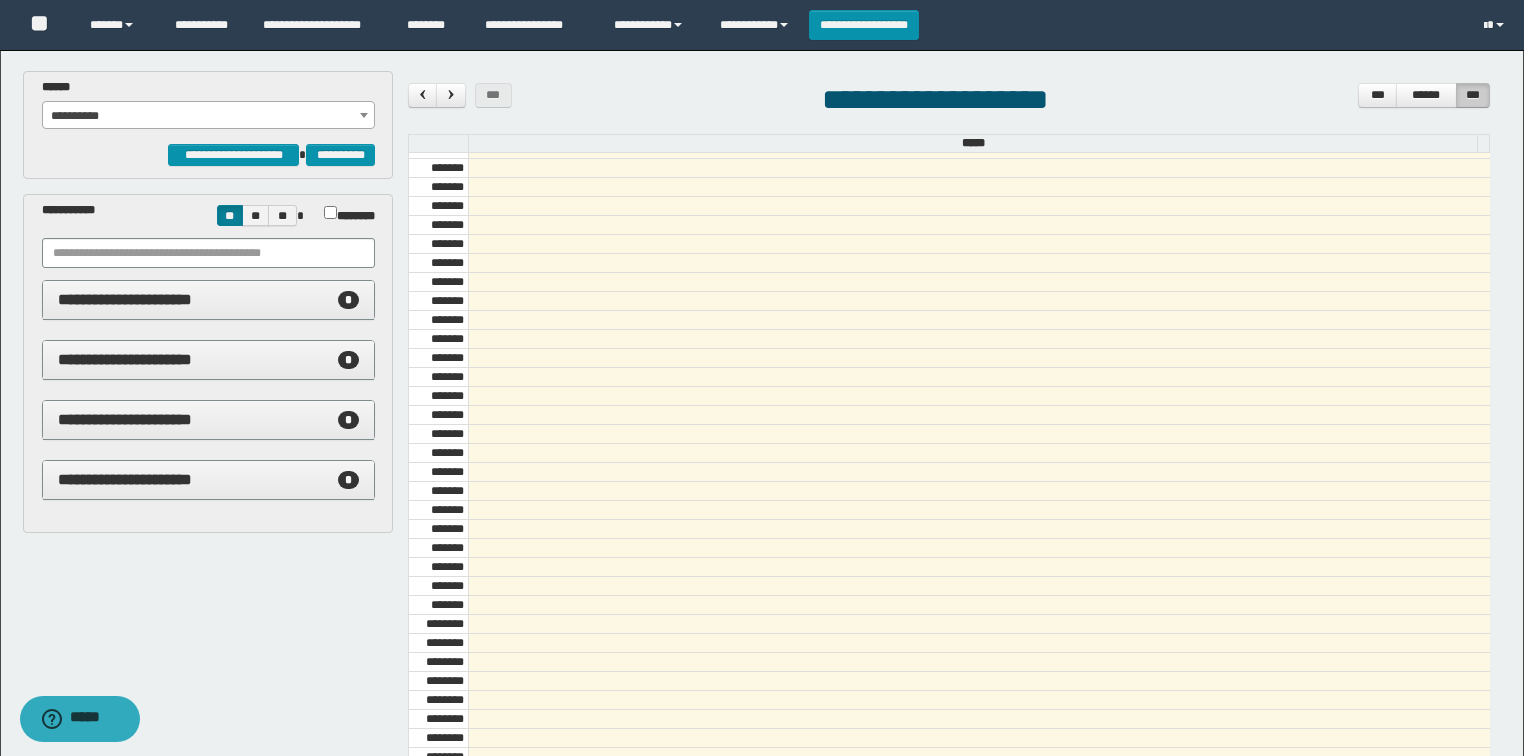 click on "**********" at bounding box center (209, 116) 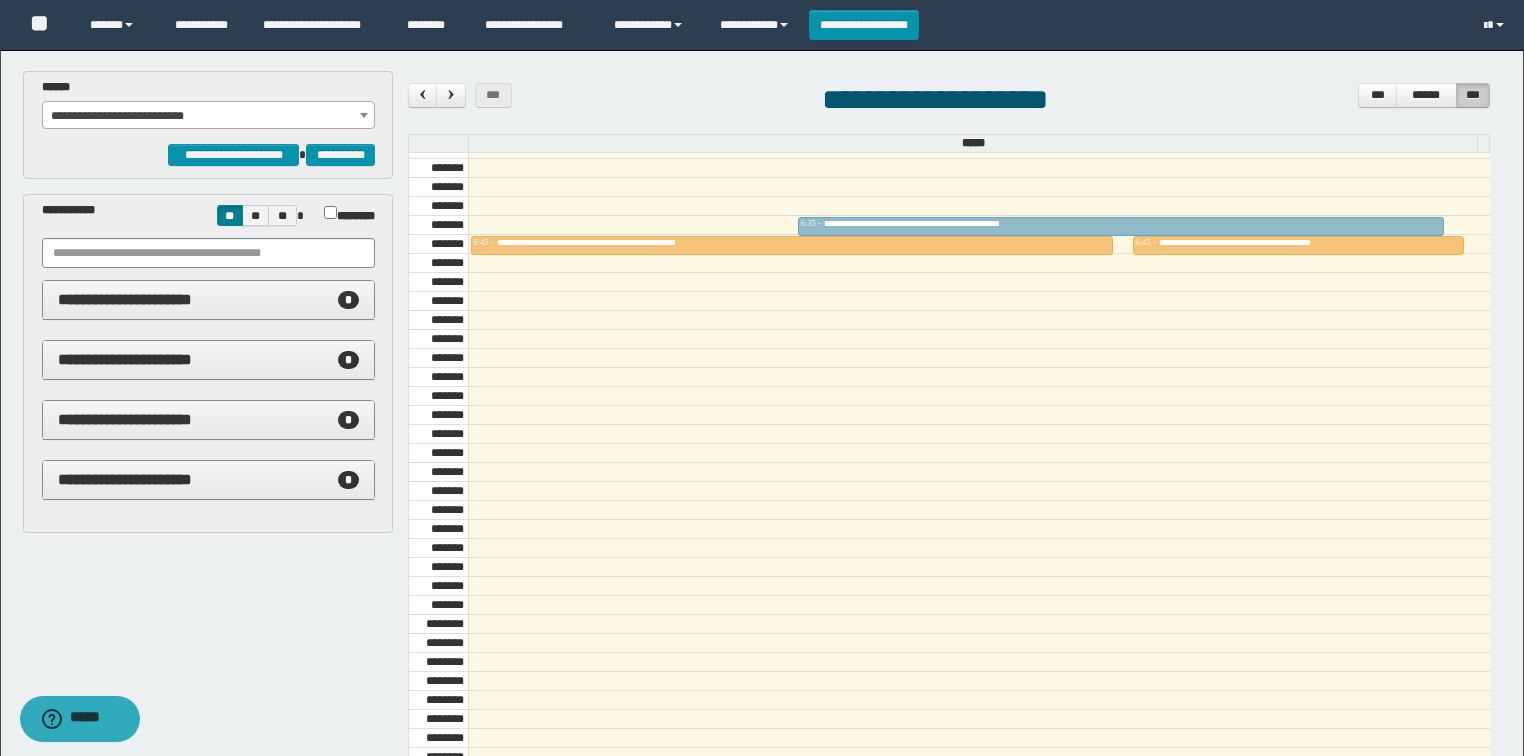 drag, startPoint x: 832, startPoint y: 240, endPoint x: 478, endPoint y: 214, distance: 354.95352 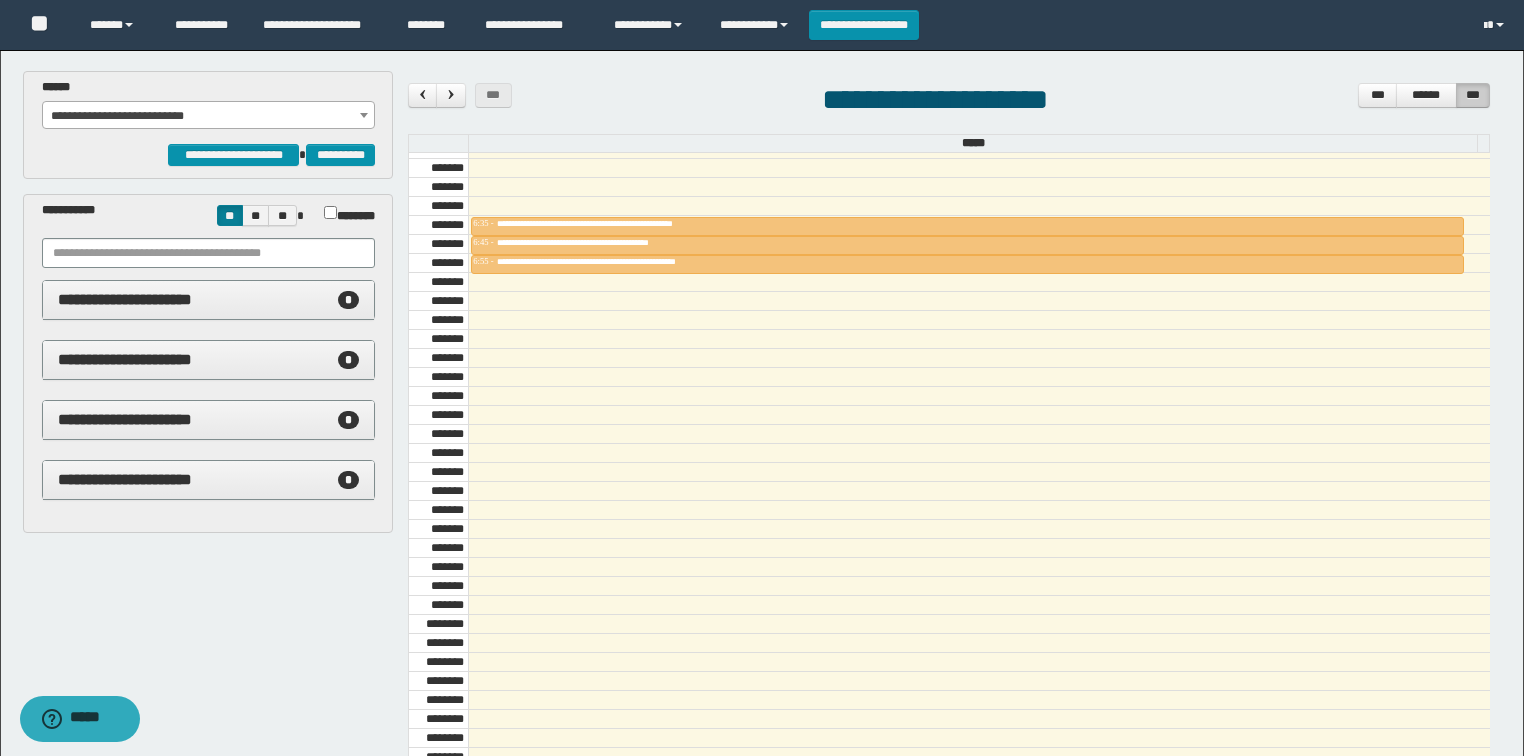 click on "**********" at bounding box center (209, 116) 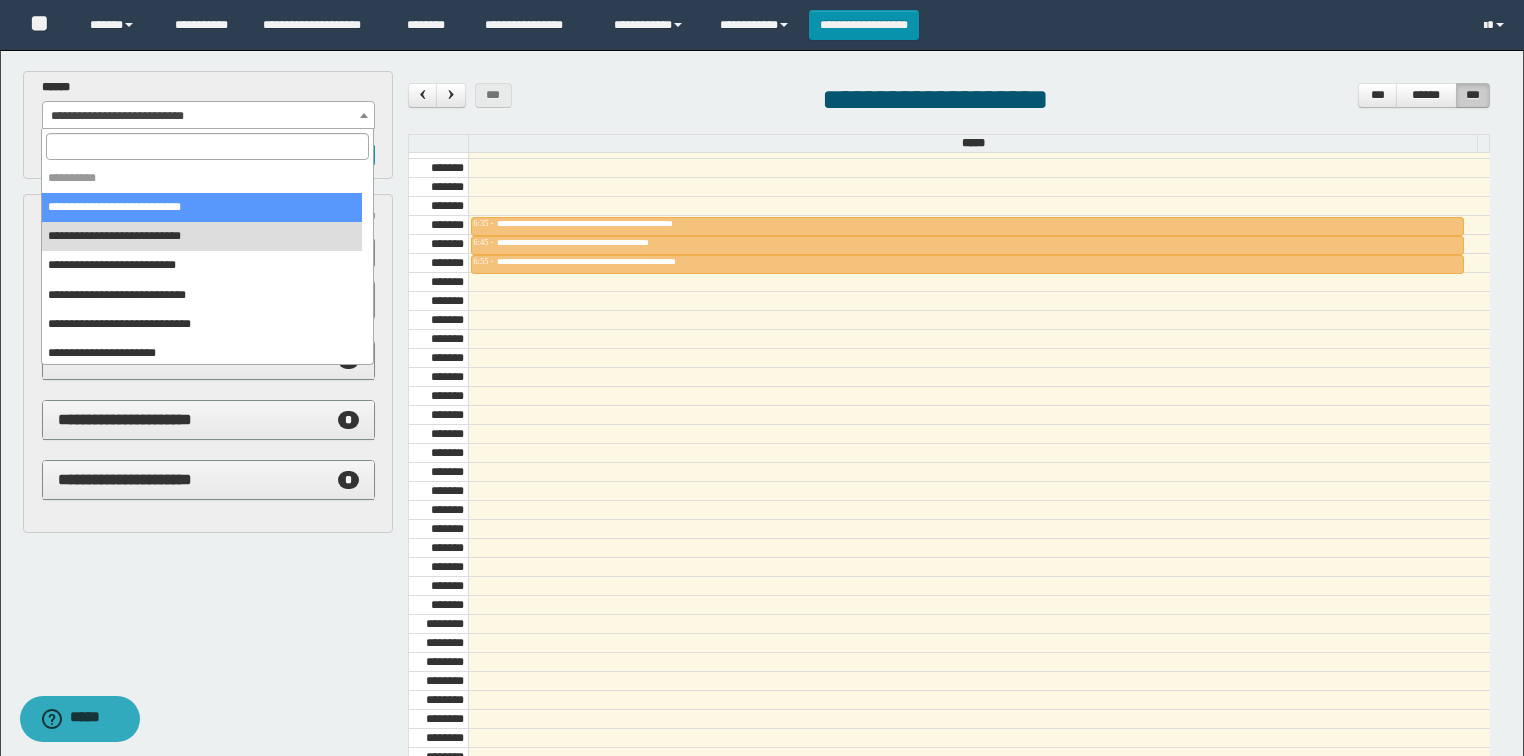 select on "******" 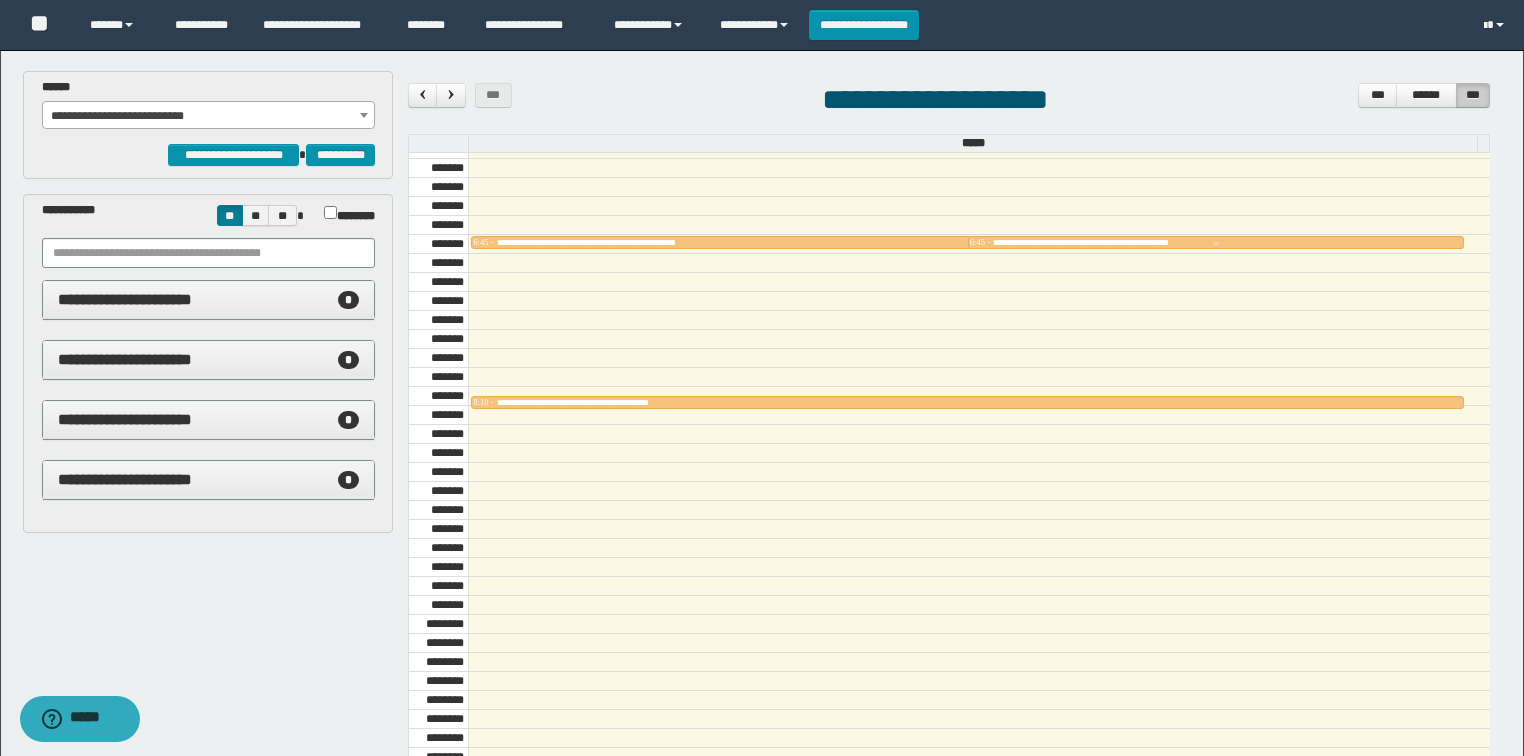 click on "**********" at bounding box center (1131, 242) 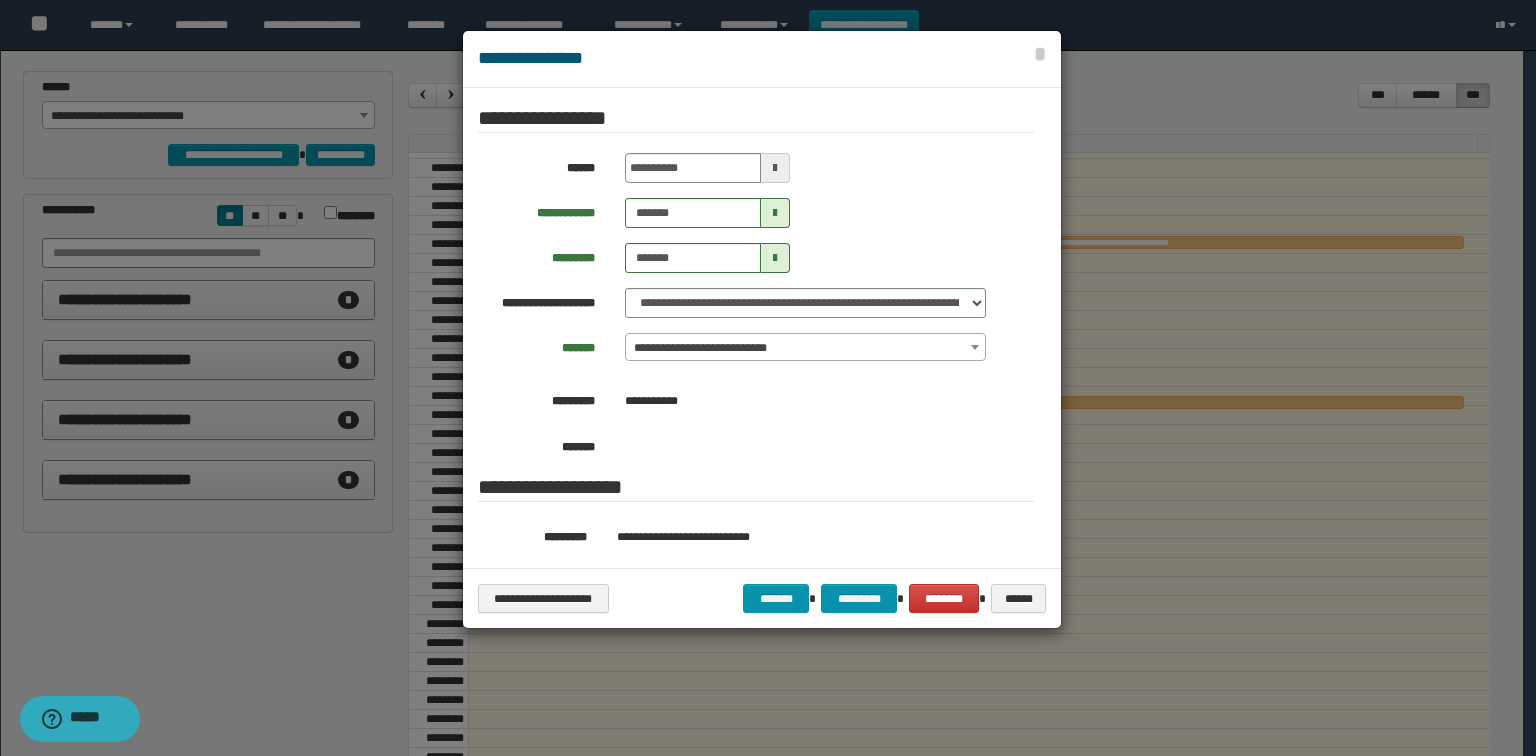 click on "**********" at bounding box center (762, 528) 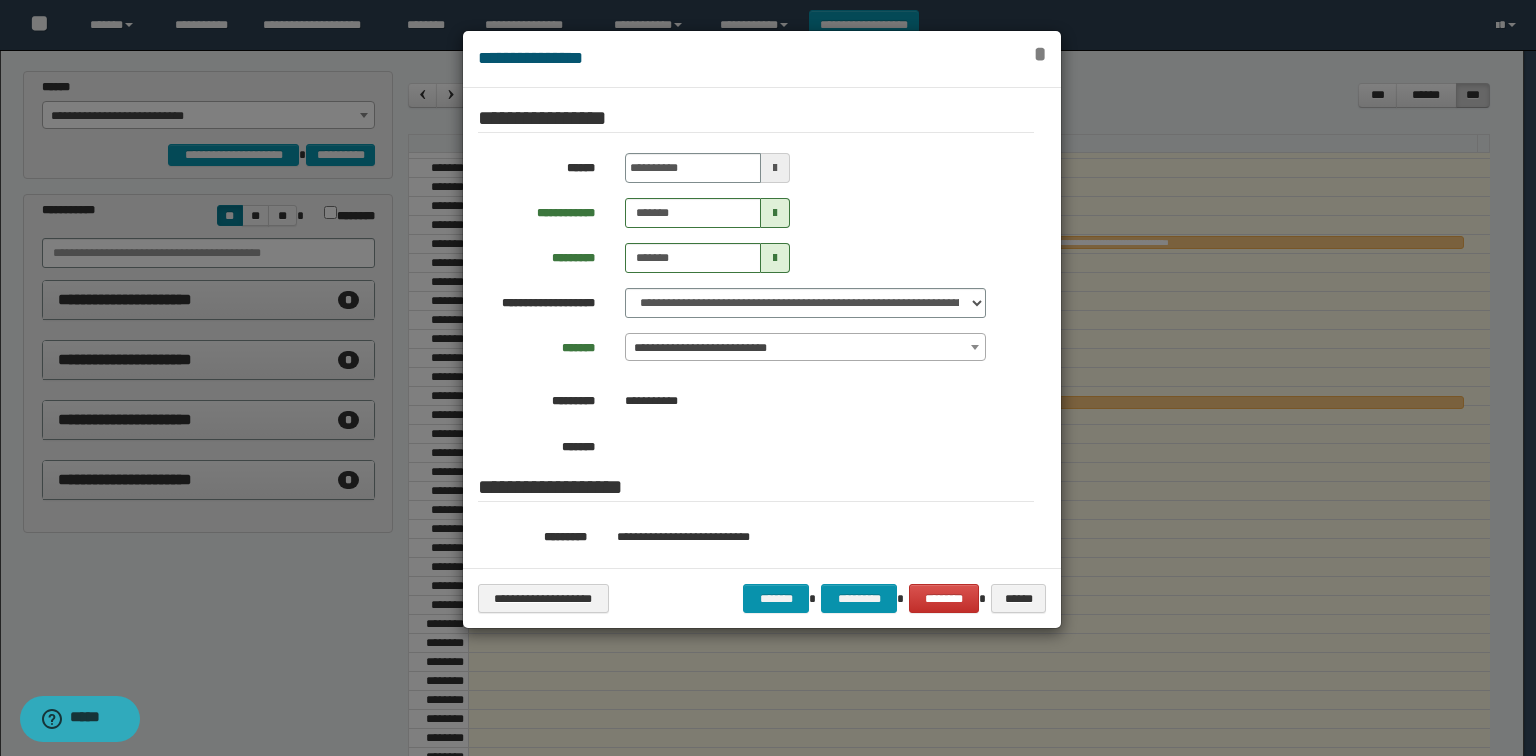 click on "*" at bounding box center [1040, 54] 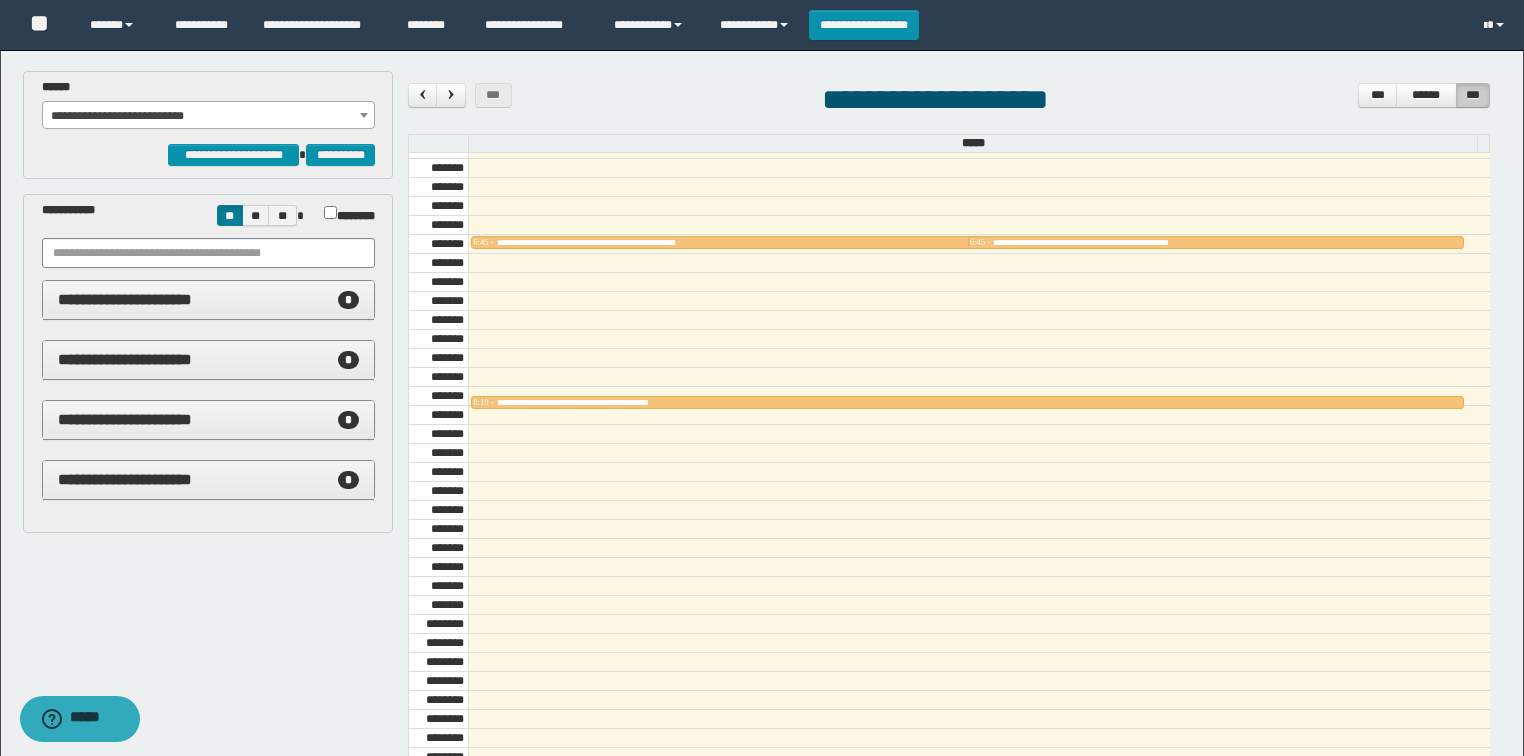 drag, startPoint x: 697, startPoint y: 400, endPoint x: 694, endPoint y: 383, distance: 17.262676 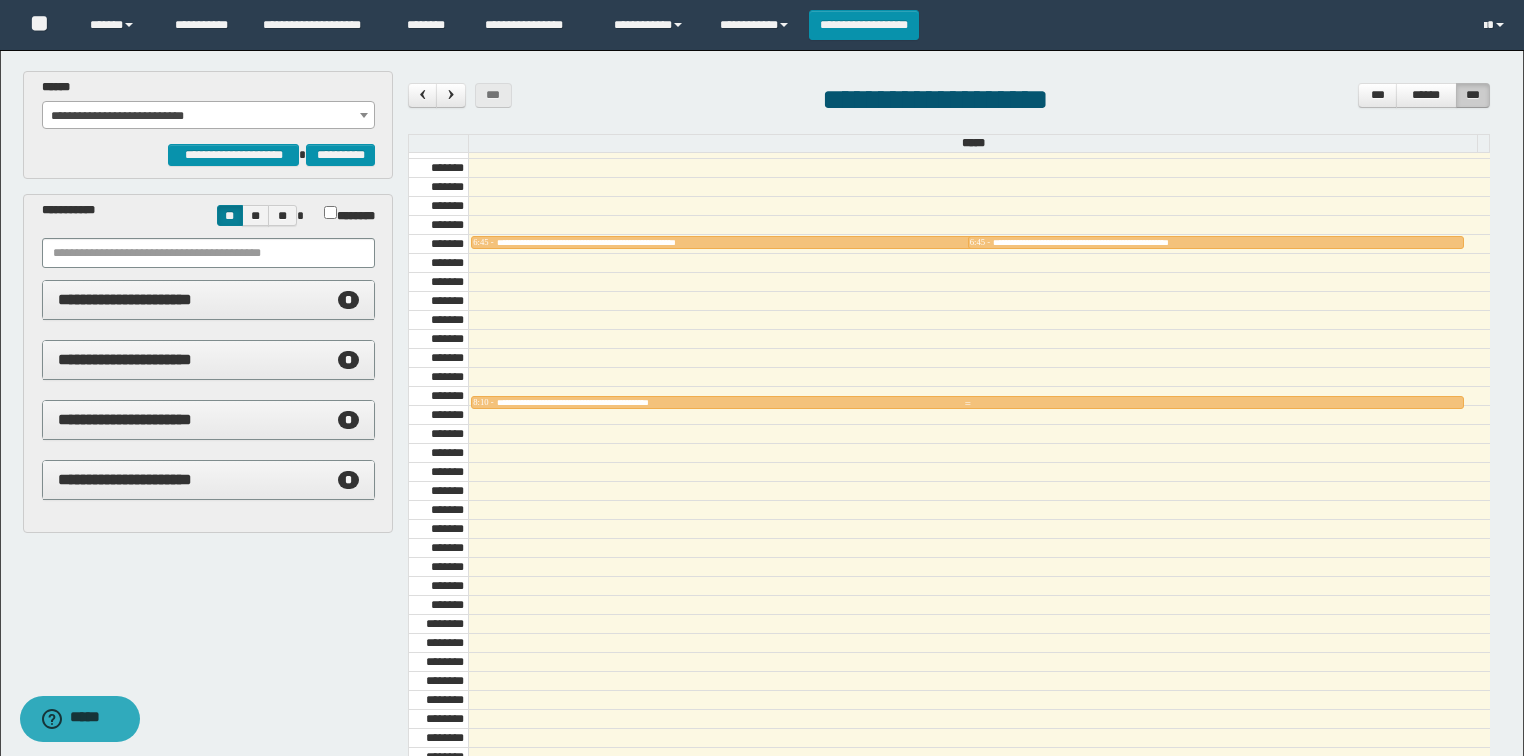 click at bounding box center [967, 404] 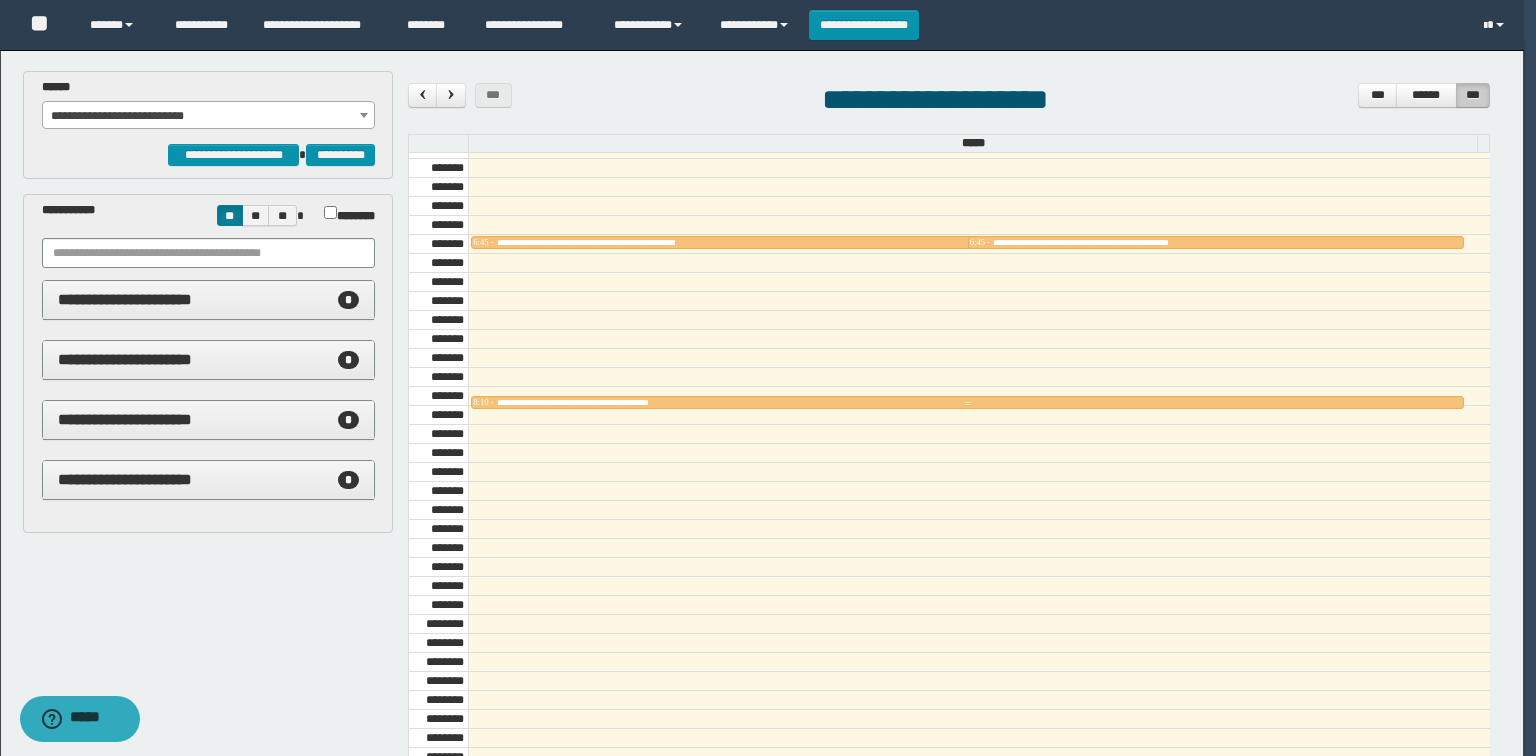 click on "**********" at bounding box center [762, 528] 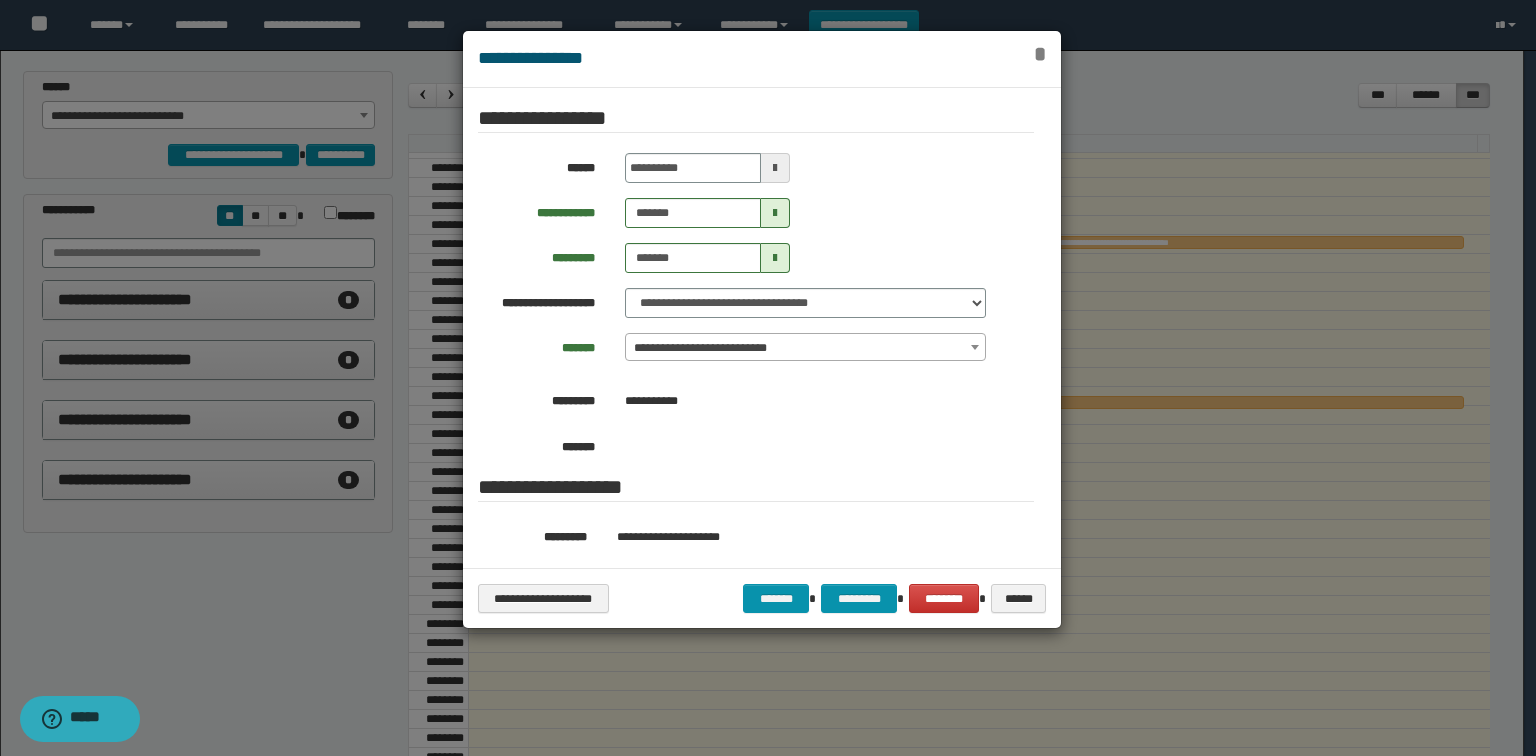 click on "*" at bounding box center (1040, 54) 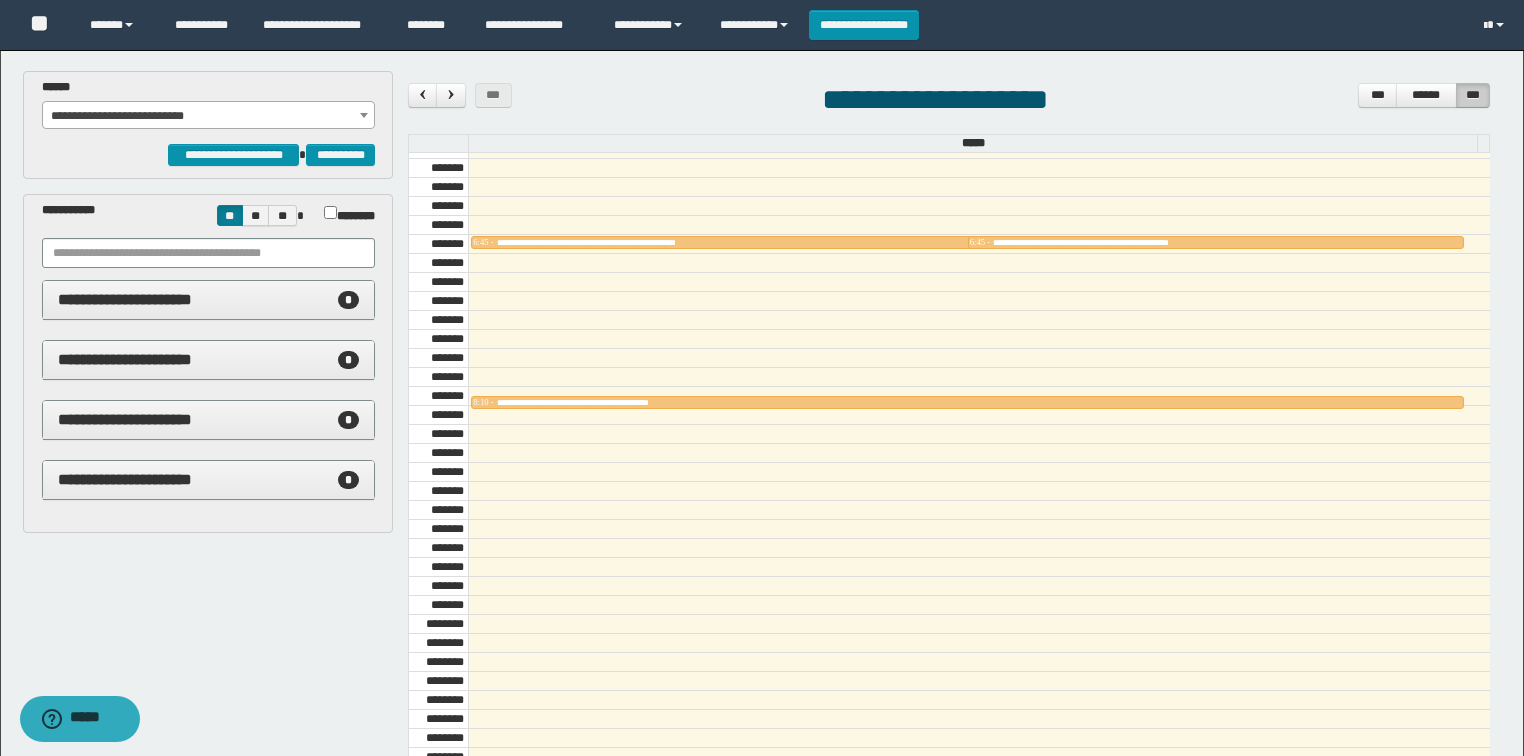 drag, startPoint x: 912, startPoint y: 392, endPoint x: 897, endPoint y: 380, distance: 19.209373 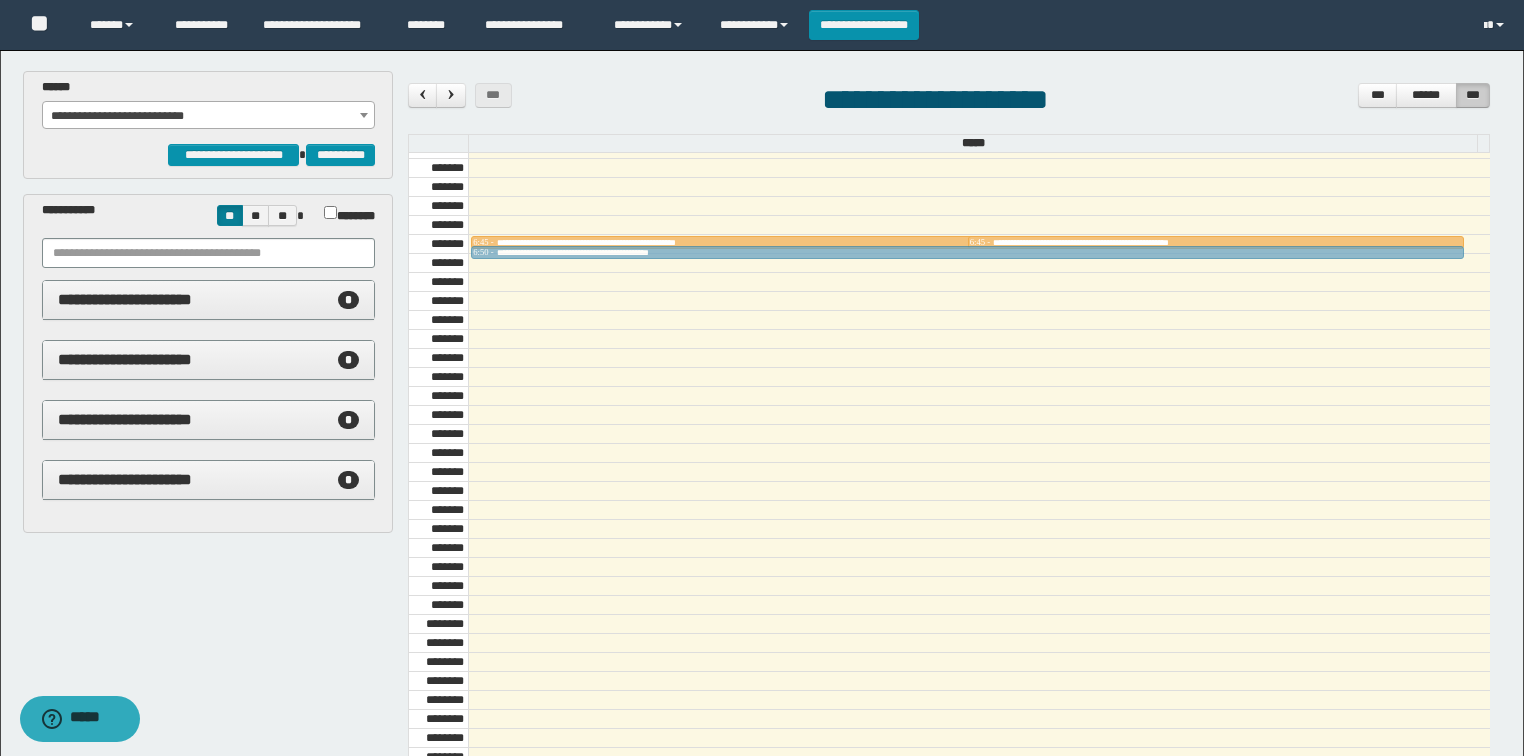 drag, startPoint x: 895, startPoint y: 394, endPoint x: 904, endPoint y: 240, distance: 154.26276 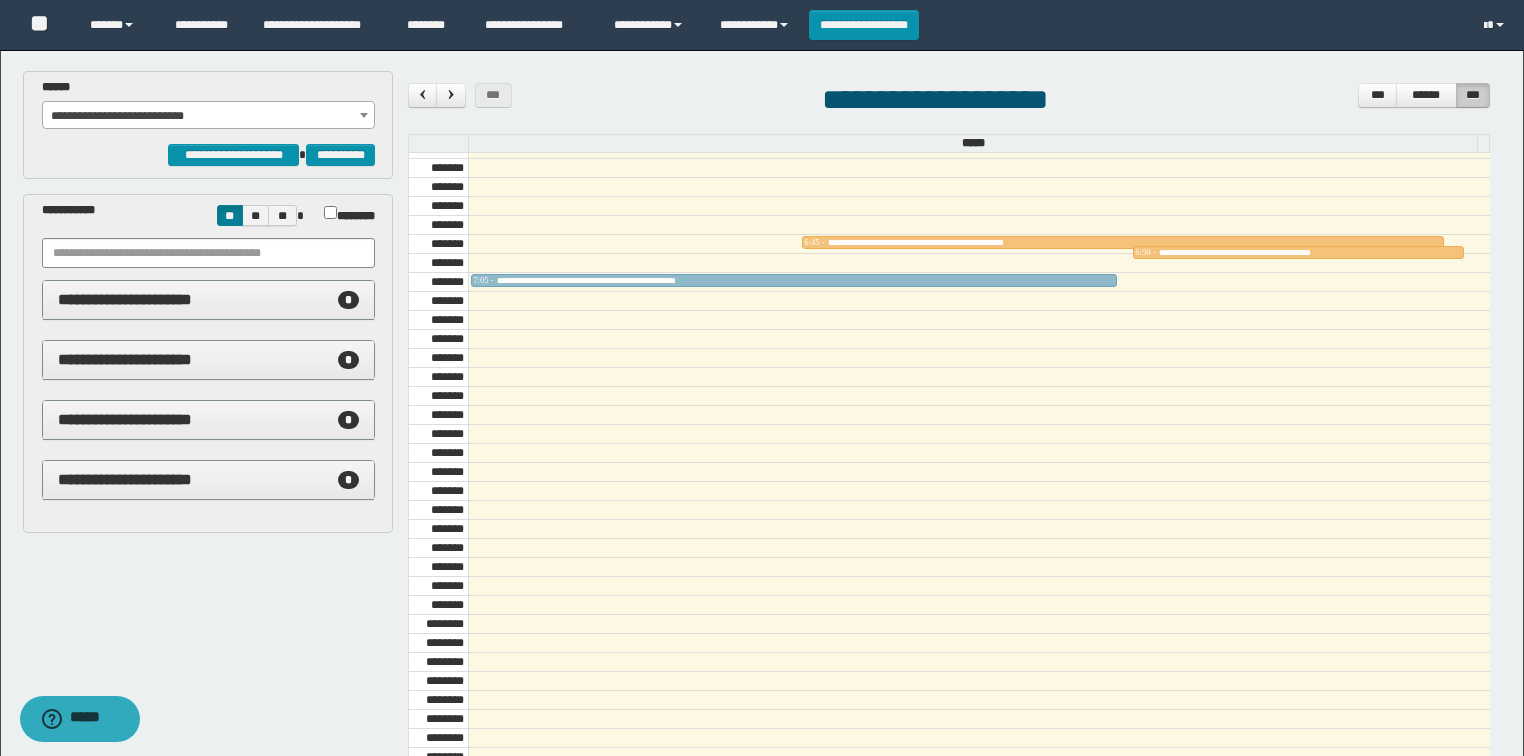 drag, startPoint x: 658, startPoint y: 232, endPoint x: 658, endPoint y: 260, distance: 28 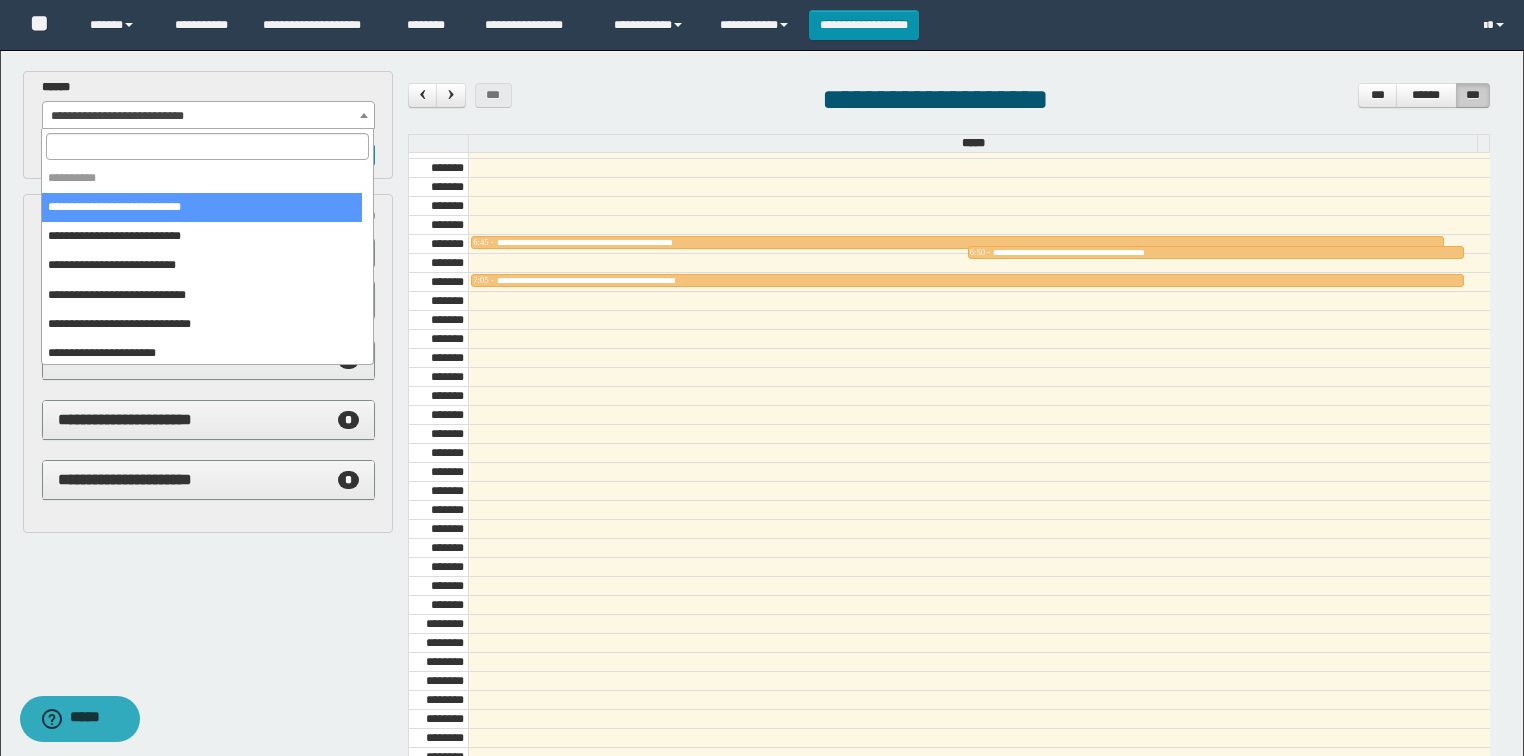 click on "**********" at bounding box center (209, 116) 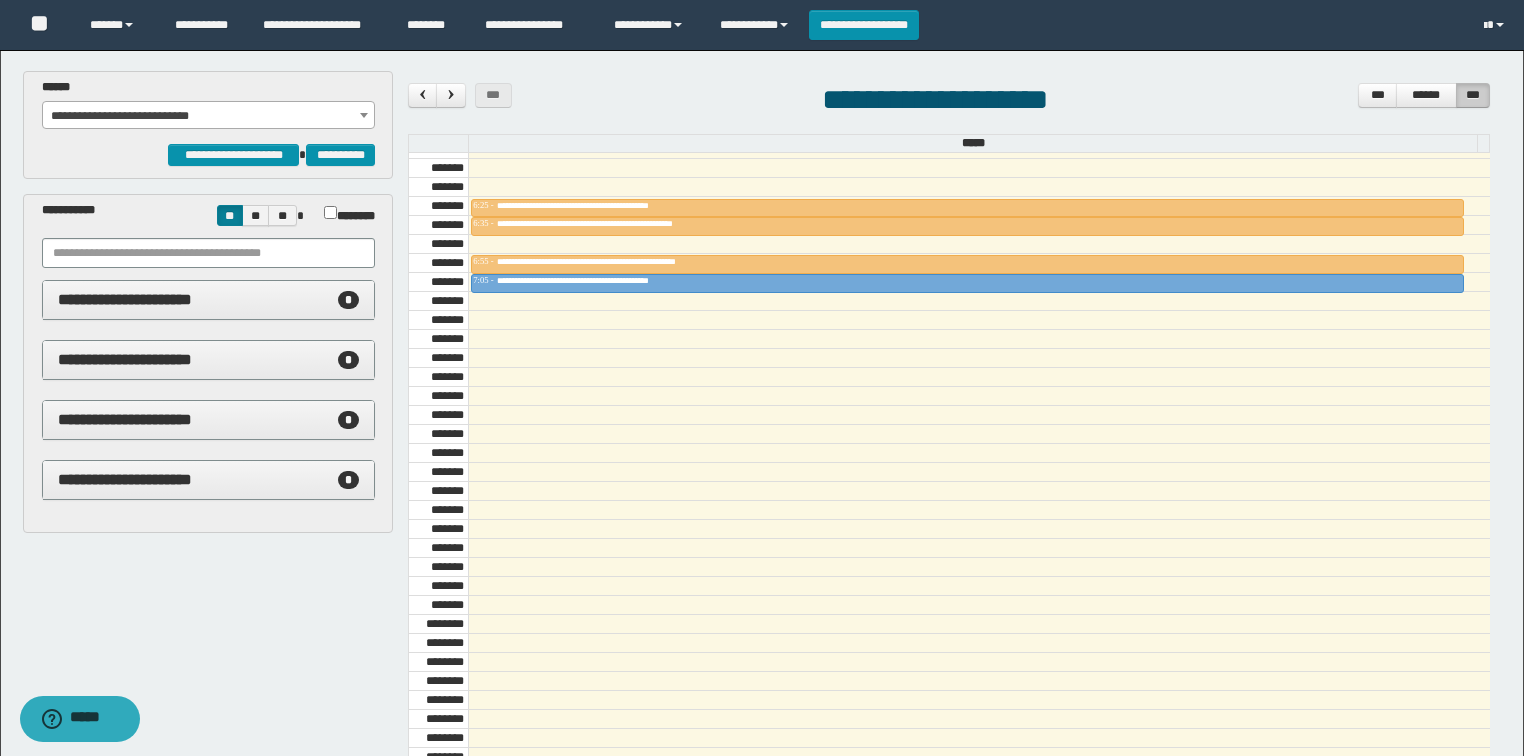 click on "**********" at bounding box center [209, 116] 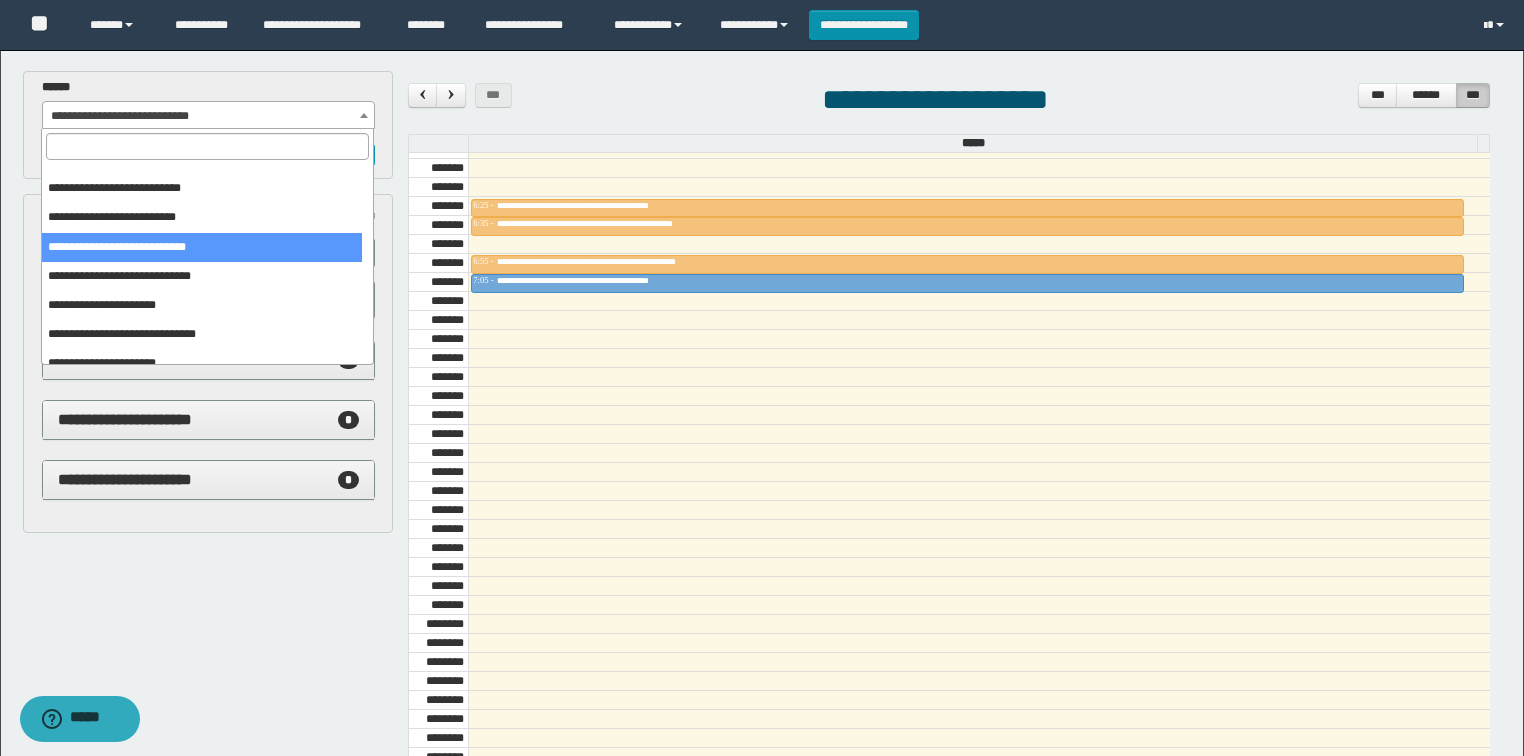 scroll, scrollTop: 91, scrollLeft: 0, axis: vertical 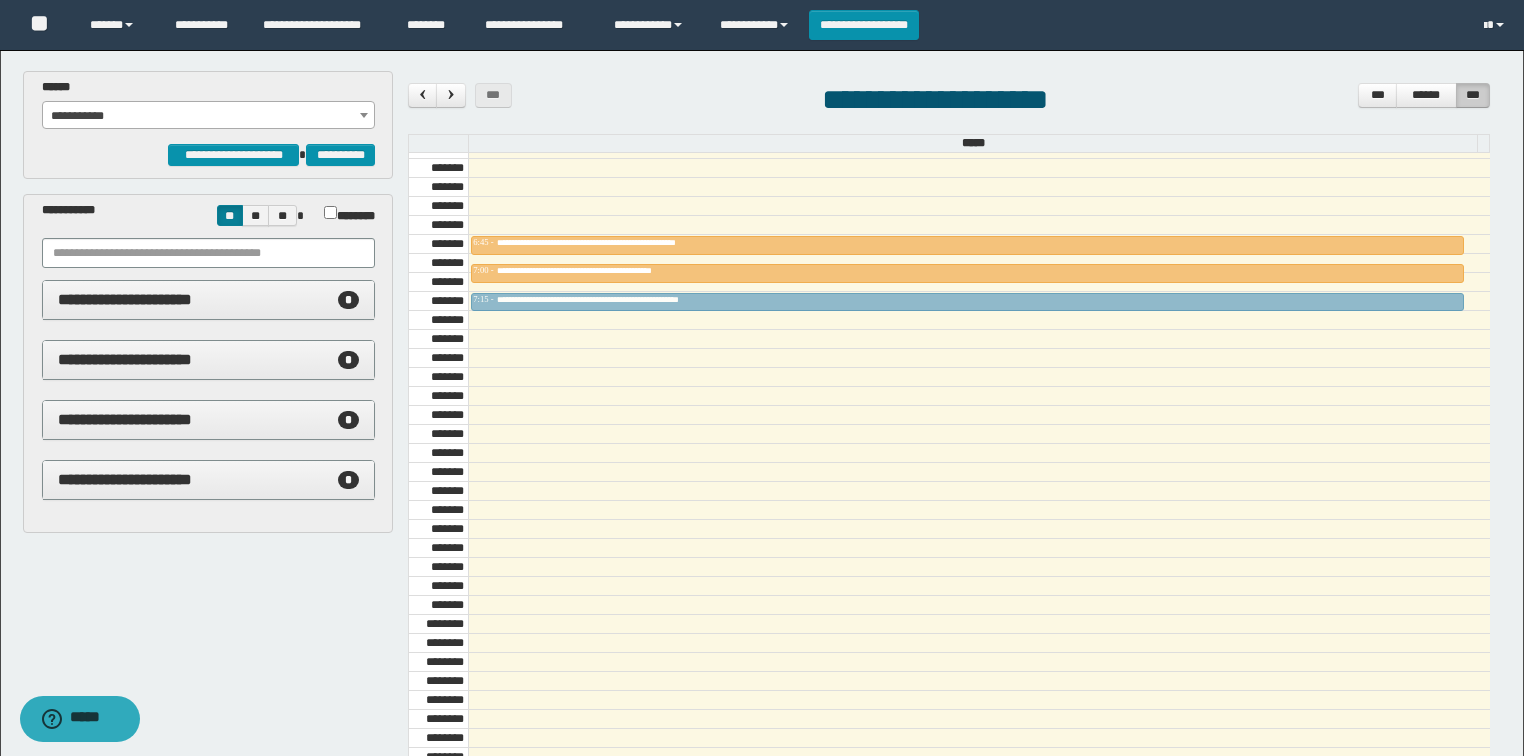 drag, startPoint x: 573, startPoint y: 217, endPoint x: 568, endPoint y: 282, distance: 65.192024 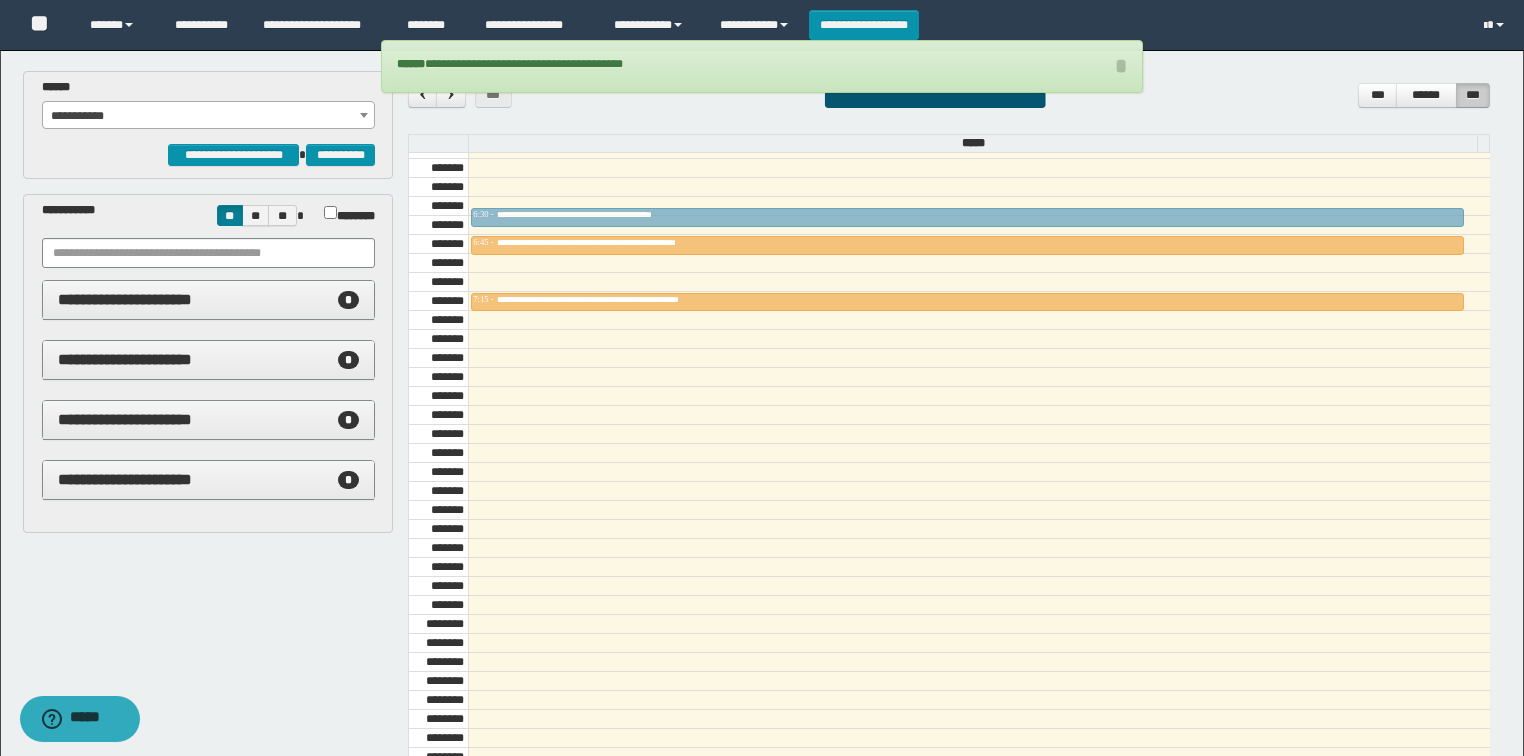 drag, startPoint x: 637, startPoint y: 267, endPoint x: 620, endPoint y: 219, distance: 50.92151 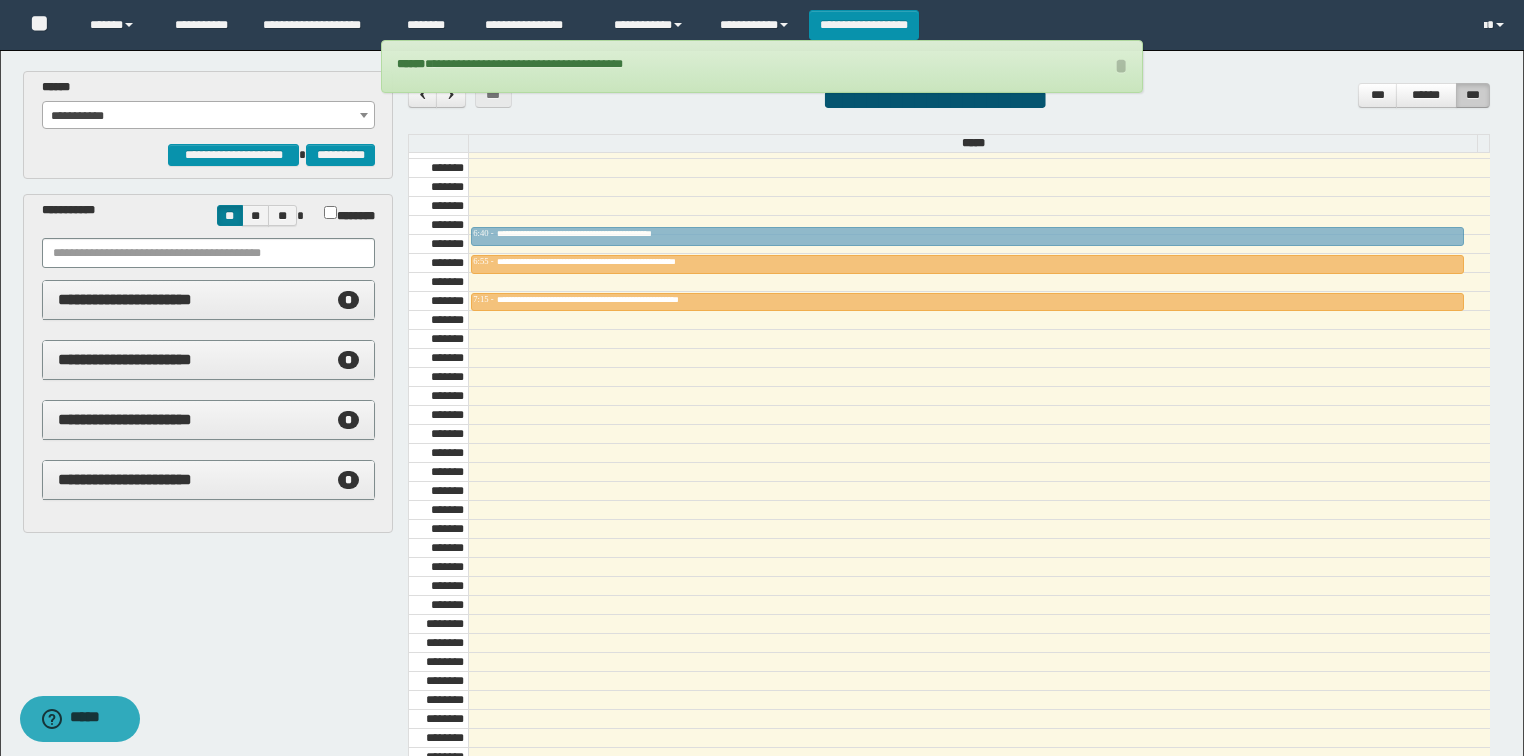 drag, startPoint x: 609, startPoint y: 214, endPoint x: 611, endPoint y: 228, distance: 14.142136 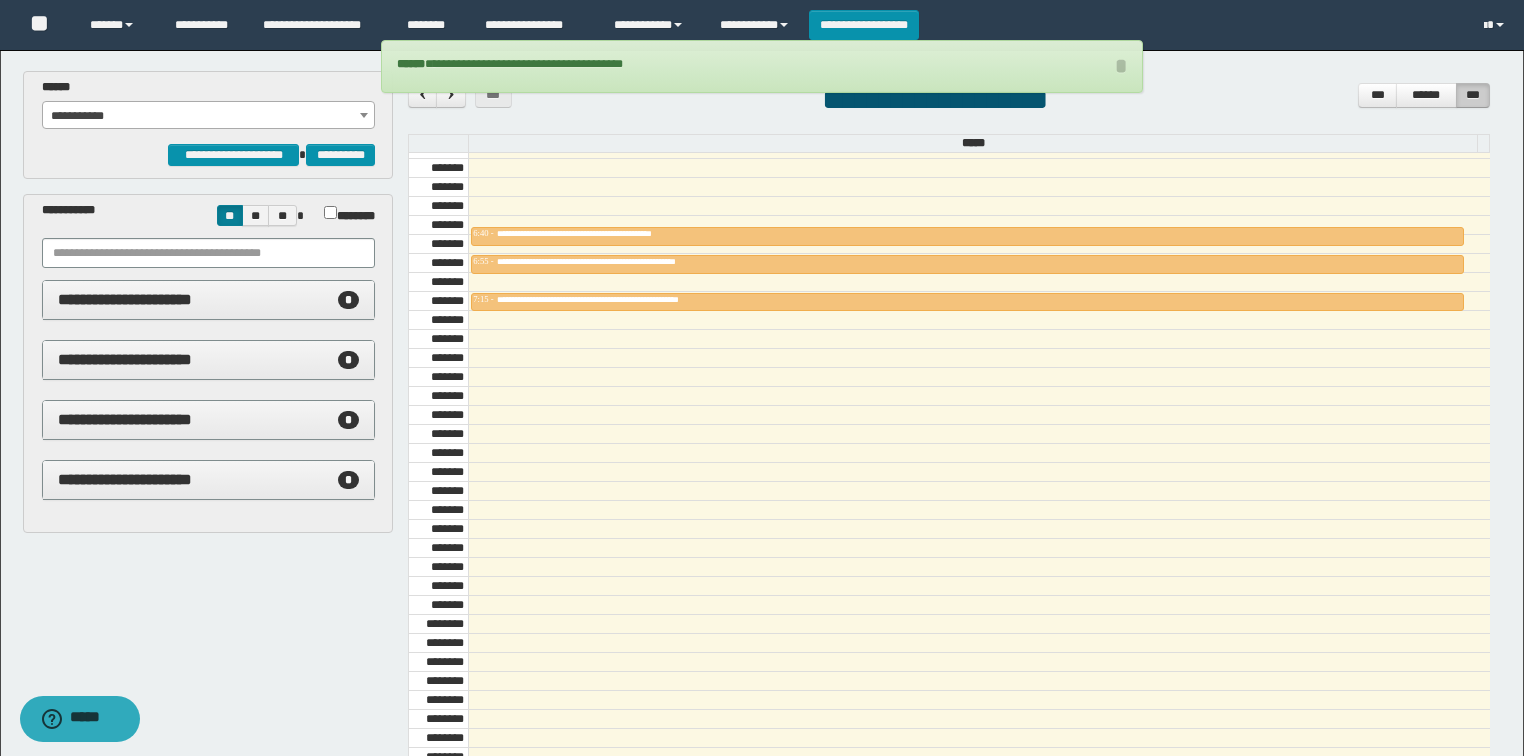 click on "**********" at bounding box center (209, 116) 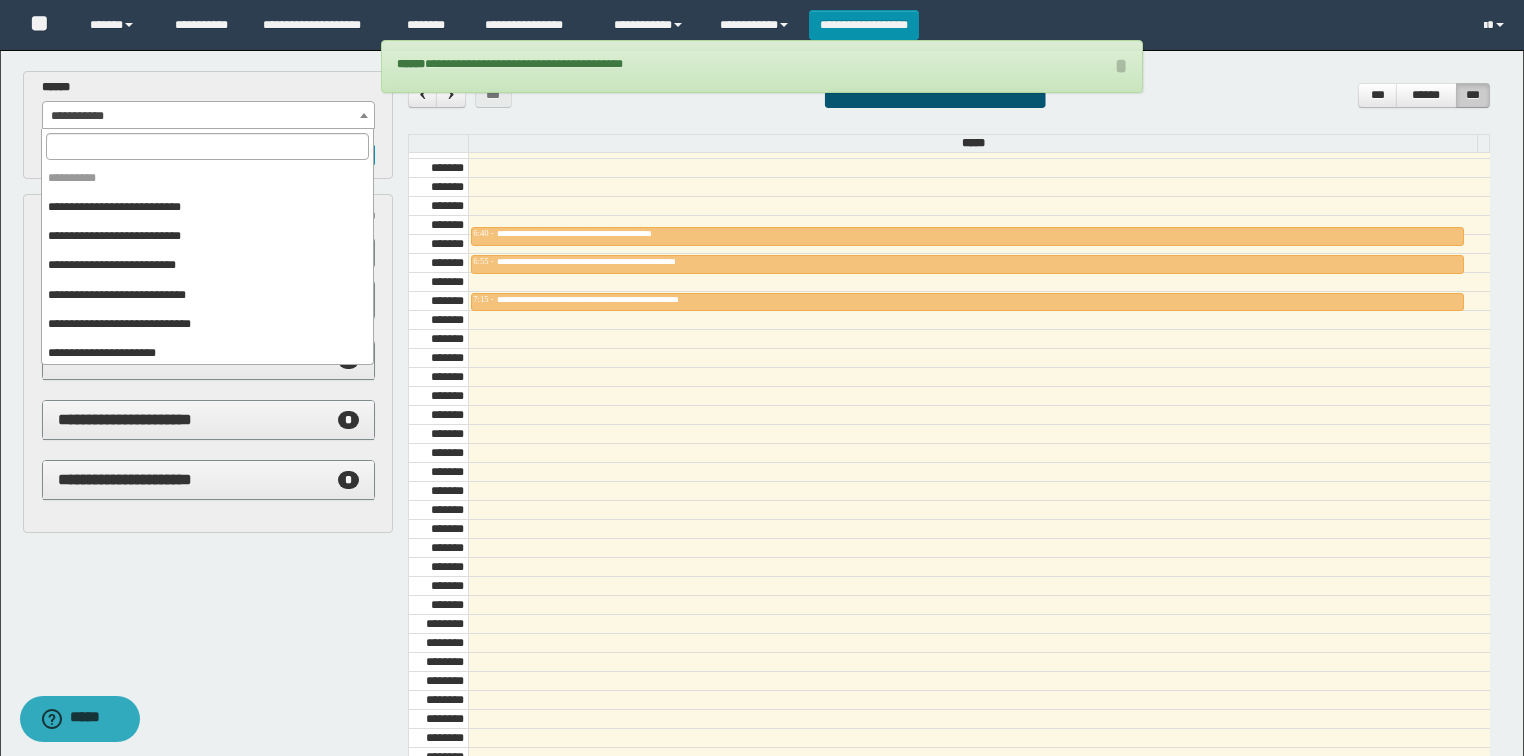 scroll, scrollTop: 91, scrollLeft: 0, axis: vertical 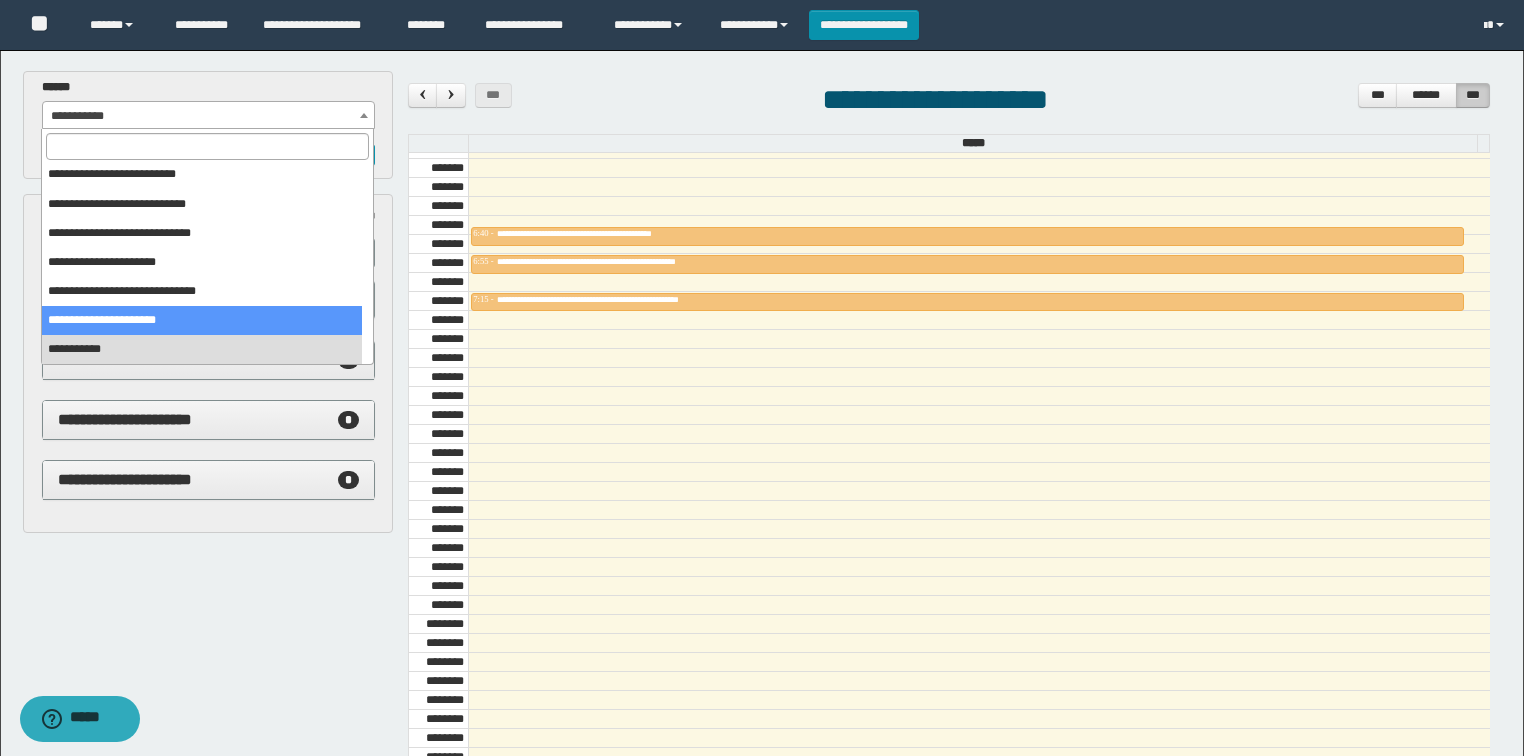 select on "******" 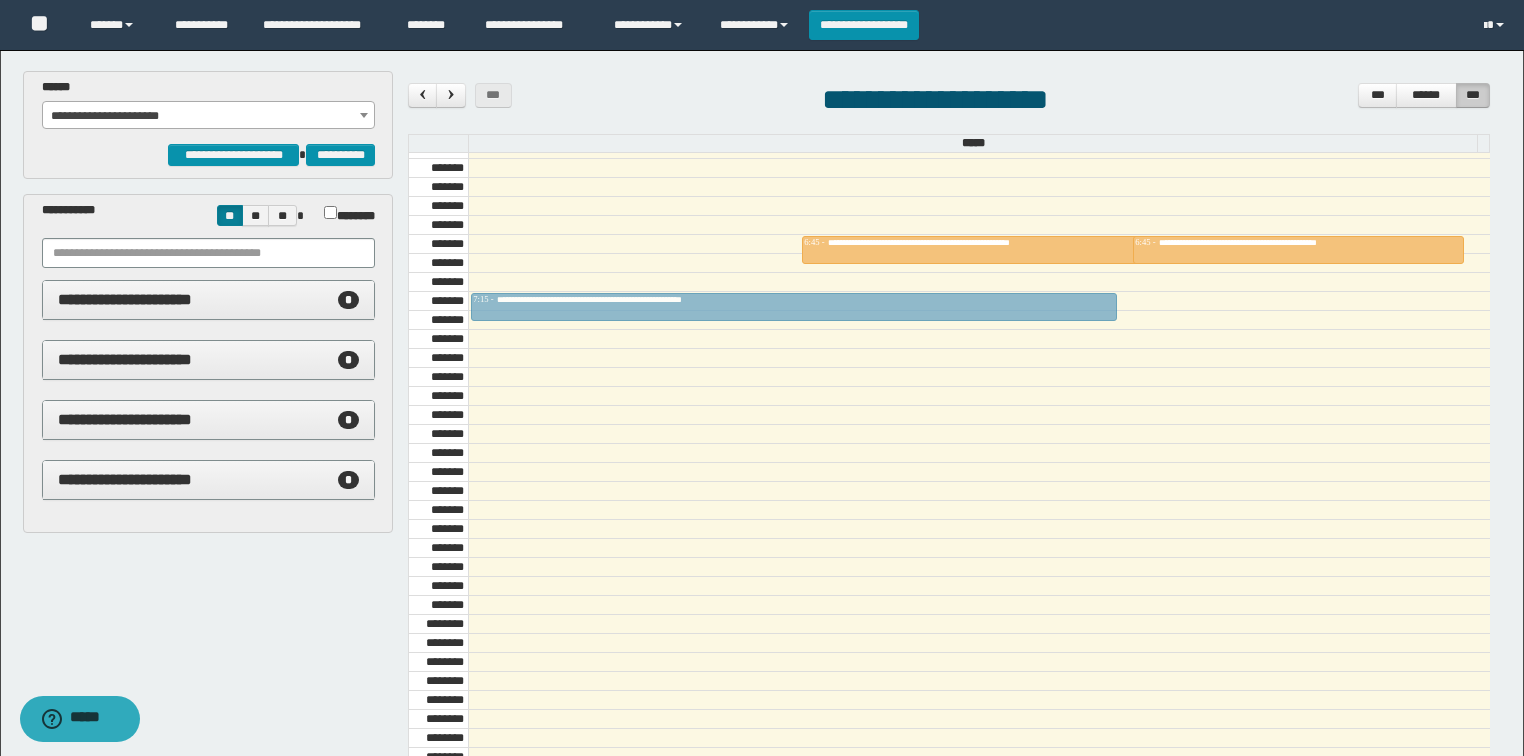 drag, startPoint x: 624, startPoint y: 238, endPoint x: 626, endPoint y: 284, distance: 46.043457 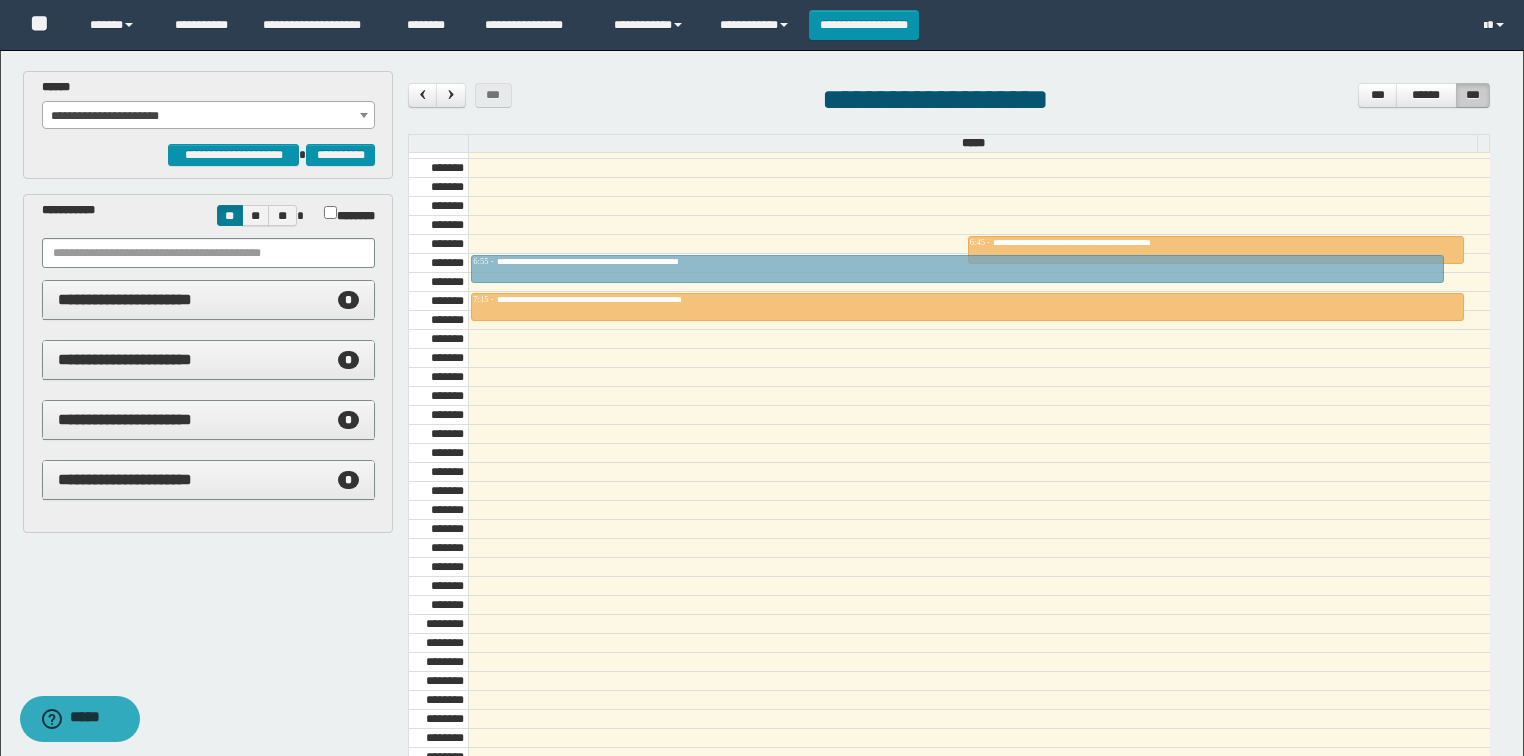 drag, startPoint x: 802, startPoint y: 233, endPoint x: 801, endPoint y: 252, distance: 19.026299 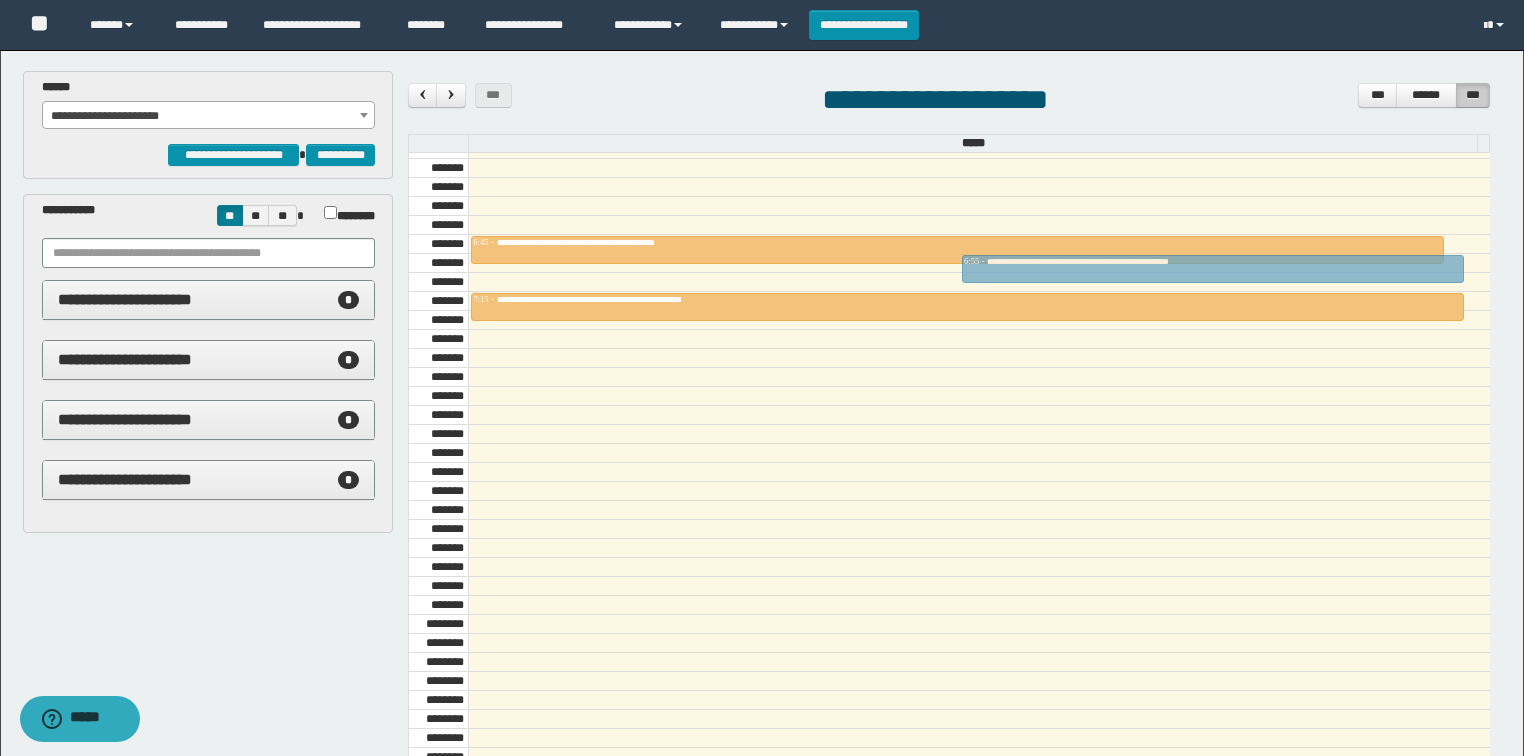 drag, startPoint x: 1060, startPoint y: 261, endPoint x: 550, endPoint y: 263, distance: 510.00394 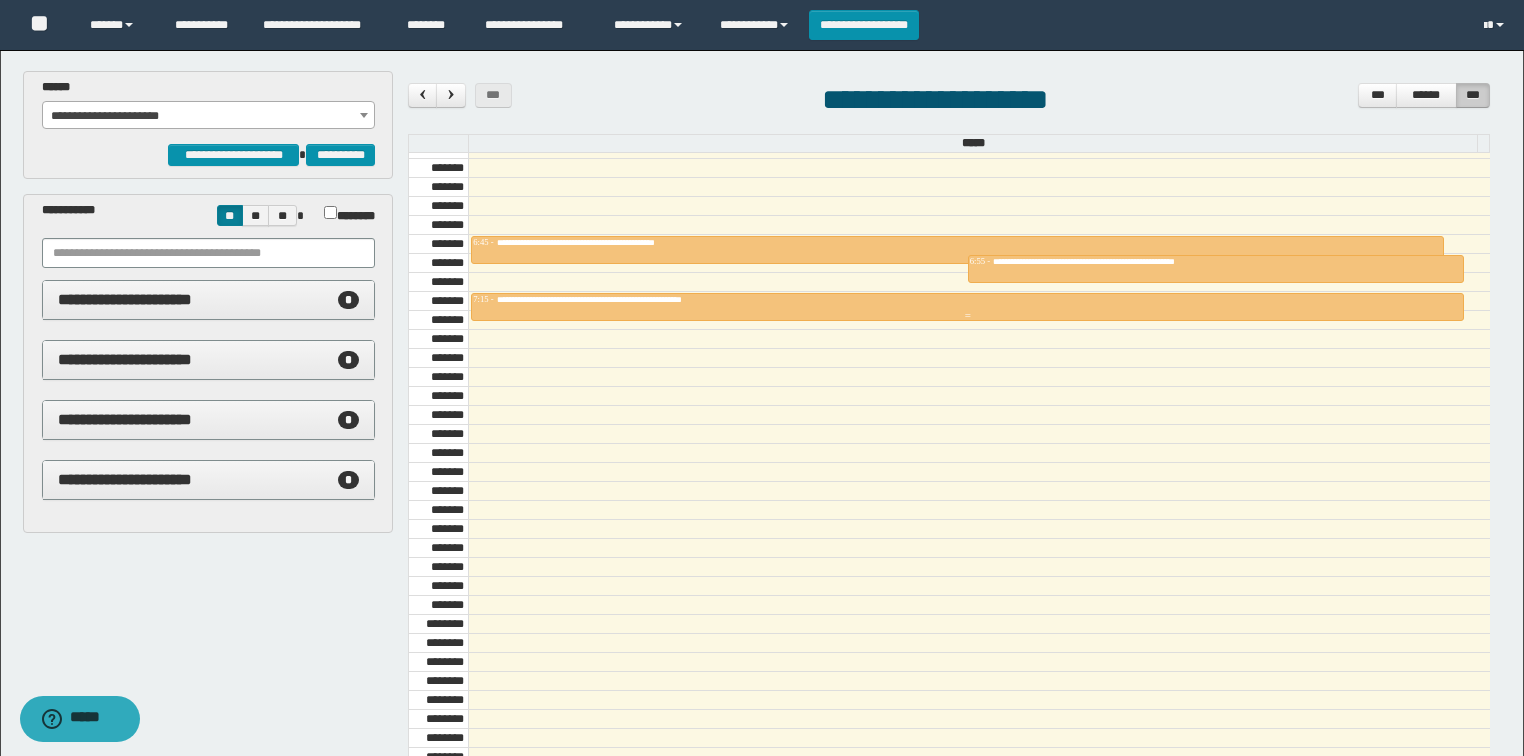click on "**********" at bounding box center (627, 299) 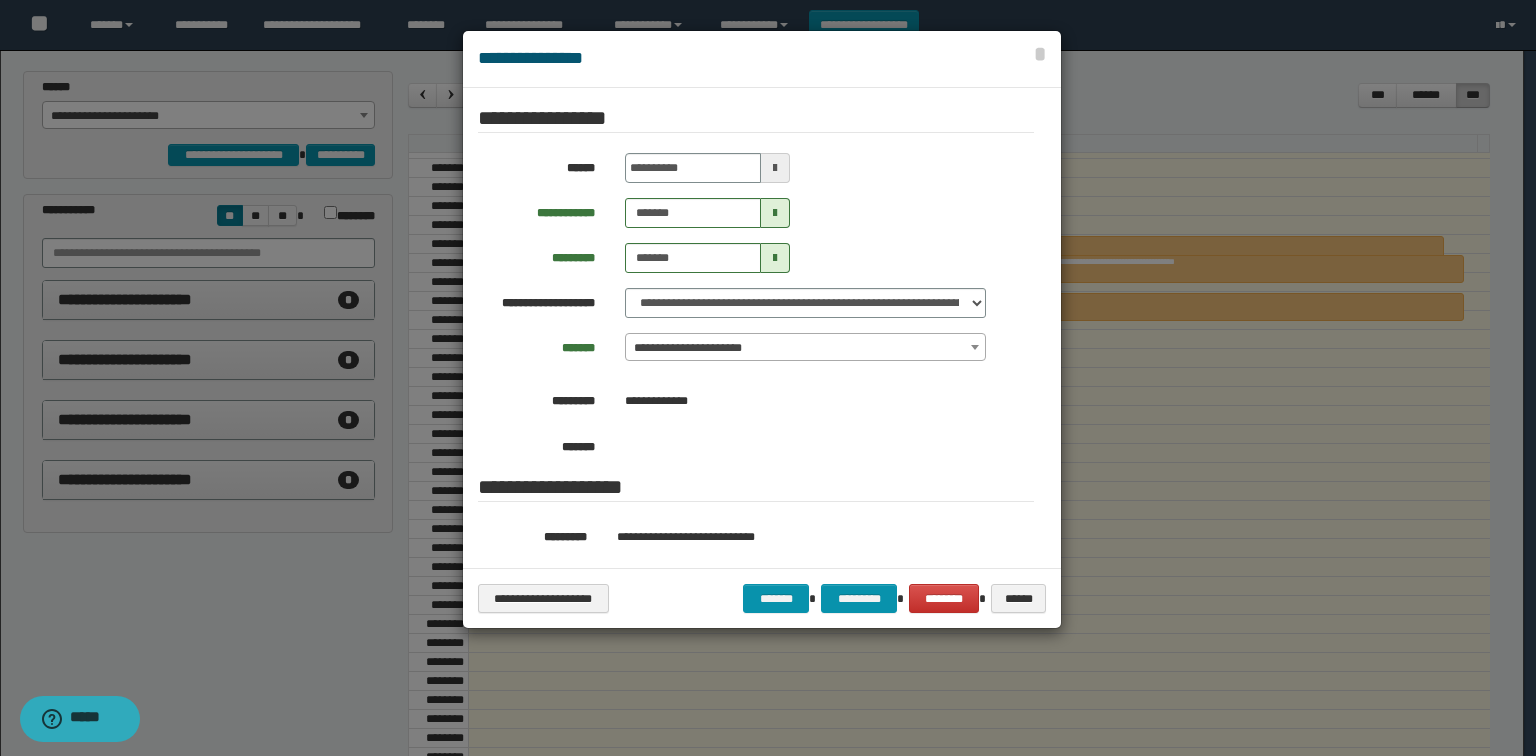 click on "**********" at bounding box center [762, 59] 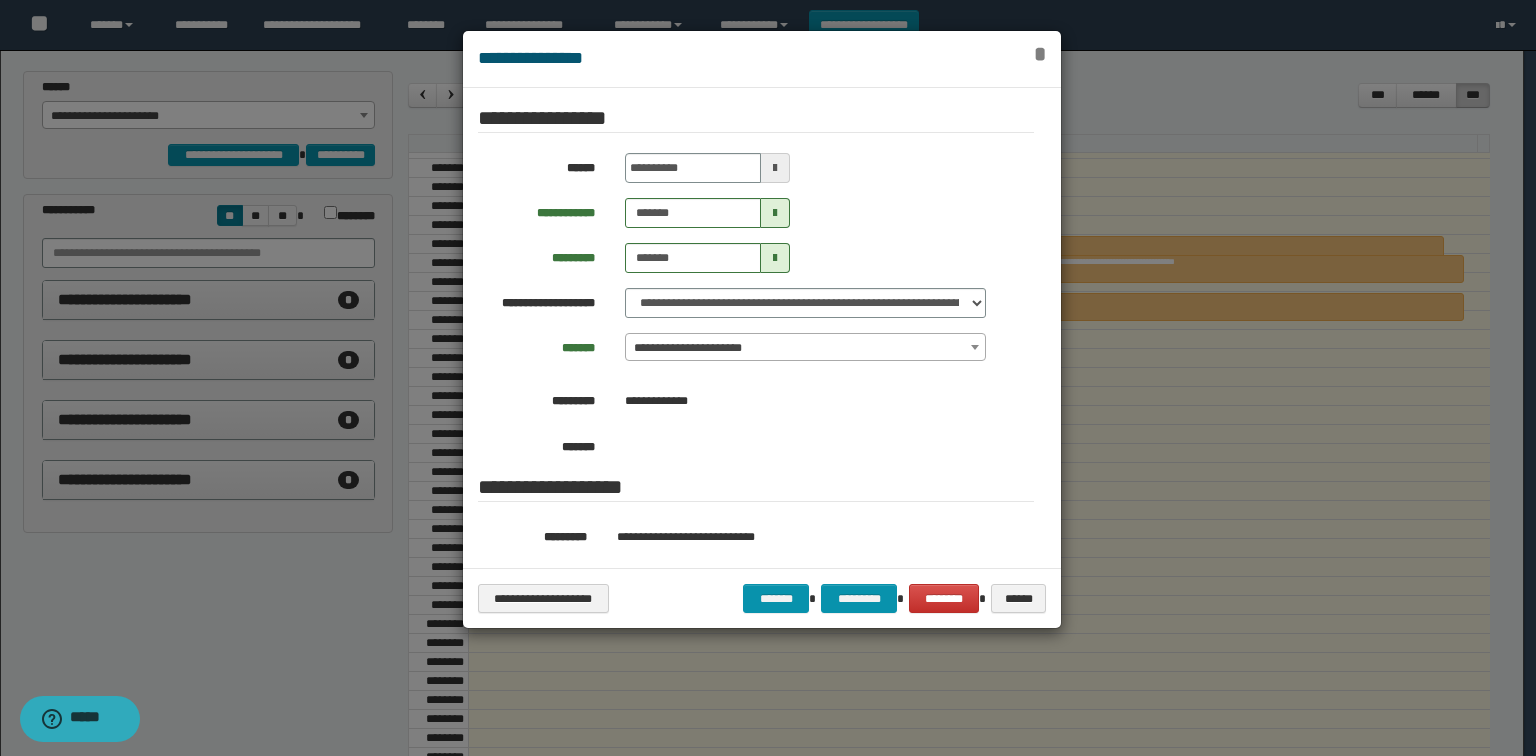 click on "*" at bounding box center [1040, 54] 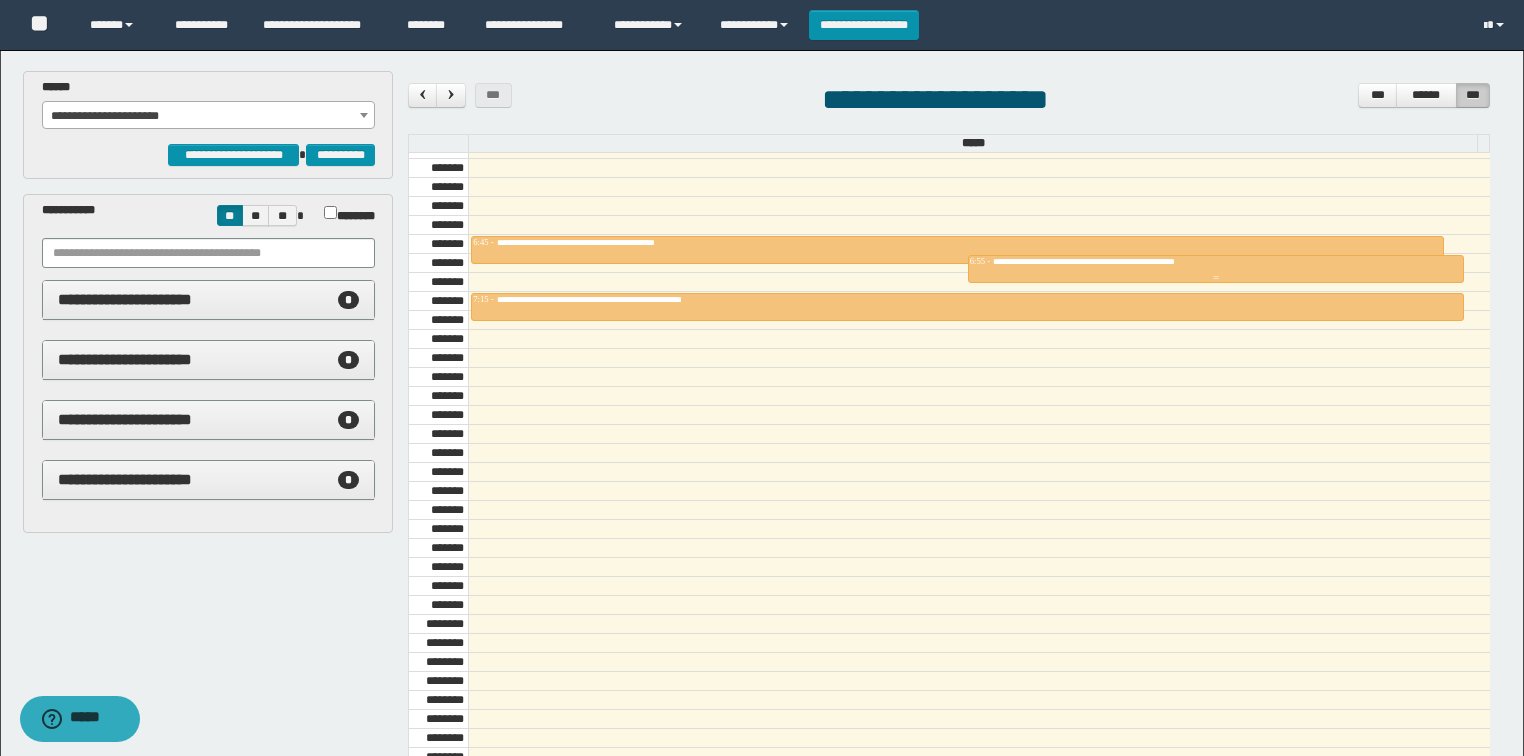 click on "**********" at bounding box center [1140, 261] 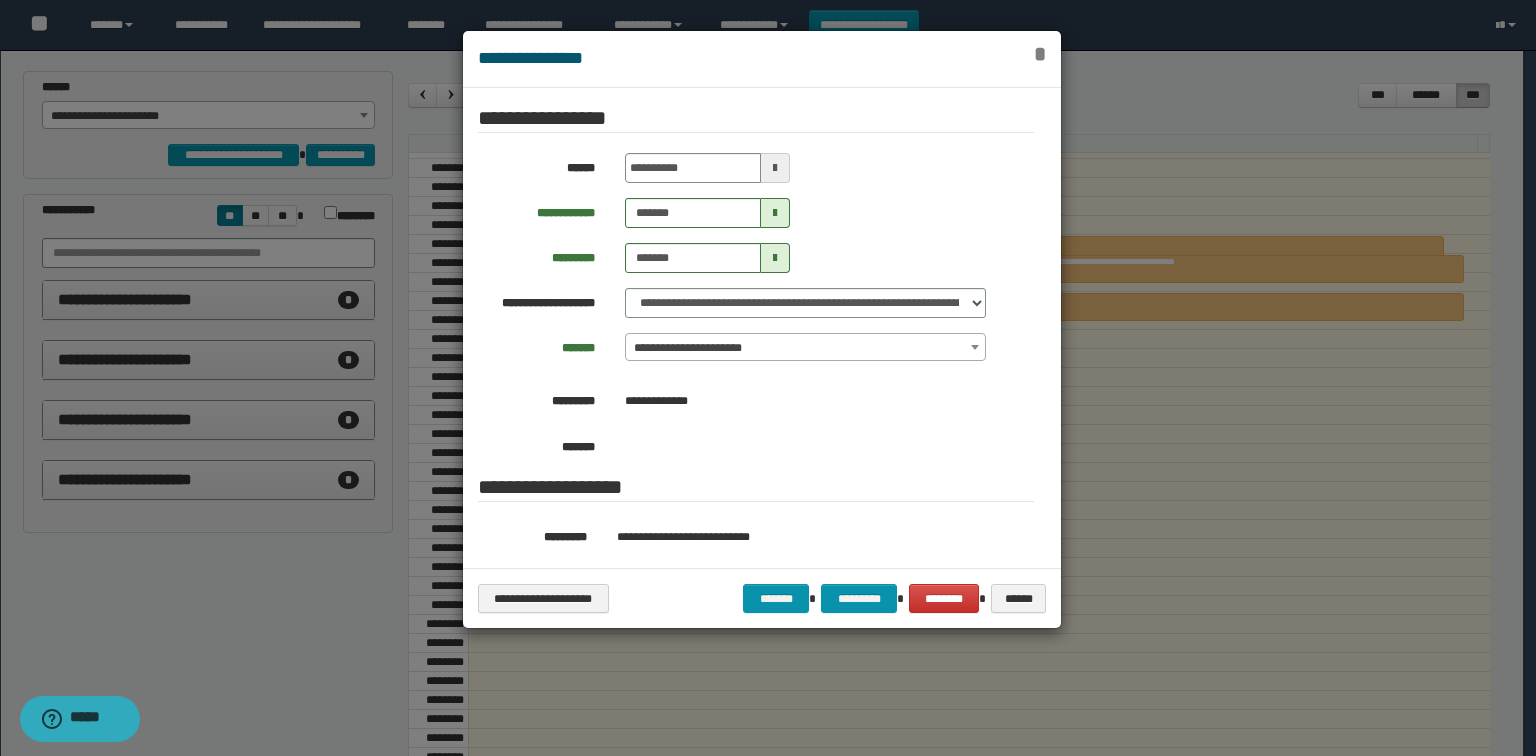 click on "*" at bounding box center (1040, 54) 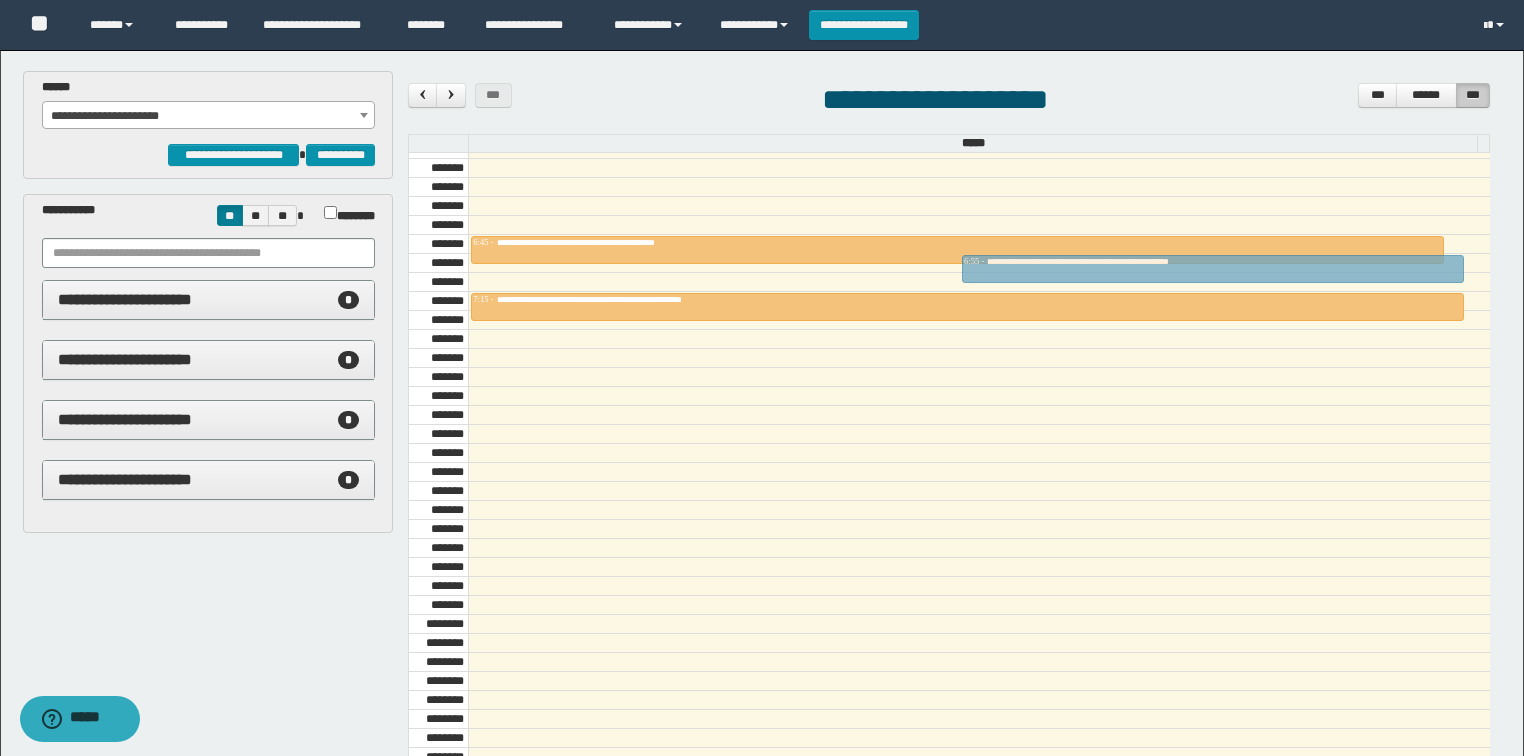 drag, startPoint x: 1160, startPoint y: 262, endPoint x: 1108, endPoint y: 270, distance: 52.611786 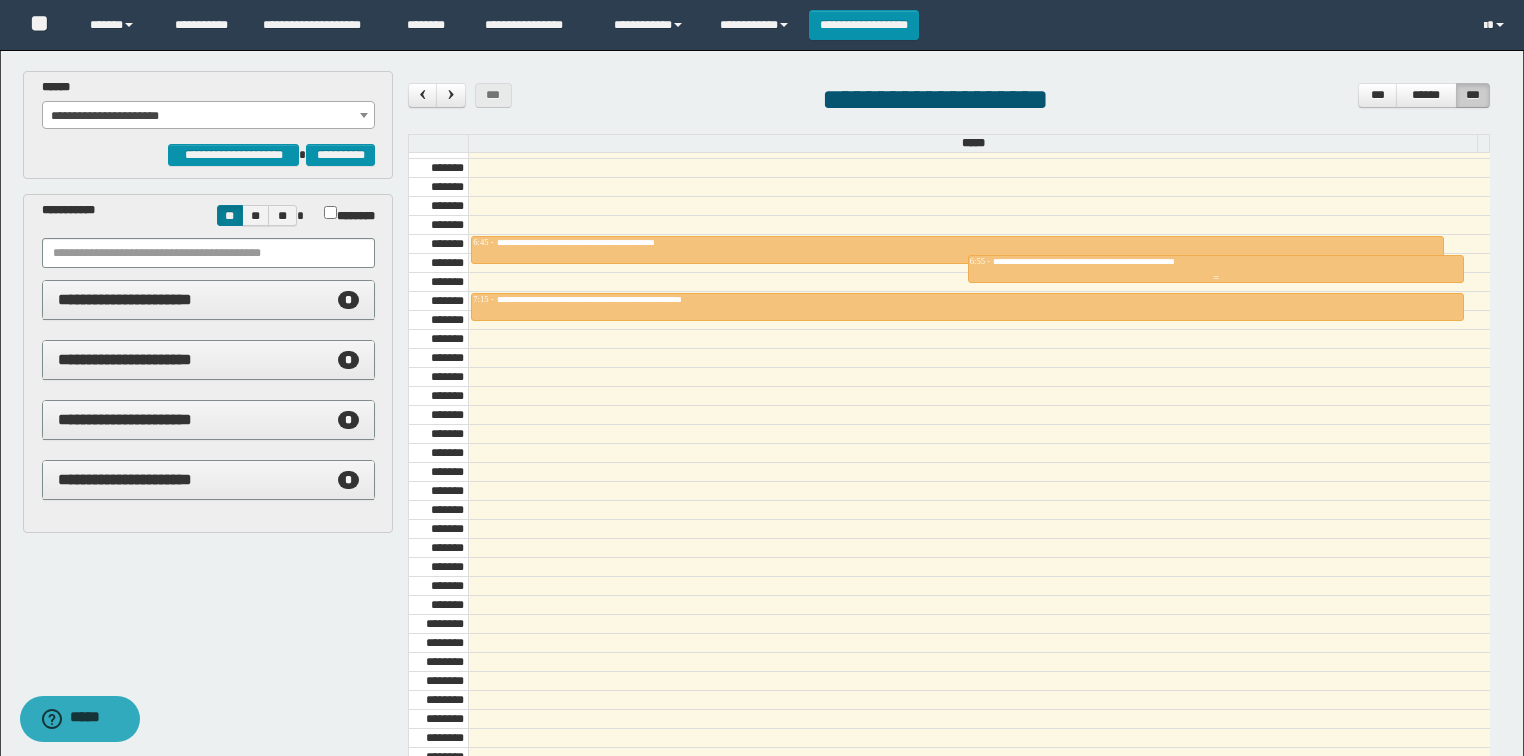 click at bounding box center [1216, 269] 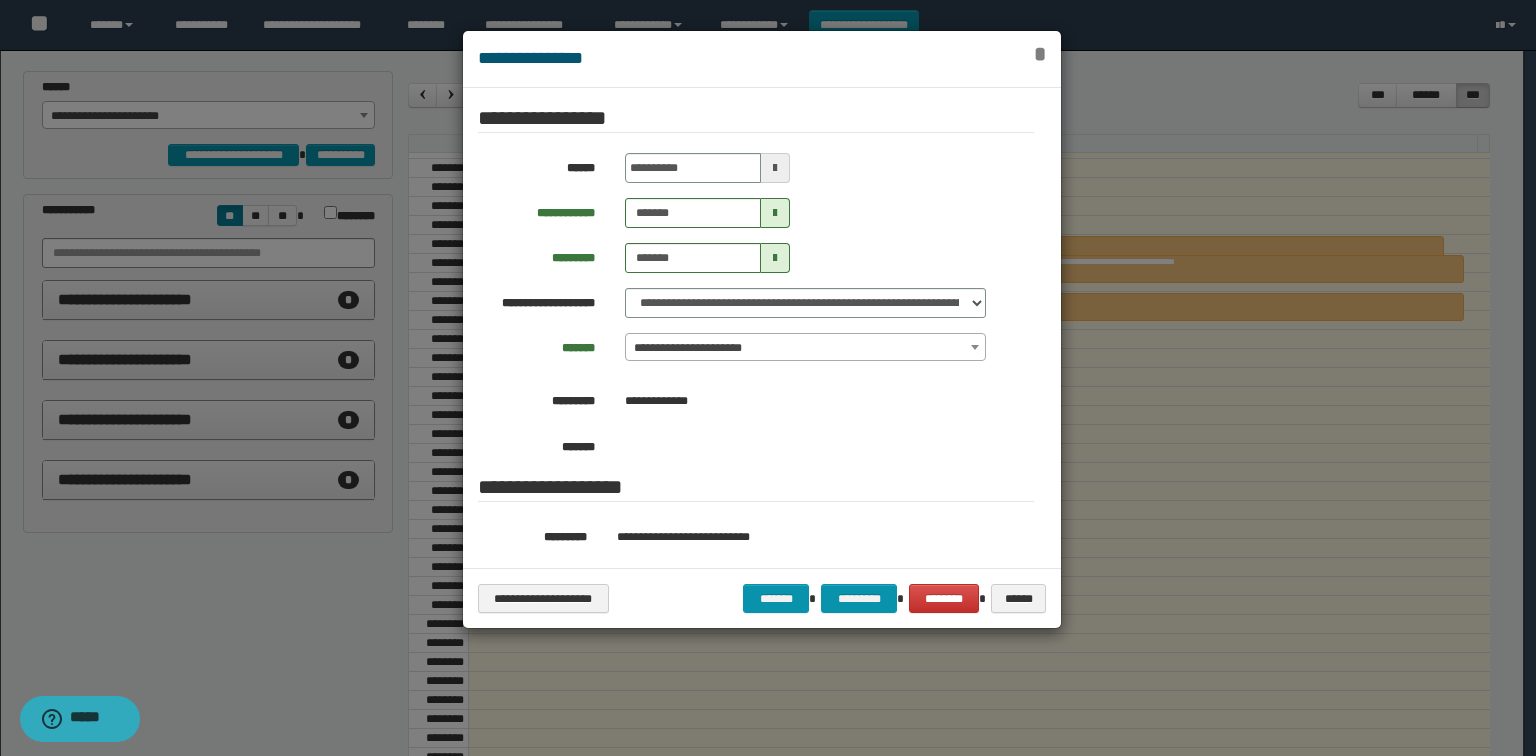 click on "*" at bounding box center [1040, 54] 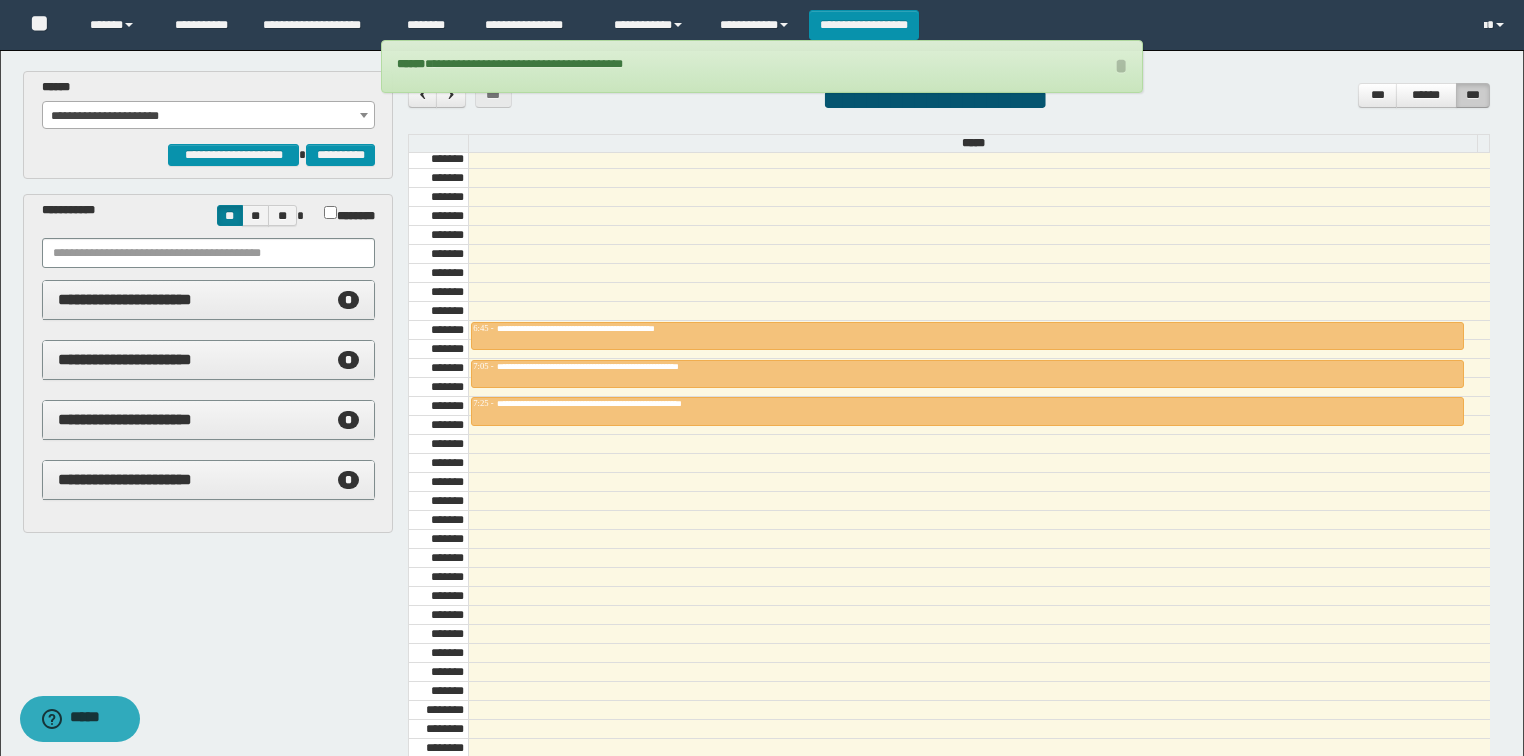 scroll, scrollTop: 518, scrollLeft: 0, axis: vertical 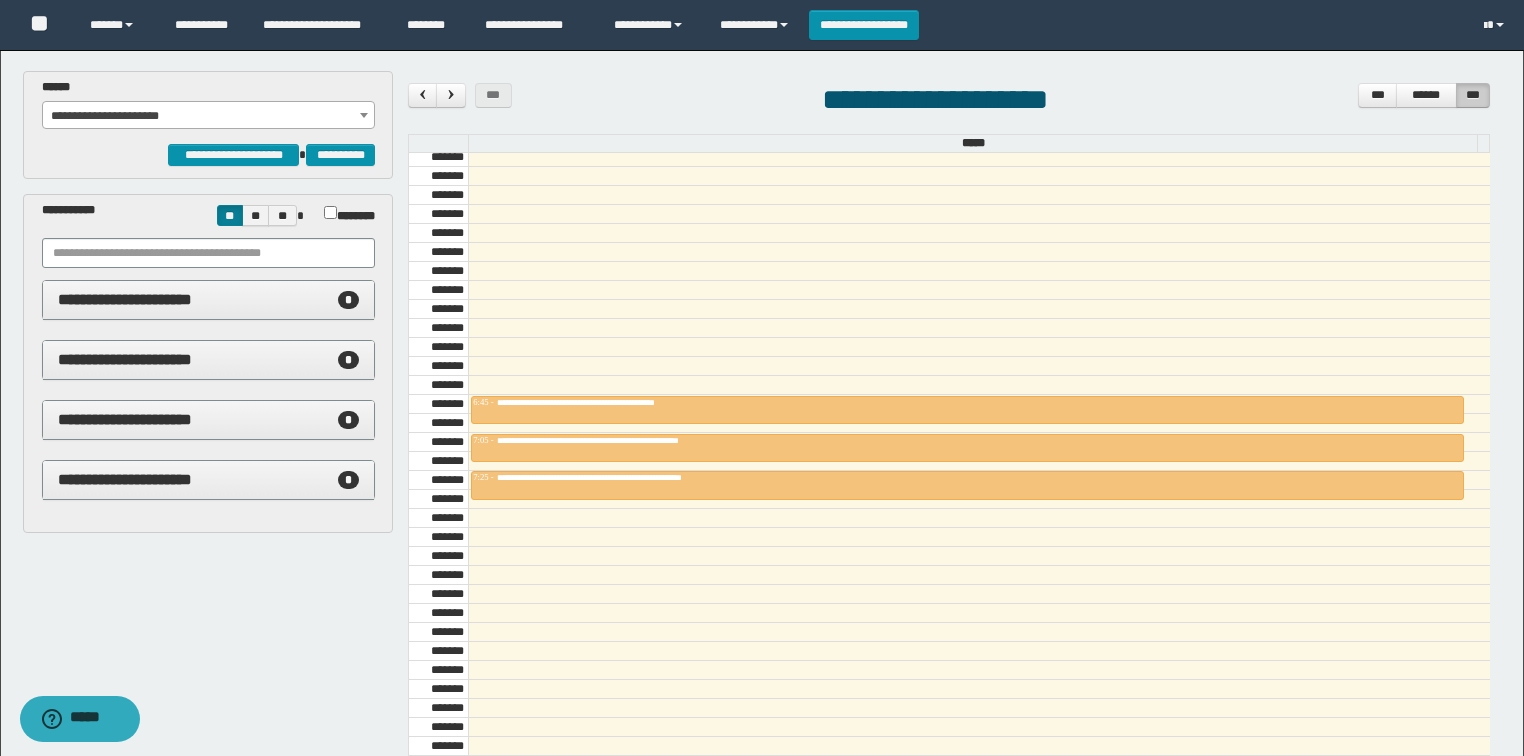 click on "**********" at bounding box center [209, 116] 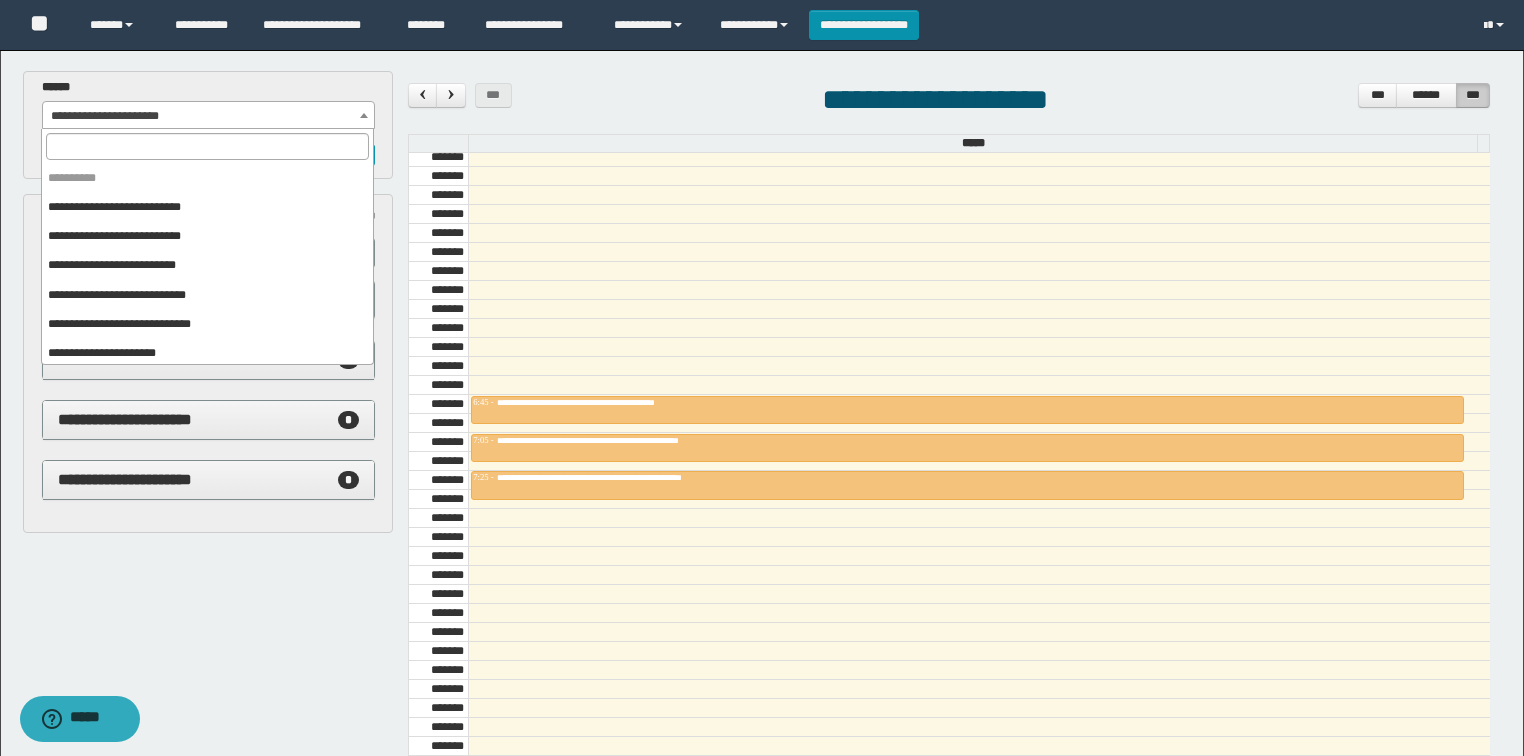 scroll, scrollTop: 91, scrollLeft: 0, axis: vertical 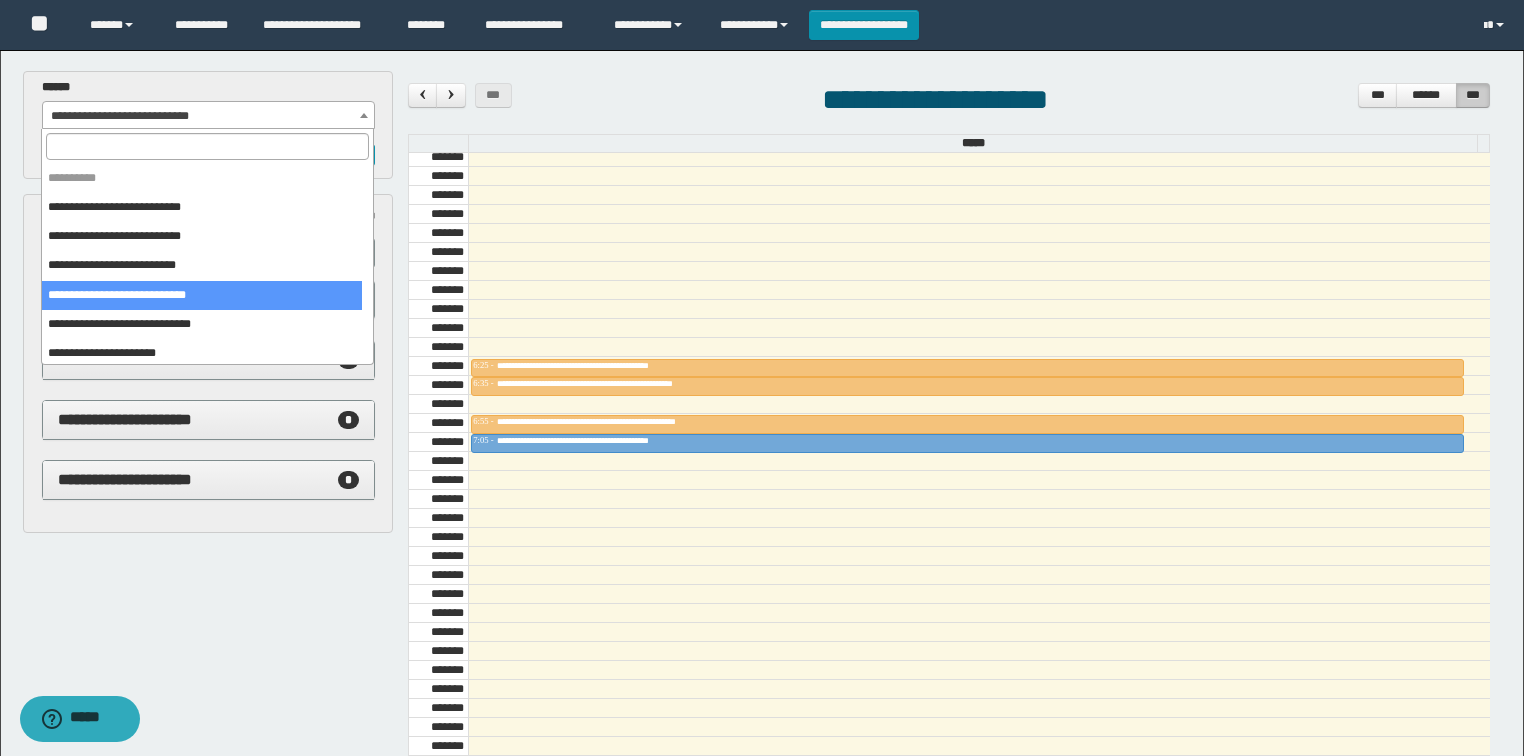click on "**********" at bounding box center [209, 116] 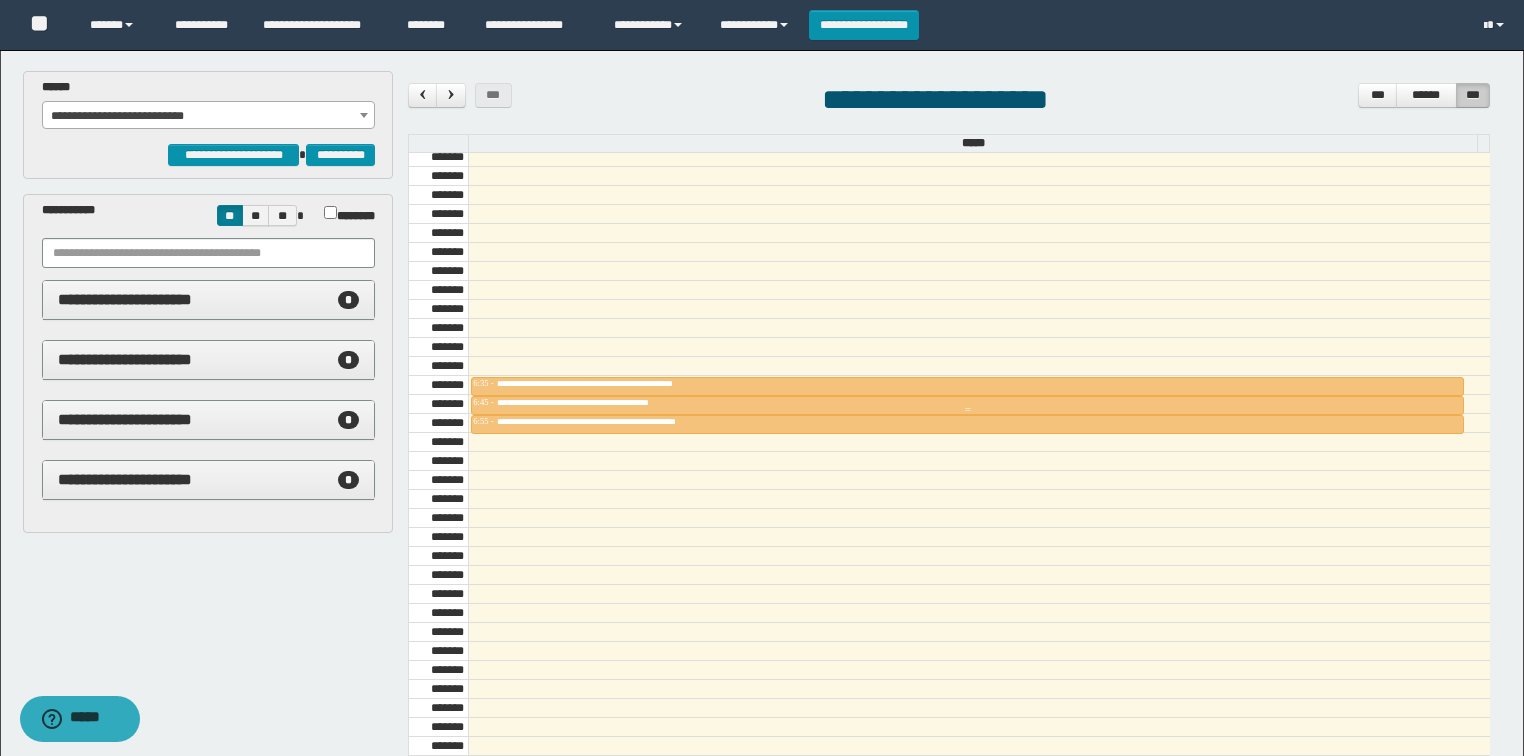 click on "**********" at bounding box center (598, 402) 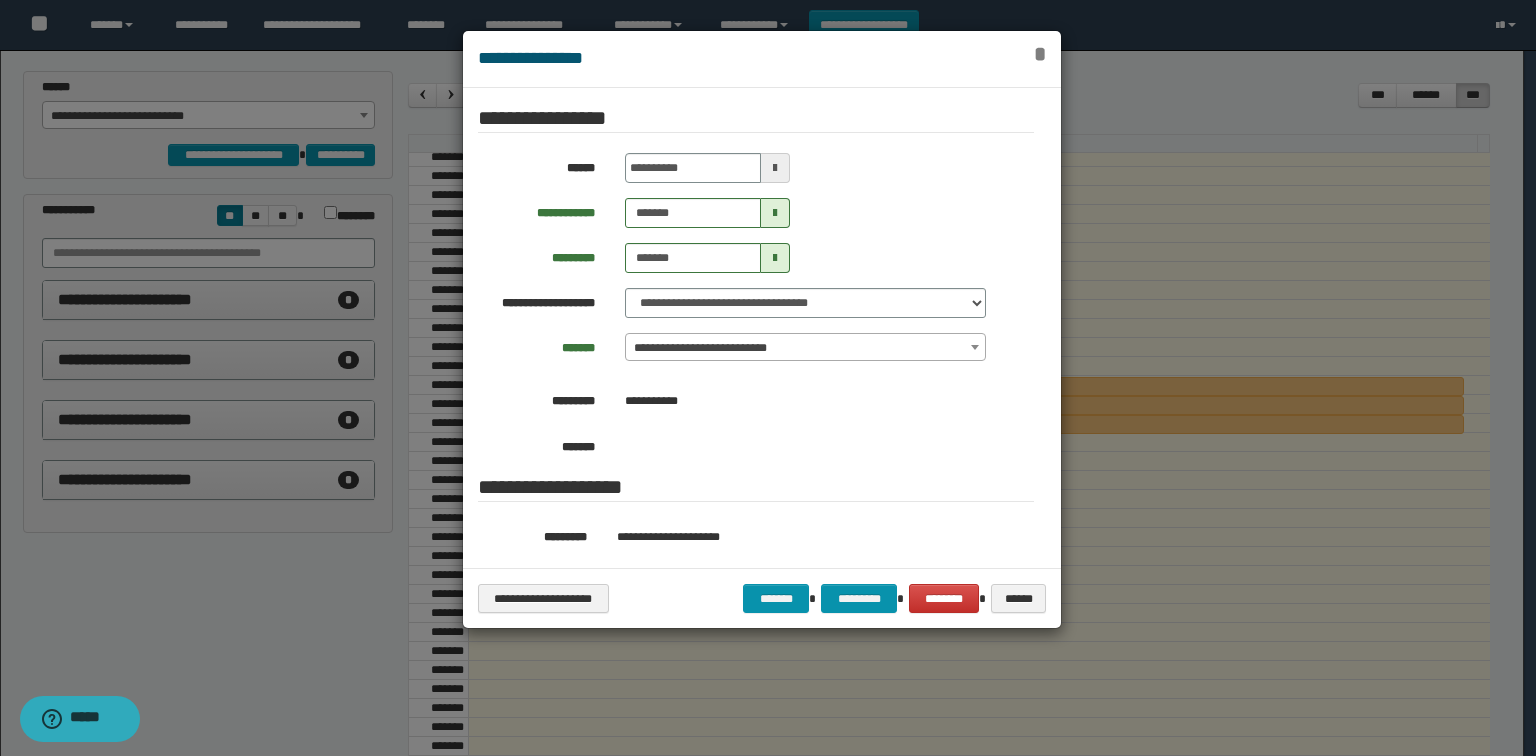click on "*" at bounding box center (1040, 54) 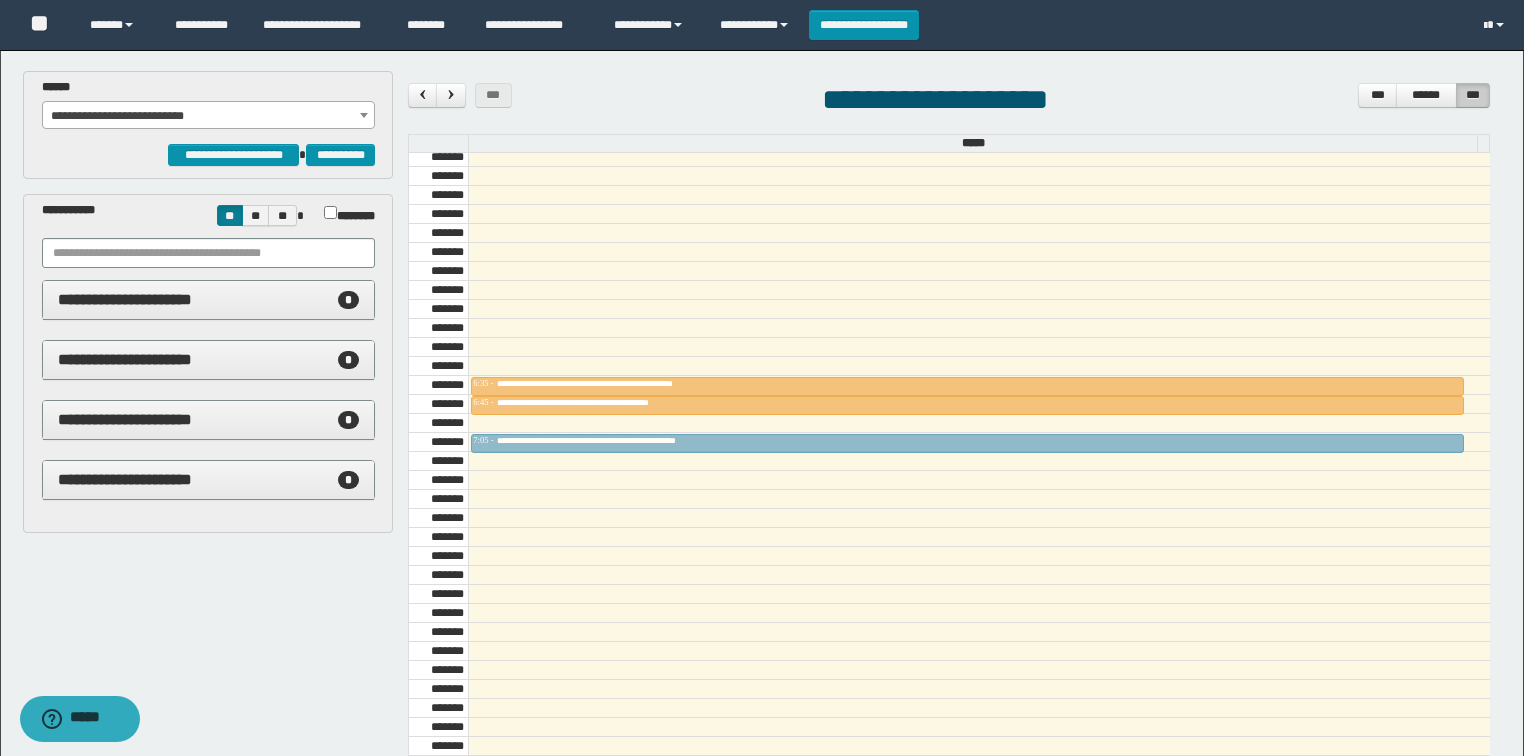 drag, startPoint x: 694, startPoint y: 417, endPoint x: 696, endPoint y: 432, distance: 15.132746 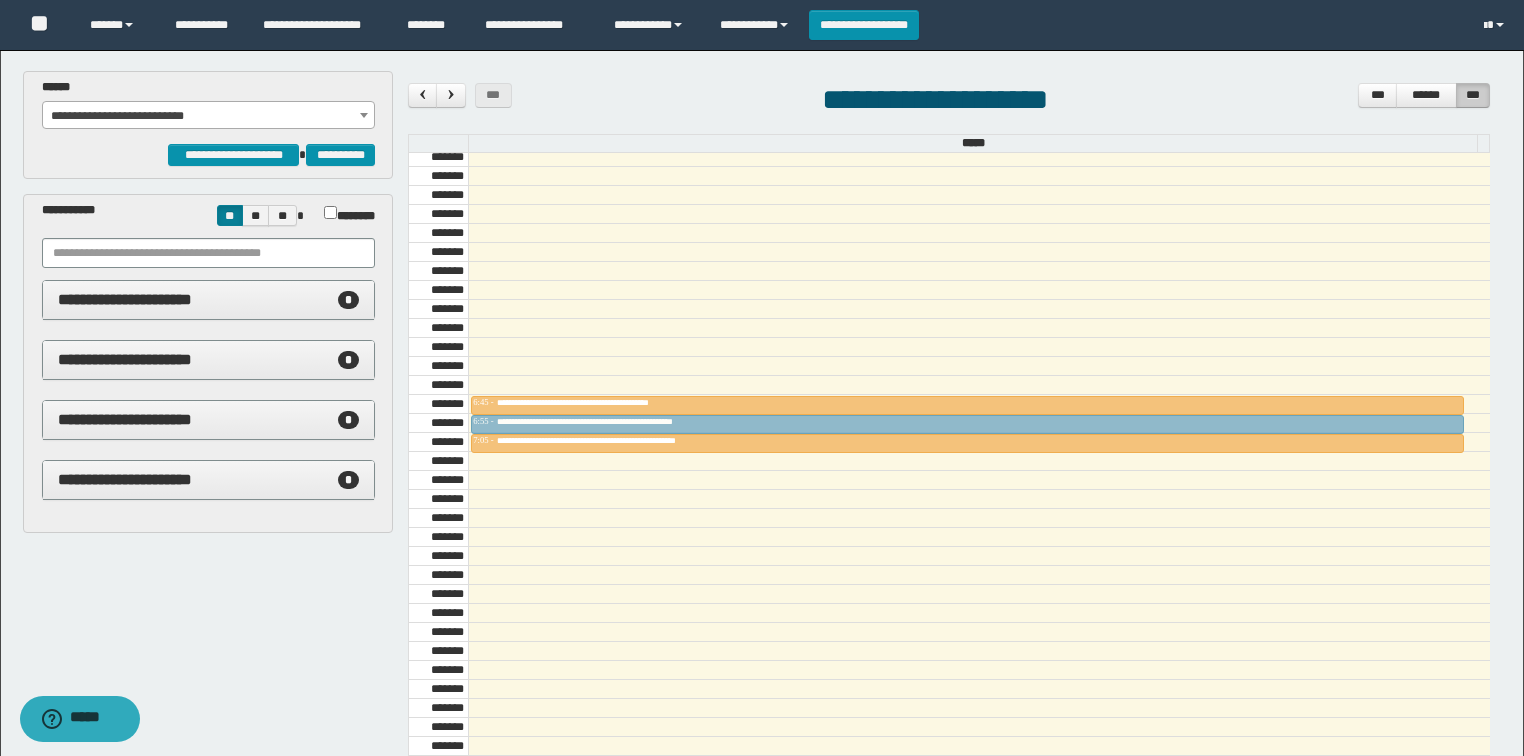 drag, startPoint x: 643, startPoint y: 380, endPoint x: 647, endPoint y: 413, distance: 33.24154 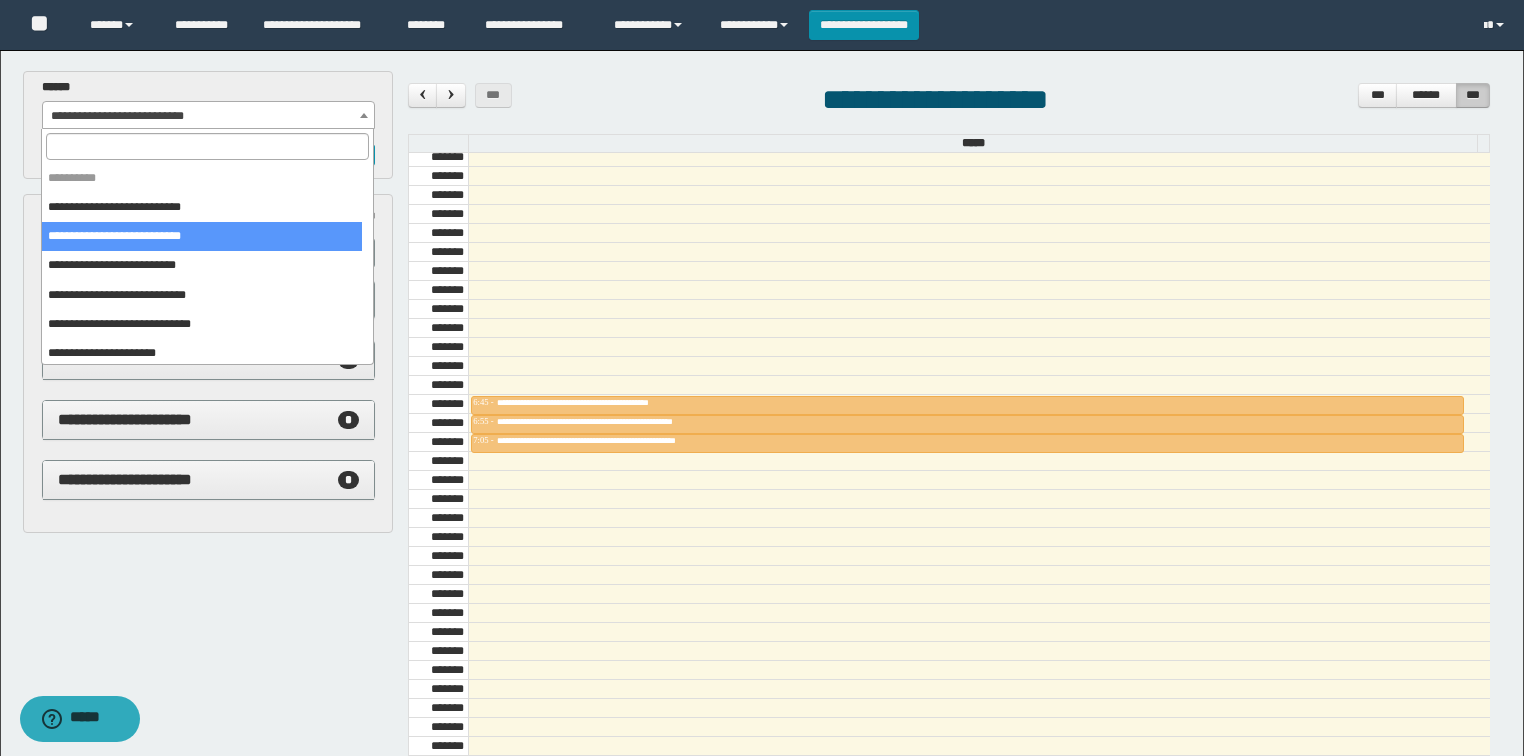 click on "**********" at bounding box center [209, 116] 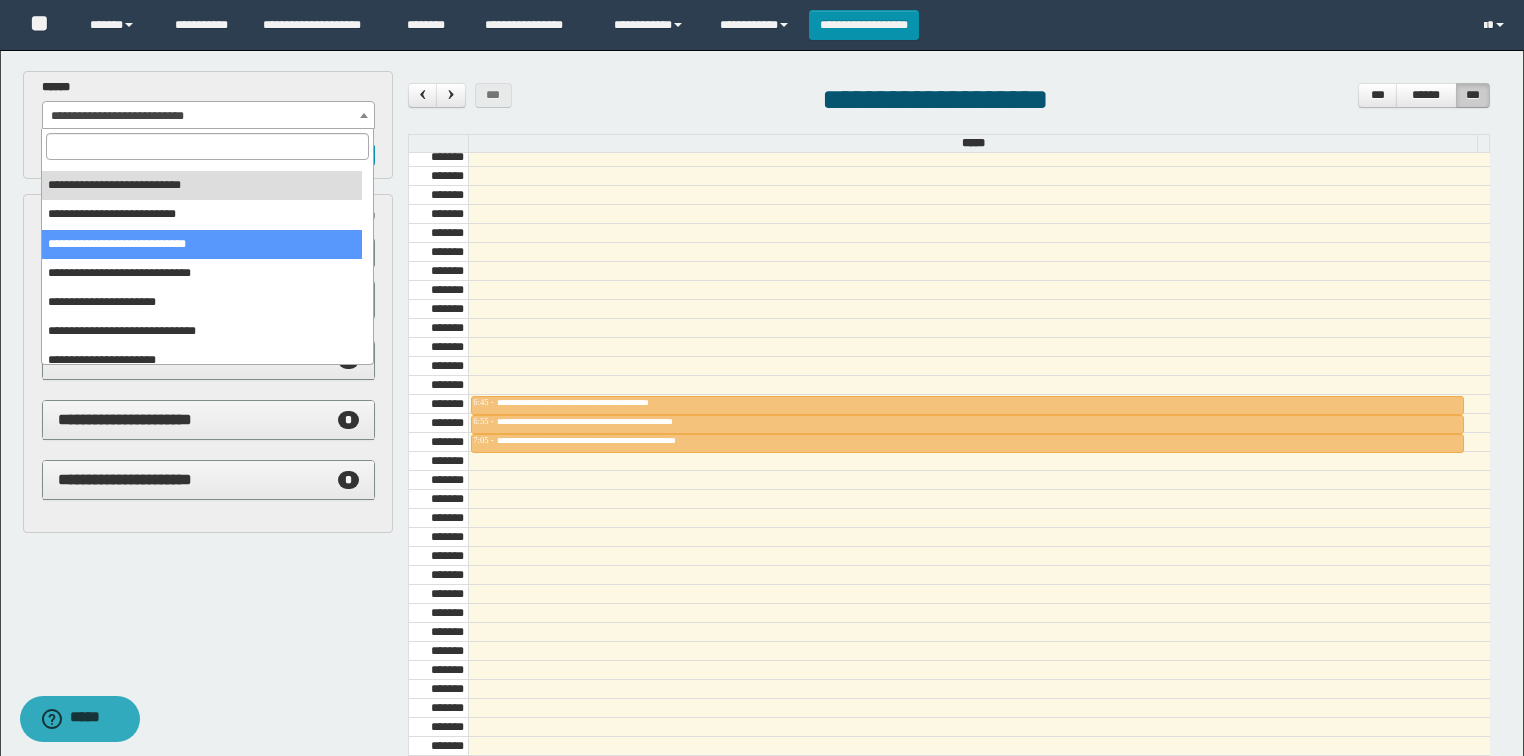 scroll, scrollTop: 91, scrollLeft: 0, axis: vertical 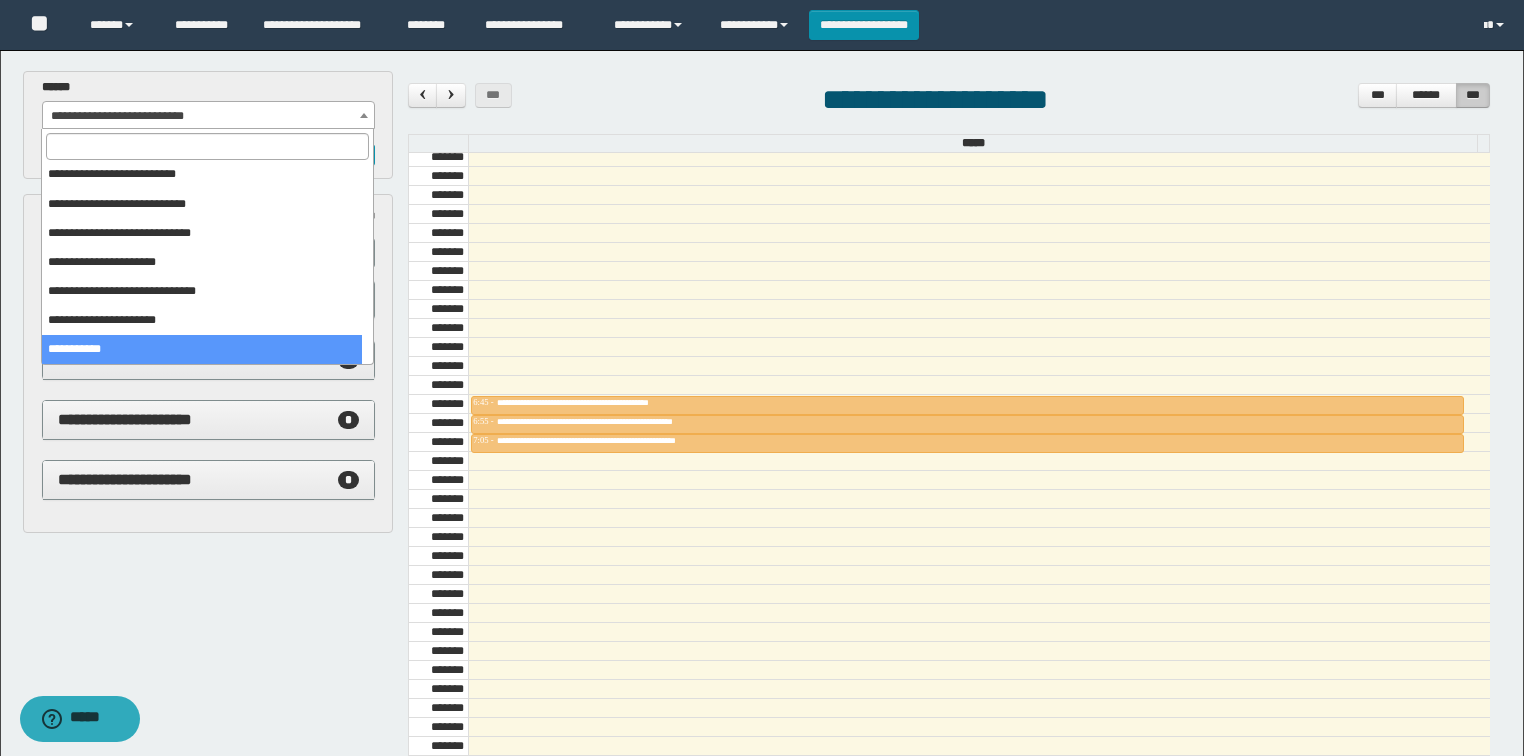 select on "******" 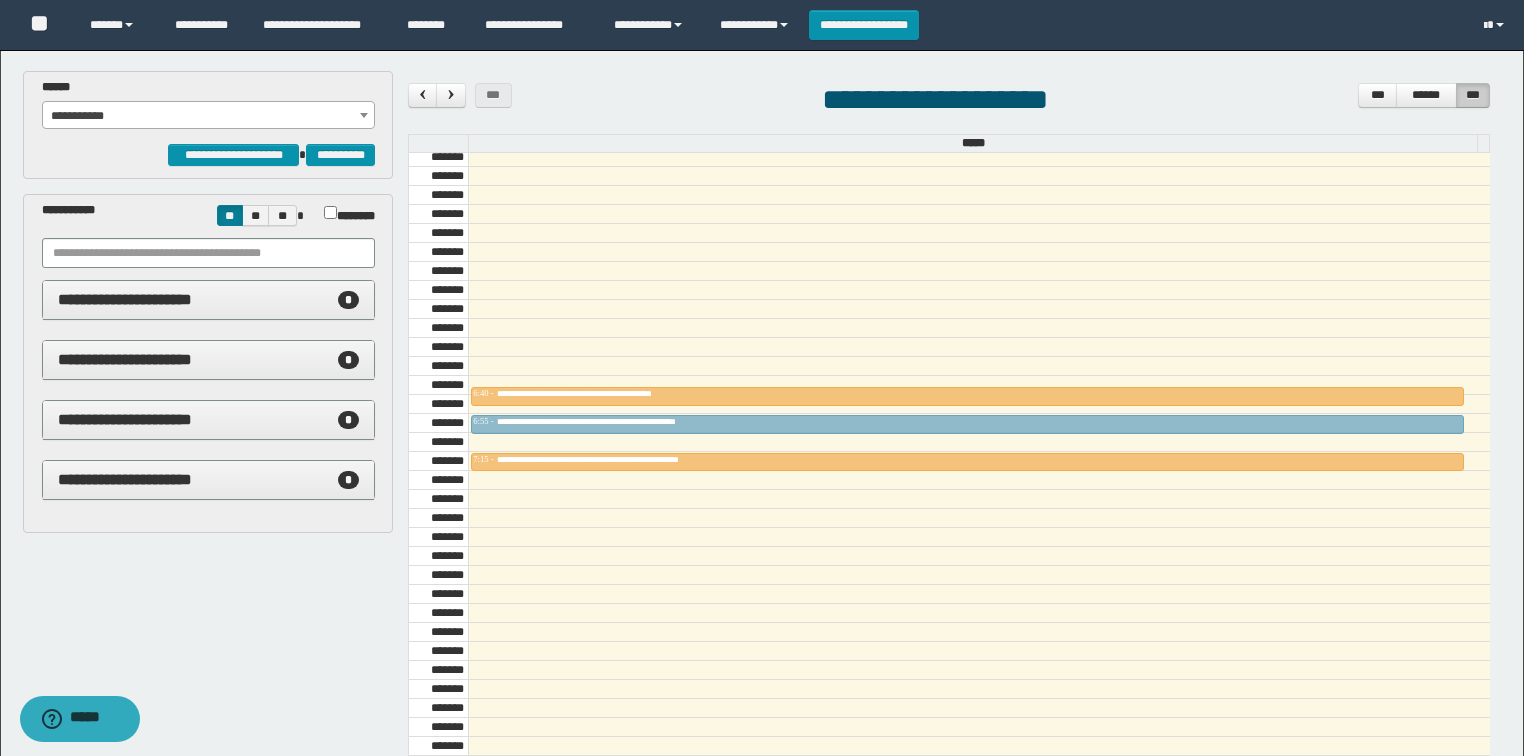 click on "******** ******** ******** ******** ******** ******** ******* ******* ******* ******* ******* ******* ******* ******* ******* ******* ******* ******* ******* ******* ******* ******* ******* ******* ******* ******* ******* ******* ******* ******* ******* ******* ******* ******* ******* ******* ******* ******* ******* ******* ******* ******* ******* ******* ******* ******* ******* ******* ******* ******* ******* ******* ******* ******* ******* ******* ******* ******* ******* ******* ******** ******** ******** ******** ******** ******** ******** ******** ******** ******** ******** ******** ******** ******** ******** ******** ******** ******** ******* ******* ******* ******* ******* ******* ******* ******* ******* ******* ******* ******* ******* ******* ******* ******* ******* ******* ******* ******* ******* ******* ******* ******* ******* ******* ******* ******* ******* ******* ******* ******* ******* ******* ******* ******* ******* ******* ******* ******* ******* ******* ******* ******* ******* ******* *******" at bounding box center [949, 1002] 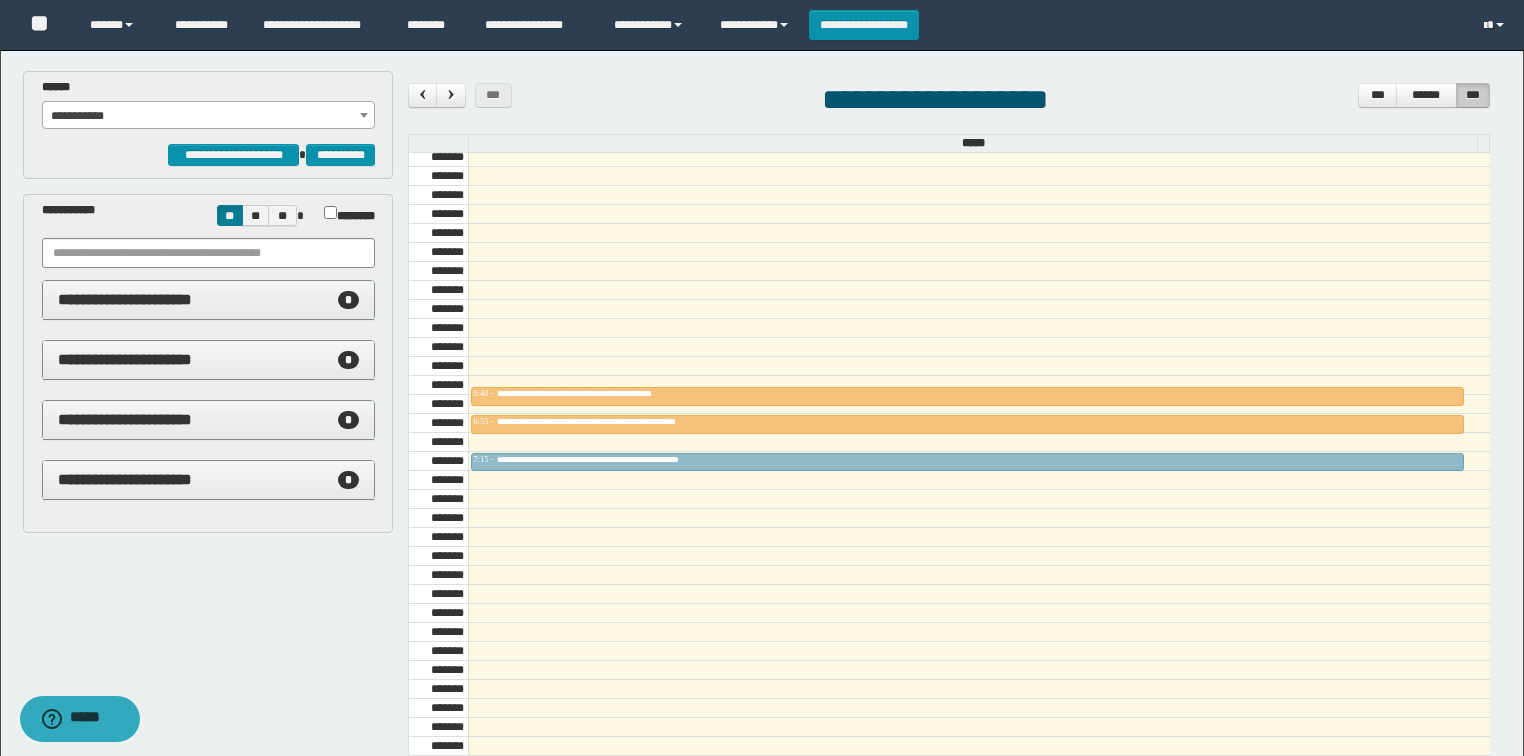 drag, startPoint x: 630, startPoint y: 456, endPoint x: 624, endPoint y: 442, distance: 15.231546 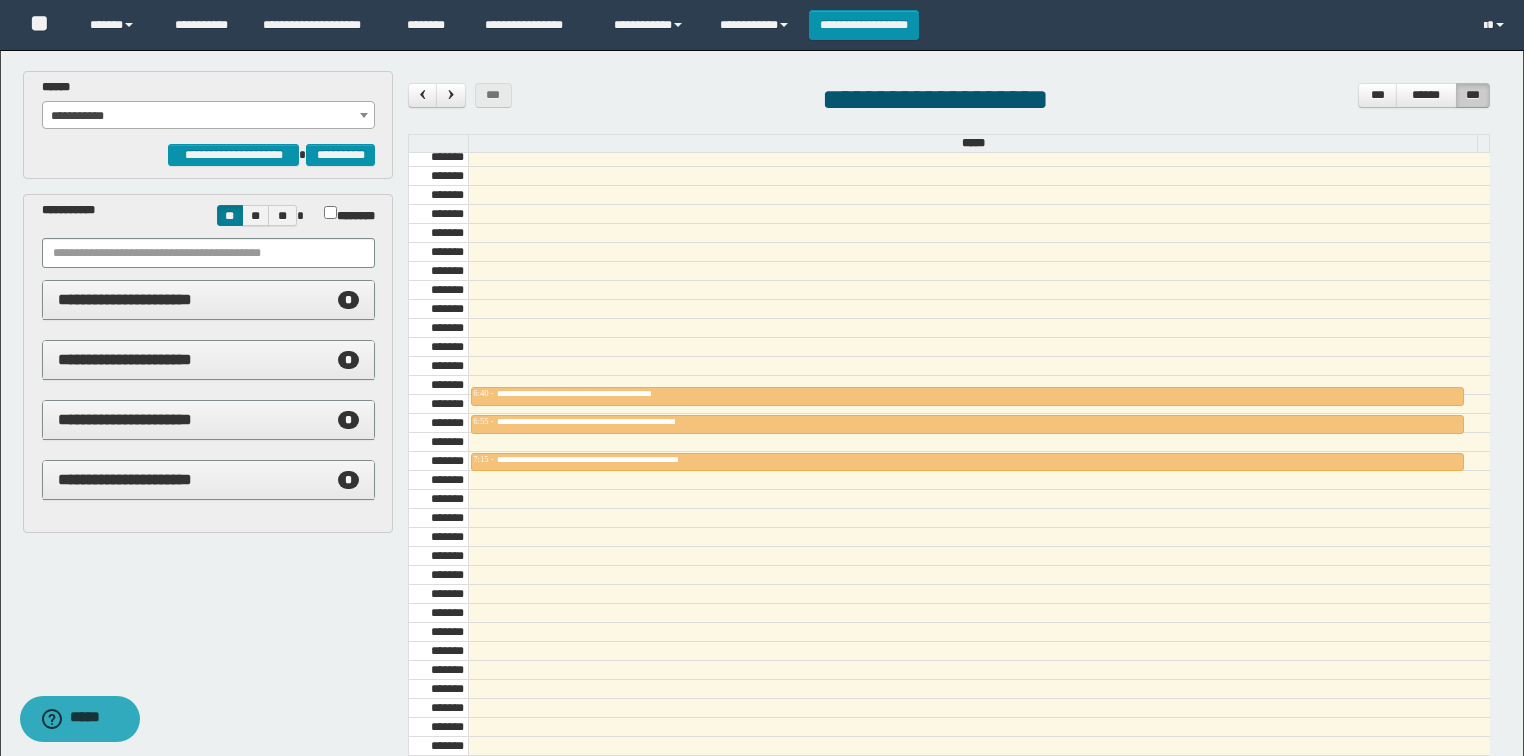 drag, startPoint x: 843, startPoint y: 466, endPoint x: 840, endPoint y: 452, distance: 14.3178215 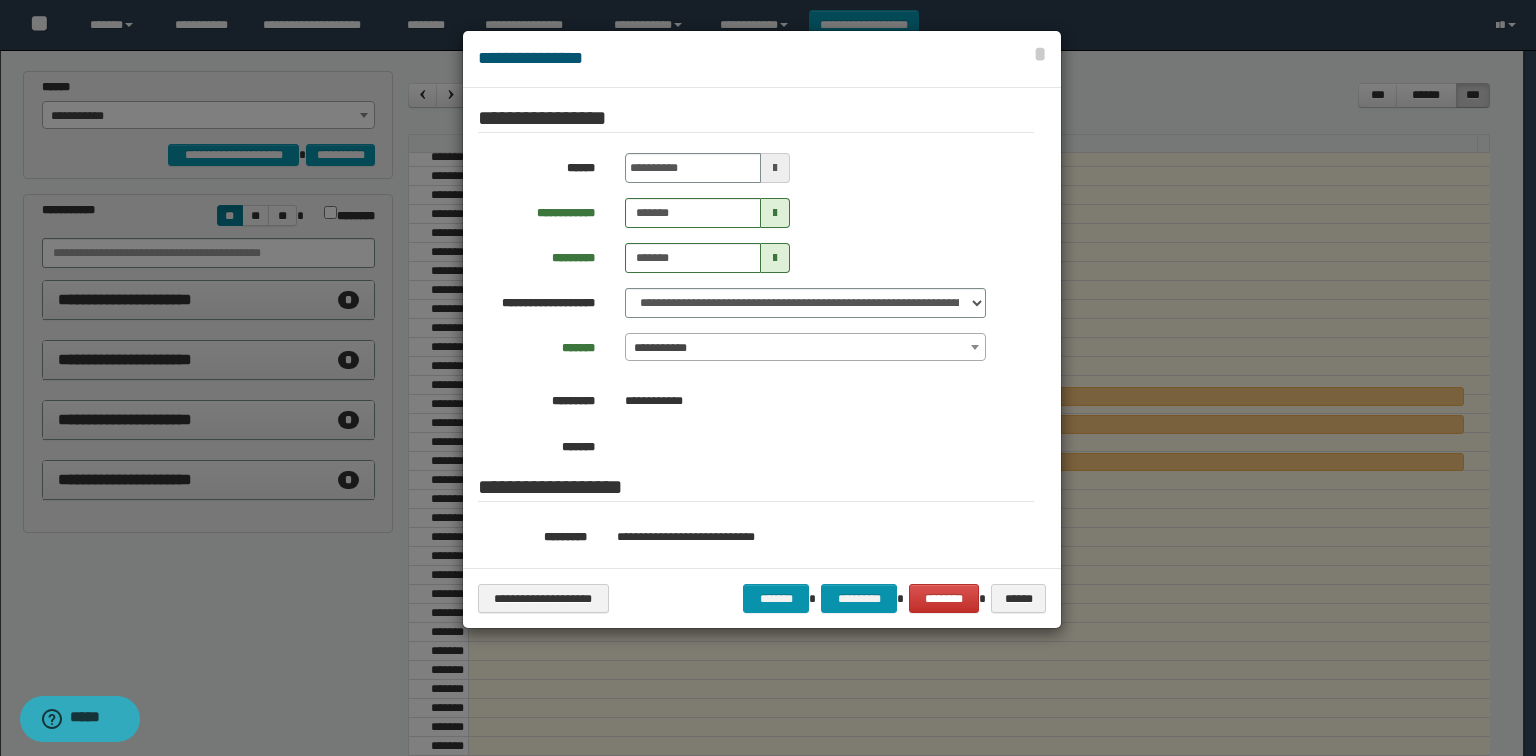 click on "**********" at bounding box center (762, 59) 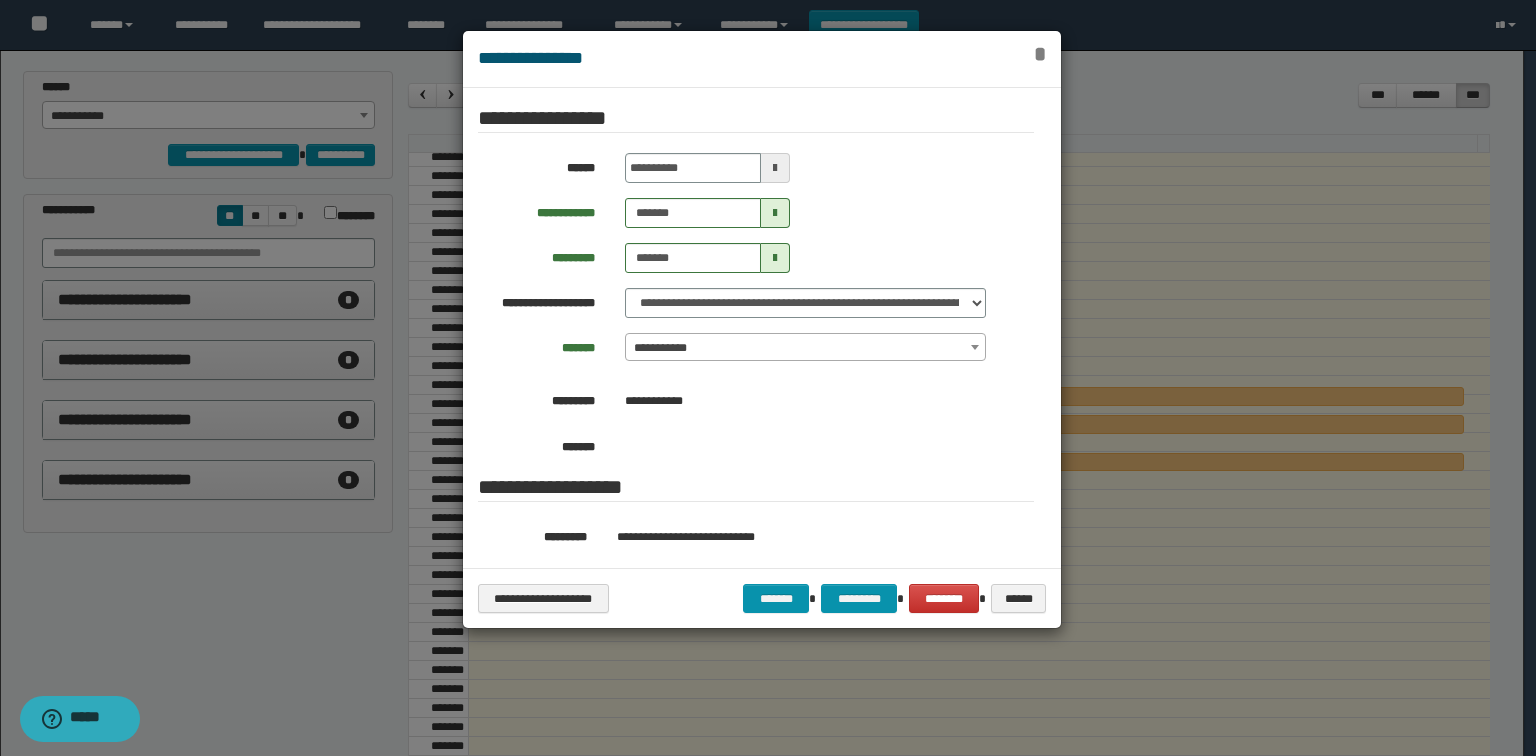 click on "*" at bounding box center [1040, 54] 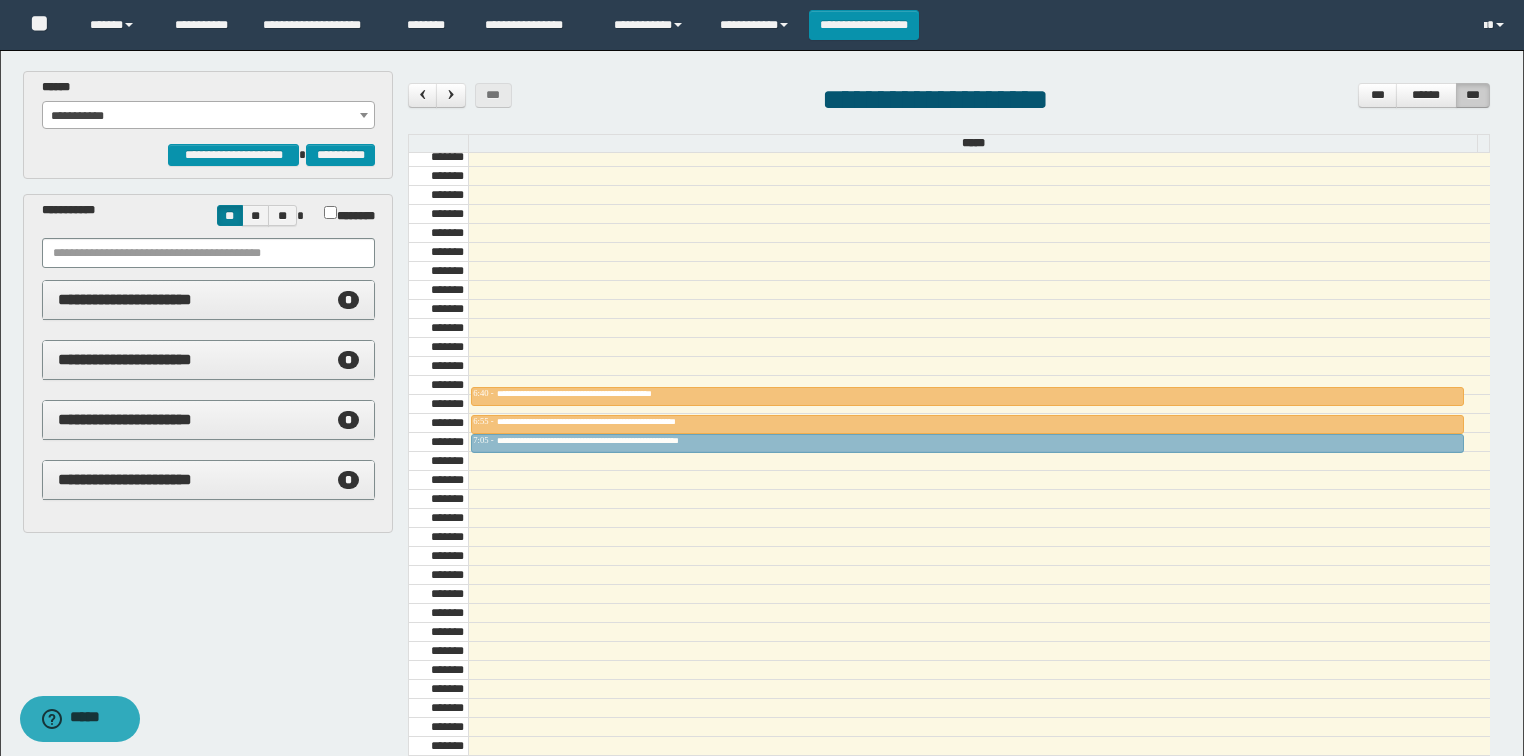 drag, startPoint x: 764, startPoint y: 456, endPoint x: 760, endPoint y: 441, distance: 15.524175 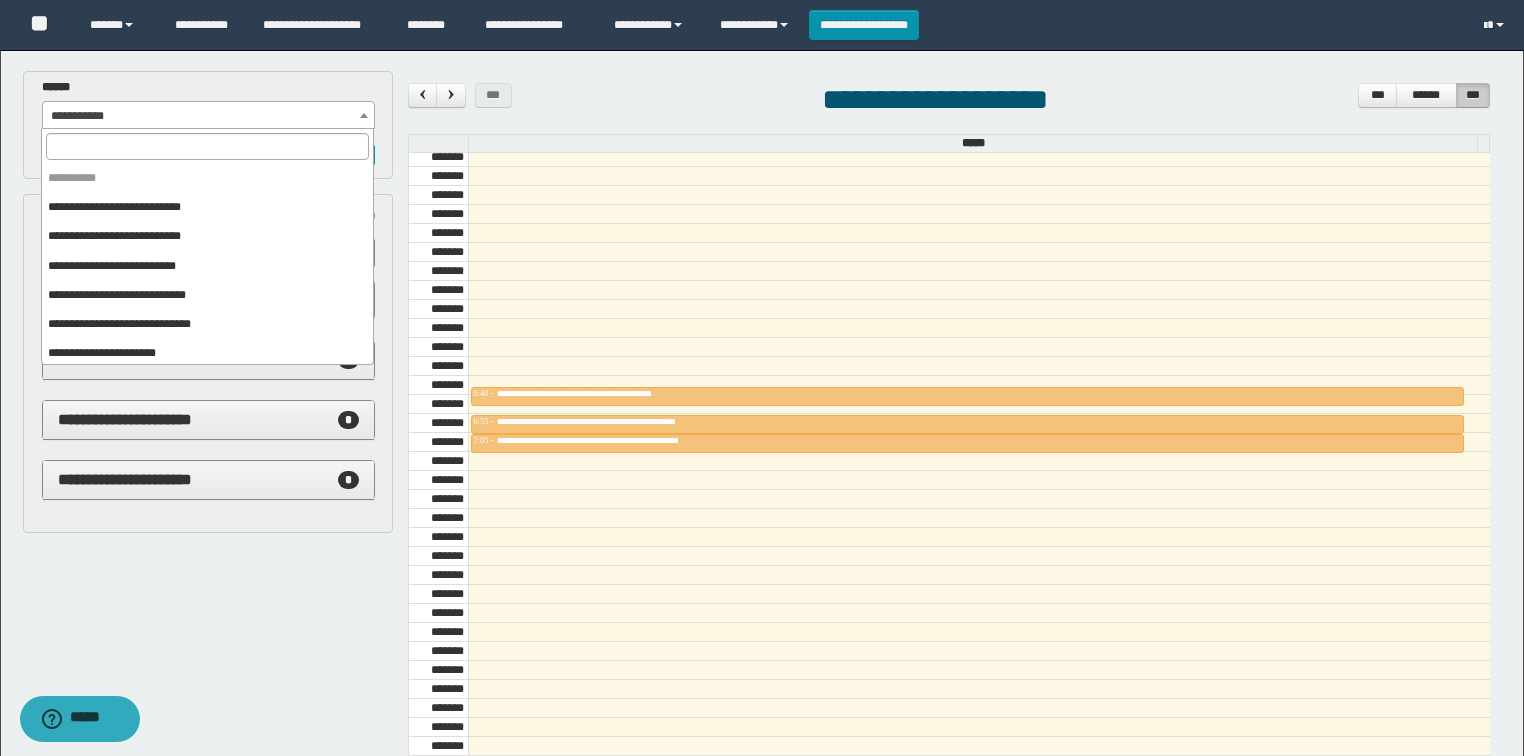 click on "**********" at bounding box center [209, 116] 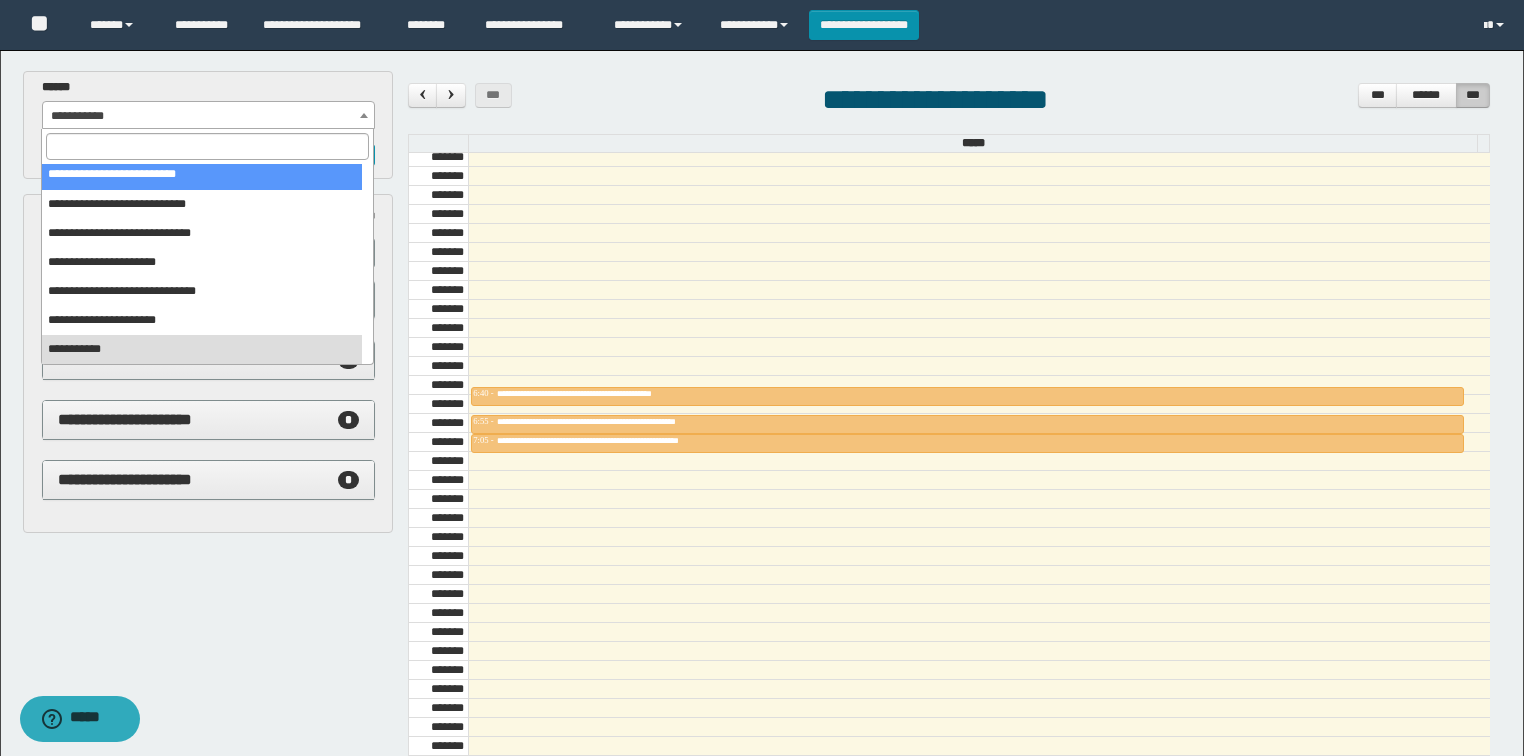 scroll, scrollTop: 0, scrollLeft: 0, axis: both 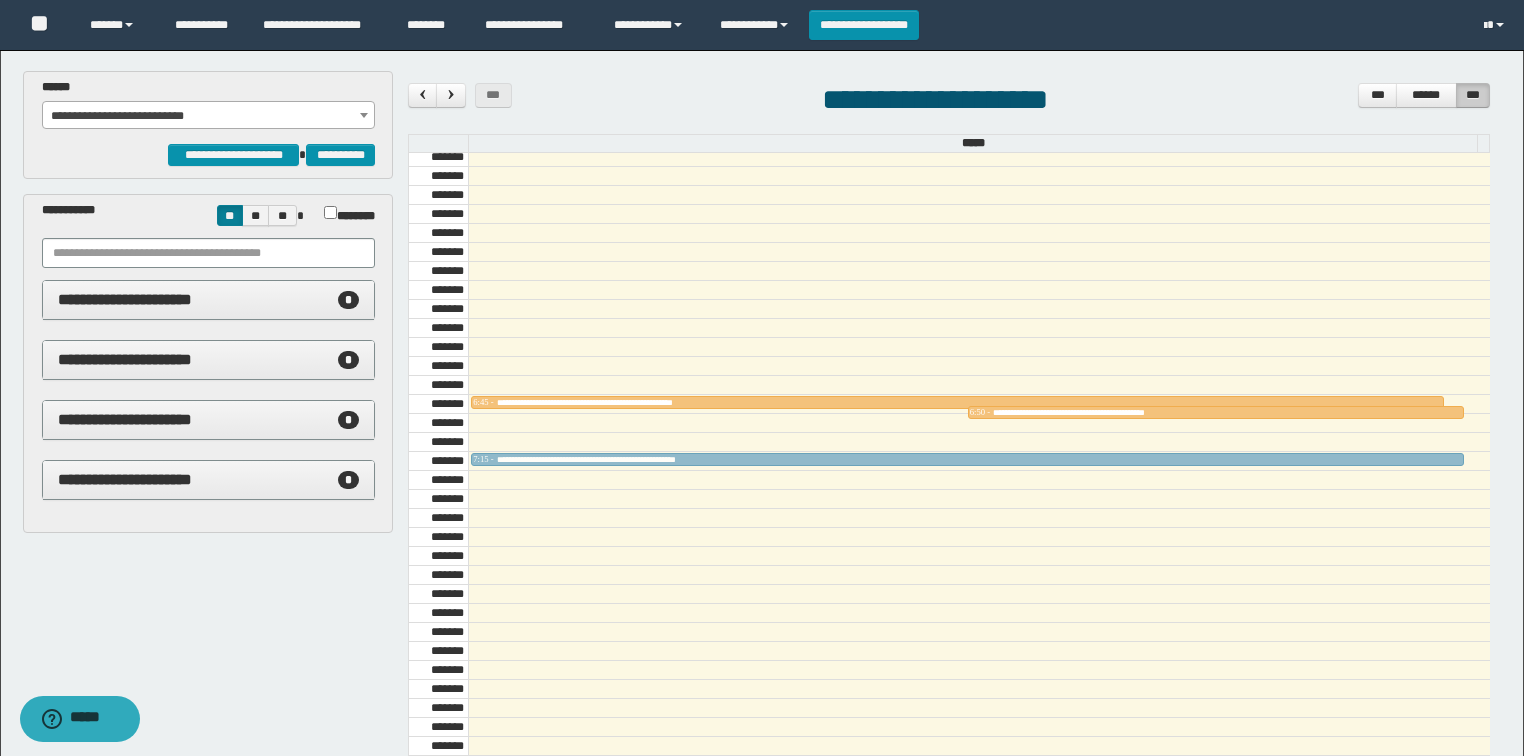 drag, startPoint x: 929, startPoint y: 432, endPoint x: 933, endPoint y: 444, distance: 12.649111 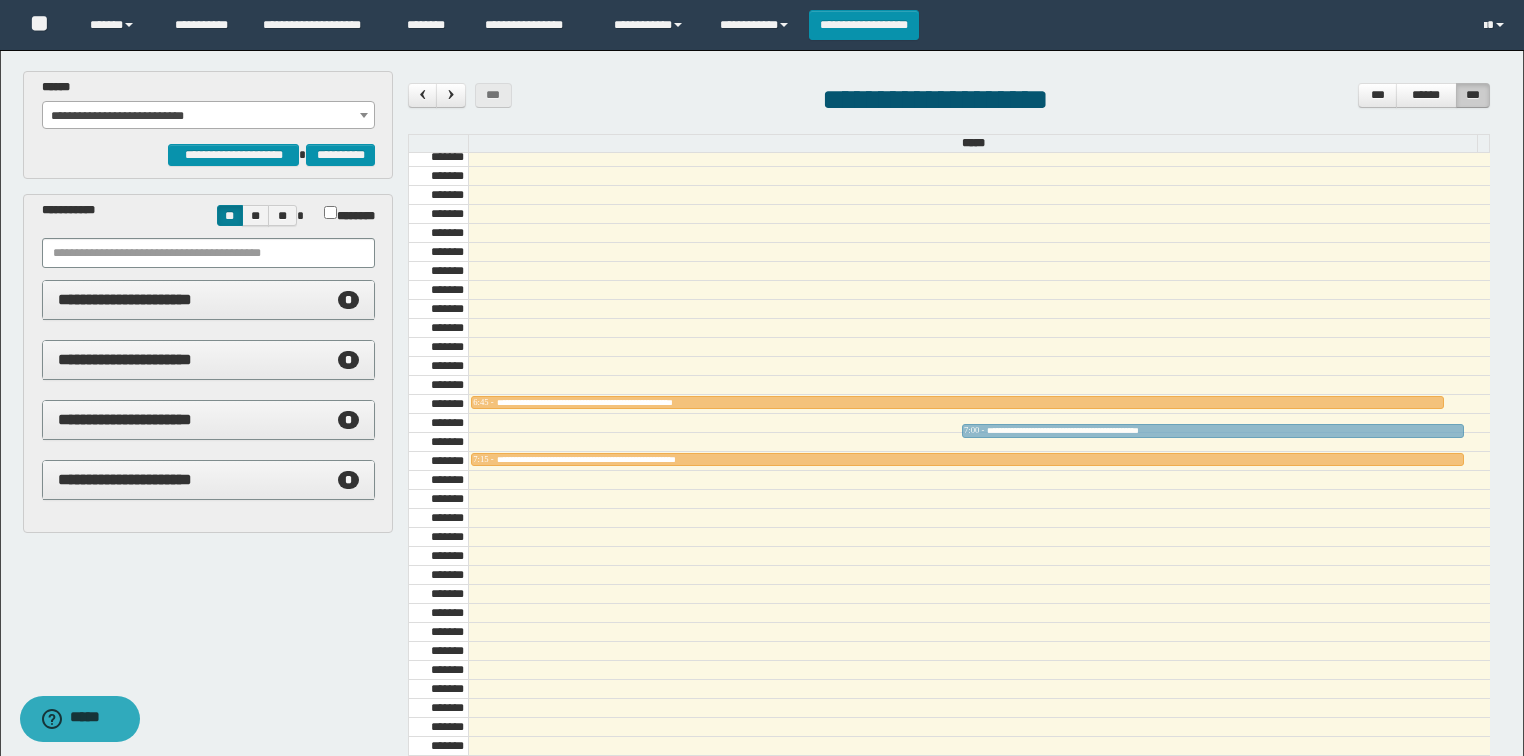 drag, startPoint x: 1083, startPoint y: 404, endPoint x: 1075, endPoint y: 419, distance: 17 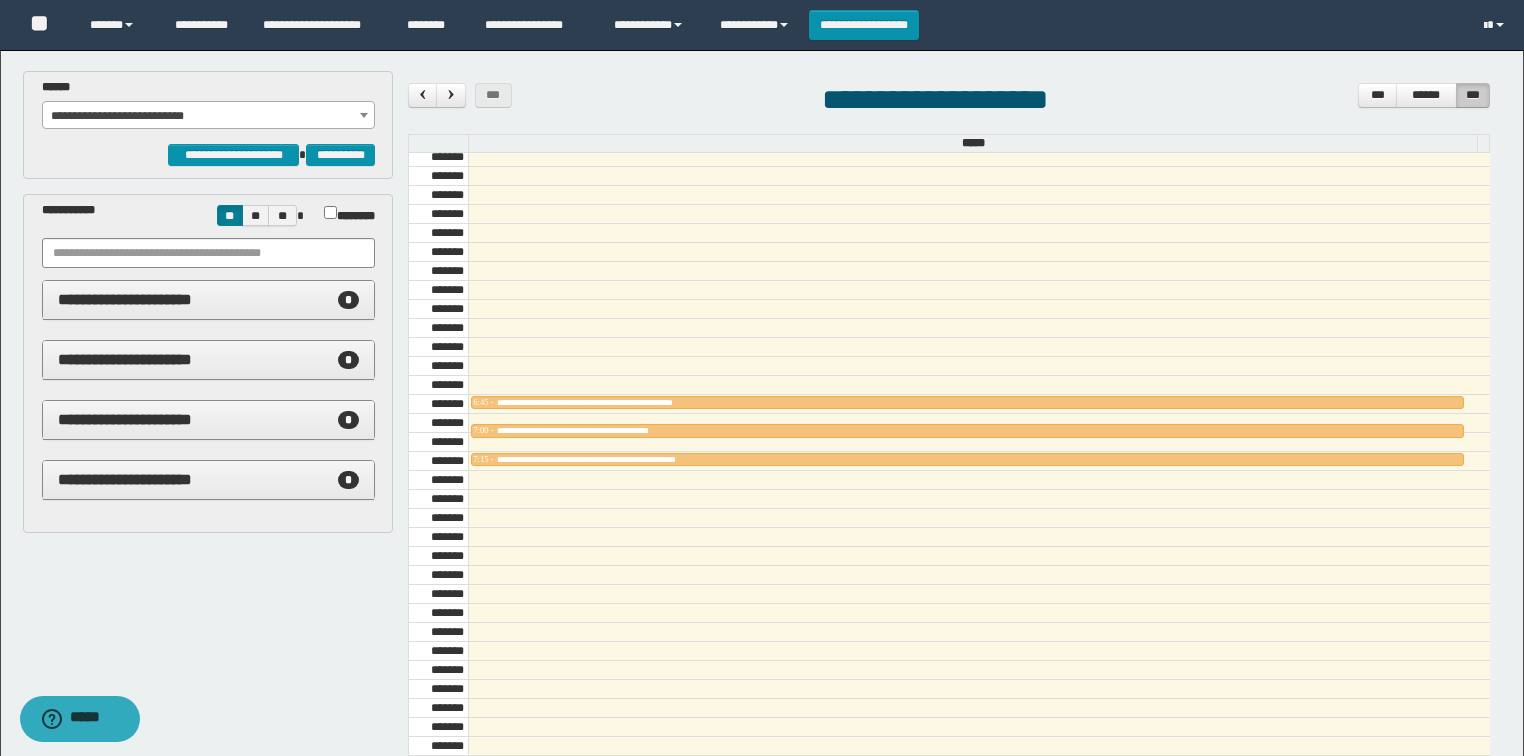 drag, startPoint x: 776, startPoint y: 448, endPoint x: 779, endPoint y: 479, distance: 31.144823 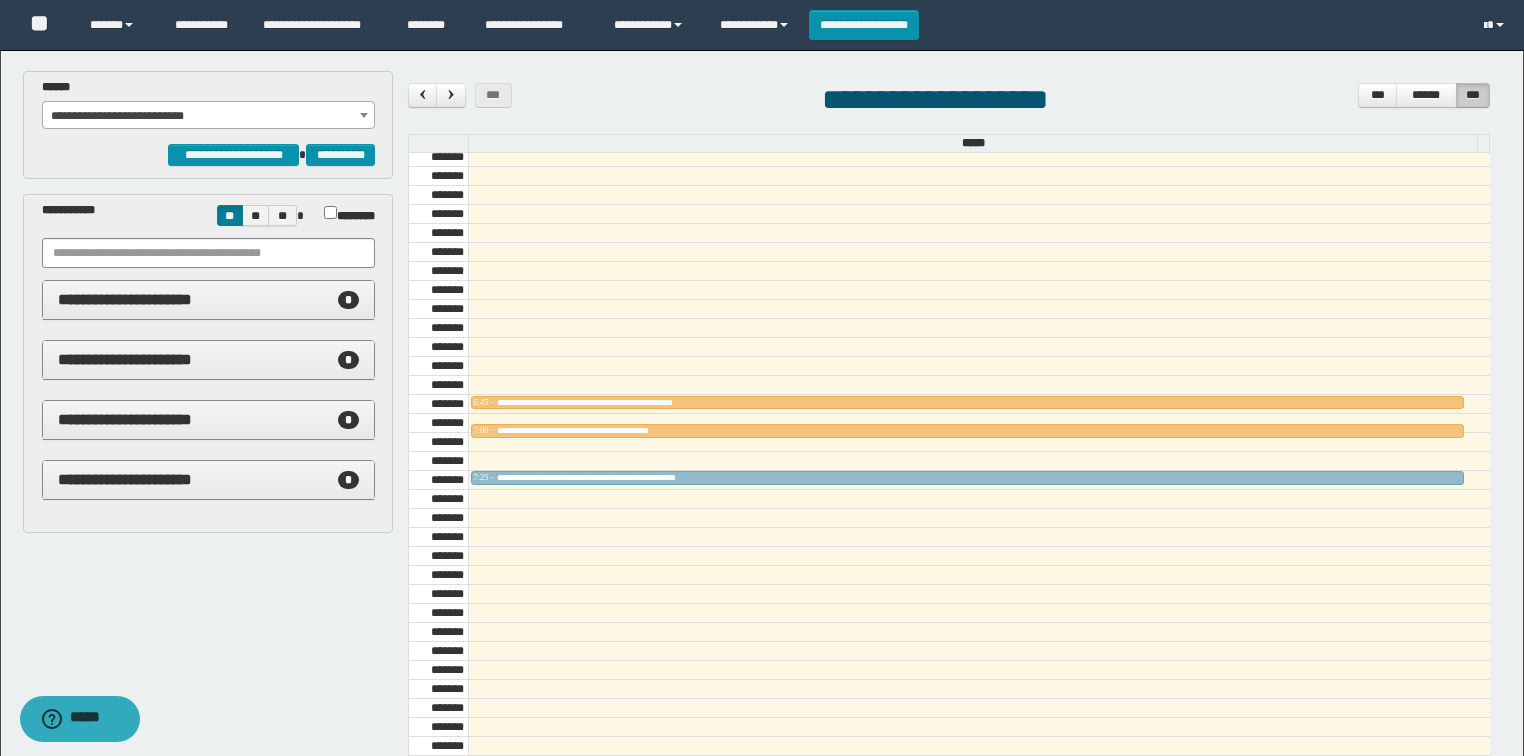 drag, startPoint x: 784, startPoint y: 462, endPoint x: 787, endPoint y: 479, distance: 17.262676 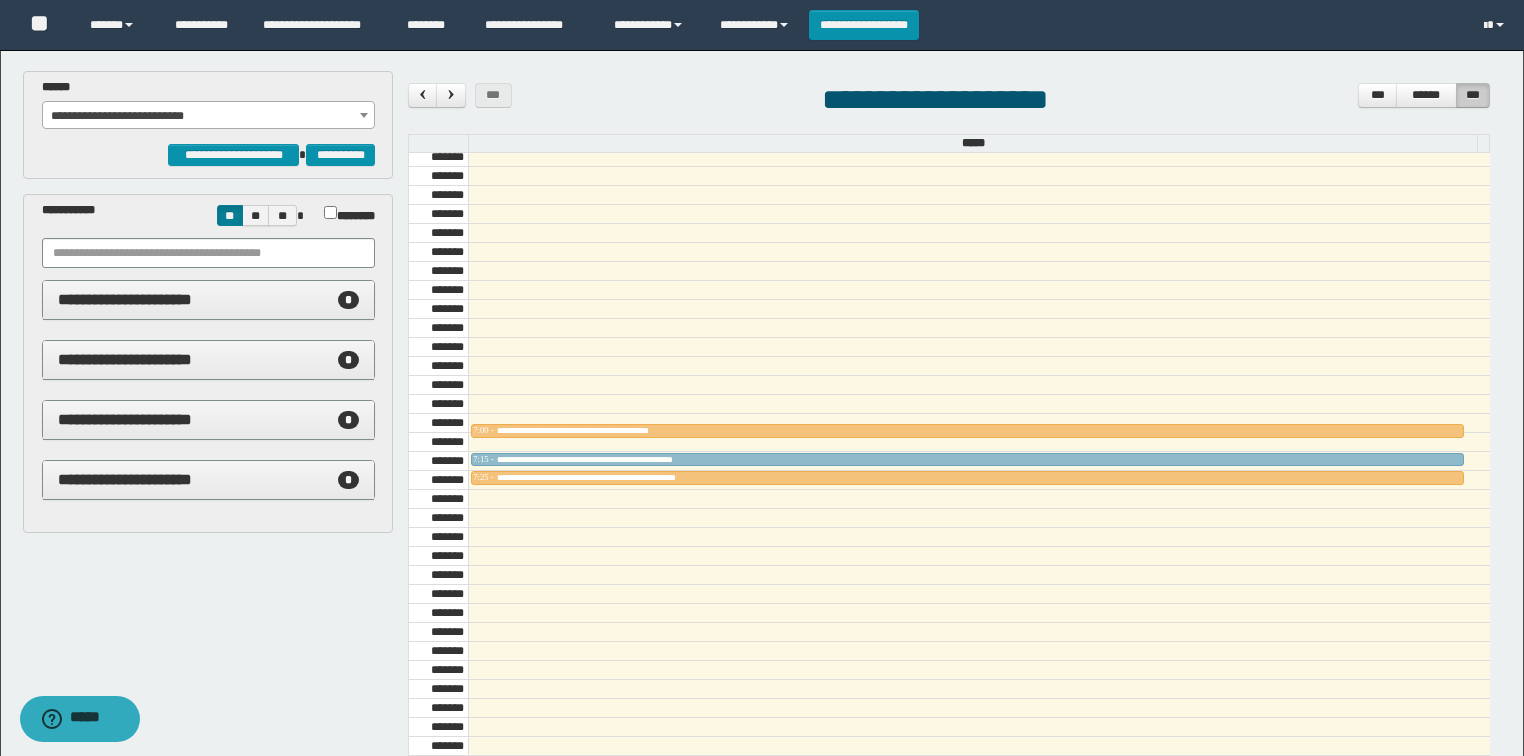 drag, startPoint x: 799, startPoint y: 406, endPoint x: 800, endPoint y: 461, distance: 55.00909 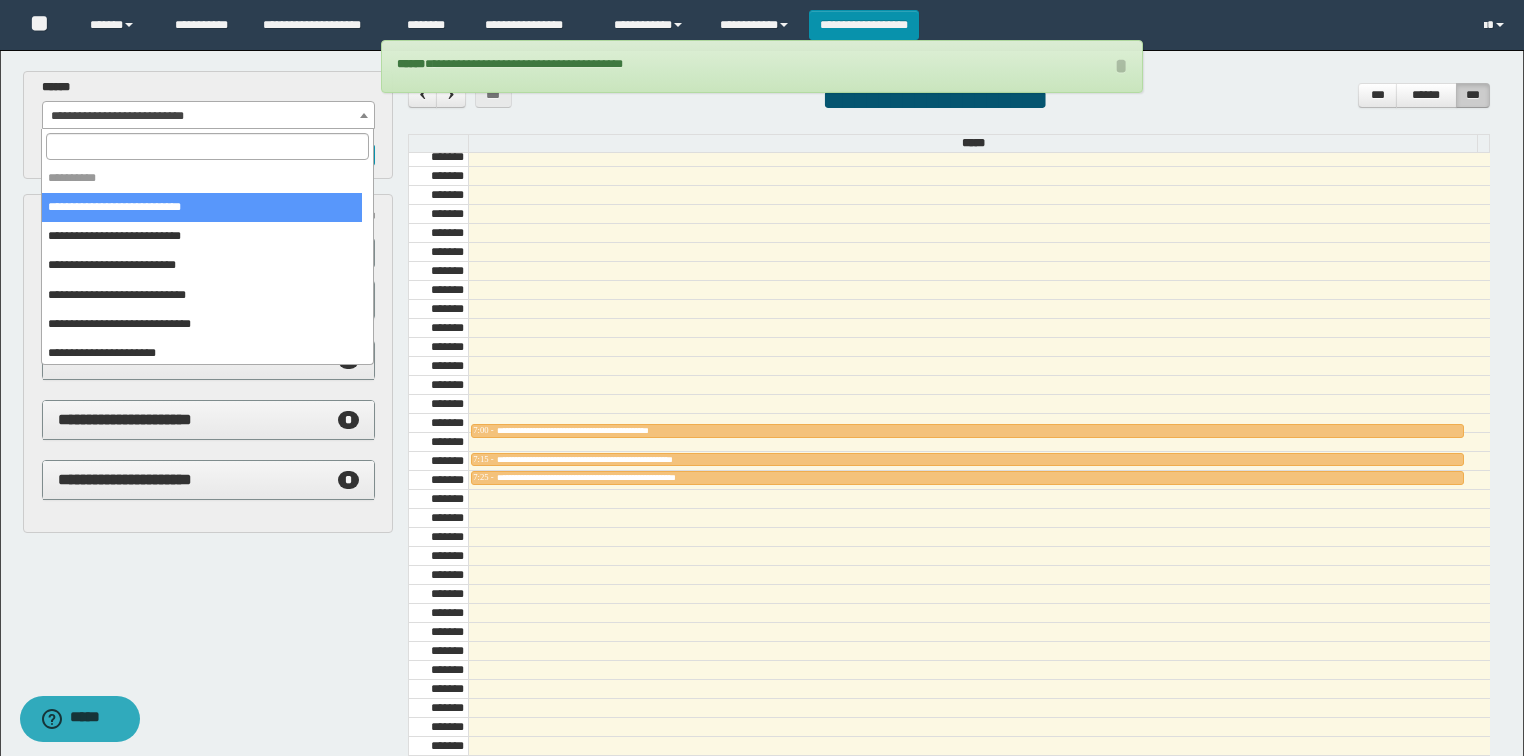 click on "**********" at bounding box center (209, 116) 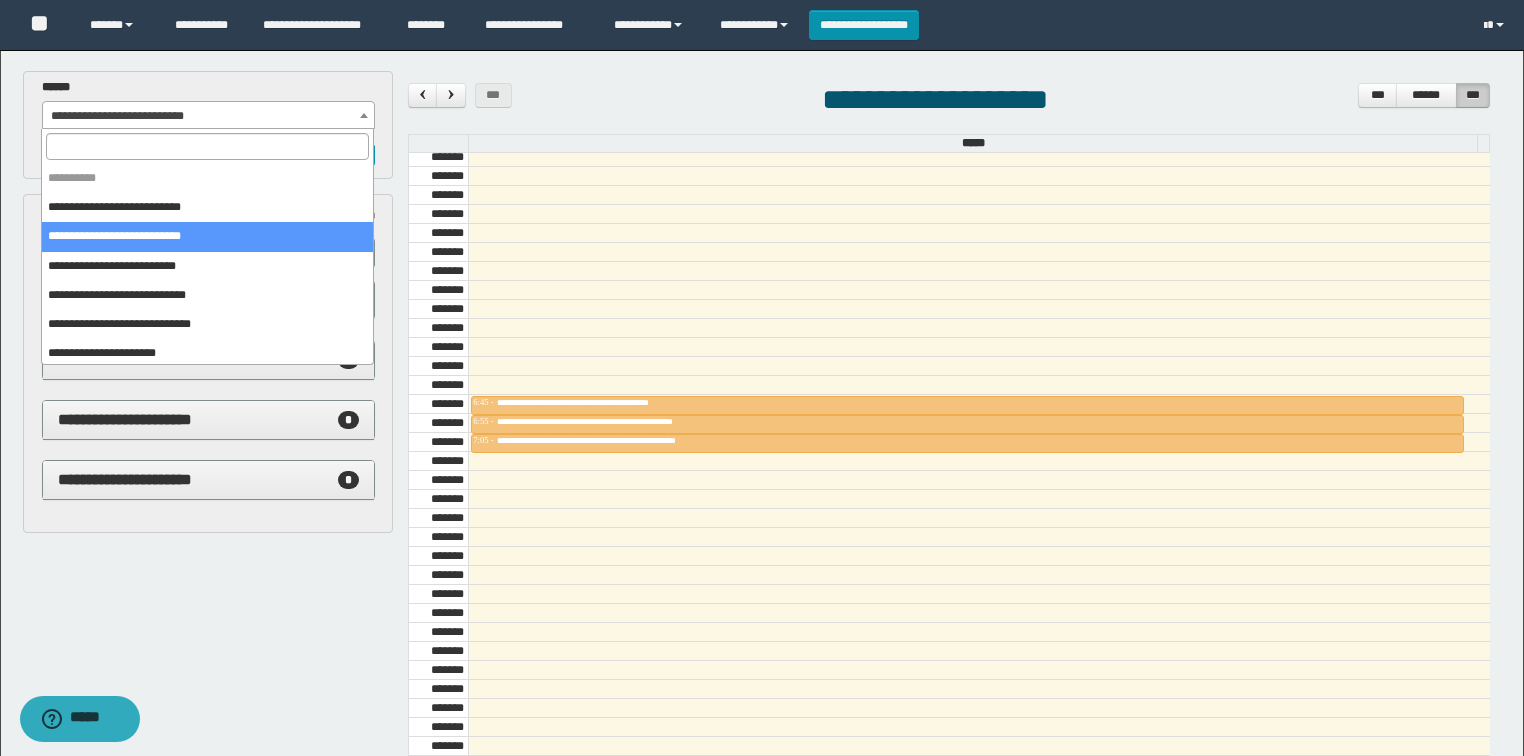 click on "**********" at bounding box center [209, 116] 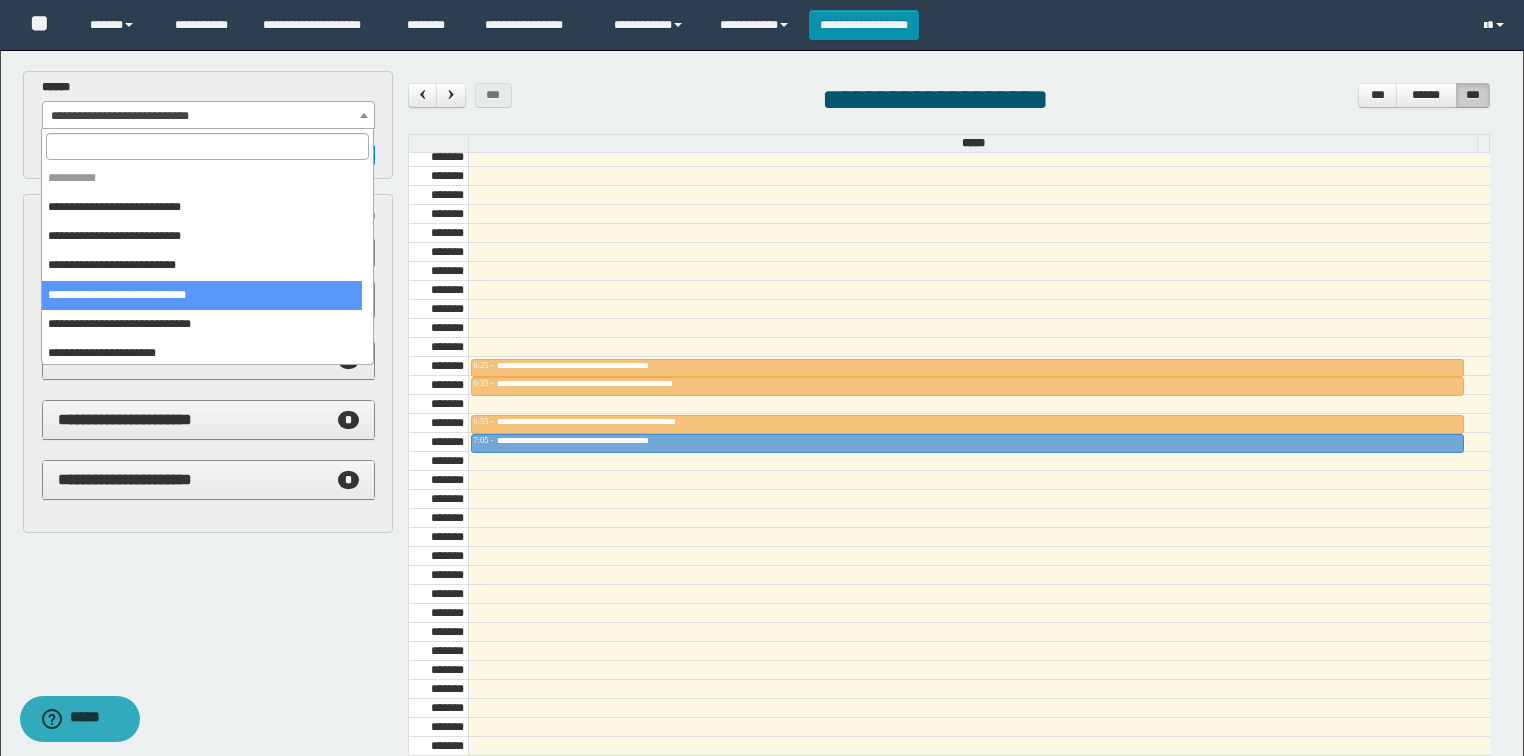click on "**********" at bounding box center (209, 116) 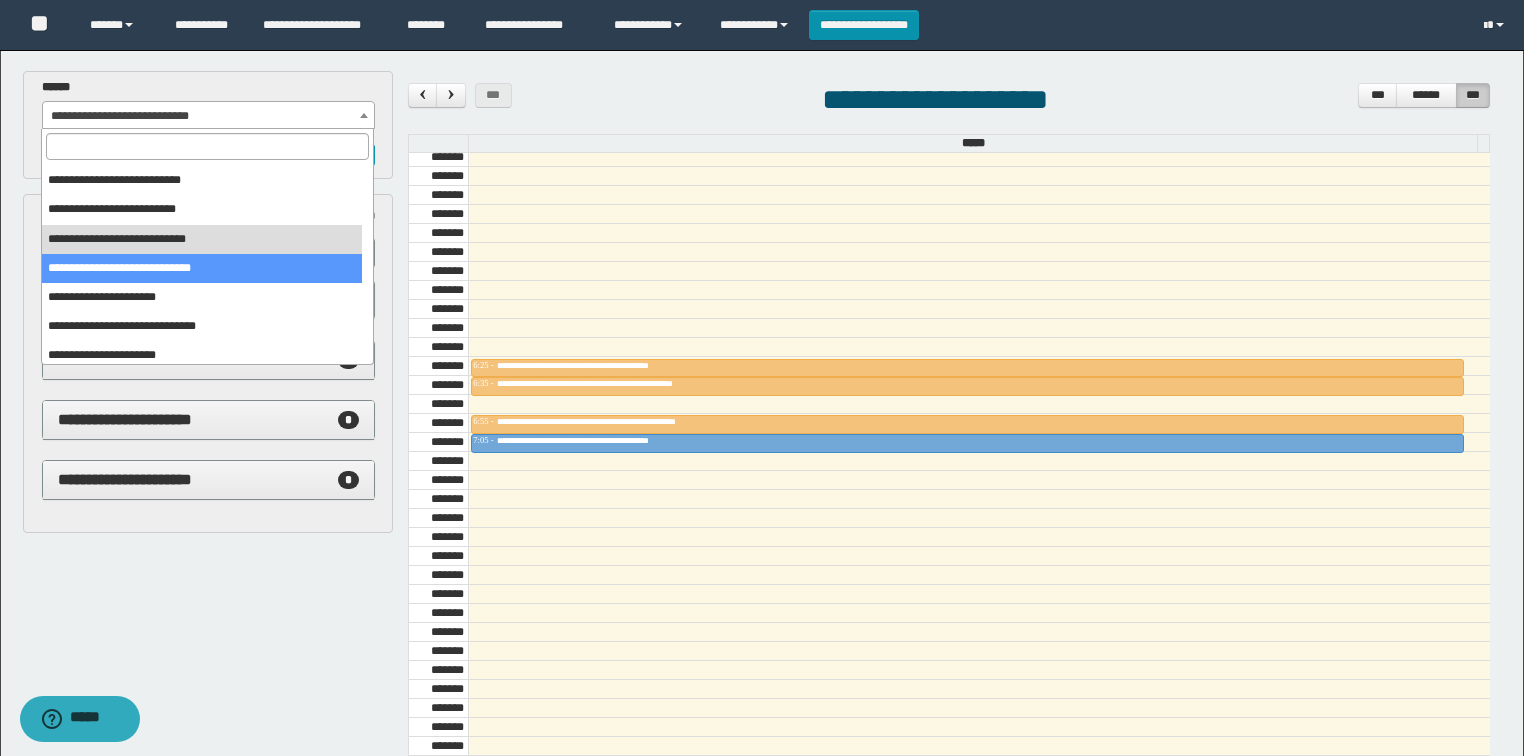 scroll, scrollTop: 91, scrollLeft: 0, axis: vertical 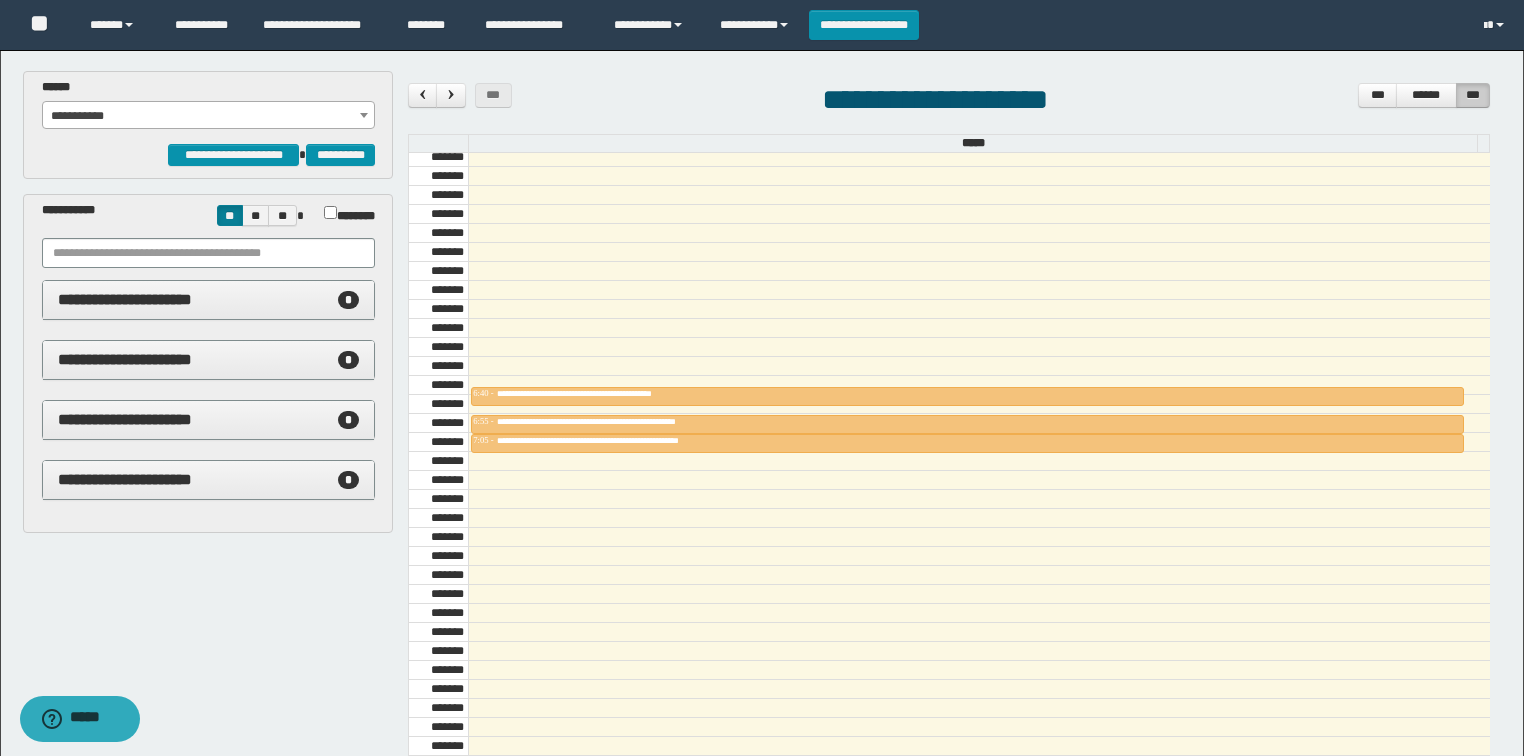click at bounding box center [979, 670] 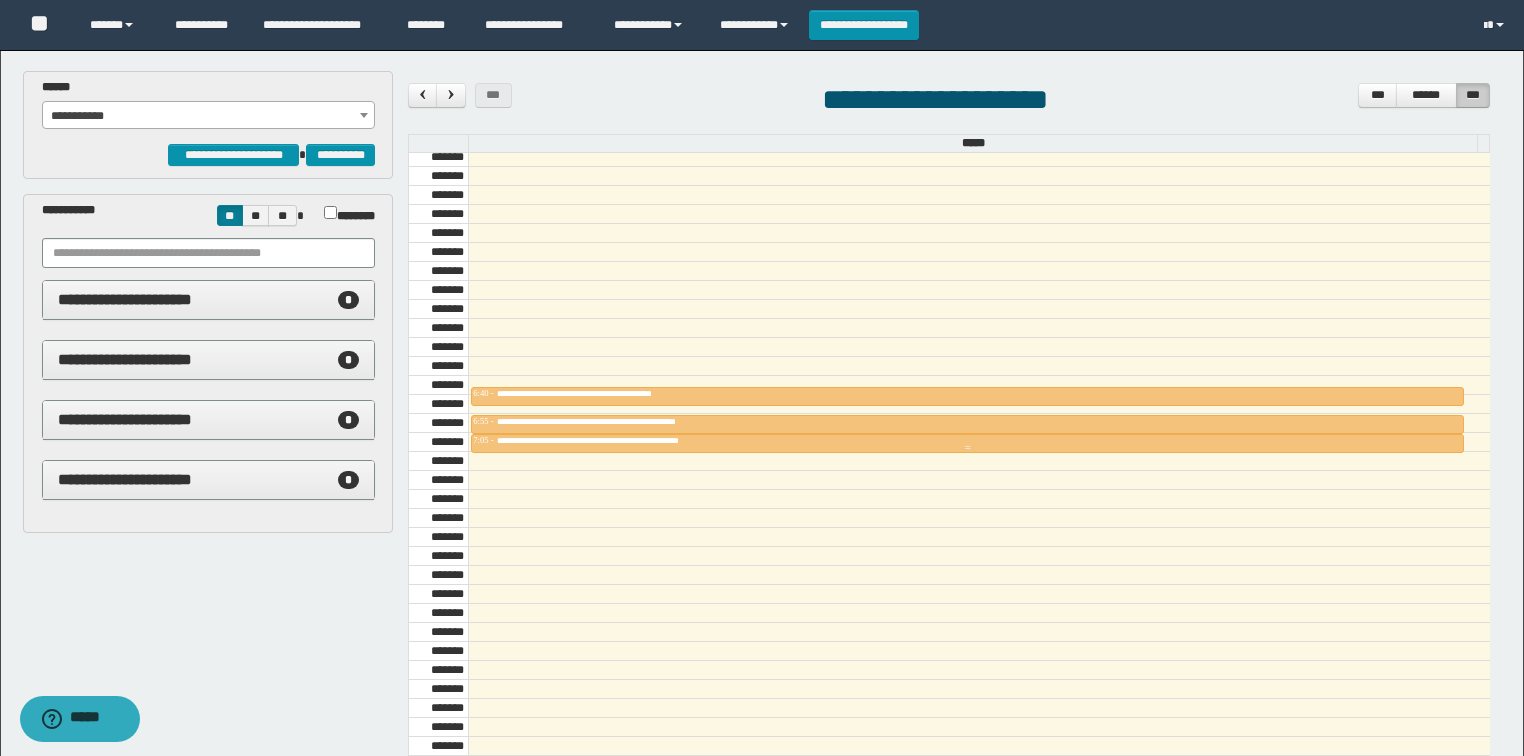 click on "**********" at bounding box center [620, 440] 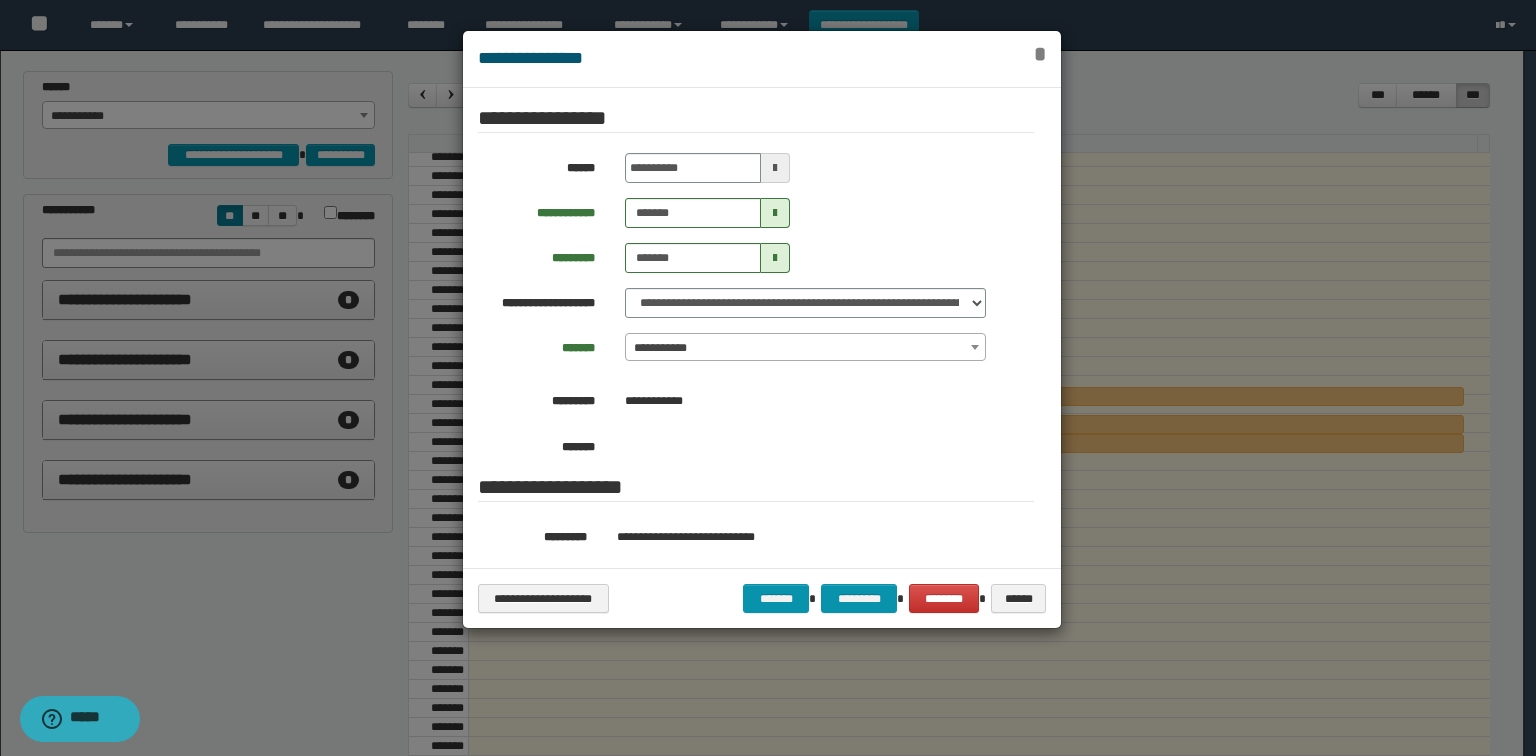 click on "*" at bounding box center (1040, 54) 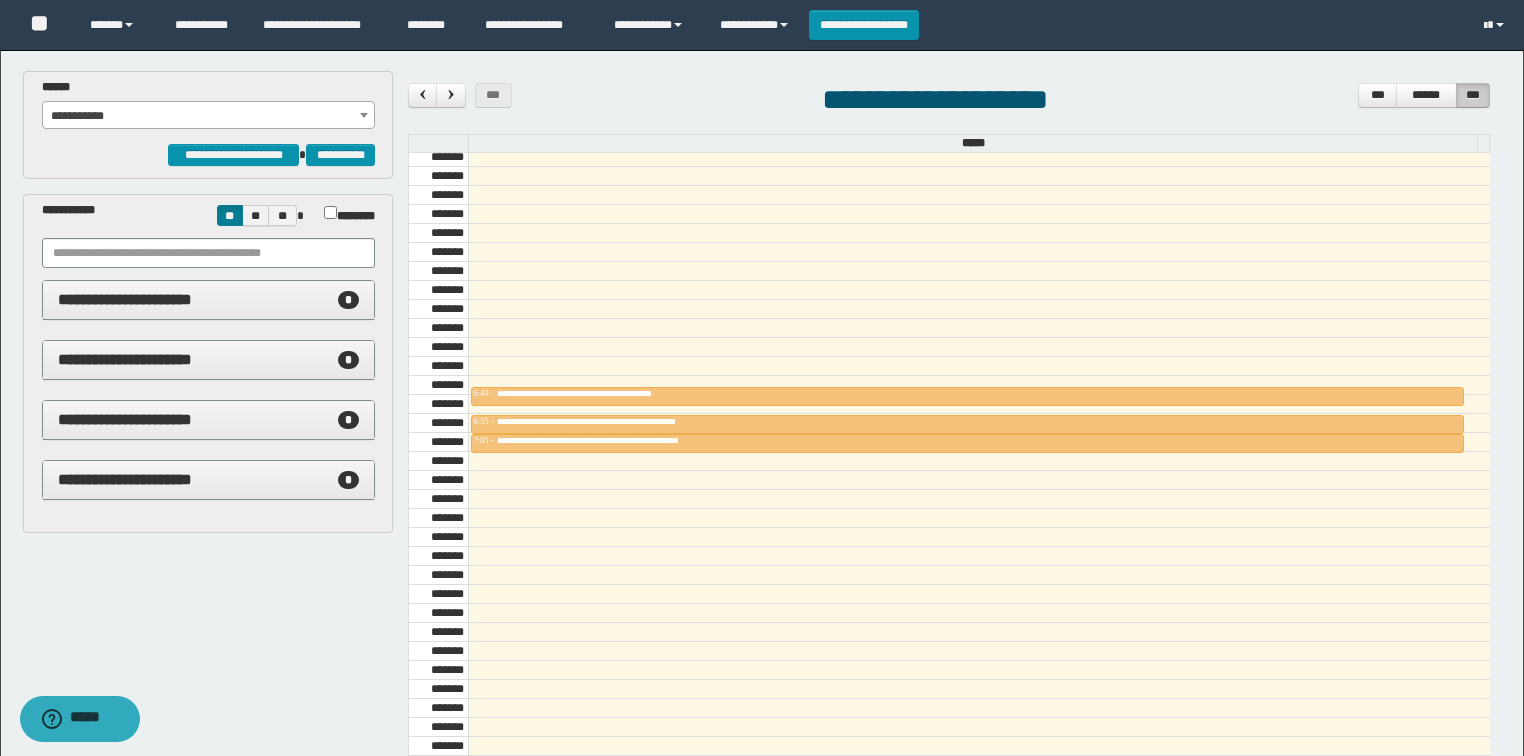 click on "**********" at bounding box center [209, 116] 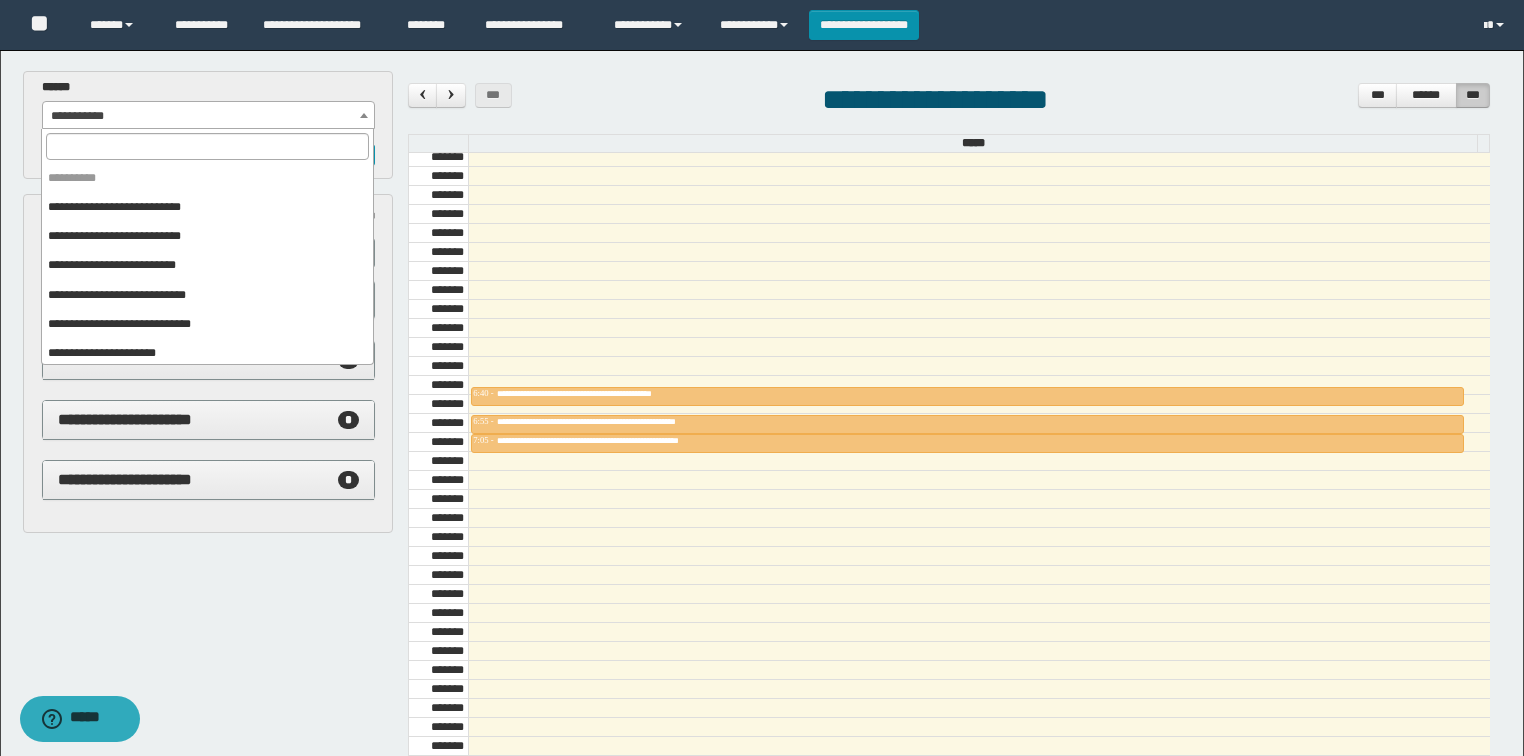 scroll, scrollTop: 91, scrollLeft: 0, axis: vertical 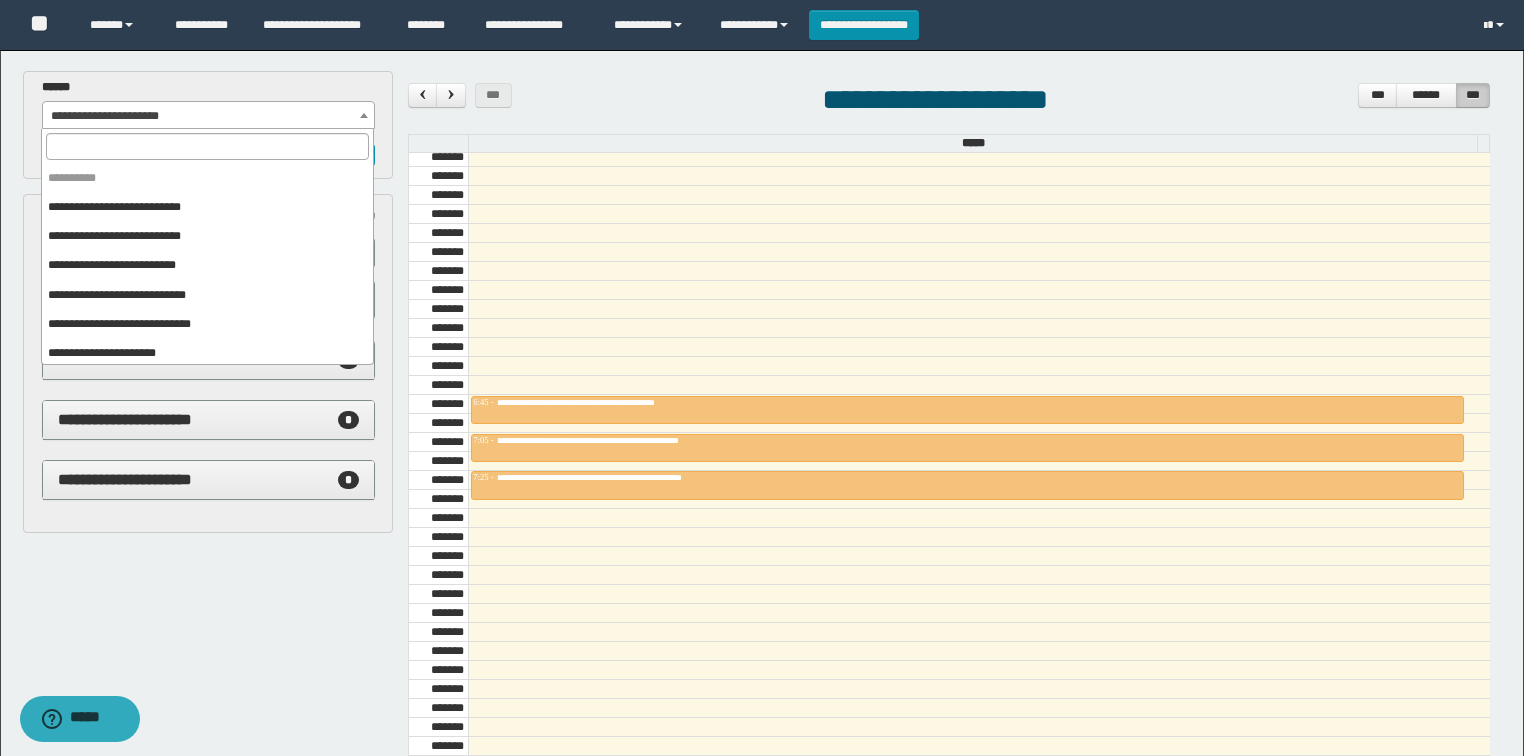 click on "**********" at bounding box center (209, 116) 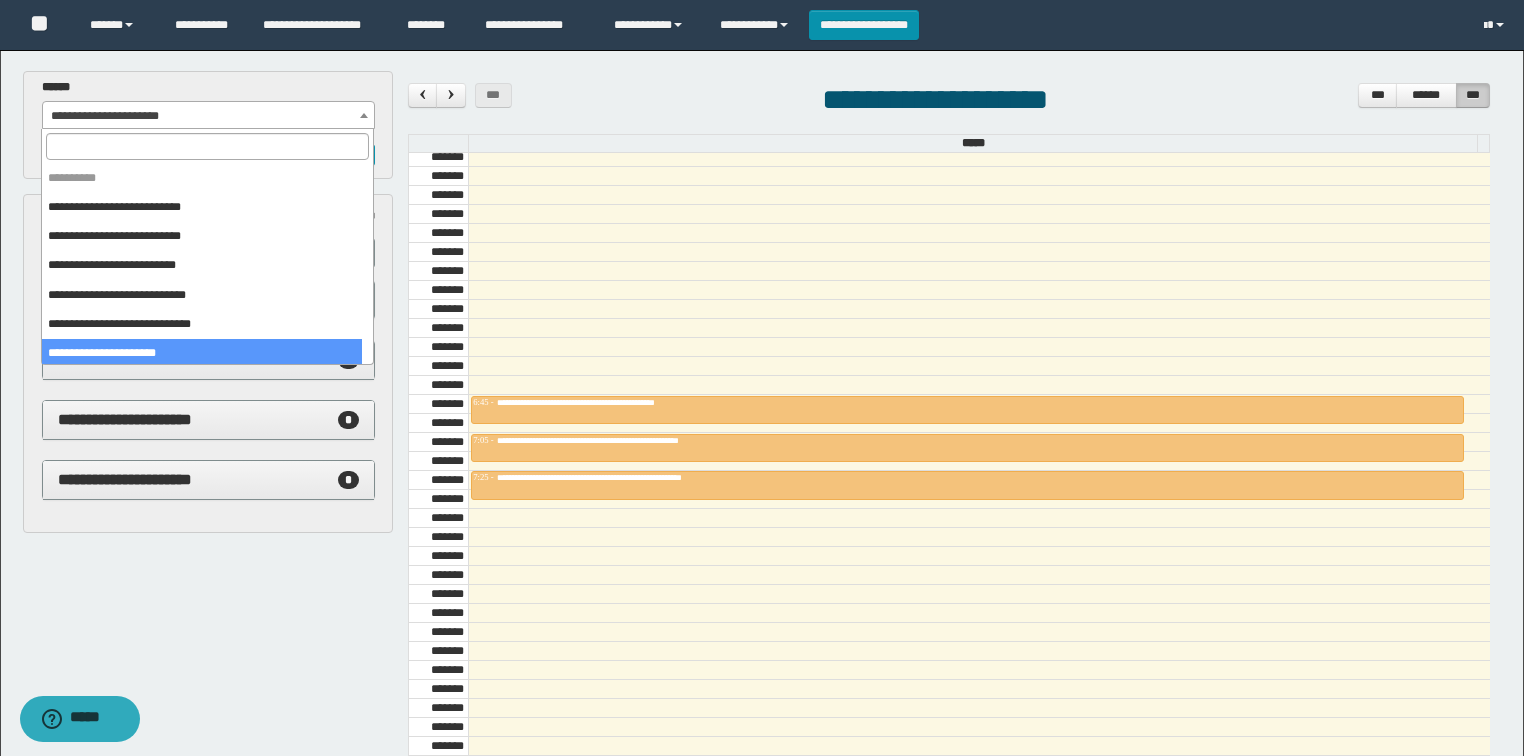 scroll, scrollTop: 0, scrollLeft: 0, axis: both 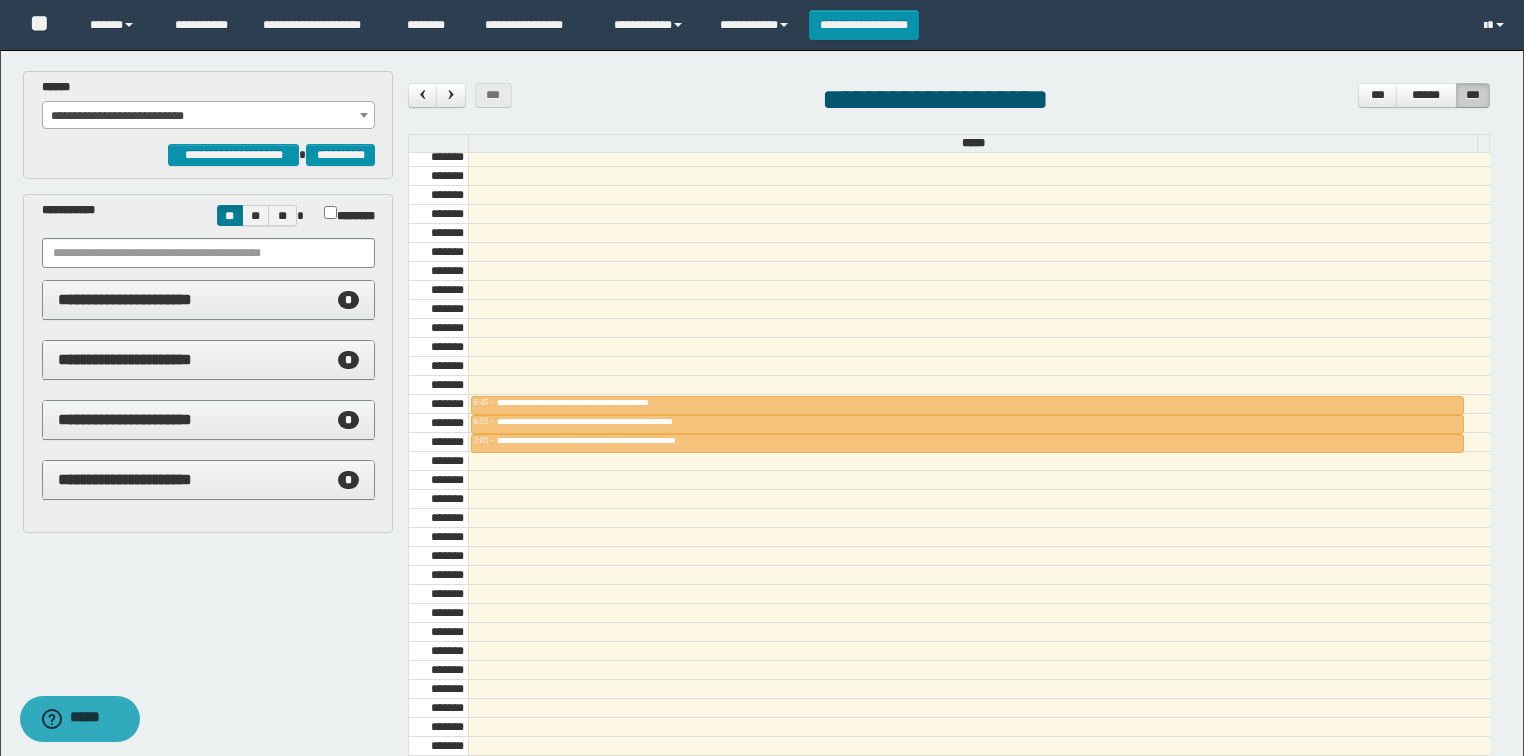 click on "**********" at bounding box center (209, 116) 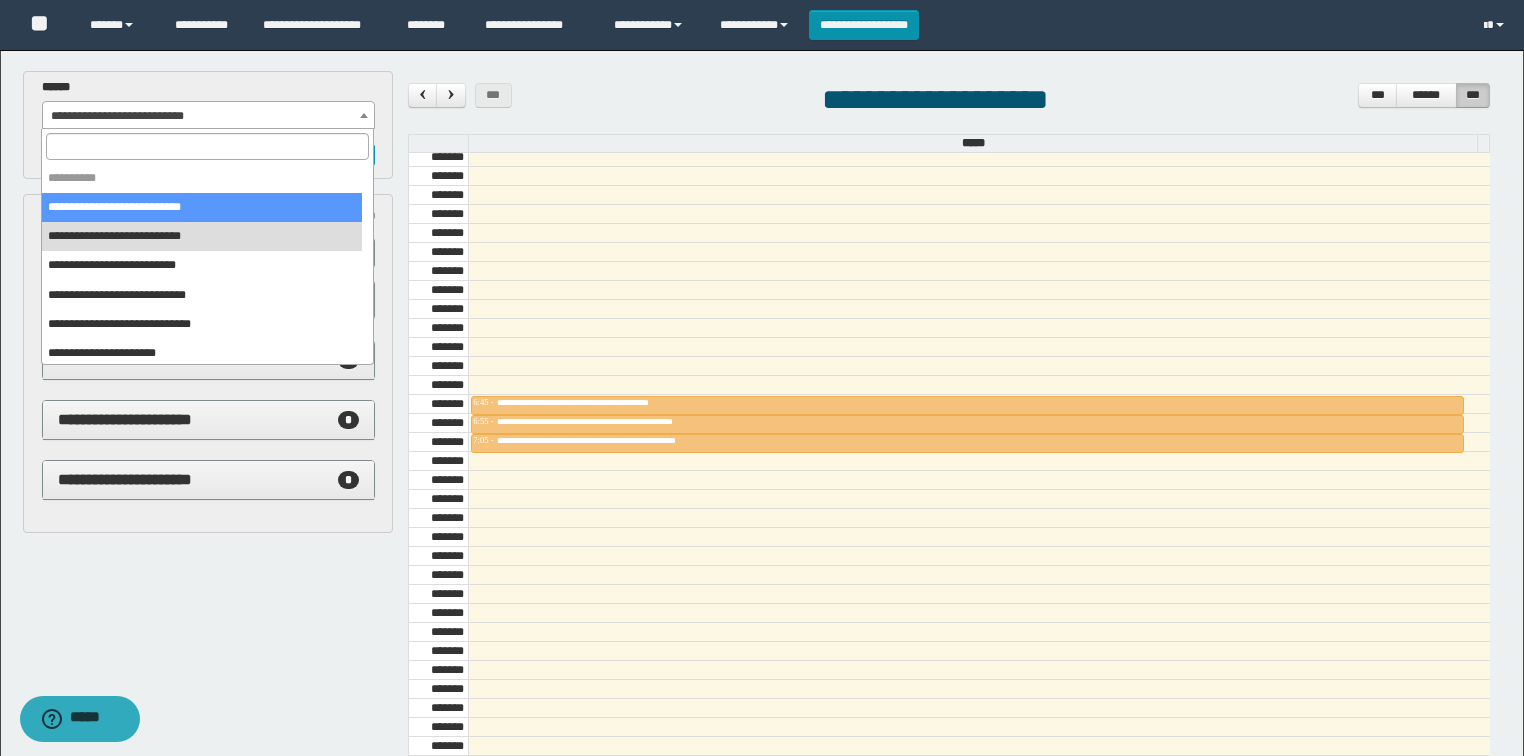select on "******" 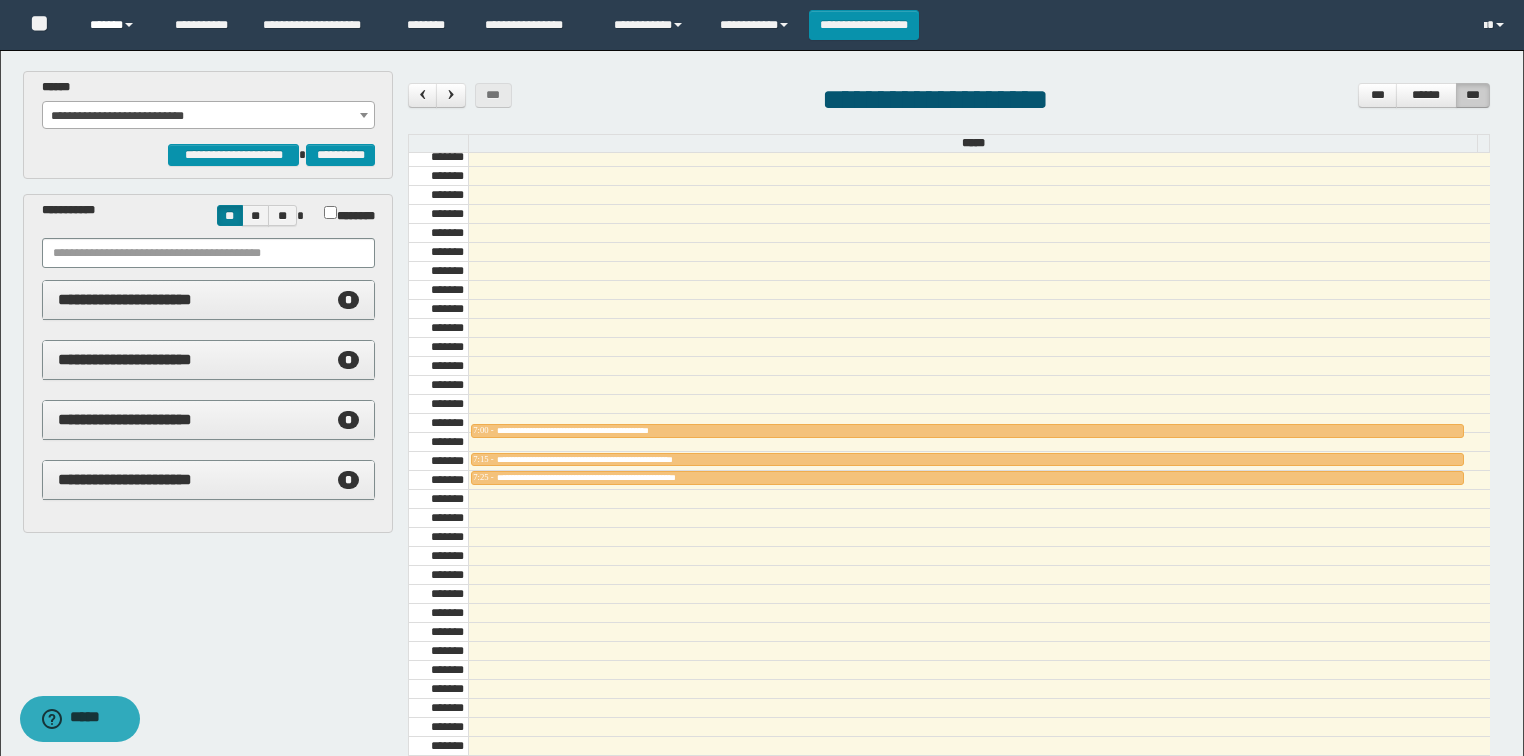 click on "******" at bounding box center (117, 25) 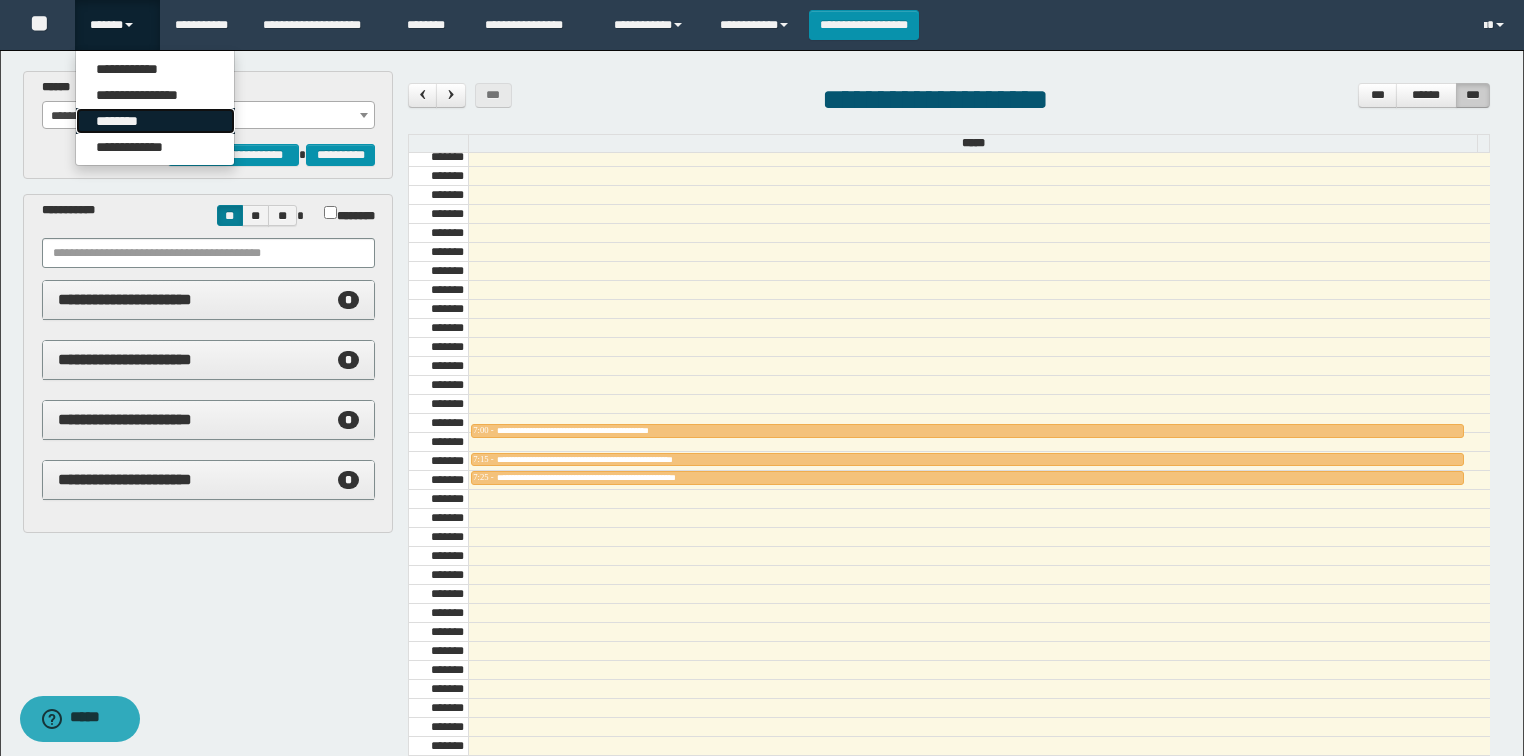click on "********" at bounding box center (155, 121) 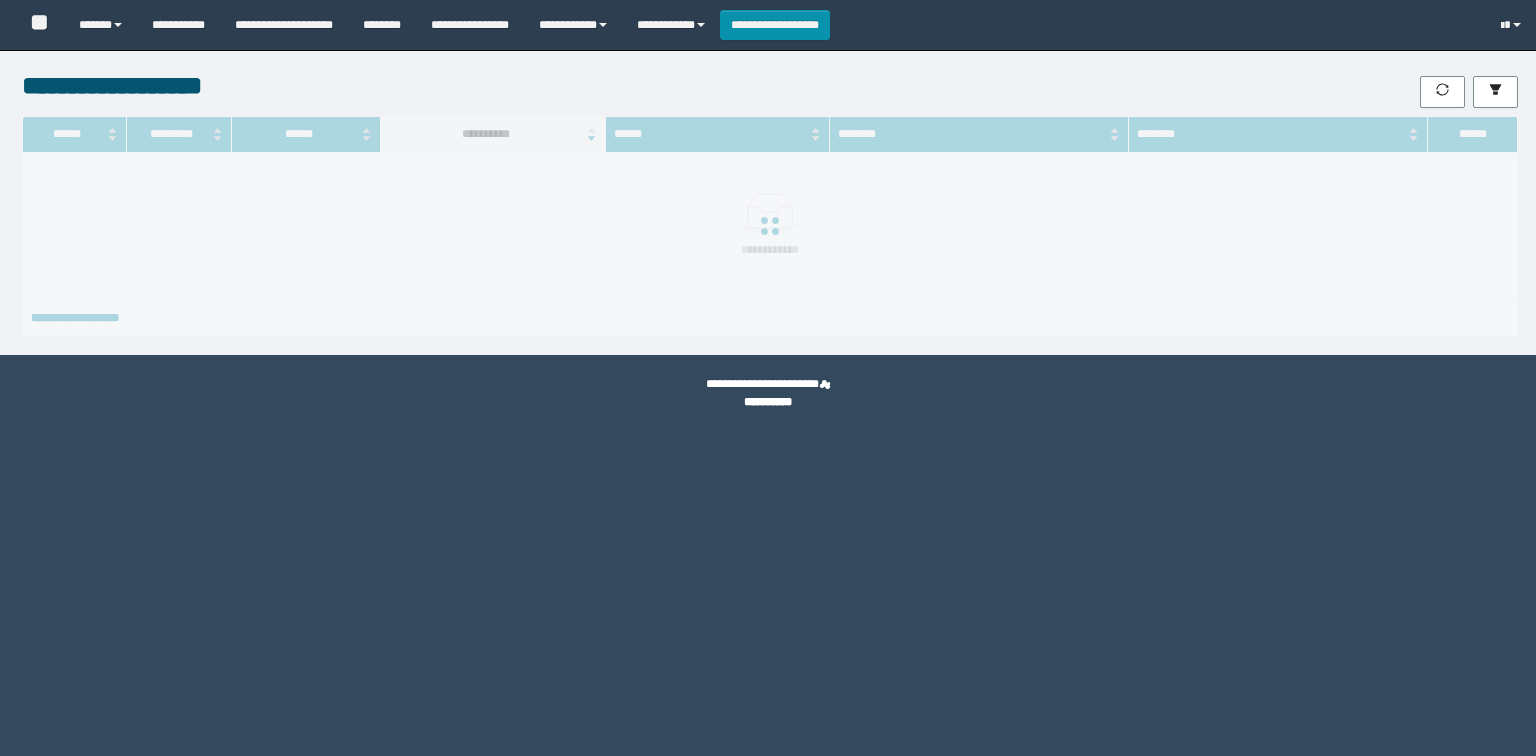 scroll, scrollTop: 0, scrollLeft: 0, axis: both 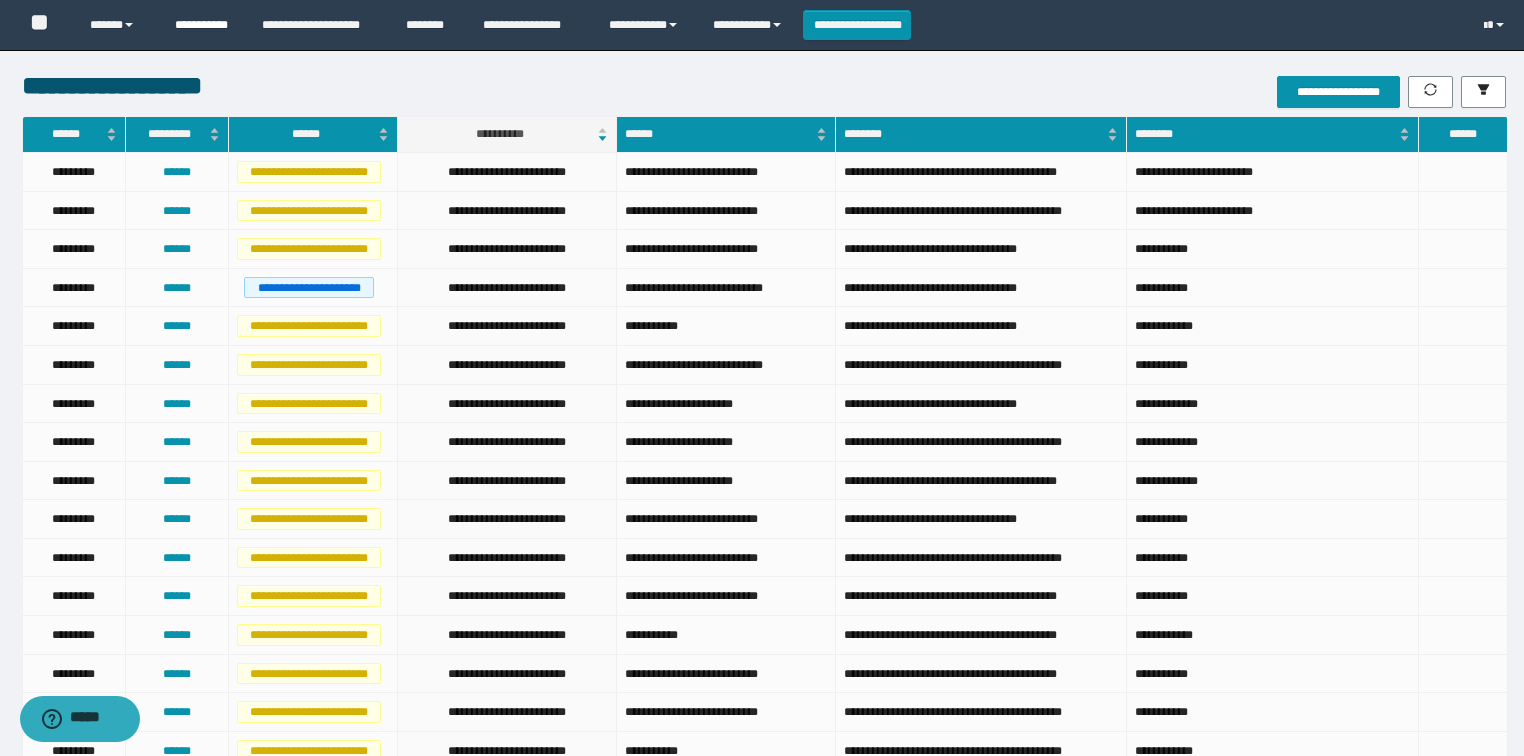 click on "**********" at bounding box center (203, 25) 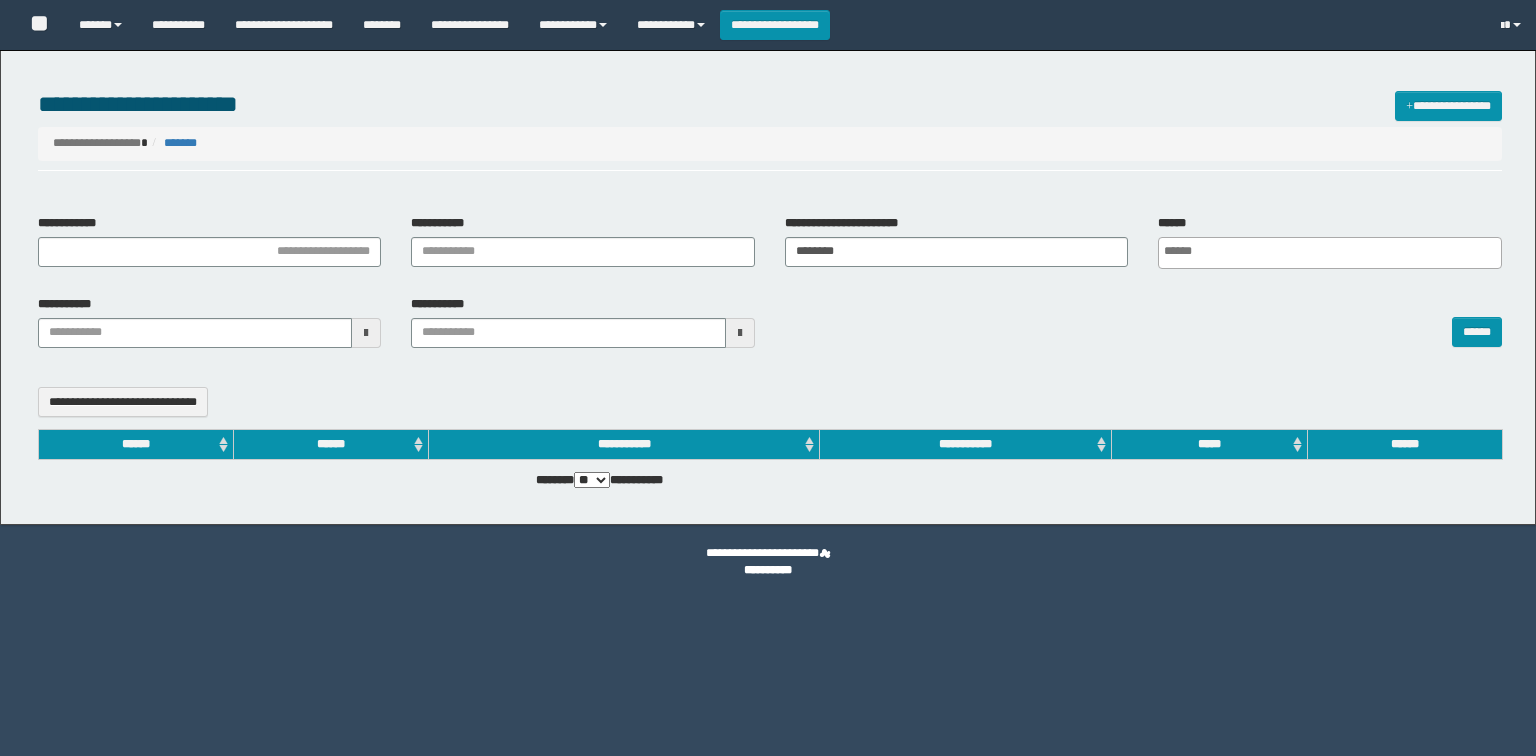 select 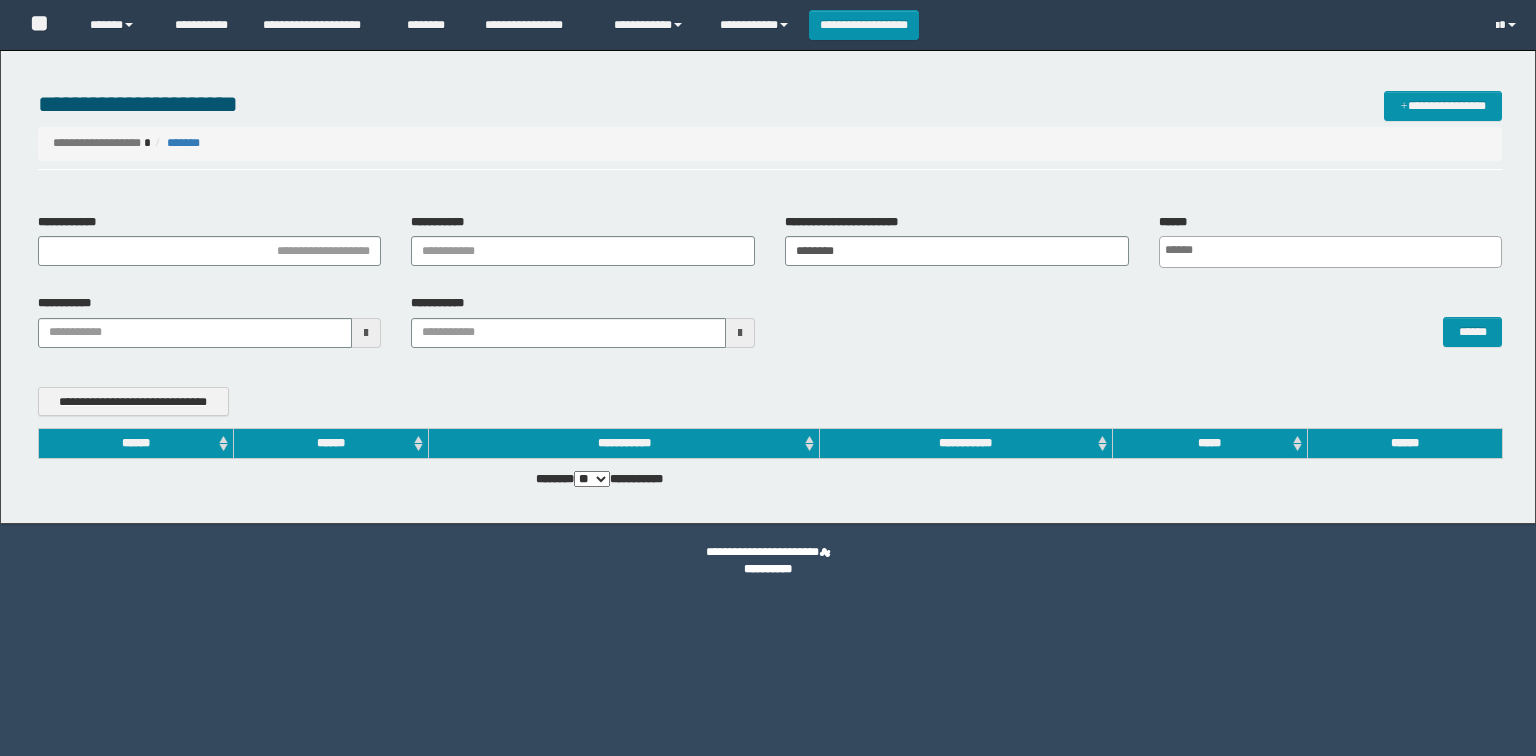 scroll, scrollTop: 0, scrollLeft: 0, axis: both 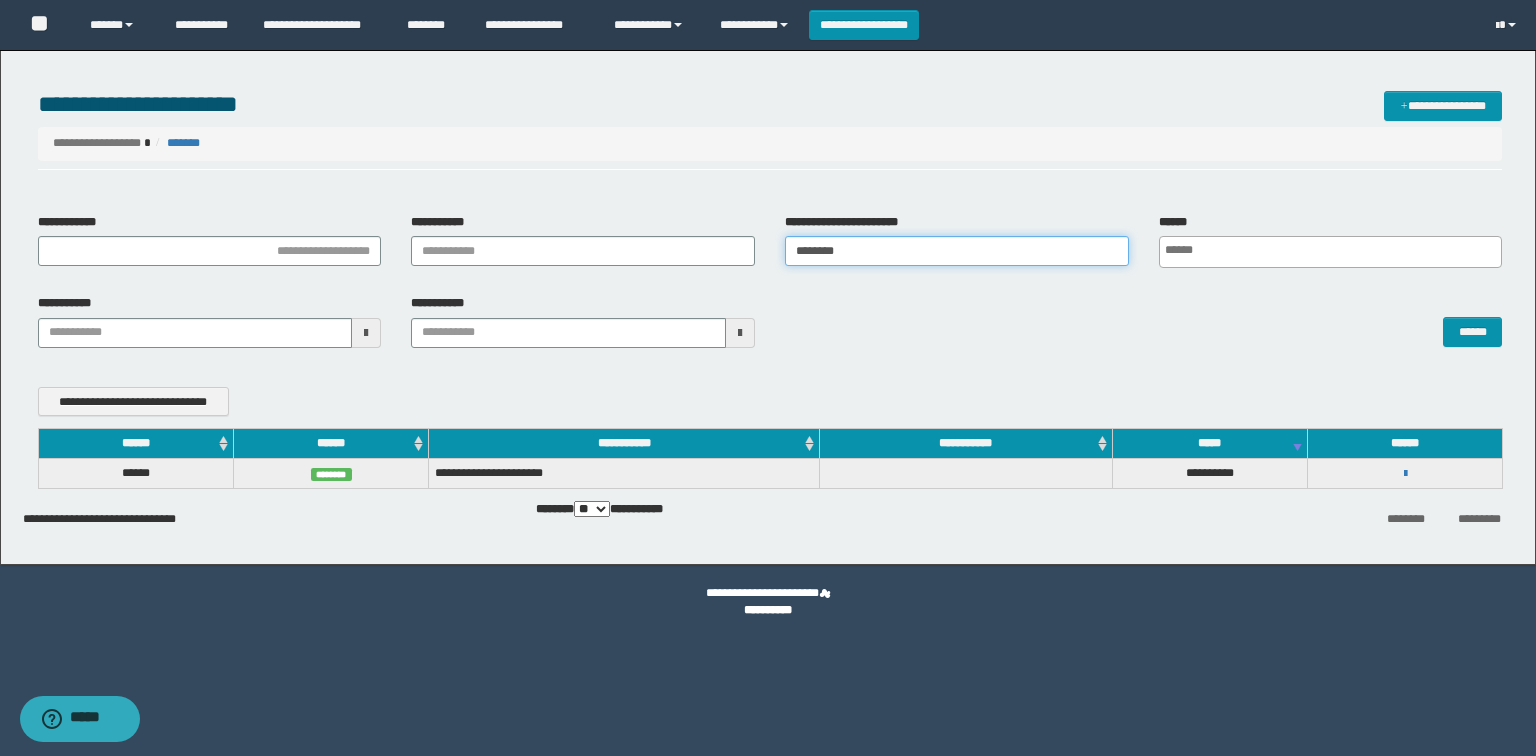 drag, startPoint x: 954, startPoint y: 255, endPoint x: 718, endPoint y: 228, distance: 237.53947 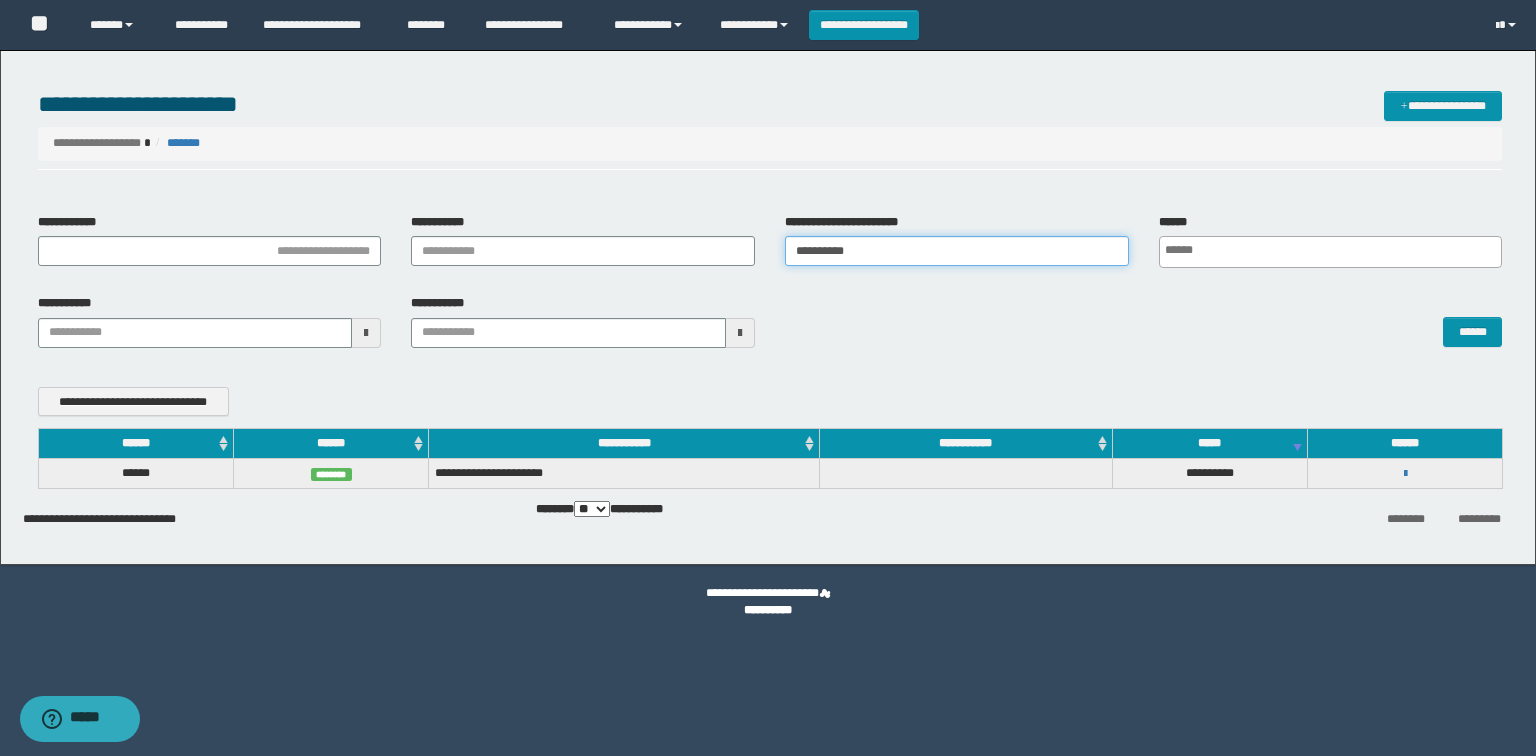 type on "**********" 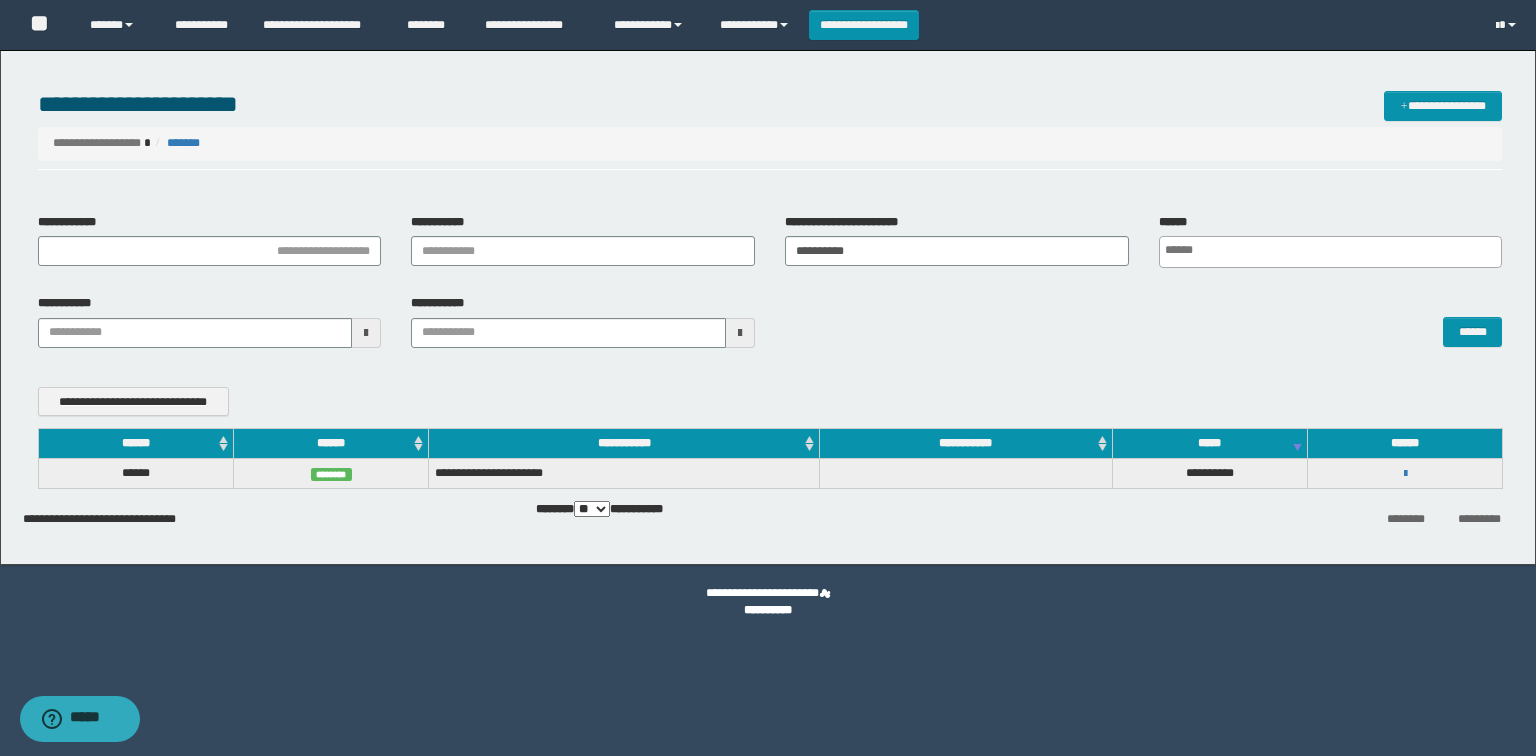 scroll, scrollTop: 0, scrollLeft: 4, axis: horizontal 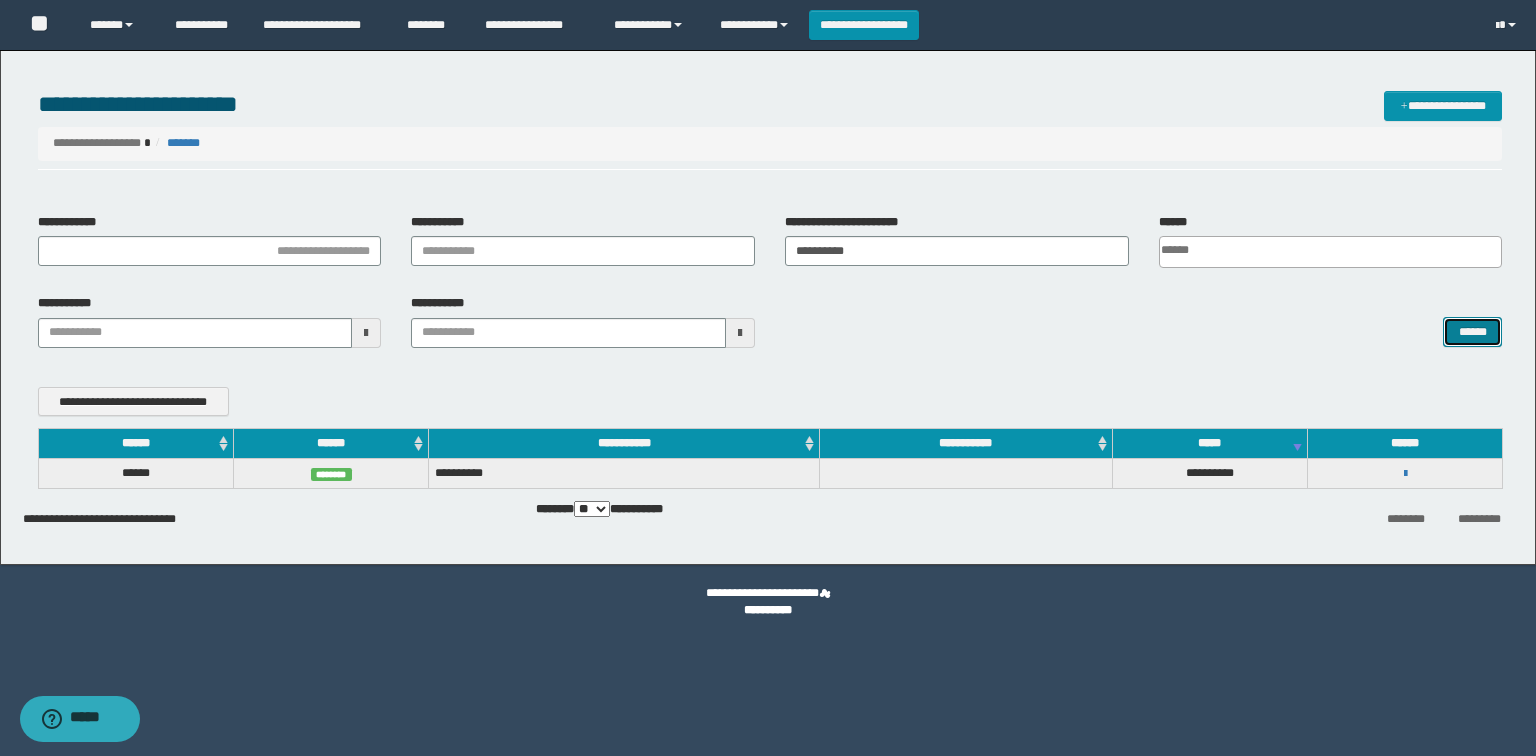 click on "******" at bounding box center [1472, 332] 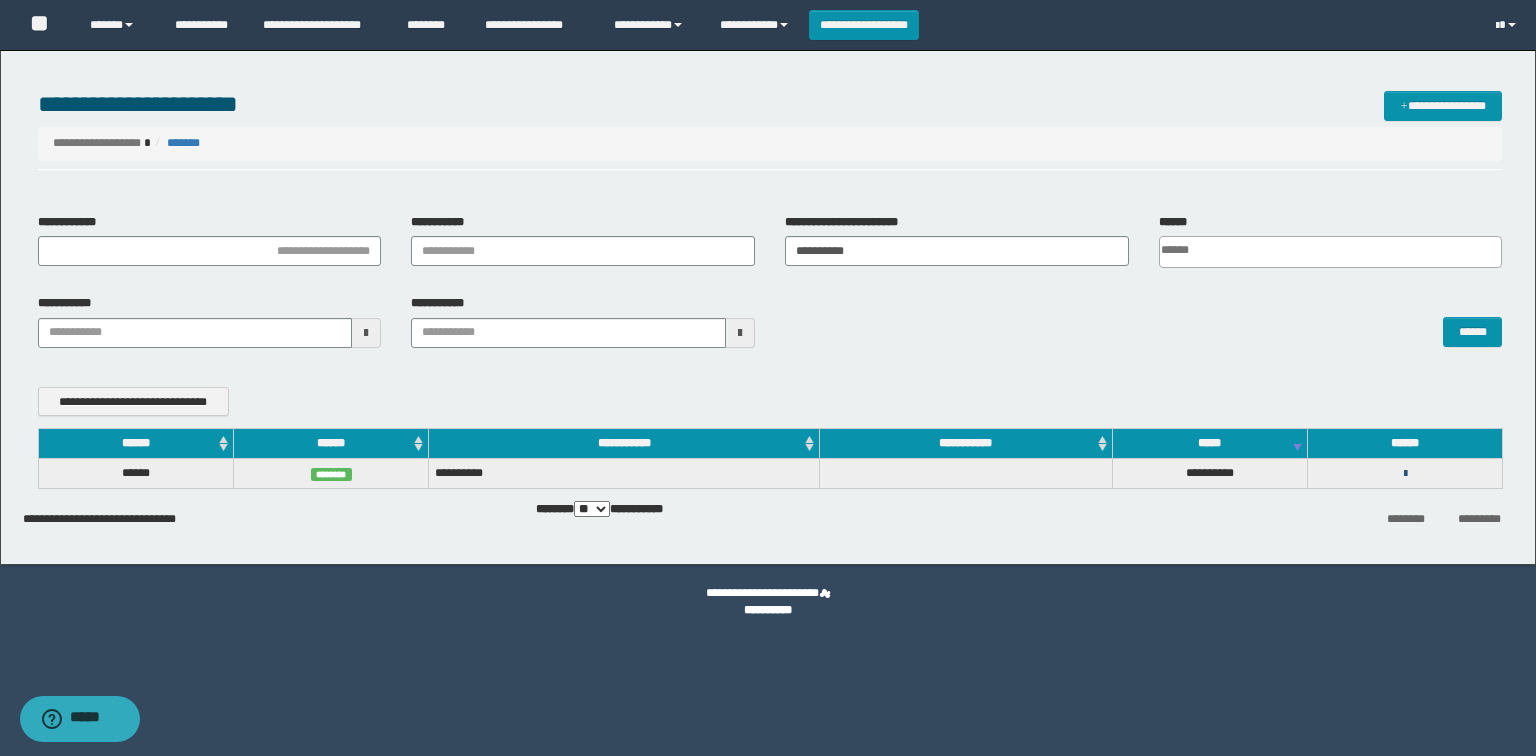 click at bounding box center (1405, 474) 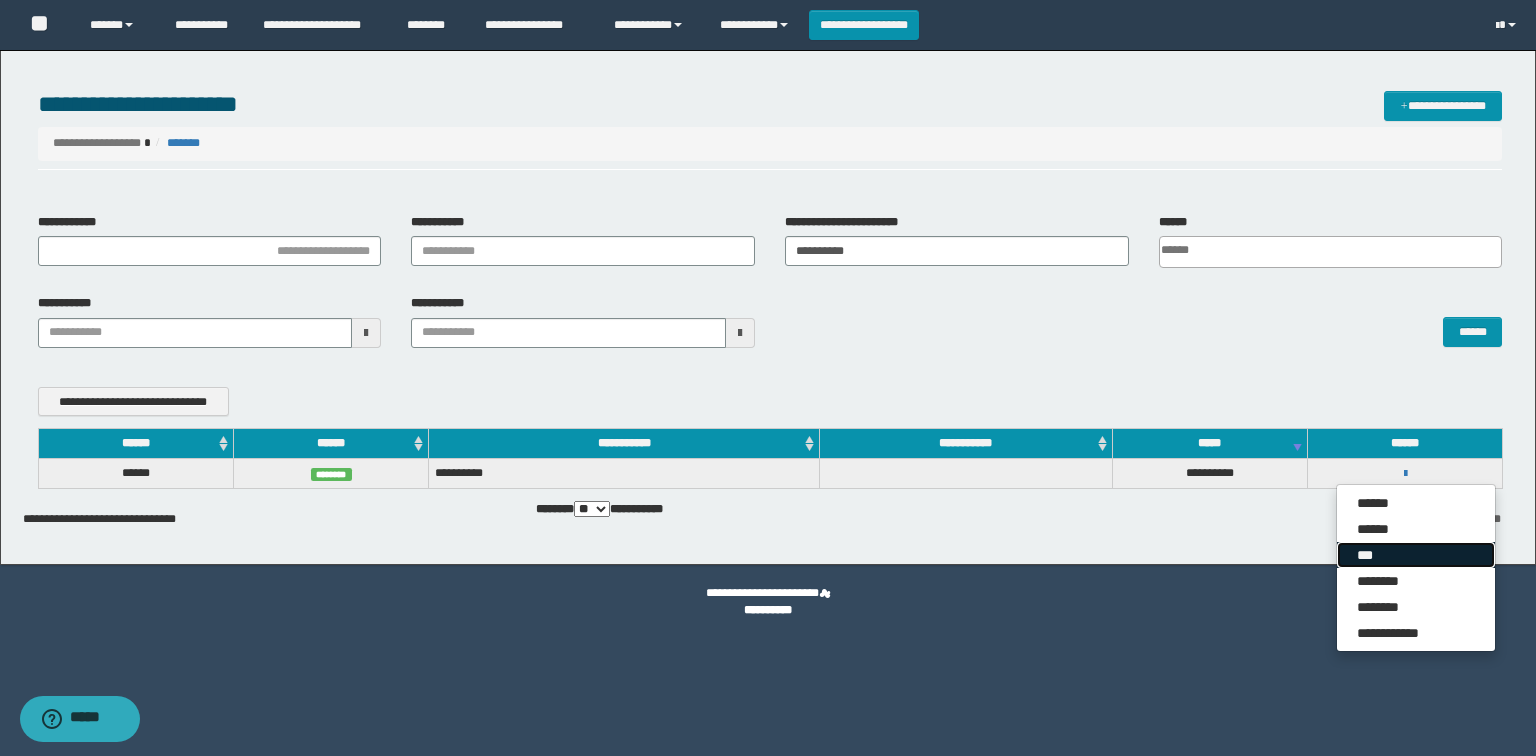 click on "***" at bounding box center [1416, 555] 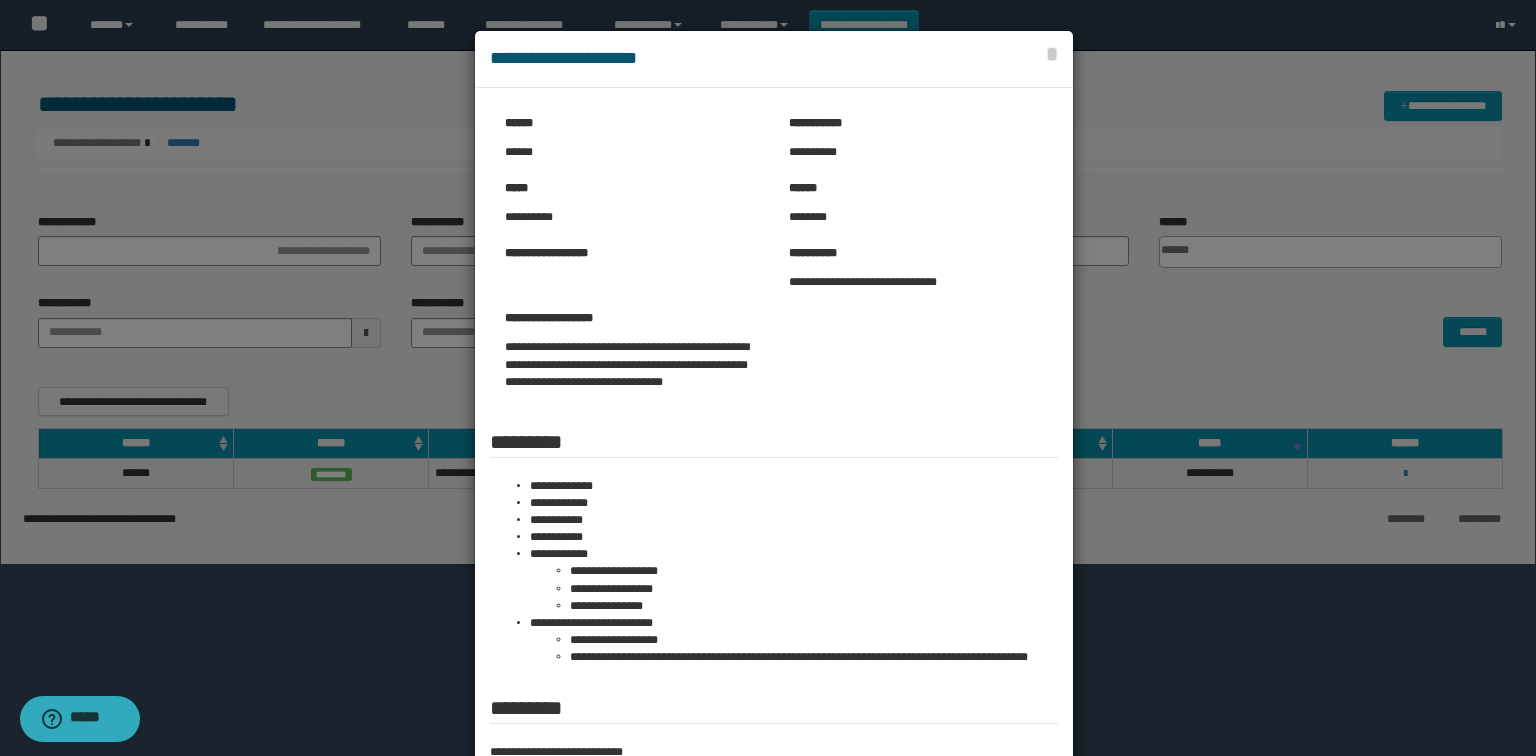 scroll, scrollTop: 80, scrollLeft: 0, axis: vertical 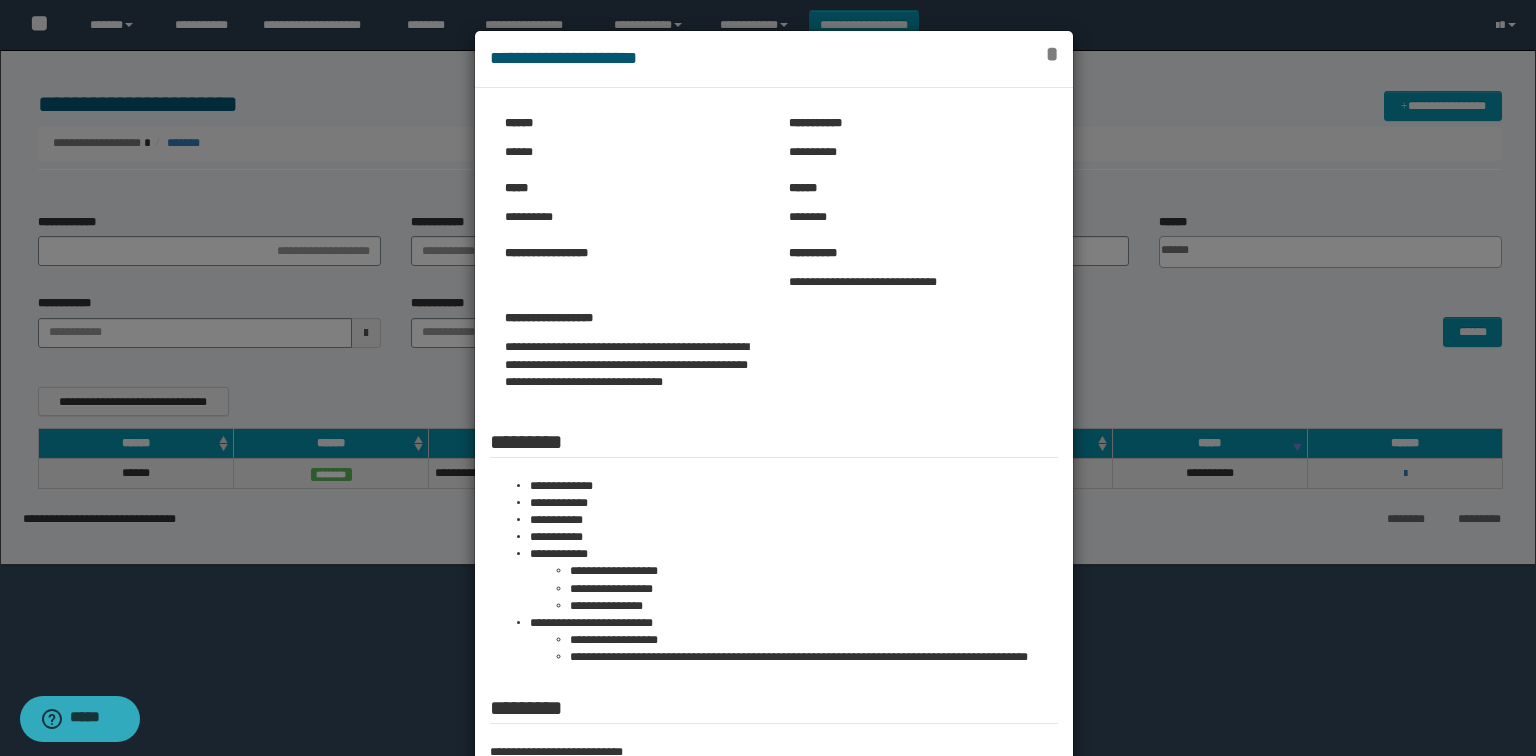 click on "*" at bounding box center [1052, 54] 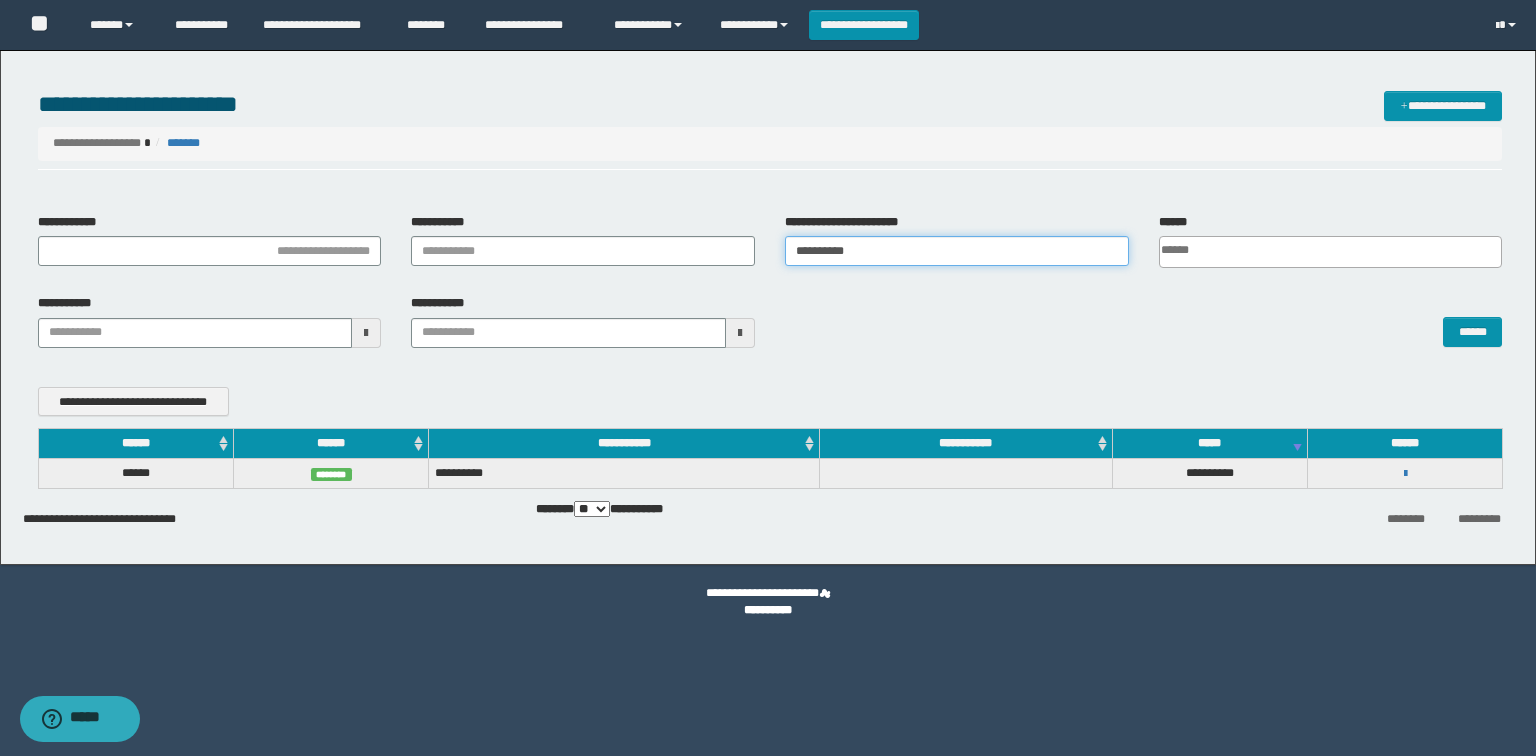 drag, startPoint x: 929, startPoint y: 237, endPoint x: 718, endPoint y: 228, distance: 211.19185 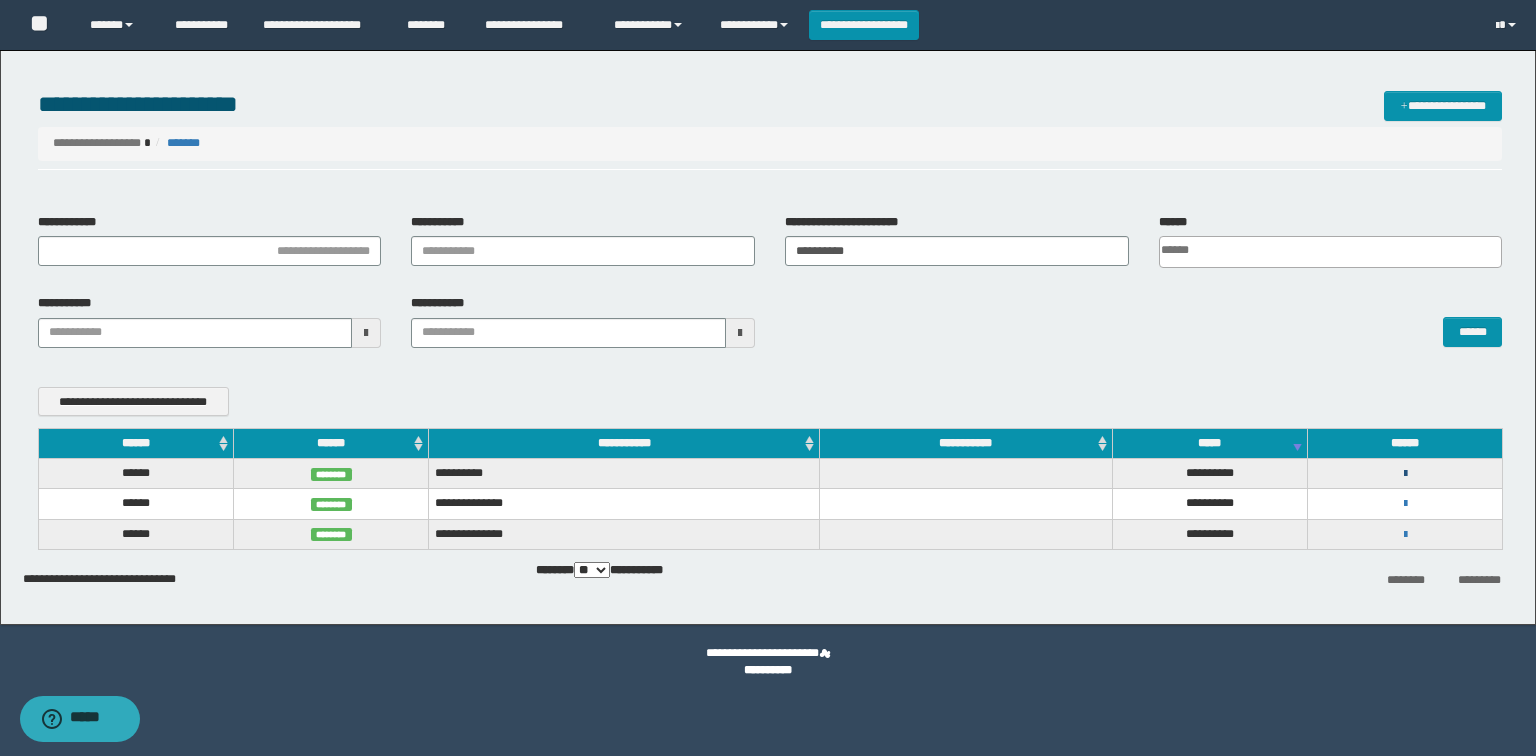 click at bounding box center (1405, 474) 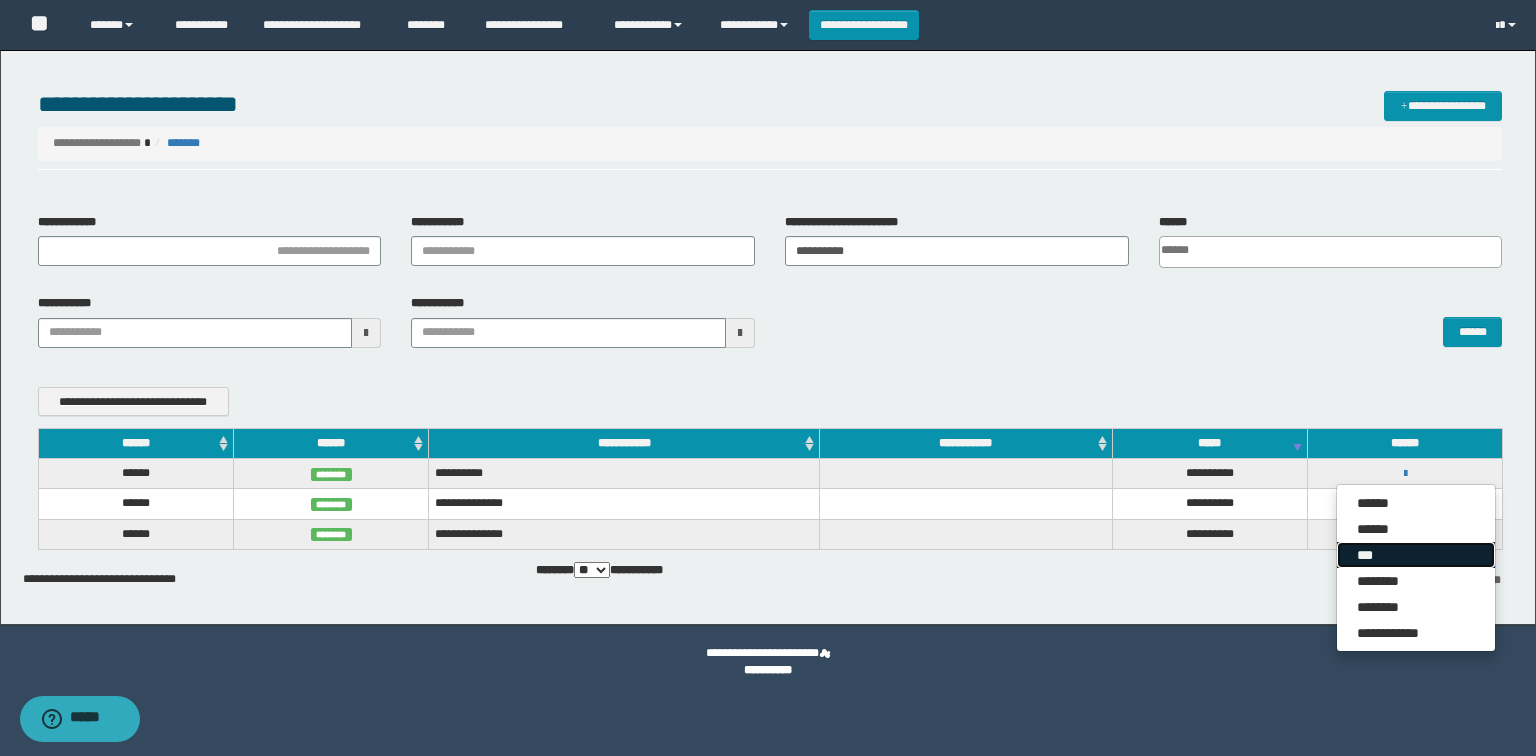 click on "***" at bounding box center [1416, 555] 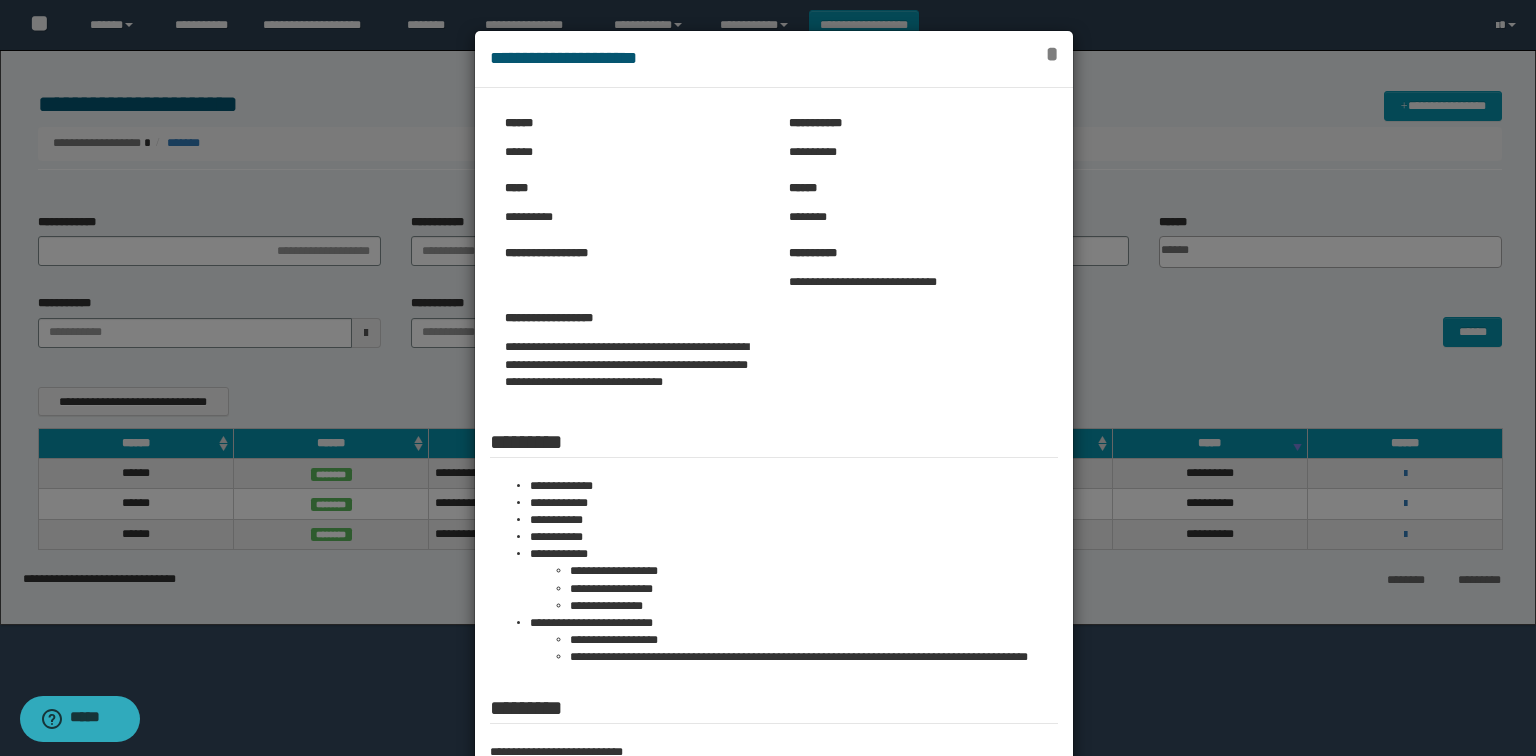 click on "*" at bounding box center (1052, 54) 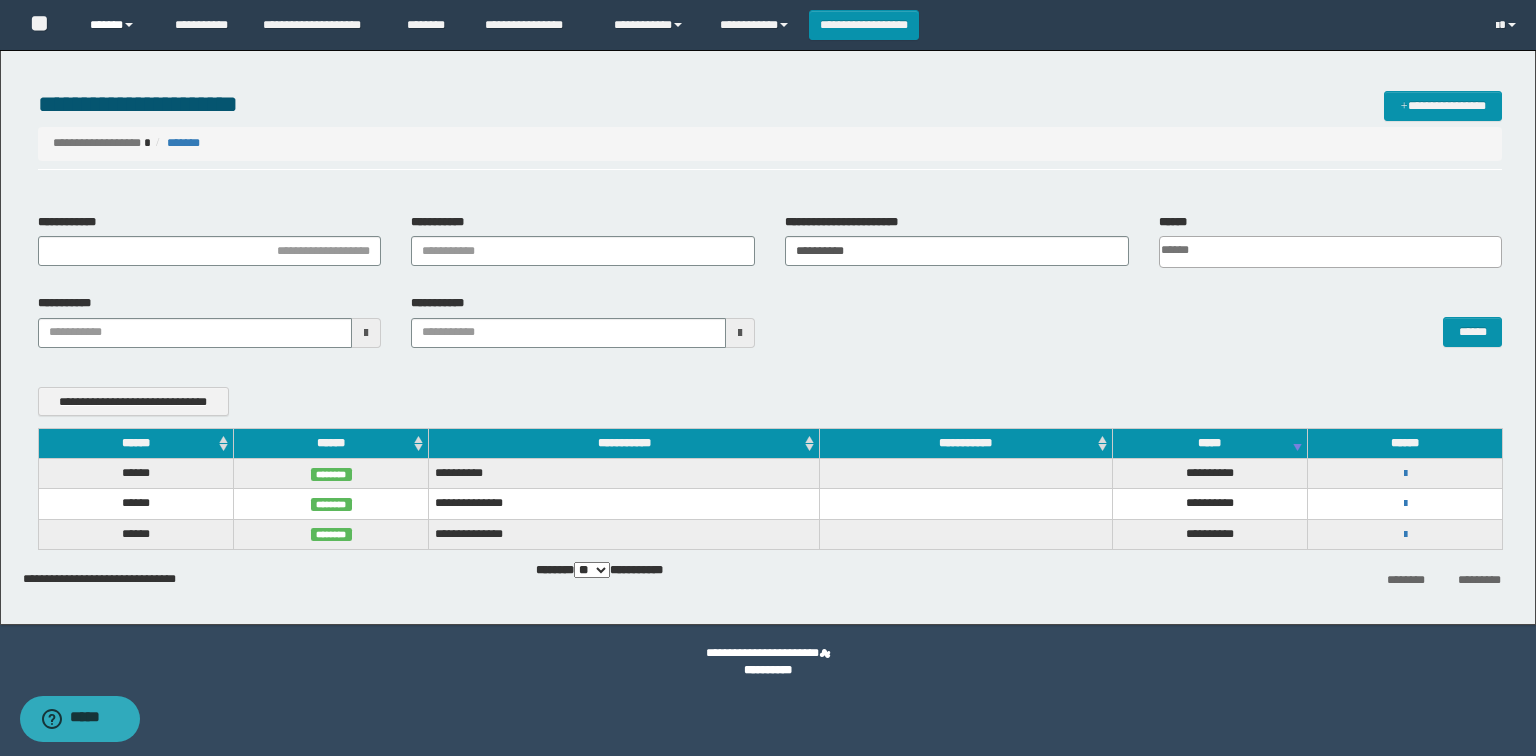 click at bounding box center [129, 25] 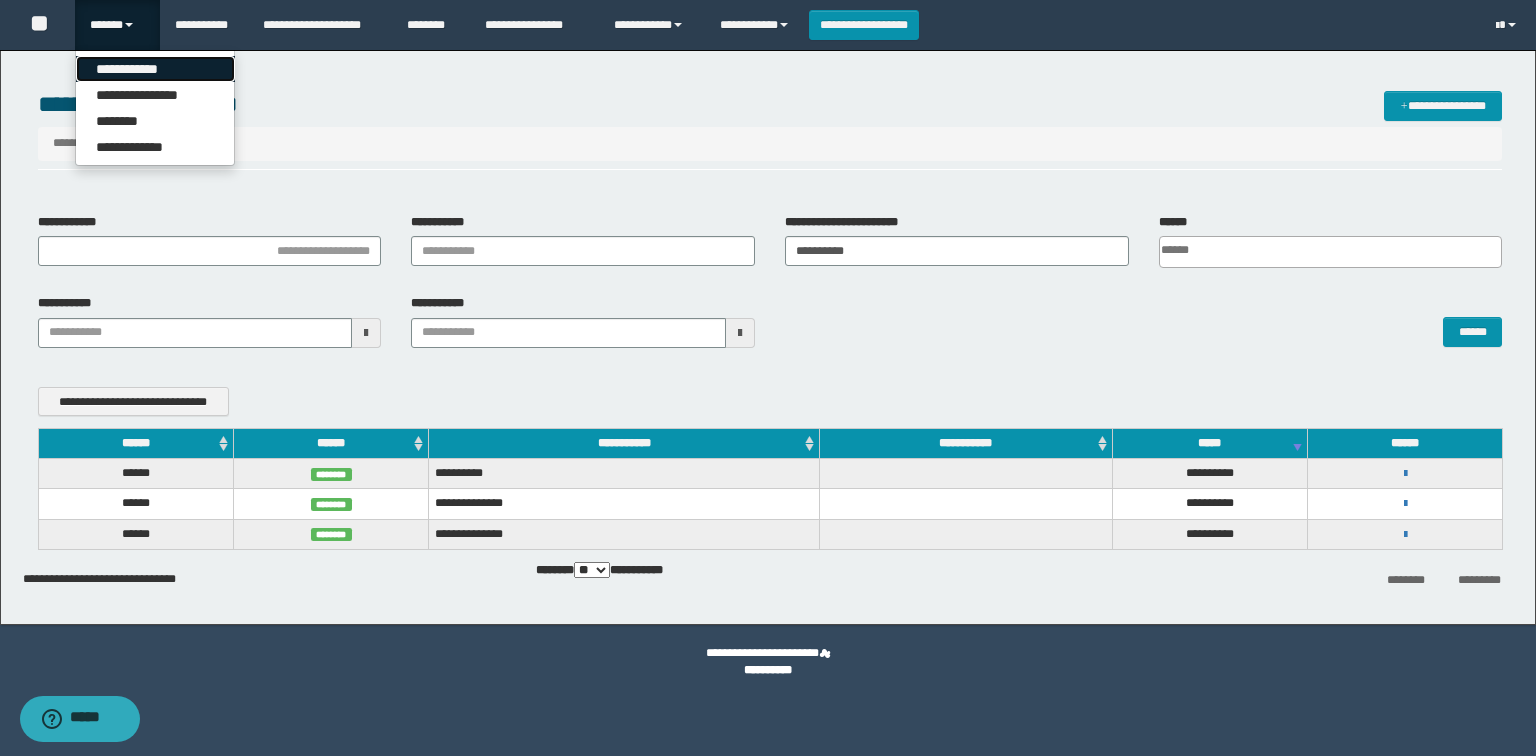 click on "**********" at bounding box center (155, 69) 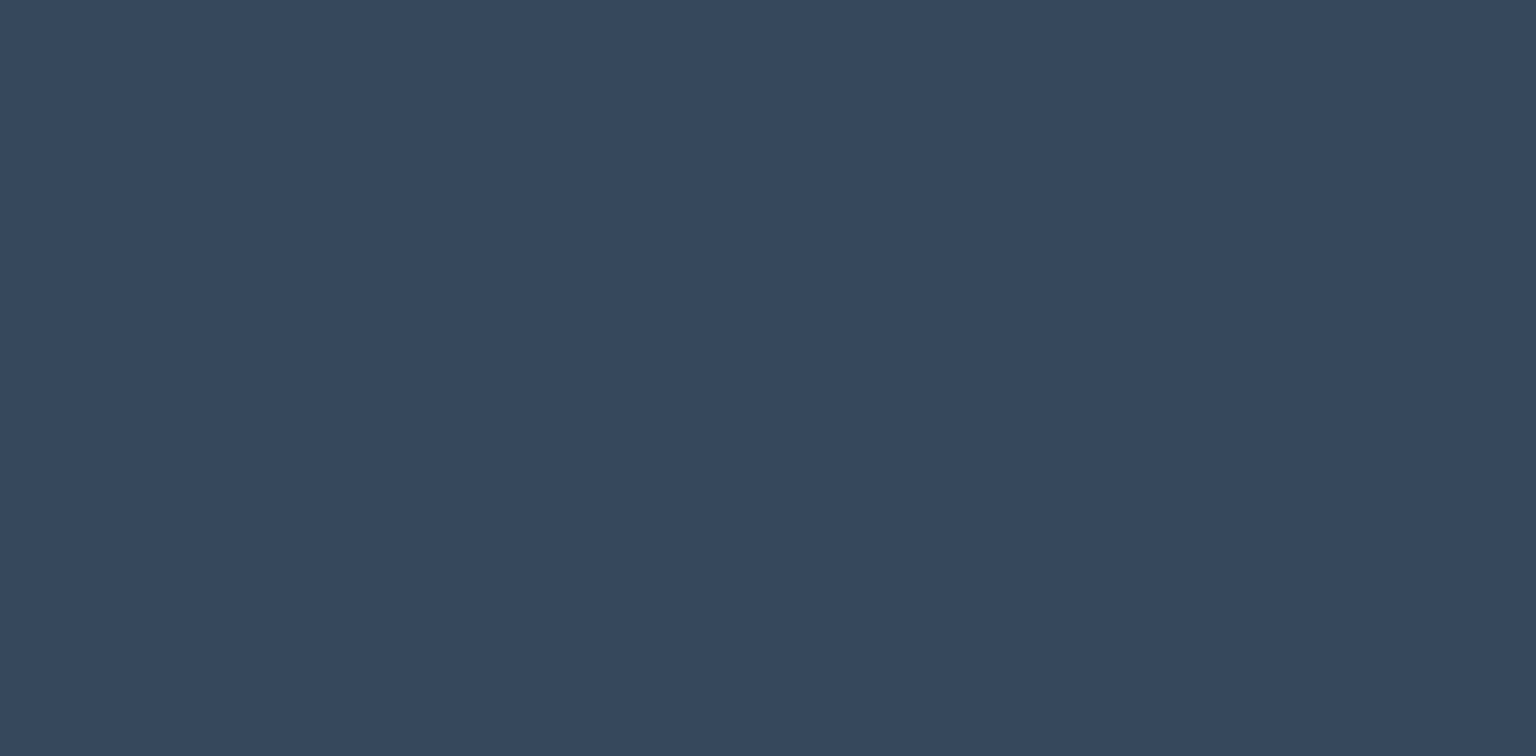 scroll, scrollTop: 0, scrollLeft: 0, axis: both 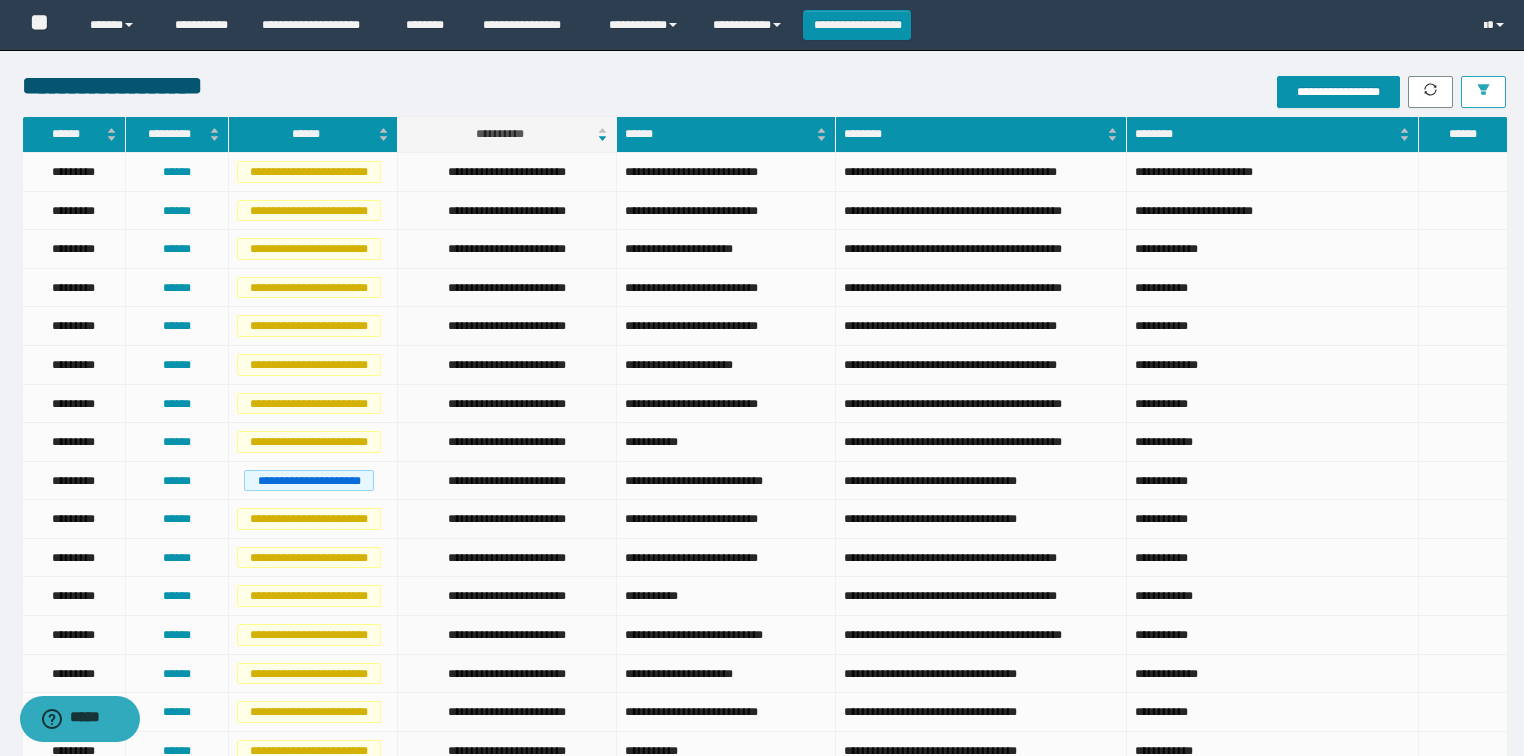 click at bounding box center [1483, 92] 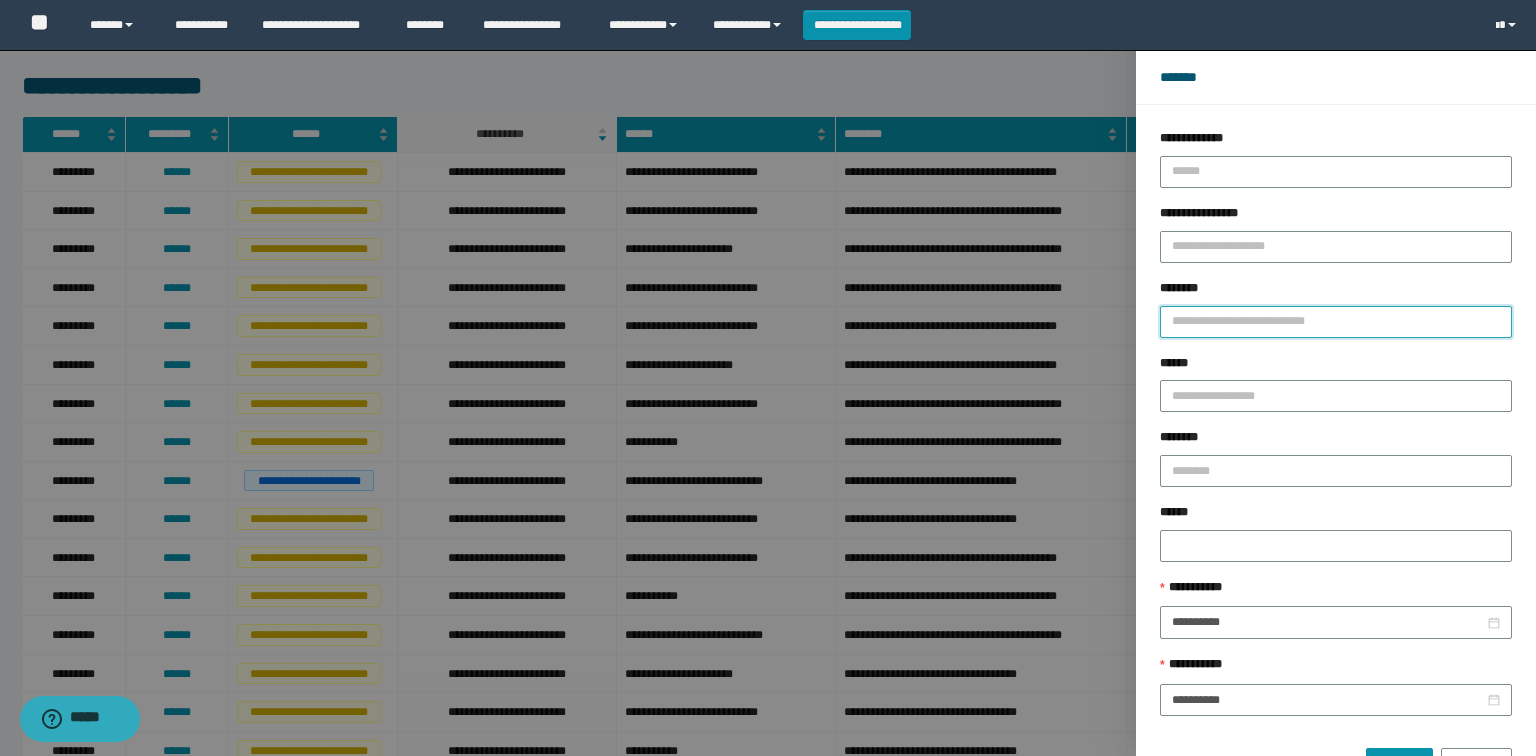 click on "********" at bounding box center (1336, 322) 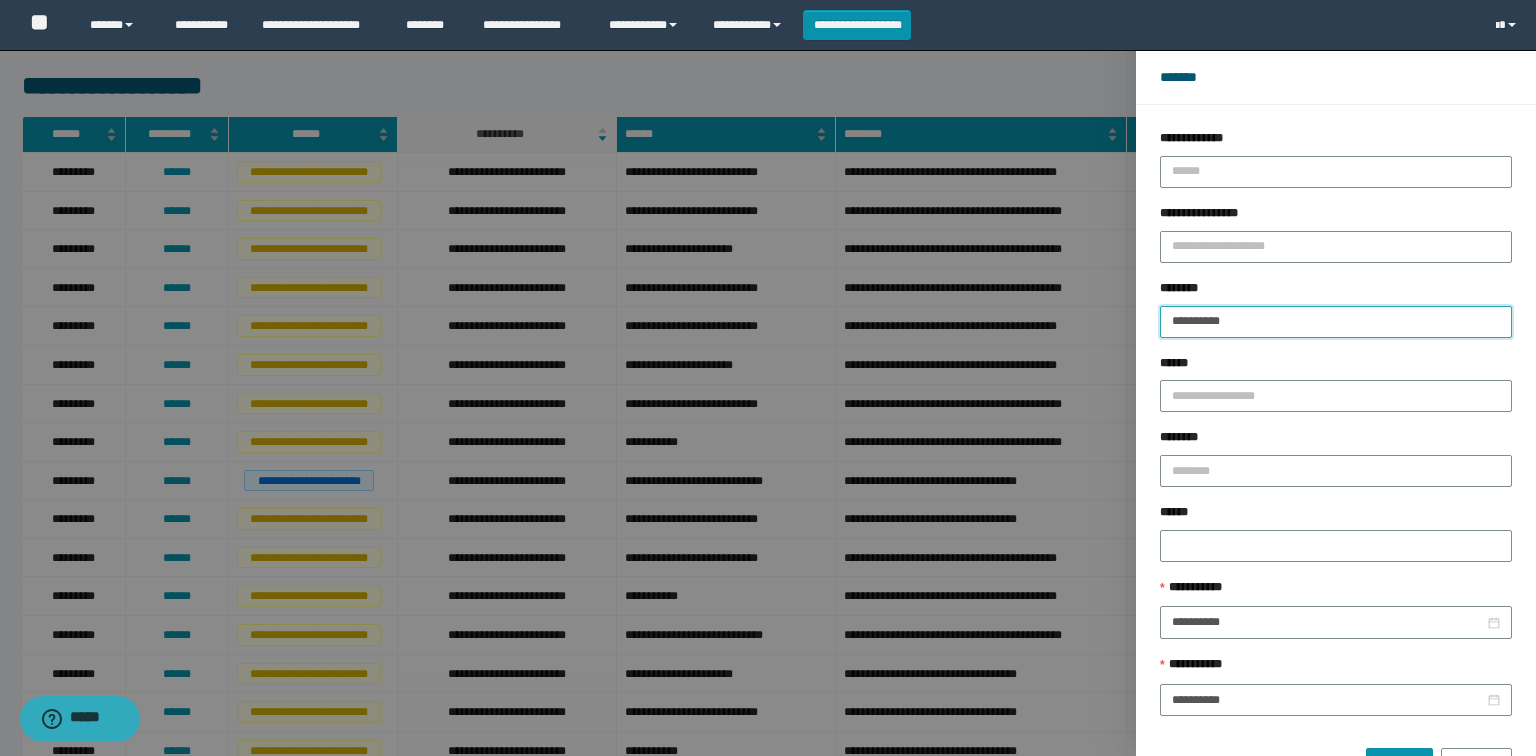 type on "**********" 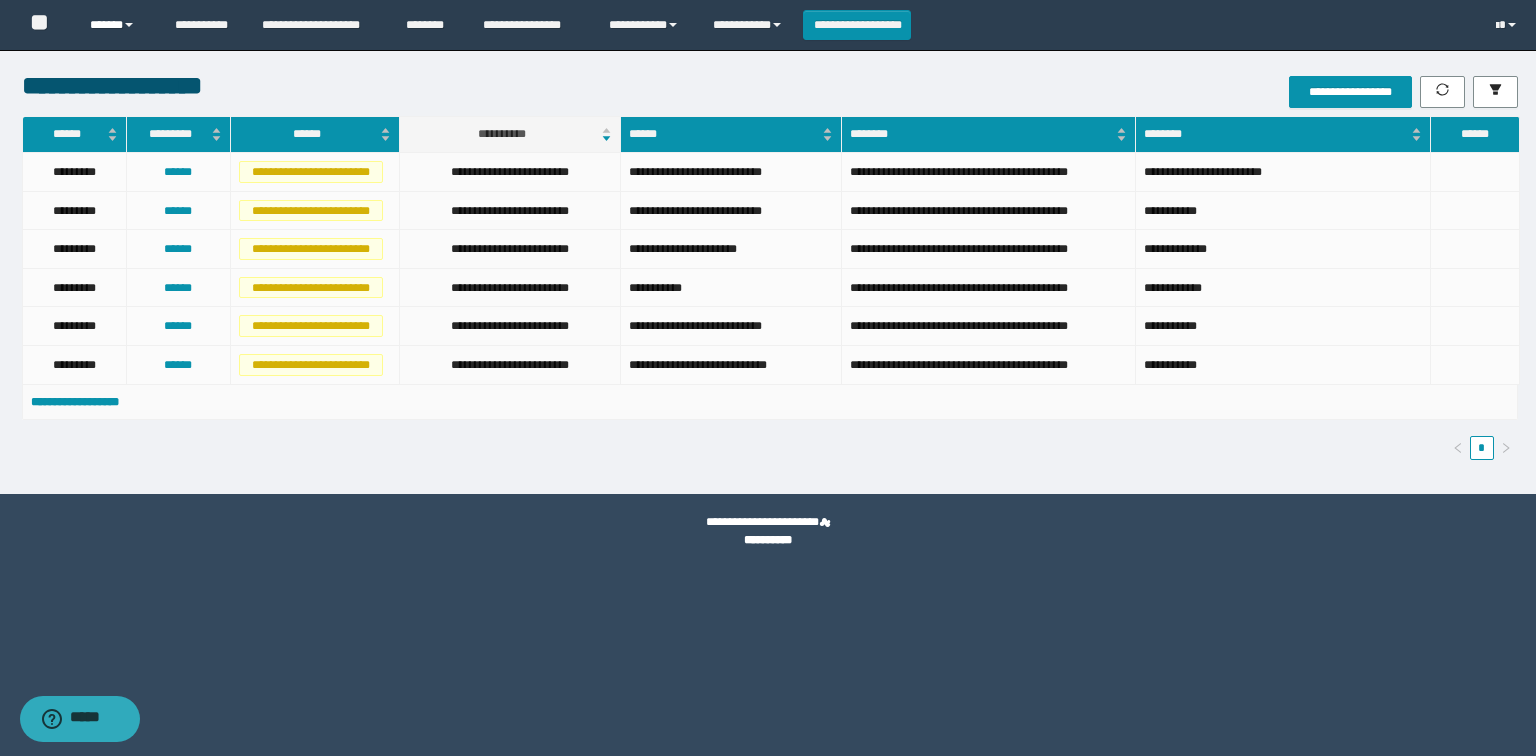 click on "******" at bounding box center [117, 25] 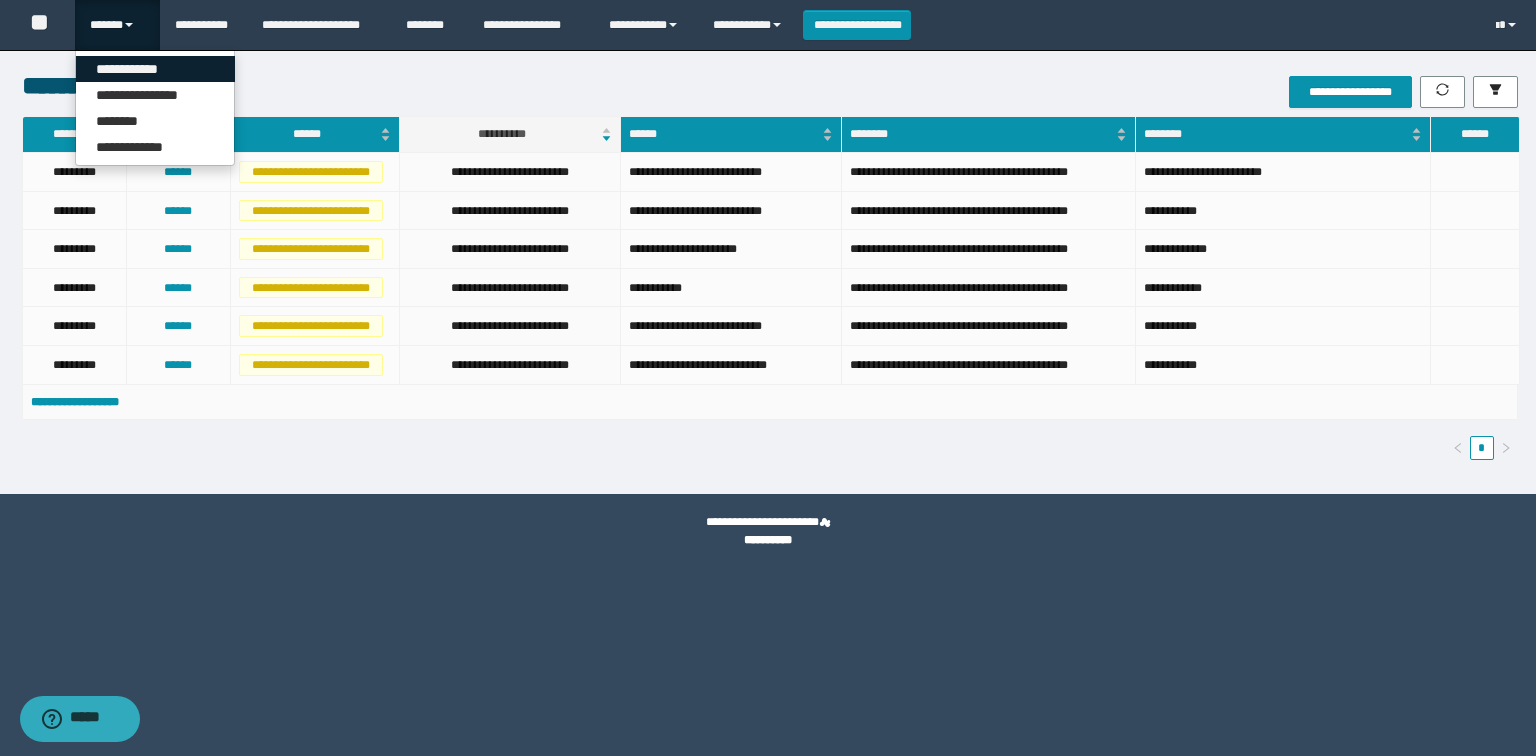 click on "**********" at bounding box center (155, 69) 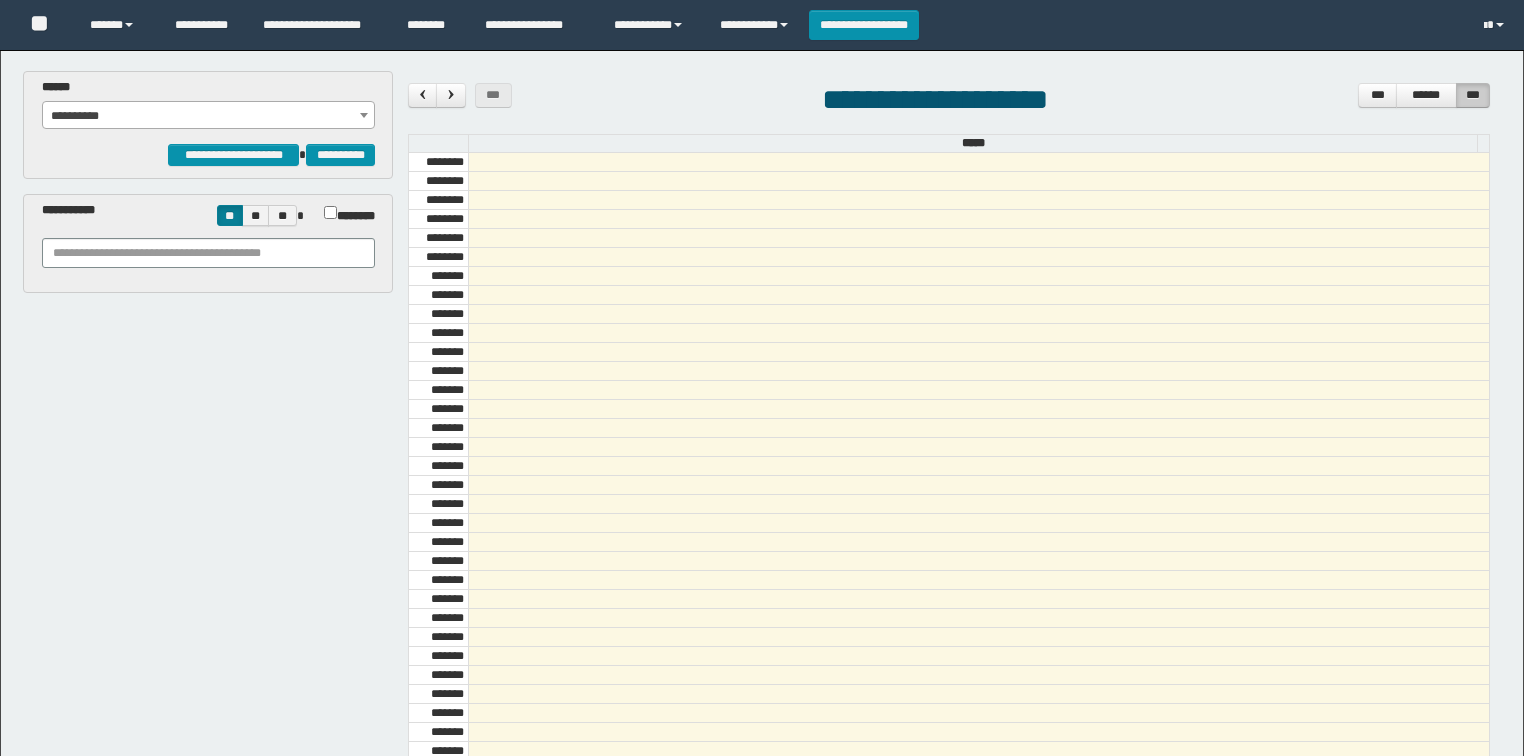 scroll, scrollTop: 0, scrollLeft: 0, axis: both 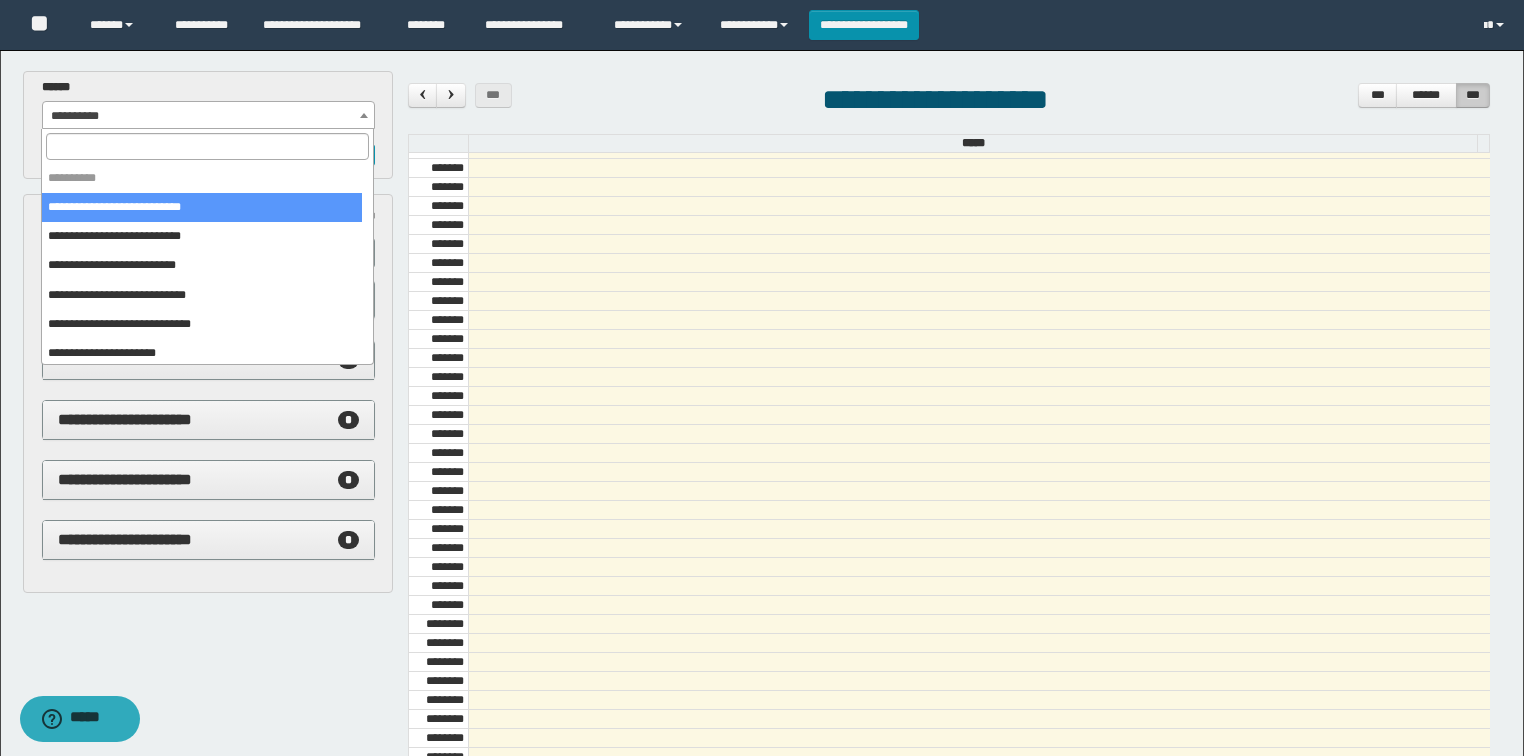 click on "**********" at bounding box center [209, 116] 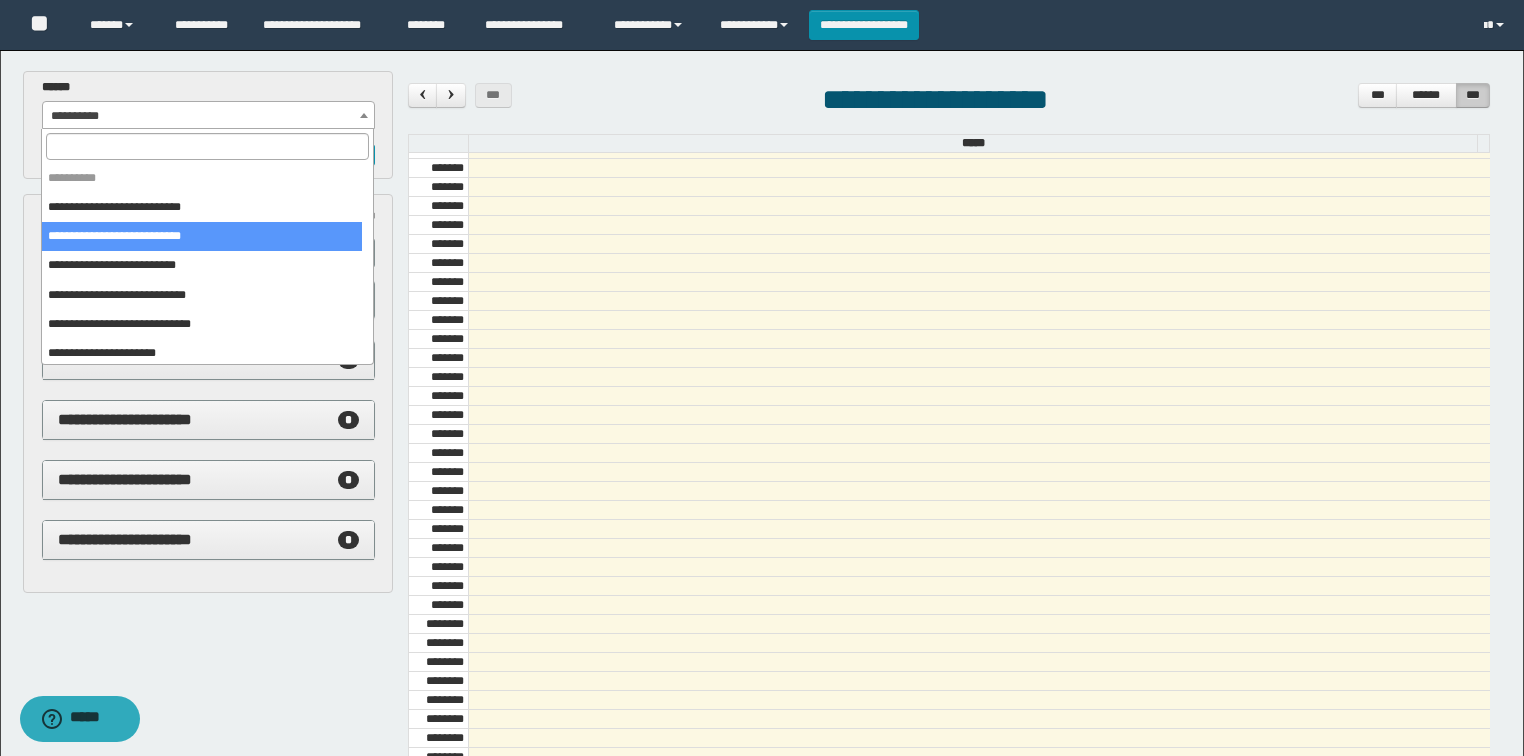 select on "******" 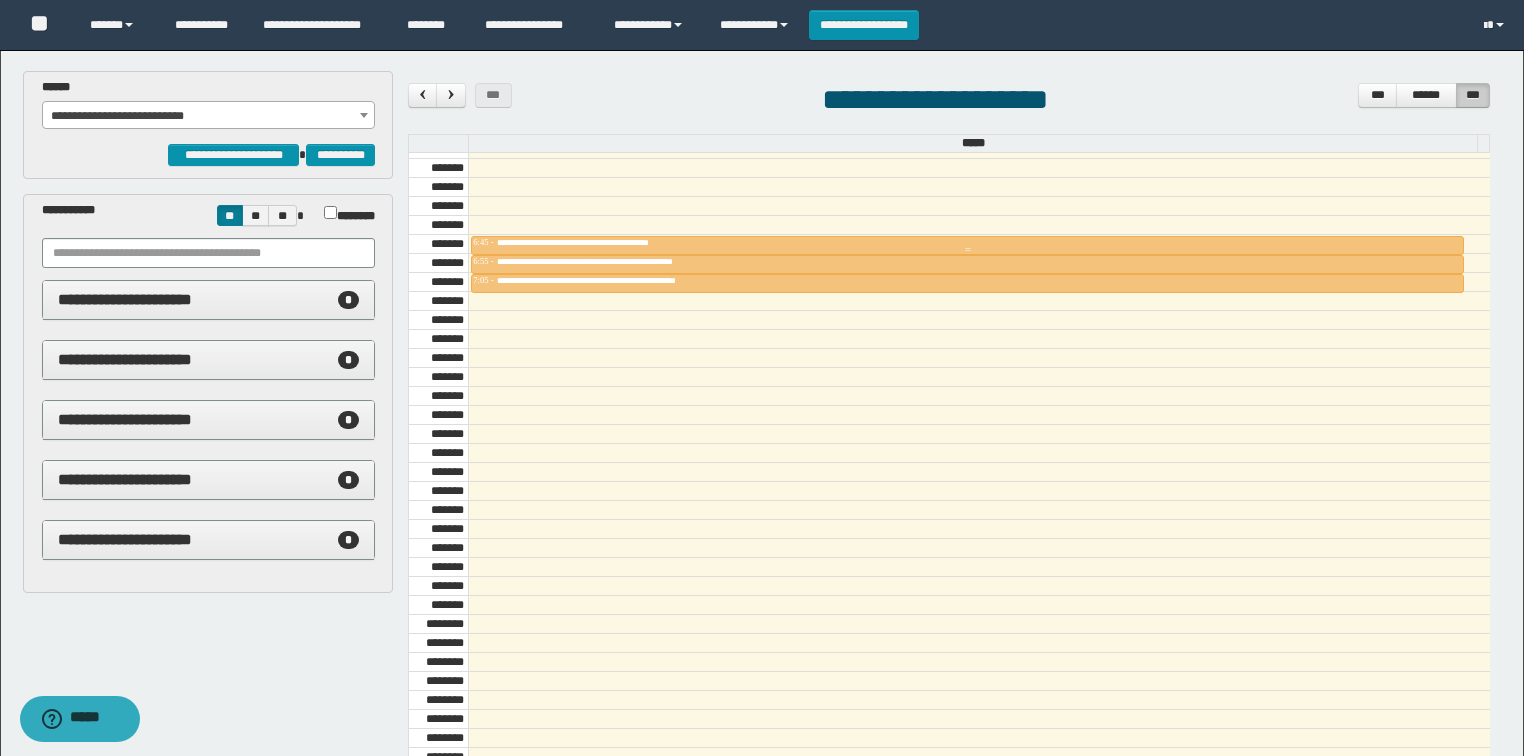 click on "**********" at bounding box center [967, 243] 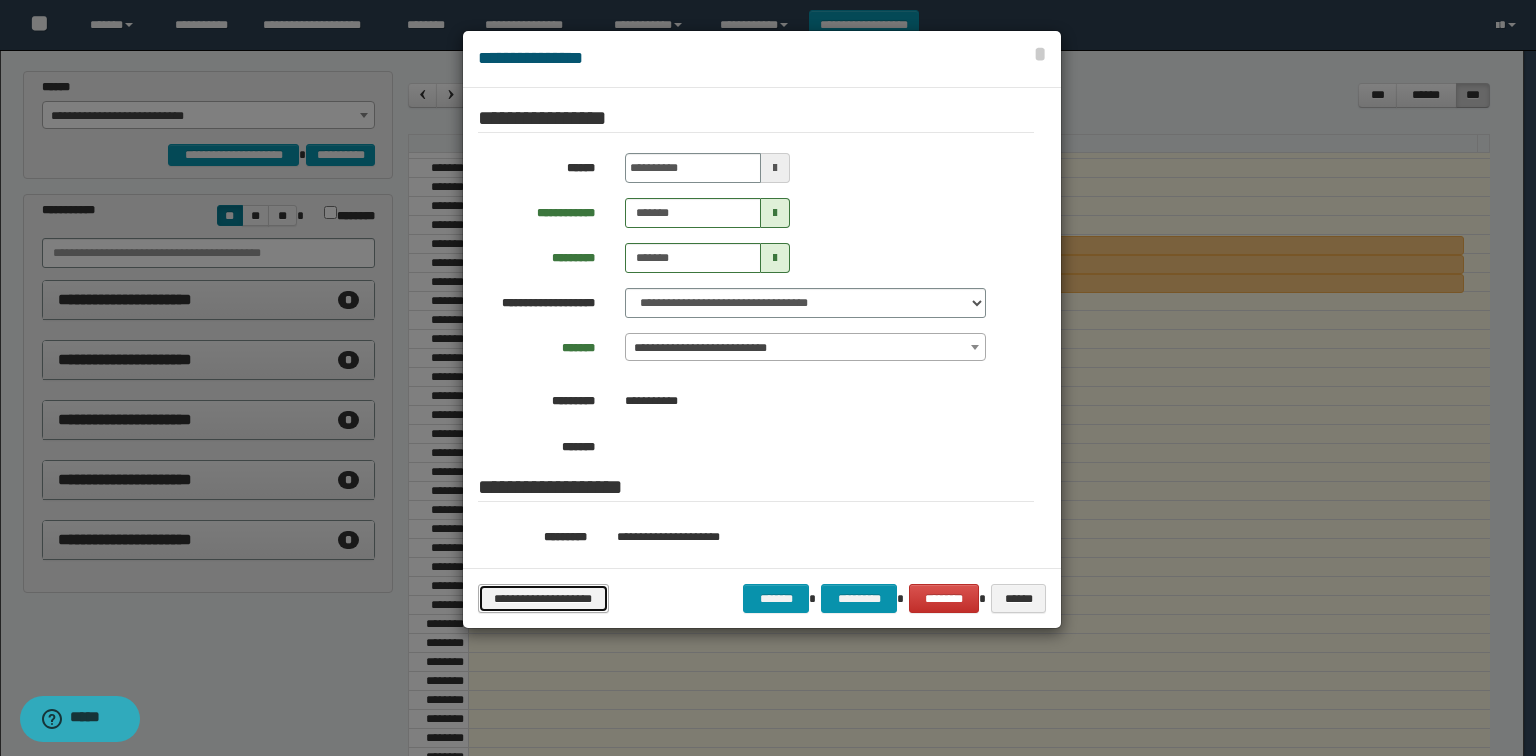 click on "**********" at bounding box center (543, 599) 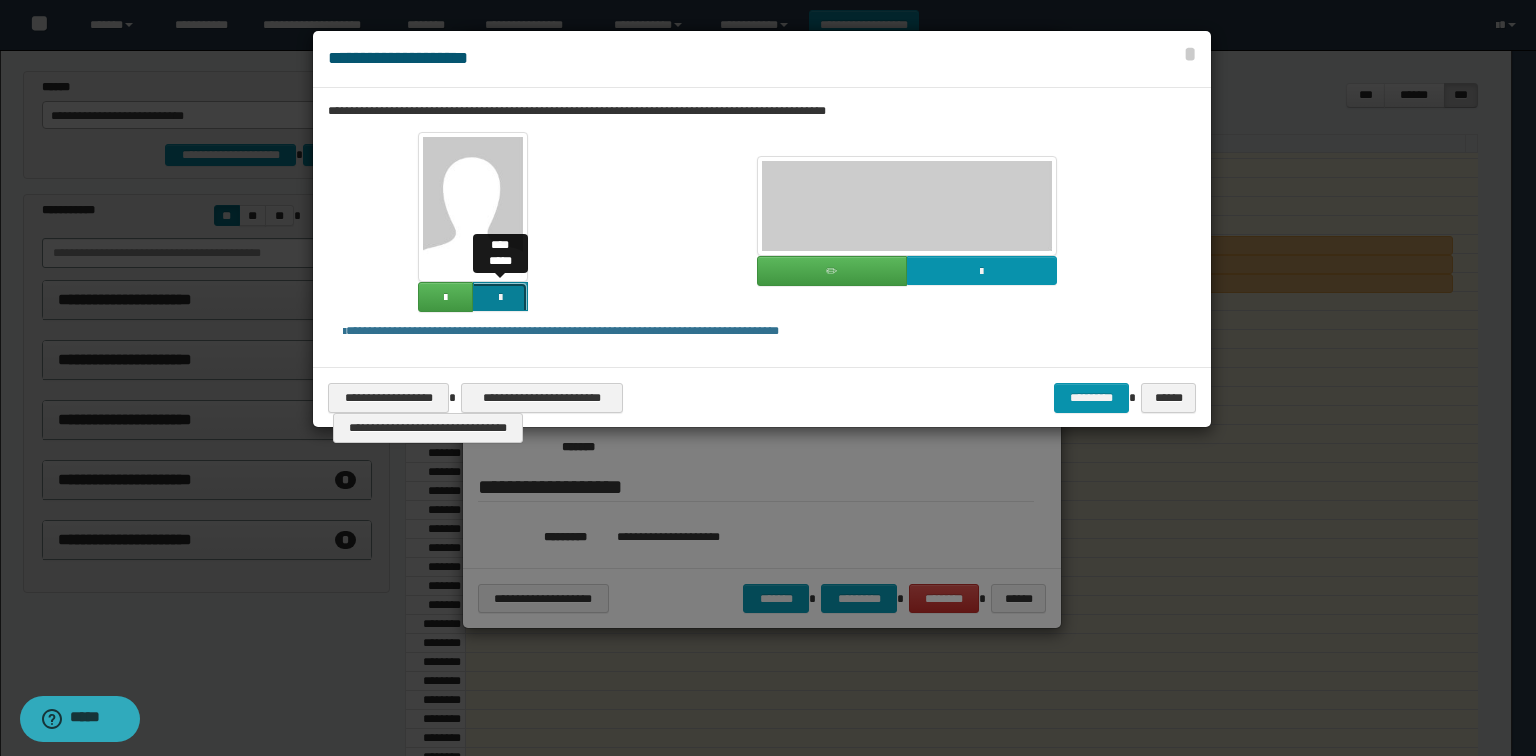 click at bounding box center (-1364, 433) 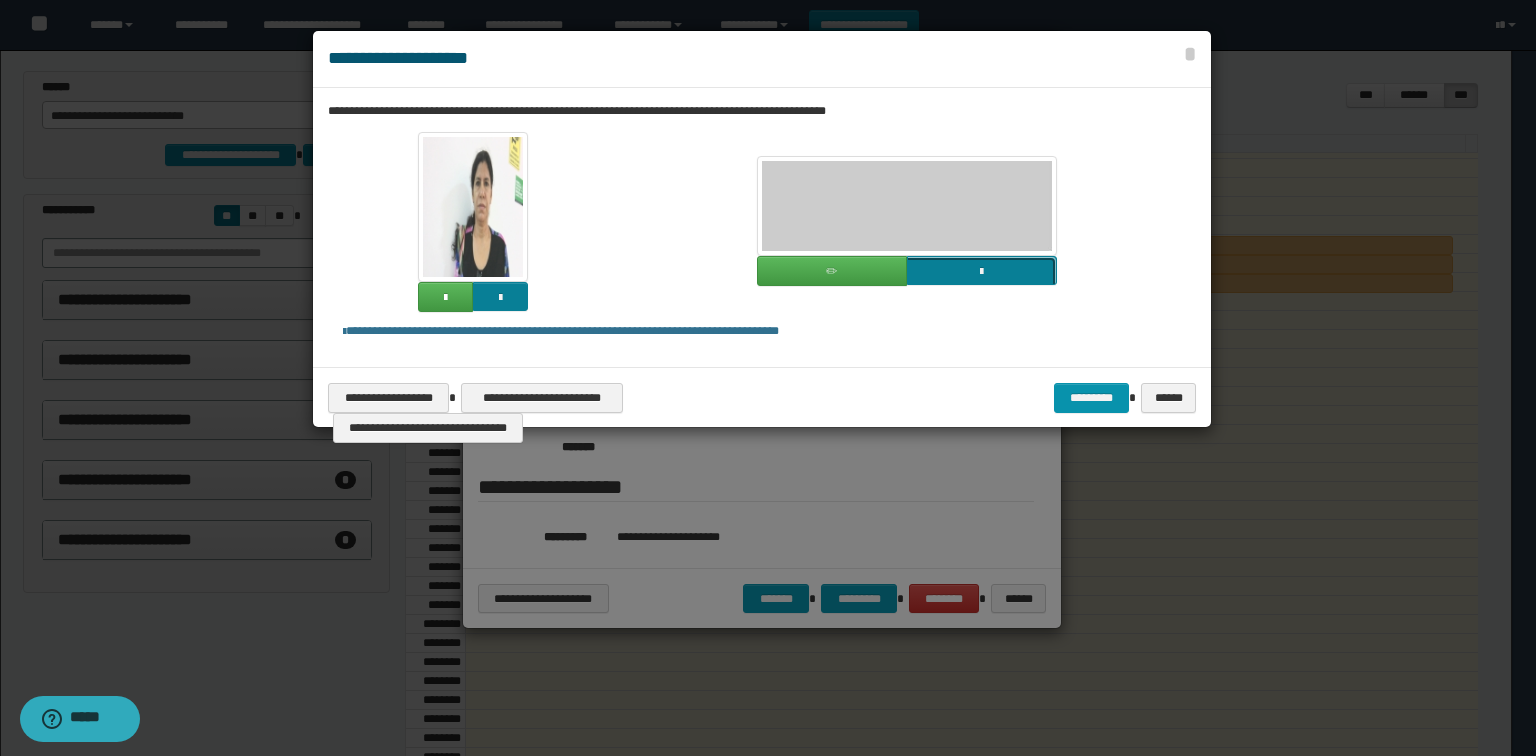 click at bounding box center [-835, 407] 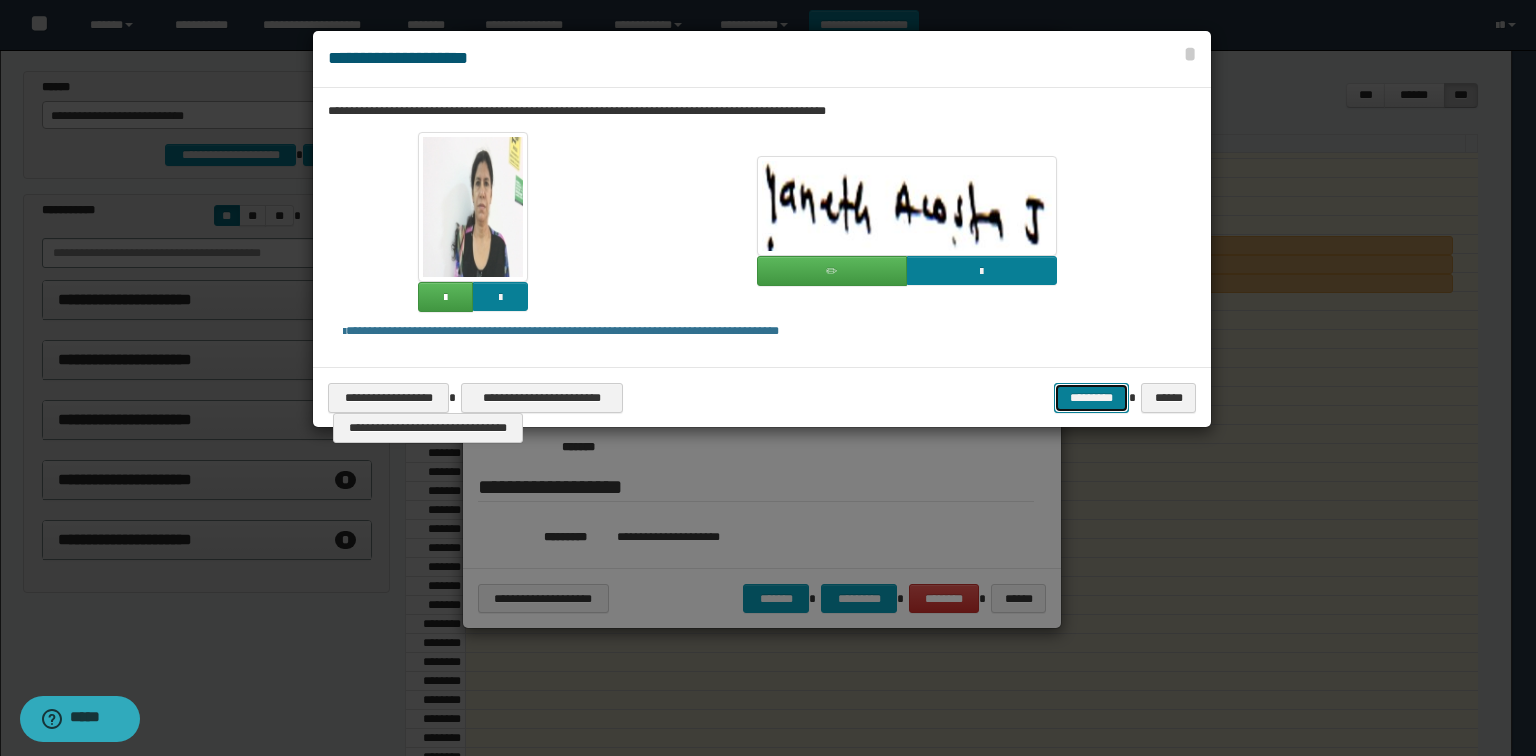click on "*********" at bounding box center (1091, 398) 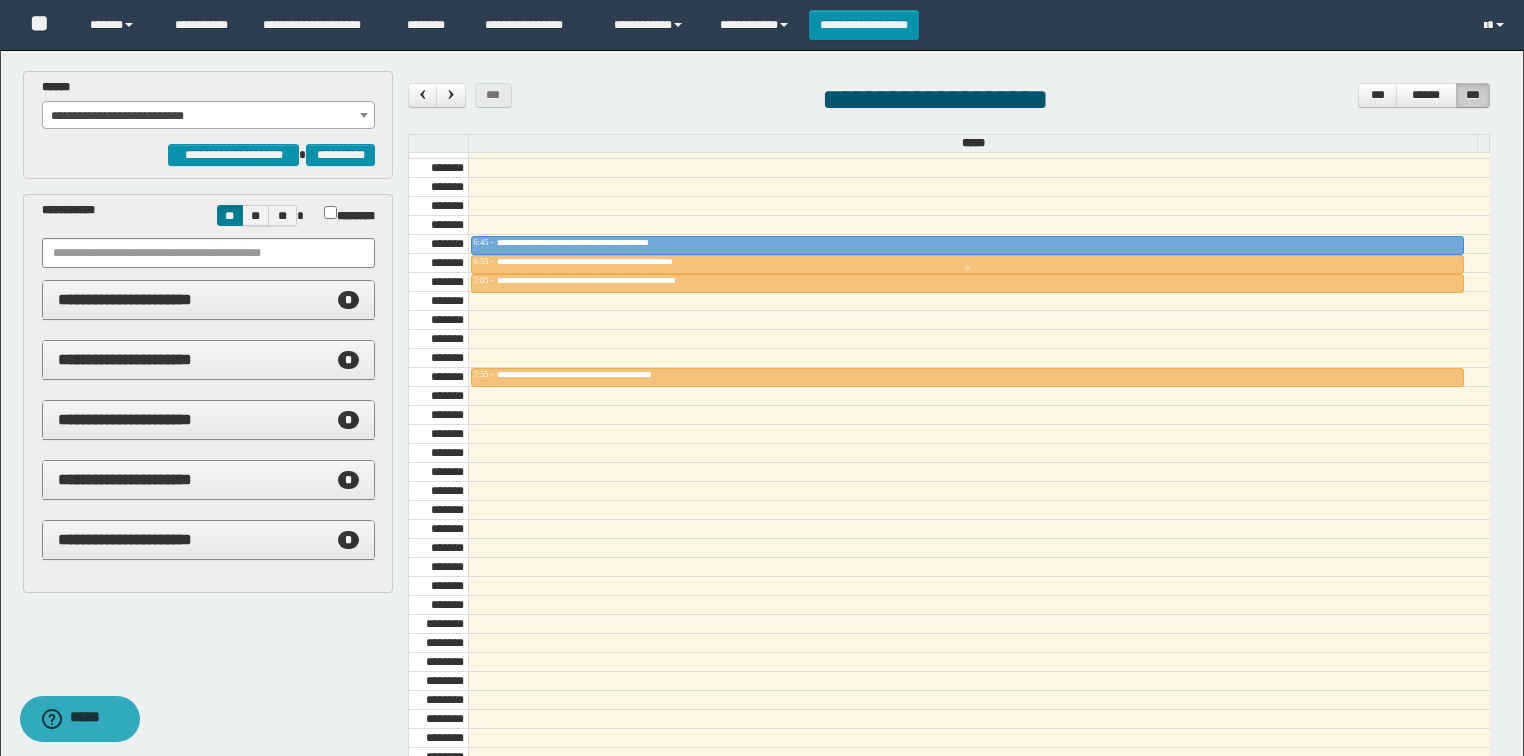 click on "**********" at bounding box center [967, 262] 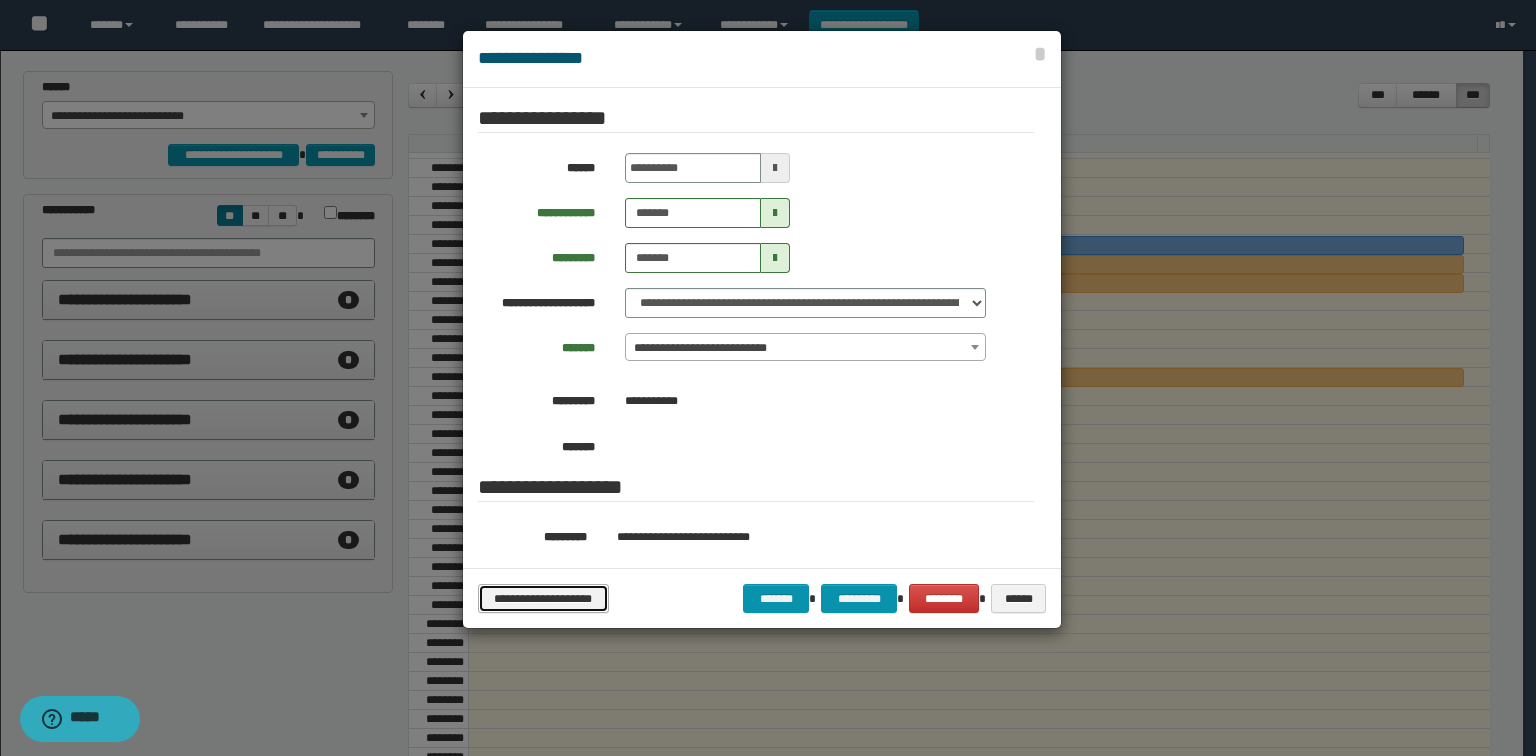 click on "**********" at bounding box center (543, 599) 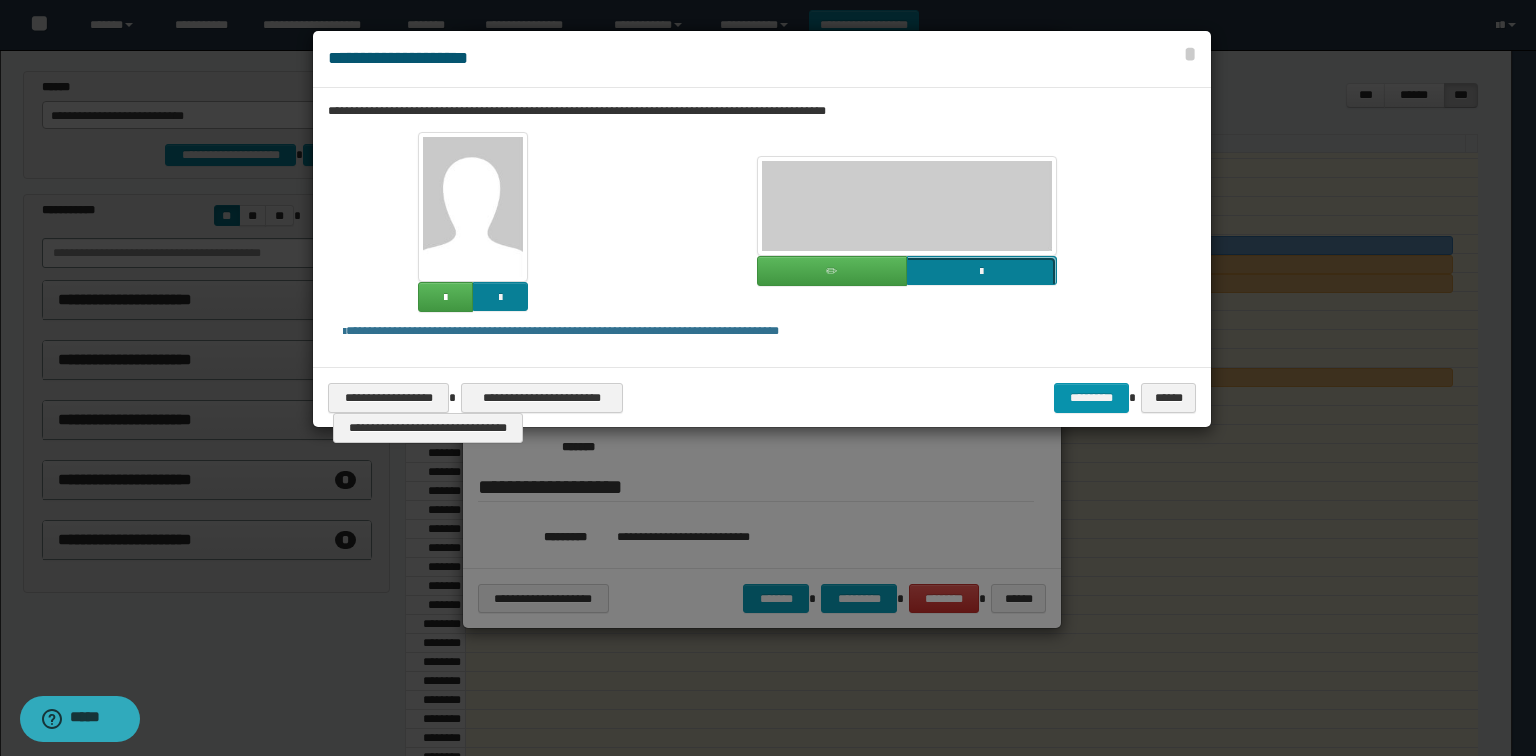 click at bounding box center (-835, 407) 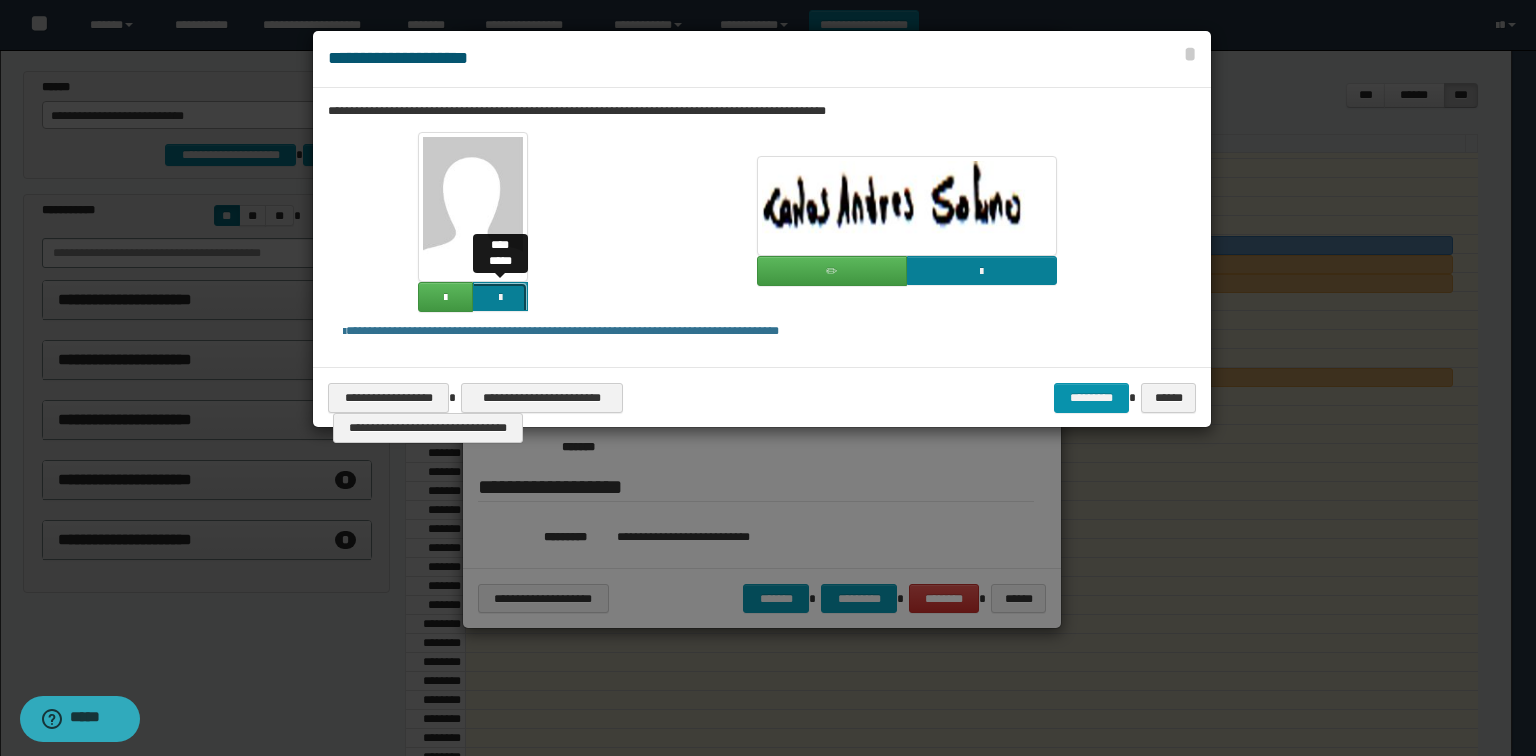 click at bounding box center [-1364, 433] 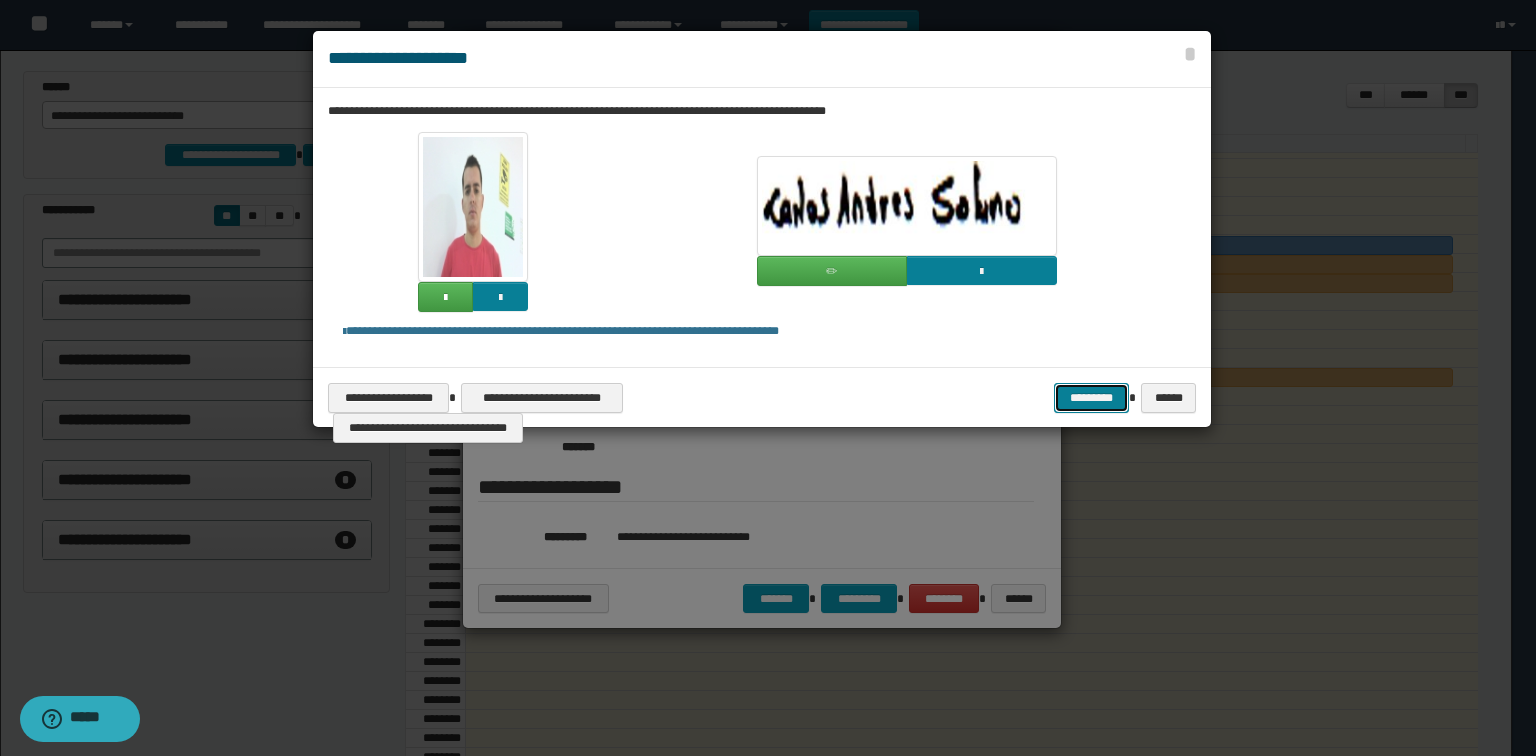 click on "*********" at bounding box center (1091, 398) 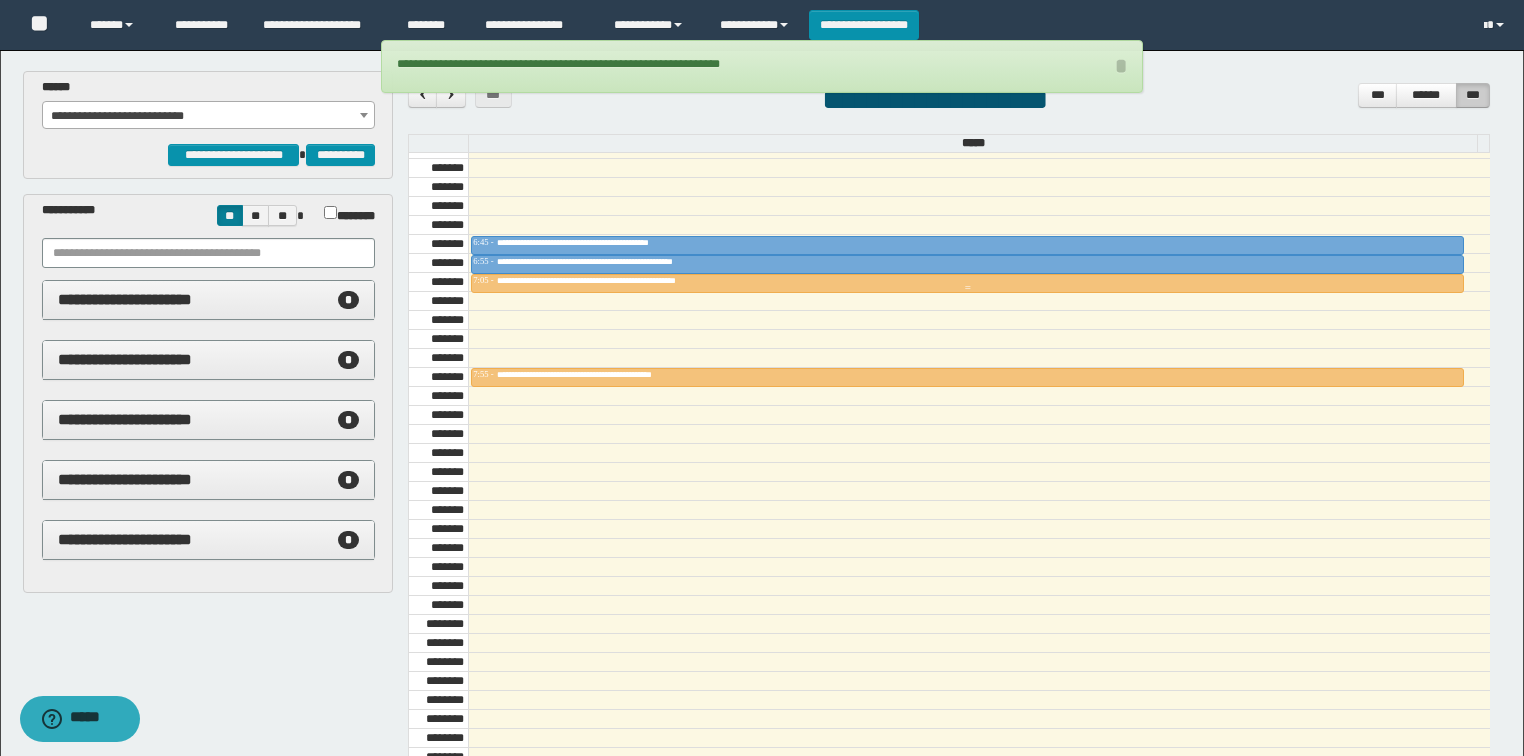 click on "**********" at bounding box center (967, 281) 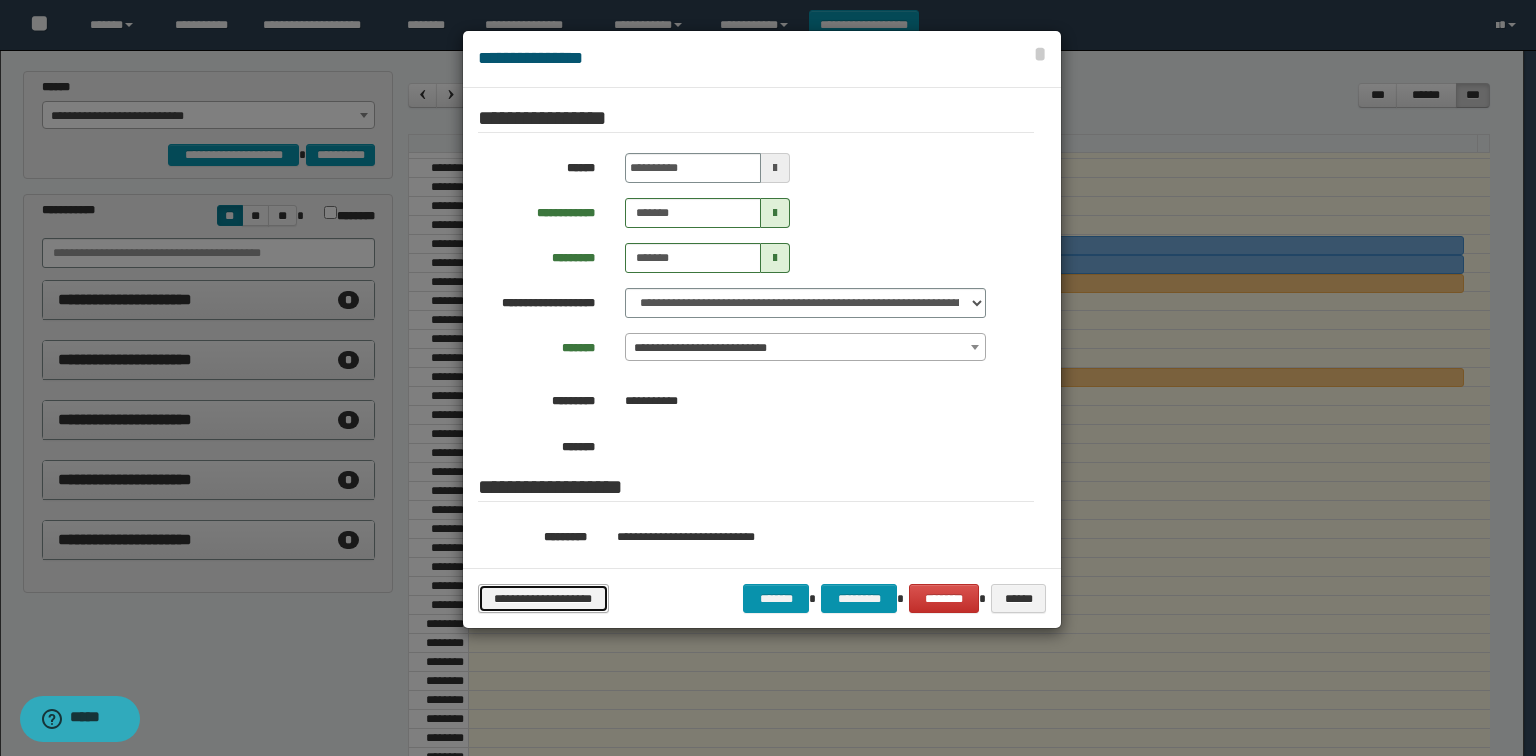 click on "**********" at bounding box center [543, 599] 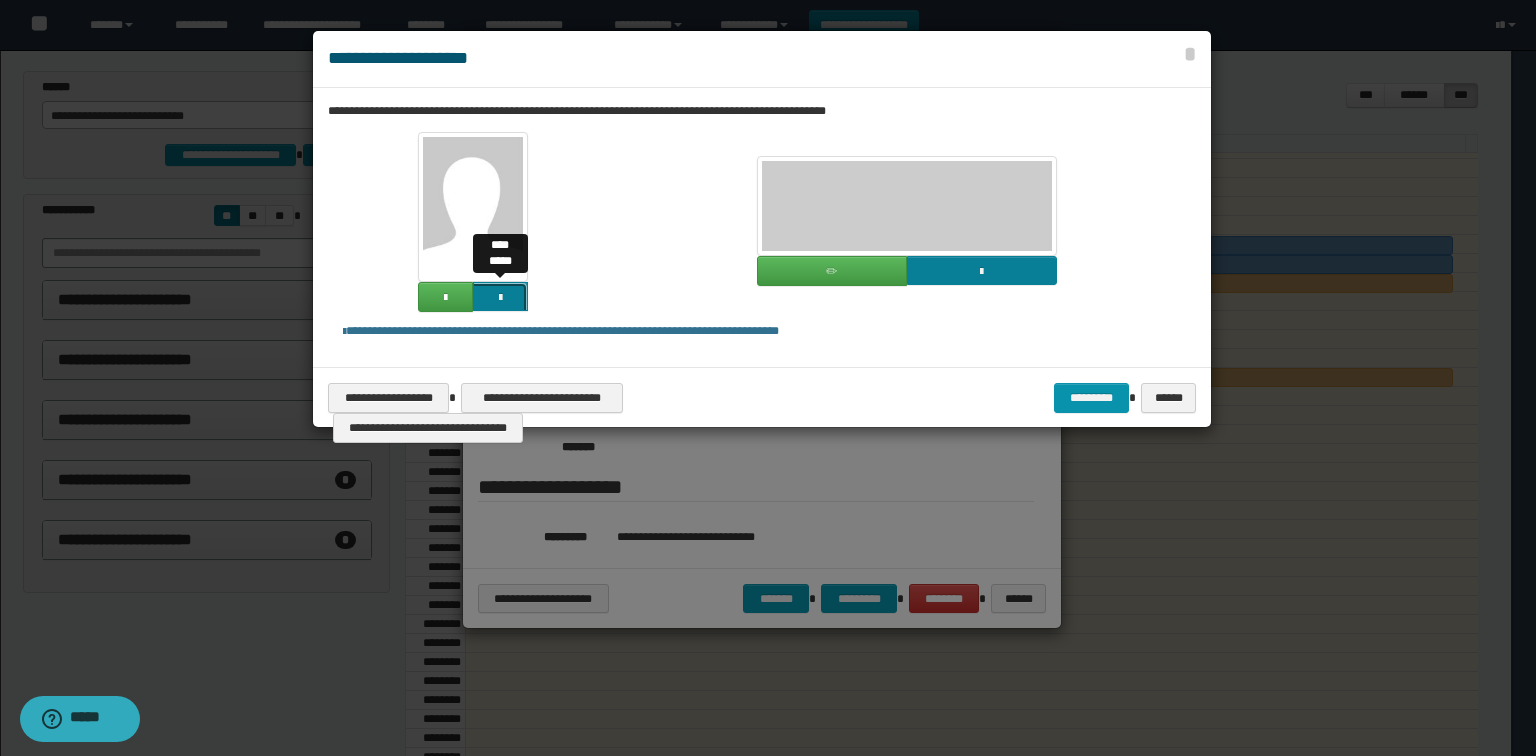 click at bounding box center [-1364, 433] 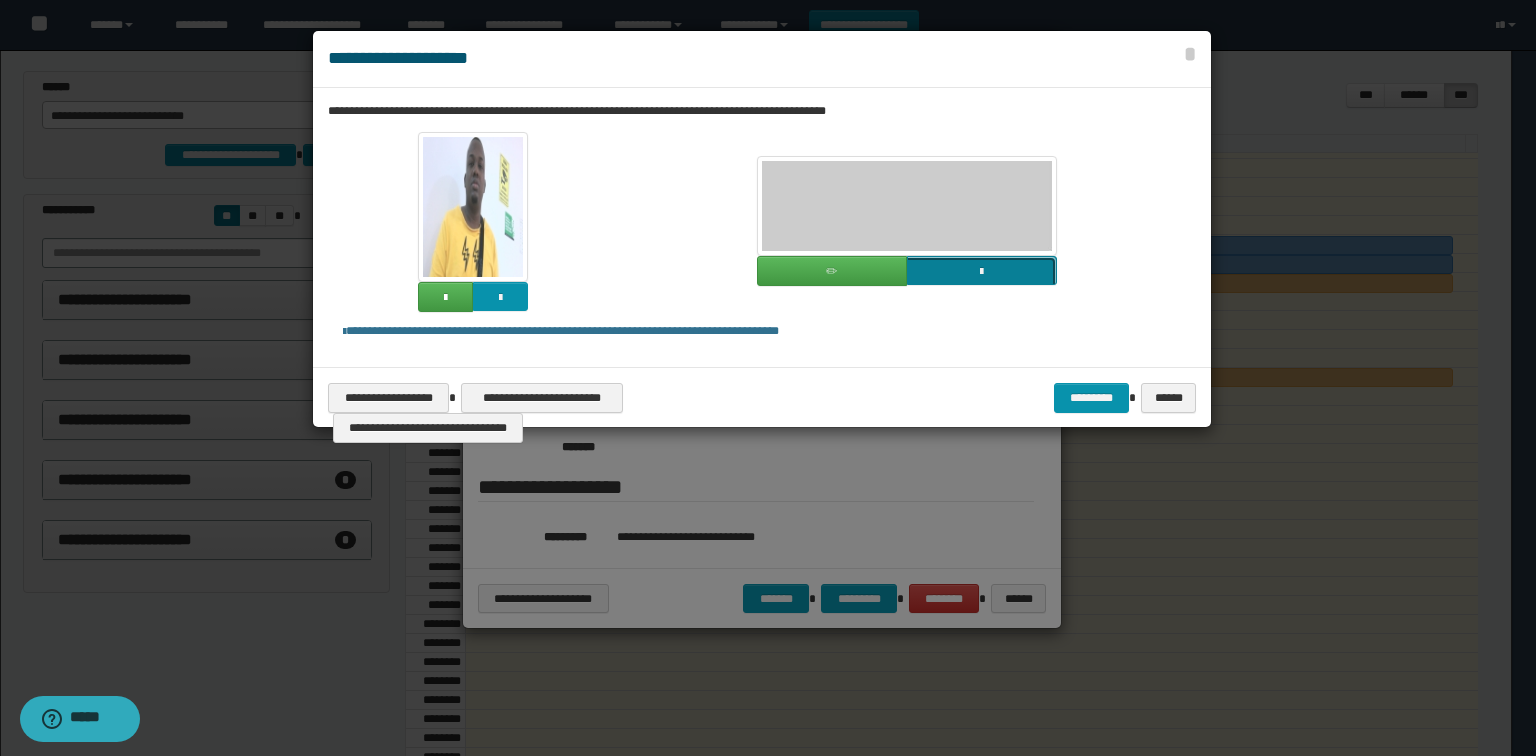 click at bounding box center [-835, 407] 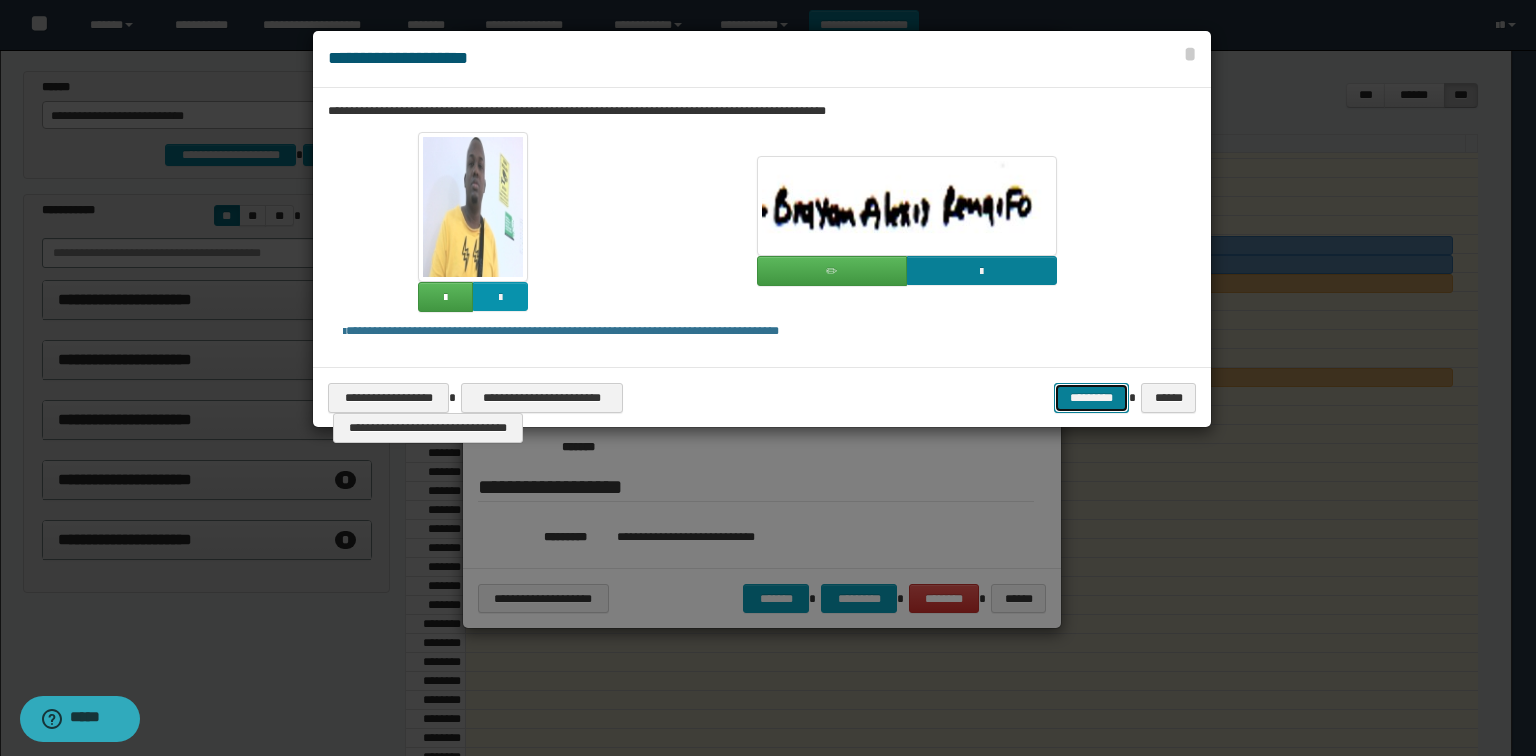 click on "*********" at bounding box center [1091, 398] 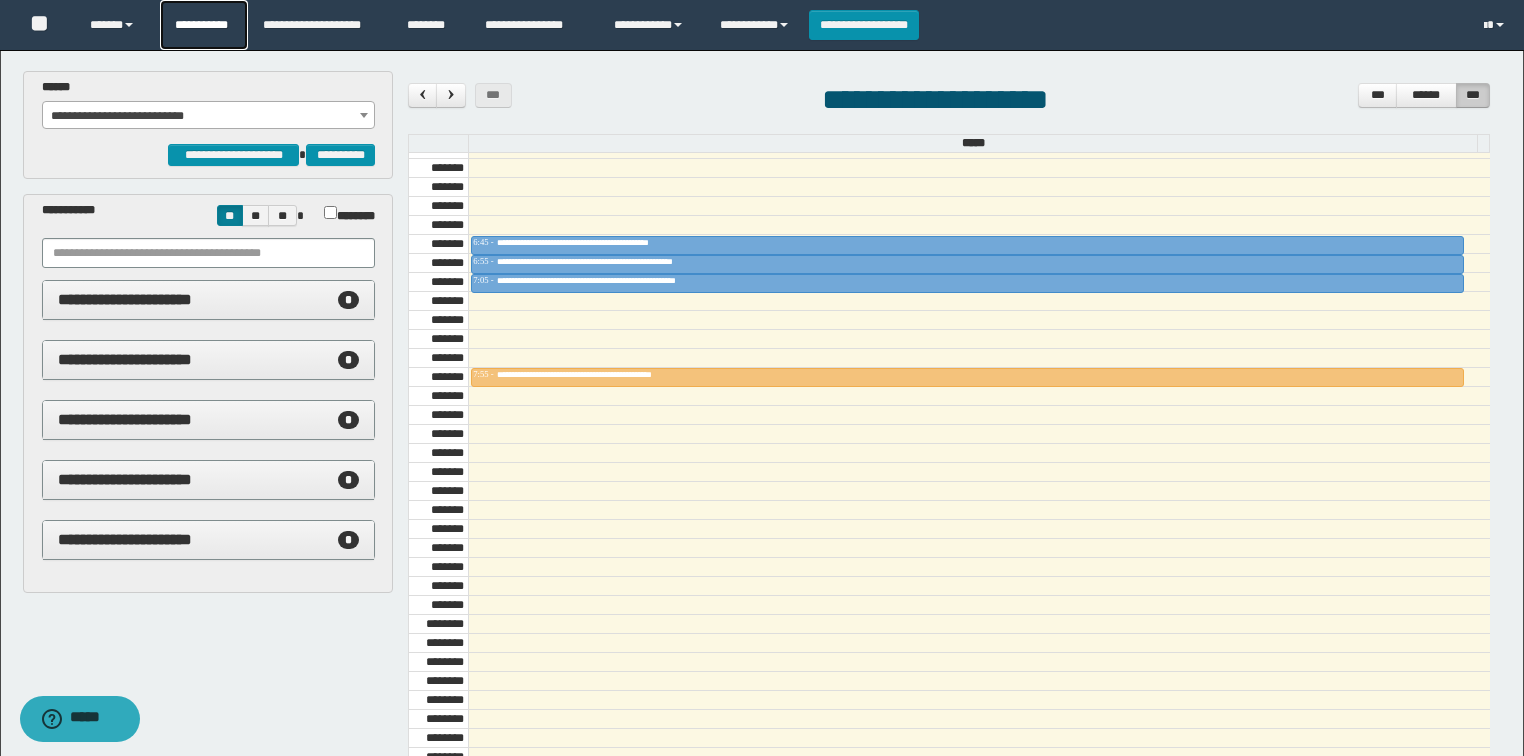 click on "**********" at bounding box center (204, 25) 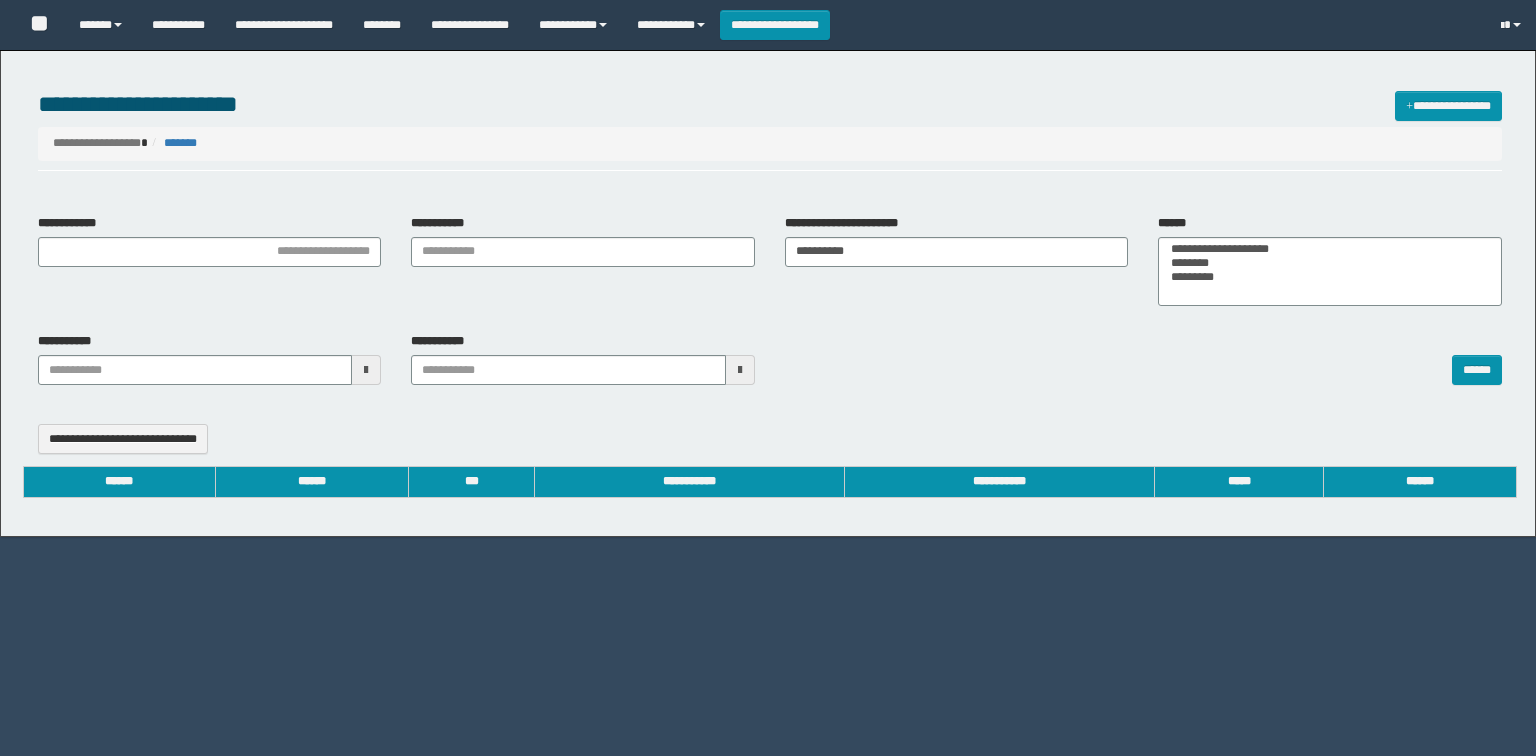 select 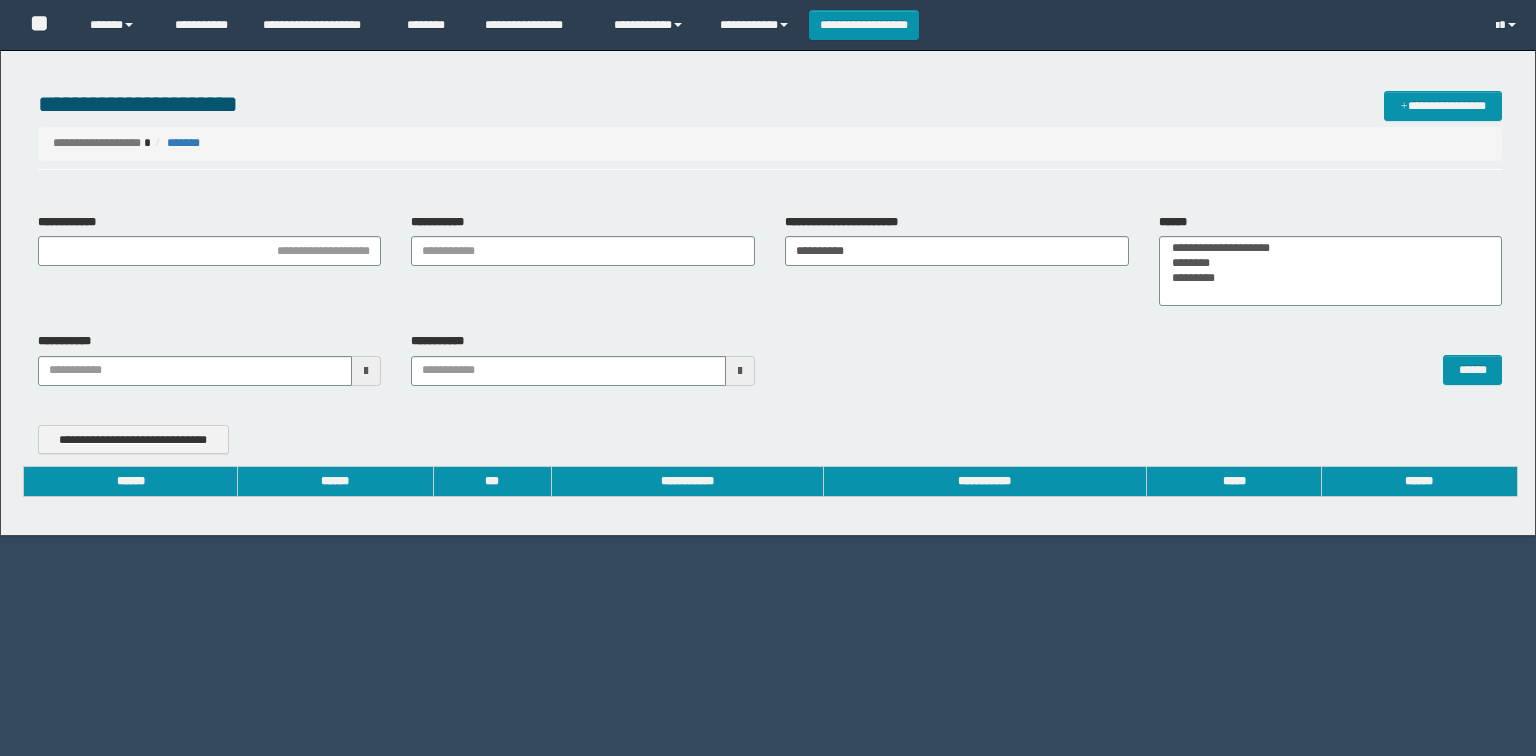 scroll, scrollTop: 0, scrollLeft: 0, axis: both 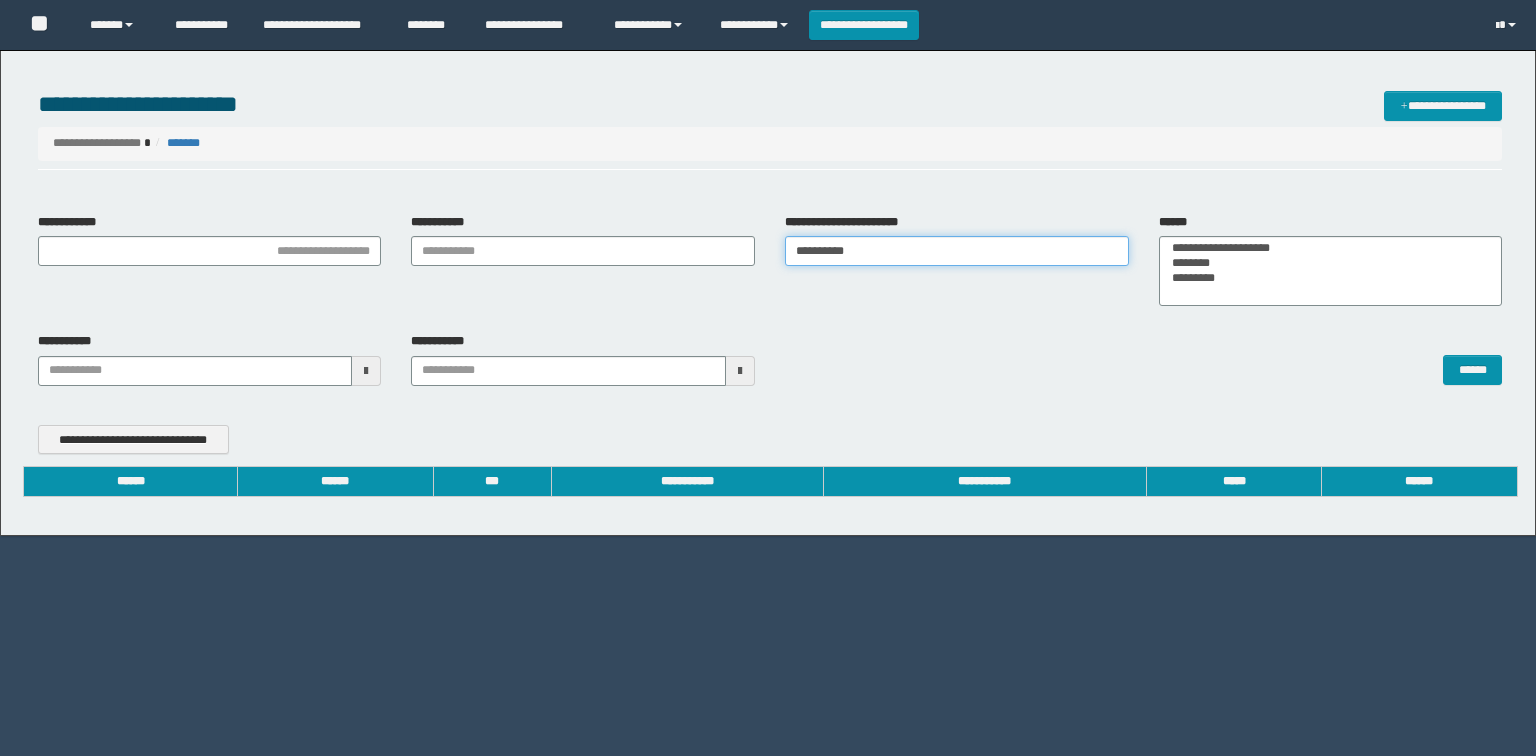 drag, startPoint x: 925, startPoint y: 251, endPoint x: 748, endPoint y: 288, distance: 180.82588 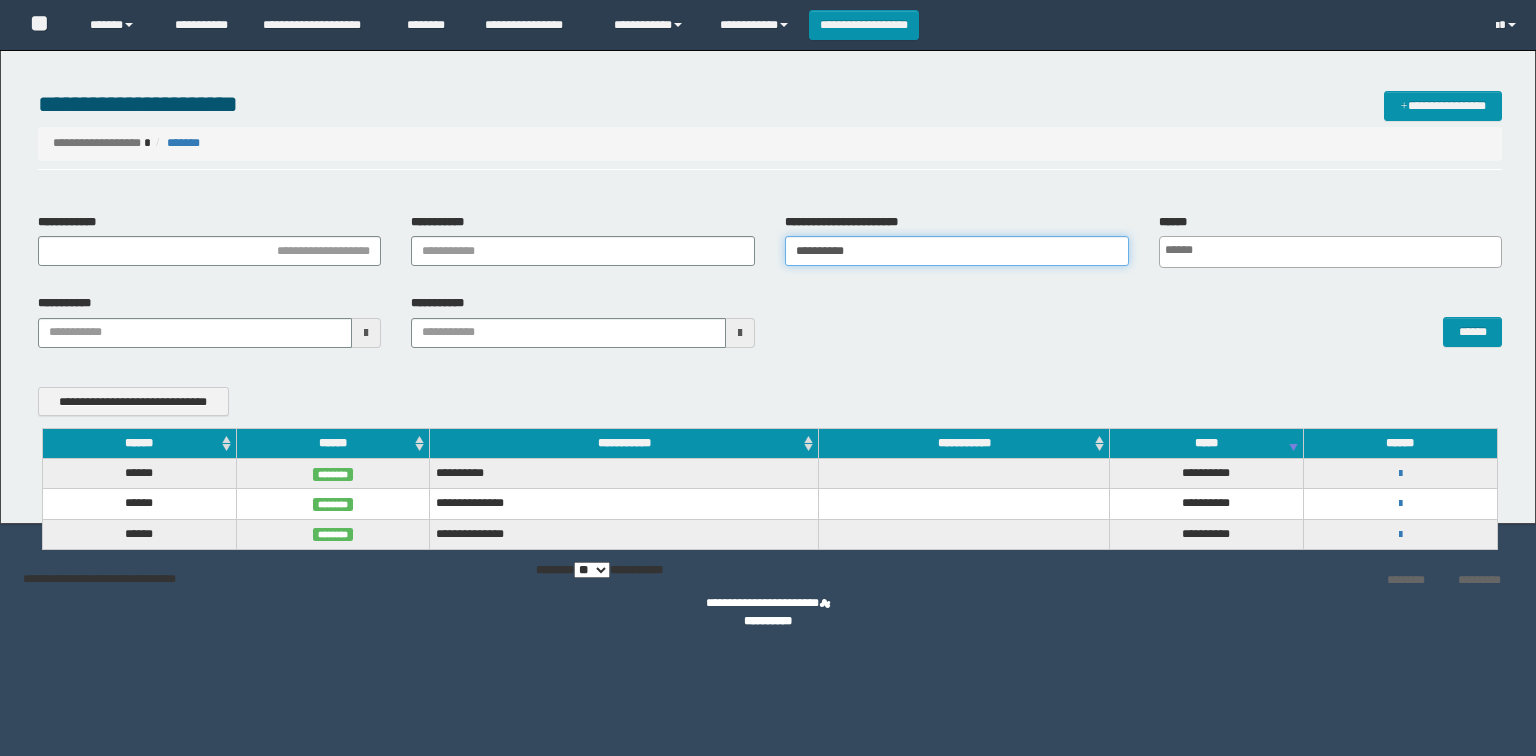 scroll, scrollTop: 0, scrollLeft: 0, axis: both 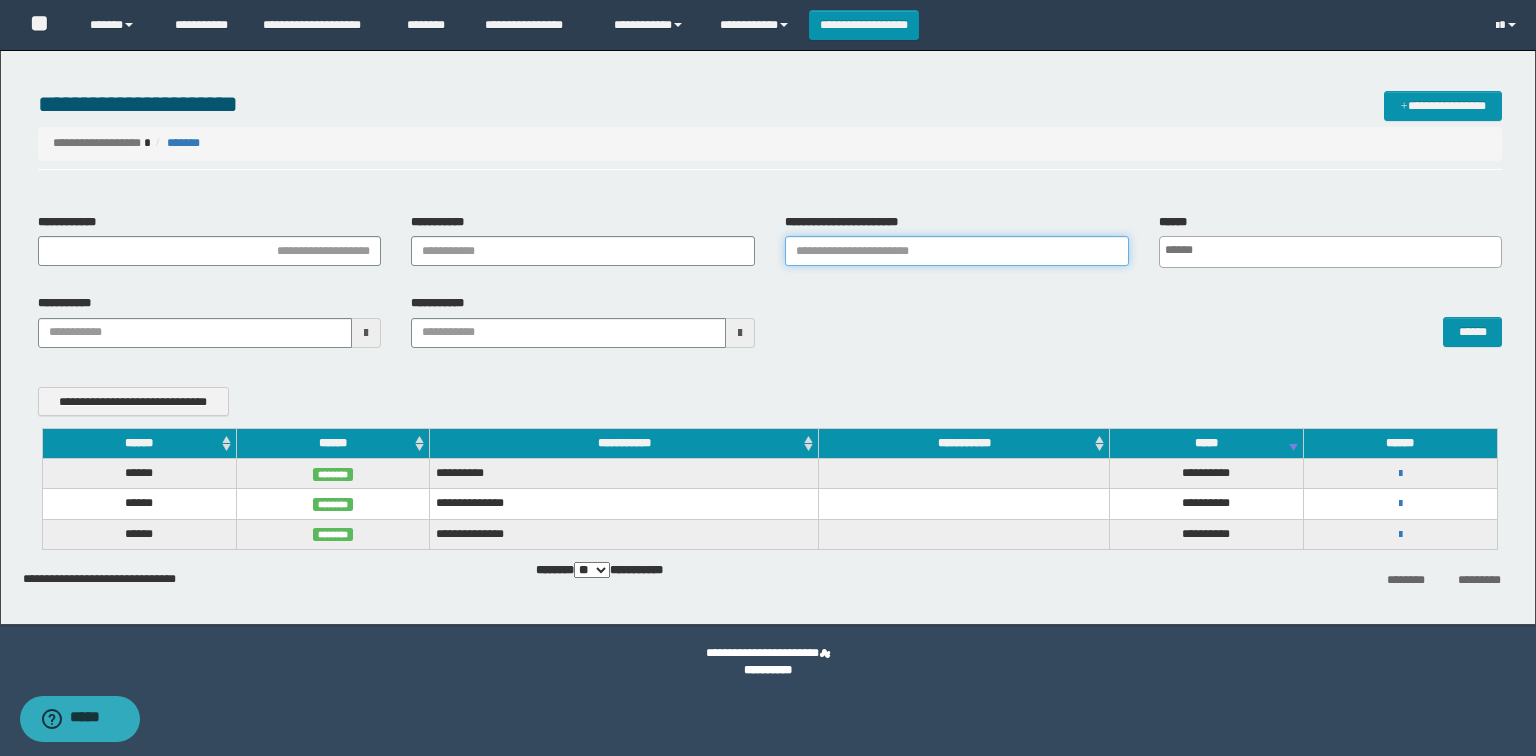 type on "*" 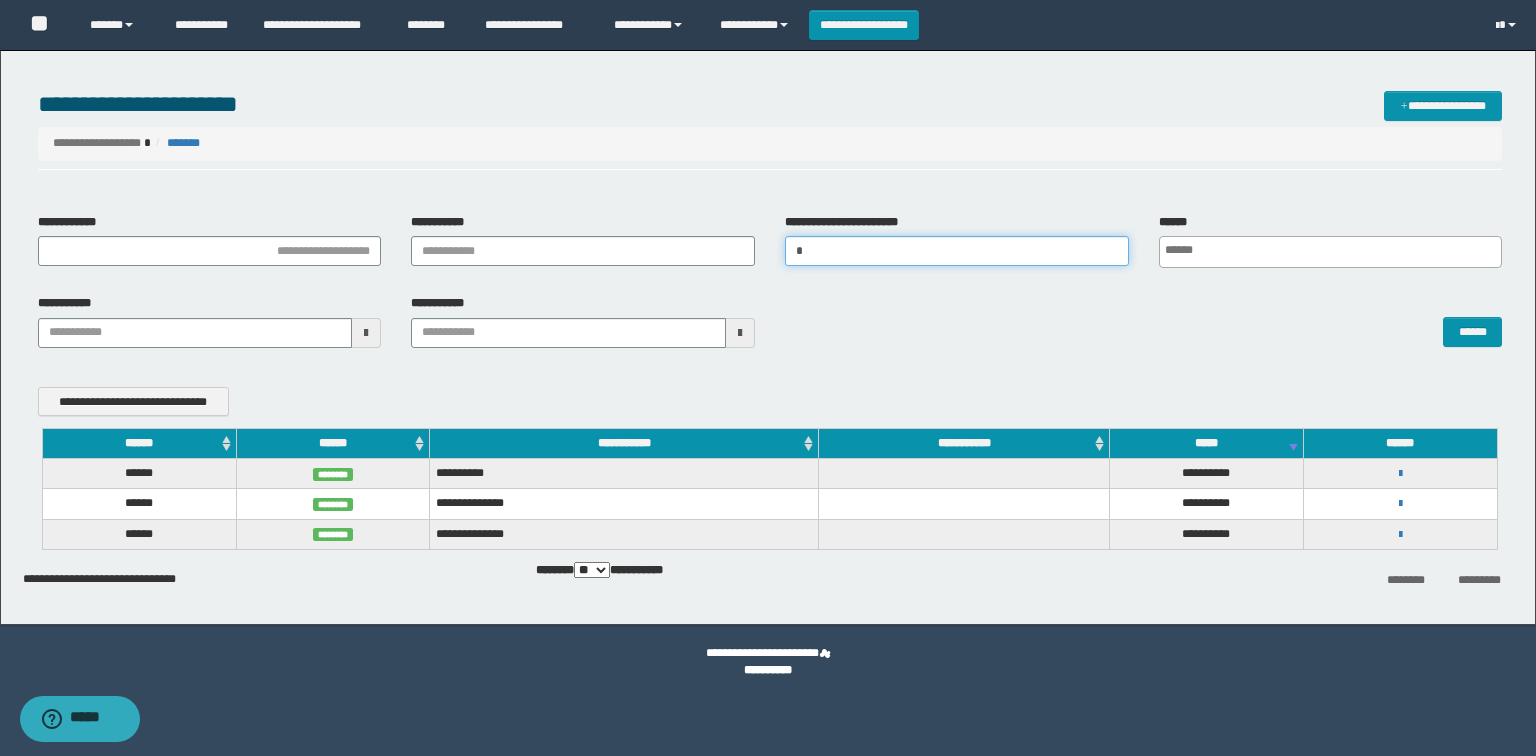 type 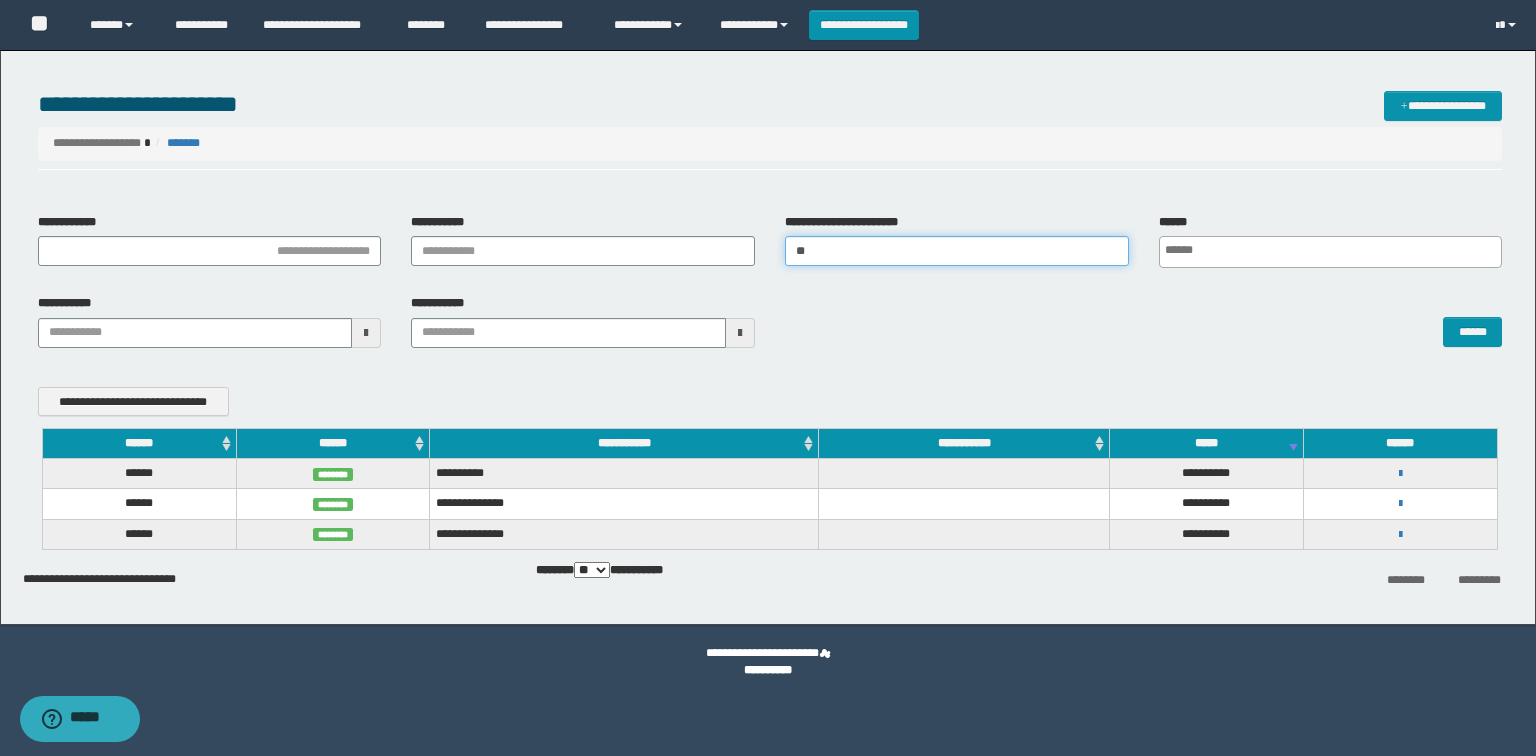 type 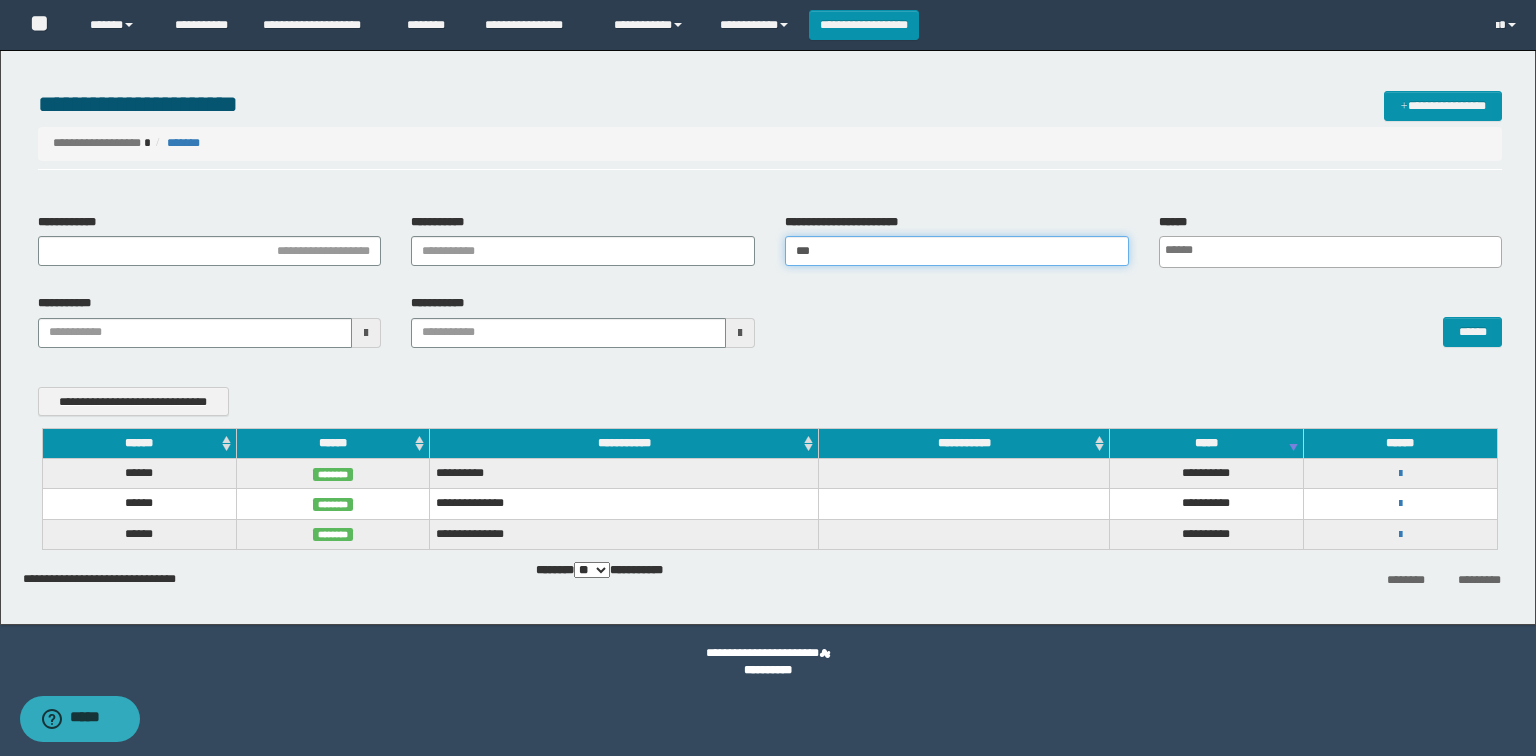 type 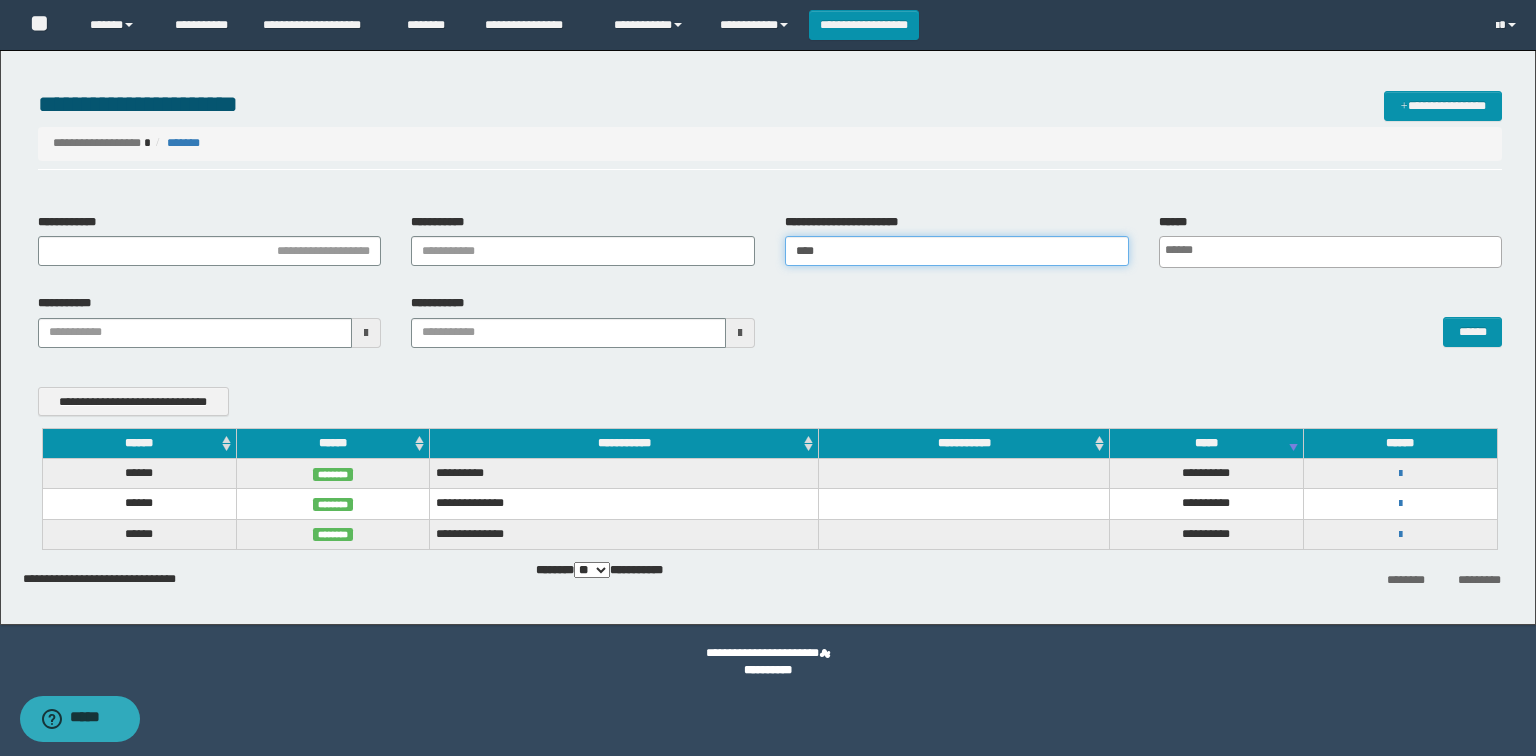 type 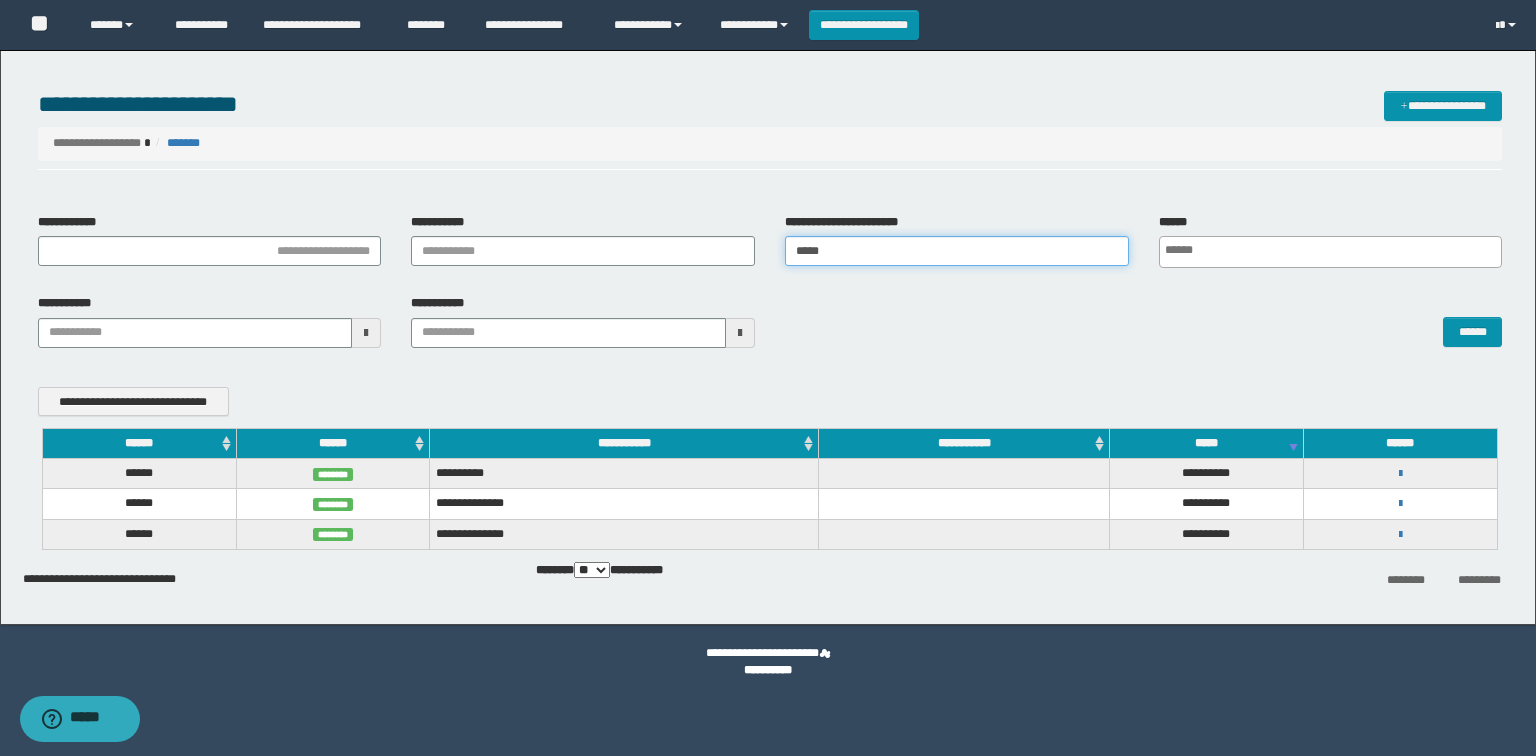 type 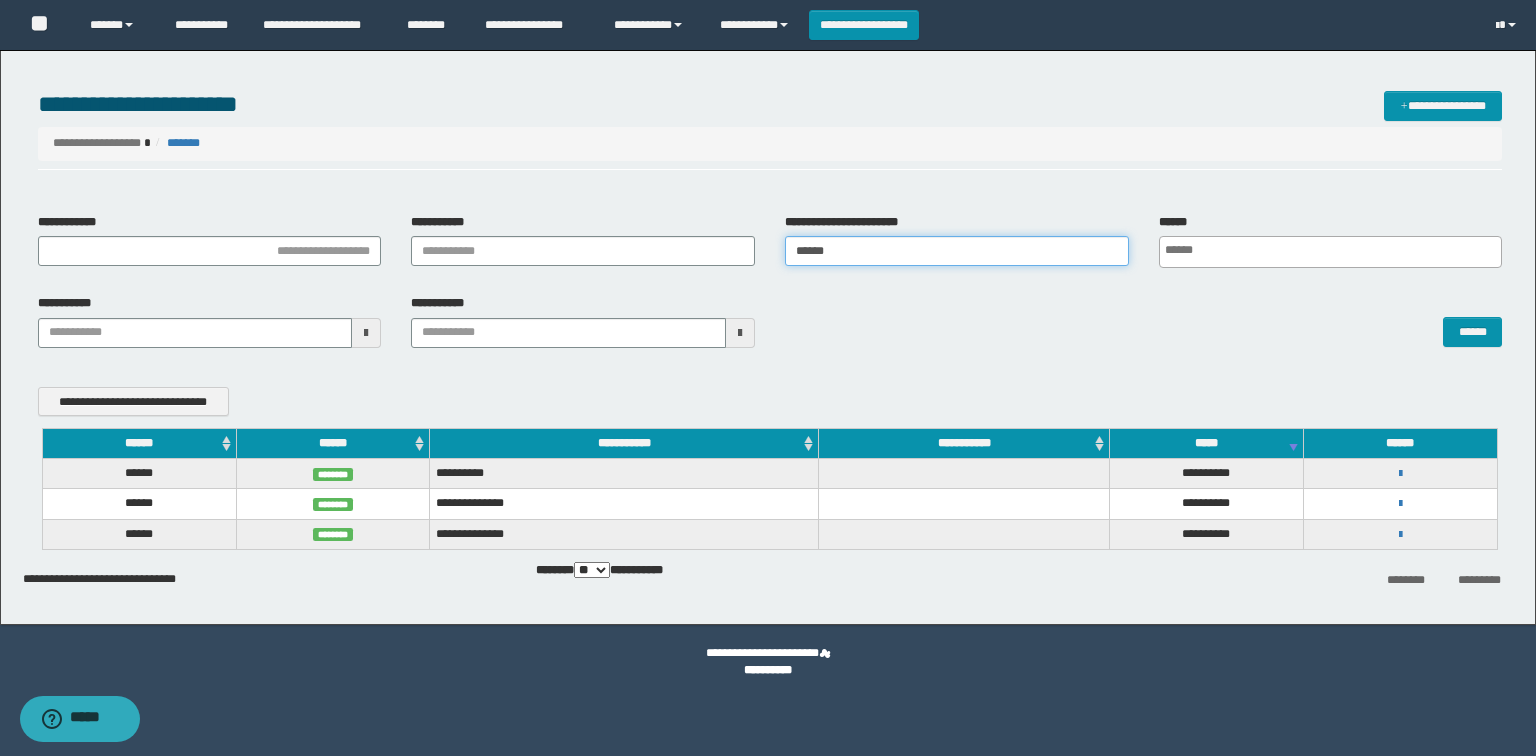 type 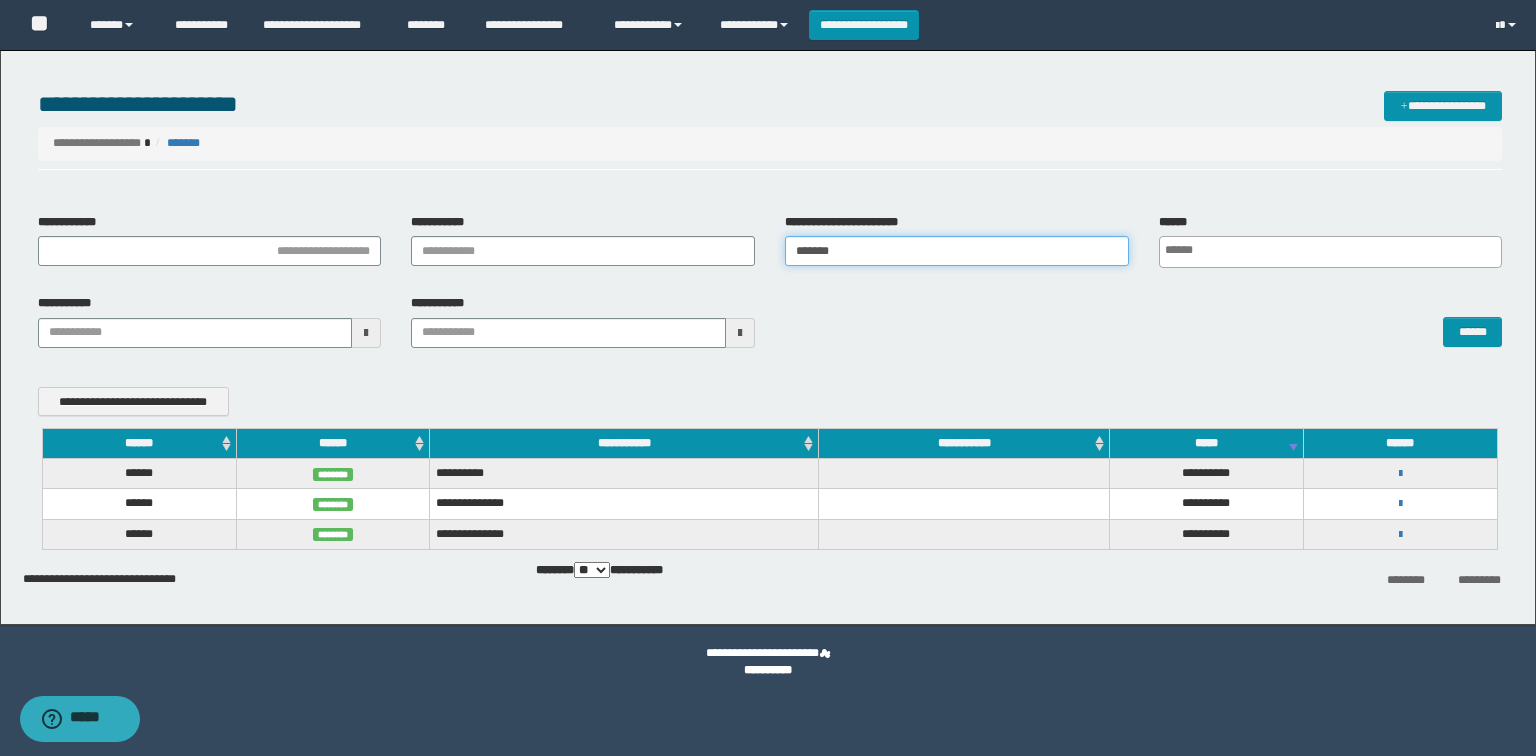 type 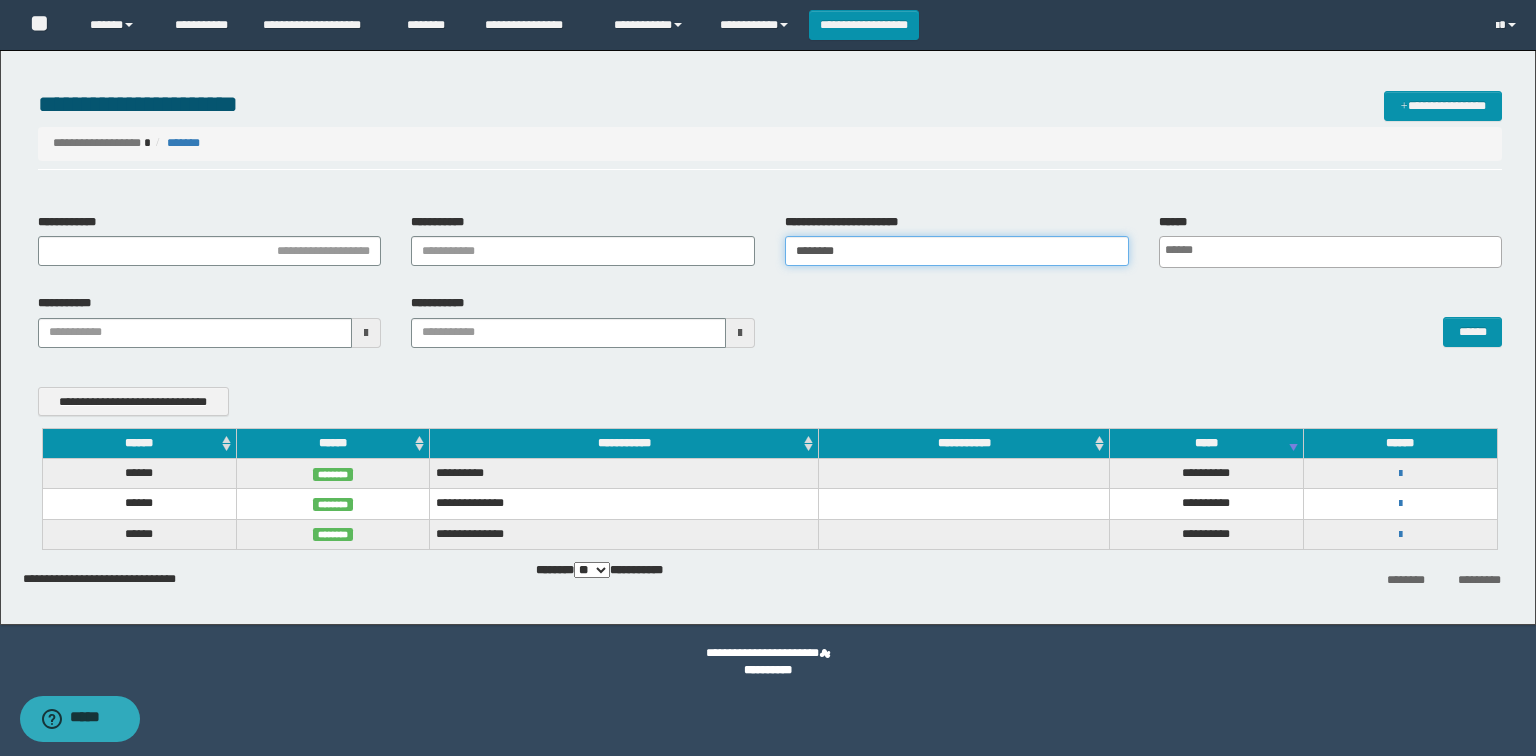 type 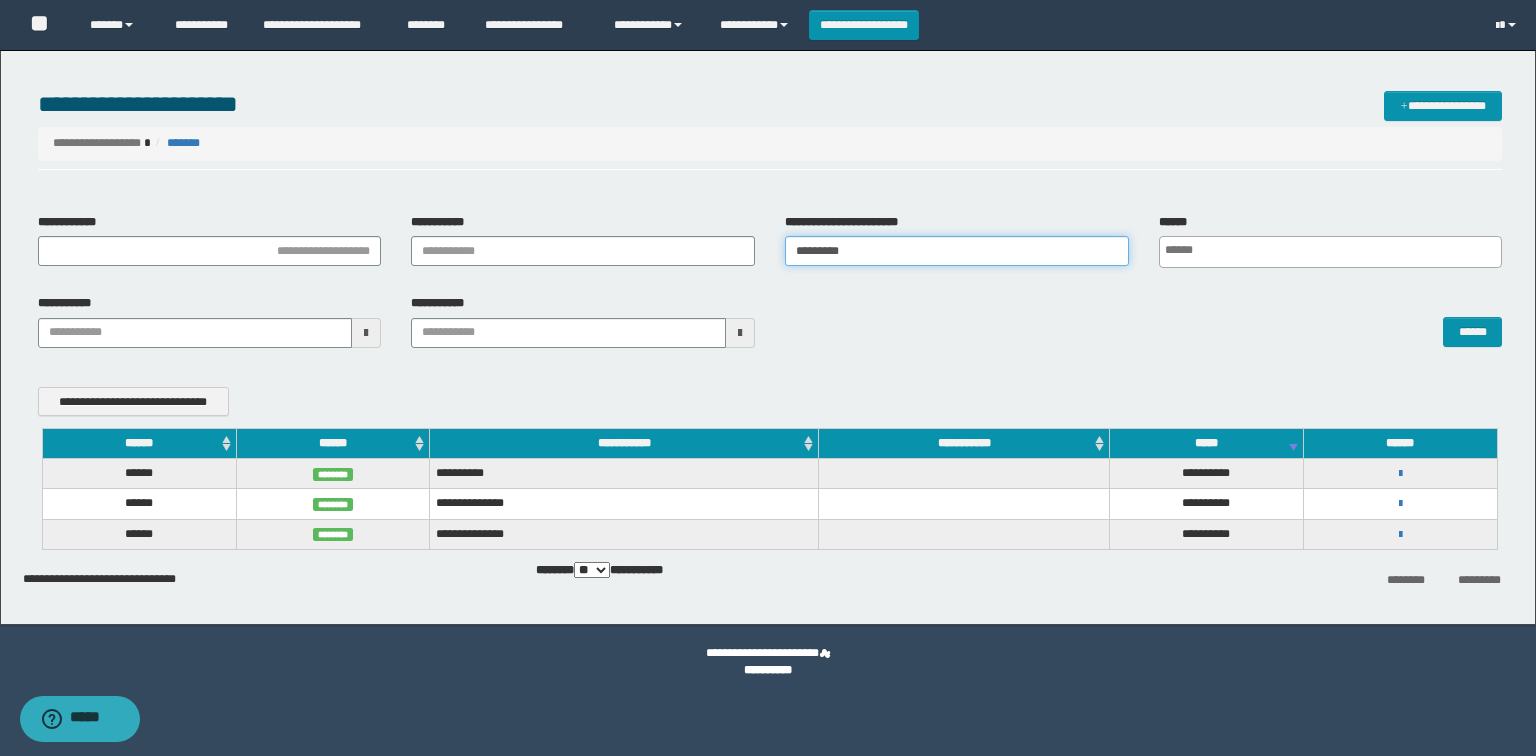 type 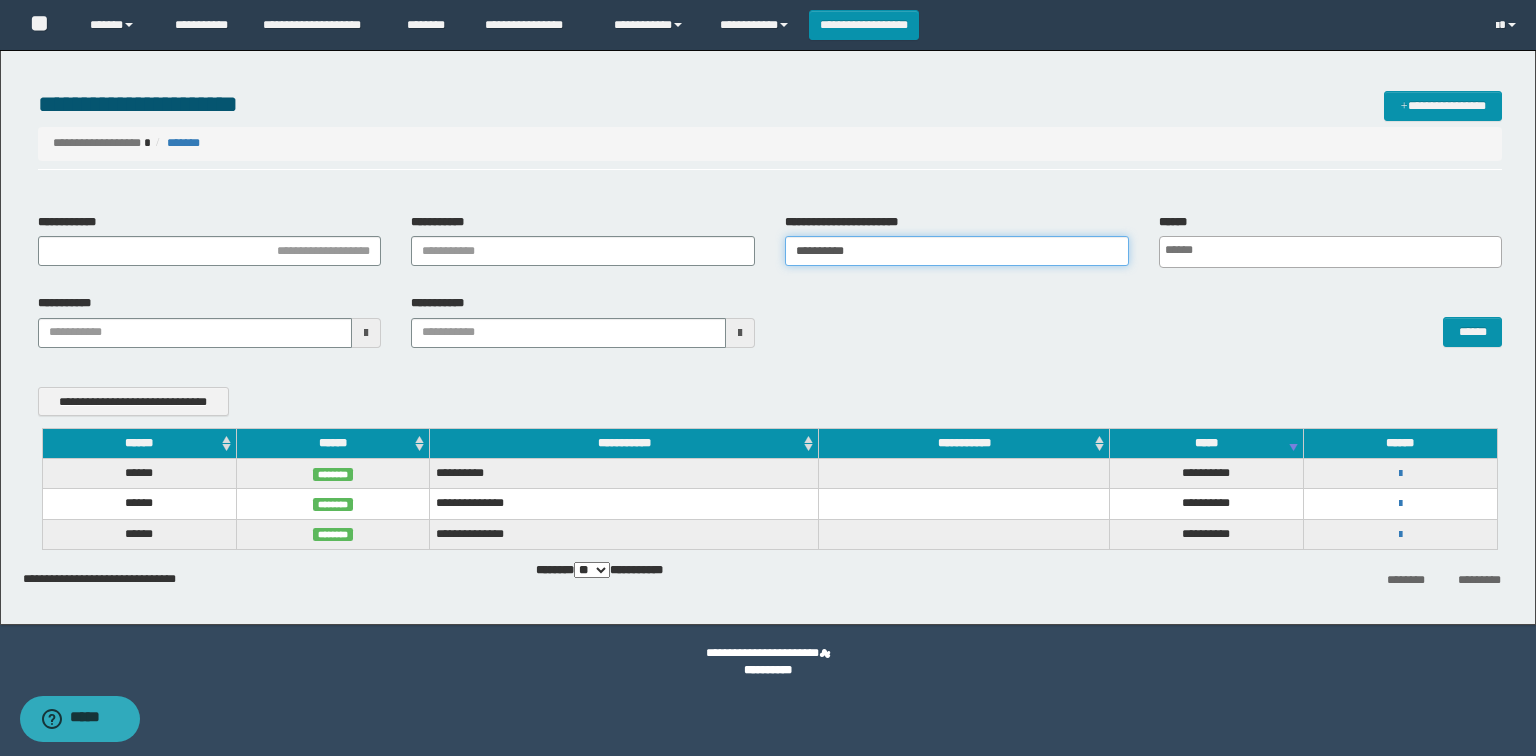 type 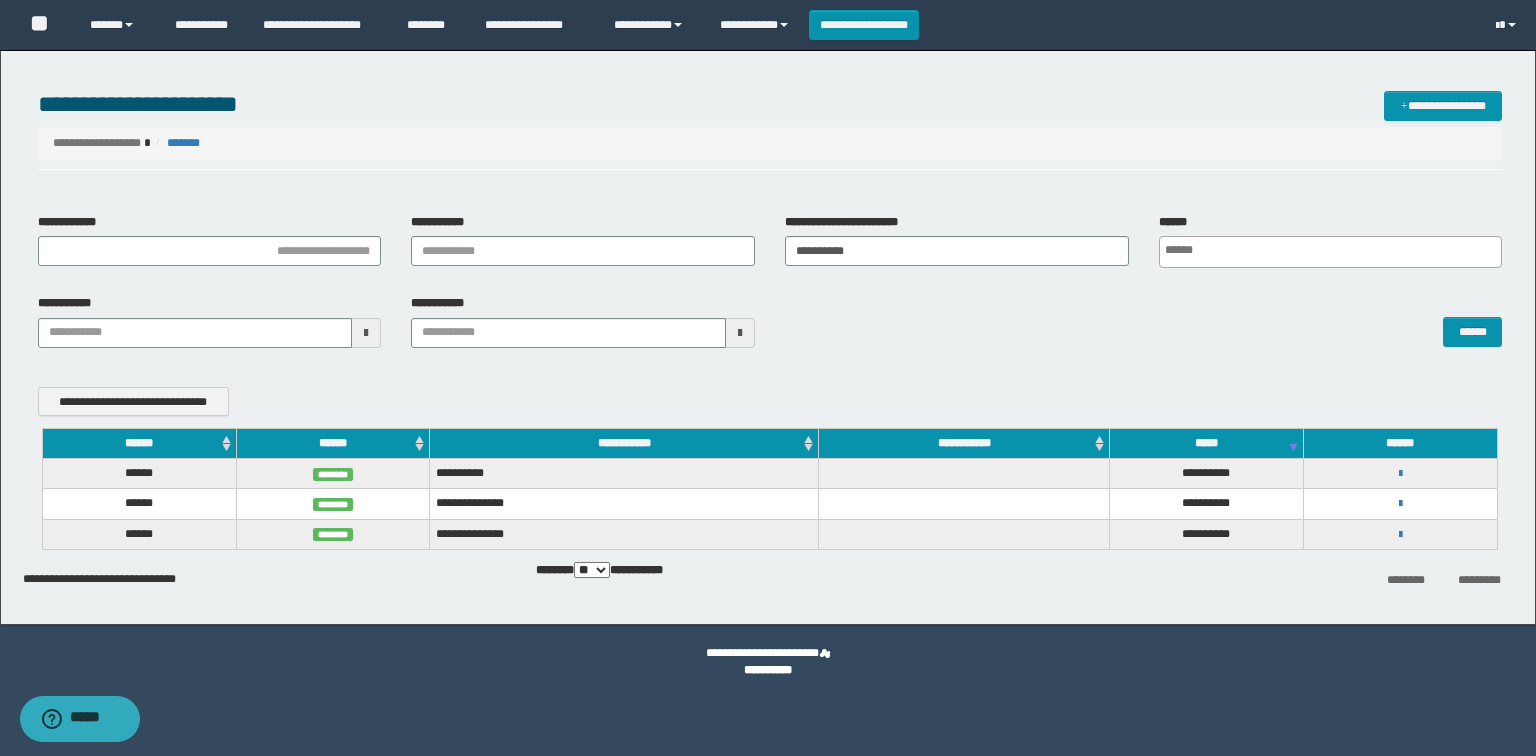 type 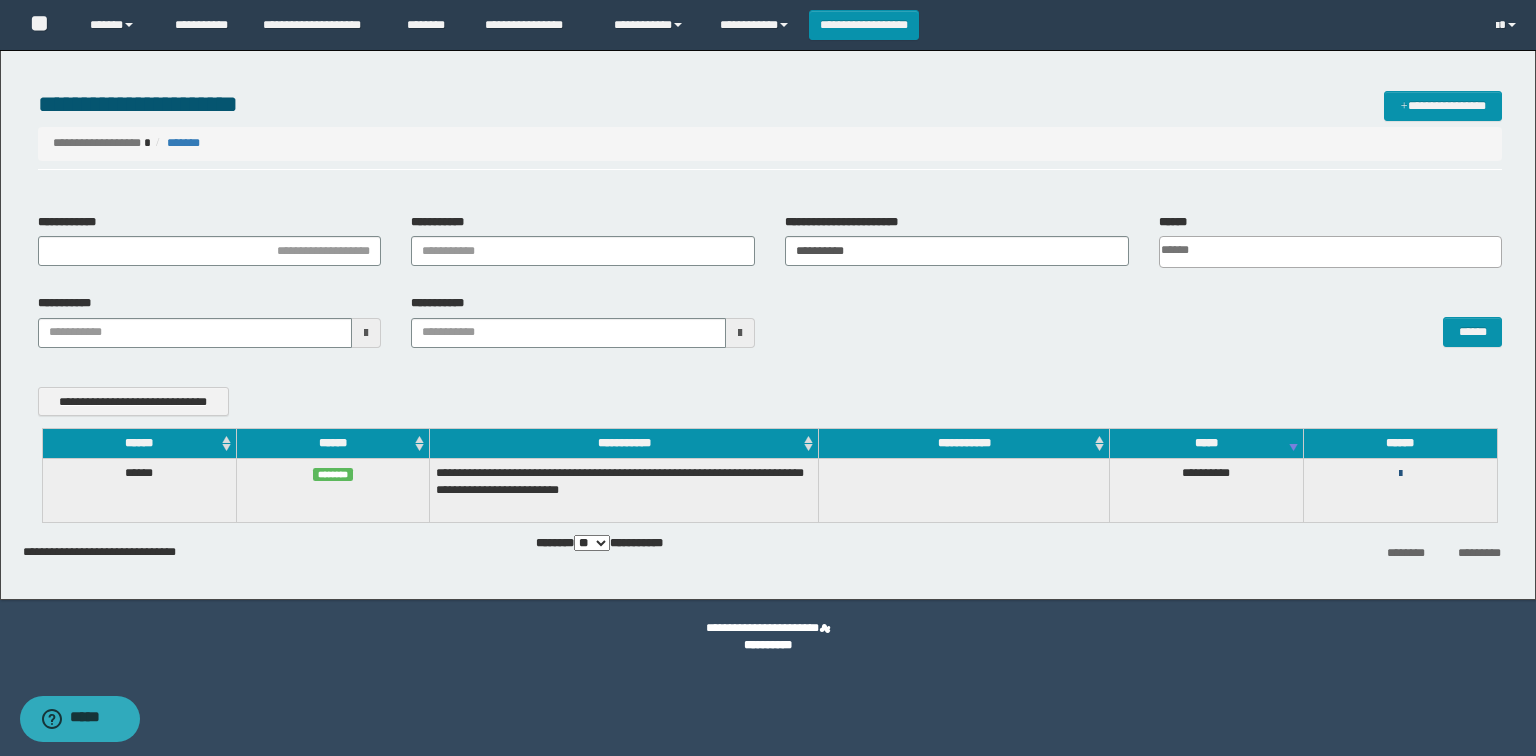 click at bounding box center [1400, 474] 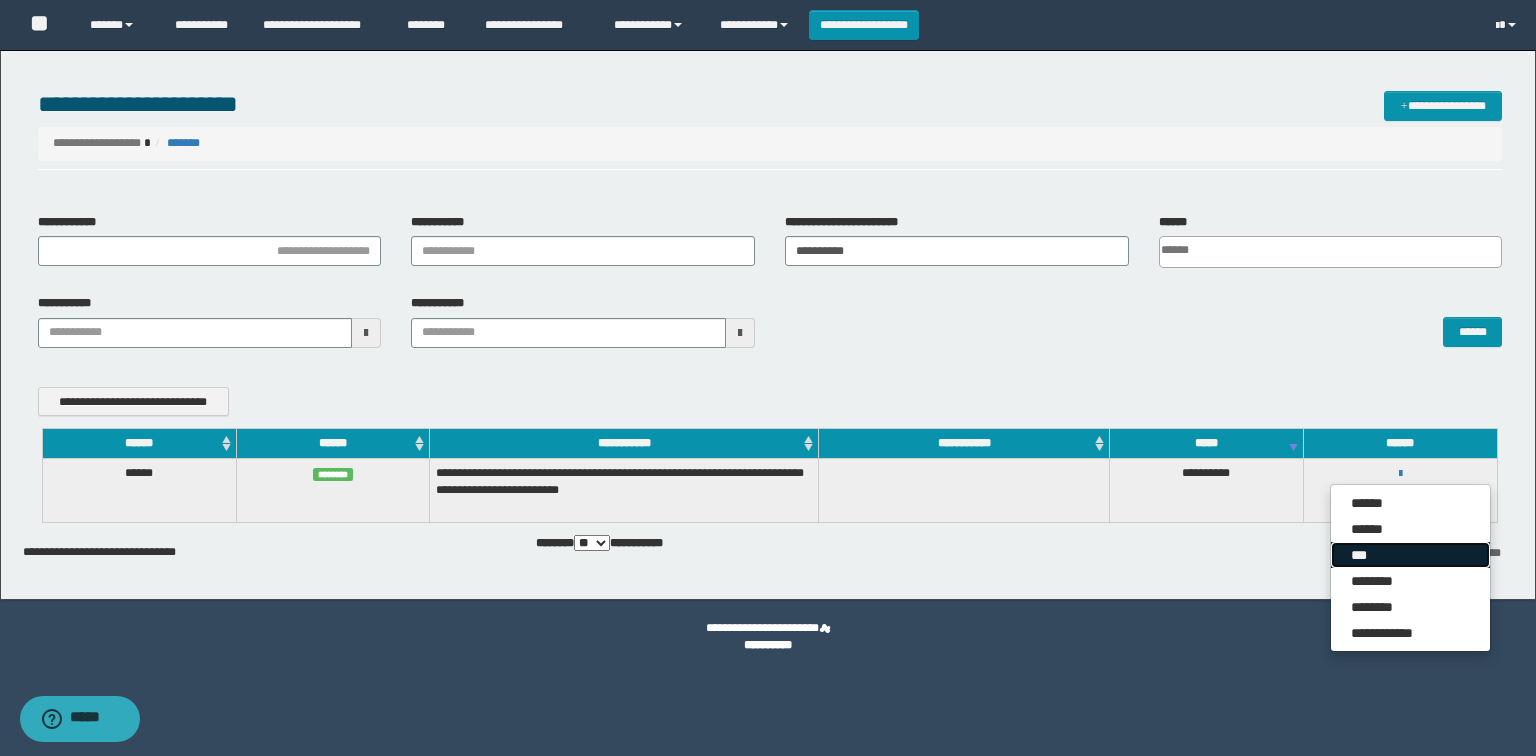click on "***" at bounding box center [1410, 555] 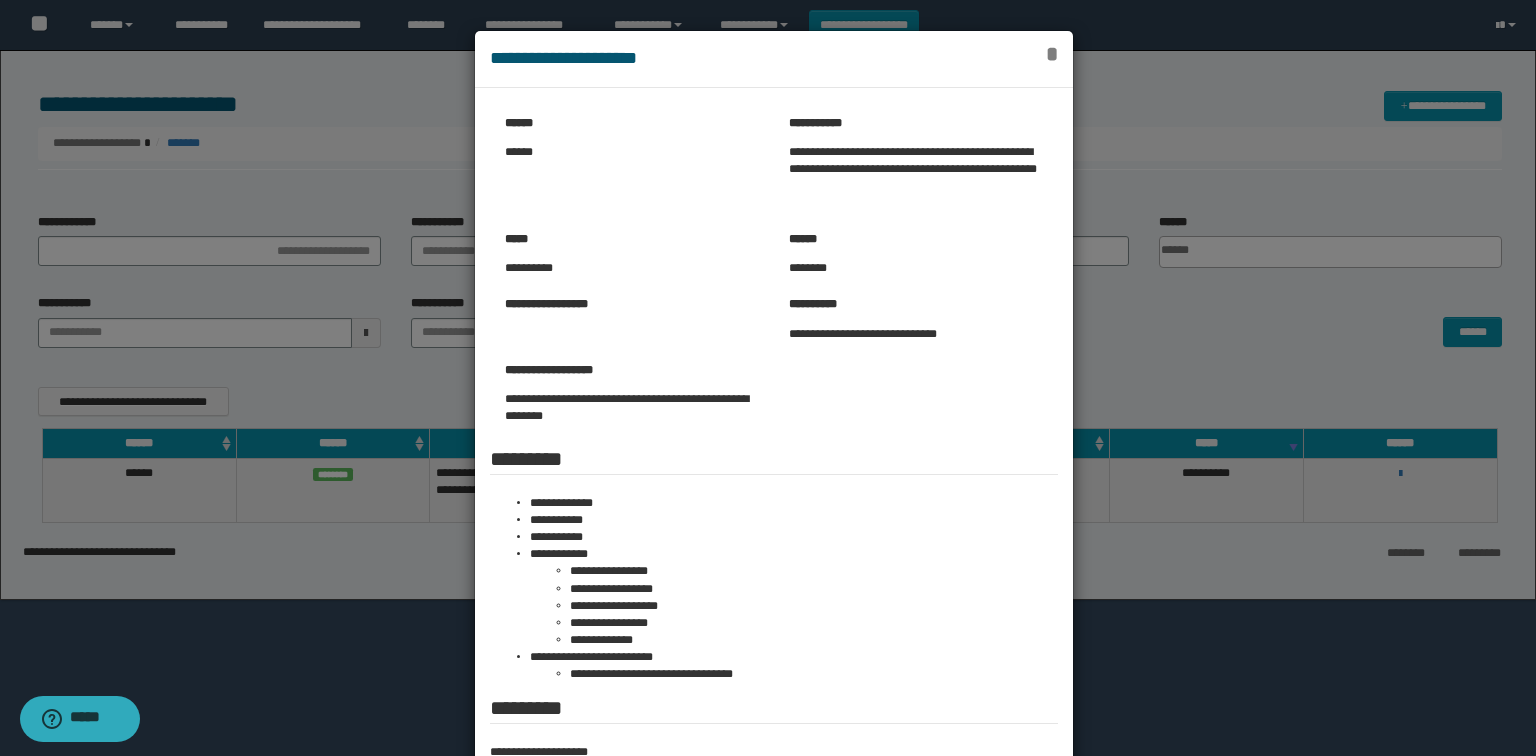 click on "**********" at bounding box center [774, 59] 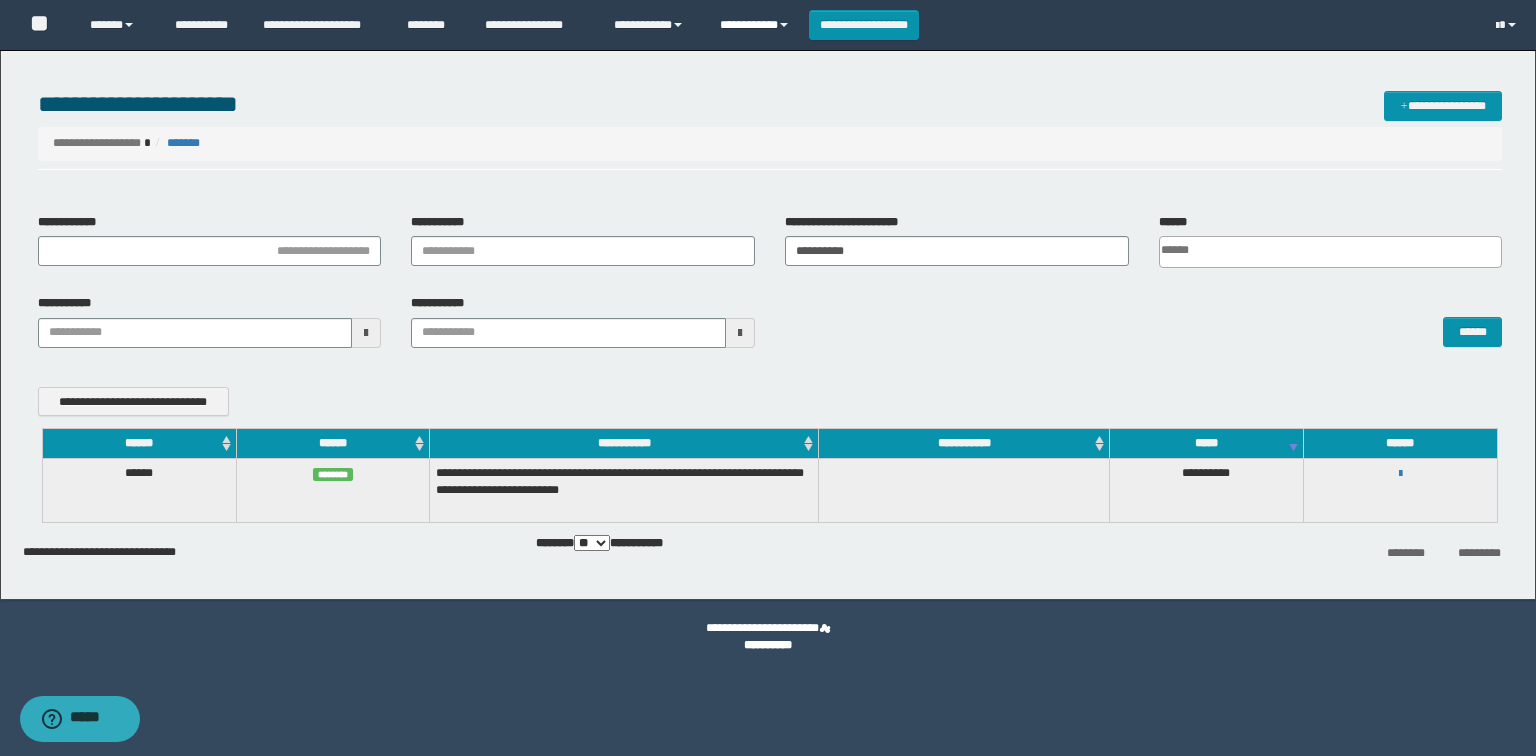 click on "**********" at bounding box center [757, 25] 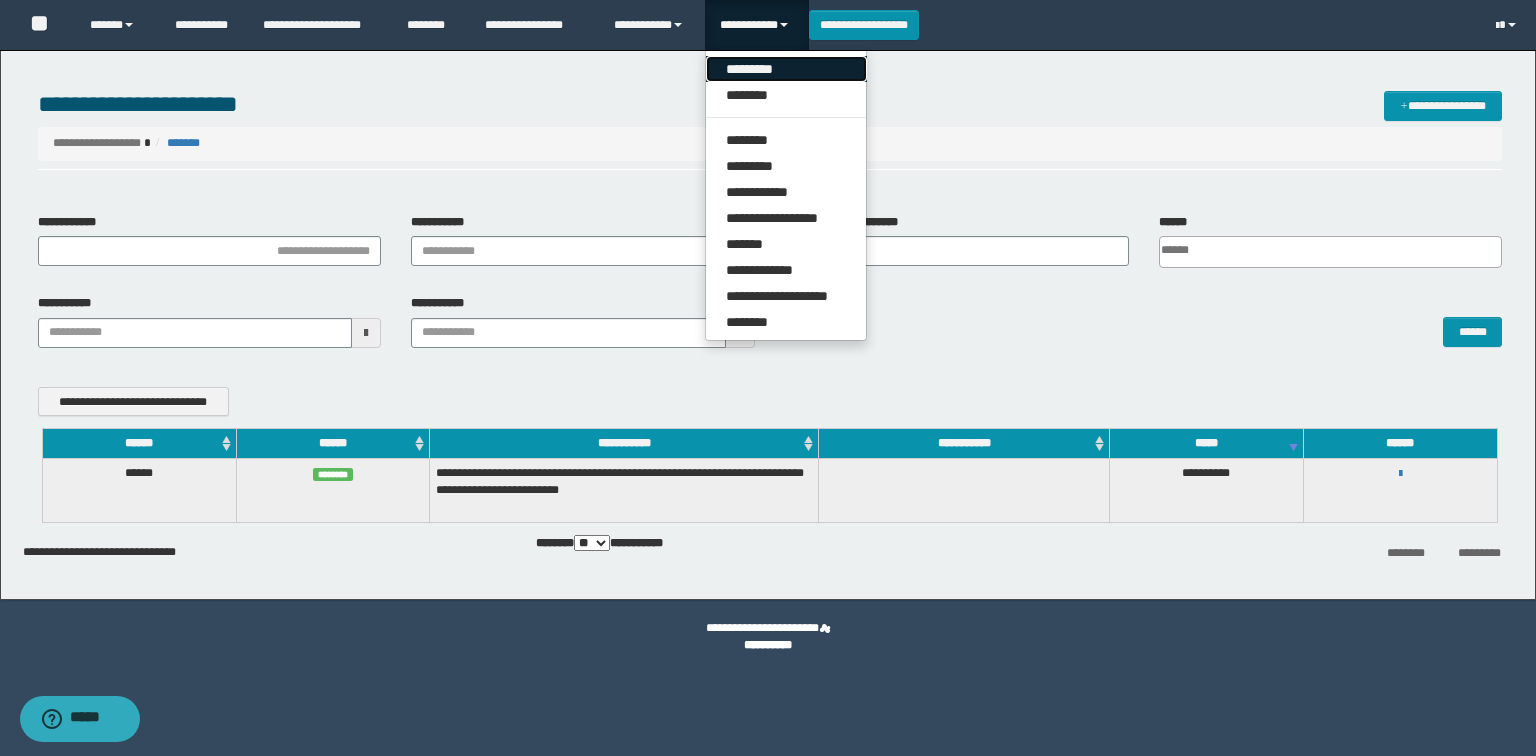 click on "*********" at bounding box center (786, 69) 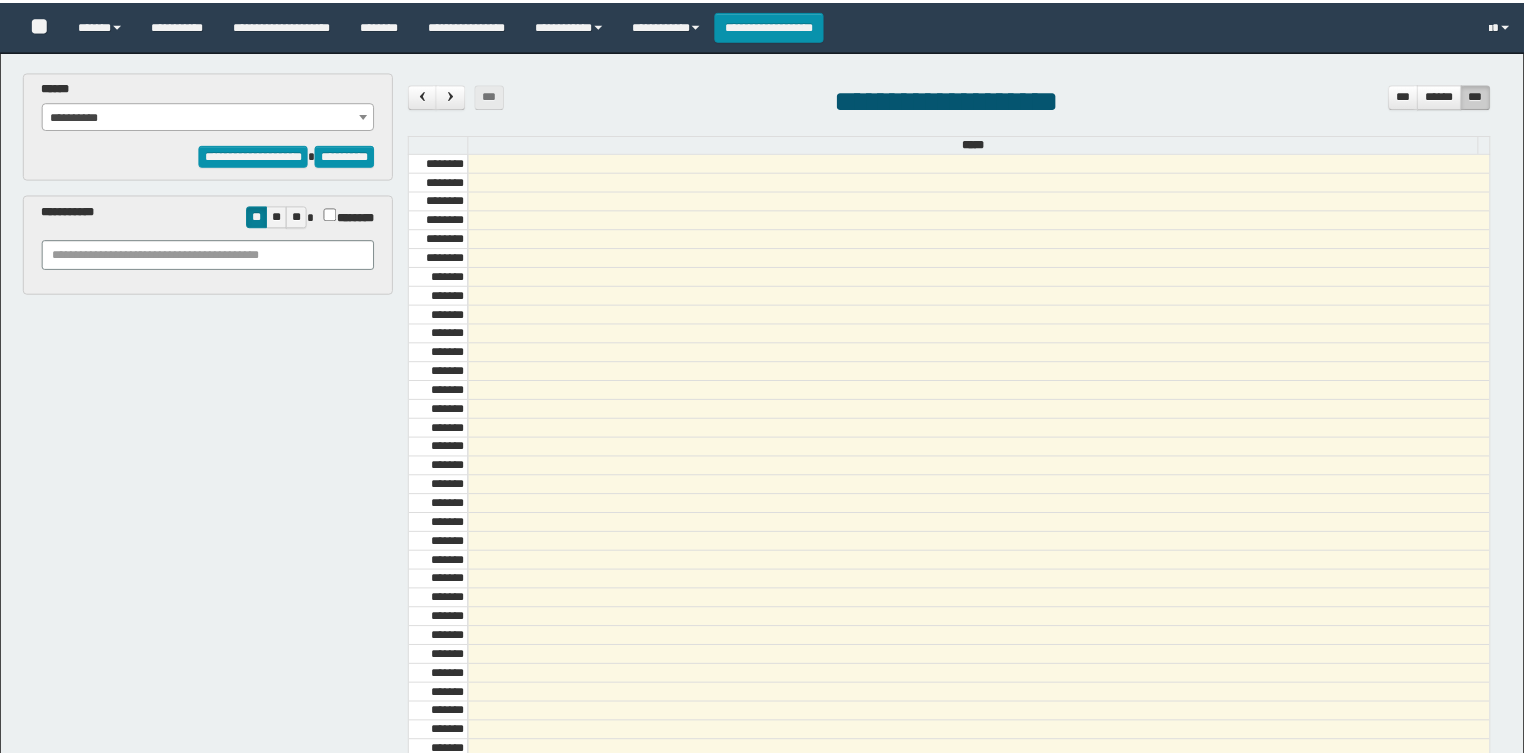 scroll, scrollTop: 0, scrollLeft: 0, axis: both 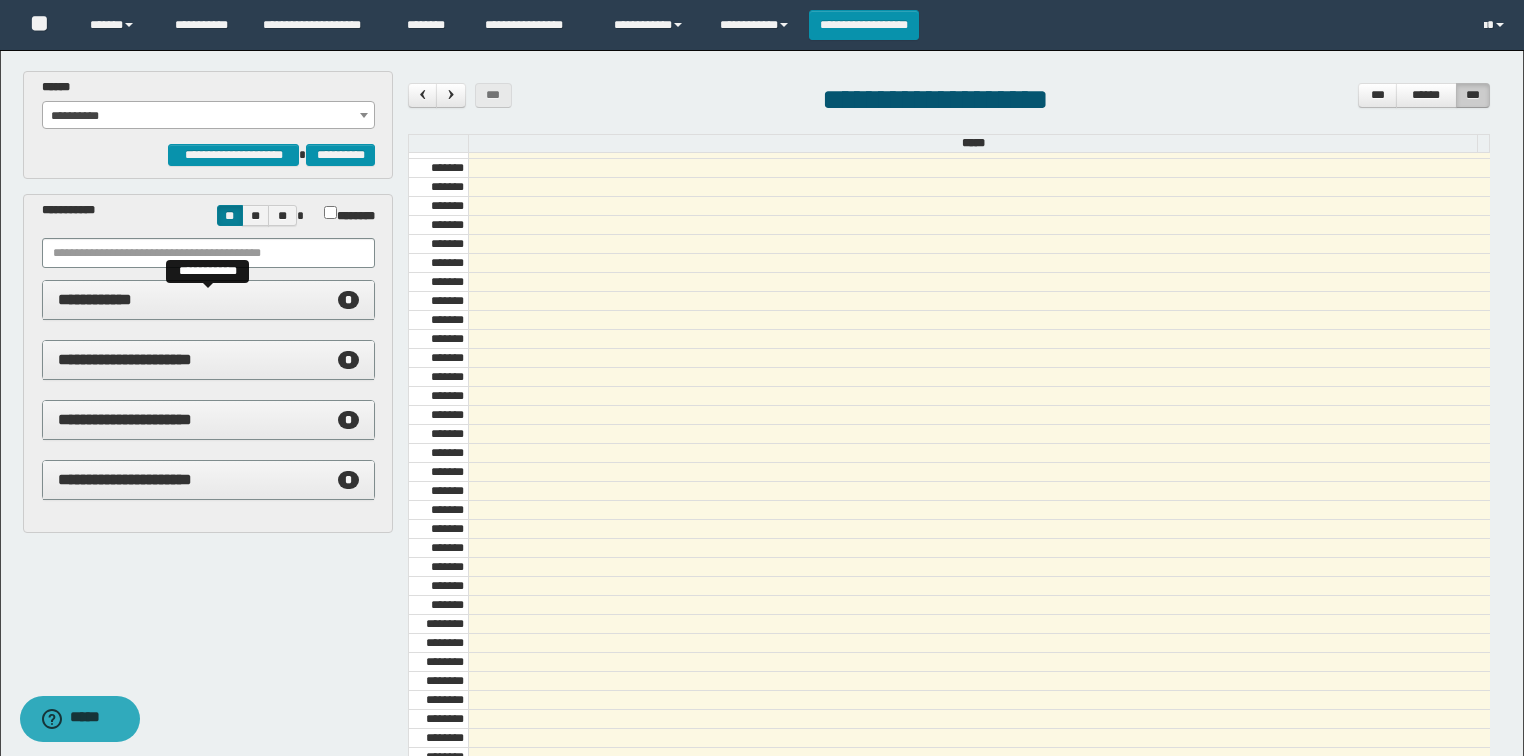 click on "**********" at bounding box center [209, 300] 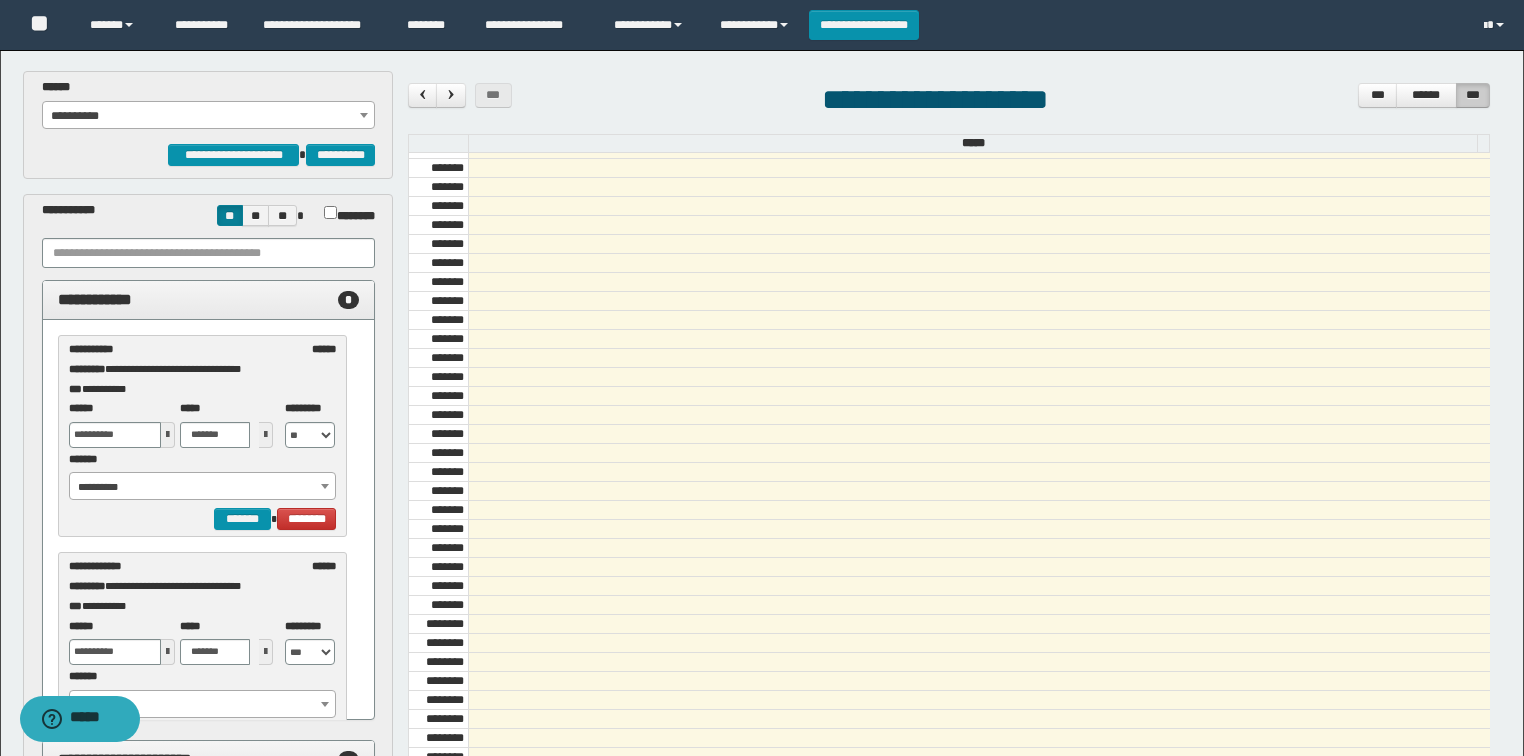 click on "**********" at bounding box center (209, 116) 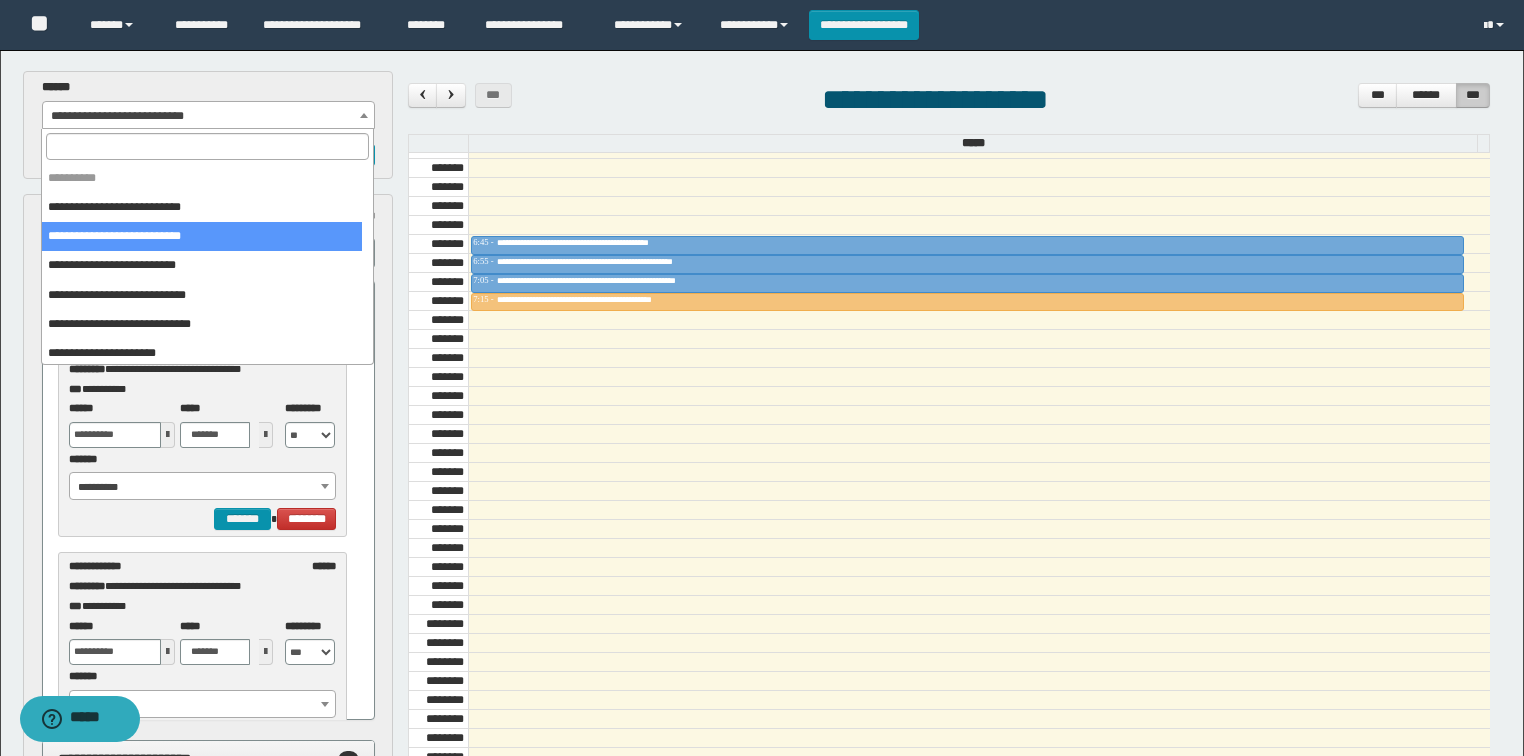 click on "**********" at bounding box center (209, 116) 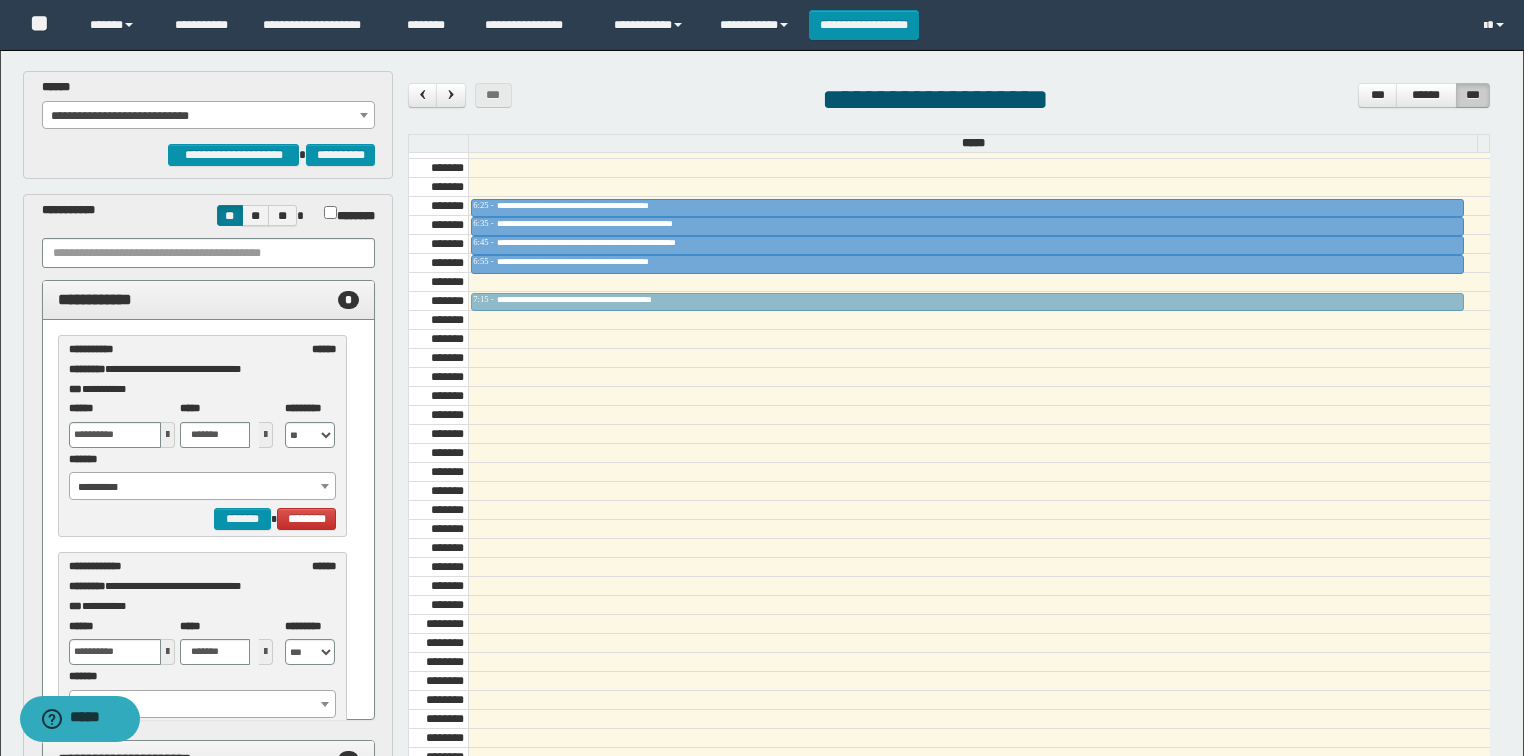 drag, startPoint x: 521, startPoint y: 408, endPoint x: 528, endPoint y: 282, distance: 126.1943 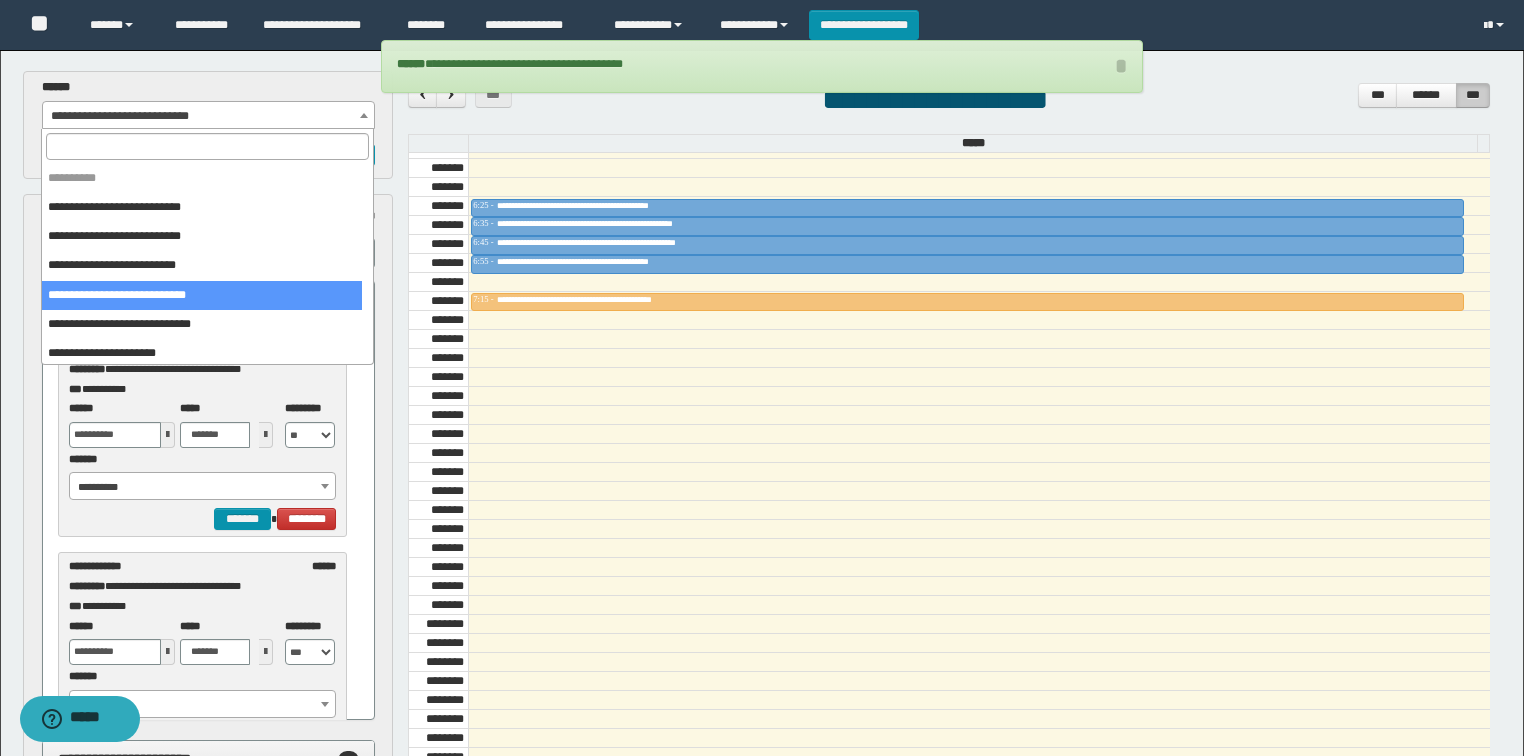click on "**********" at bounding box center (209, 116) 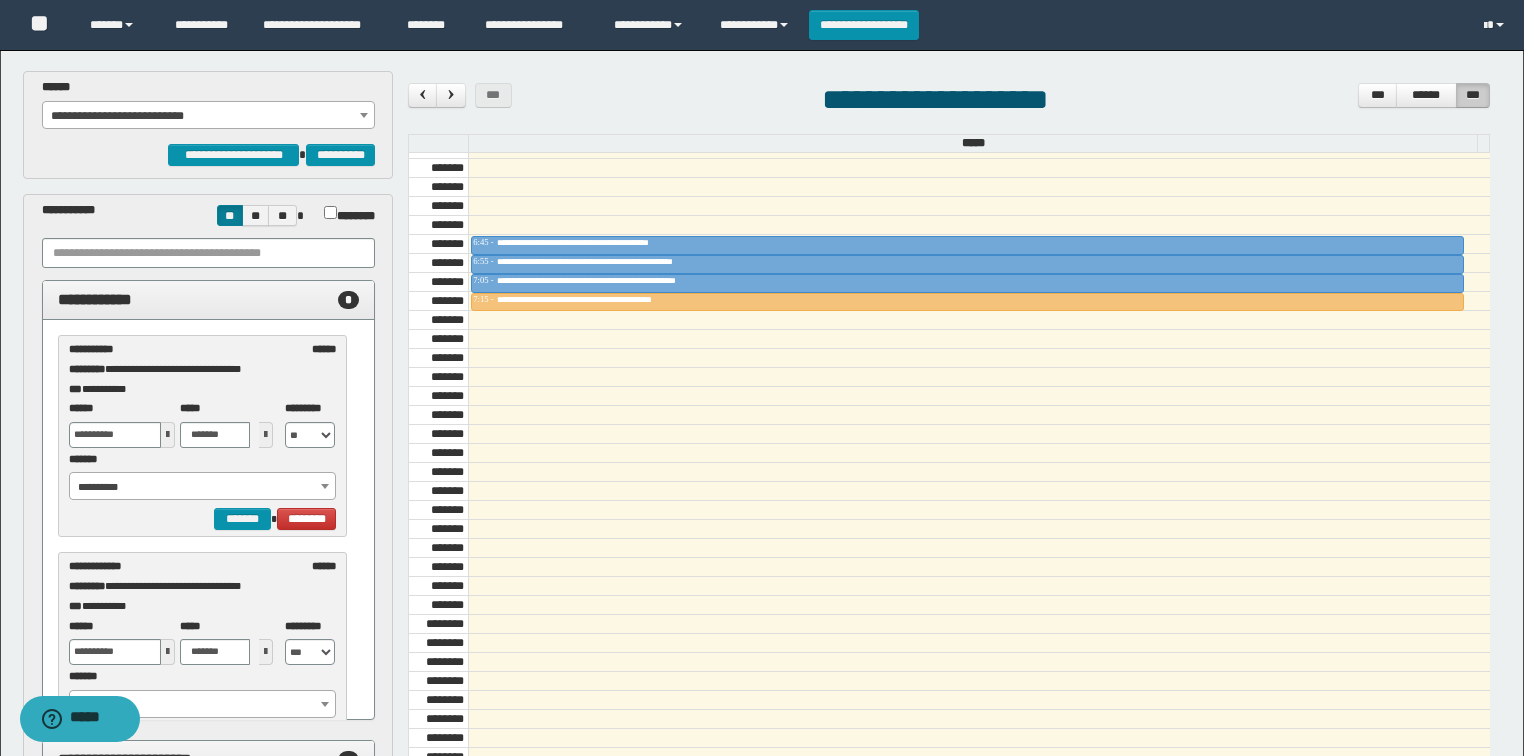 click on "**********" at bounding box center (209, 116) 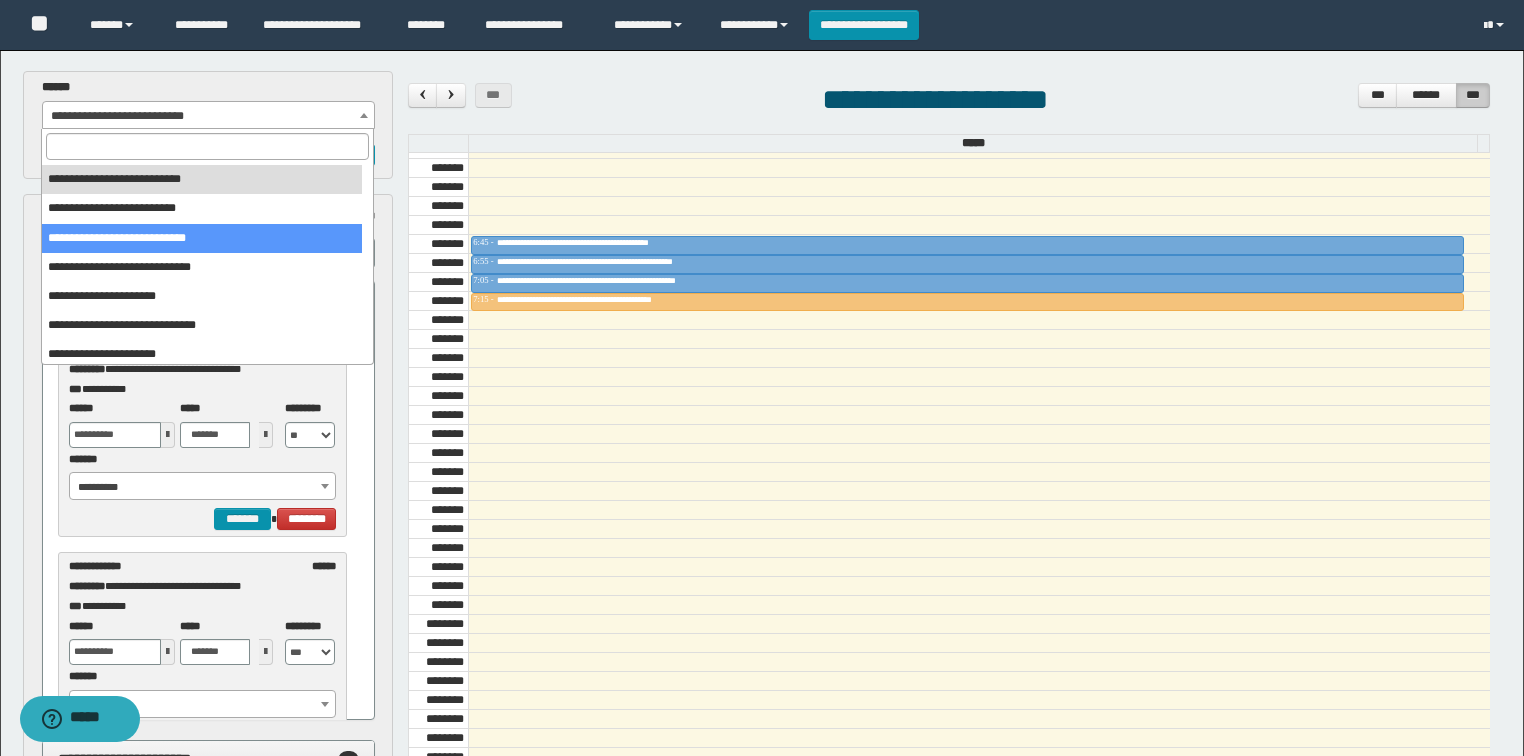 scroll, scrollTop: 80, scrollLeft: 0, axis: vertical 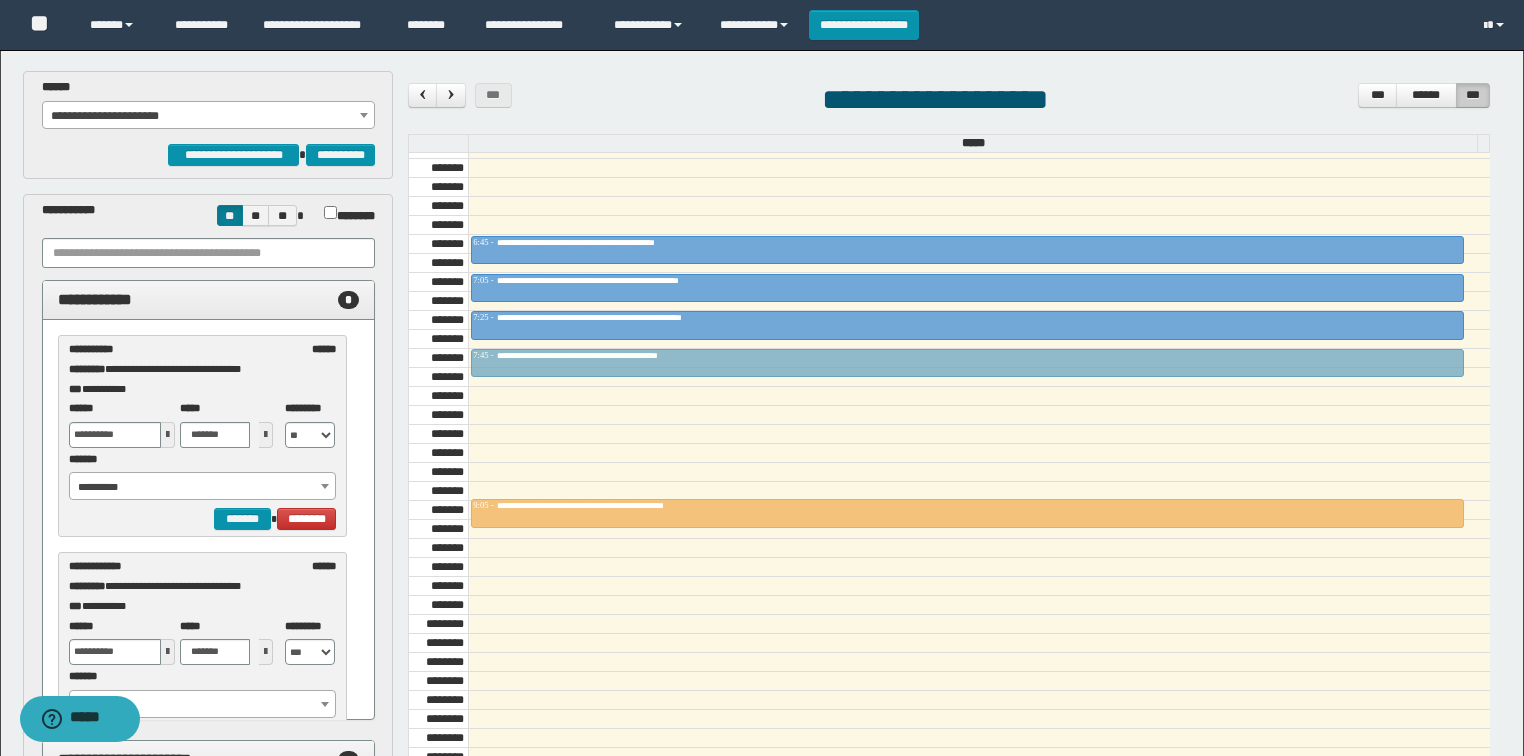 drag, startPoint x: 623, startPoint y: 476, endPoint x: 591, endPoint y: 372, distance: 108.81177 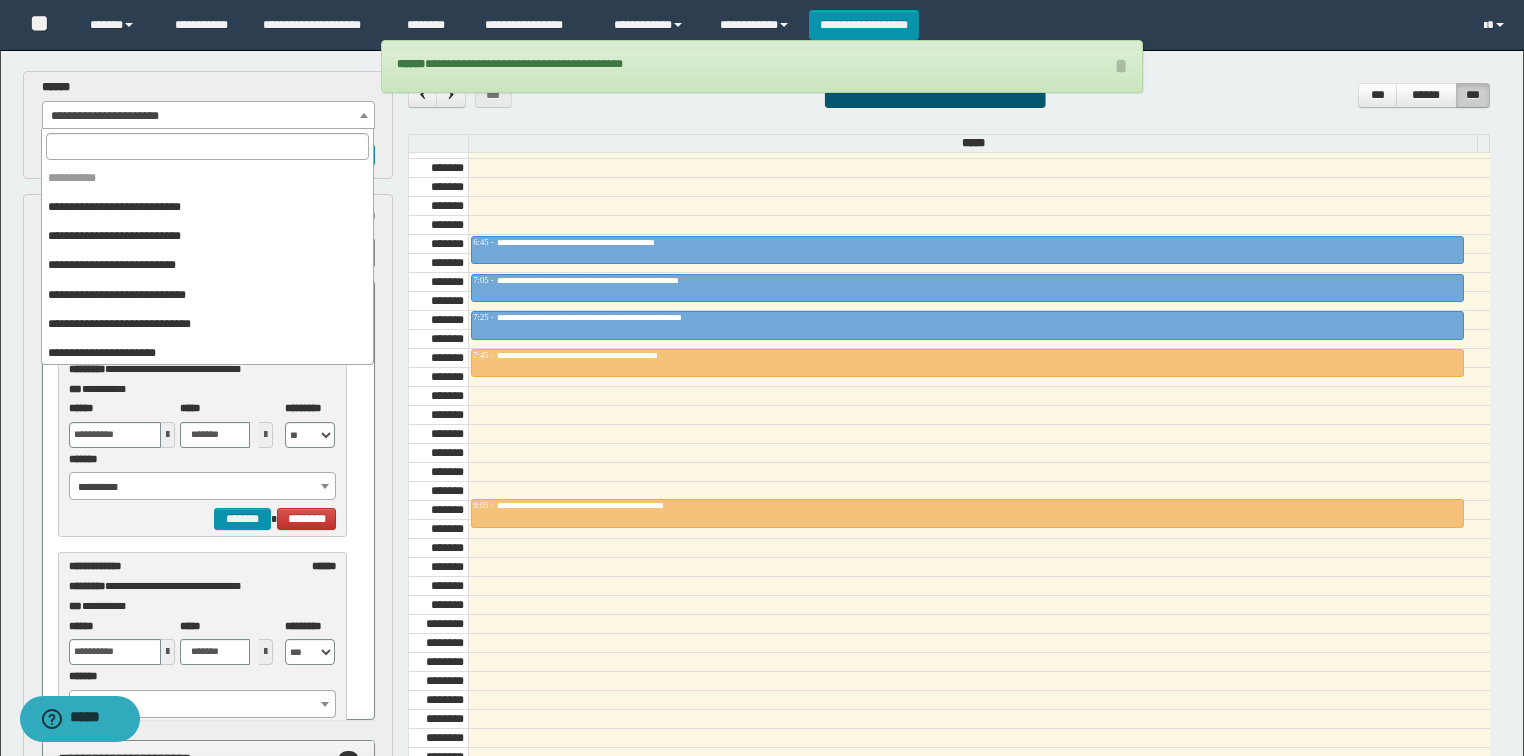 click on "**********" at bounding box center [209, 116] 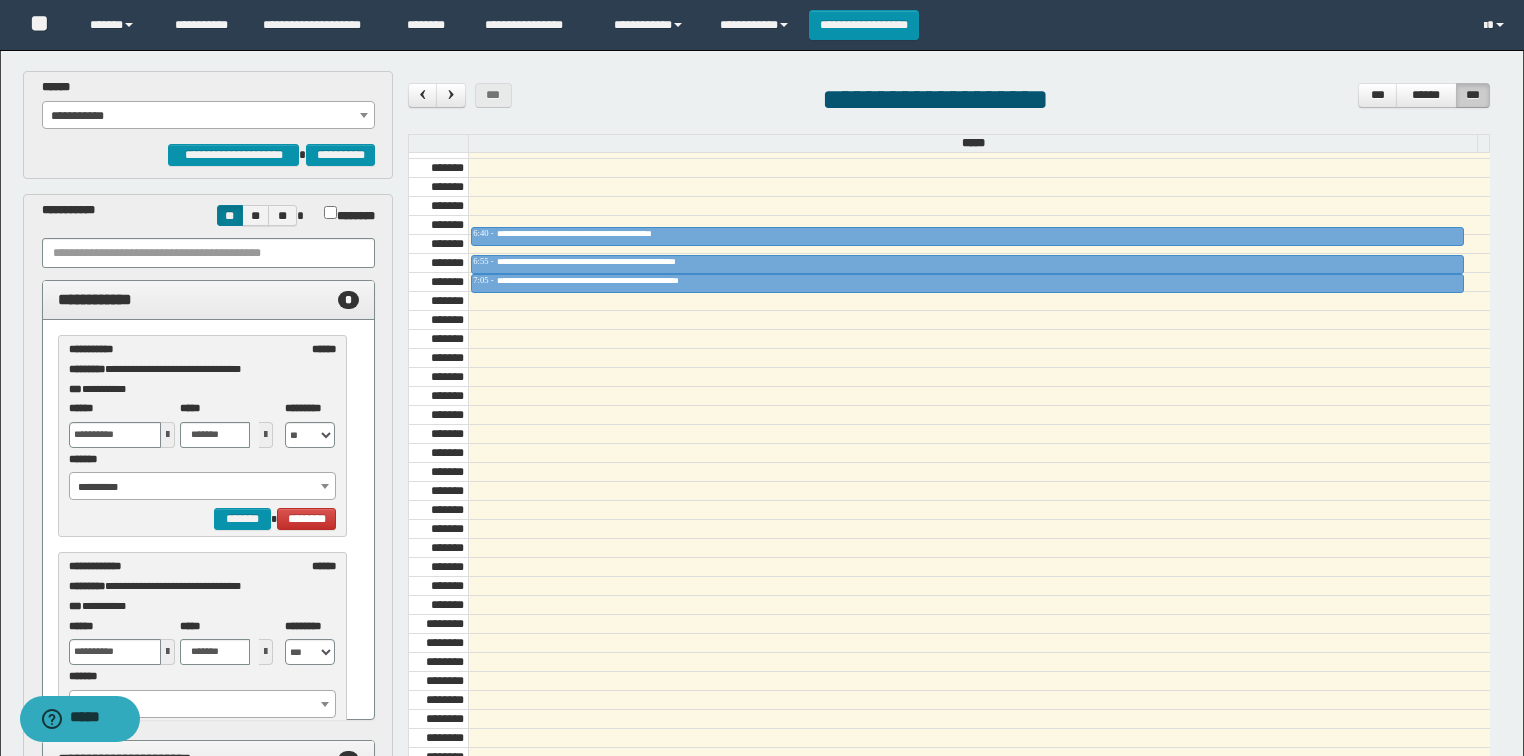 click on "**********" at bounding box center (209, 116) 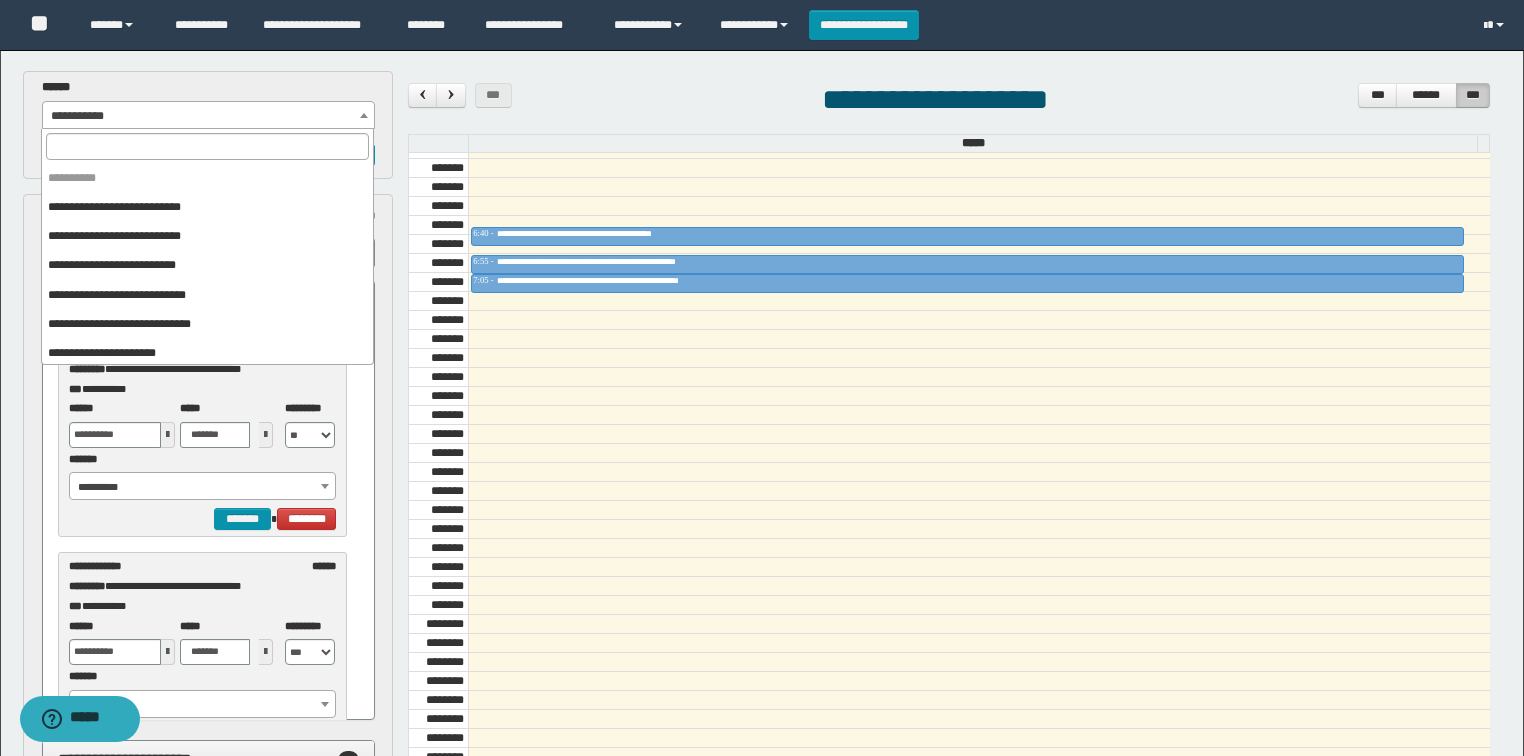 scroll, scrollTop: 91, scrollLeft: 0, axis: vertical 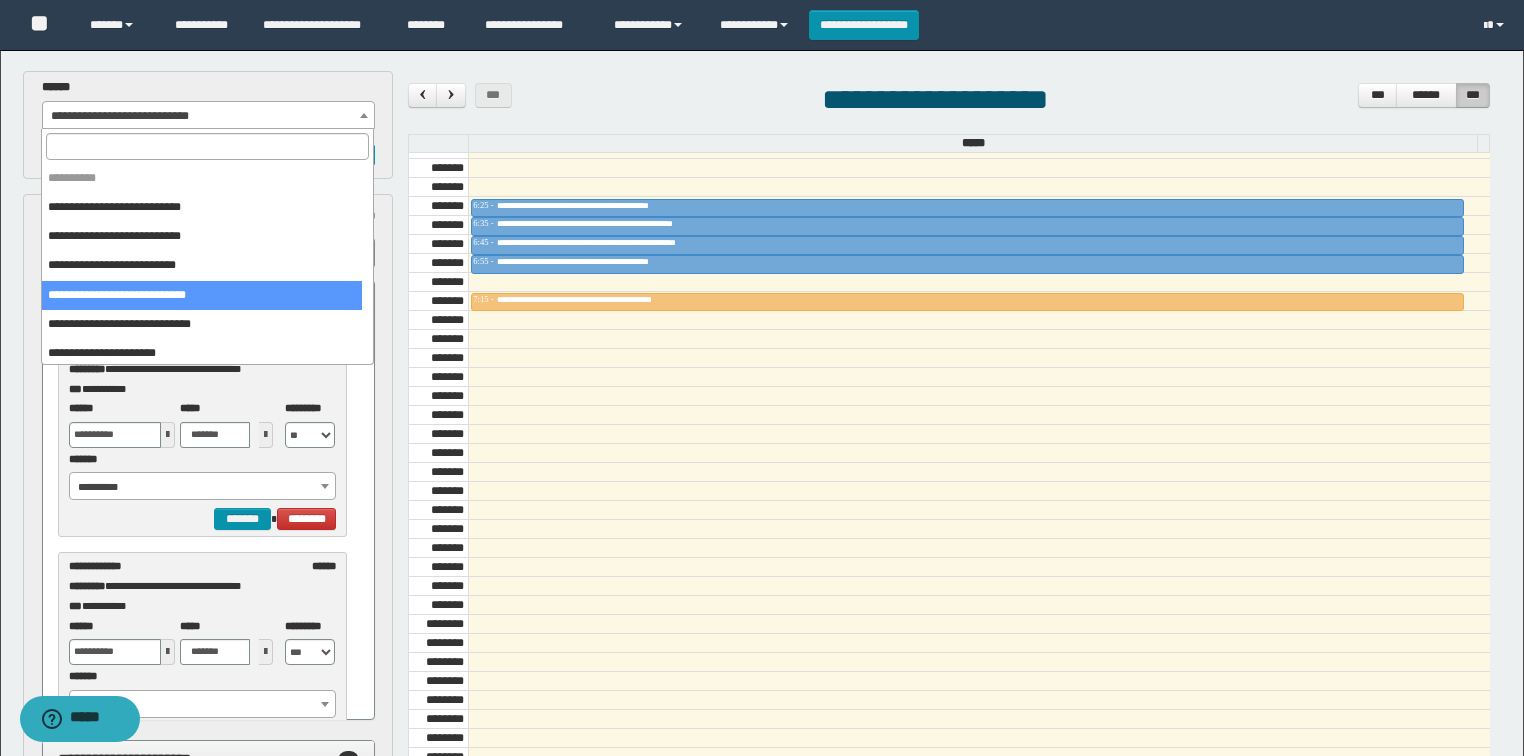 click on "**********" at bounding box center [209, 116] 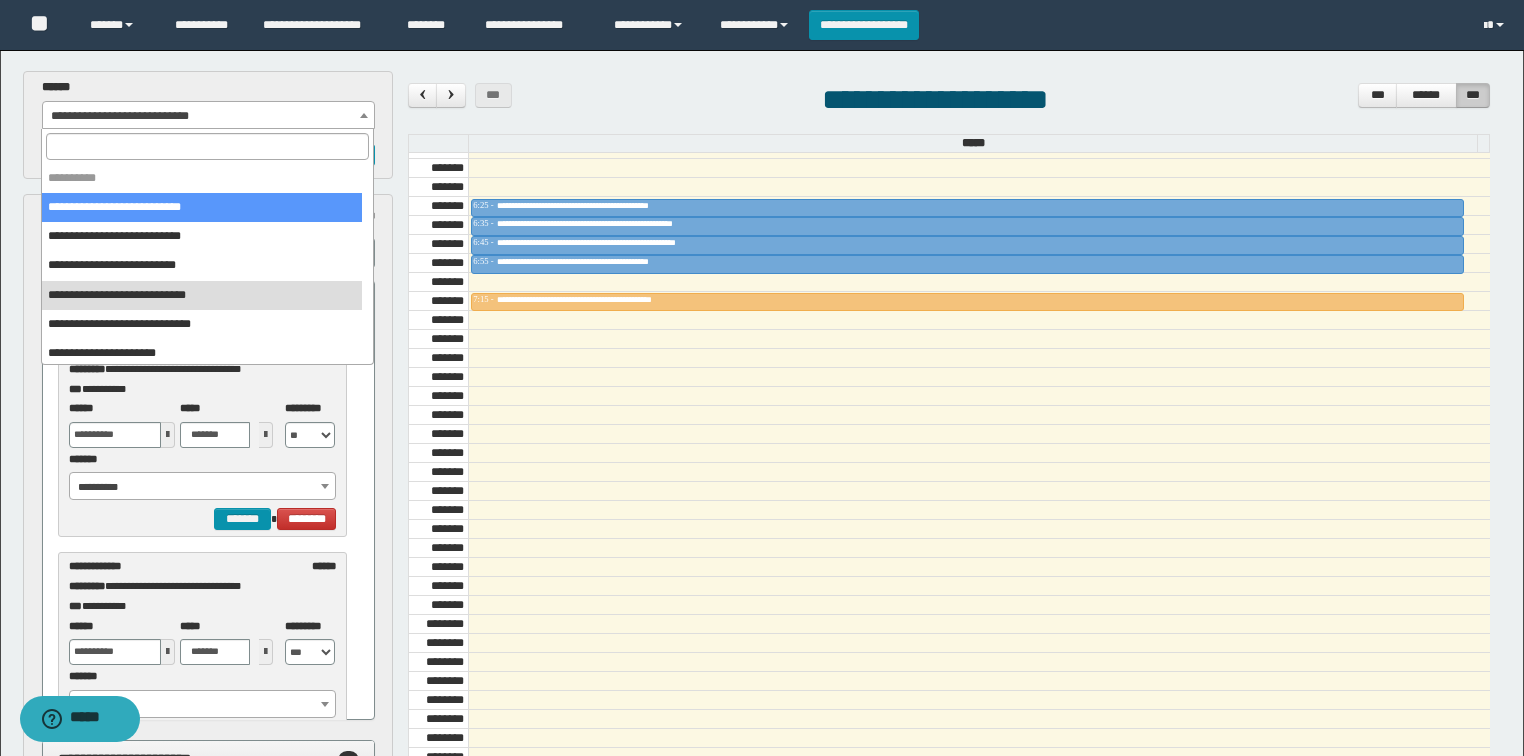 select on "******" 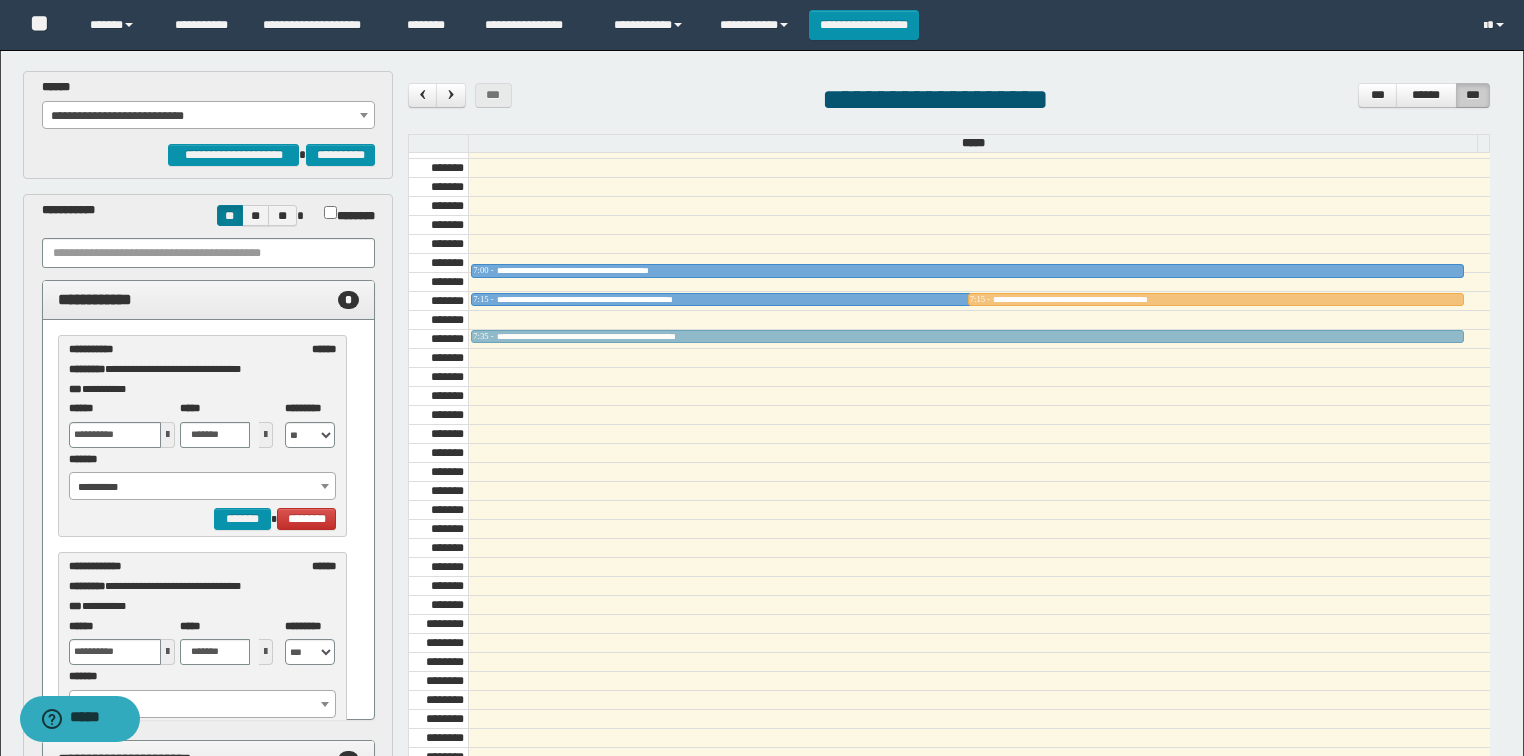 drag, startPoint x: 1145, startPoint y: 308, endPoint x: 1154, endPoint y: 327, distance: 21.023796 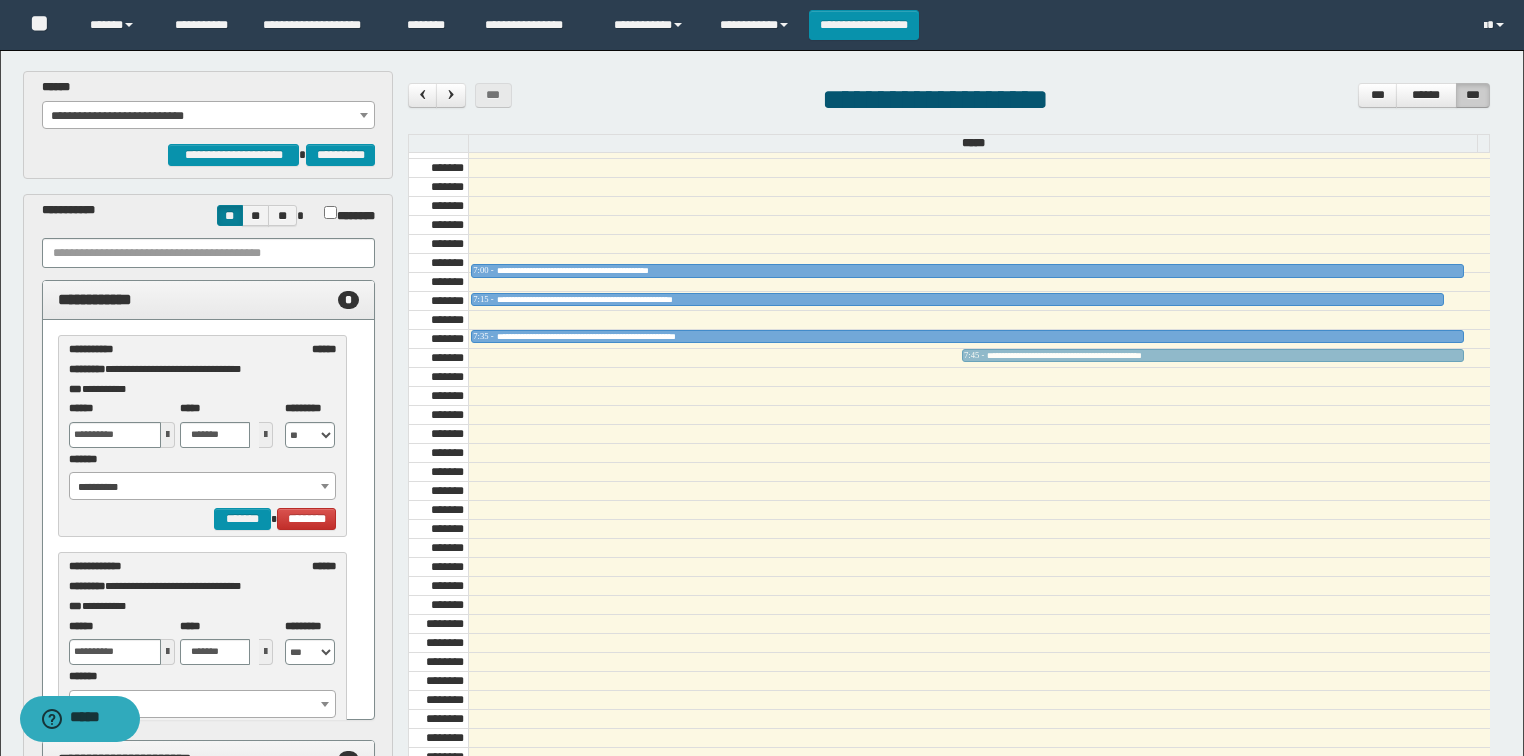 drag, startPoint x: 1239, startPoint y: 290, endPoint x: 1240, endPoint y: 340, distance: 50.01 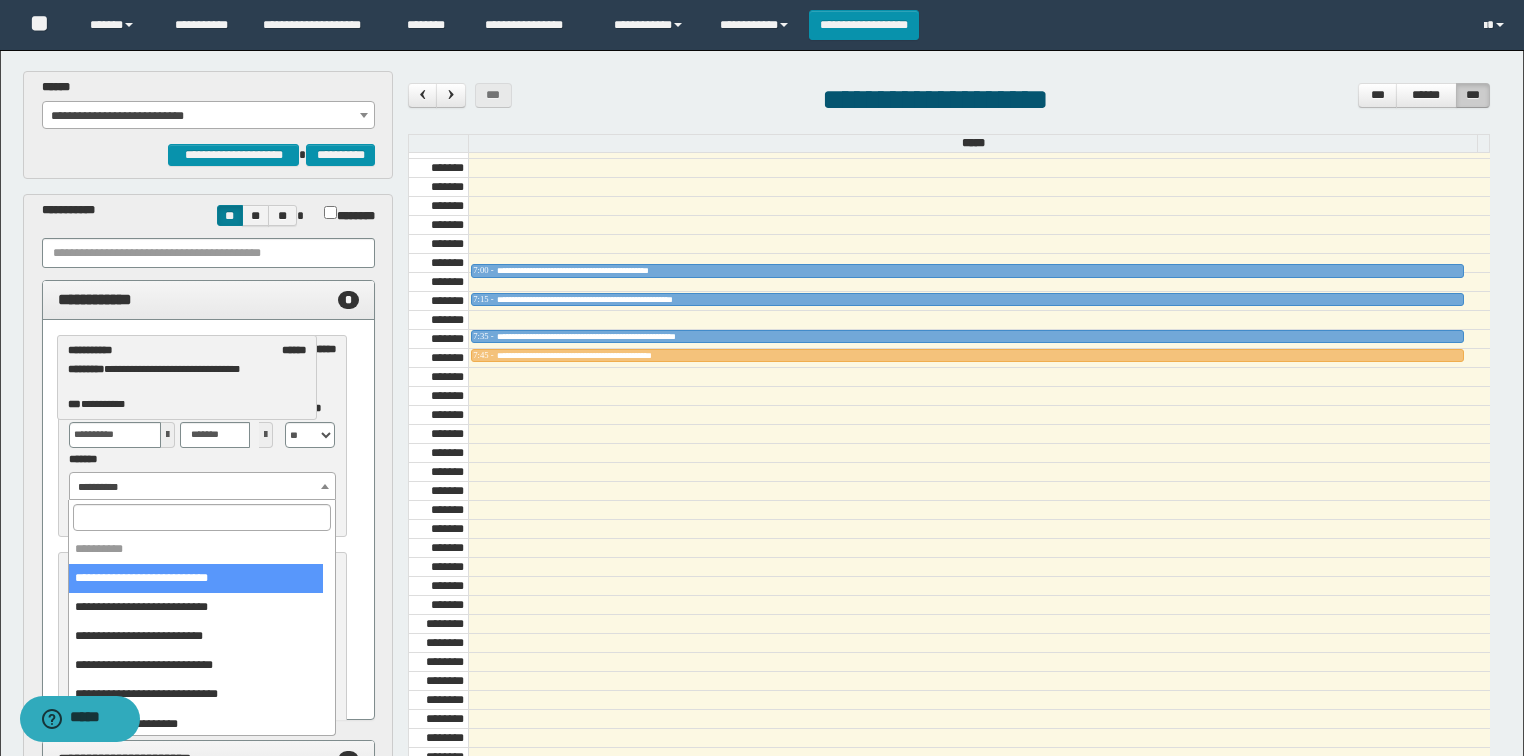 click on "**********" at bounding box center (203, 487) 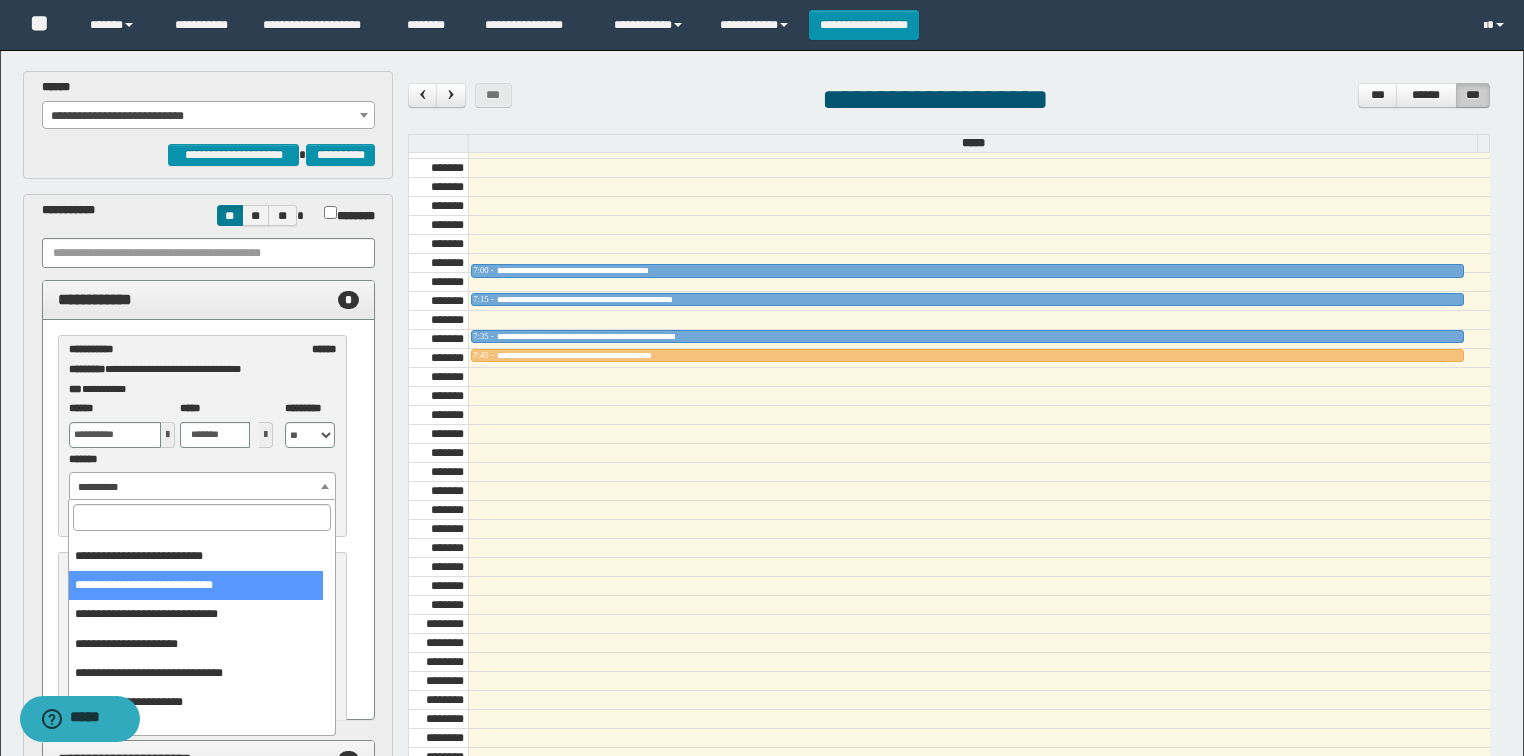 scroll, scrollTop: 0, scrollLeft: 0, axis: both 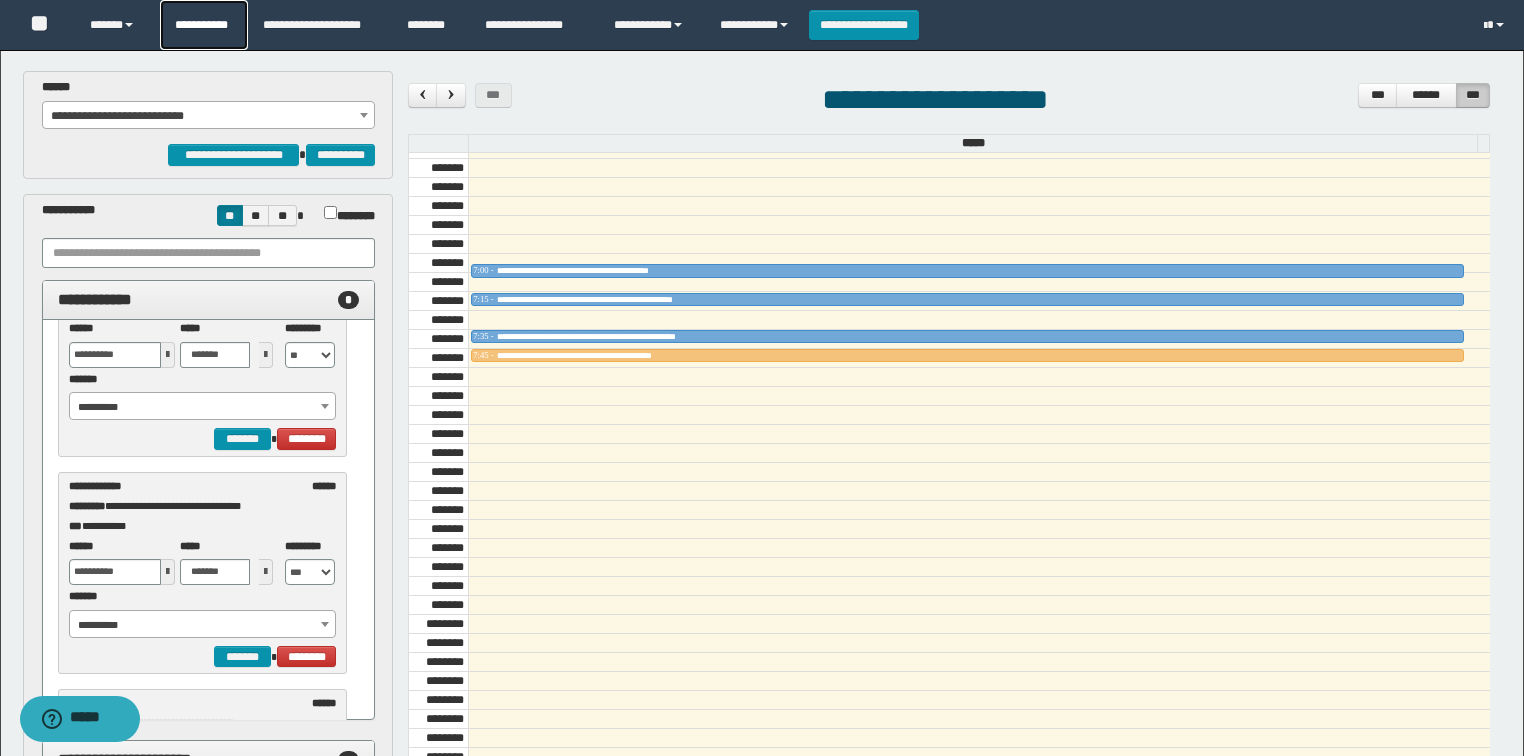 click on "**********" at bounding box center (204, 25) 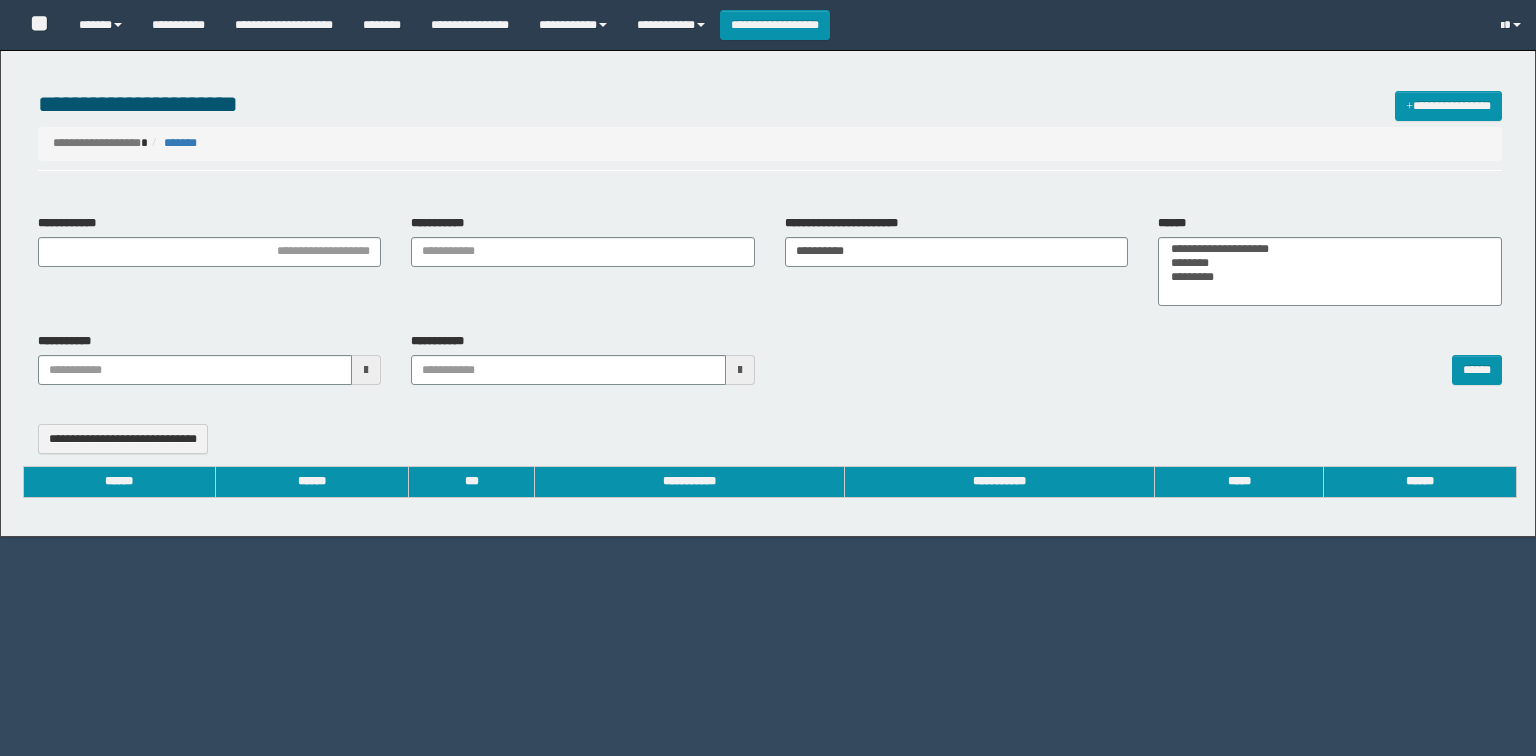 select 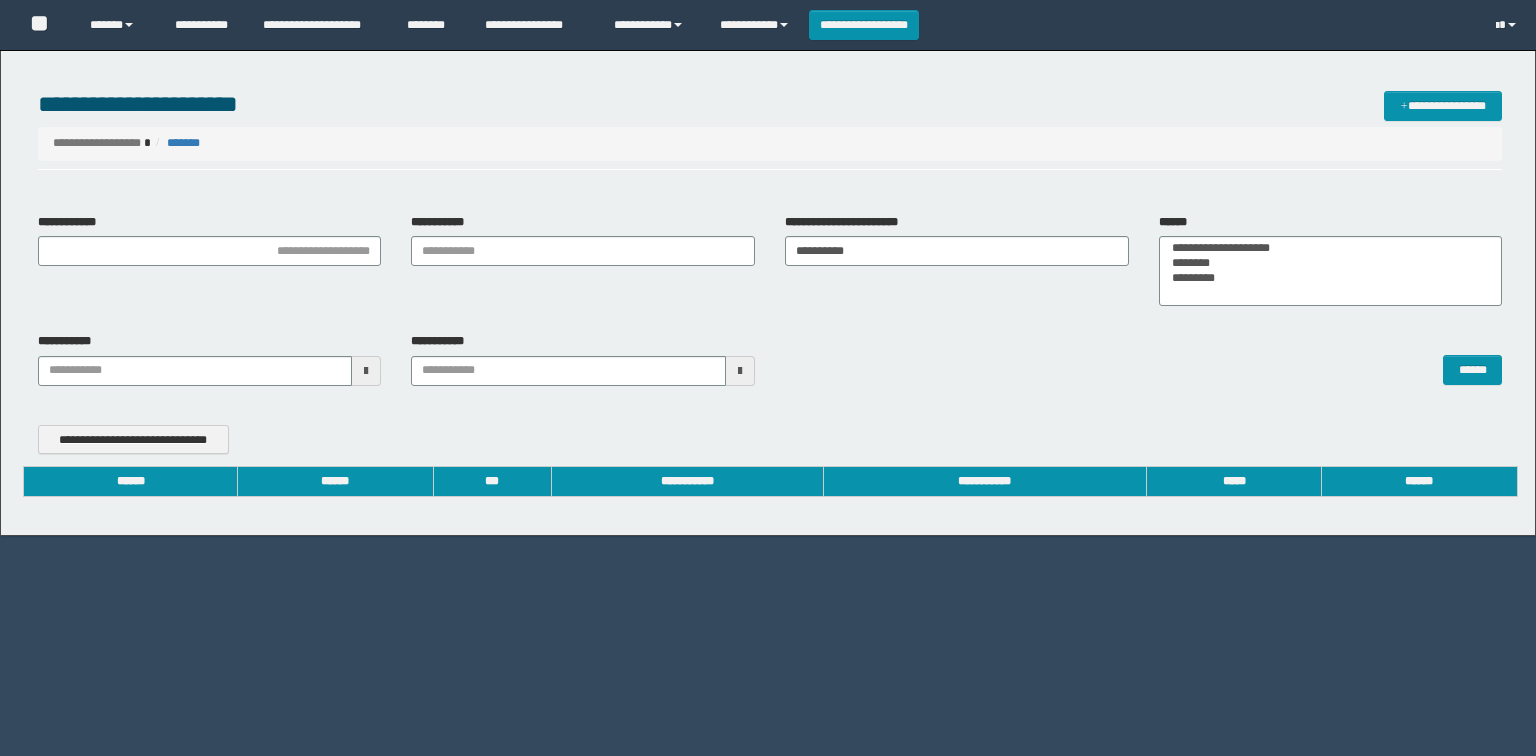 scroll, scrollTop: 0, scrollLeft: 0, axis: both 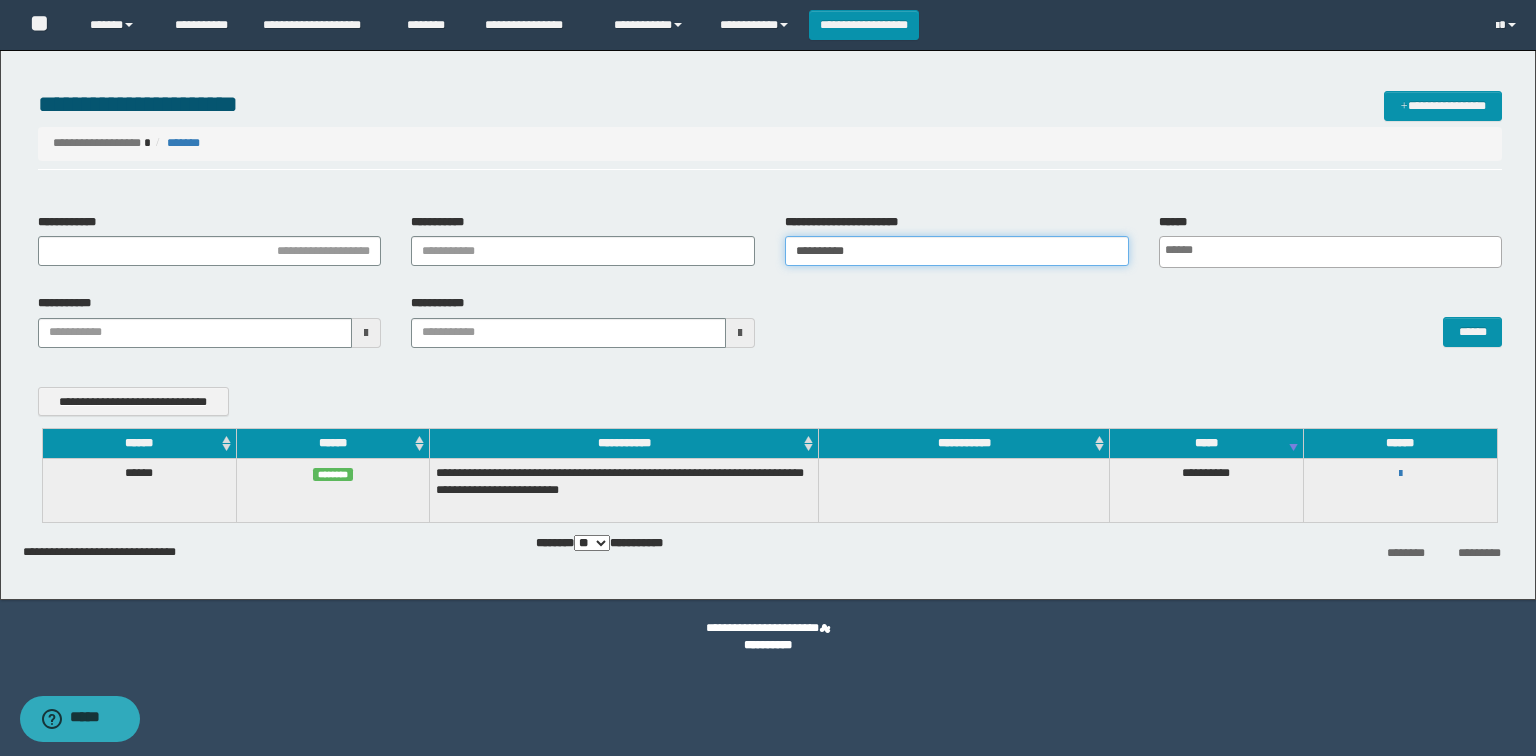 drag, startPoint x: 891, startPoint y: 251, endPoint x: 704, endPoint y: 256, distance: 187.06683 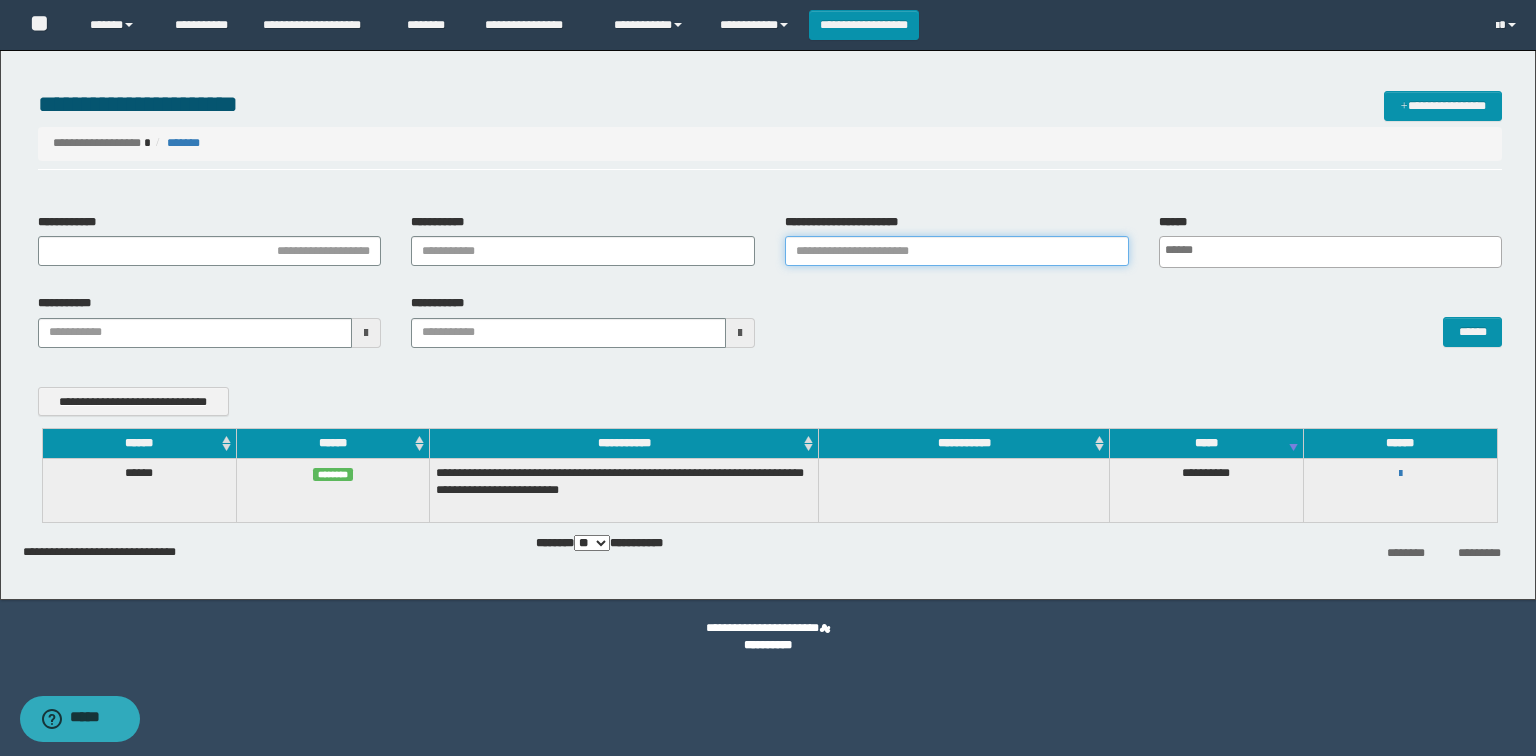 type 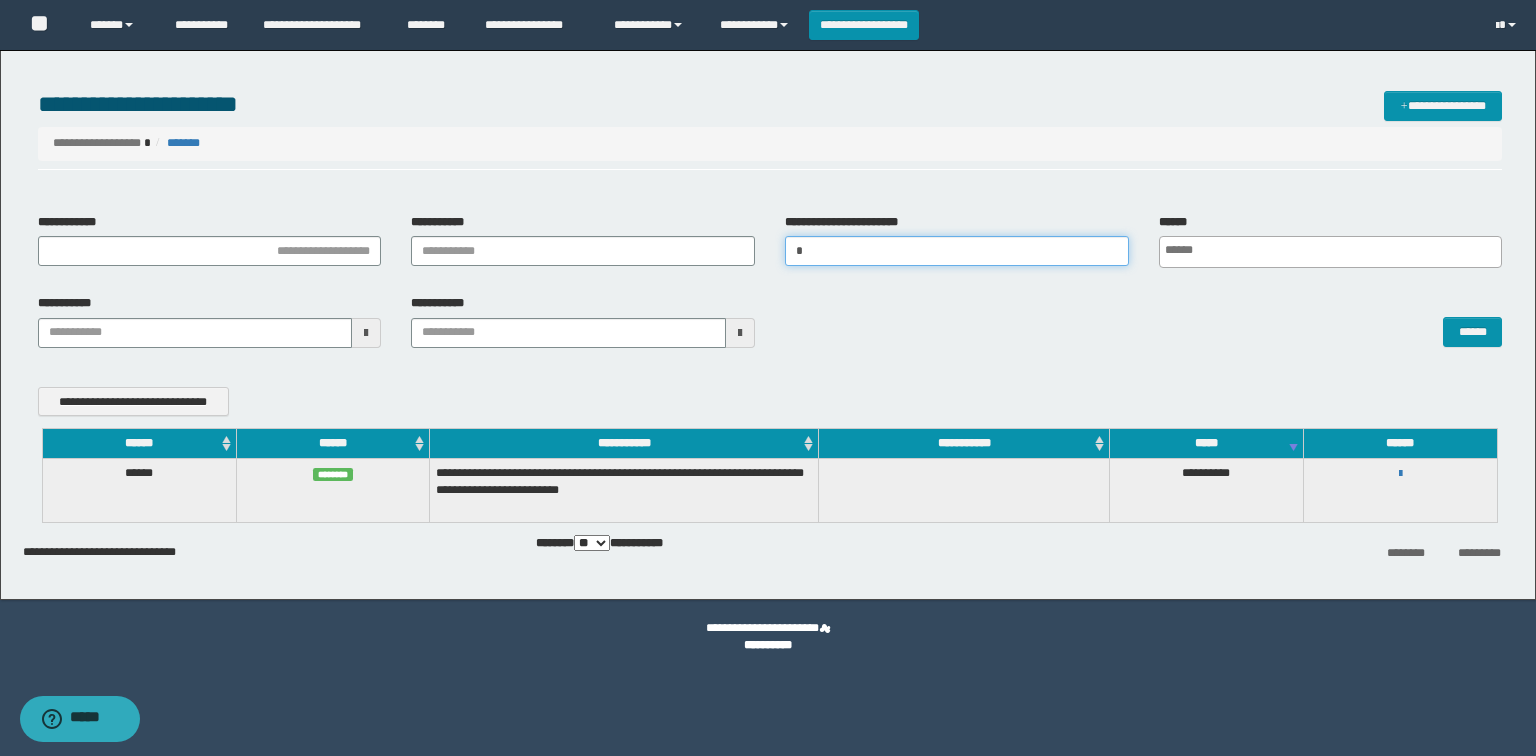 type on "**" 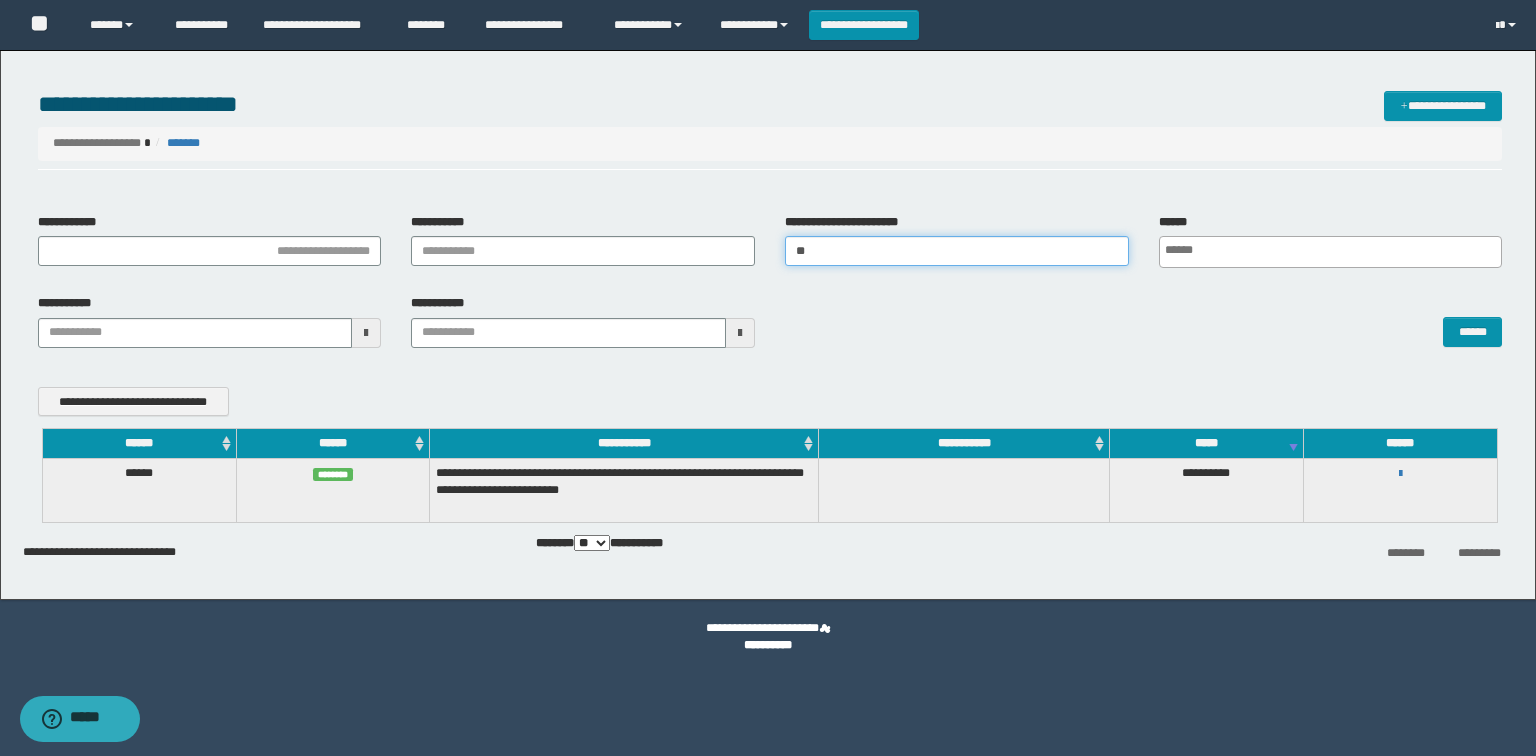 type 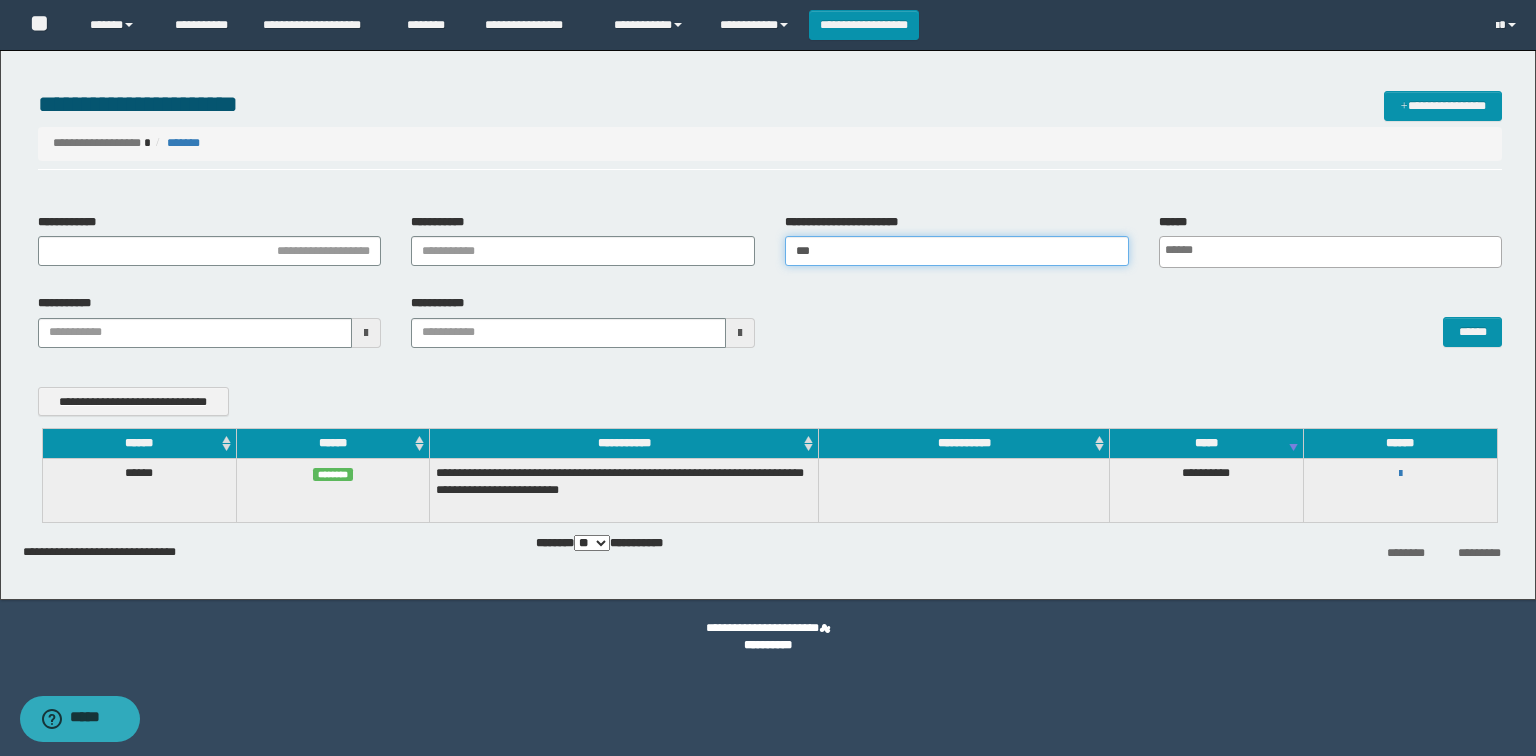 type 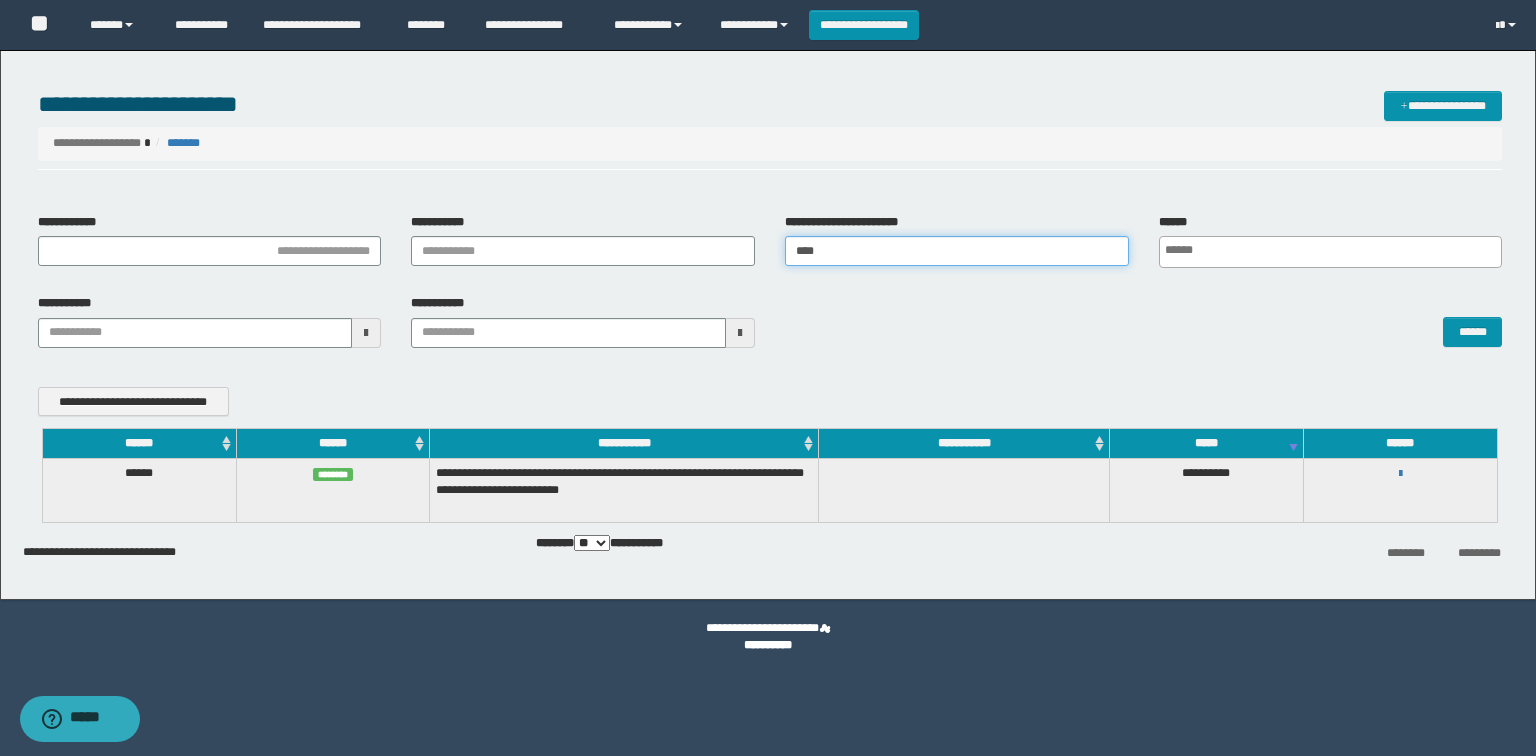 type 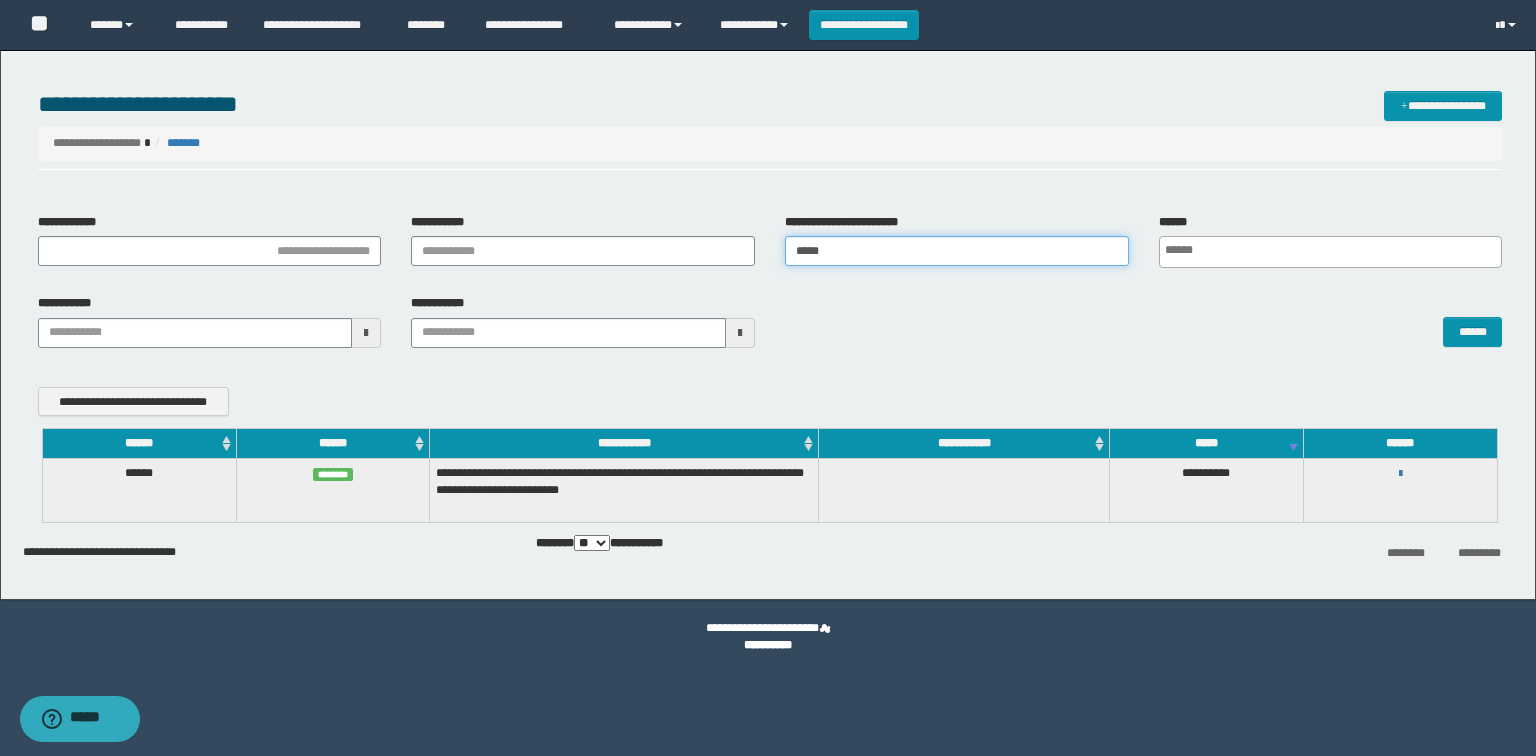 type 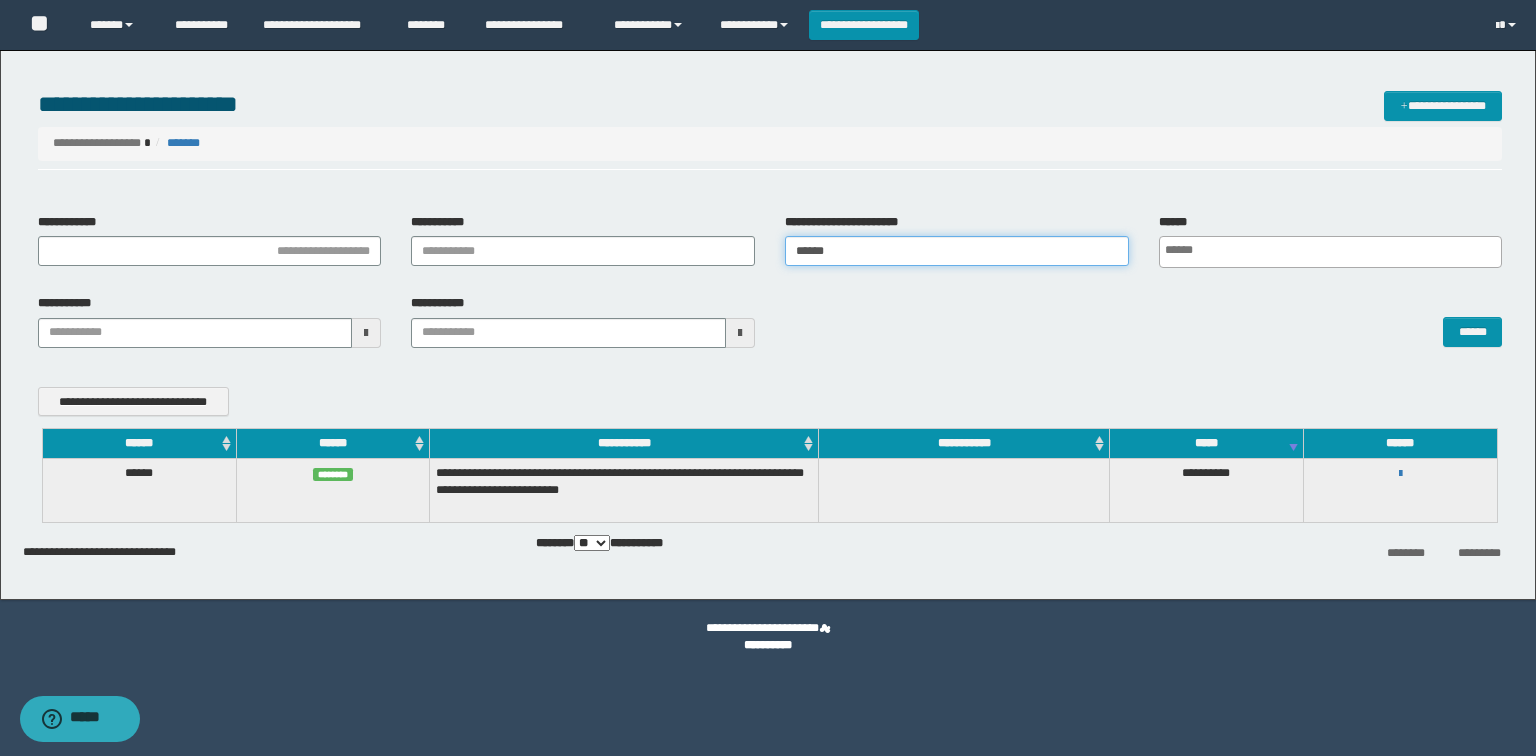 type on "*******" 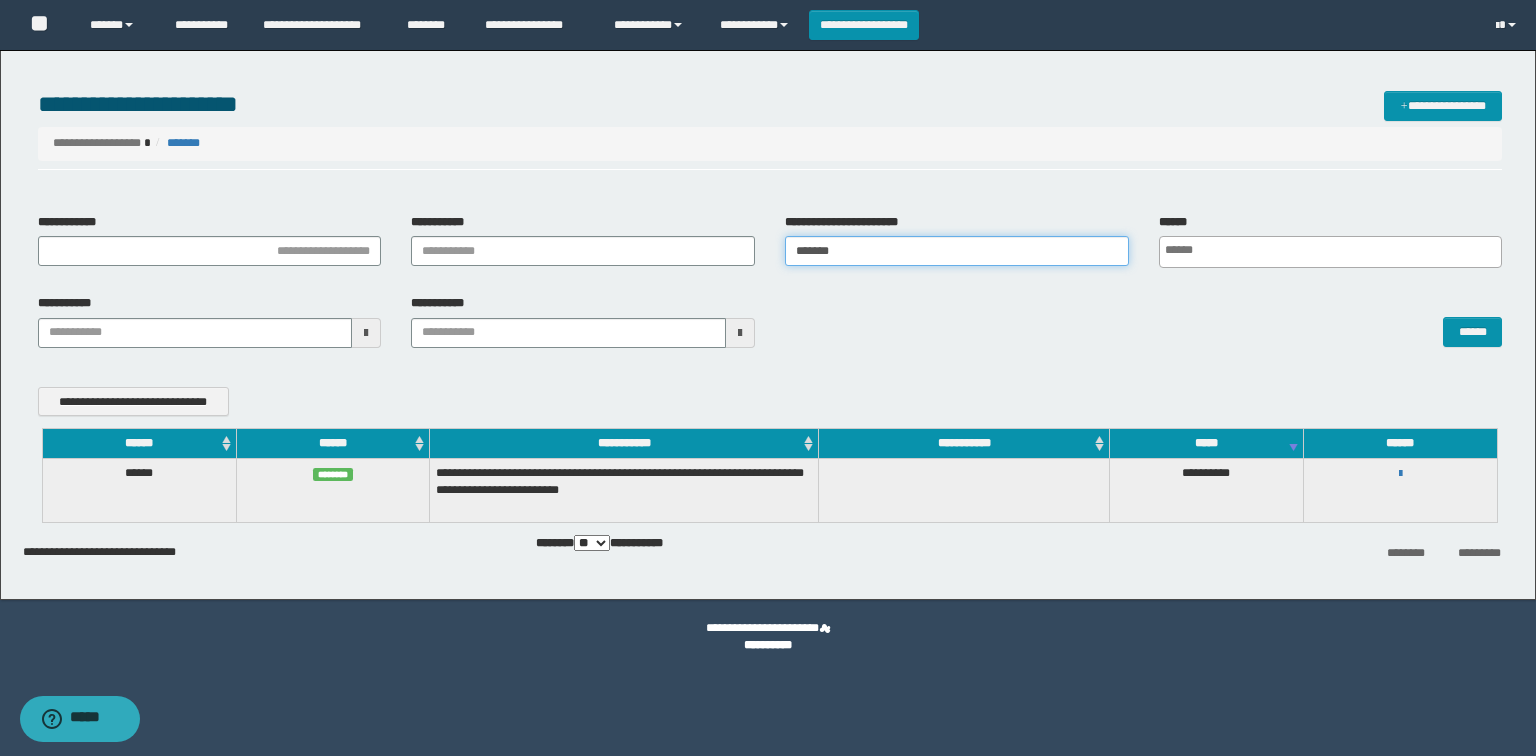 type 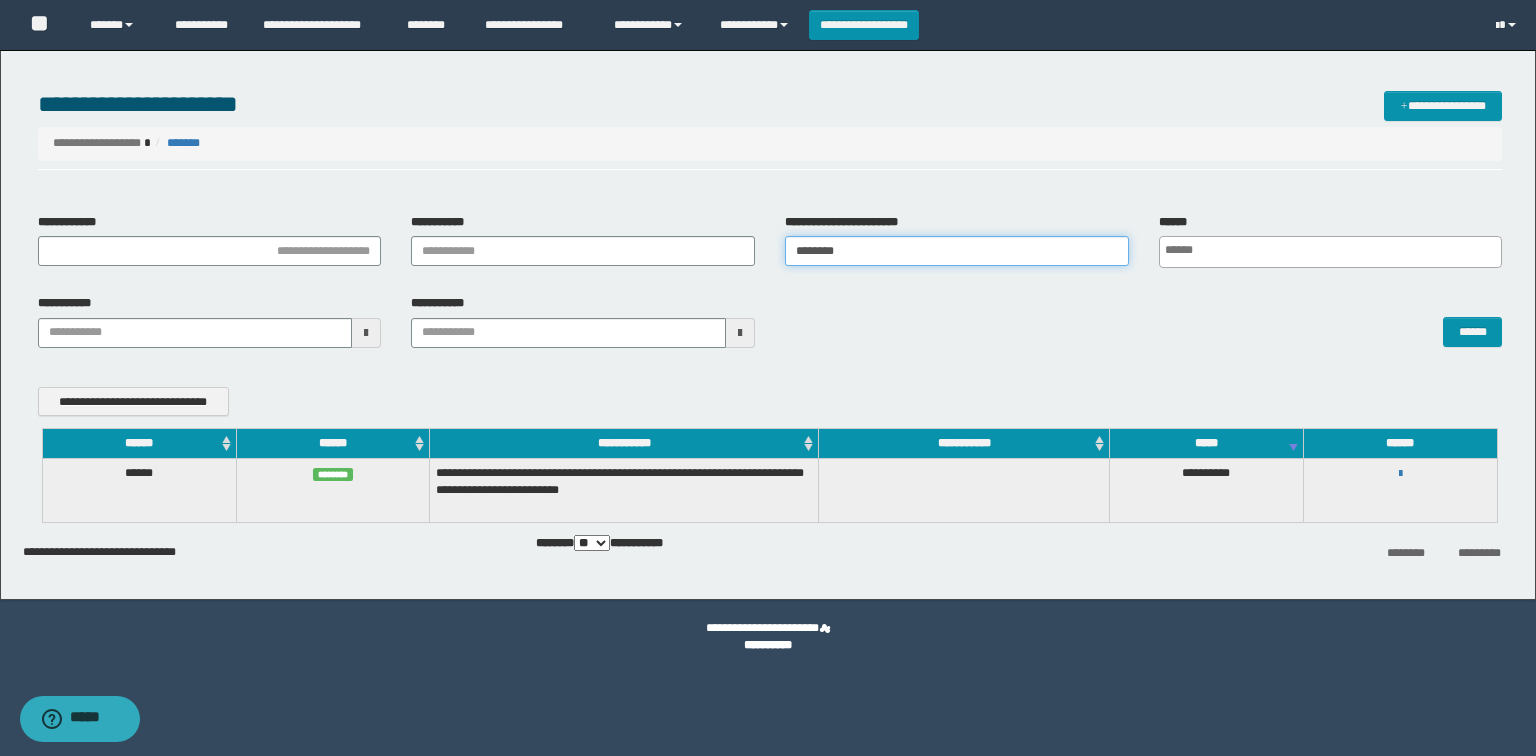 type 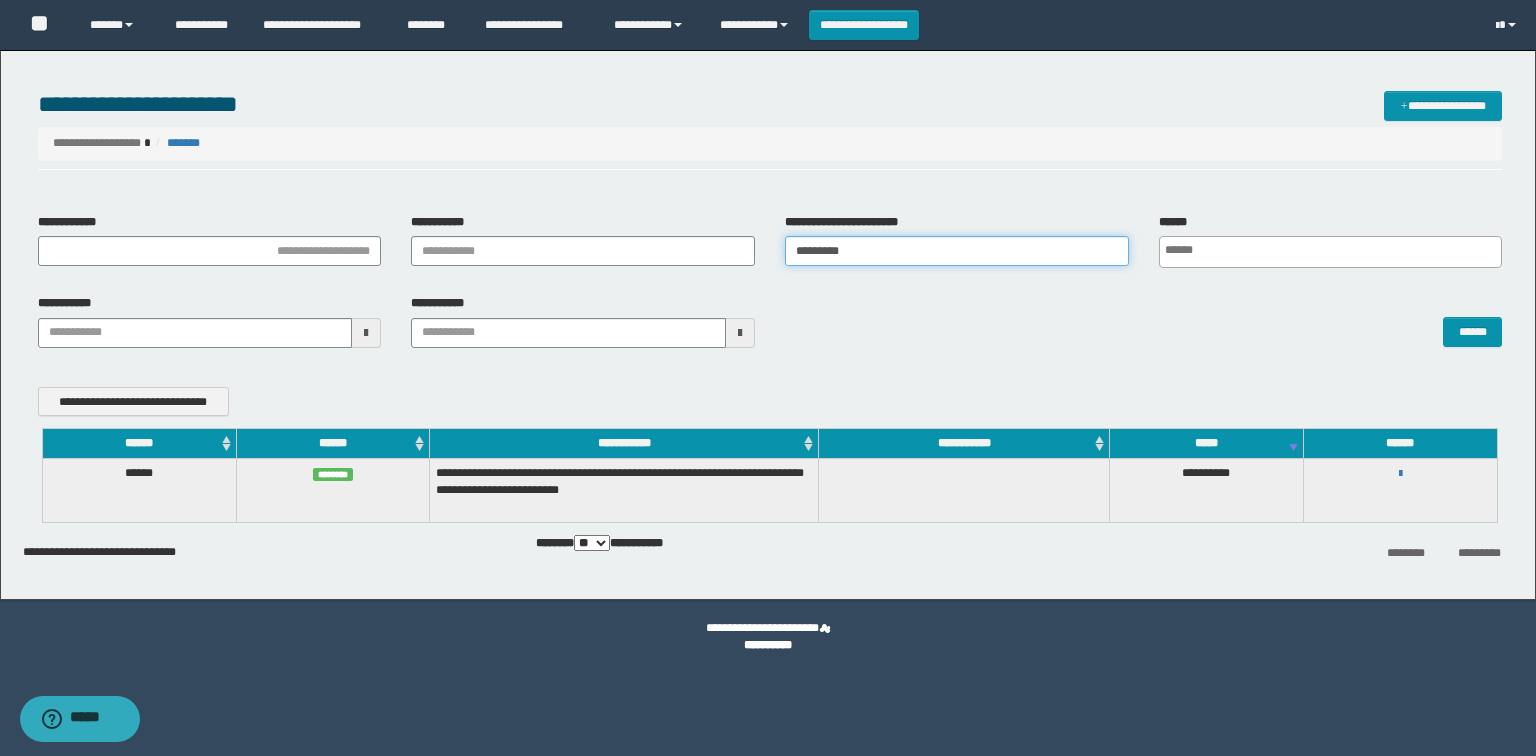 type 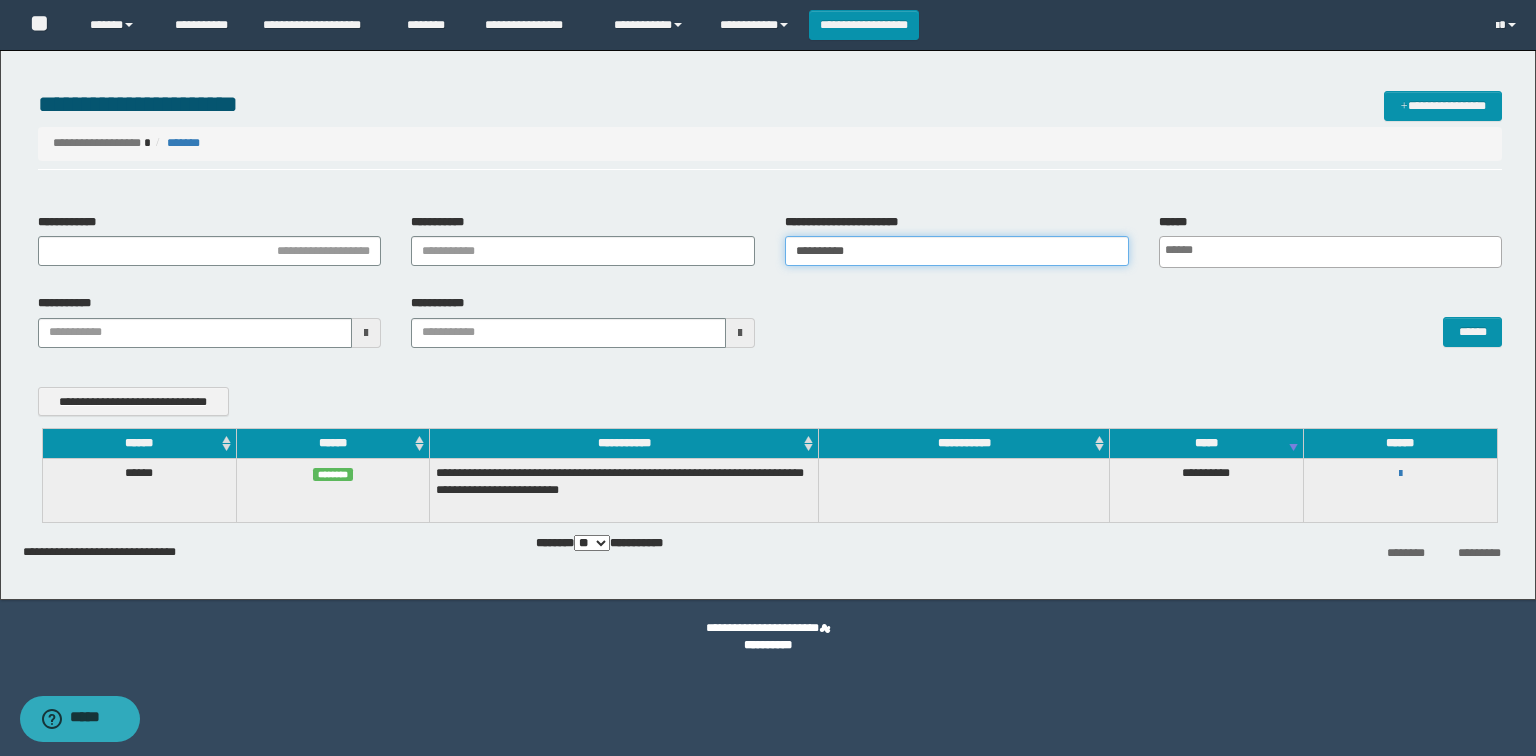 type 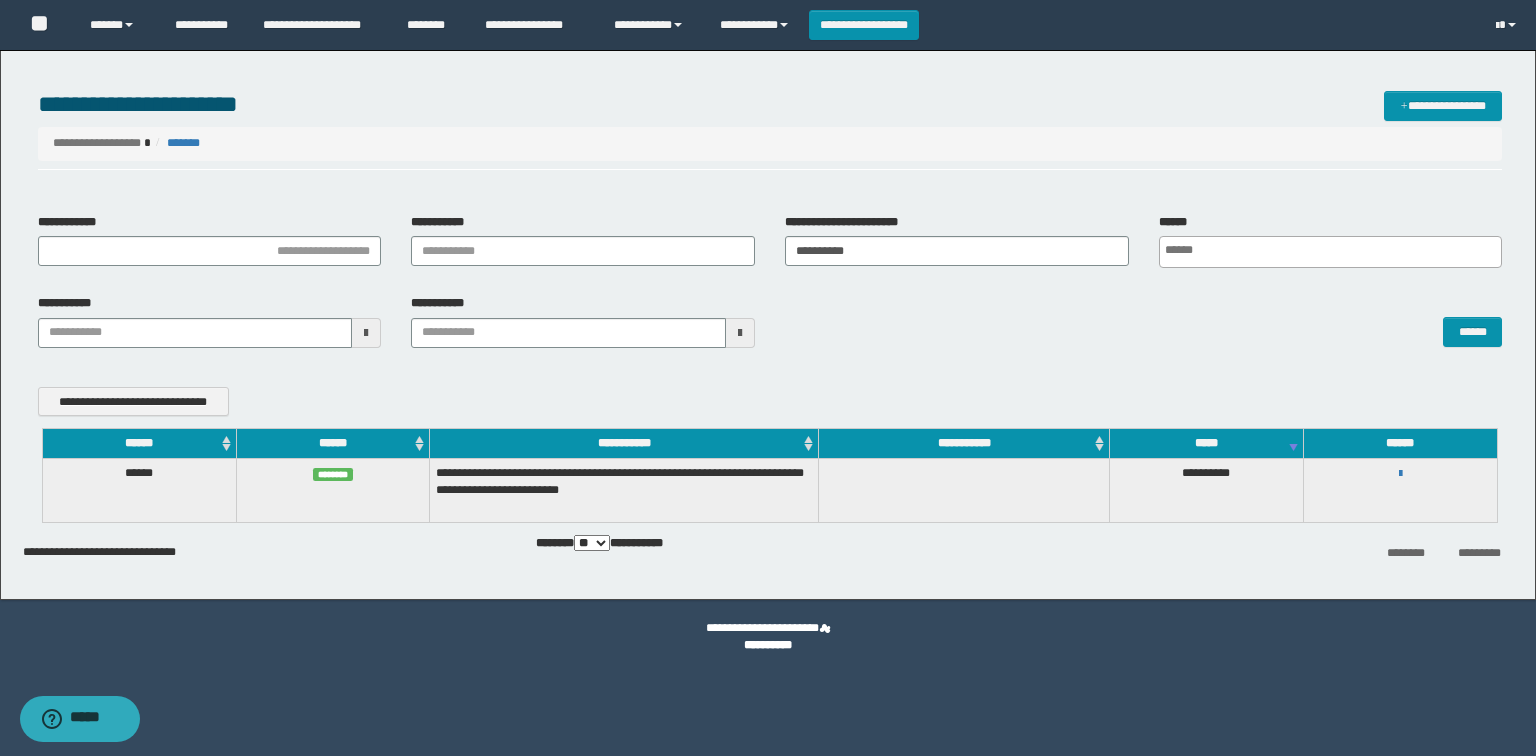 click on "**********" at bounding box center (1400, 473) 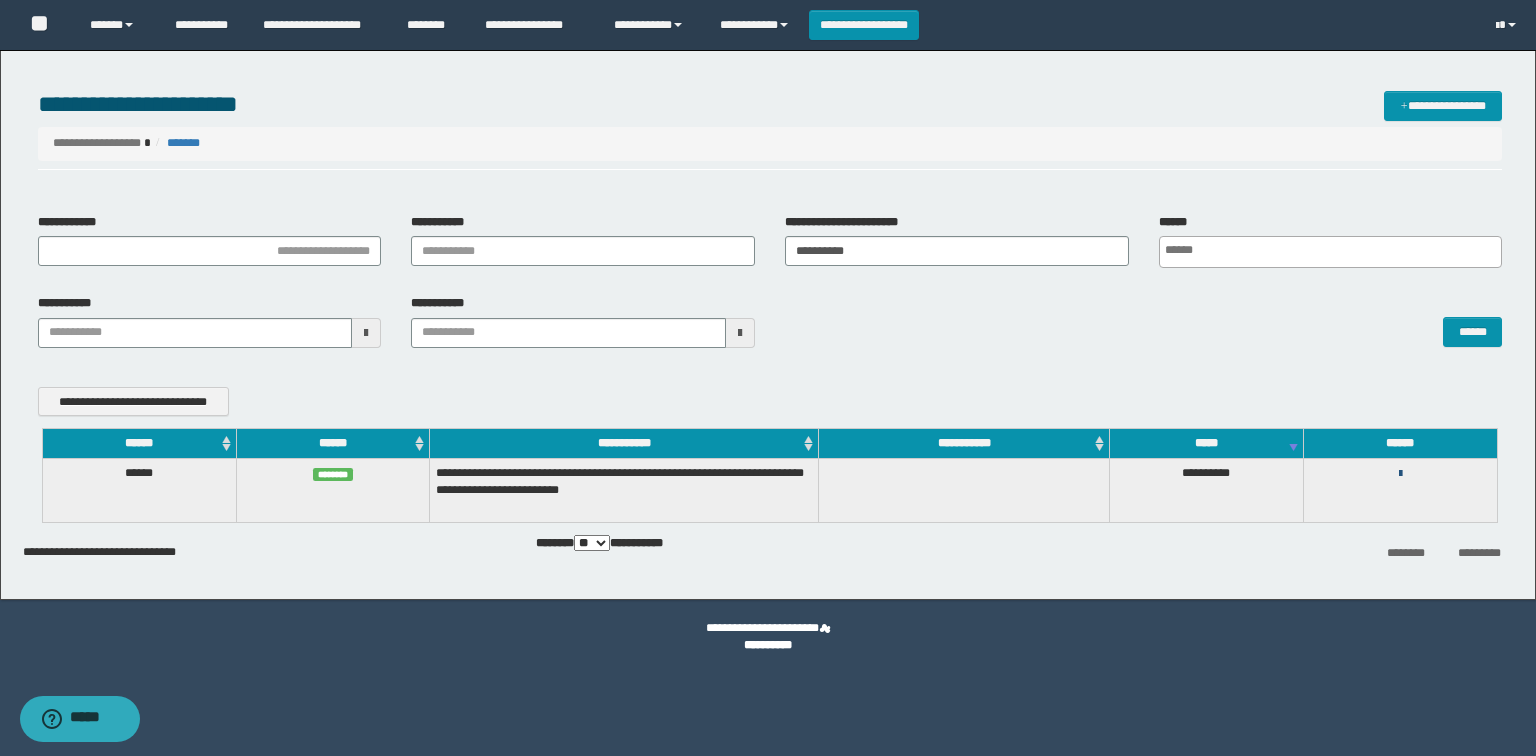 click at bounding box center (1400, 474) 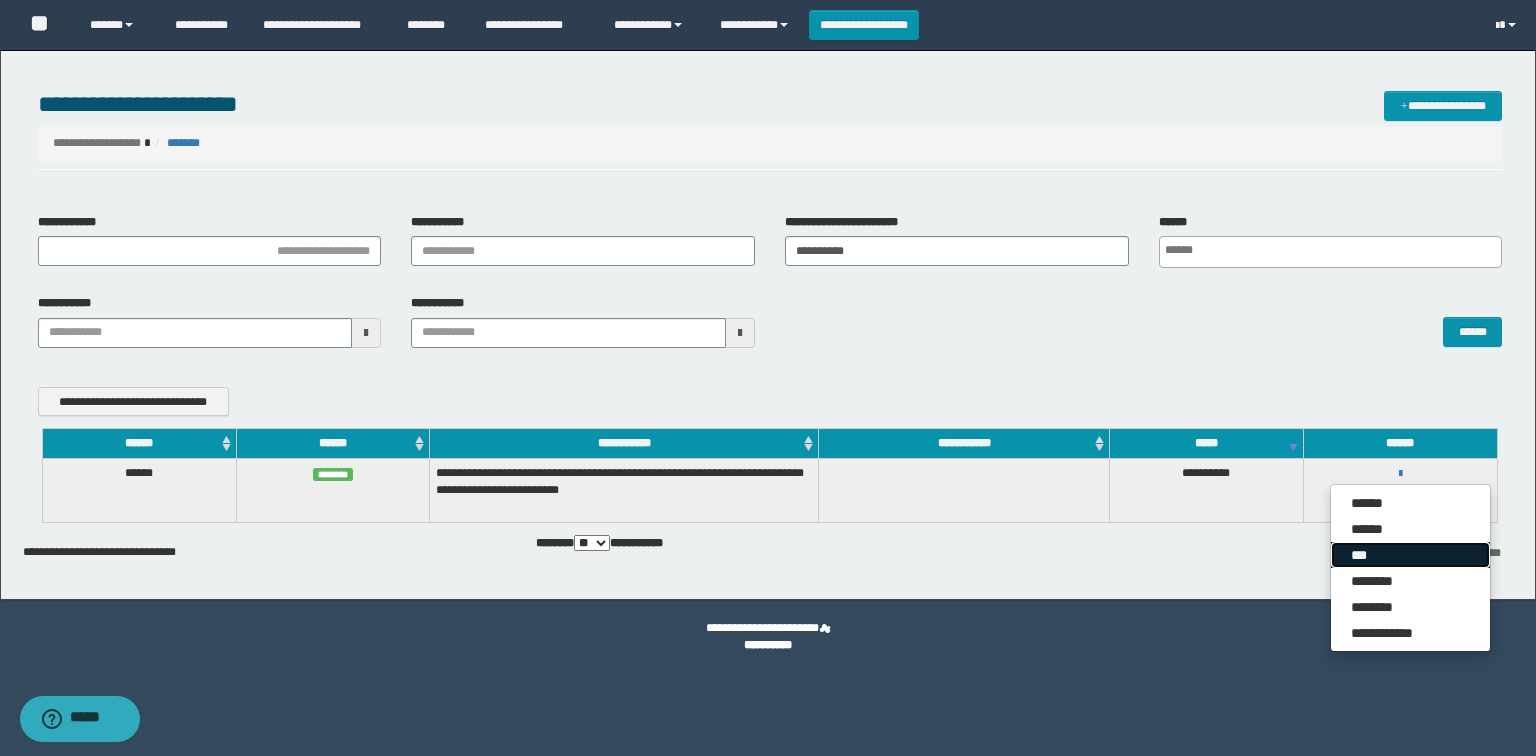 click on "***" at bounding box center [1410, 555] 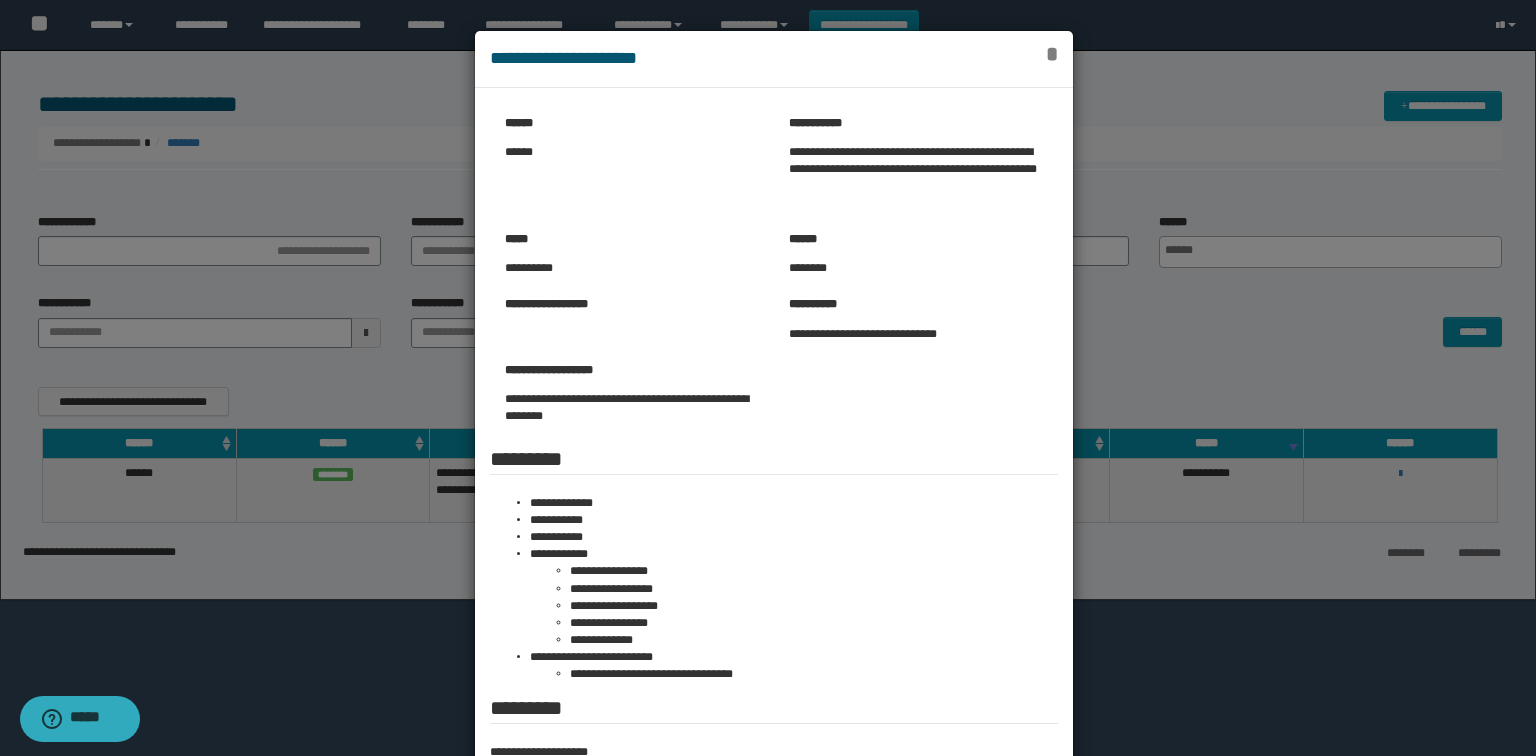 click on "*" at bounding box center [1052, 54] 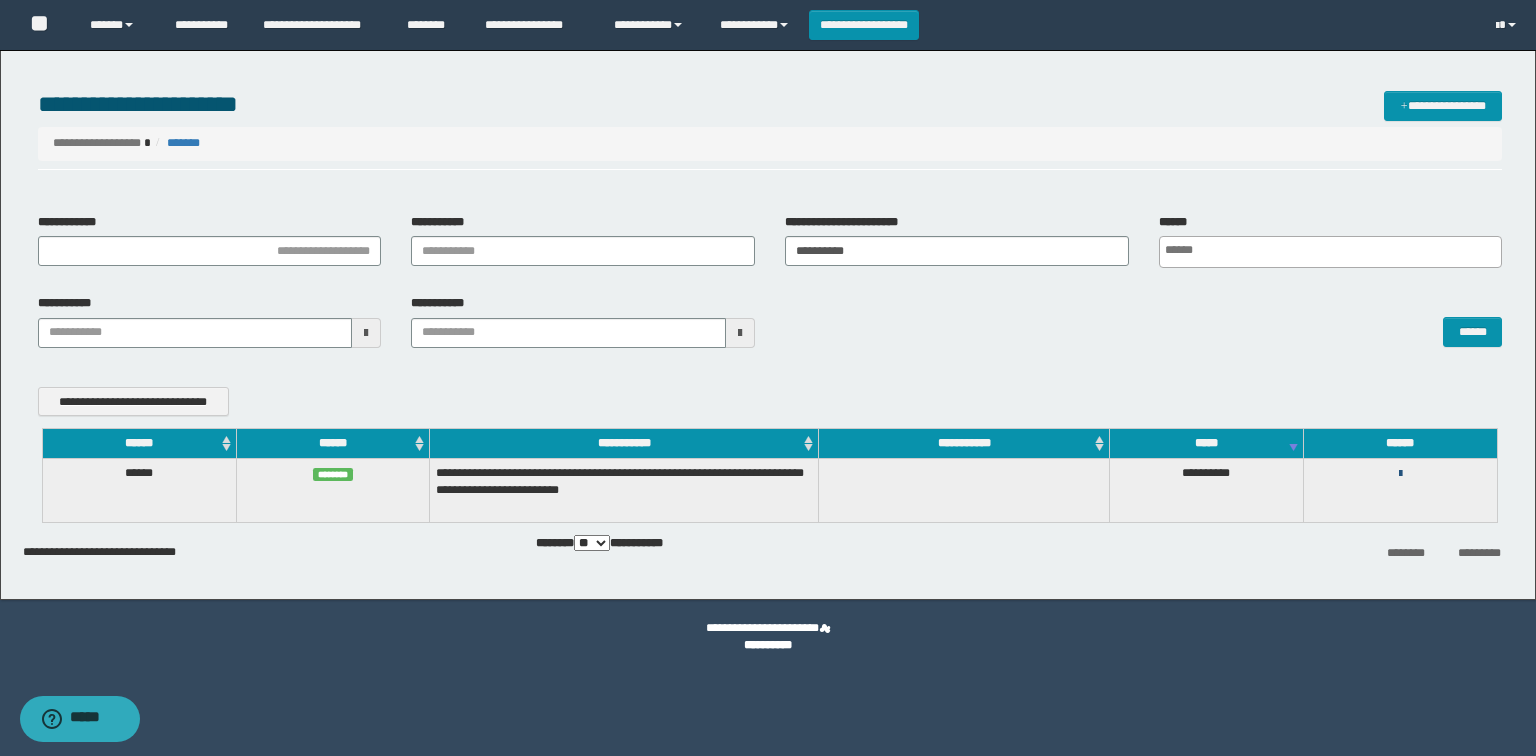 click at bounding box center (1400, 474) 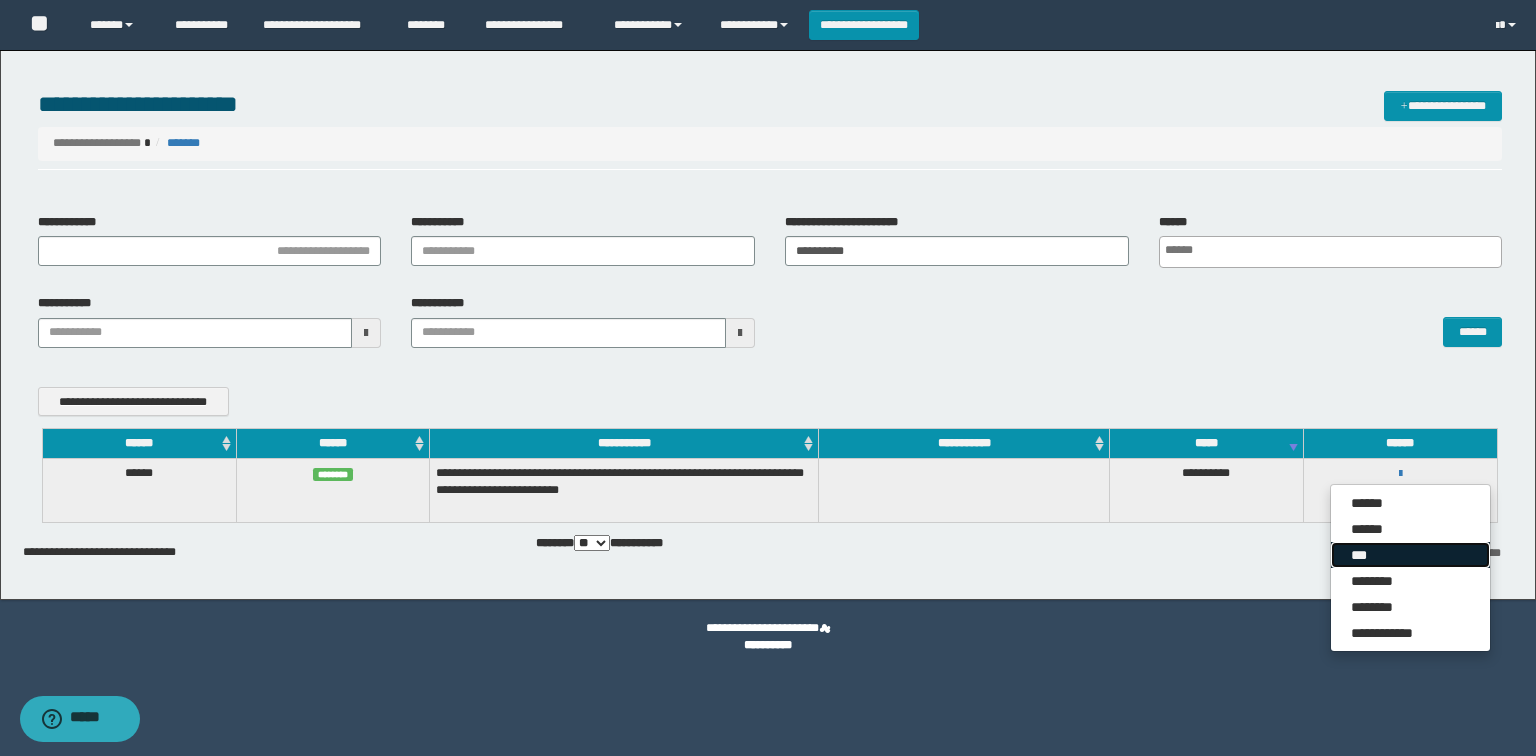 click on "***" at bounding box center [1410, 555] 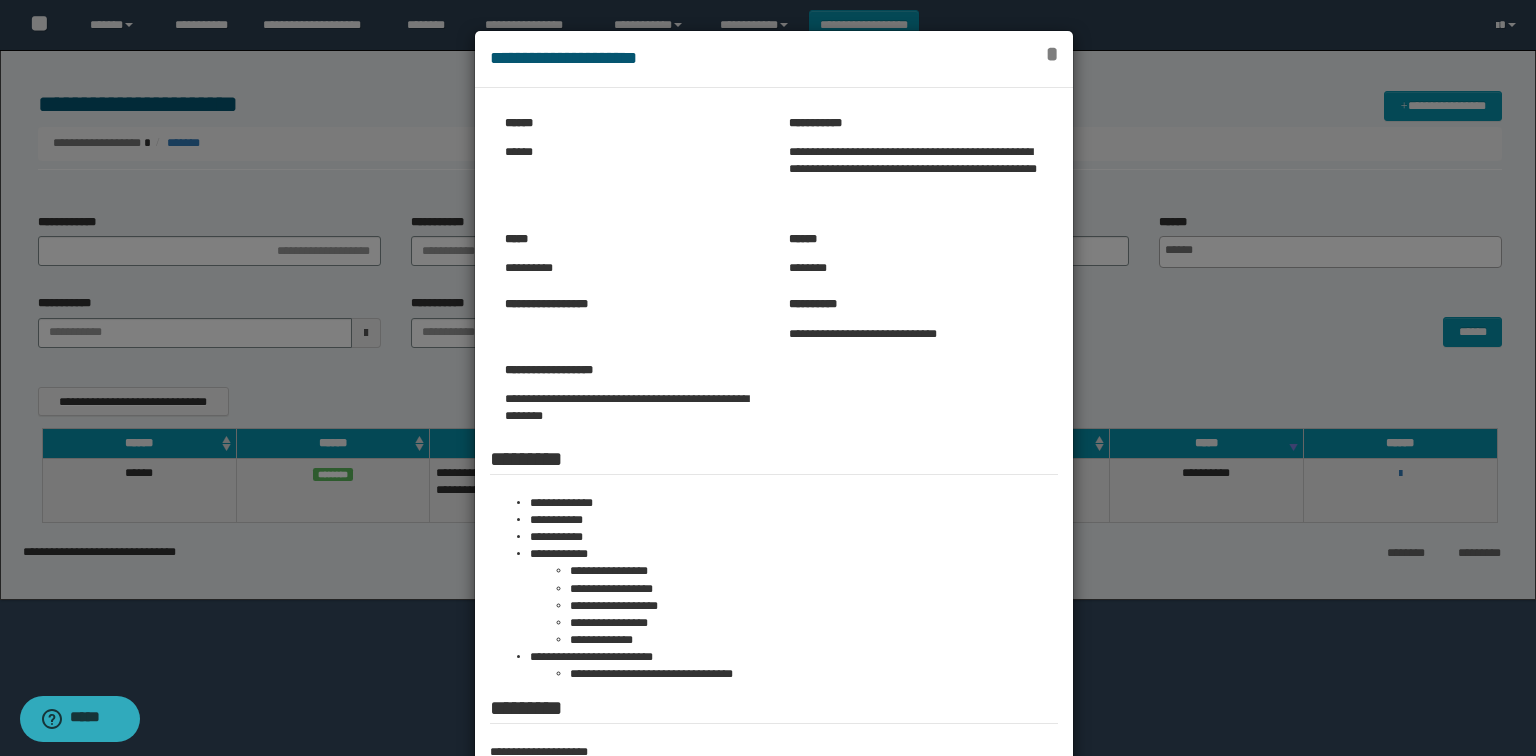click on "*" at bounding box center (1052, 54) 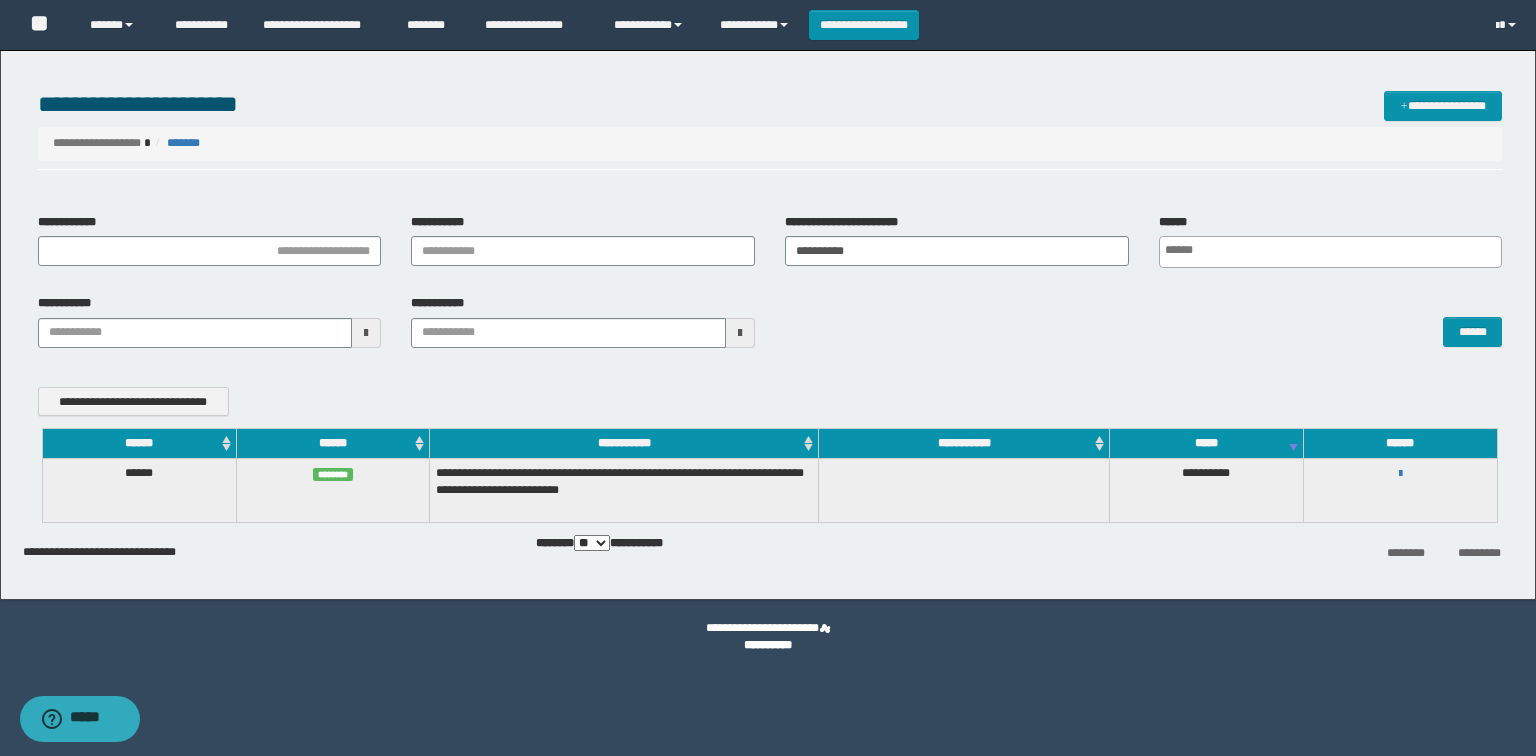 type 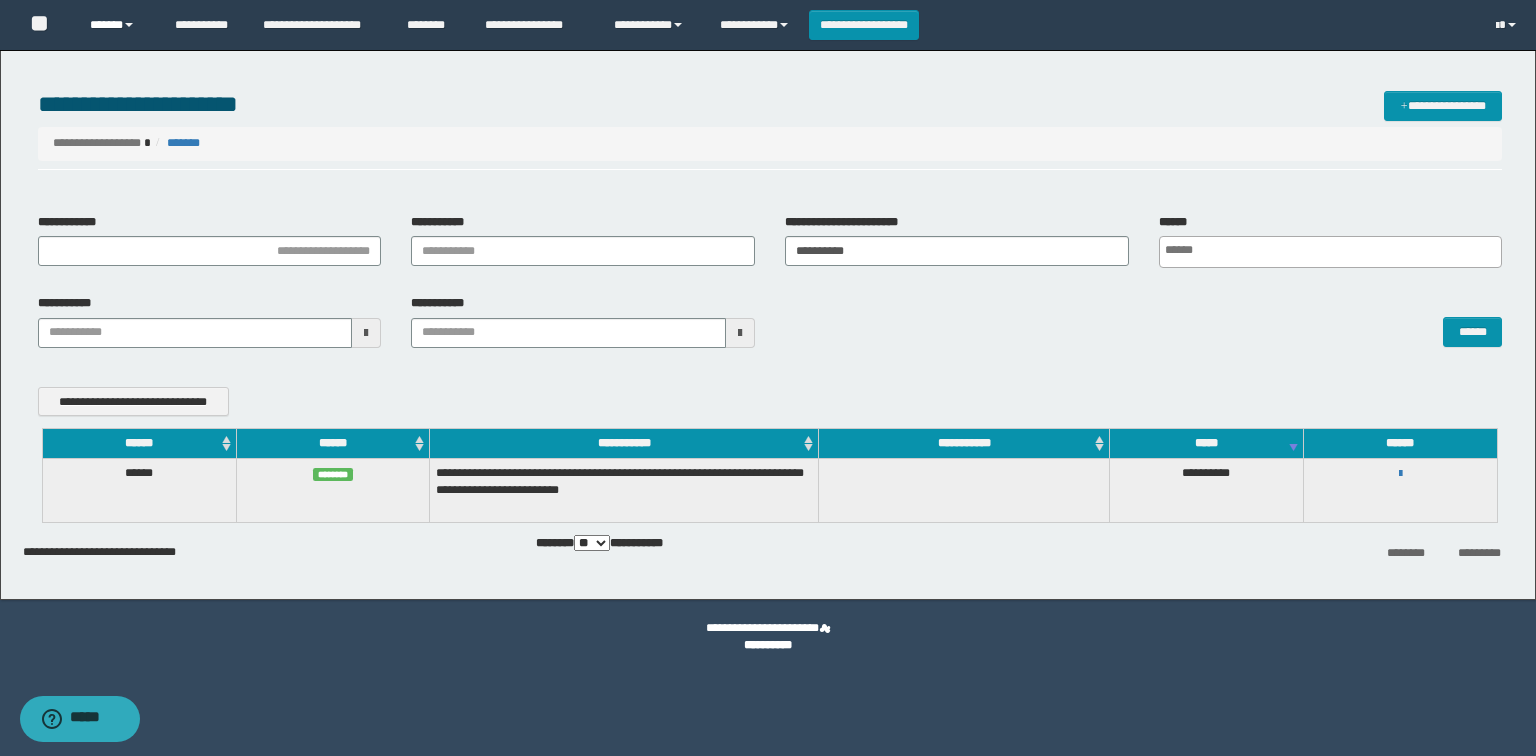 click on "******" at bounding box center [117, 25] 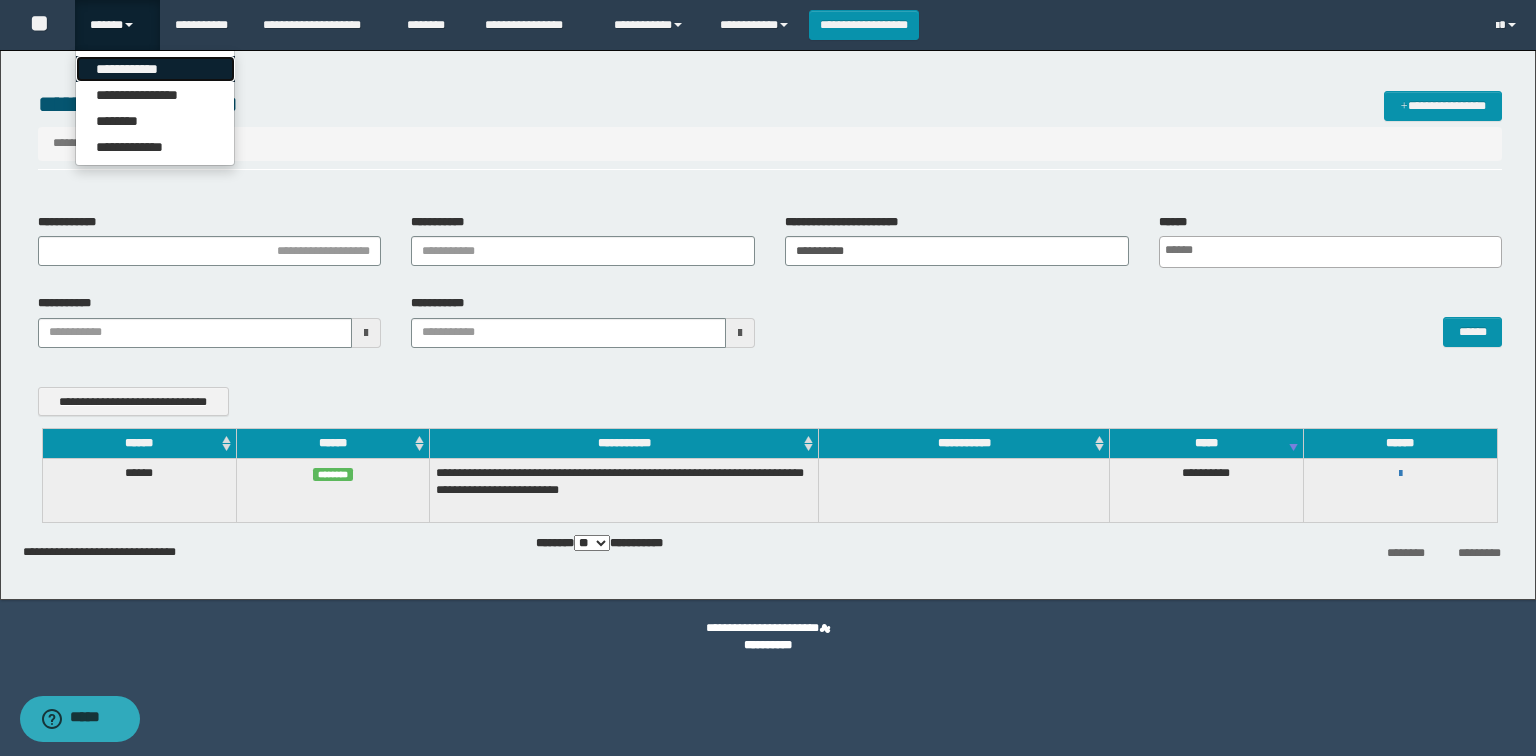 click on "**********" at bounding box center (155, 69) 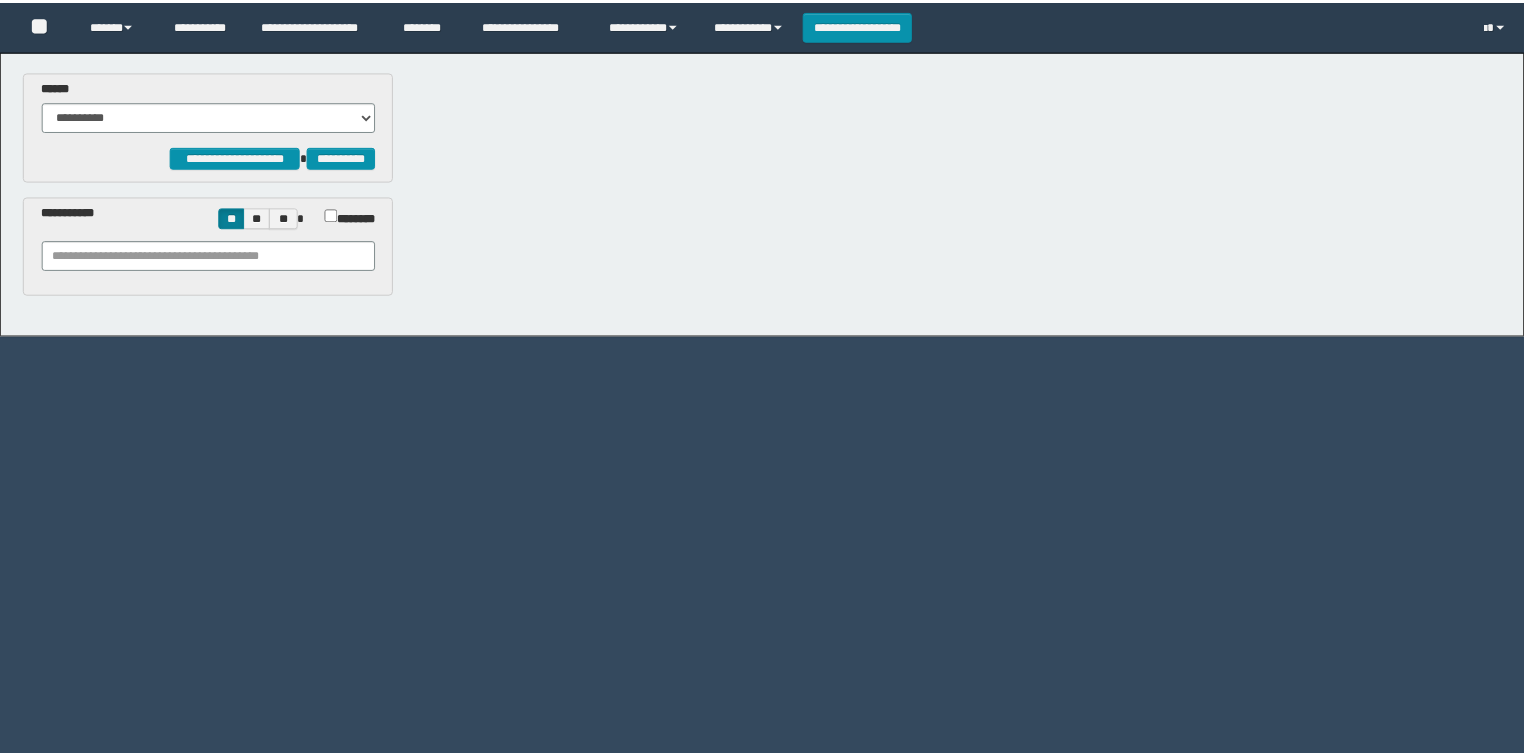 scroll, scrollTop: 0, scrollLeft: 0, axis: both 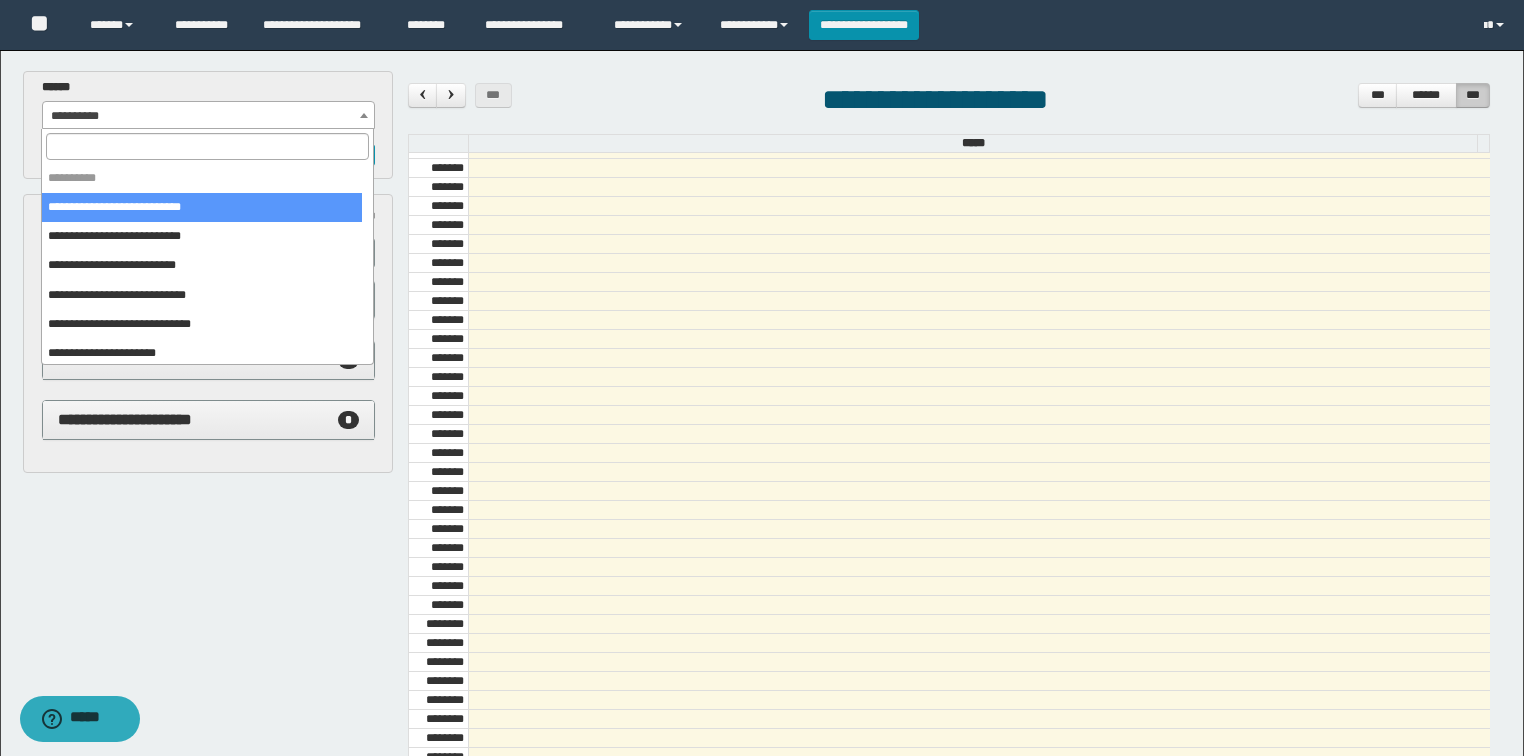 click on "**********" at bounding box center [209, 116] 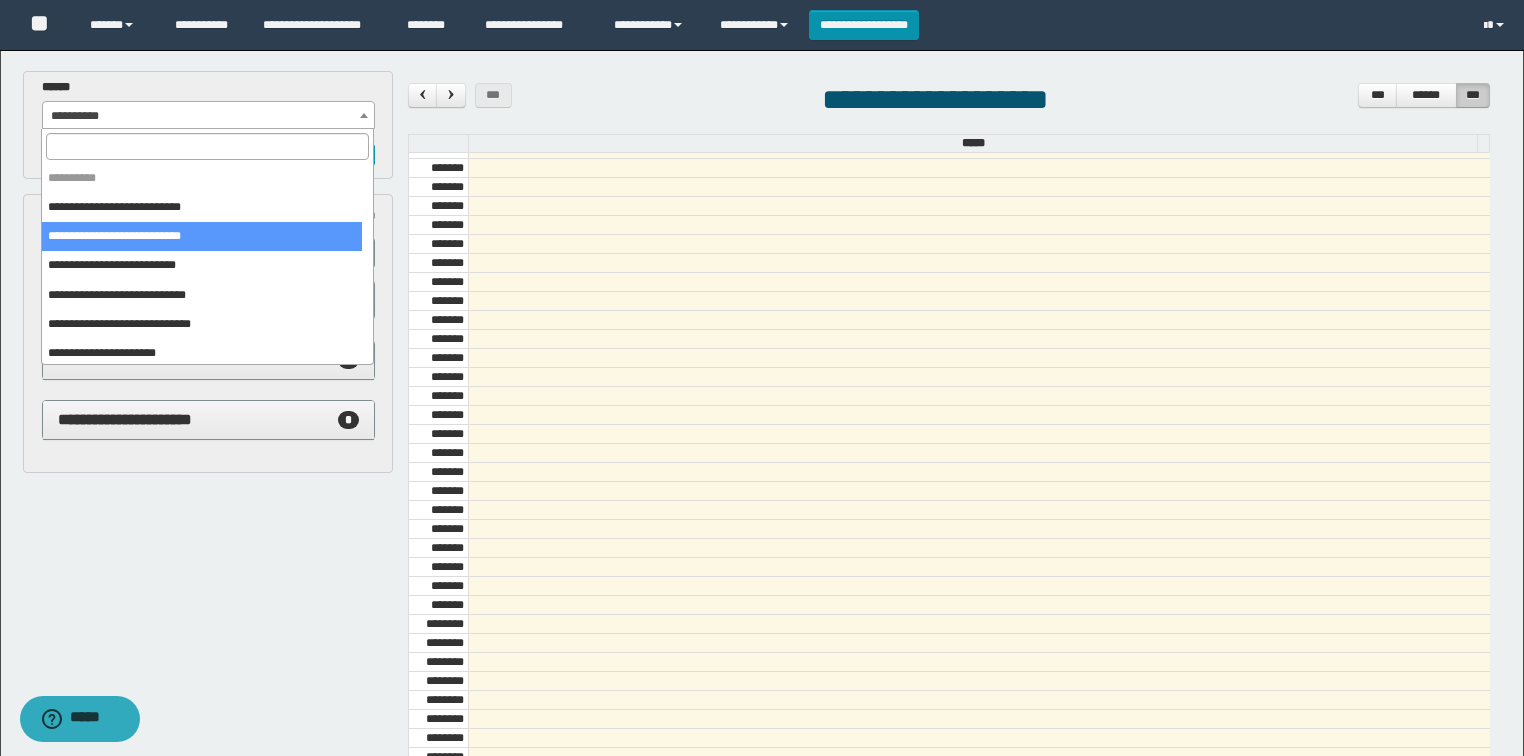 select on "******" 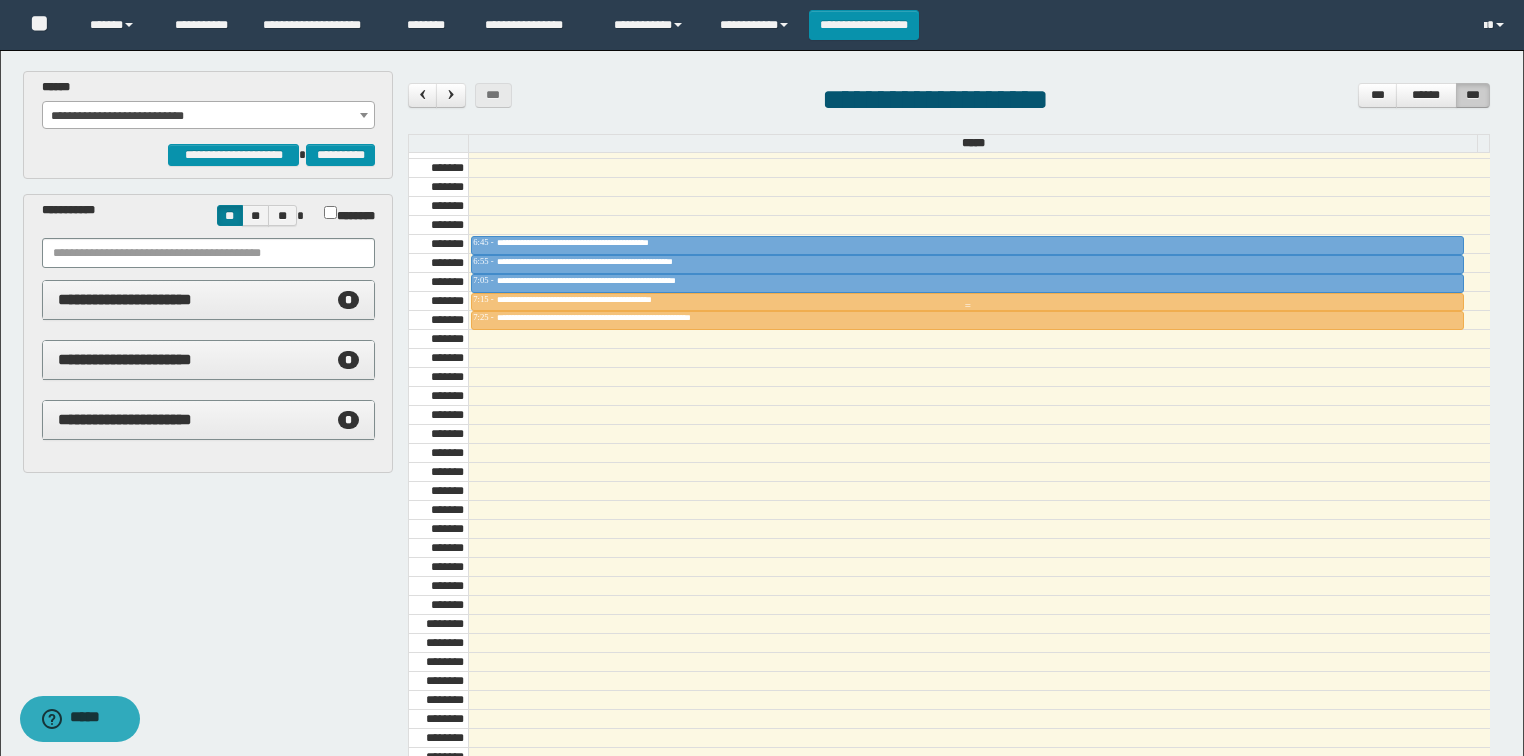 click on "**********" at bounding box center [967, 300] 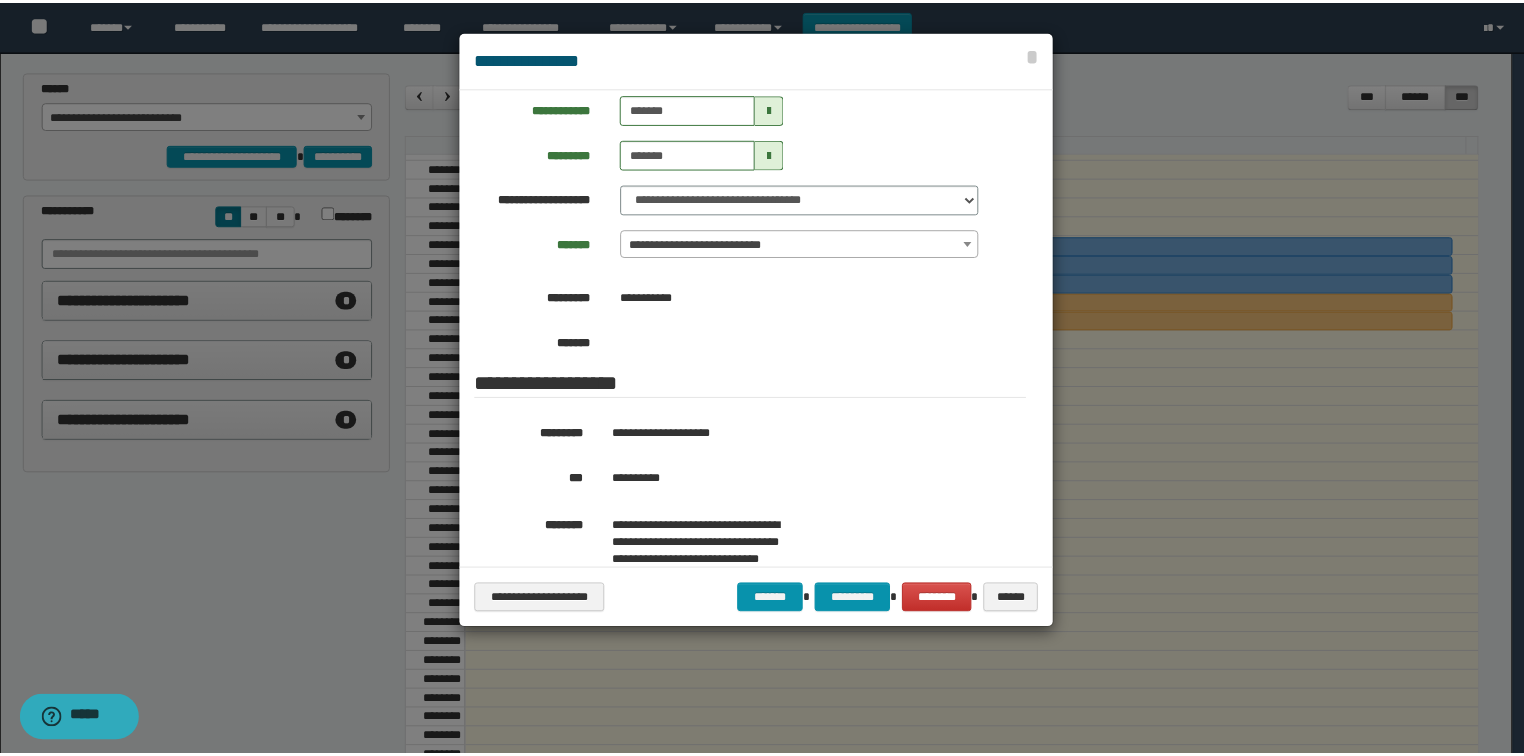 scroll, scrollTop: 0, scrollLeft: 0, axis: both 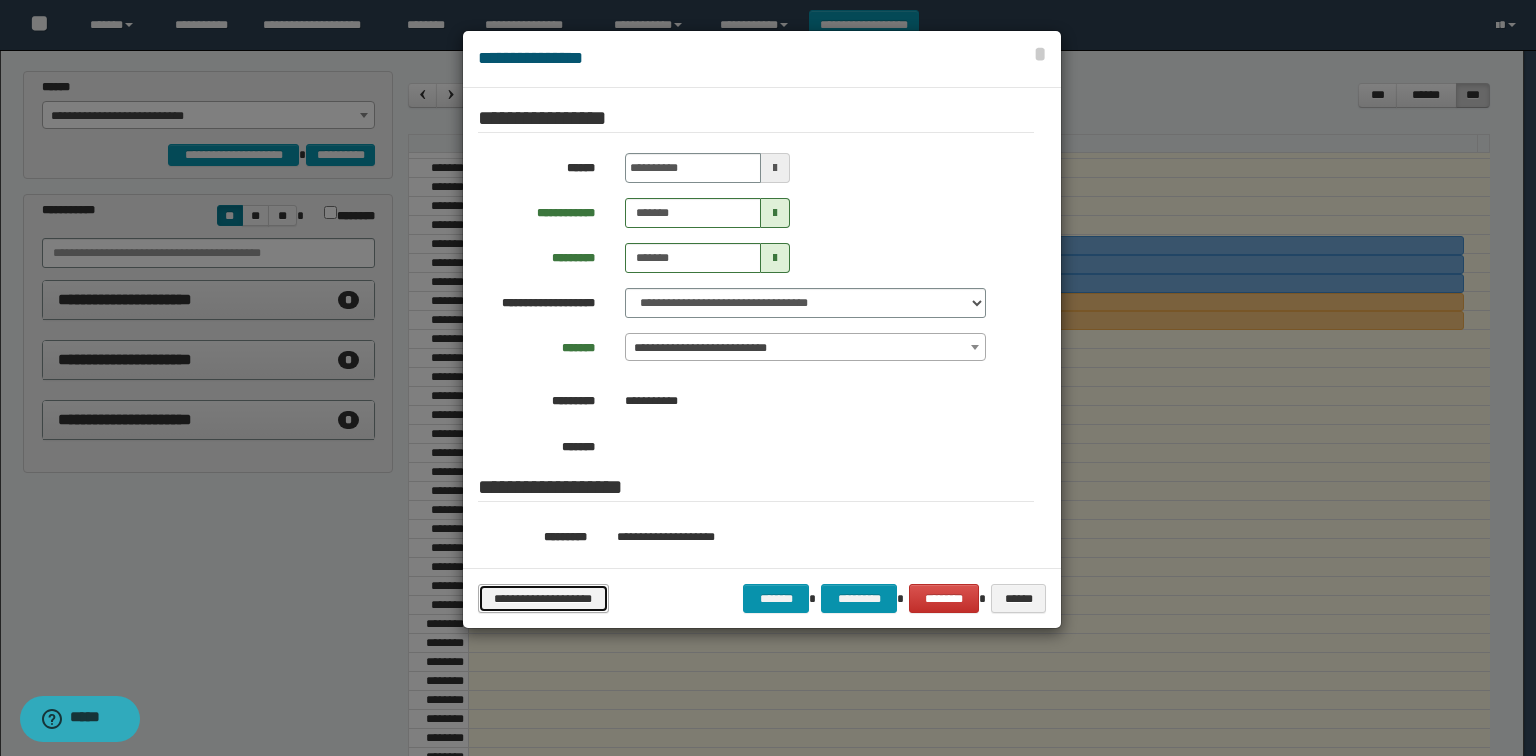 click on "**********" at bounding box center (543, 599) 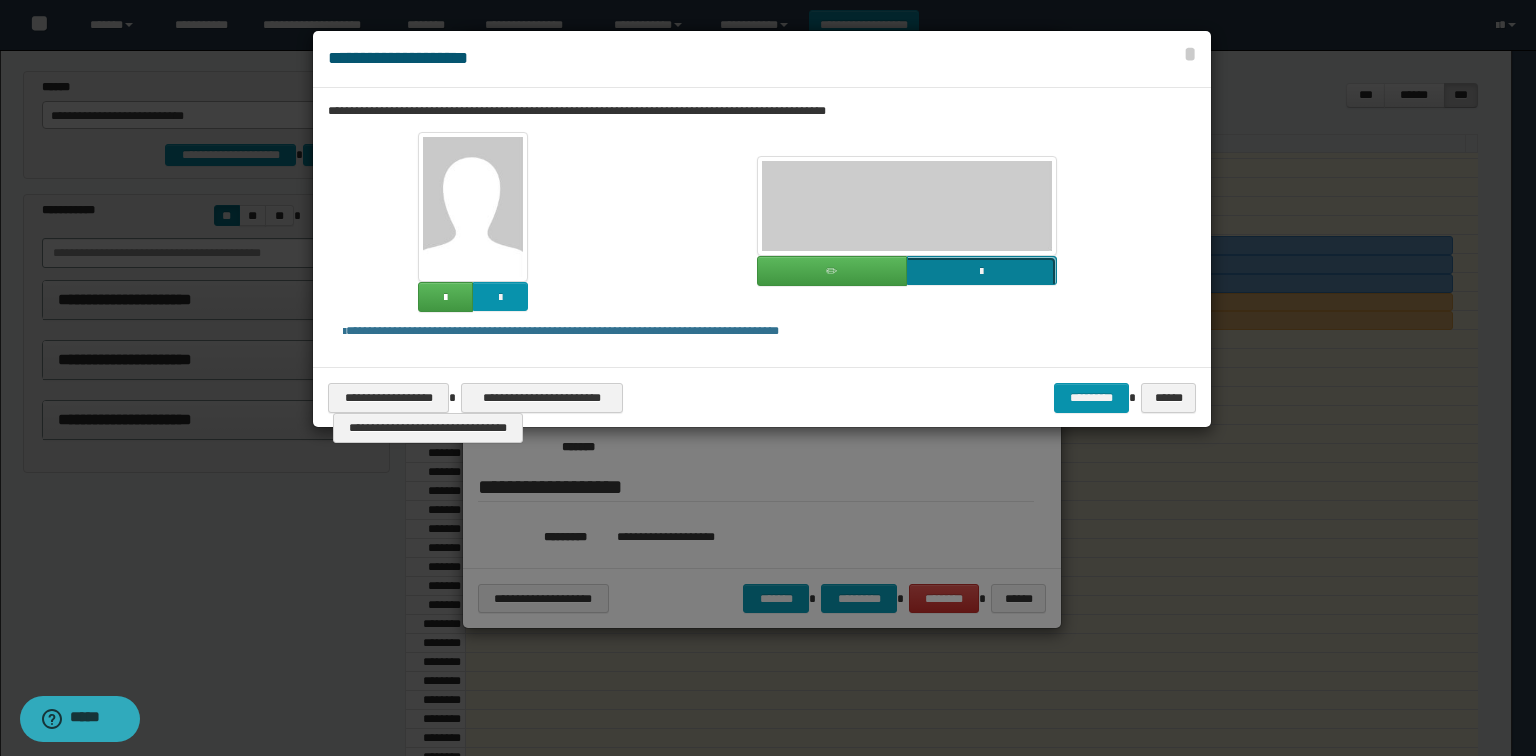 click at bounding box center [-835, 407] 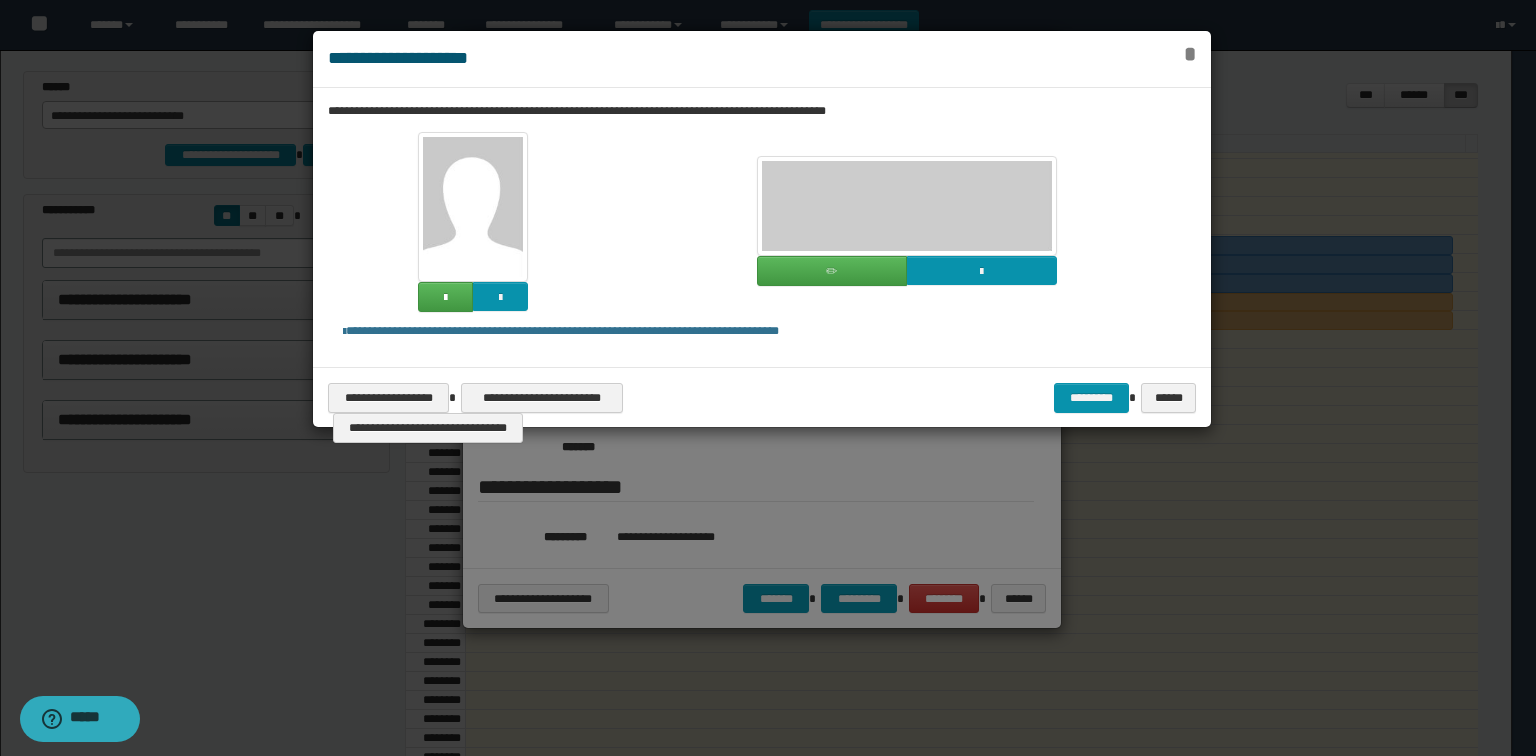 click on "*" at bounding box center (1190, 54) 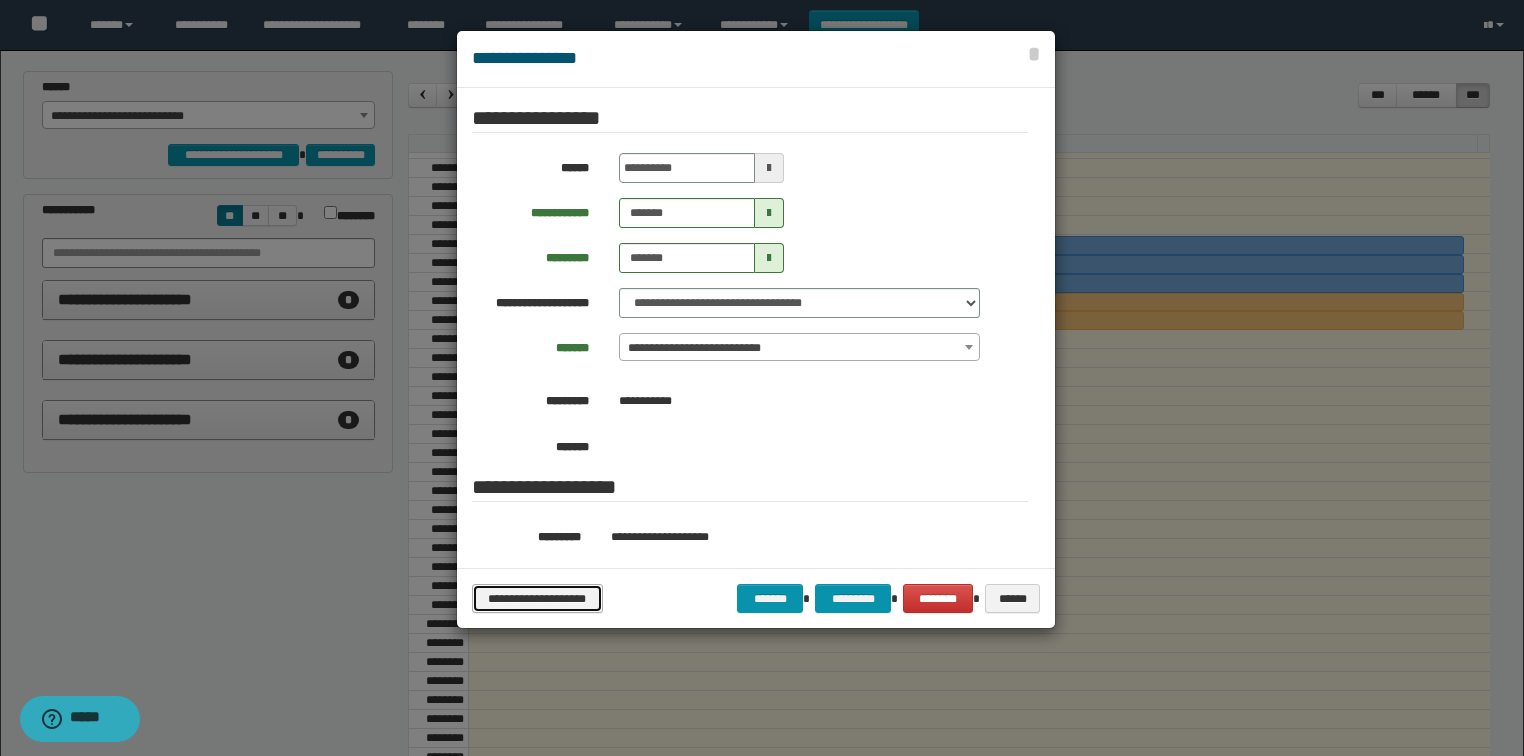 click on "**********" at bounding box center [537, 599] 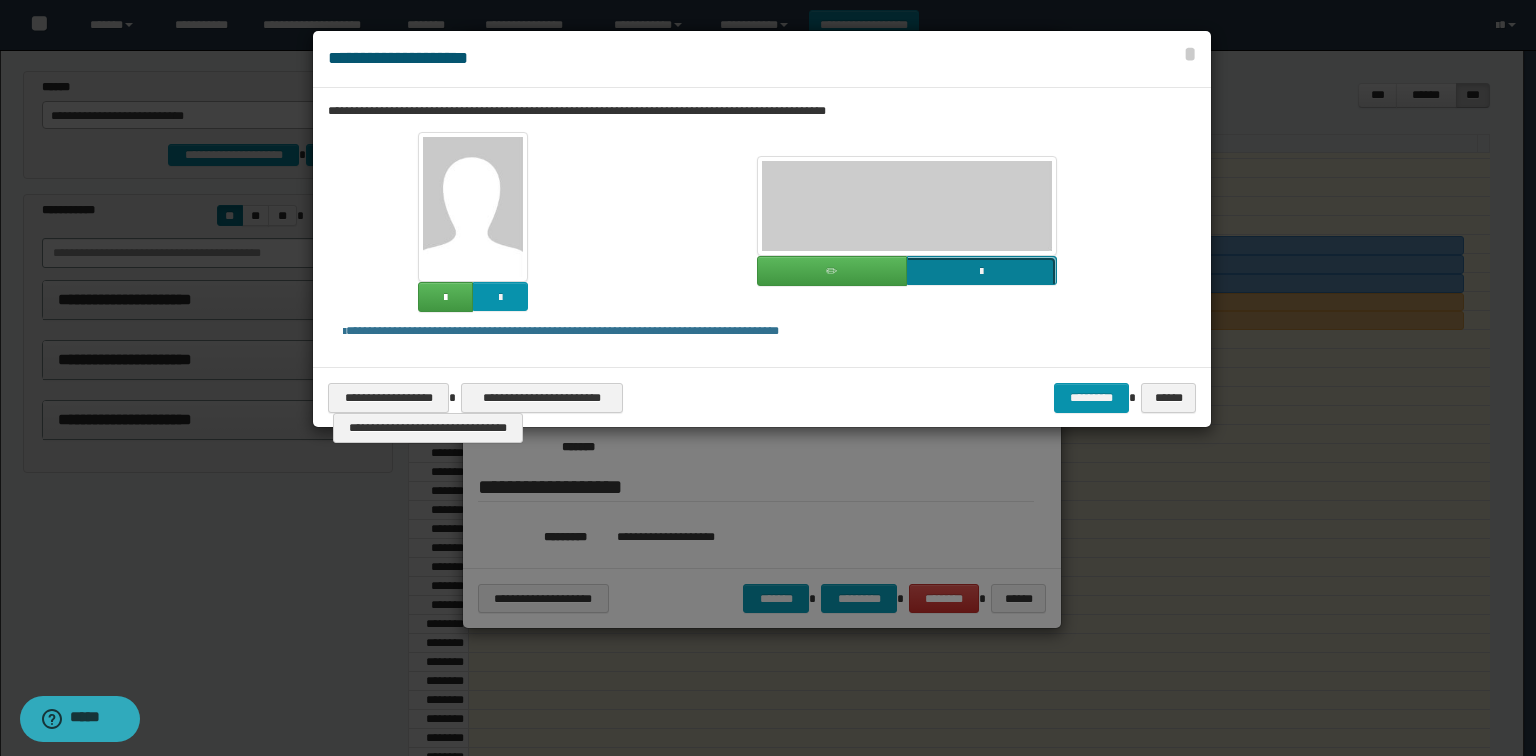 click at bounding box center [-835, 407] 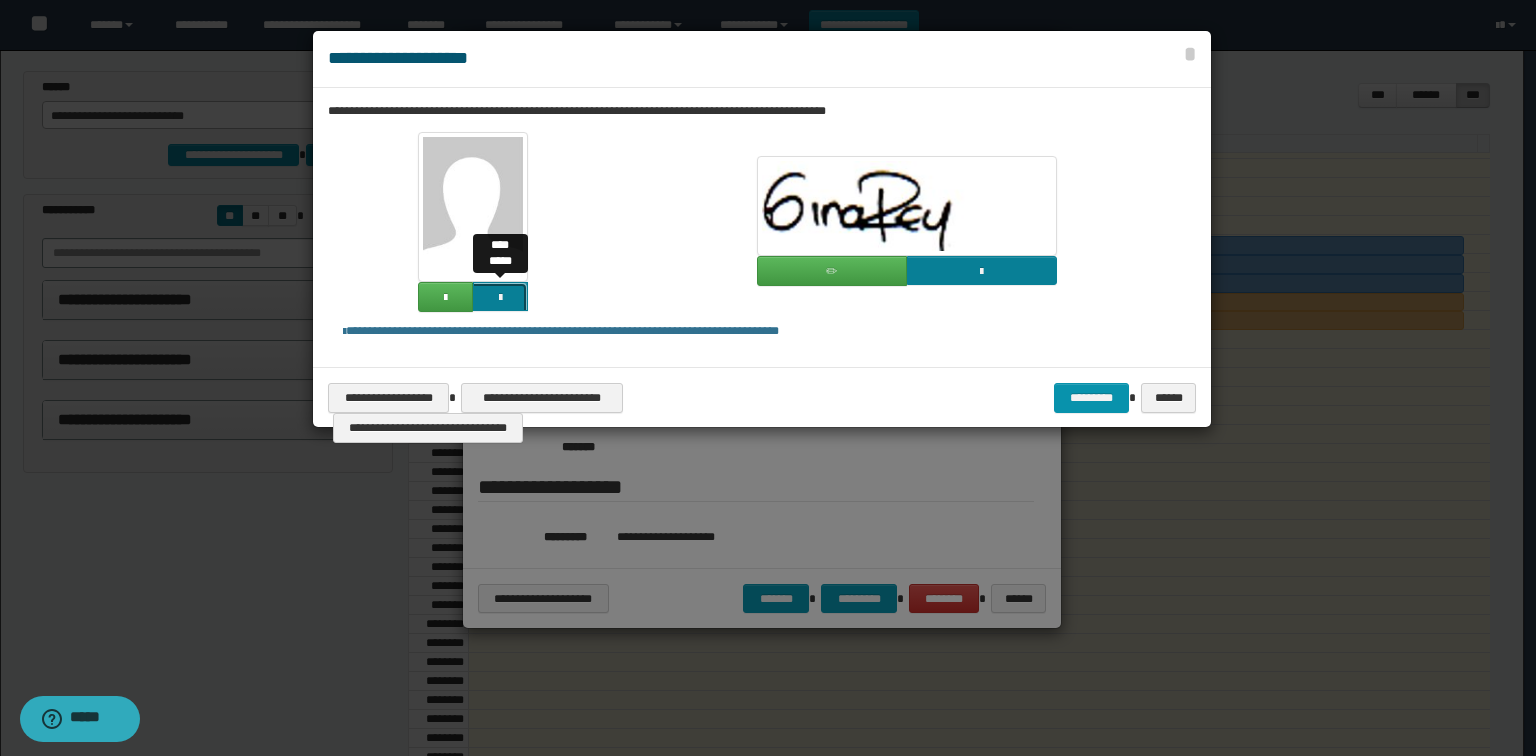 click at bounding box center [-1364, 433] 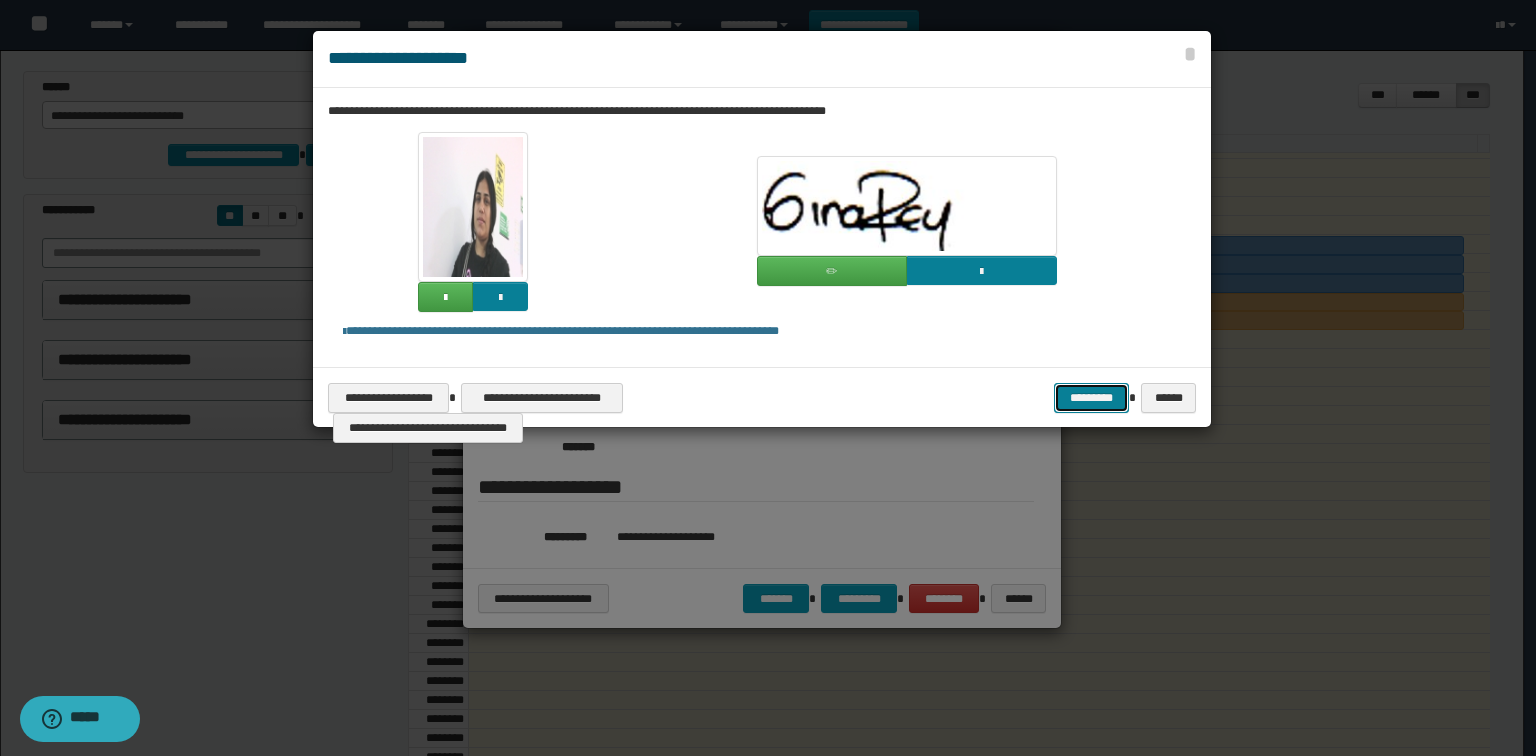 click on "*********" at bounding box center (1091, 398) 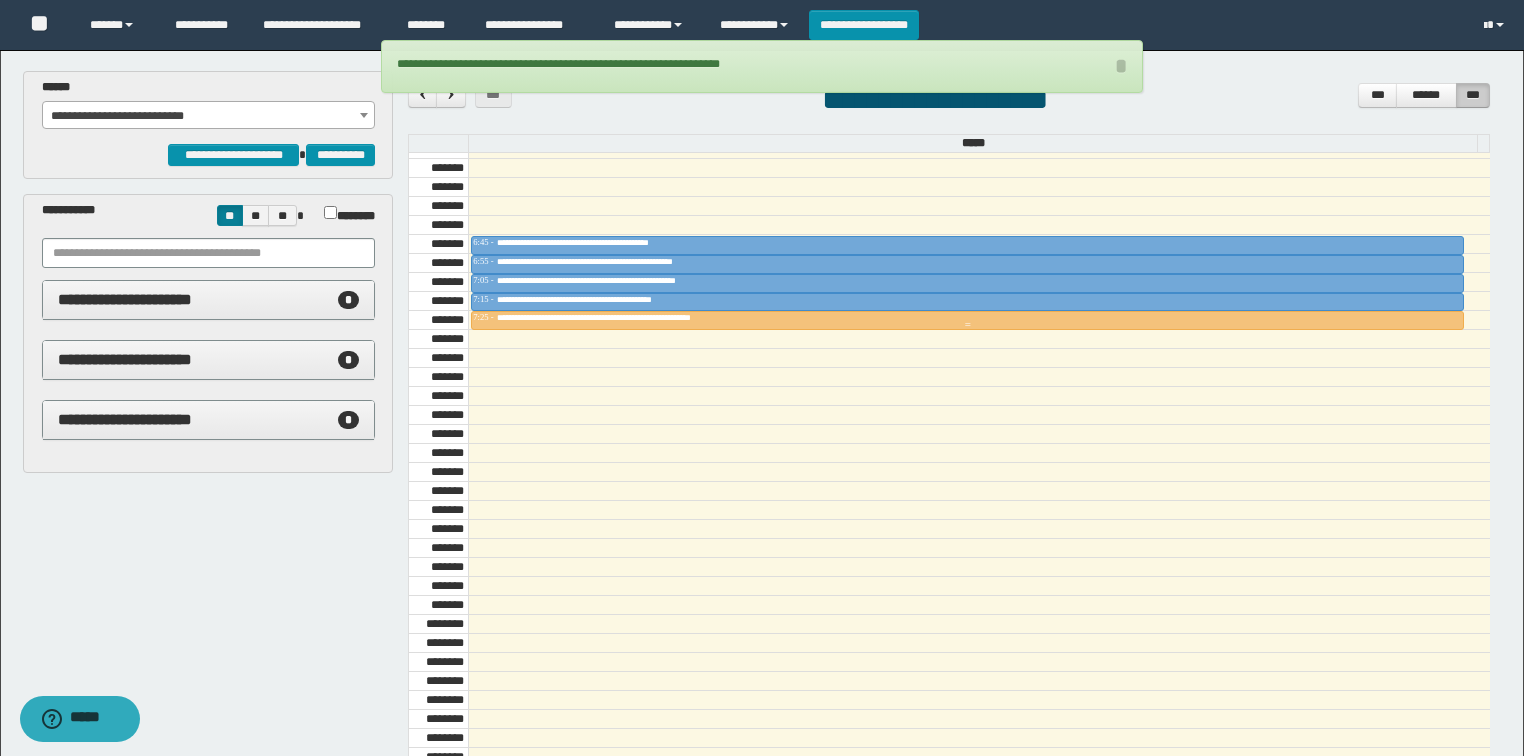 click on "**********" at bounding box center (967, 318) 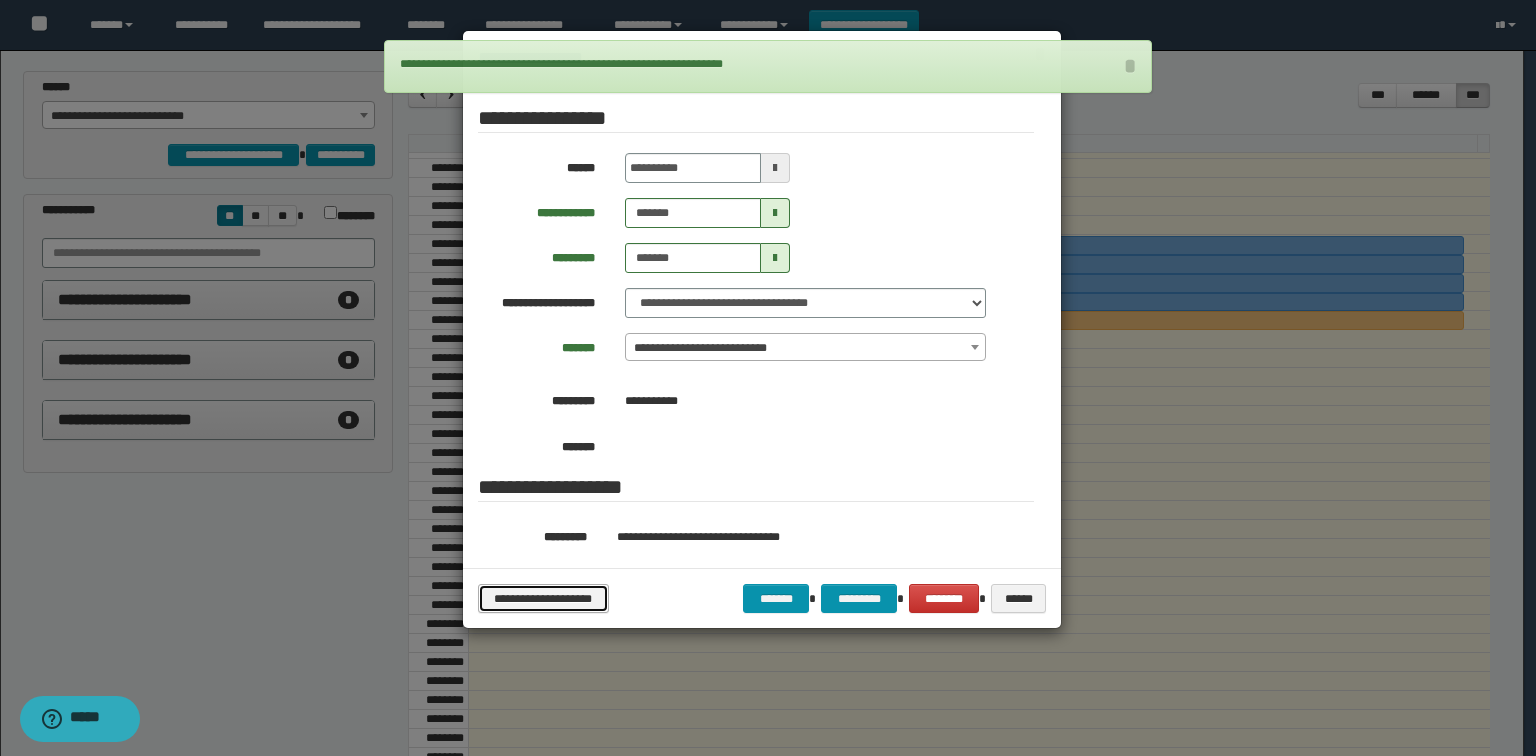 click on "**********" at bounding box center [543, 599] 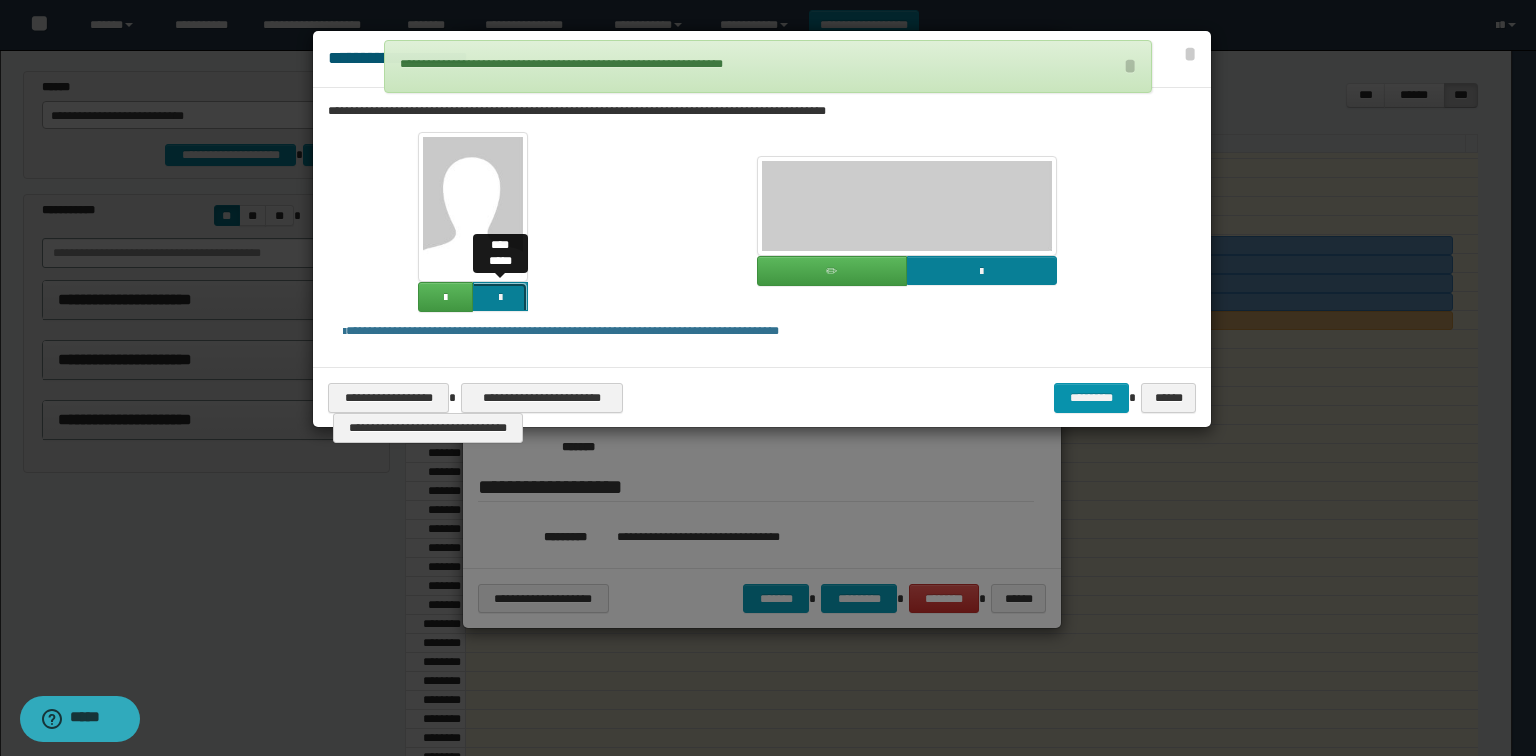 click at bounding box center (-1364, 433) 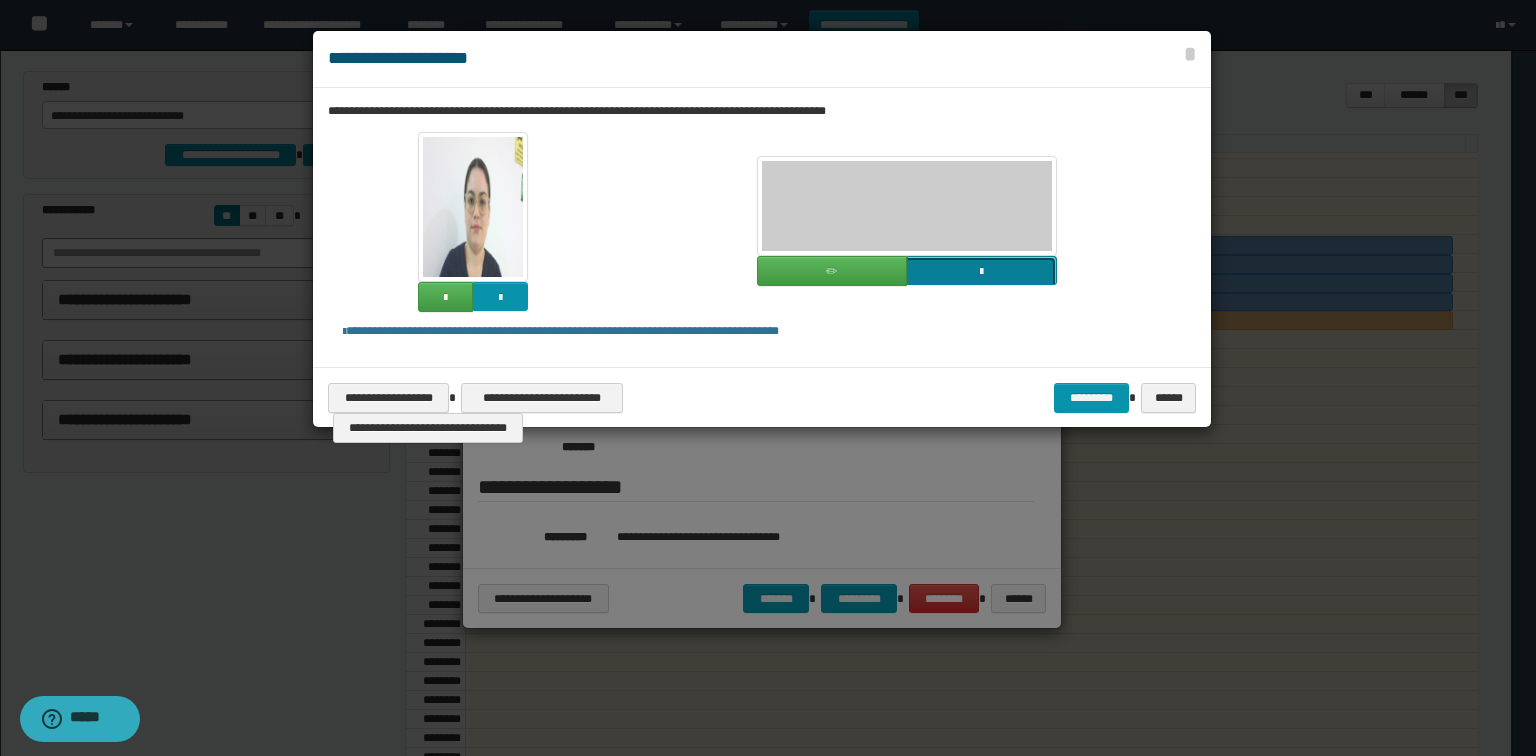 click at bounding box center [-835, 407] 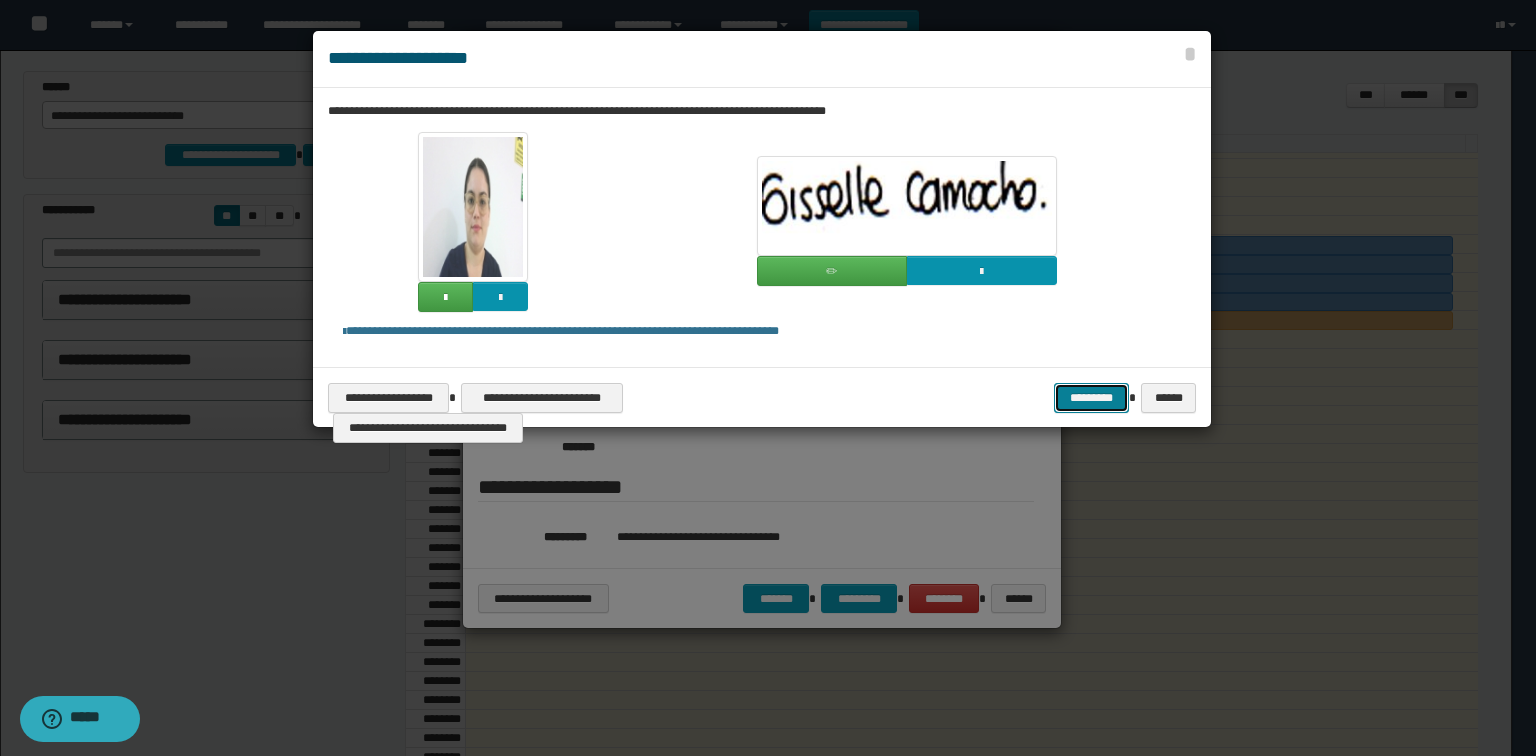 click on "*********" at bounding box center [1091, 398] 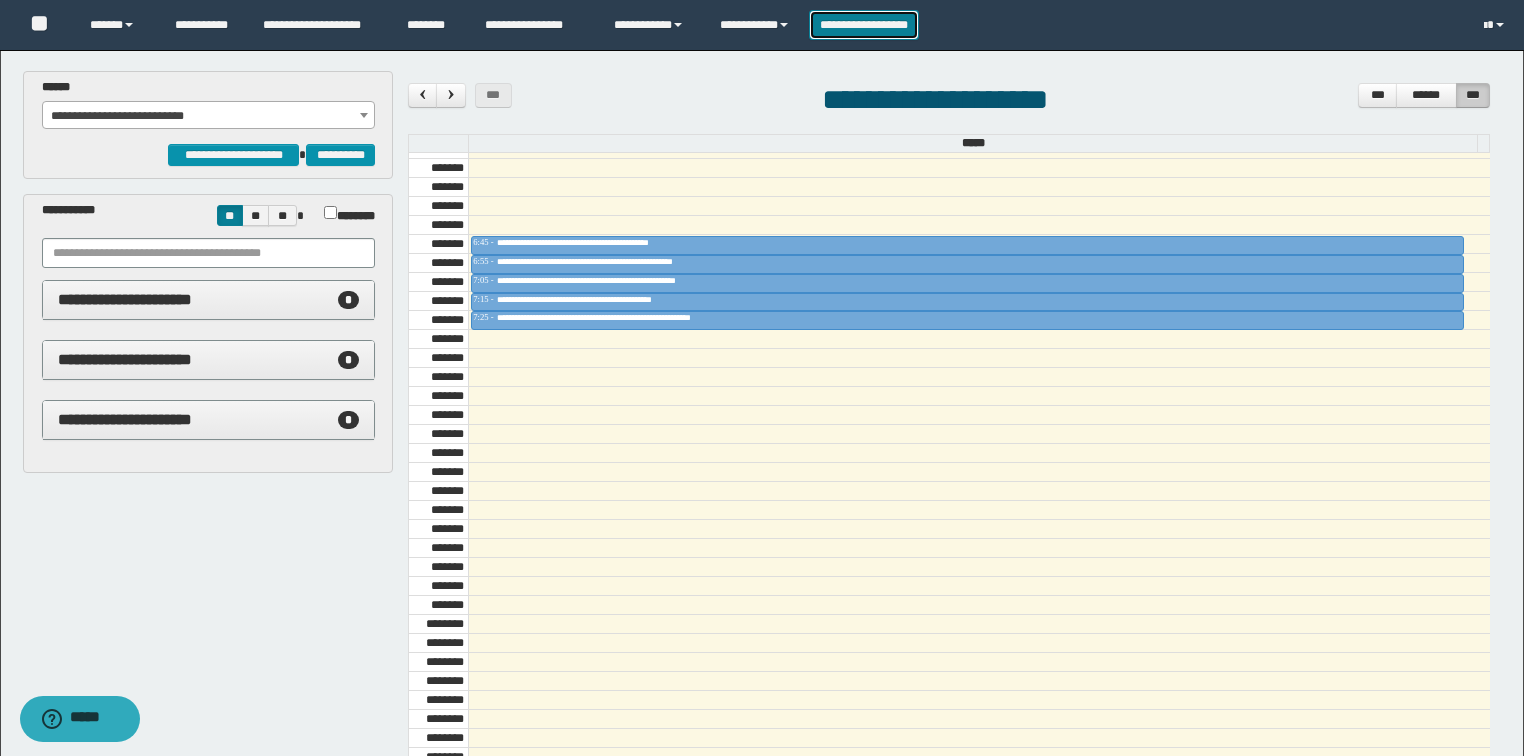 click on "**********" at bounding box center (864, 25) 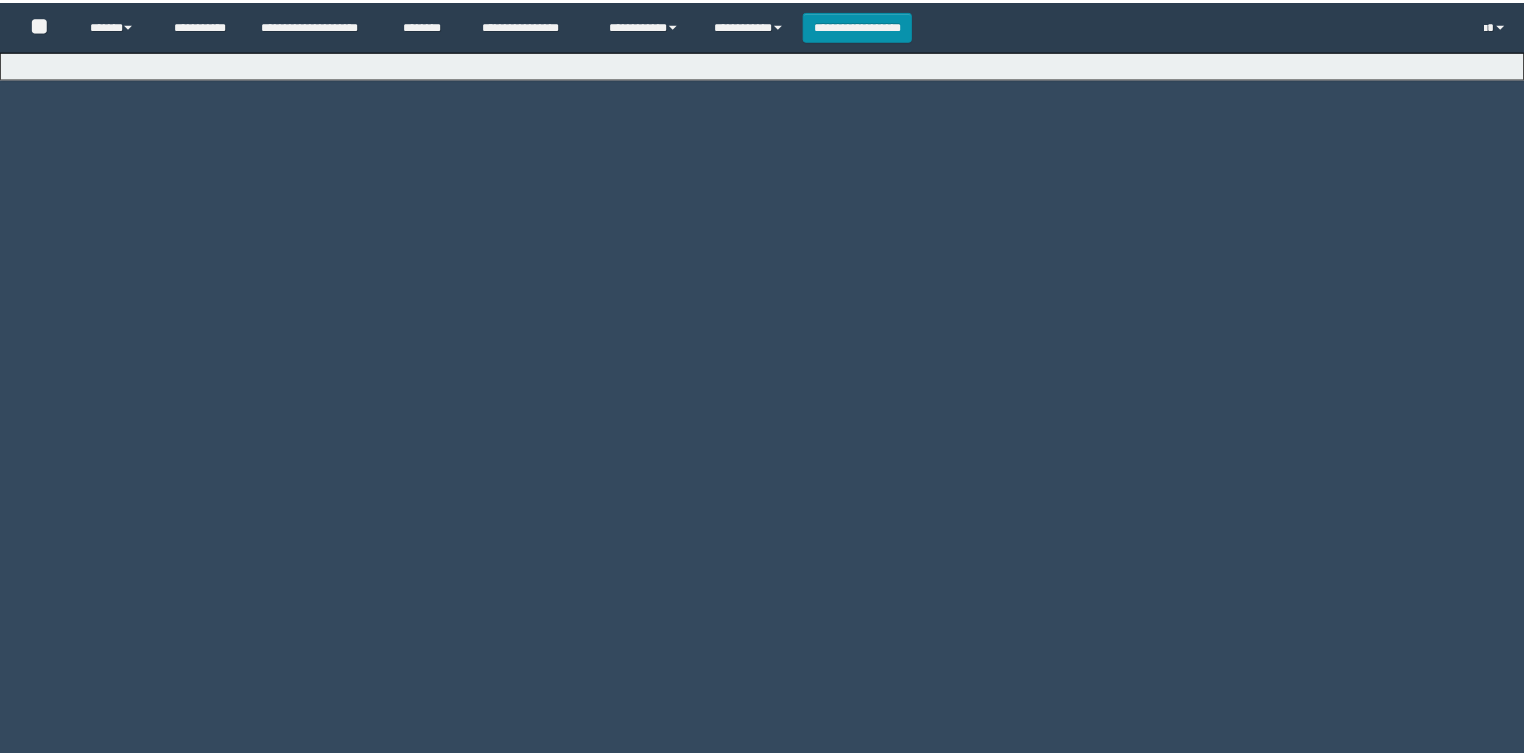 scroll, scrollTop: 0, scrollLeft: 0, axis: both 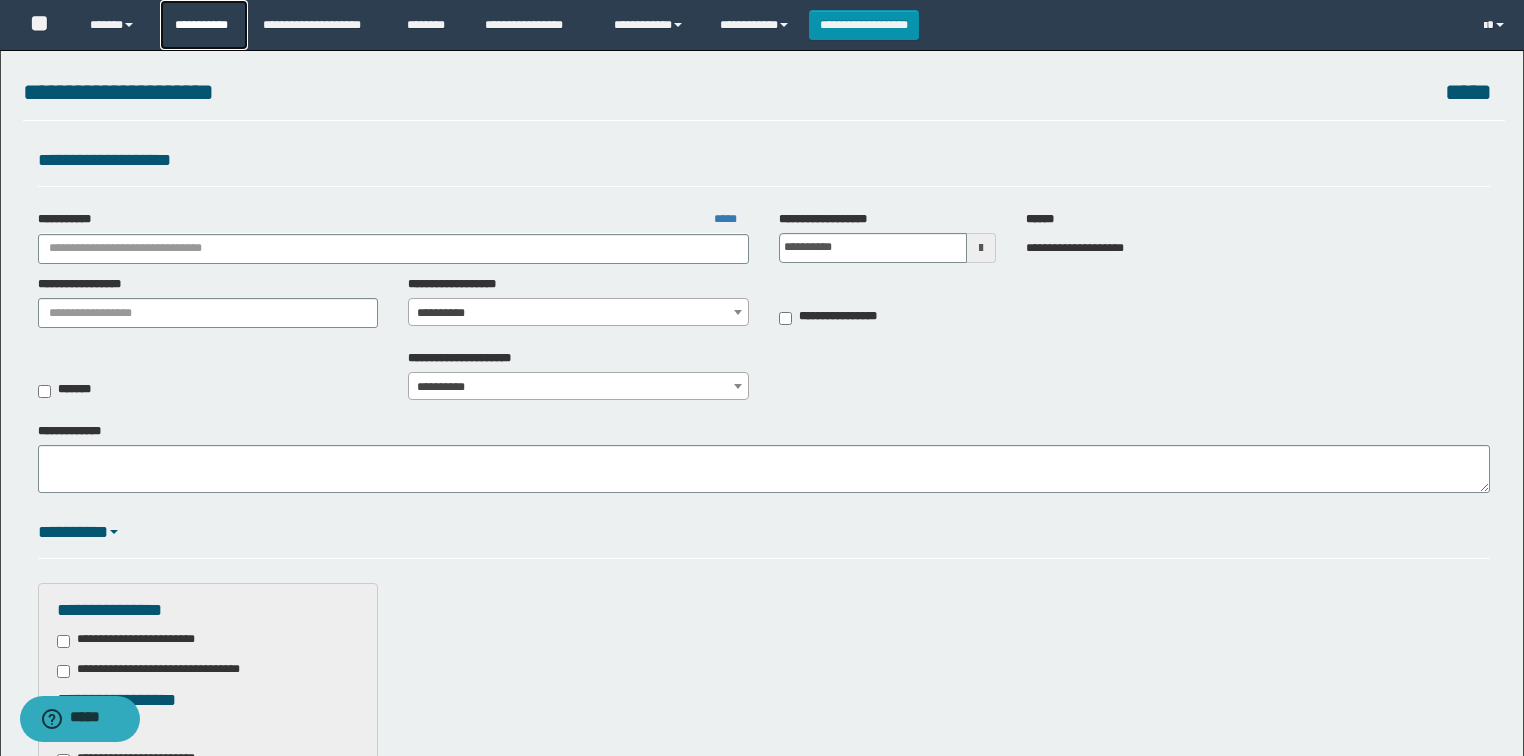 click on "**********" at bounding box center [204, 25] 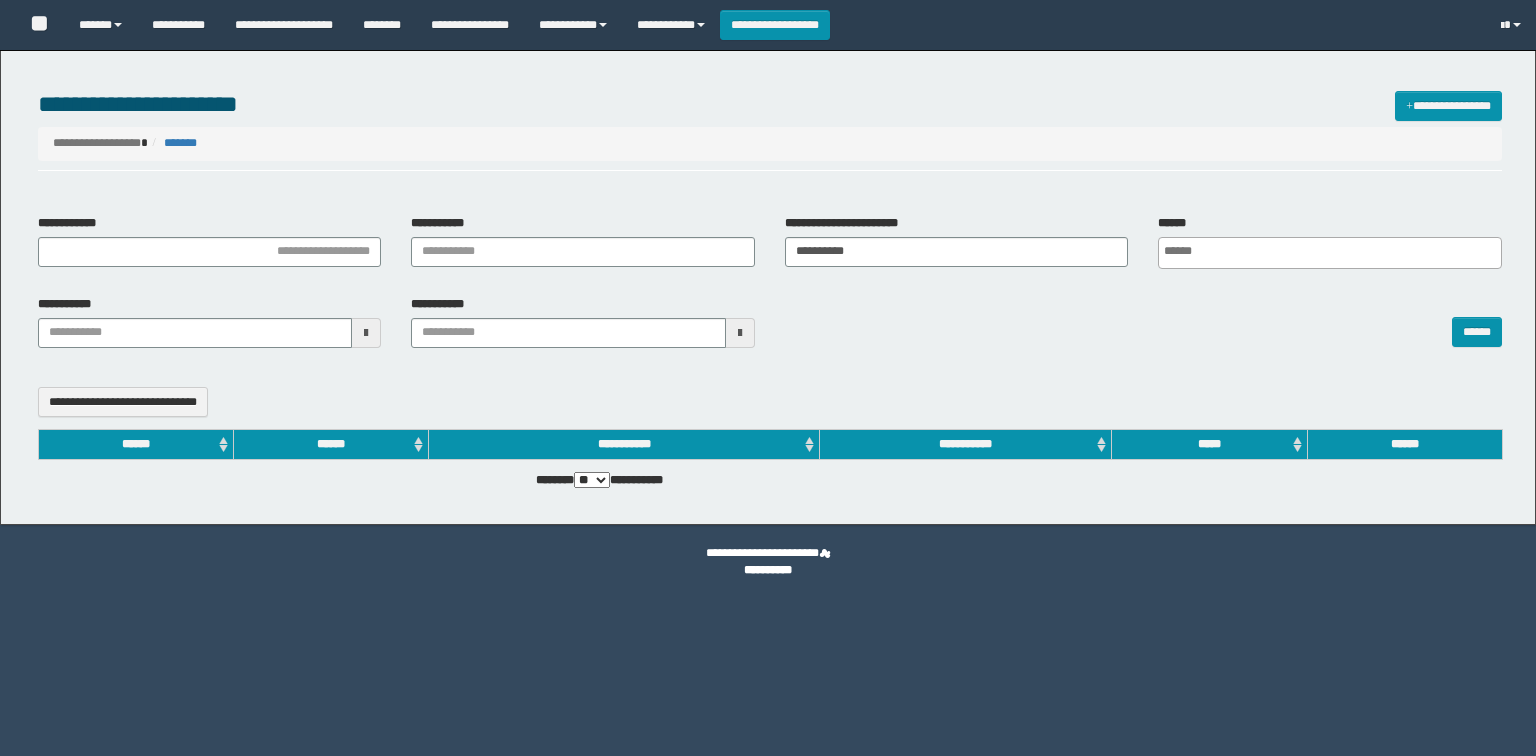 select 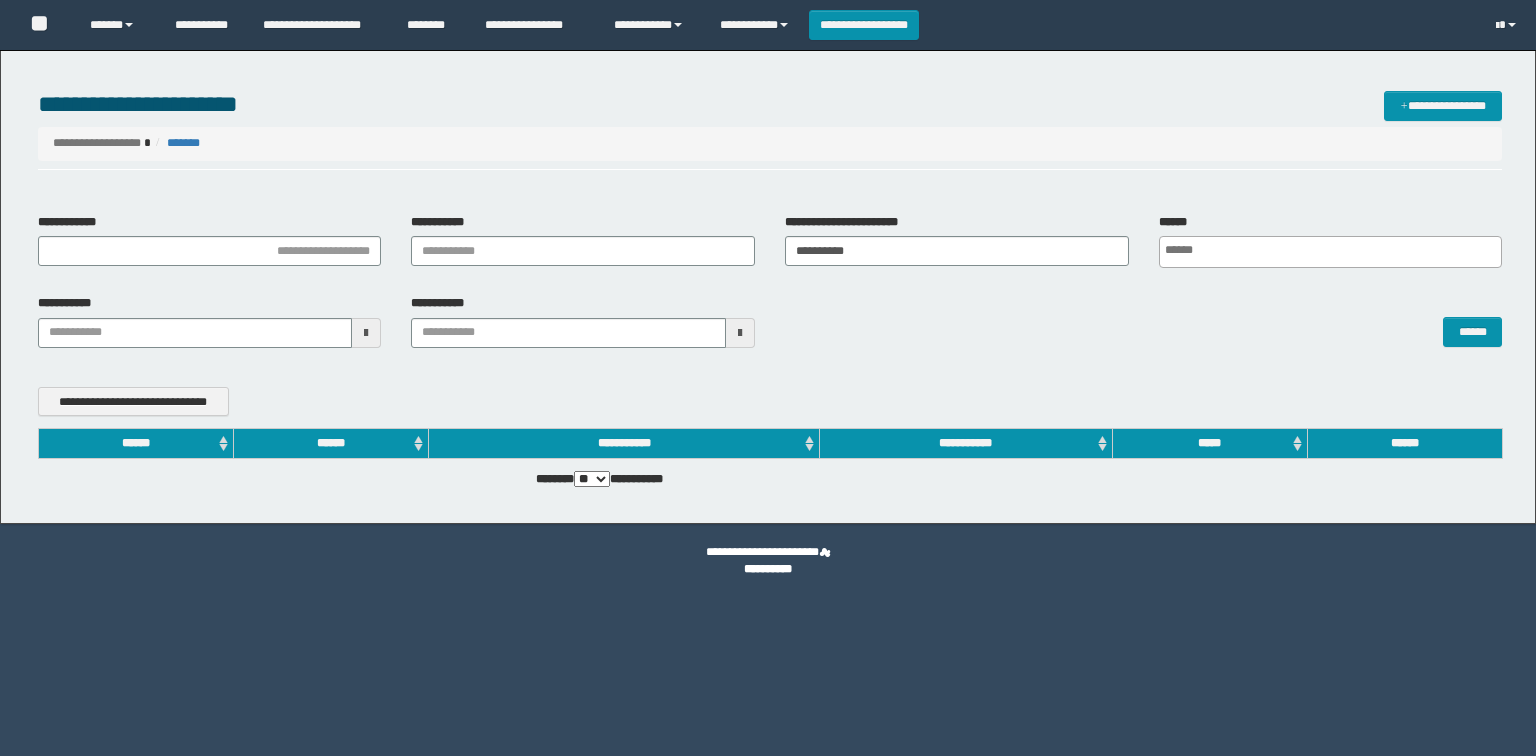 scroll, scrollTop: 0, scrollLeft: 0, axis: both 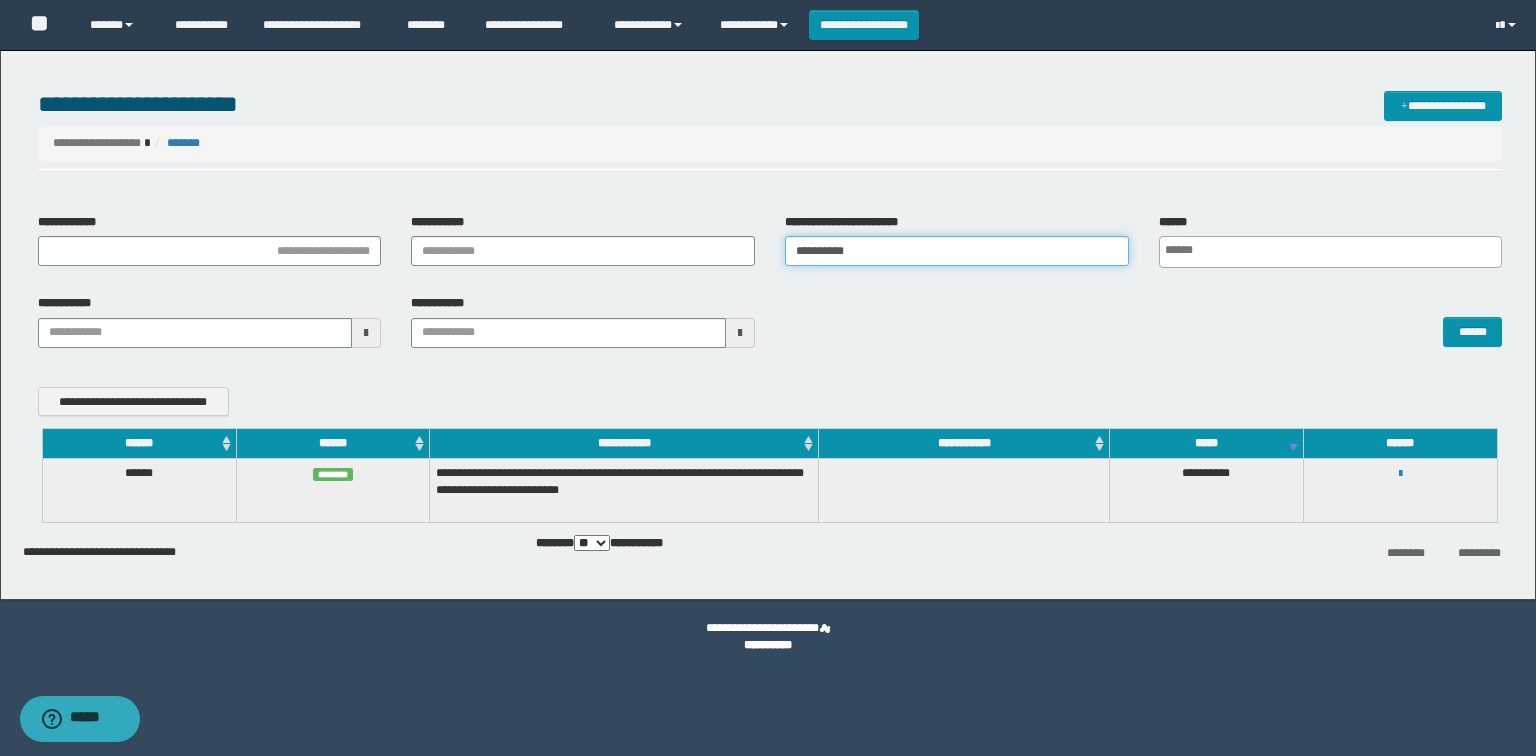 drag, startPoint x: 897, startPoint y: 257, endPoint x: 792, endPoint y: 252, distance: 105.11898 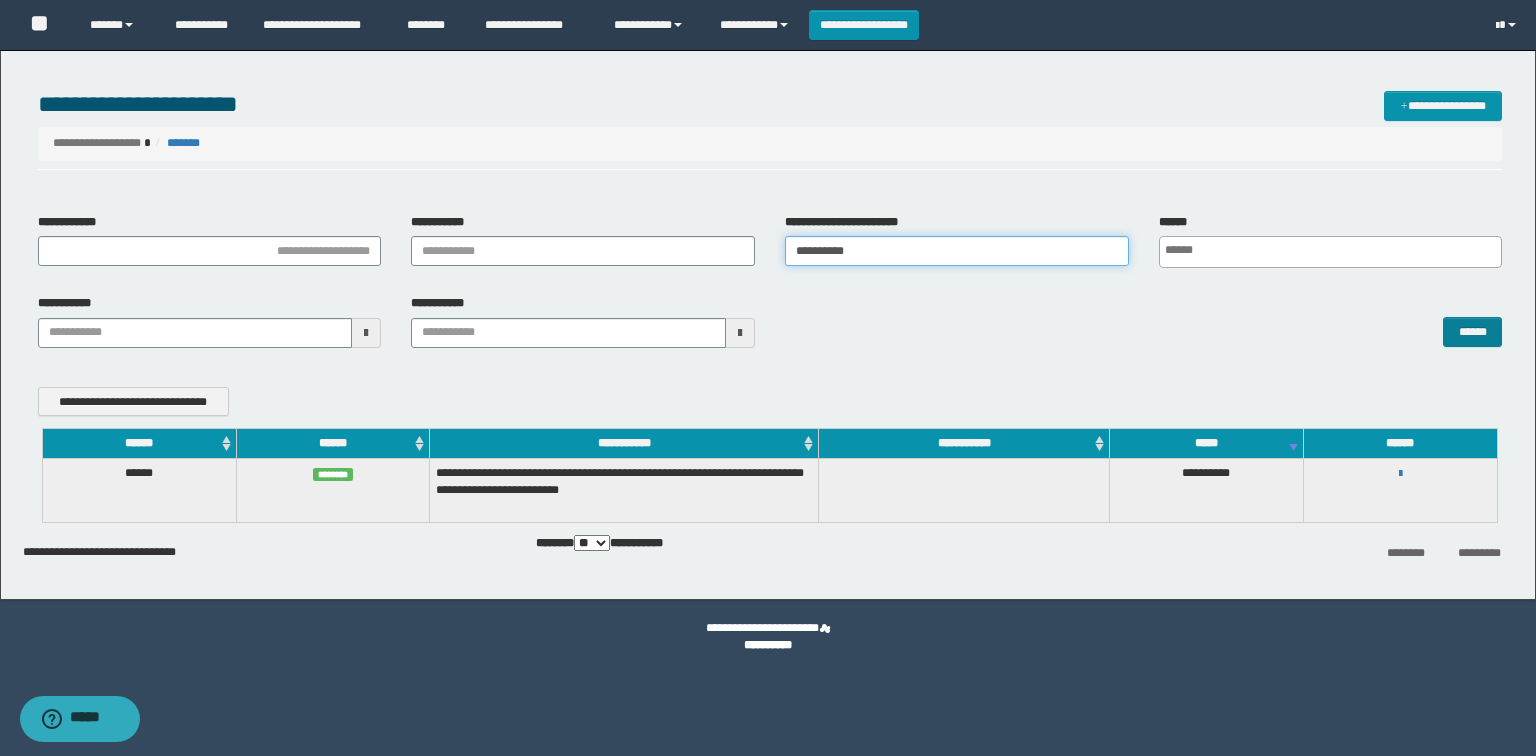 type on "**********" 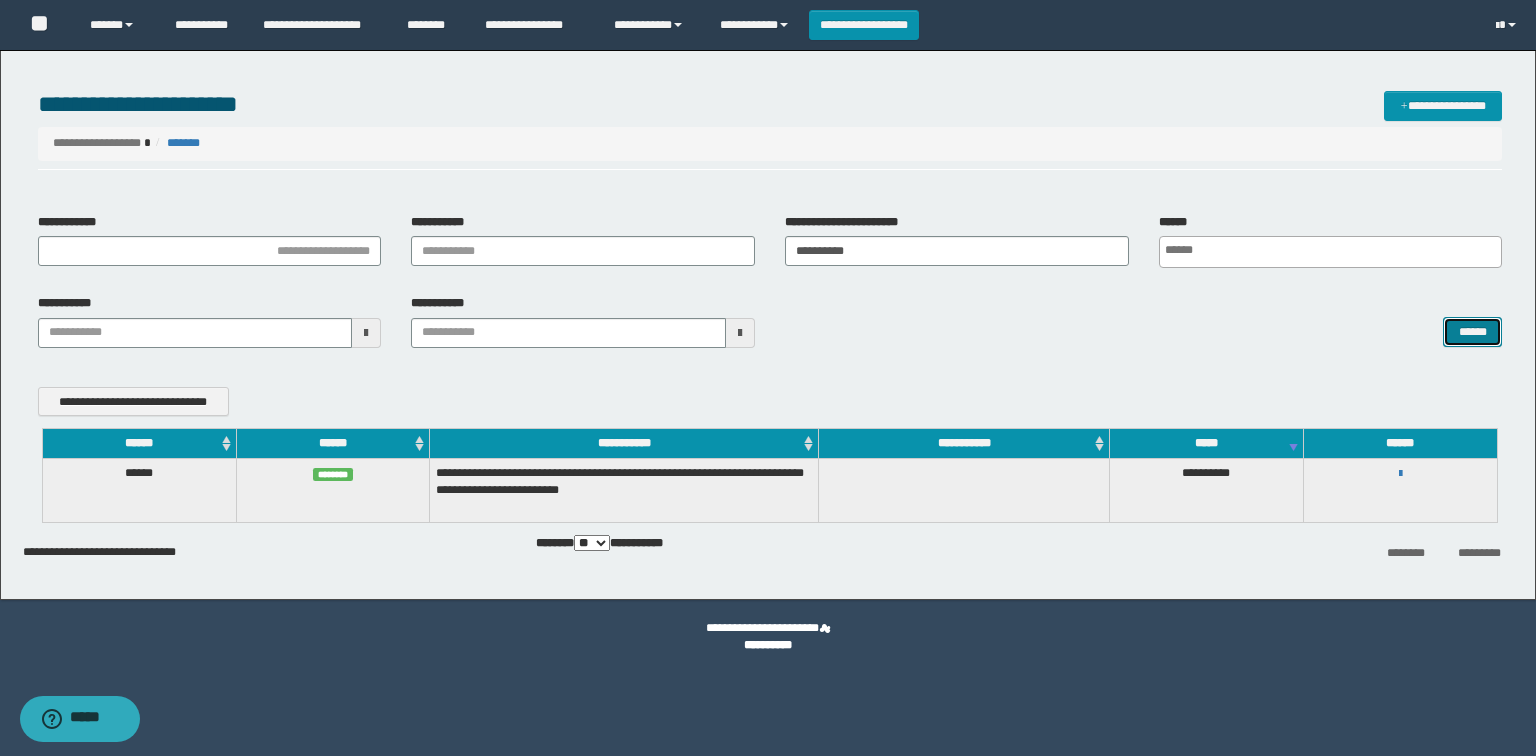 click on "******" at bounding box center (1472, 332) 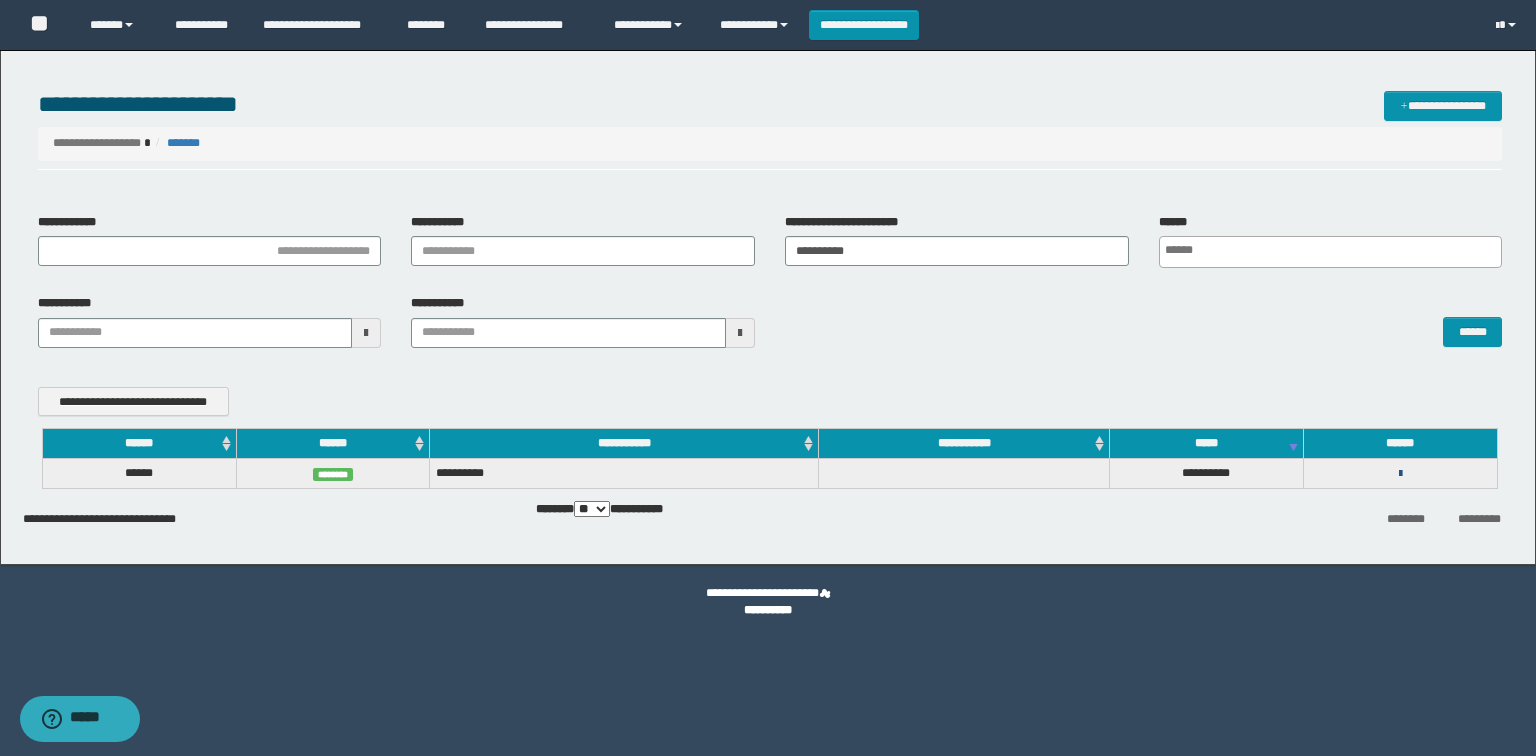 click at bounding box center (1400, 474) 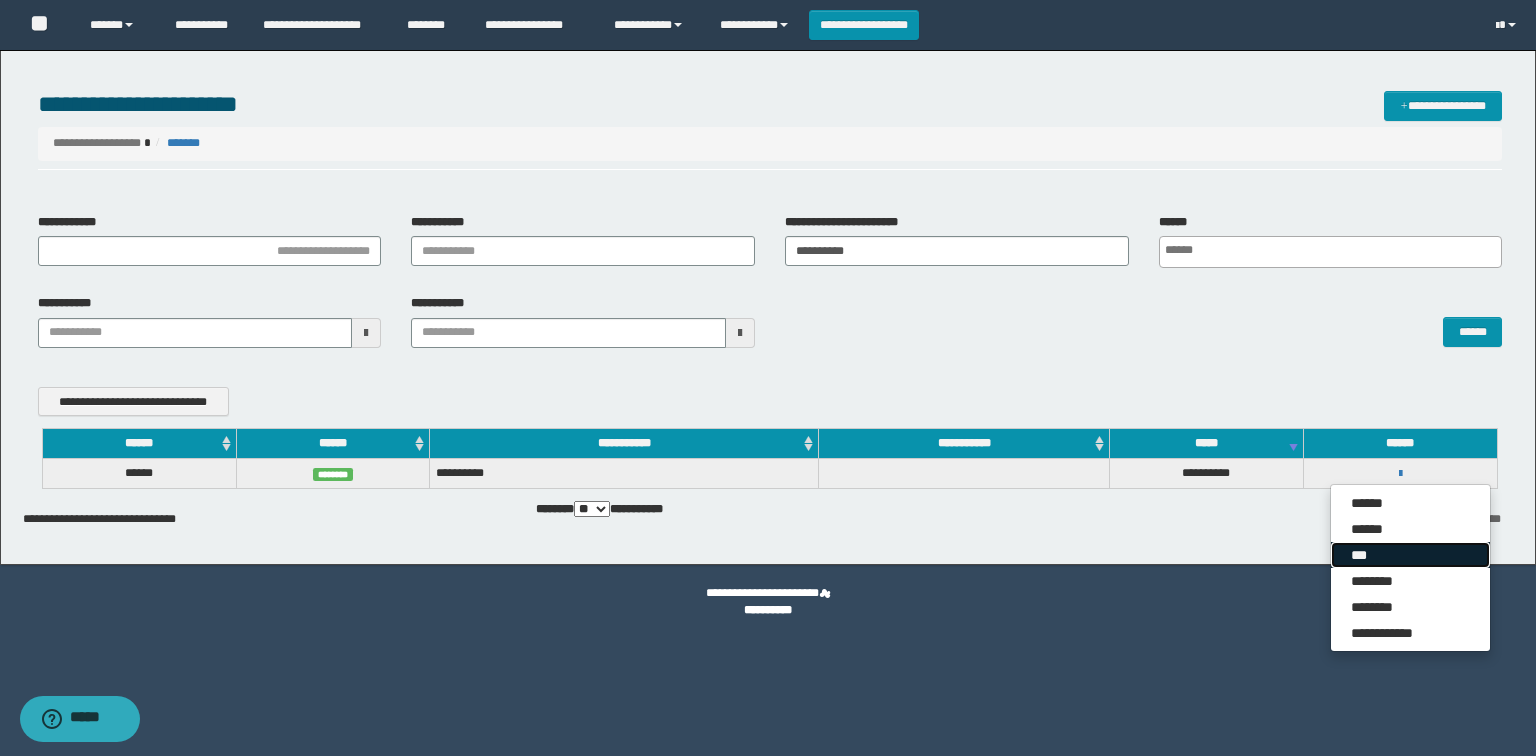 click on "***" at bounding box center [1410, 555] 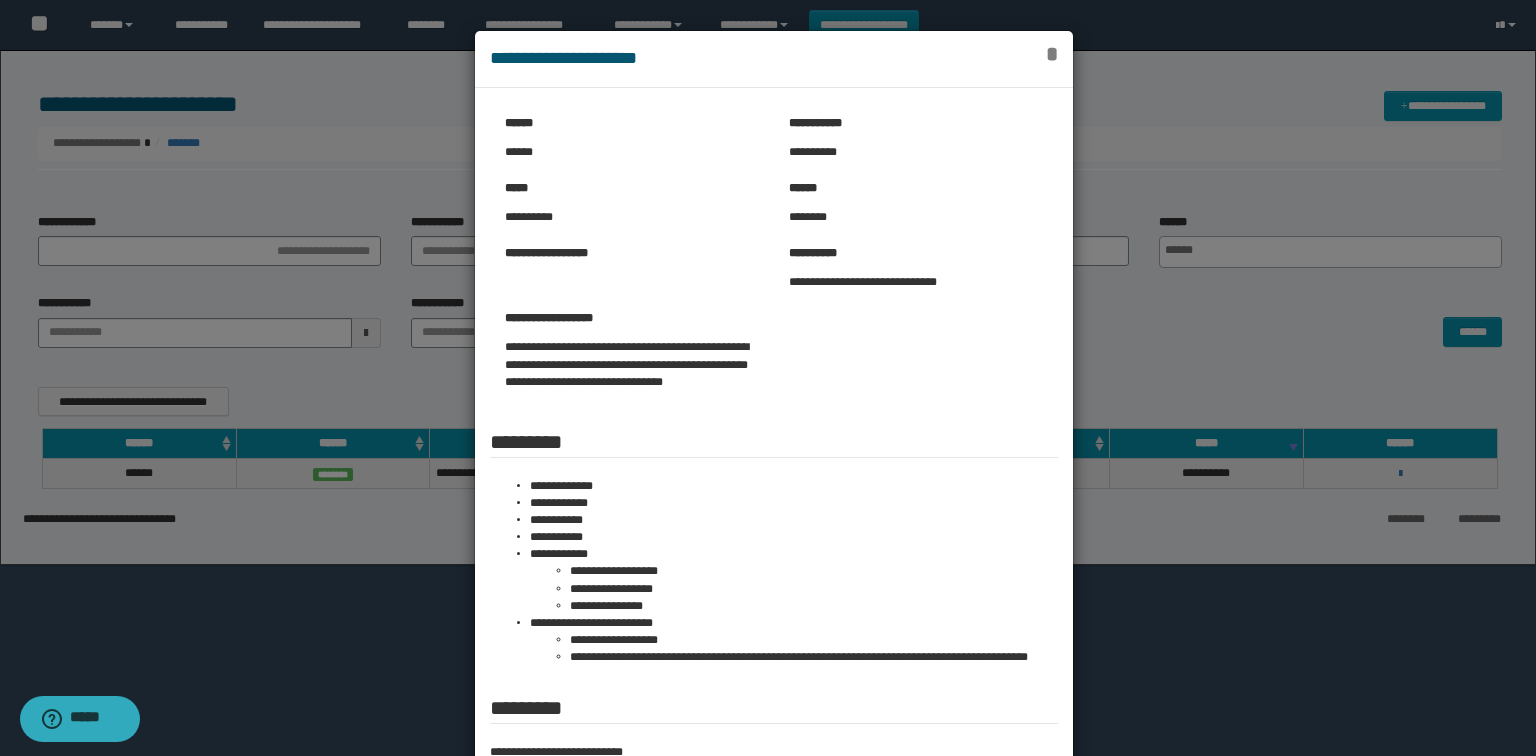 click on "*" at bounding box center (1052, 54) 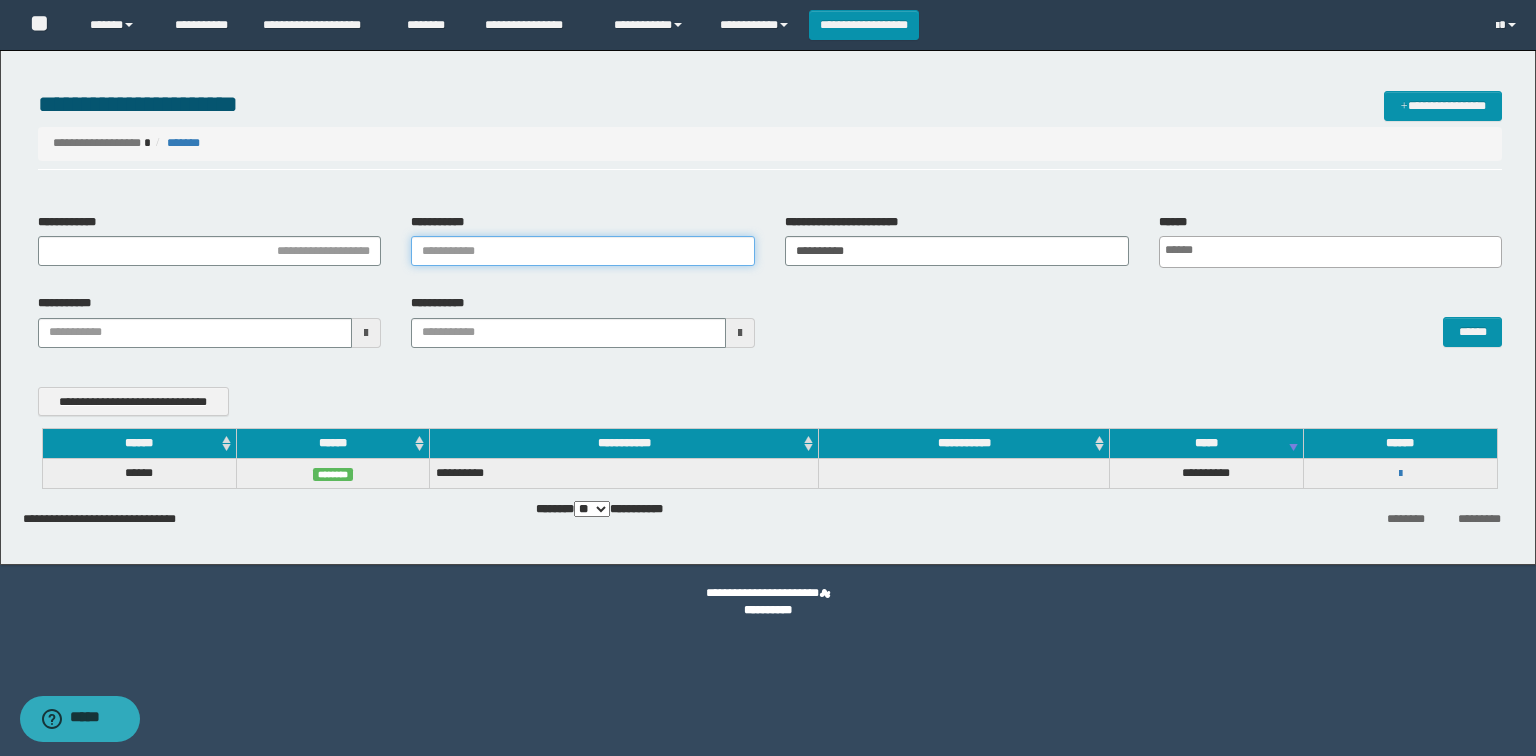 click on "**********" at bounding box center (583, 251) 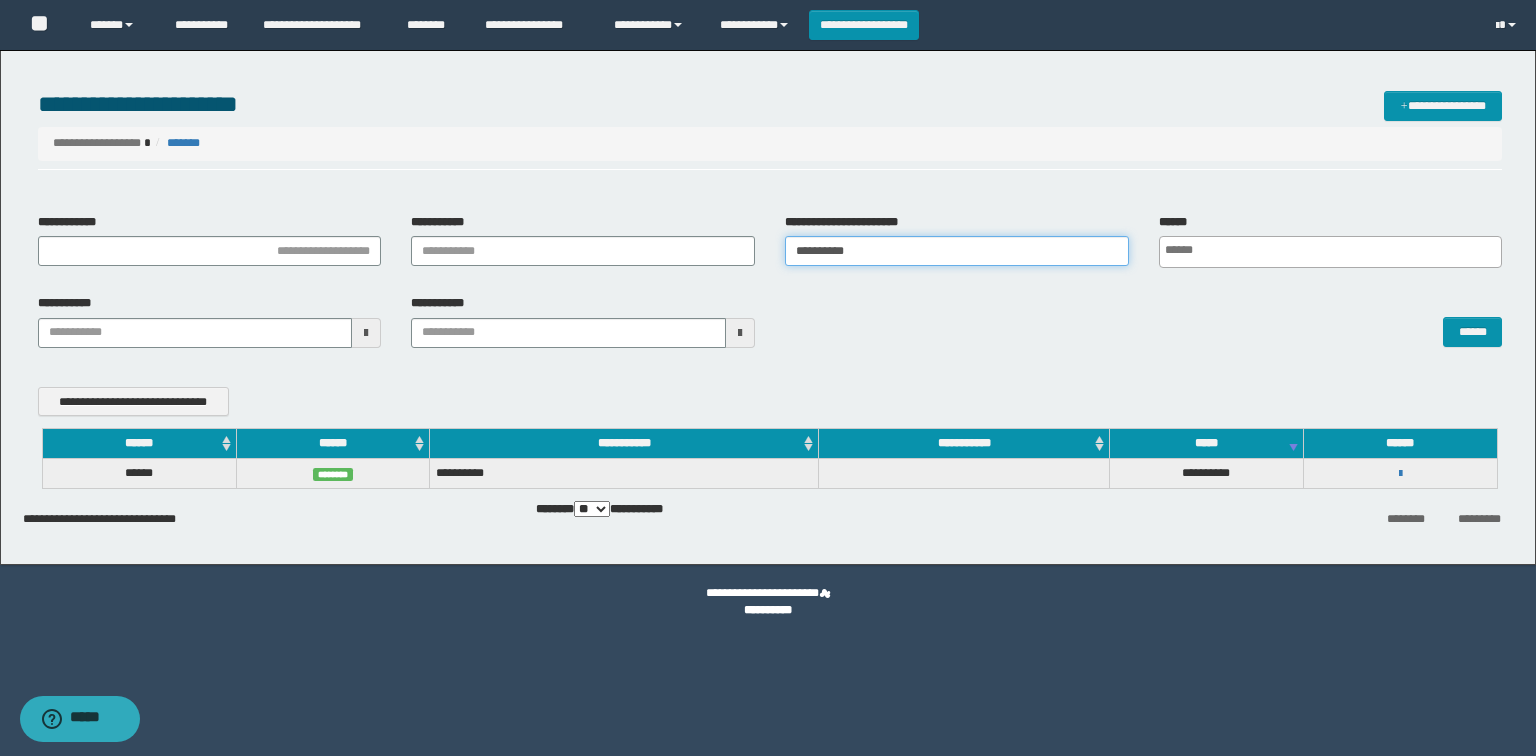drag, startPoint x: 875, startPoint y: 248, endPoint x: 648, endPoint y: 247, distance: 227.0022 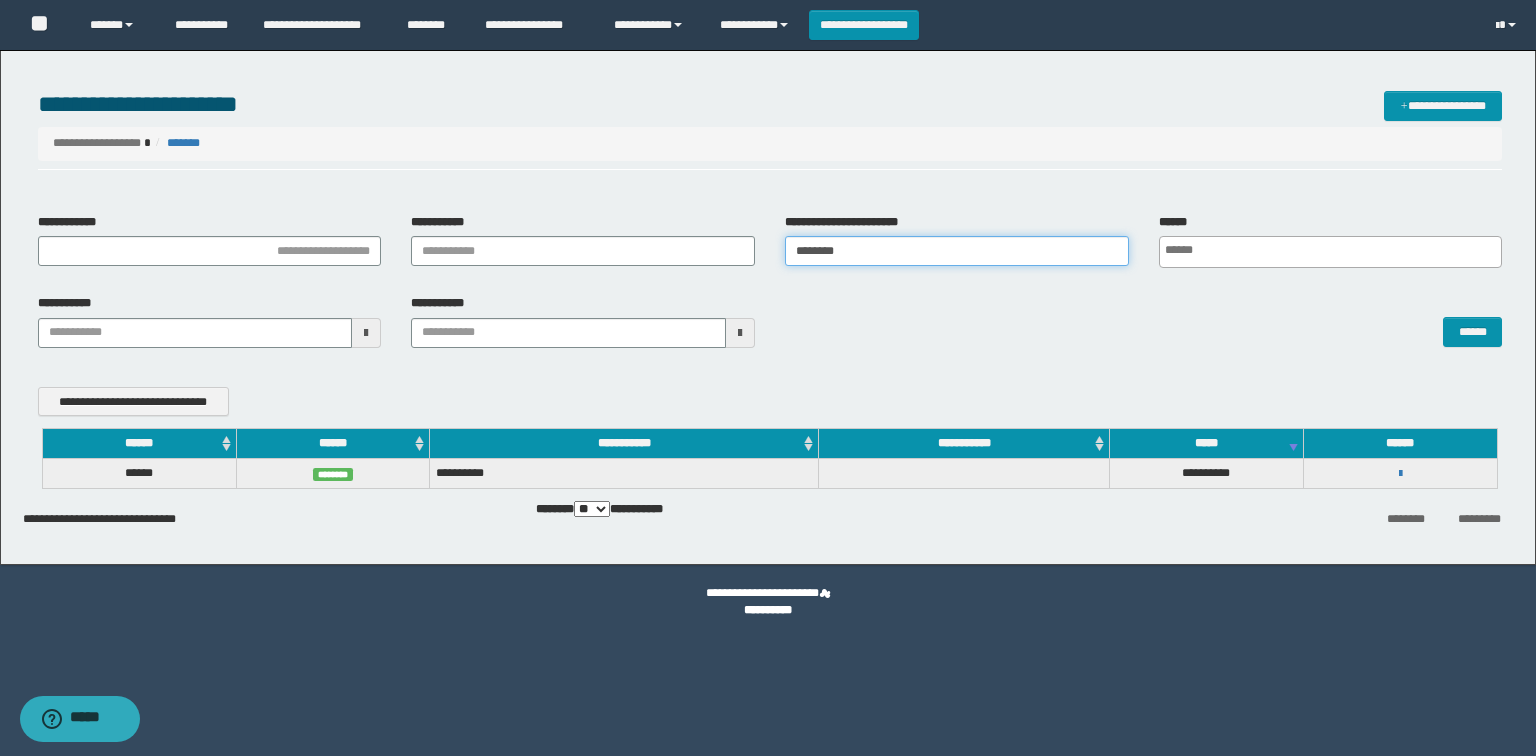 type on "********" 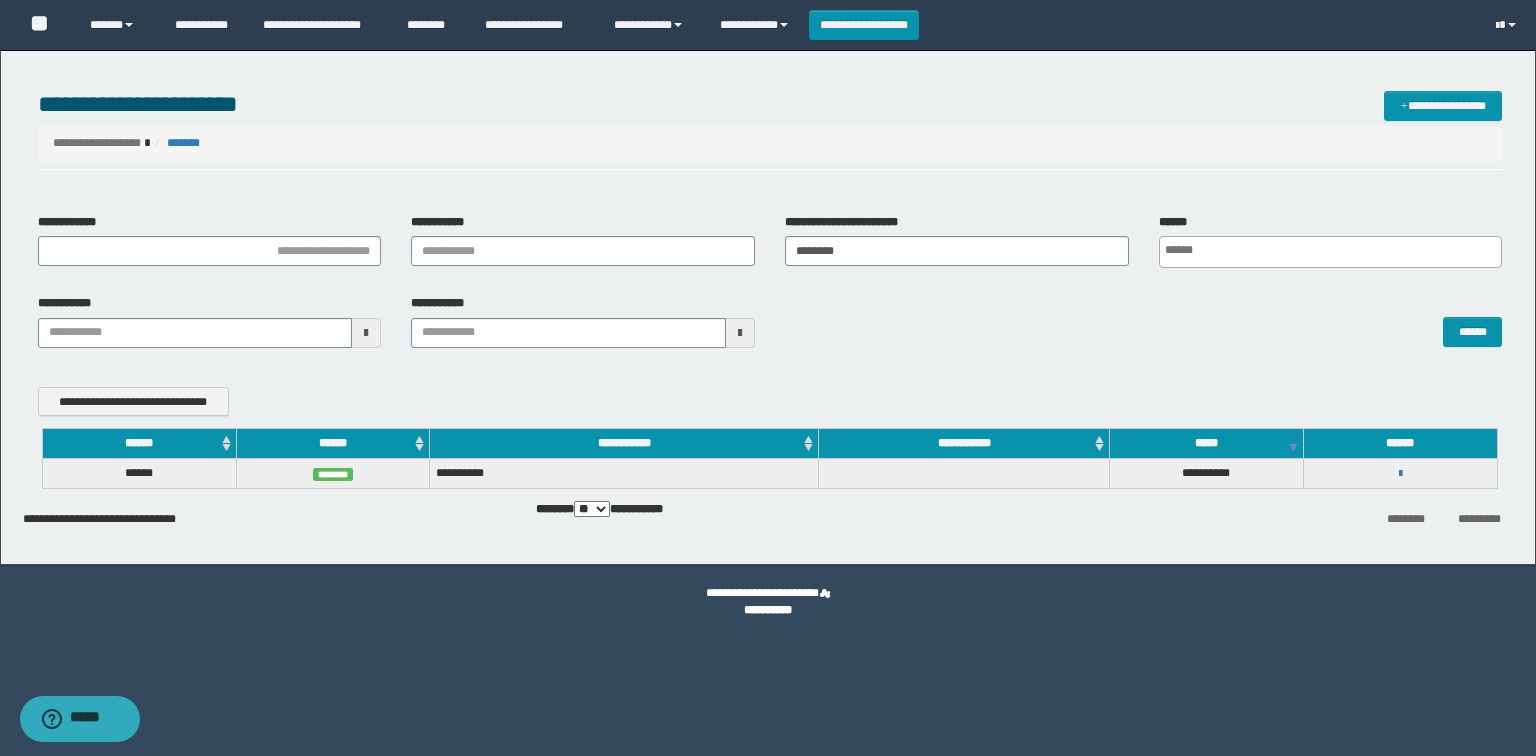 scroll, scrollTop: 0, scrollLeft: 4, axis: horizontal 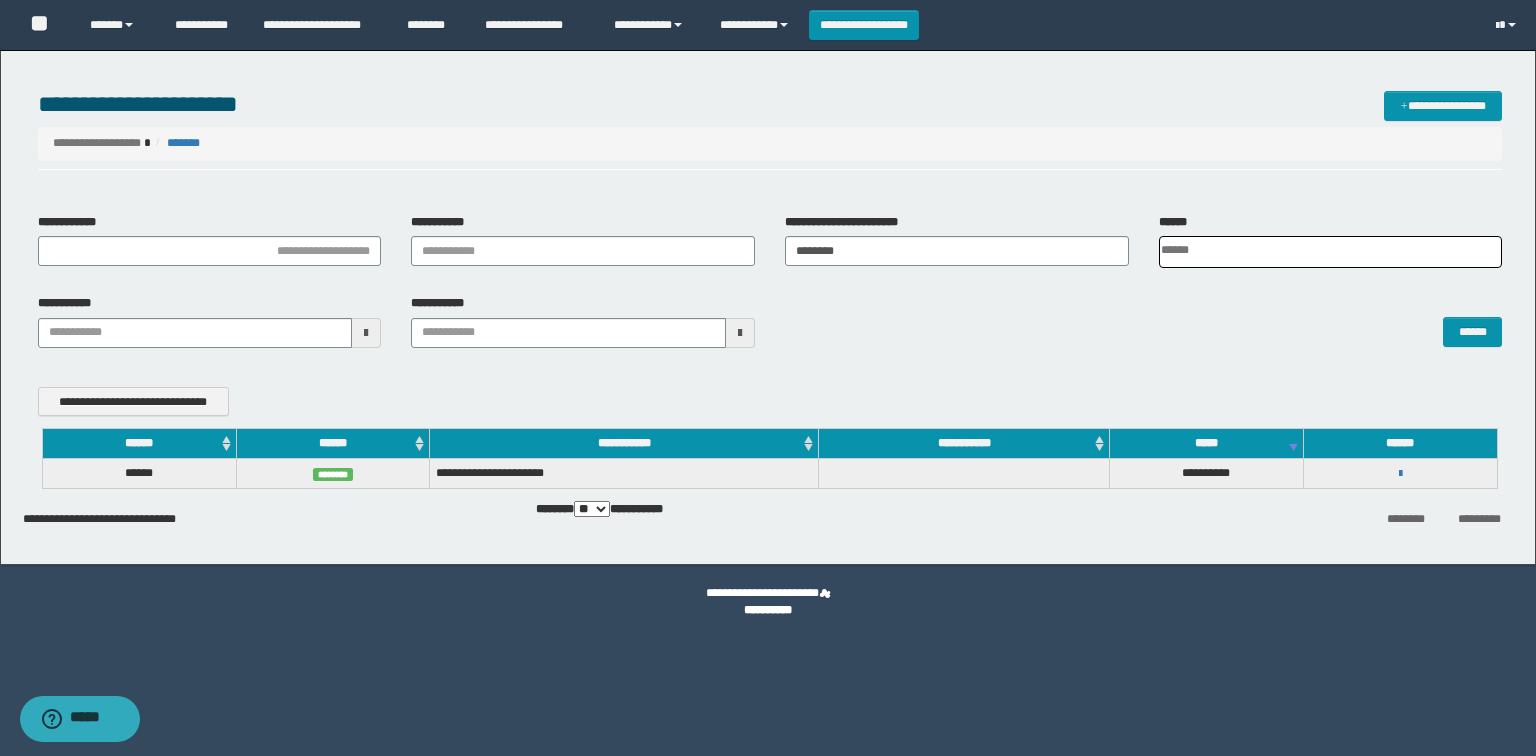 click on "**********" at bounding box center [1400, 473] 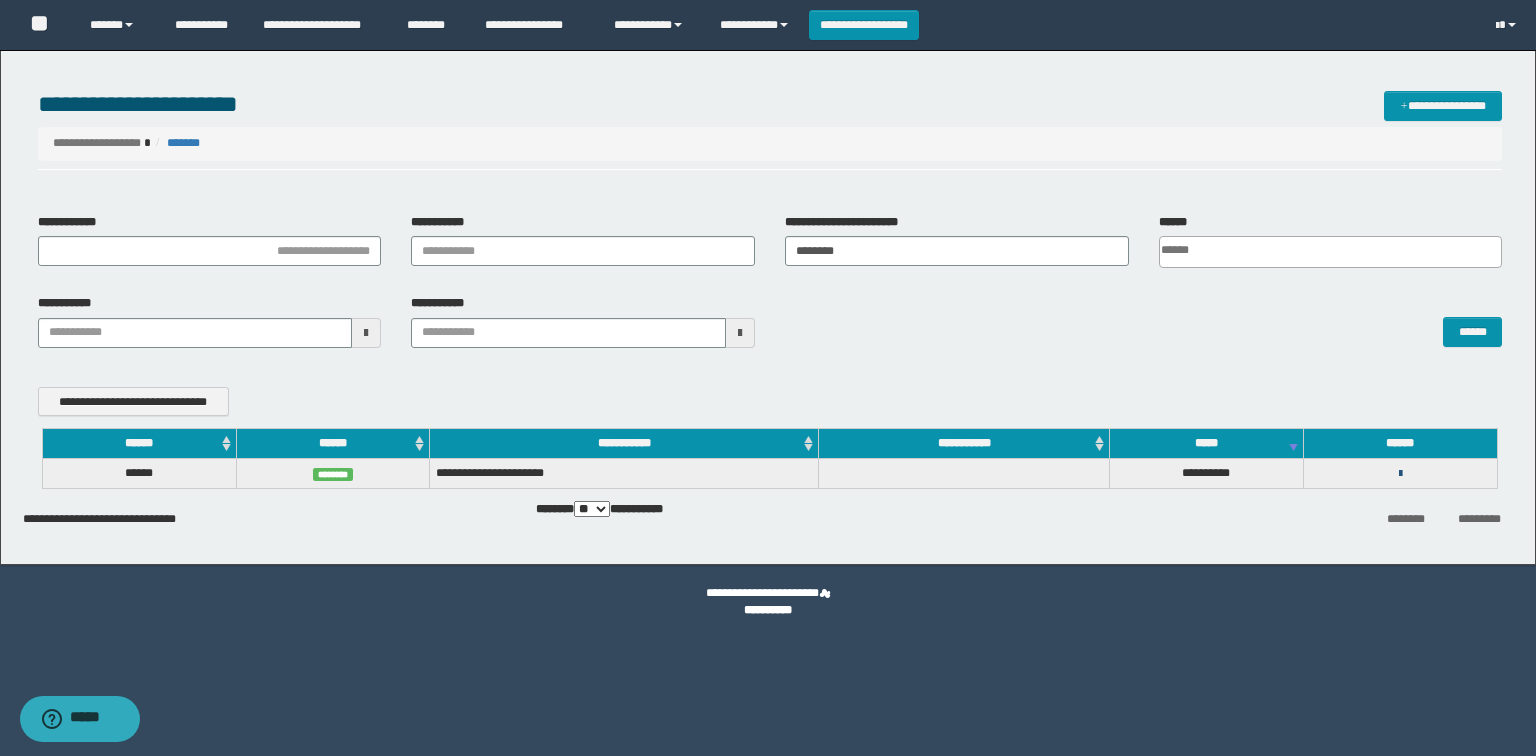 click at bounding box center (1400, 474) 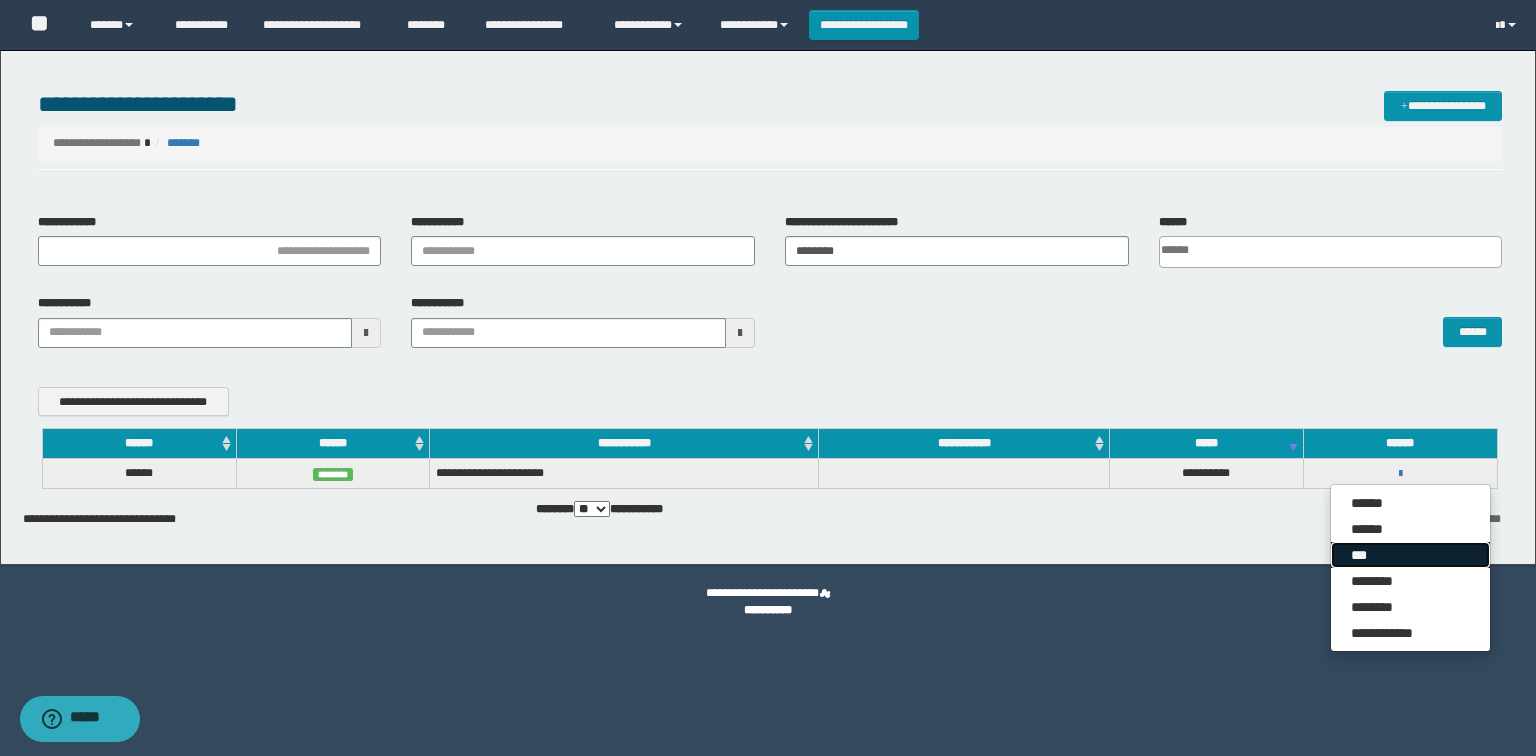 click on "***" at bounding box center [1410, 555] 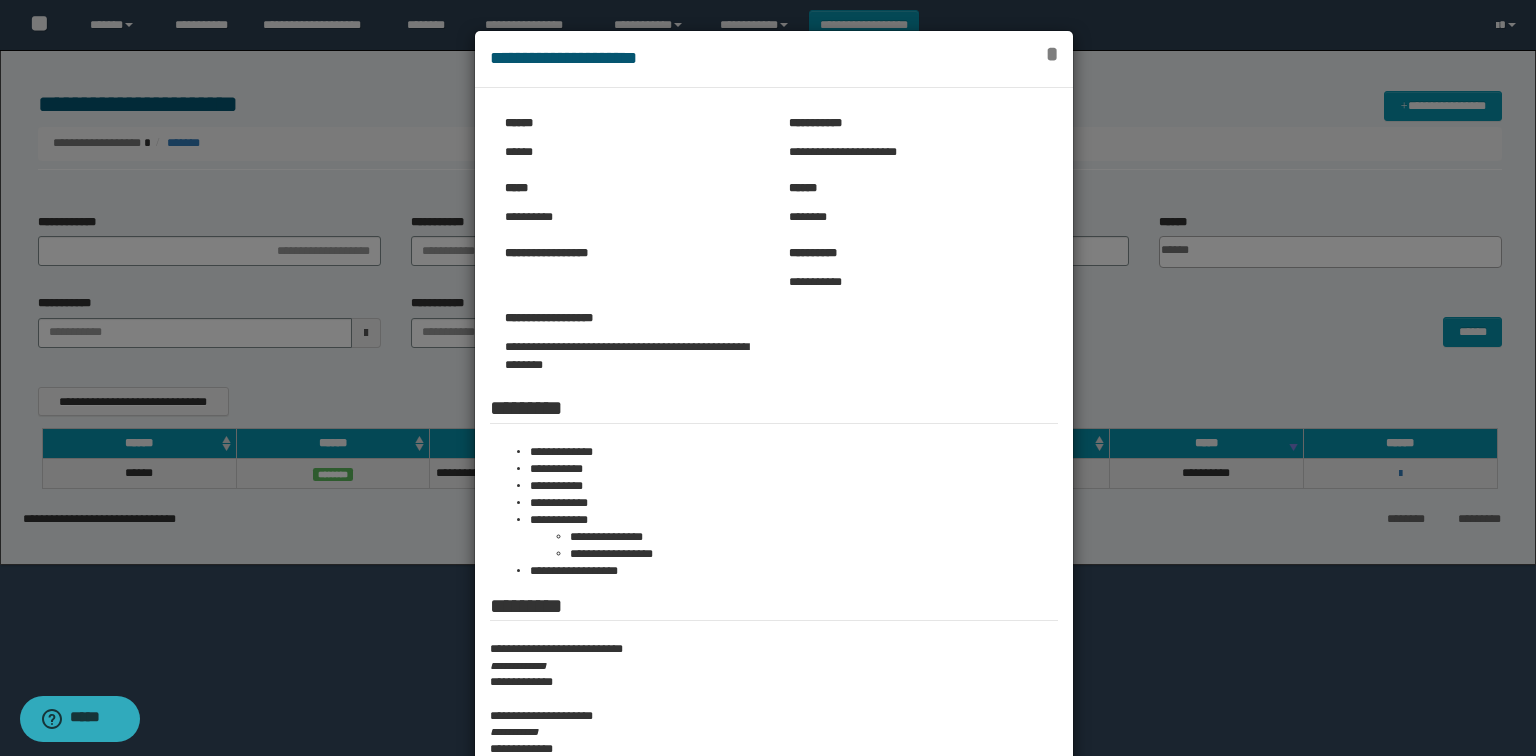 click on "*" at bounding box center (1052, 54) 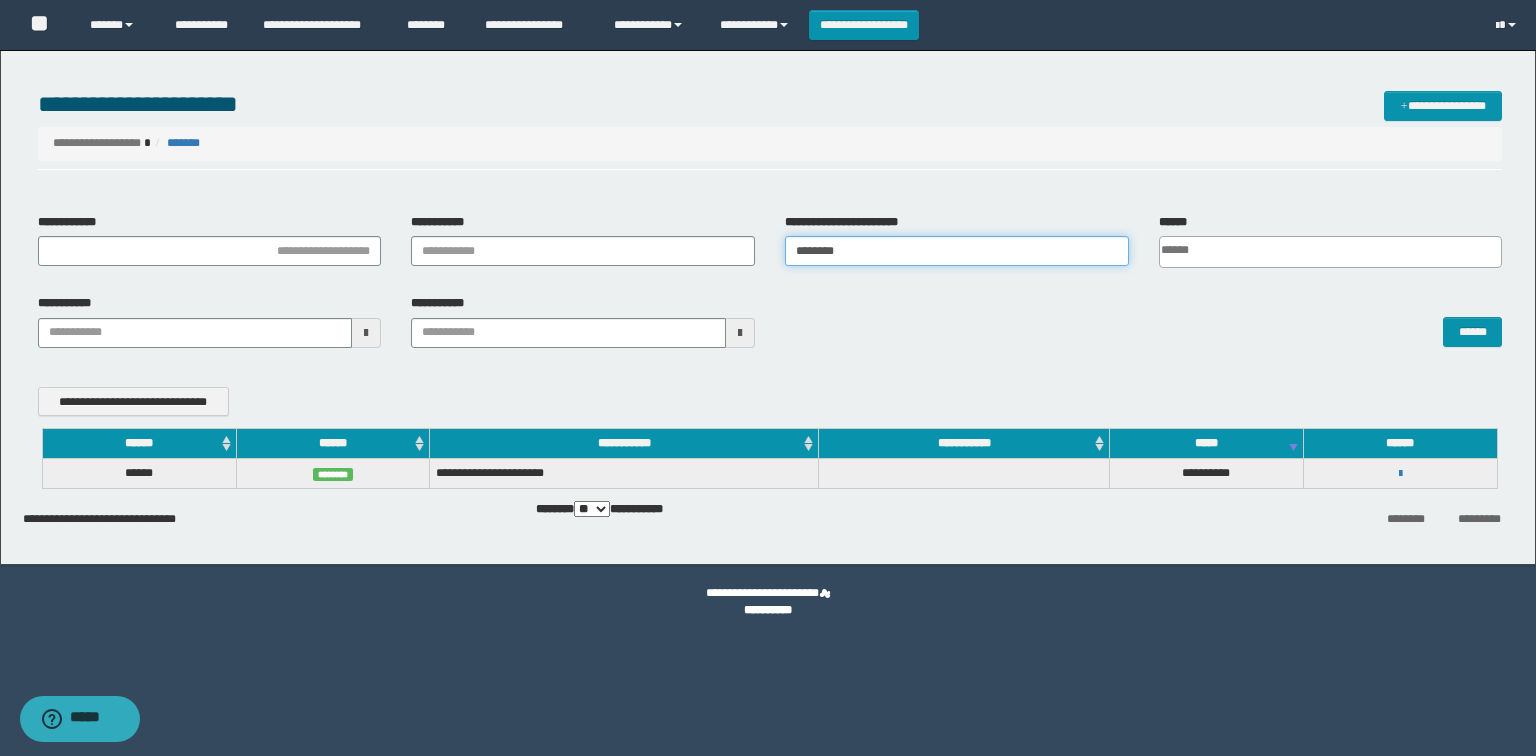 drag, startPoint x: 896, startPoint y: 244, endPoint x: 744, endPoint y: 253, distance: 152.26622 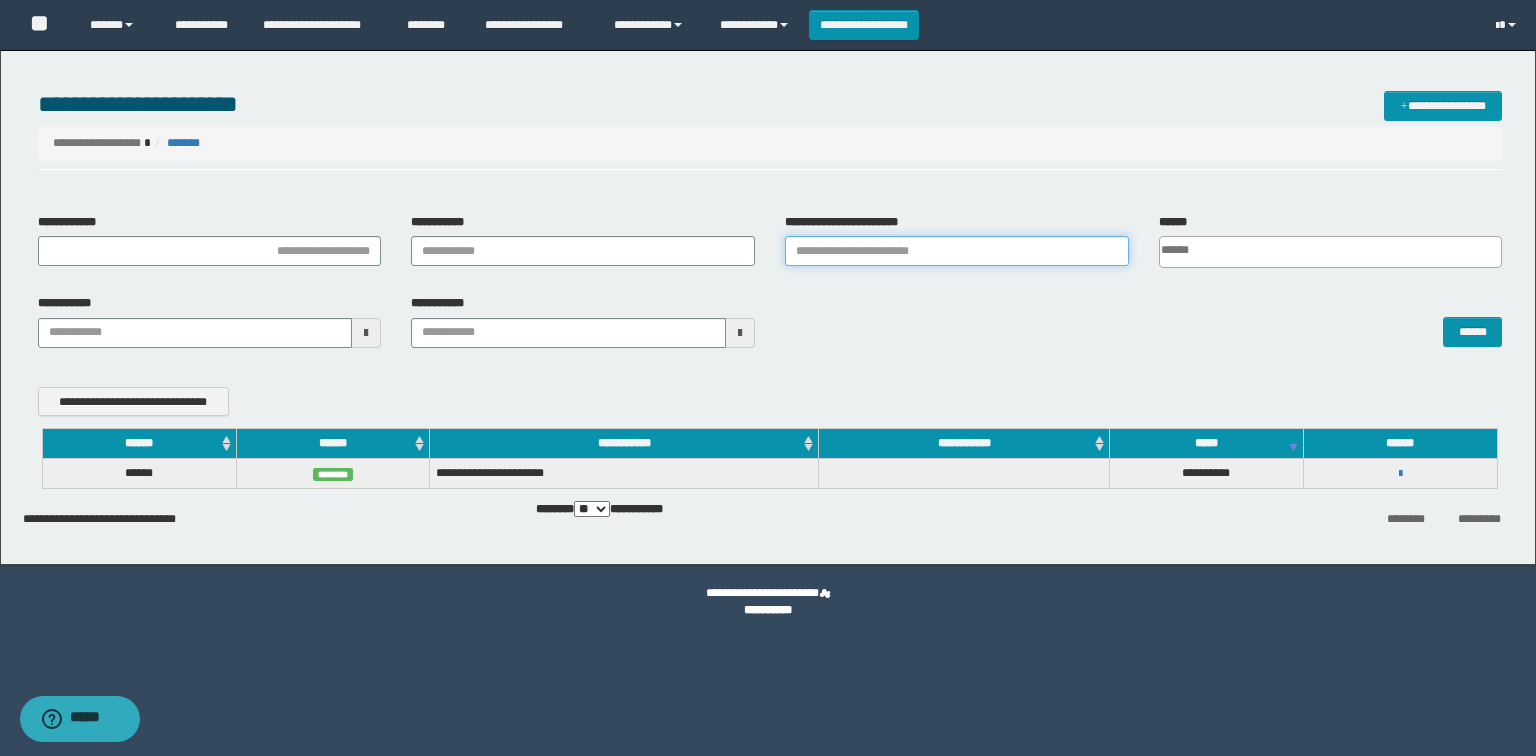 click on "**********" at bounding box center [957, 251] 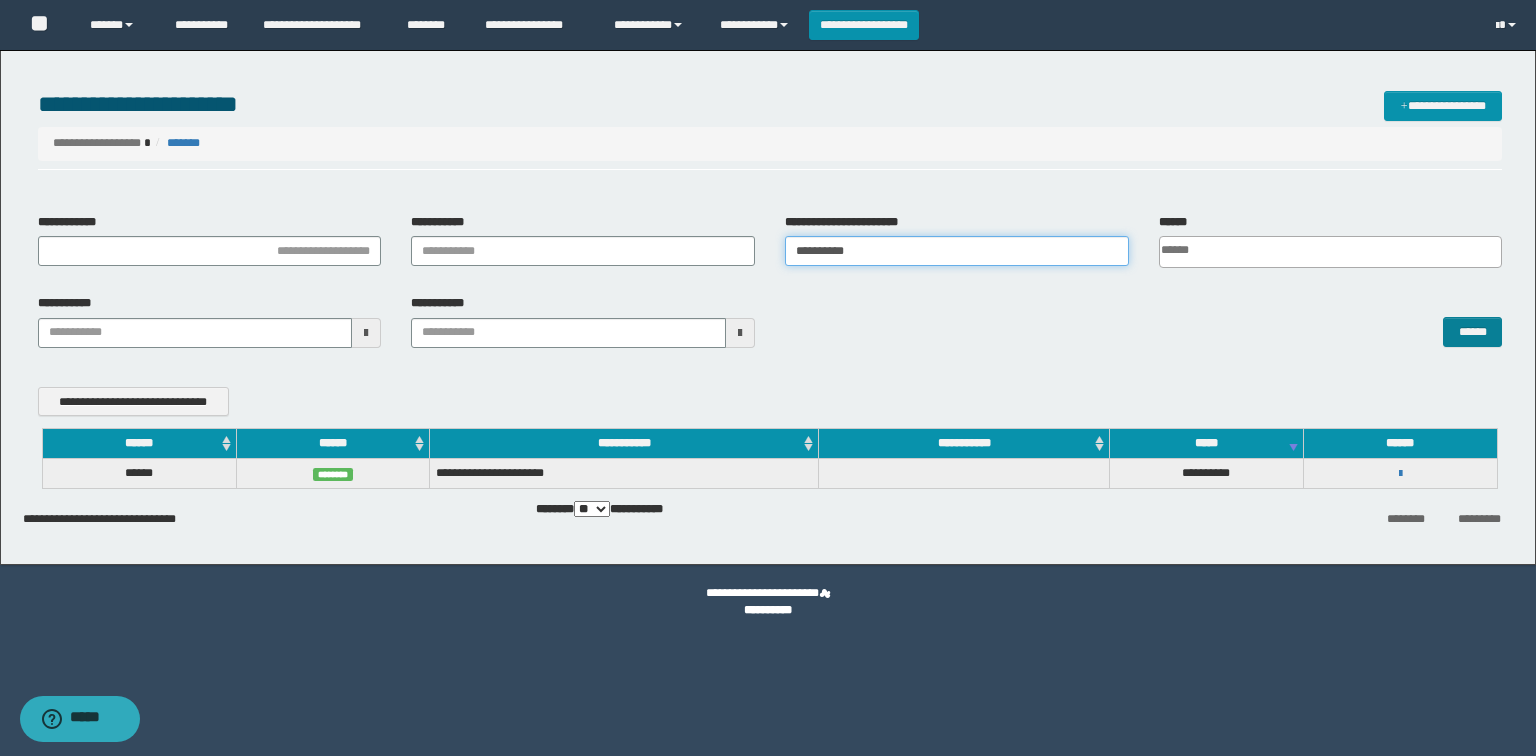 type on "**********" 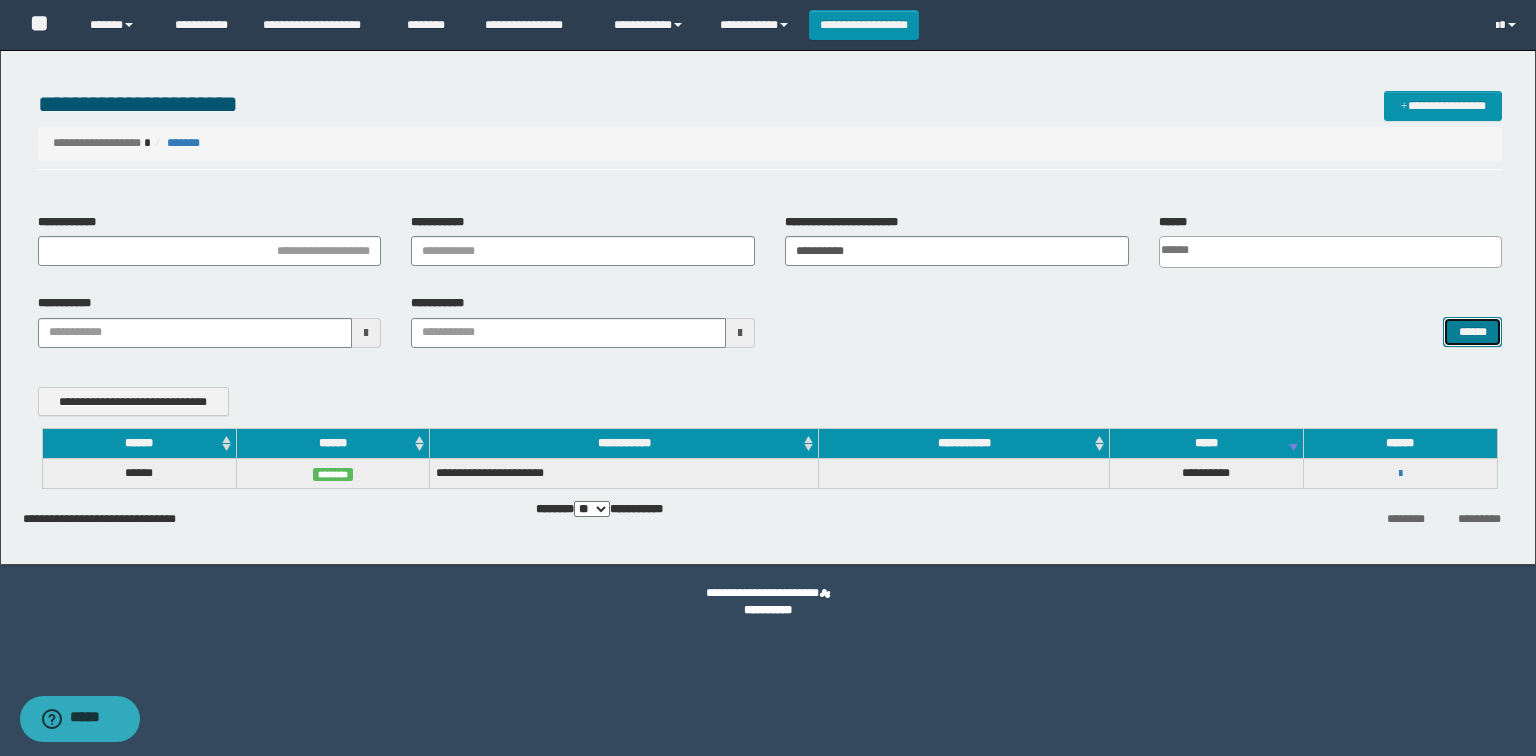 click on "******" at bounding box center [1472, 332] 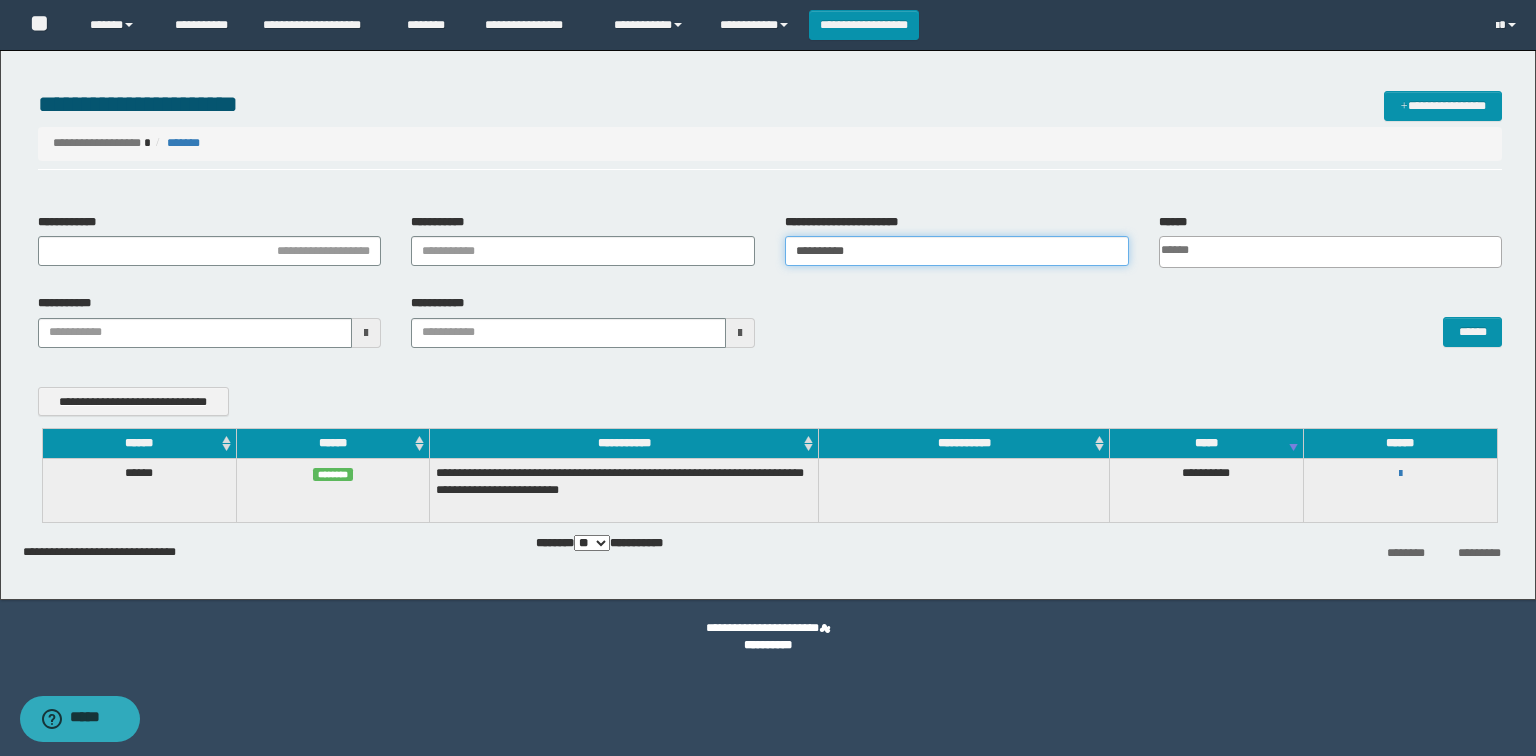 drag, startPoint x: 870, startPoint y: 250, endPoint x: 779, endPoint y: 239, distance: 91.66242 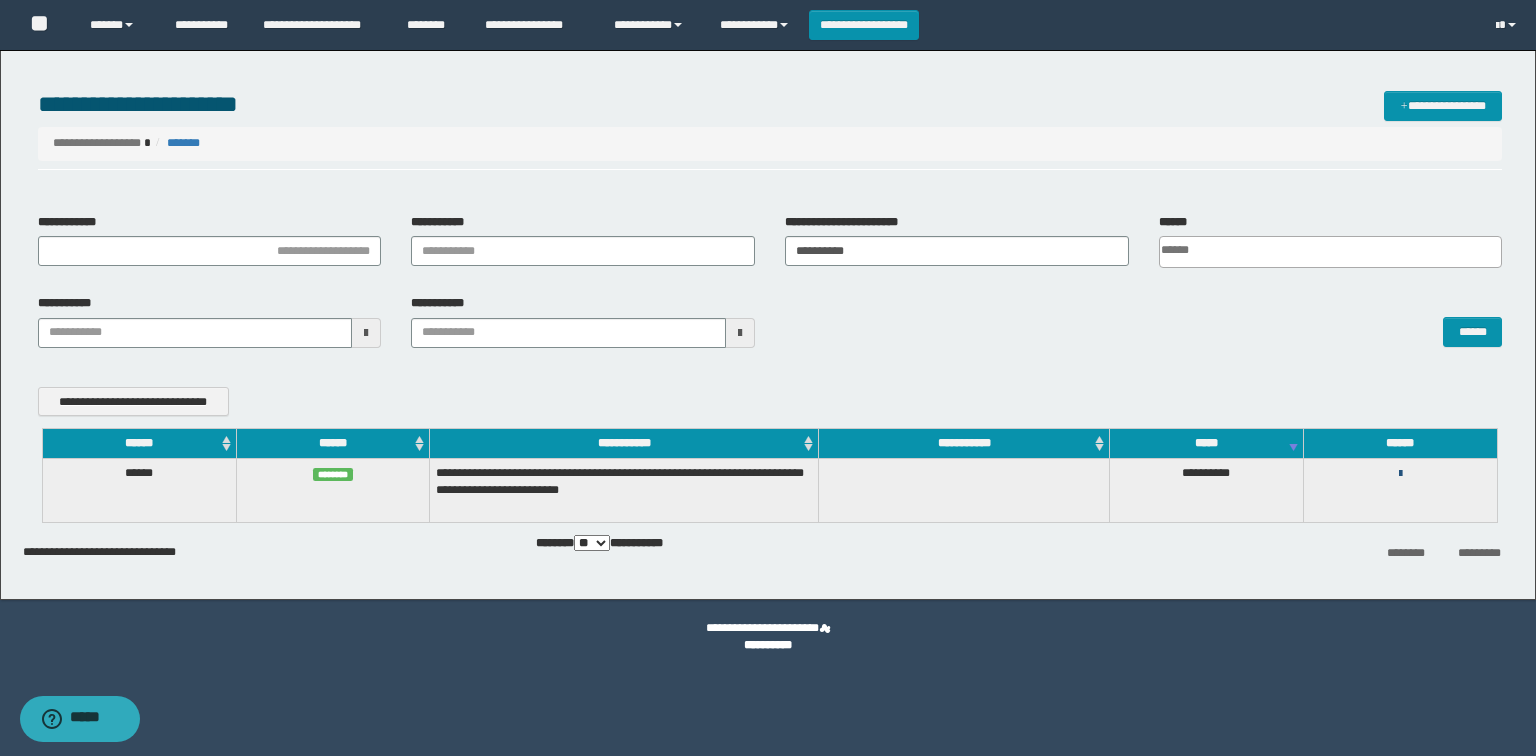click at bounding box center (1400, 474) 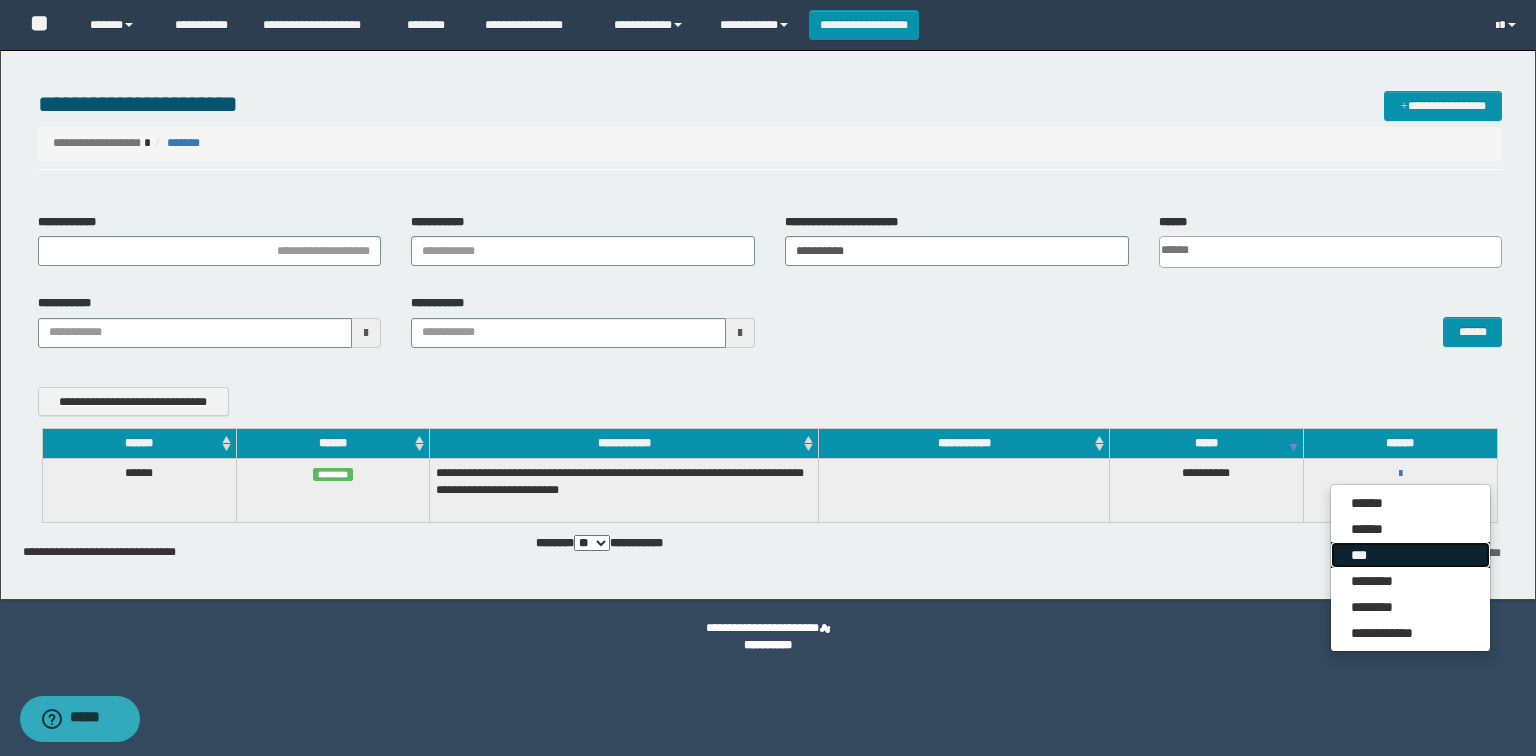 click on "***" at bounding box center [1410, 555] 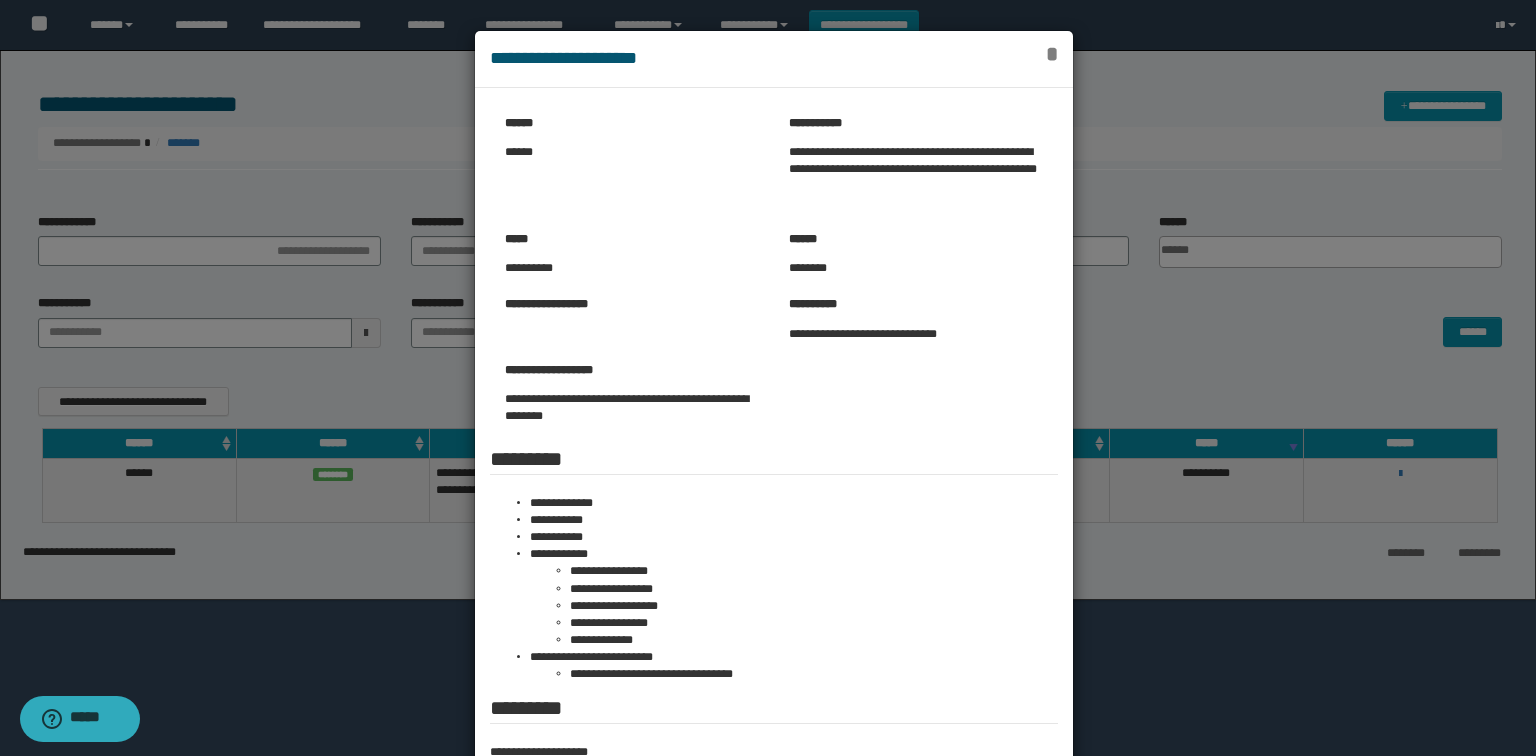 click on "*" at bounding box center (1052, 54) 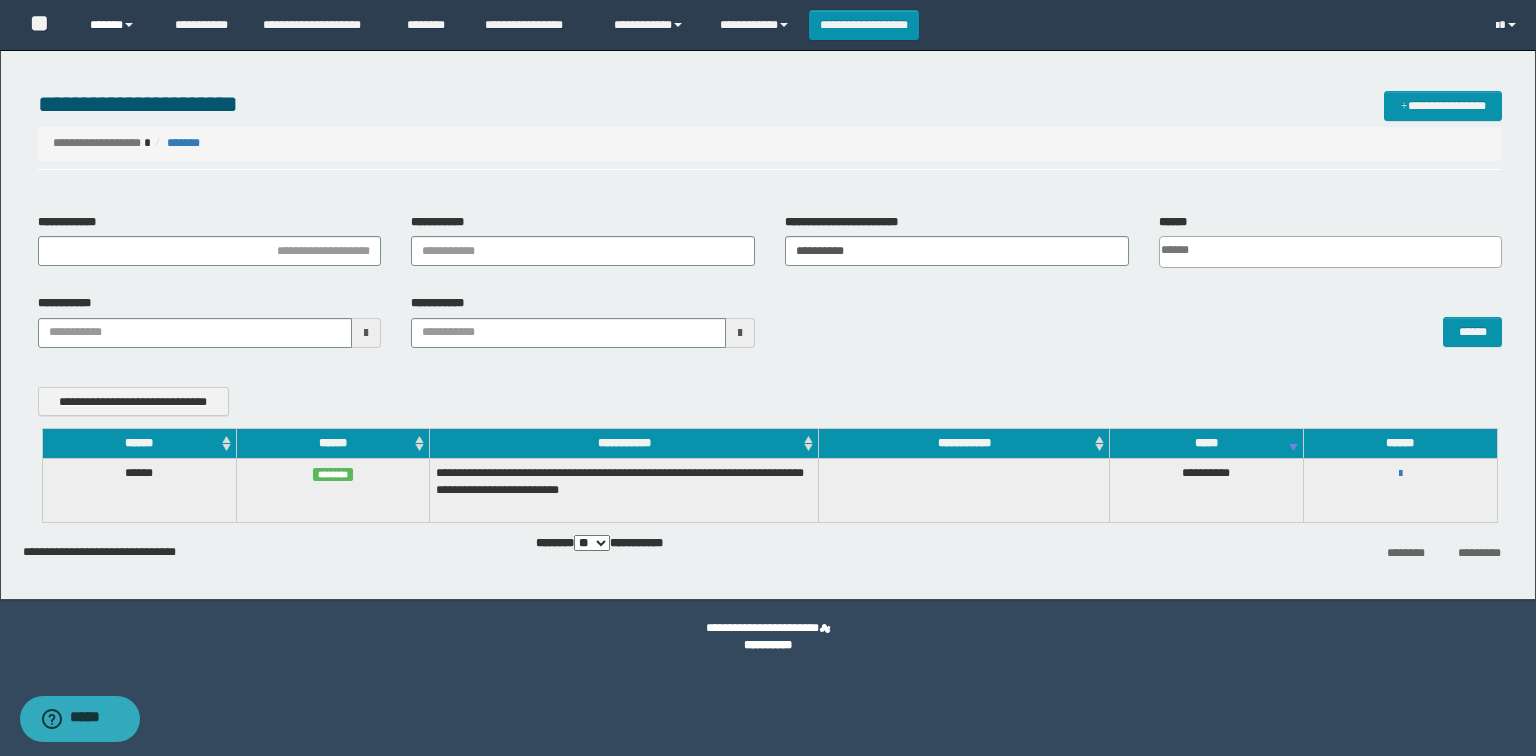 click on "******" at bounding box center (117, 25) 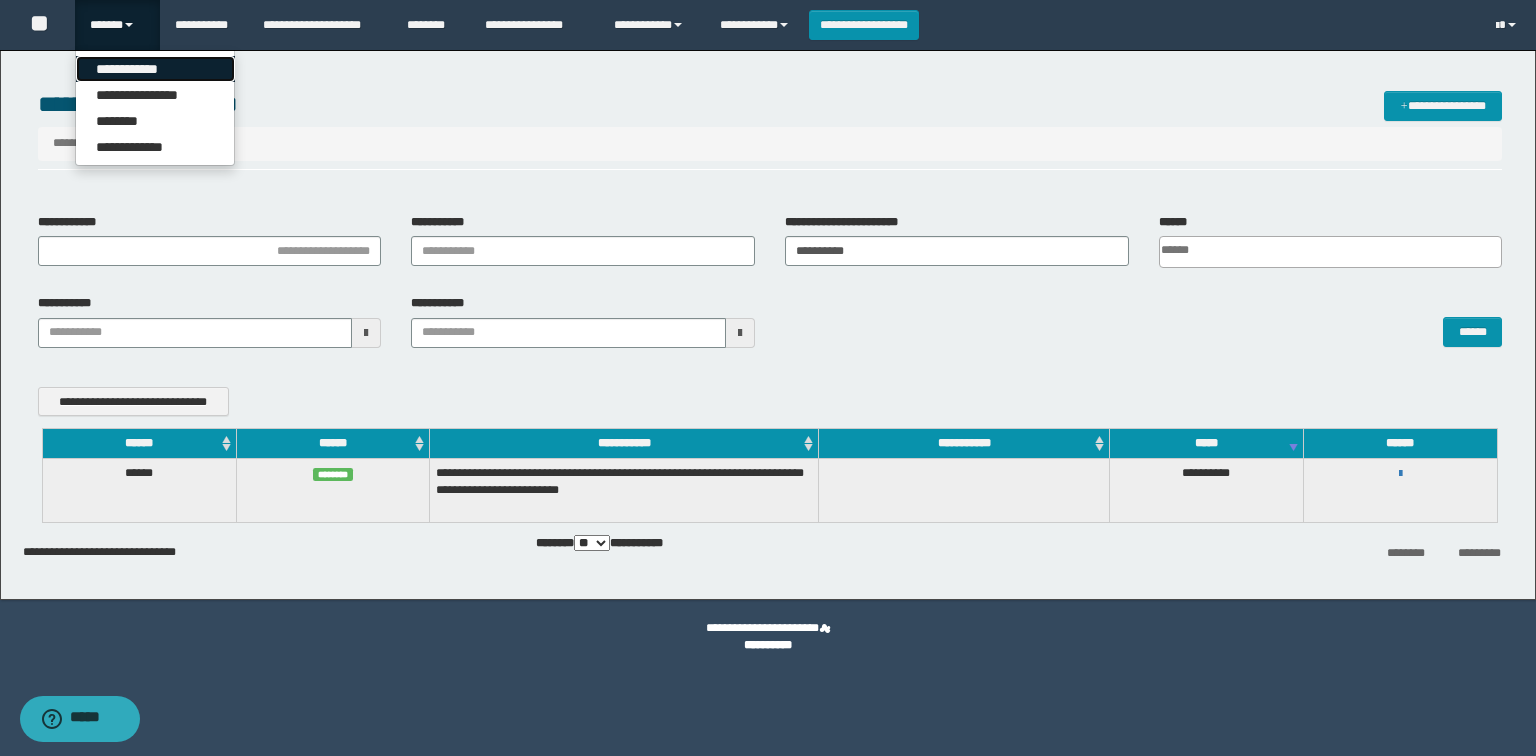 click on "**********" at bounding box center (155, 69) 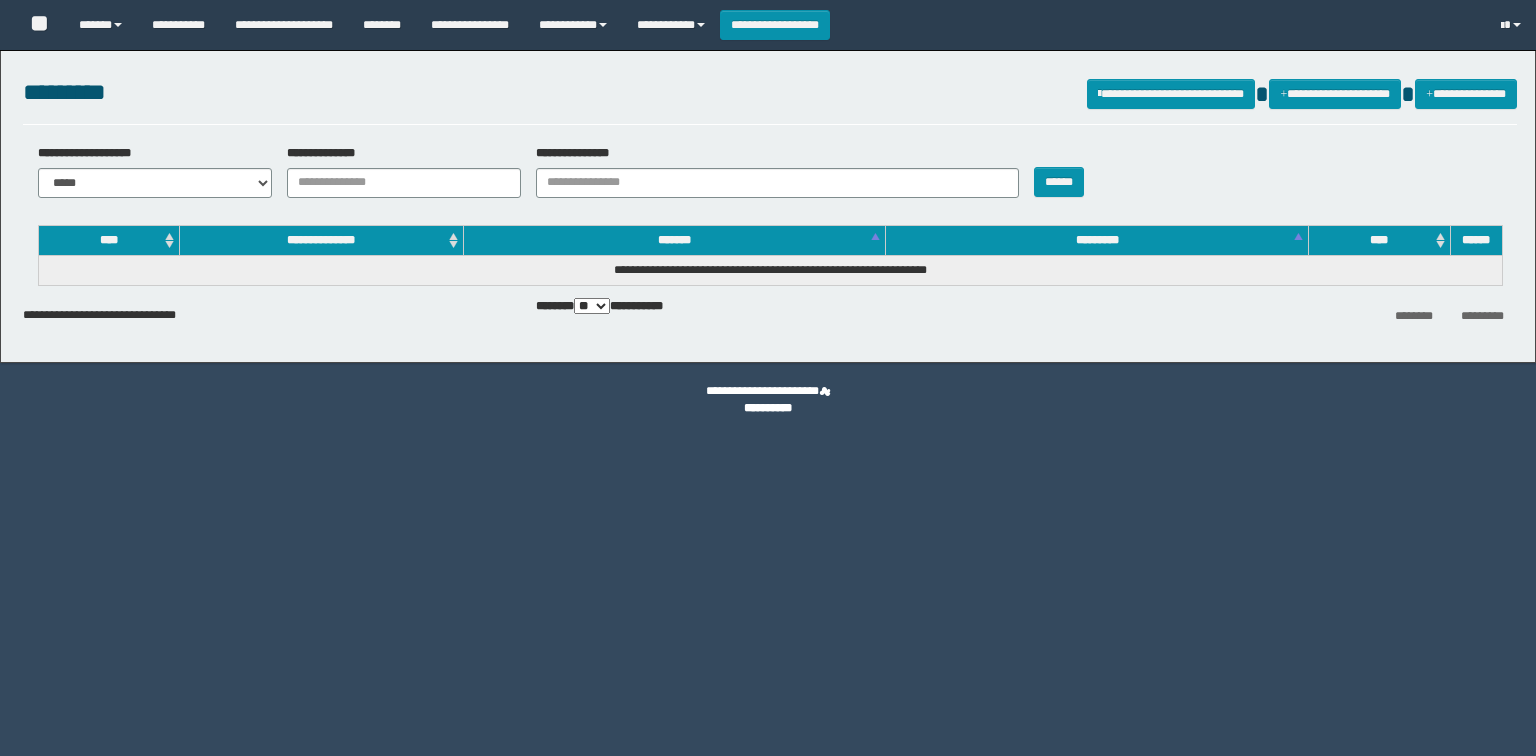 scroll, scrollTop: 0, scrollLeft: 0, axis: both 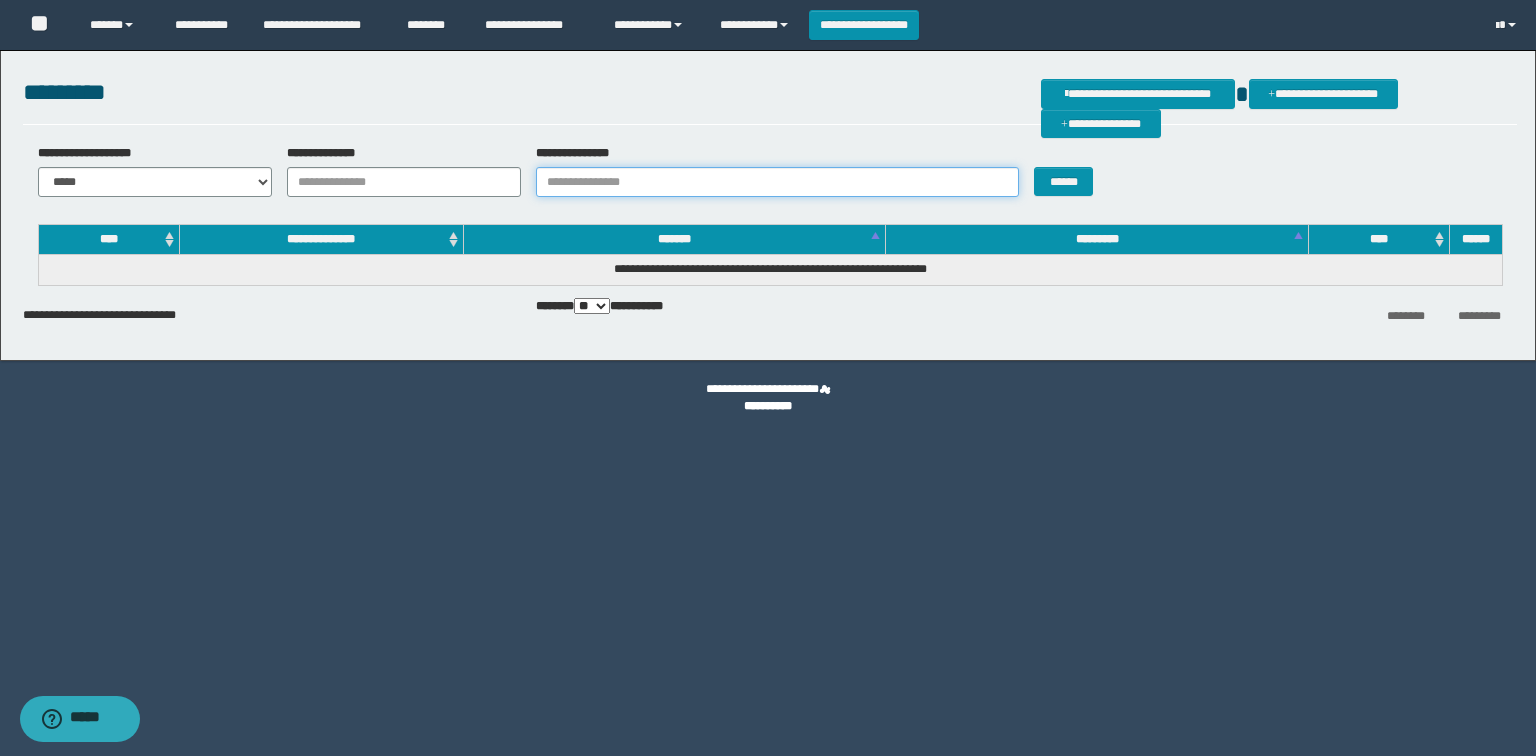 click on "**********" at bounding box center [777, 182] 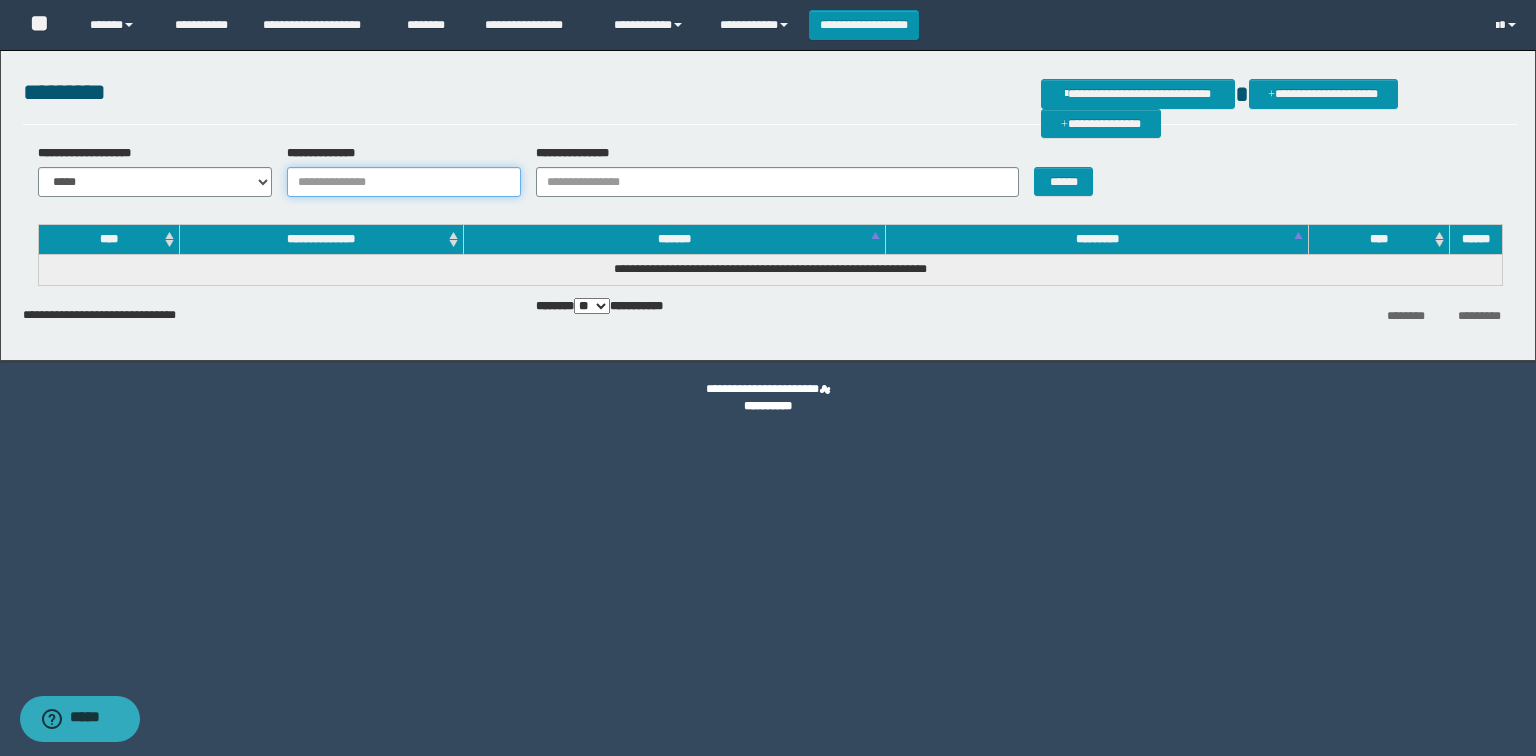 click on "**********" at bounding box center [404, 182] 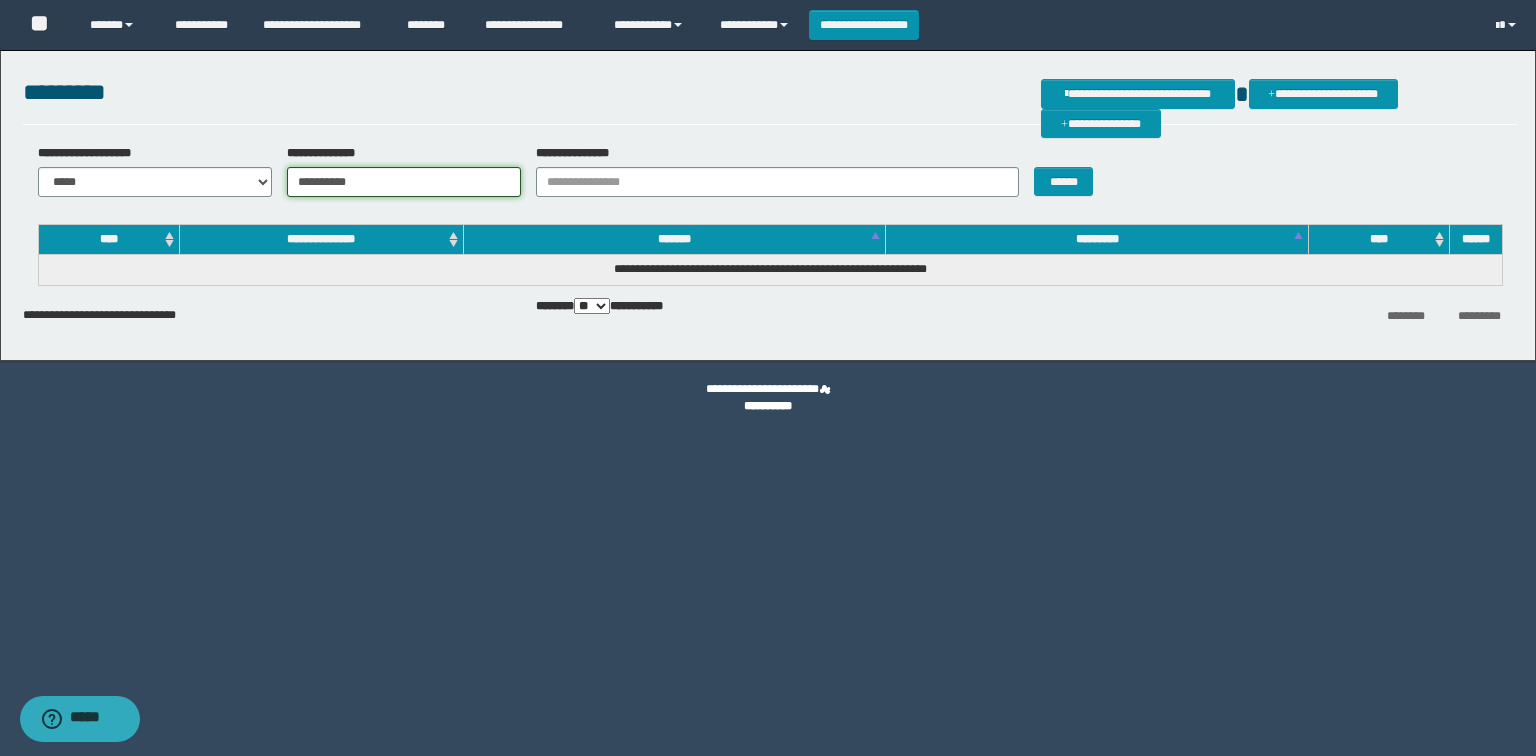 type on "**********" 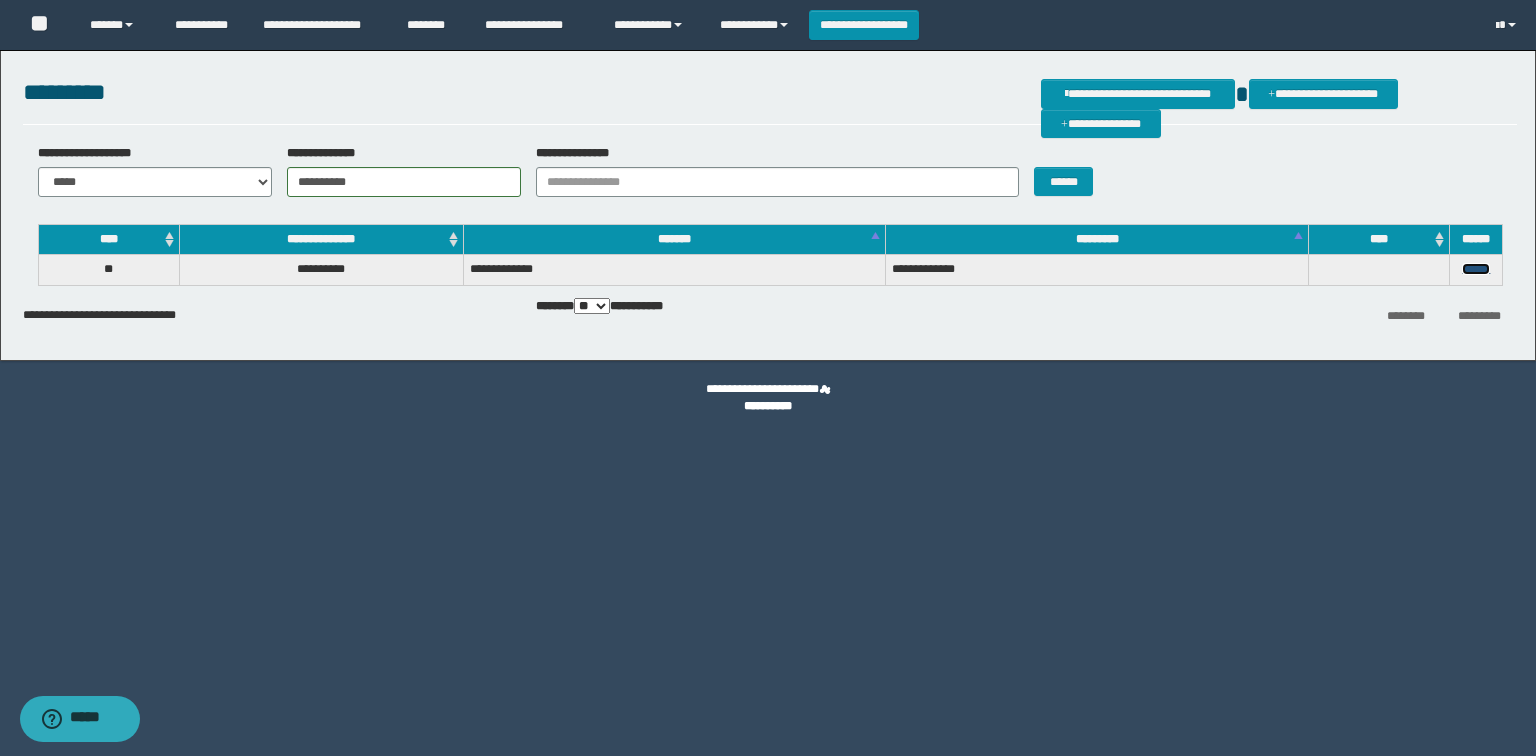 click on "******" at bounding box center (1476, 269) 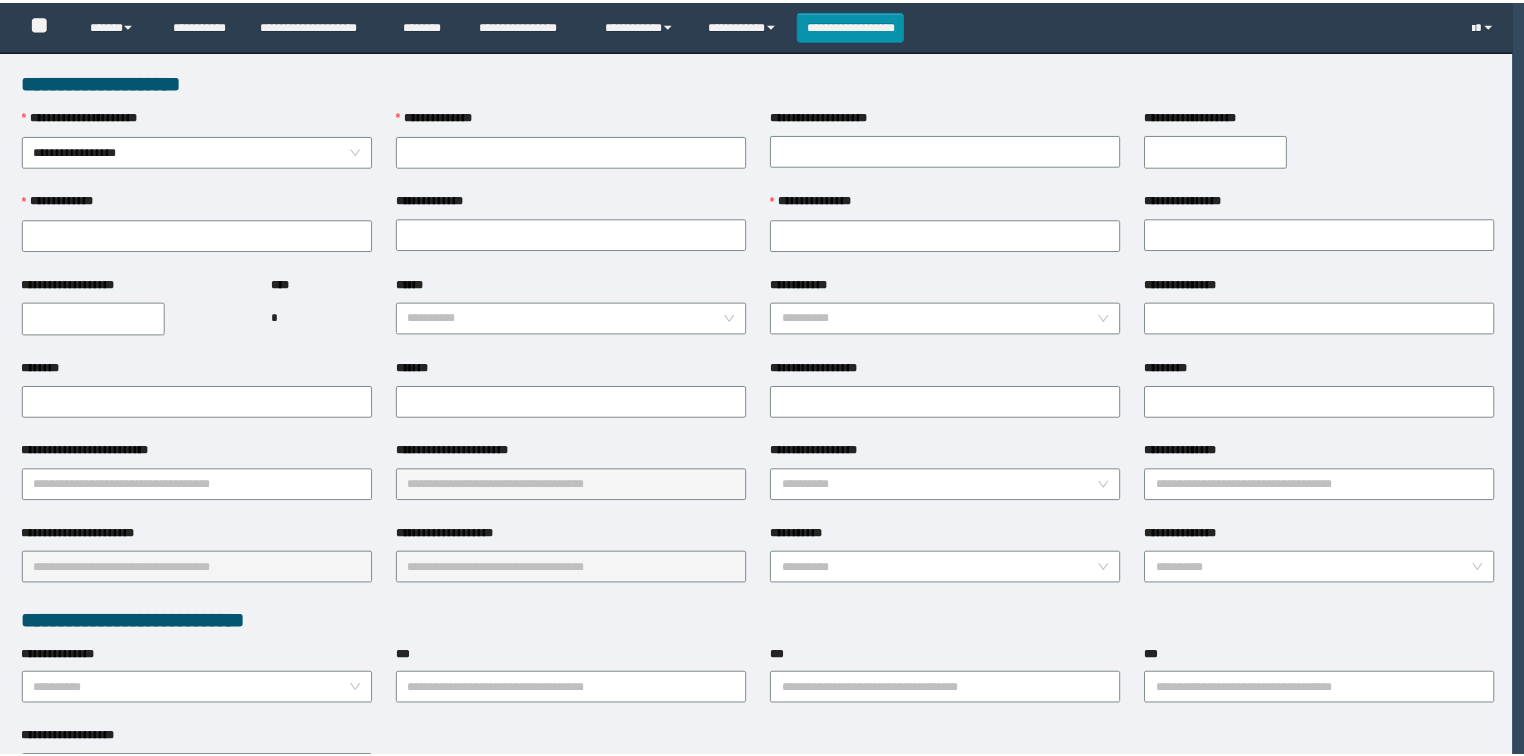 scroll, scrollTop: 0, scrollLeft: 0, axis: both 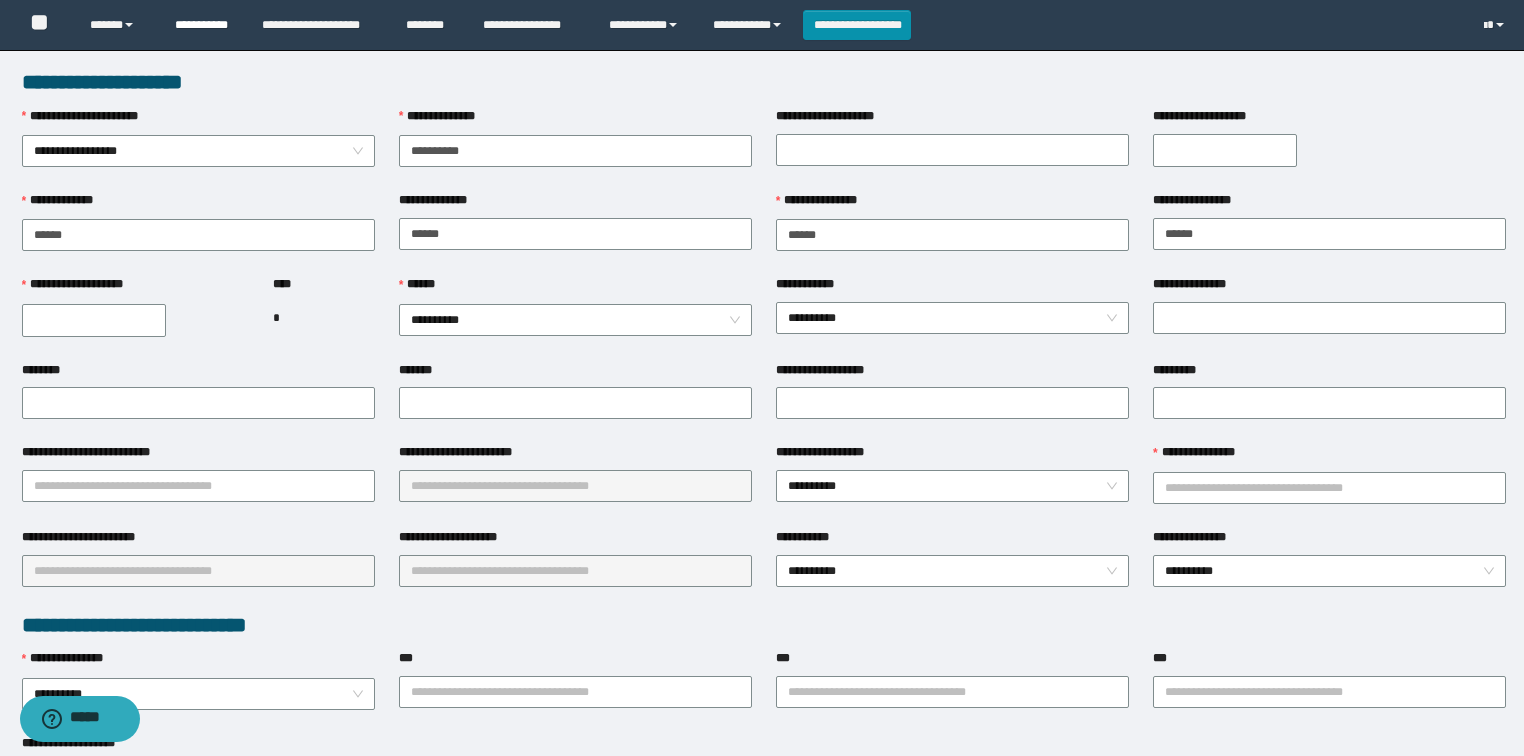 click on "**********" at bounding box center [203, 25] 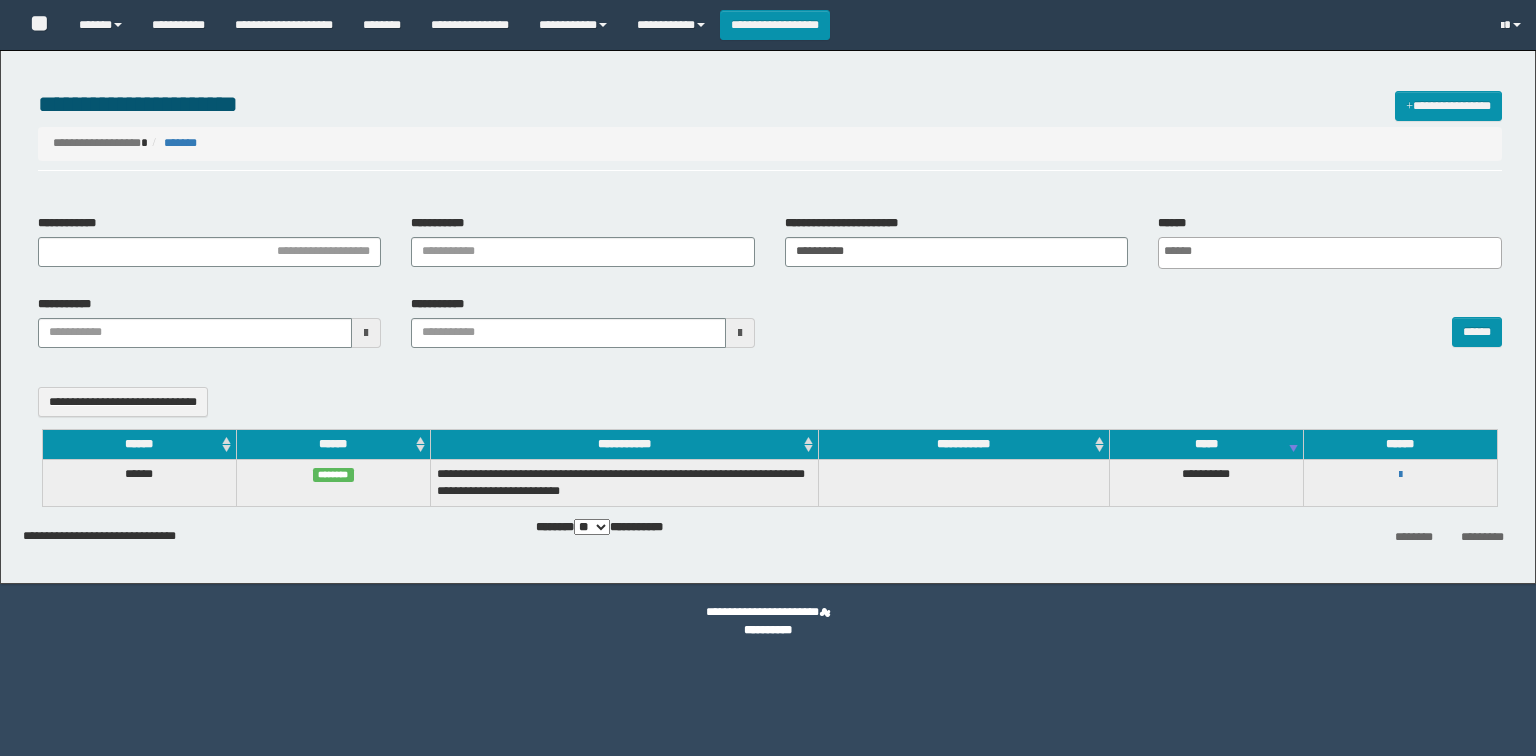 select 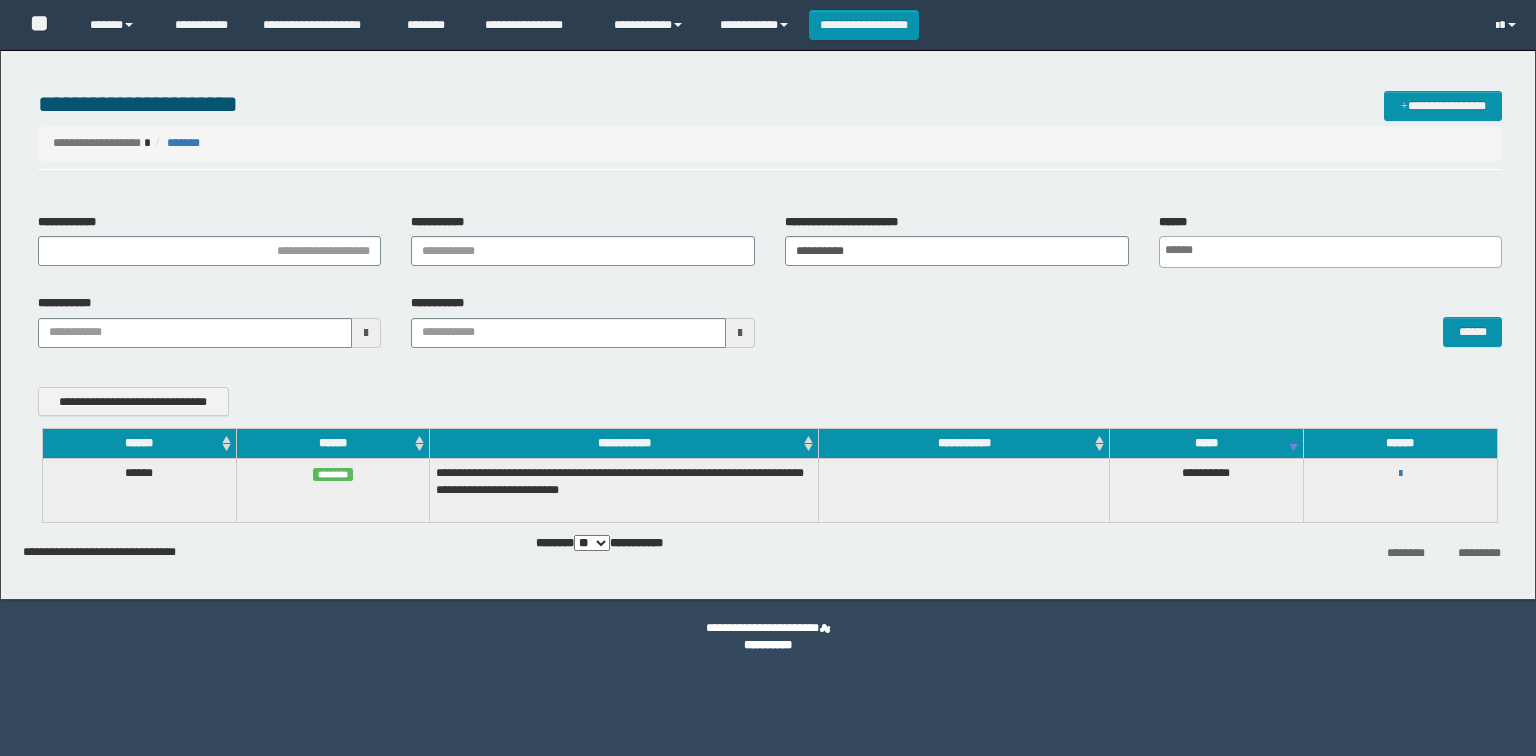 scroll, scrollTop: 0, scrollLeft: 0, axis: both 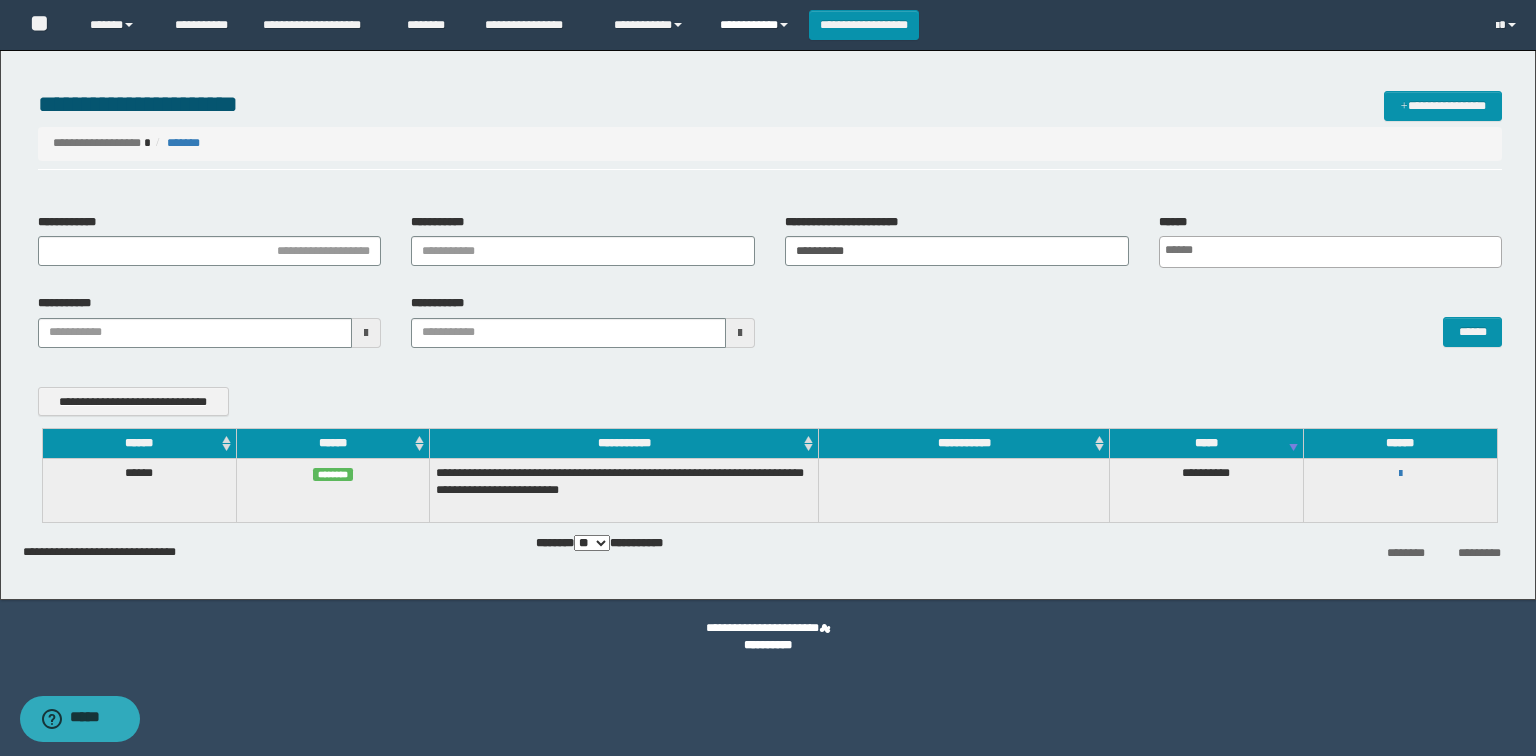 click on "**********" at bounding box center [757, 25] 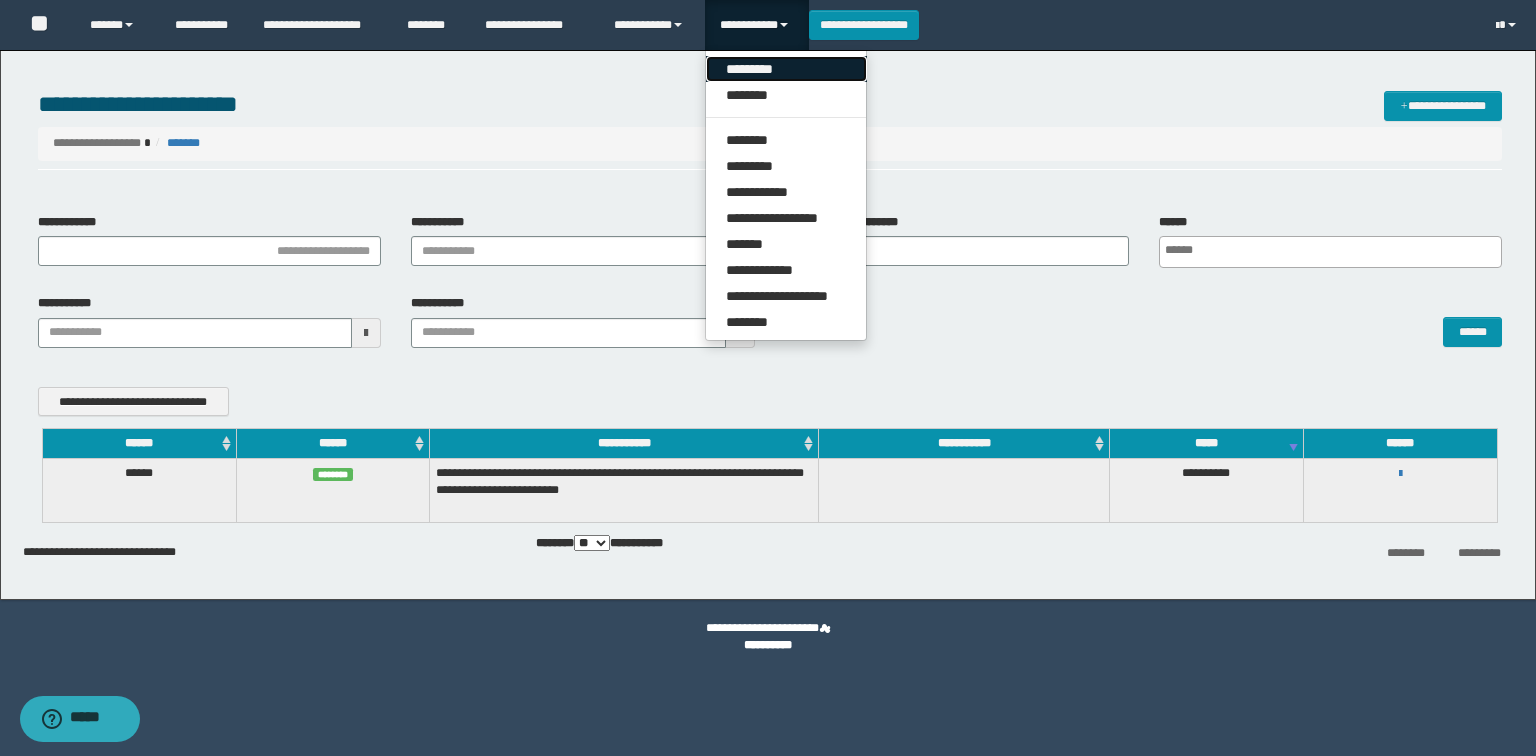 click on "*********" at bounding box center [786, 69] 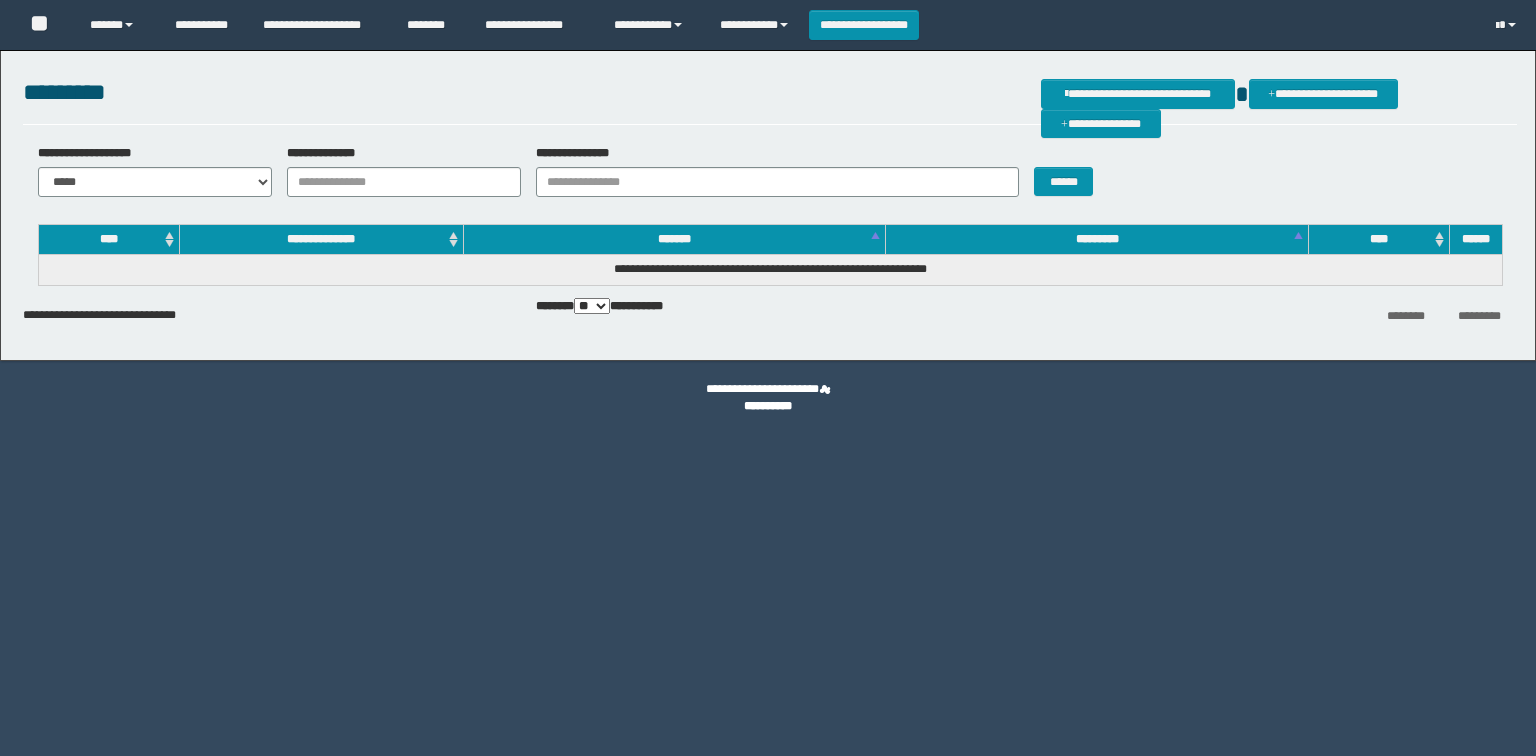 scroll, scrollTop: 0, scrollLeft: 0, axis: both 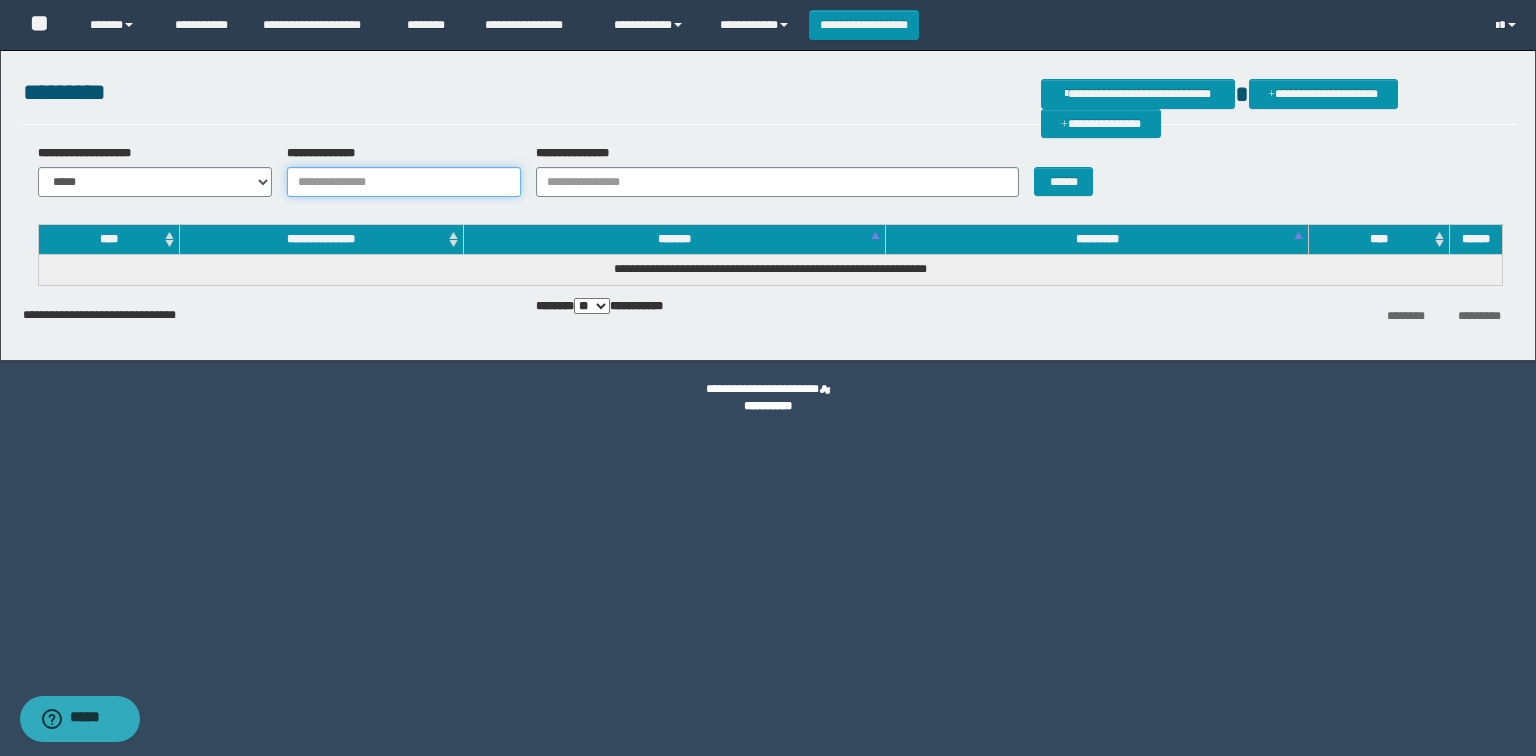 click on "**********" at bounding box center [404, 182] 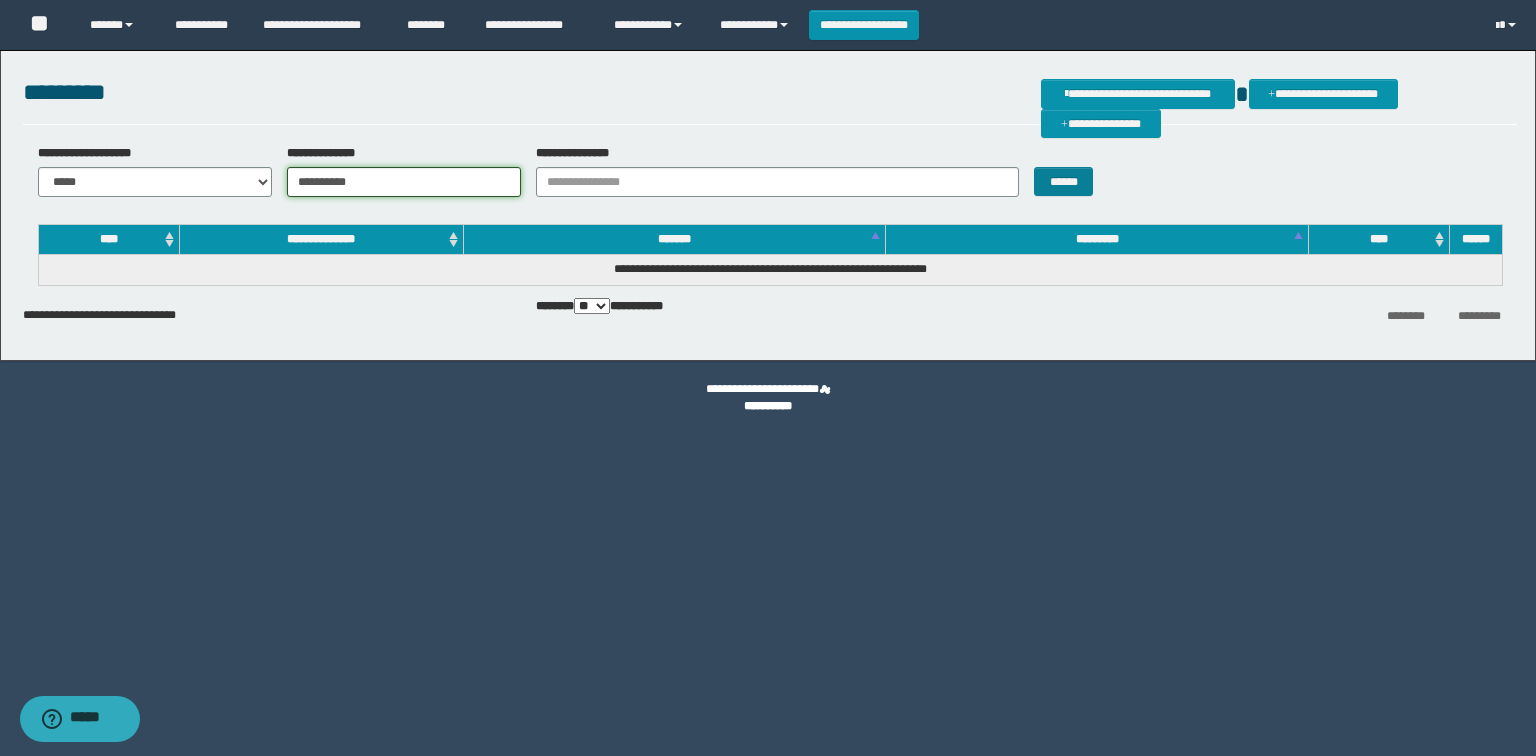 type on "**********" 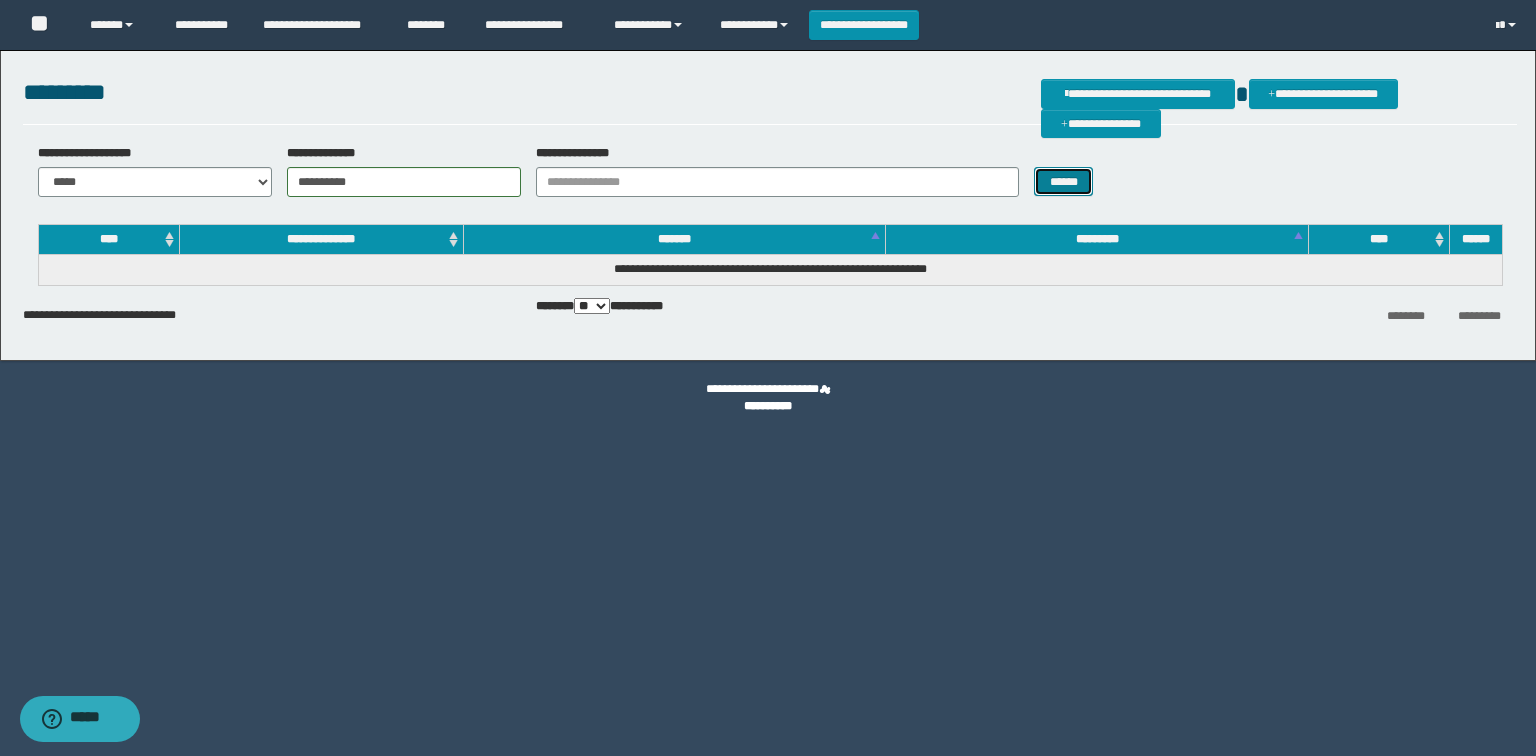 click on "******" at bounding box center (1063, 182) 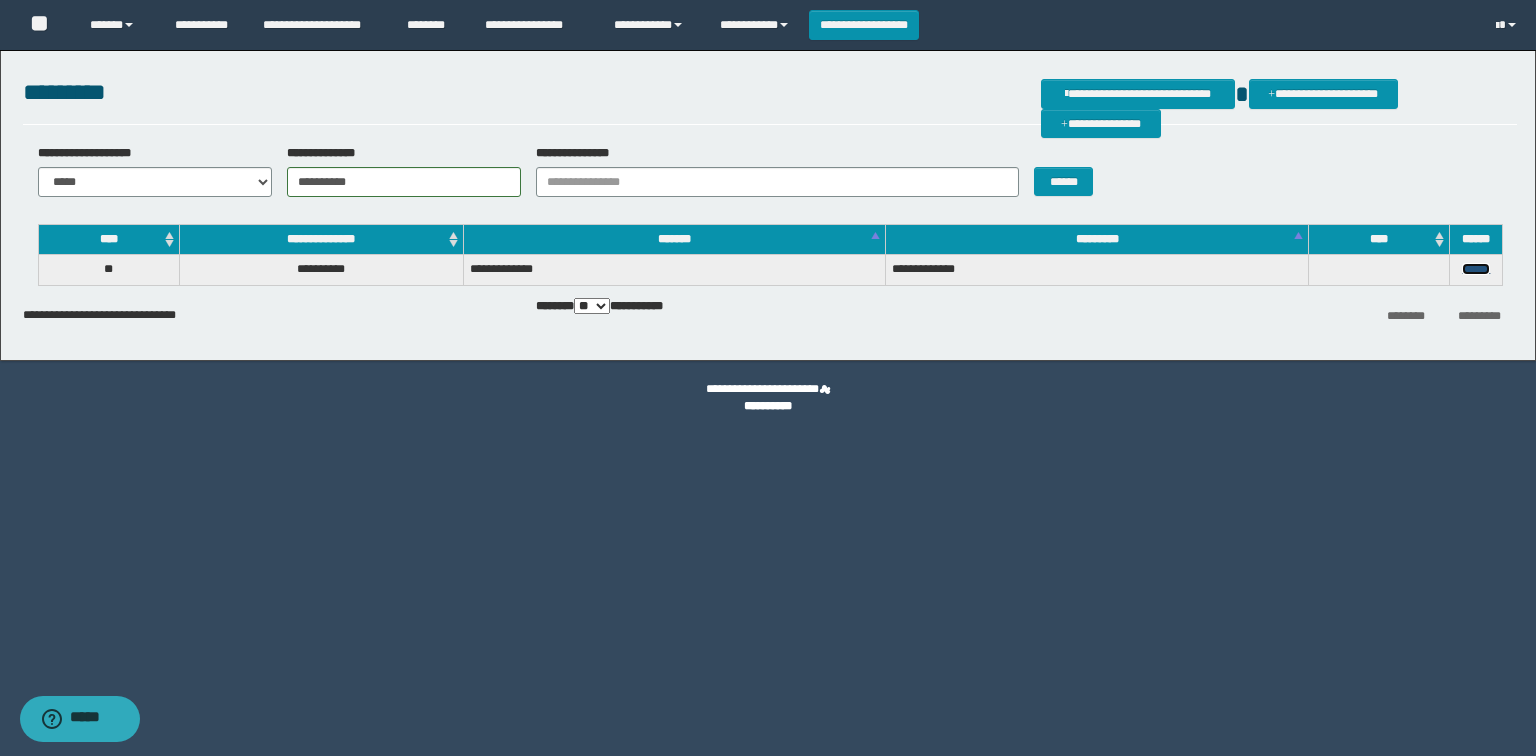 click on "******" at bounding box center (1476, 269) 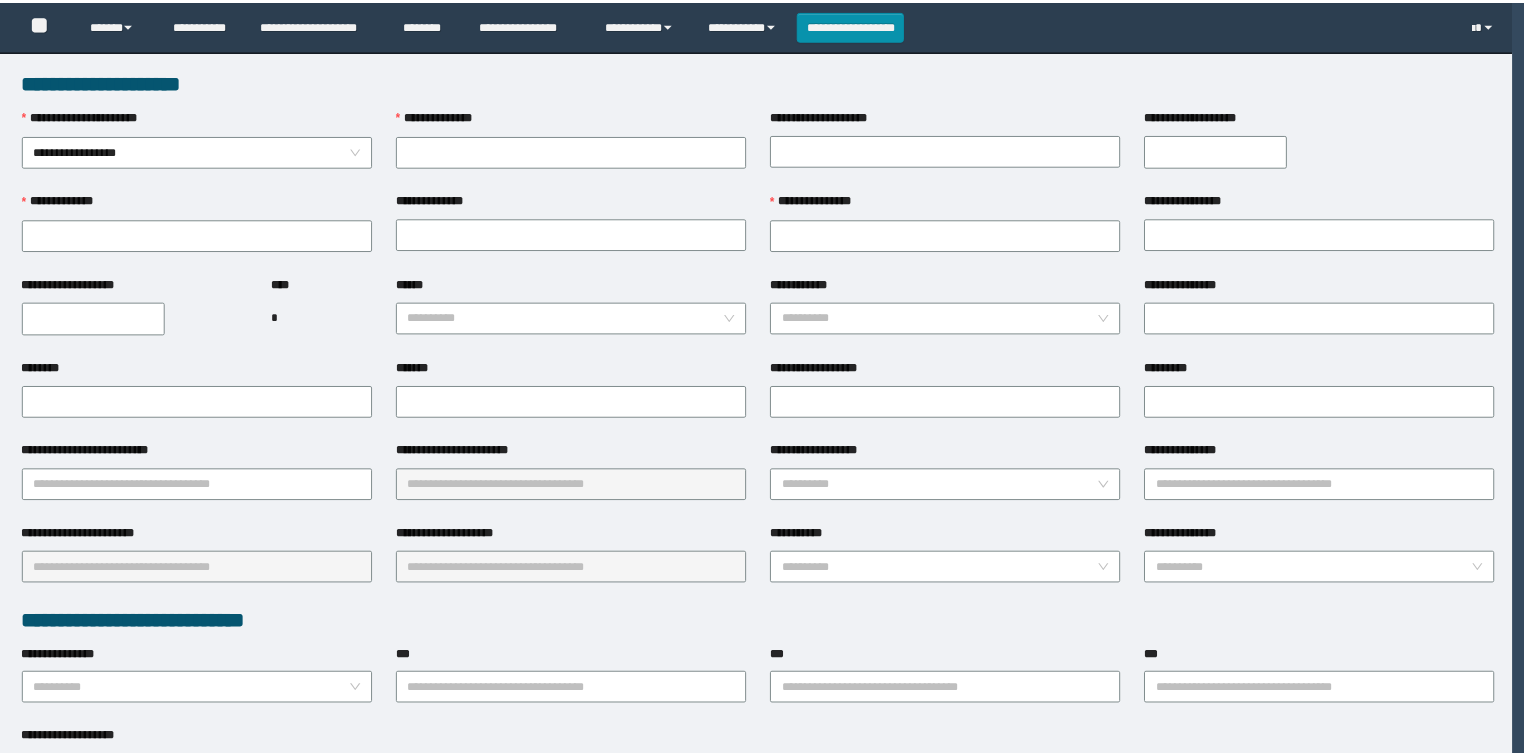 scroll, scrollTop: 0, scrollLeft: 0, axis: both 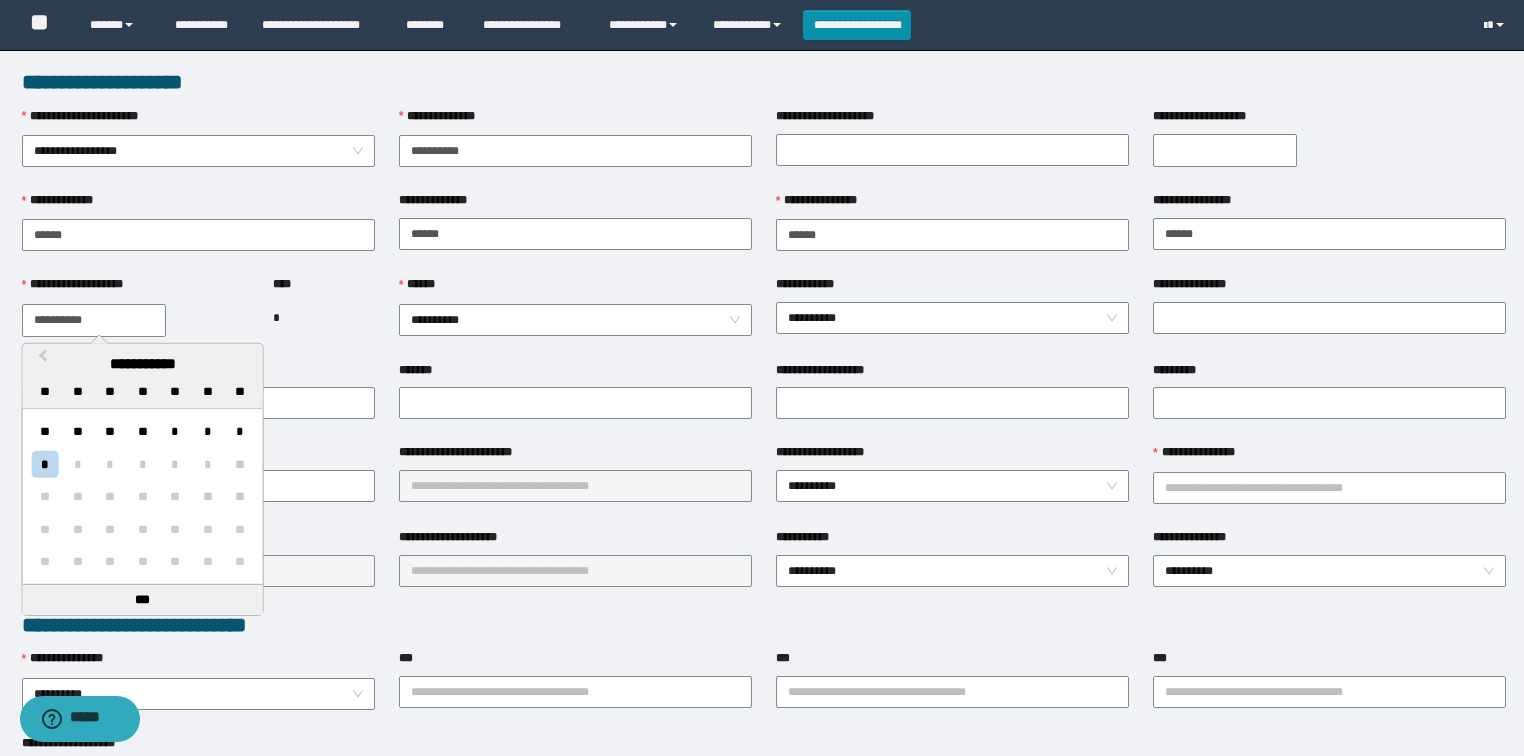 click on "**********" at bounding box center [94, 320] 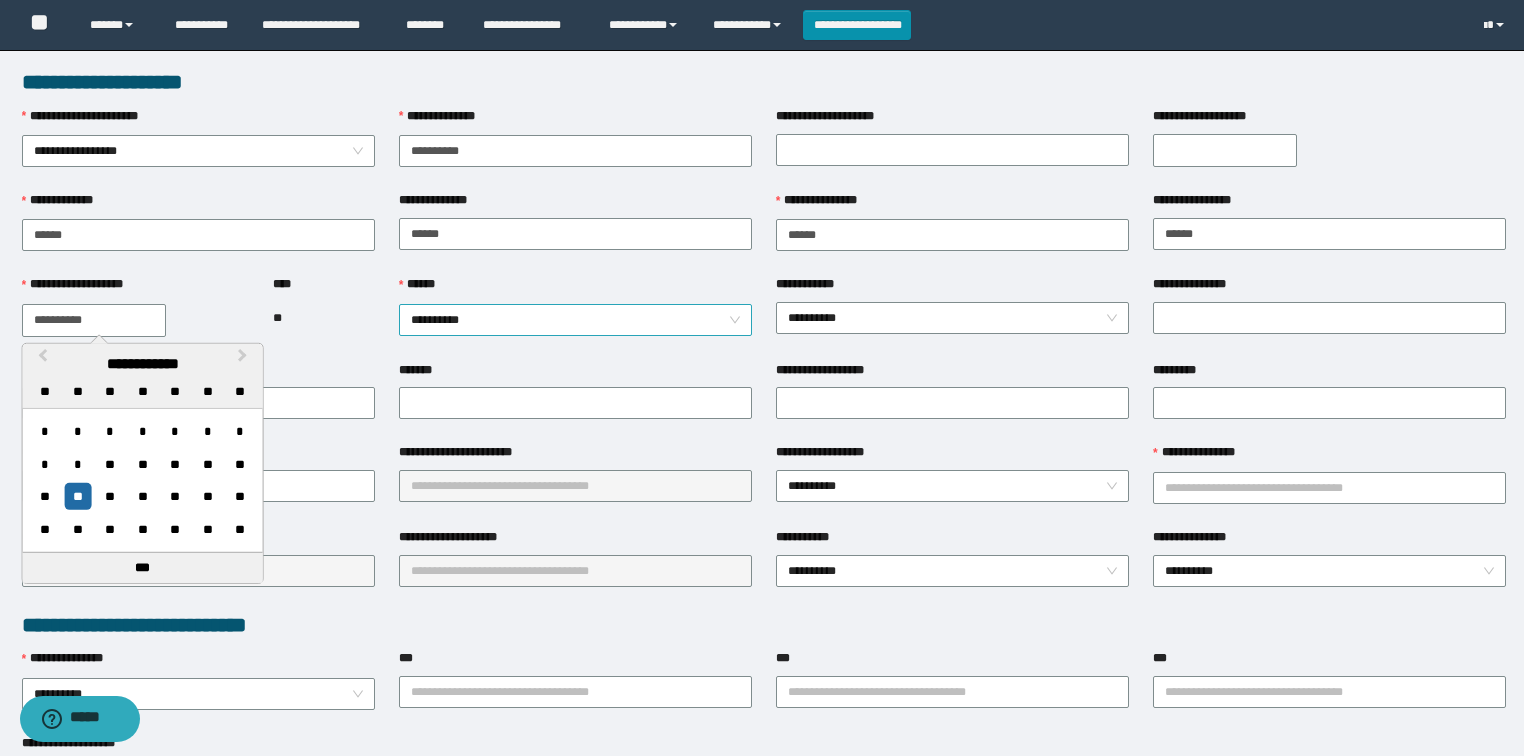 type on "**********" 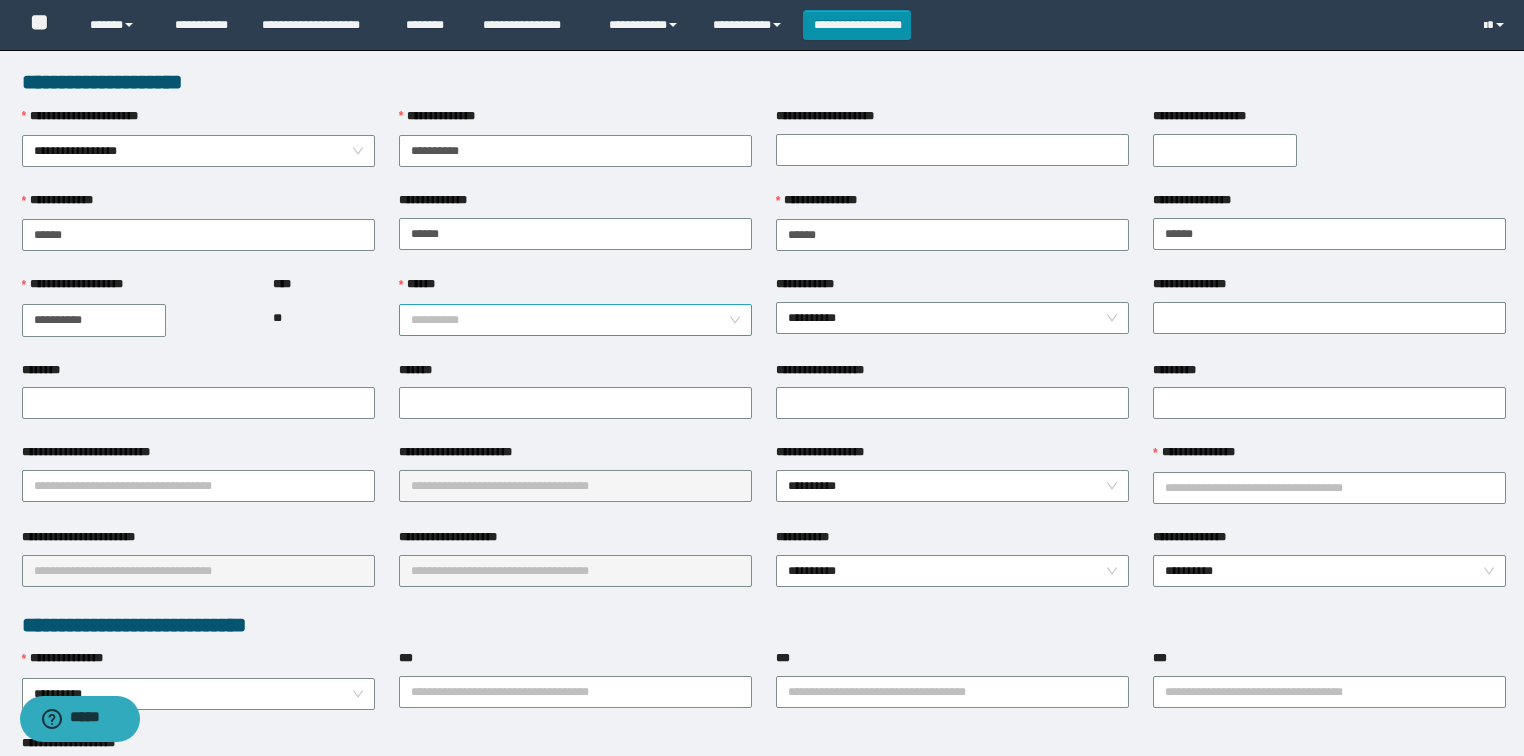 click on "**********" at bounding box center [576, 320] 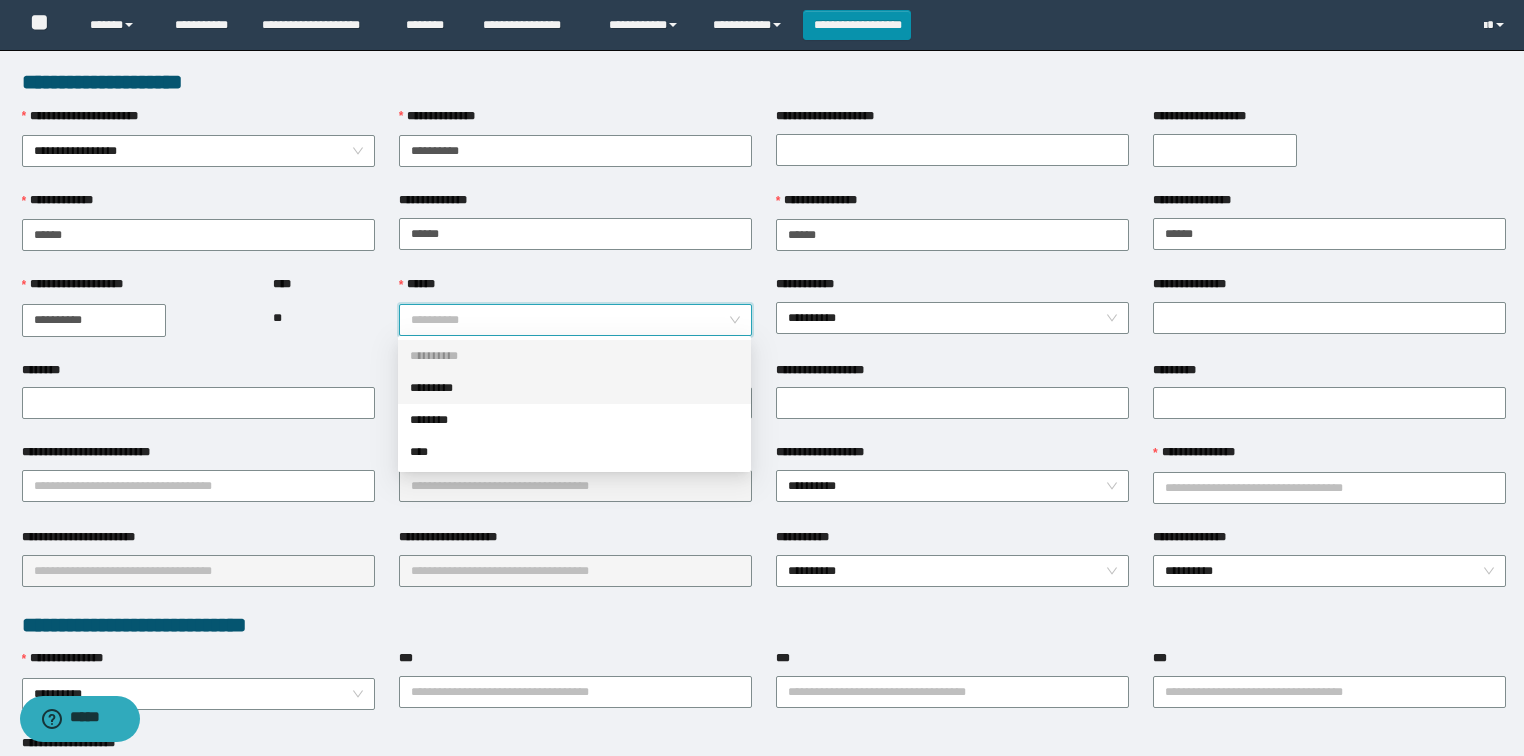 click on "*********" at bounding box center (574, 388) 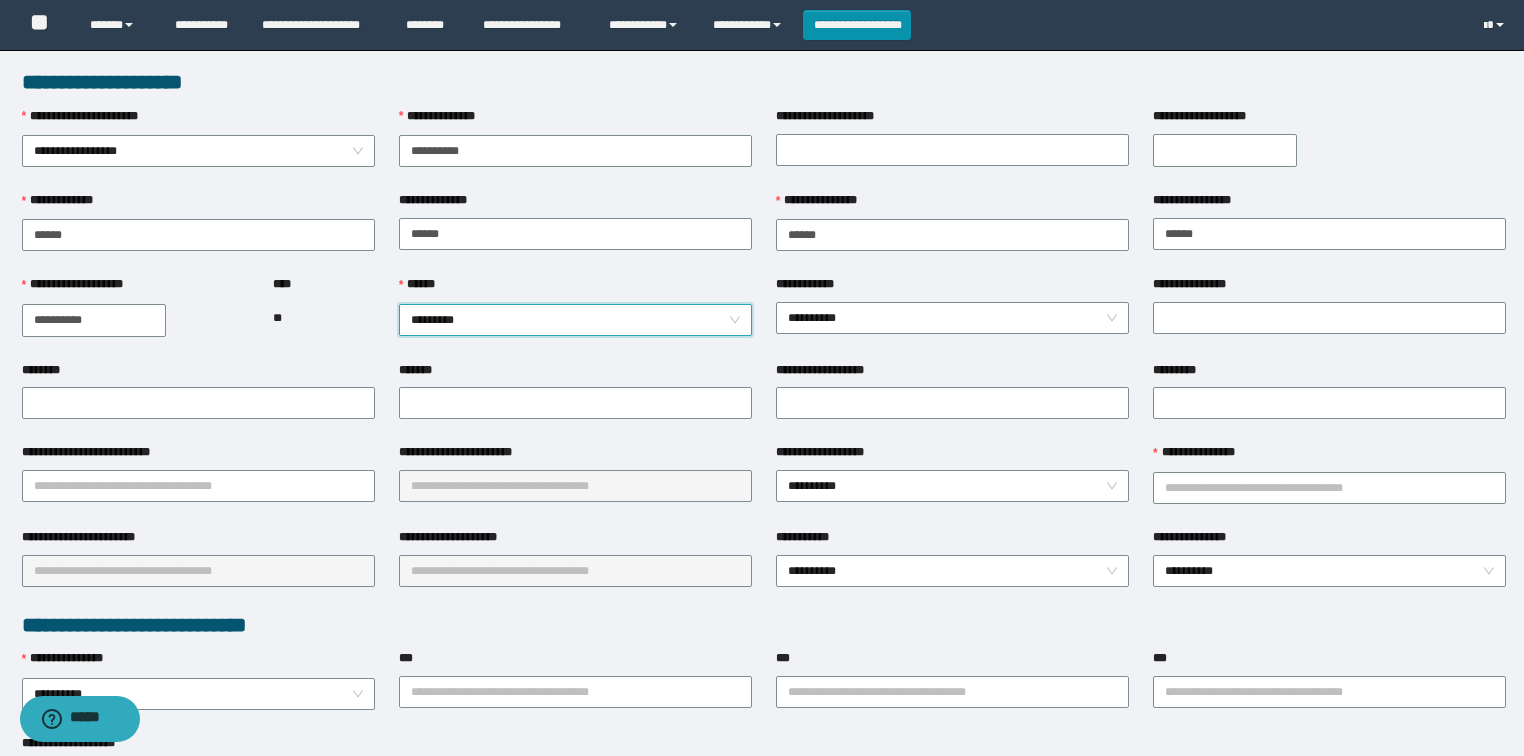 click on "**********" at bounding box center [1225, 150] 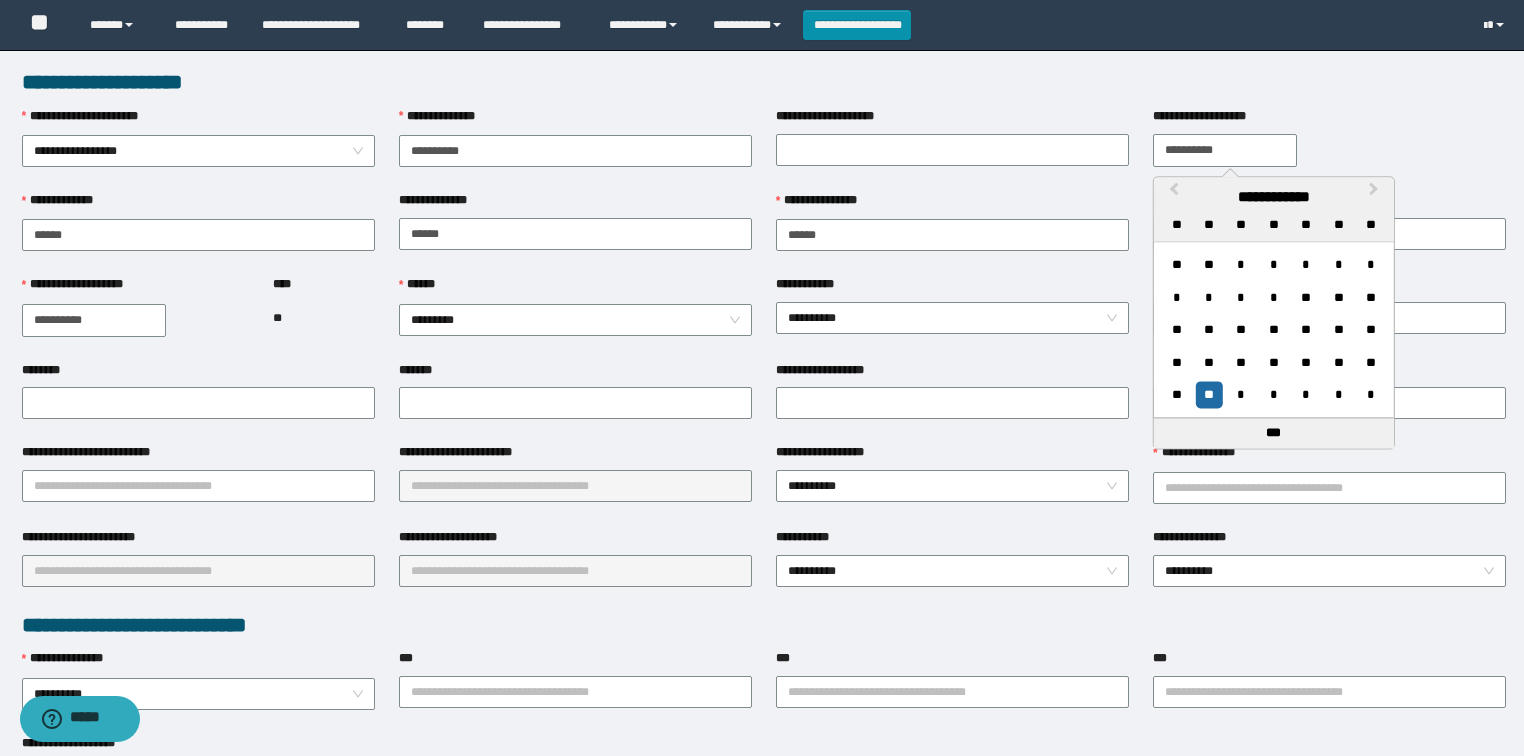 type on "**********" 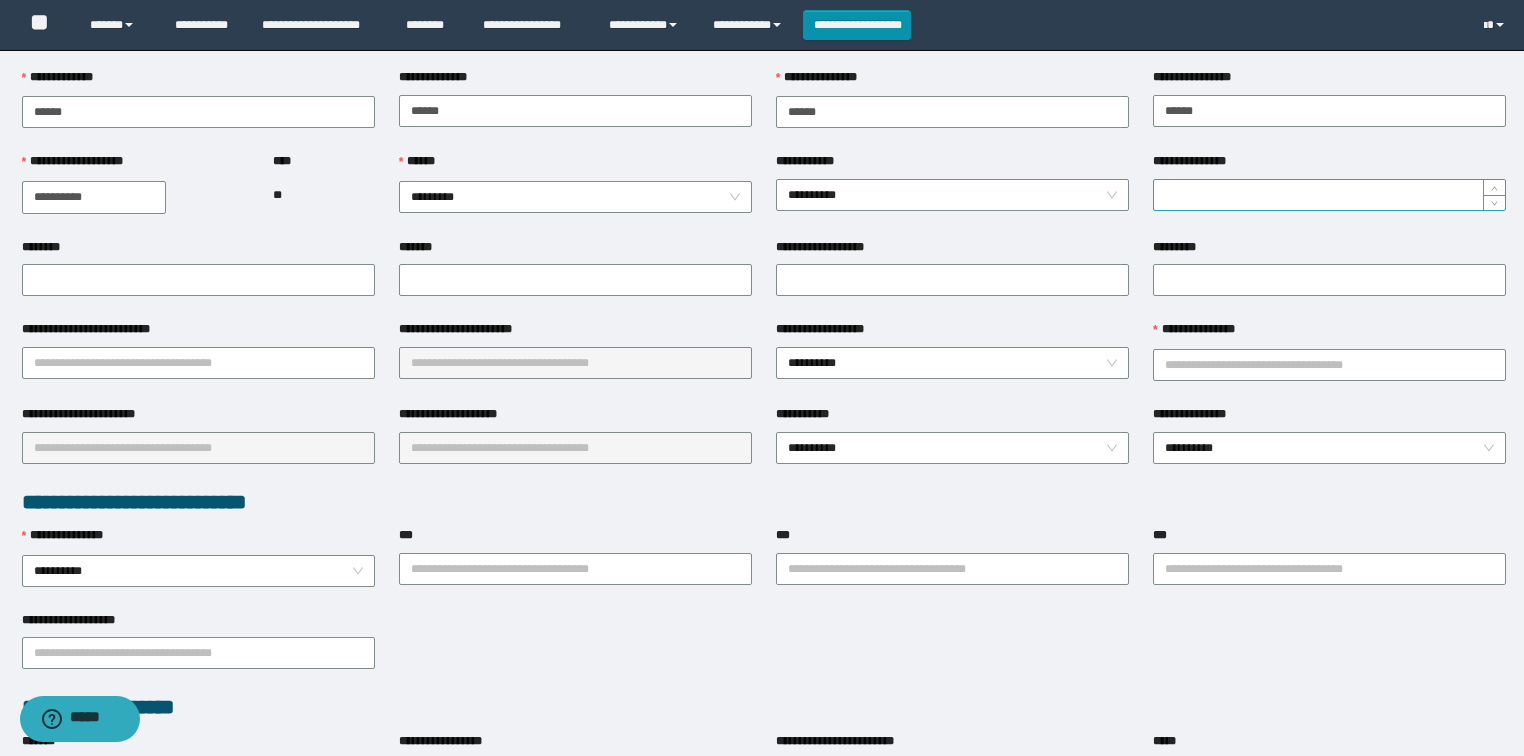 scroll, scrollTop: 160, scrollLeft: 0, axis: vertical 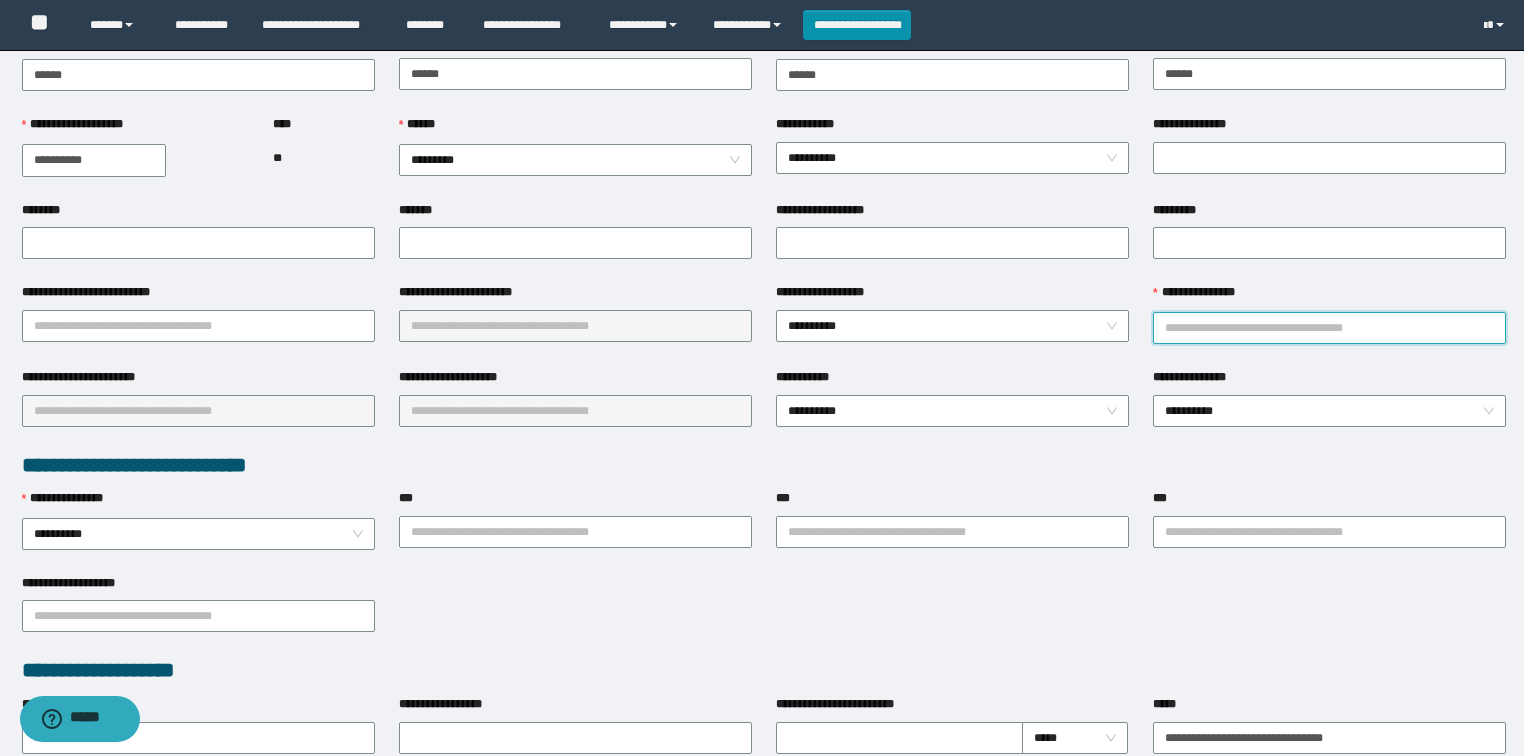 click on "**********" at bounding box center (1329, 328) 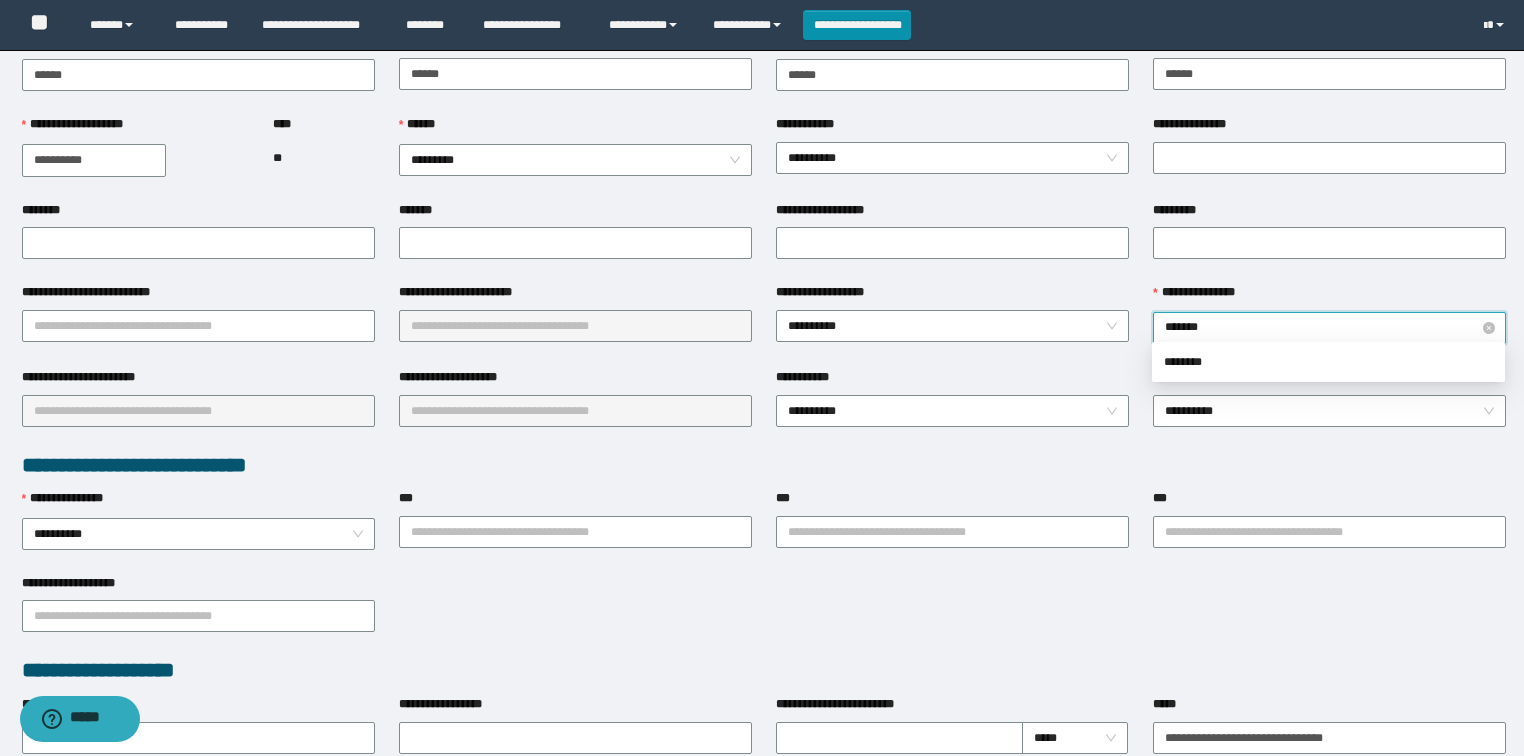 type on "********" 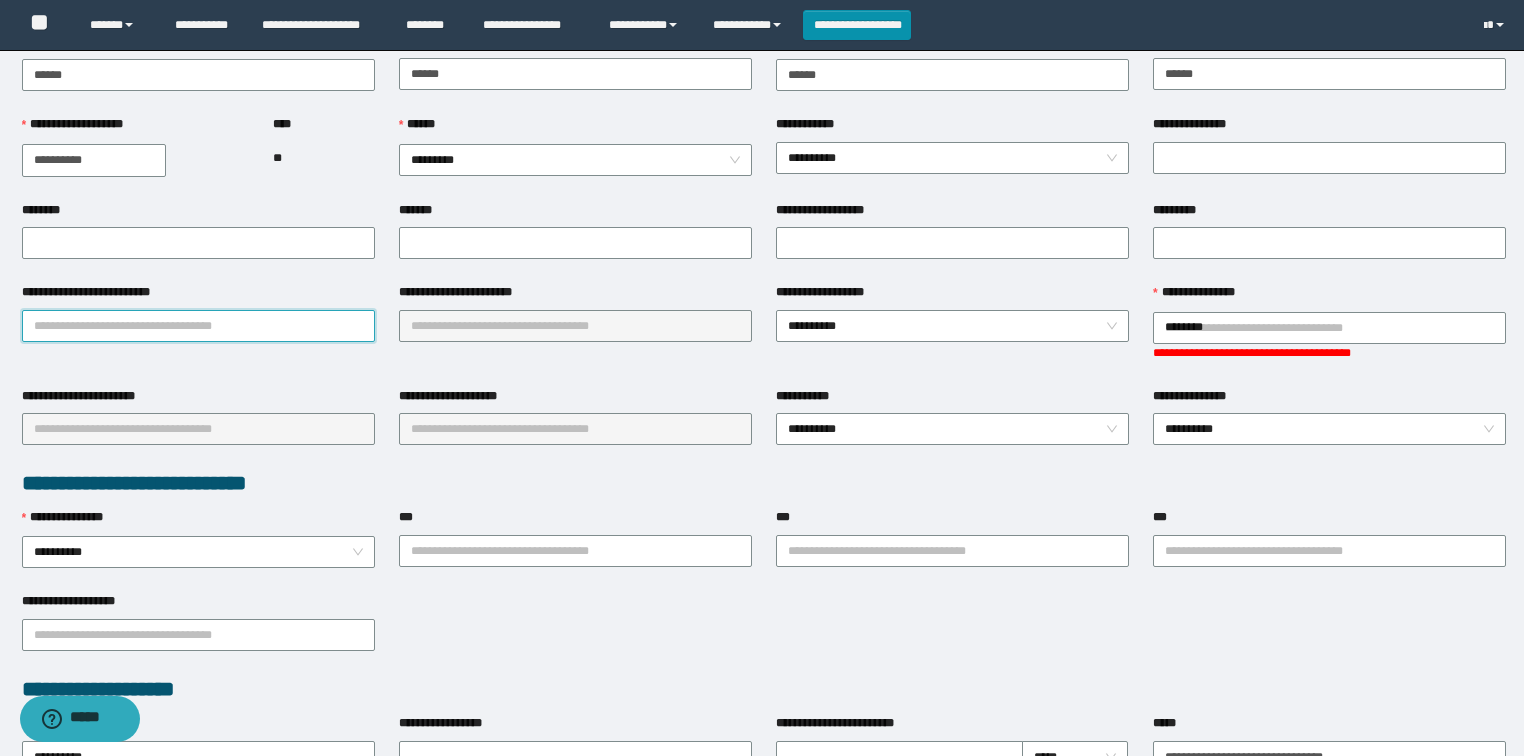 click on "**********" at bounding box center [198, 326] 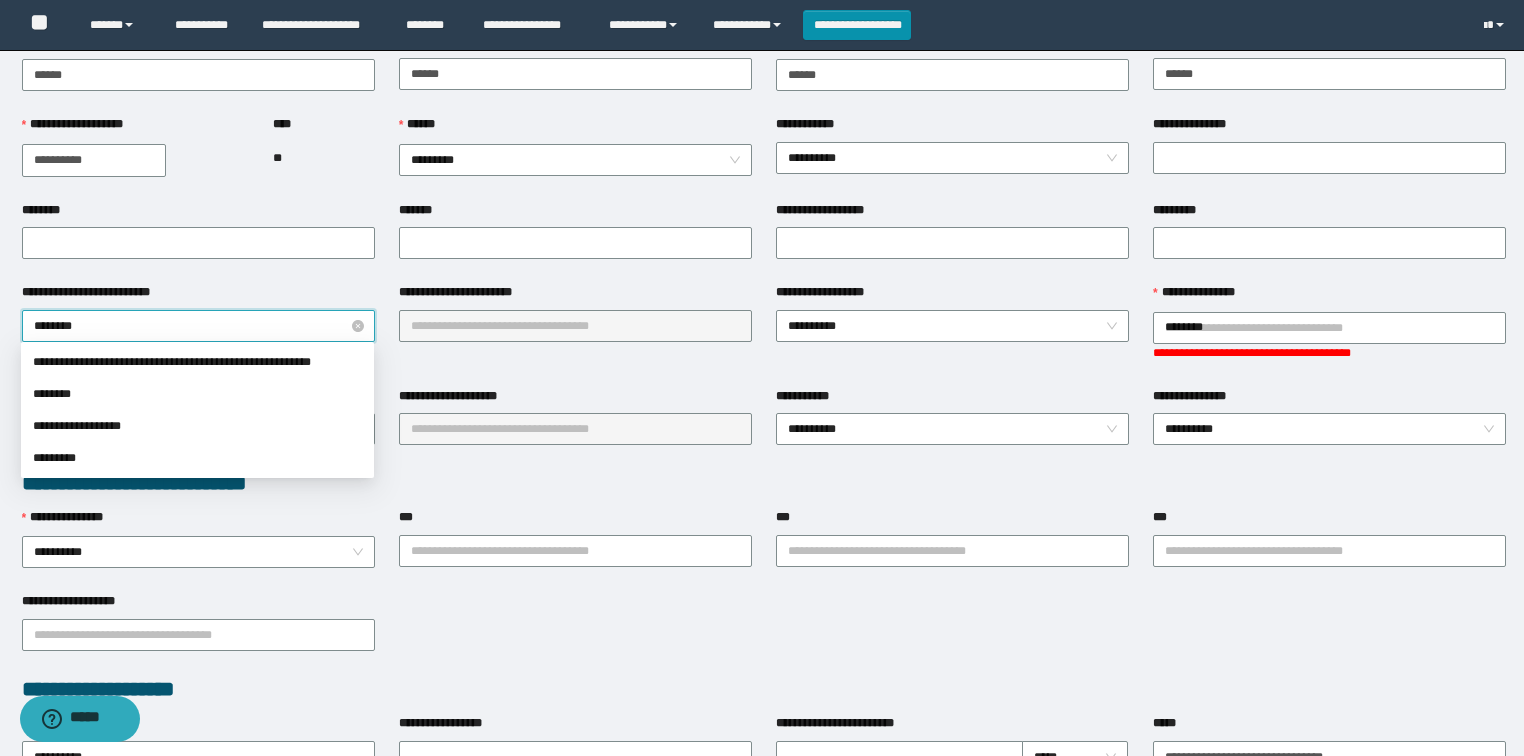 type on "*********" 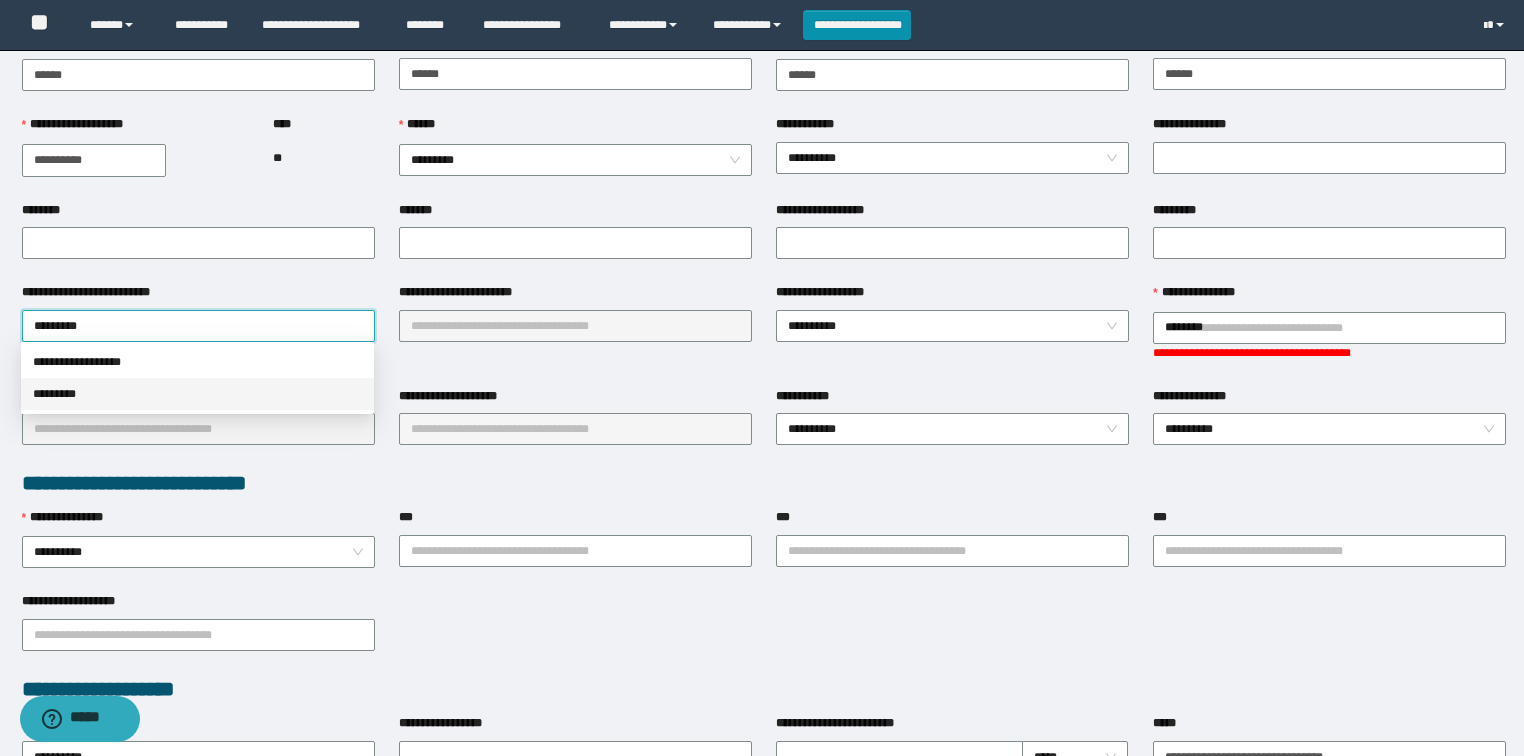click on "*********" at bounding box center [197, 394] 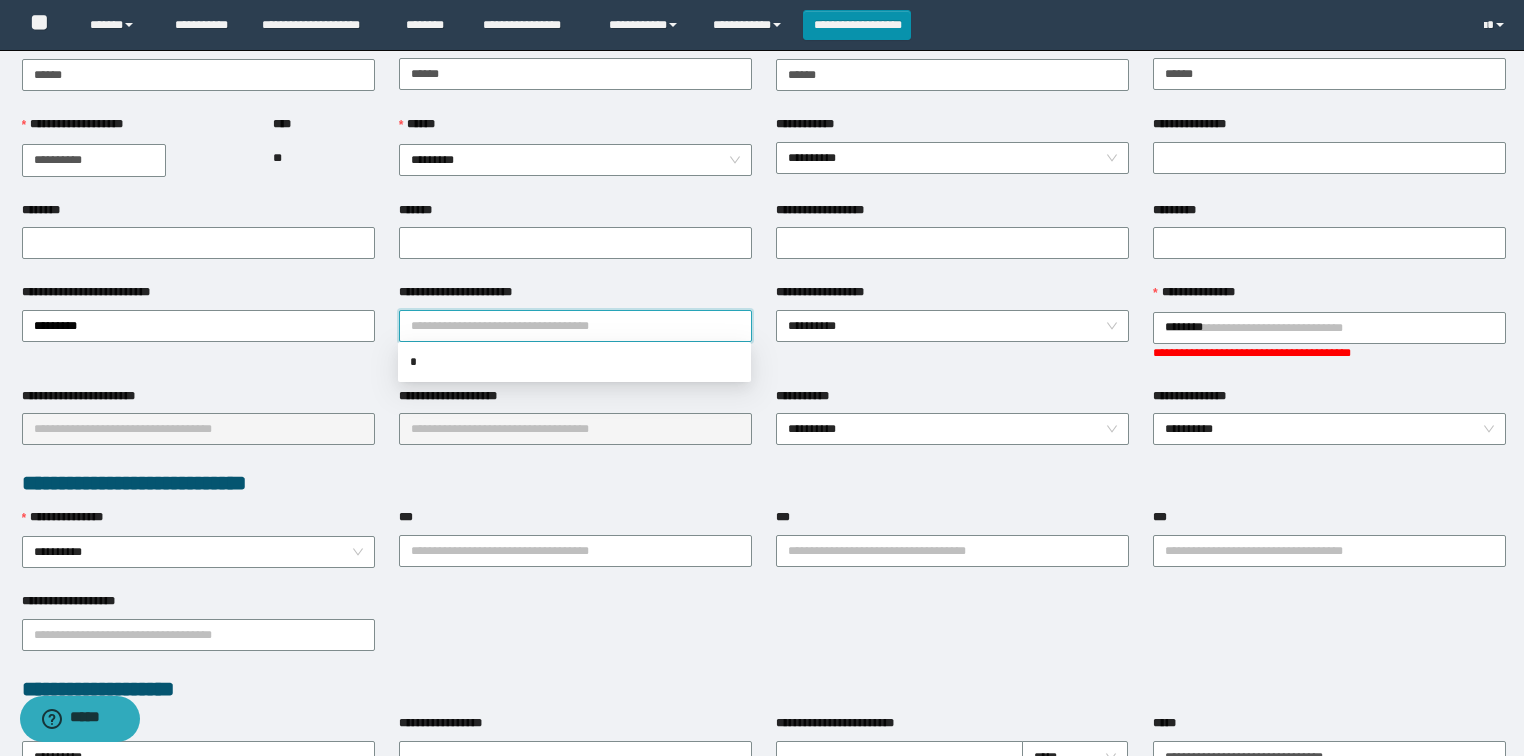 click on "**********" at bounding box center [575, 326] 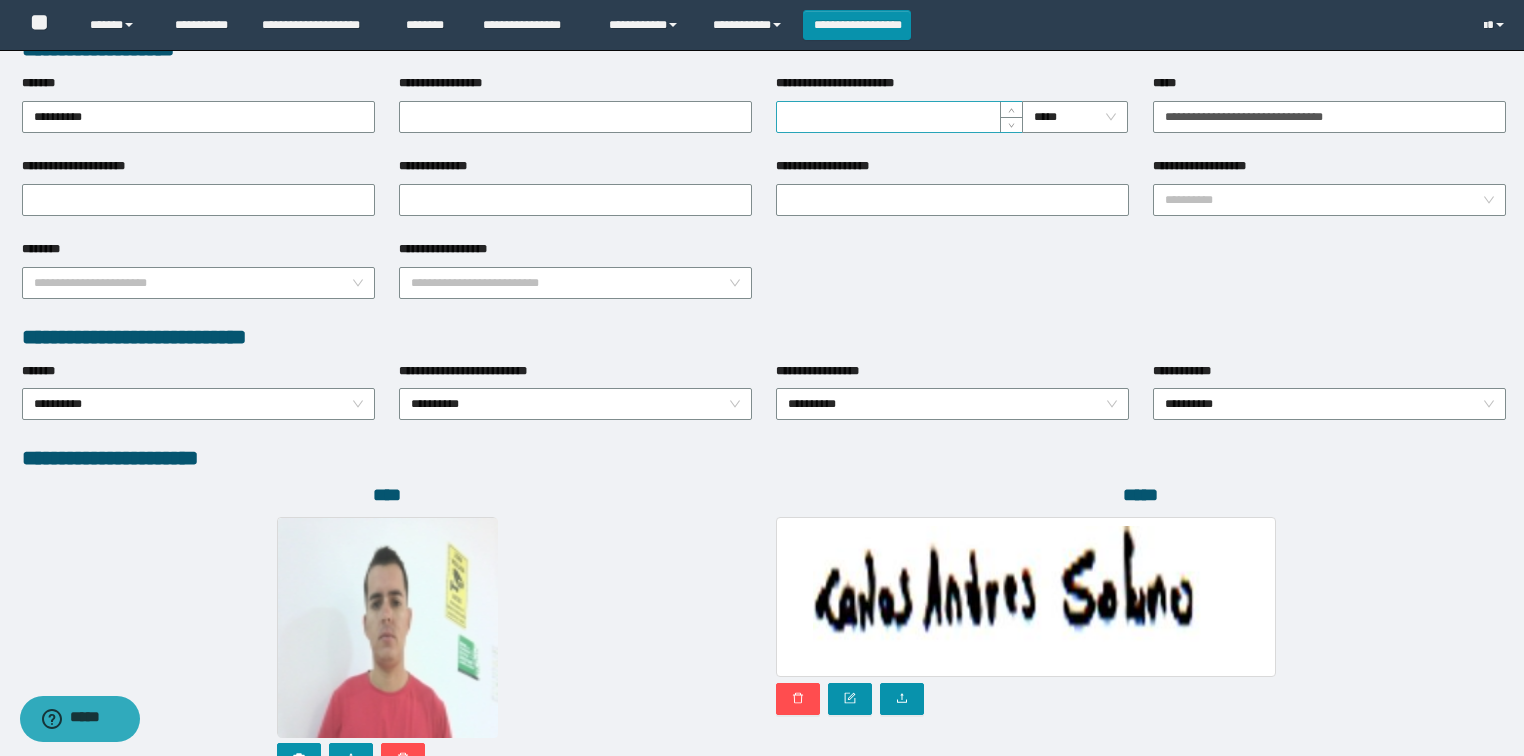 scroll, scrollTop: 964, scrollLeft: 0, axis: vertical 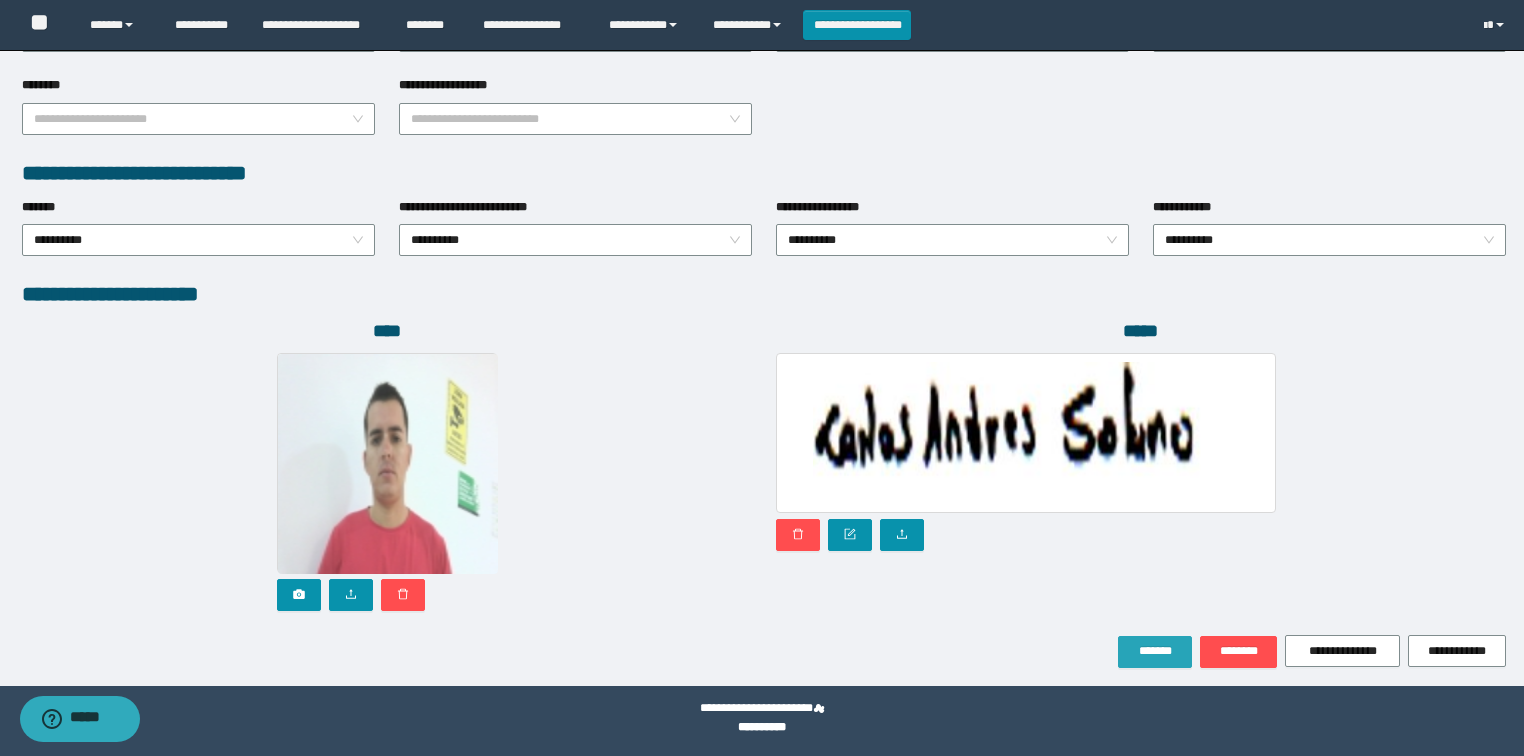 click on "*******" at bounding box center [1155, 652] 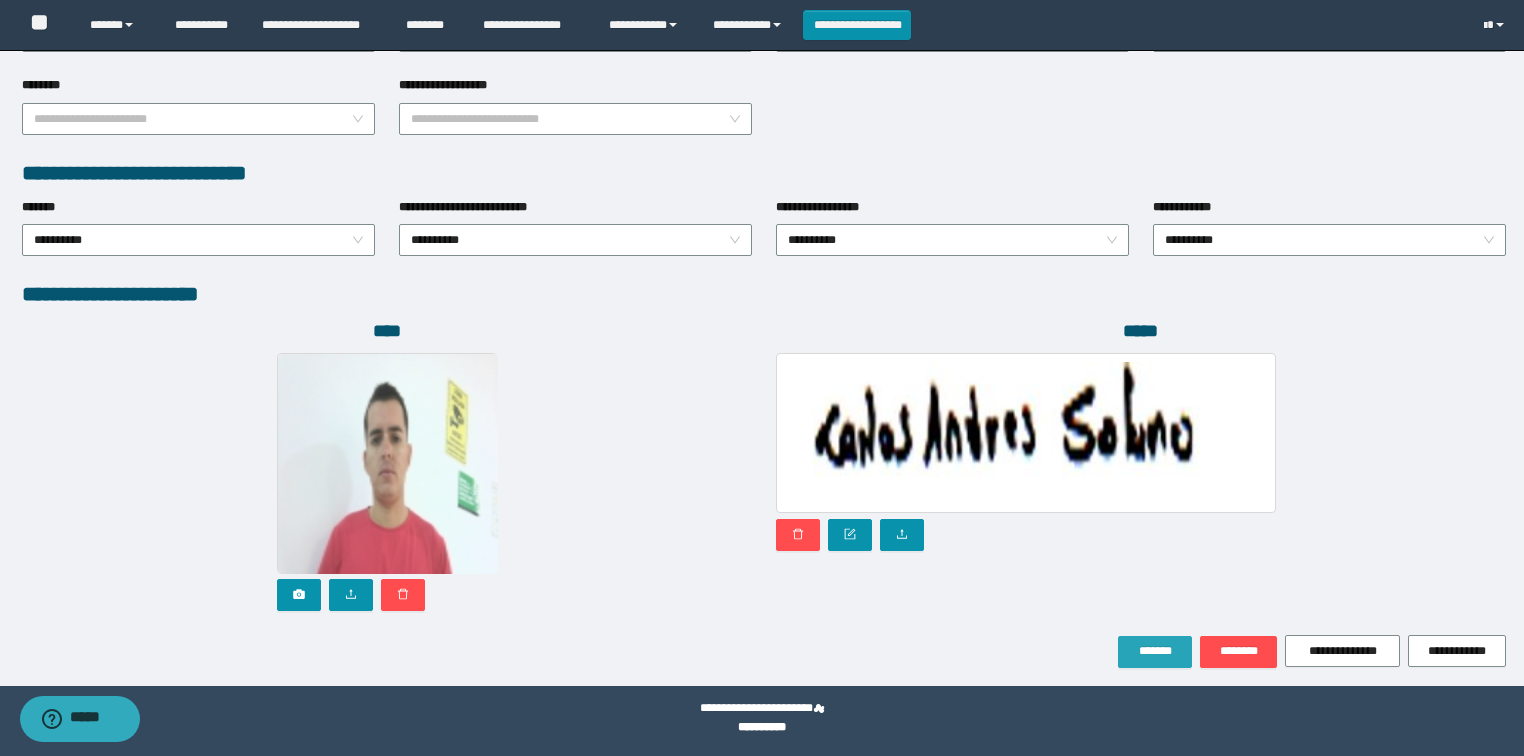 click on "*******" at bounding box center [1155, 652] 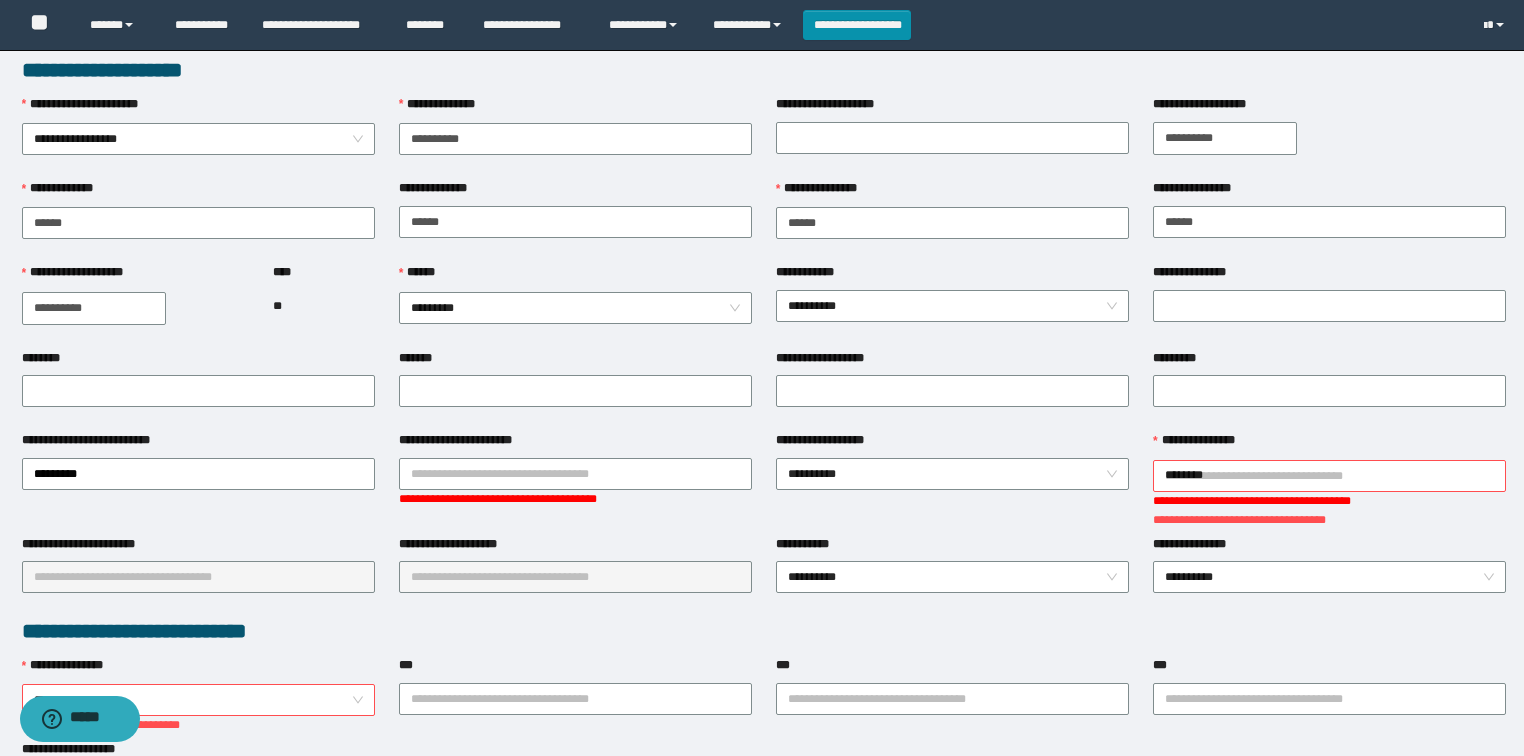 scroll, scrollTop: 0, scrollLeft: 0, axis: both 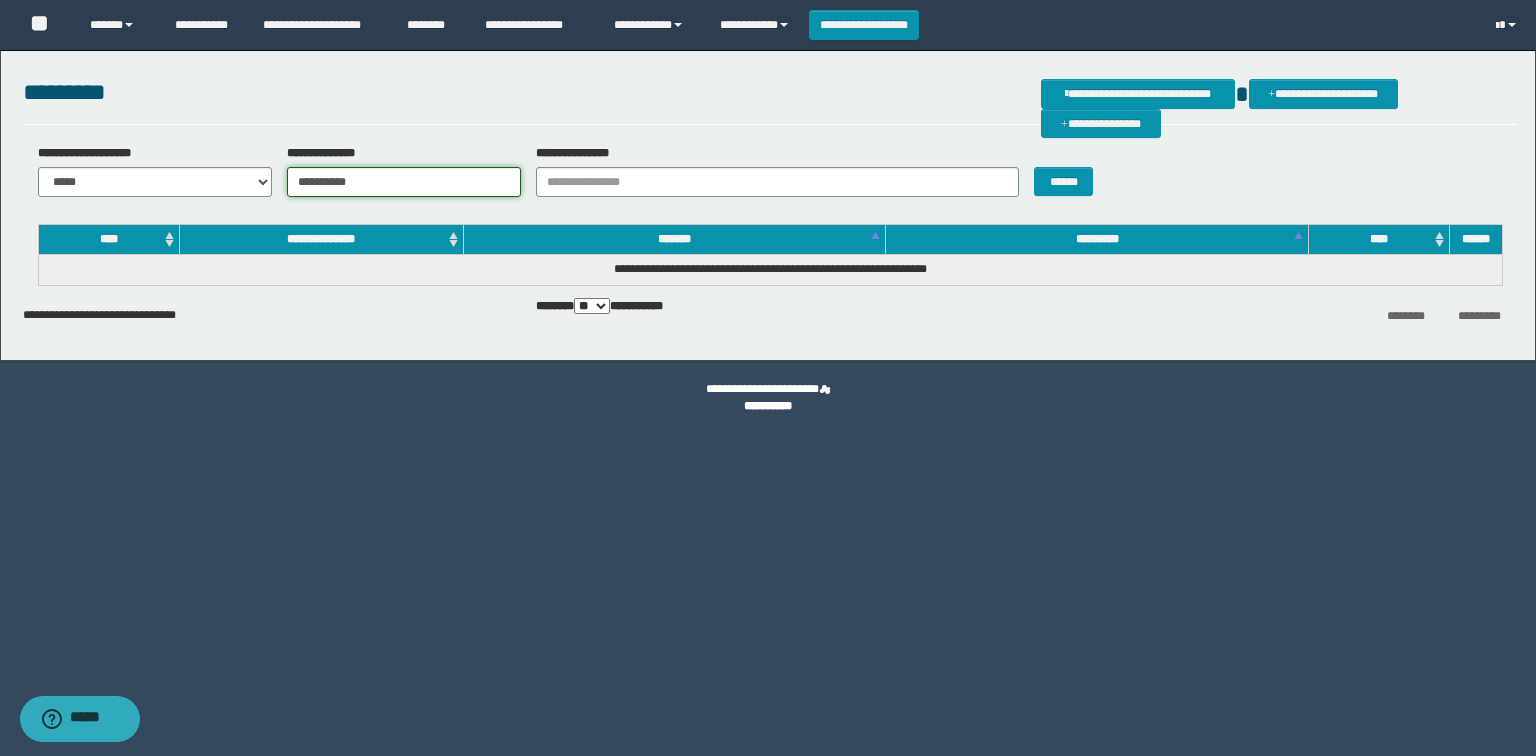 drag, startPoint x: 405, startPoint y: 184, endPoint x: 296, endPoint y: 182, distance: 109.01835 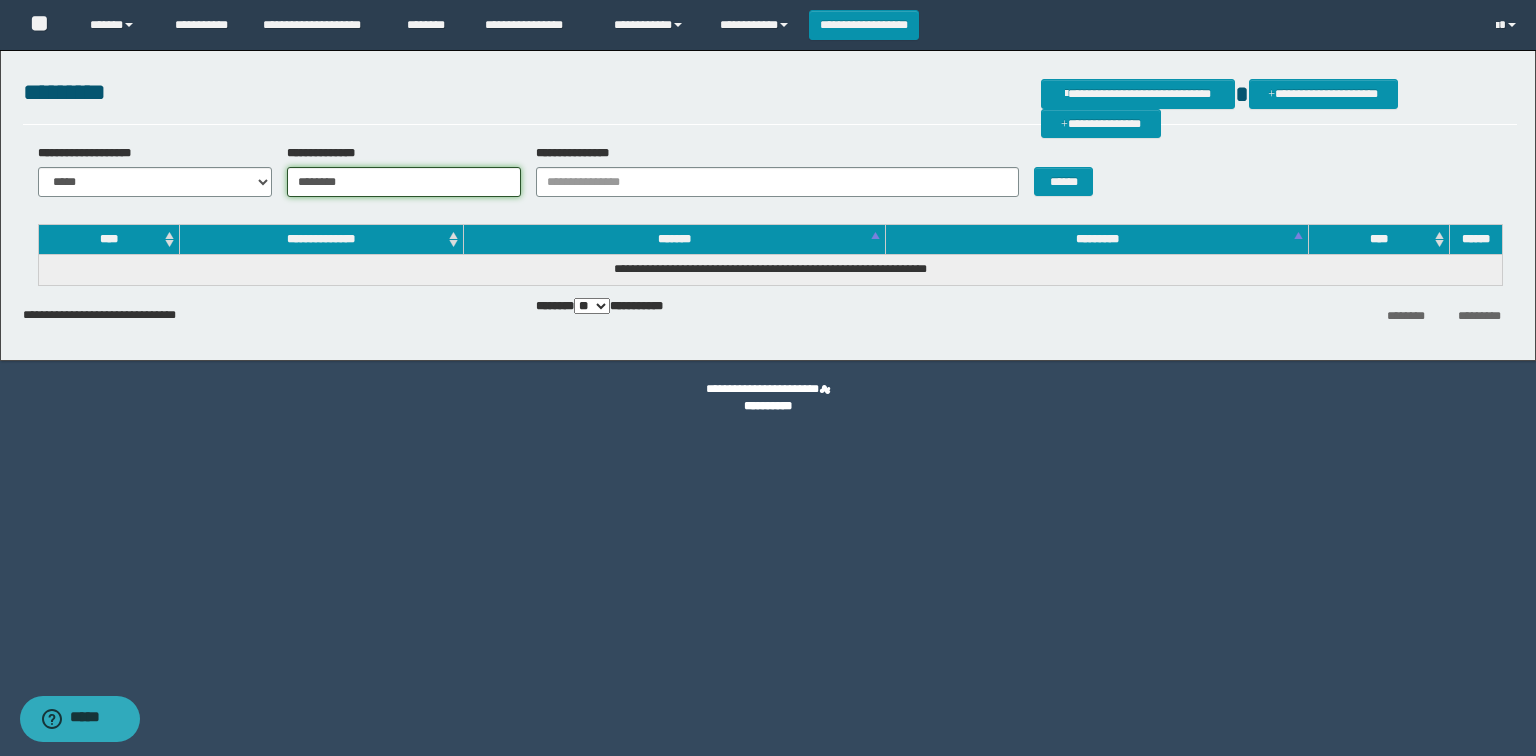 type on "********" 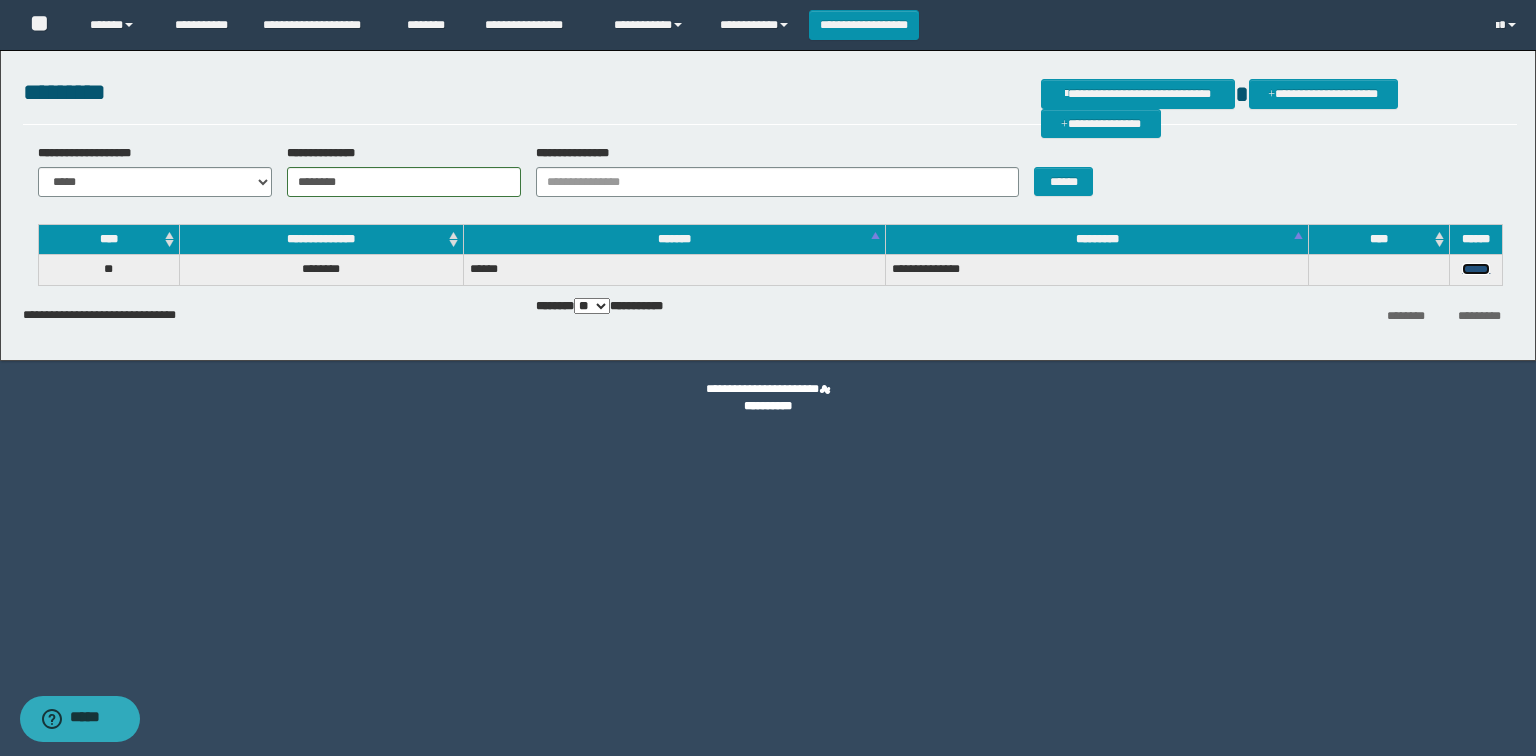 click on "******" at bounding box center [1476, 269] 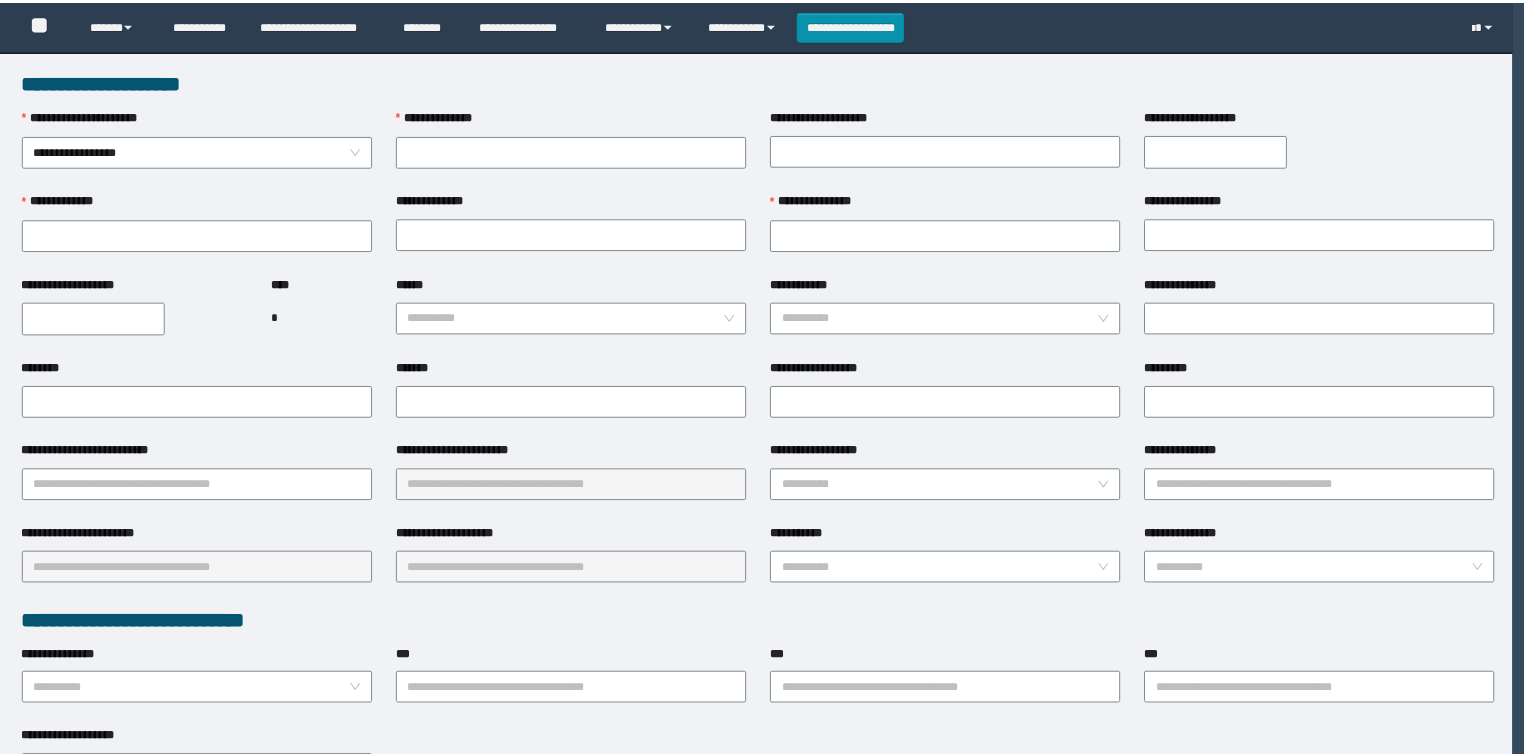 scroll, scrollTop: 0, scrollLeft: 0, axis: both 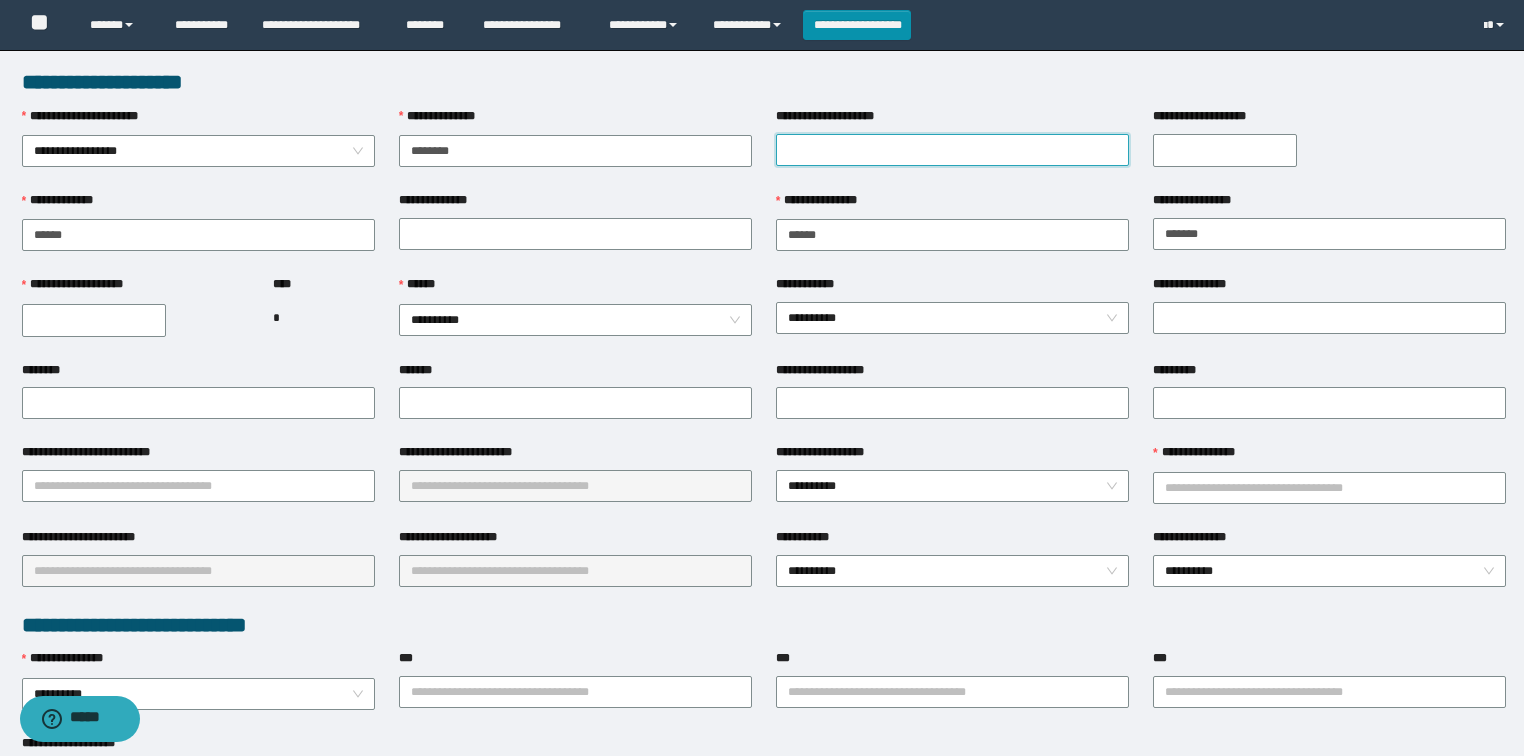 click on "**********" at bounding box center [952, 150] 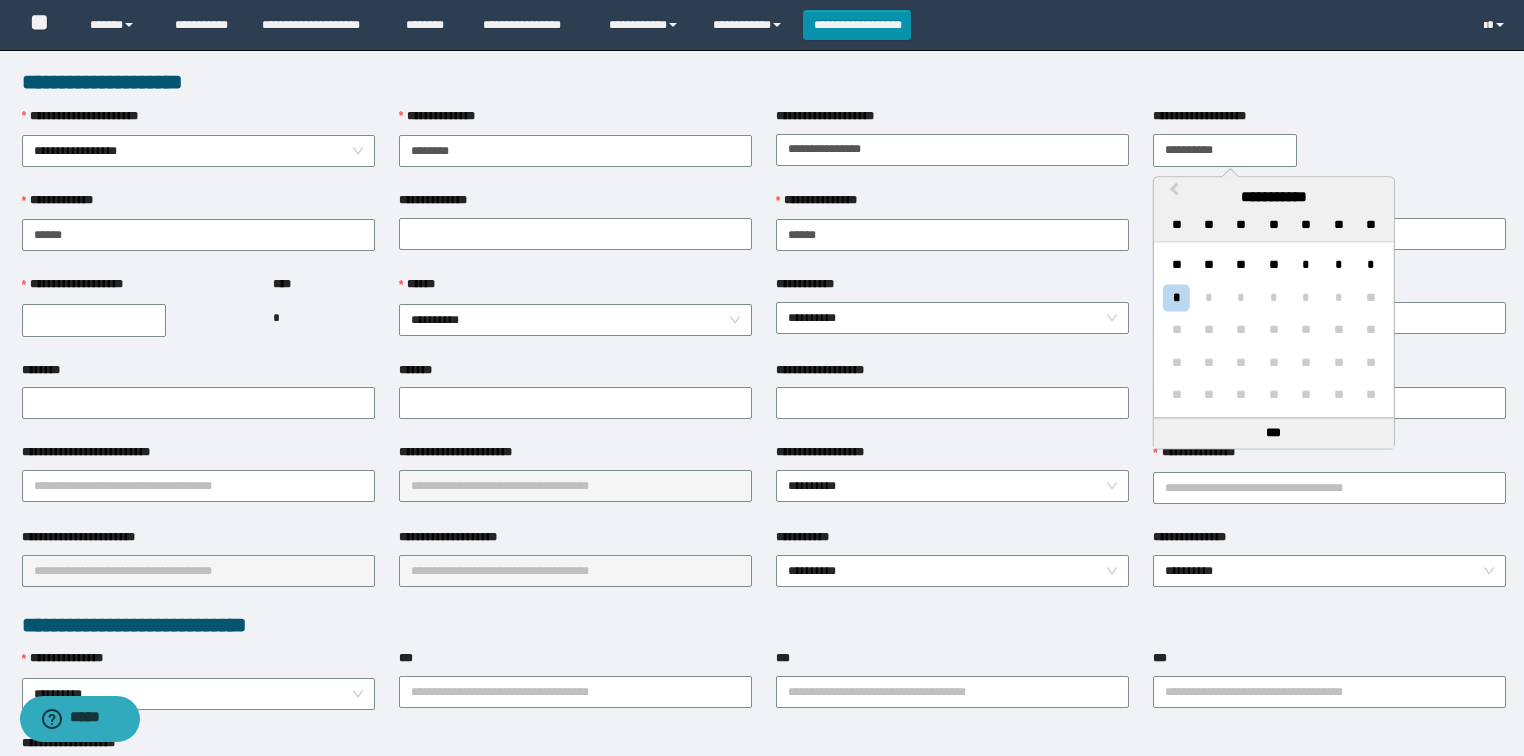 click on "**********" at bounding box center (1225, 150) 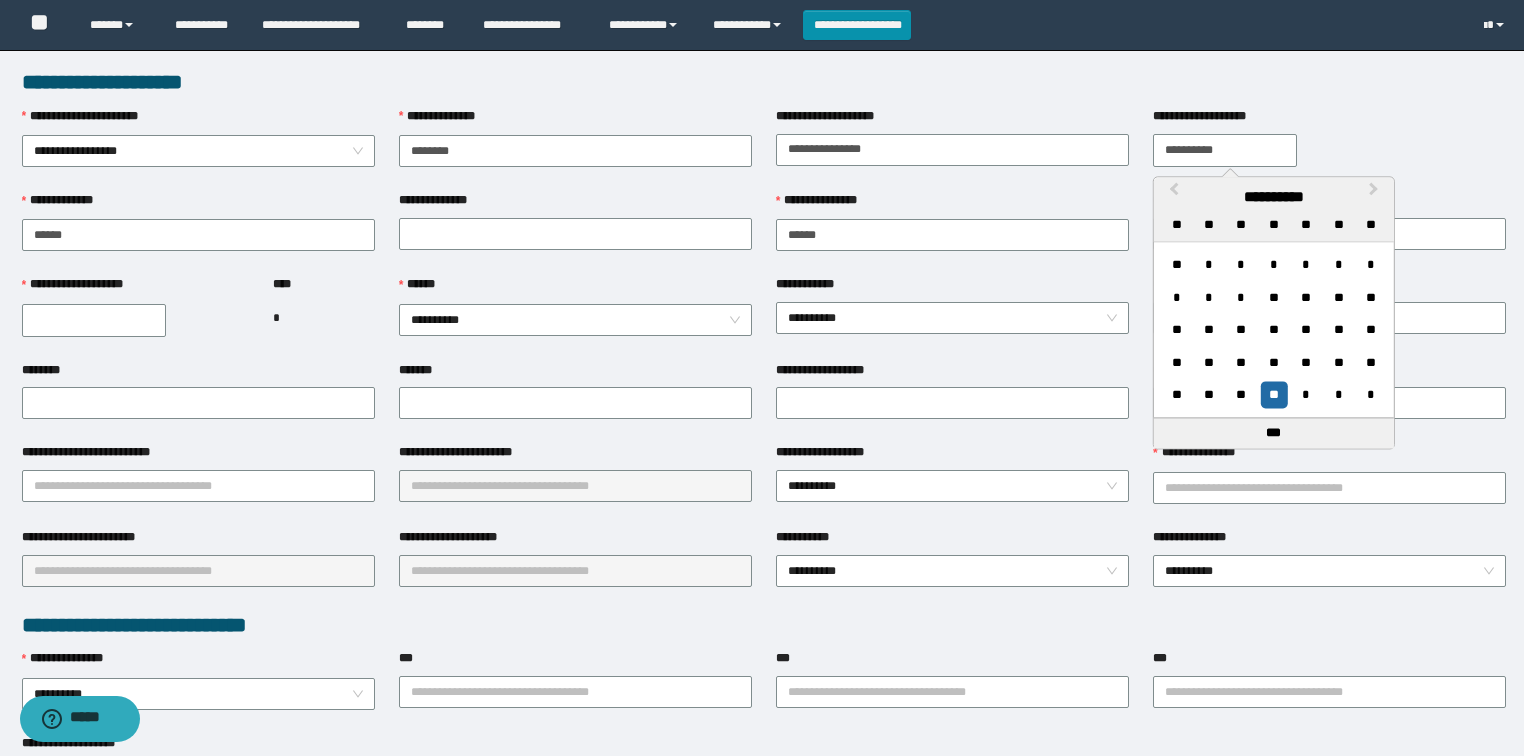 type on "**********" 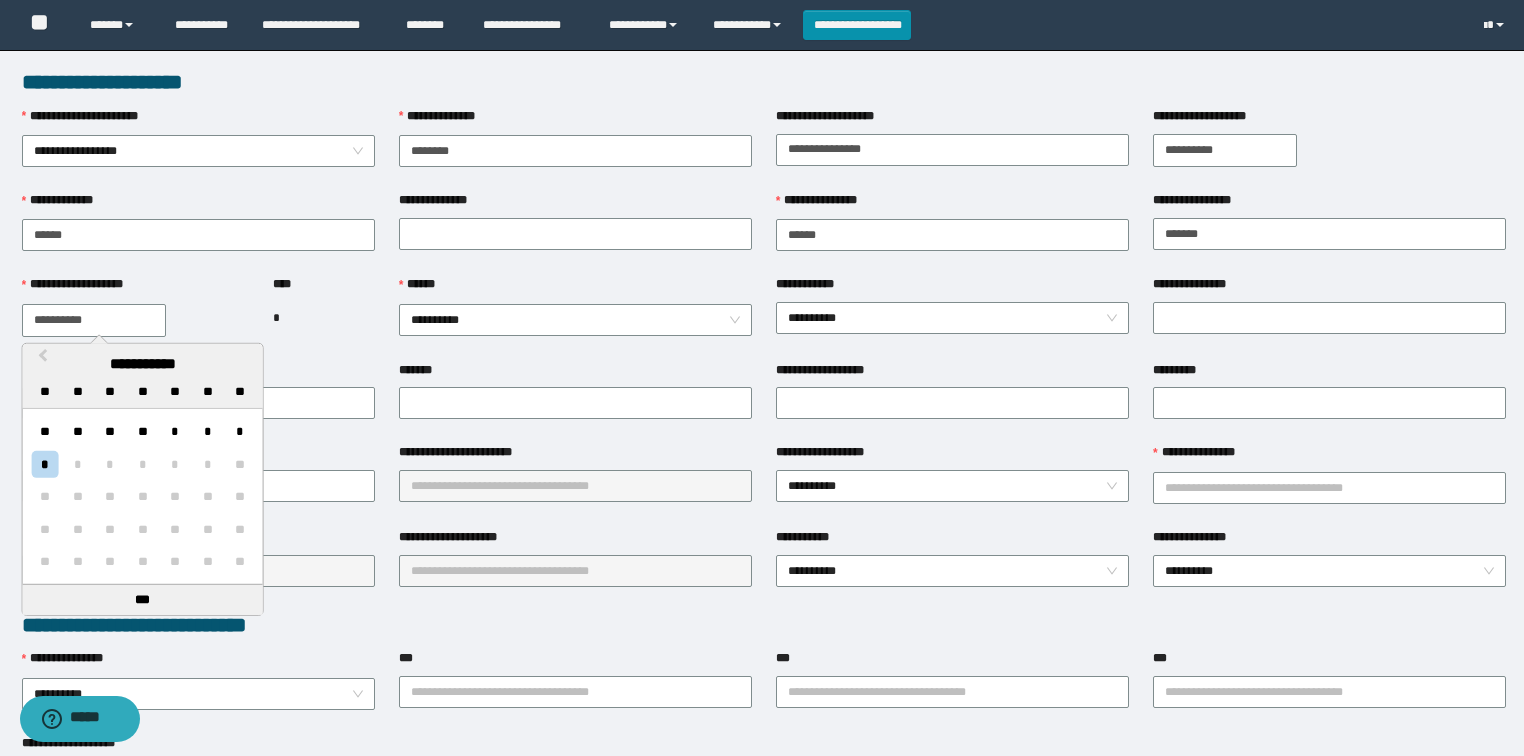 click on "**********" at bounding box center (94, 320) 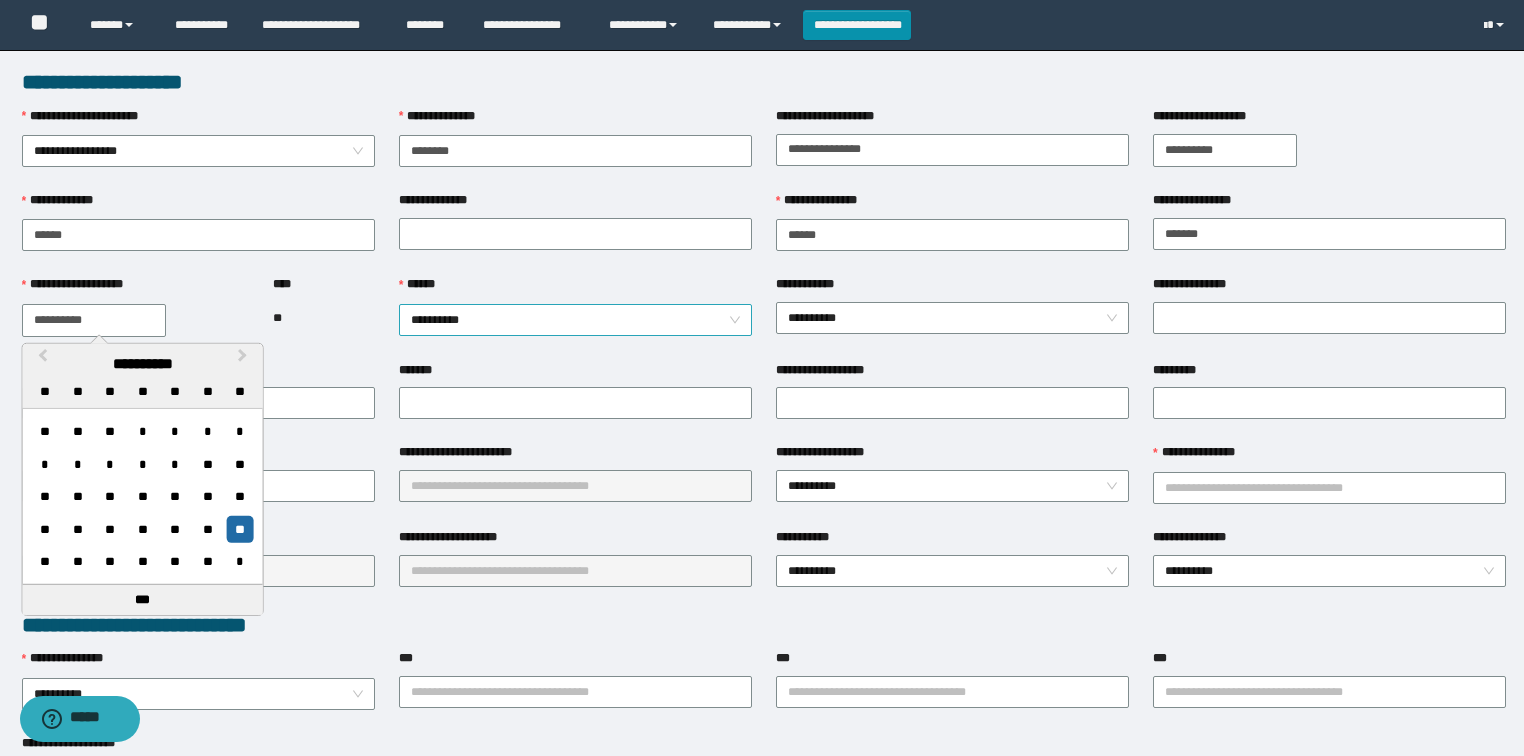 type on "**********" 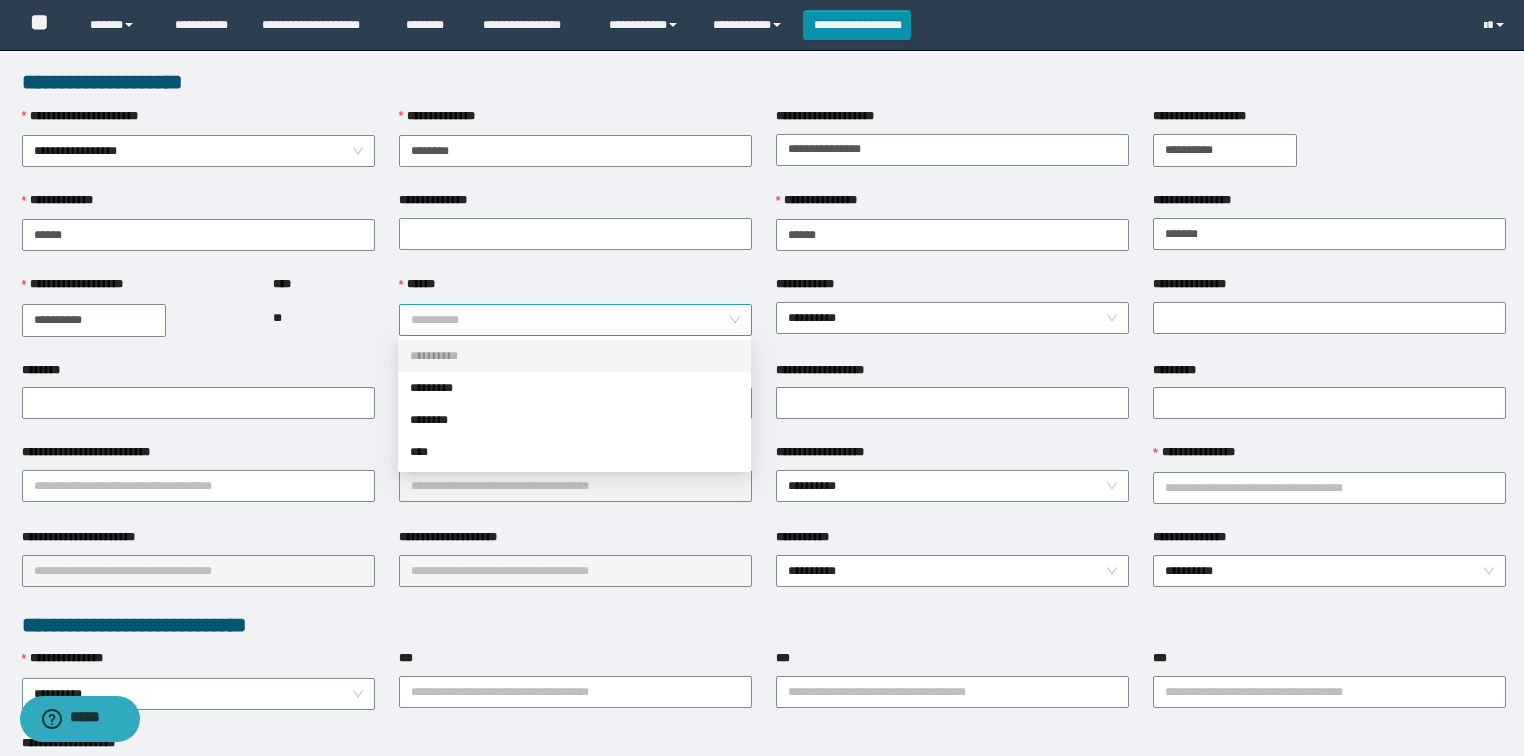click on "**********" at bounding box center [576, 320] 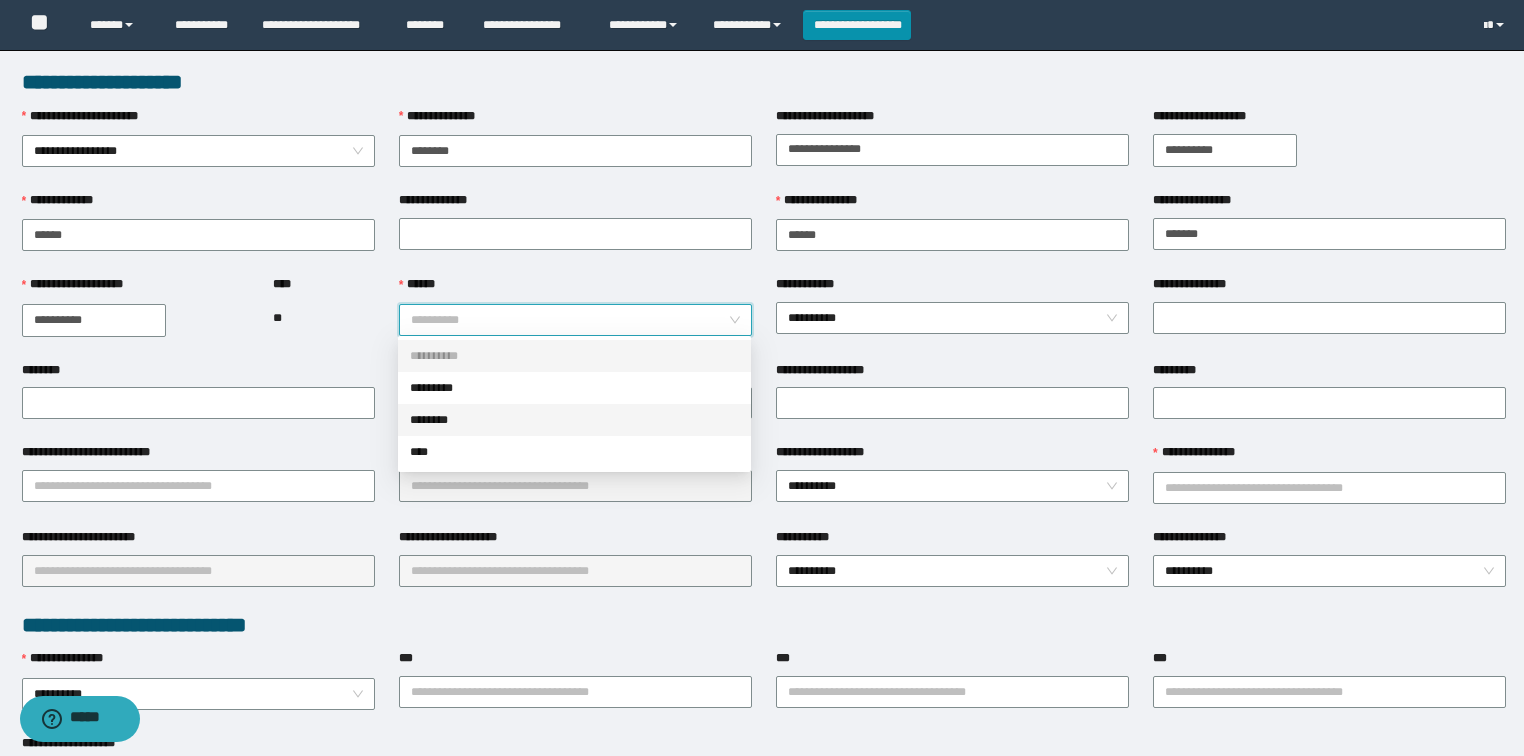 click on "********" at bounding box center [574, 420] 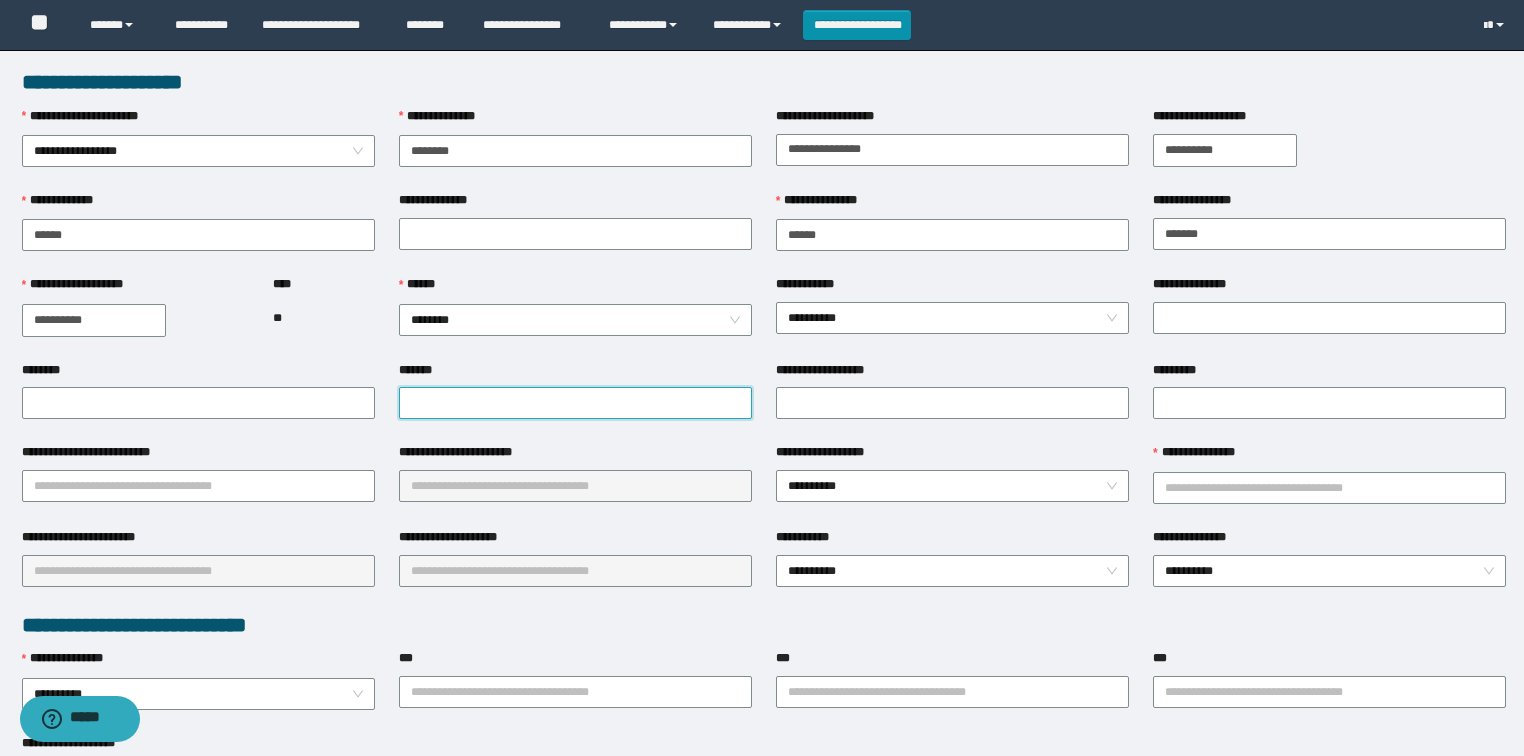click on "*******" at bounding box center [575, 403] 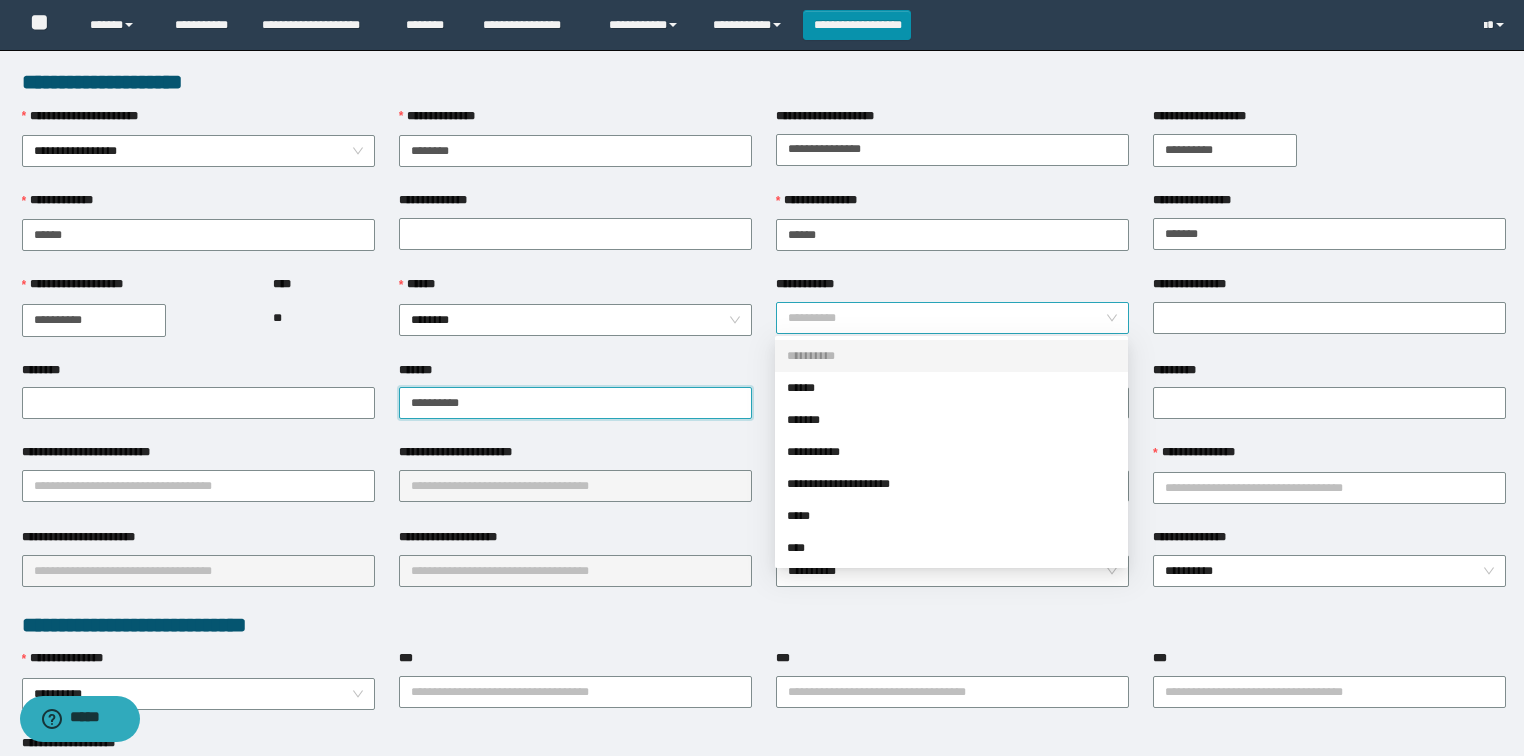 click on "**********" at bounding box center (953, 318) 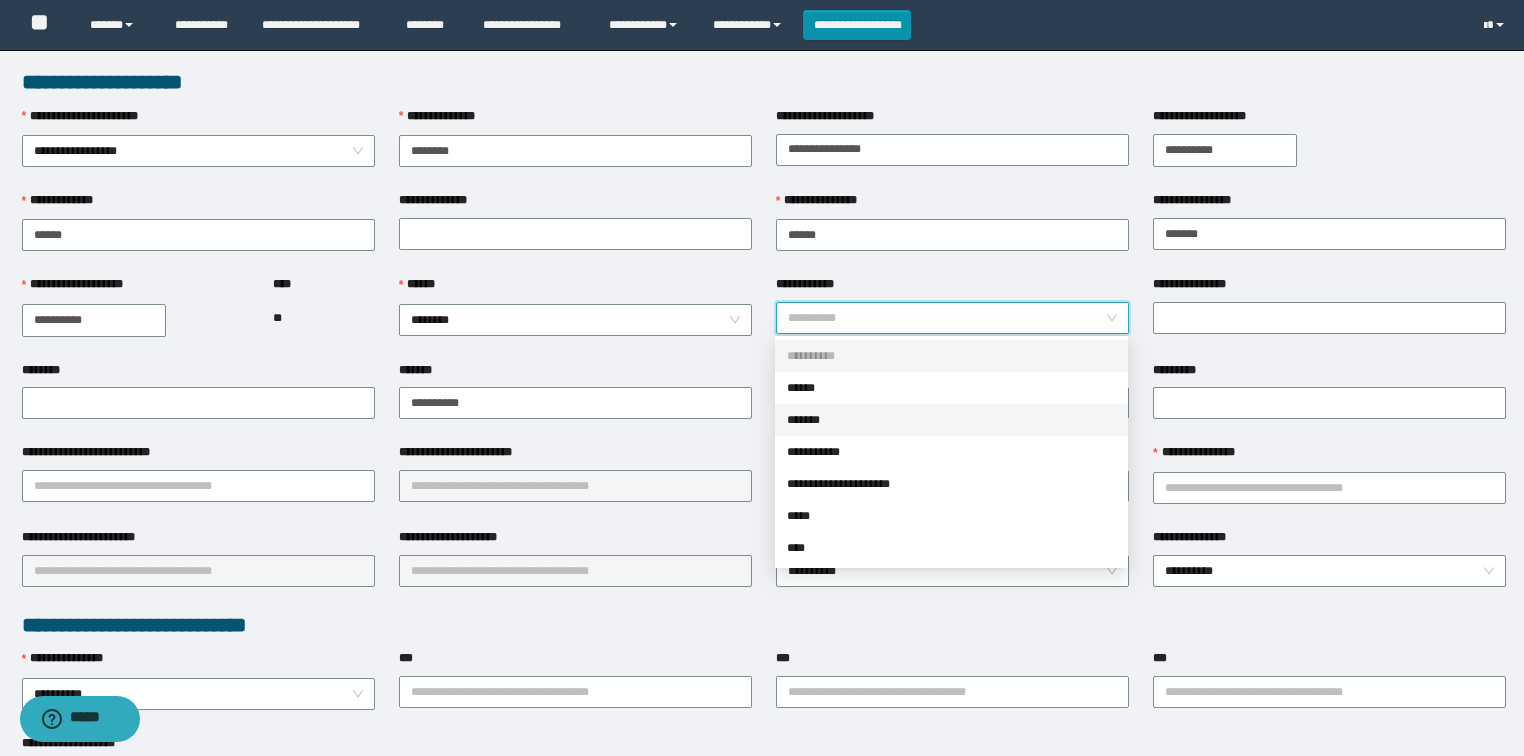 click on "*******" at bounding box center (951, 420) 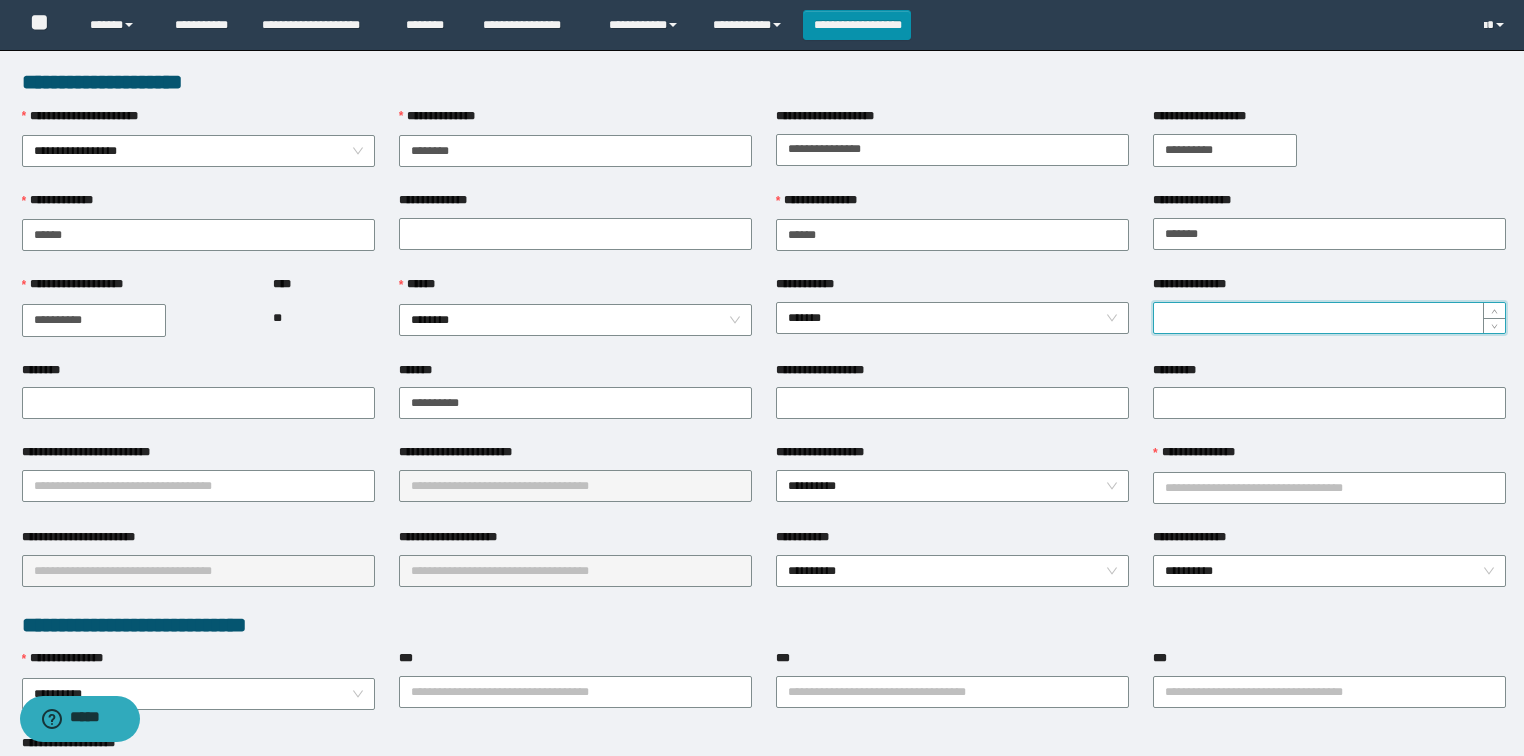 click on "**********" at bounding box center (1329, 318) 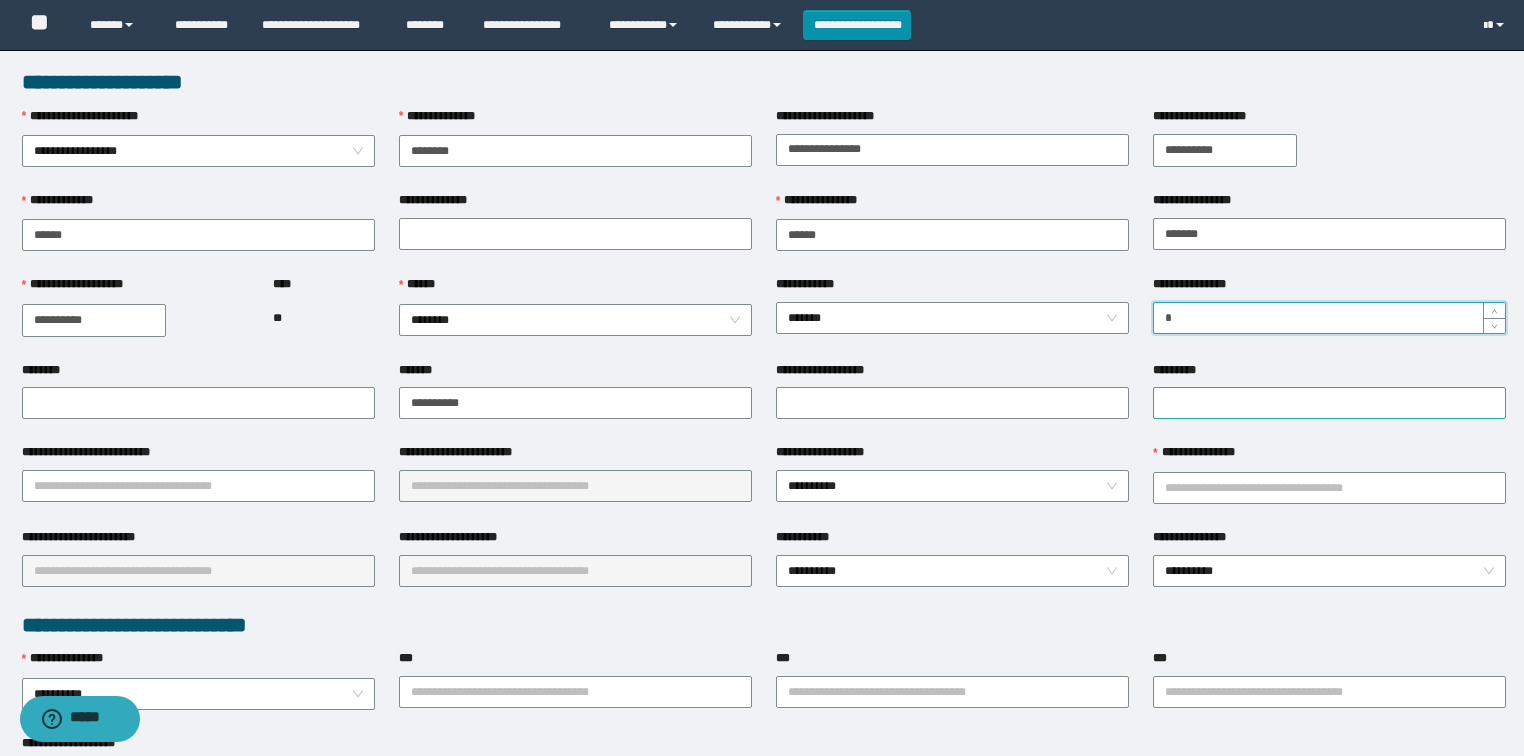 type on "*" 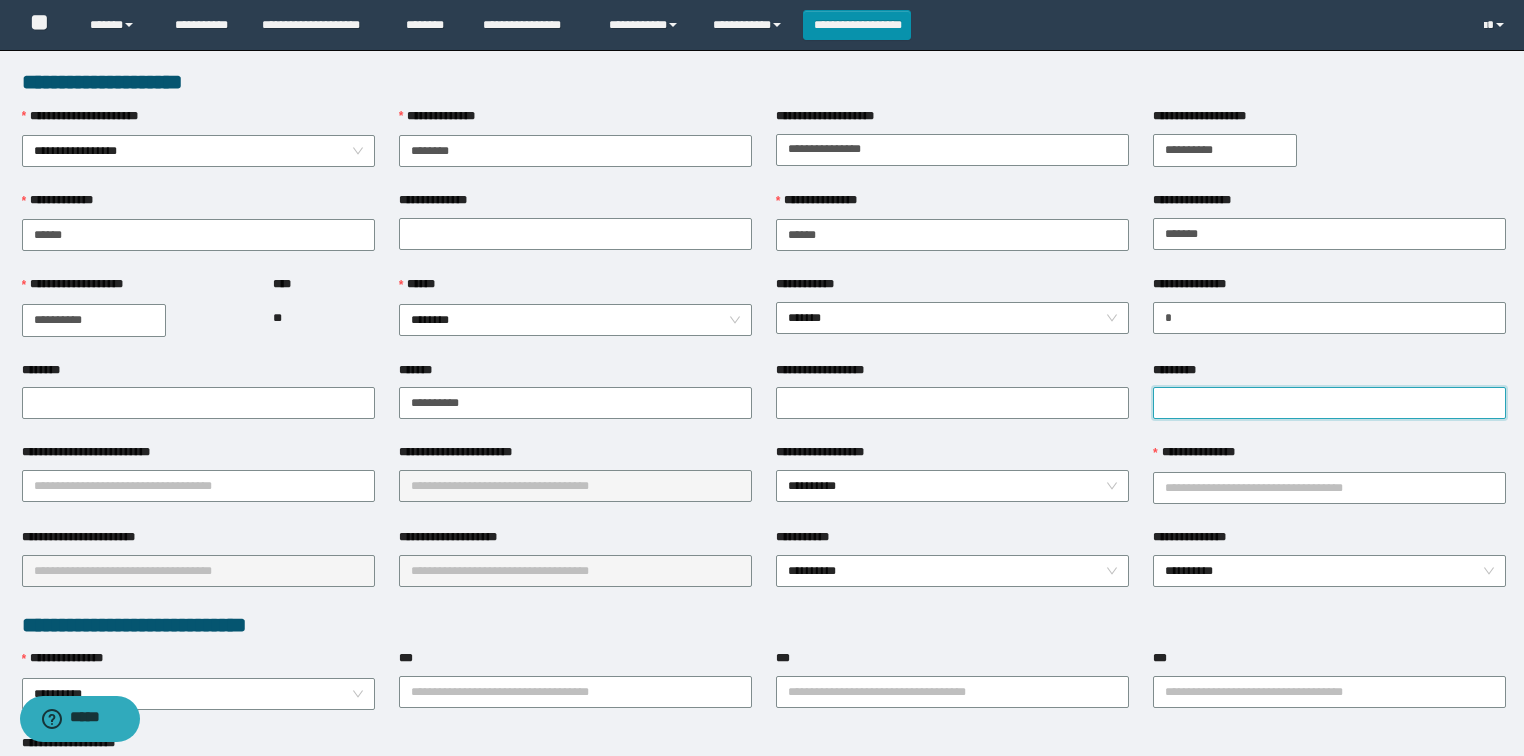 click on "*********" at bounding box center [1329, 403] 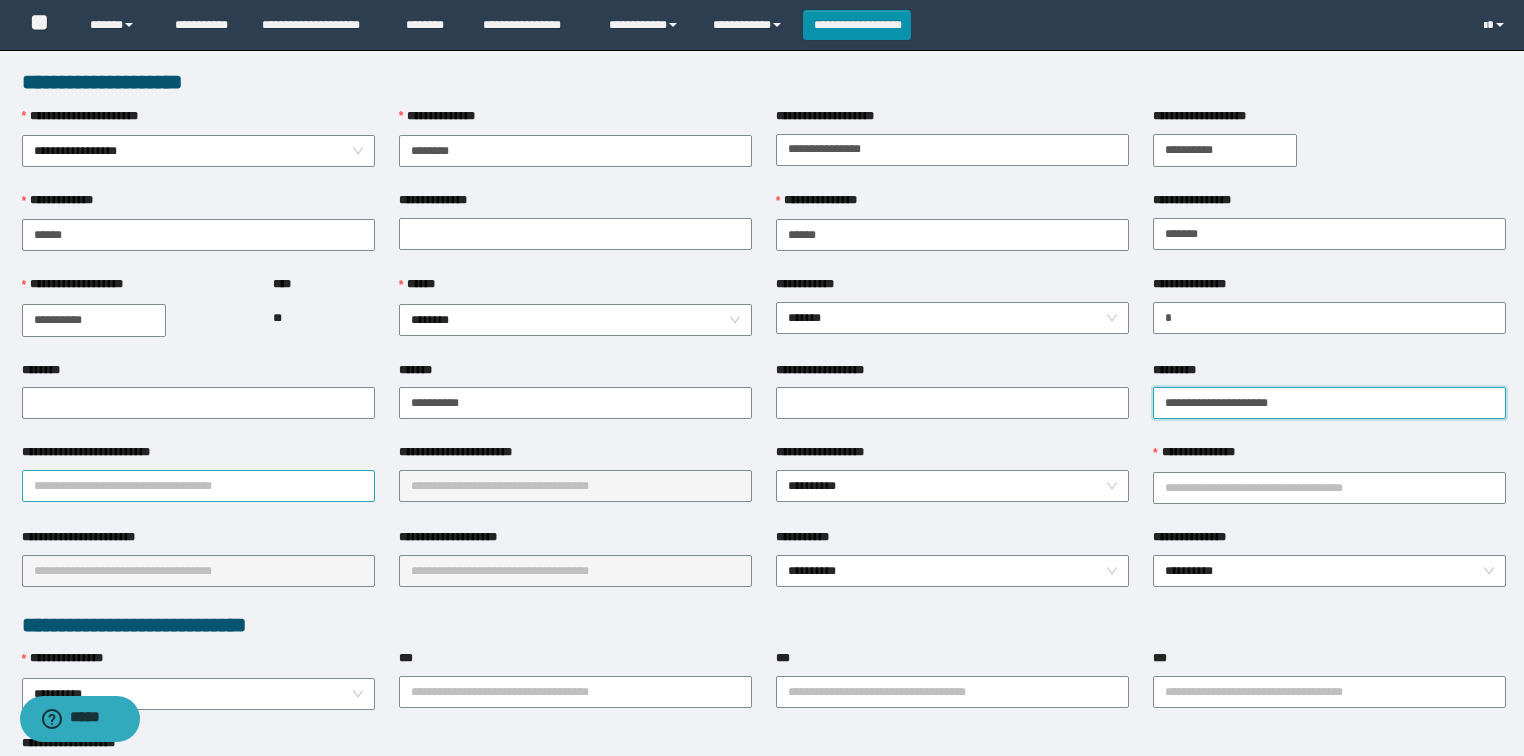 type on "**********" 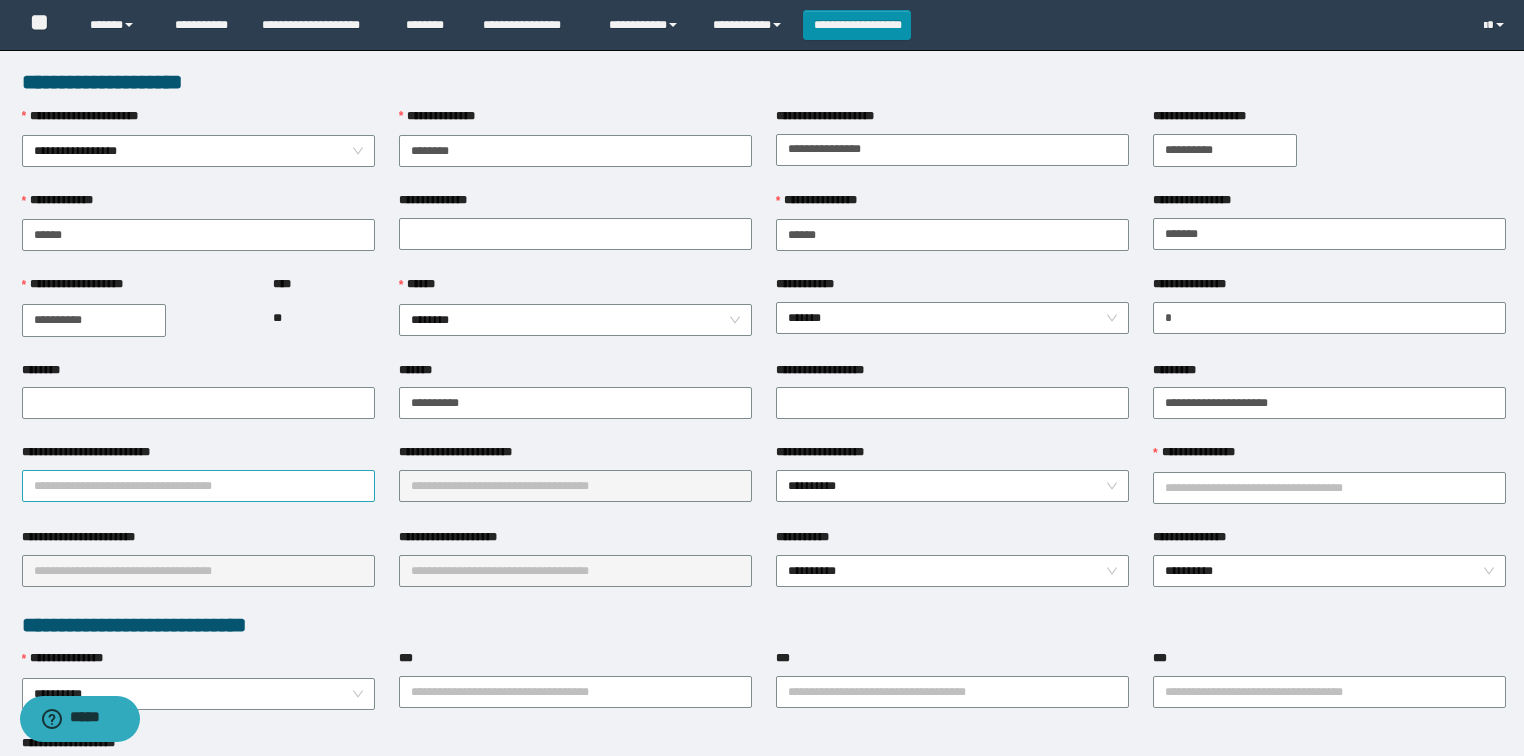 click on "**********" at bounding box center (198, 486) 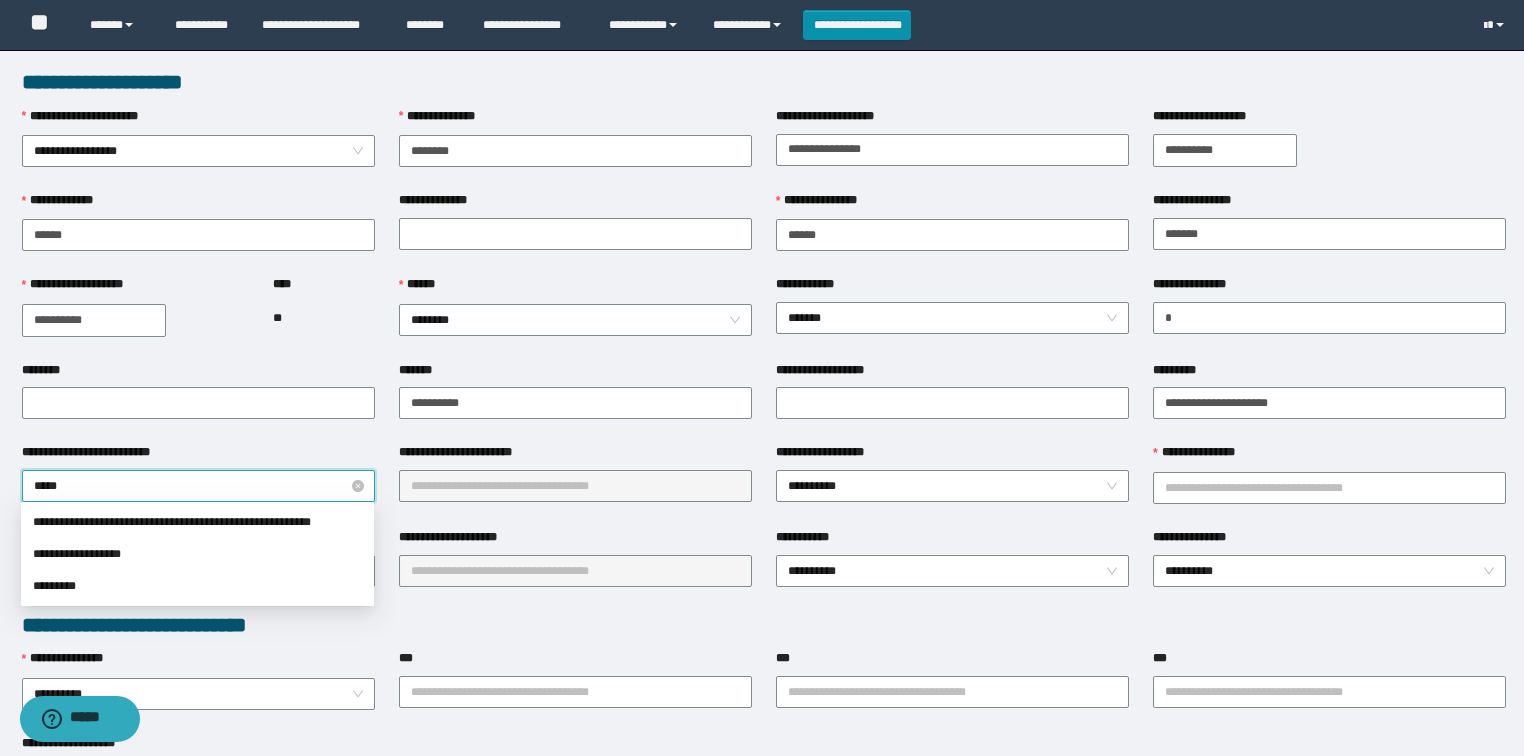 type on "******" 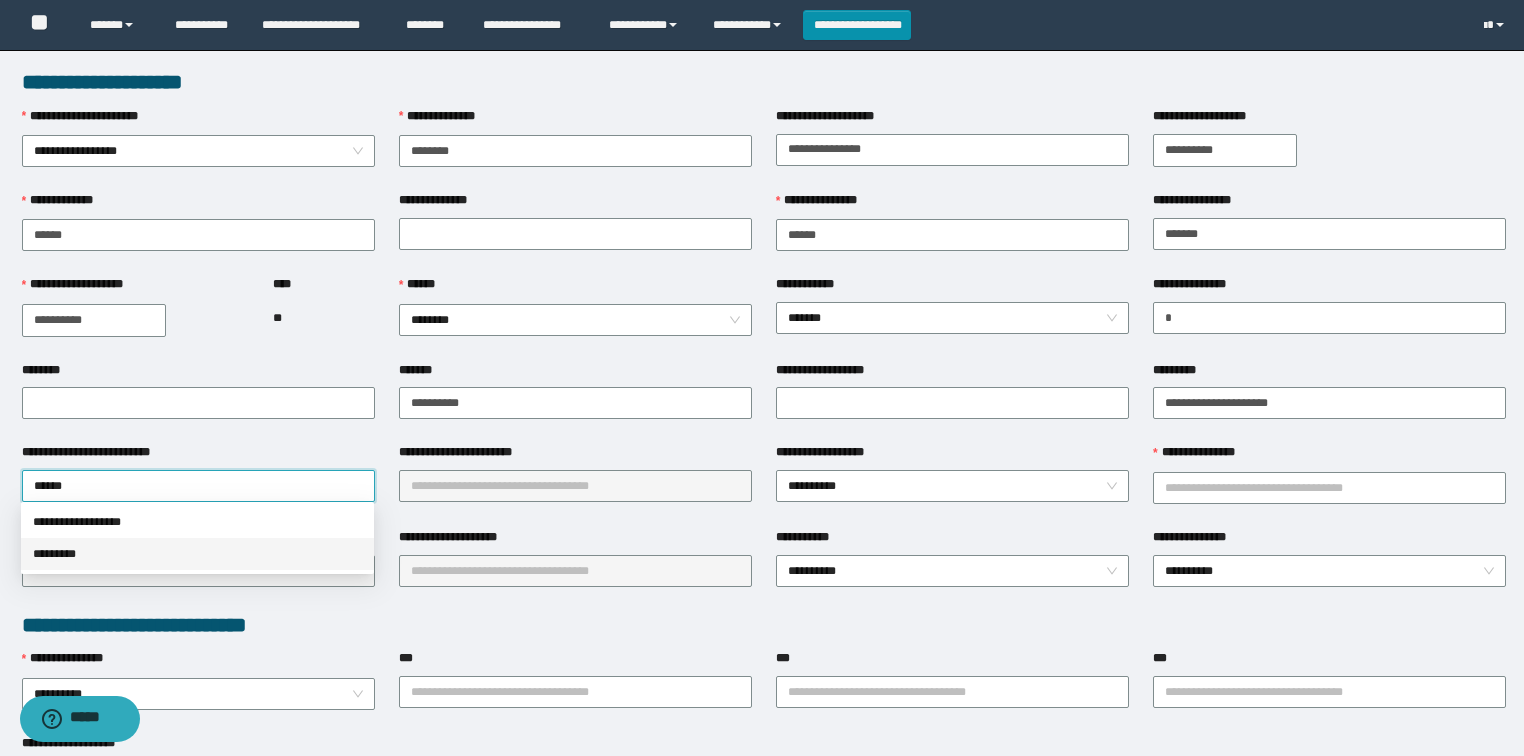 click on "*********" at bounding box center (197, 554) 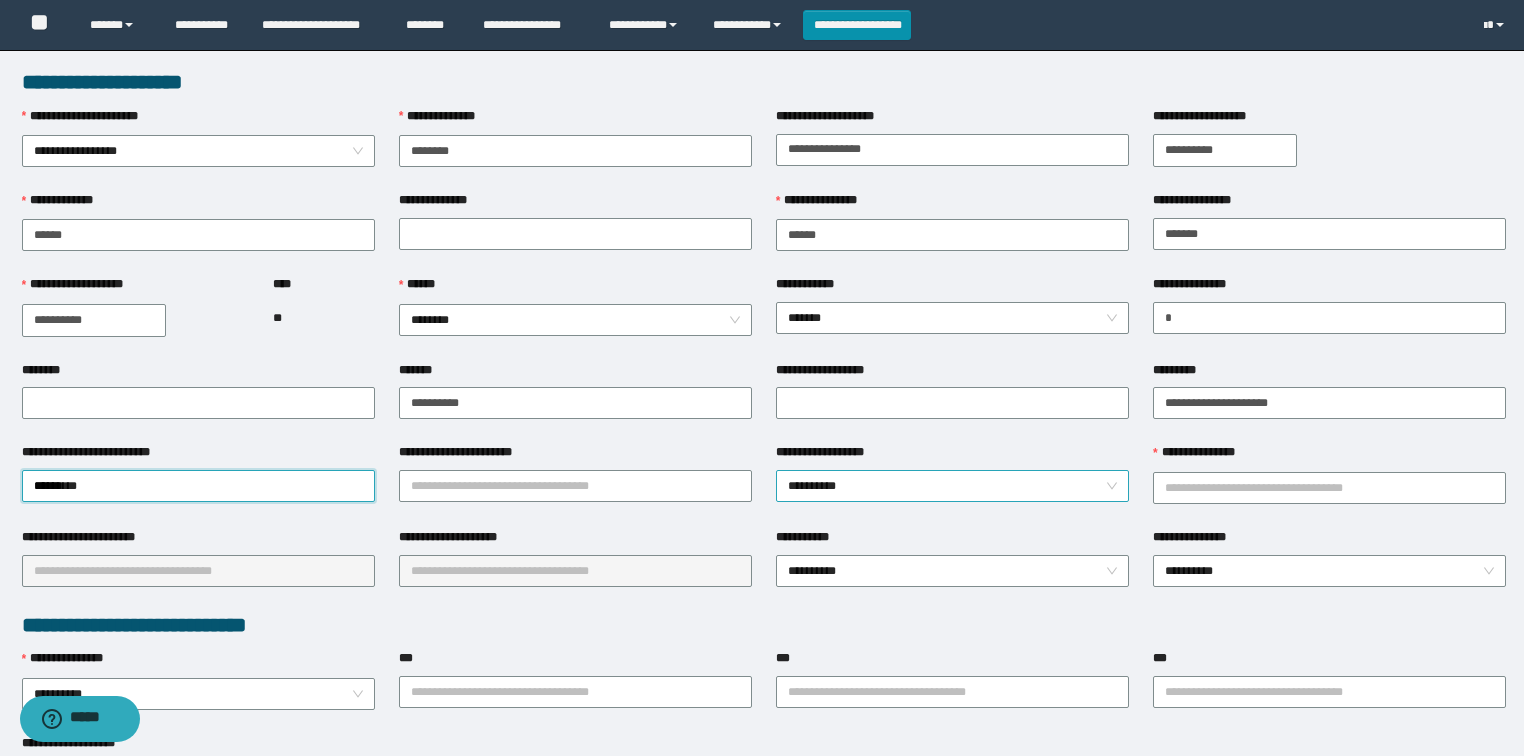 click on "**********" at bounding box center (953, 486) 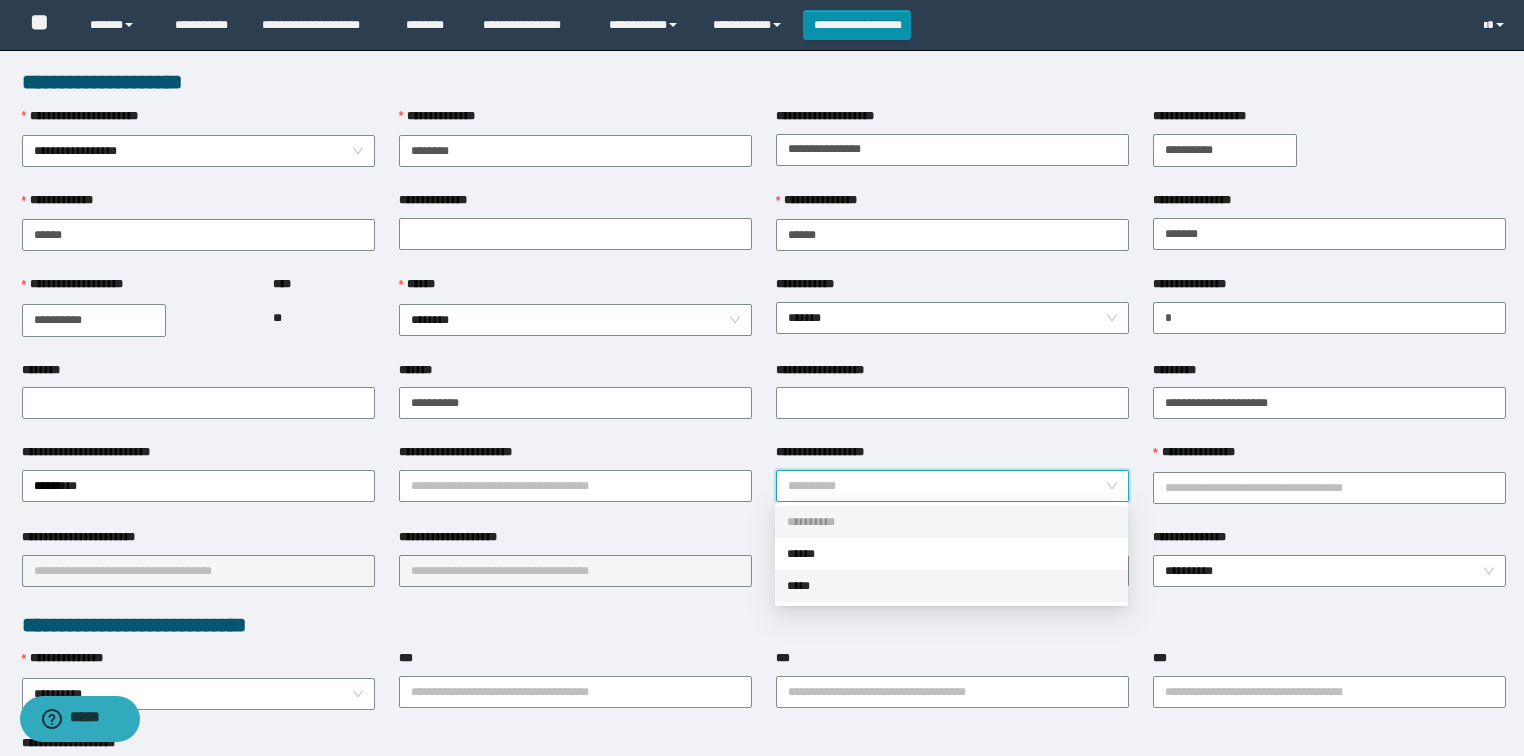 click on "*****" at bounding box center (951, 586) 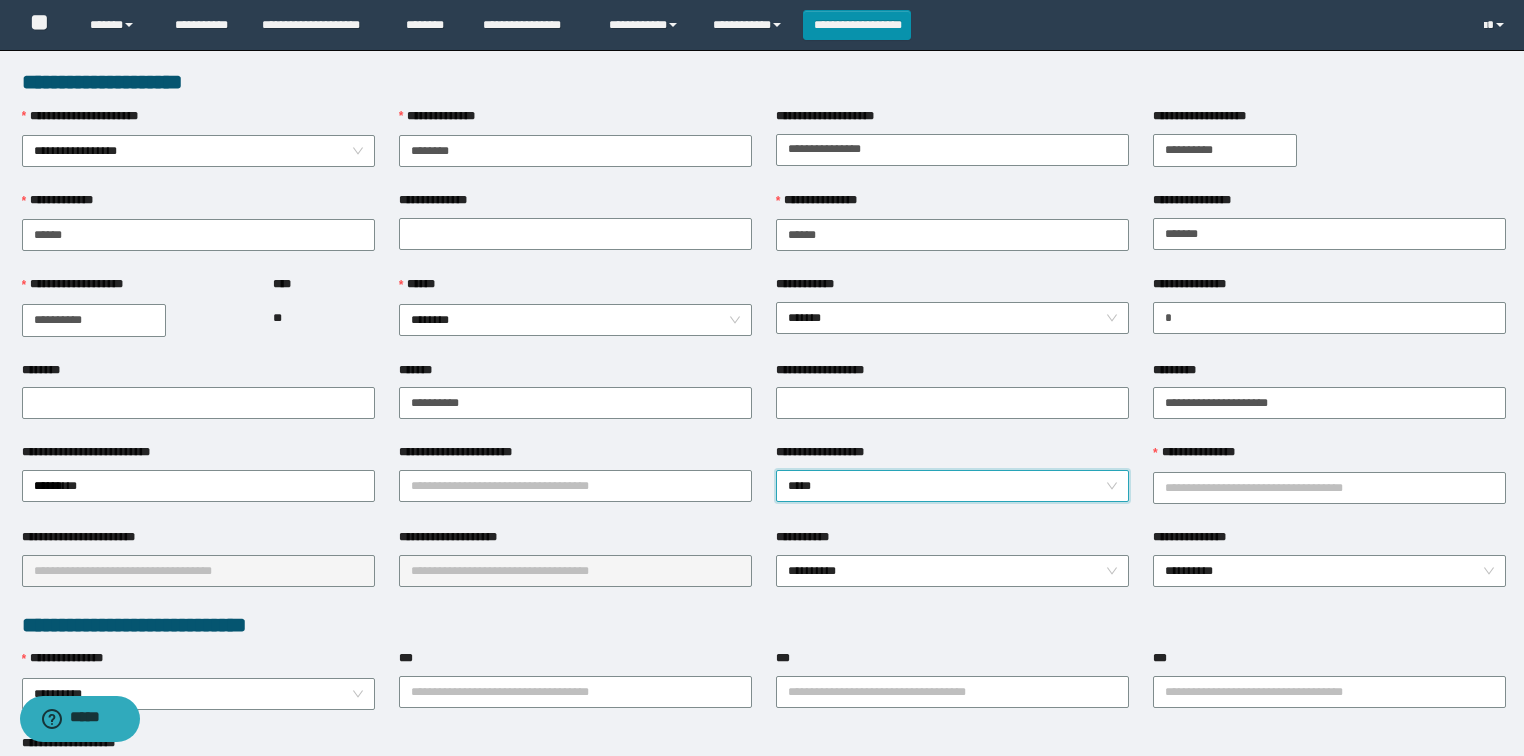 click on "*****" at bounding box center (953, 486) 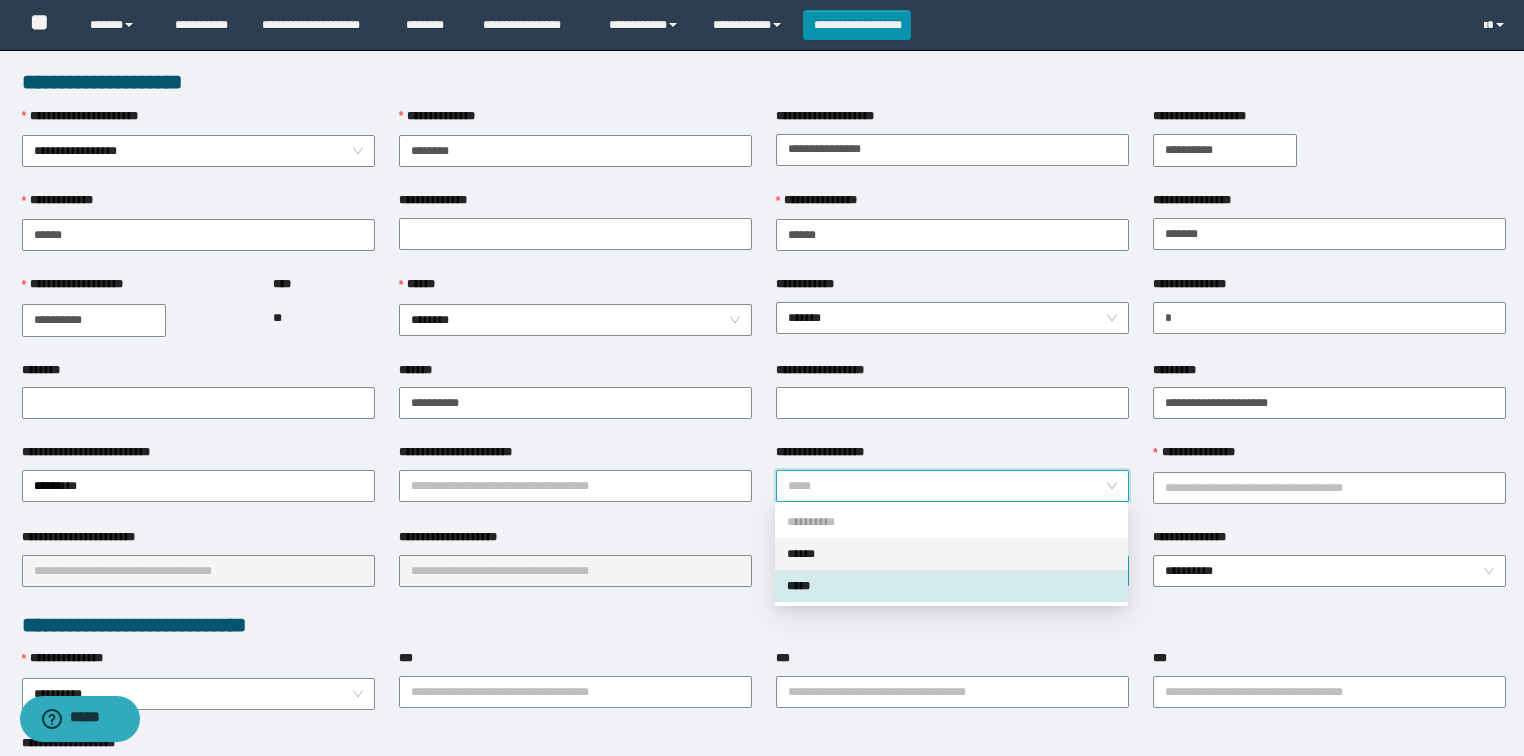 click on "******" at bounding box center (951, 554) 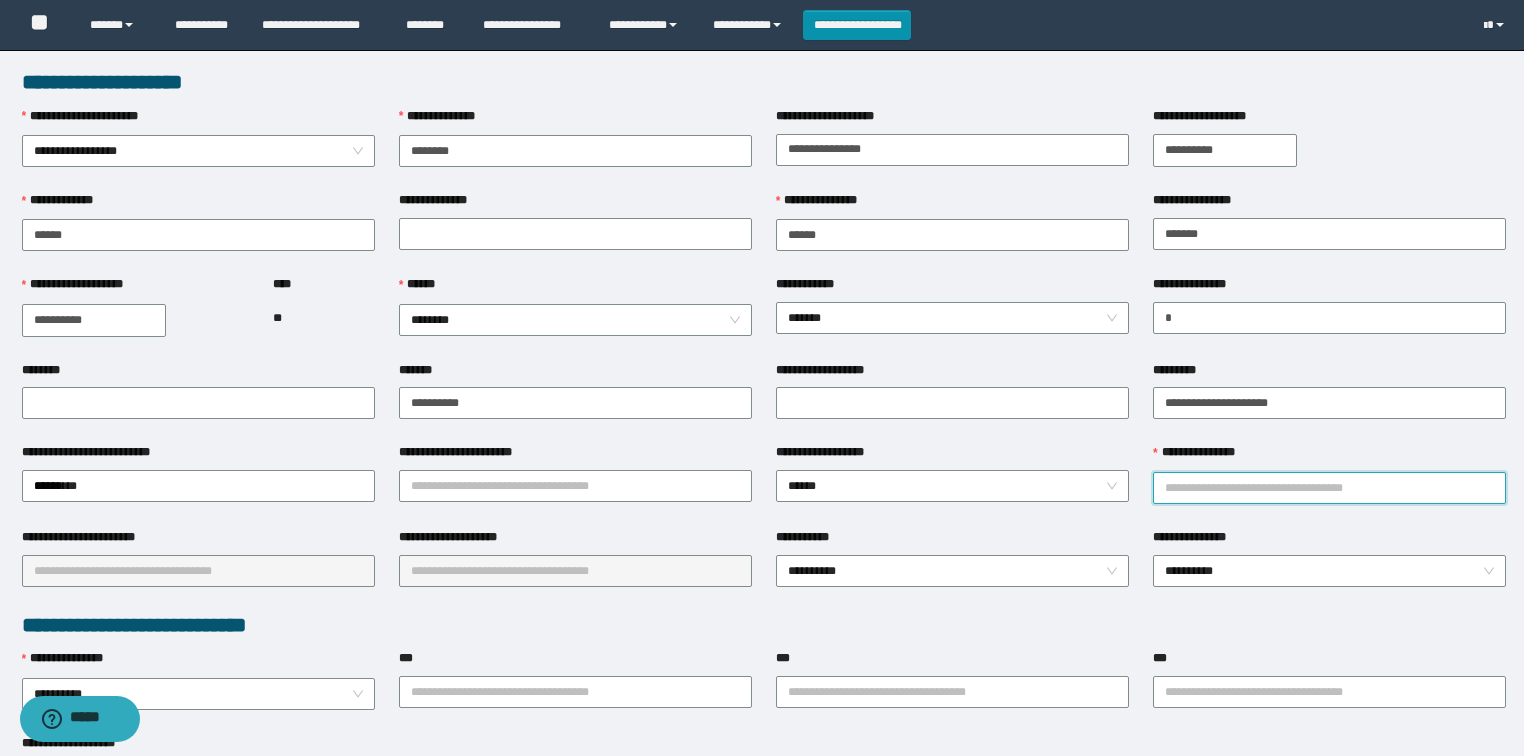 click on "**********" at bounding box center [1329, 488] 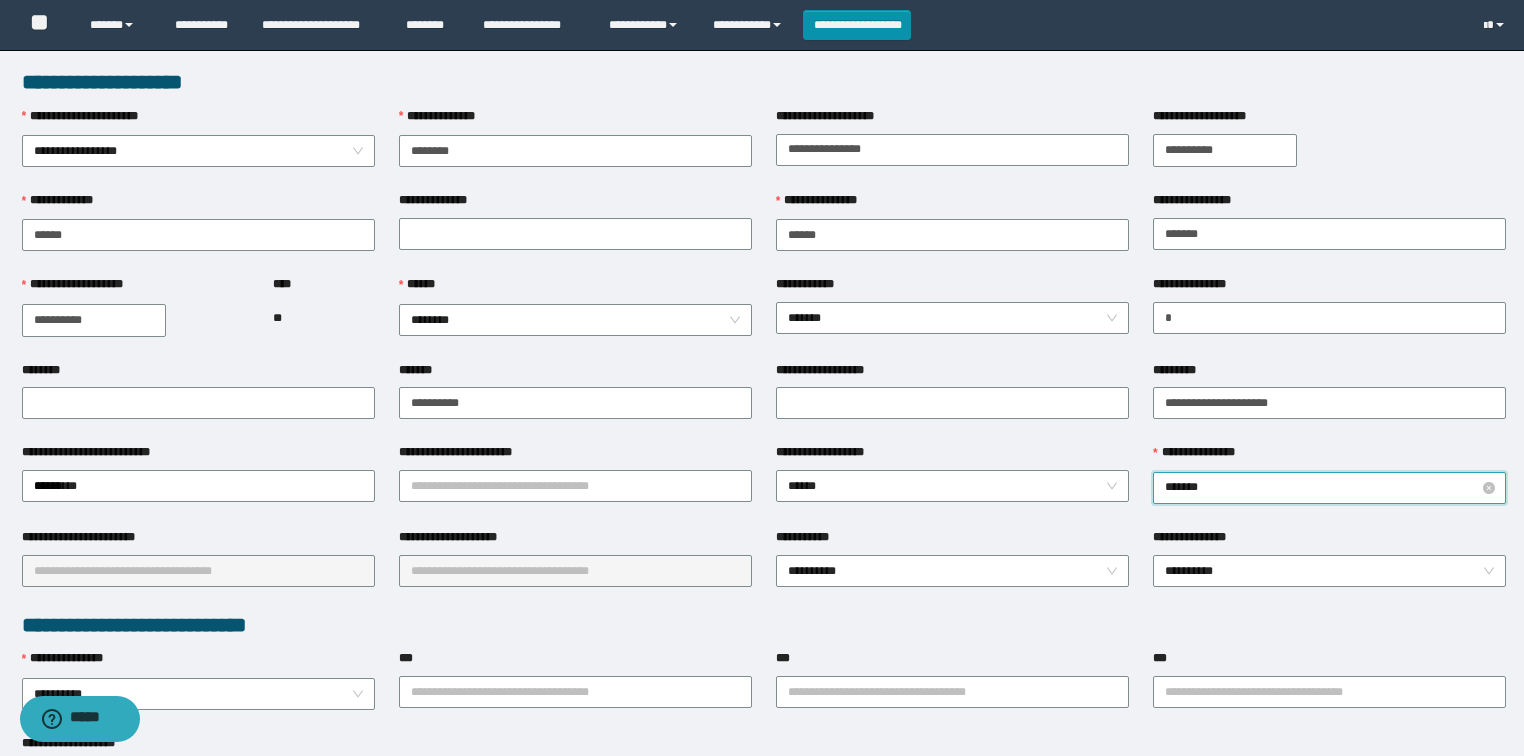 type on "********" 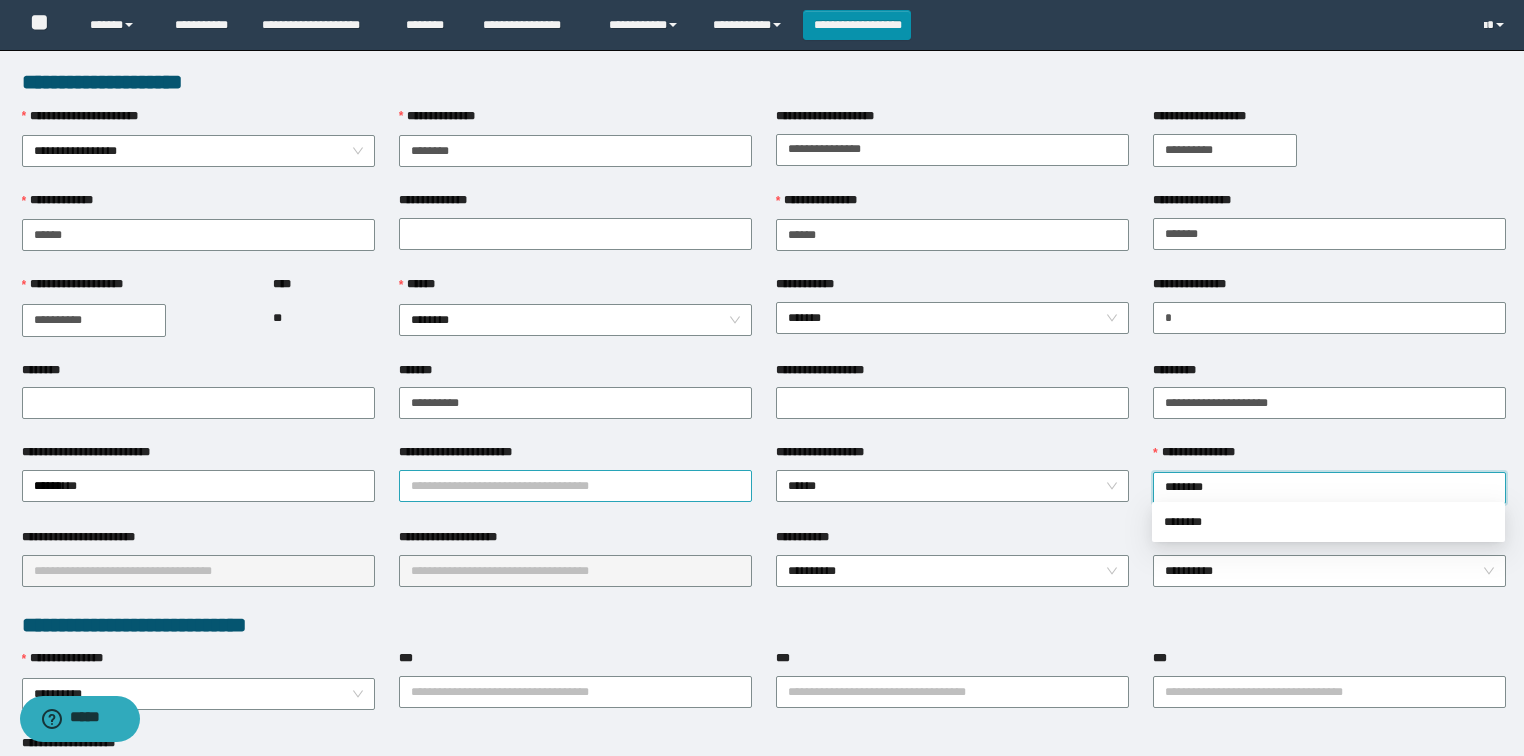 click on "**********" at bounding box center [575, 486] 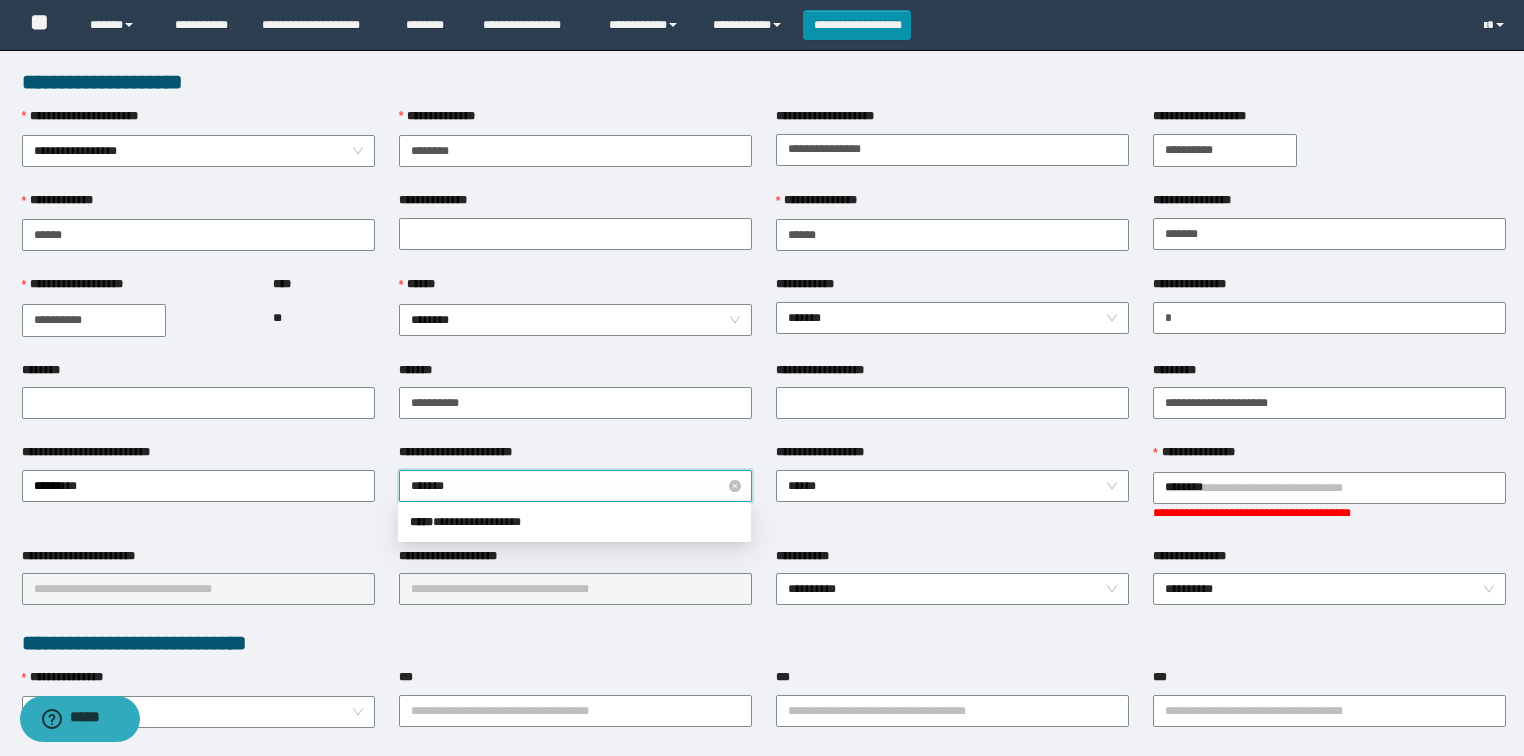 type on "********" 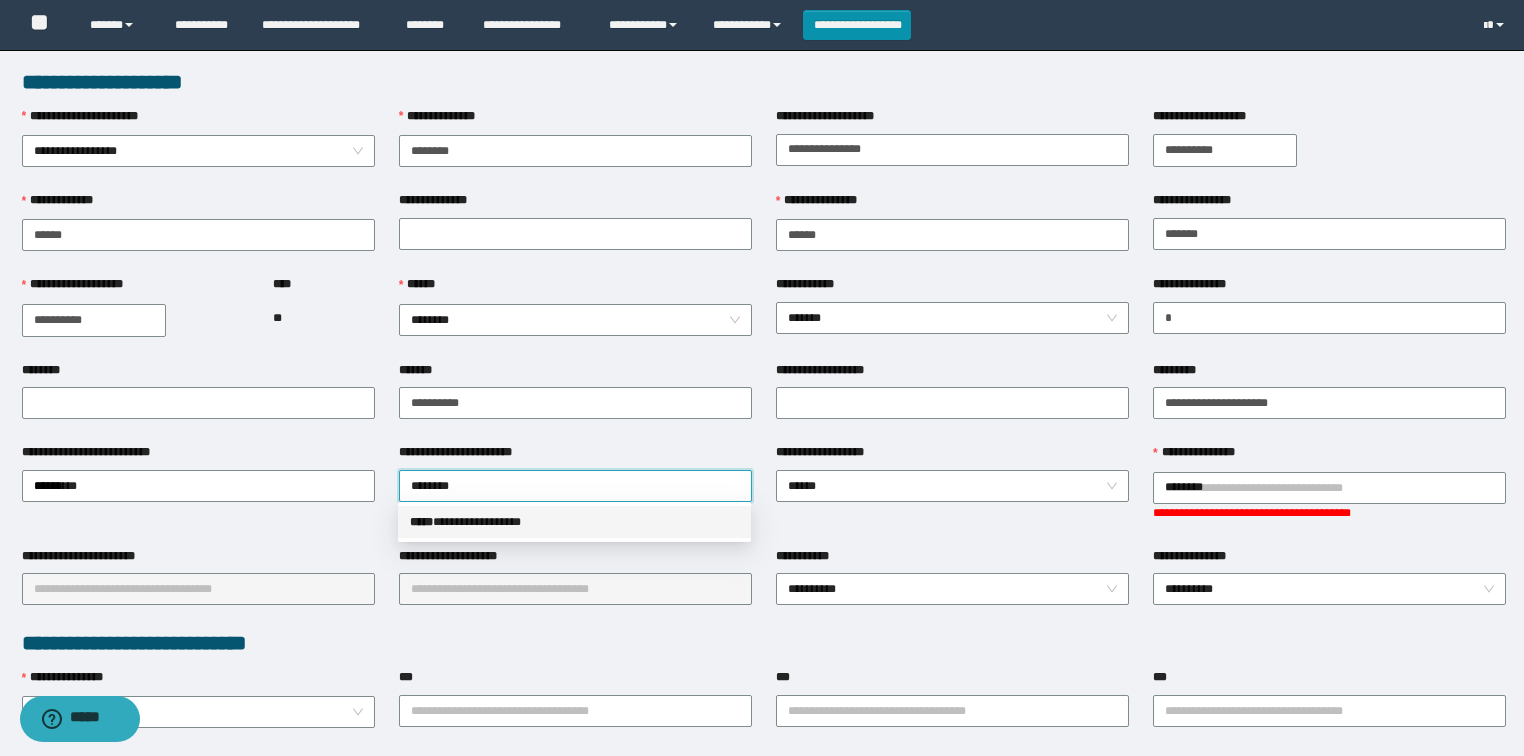 click on "**********" at bounding box center (574, 522) 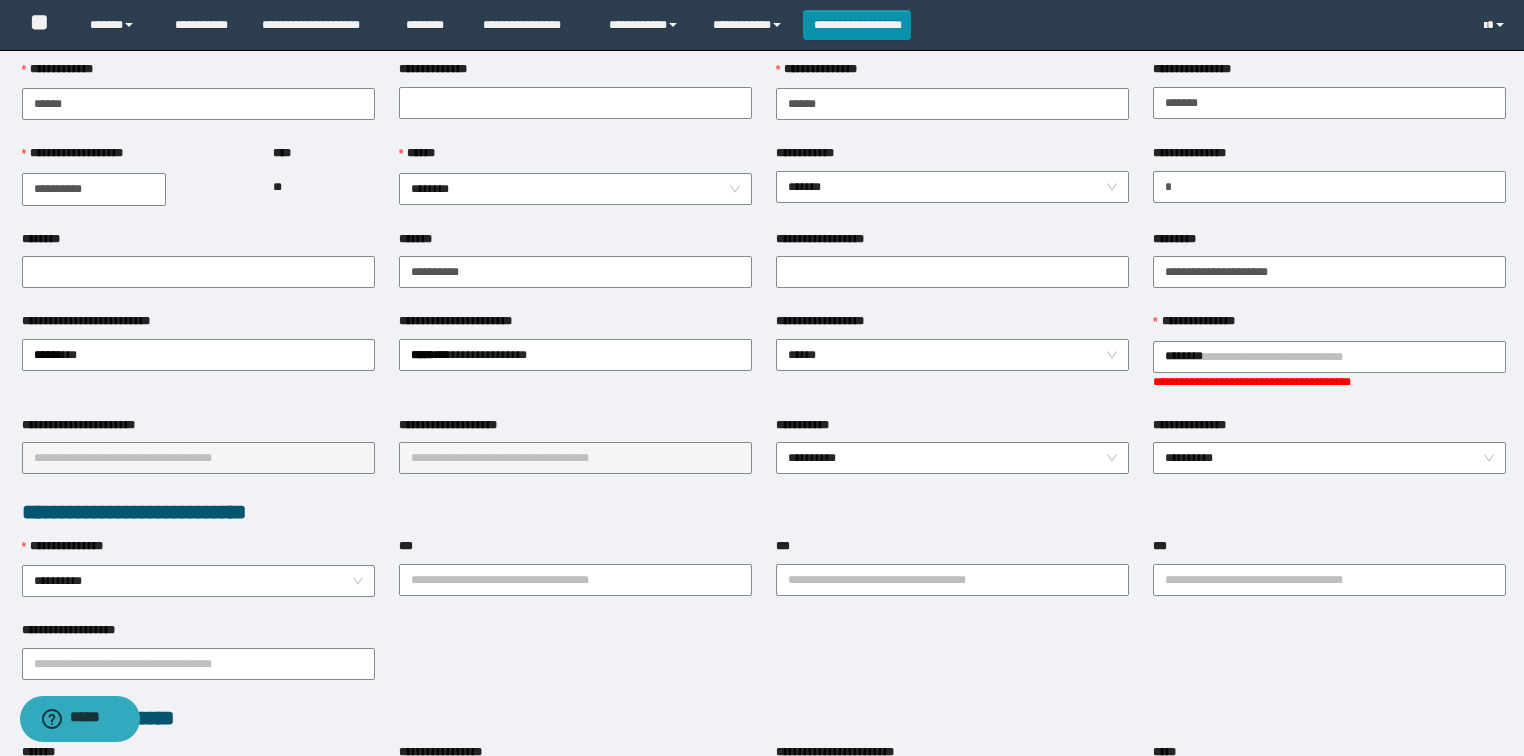 scroll, scrollTop: 160, scrollLeft: 0, axis: vertical 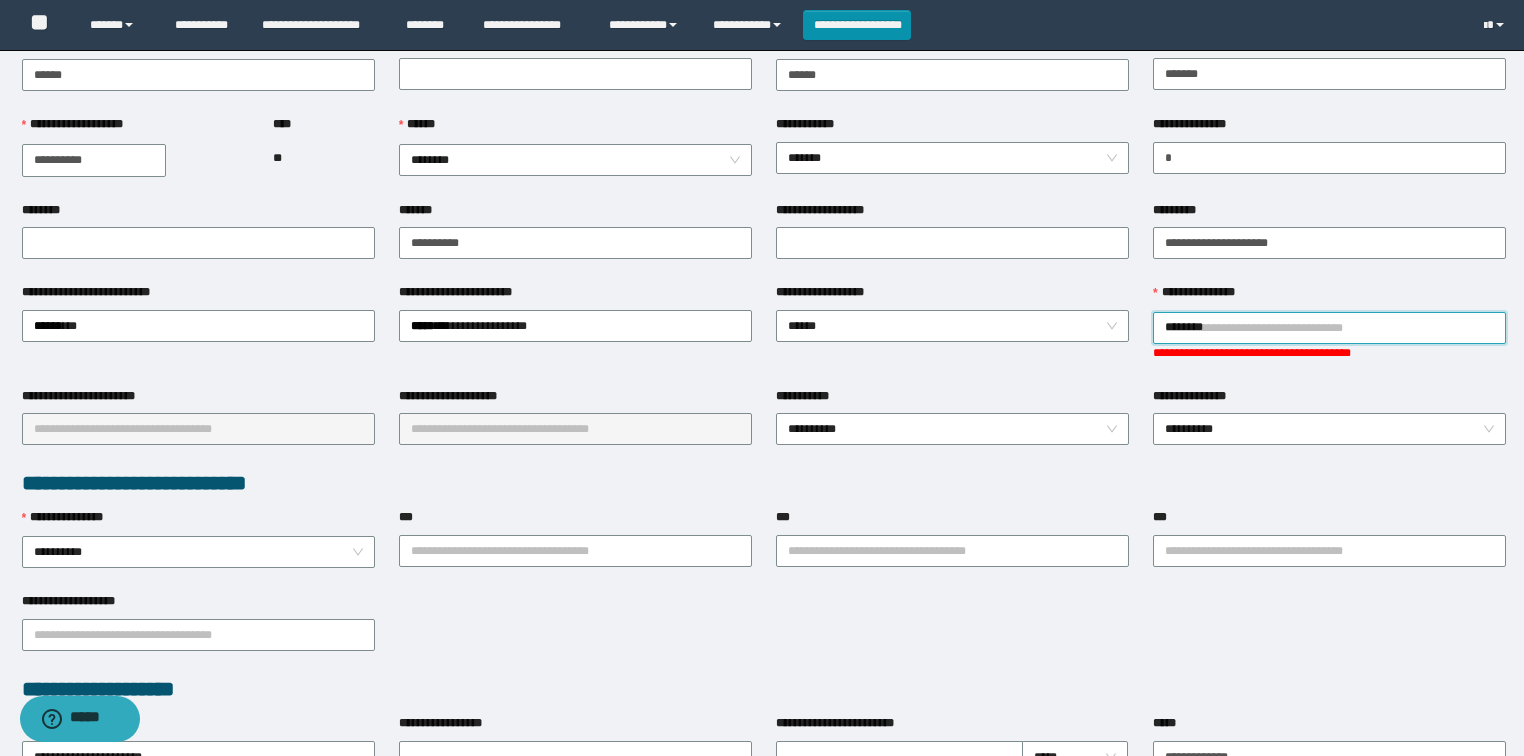 click on "********" at bounding box center (1329, 328) 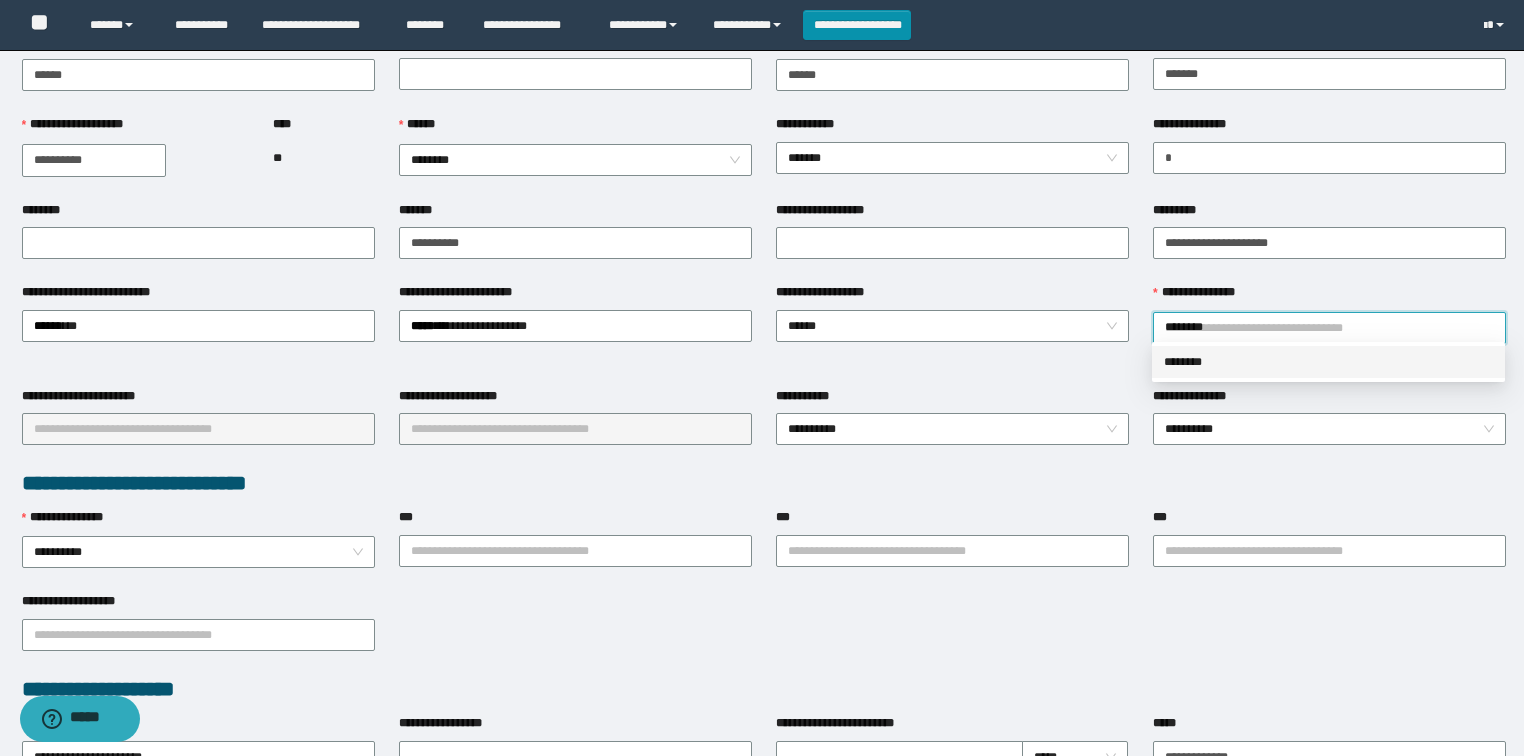 click on "********" at bounding box center (1328, 362) 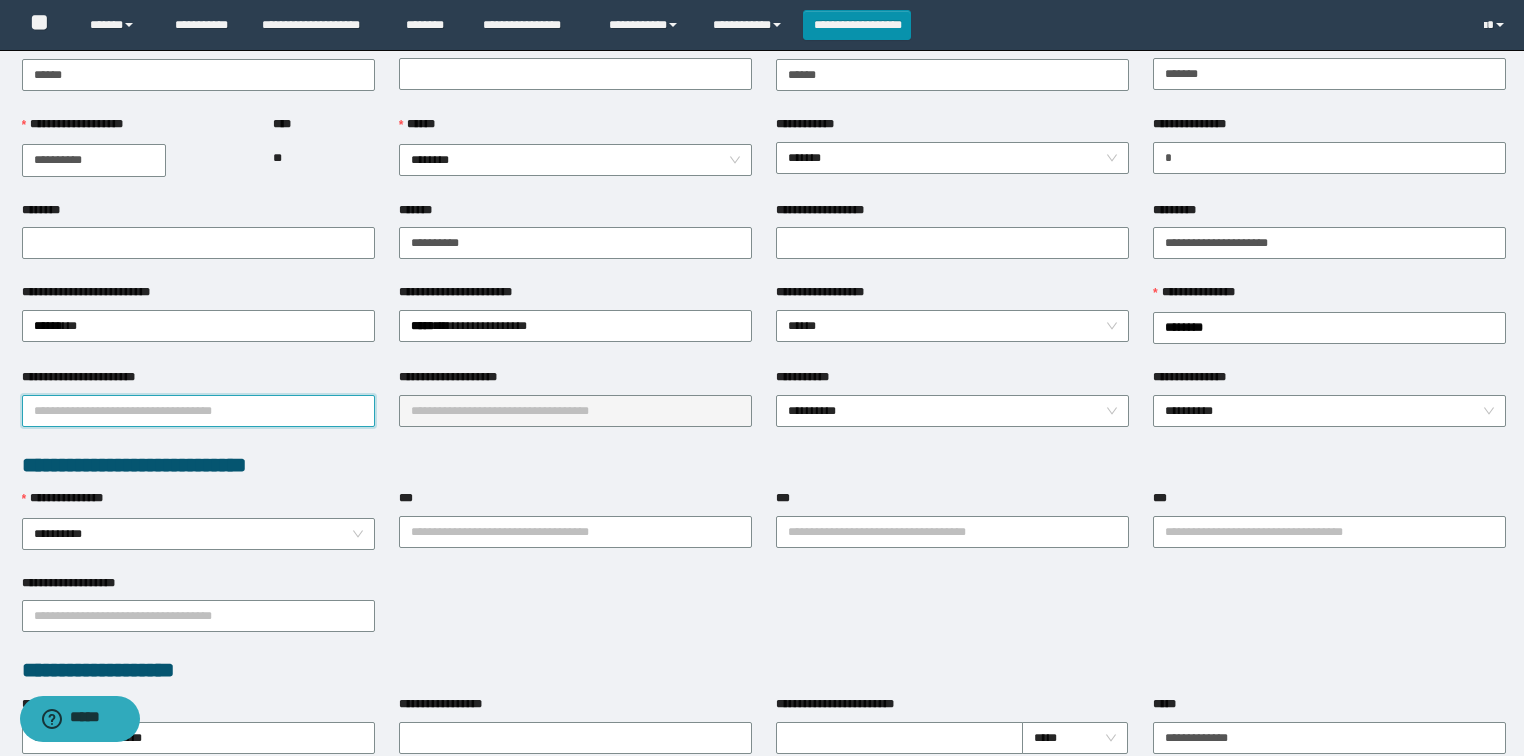 click on "**********" at bounding box center (198, 411) 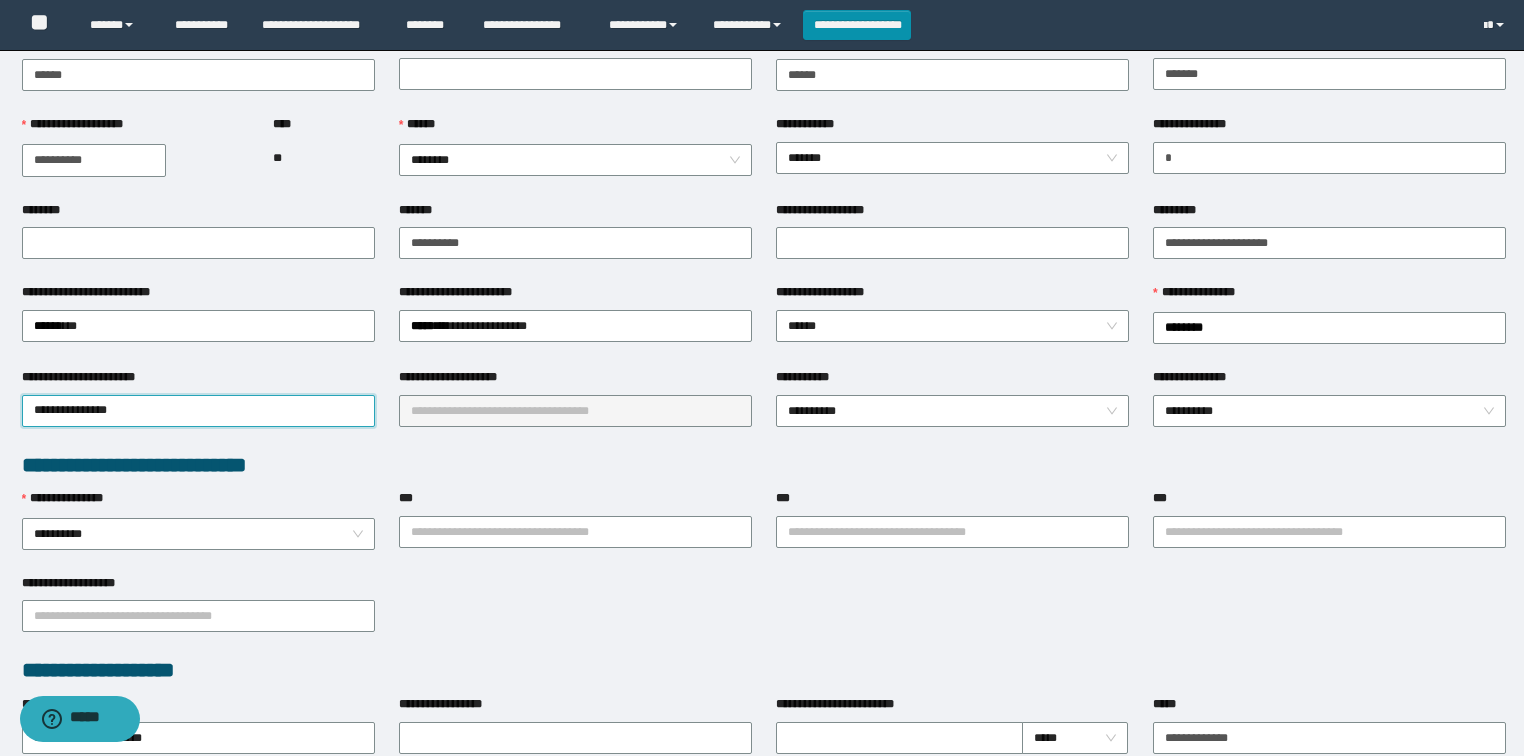 type on "**********" 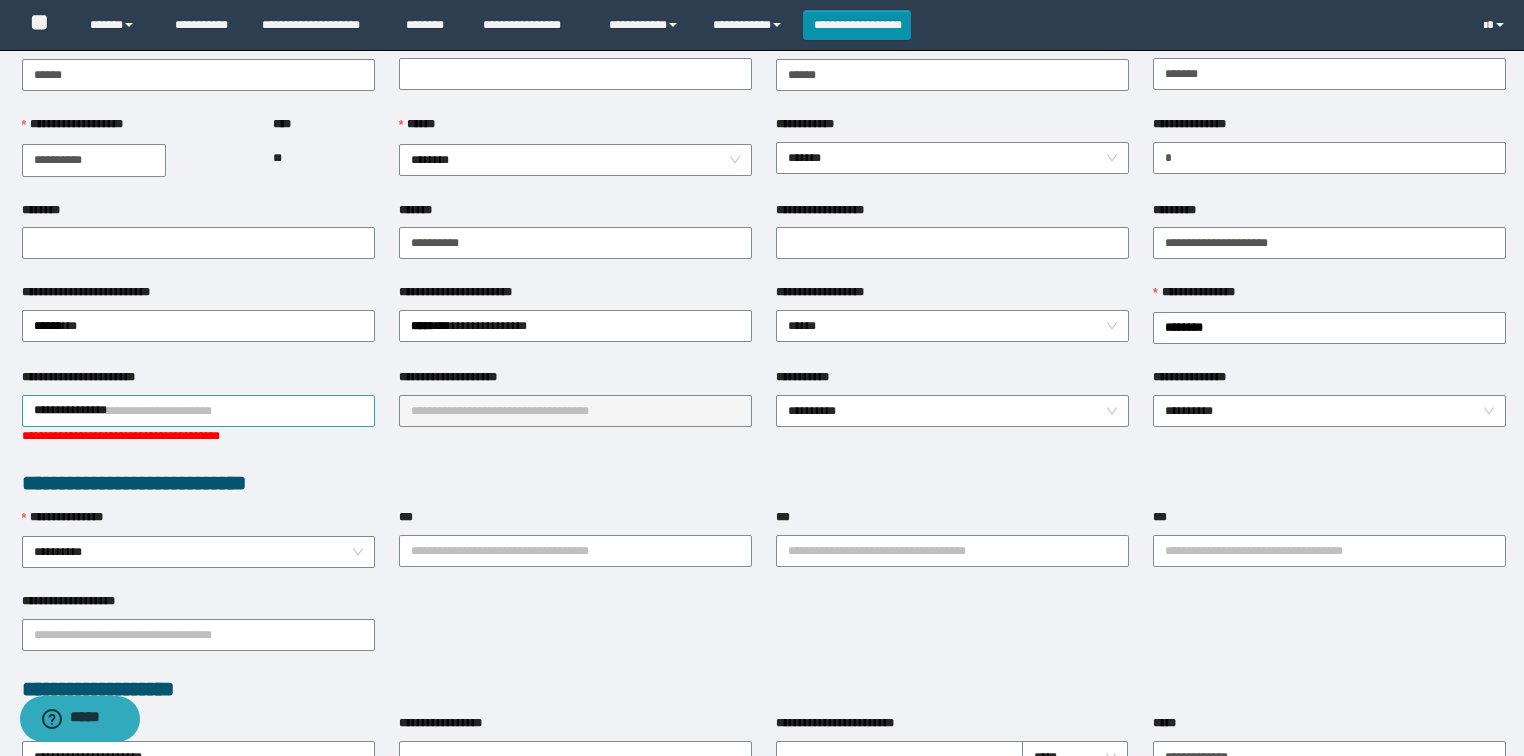 click on "**********" at bounding box center [198, 411] 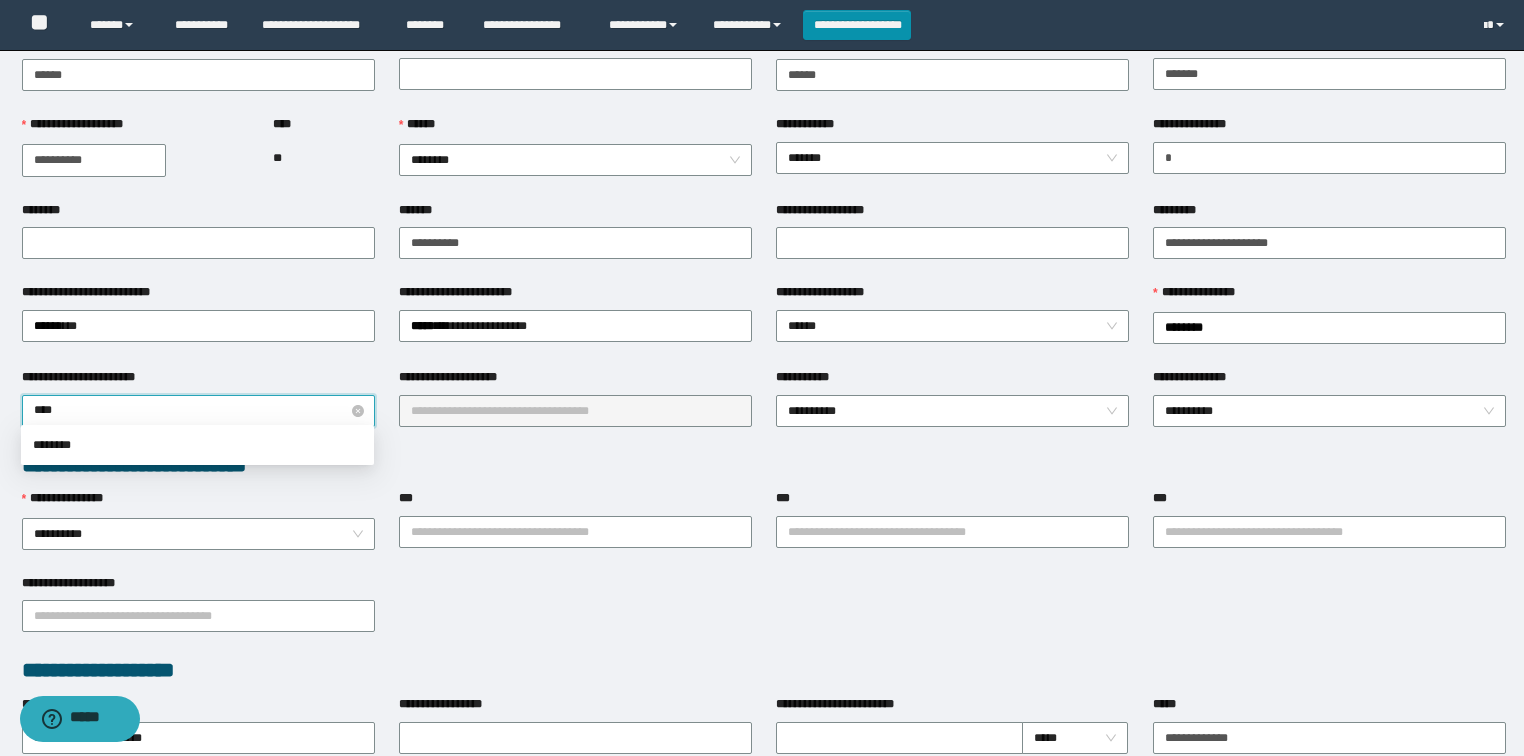 type on "***" 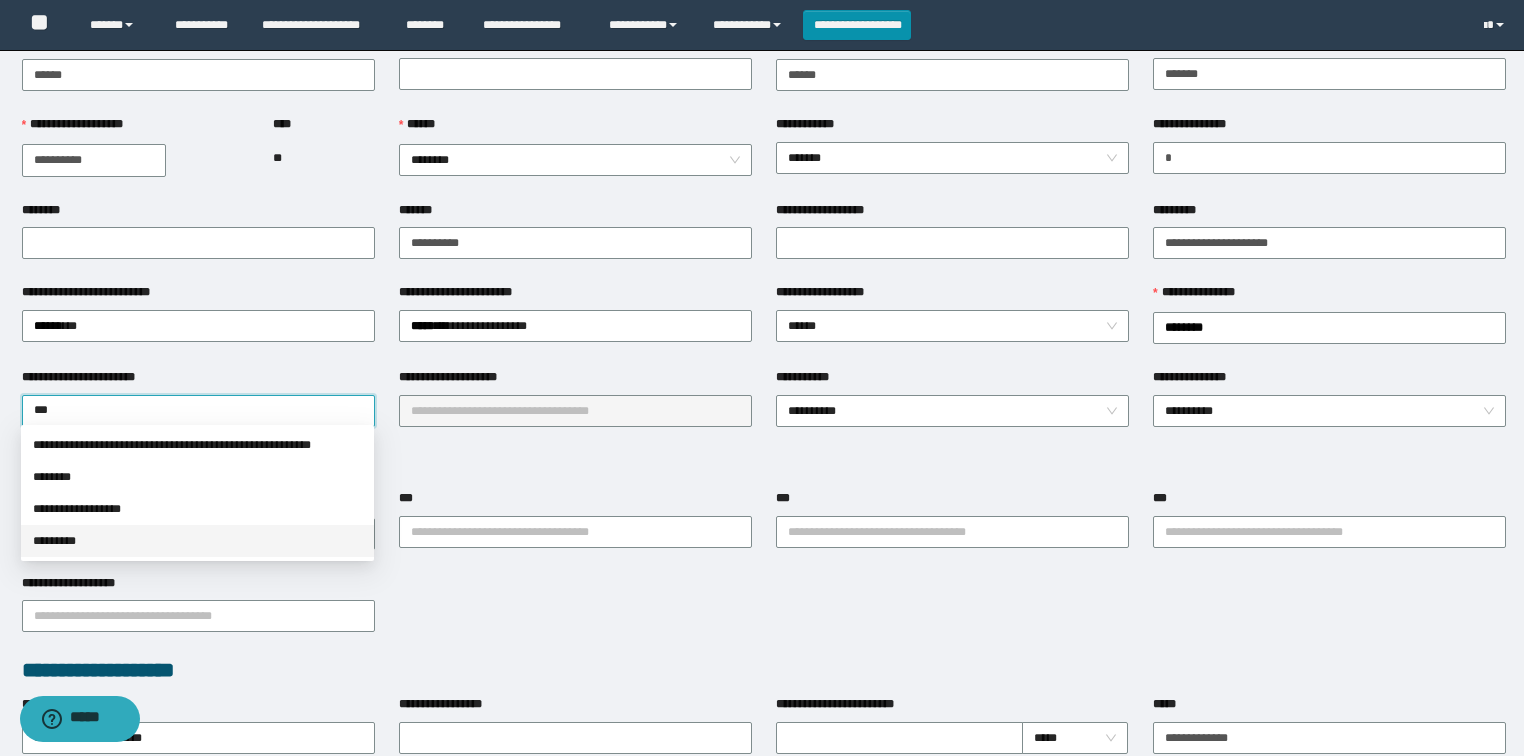 click on "*********" at bounding box center (197, 541) 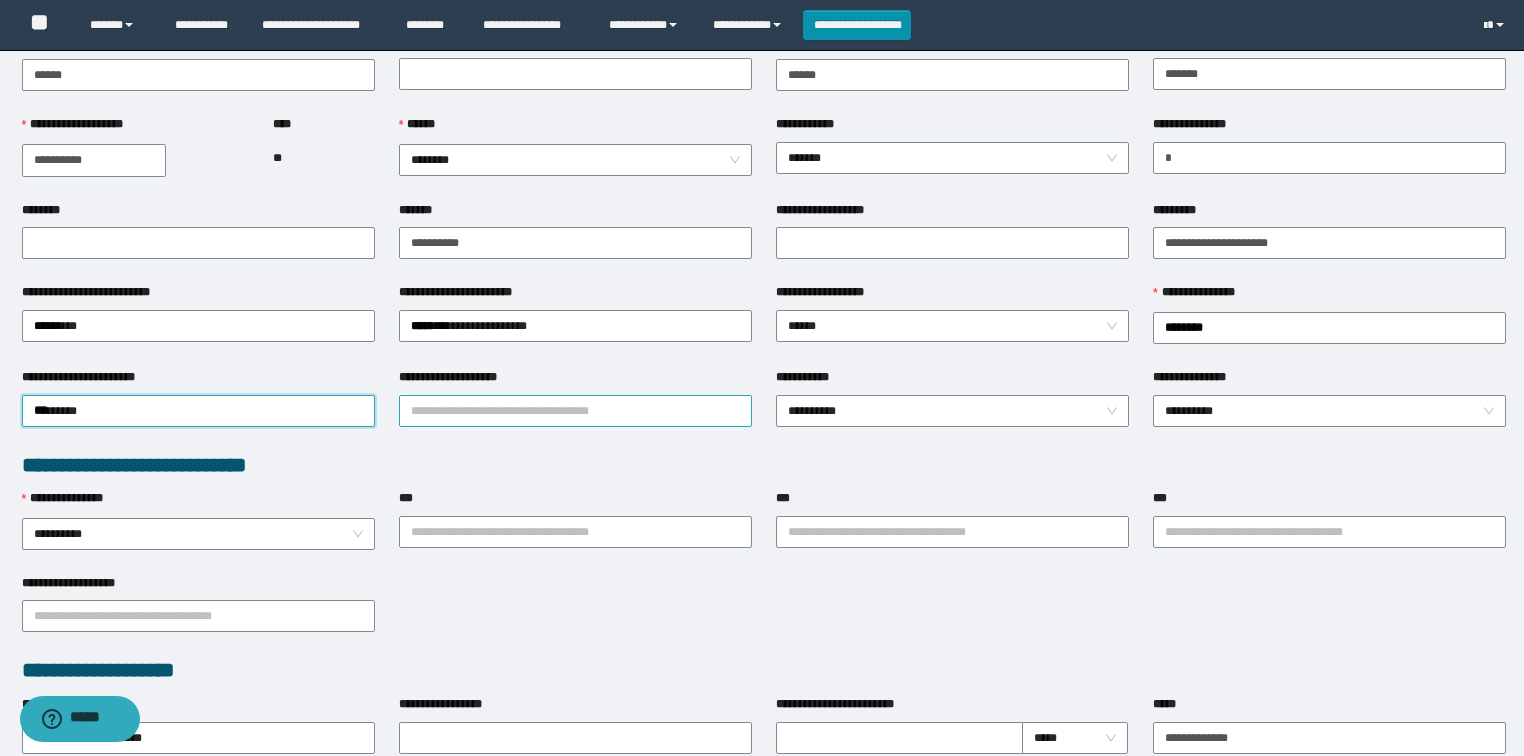 click on "**********" at bounding box center (575, 411) 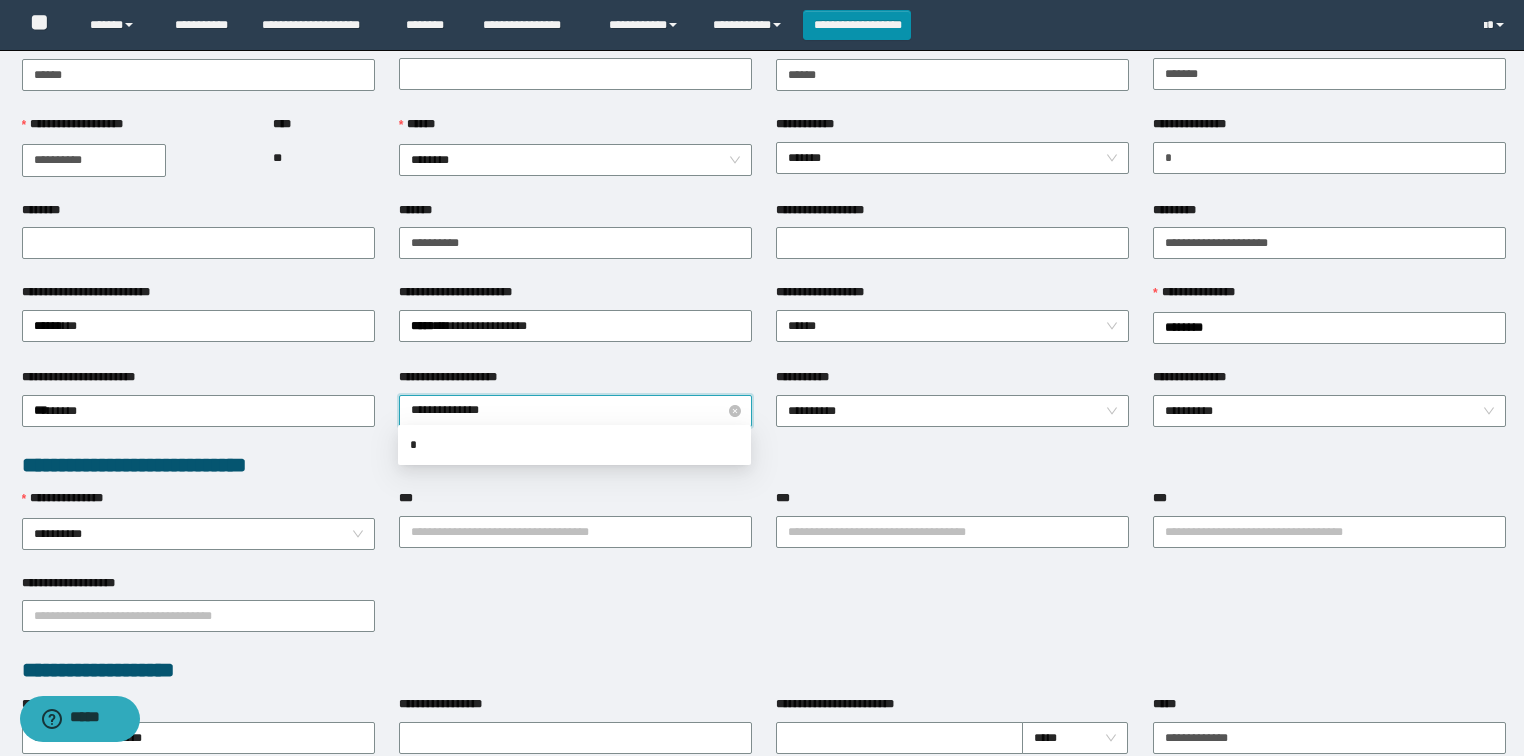 type on "**********" 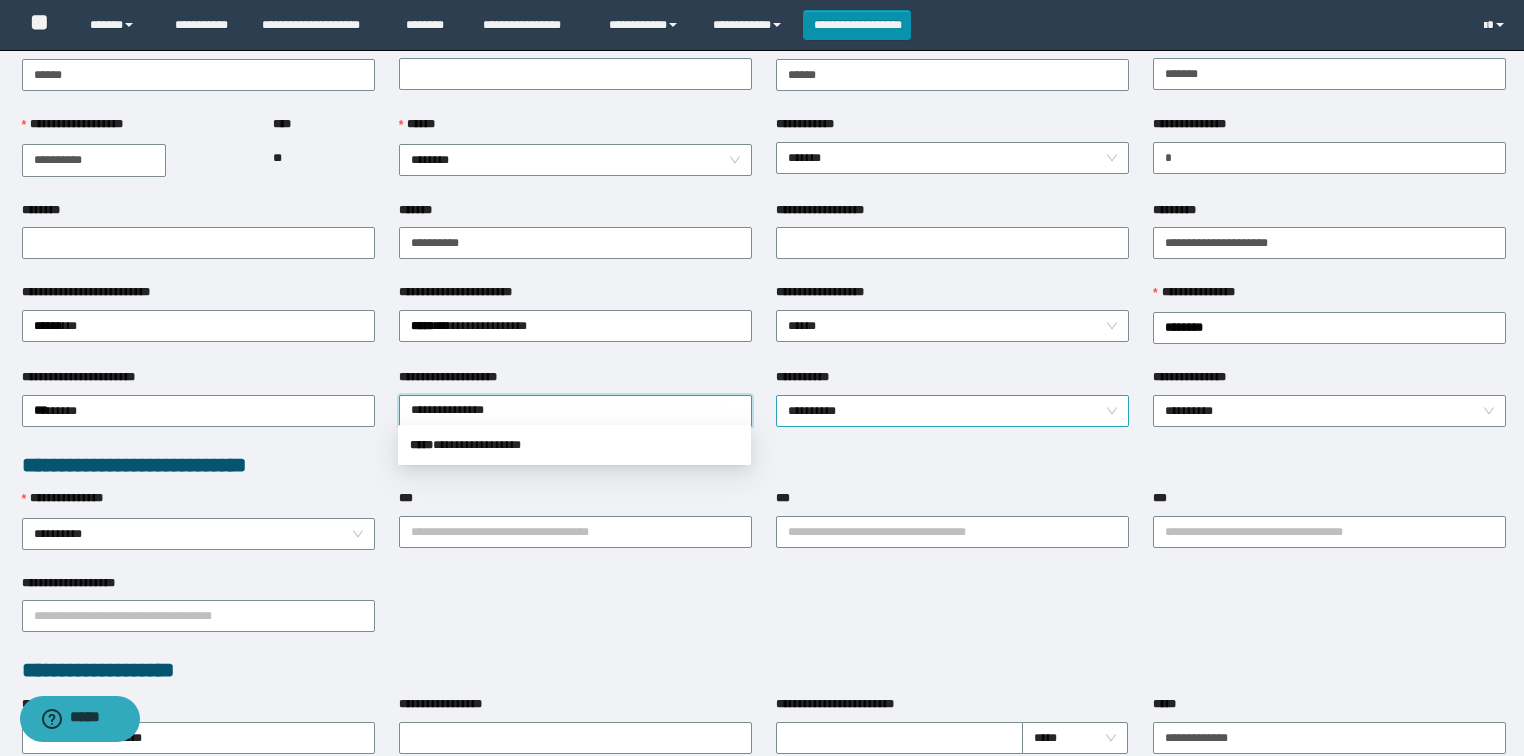 click on "**********" at bounding box center (953, 411) 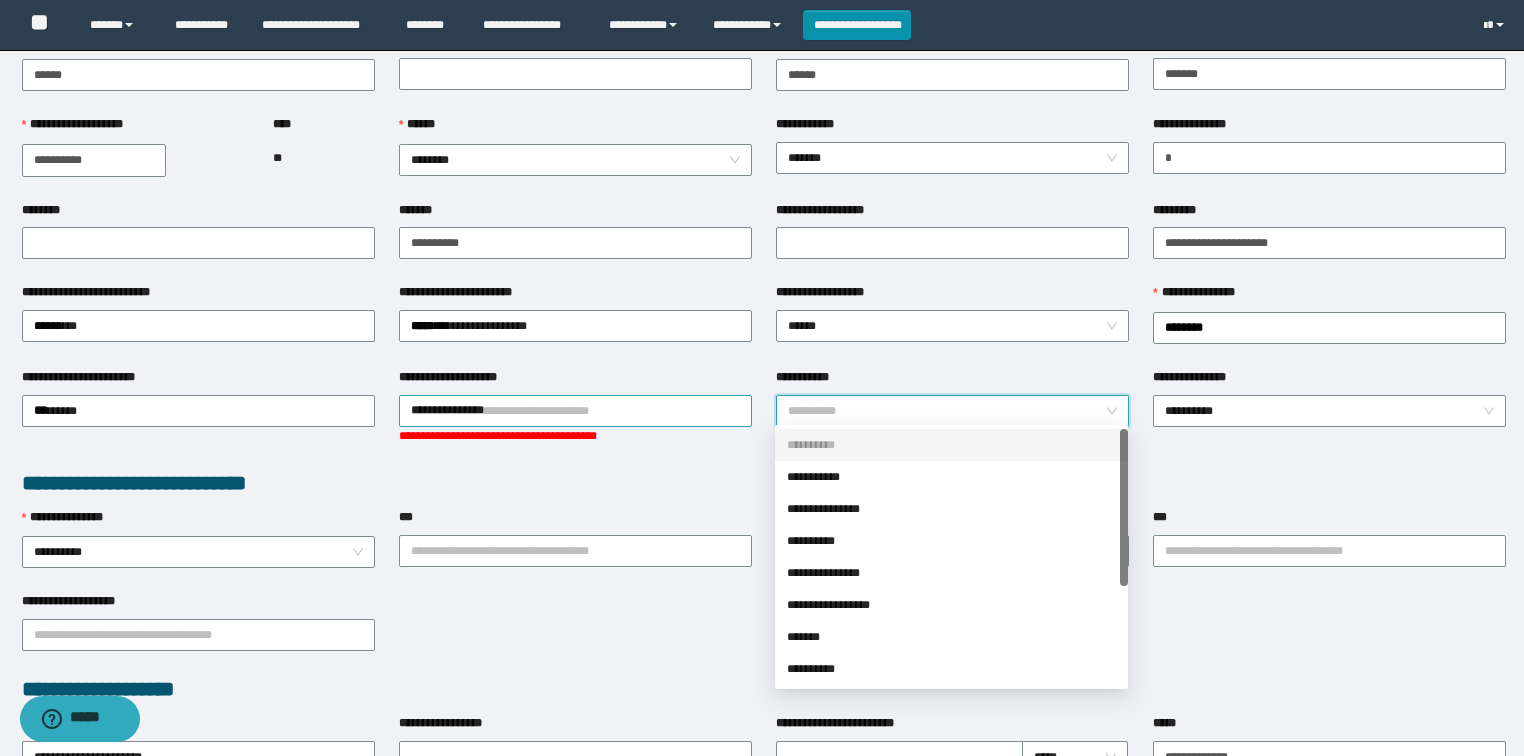 click on "**********" at bounding box center [575, 411] 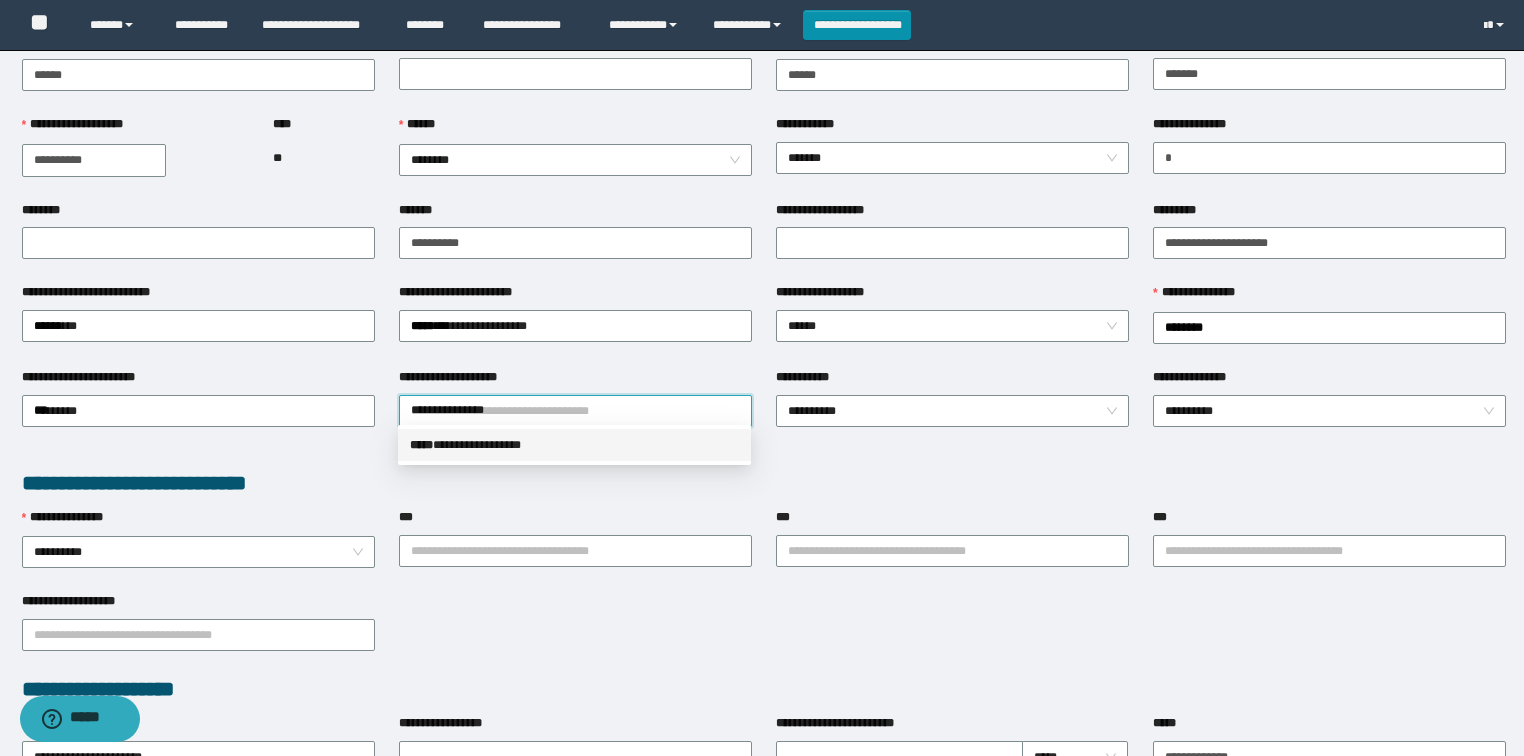 click on "**********" at bounding box center (574, 445) 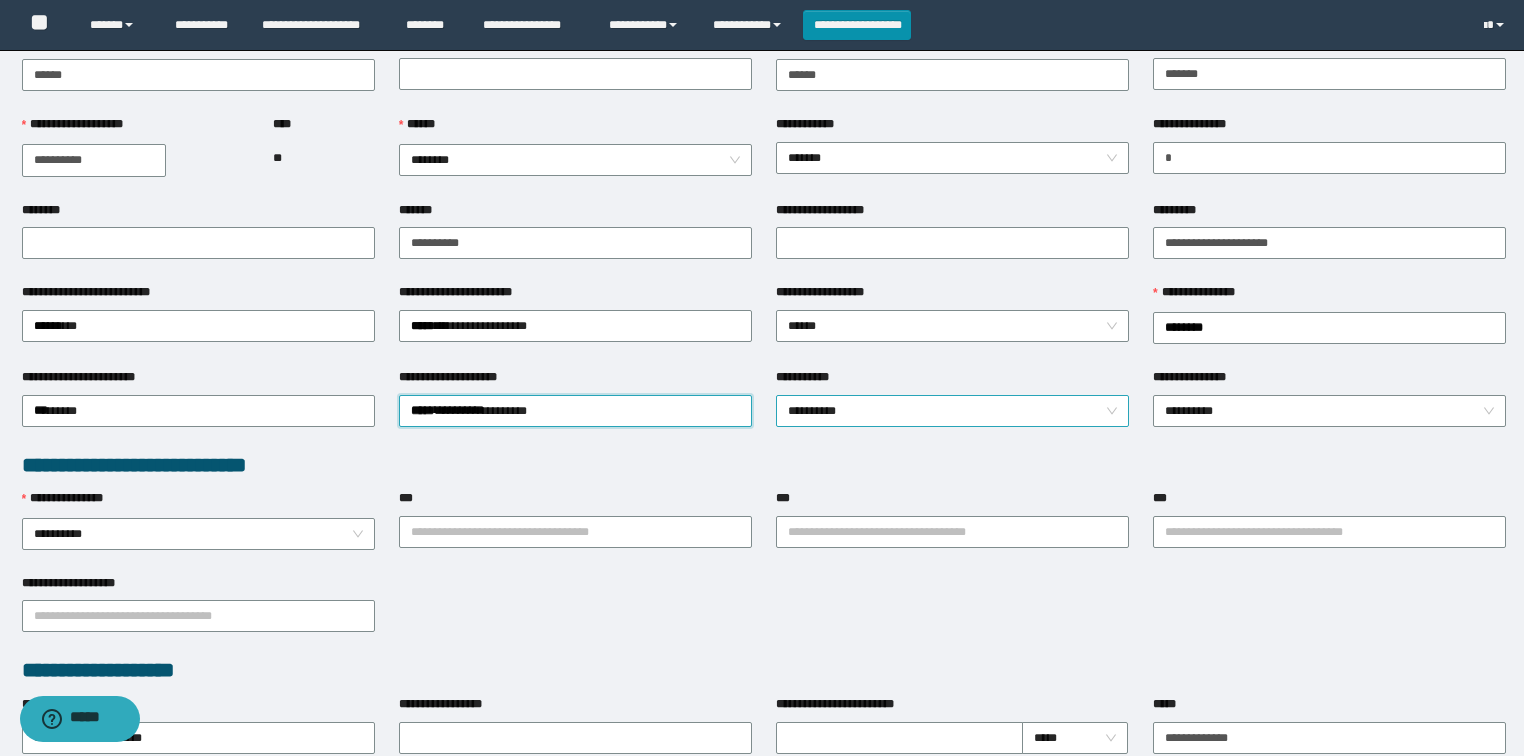 click on "**********" at bounding box center [953, 411] 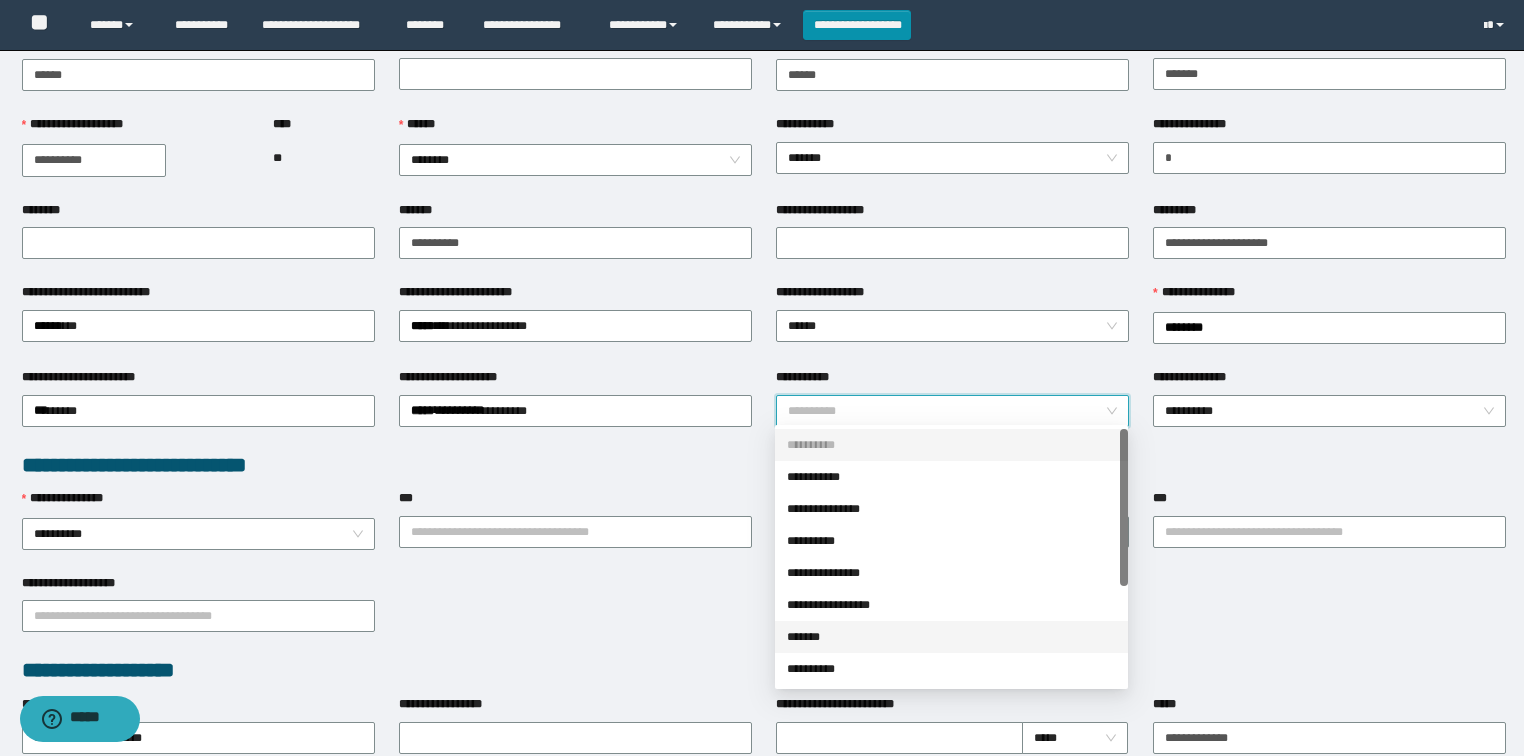 click on "*******" at bounding box center [951, 637] 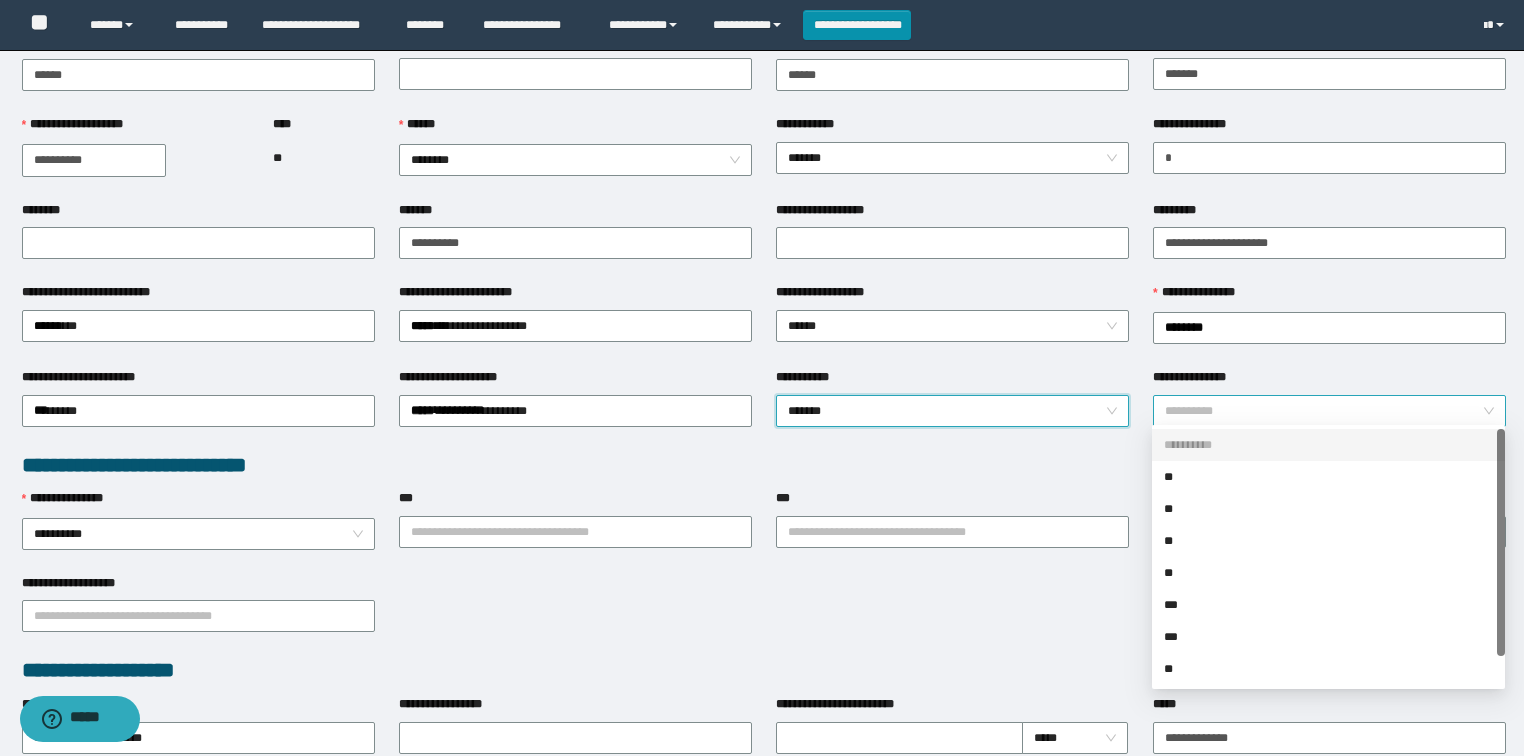 click on "**********" at bounding box center [1330, 411] 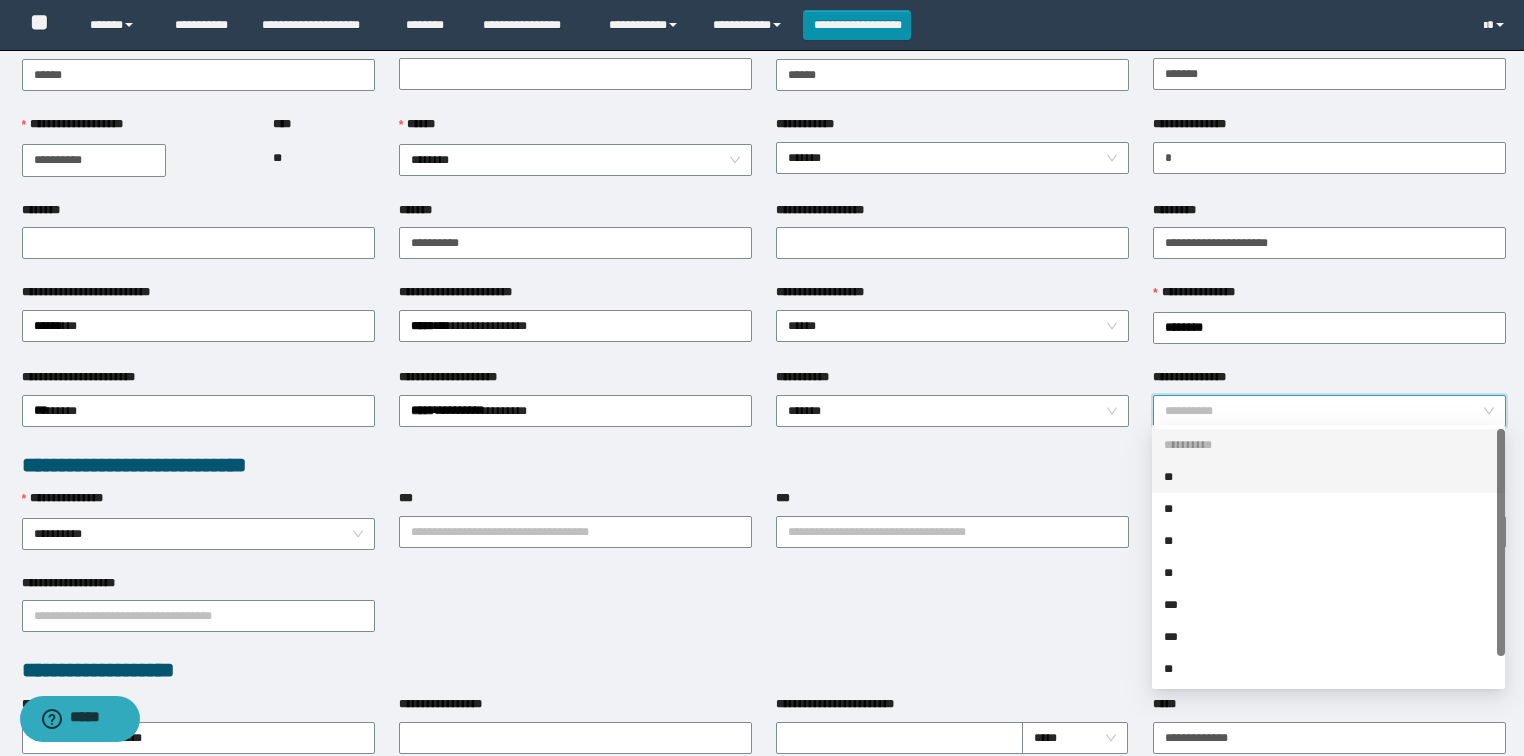 click on "**" at bounding box center (1328, 477) 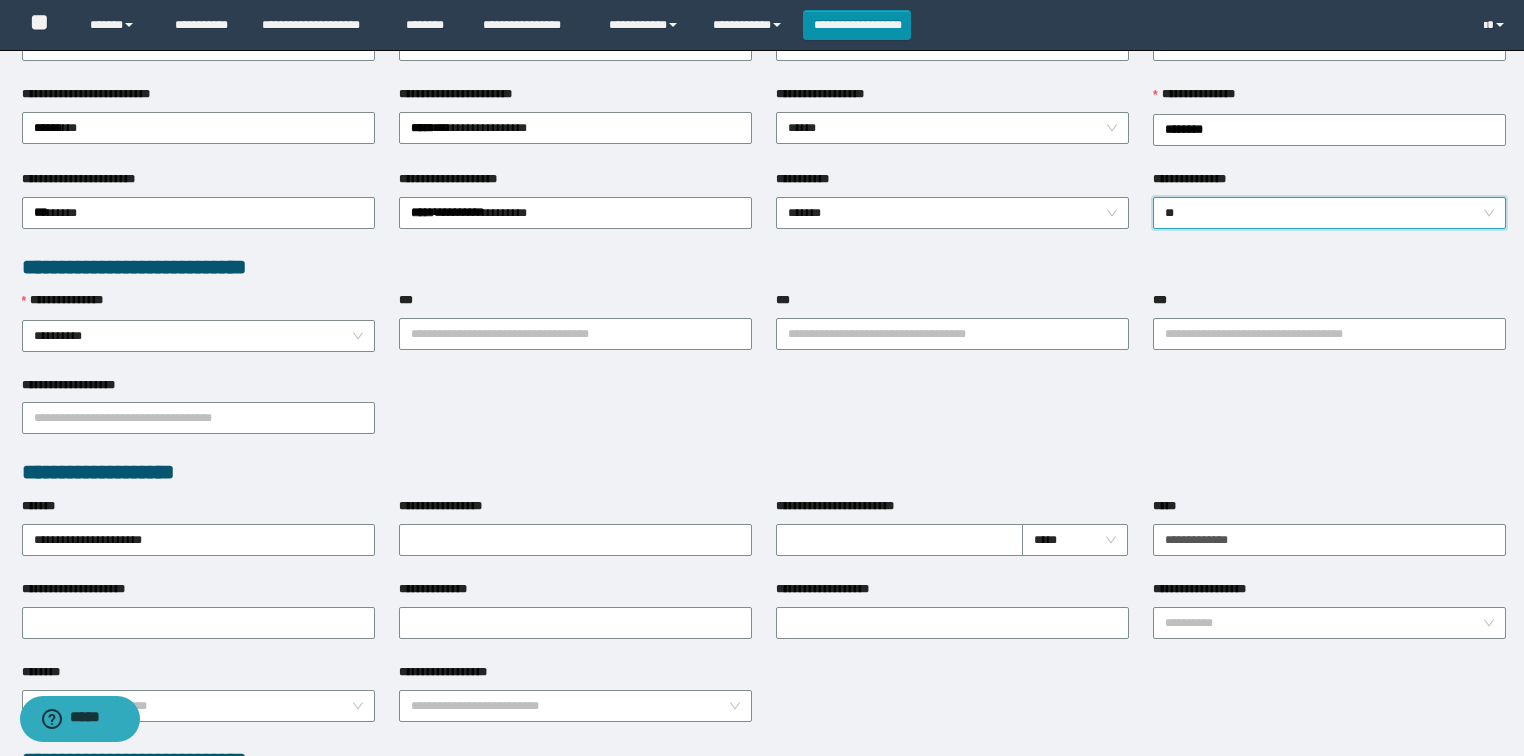 scroll, scrollTop: 400, scrollLeft: 0, axis: vertical 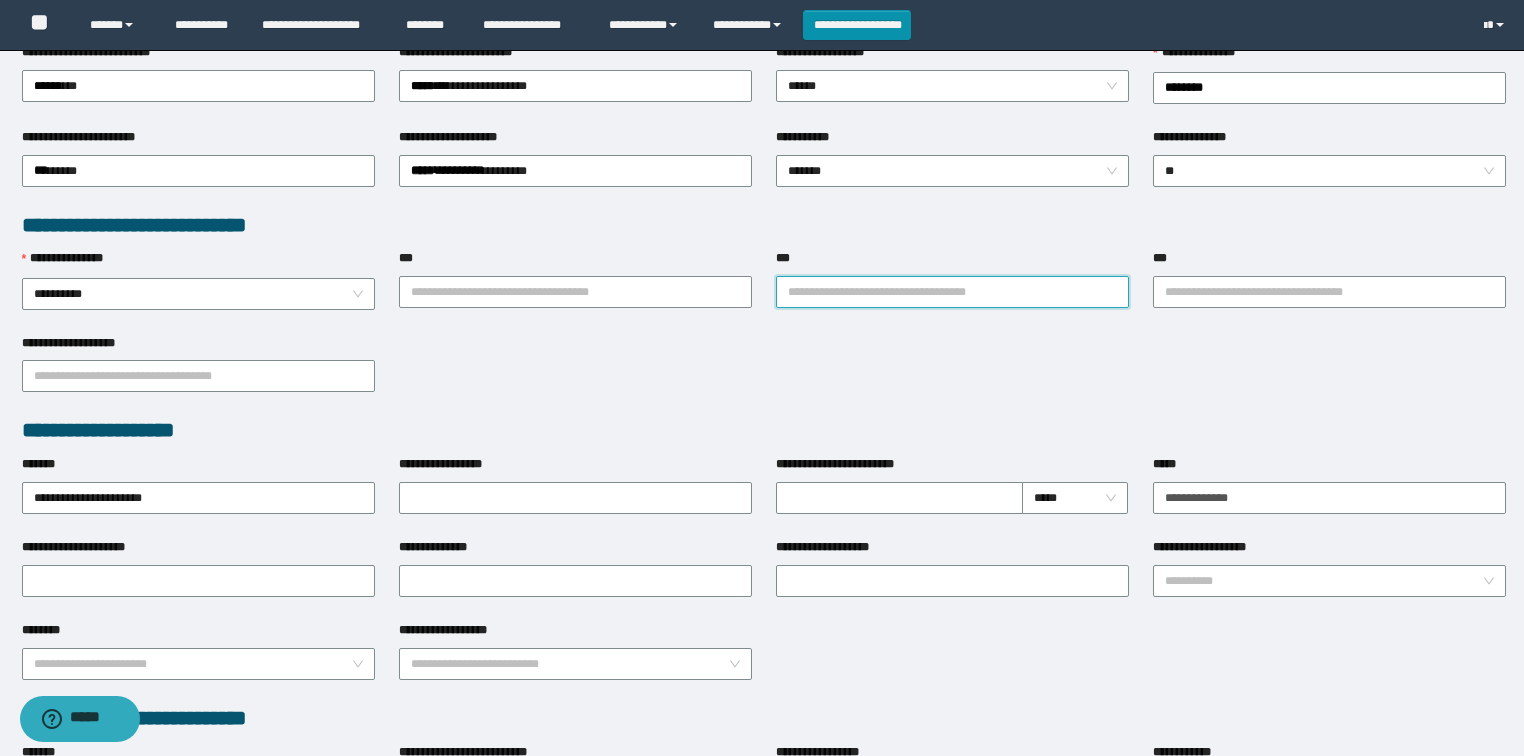 click on "***" at bounding box center (952, 292) 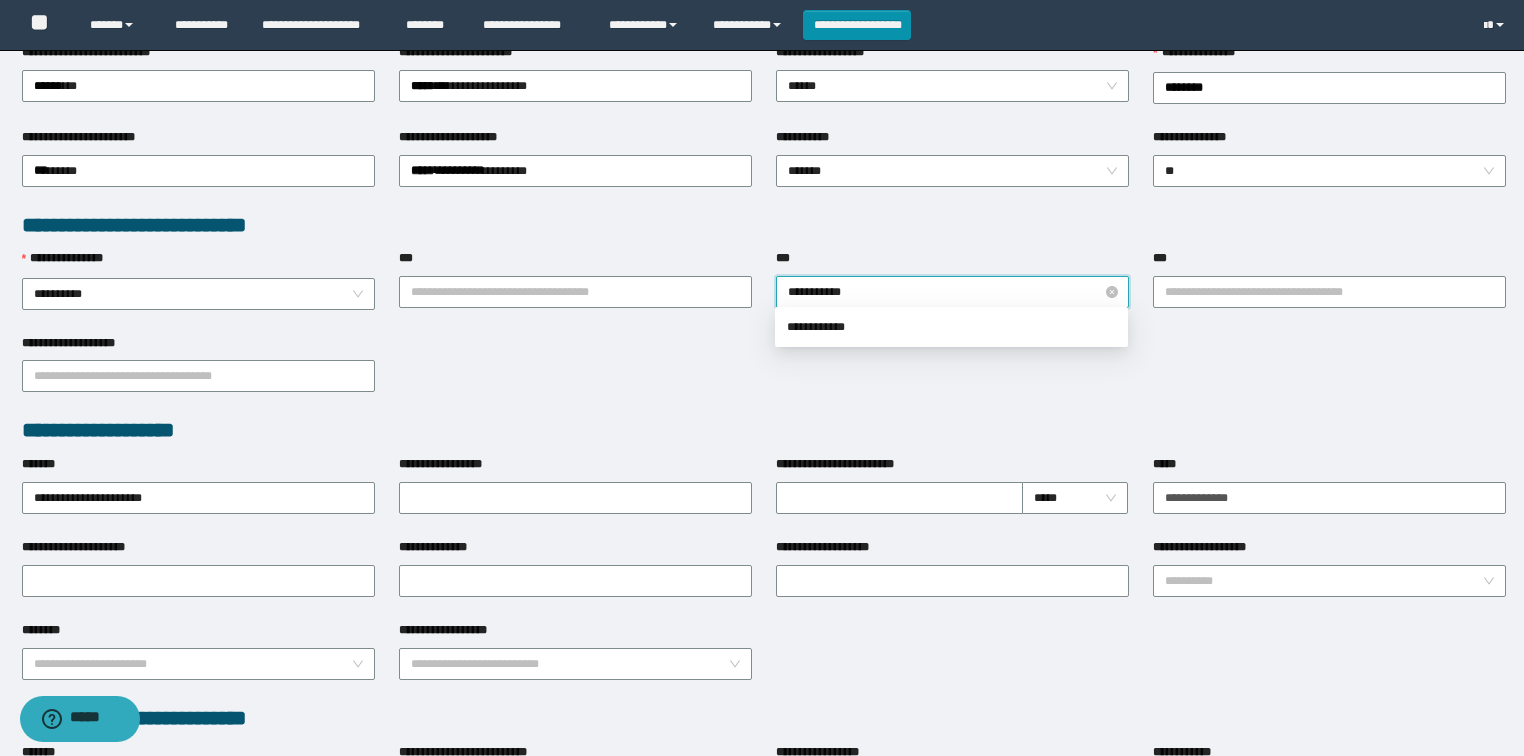 type on "**********" 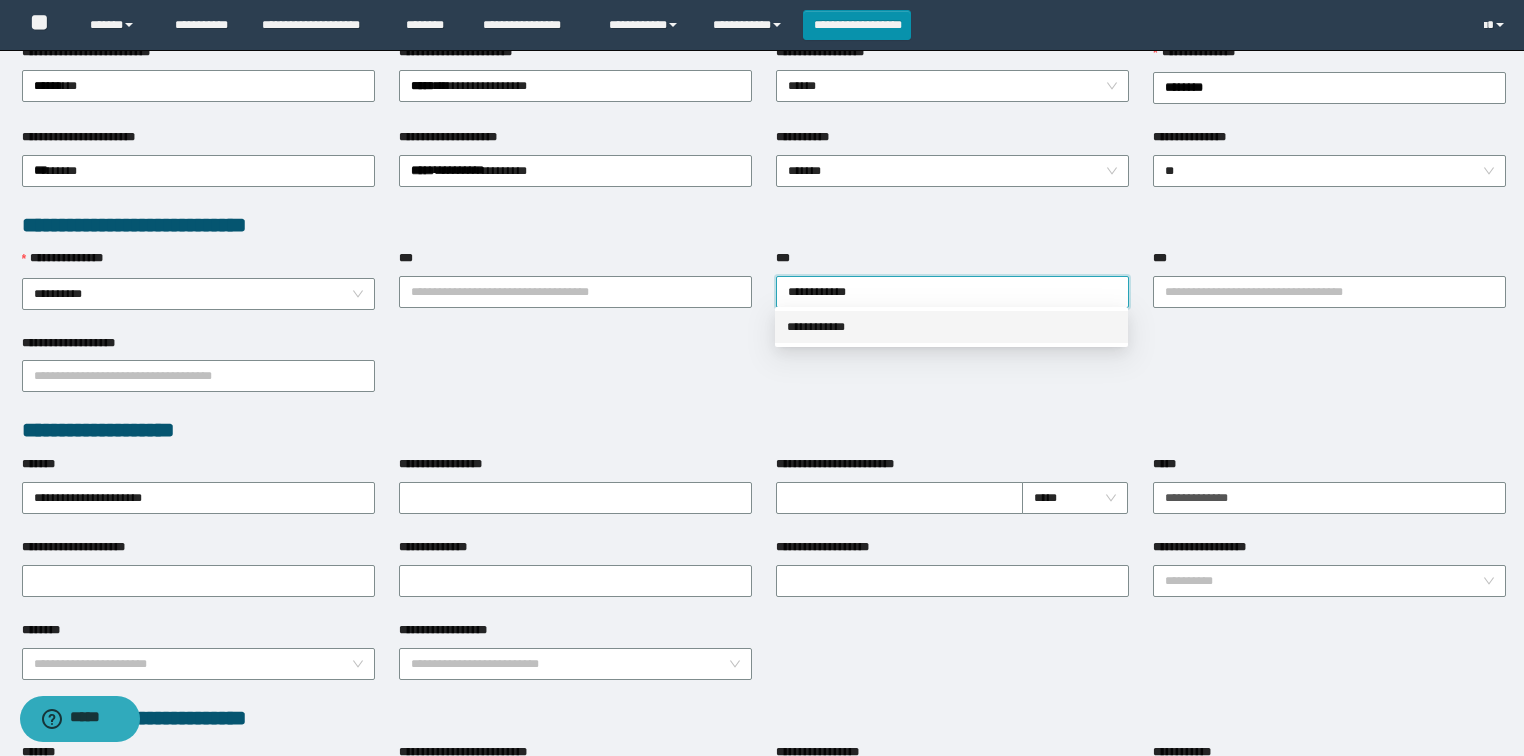click on "**********" at bounding box center (951, 327) 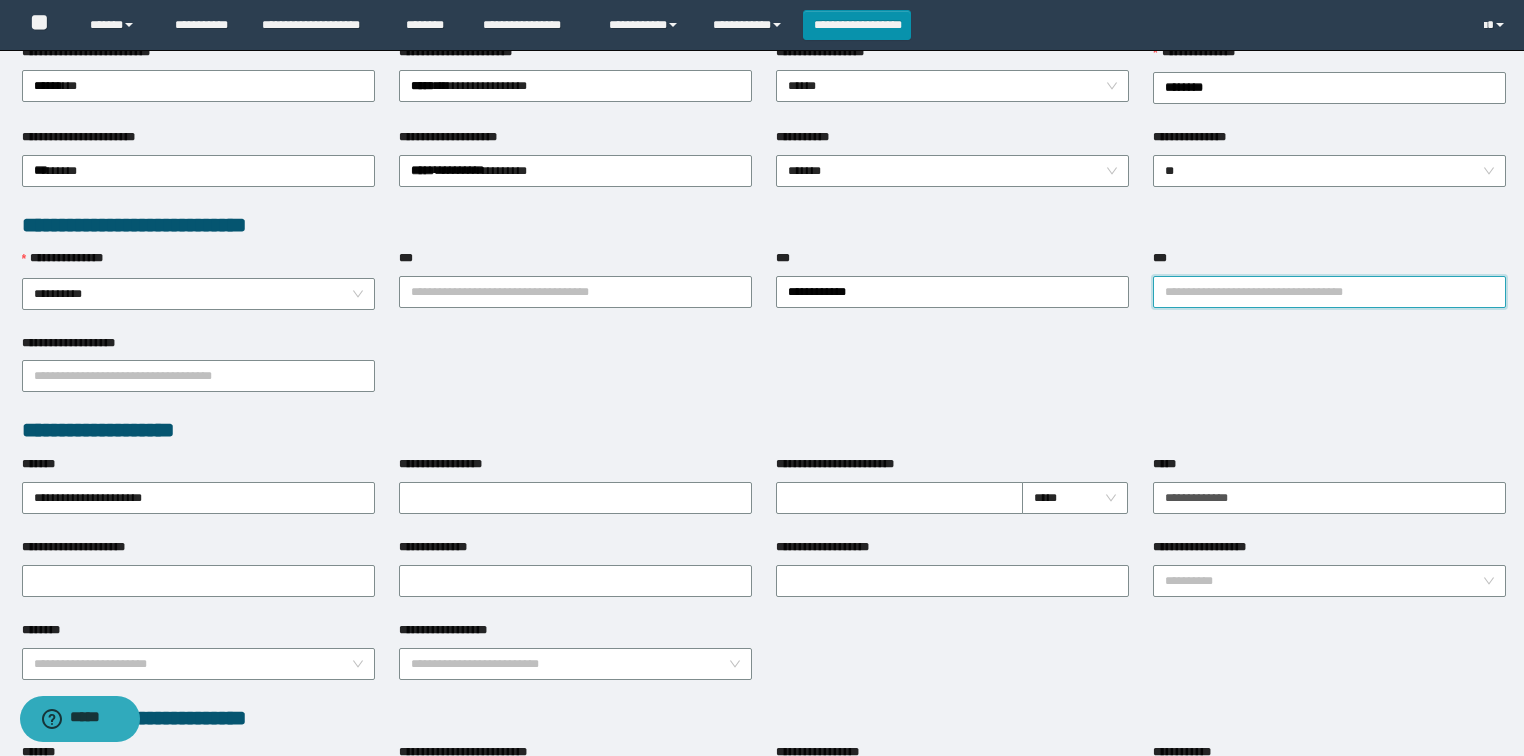 click on "***" at bounding box center (1329, 292) 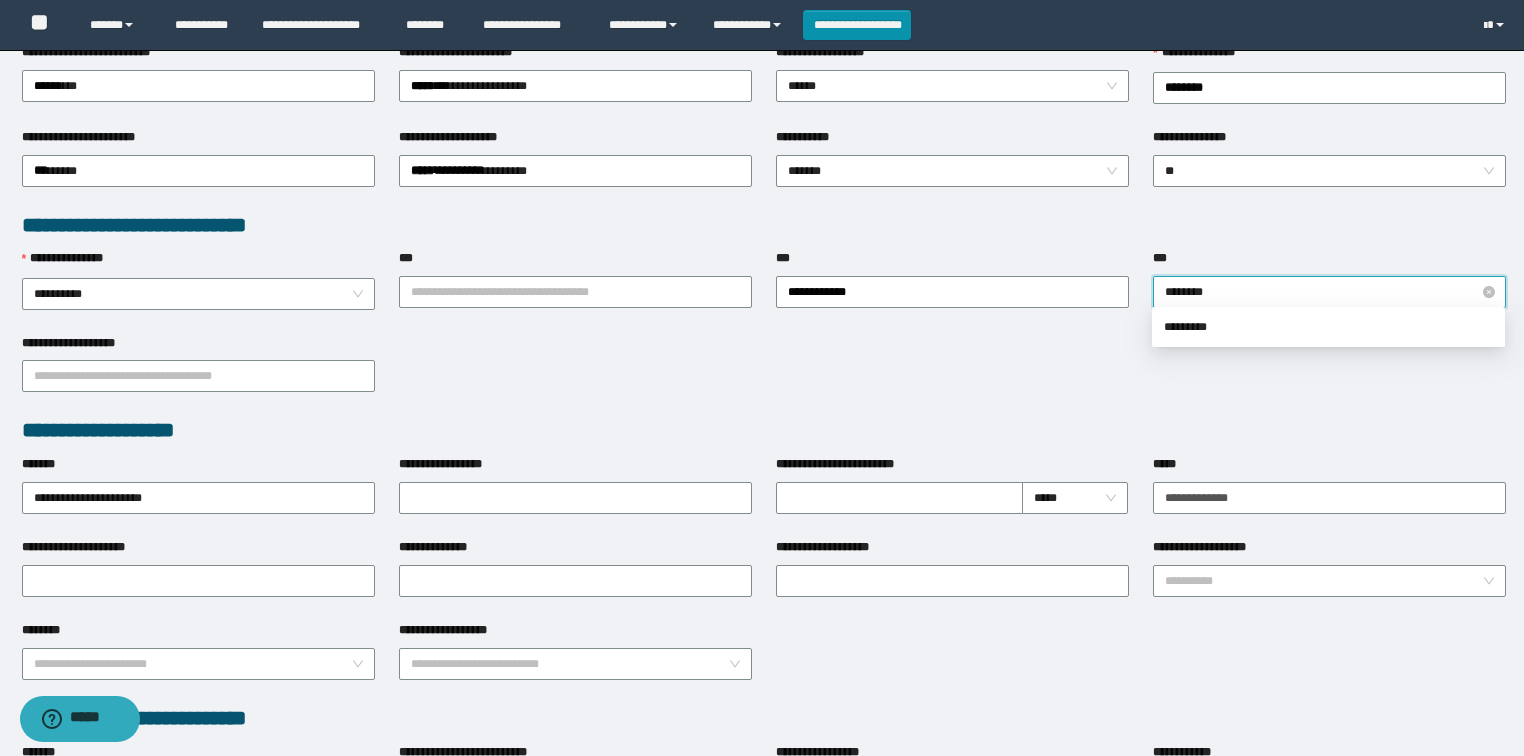 type on "*********" 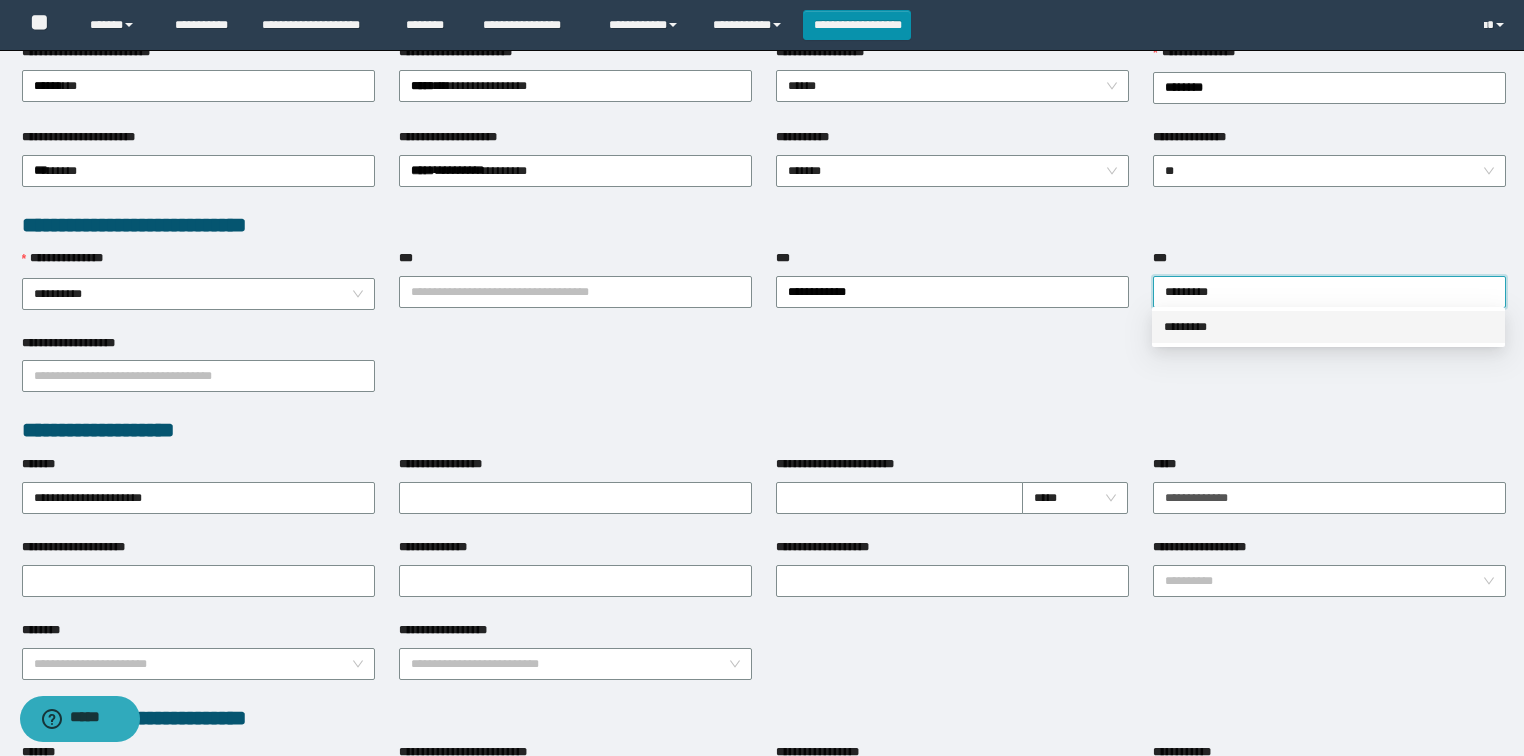 click on "*********" at bounding box center [1328, 327] 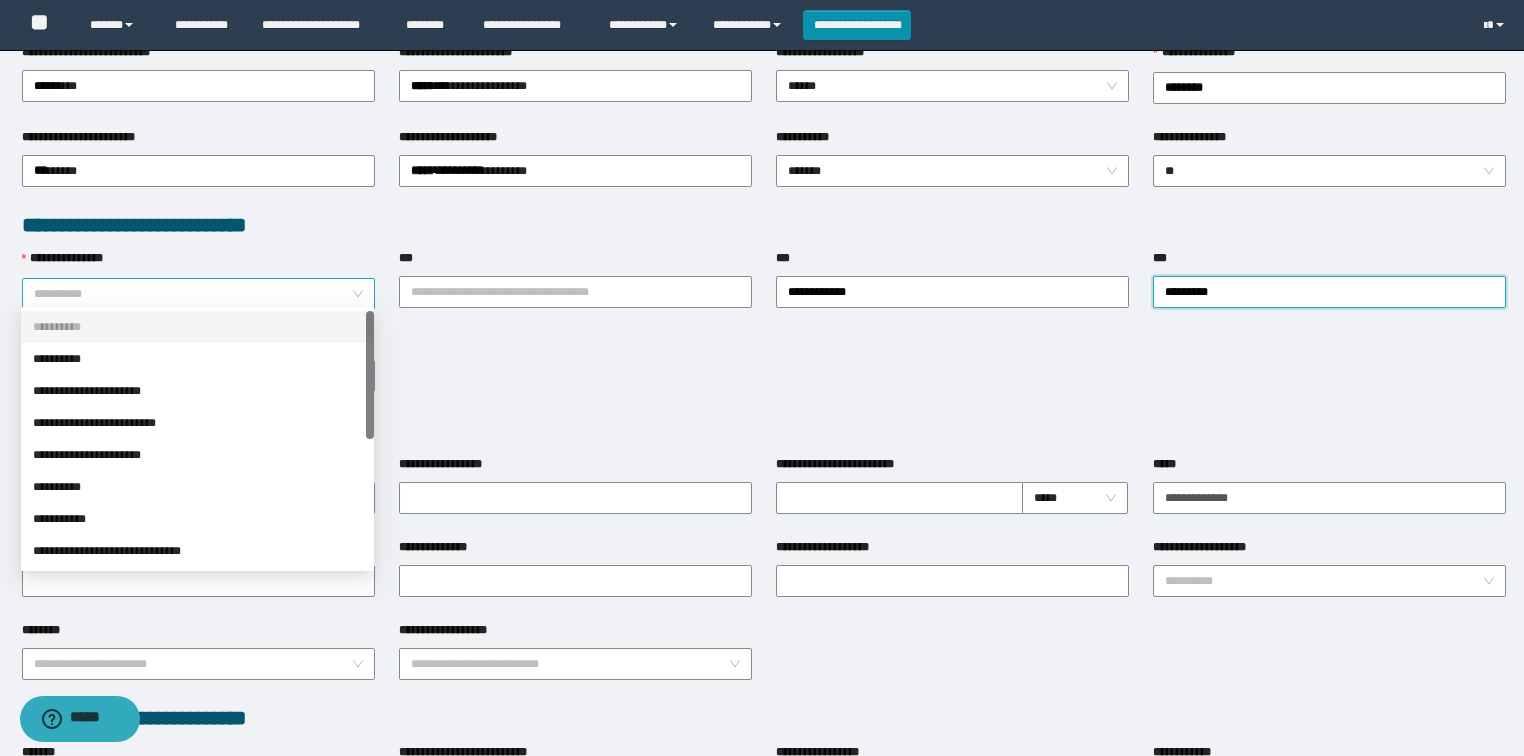 click on "**********" at bounding box center (199, 294) 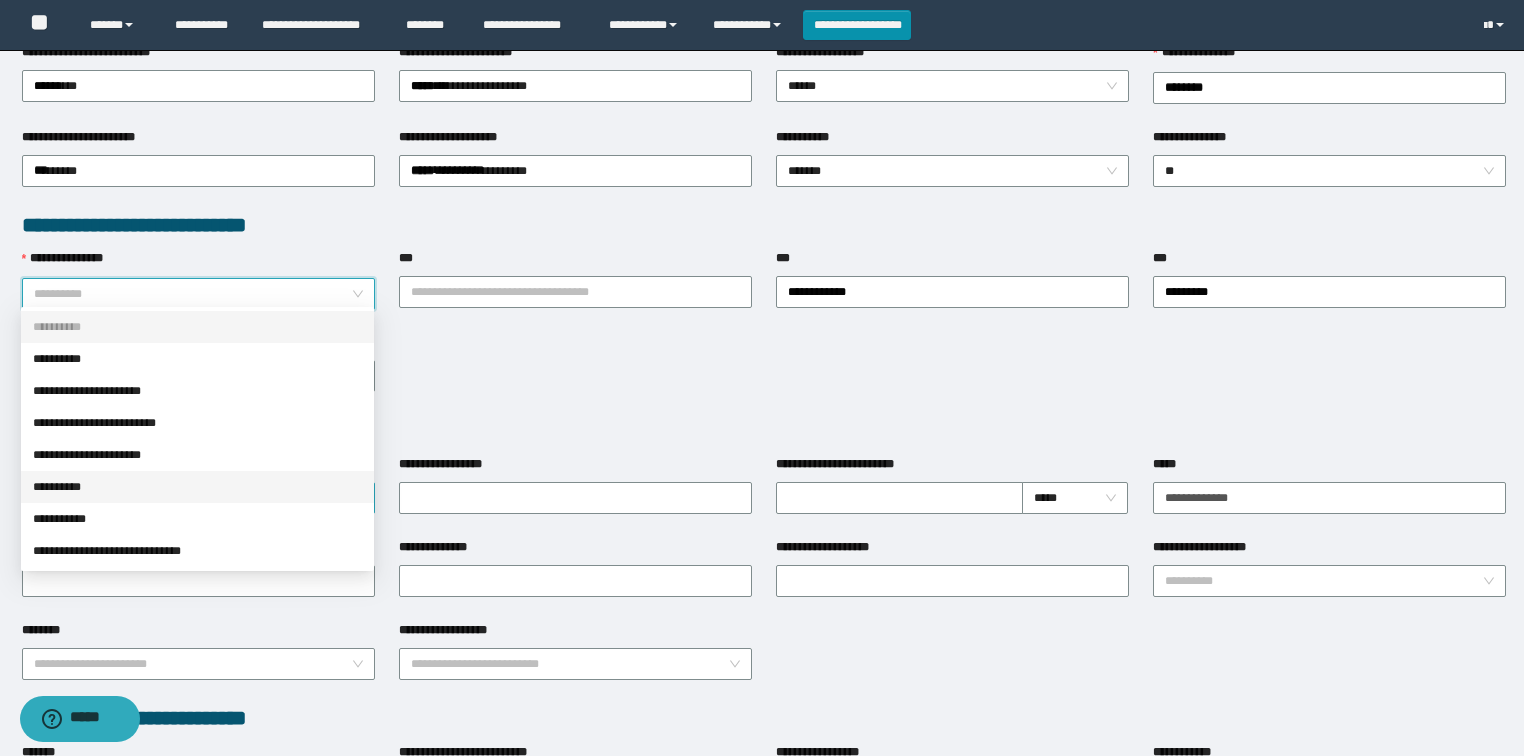 click on "**********" at bounding box center (197, 487) 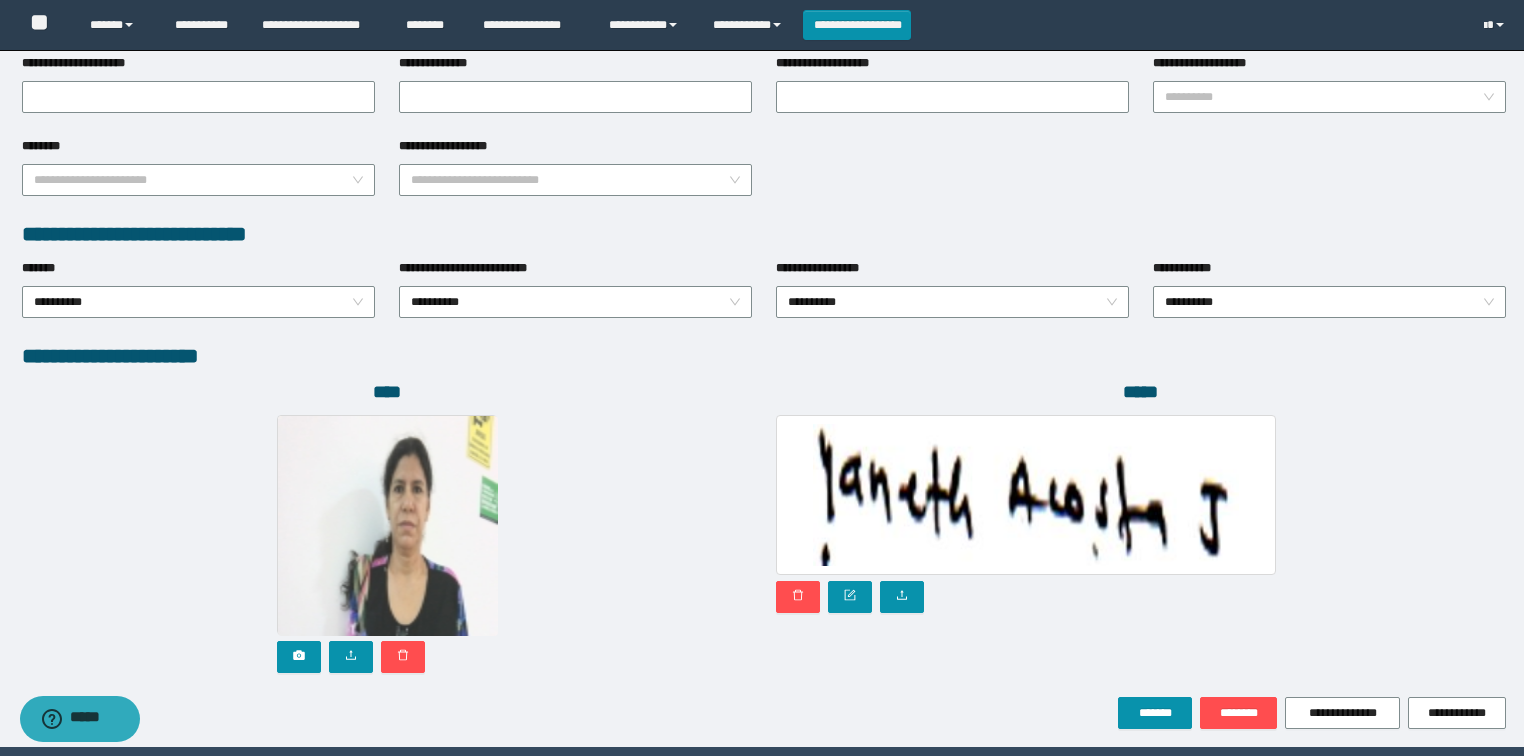 scroll, scrollTop: 946, scrollLeft: 0, axis: vertical 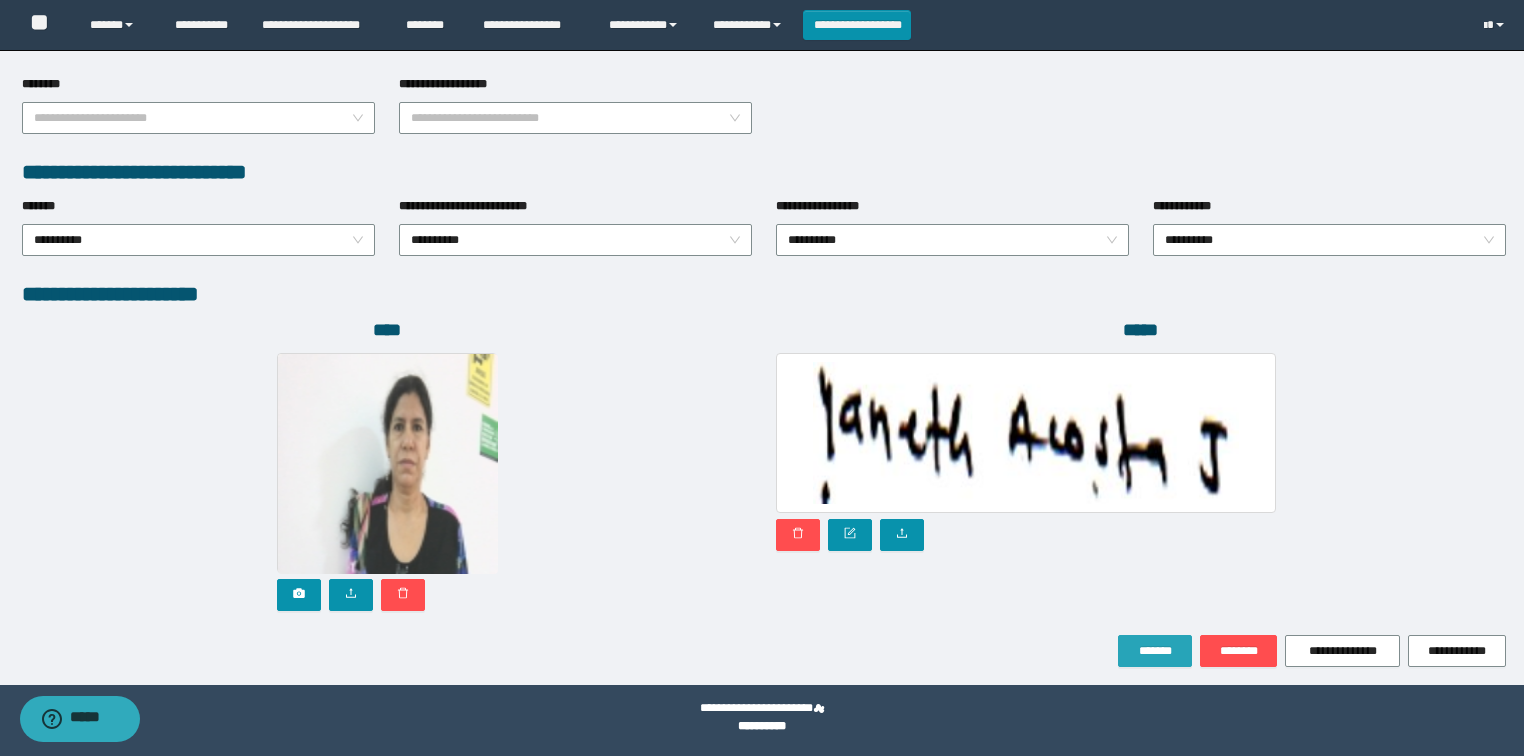 click on "*******" at bounding box center [1155, 651] 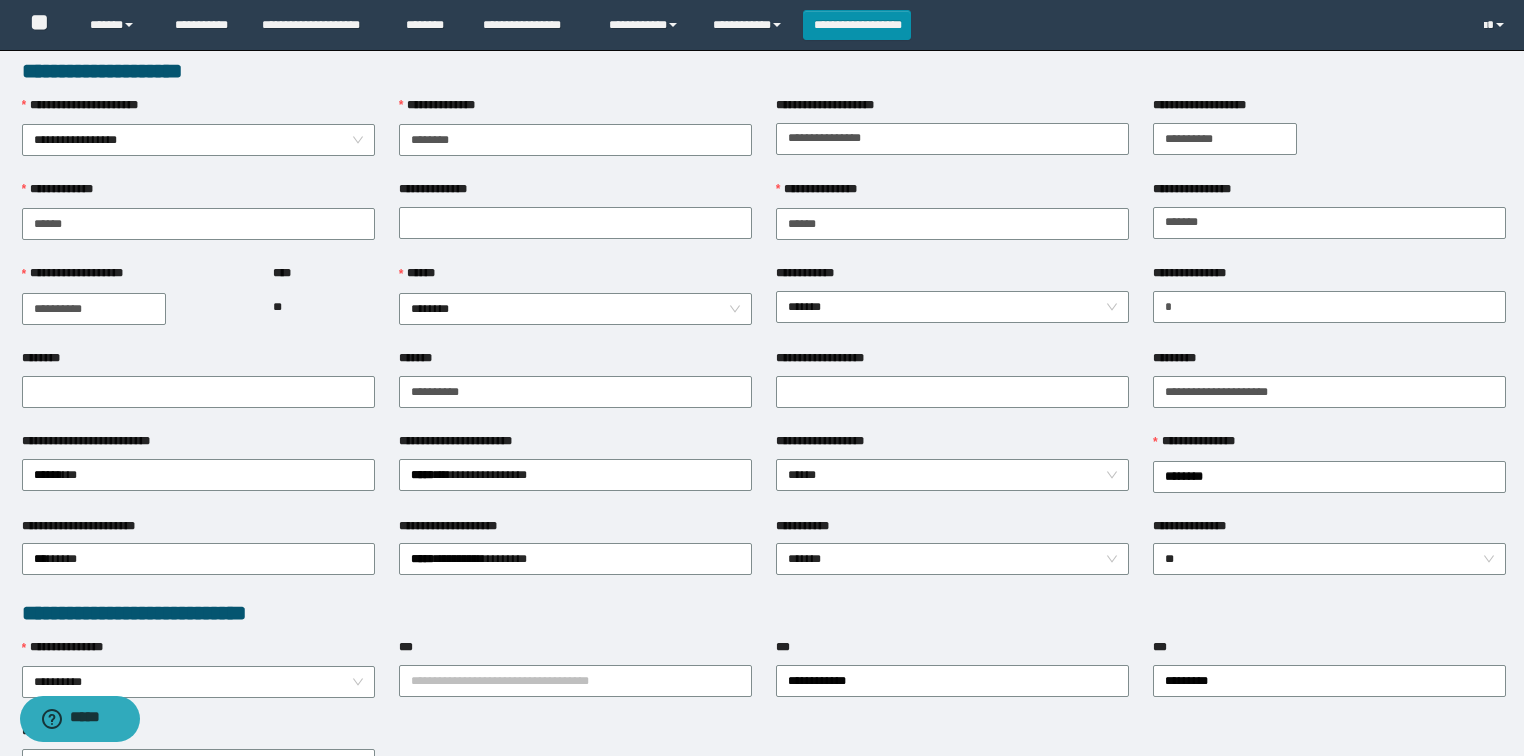 scroll, scrollTop: 0, scrollLeft: 0, axis: both 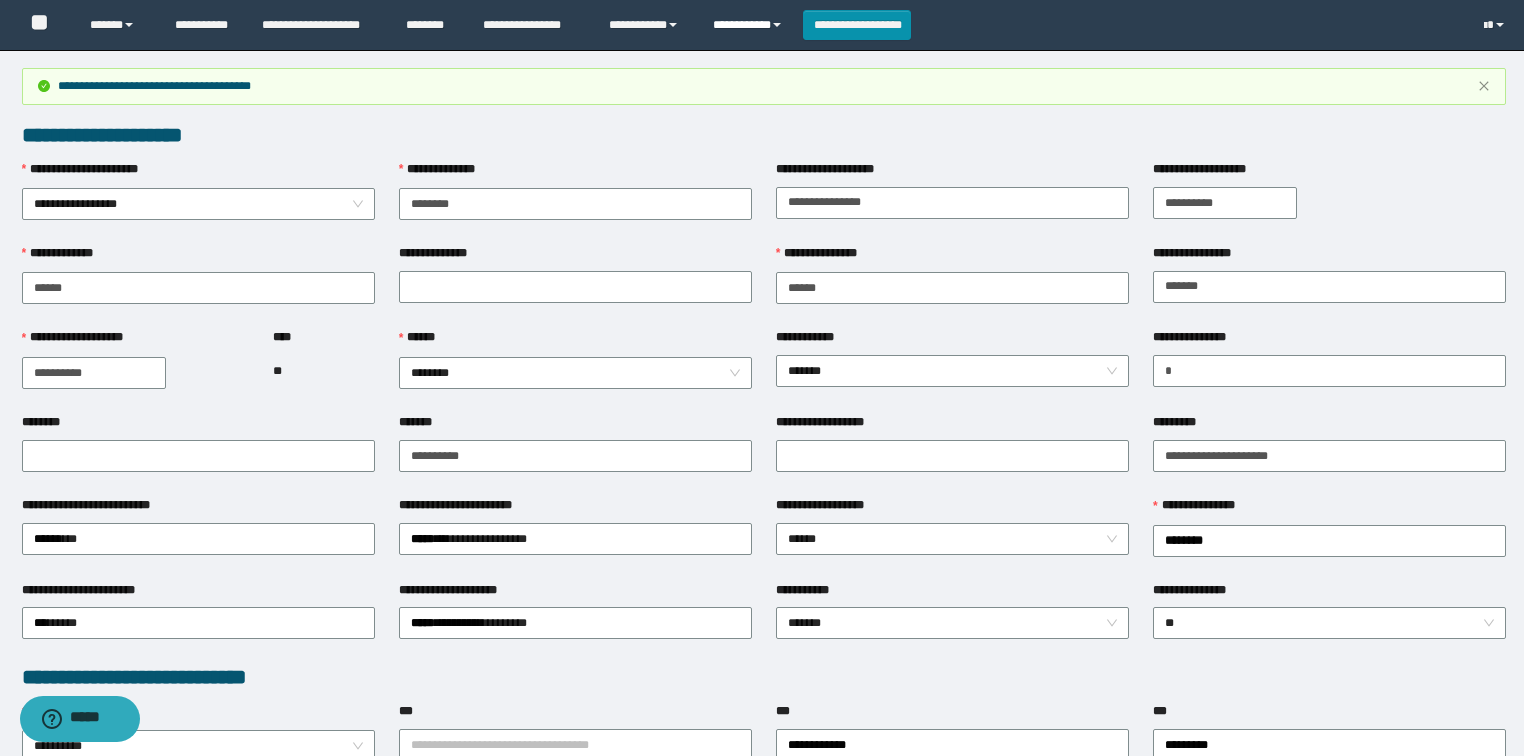 click on "**********" at bounding box center [750, 25] 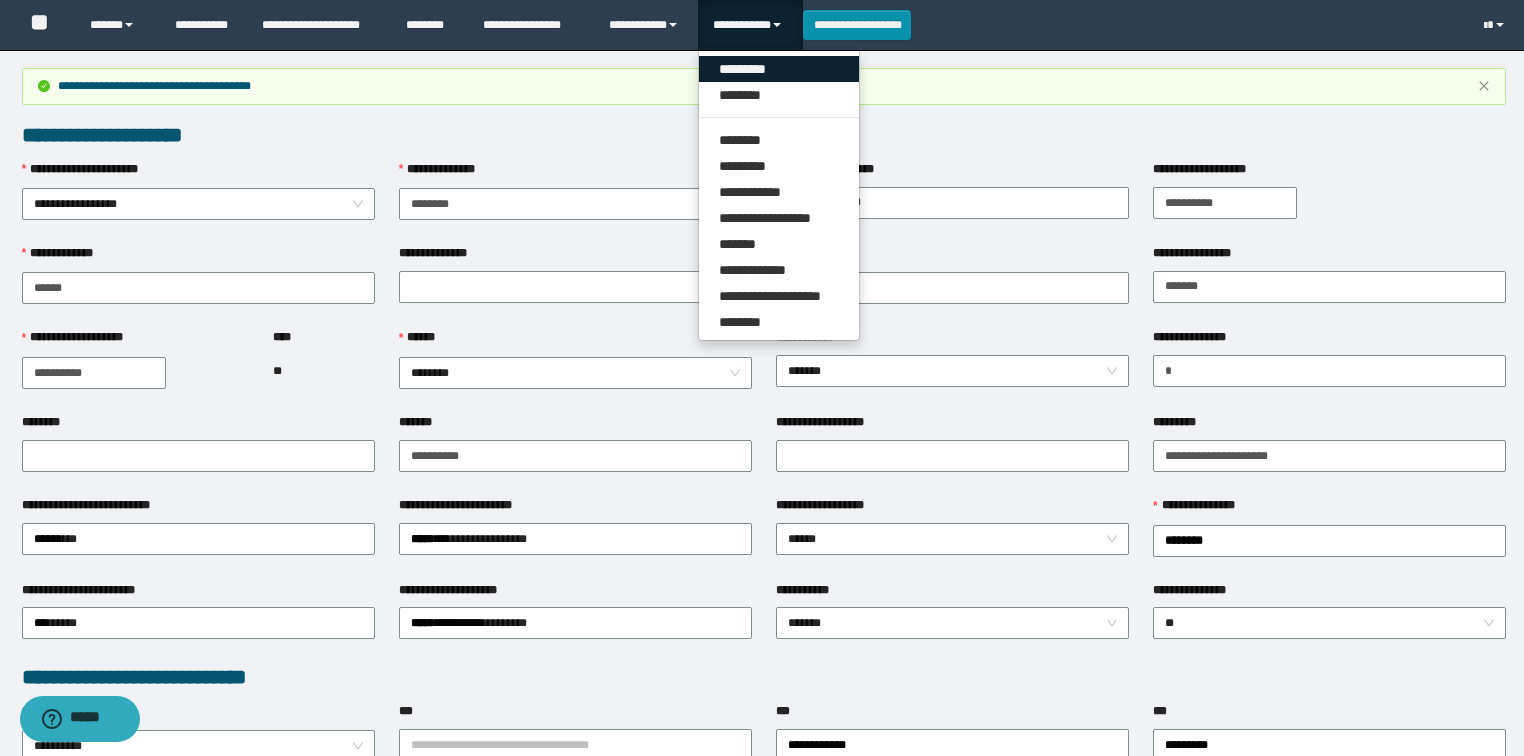 click on "*********" at bounding box center (779, 69) 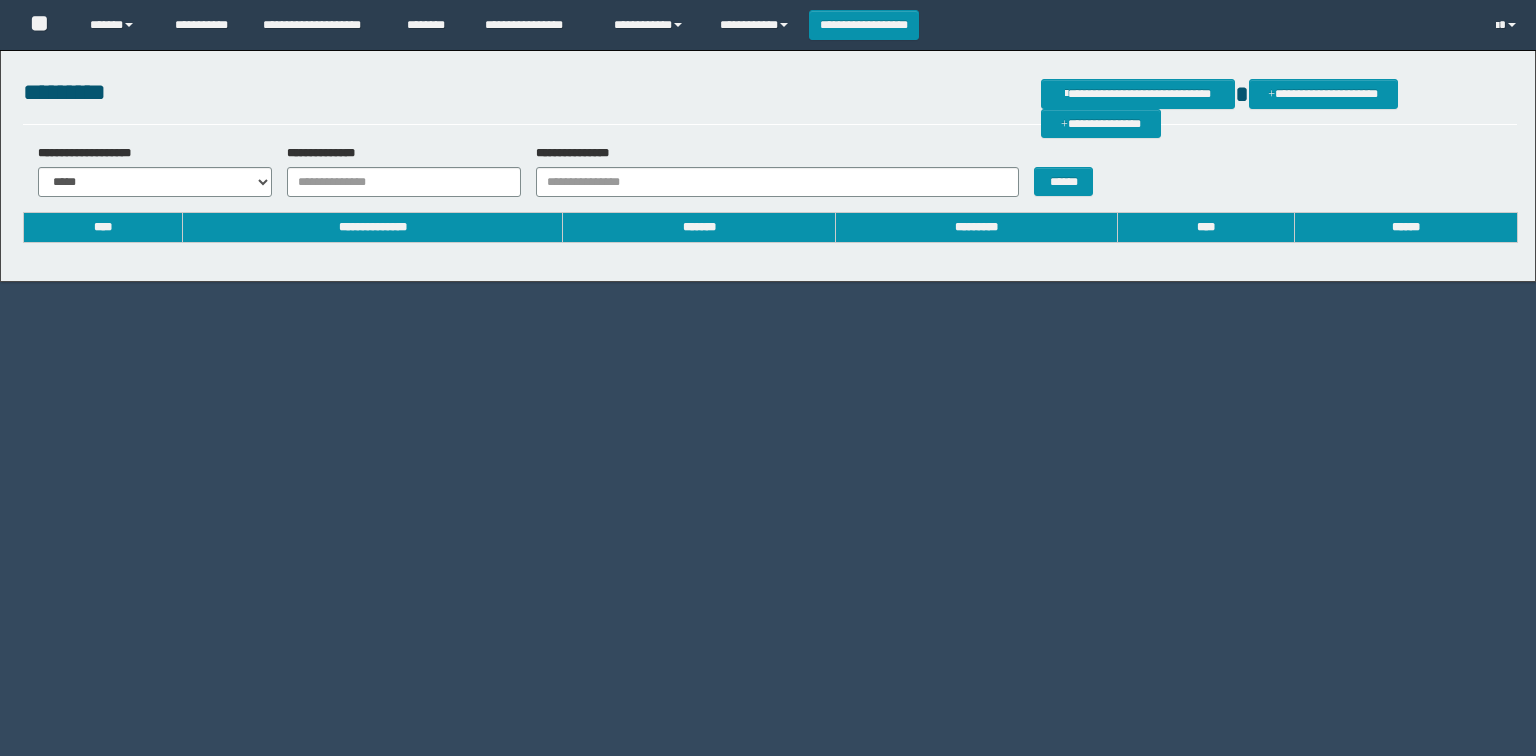 scroll, scrollTop: 0, scrollLeft: 0, axis: both 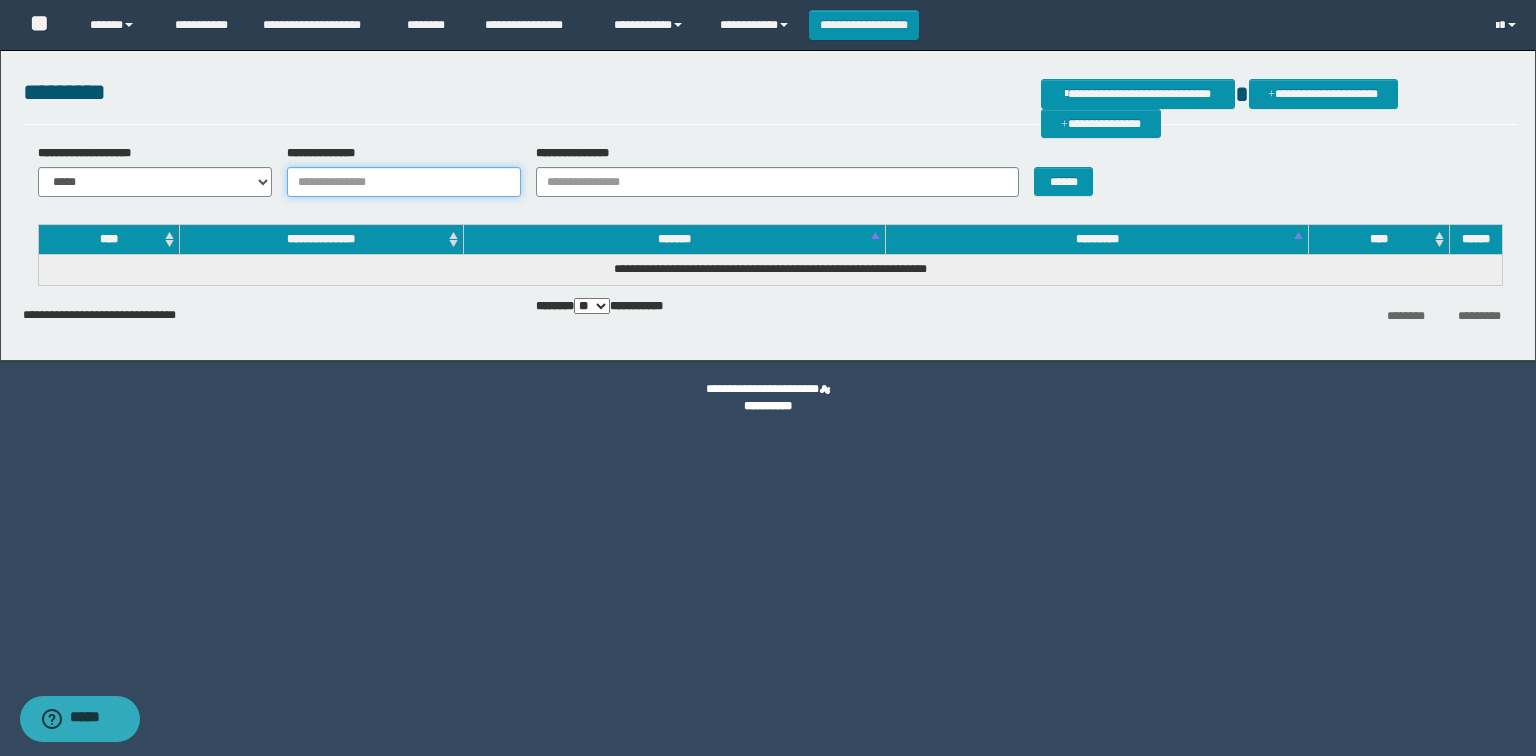 click on "**********" at bounding box center [404, 182] 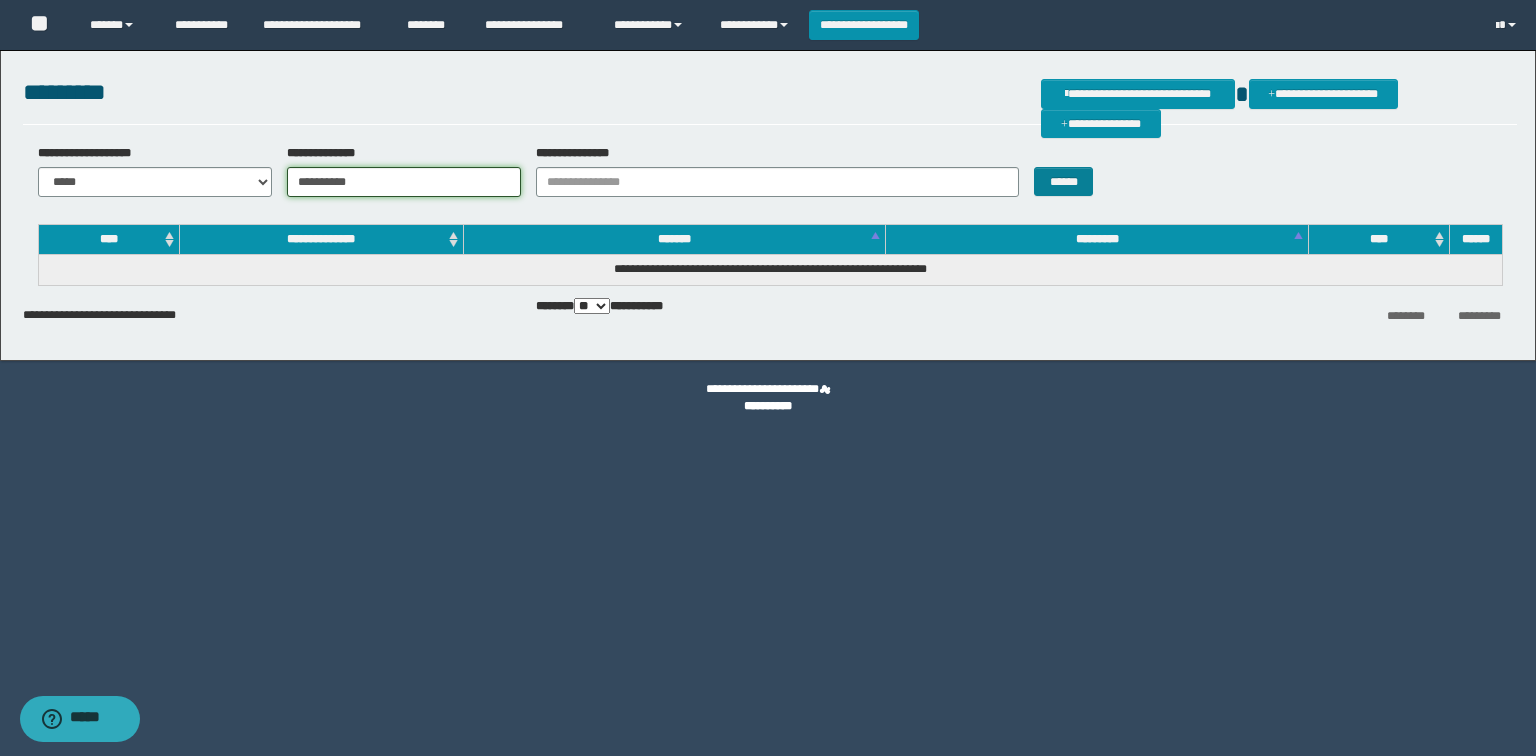 type on "**********" 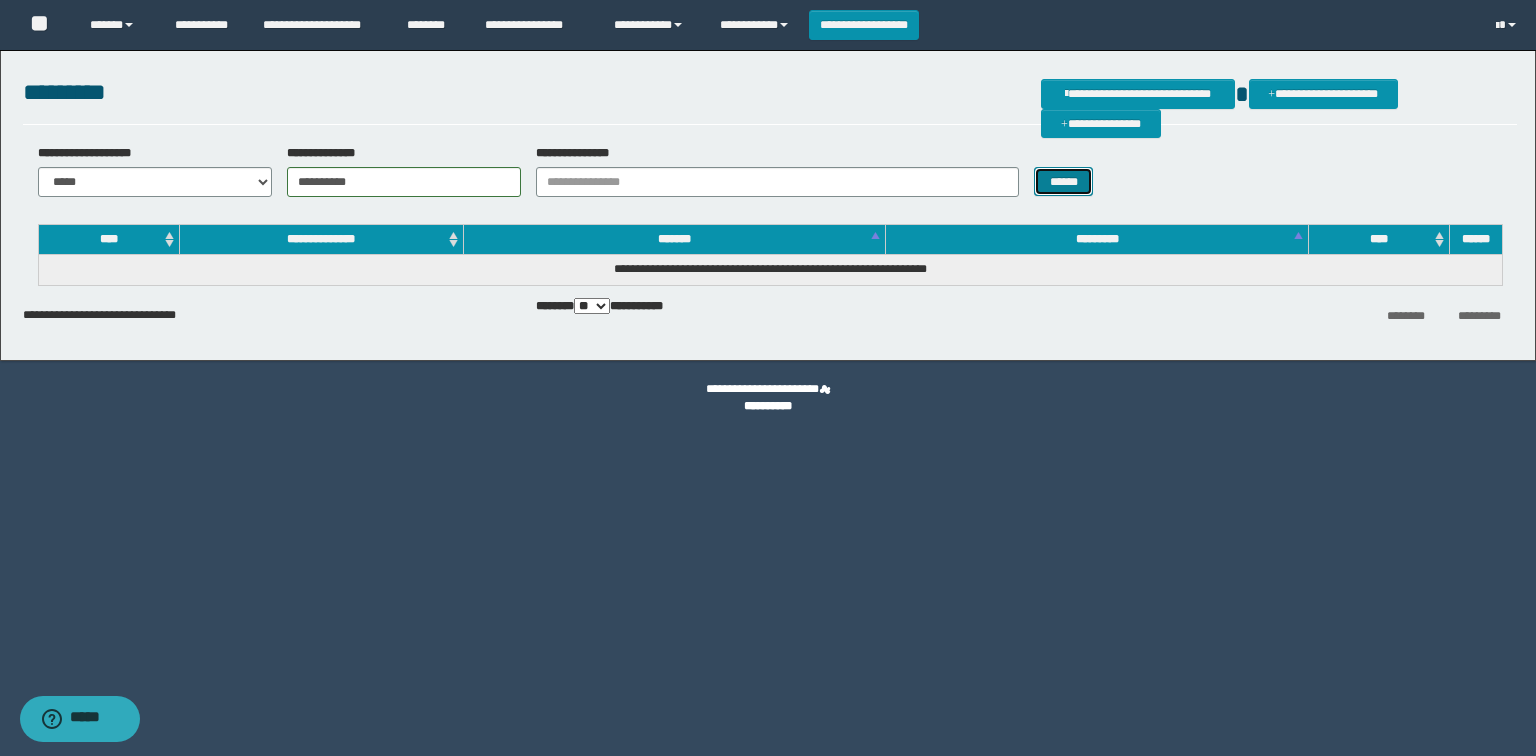 click on "******" at bounding box center (1063, 182) 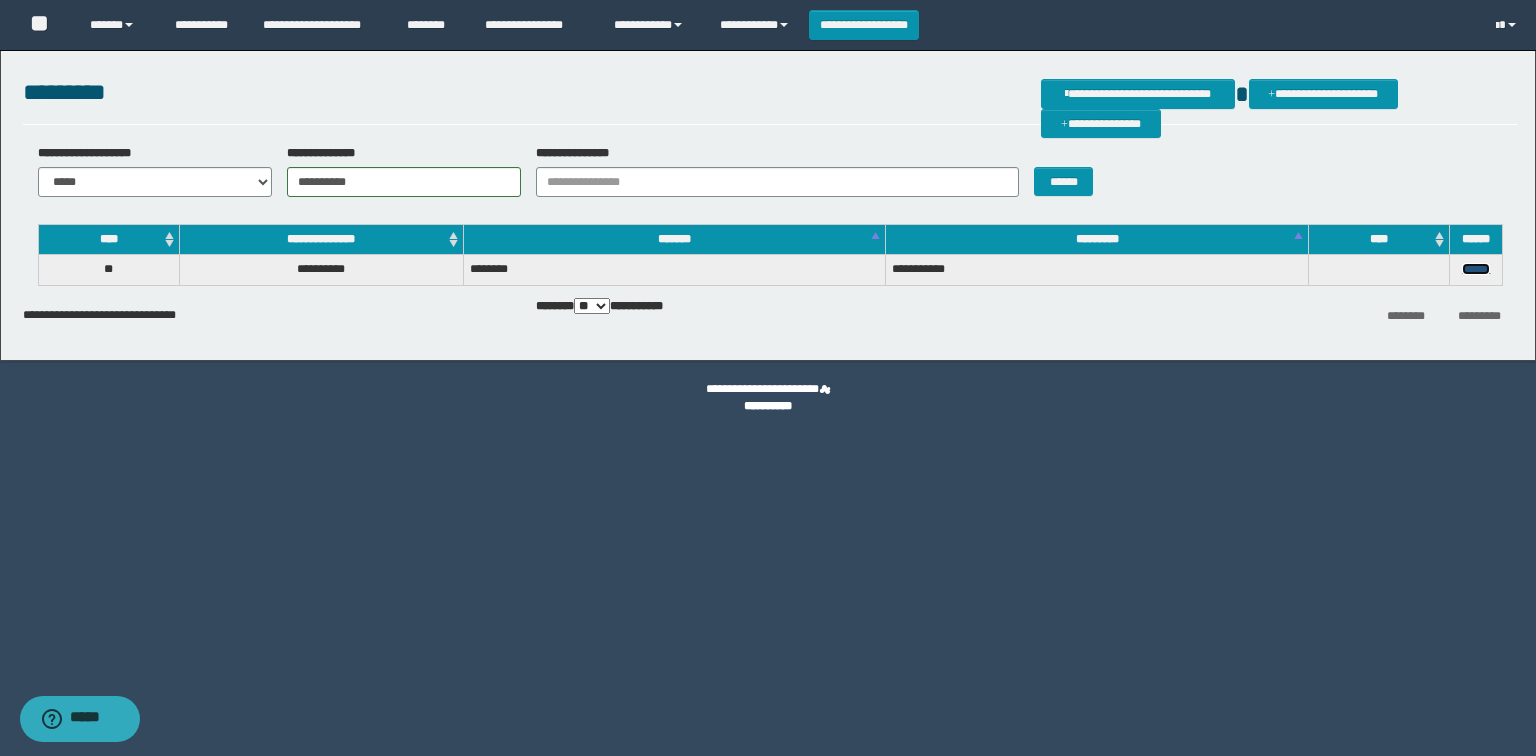 click on "******" at bounding box center (1476, 269) 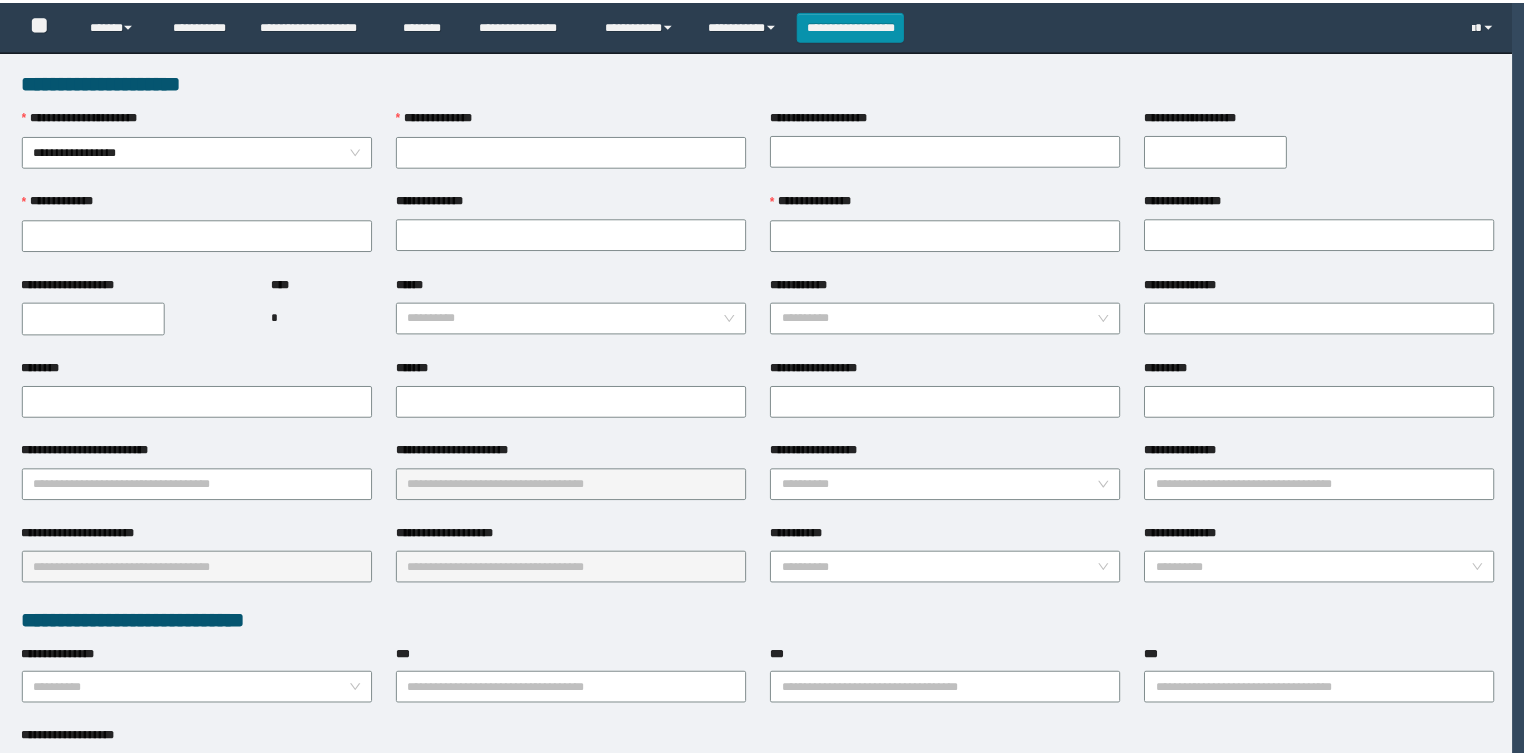 scroll, scrollTop: 0, scrollLeft: 0, axis: both 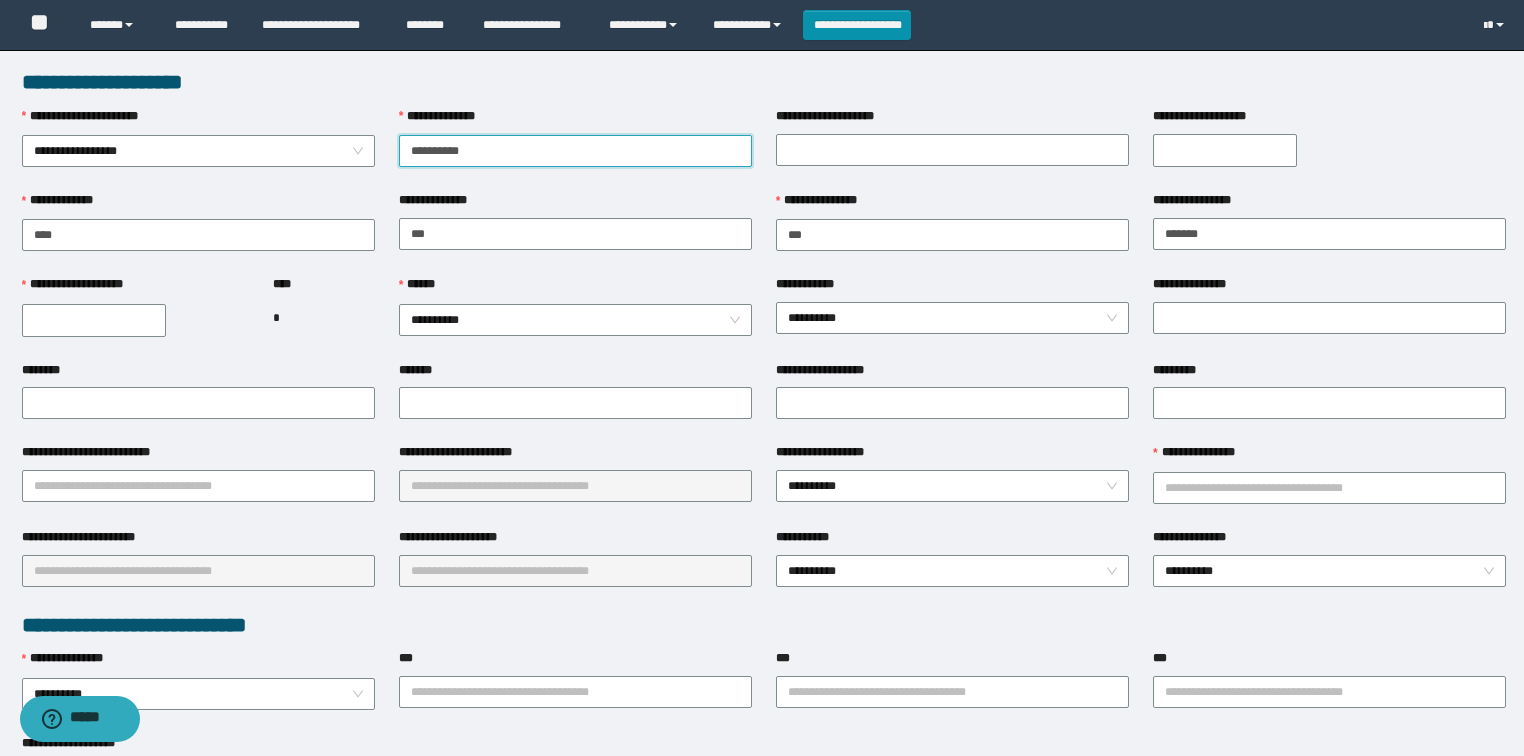 drag, startPoint x: 493, startPoint y: 123, endPoint x: 416, endPoint y: 116, distance: 77.31753 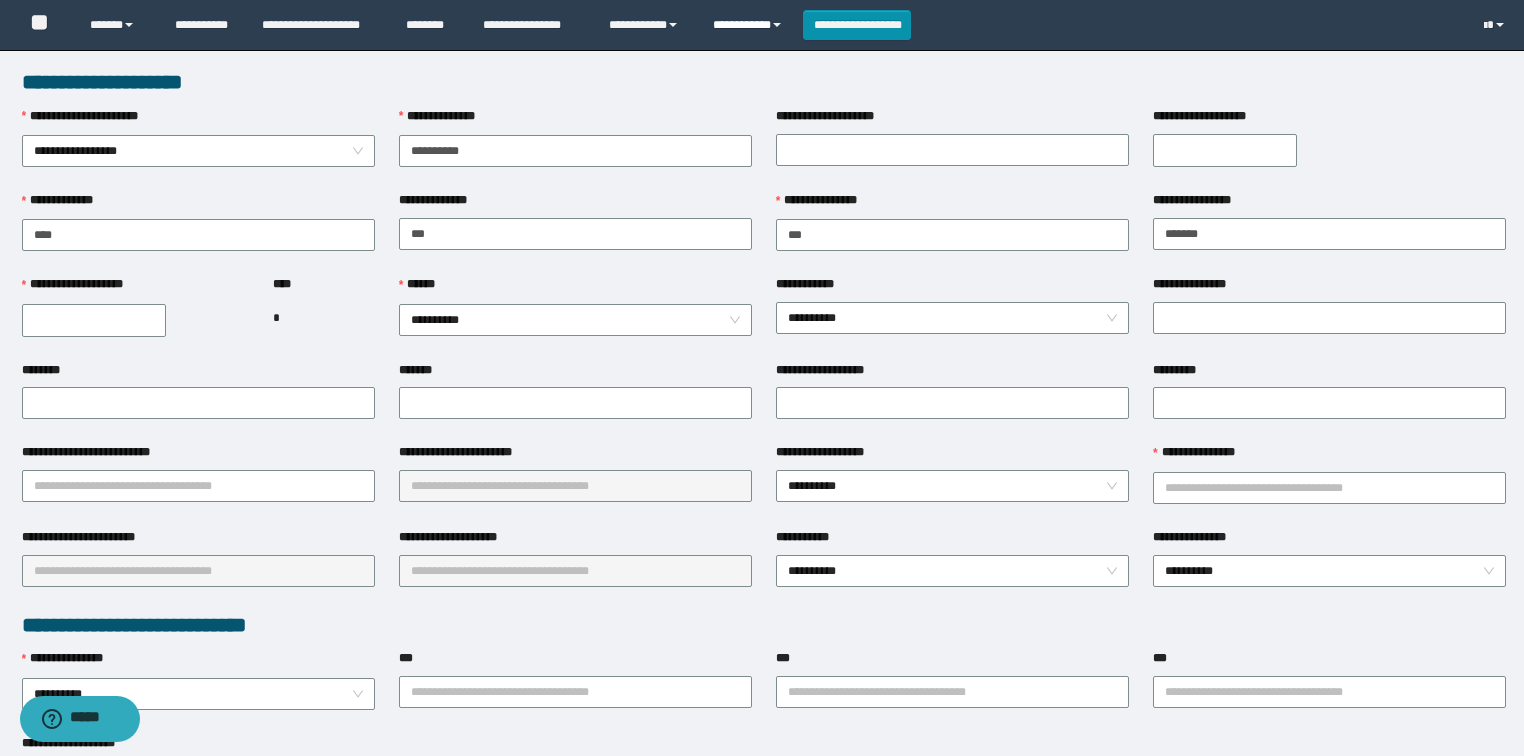 click on "**********" at bounding box center (750, 25) 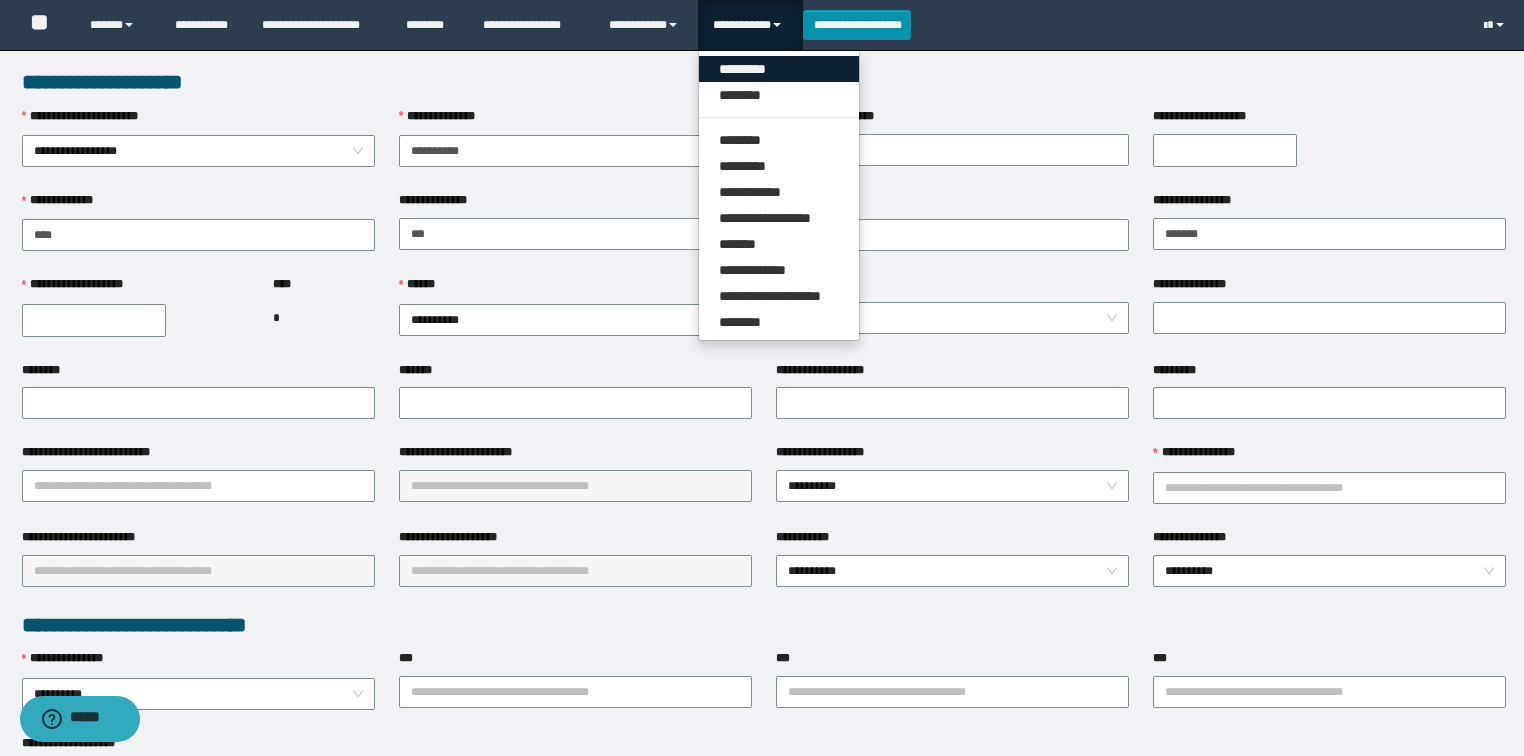 click on "*********" at bounding box center [779, 69] 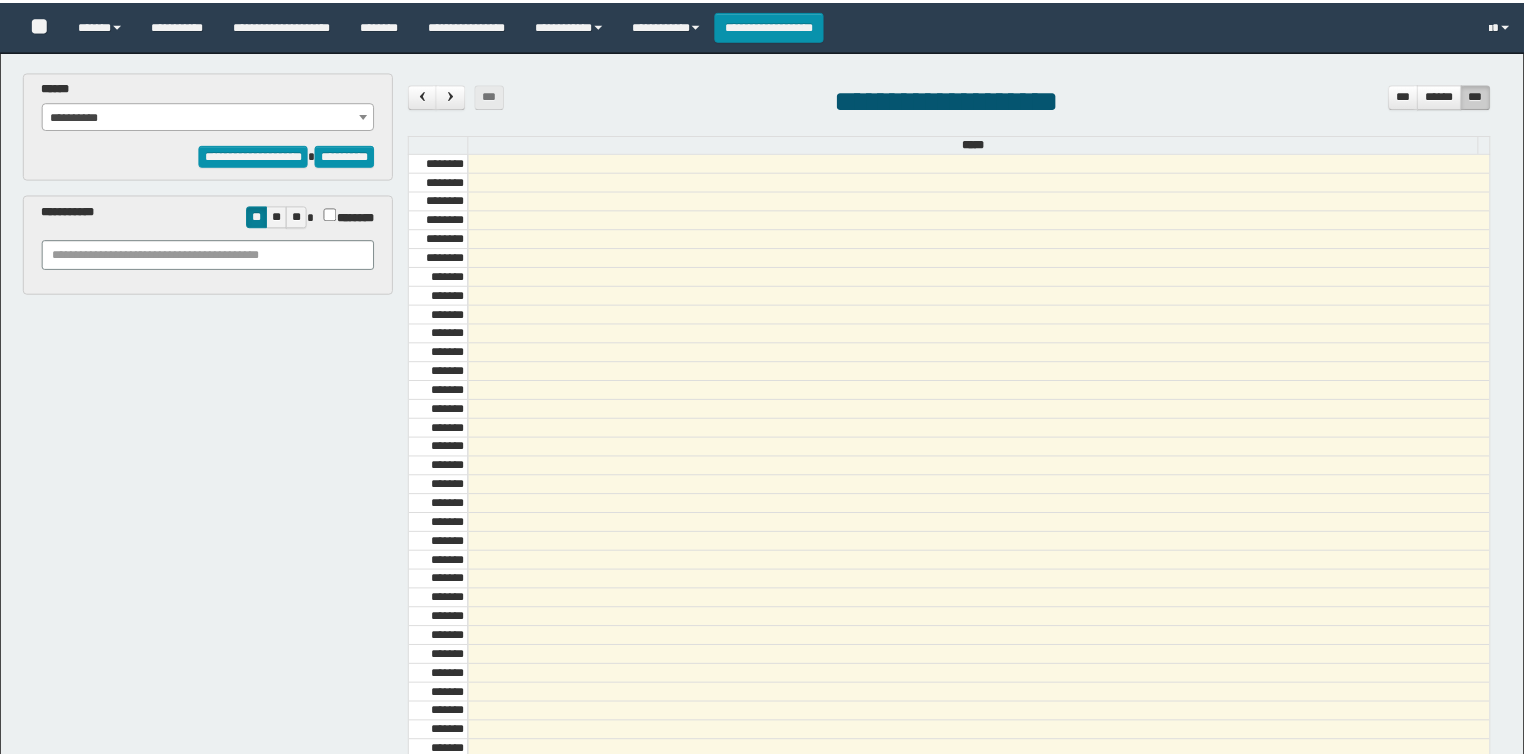 scroll, scrollTop: 0, scrollLeft: 0, axis: both 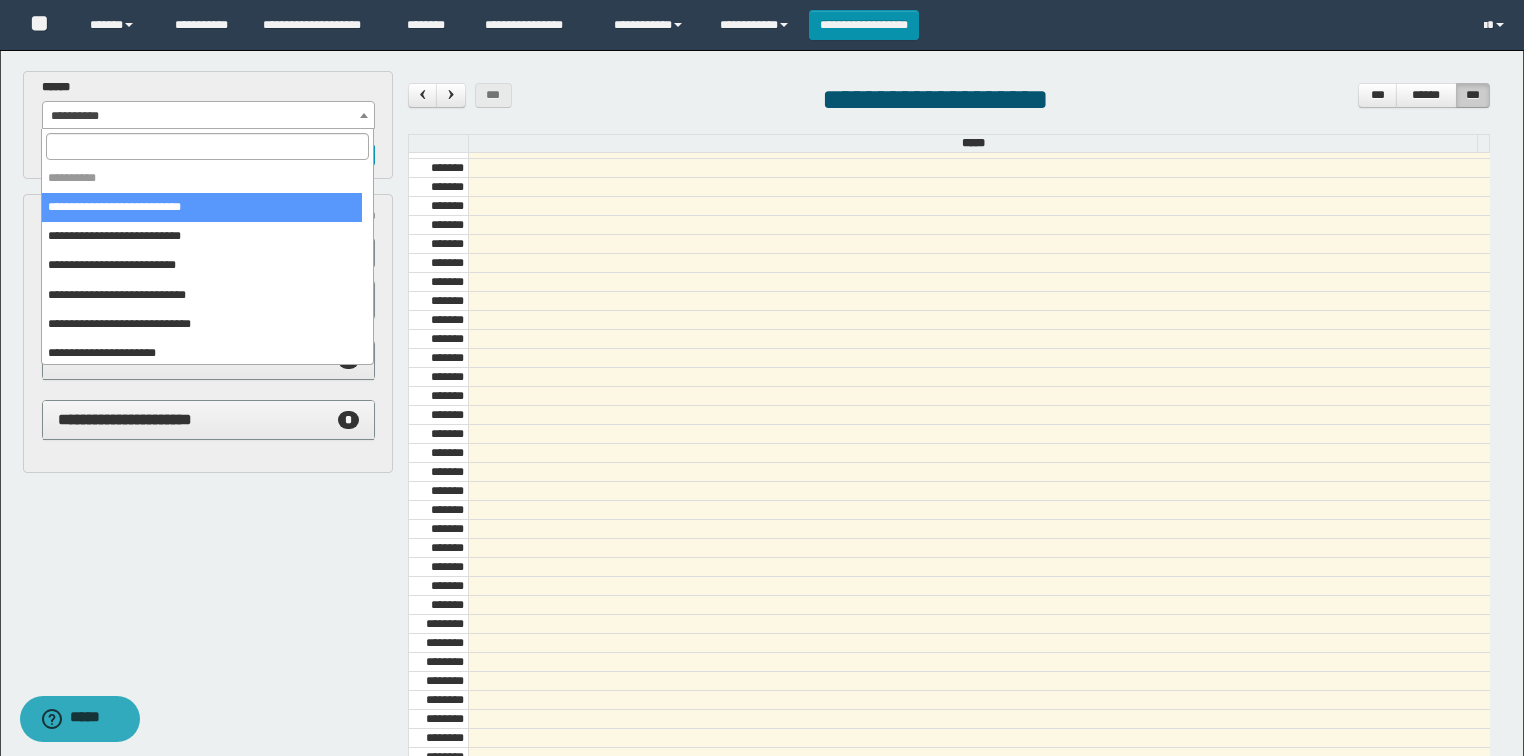 click on "**********" at bounding box center [209, 116] 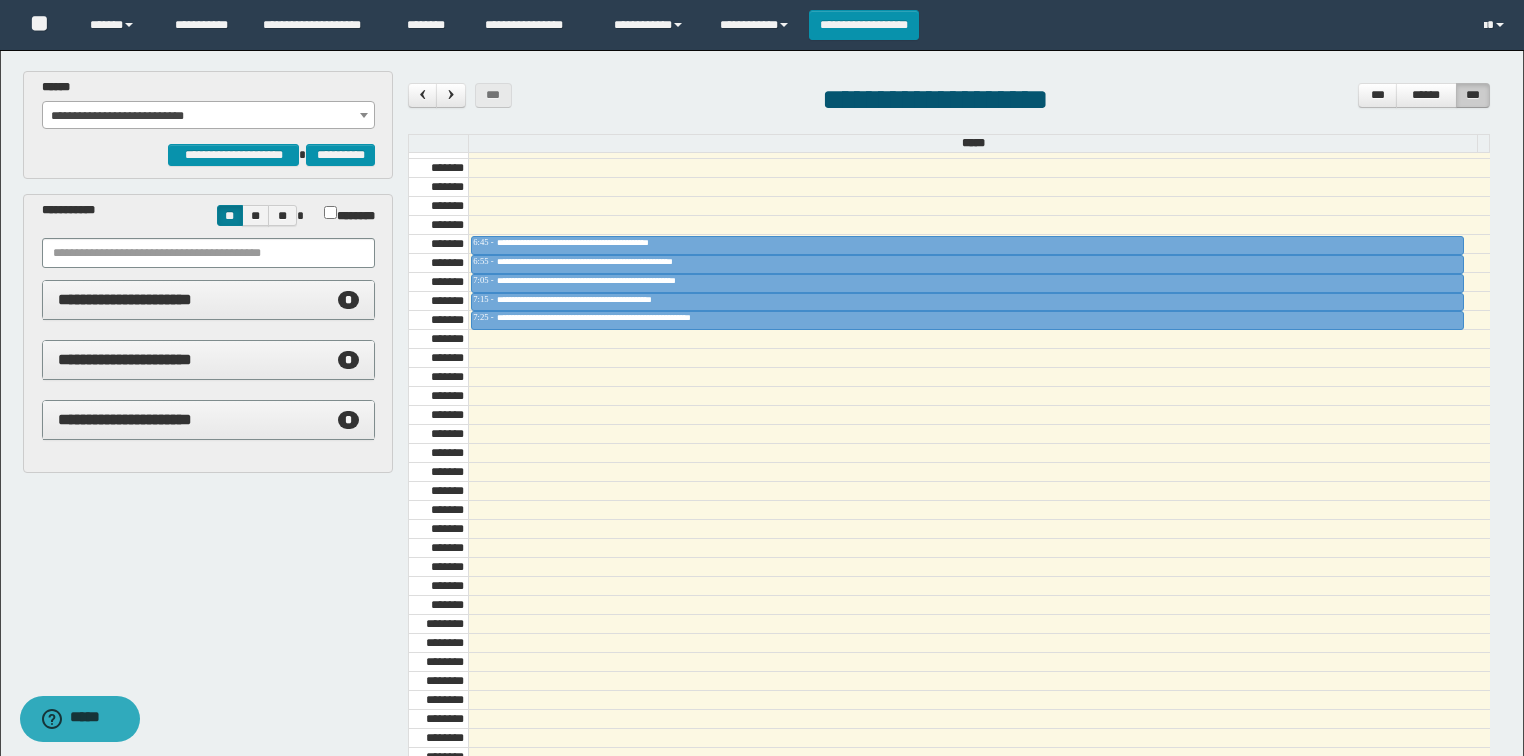 click on "**********" at bounding box center [209, 116] 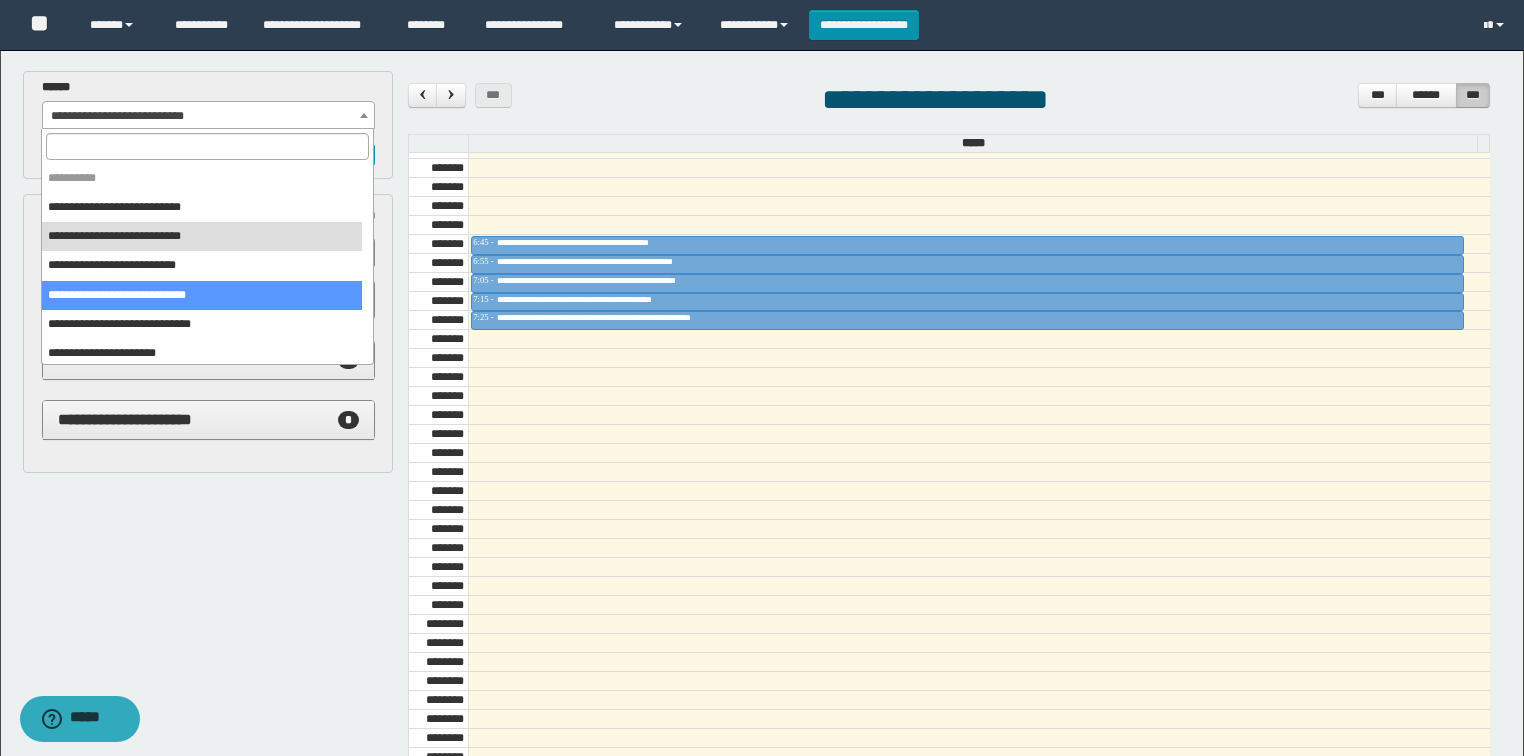 select on "******" 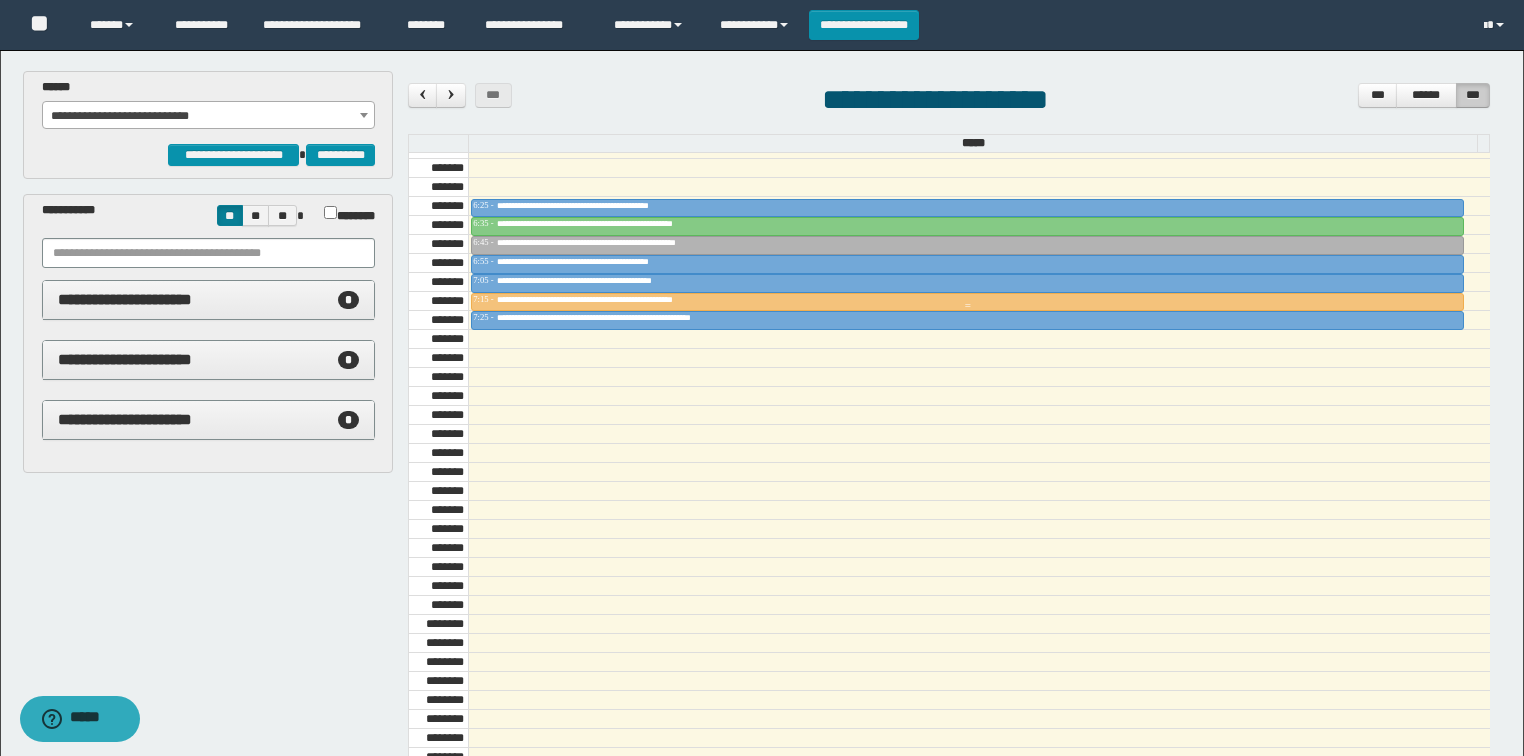 click at bounding box center [967, 306] 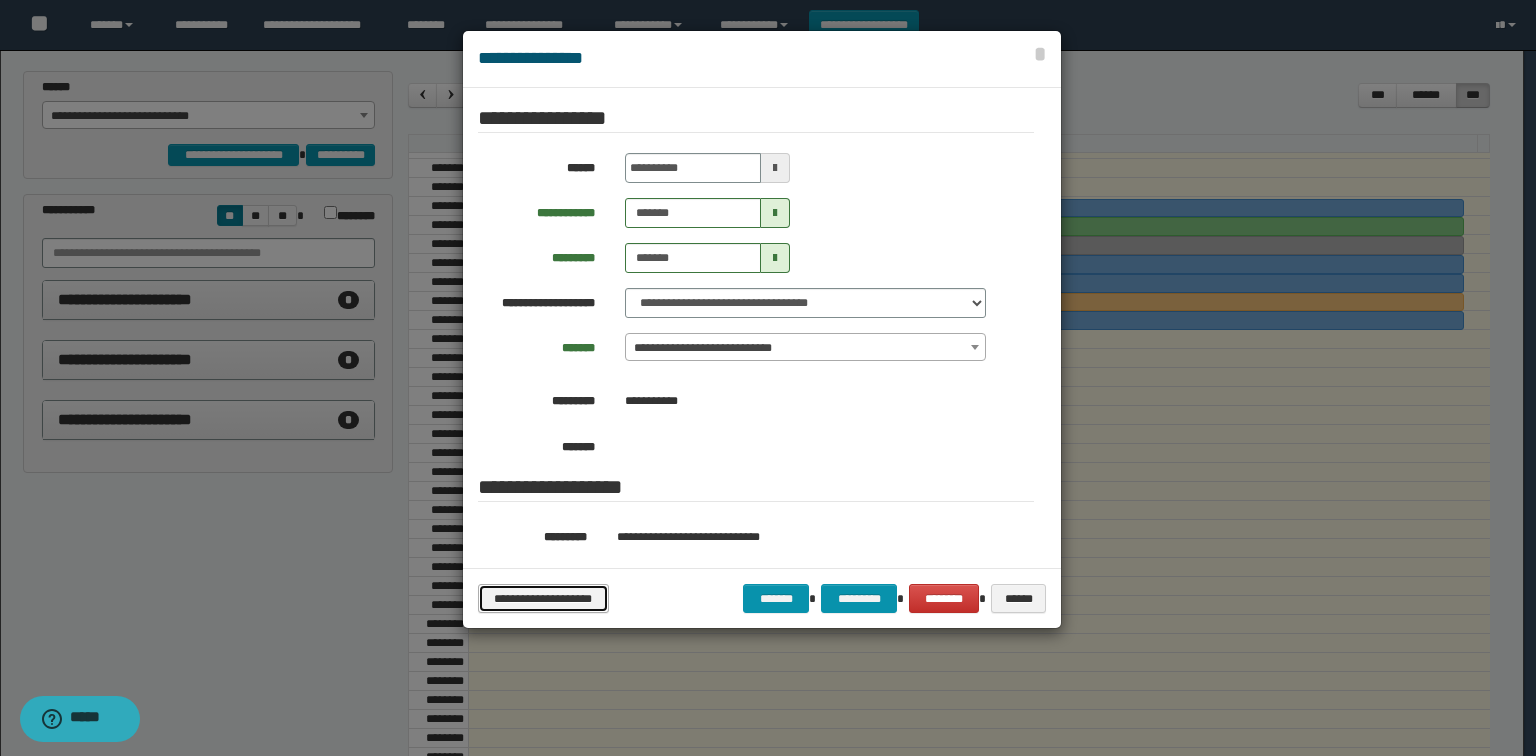 click on "**********" at bounding box center (543, 599) 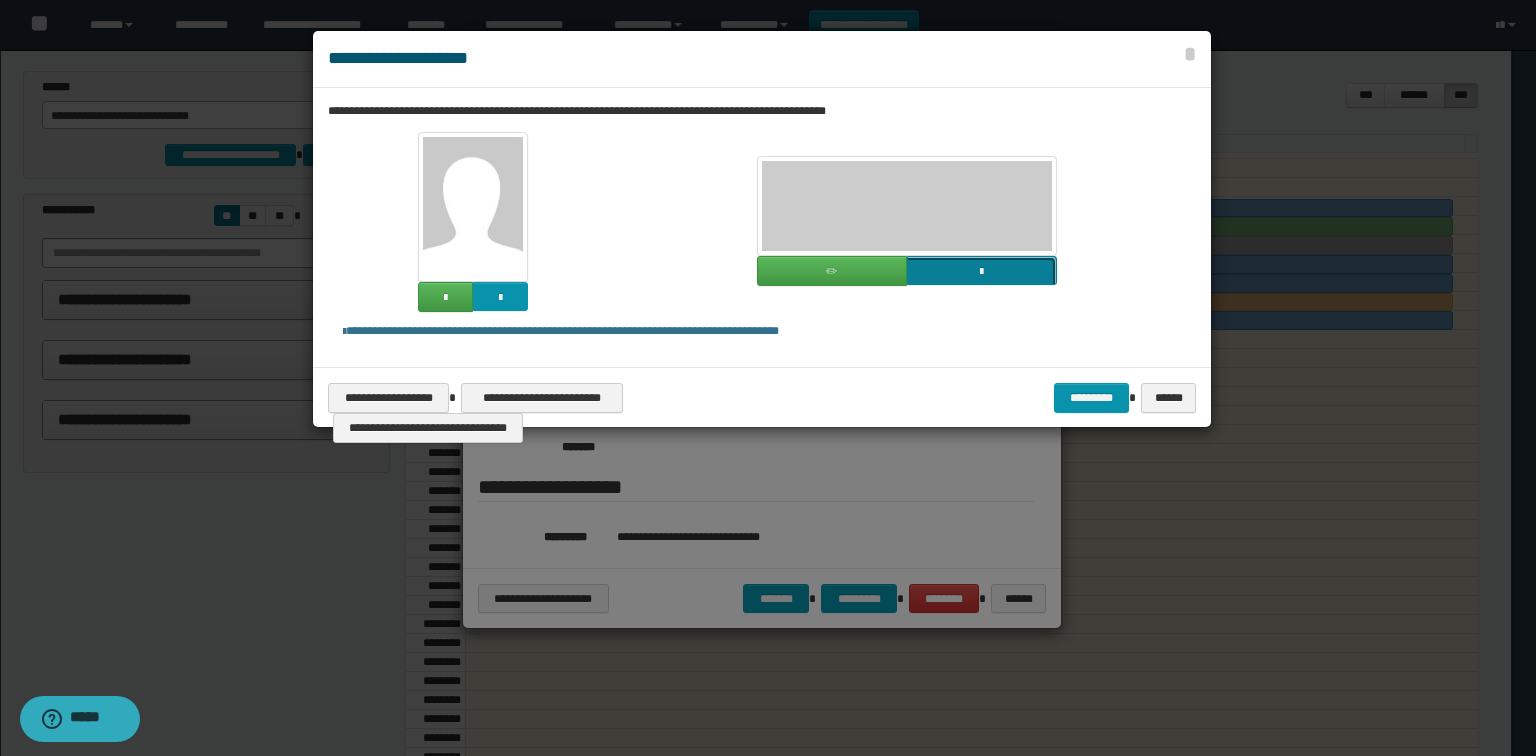 click at bounding box center (-835, 407) 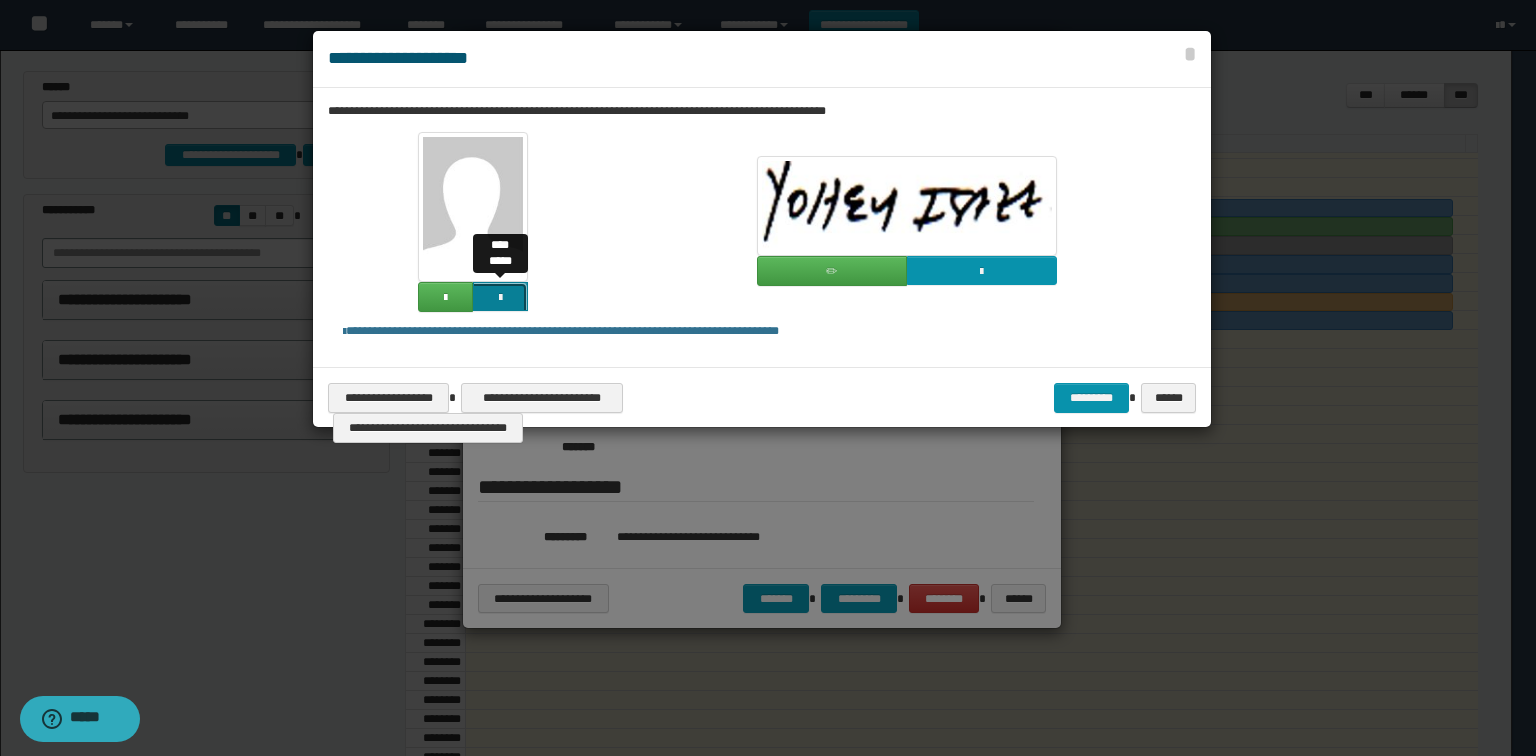 click at bounding box center (-1364, 433) 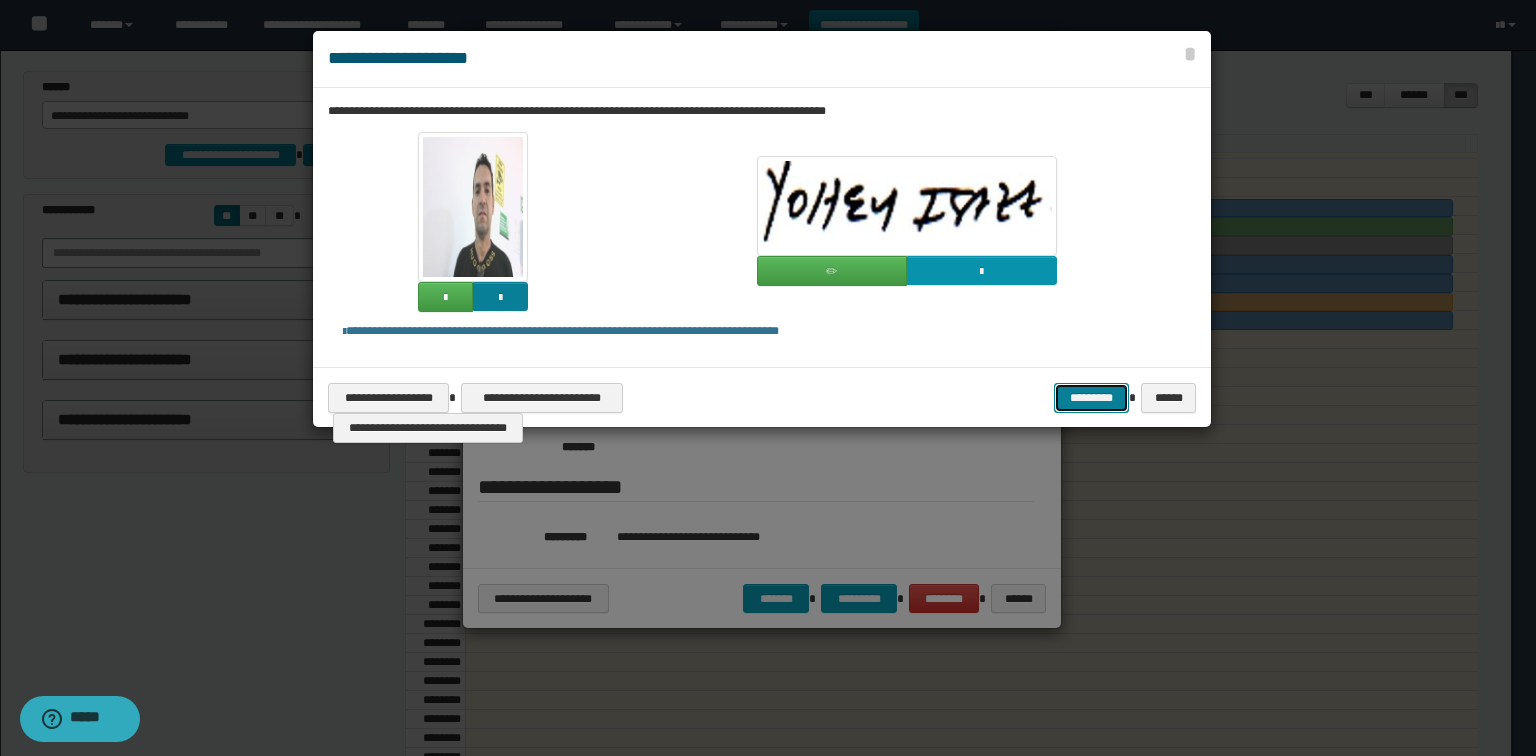 click on "*********" at bounding box center (1091, 398) 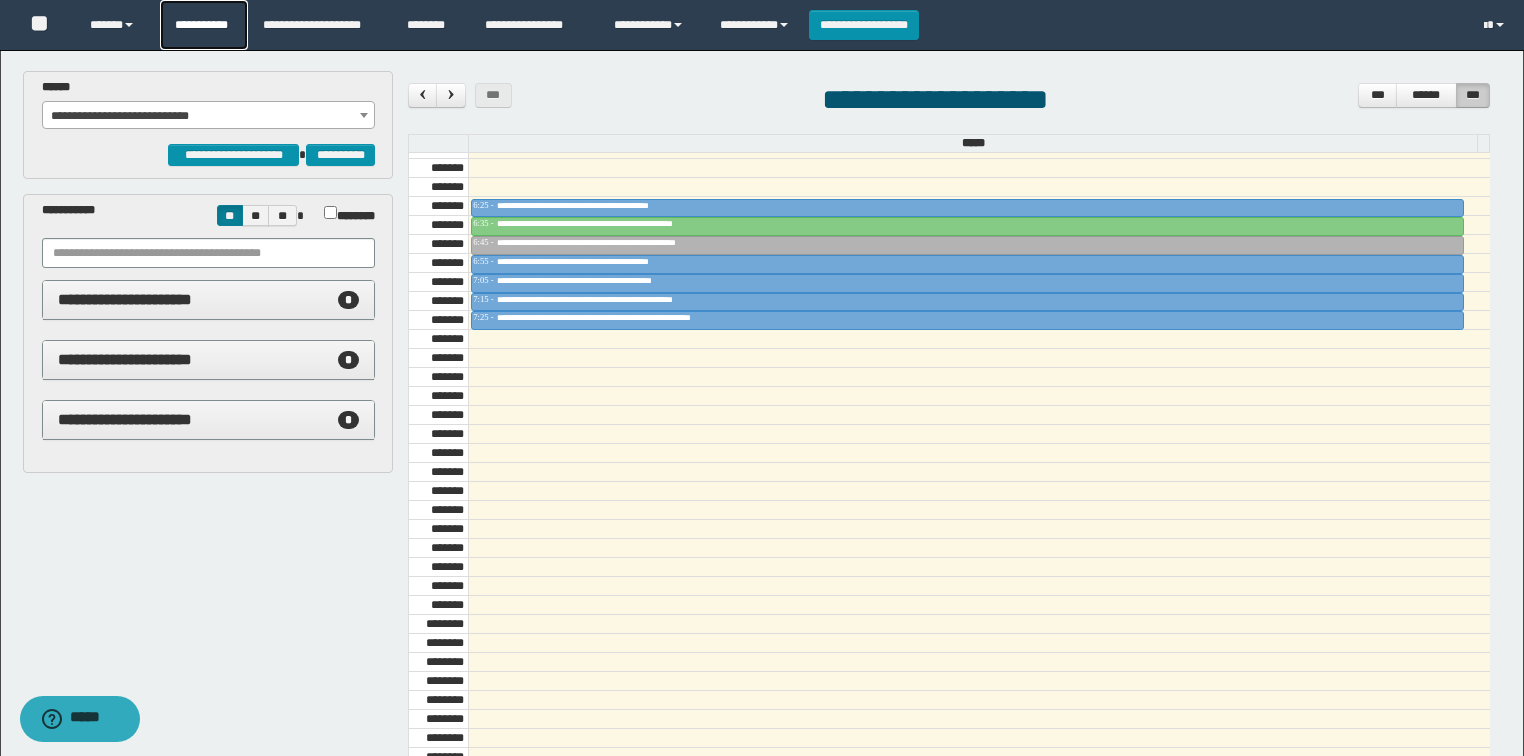 click on "**********" at bounding box center [204, 25] 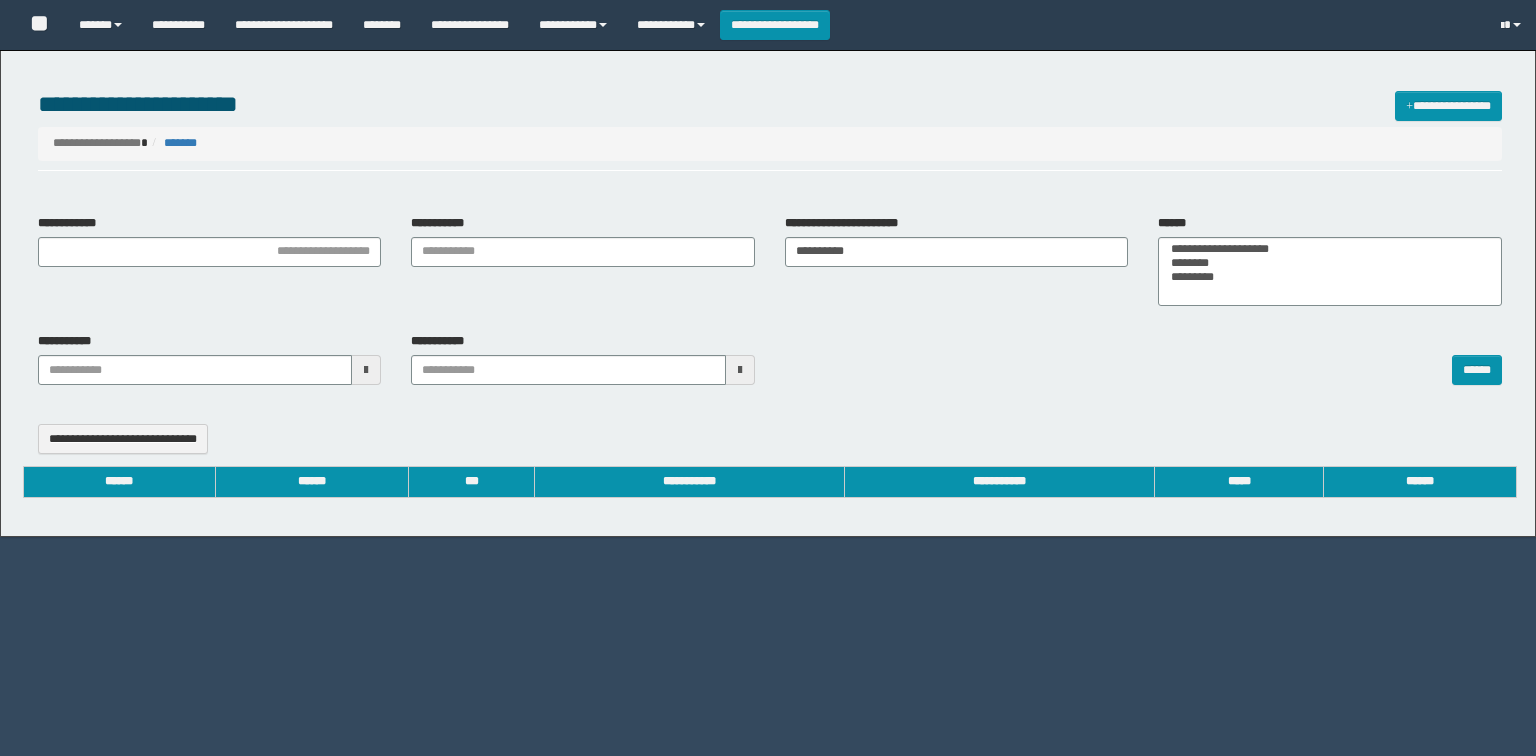select 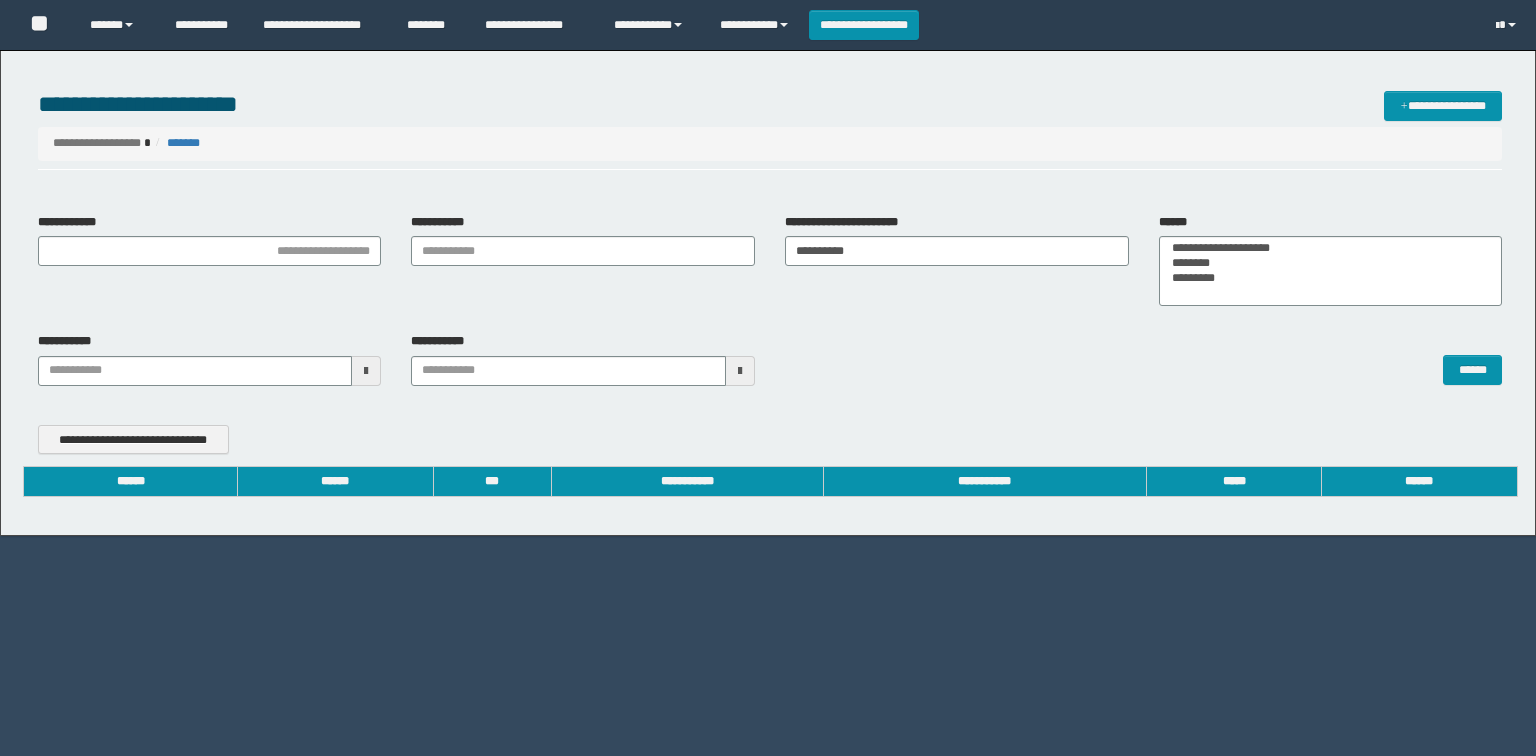 scroll, scrollTop: 0, scrollLeft: 0, axis: both 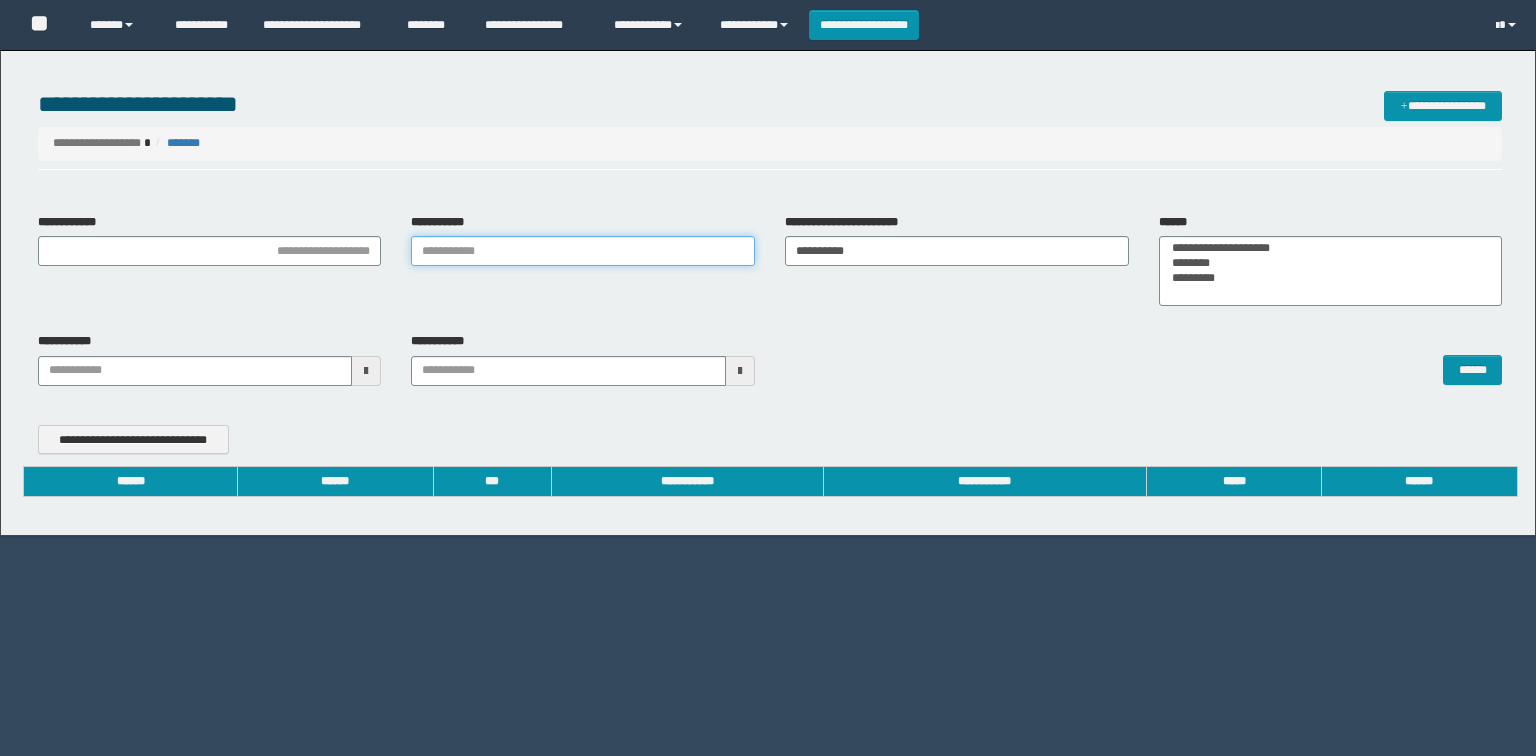 click on "**********" at bounding box center [583, 251] 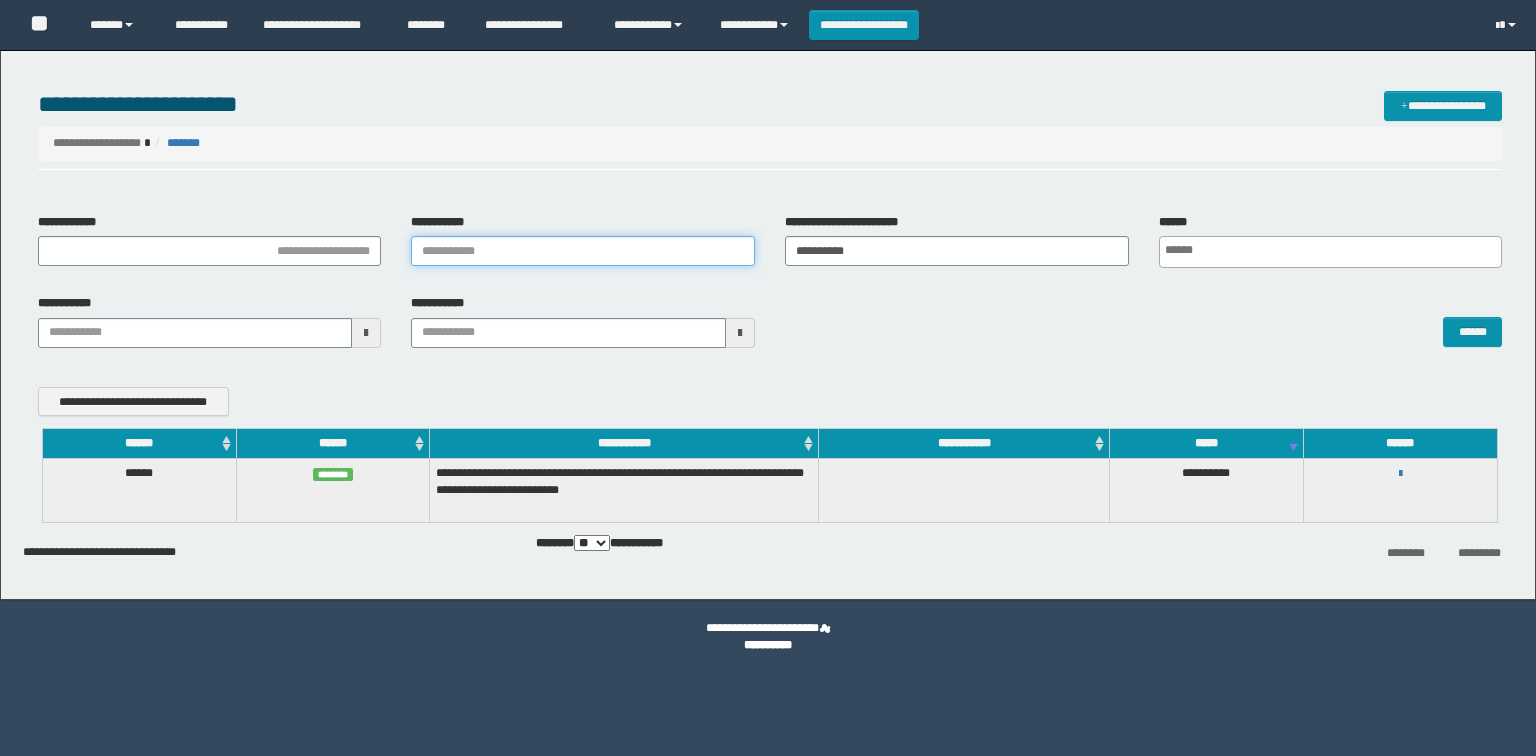 scroll, scrollTop: 0, scrollLeft: 0, axis: both 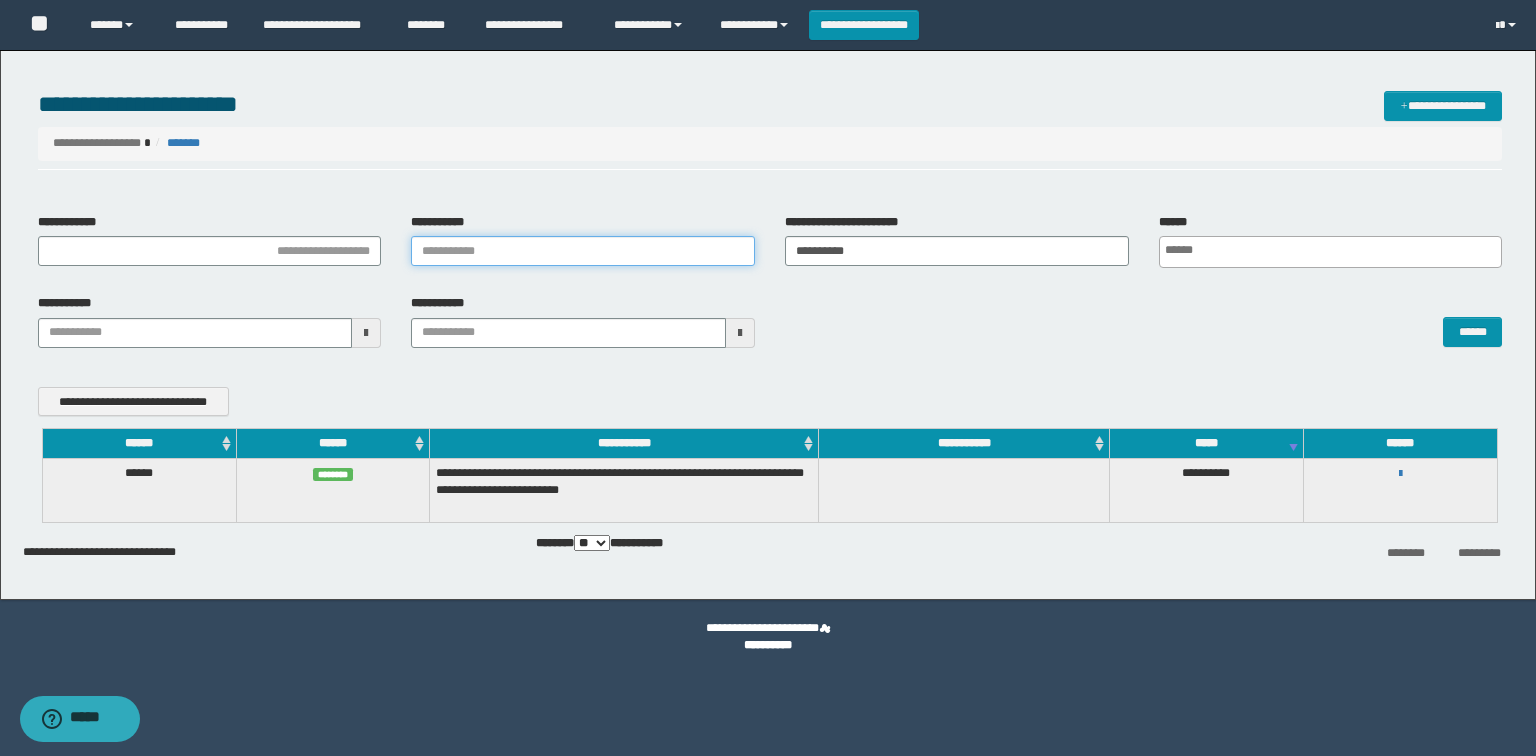 type on "*" 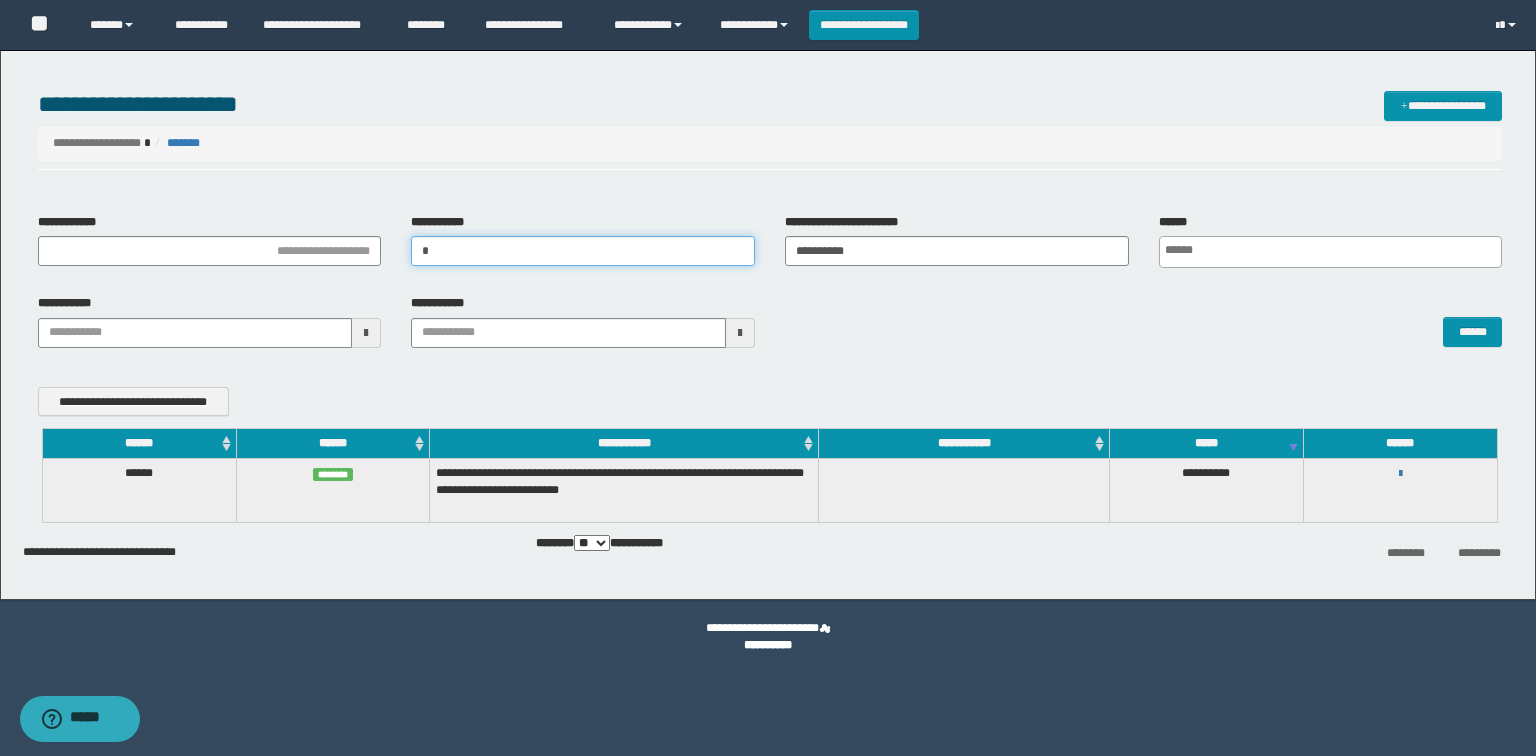 type 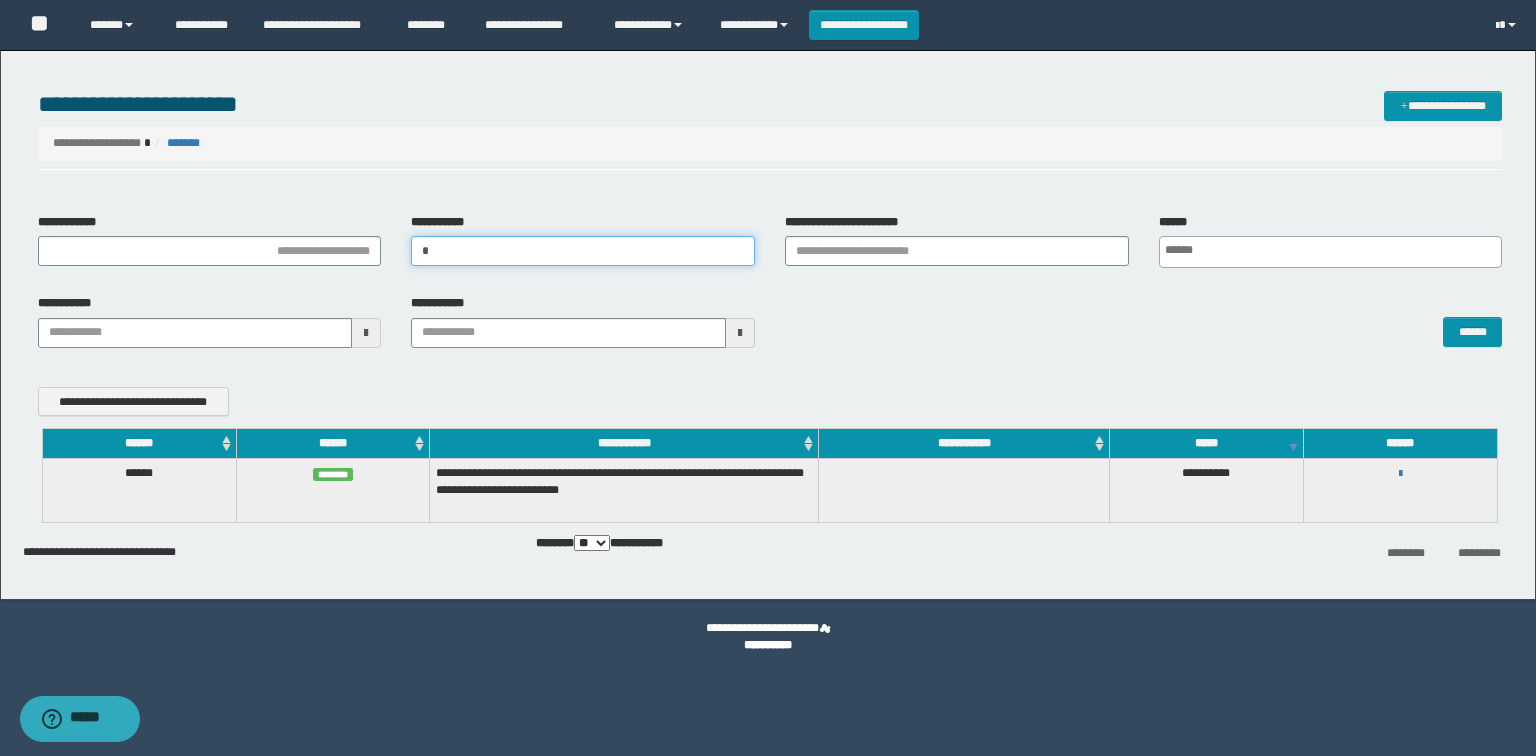 type on "**" 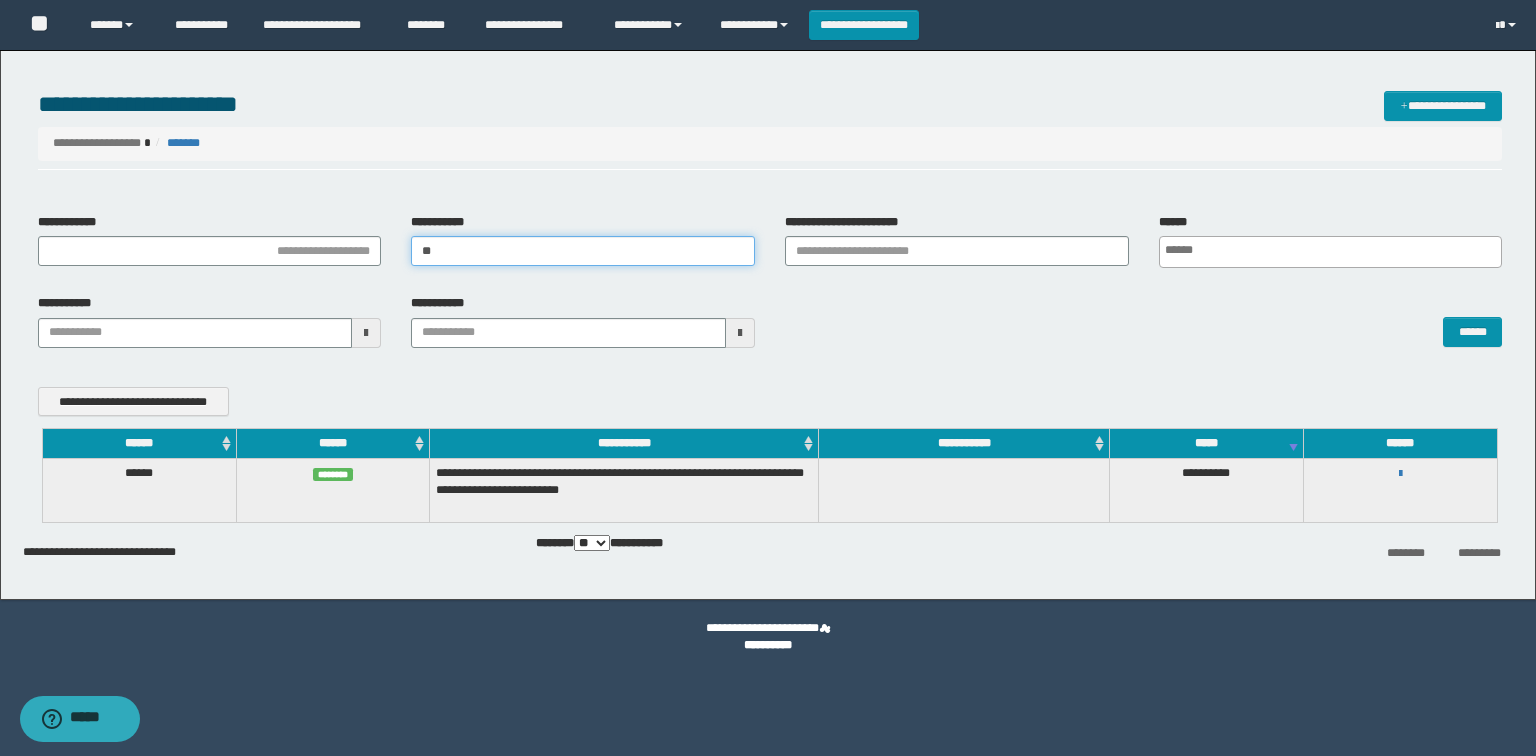 type 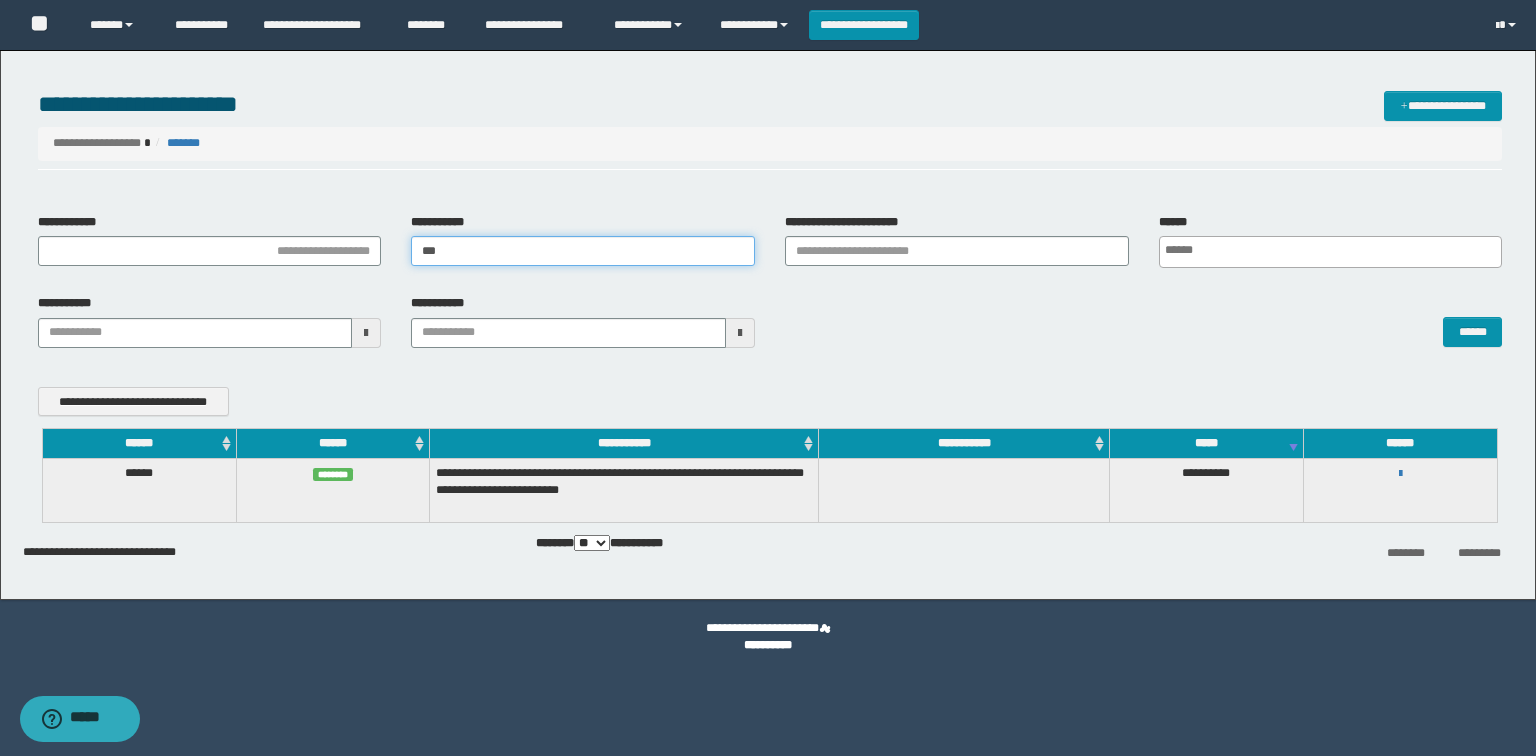 type 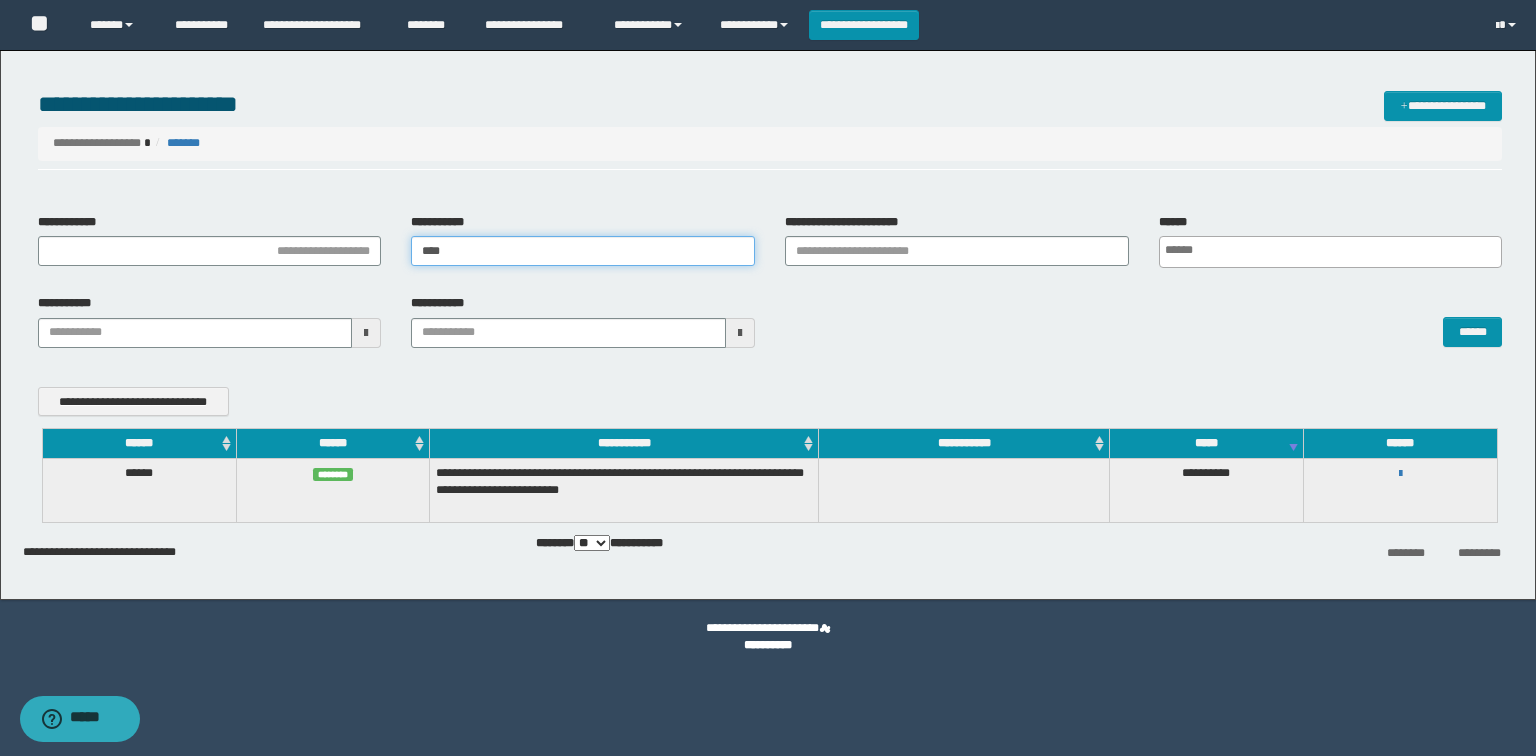 type 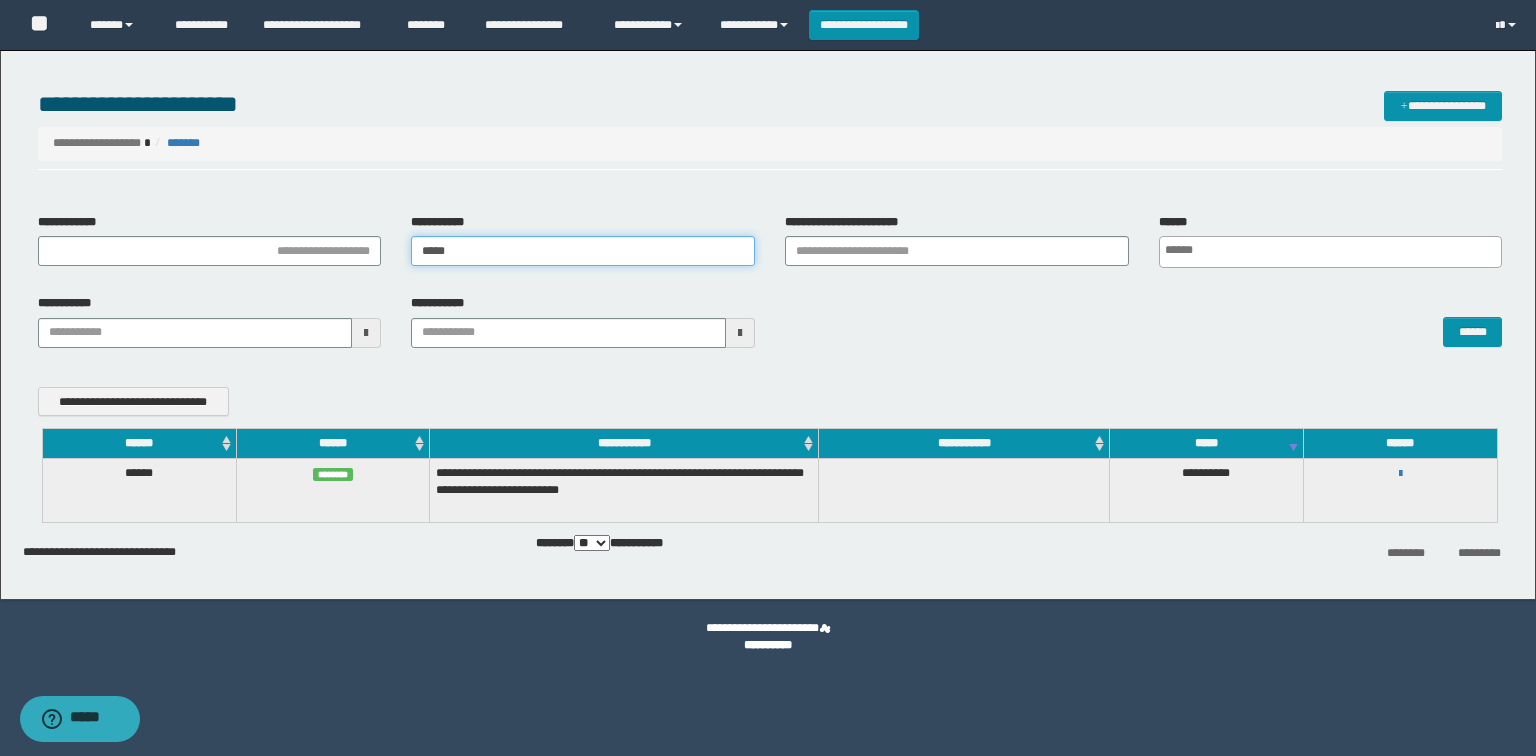type 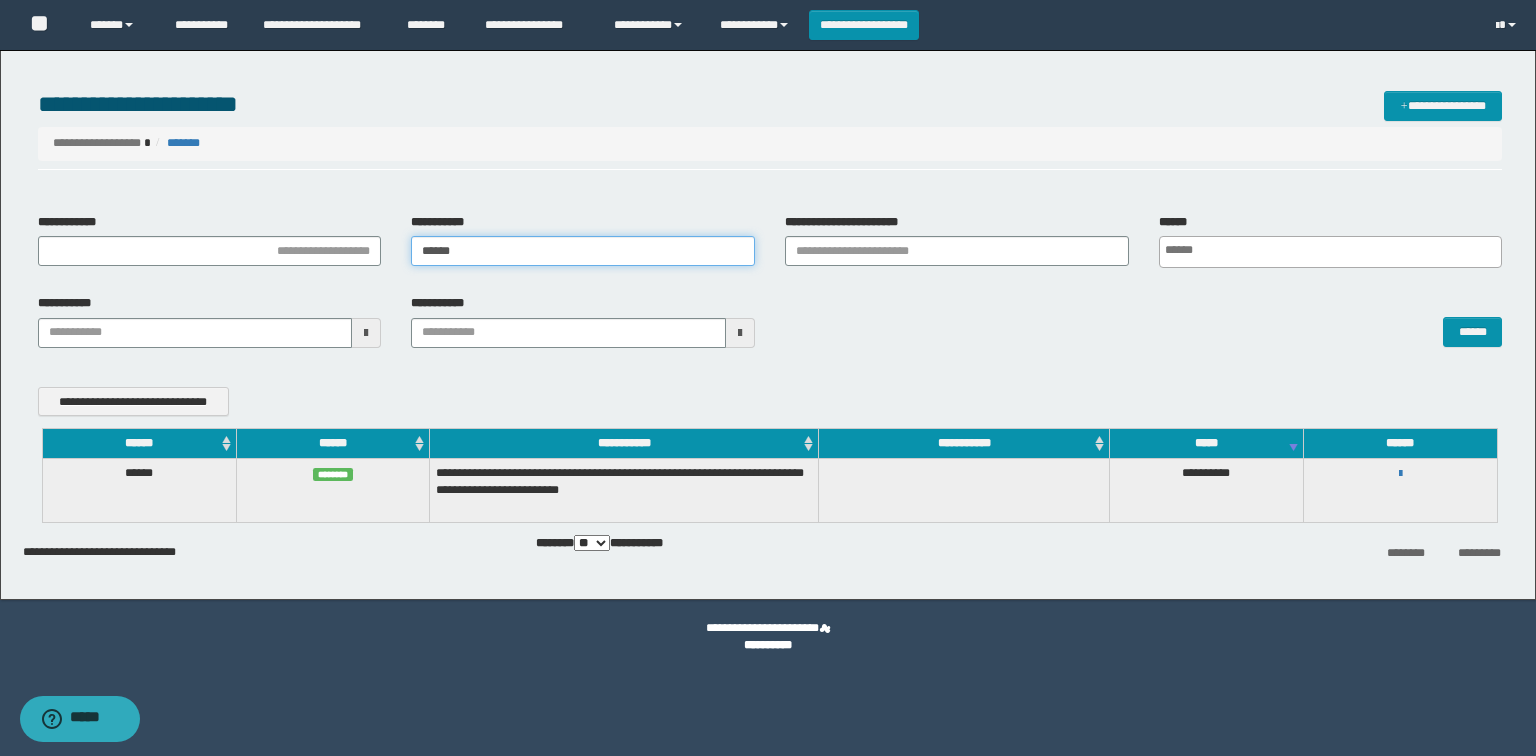 type 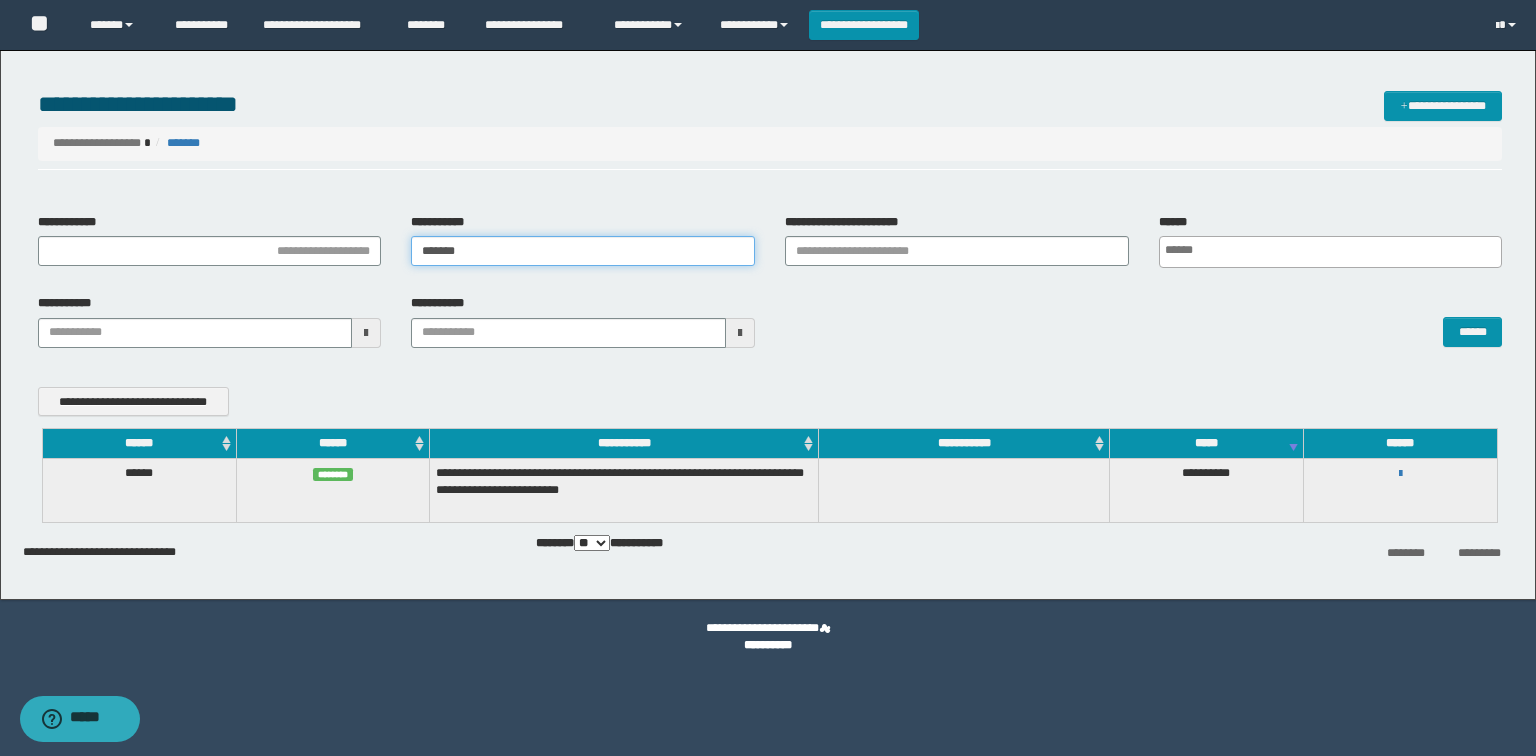 type 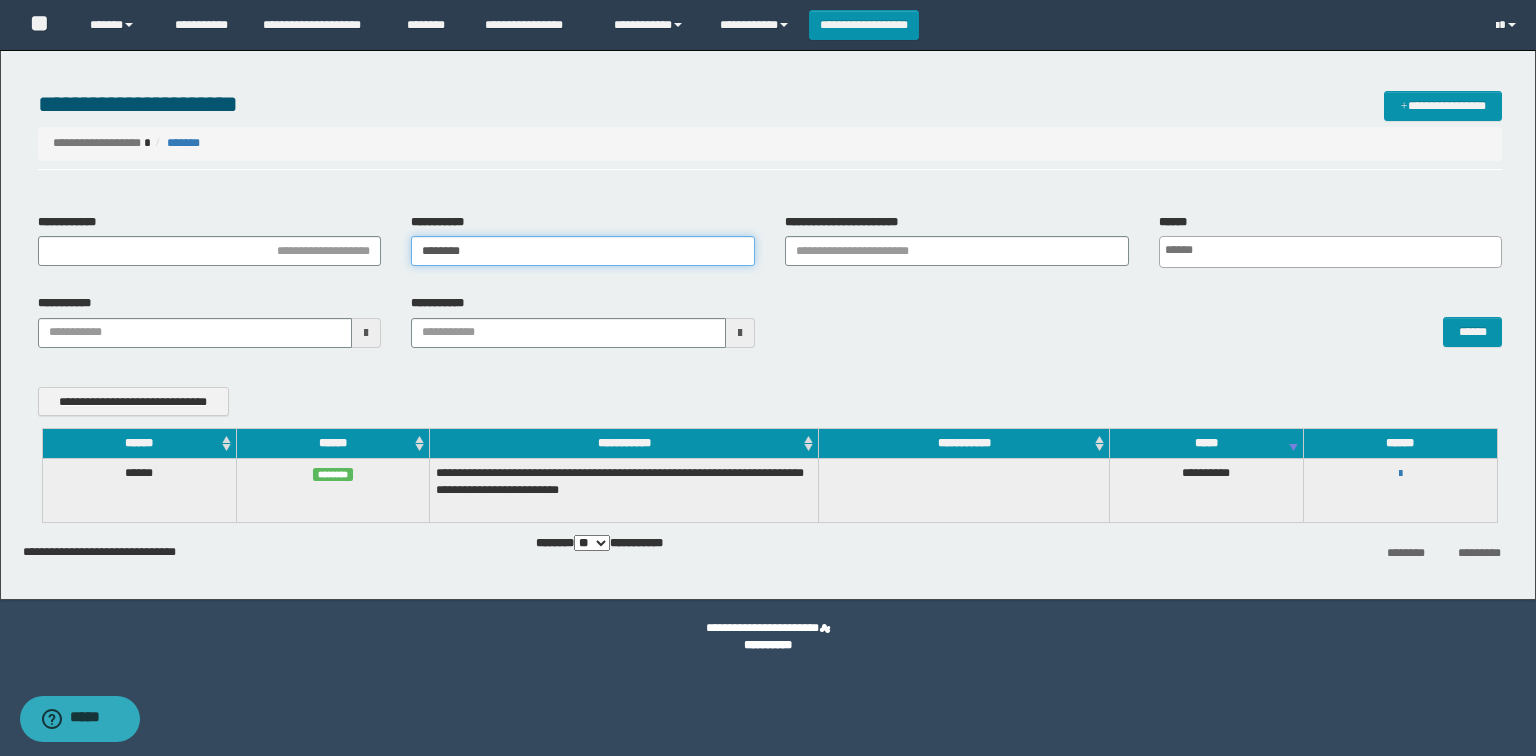 type 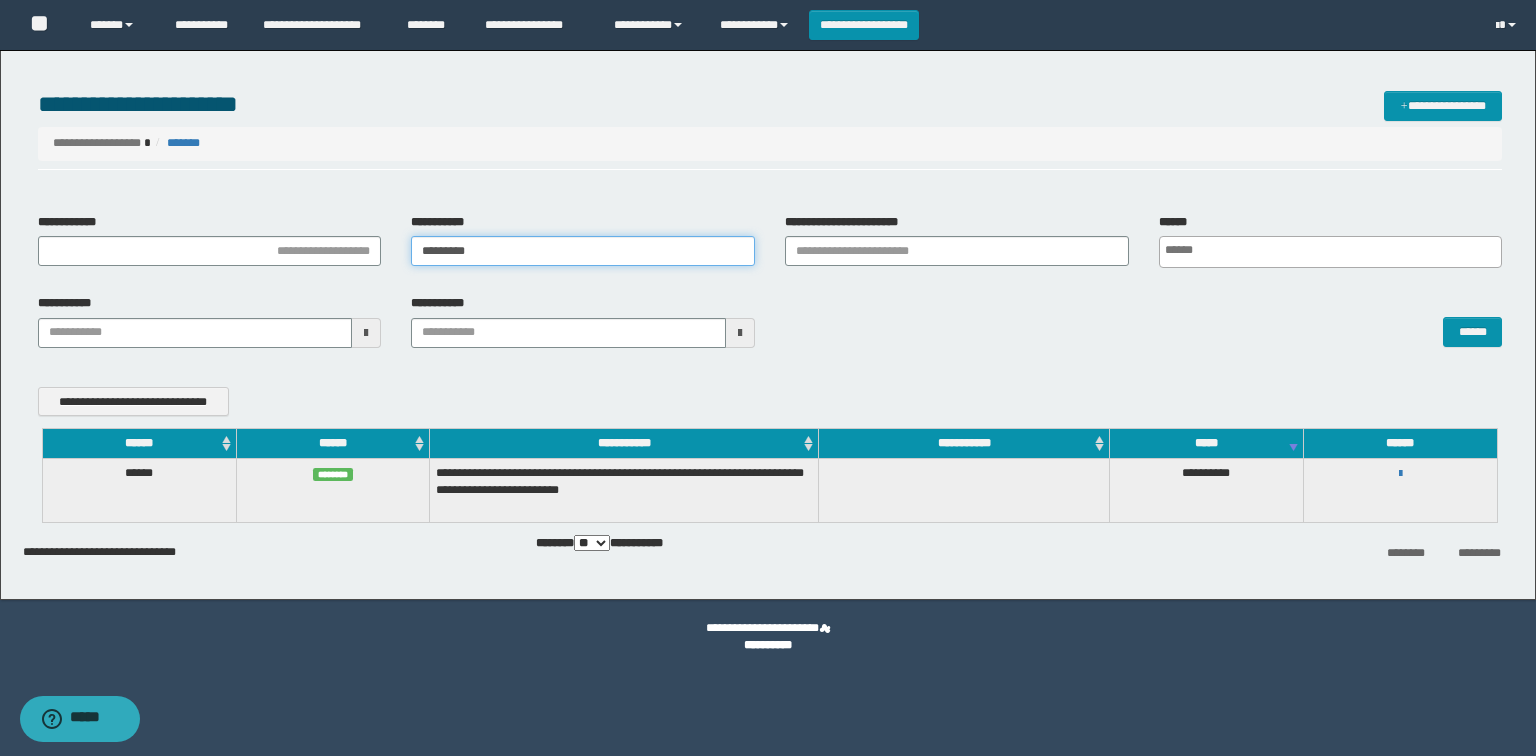 type 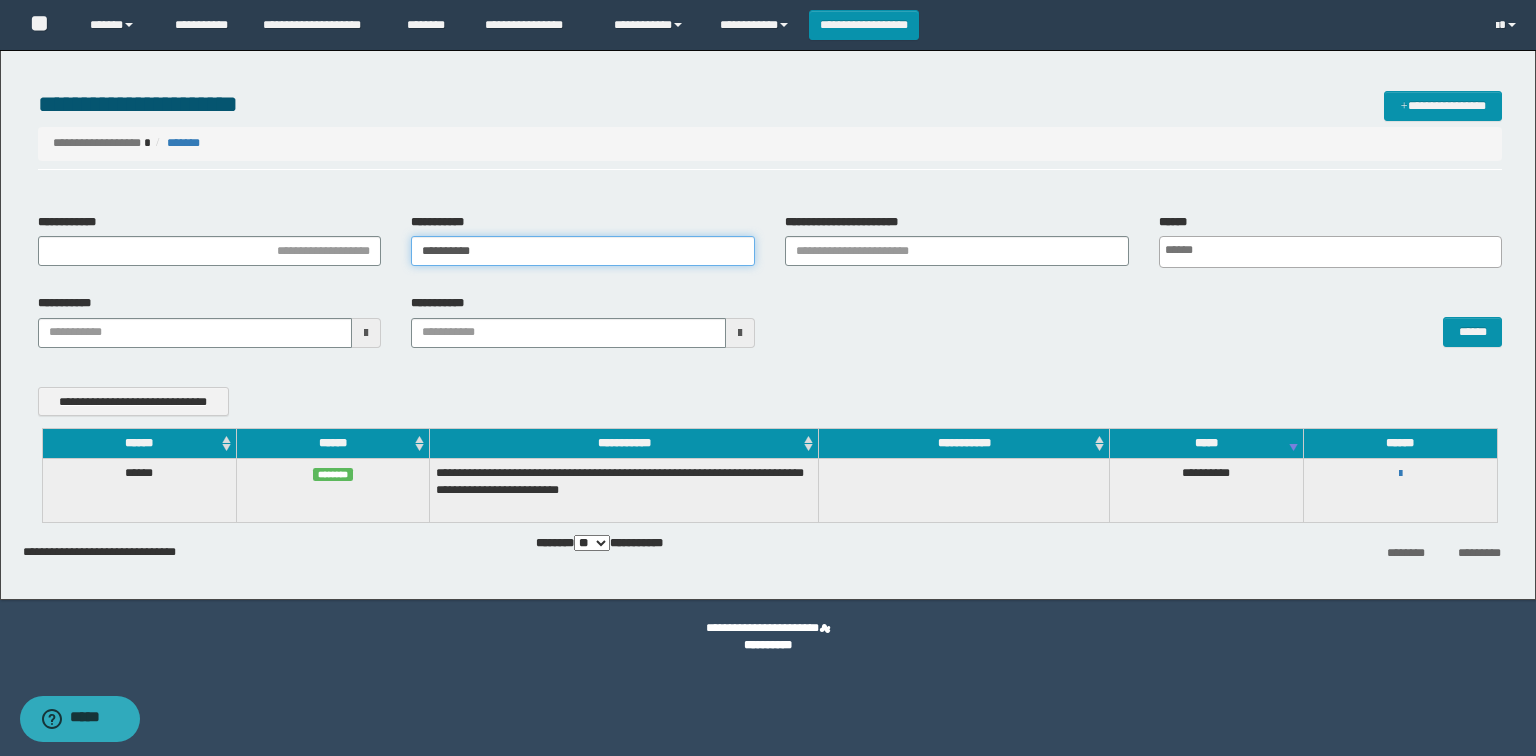 type 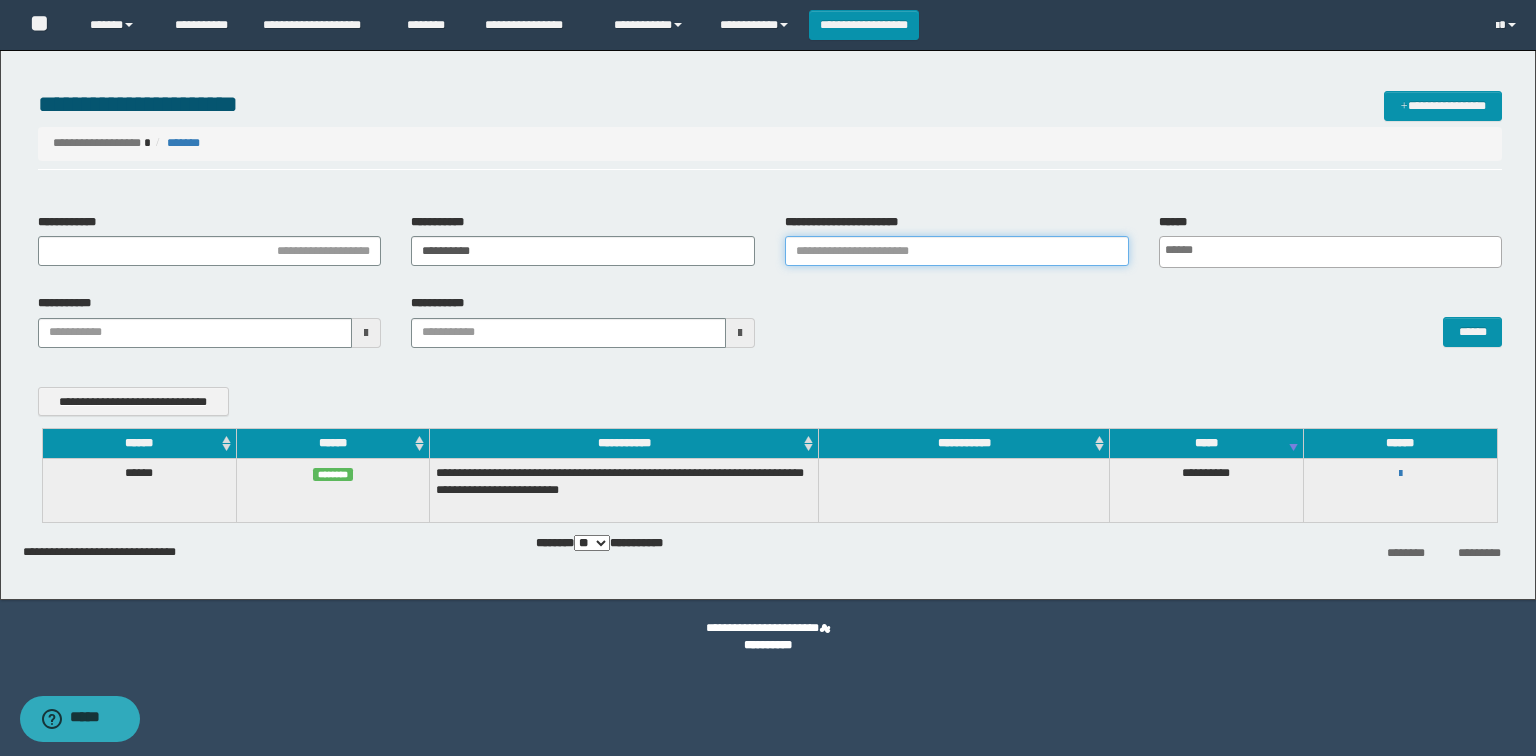 type 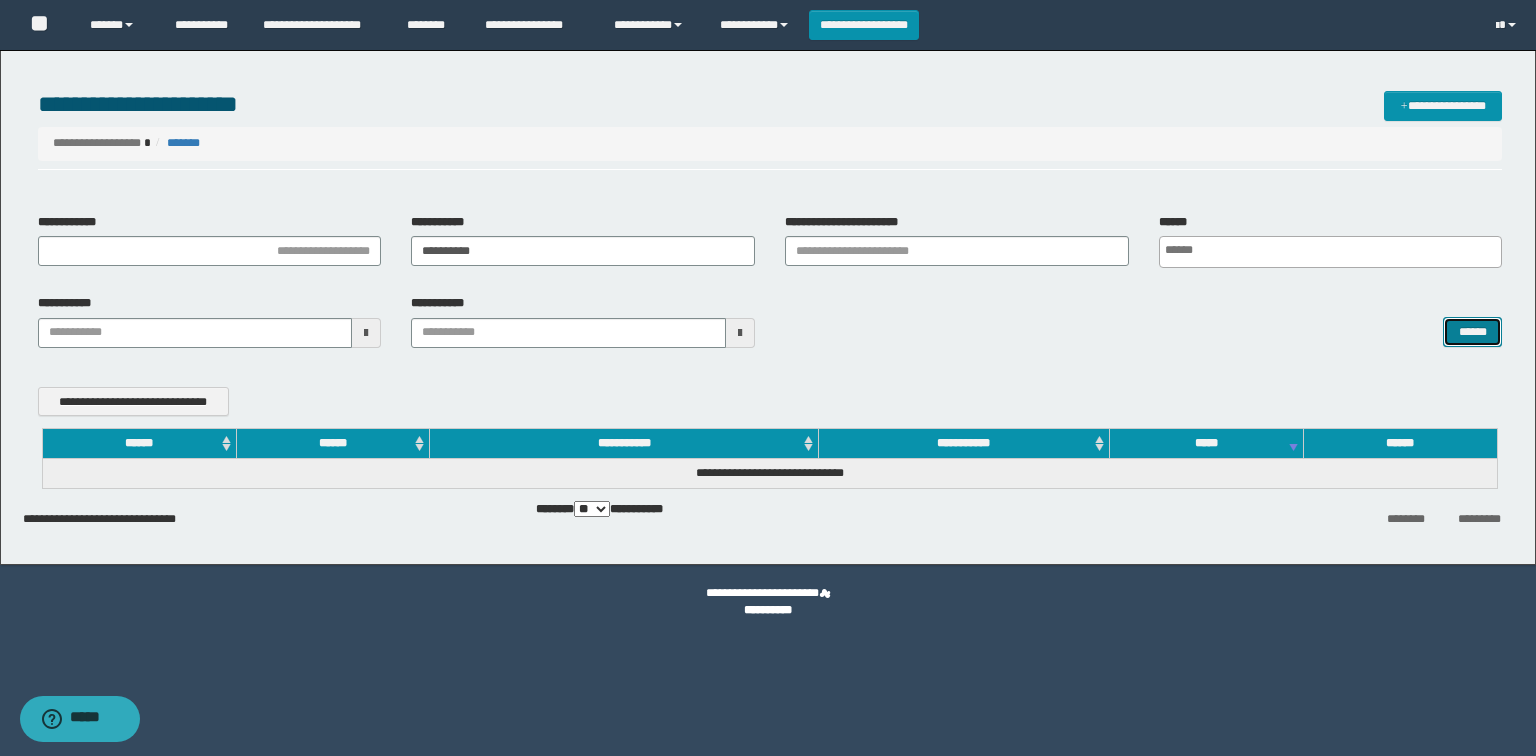 click on "******" at bounding box center (1472, 332) 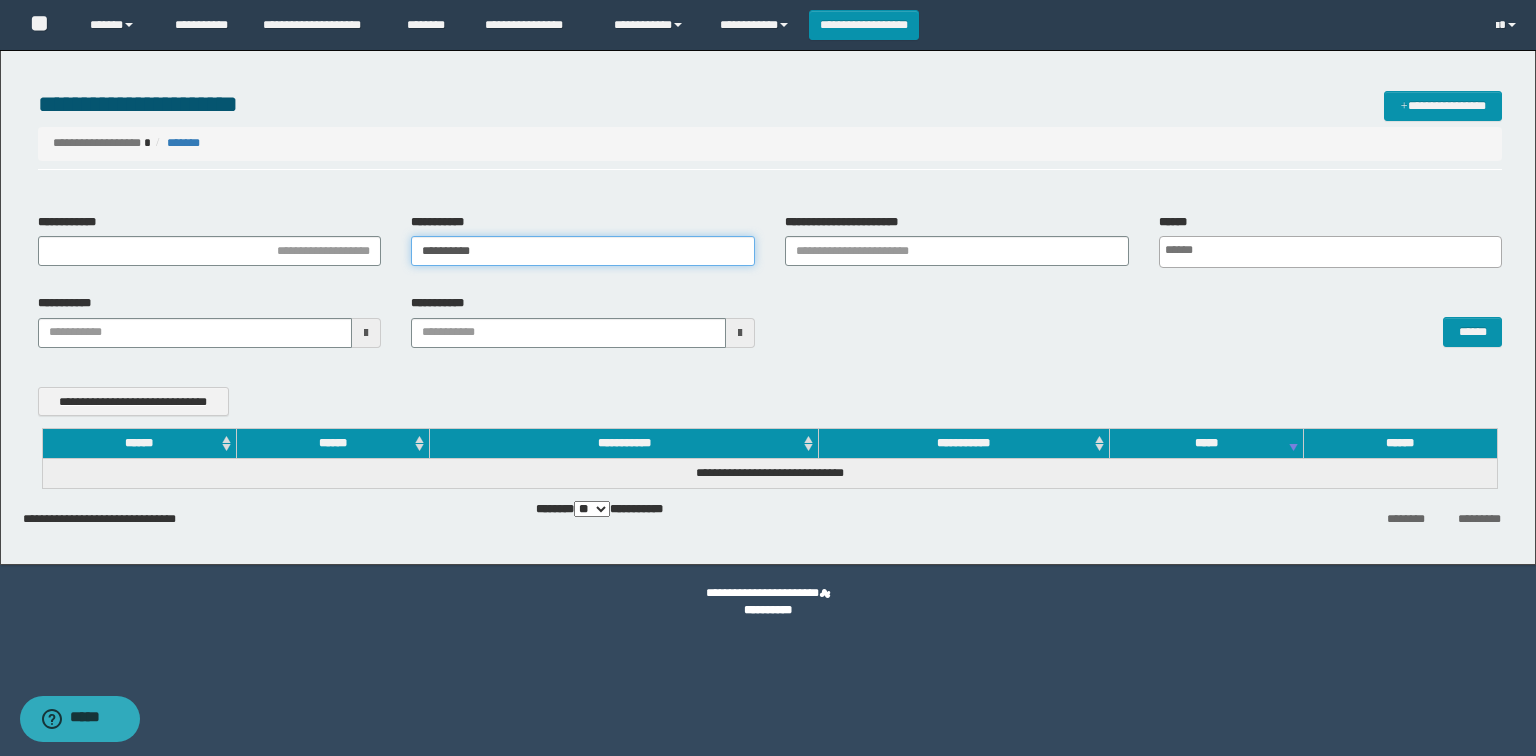 click on "**********" at bounding box center [583, 251] 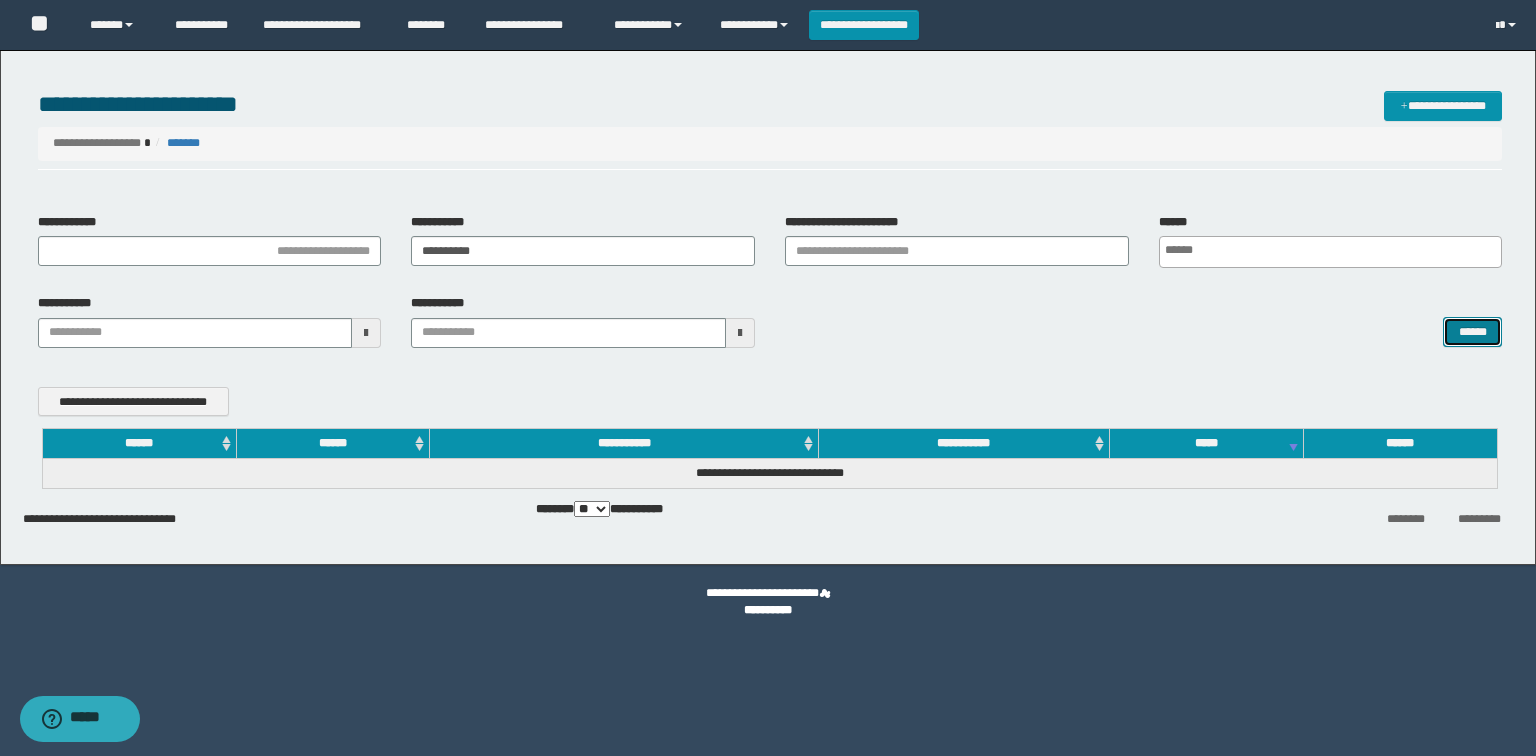 click on "******" at bounding box center [1472, 332] 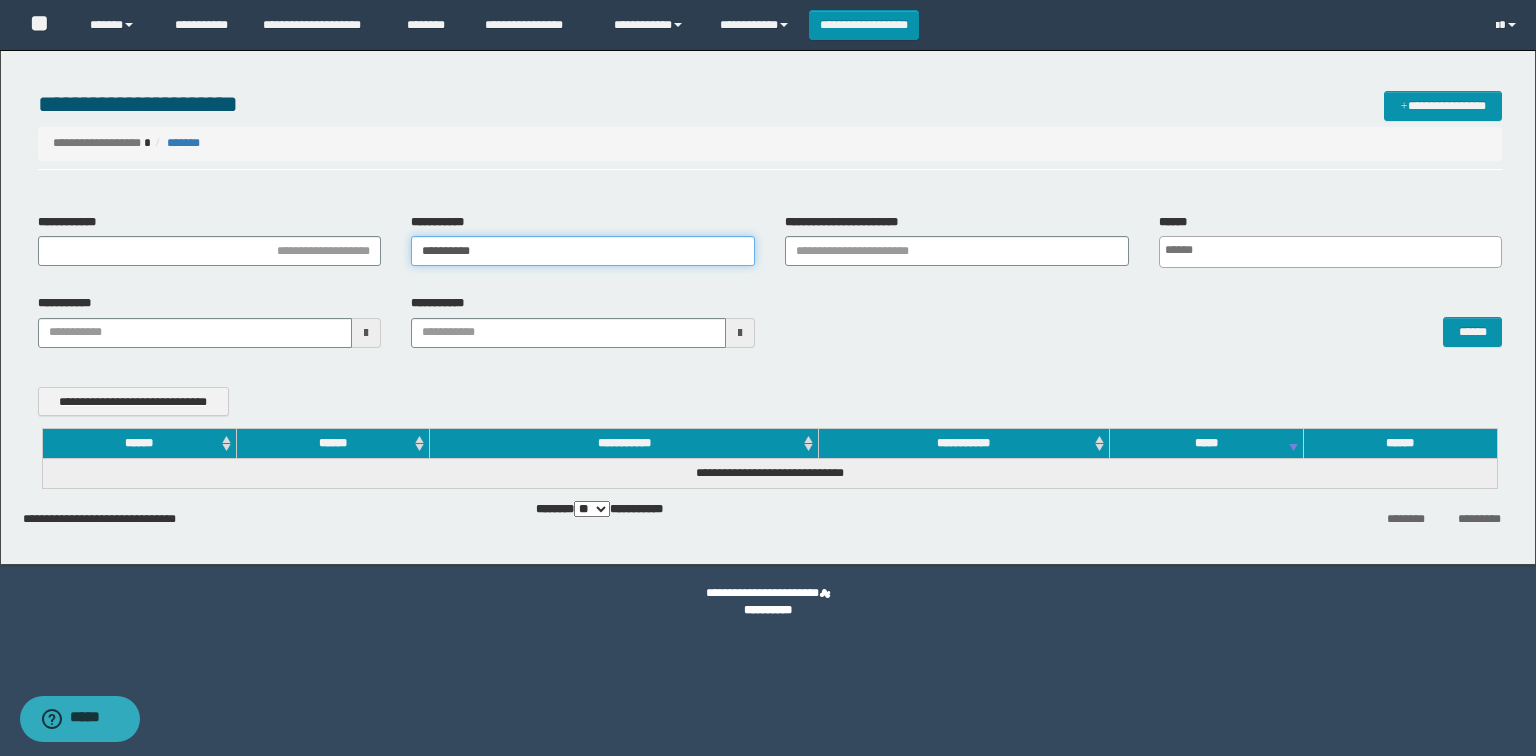 drag, startPoint x: 560, startPoint y: 245, endPoint x: 13, endPoint y: 272, distance: 547.66595 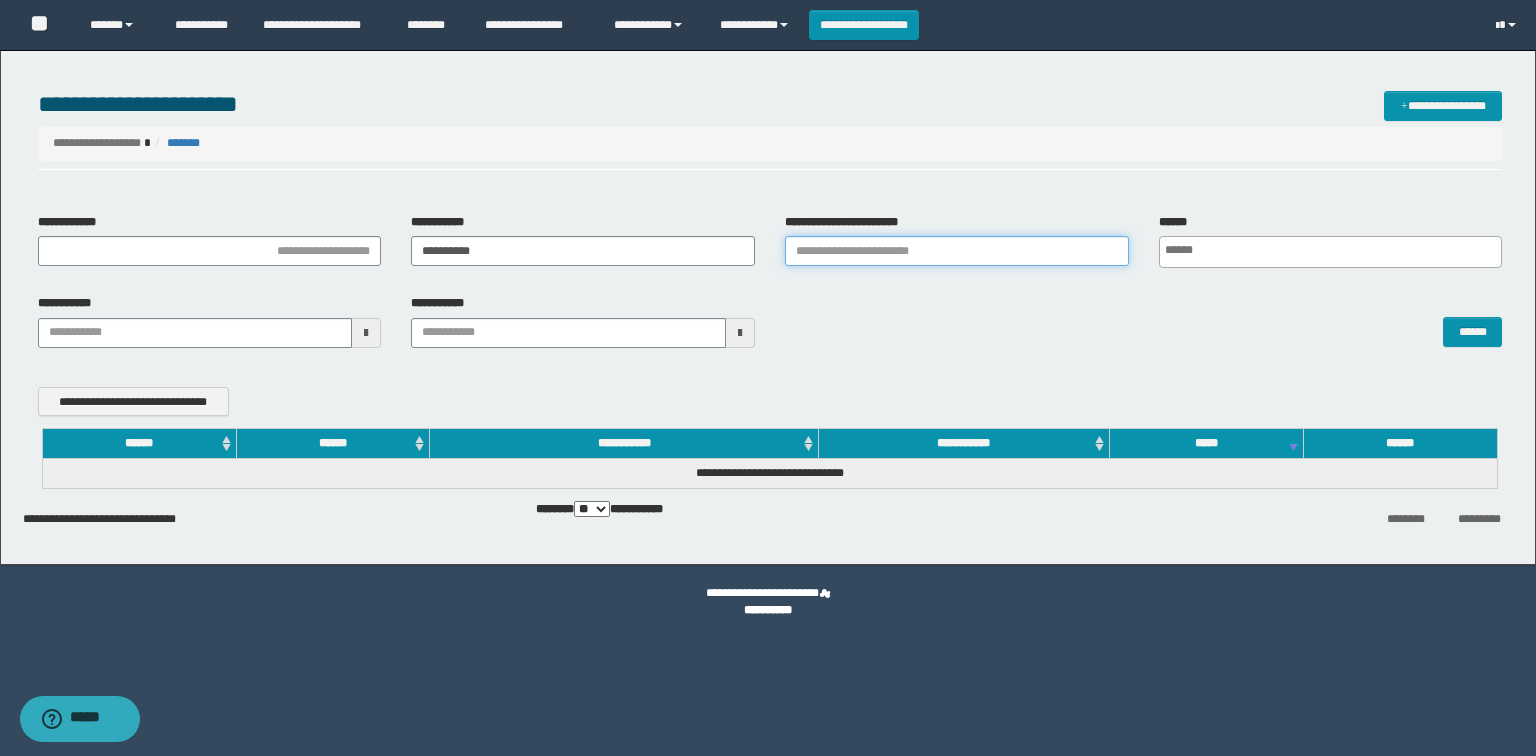 click on "**********" at bounding box center (957, 251) 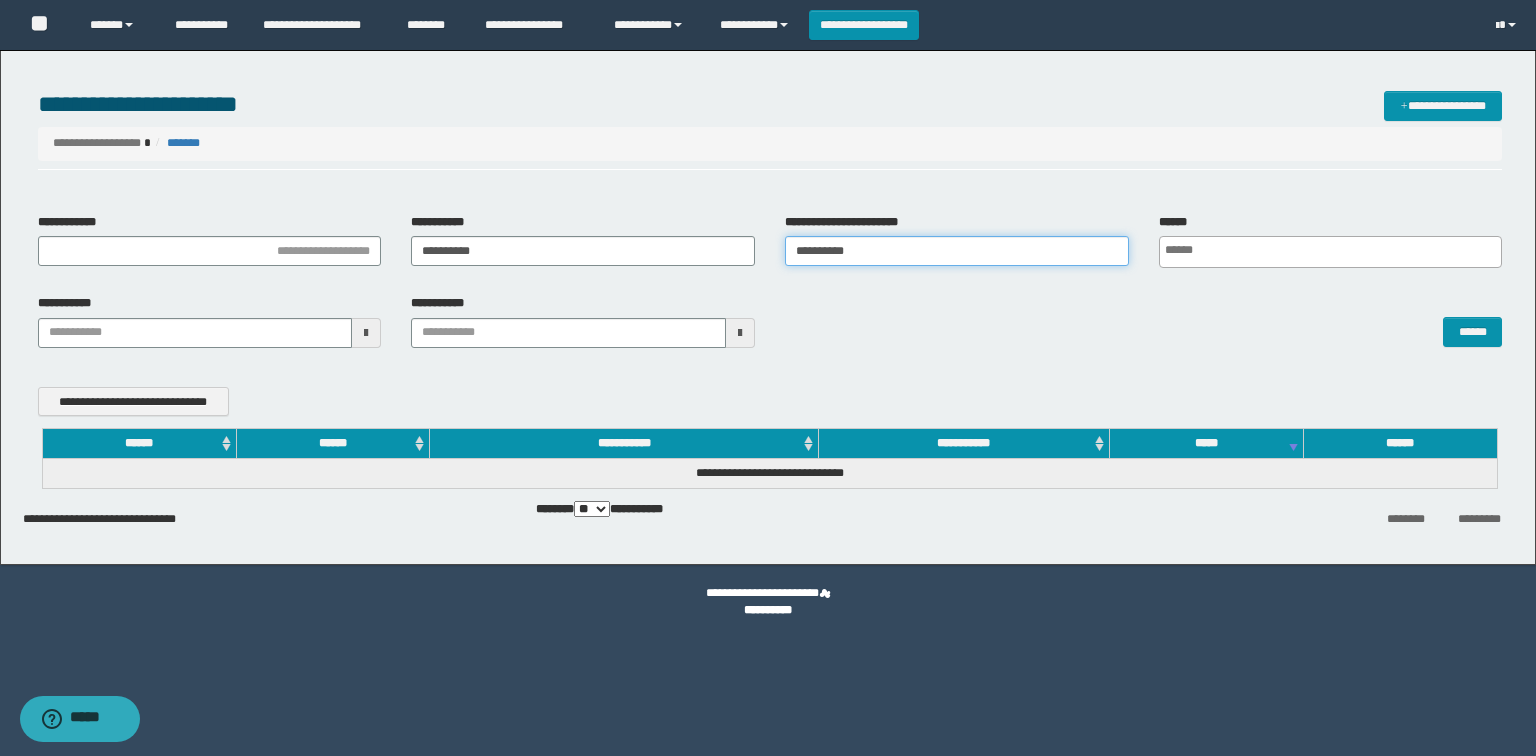 type 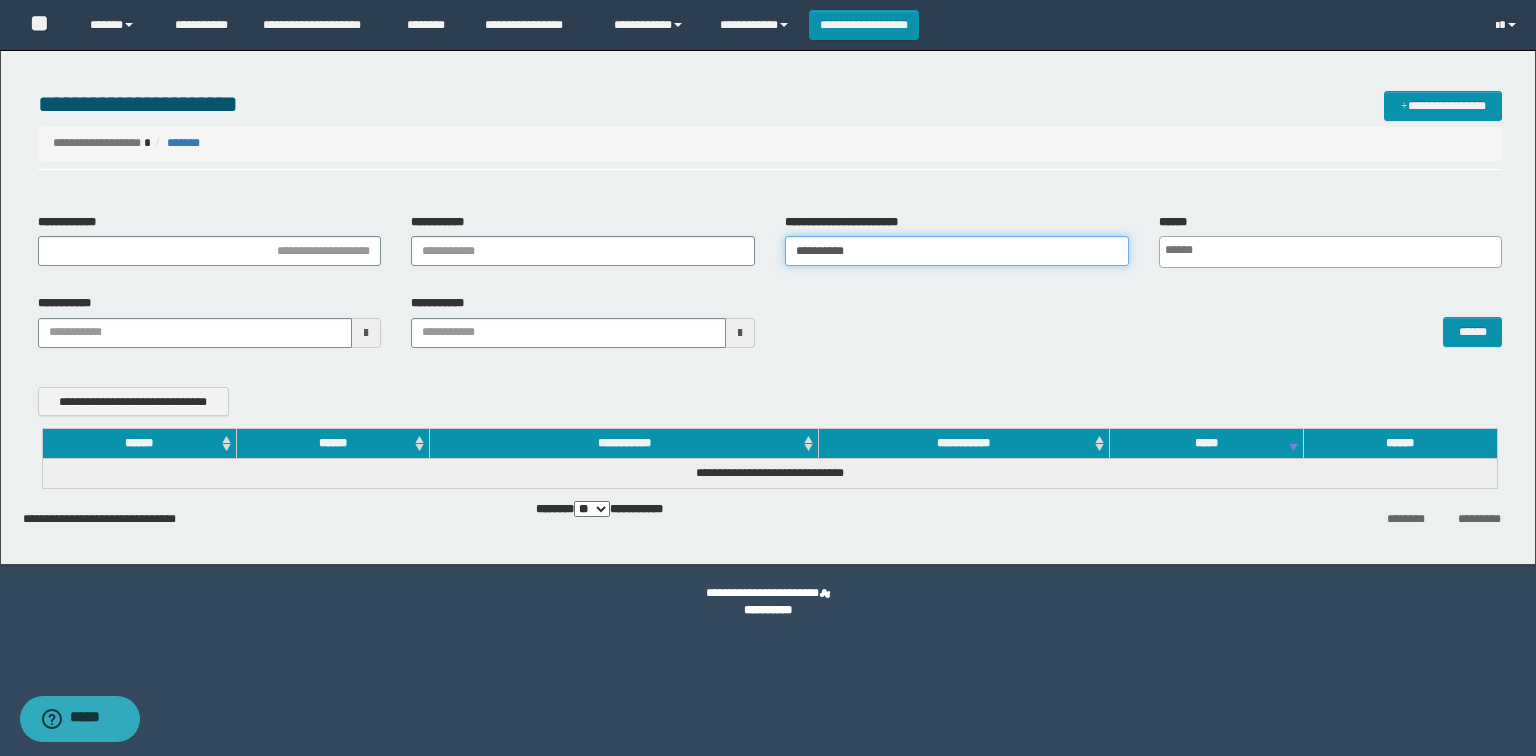 type 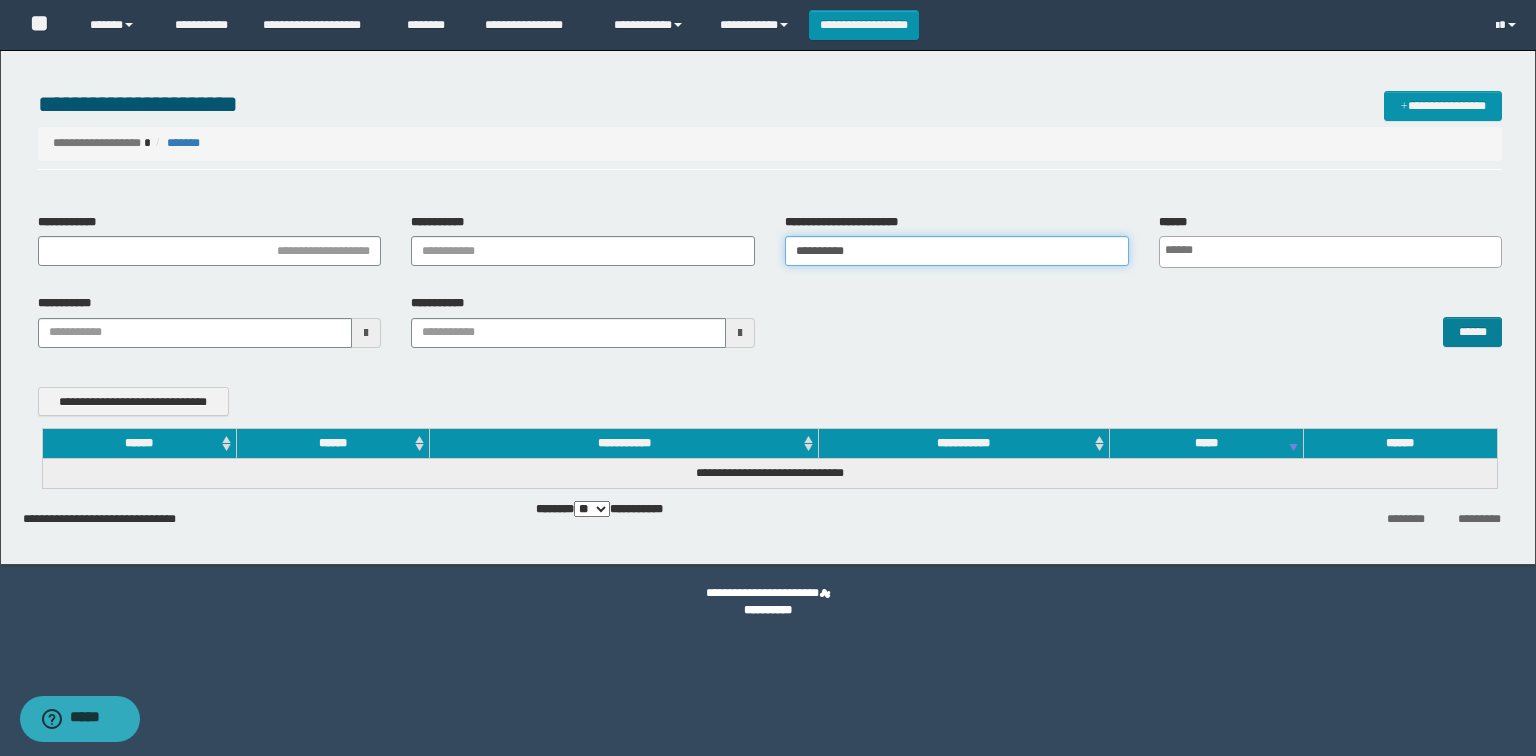 type on "**********" 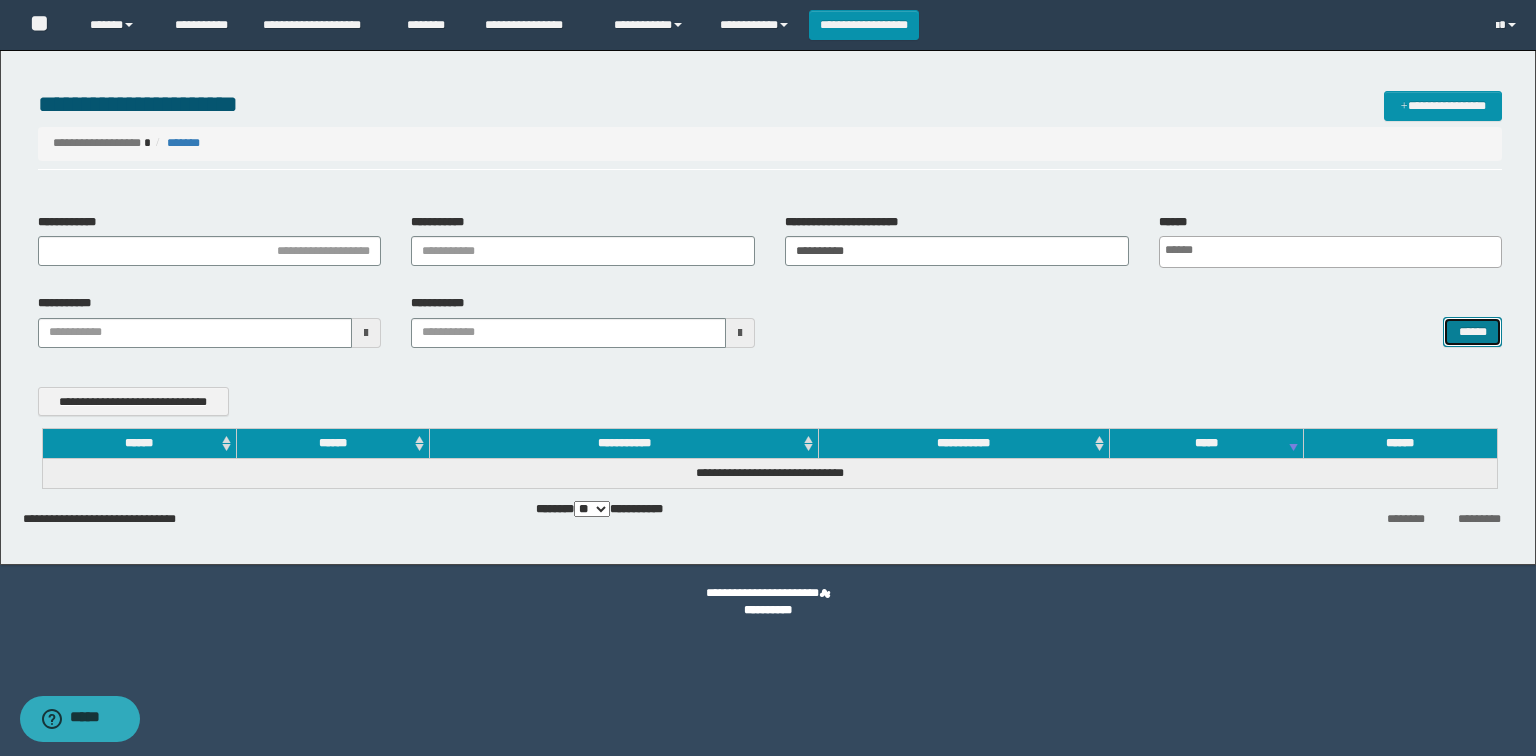 click on "******" at bounding box center [1472, 332] 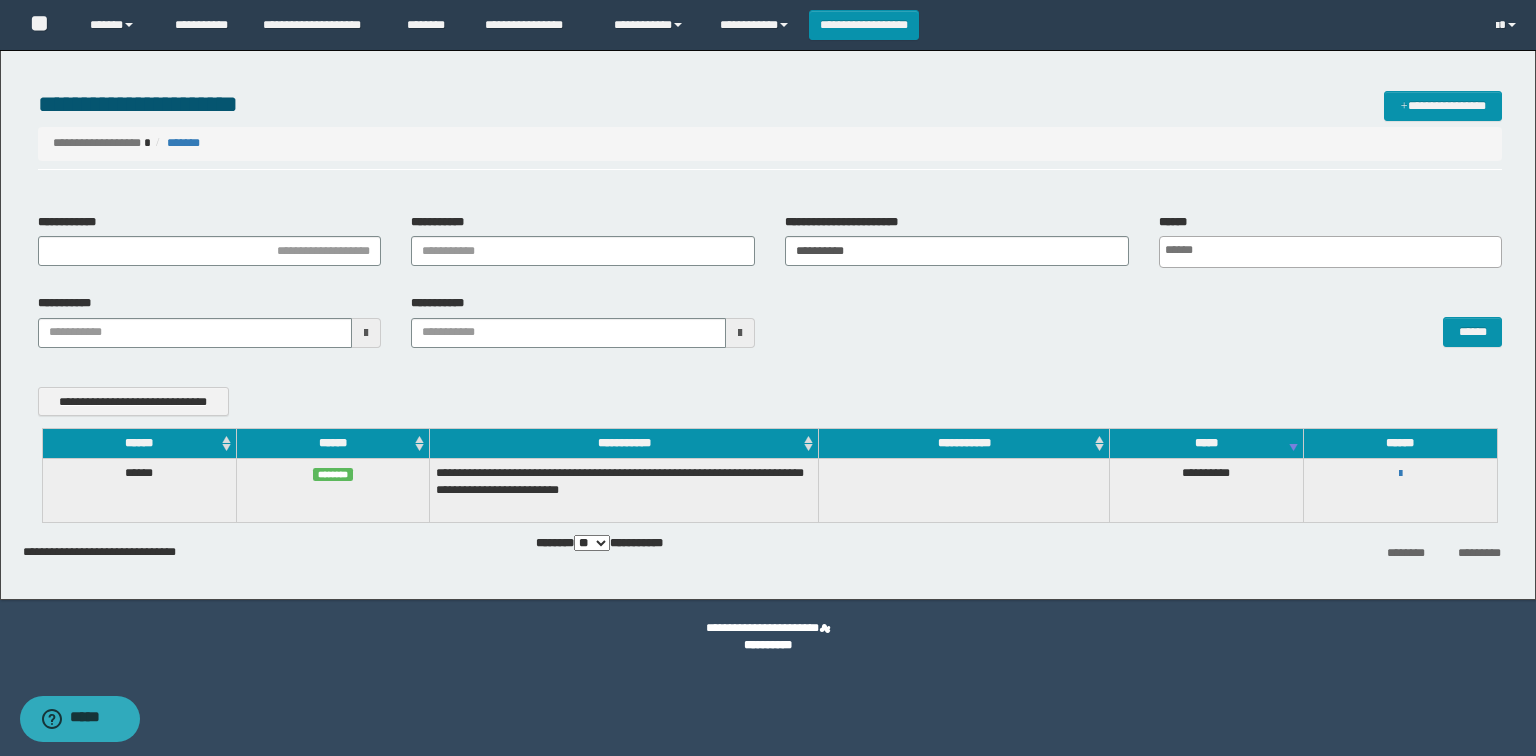 click on "**********" at bounding box center (1400, 473) 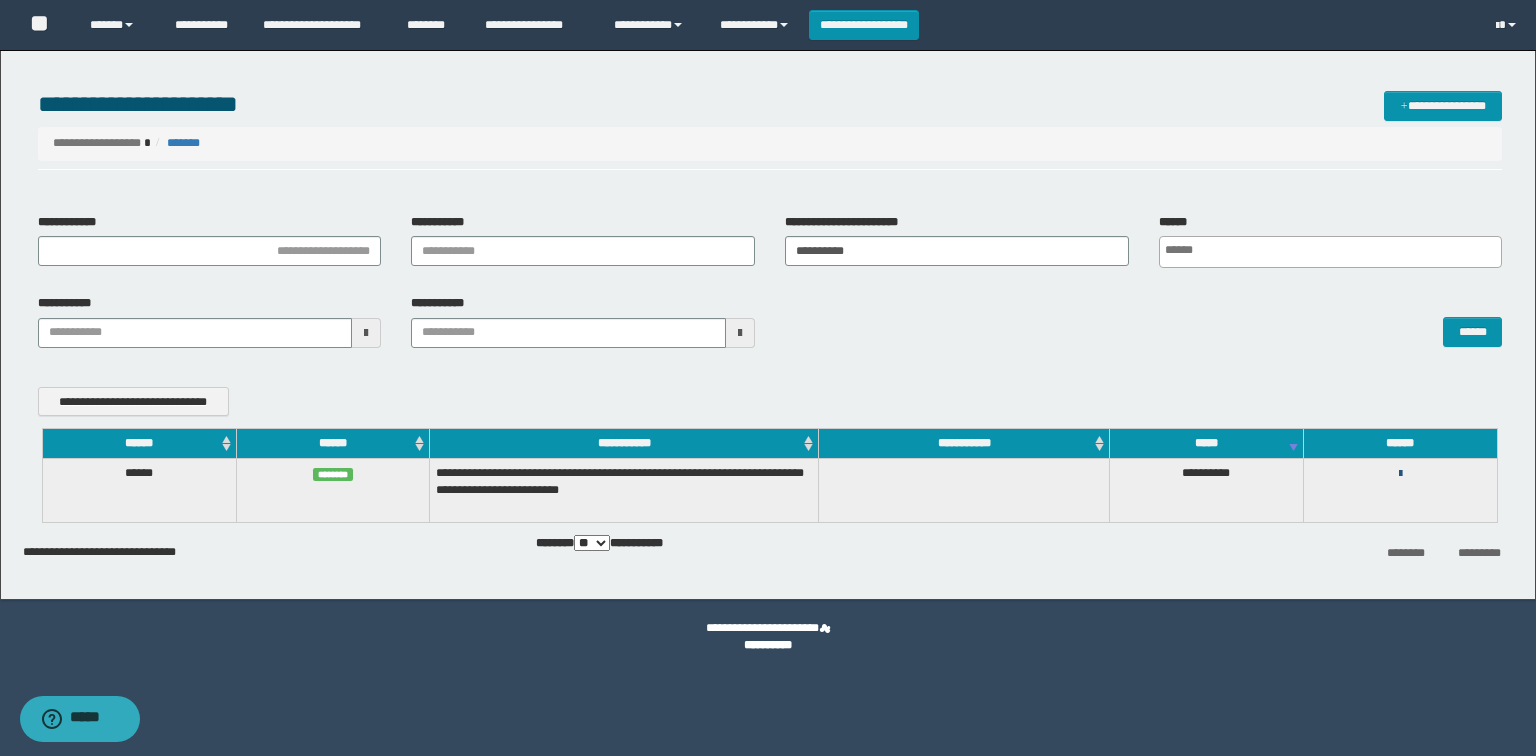 click at bounding box center [1400, 474] 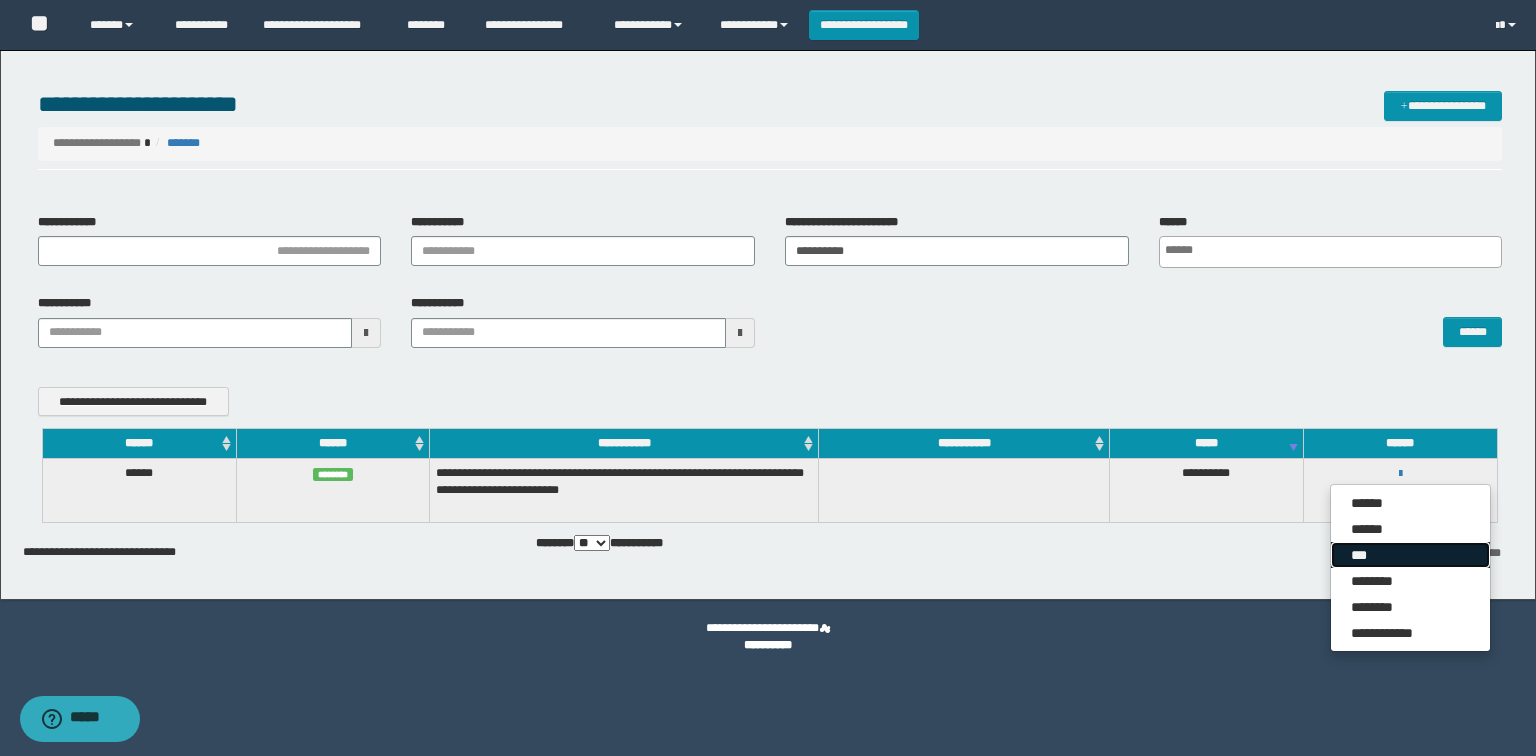 click on "***" at bounding box center [1410, 555] 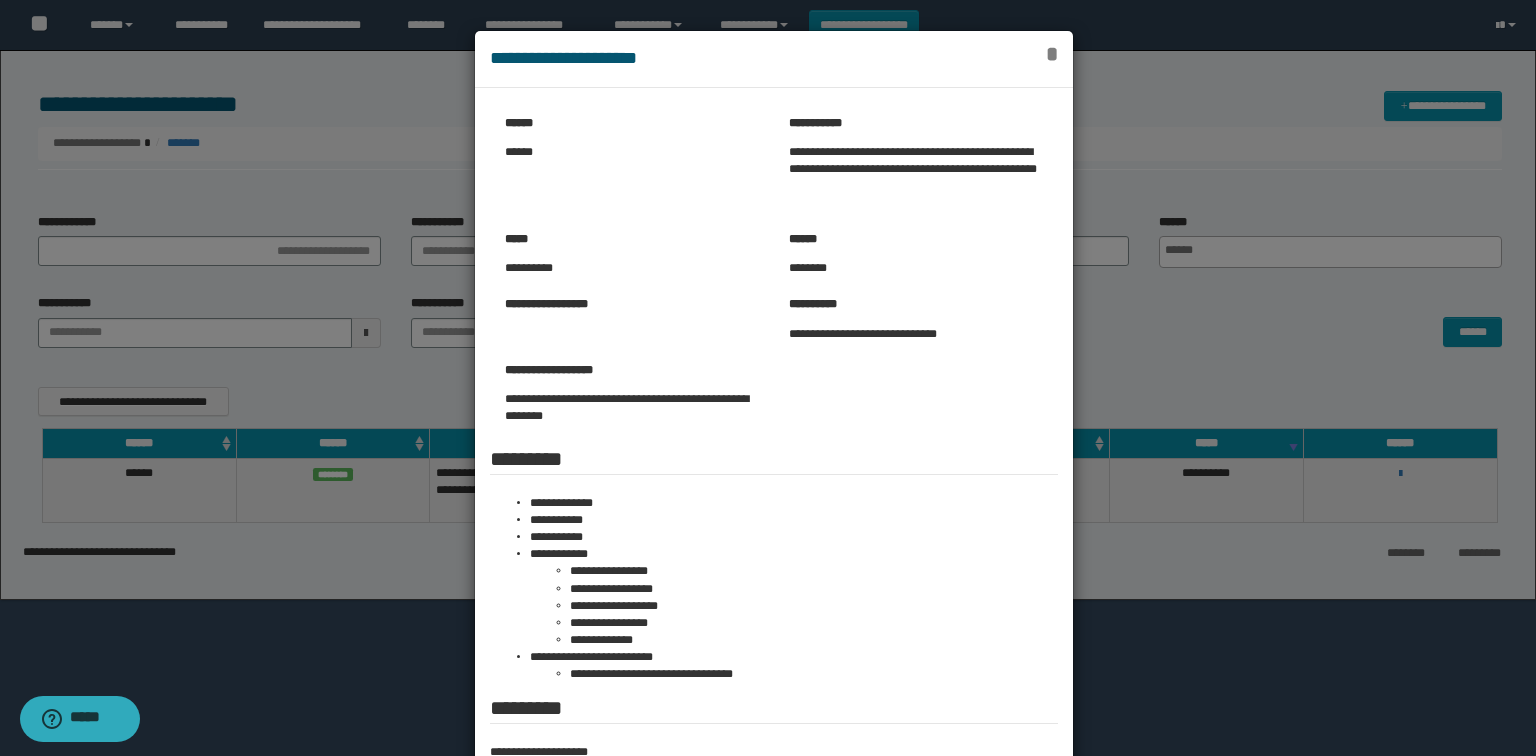 click on "*" at bounding box center [1052, 54] 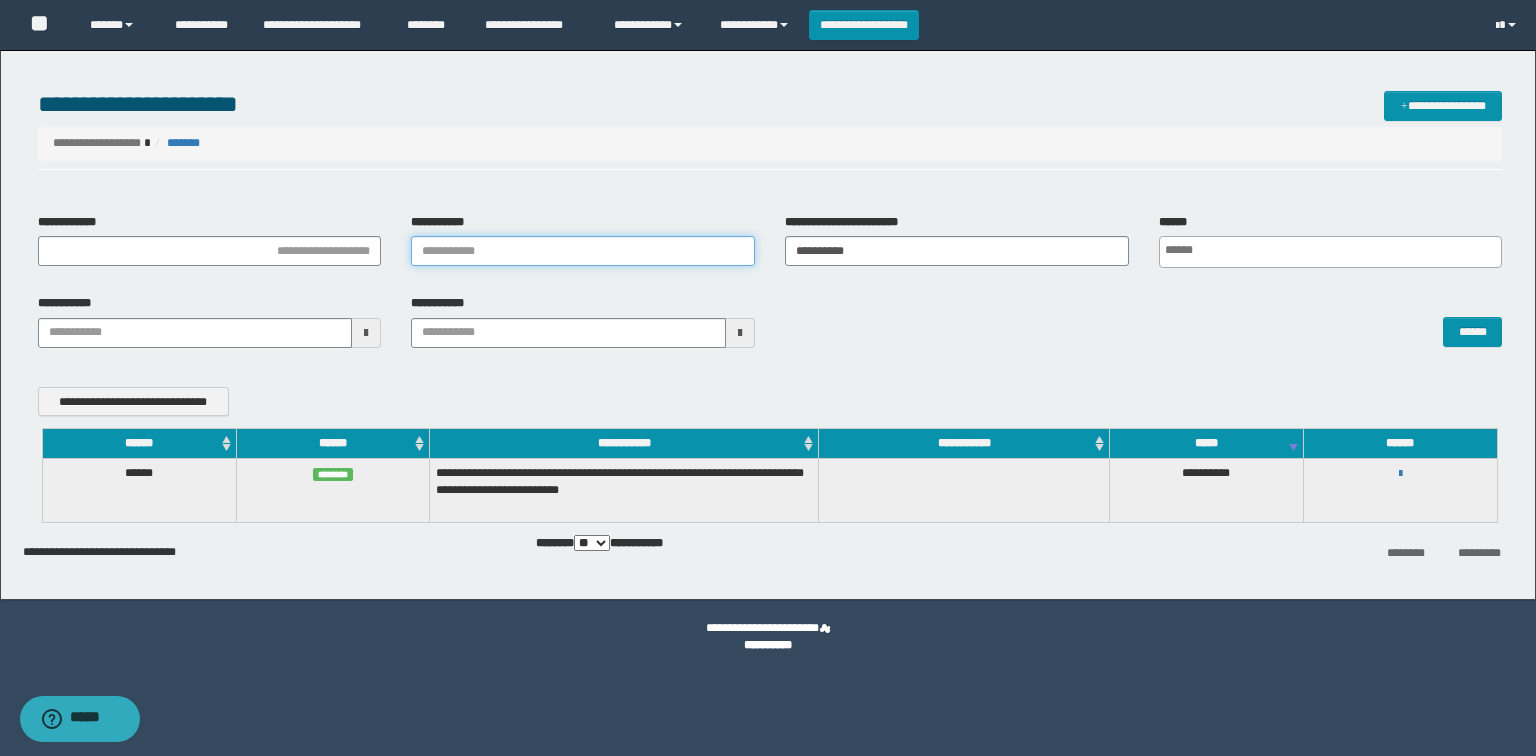 click on "**********" at bounding box center (583, 251) 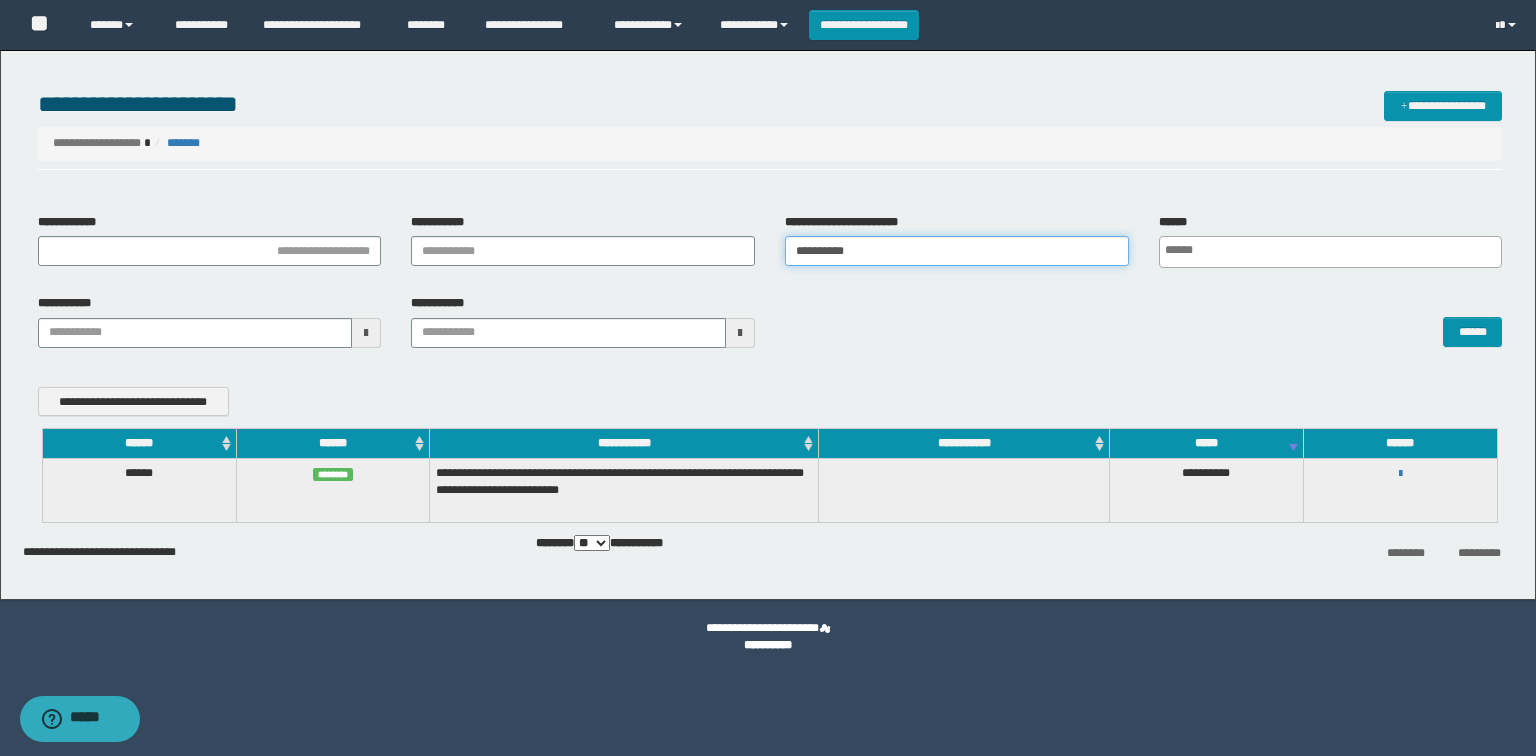 drag, startPoint x: 896, startPoint y: 252, endPoint x: 766, endPoint y: 225, distance: 132.77425 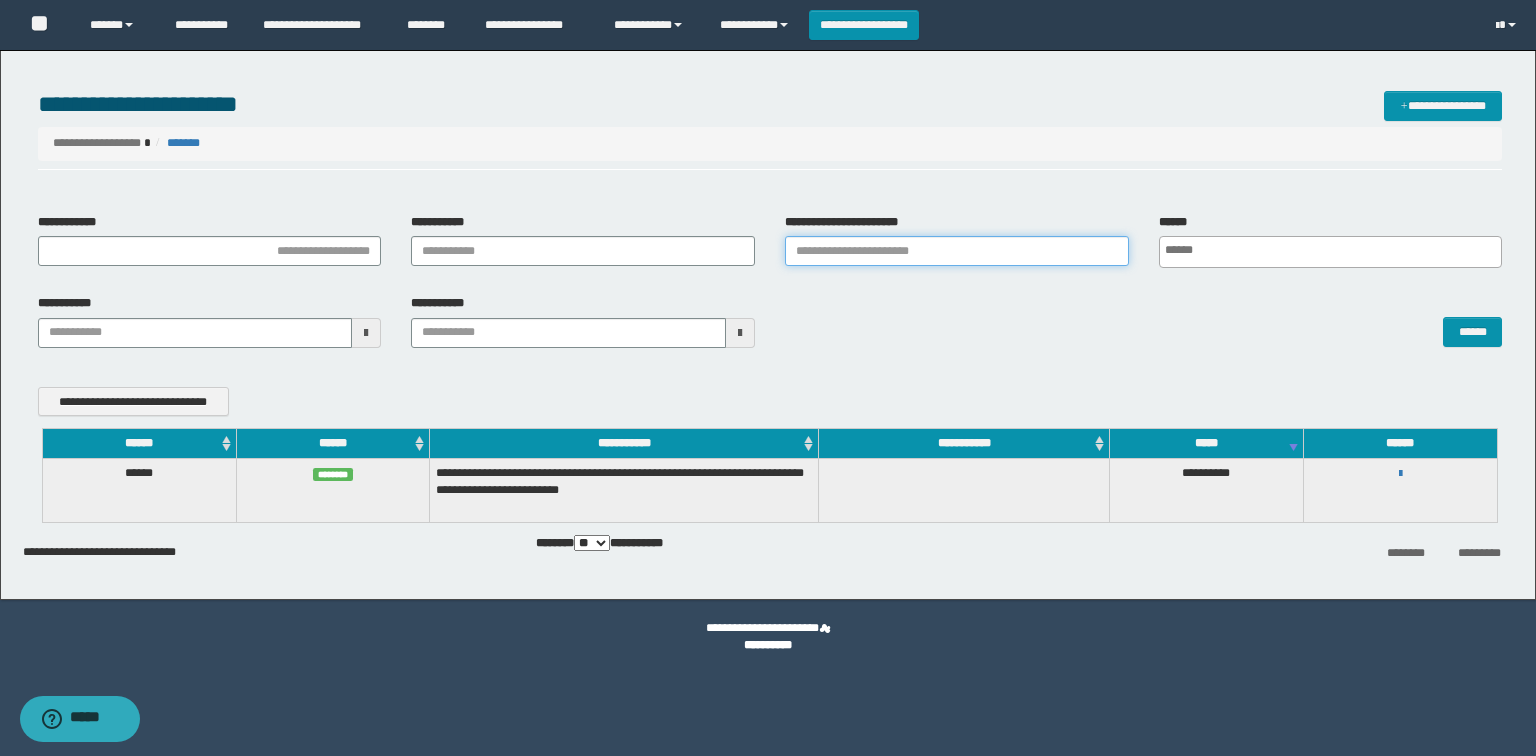 type on "*" 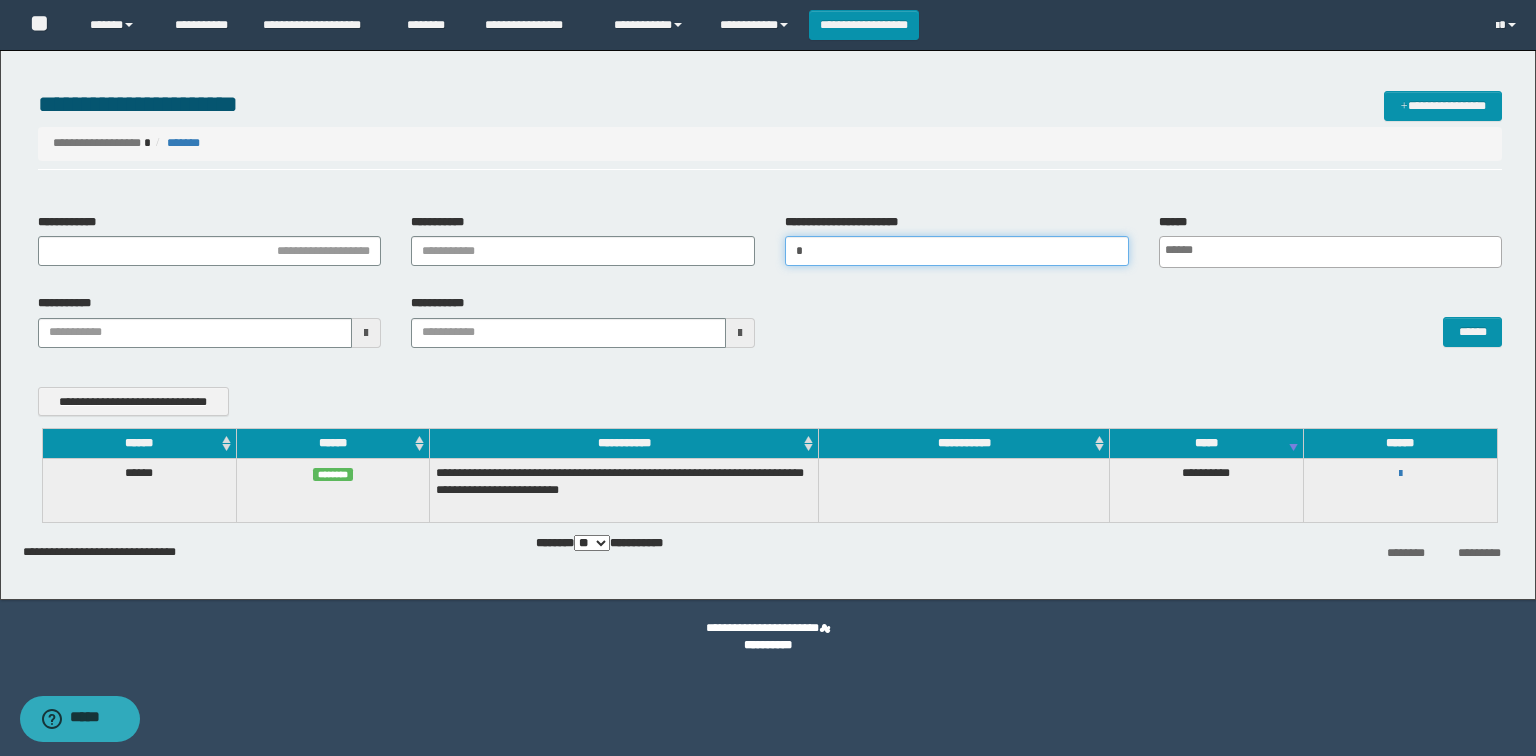 type 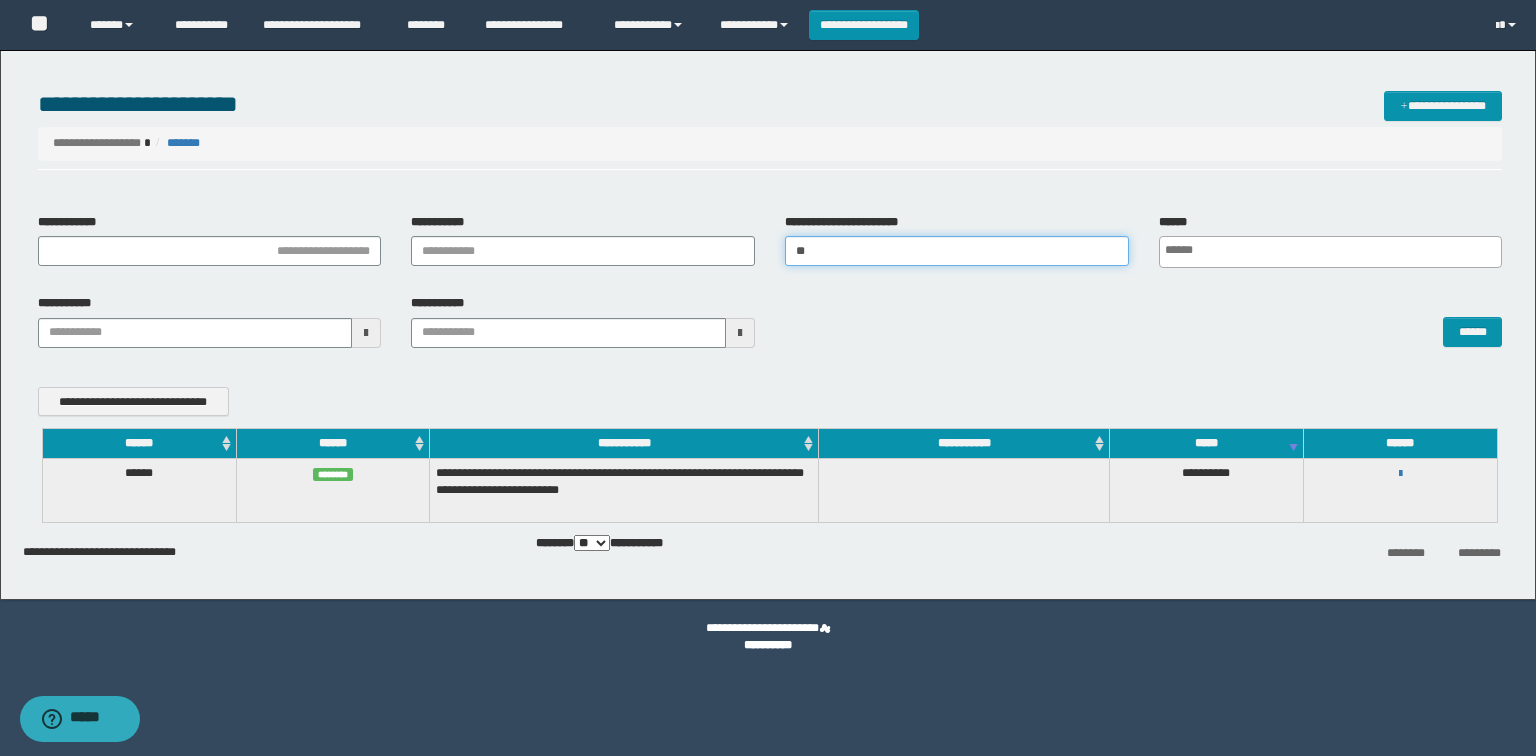 type 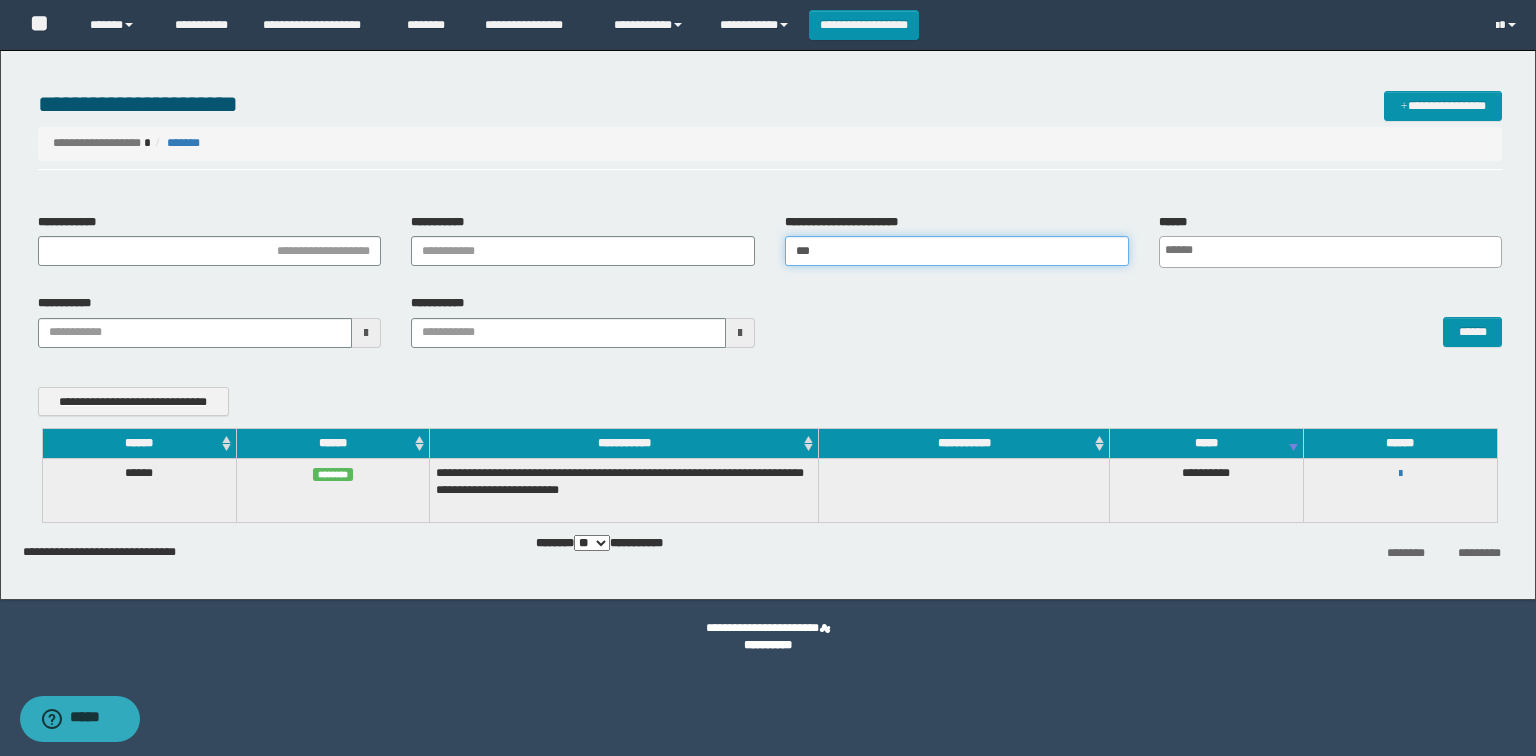 type 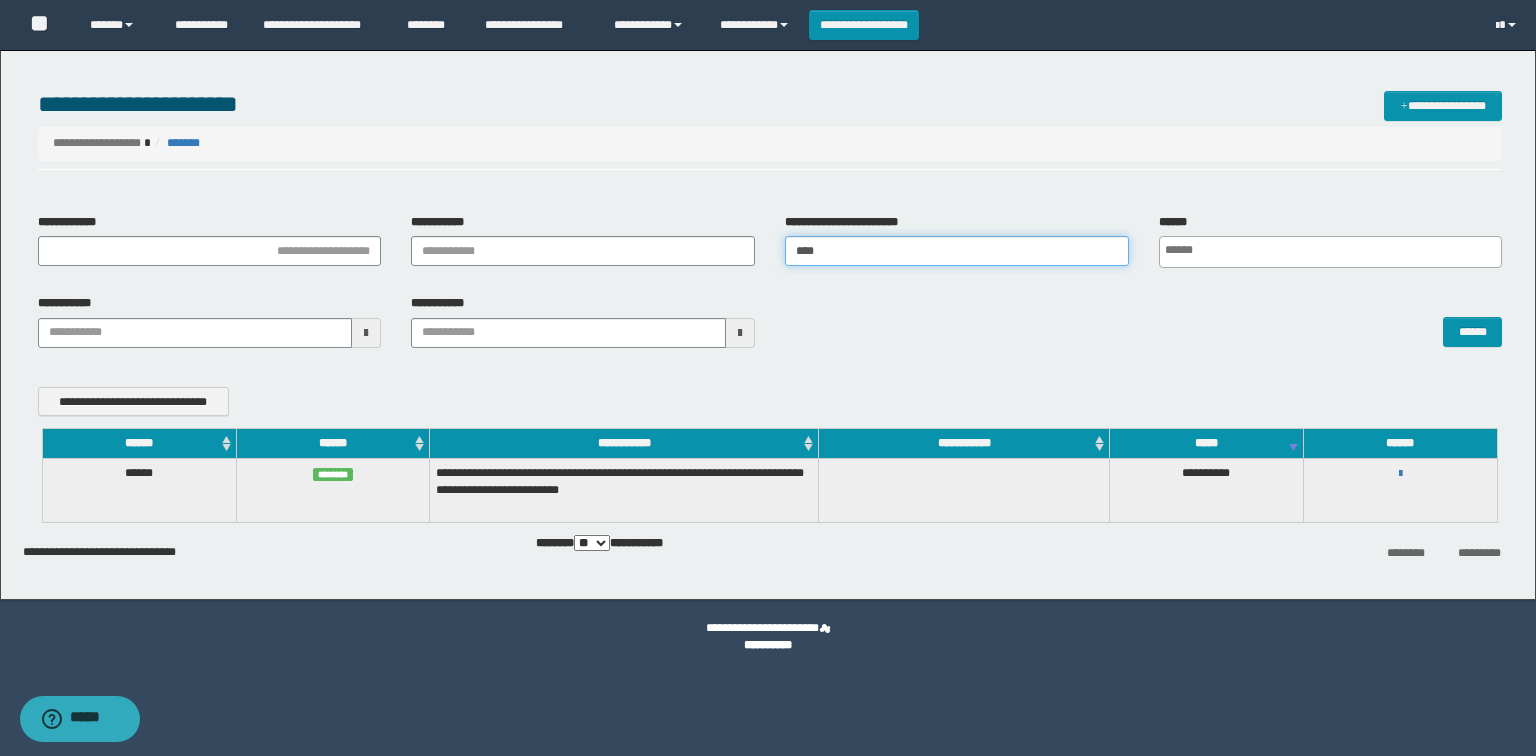 type on "*****" 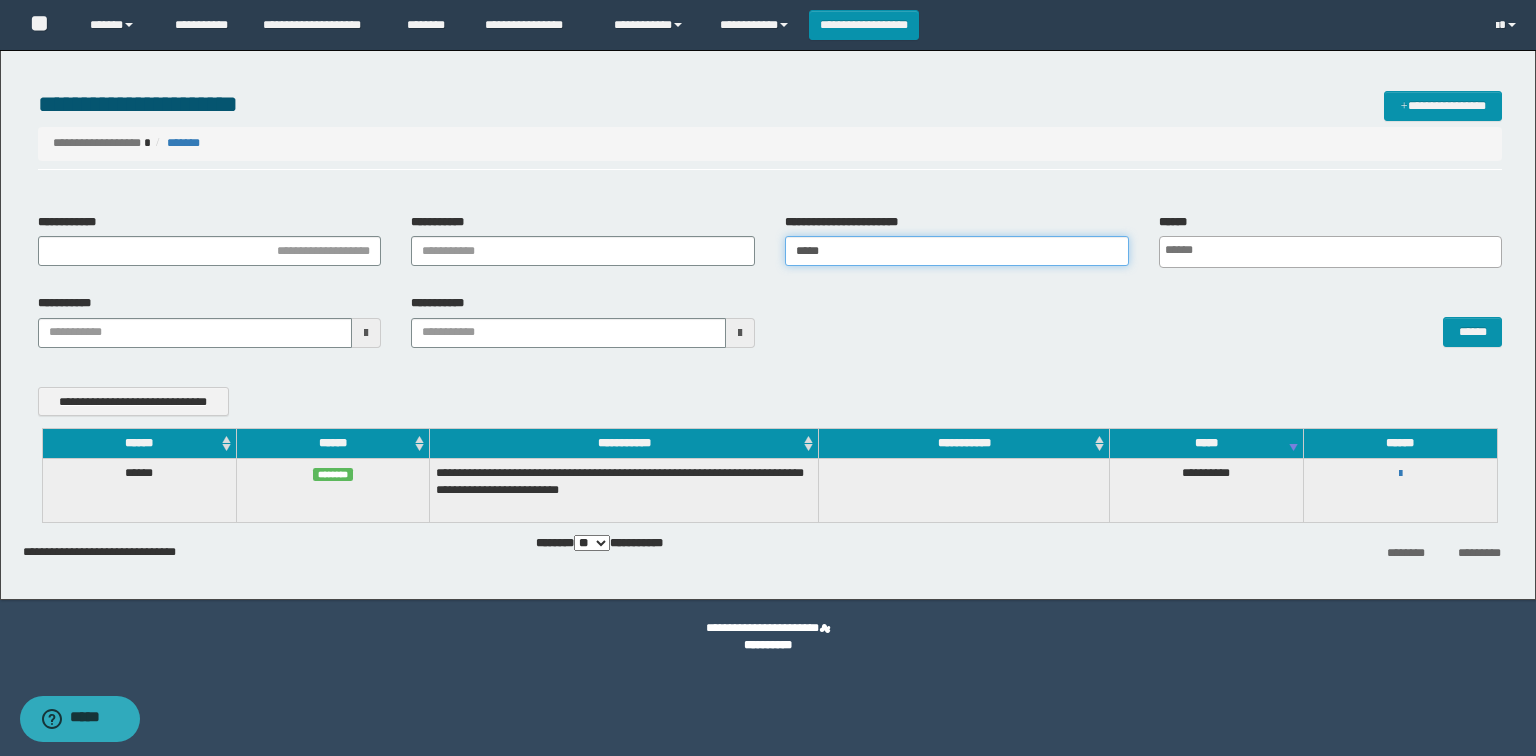 type 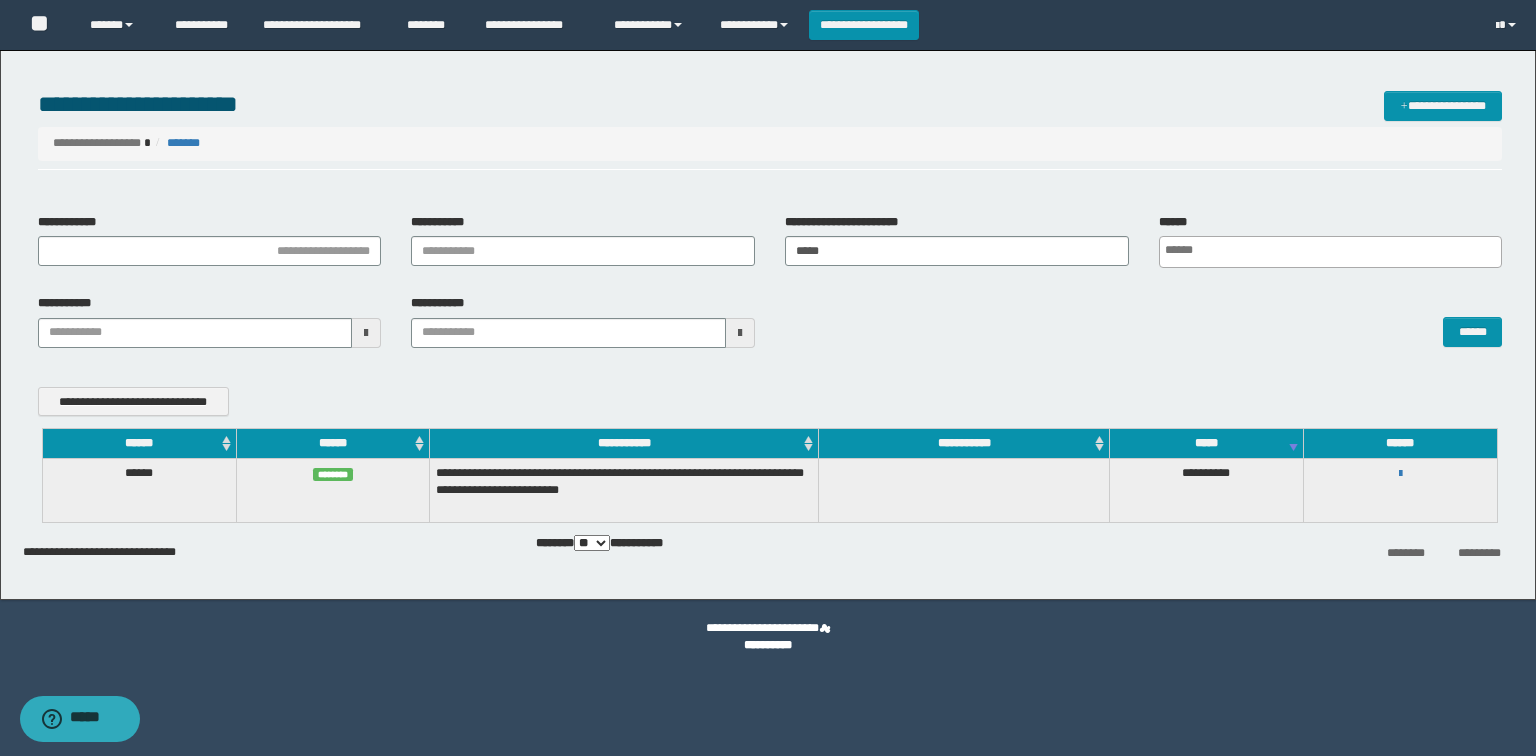 type 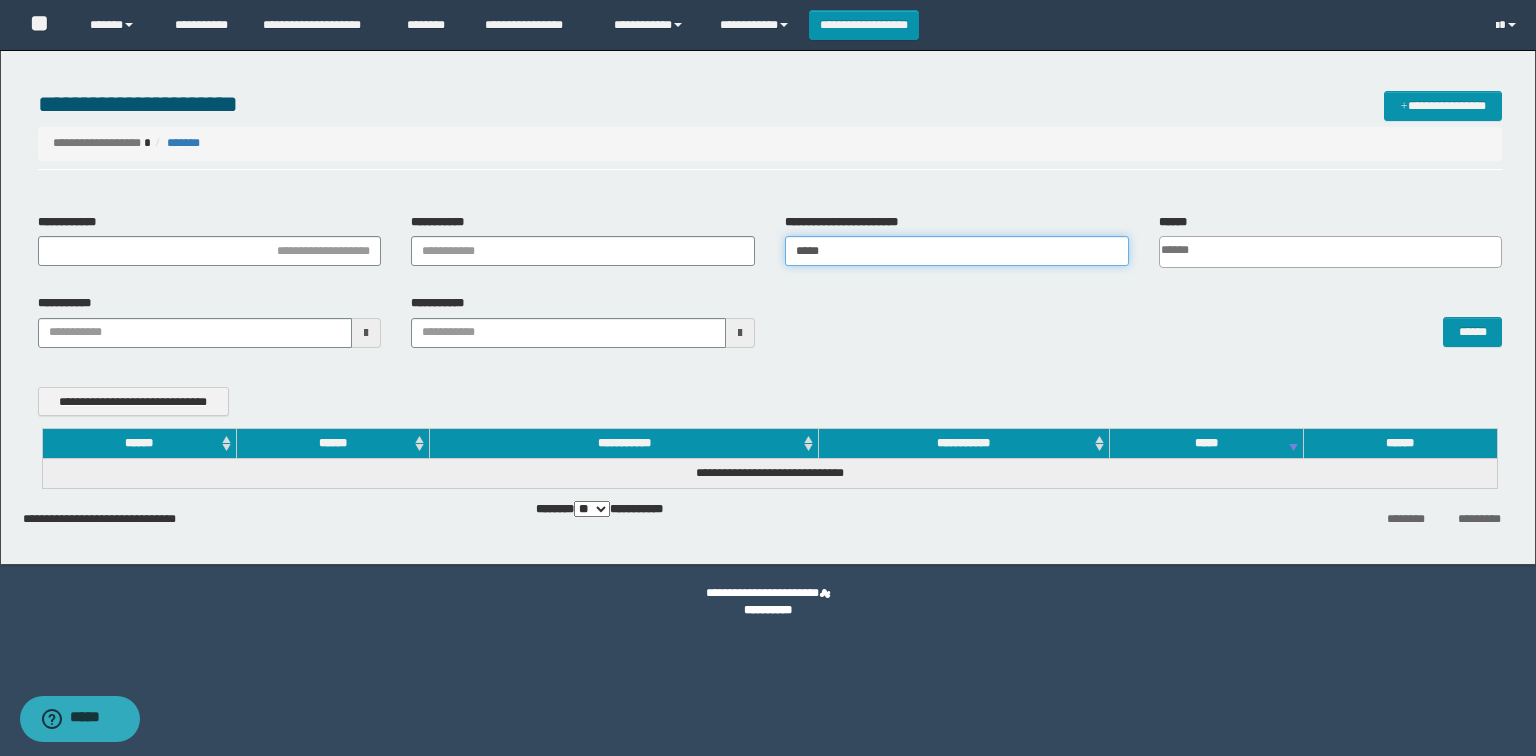drag, startPoint x: 850, startPoint y: 249, endPoint x: 824, endPoint y: 244, distance: 26.476404 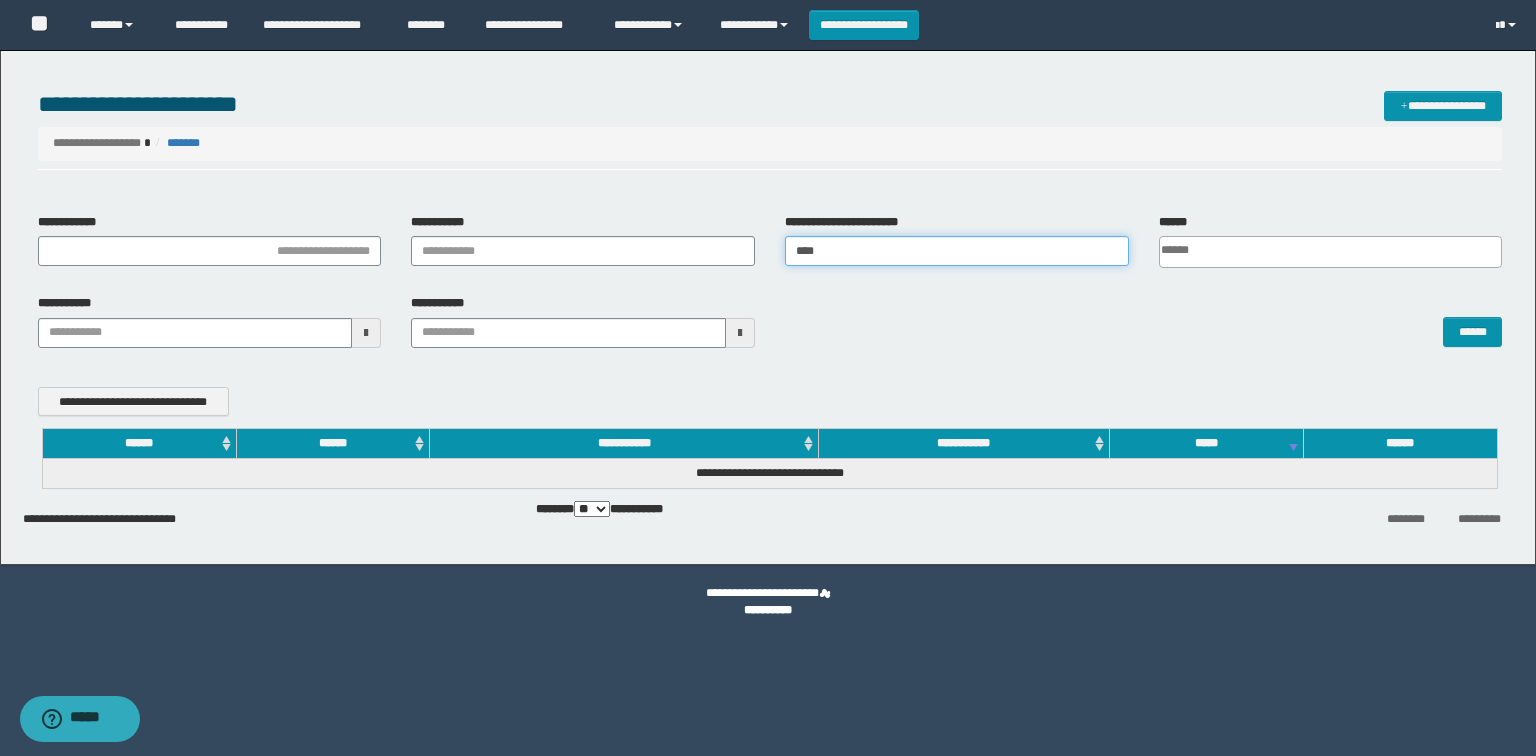 type 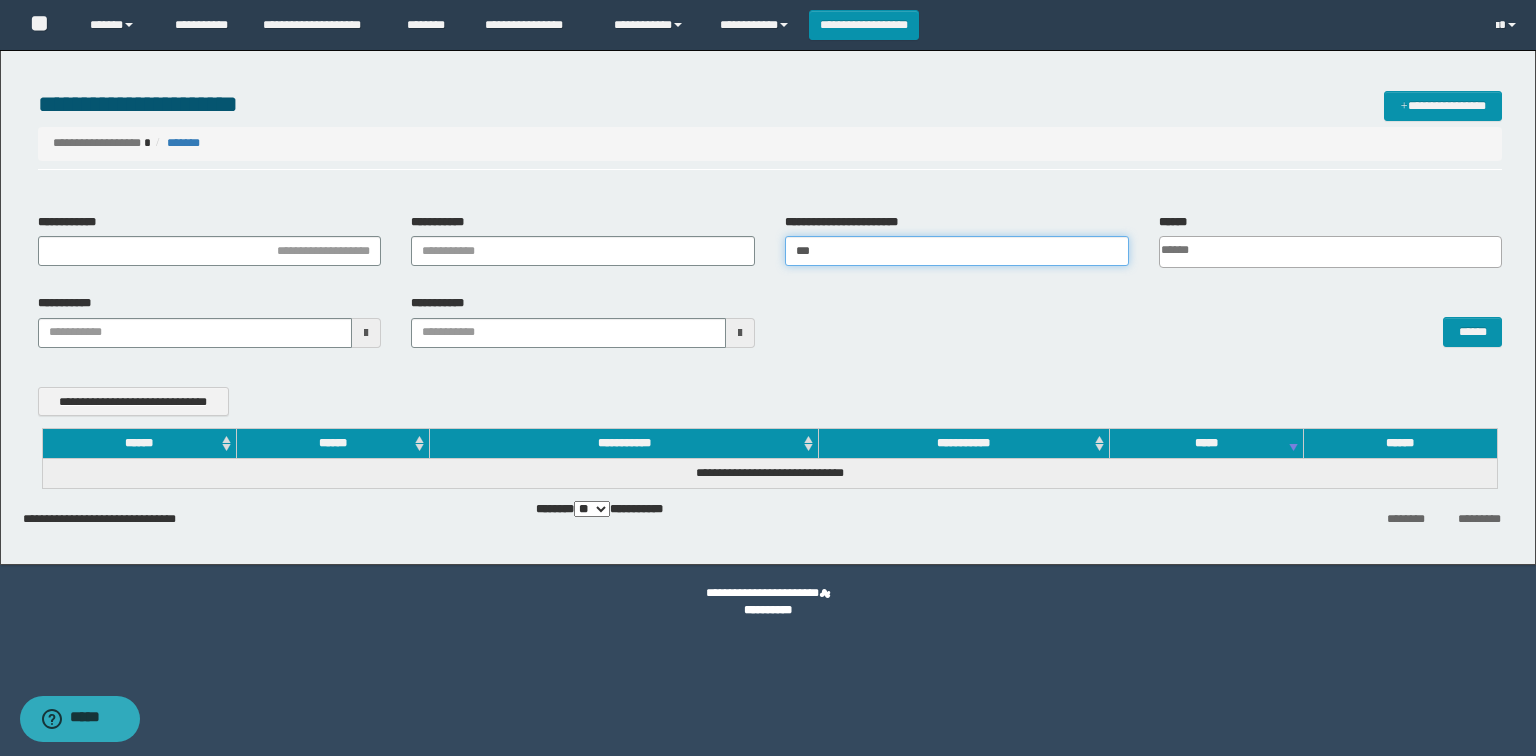 type 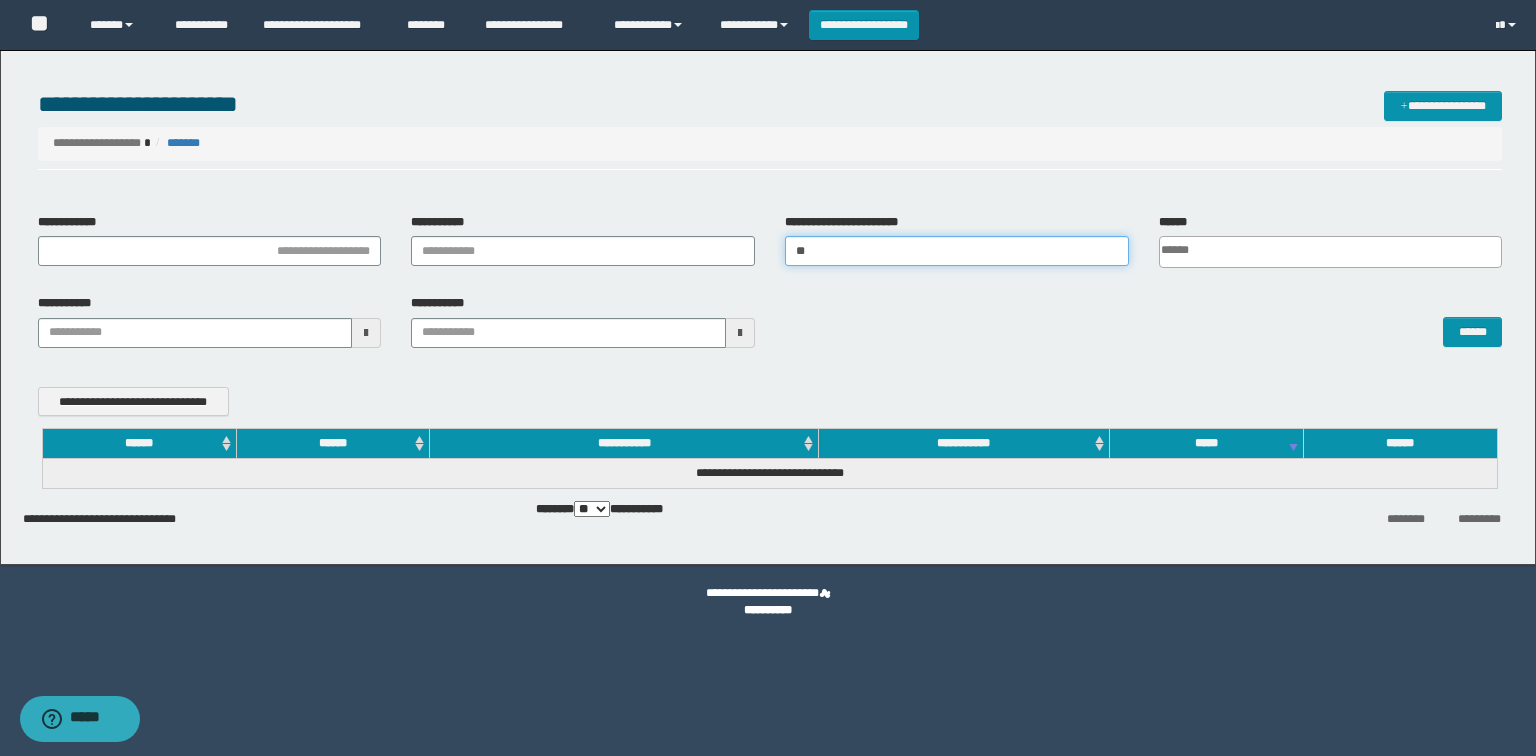 type 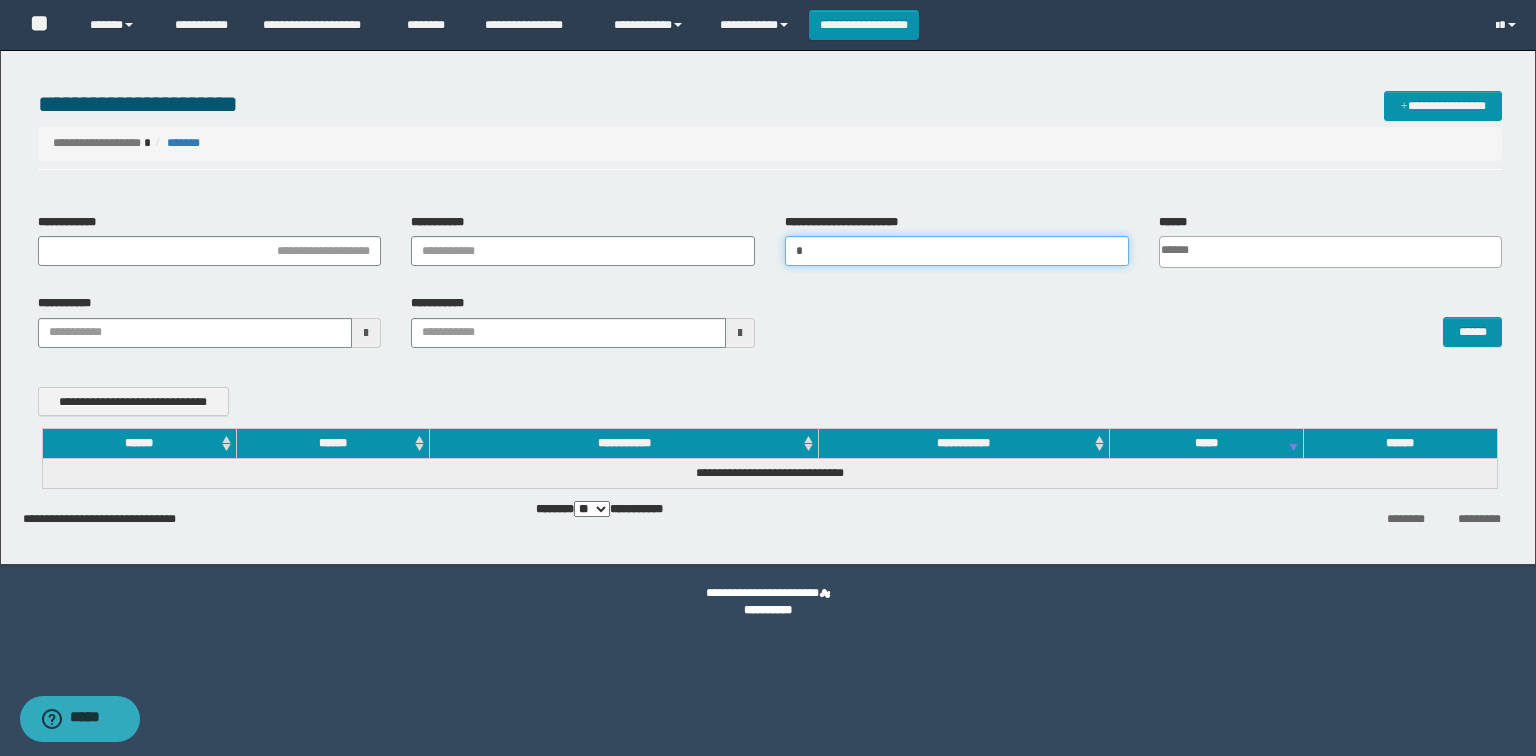 type 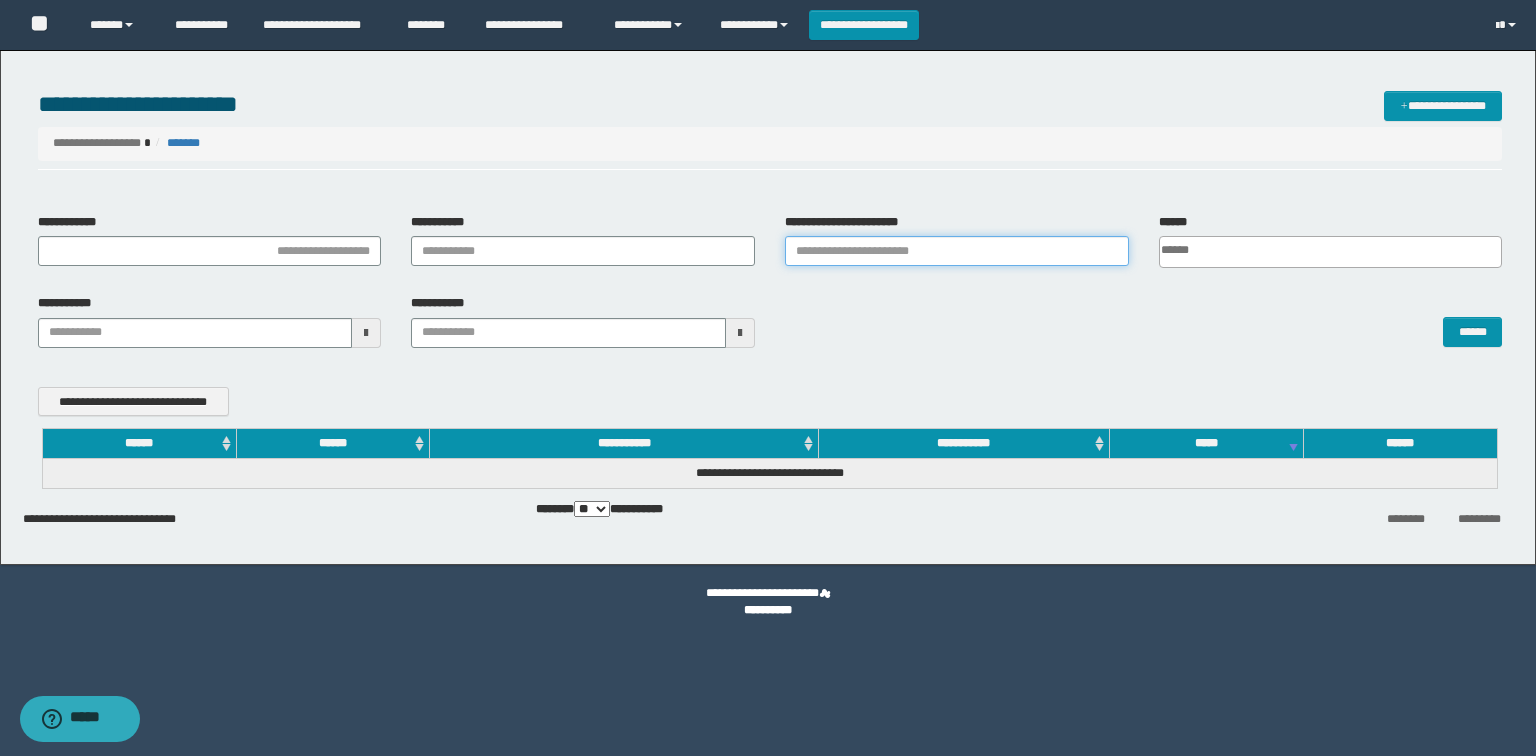 type on "*" 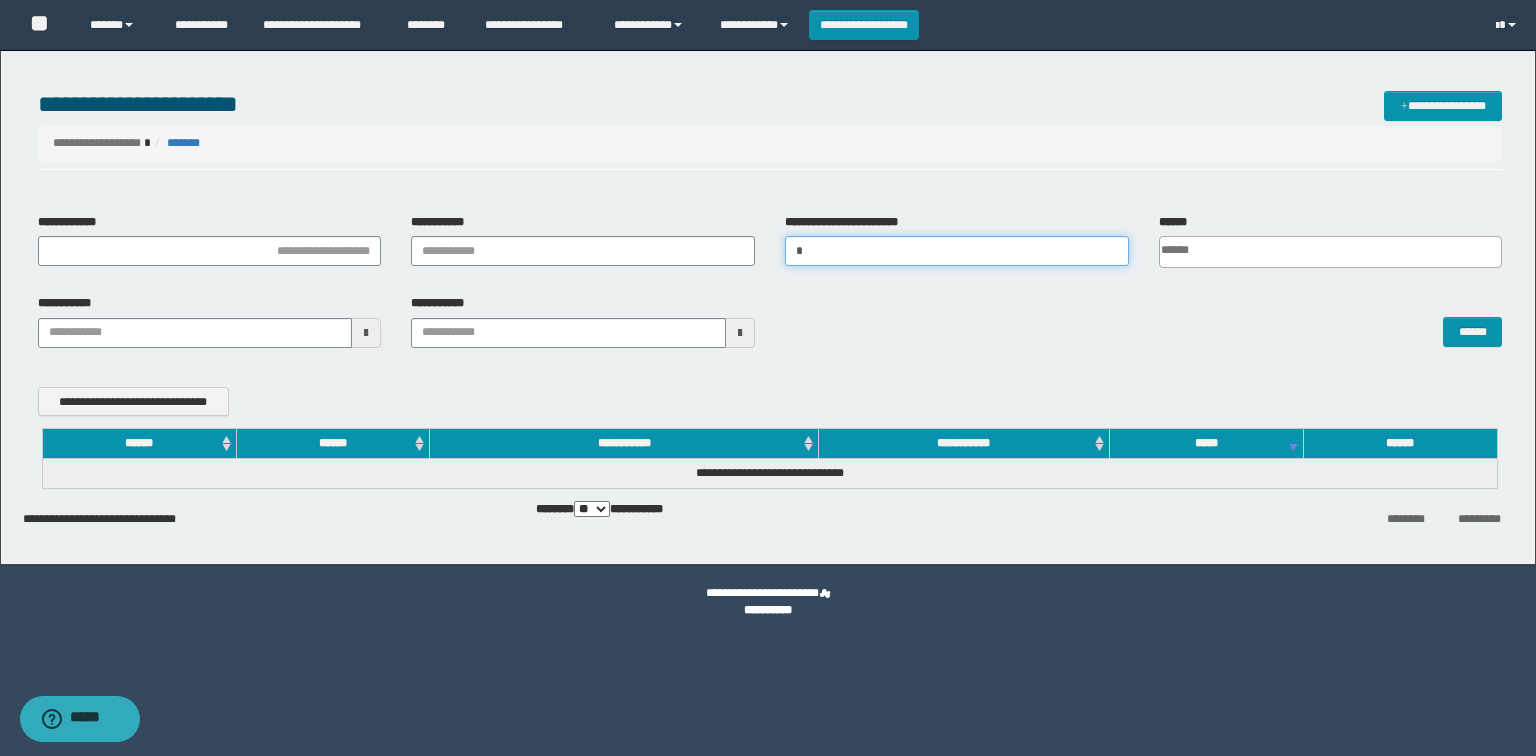 type 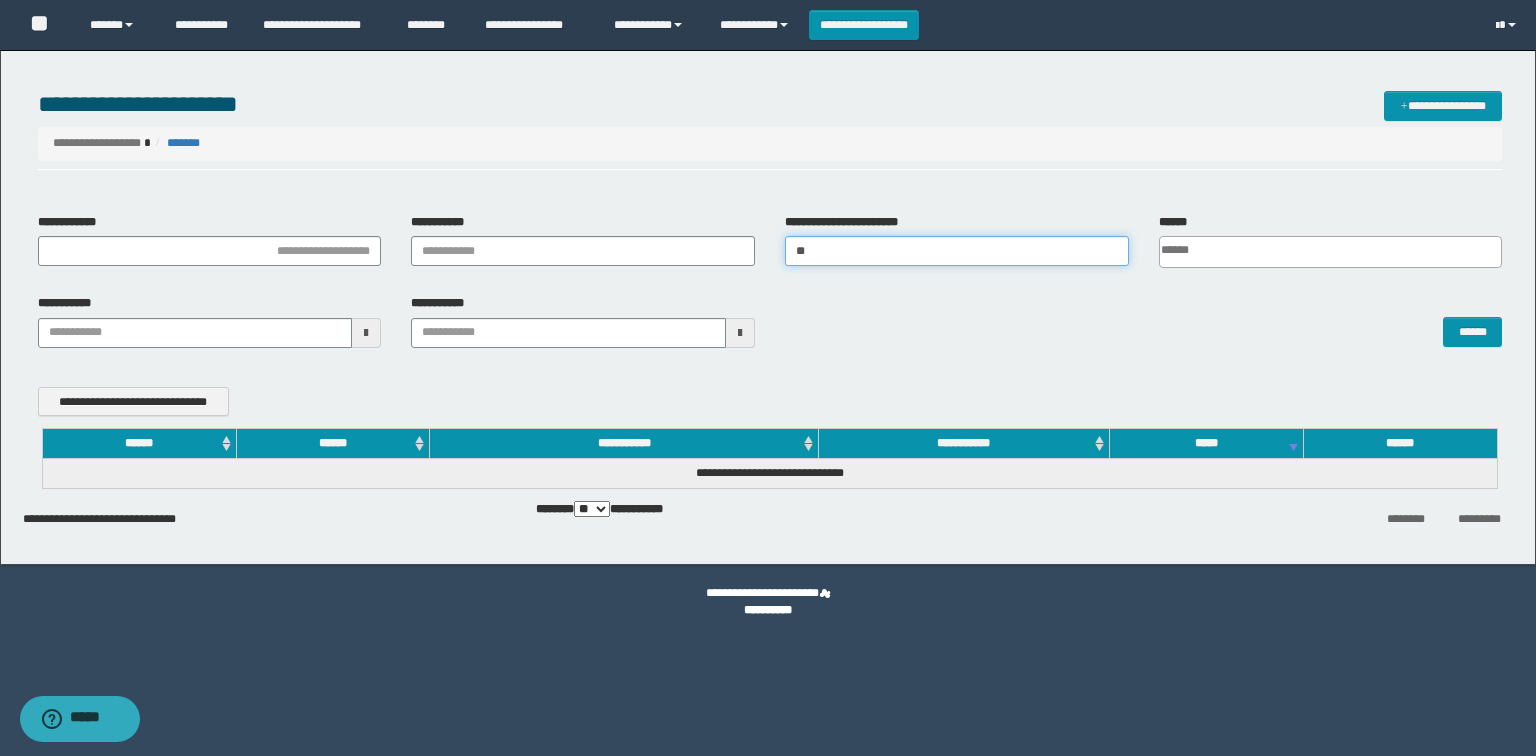 type 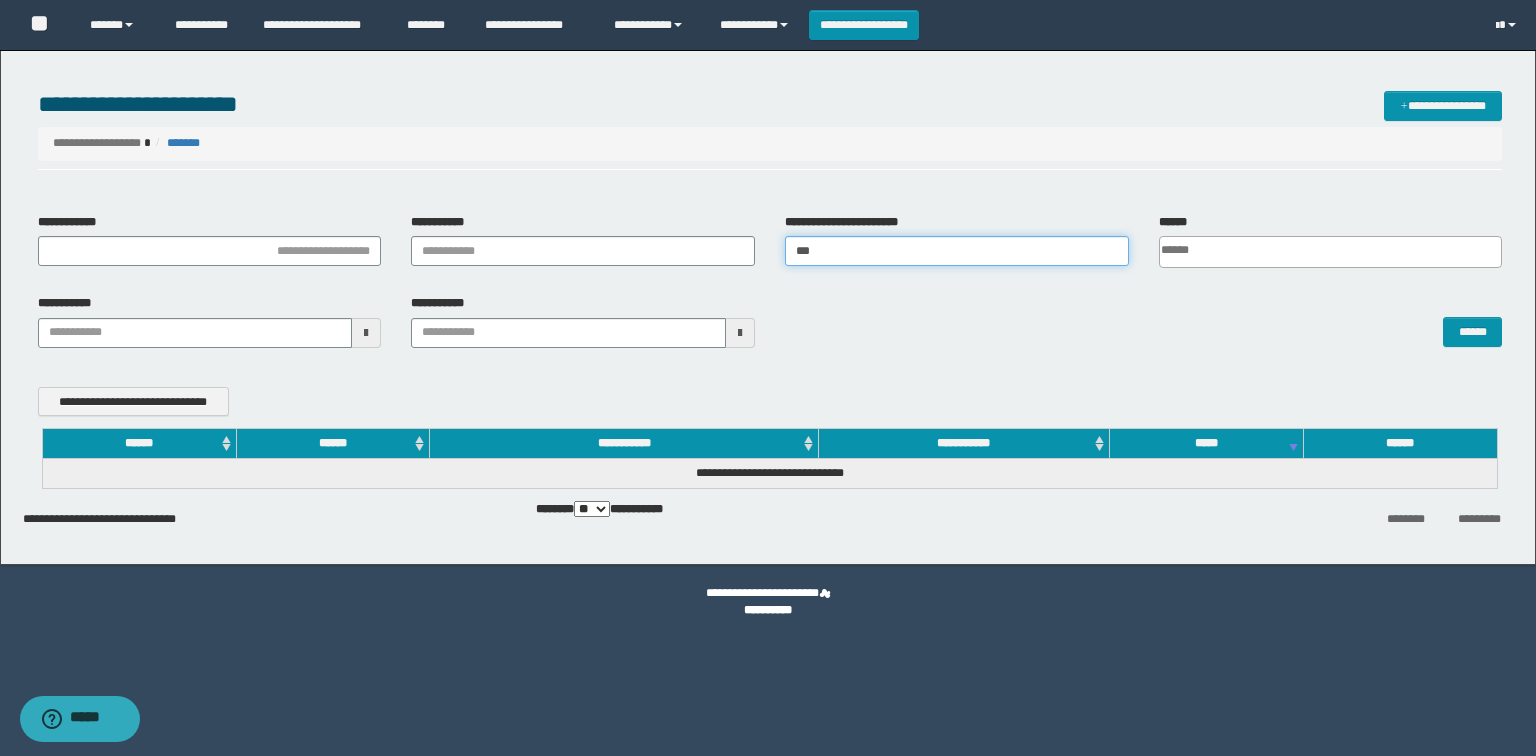 type 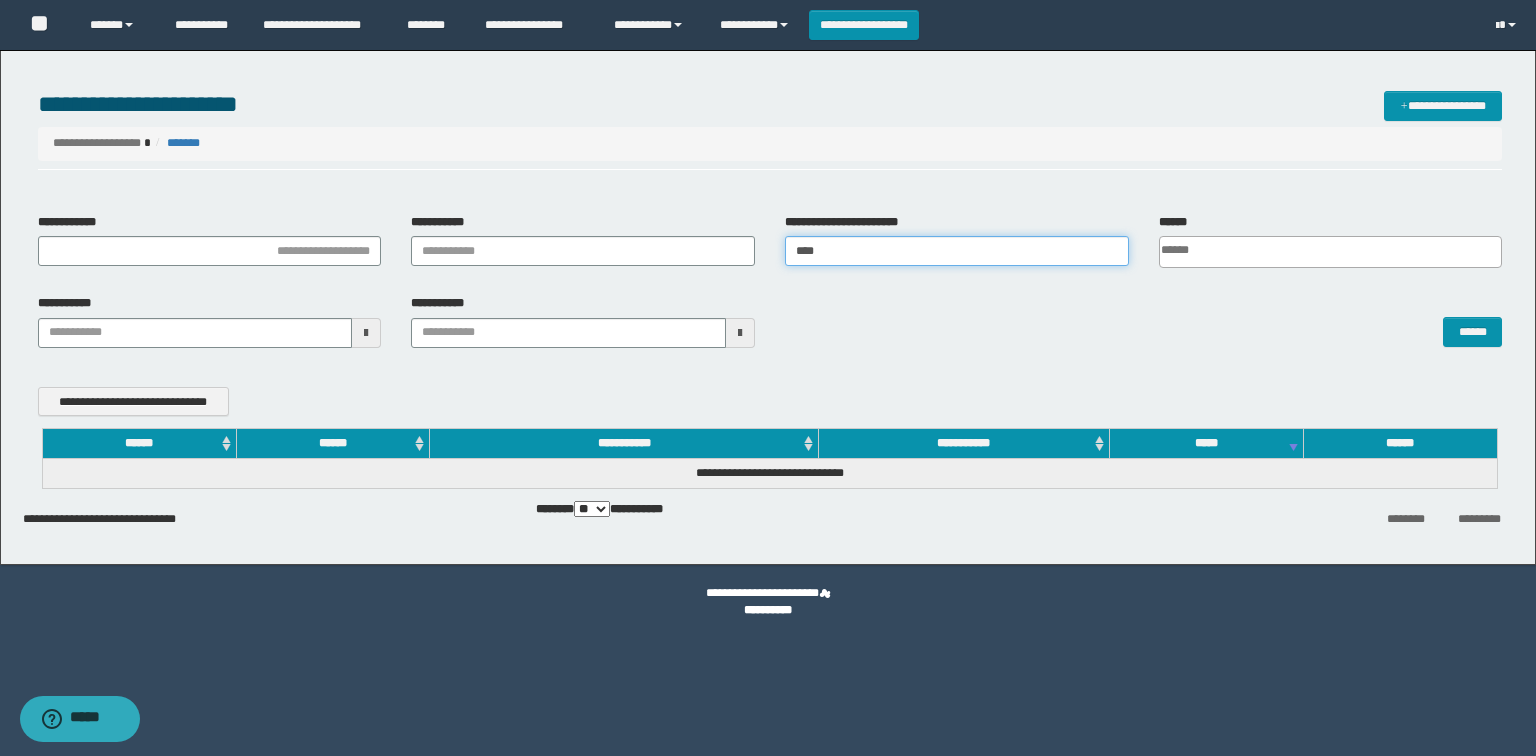 type 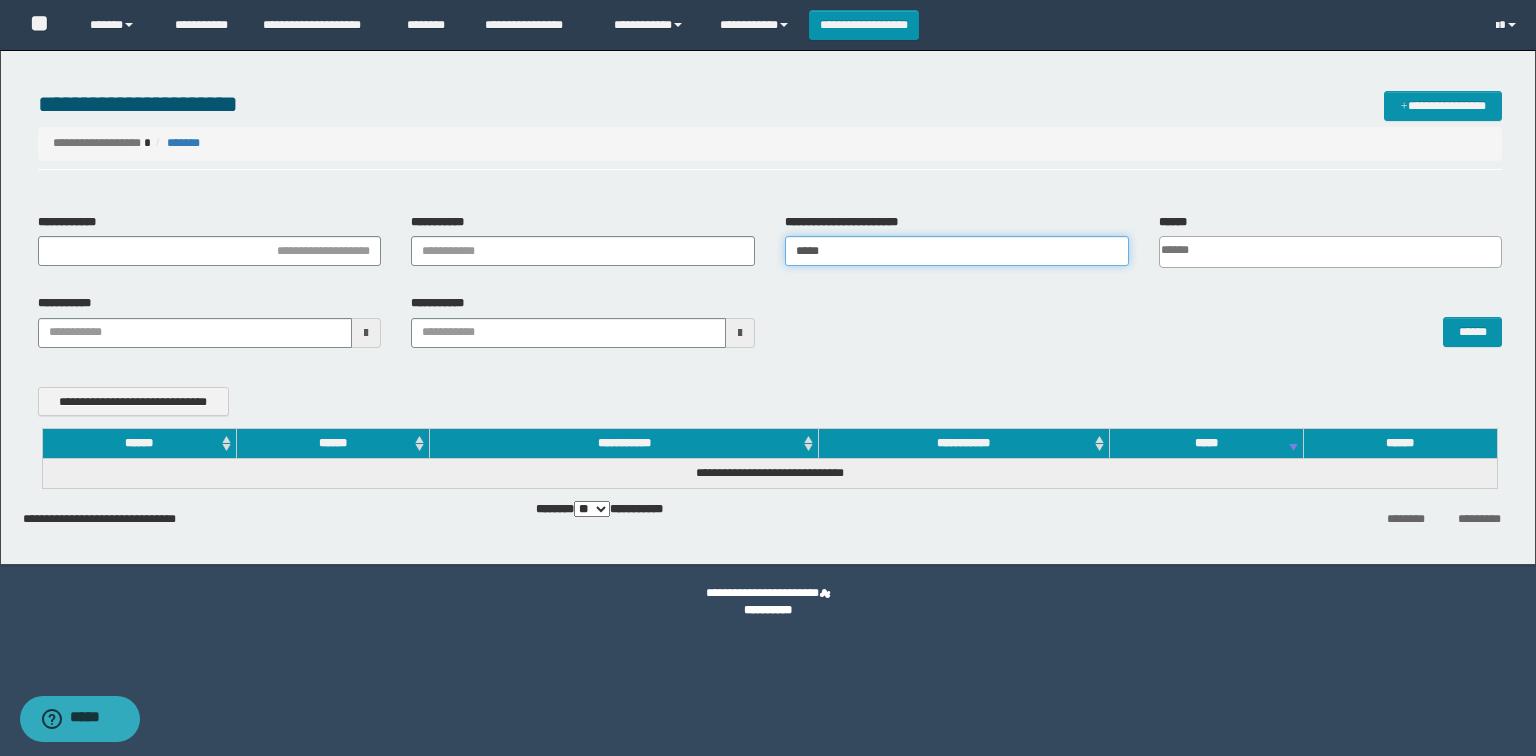 type 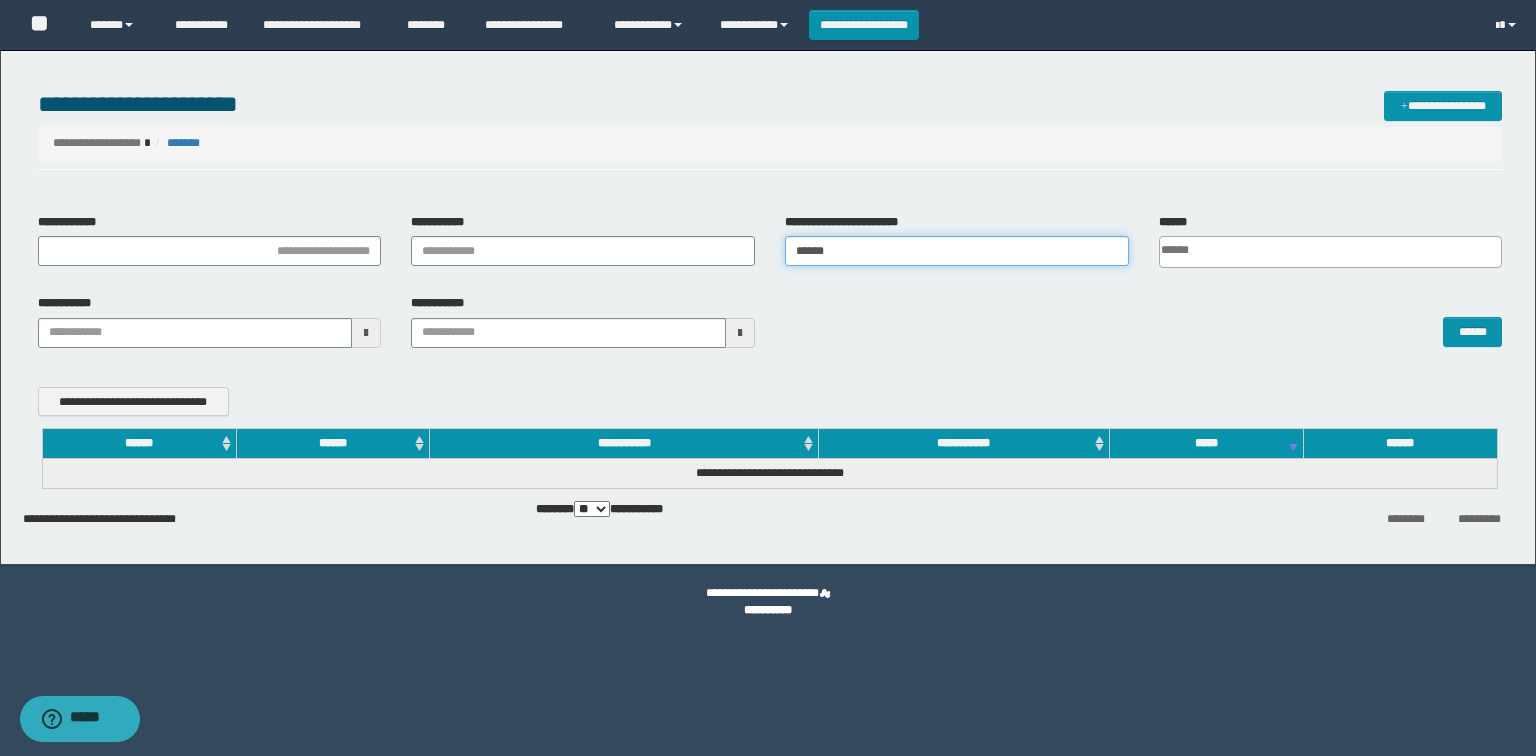 type 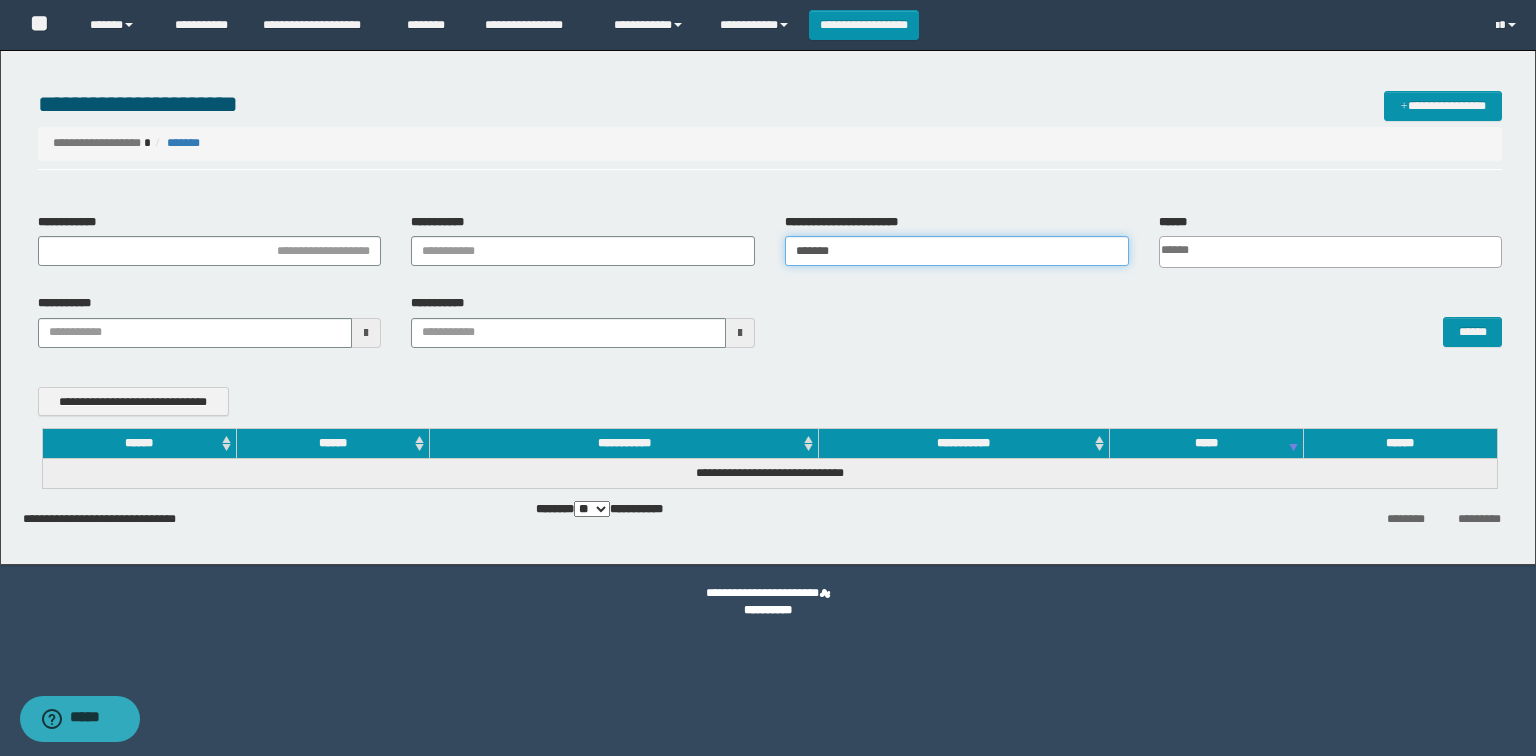 type 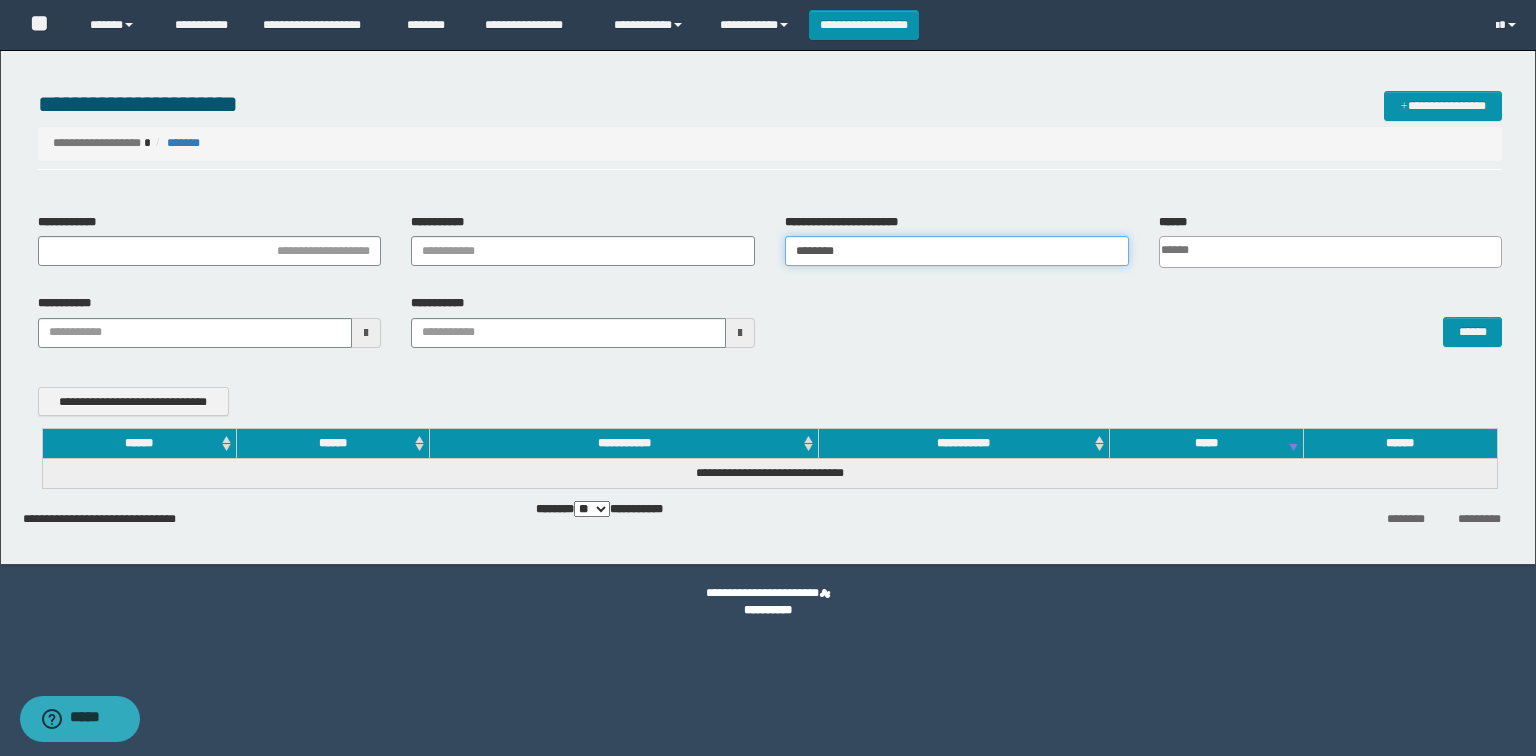type 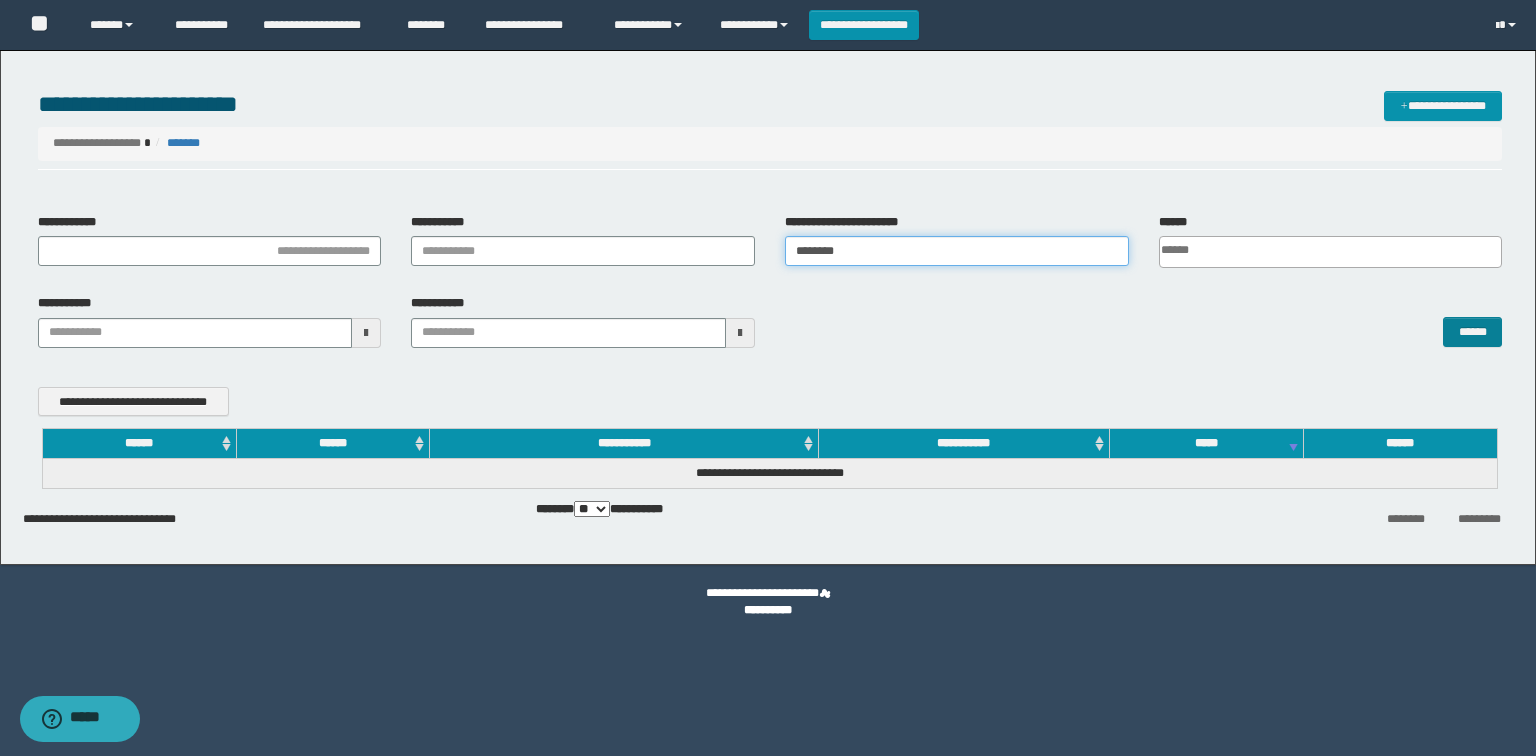type on "********" 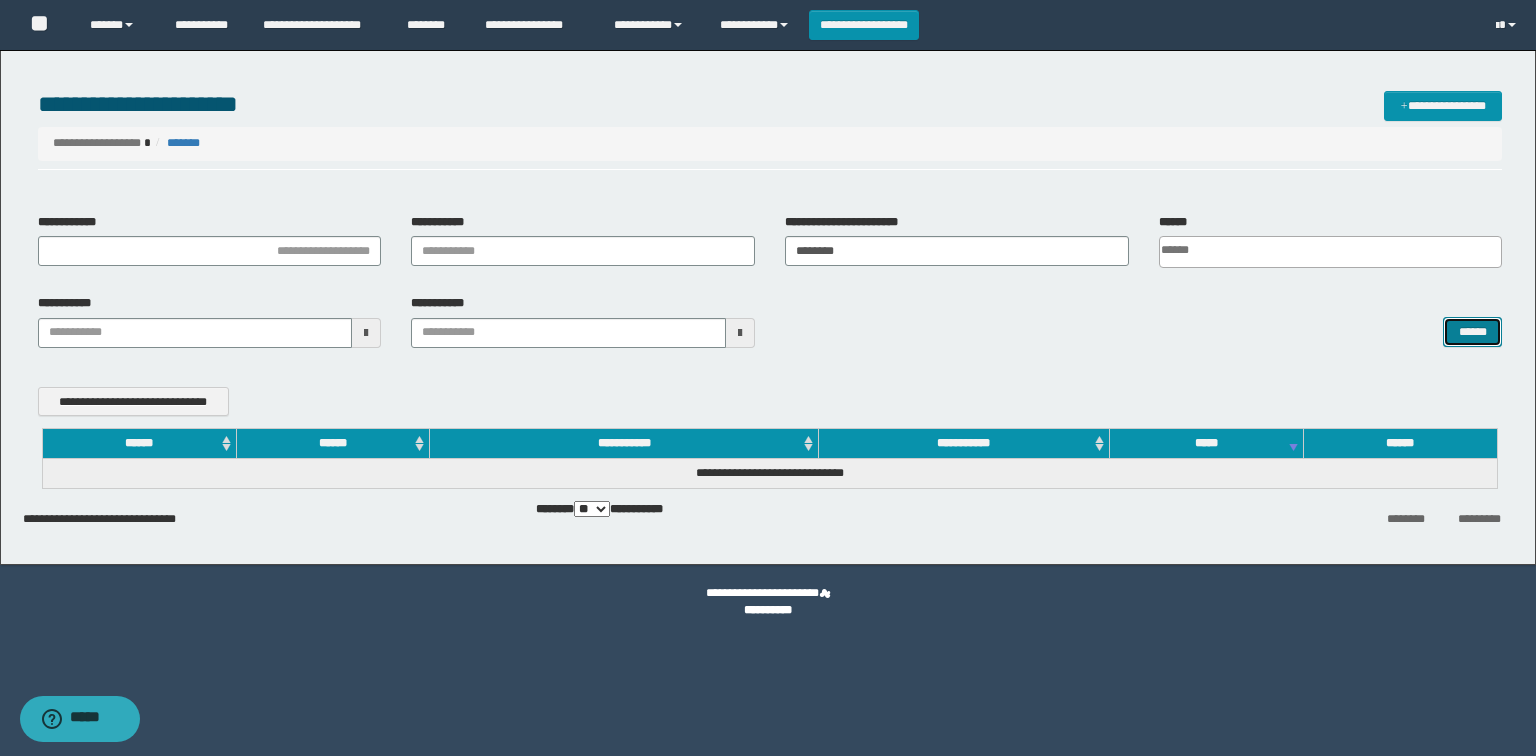 click on "******" at bounding box center (1472, 332) 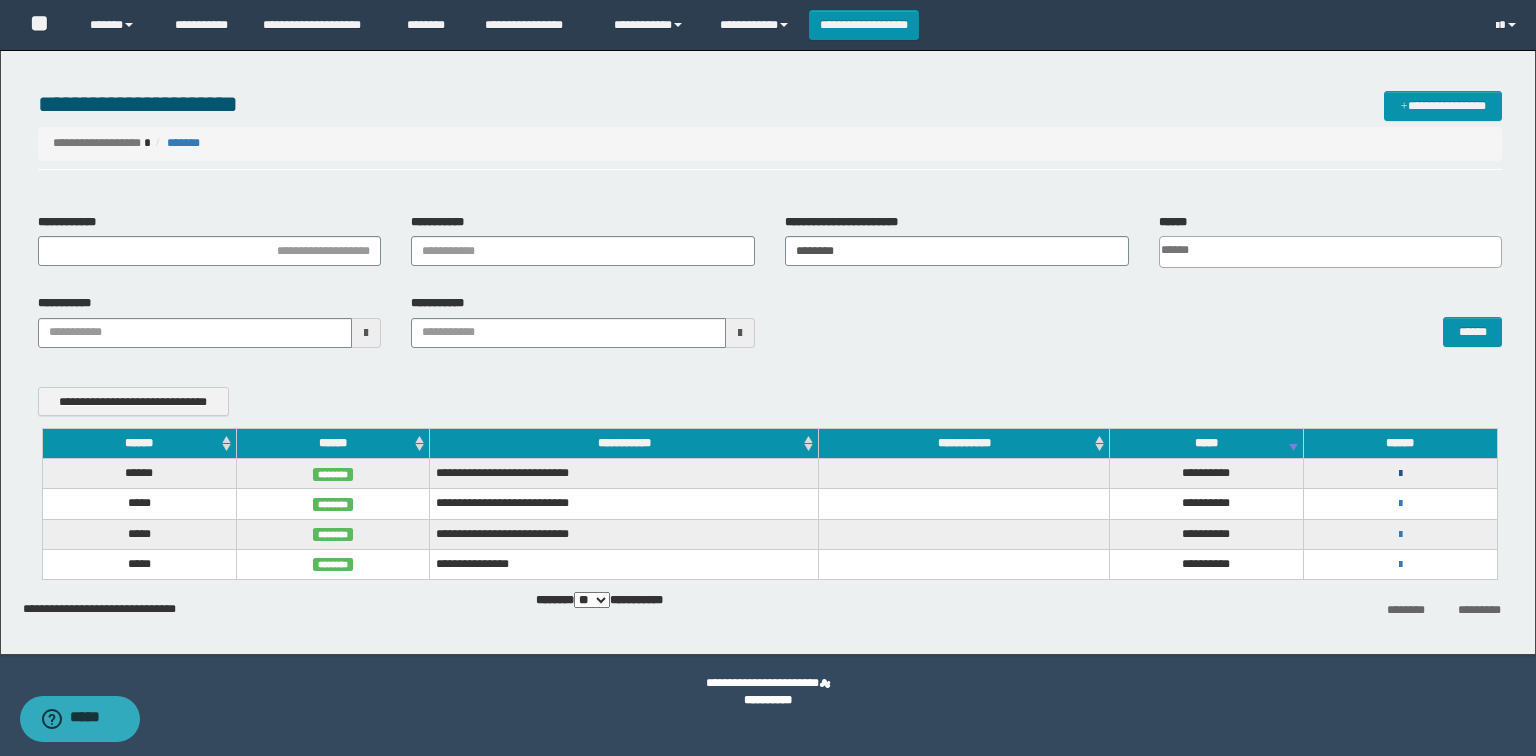 click at bounding box center (1400, 474) 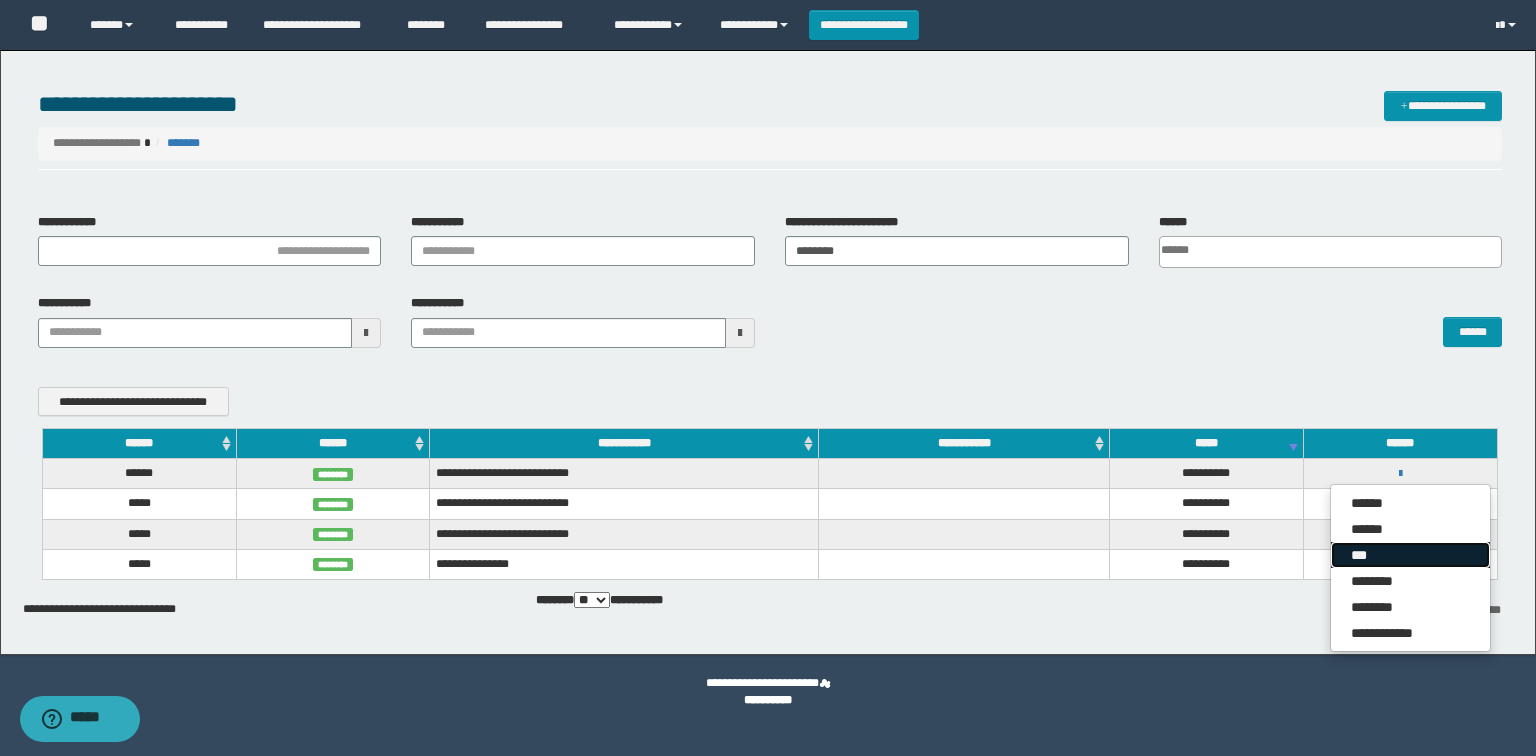 click on "***" at bounding box center [1410, 555] 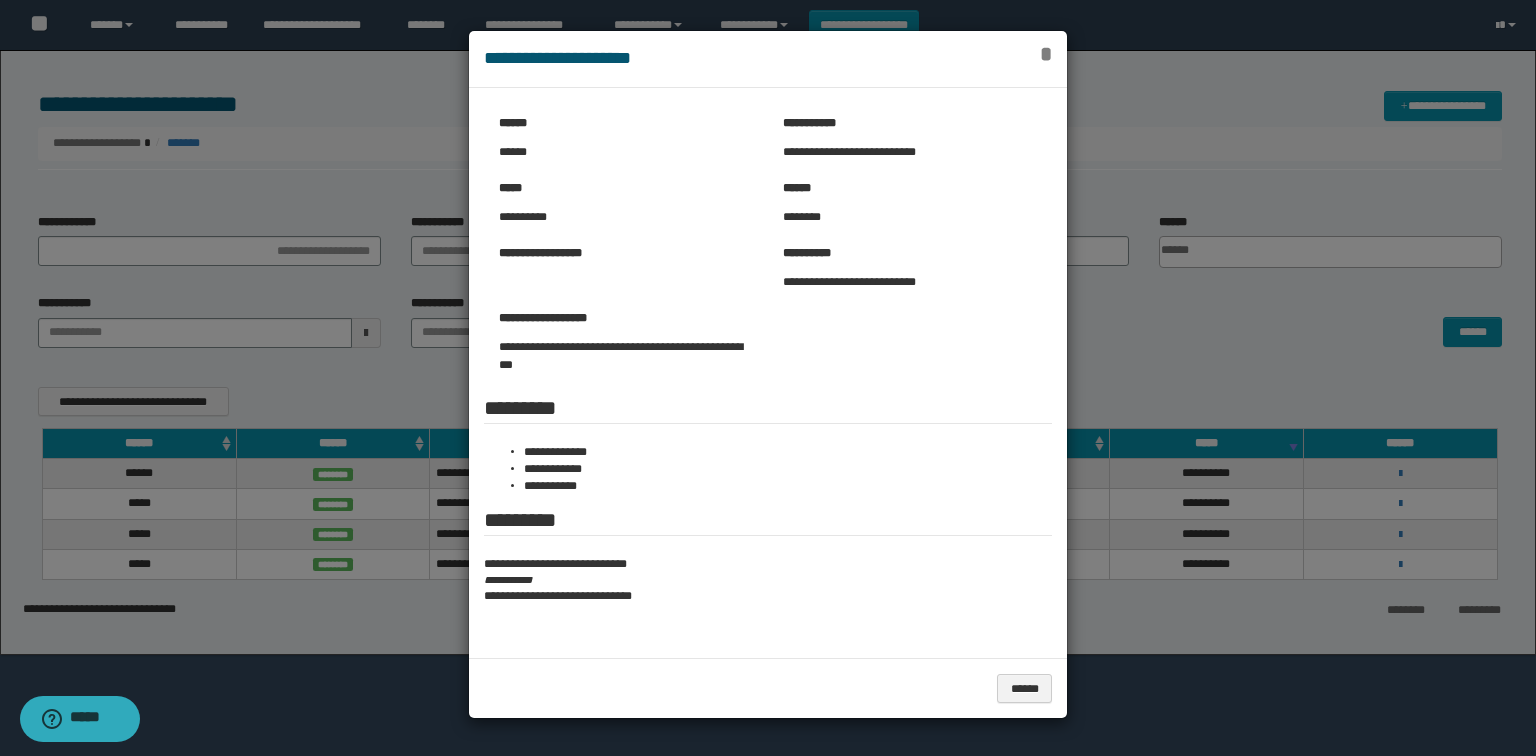 click on "*" at bounding box center [1046, 54] 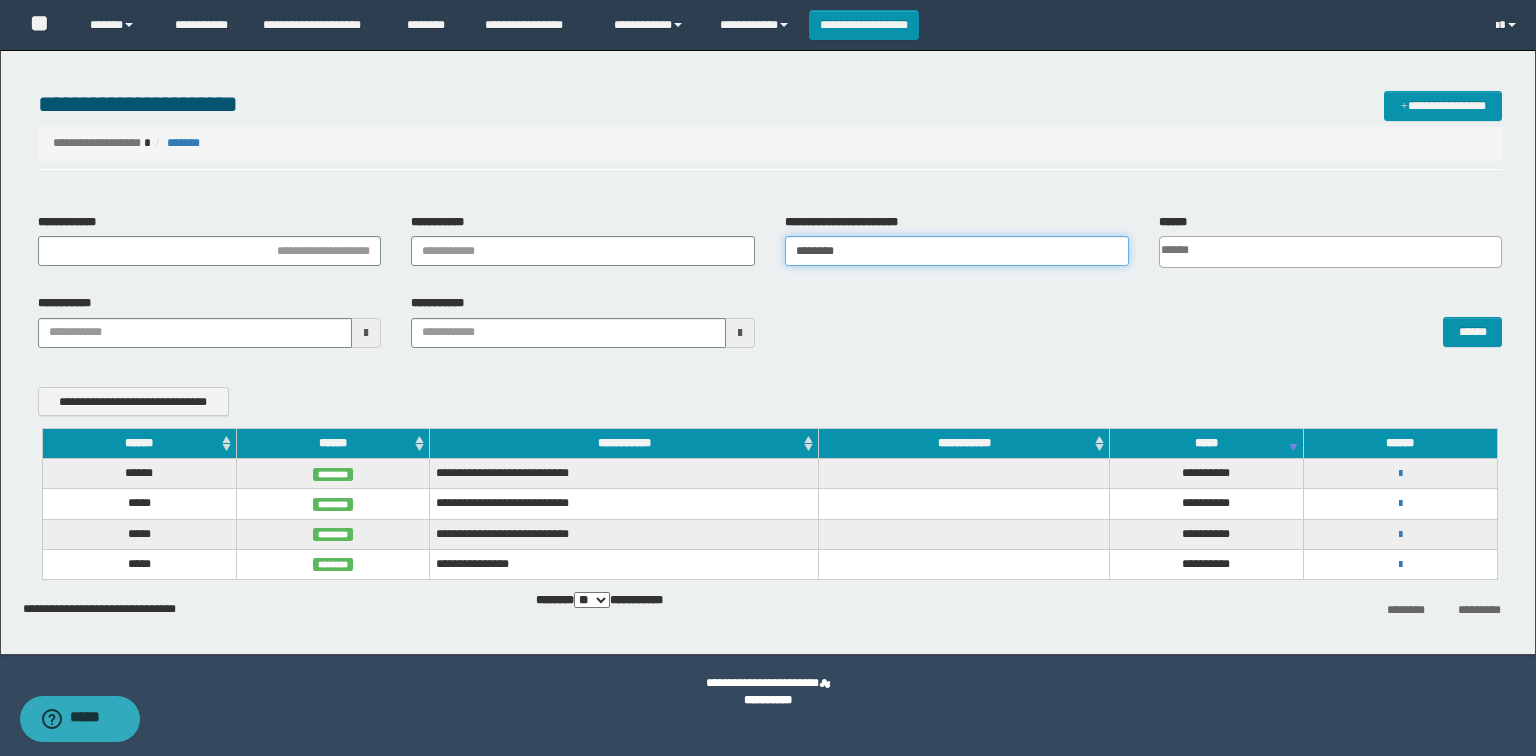 type on "**" 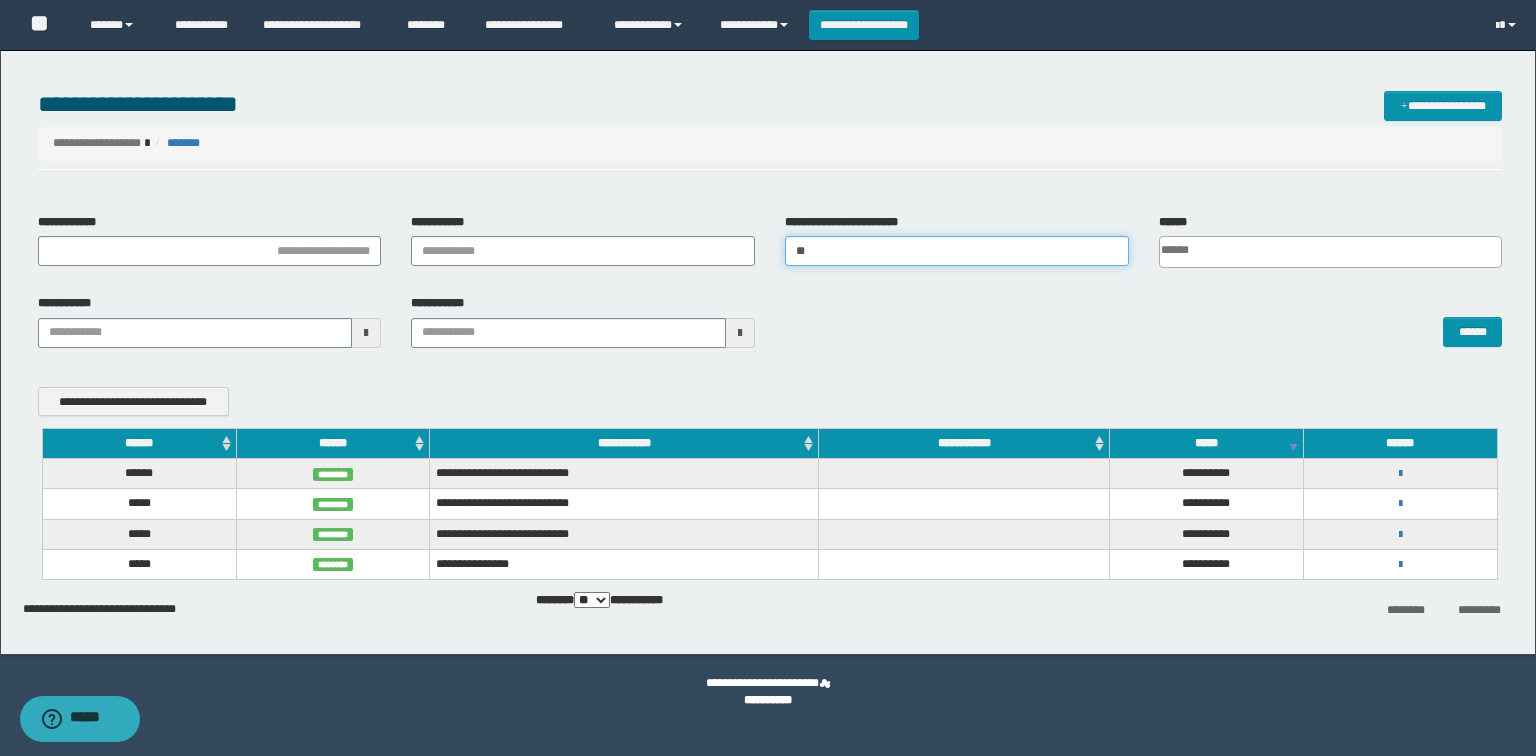 drag, startPoint x: 880, startPoint y: 250, endPoint x: 765, endPoint y: 240, distance: 115.43397 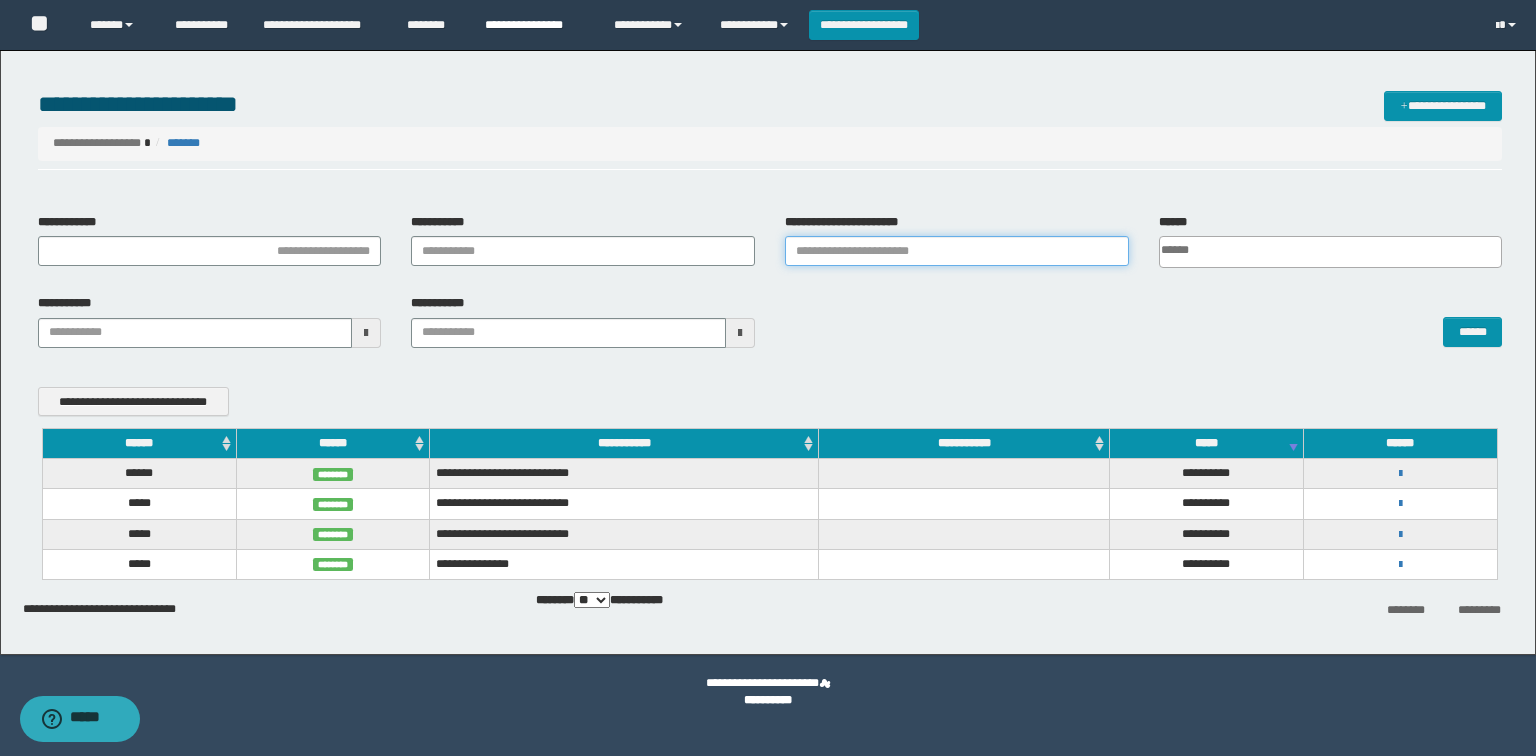 type 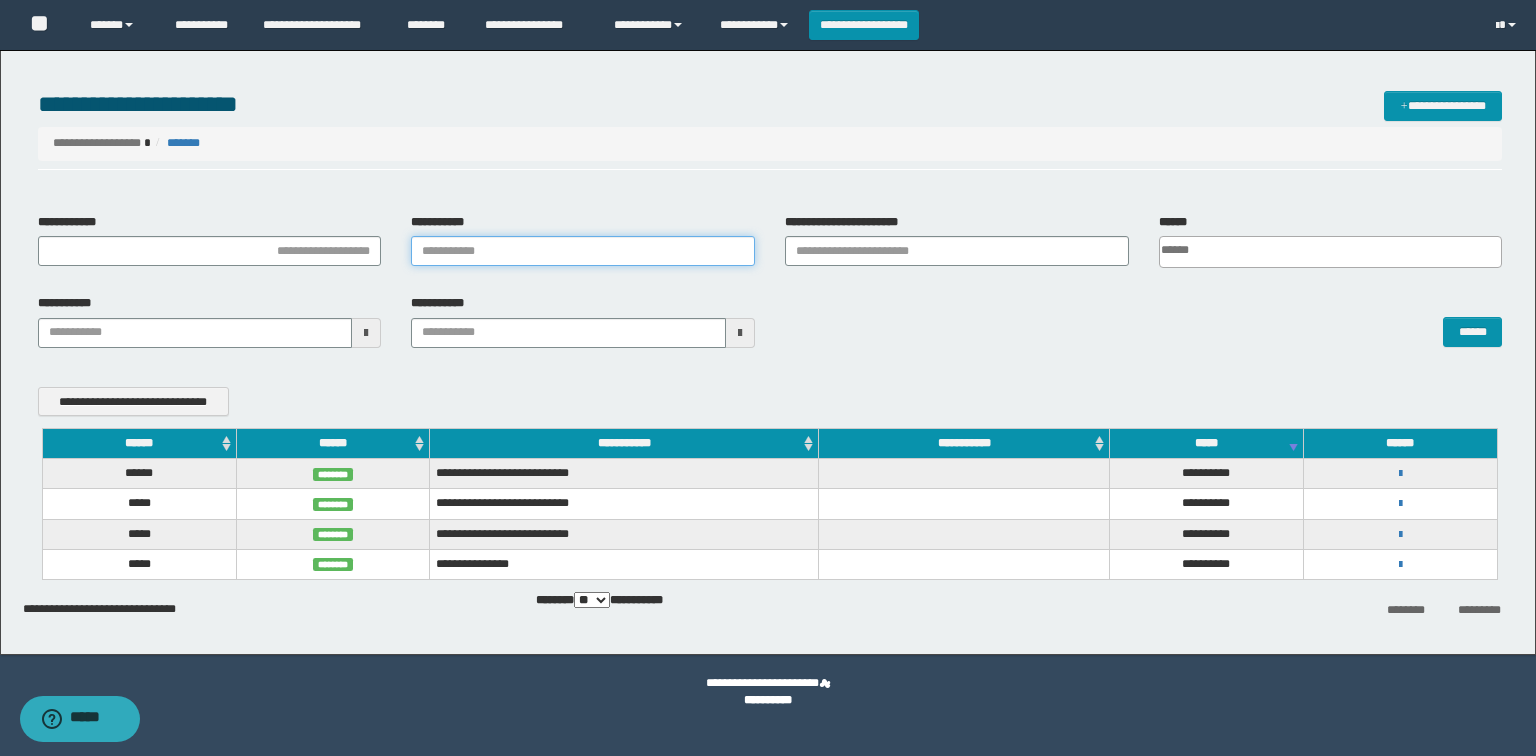 click on "**********" at bounding box center [583, 251] 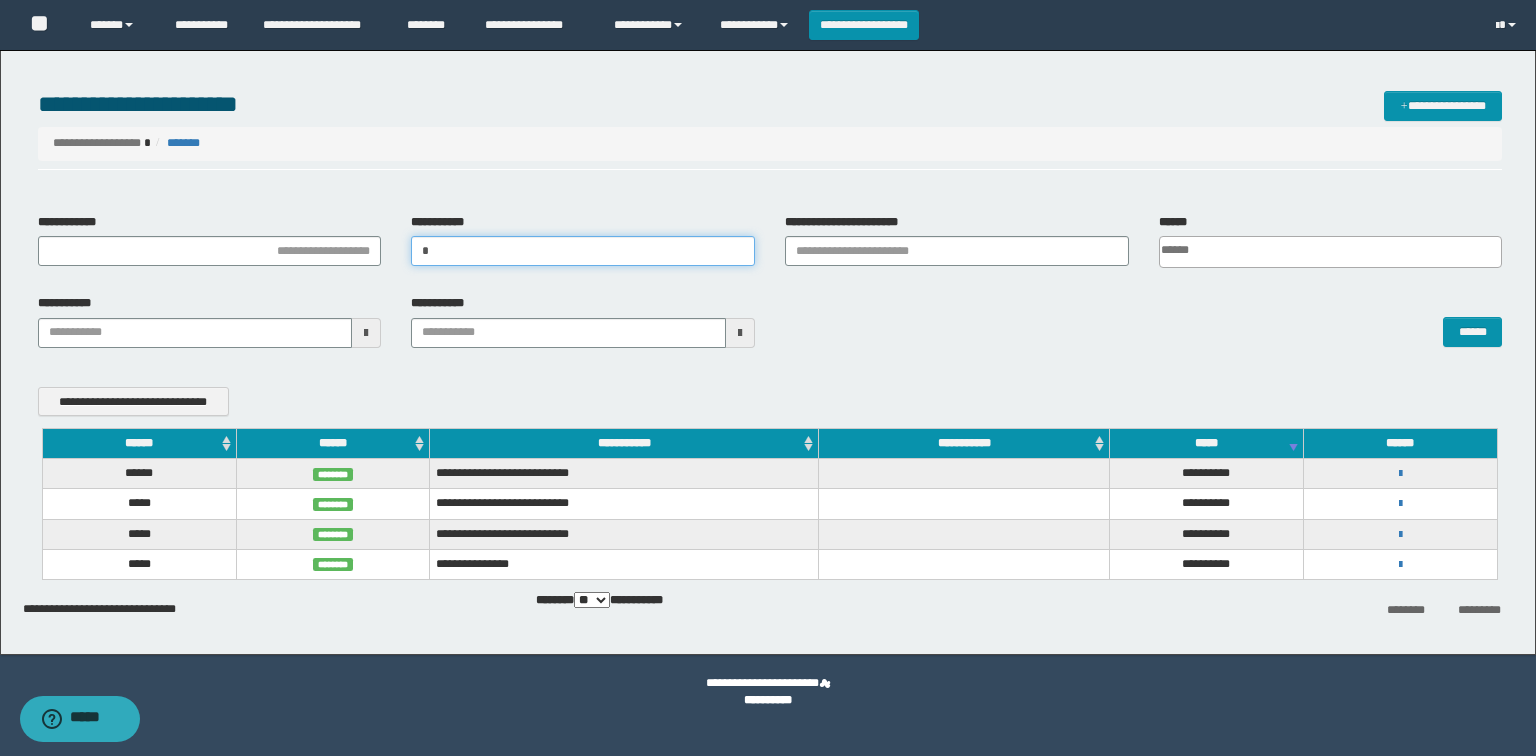 type 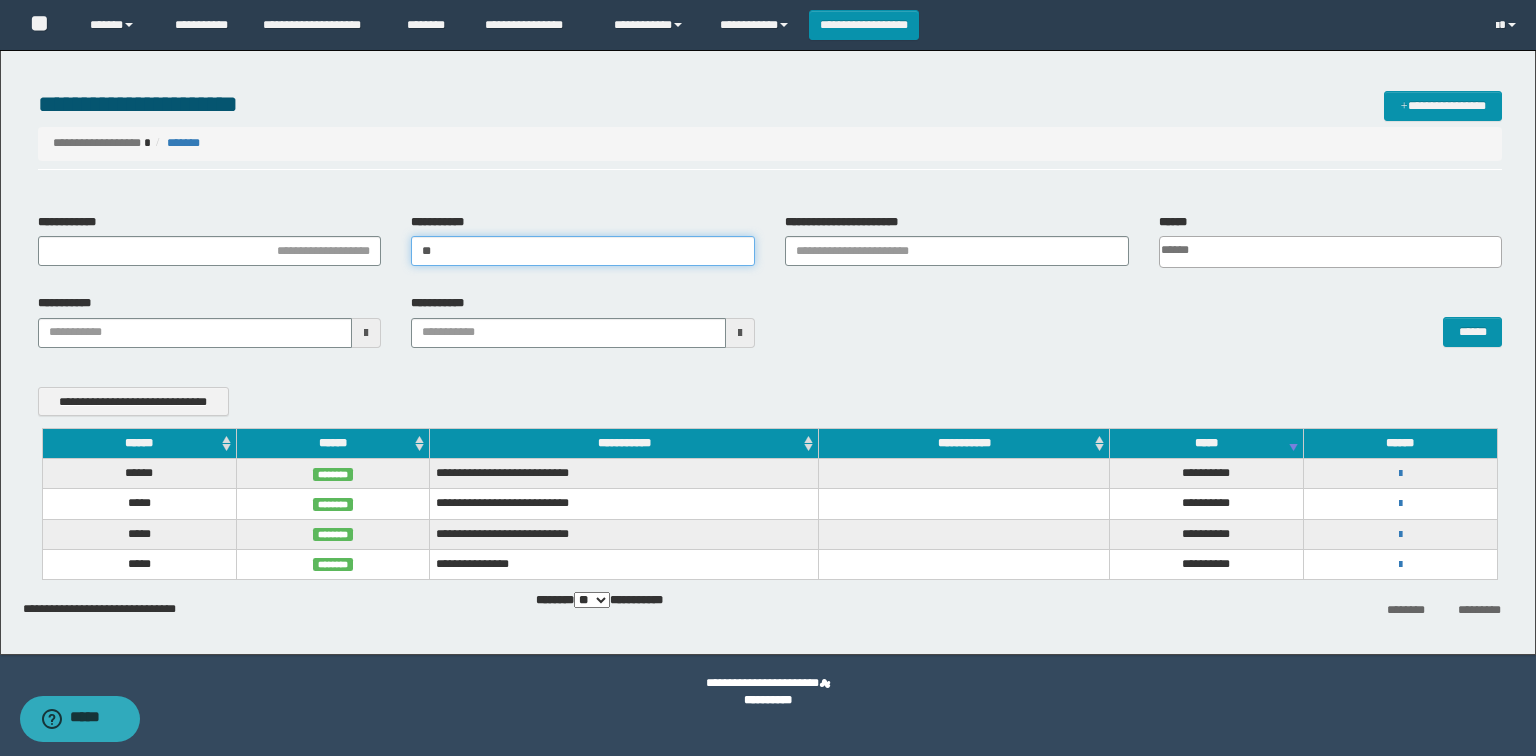 type 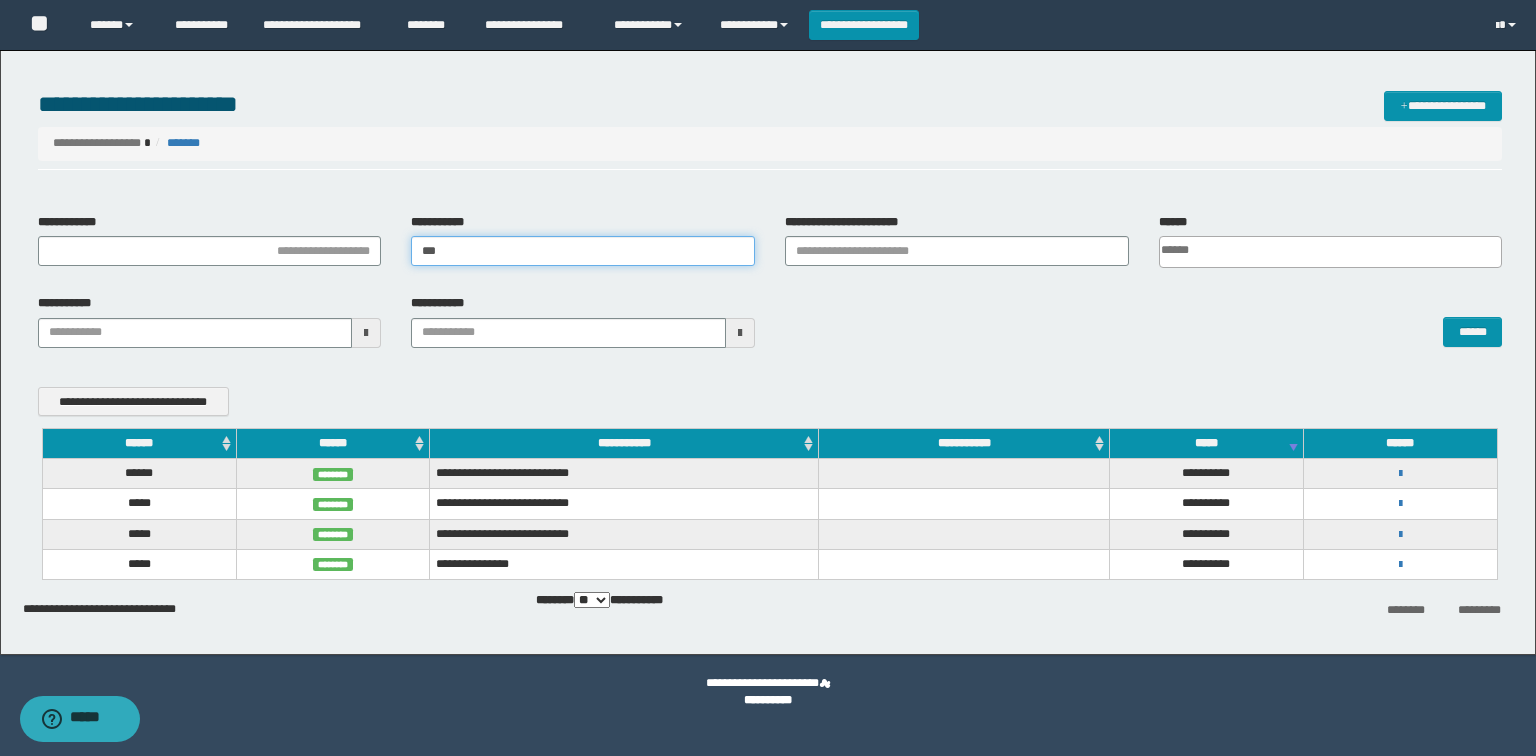 type 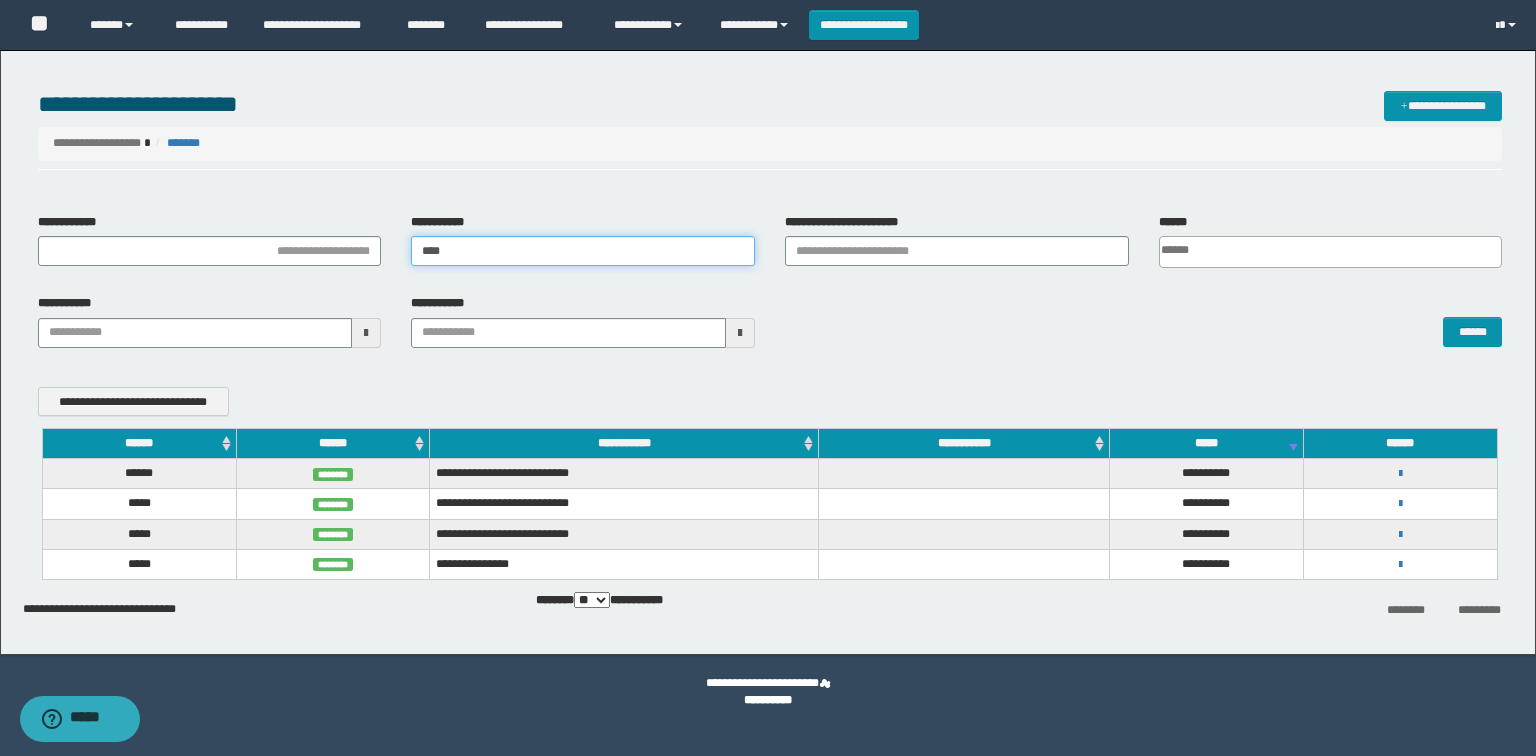 type 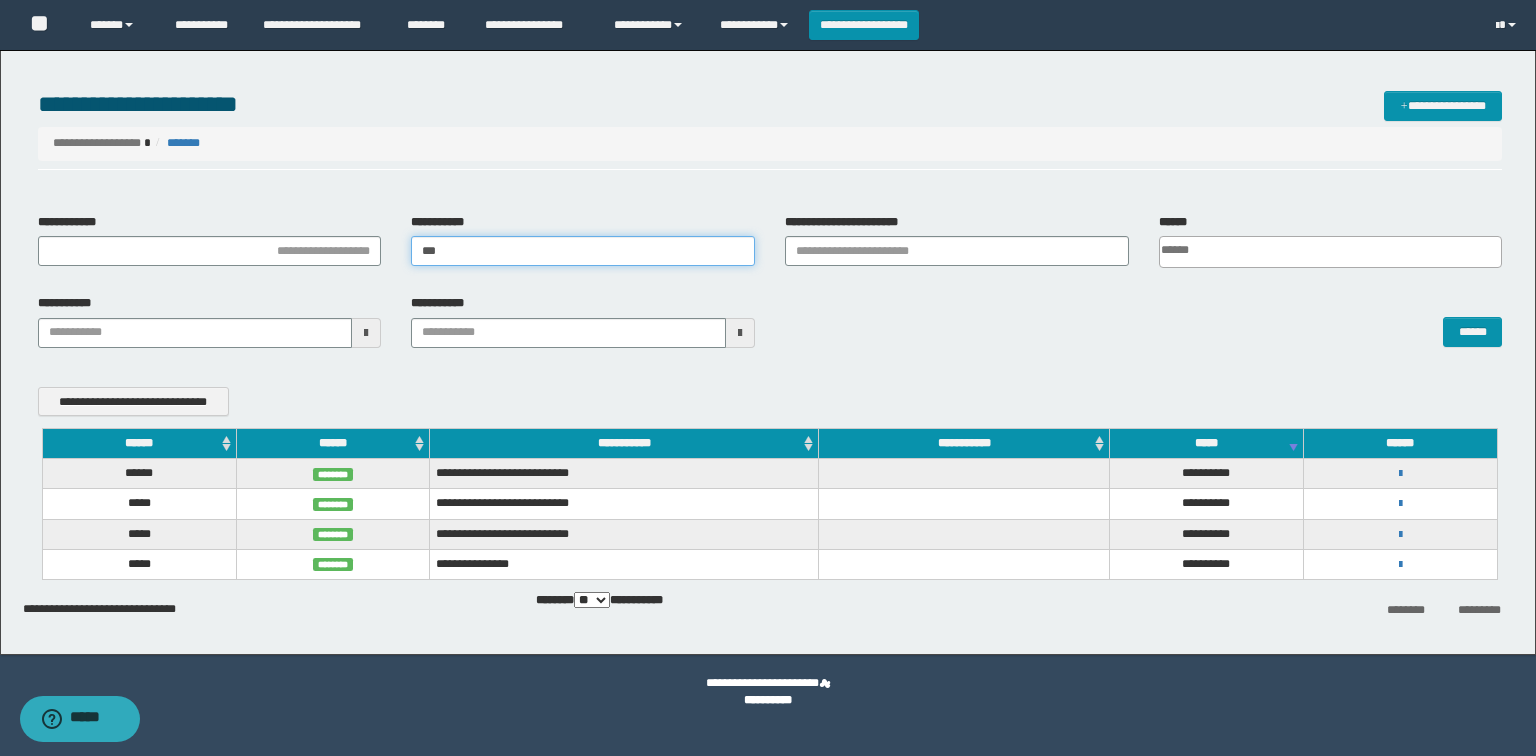 type 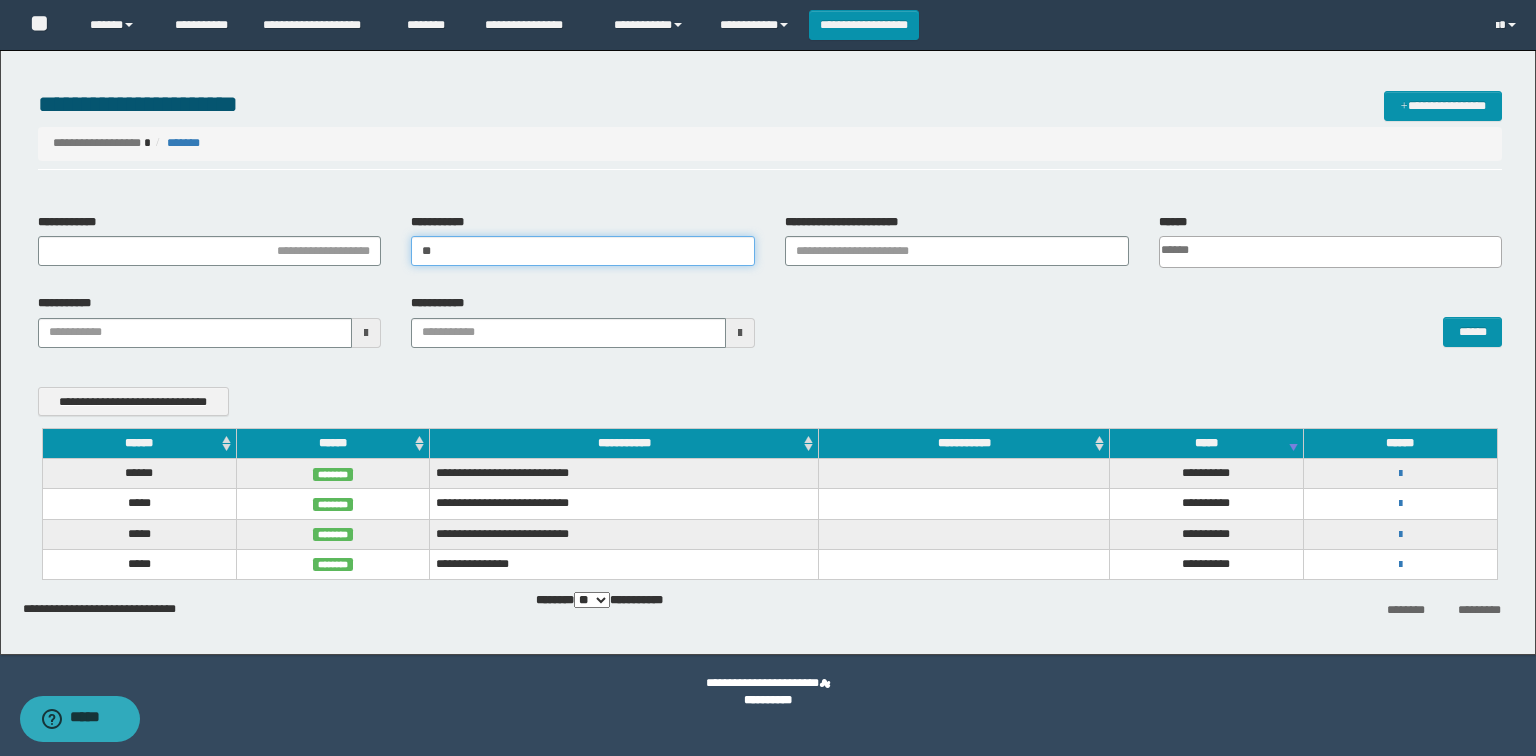 type 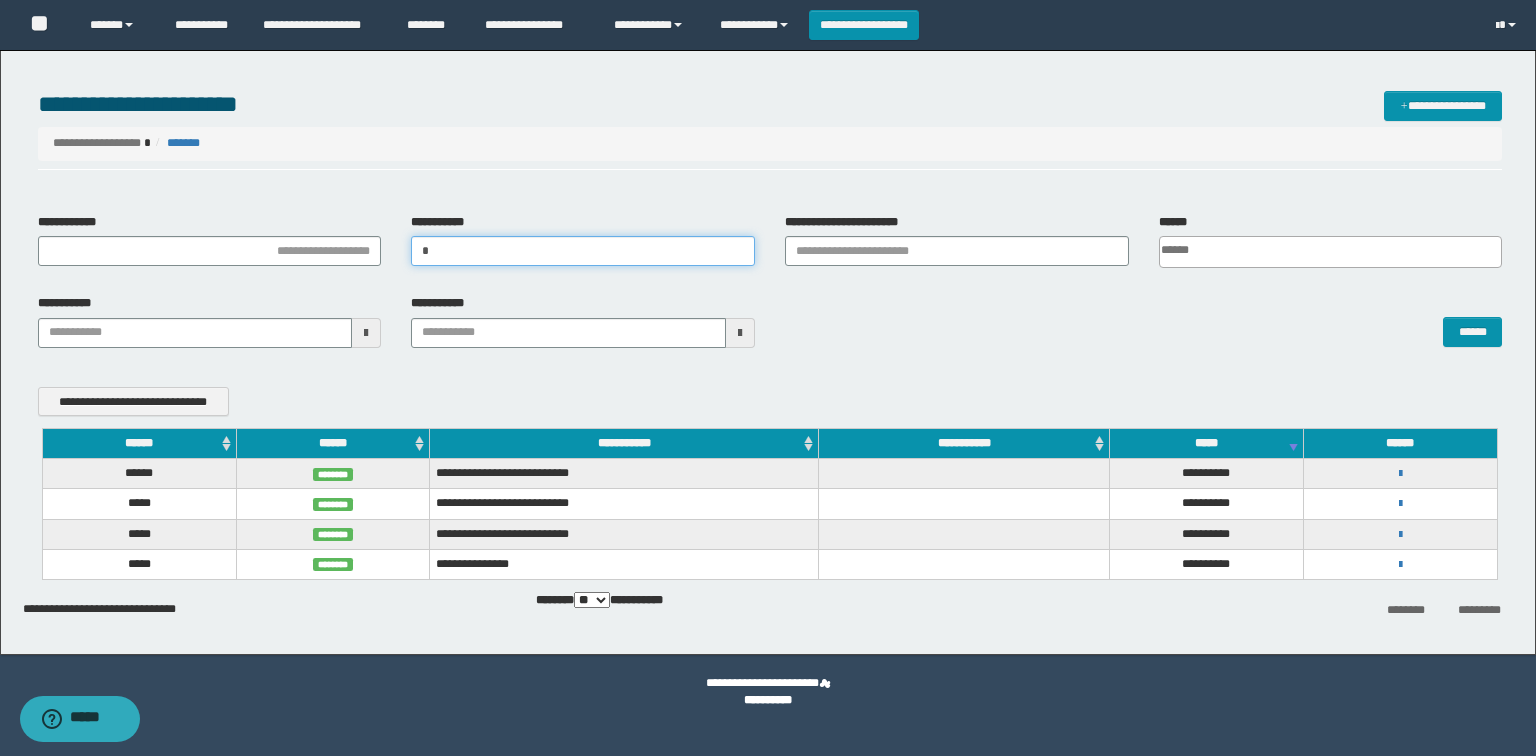 type 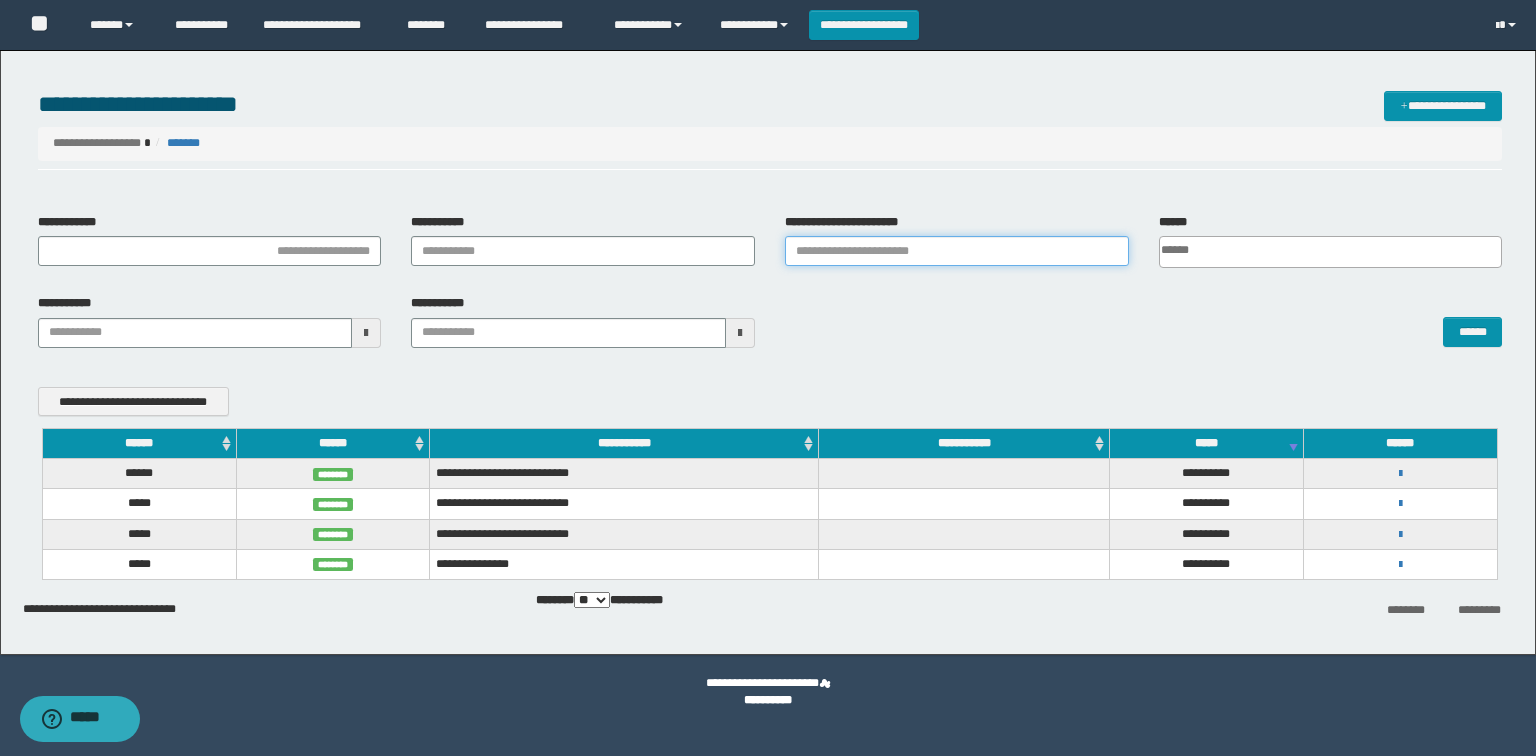 click on "**********" at bounding box center [957, 251] 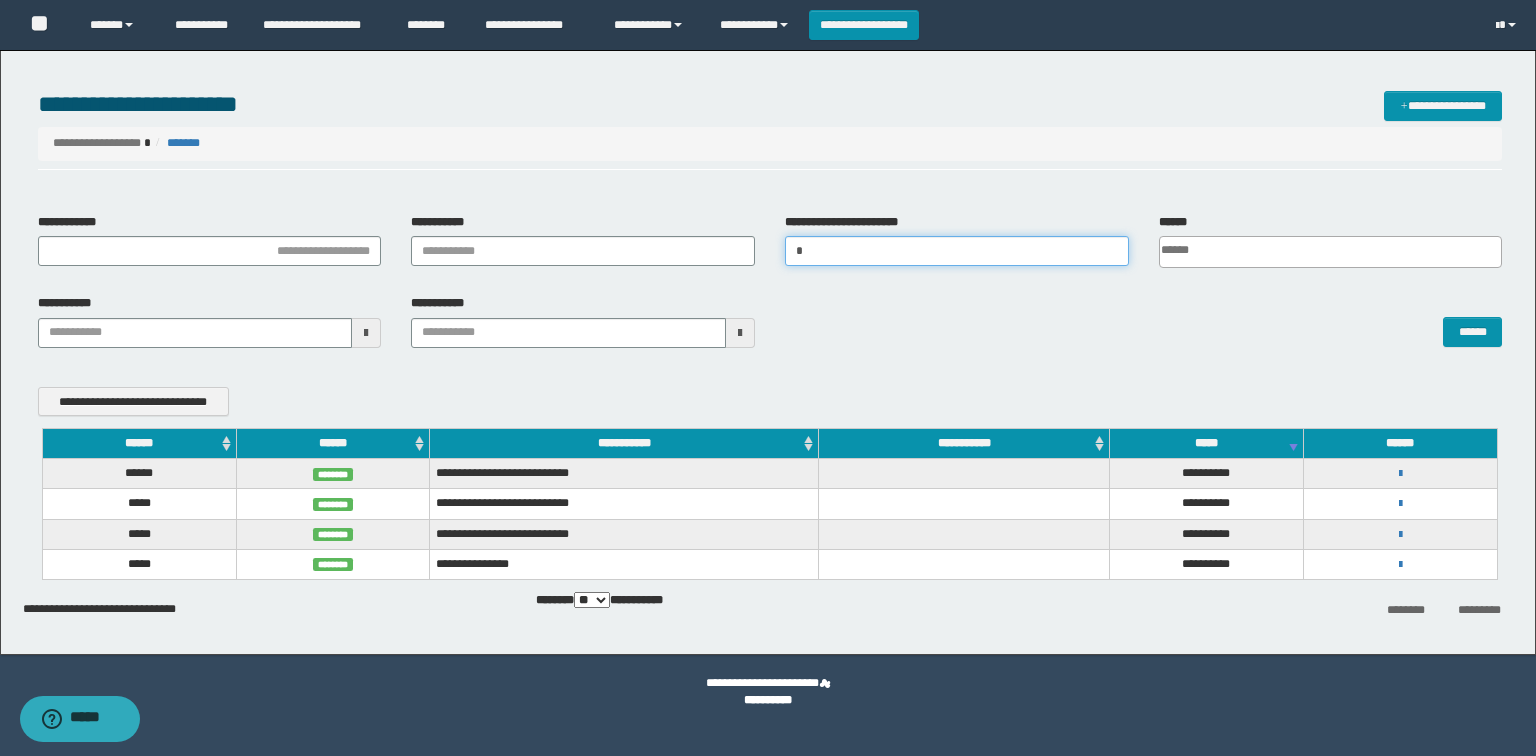 type 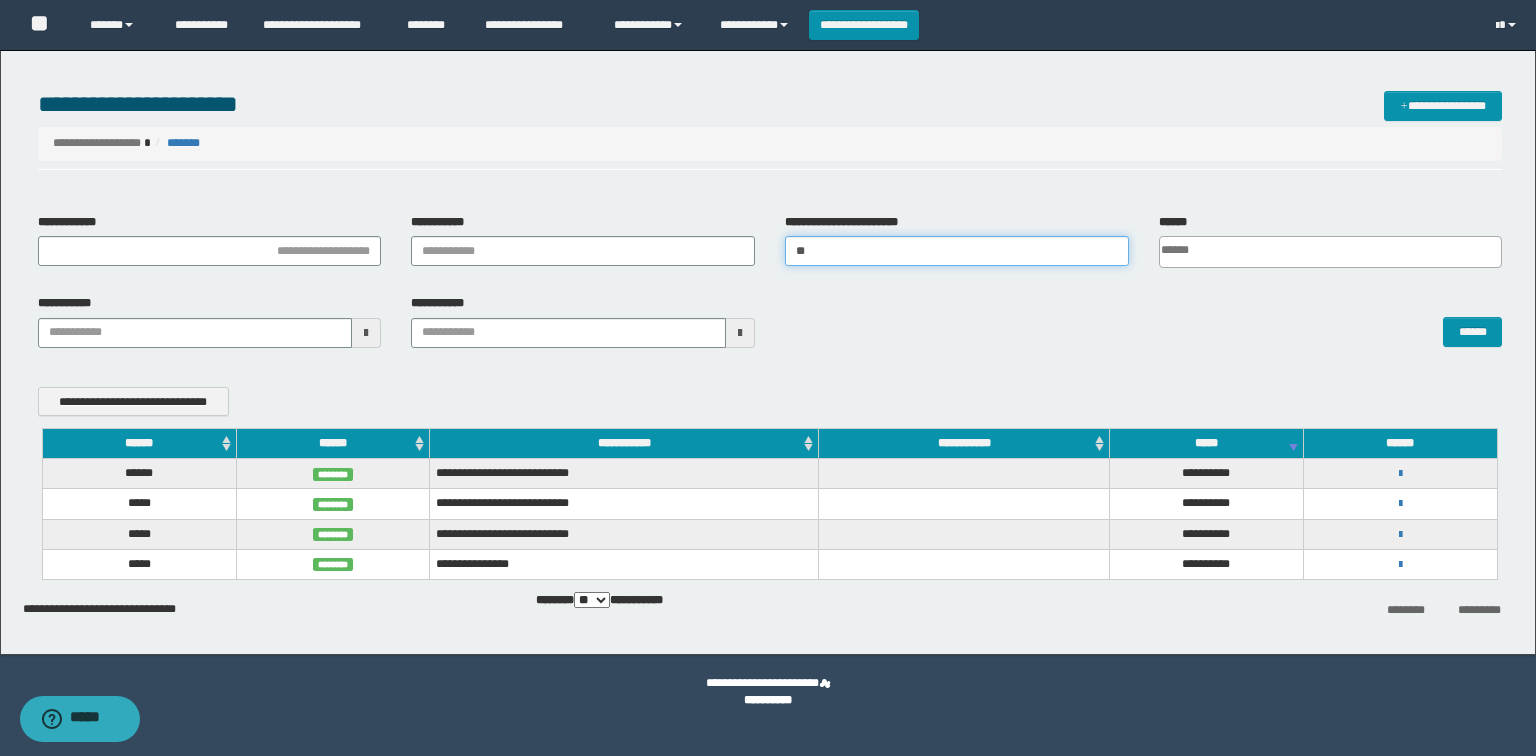 type 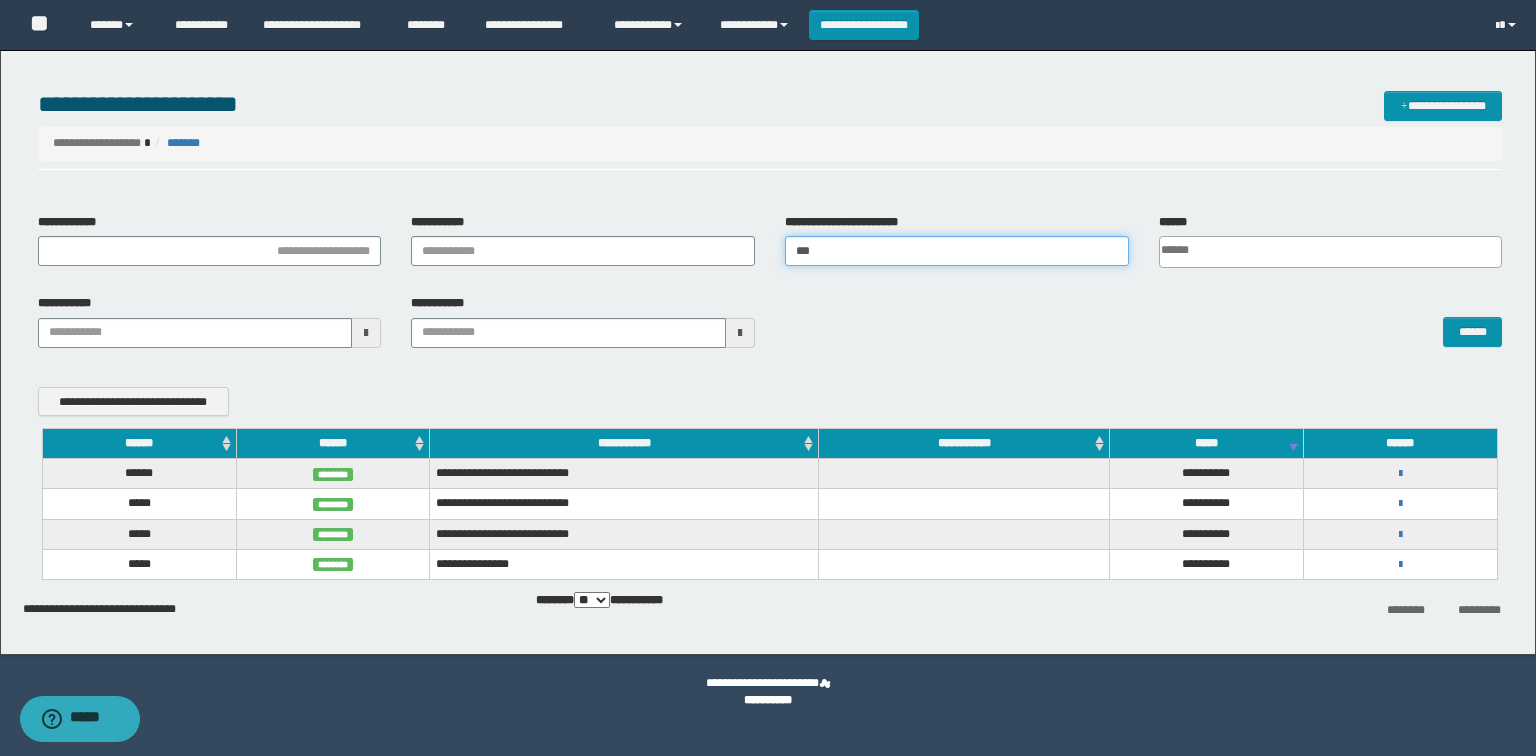type 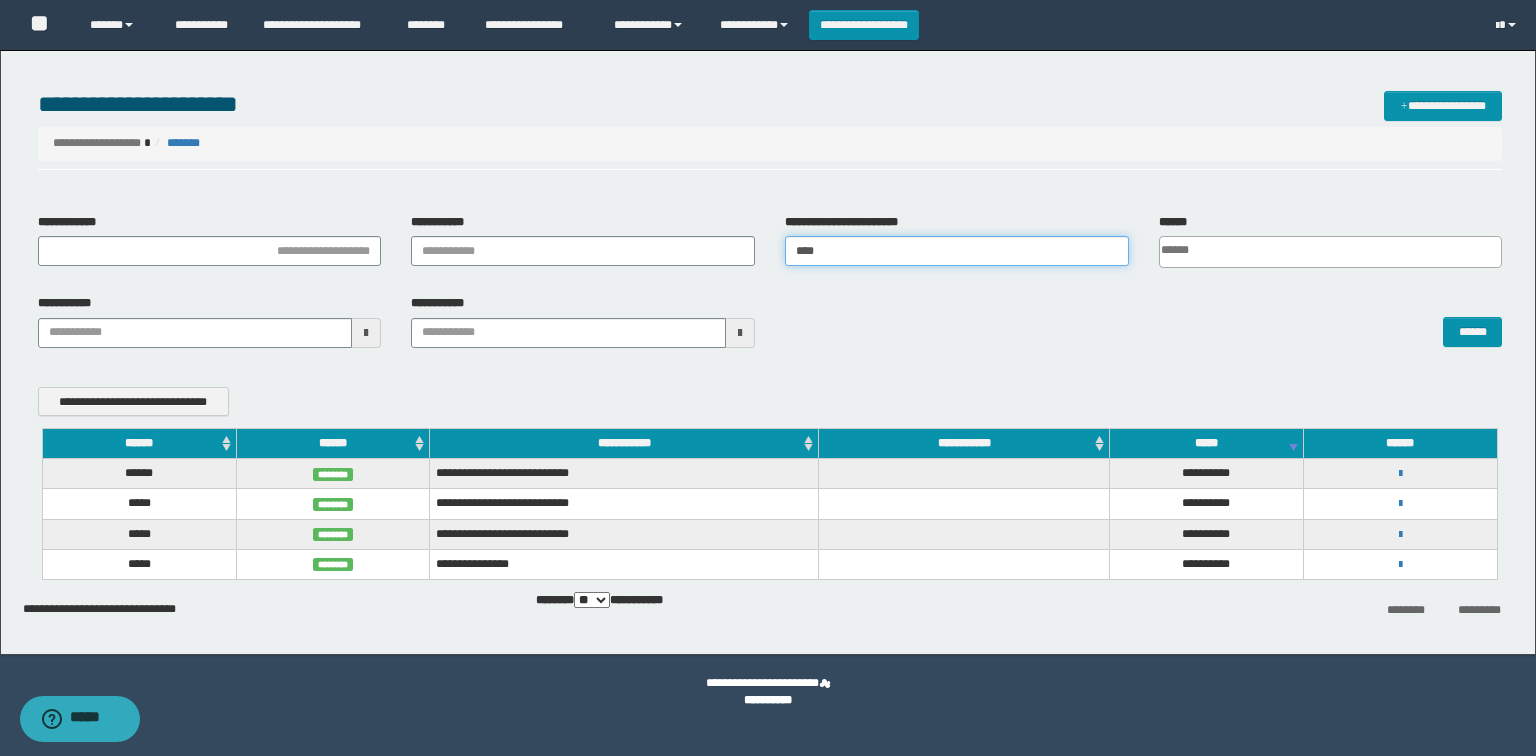 type 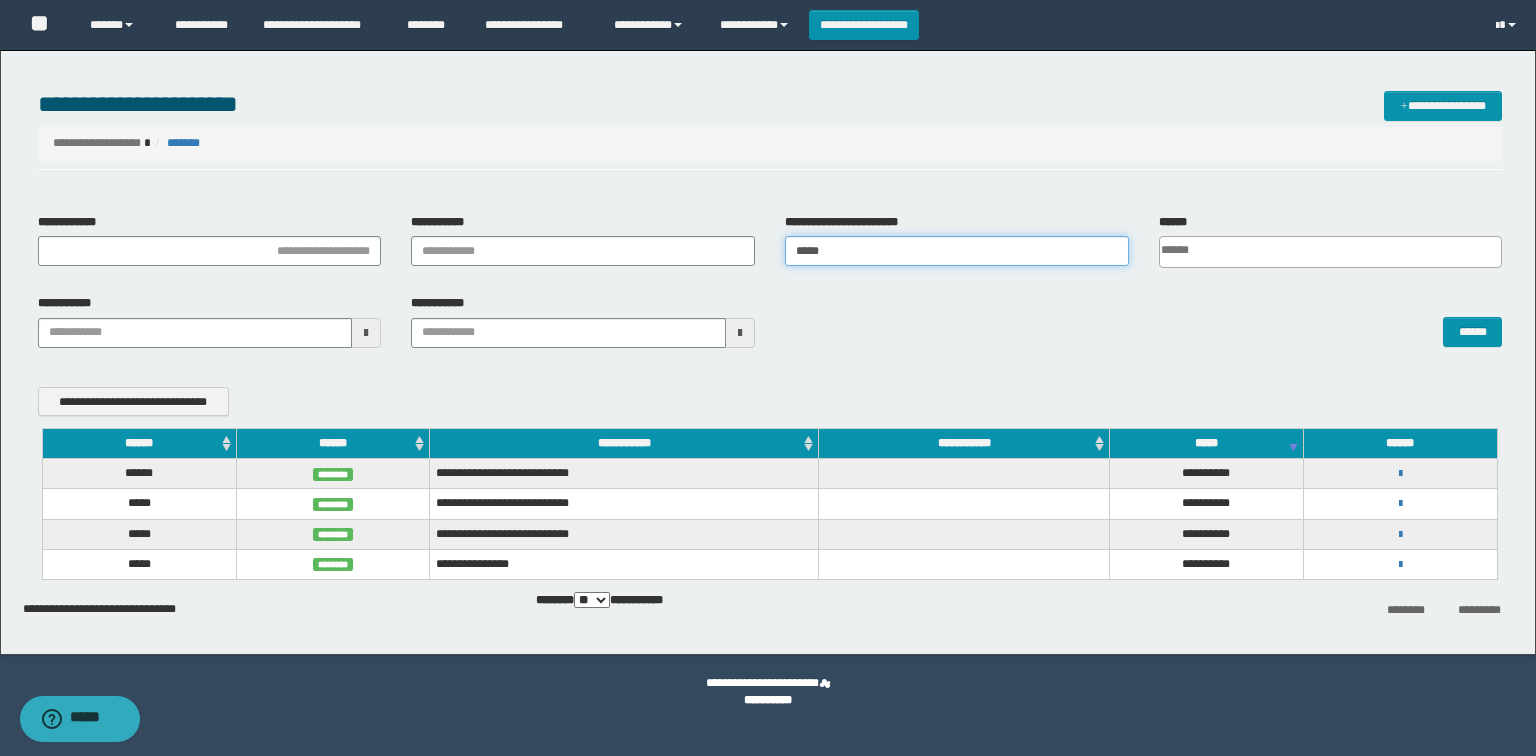 type 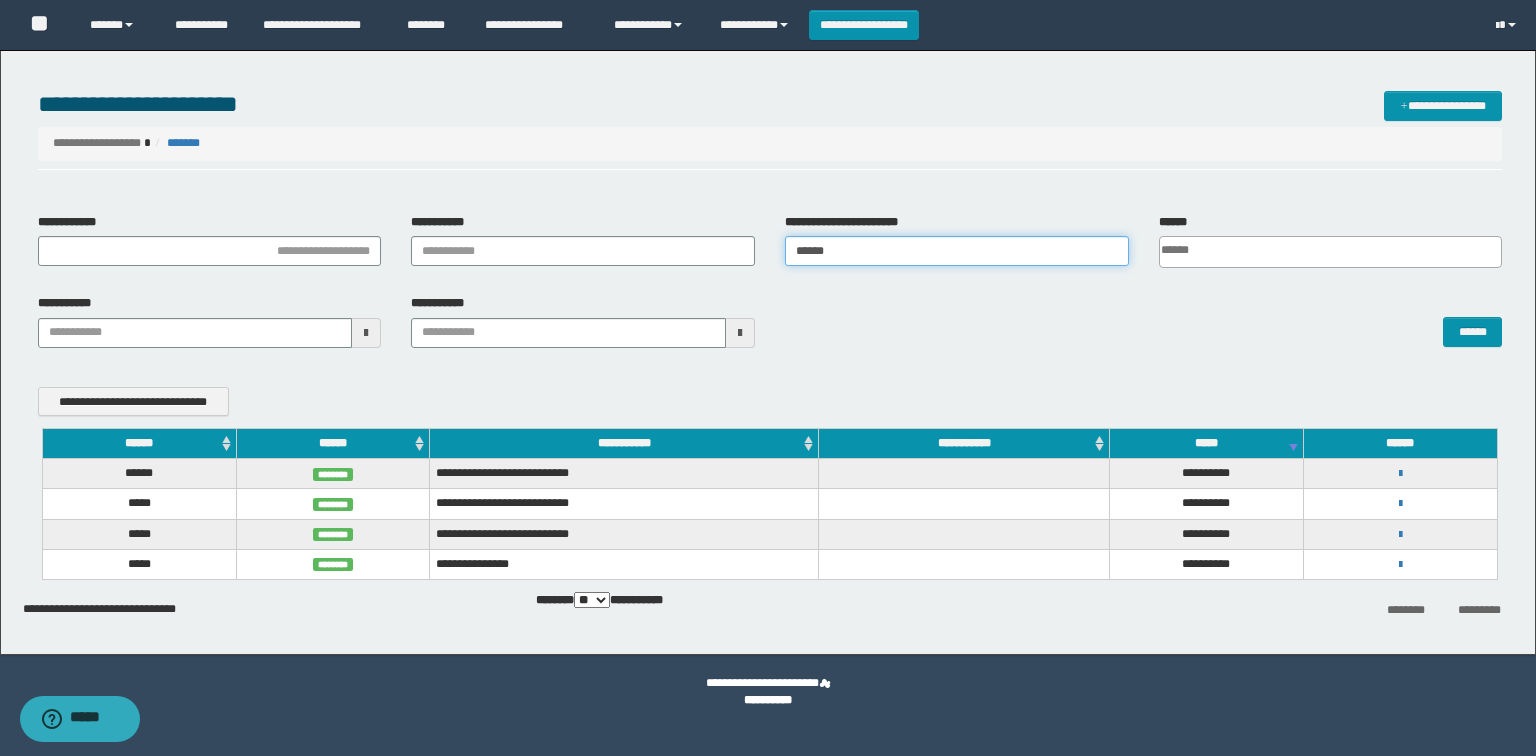 type 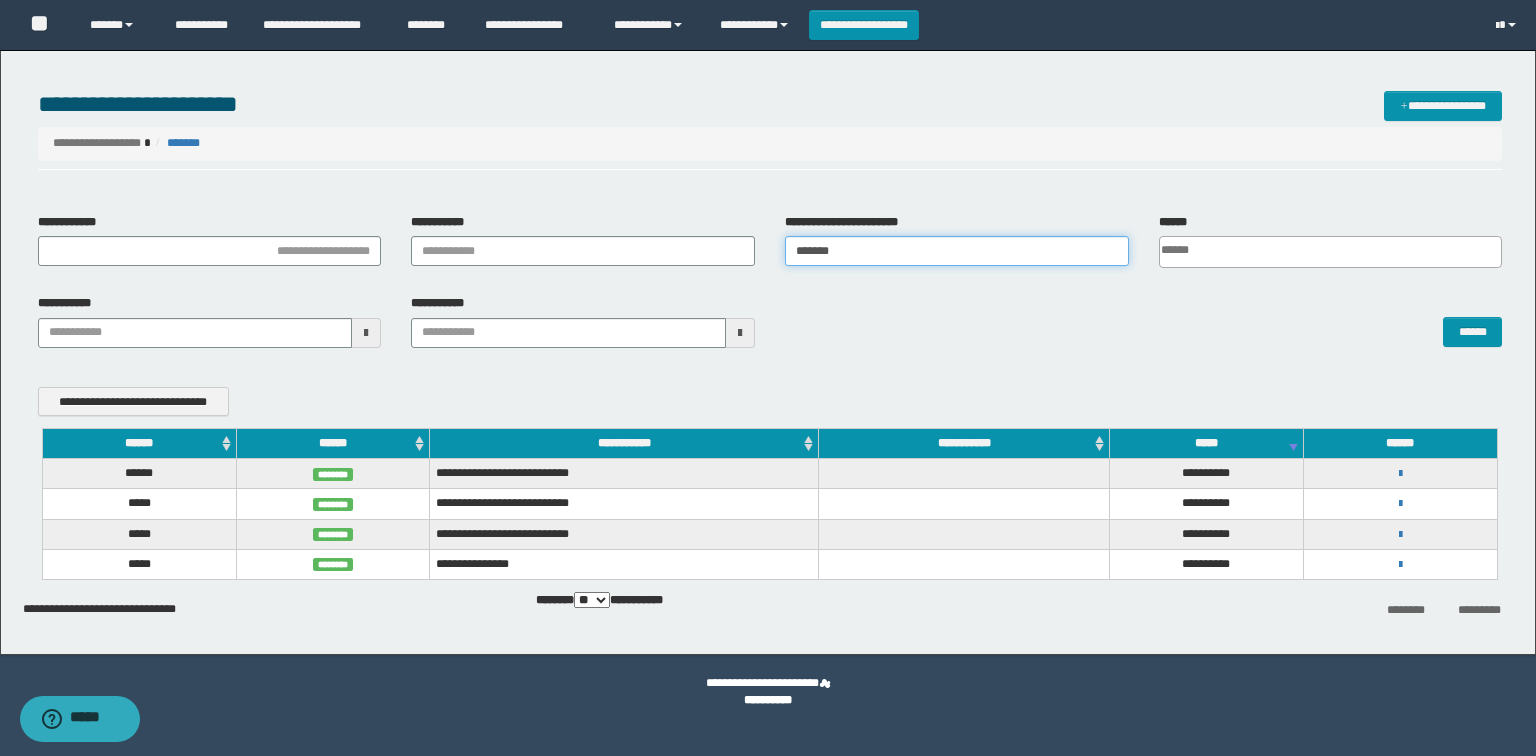 type 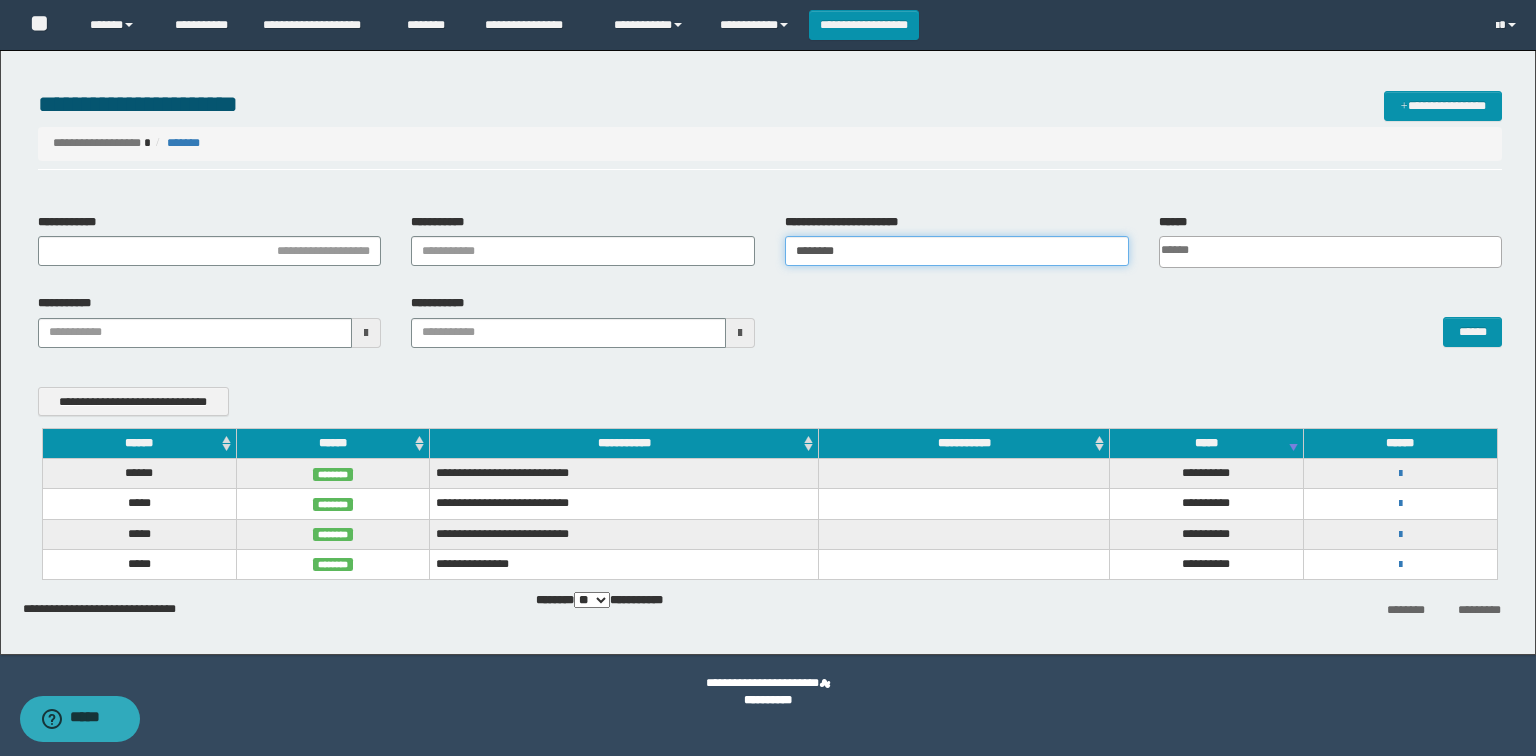 type 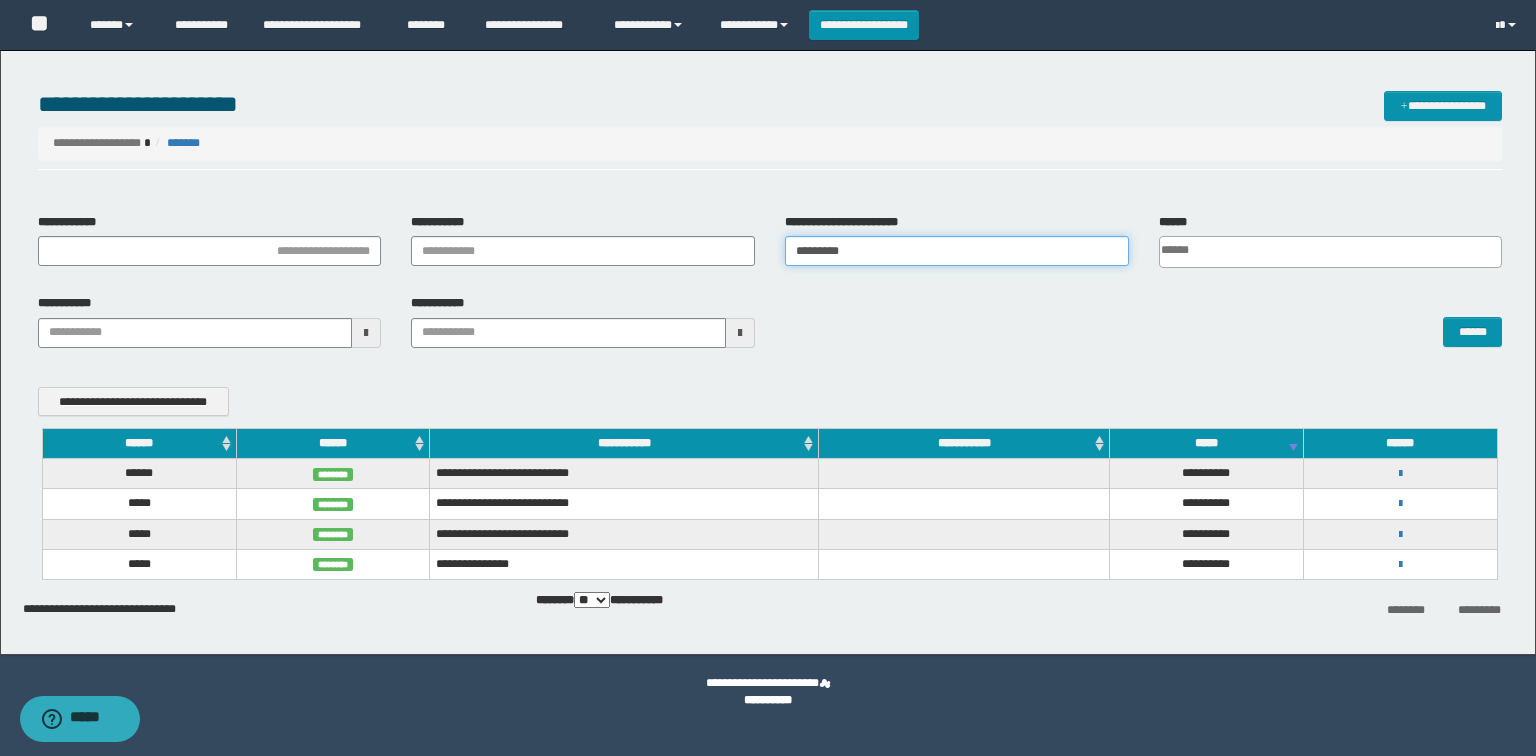 type 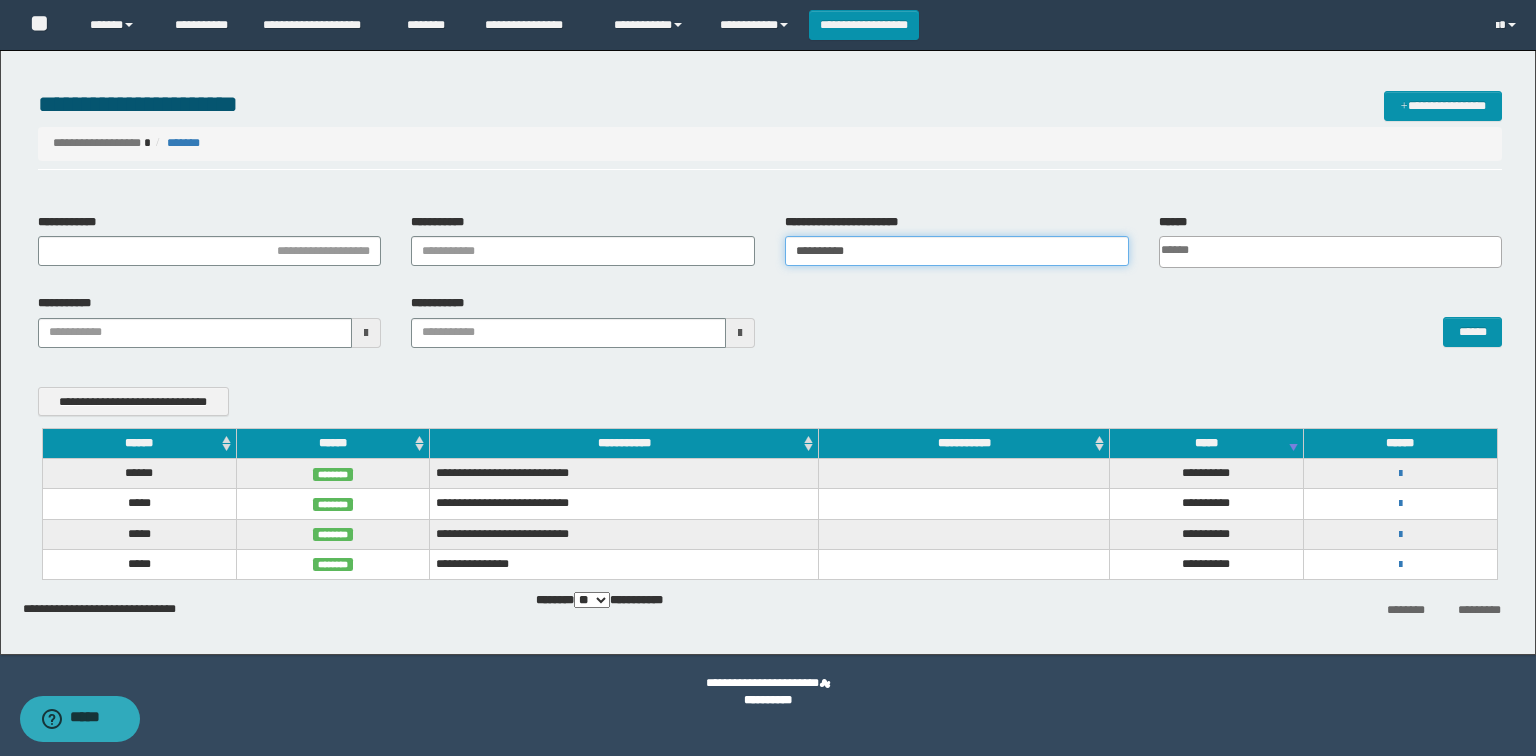 type 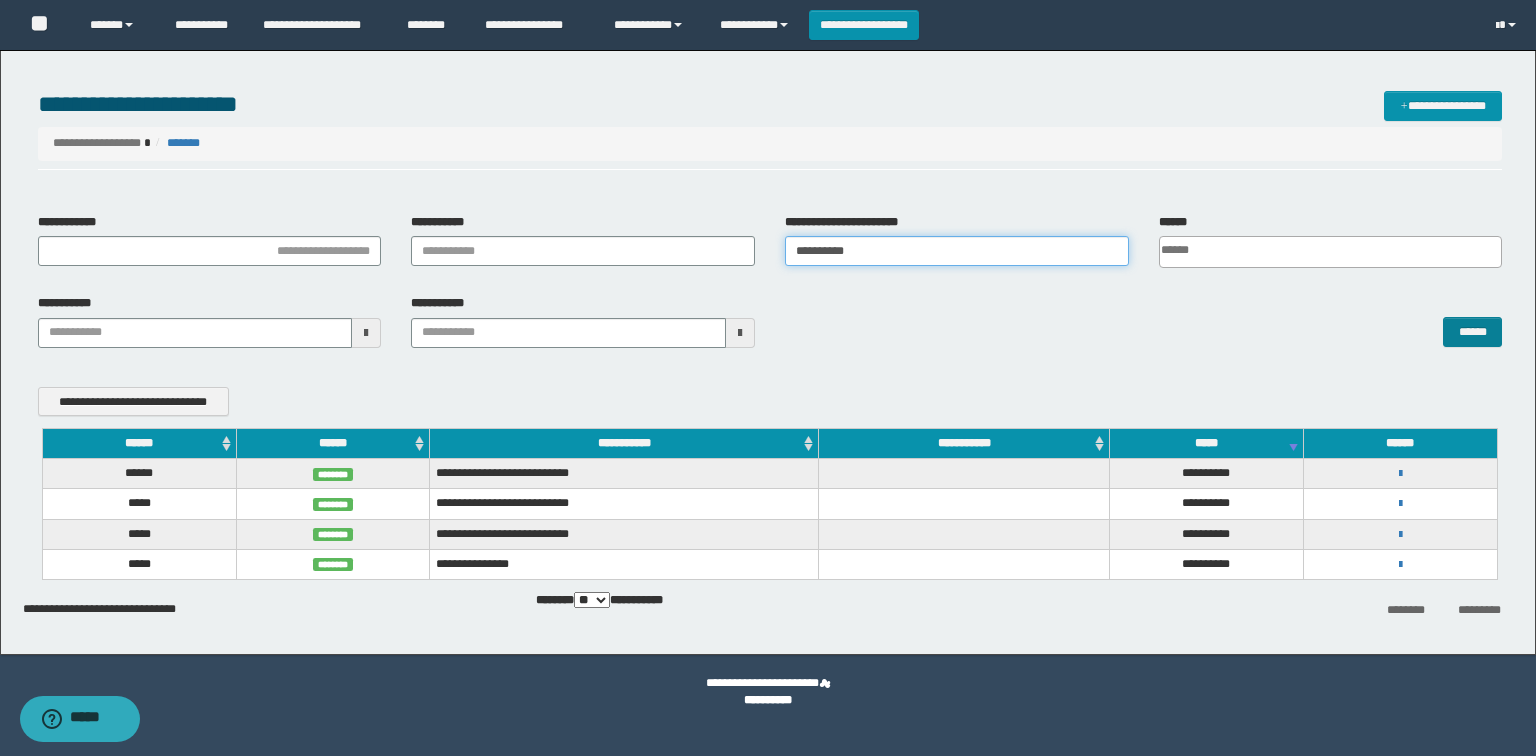 type on "**********" 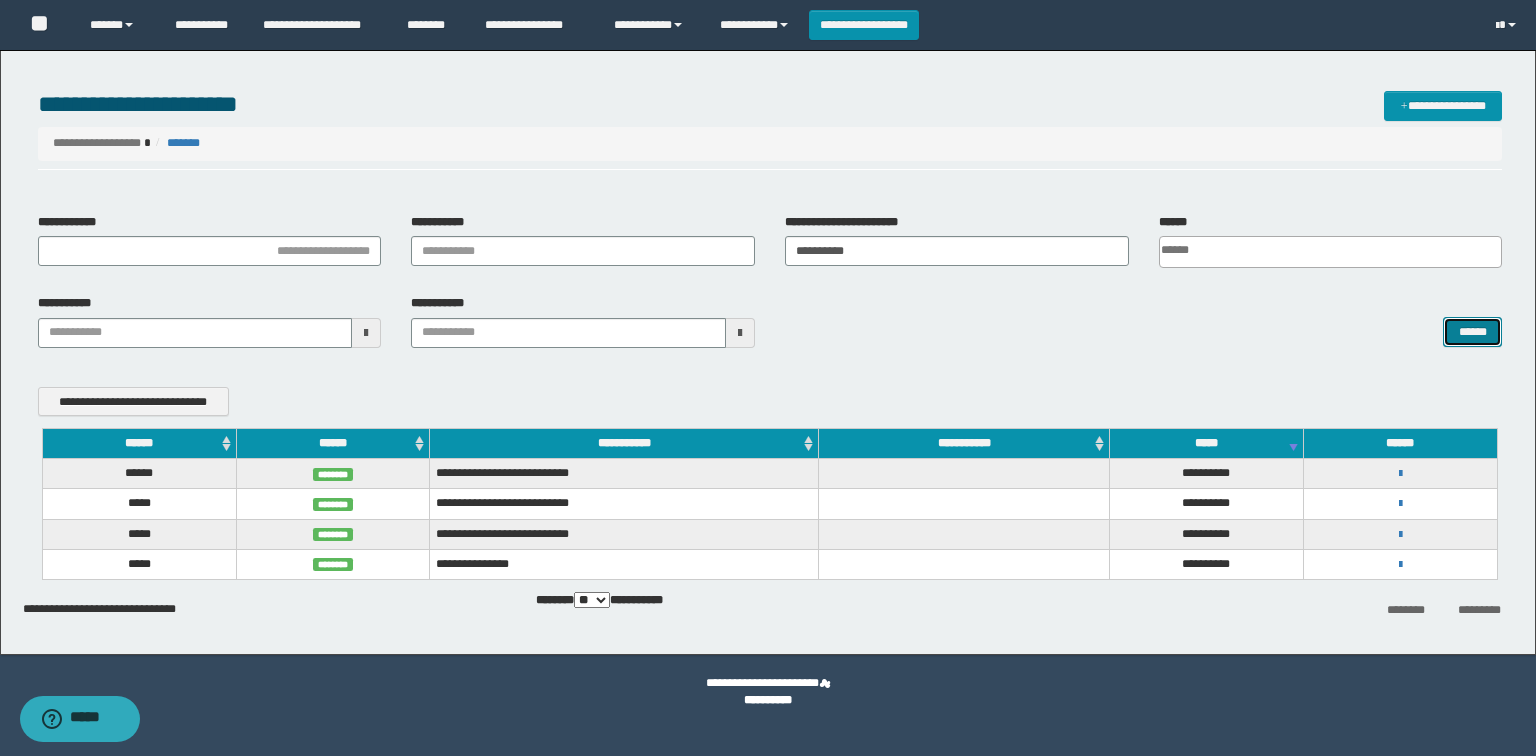click on "******" at bounding box center (1472, 332) 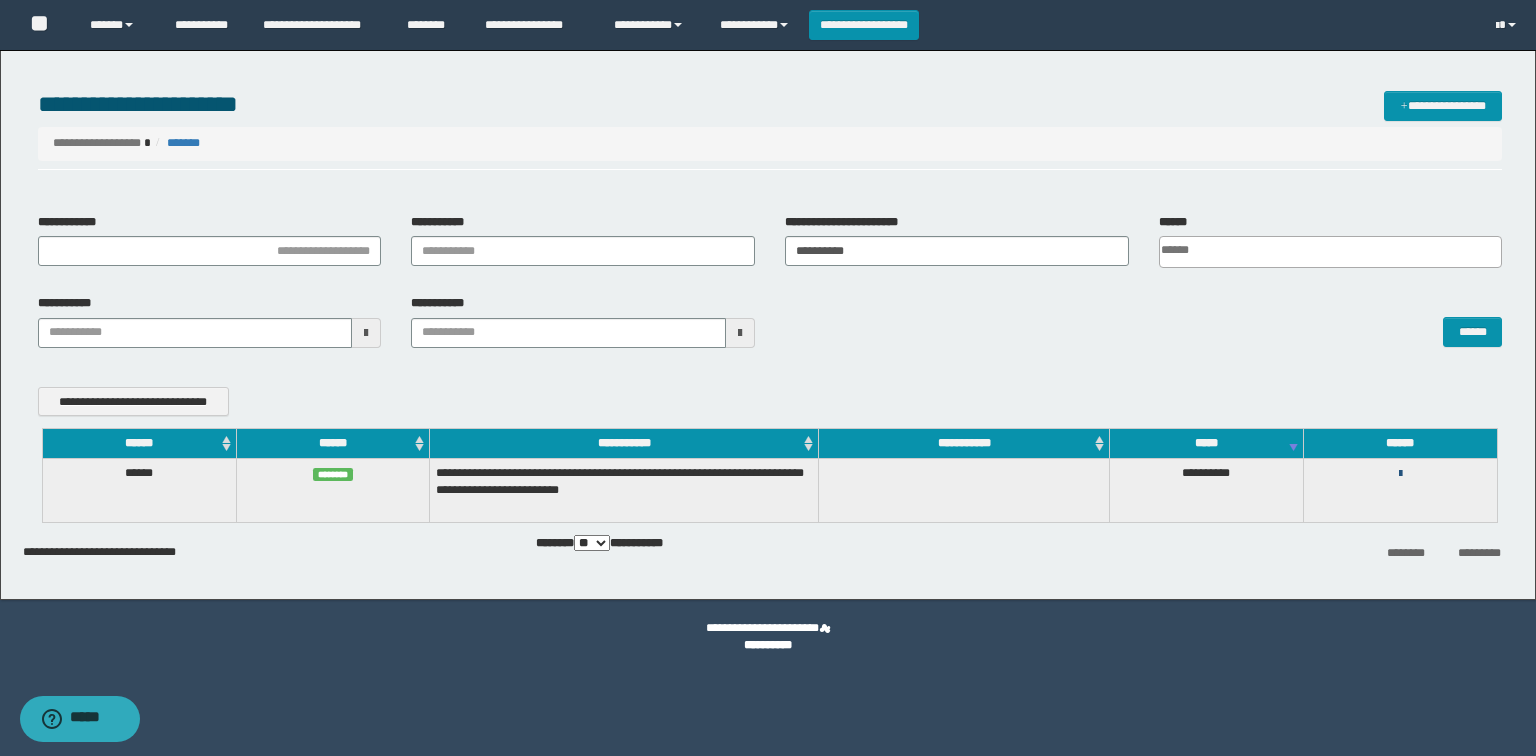 click at bounding box center [1400, 474] 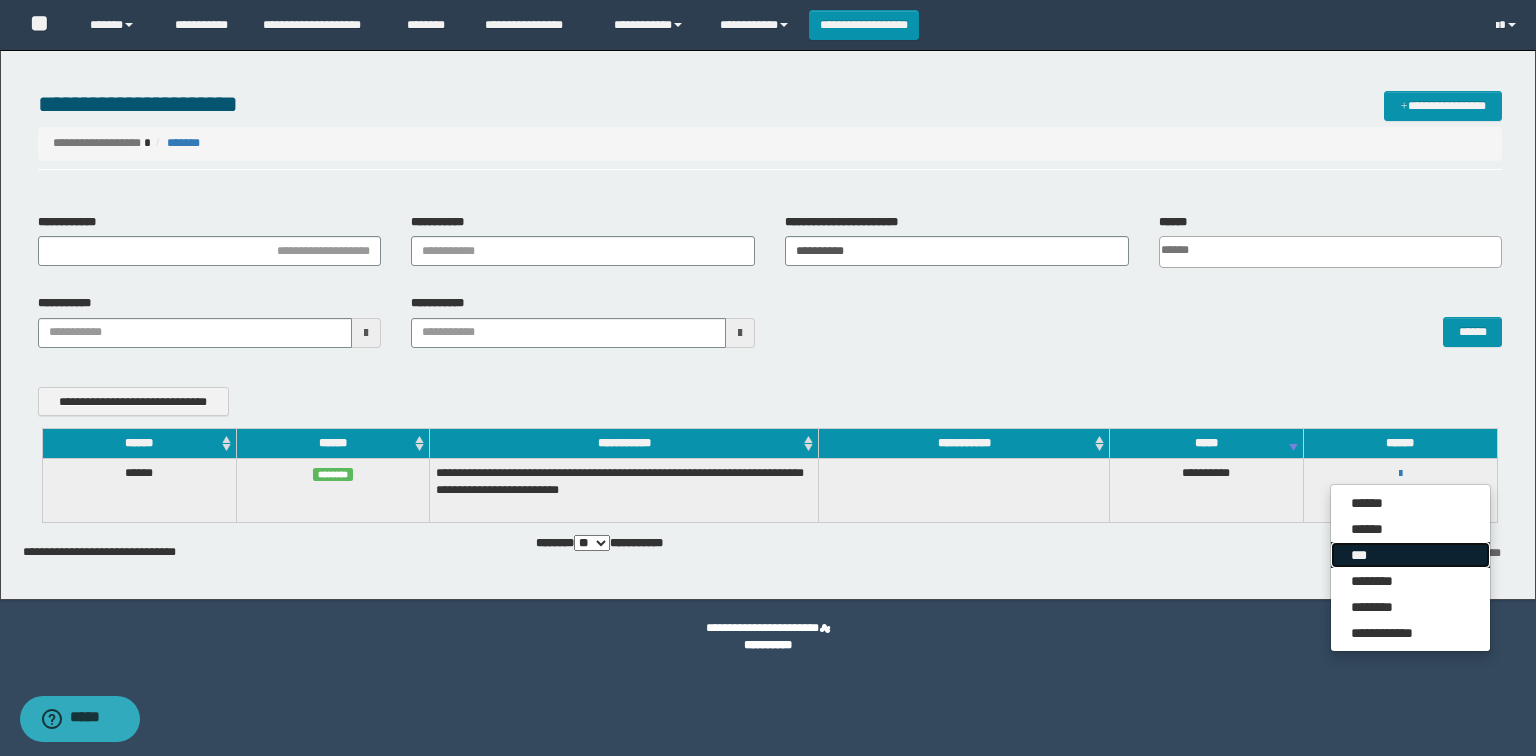 click on "***" at bounding box center (1410, 555) 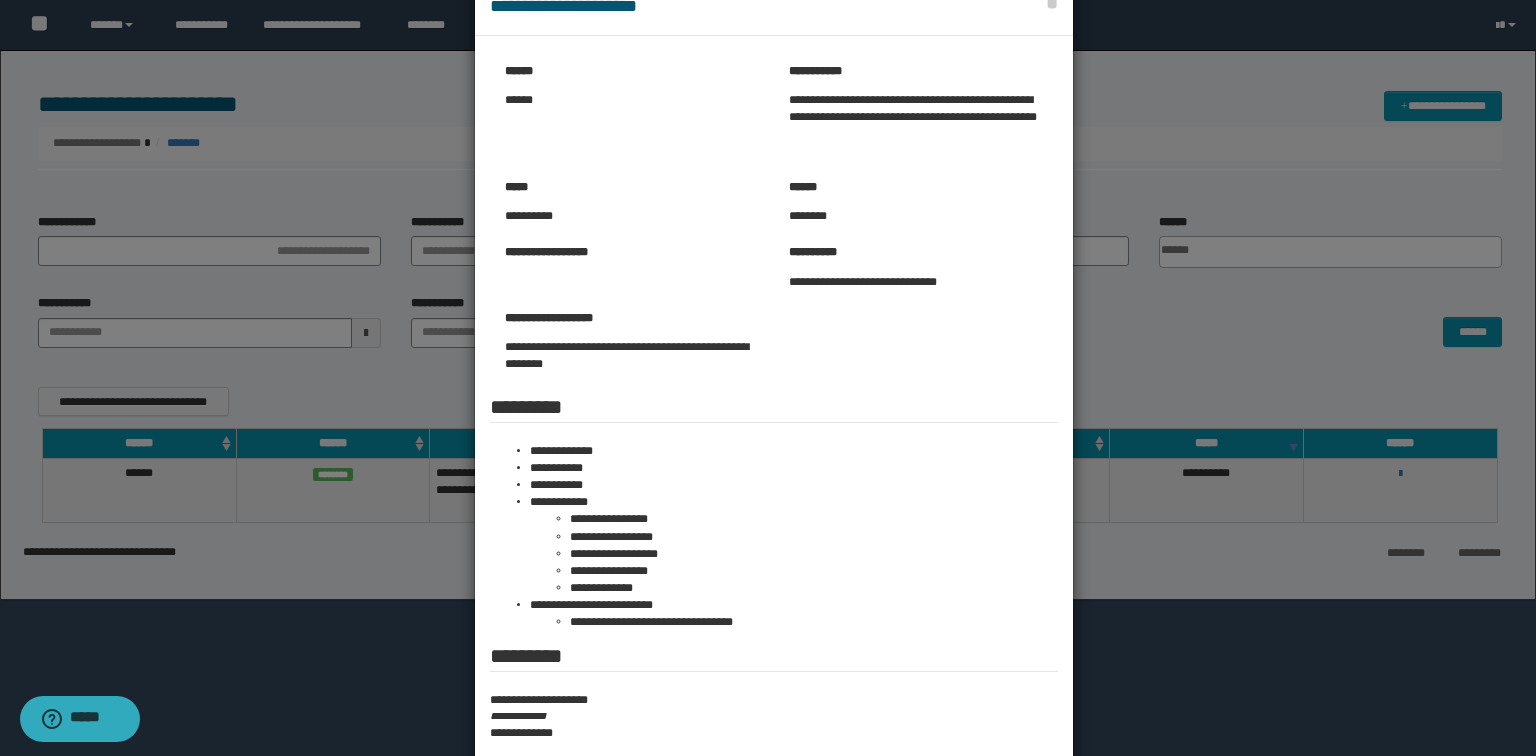 scroll, scrollTop: 80, scrollLeft: 0, axis: vertical 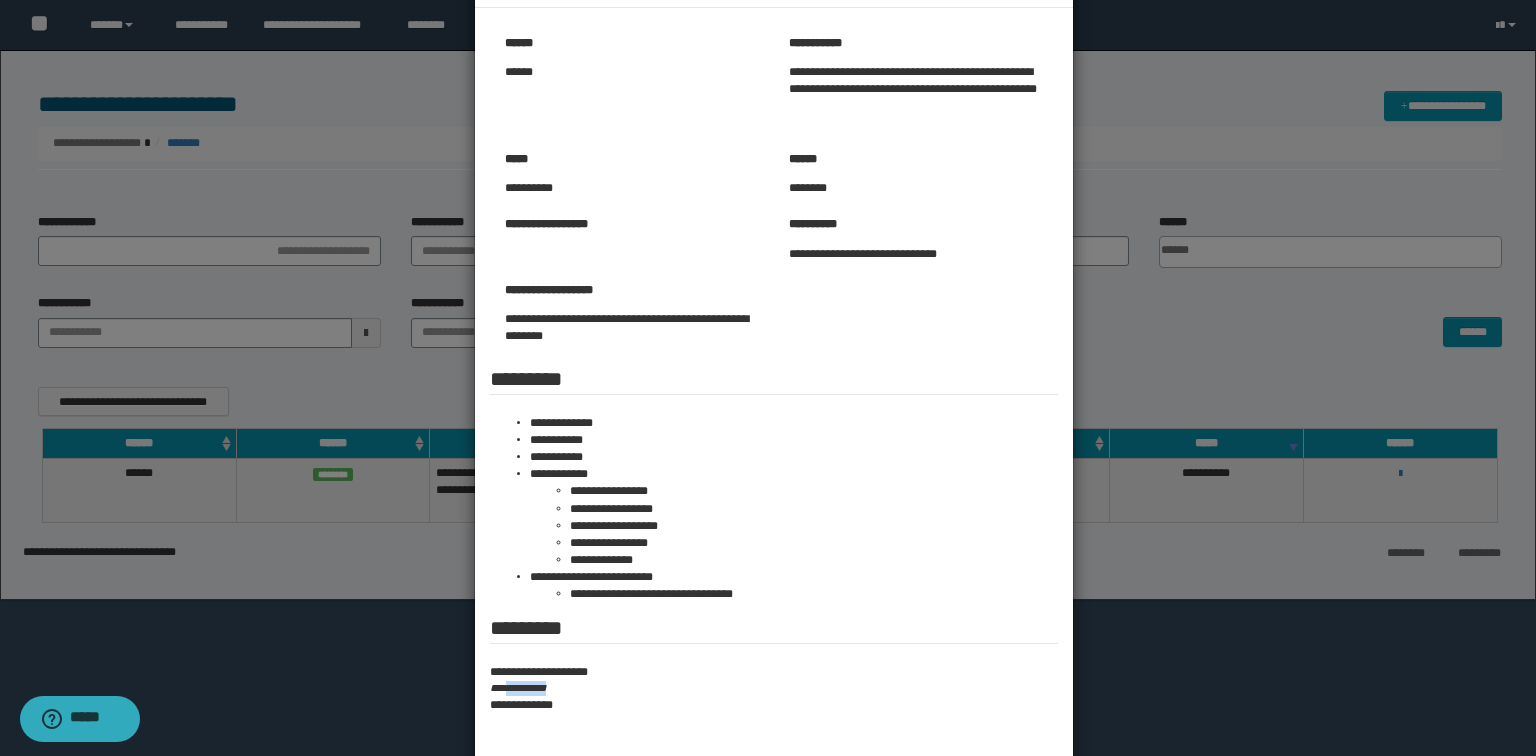 drag, startPoint x: 568, startPoint y: 688, endPoint x: 508, endPoint y: 688, distance: 60 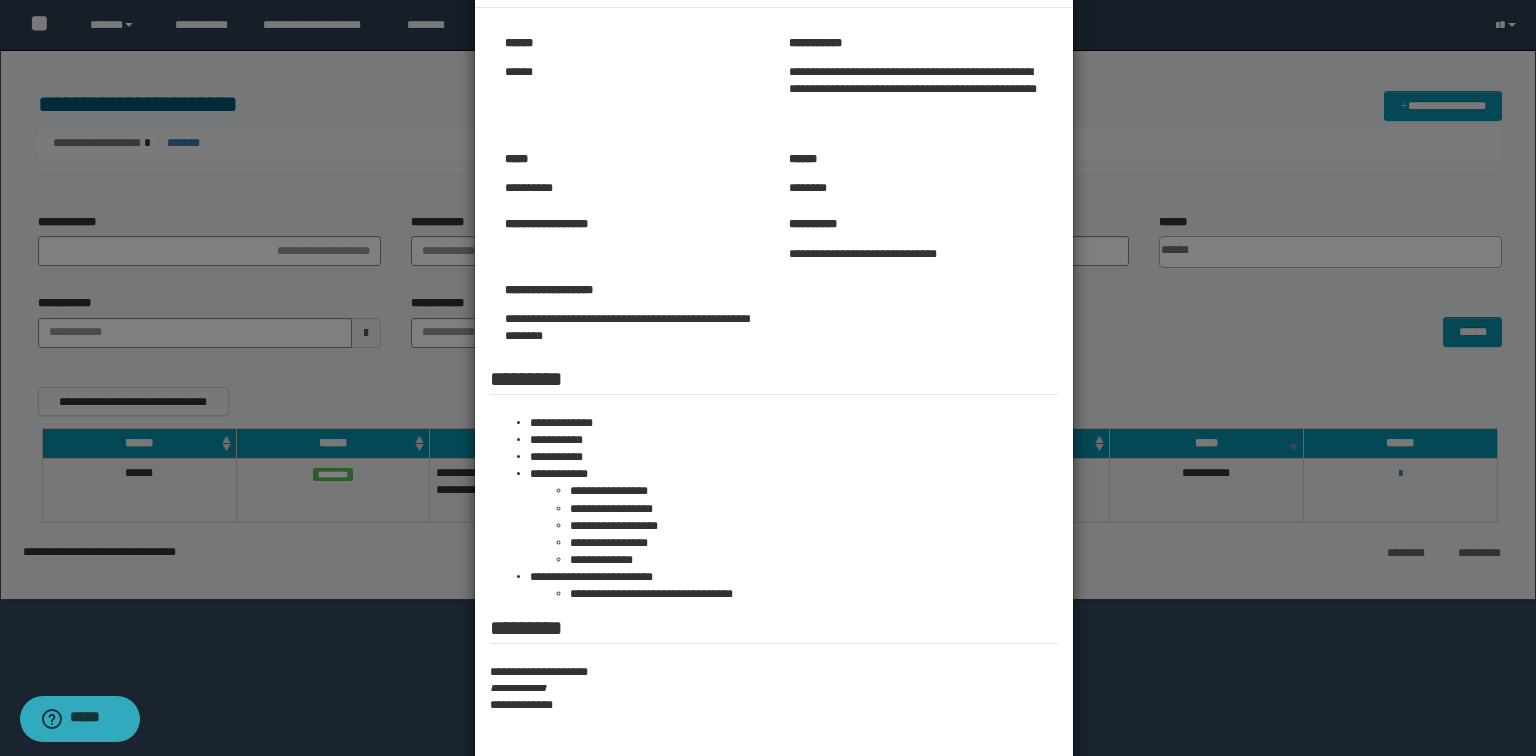 click at bounding box center [768, 388] 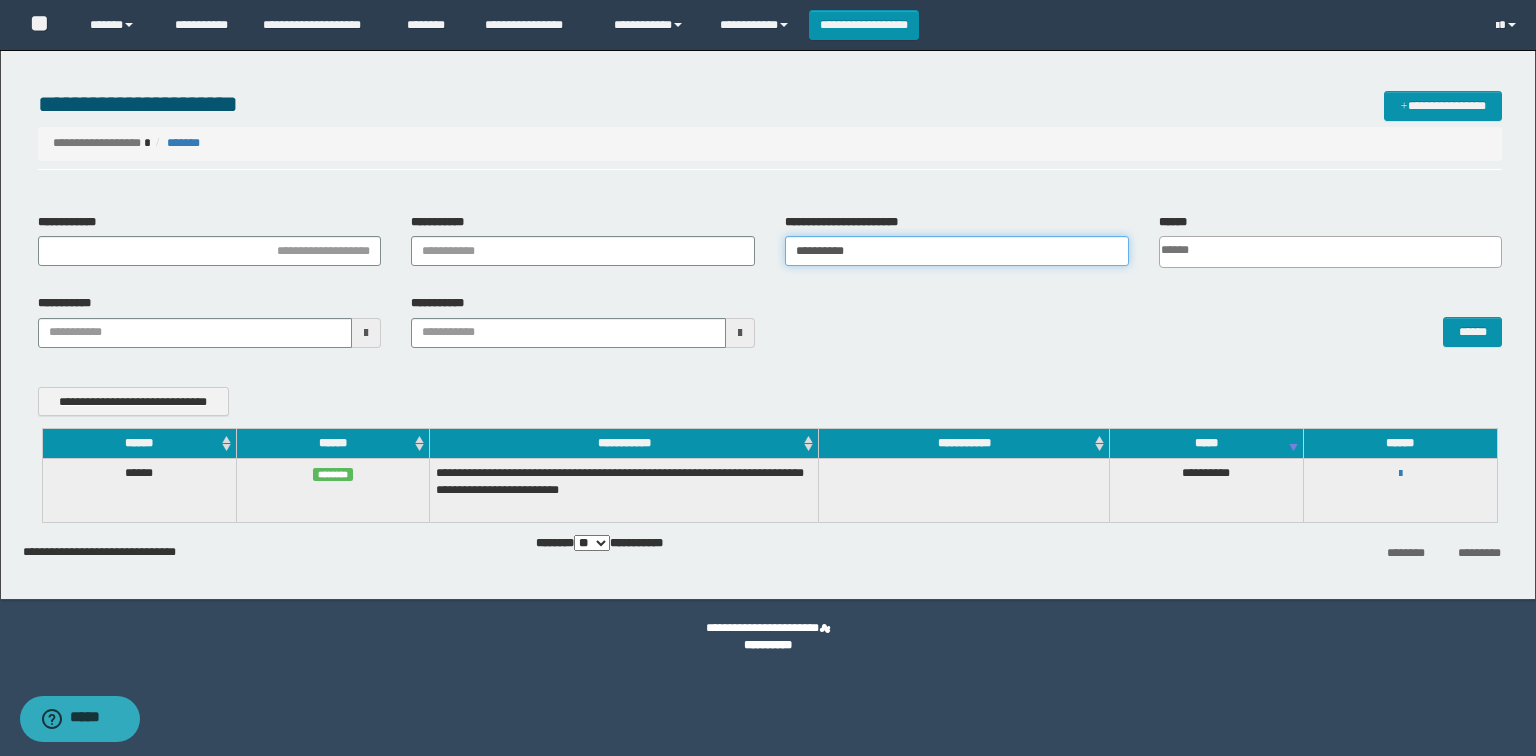 type 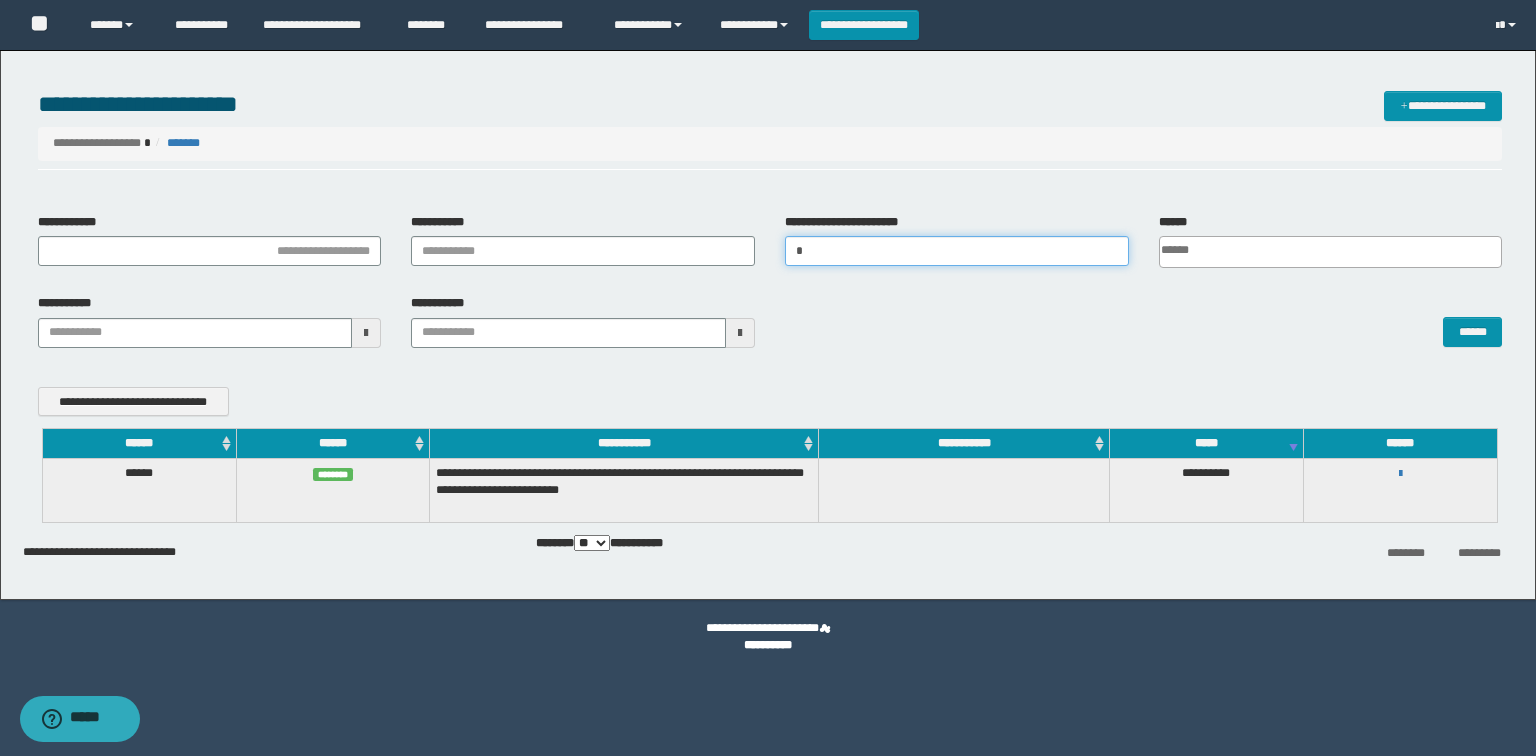 type 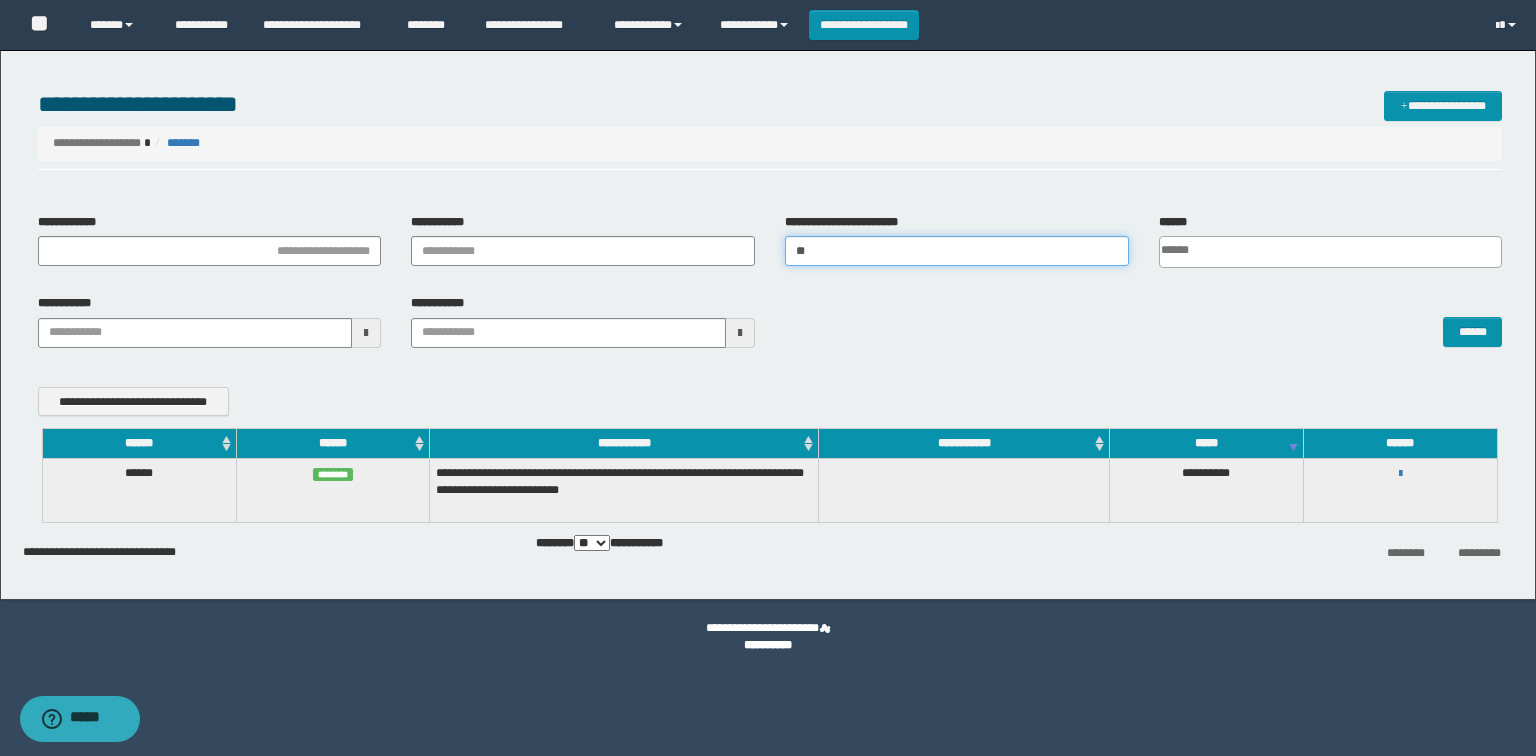 type 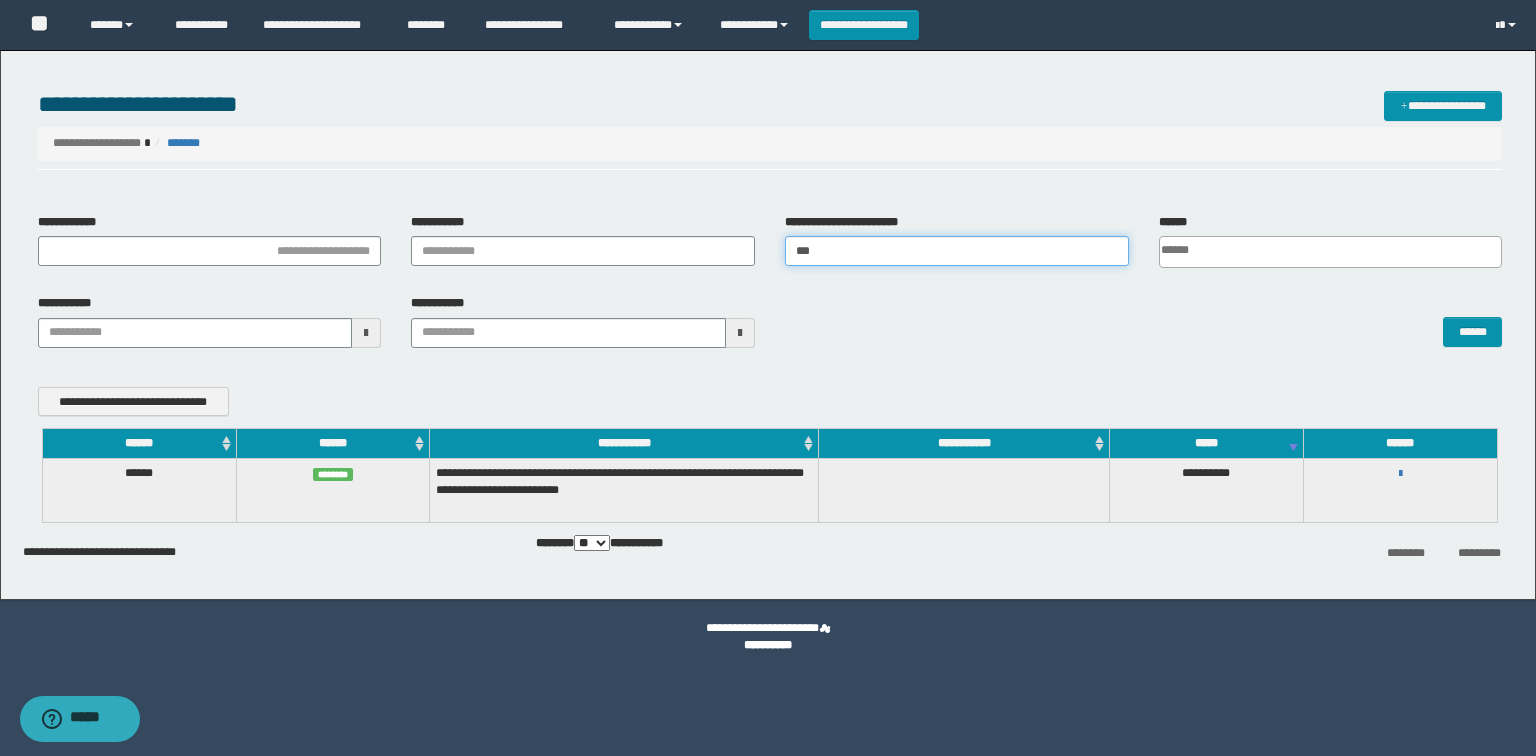 type 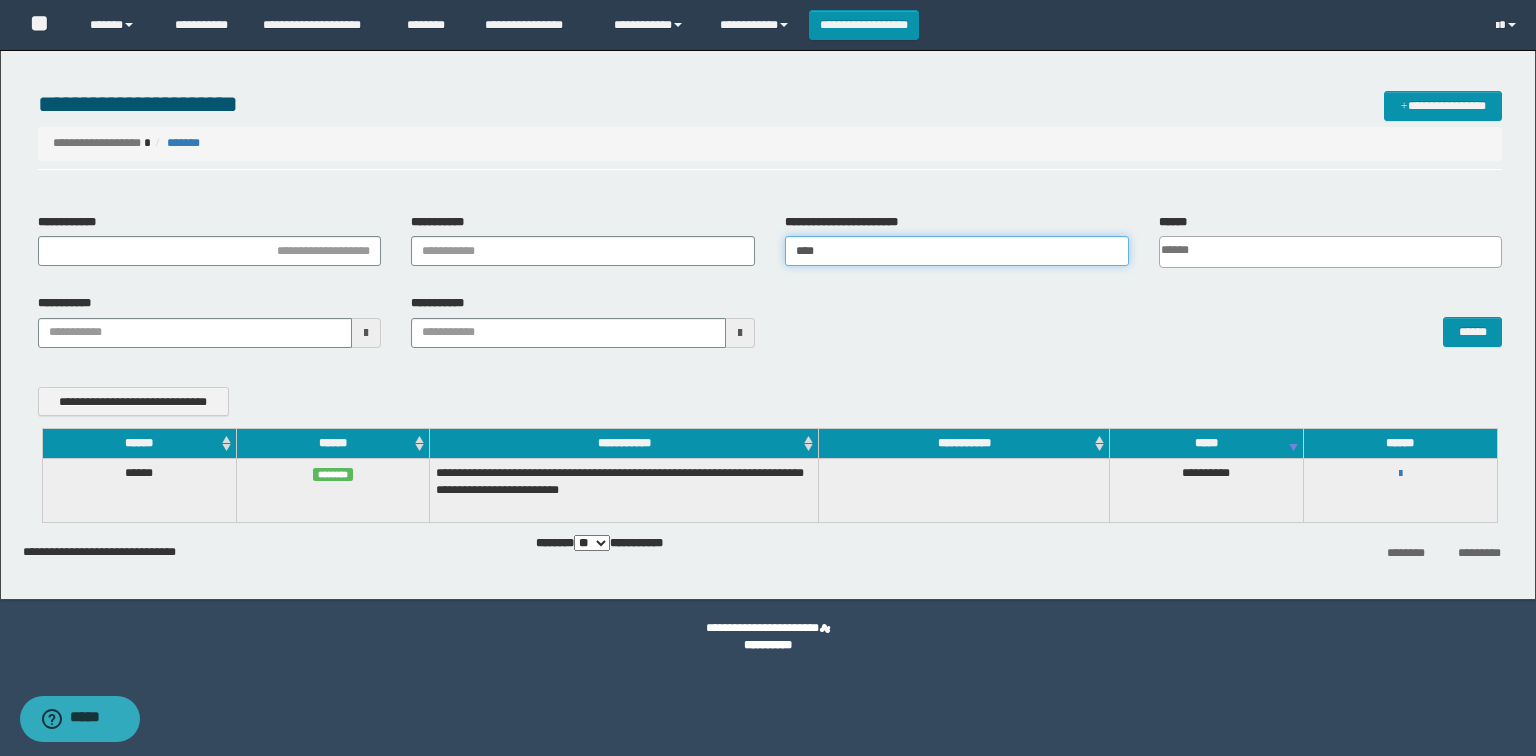type 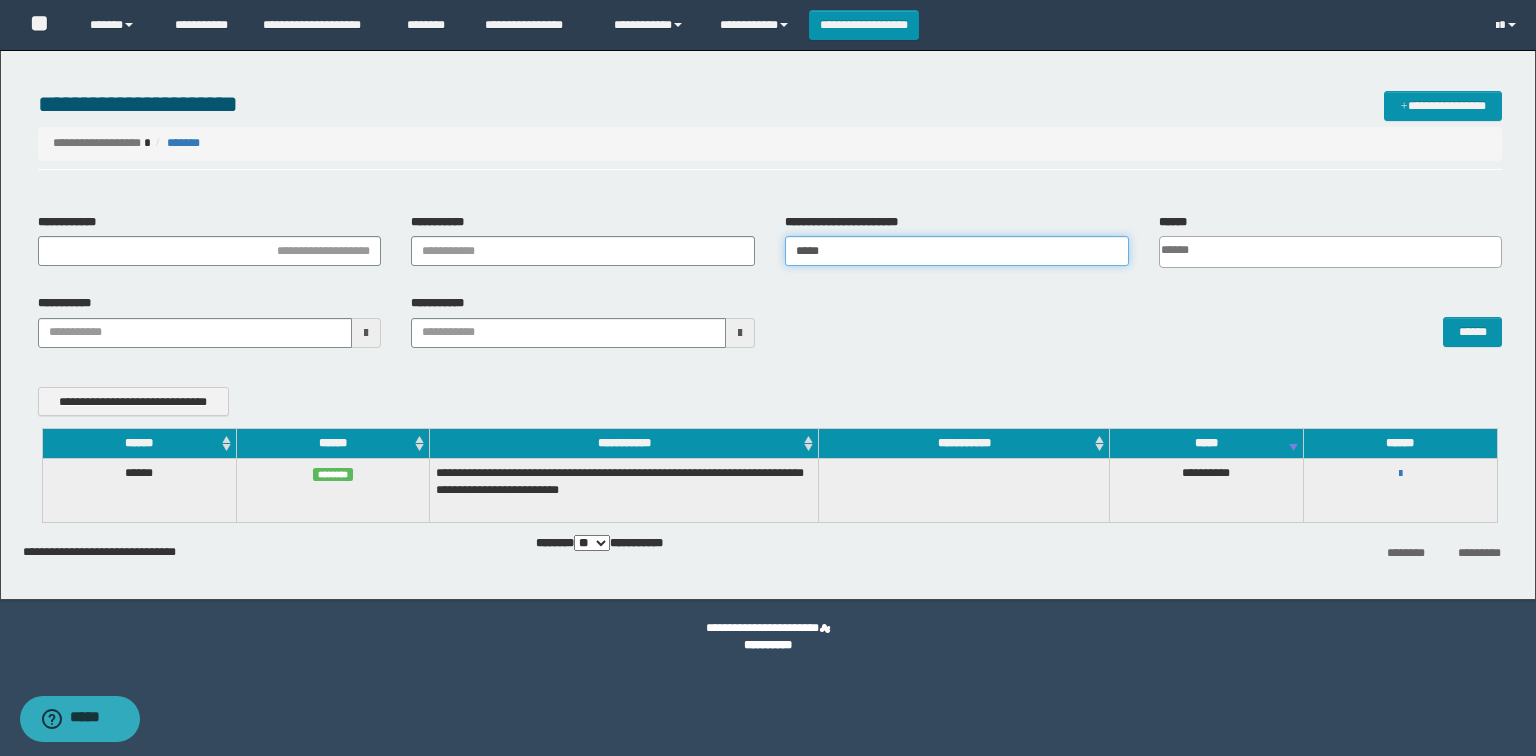 type 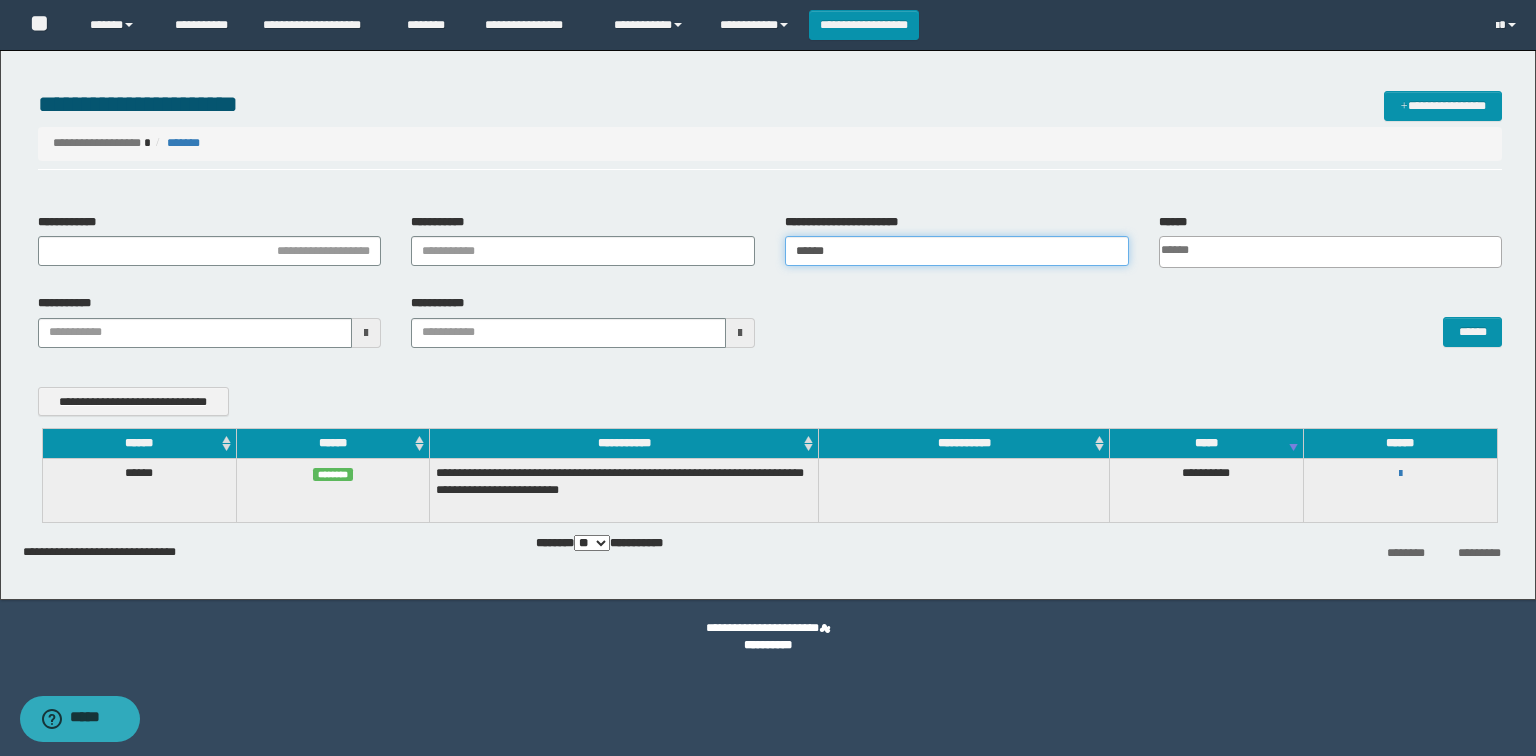 type 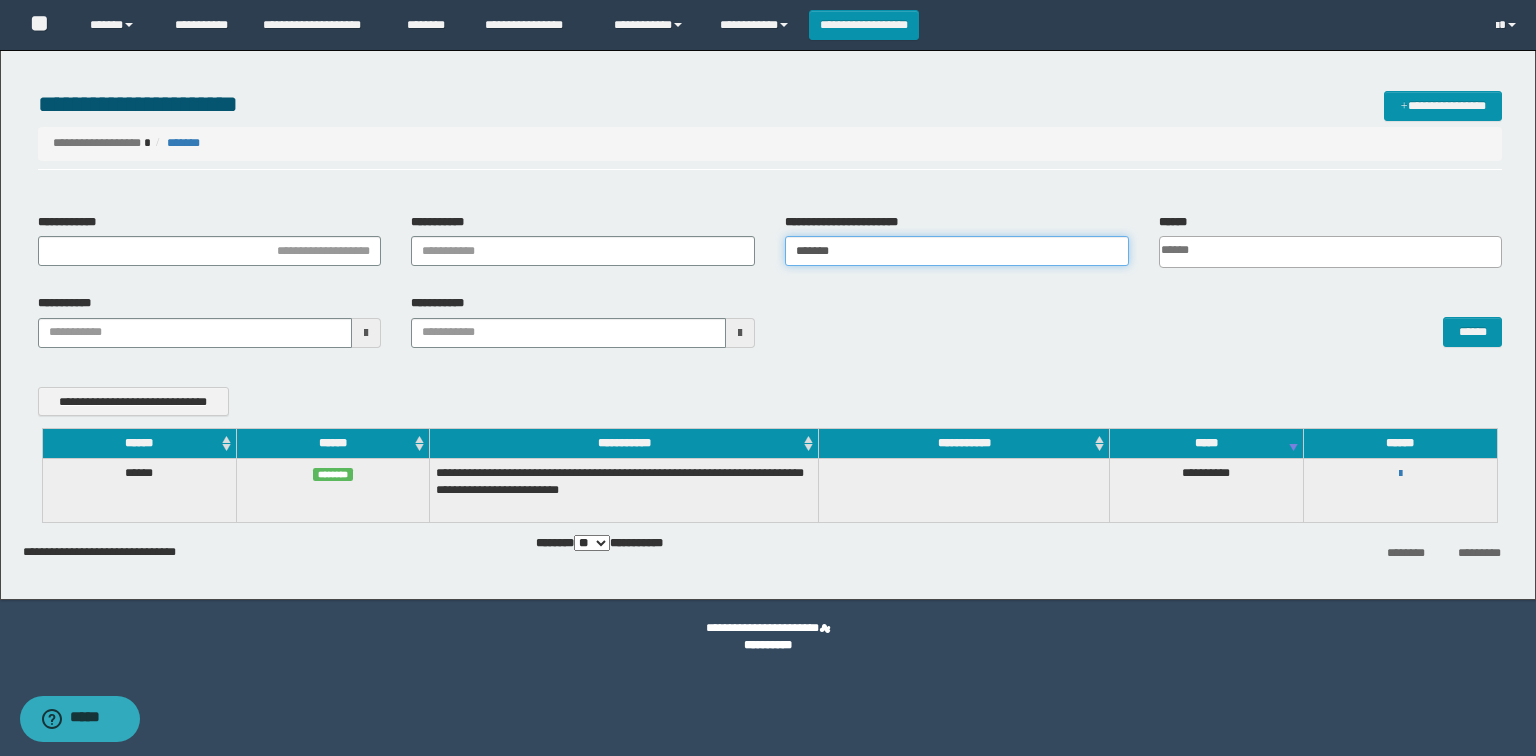 type 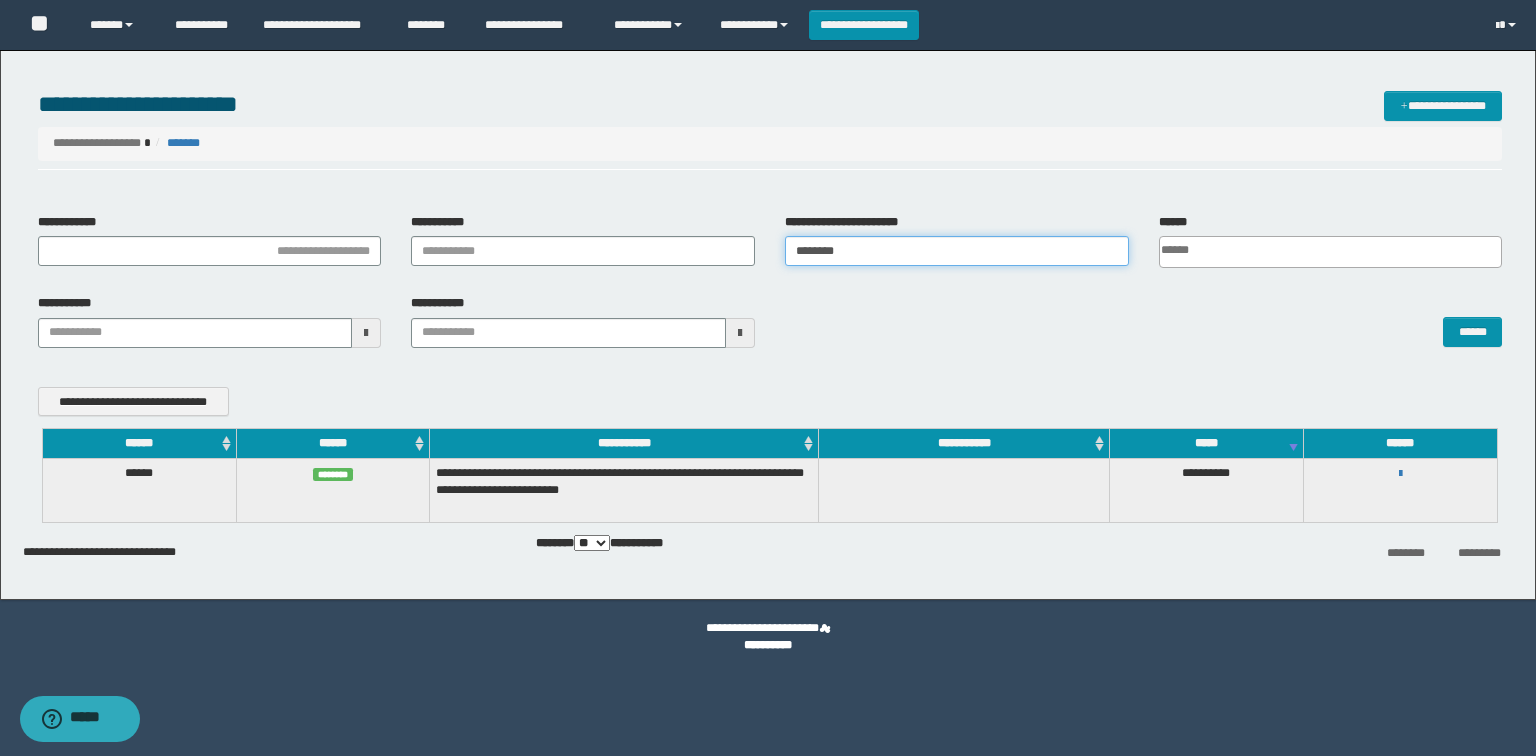 type 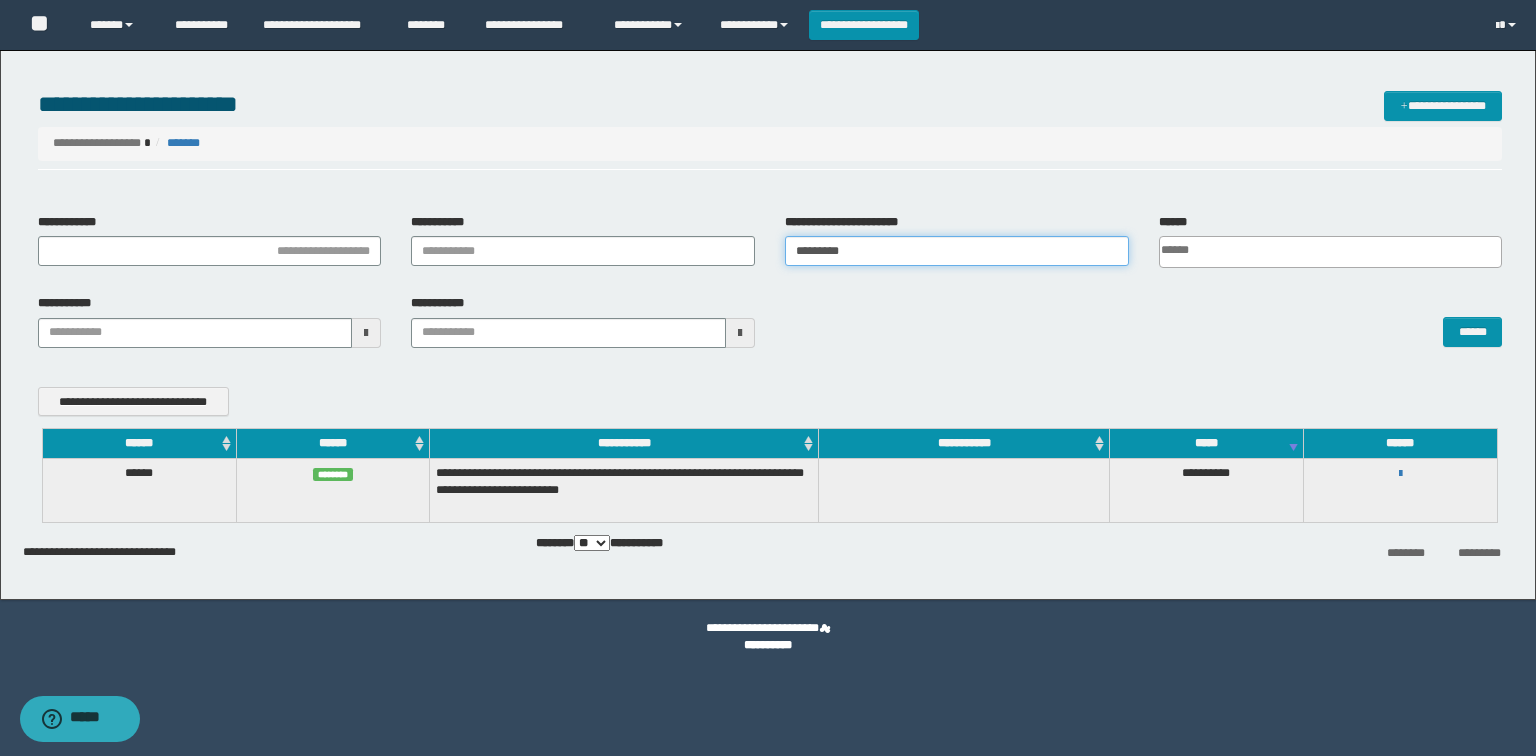 type 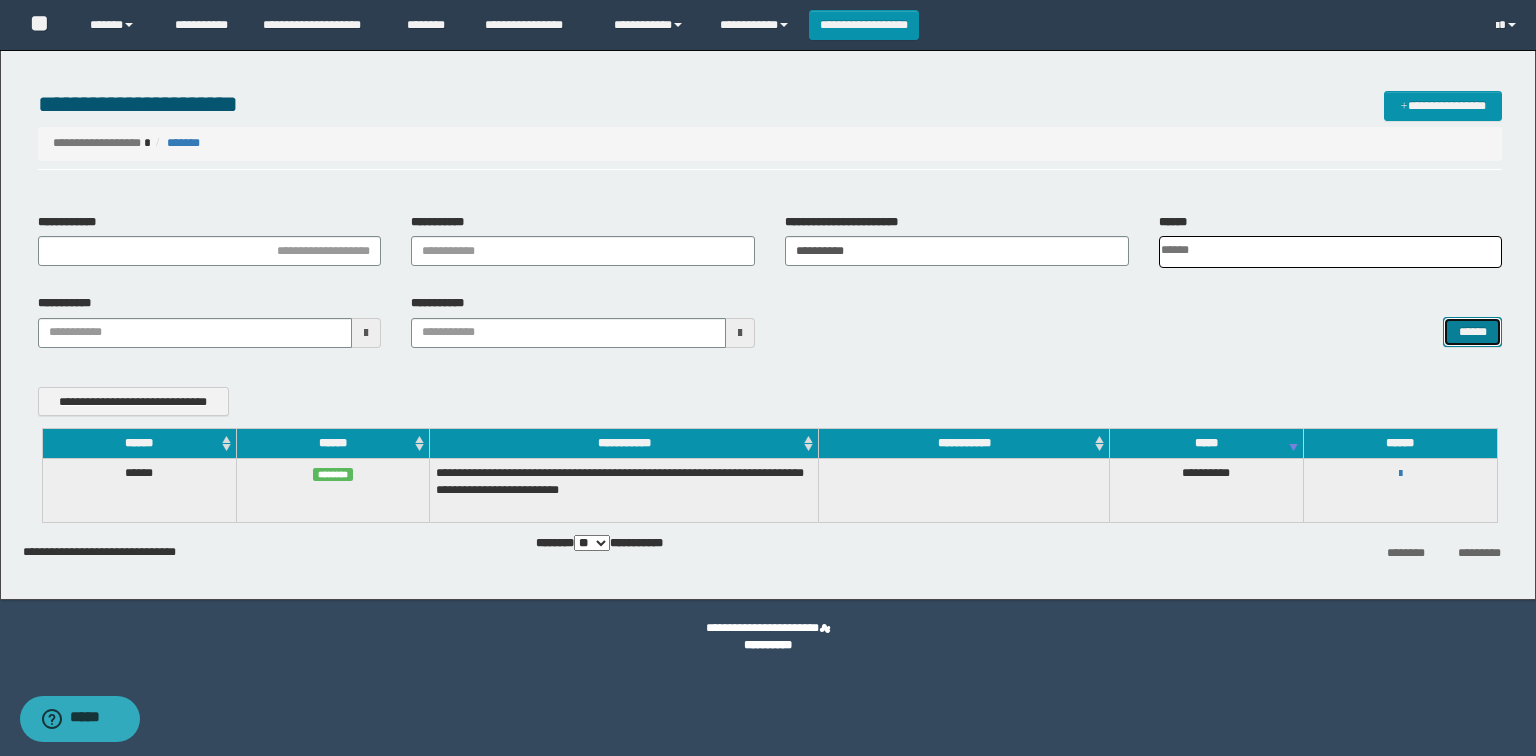 click on "******" at bounding box center [1472, 332] 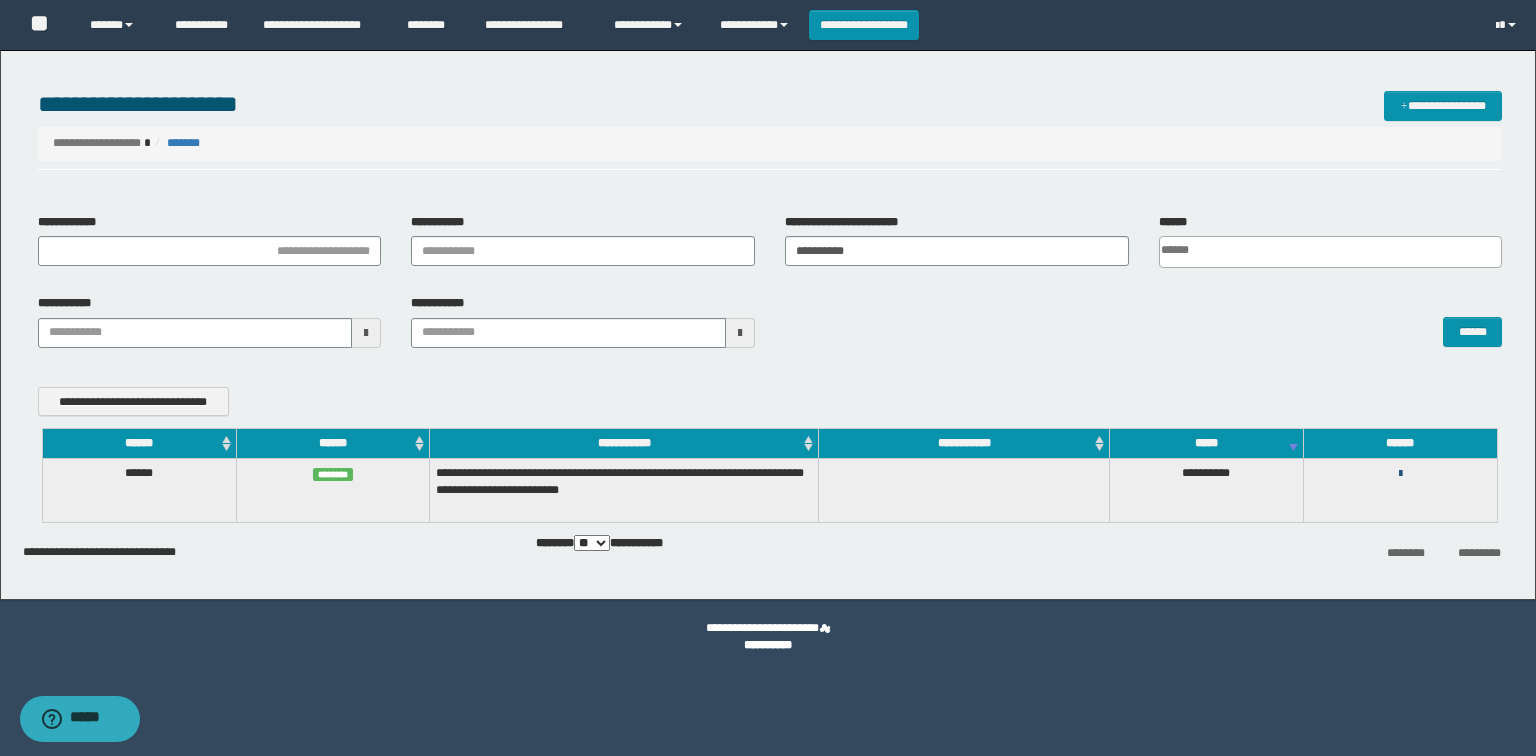 click at bounding box center (1400, 474) 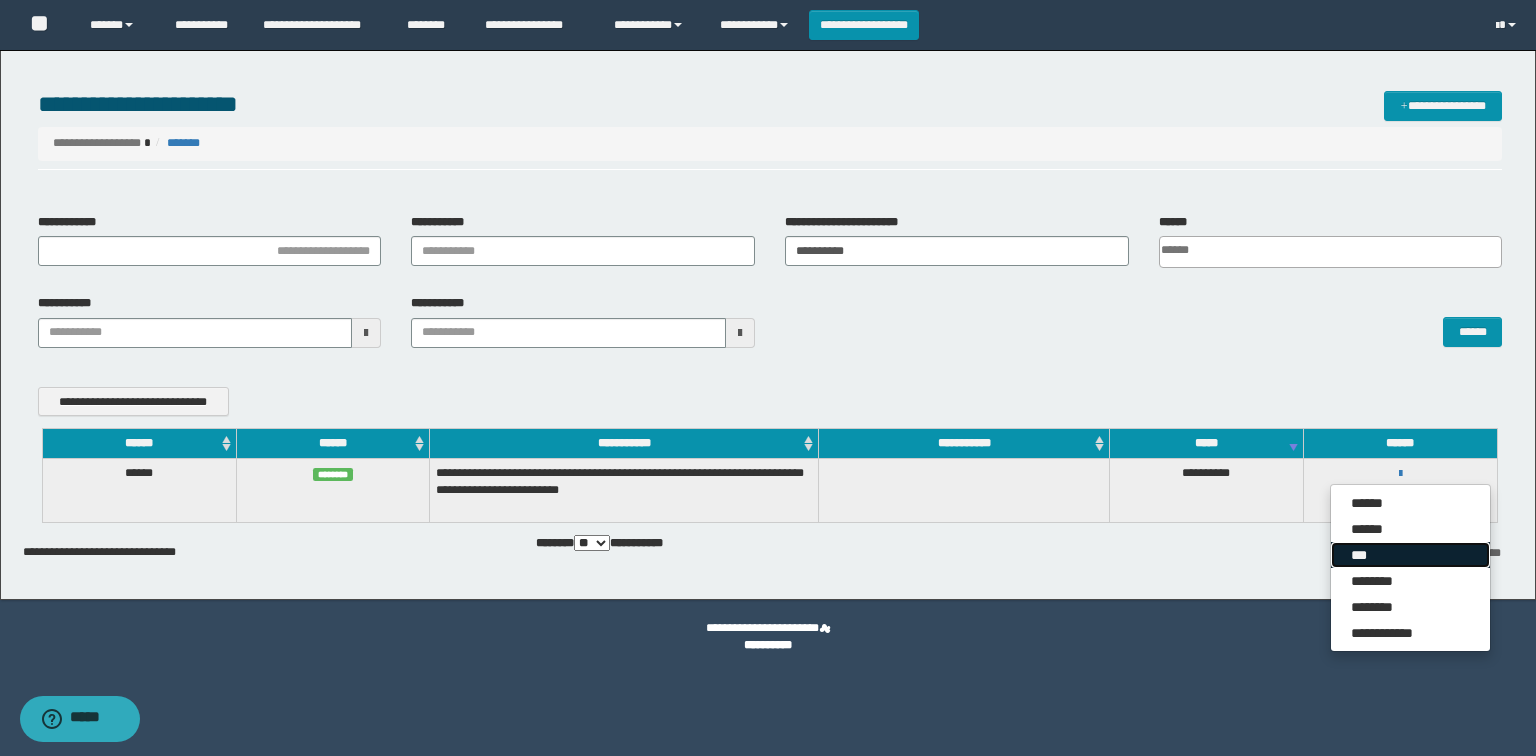 click on "***" at bounding box center (1410, 555) 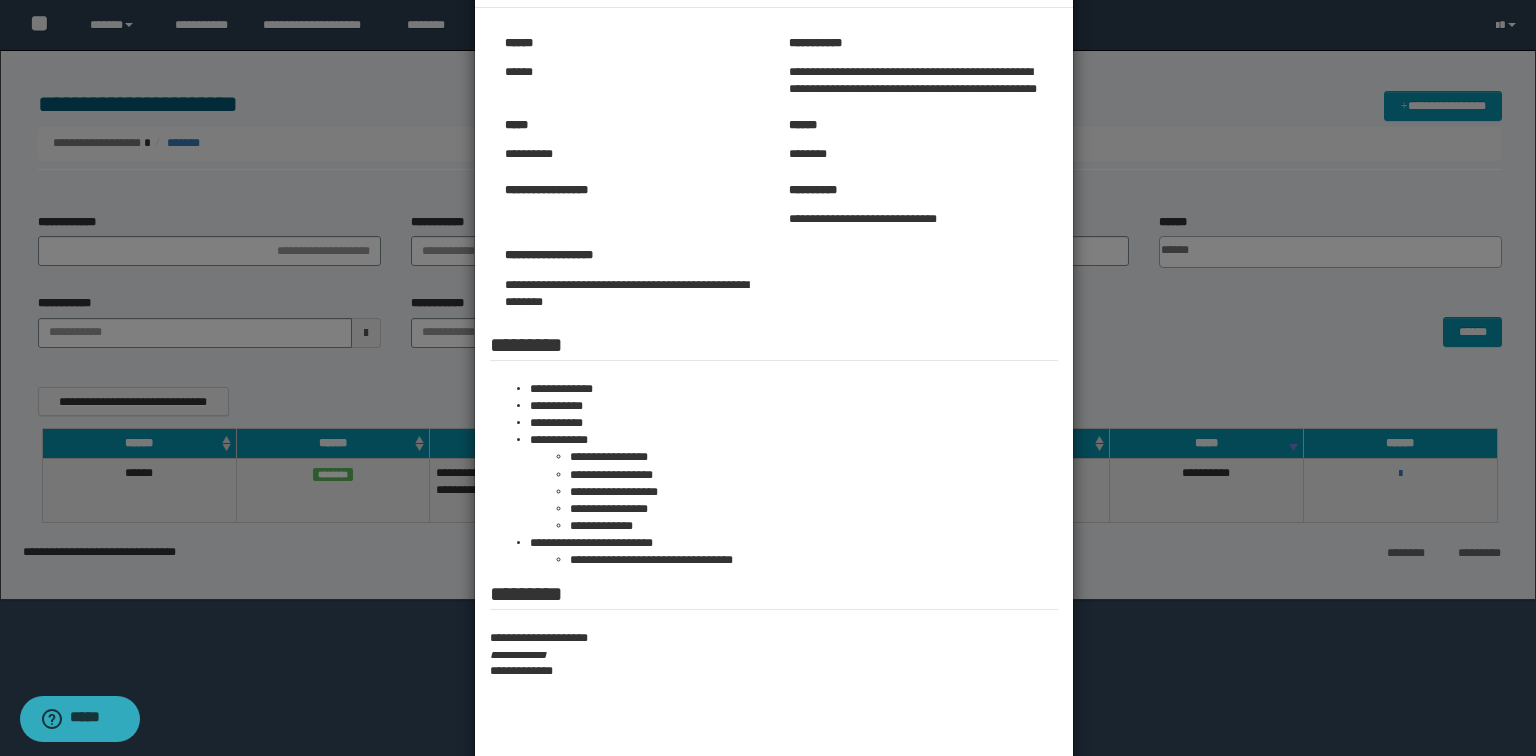 scroll, scrollTop: 0, scrollLeft: 0, axis: both 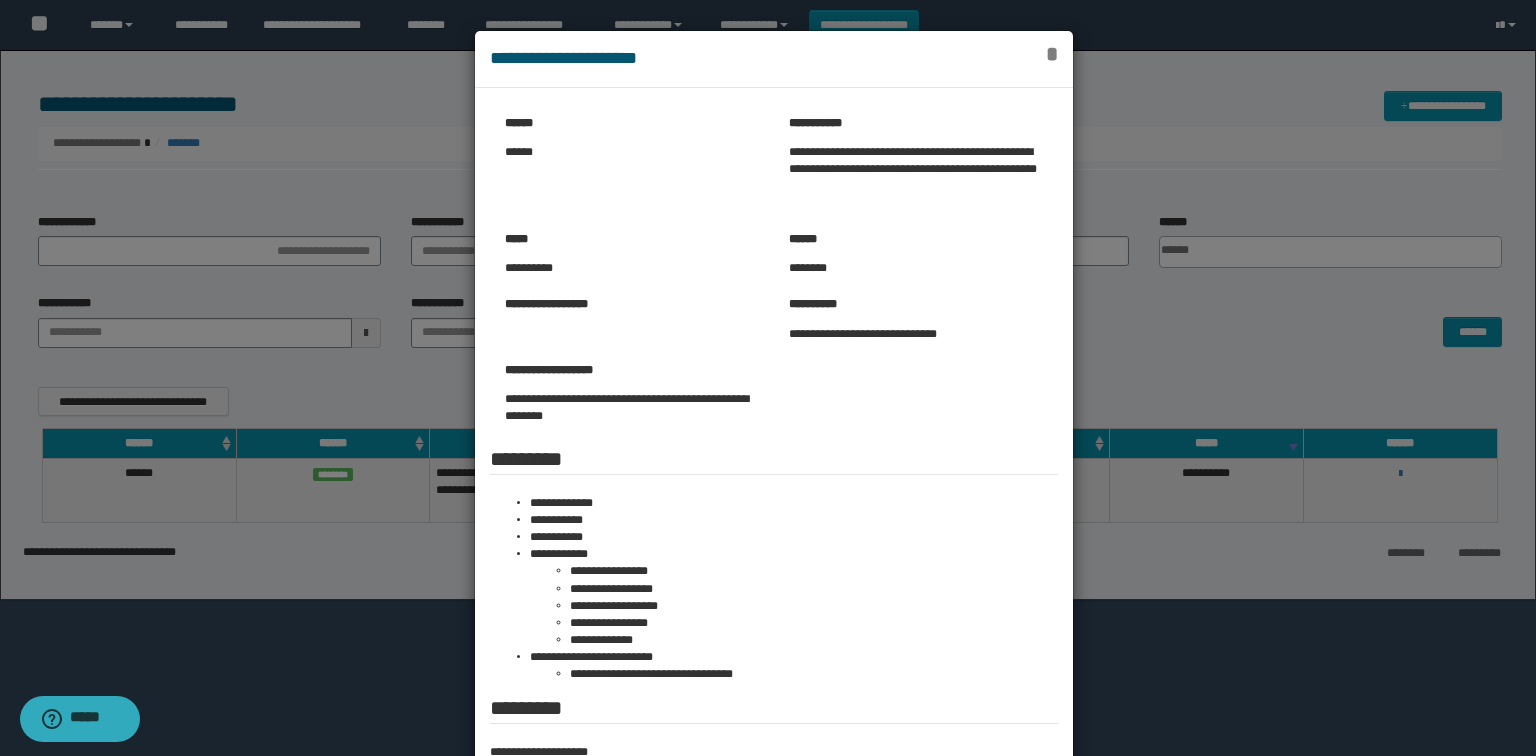click on "*" at bounding box center (1052, 54) 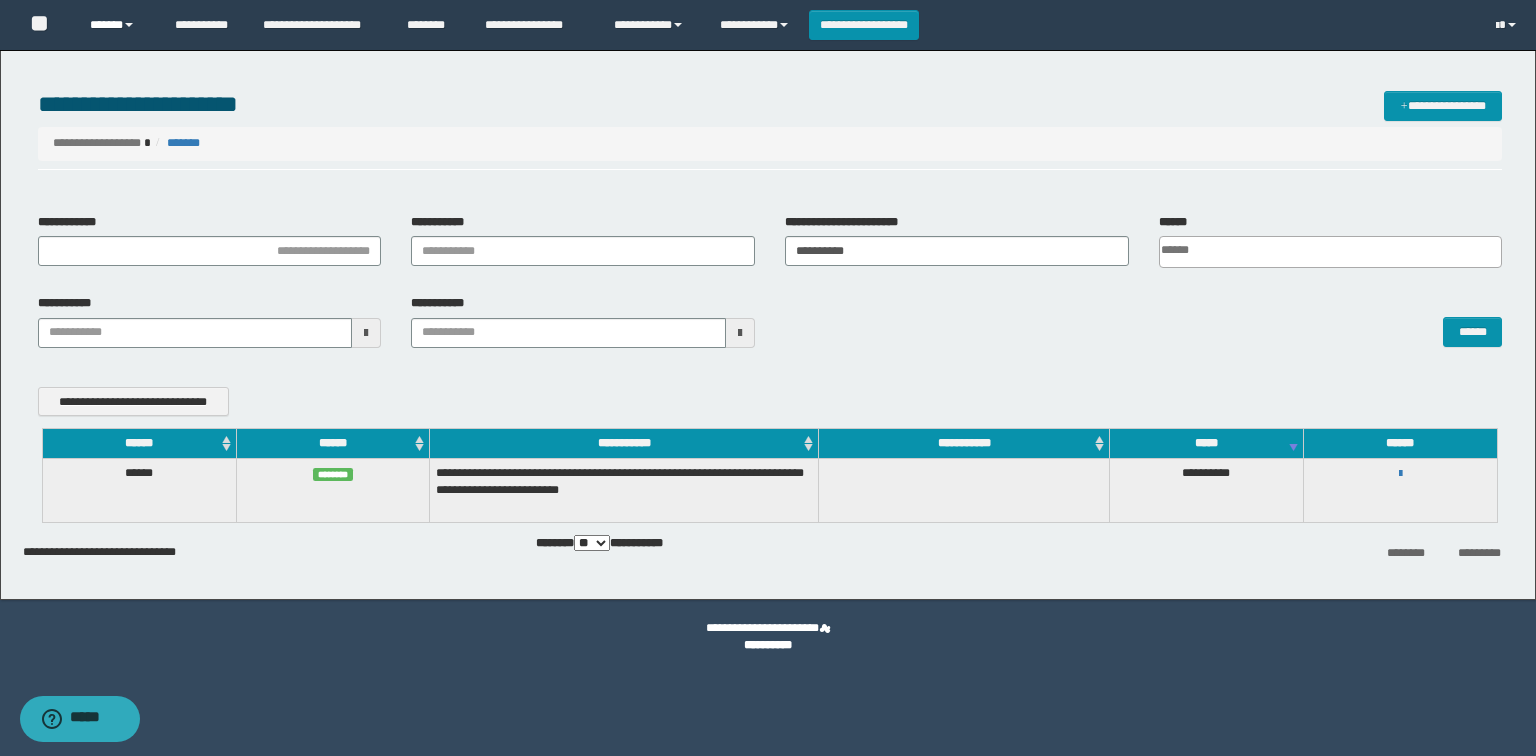 click on "******" at bounding box center (117, 25) 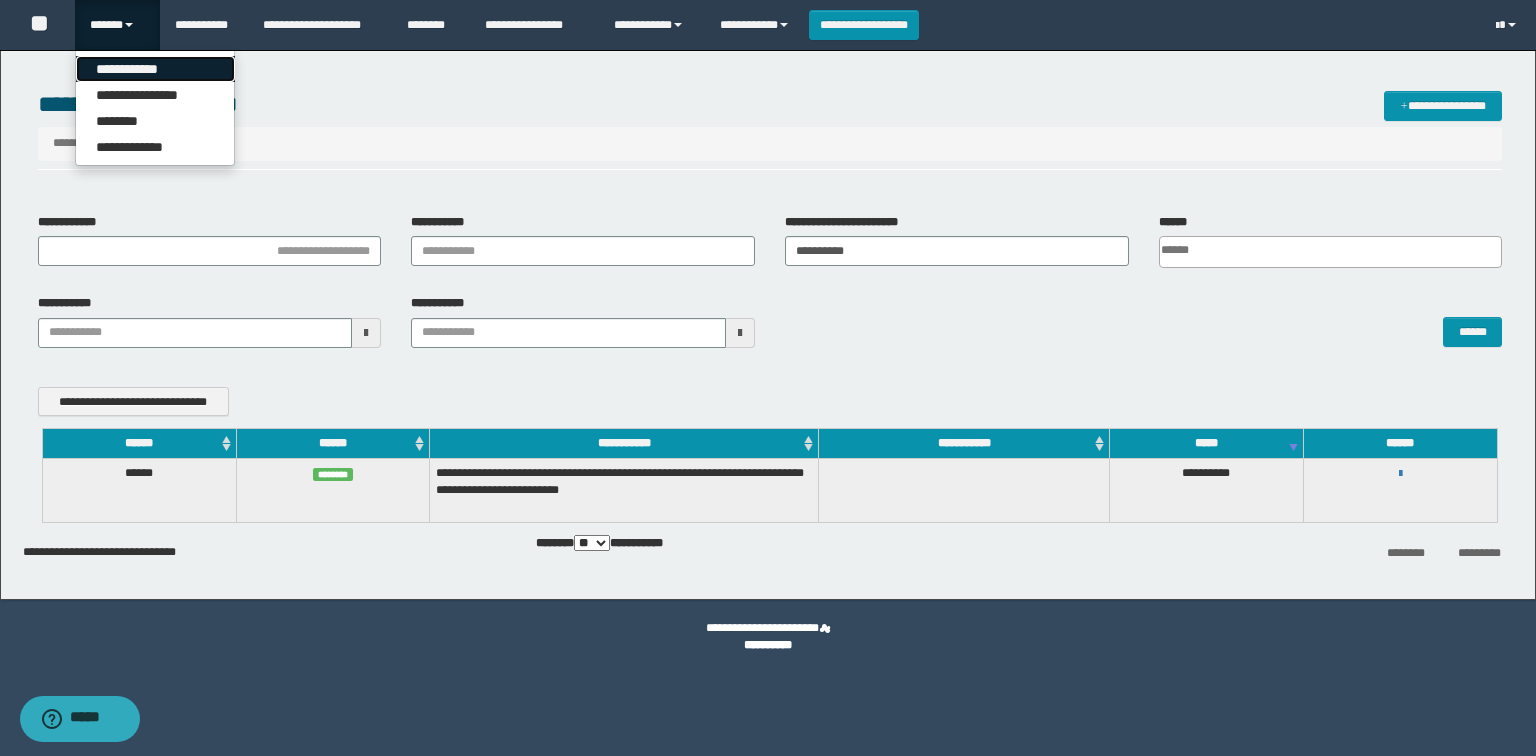click on "**********" at bounding box center [155, 69] 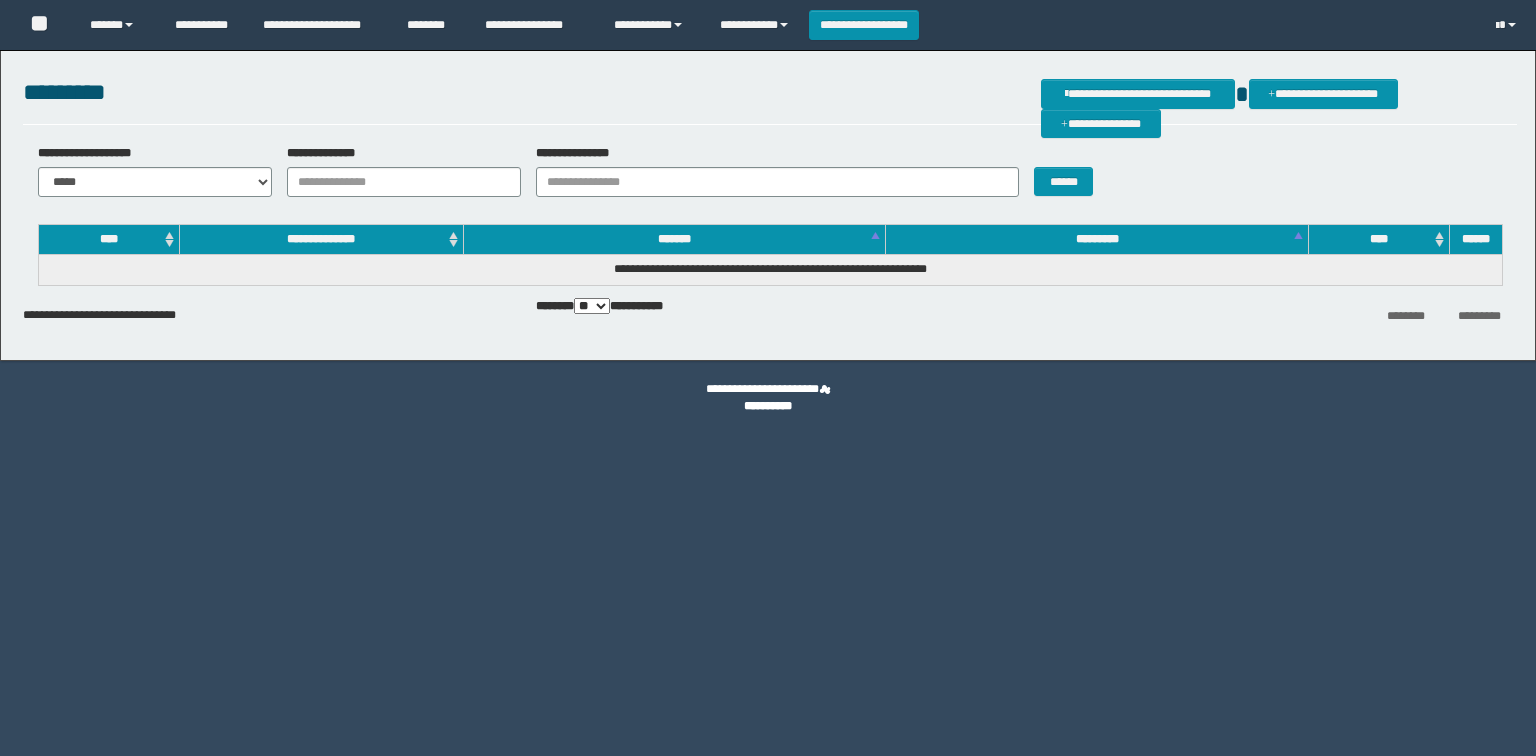 scroll, scrollTop: 0, scrollLeft: 0, axis: both 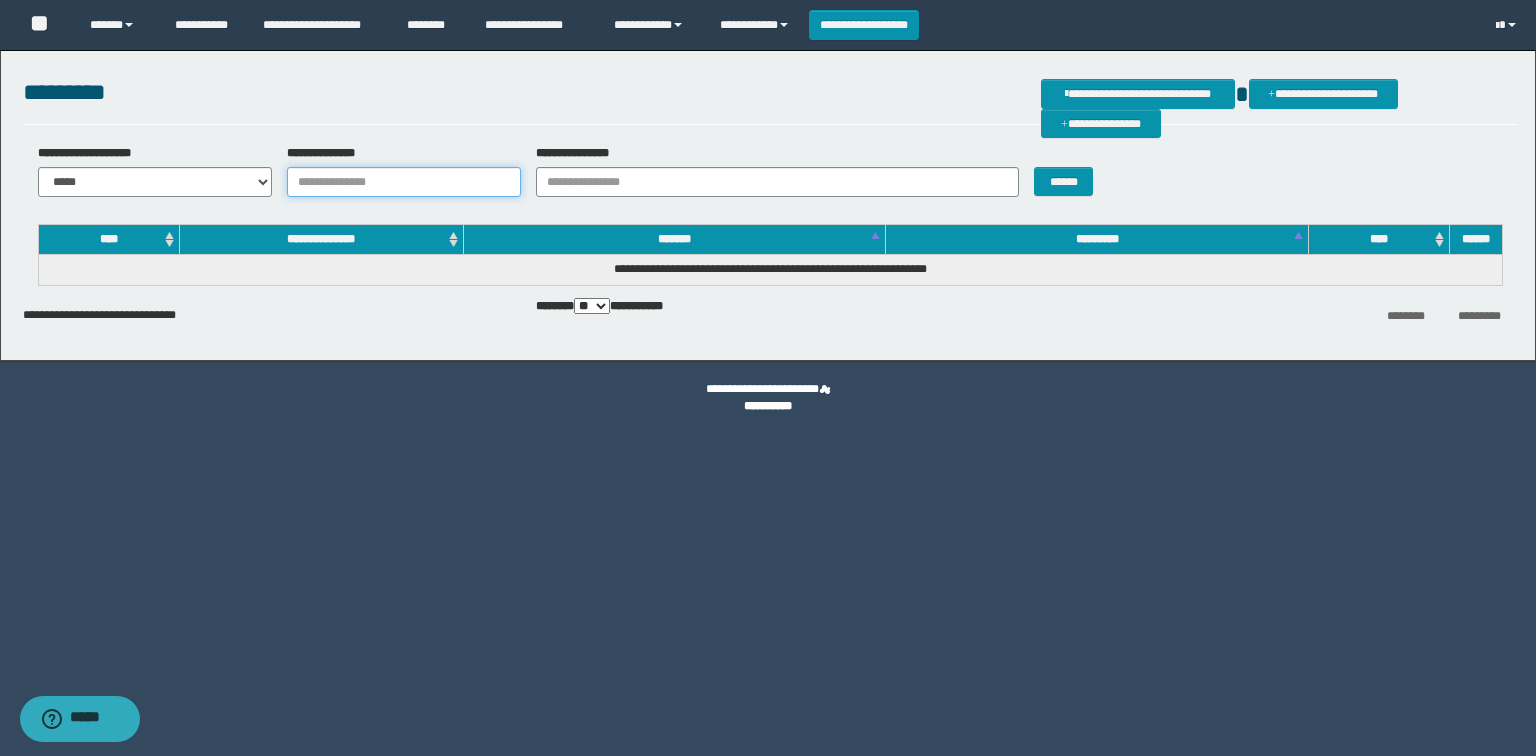 click on "**********" at bounding box center (404, 182) 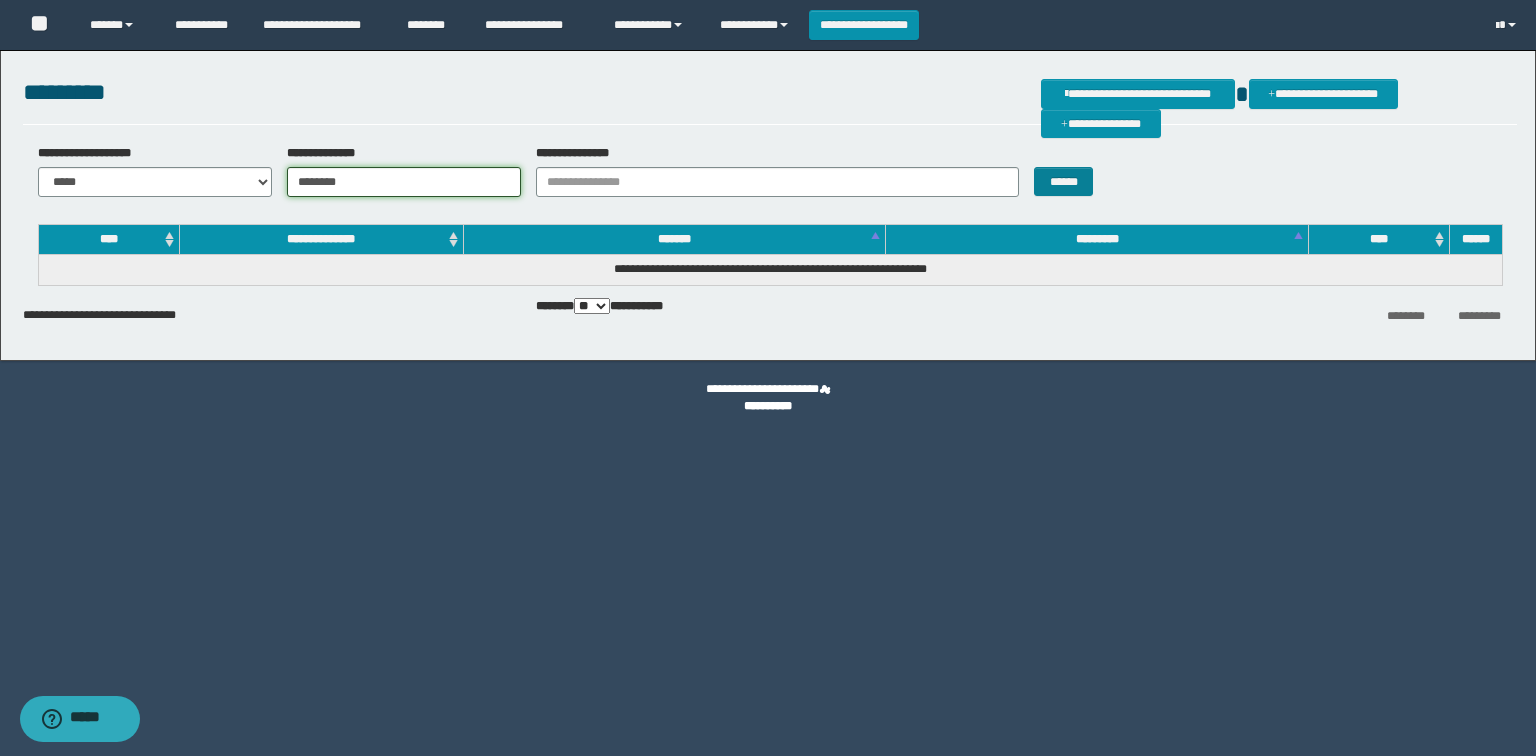type on "********" 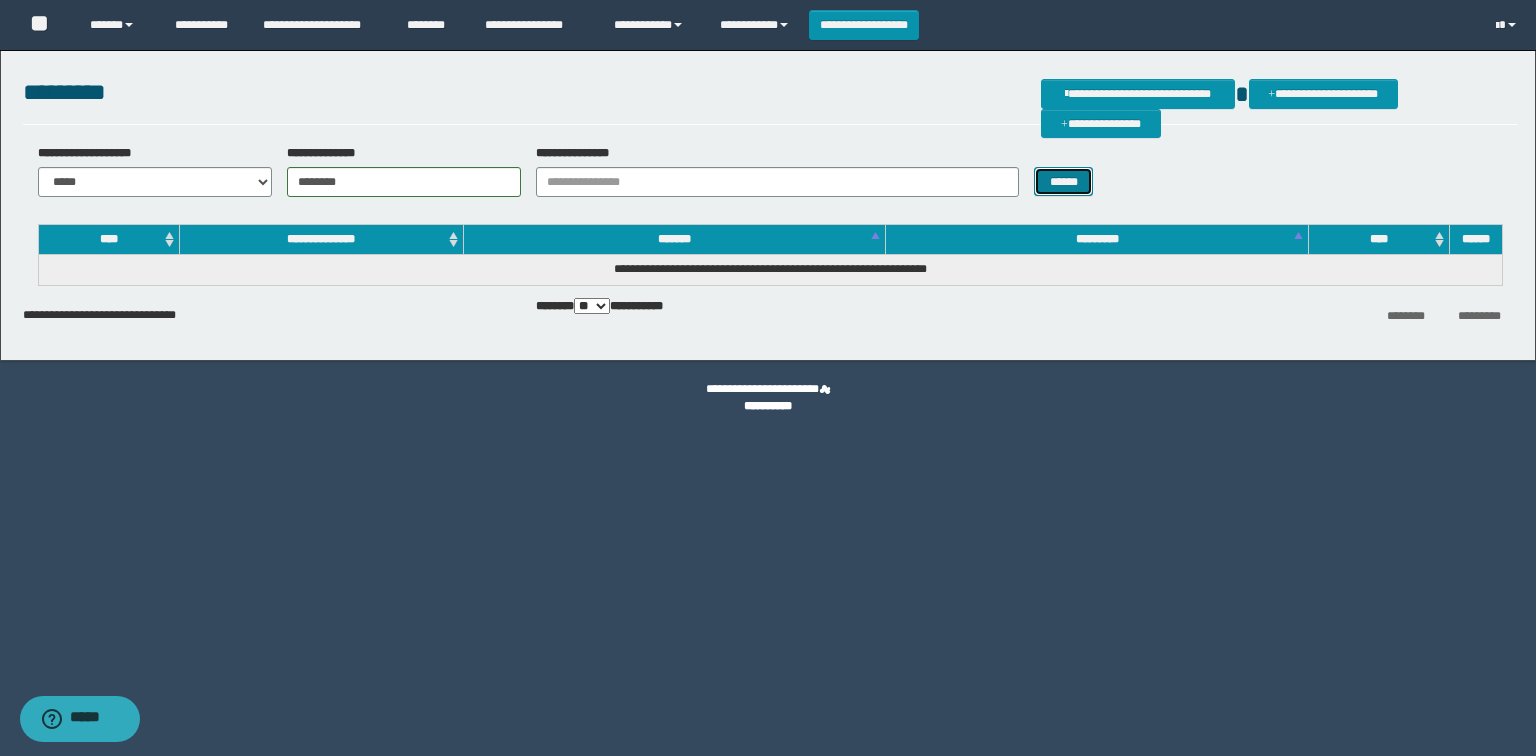 click on "******" at bounding box center (1063, 182) 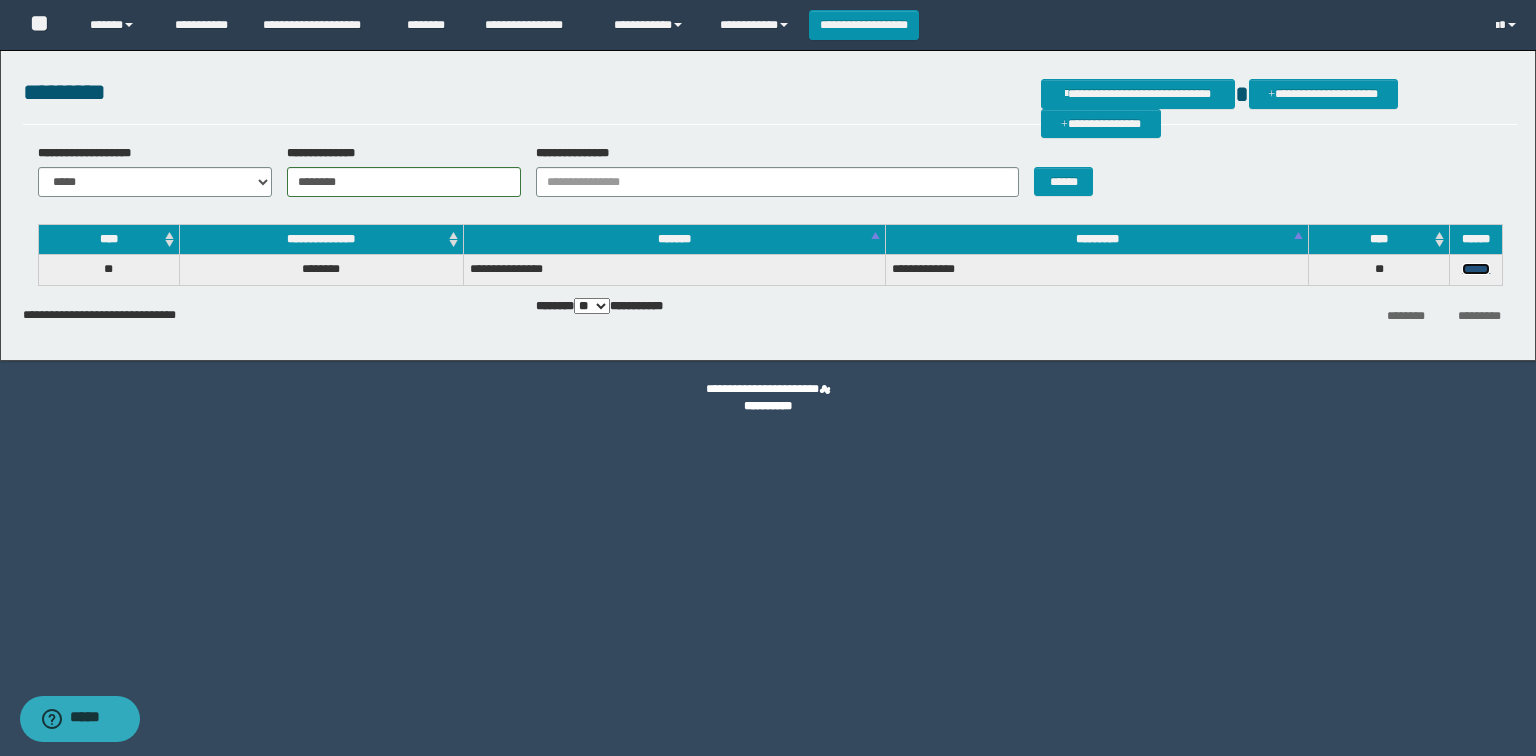 click on "******" at bounding box center [1476, 269] 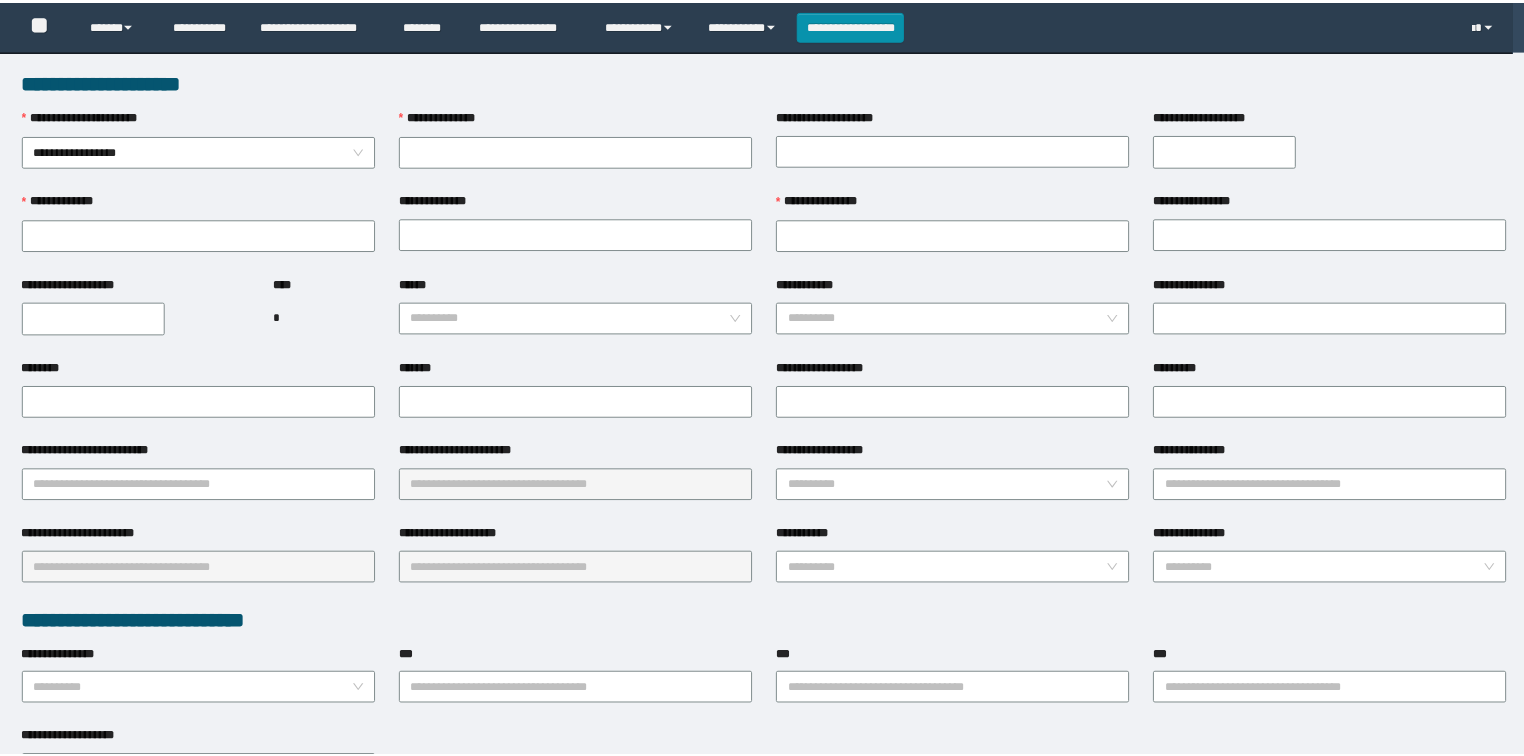 scroll, scrollTop: 0, scrollLeft: 0, axis: both 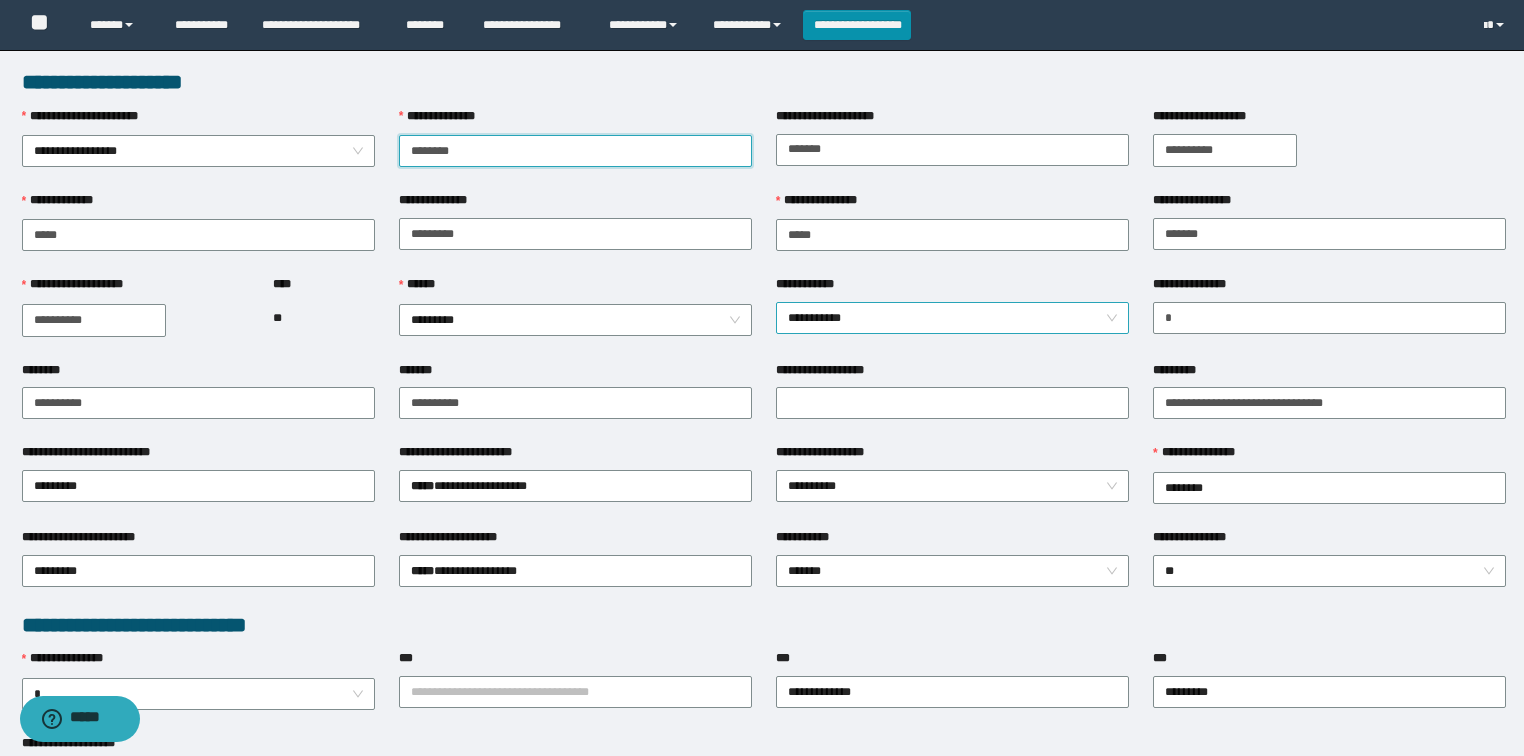 click on "**********" at bounding box center [953, 318] 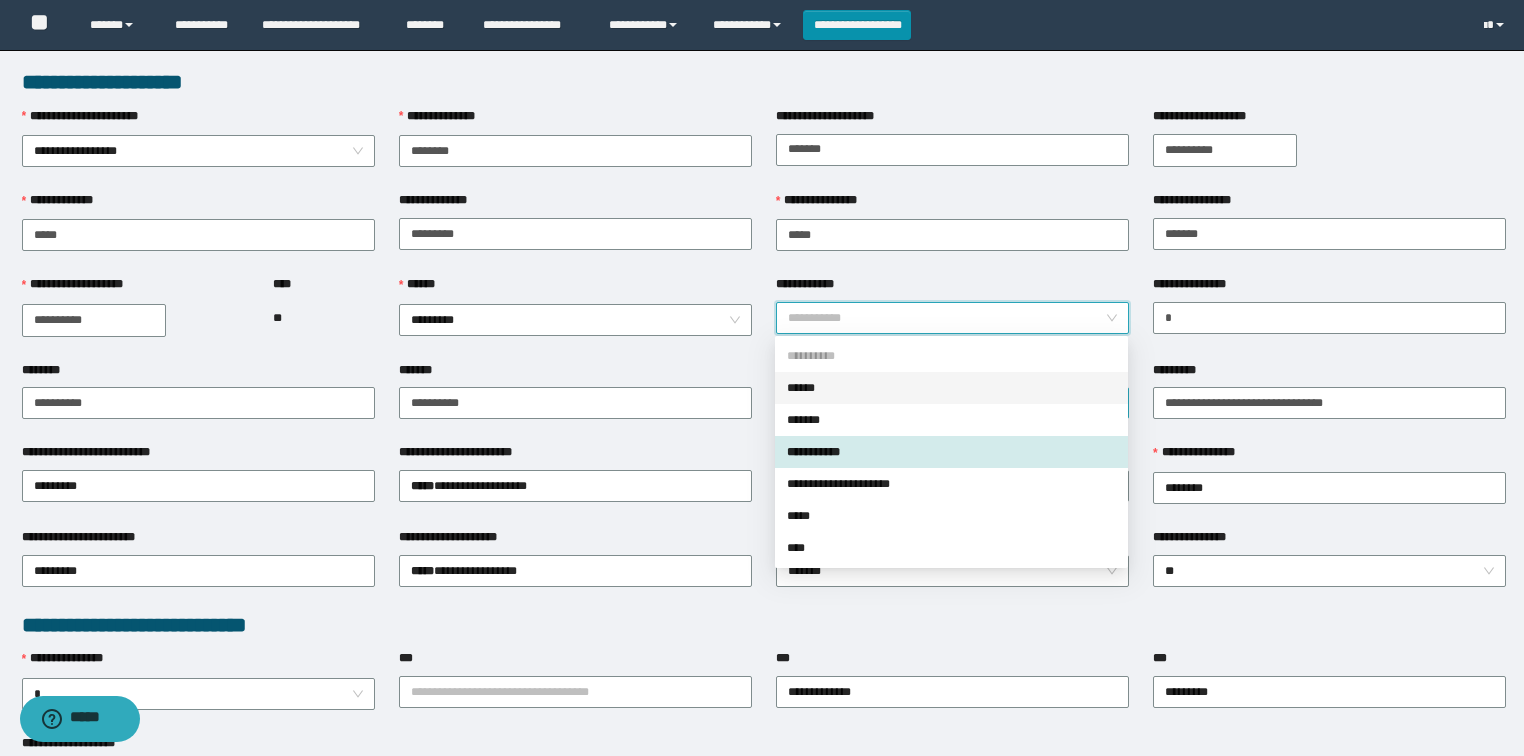 click on "******" at bounding box center (951, 388) 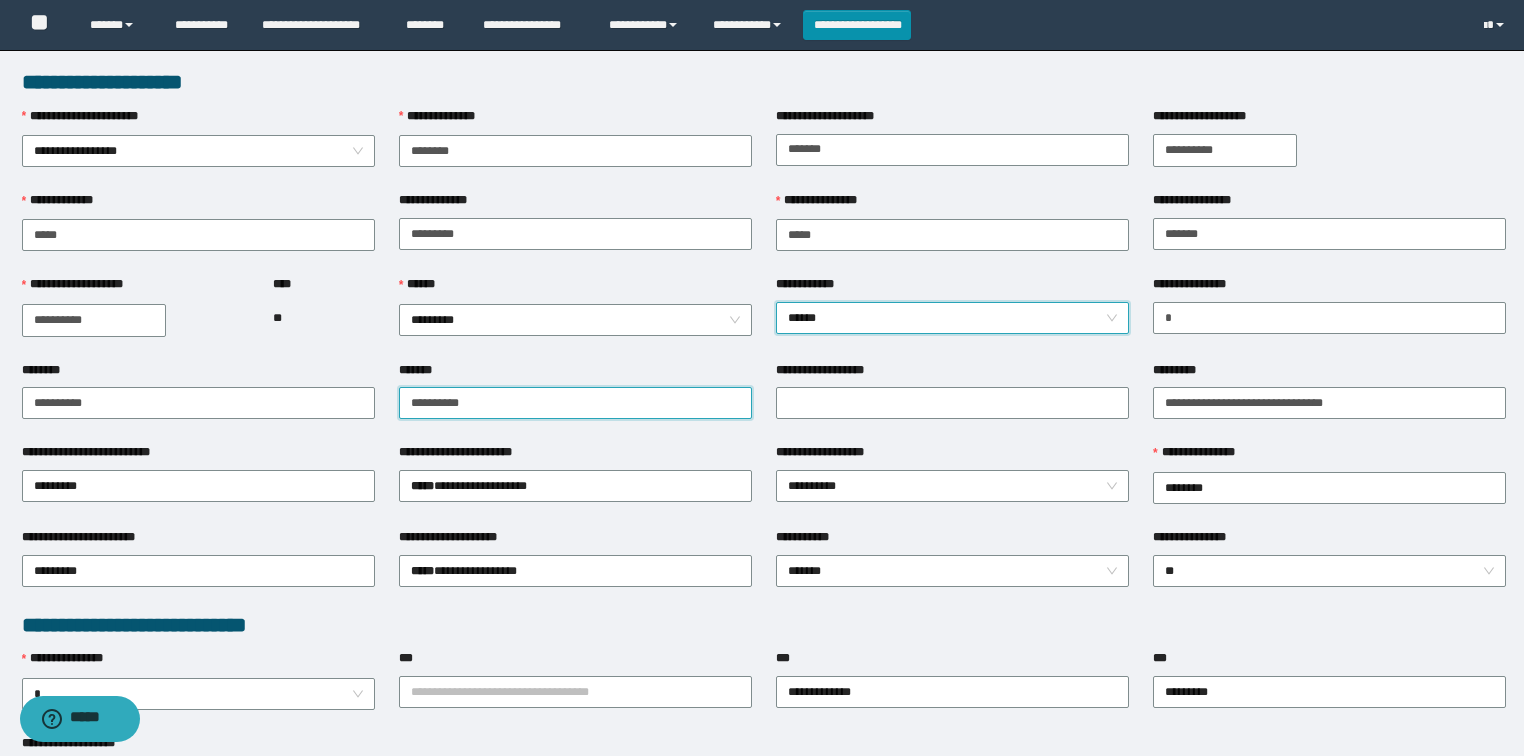 click on "*******" at bounding box center [575, 403] 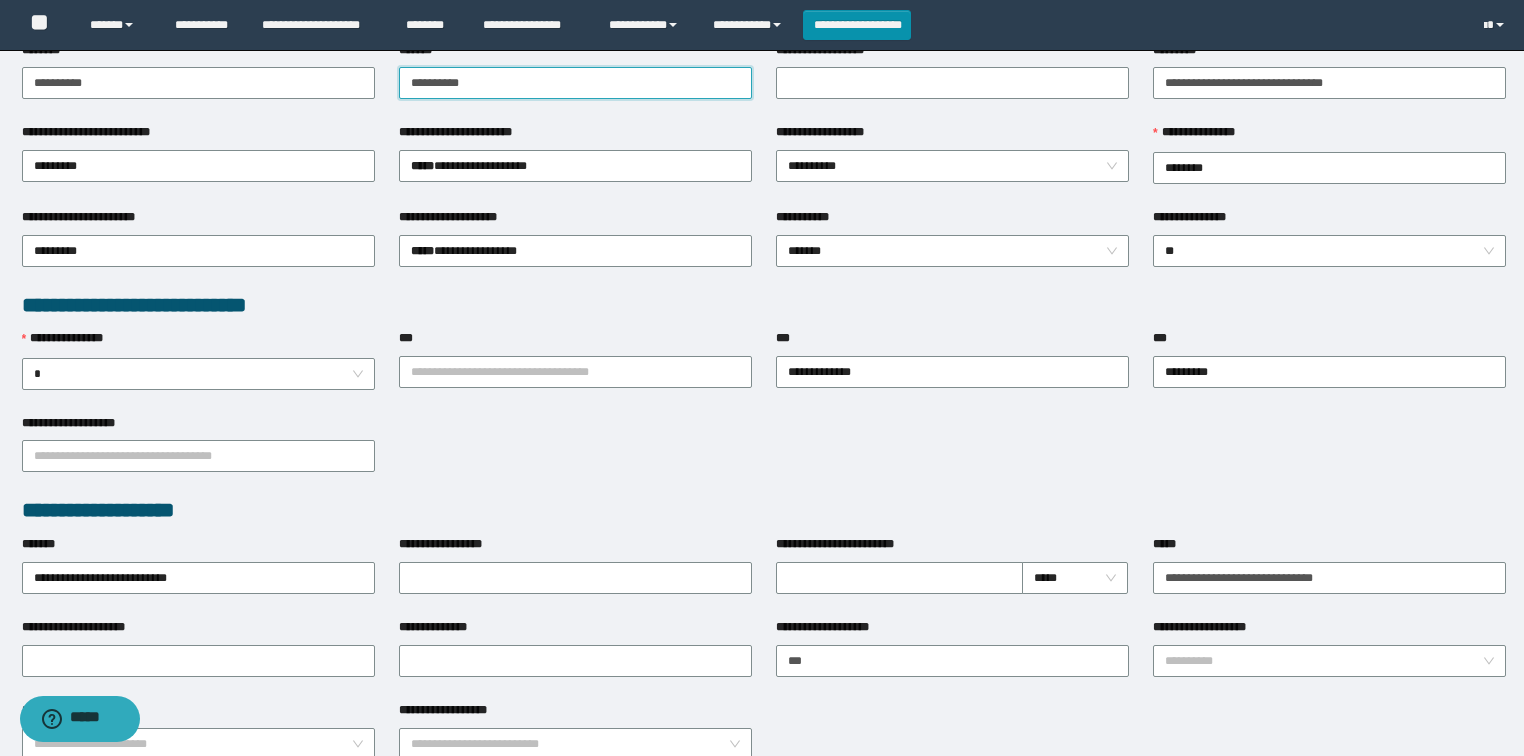 scroll, scrollTop: 400, scrollLeft: 0, axis: vertical 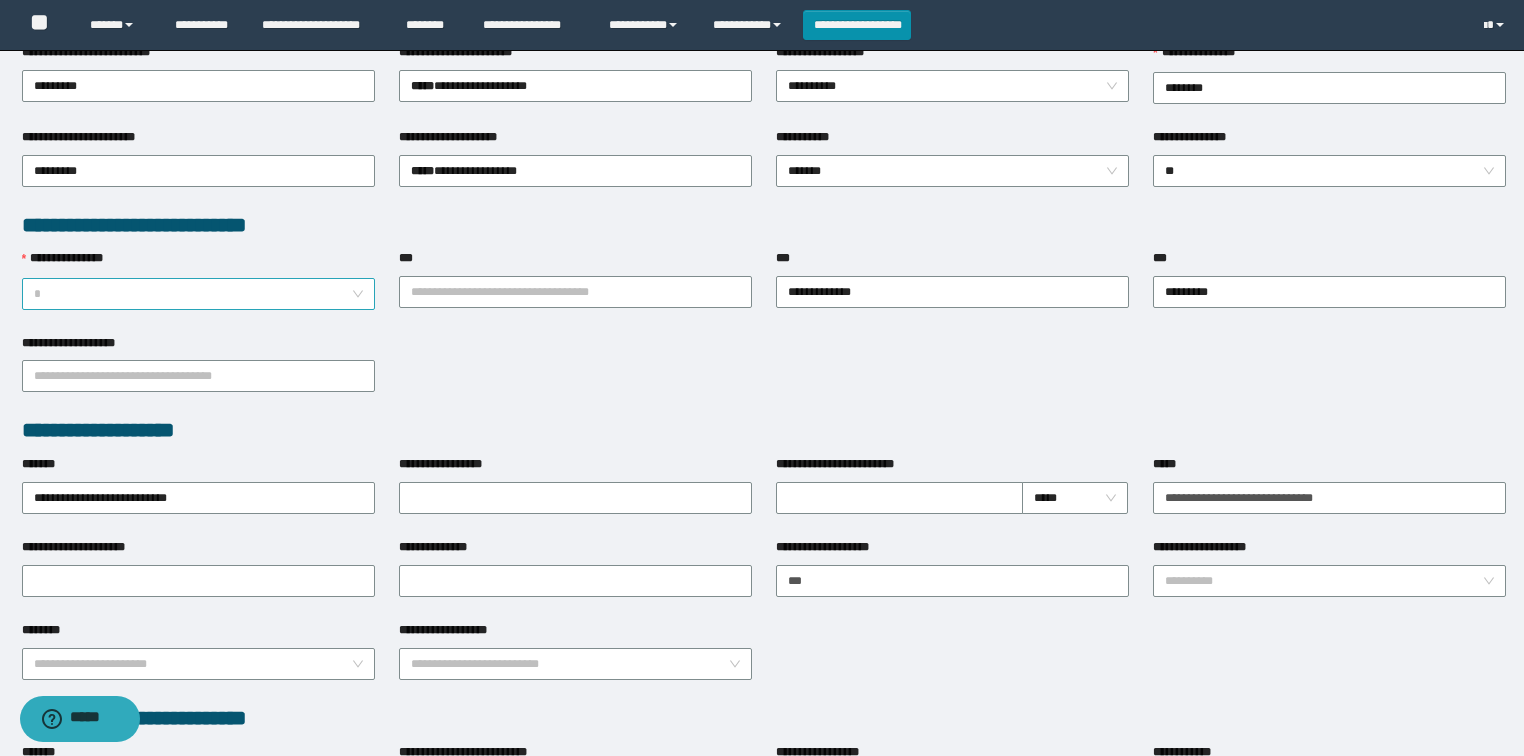 click on "*" at bounding box center (199, 294) 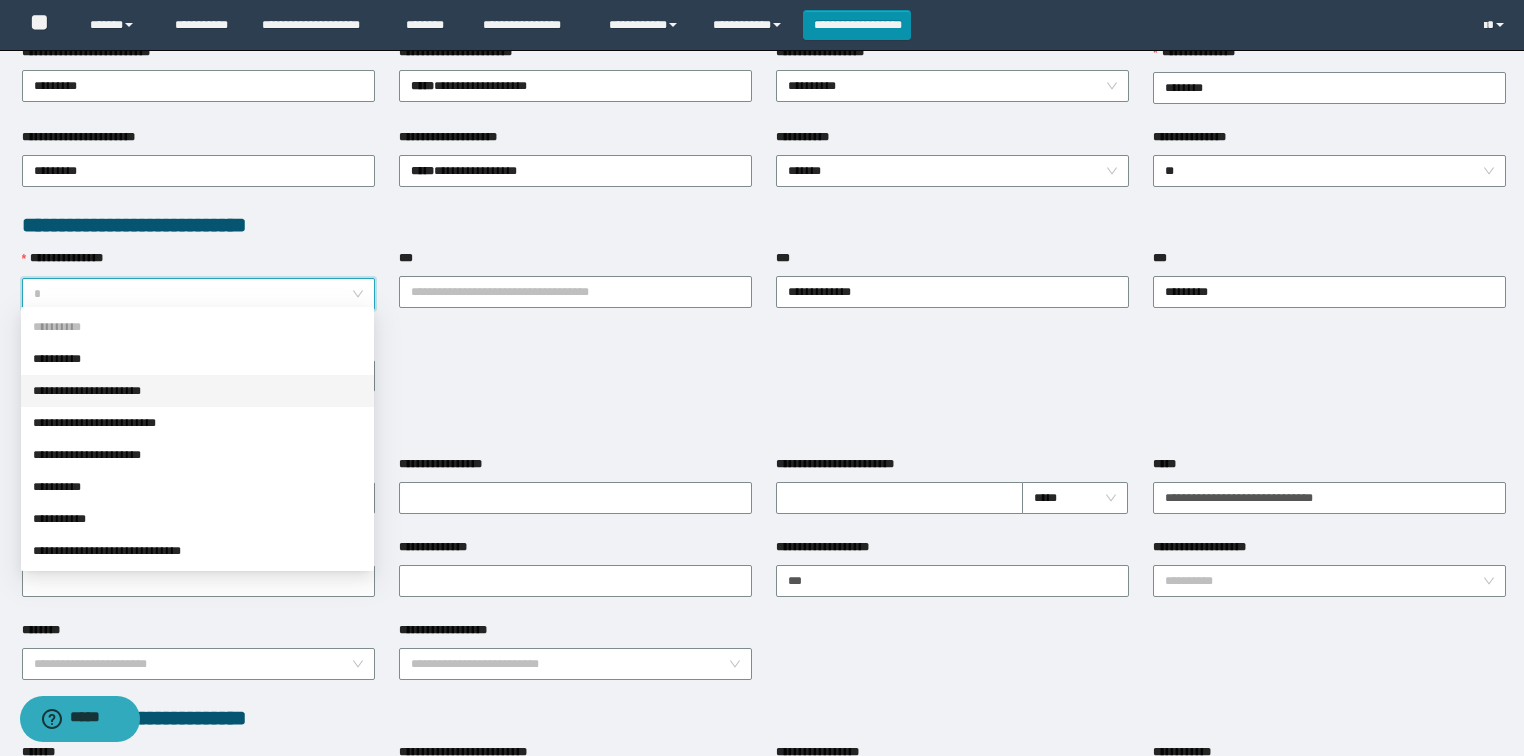 click on "**********" at bounding box center (197, 391) 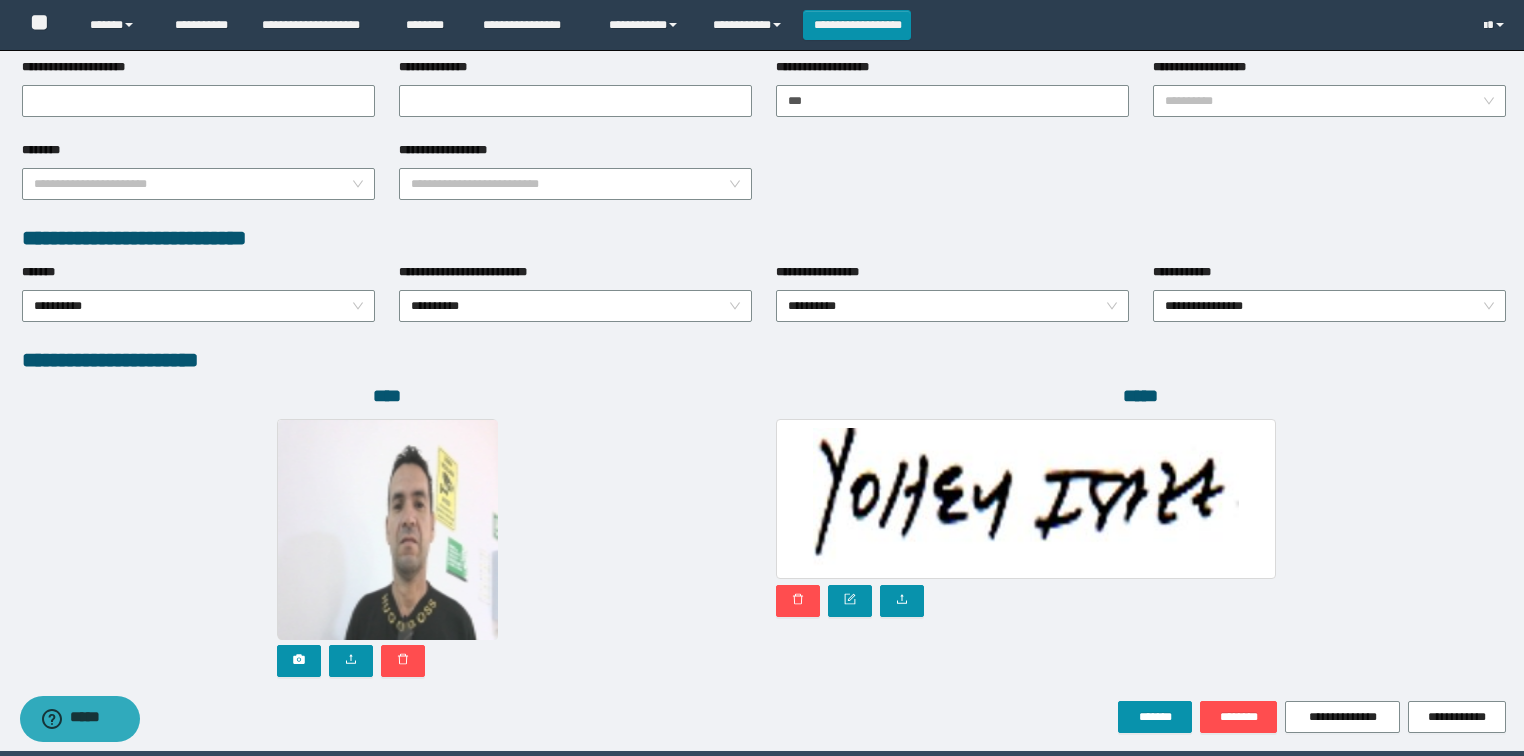 scroll, scrollTop: 946, scrollLeft: 0, axis: vertical 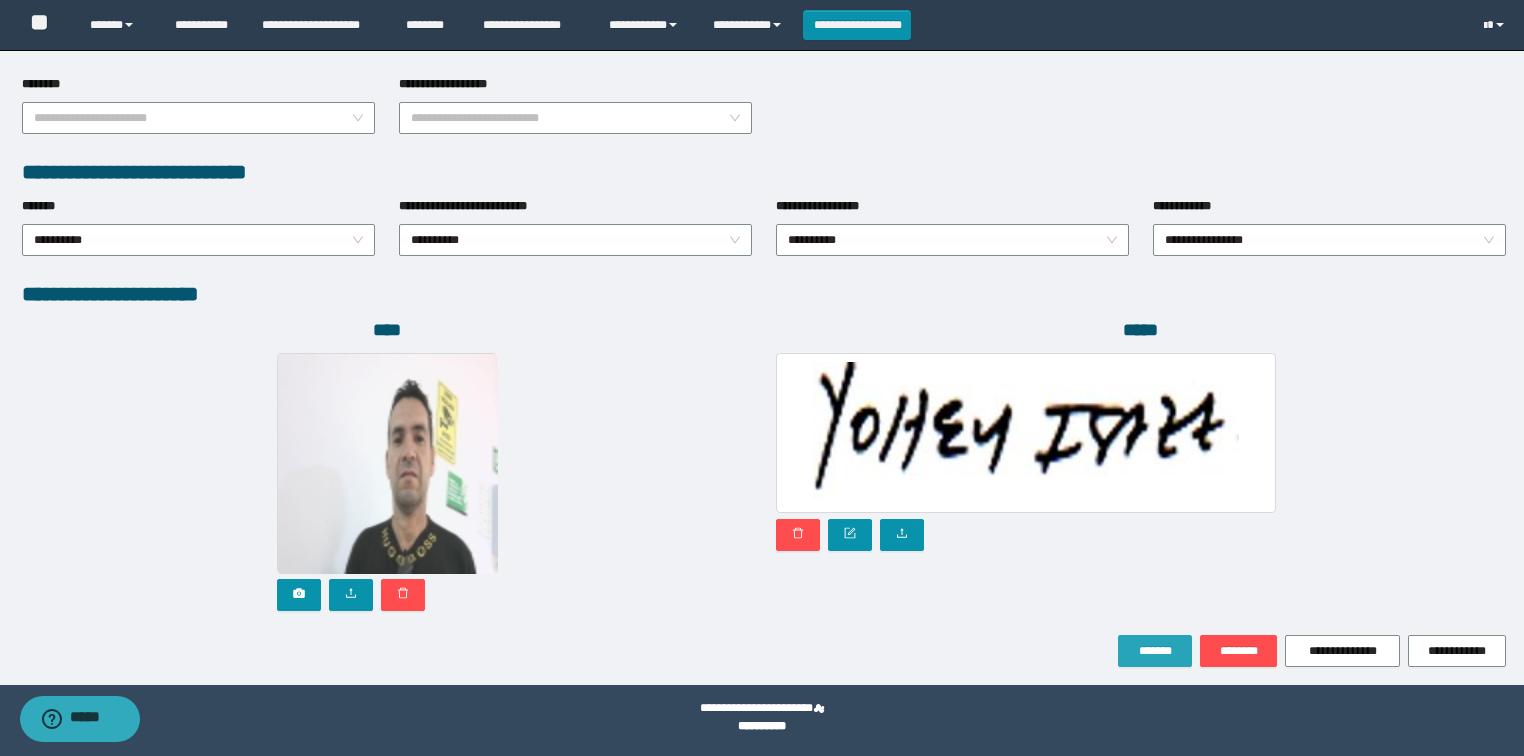 click on "*******" at bounding box center [1155, 651] 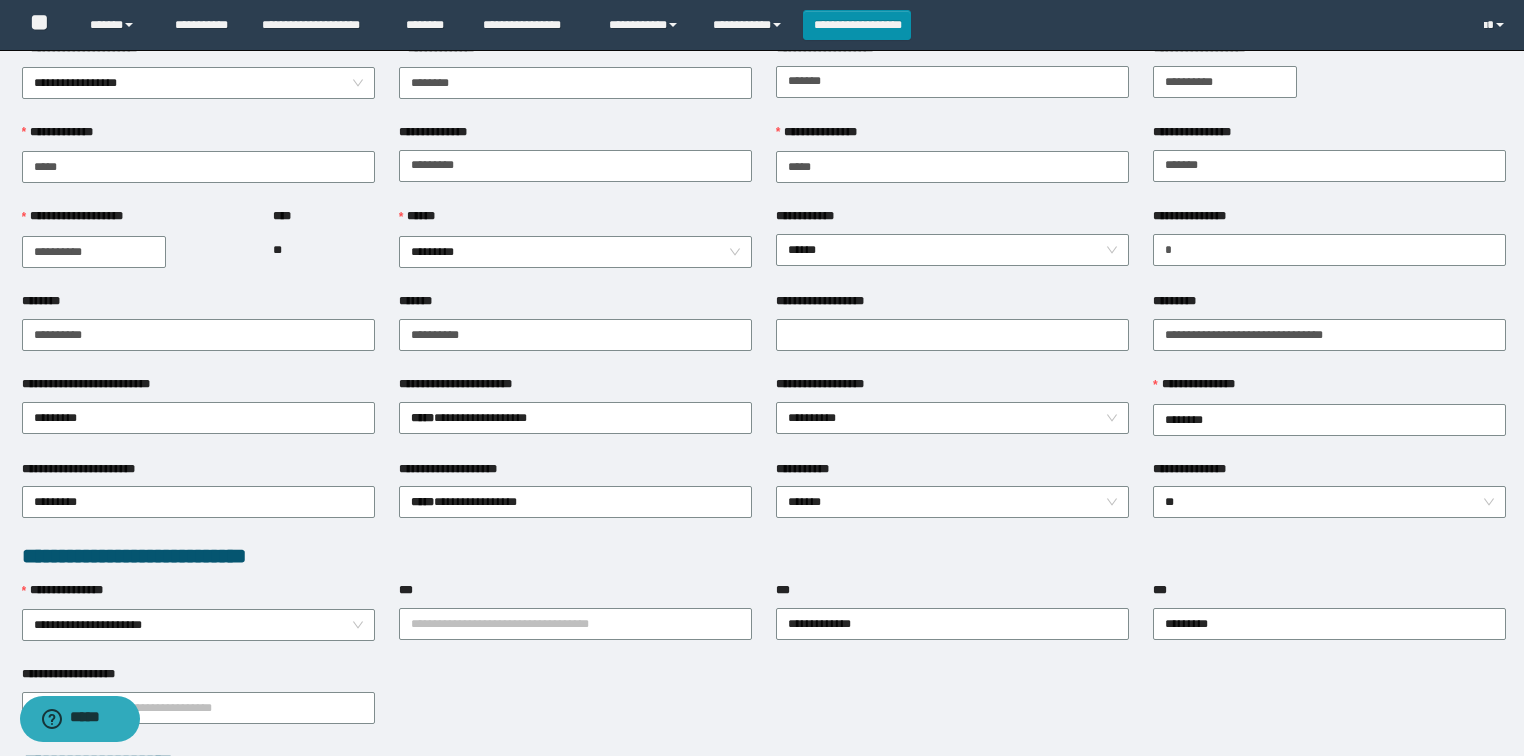 scroll, scrollTop: 0, scrollLeft: 0, axis: both 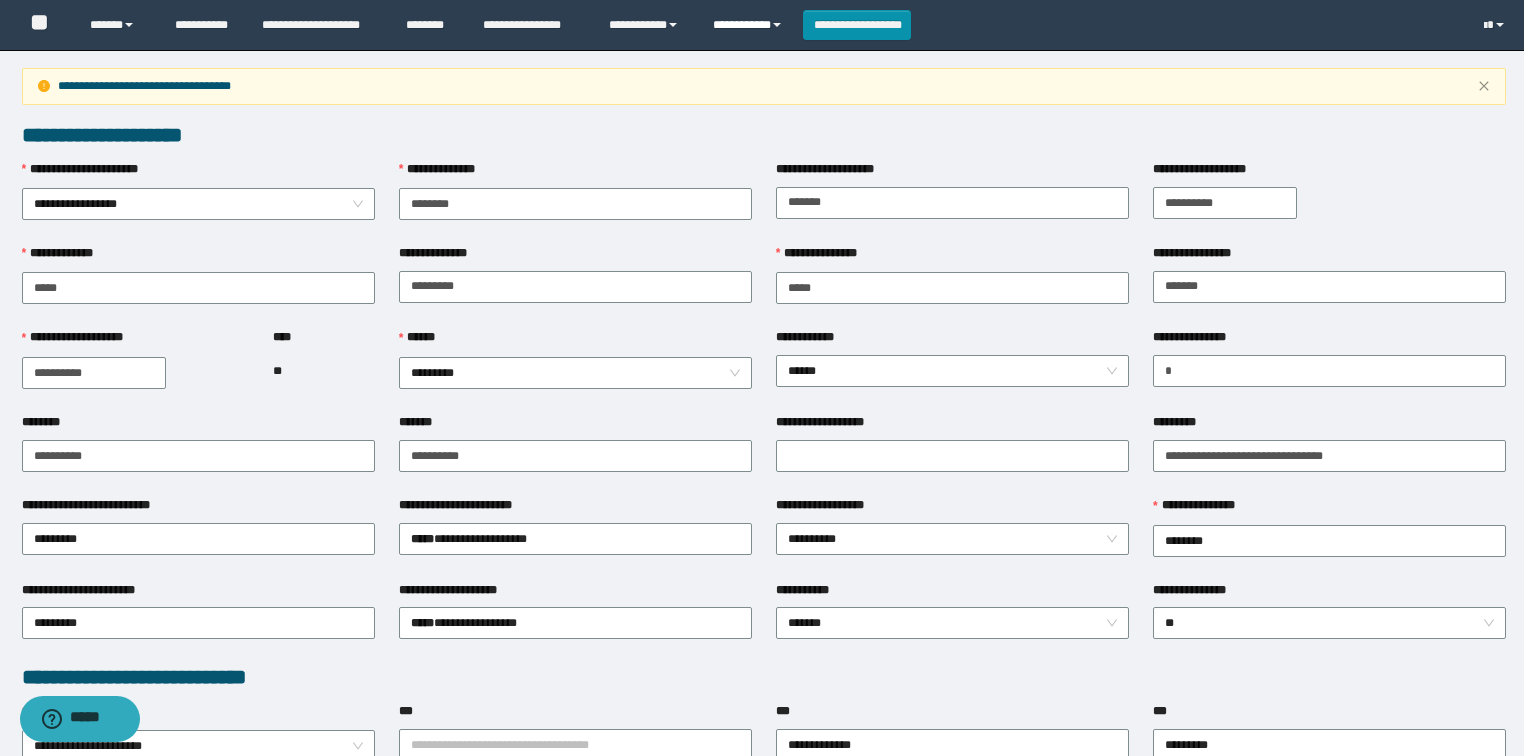 click on "**********" at bounding box center [750, 25] 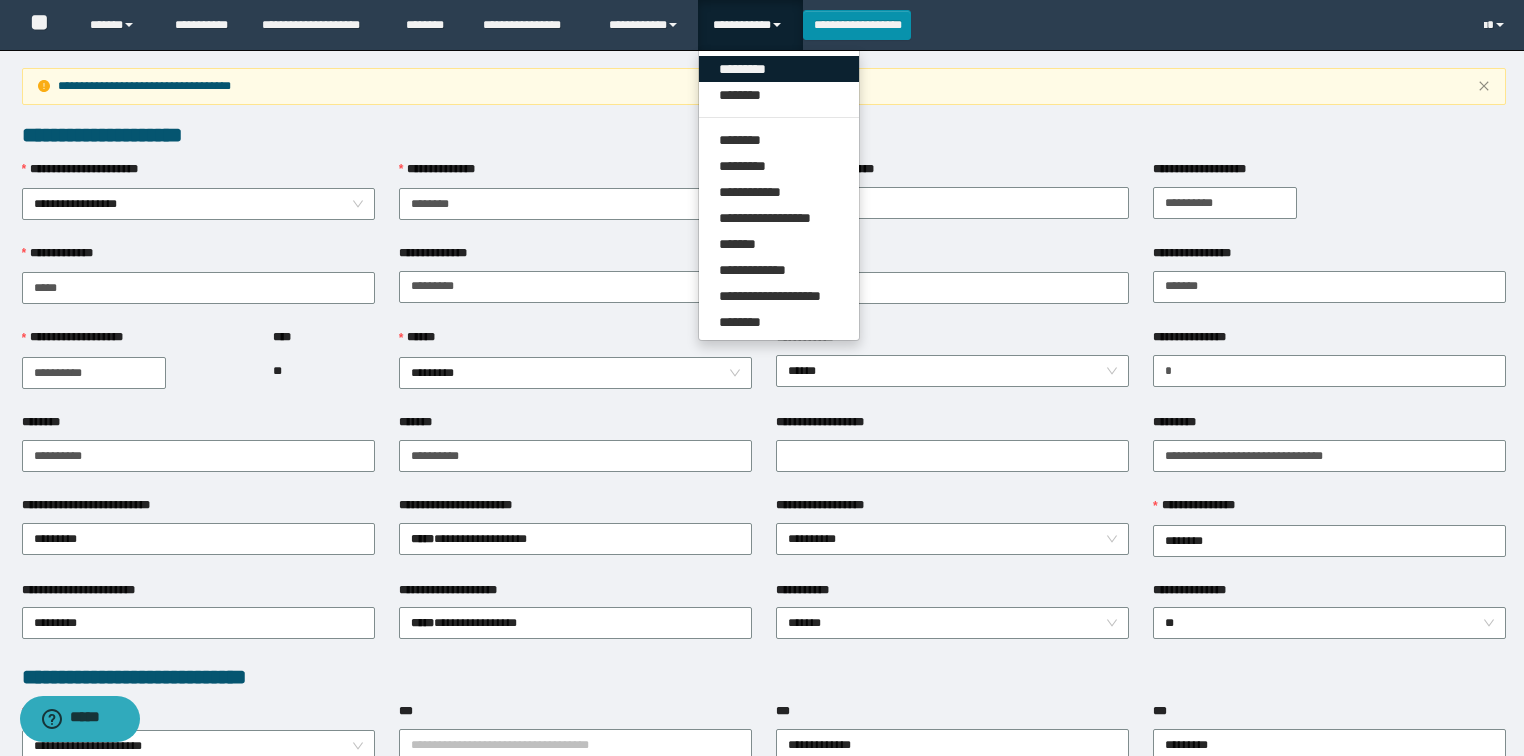 click on "*********" at bounding box center (779, 69) 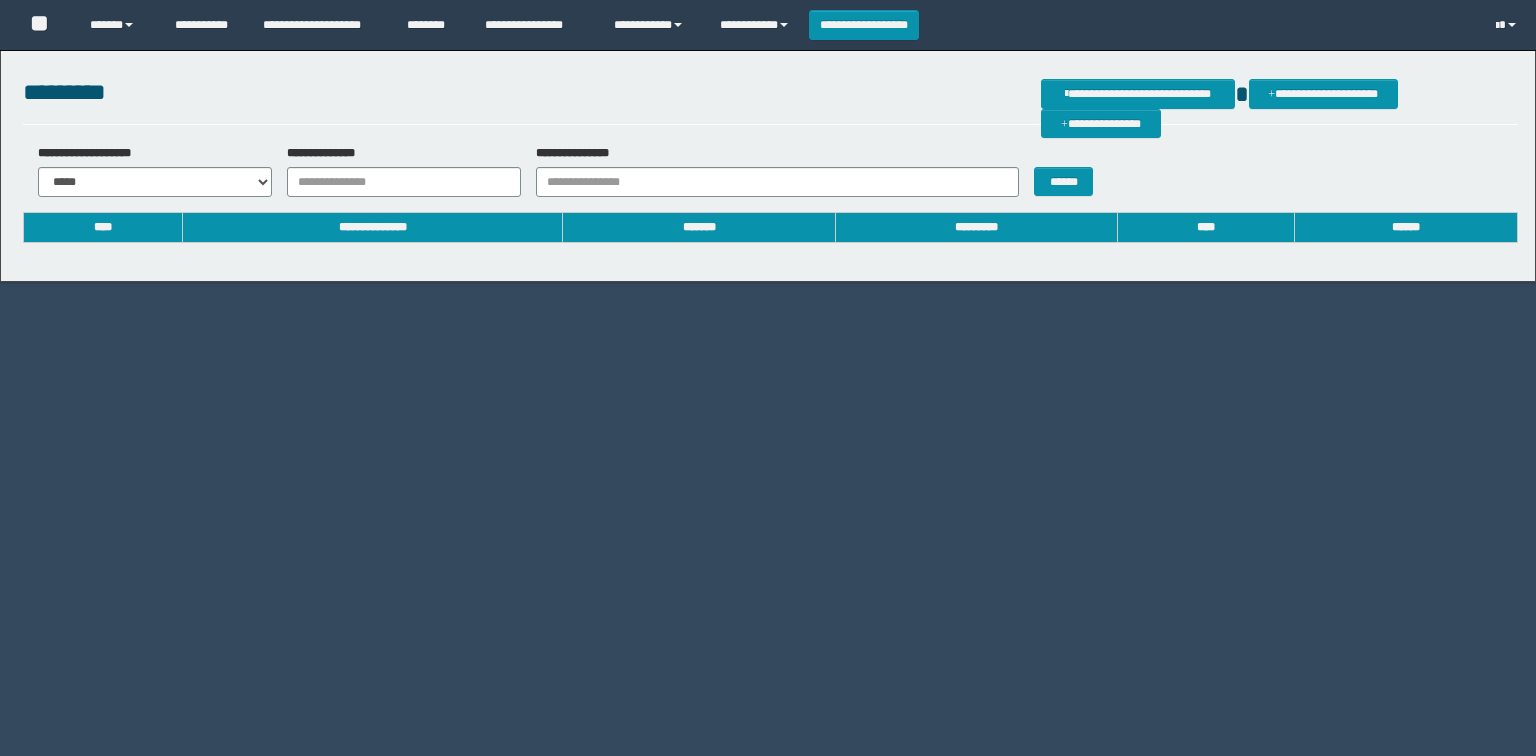 scroll, scrollTop: 0, scrollLeft: 0, axis: both 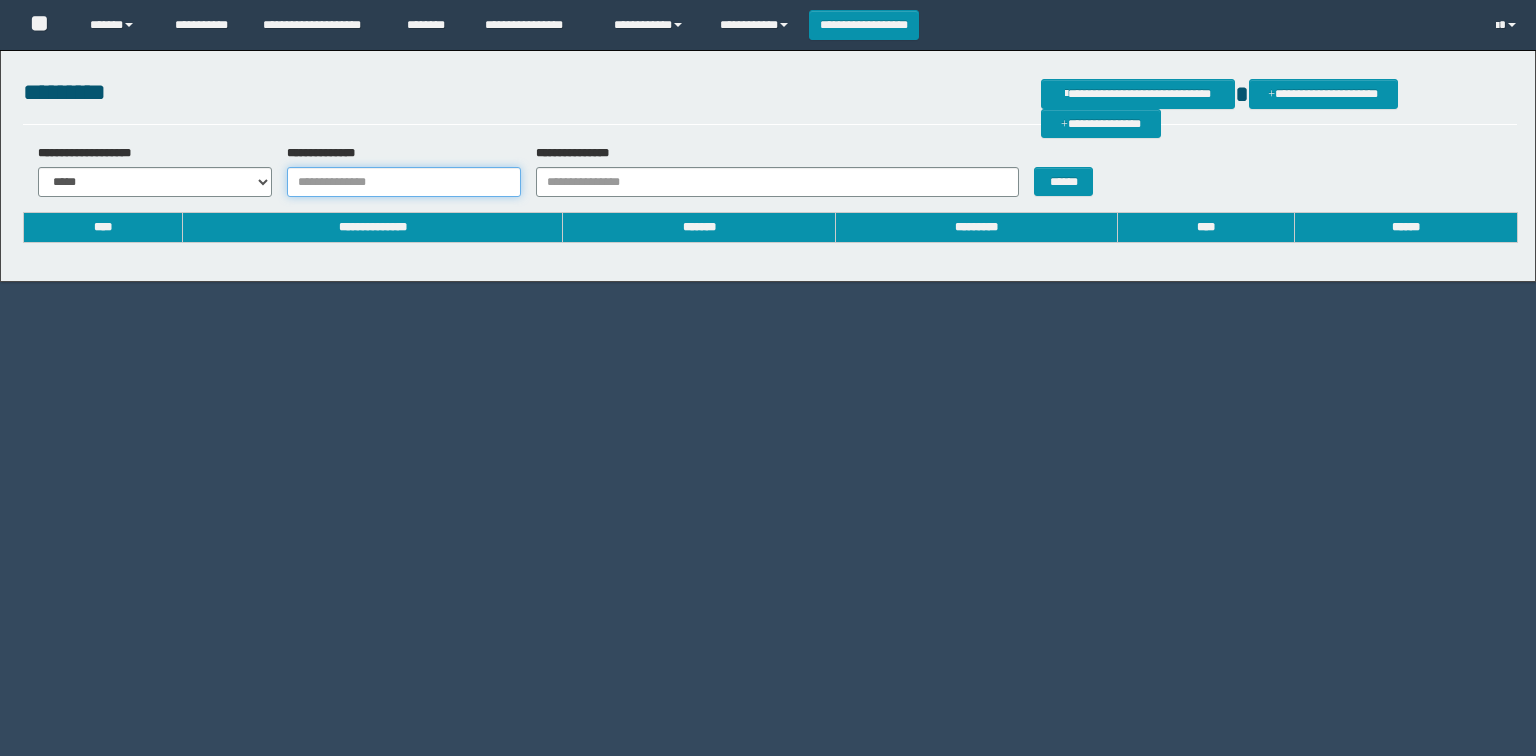 click on "**********" at bounding box center (404, 182) 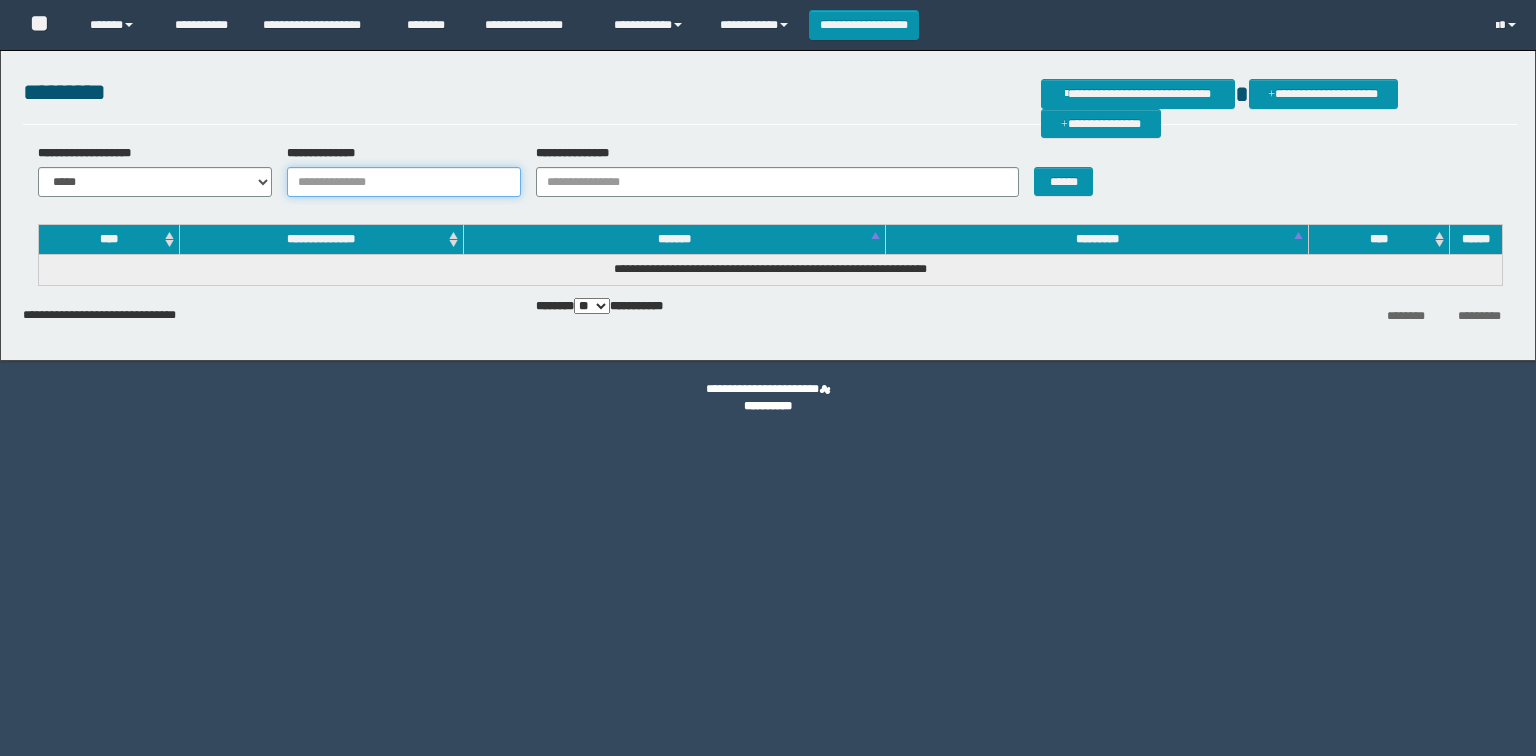 scroll, scrollTop: 0, scrollLeft: 0, axis: both 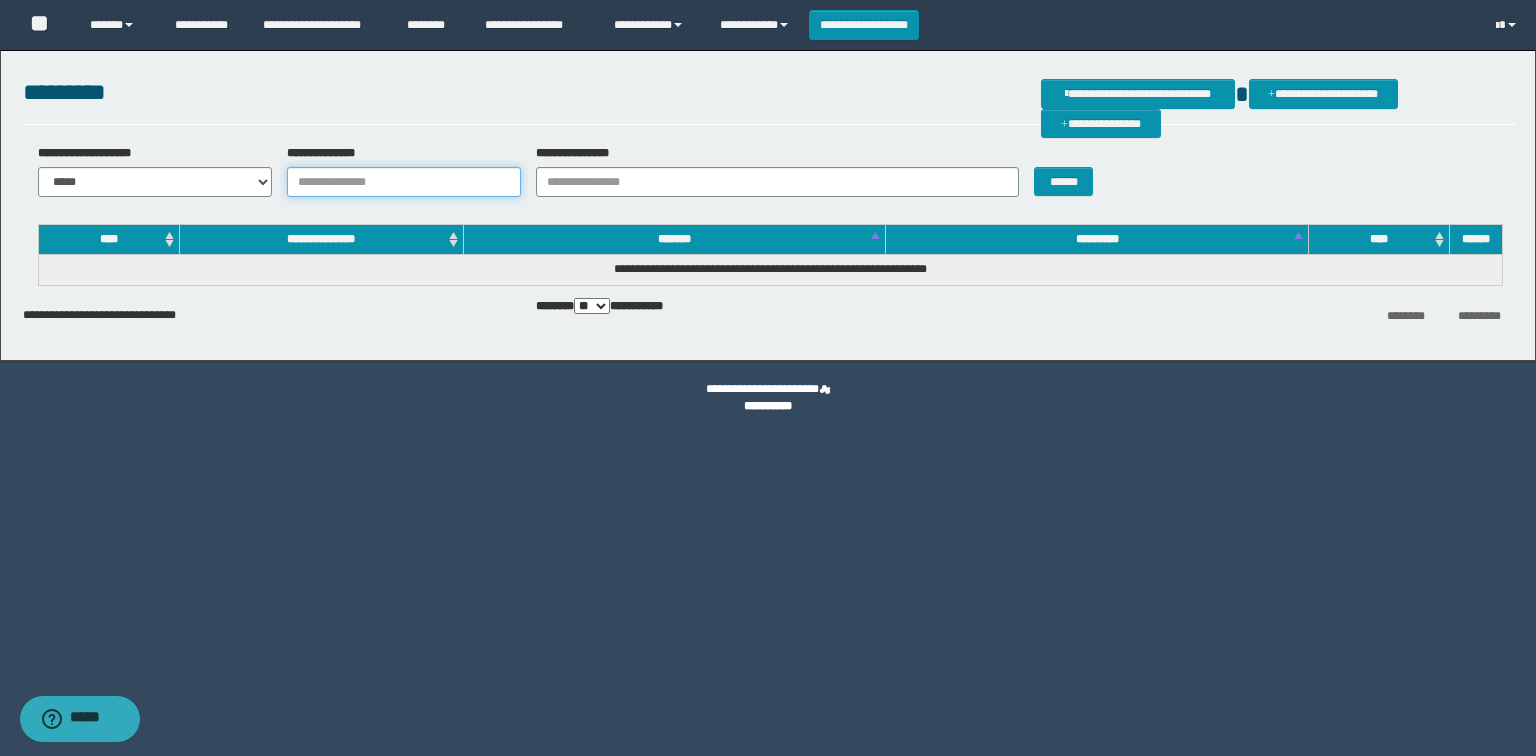 paste on "**********" 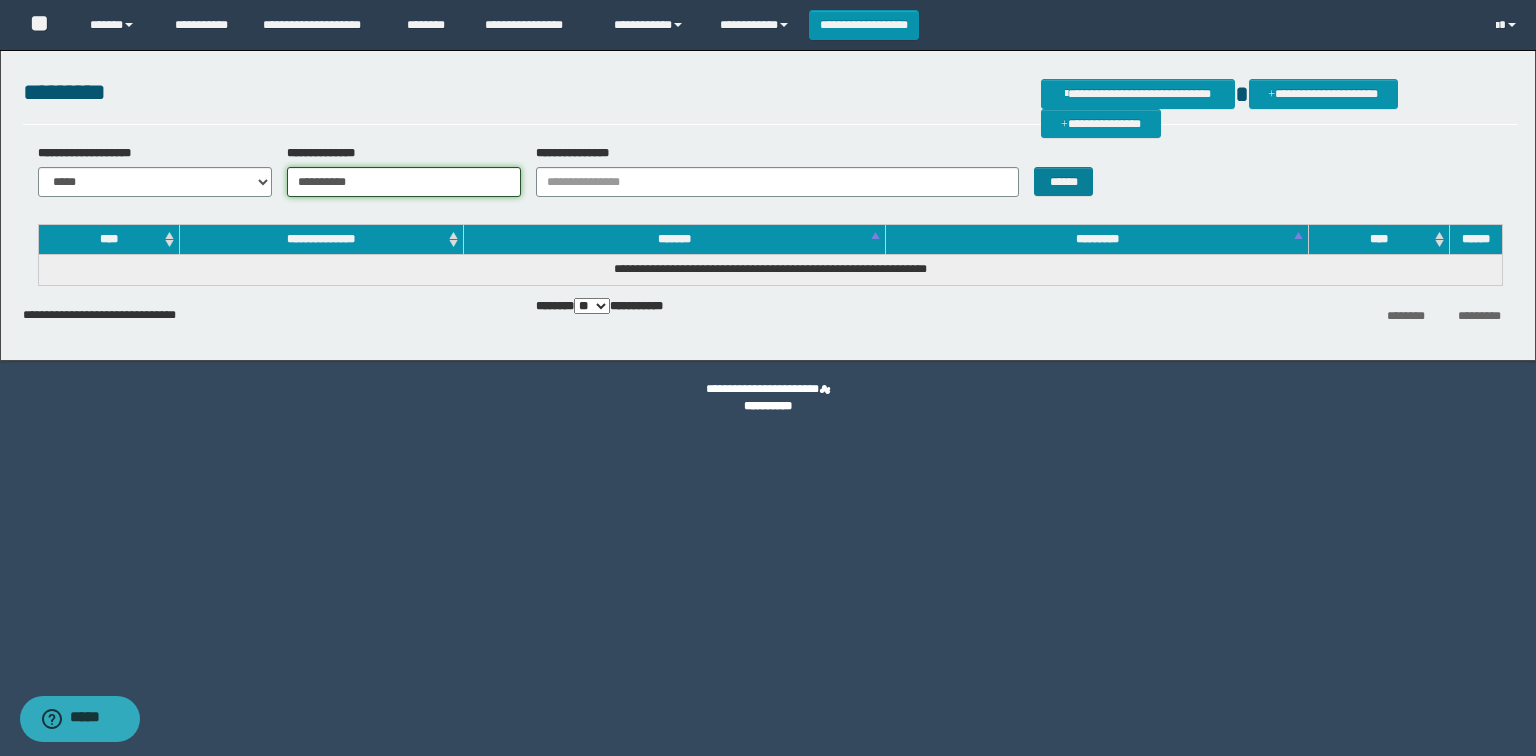 type on "**********" 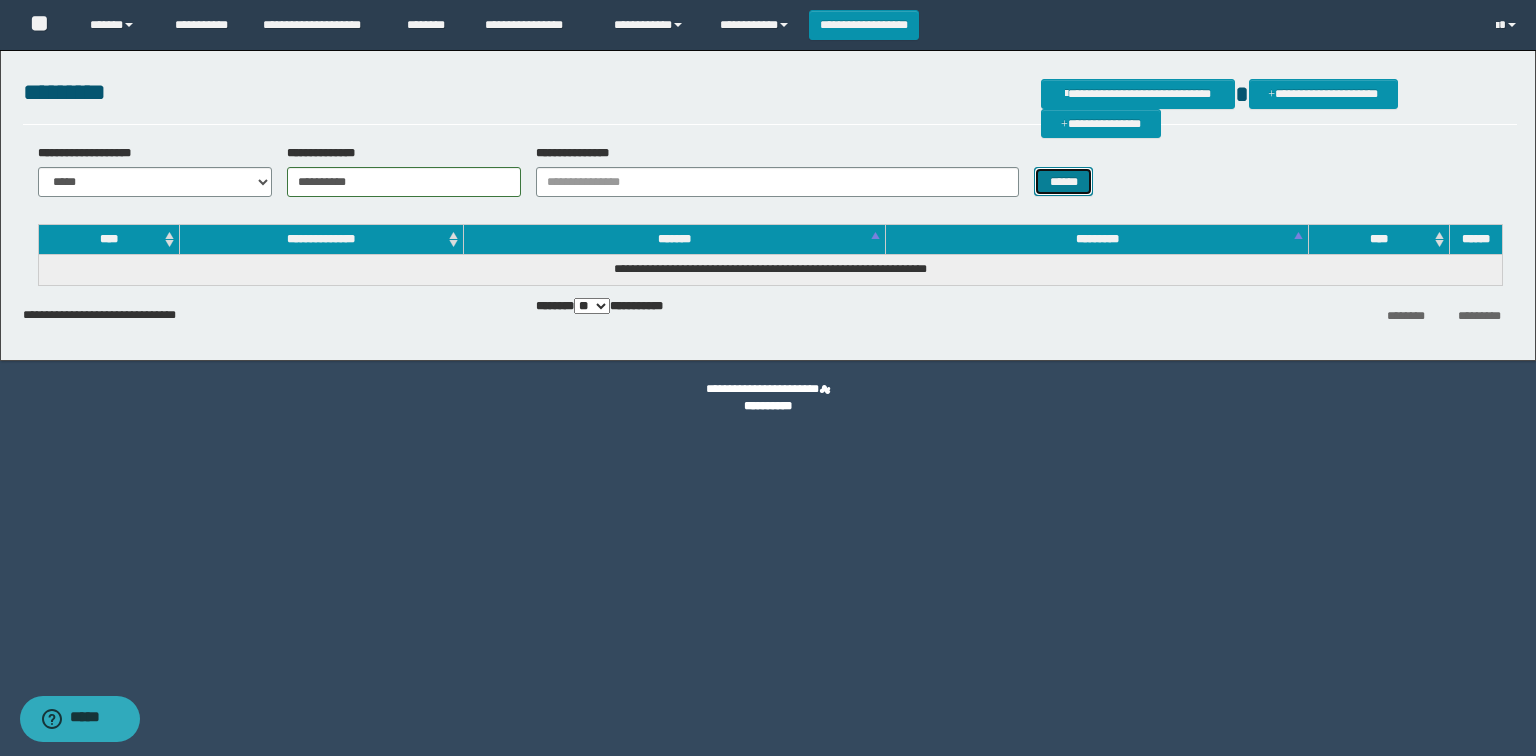 click on "******" at bounding box center (1063, 182) 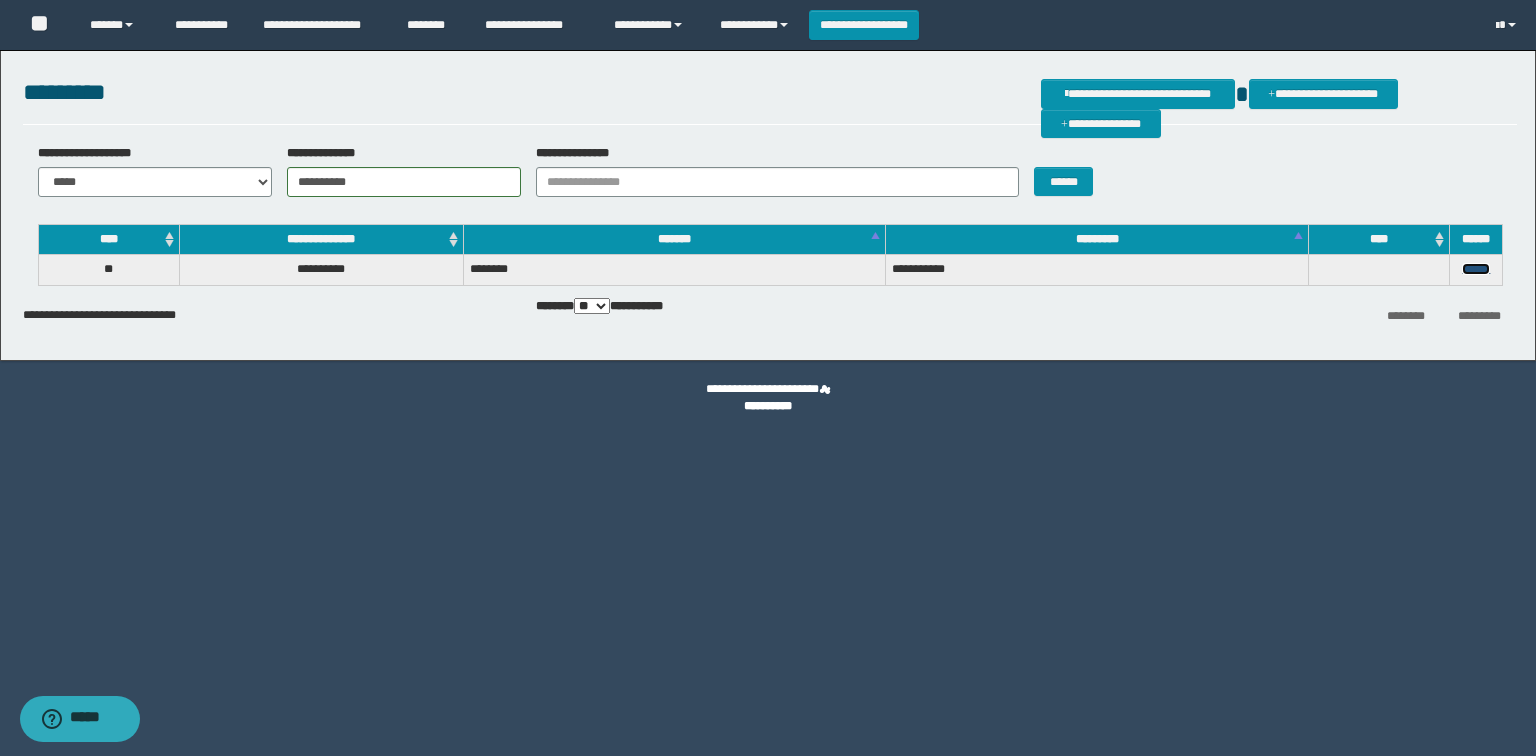 click on "******" at bounding box center [1476, 269] 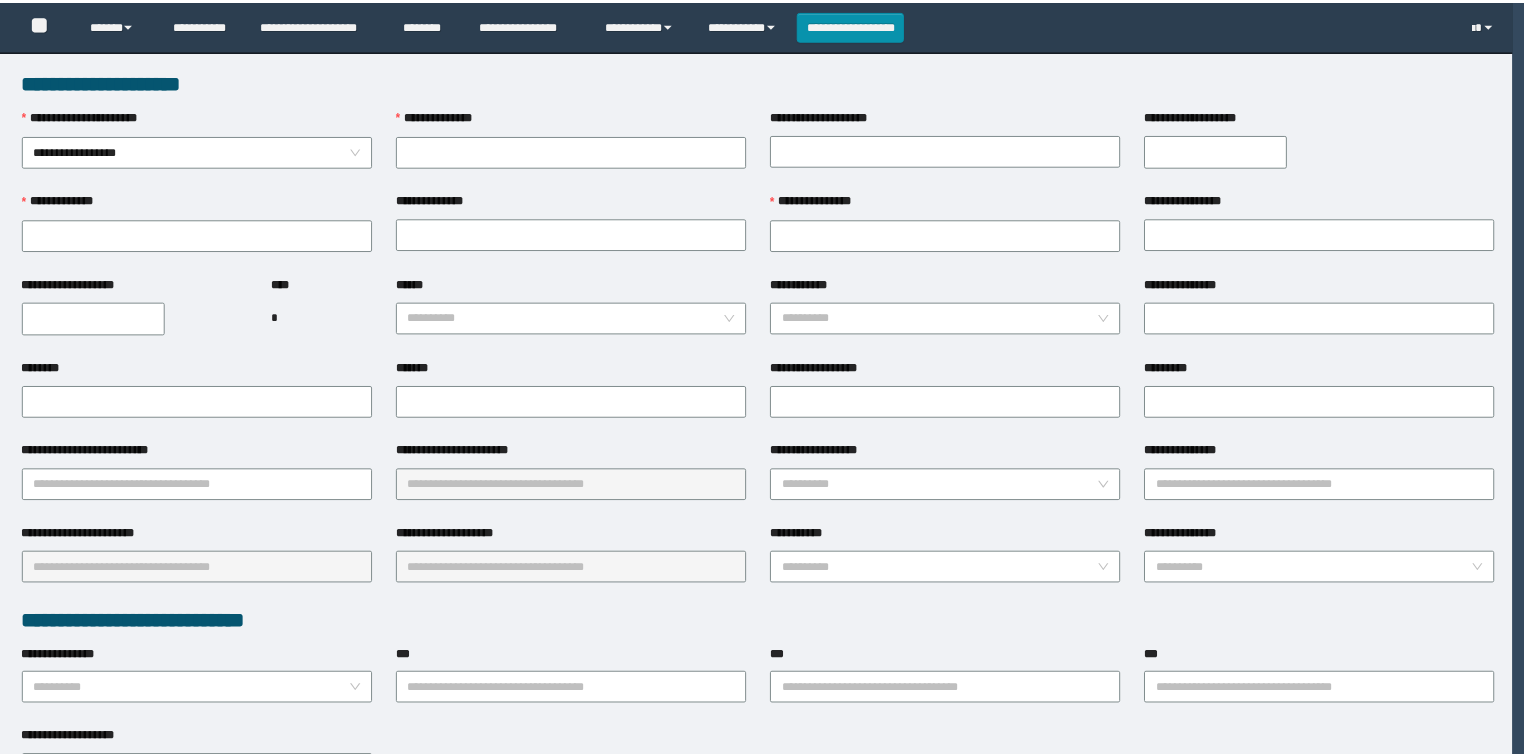 scroll, scrollTop: 0, scrollLeft: 0, axis: both 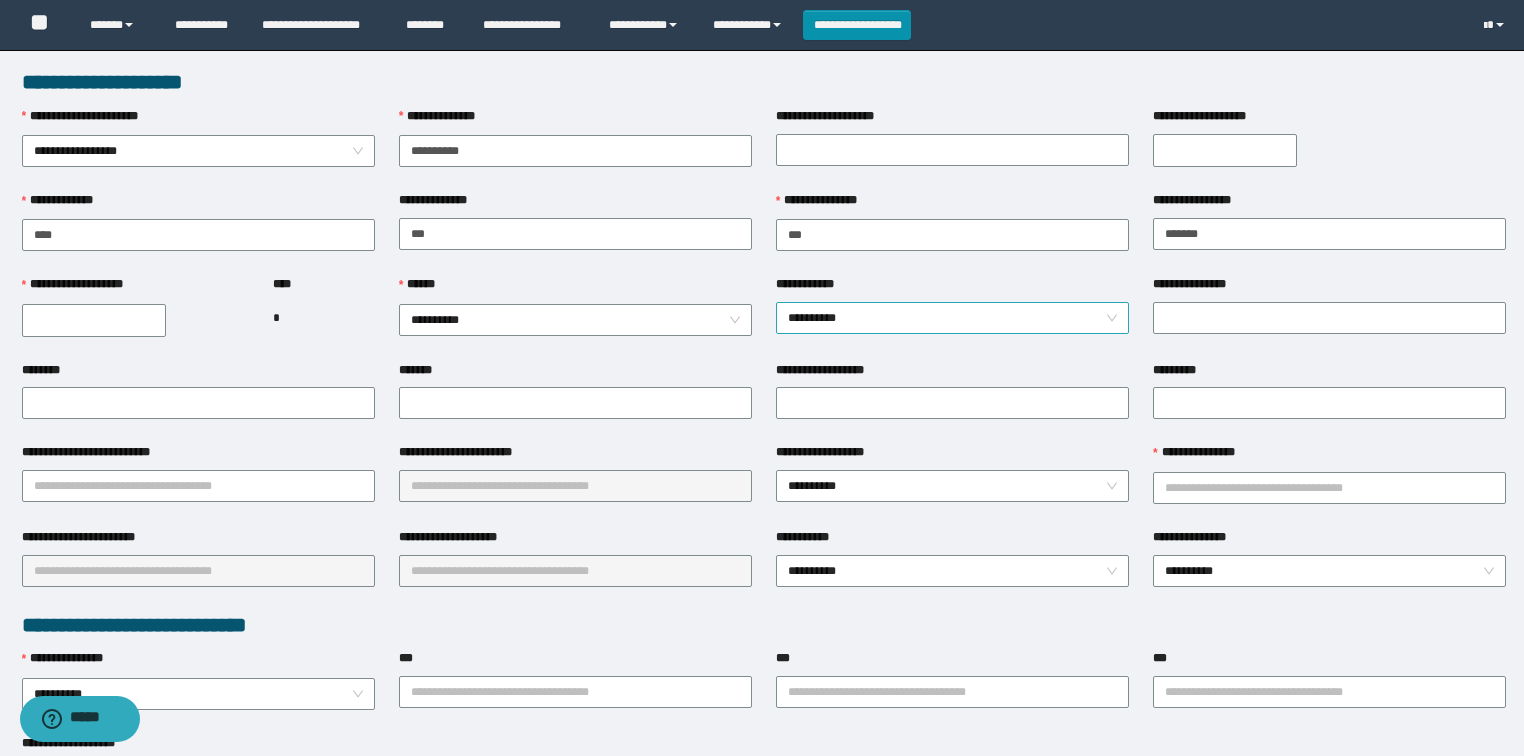 click on "**********" at bounding box center [953, 318] 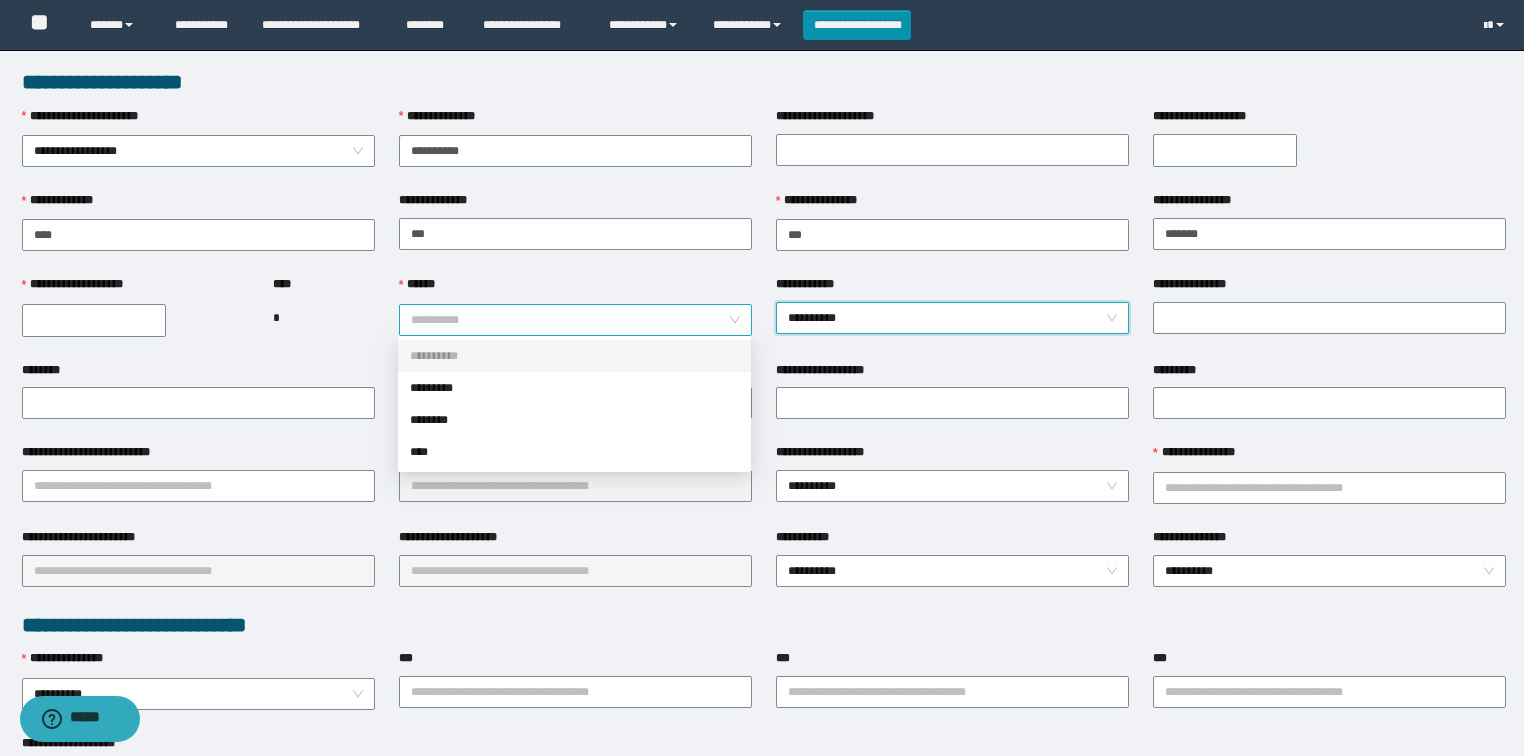 click on "**********" at bounding box center (576, 320) 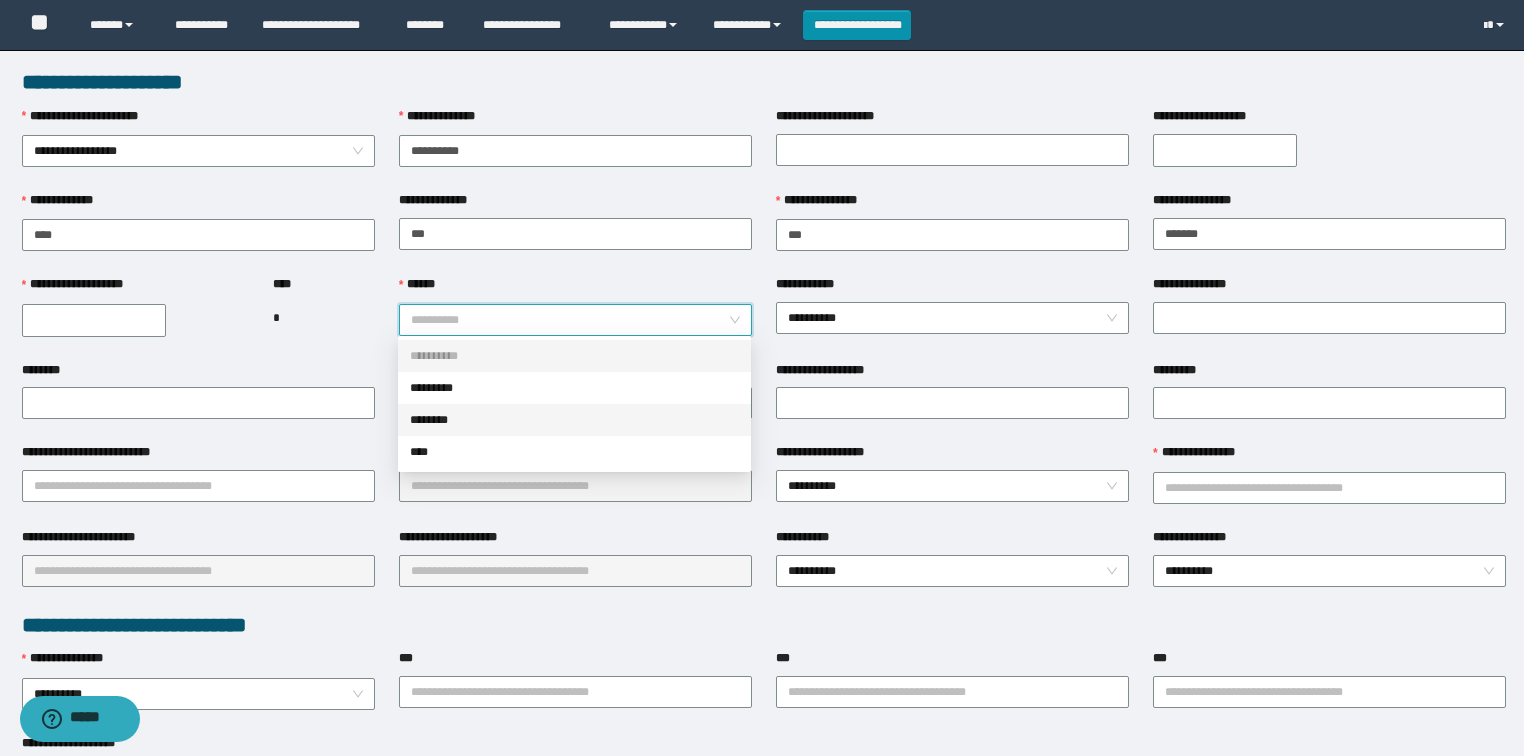 click on "********" at bounding box center [574, 420] 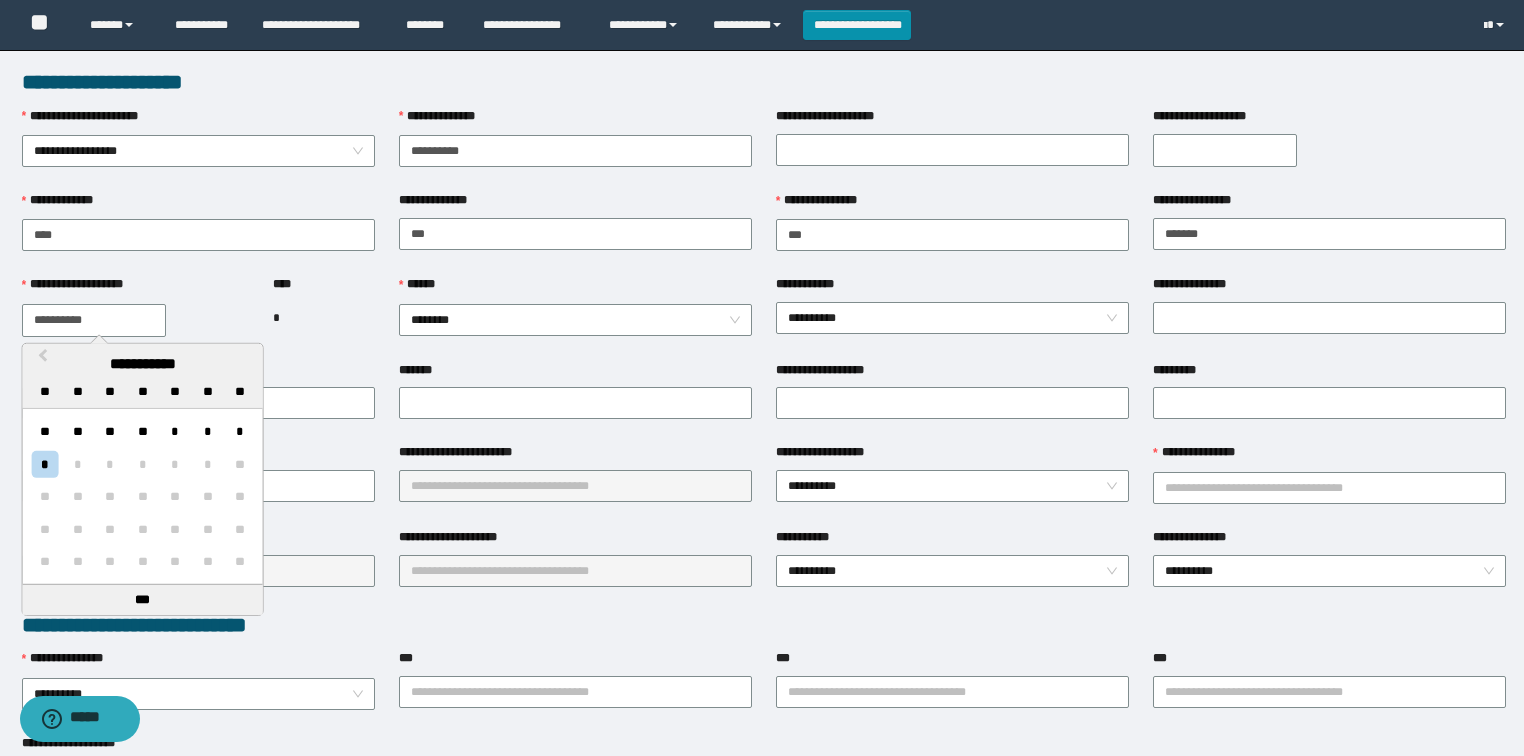 click on "**********" at bounding box center (94, 320) 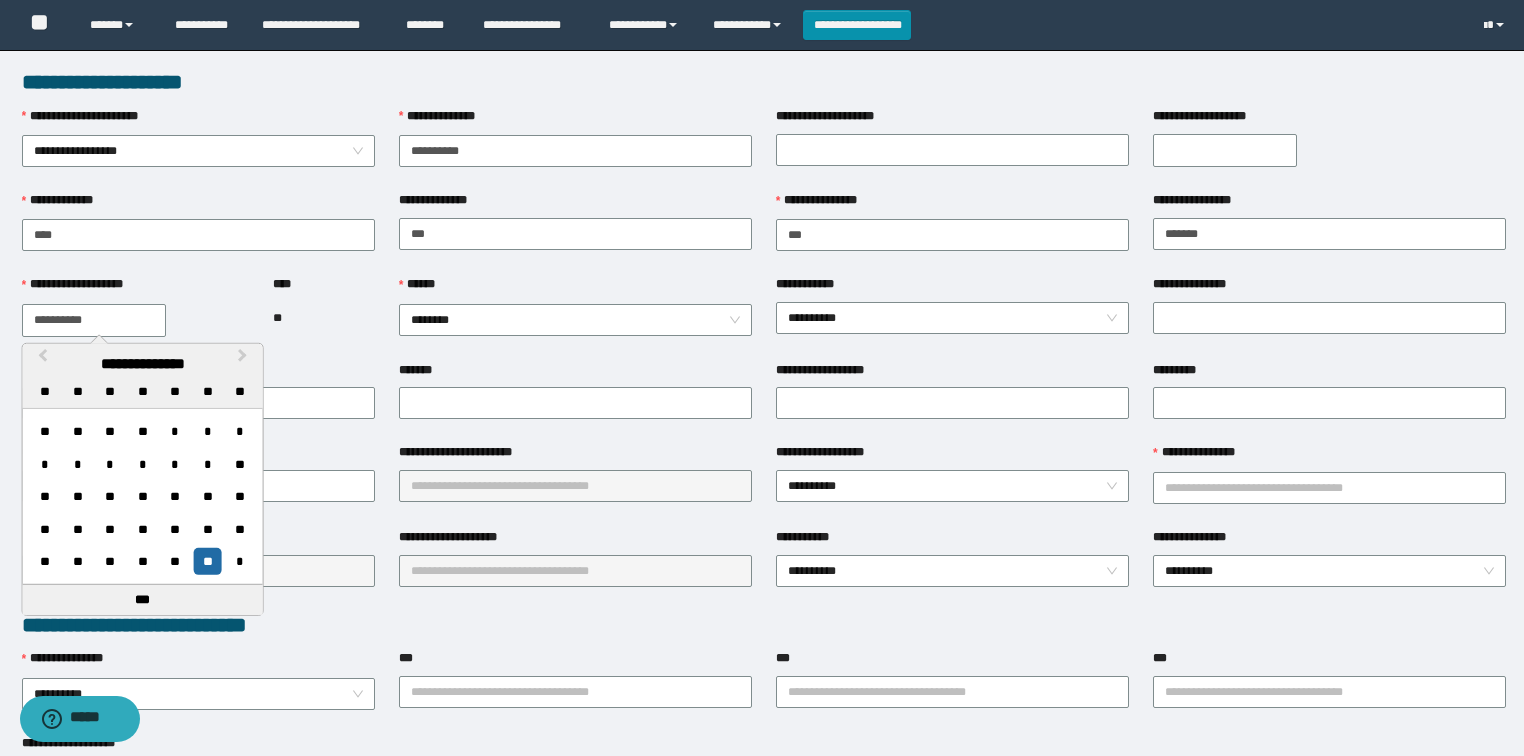 type on "**********" 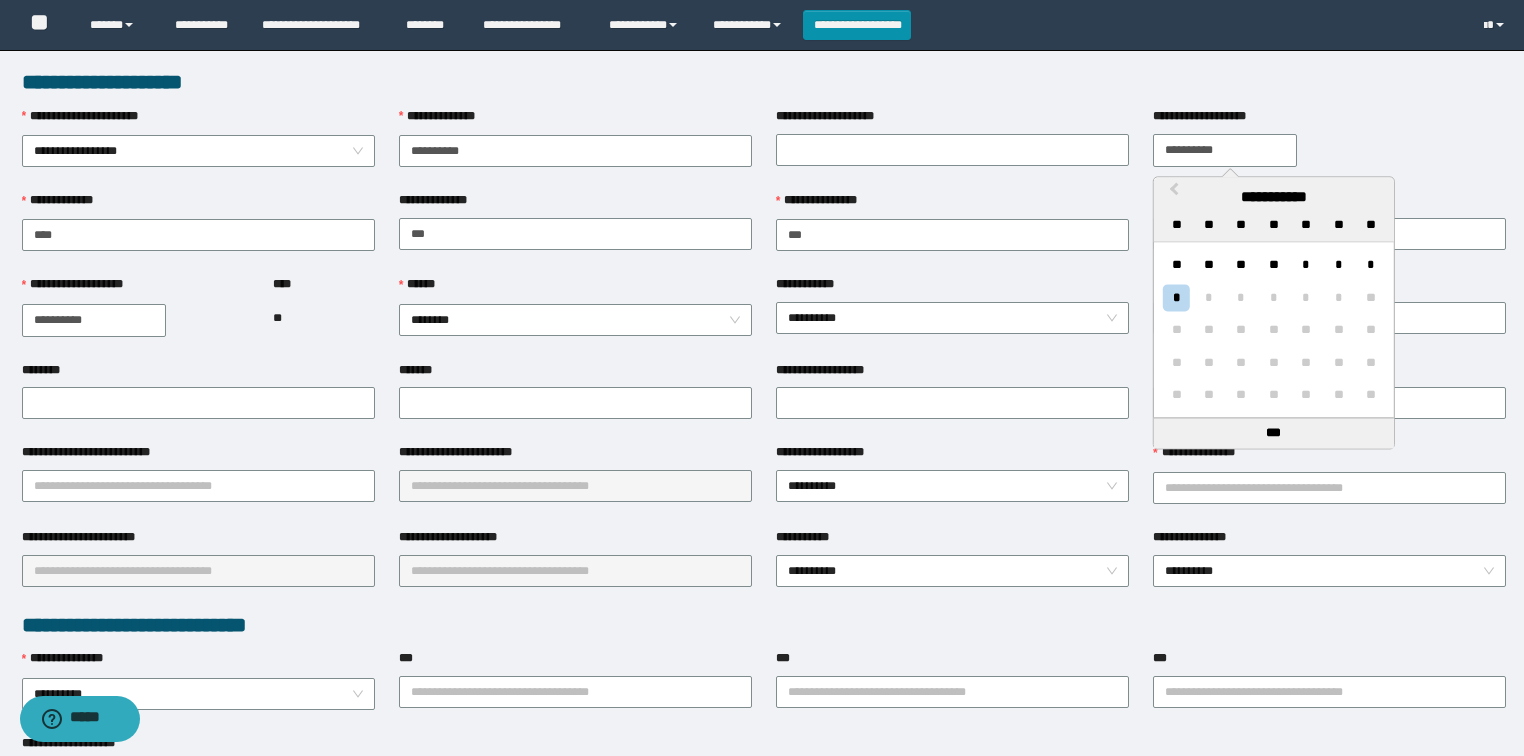click on "**********" at bounding box center (1225, 150) 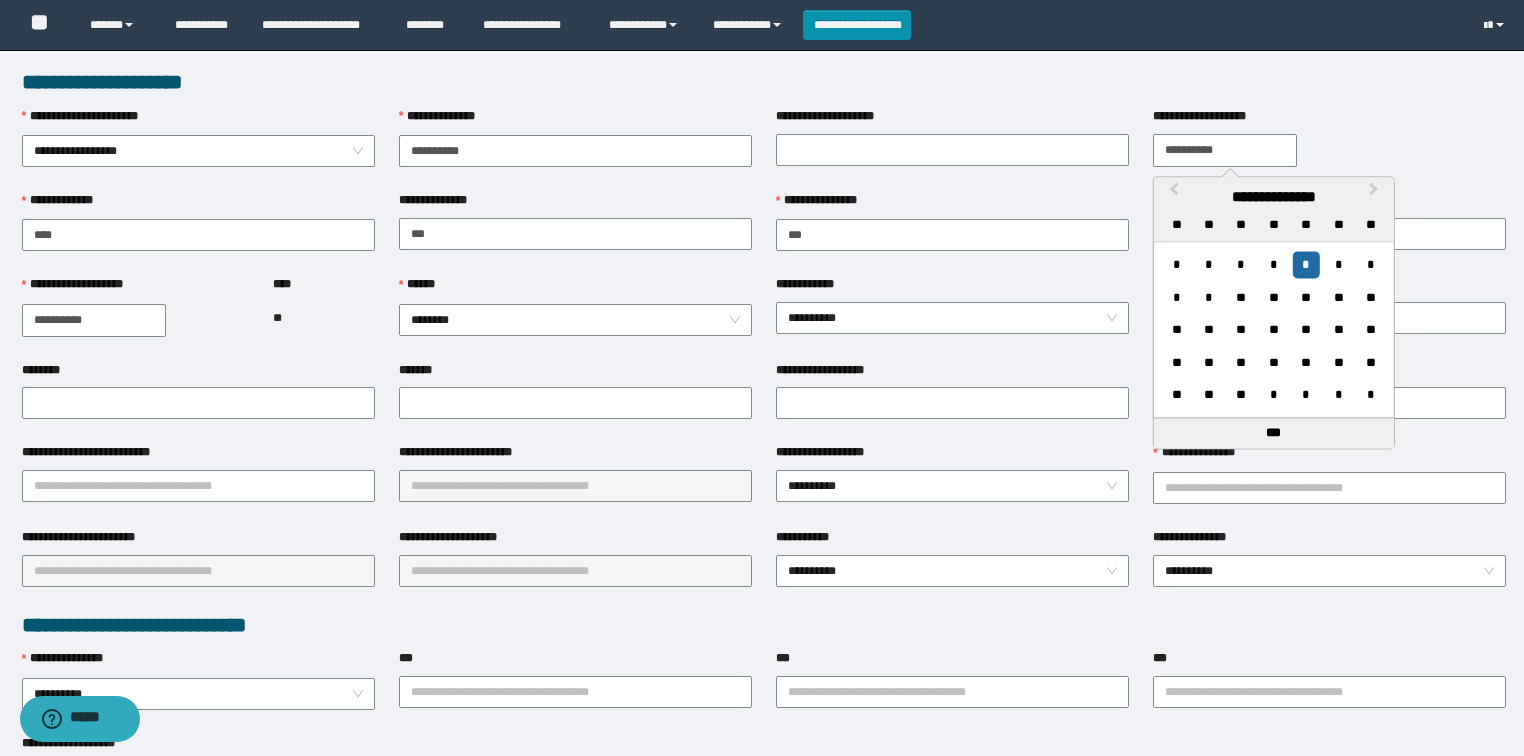 type on "**********" 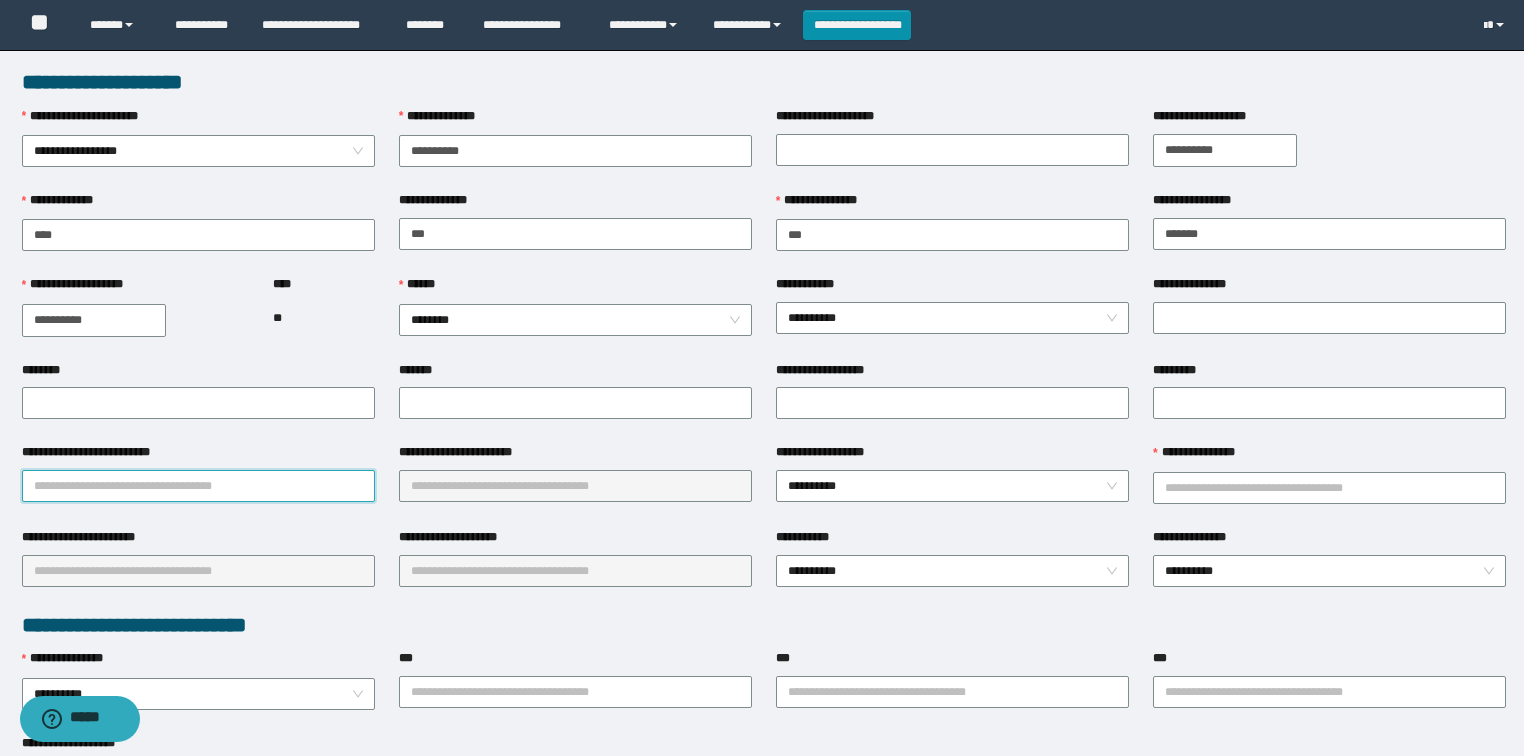 click on "**********" at bounding box center (198, 486) 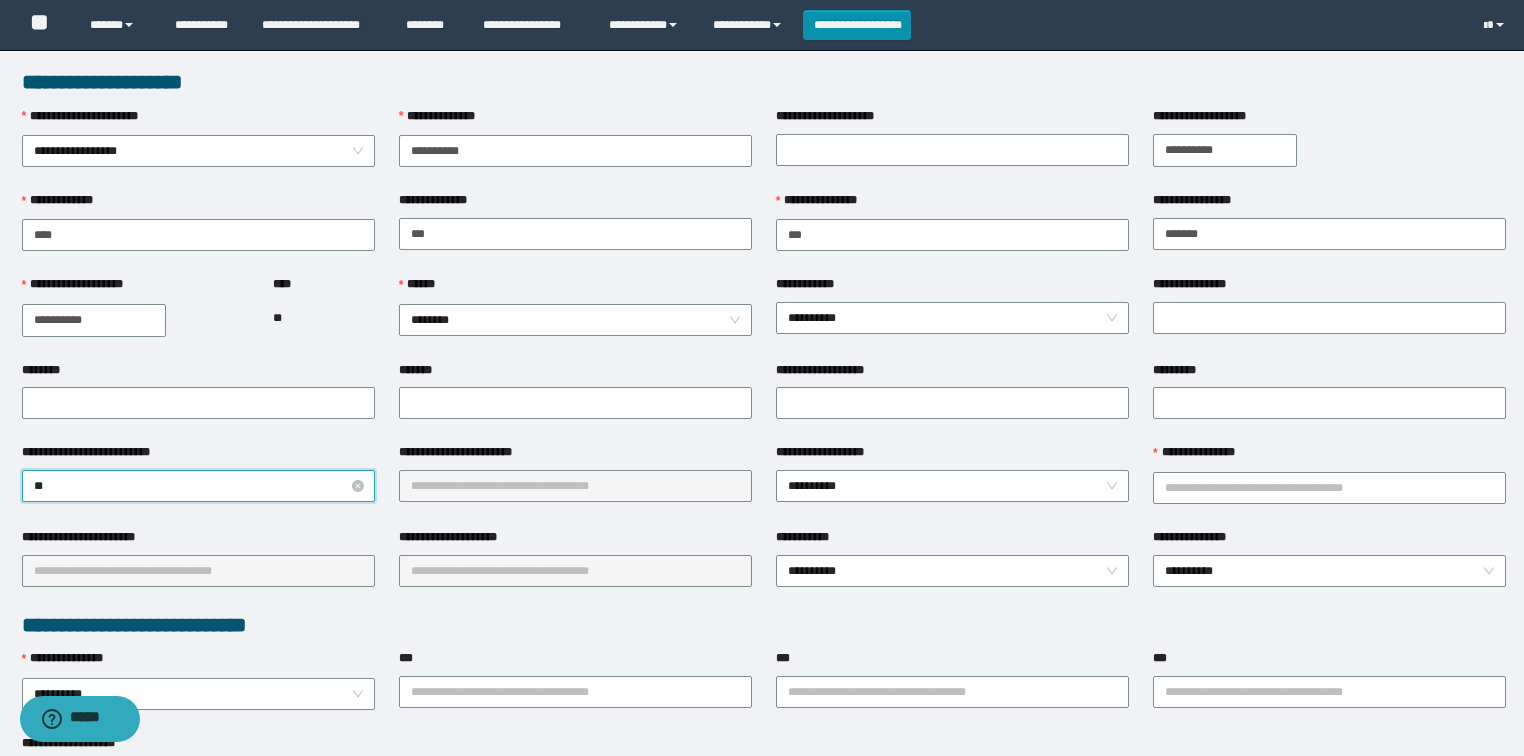 type on "***" 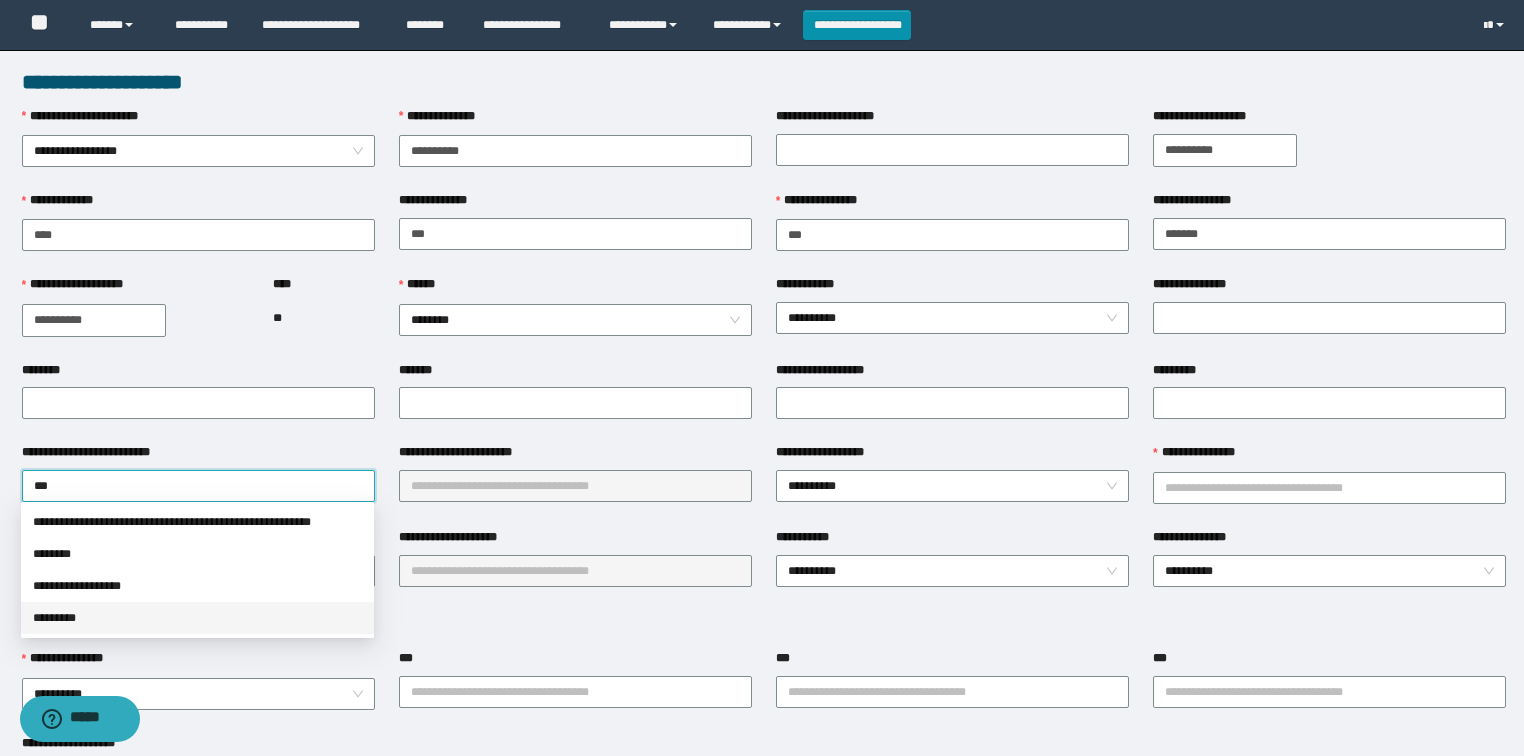 click on "*********" at bounding box center [197, 618] 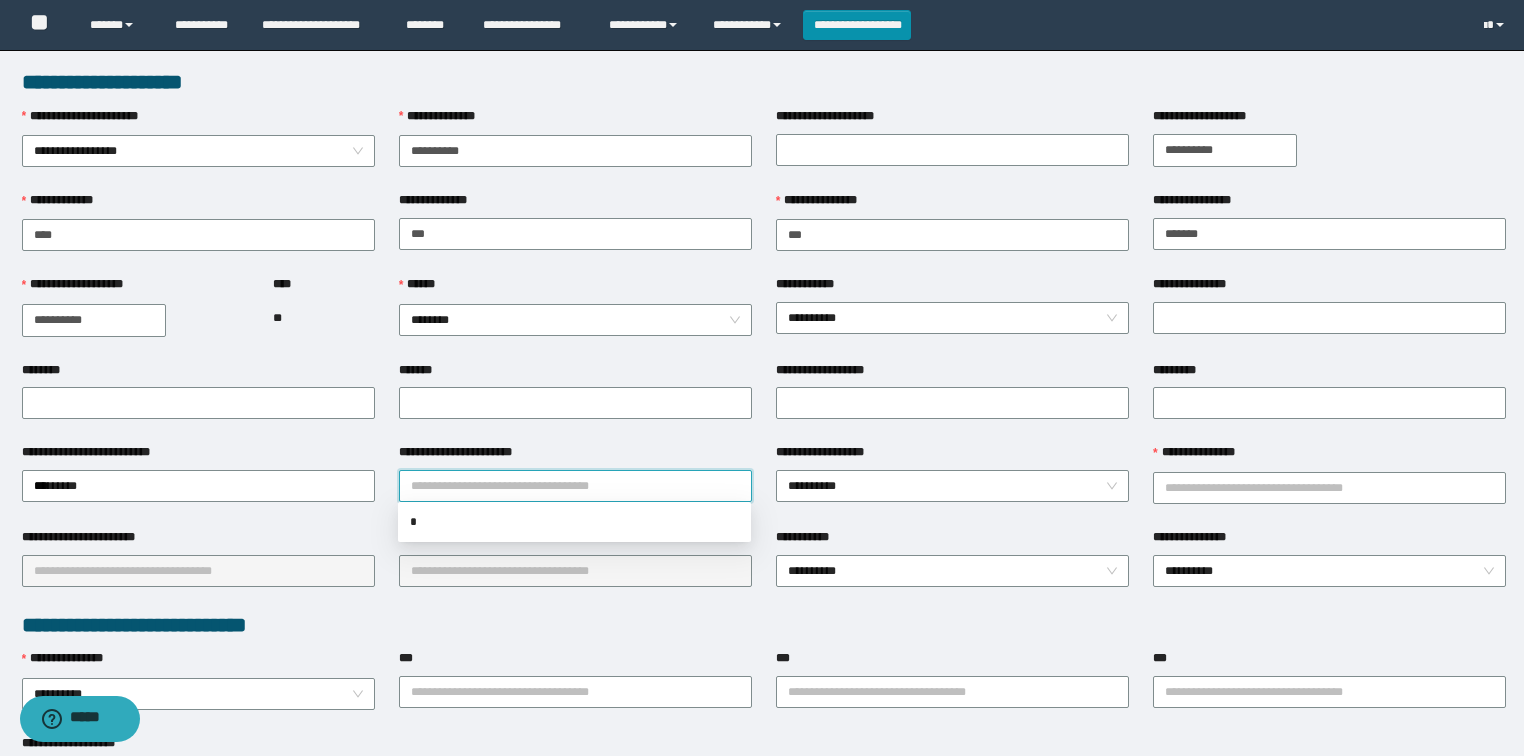 click on "**********" at bounding box center (575, 486) 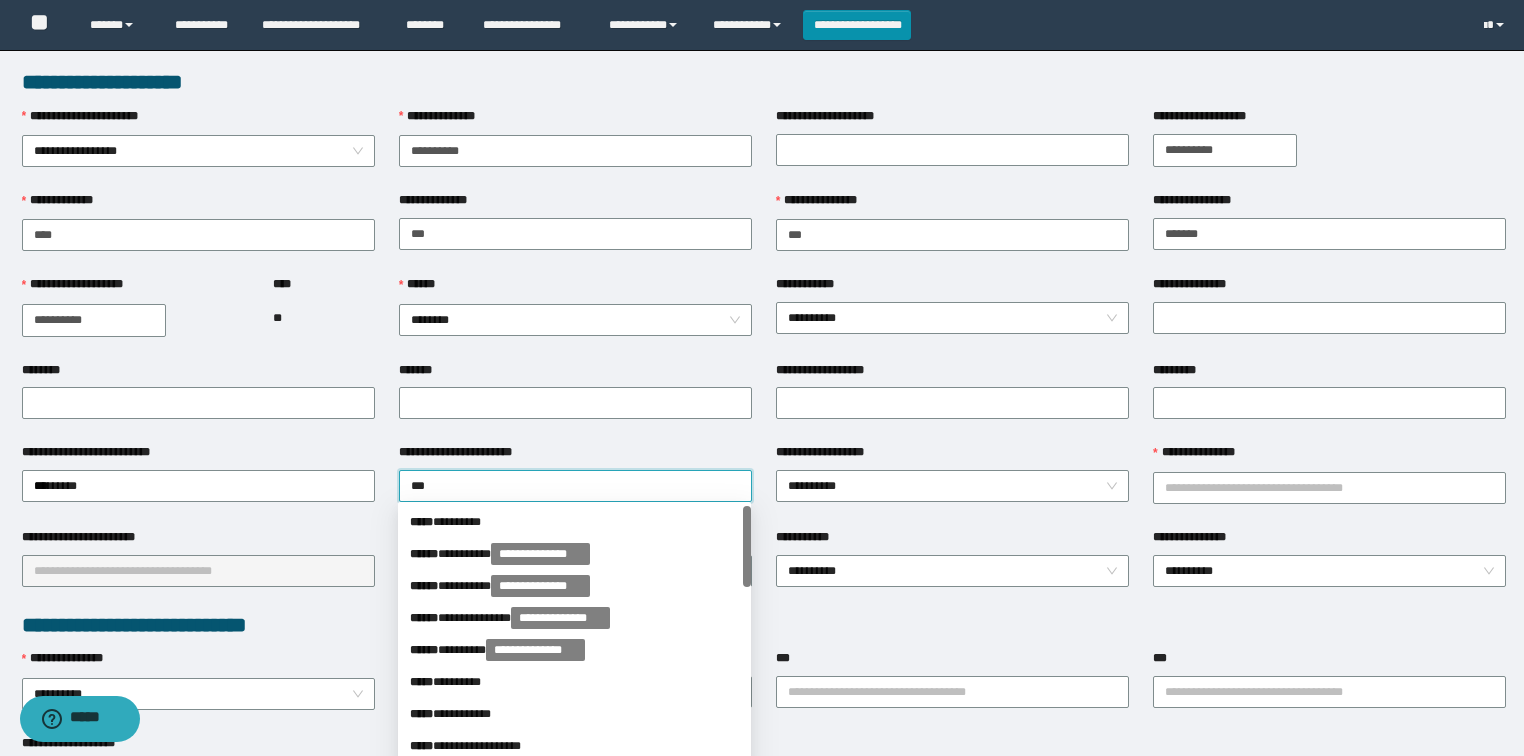 type on "****" 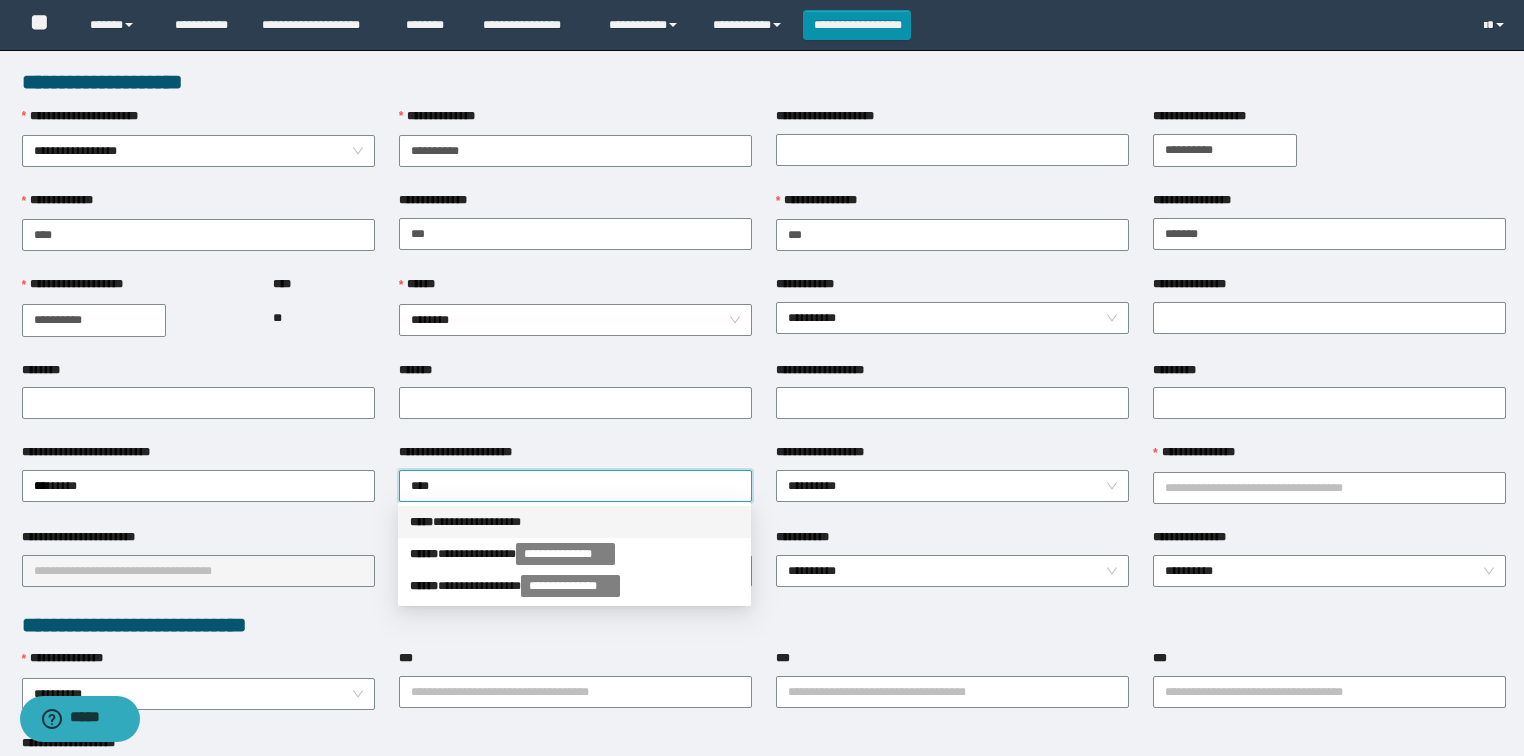 click on "**********" at bounding box center (574, 522) 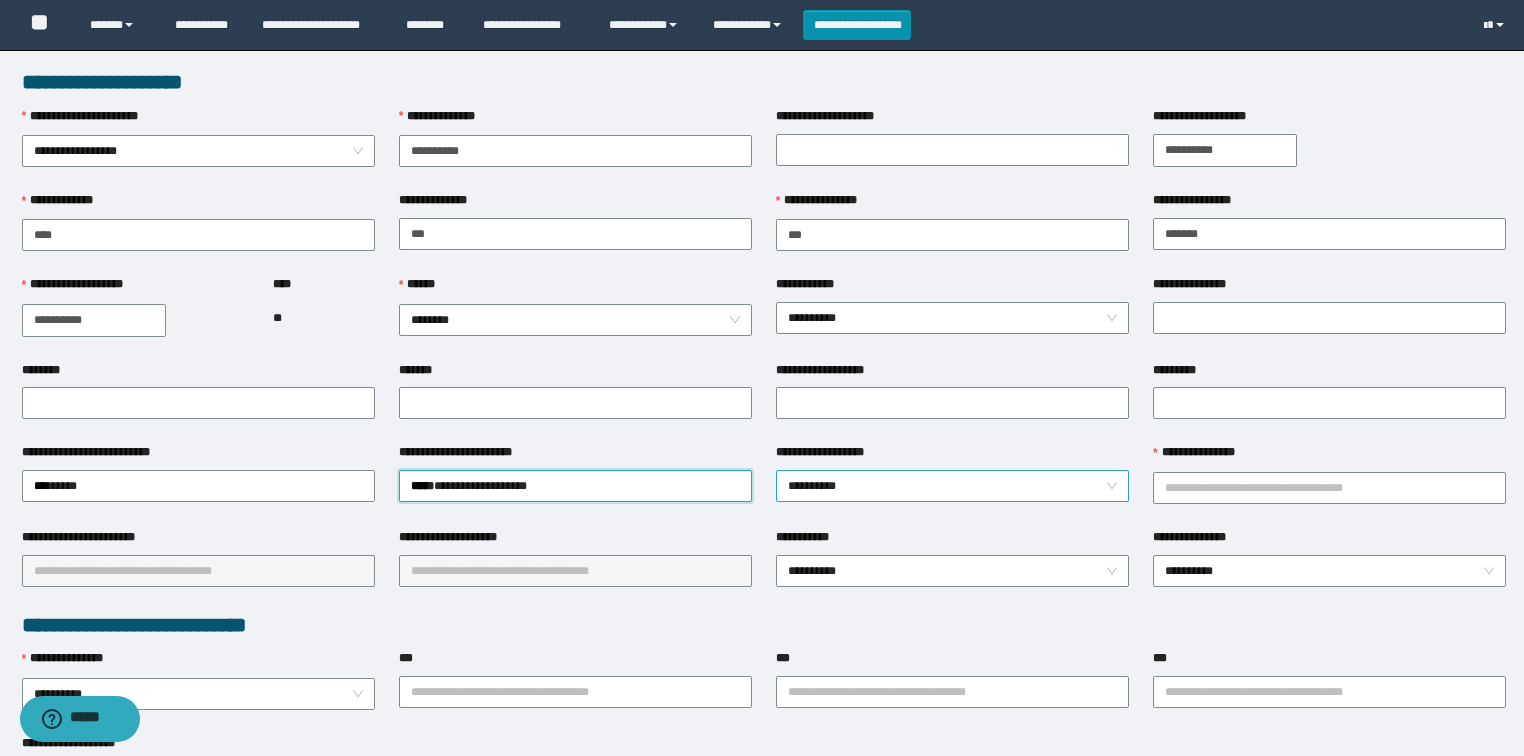 click on "**********" at bounding box center [953, 486] 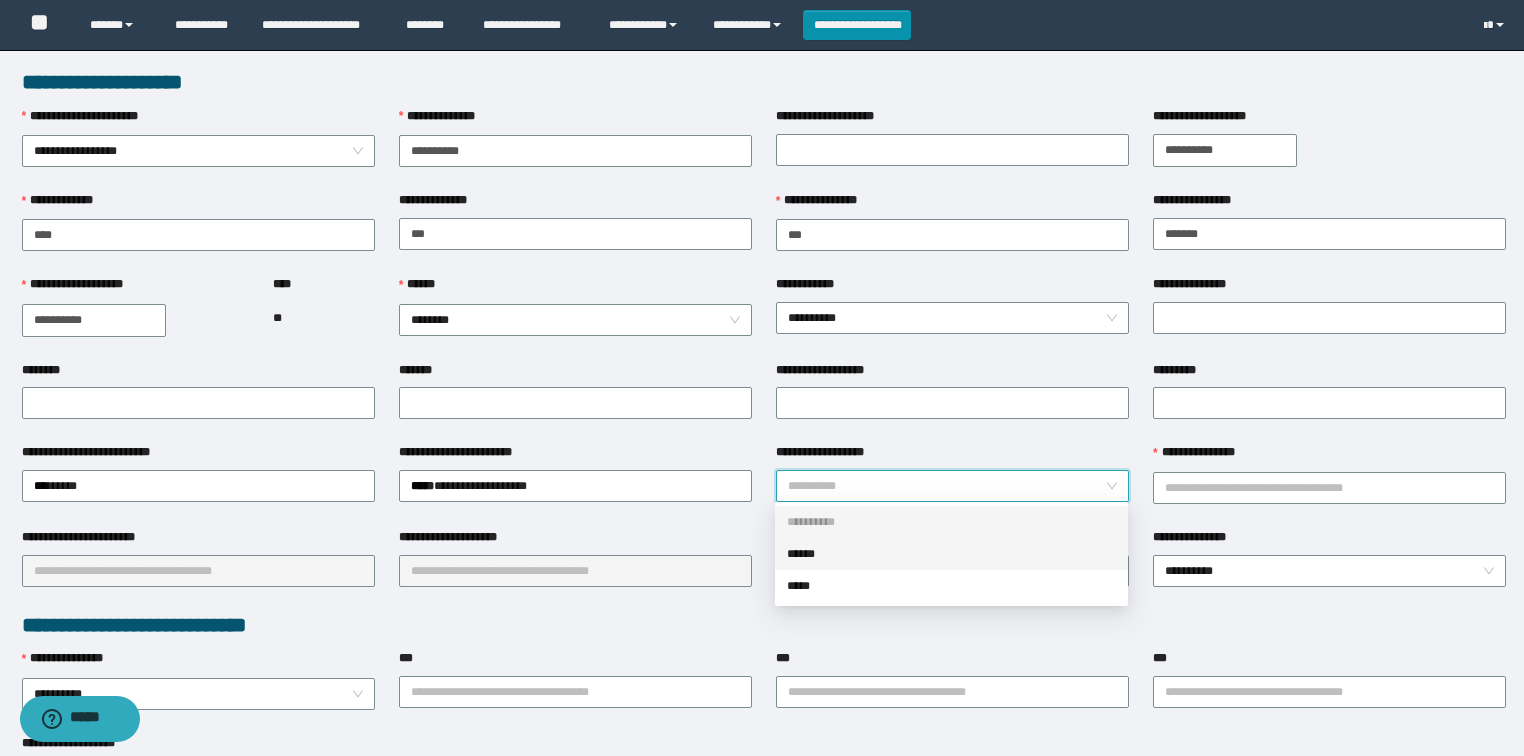 click on "******" at bounding box center (951, 554) 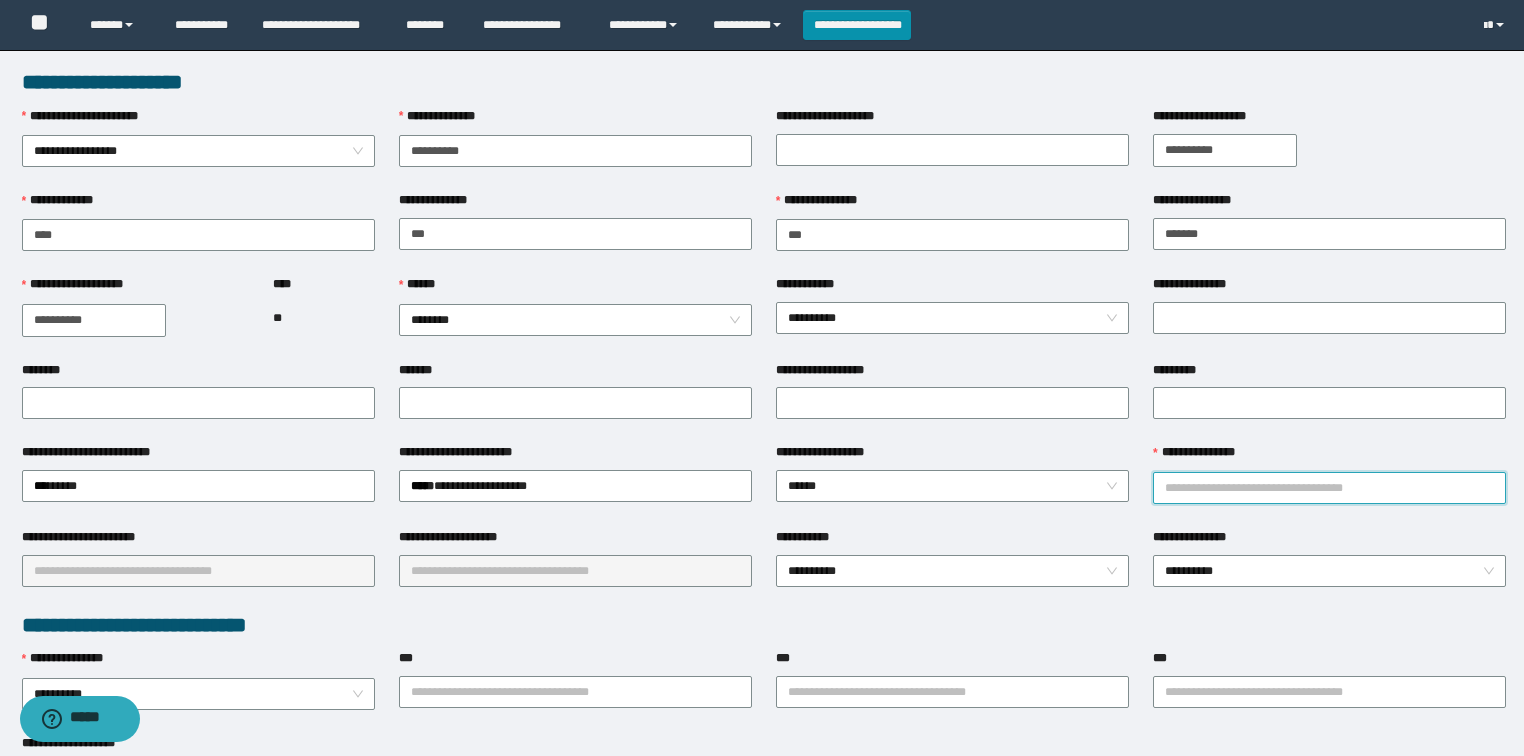 click on "**********" at bounding box center [1329, 488] 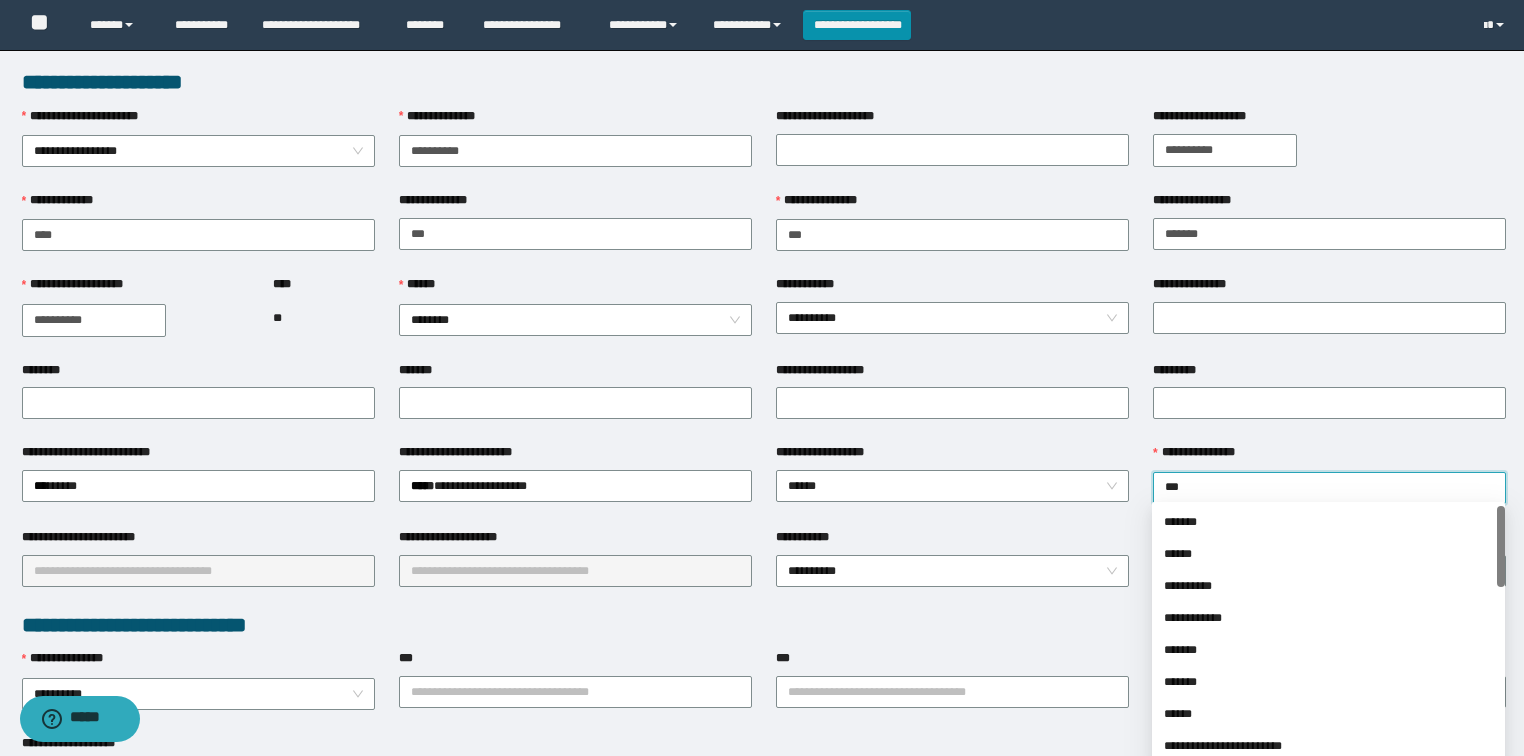 type on "****" 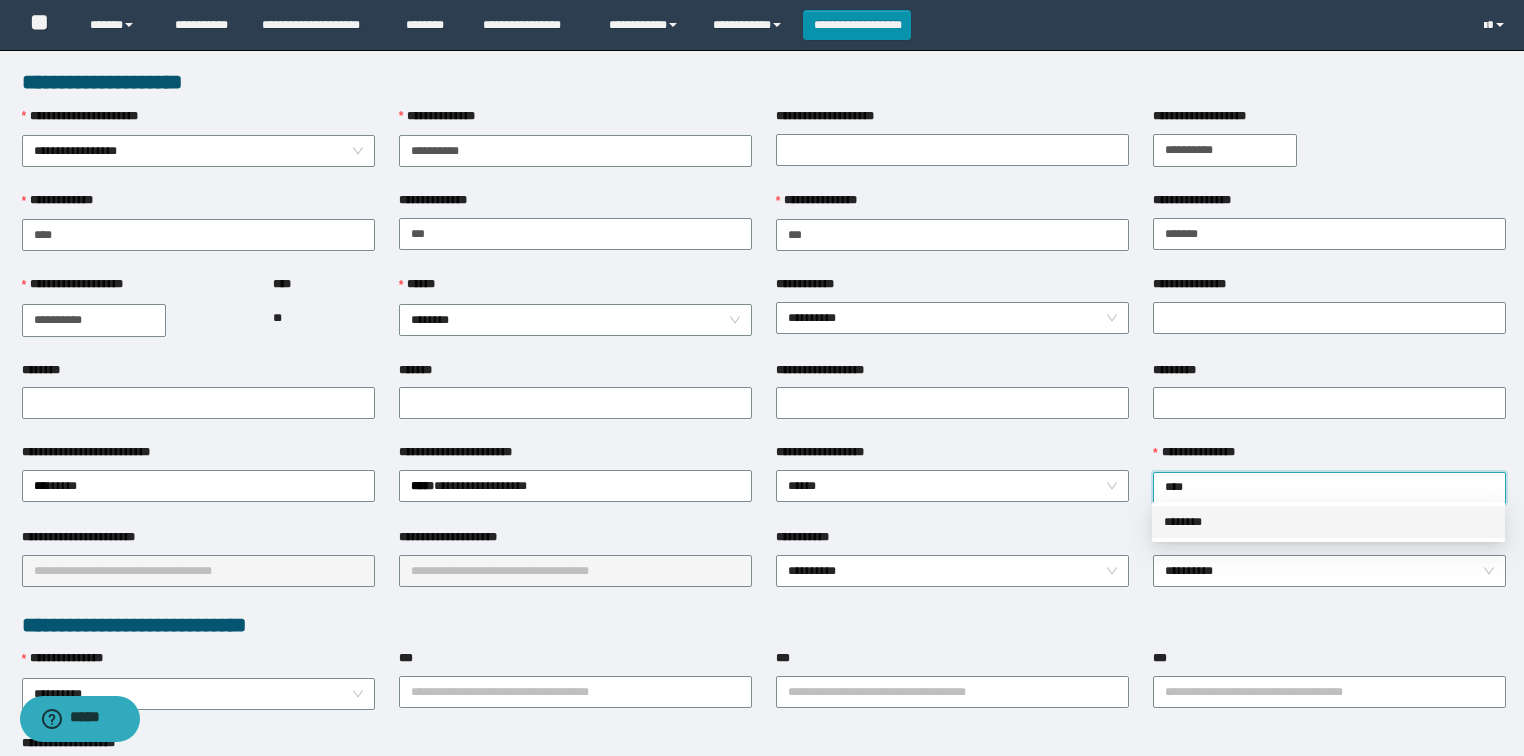 click on "********" at bounding box center (1328, 522) 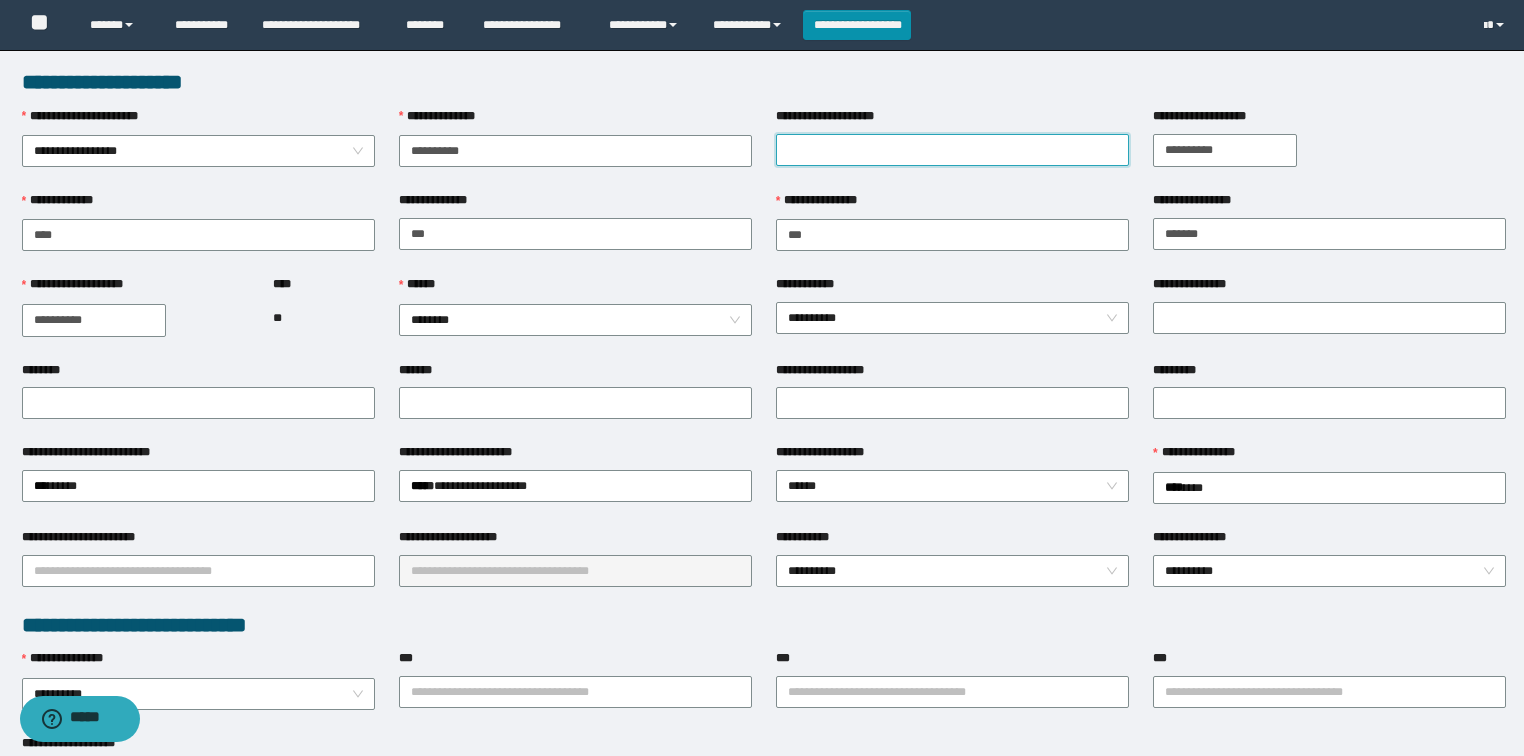 click on "**********" at bounding box center (952, 150) 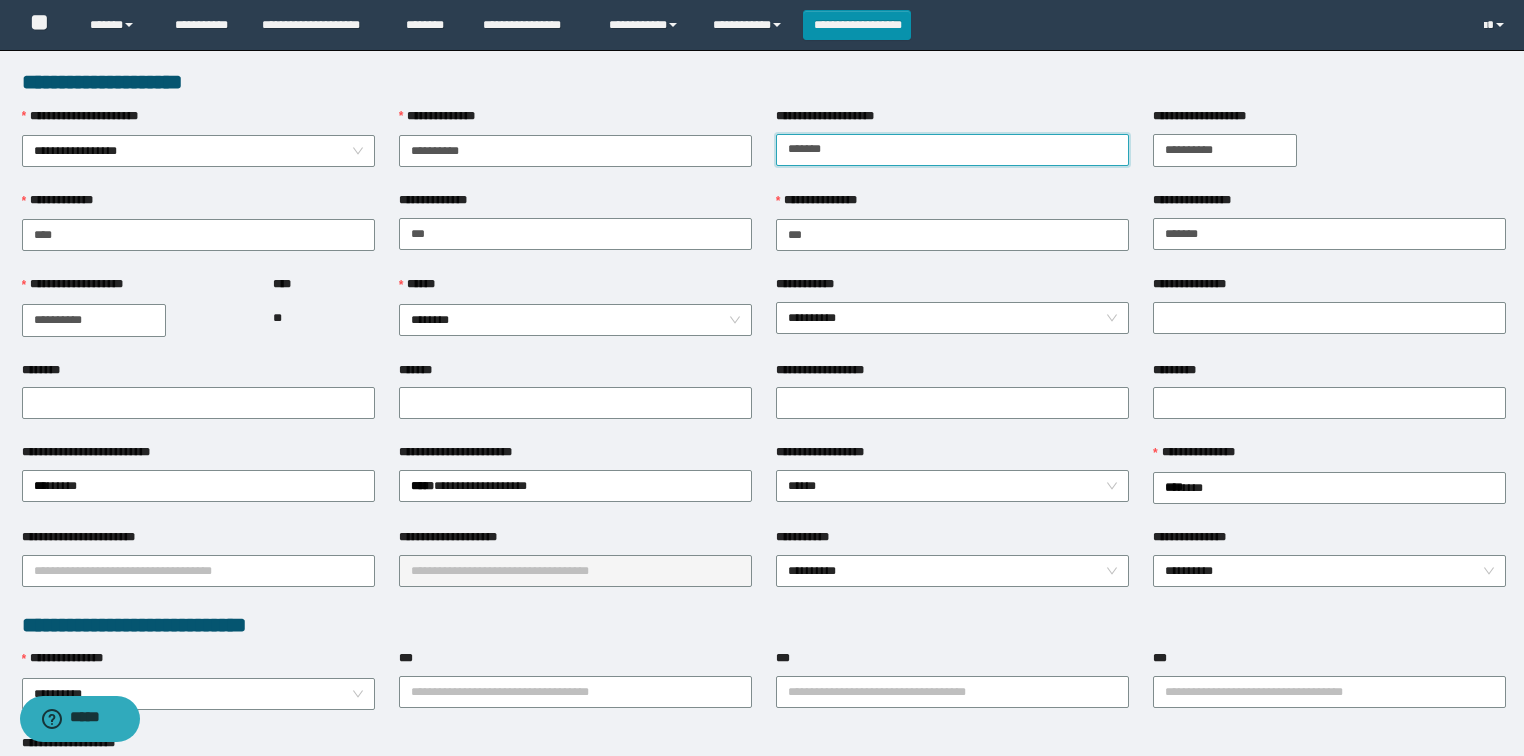 type on "**********" 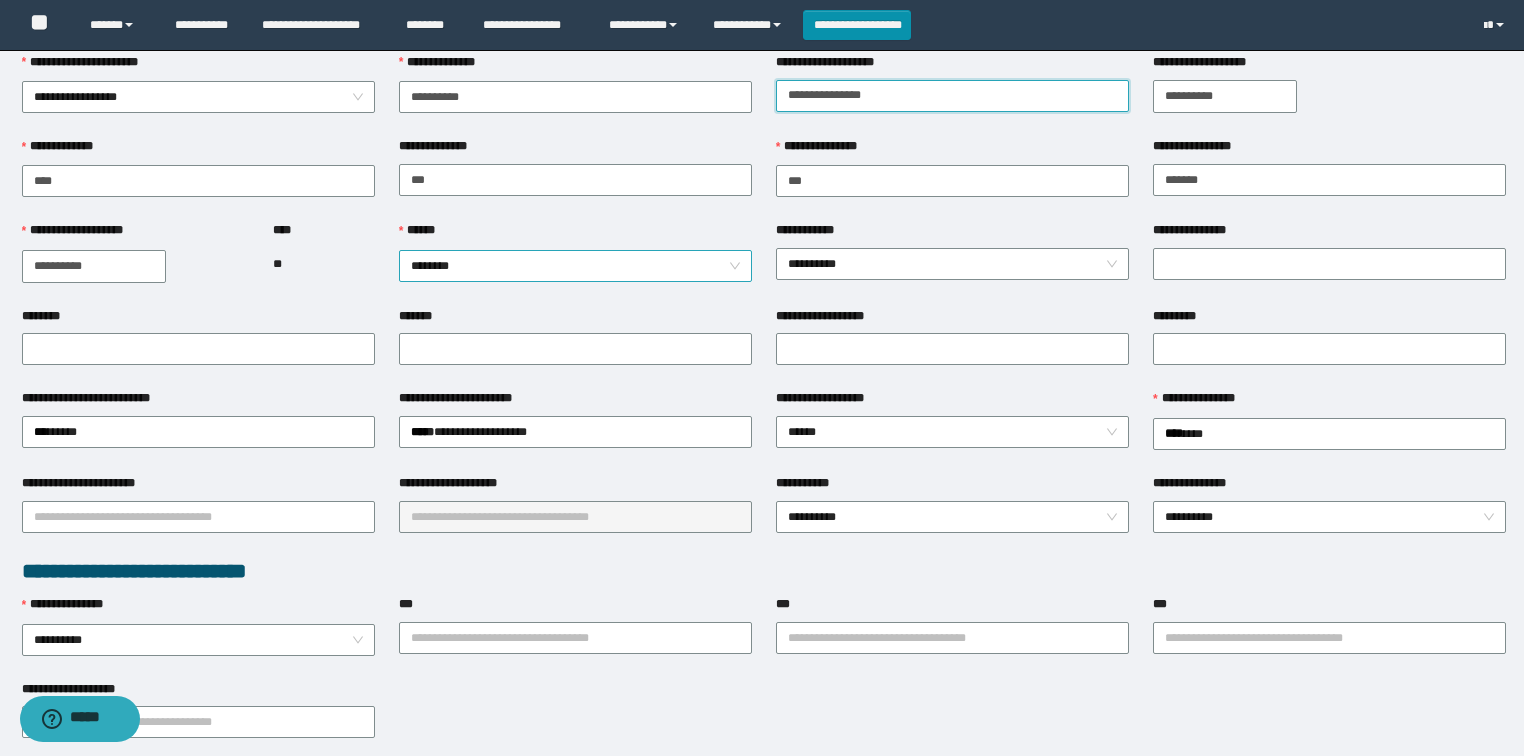 scroll, scrollTop: 80, scrollLeft: 0, axis: vertical 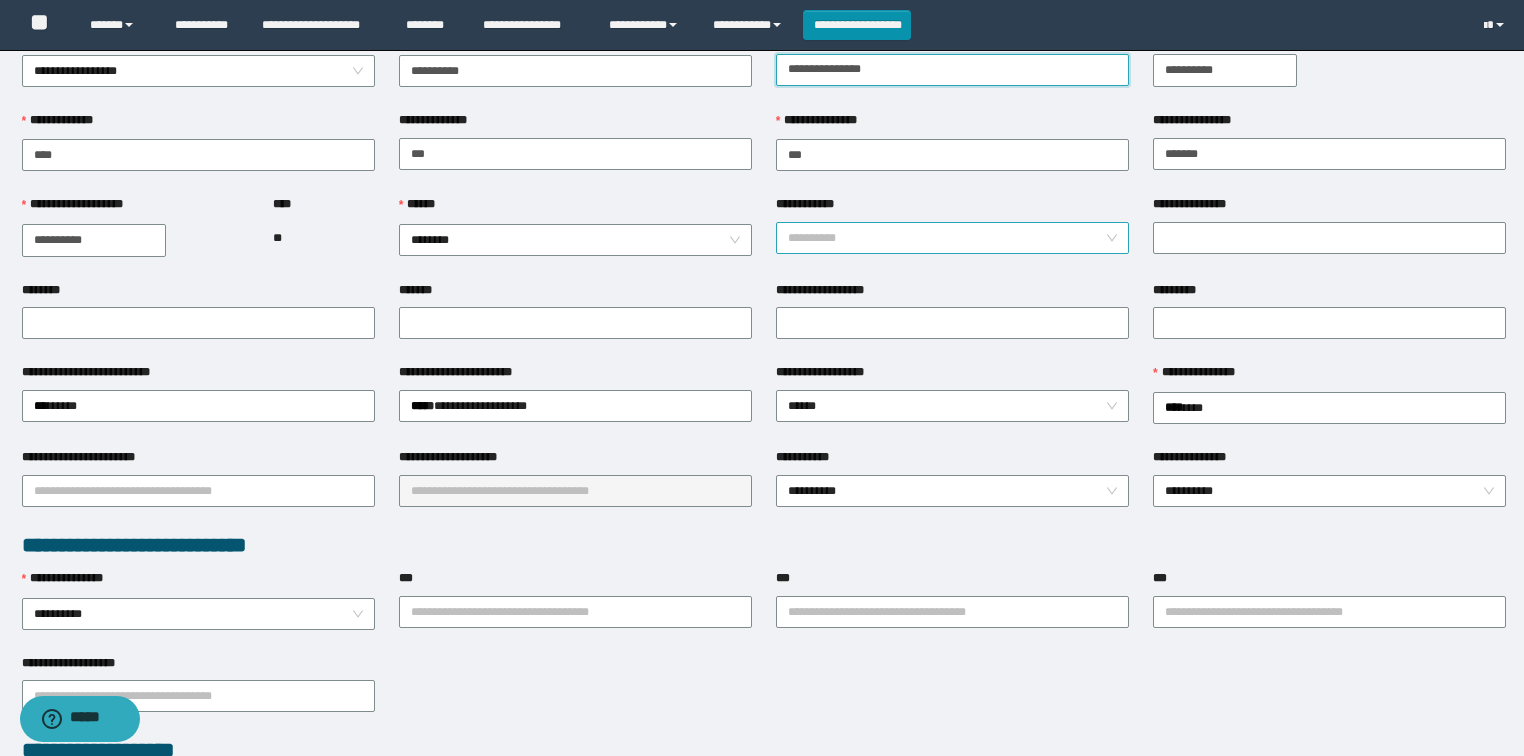 click on "**********" at bounding box center (953, 238) 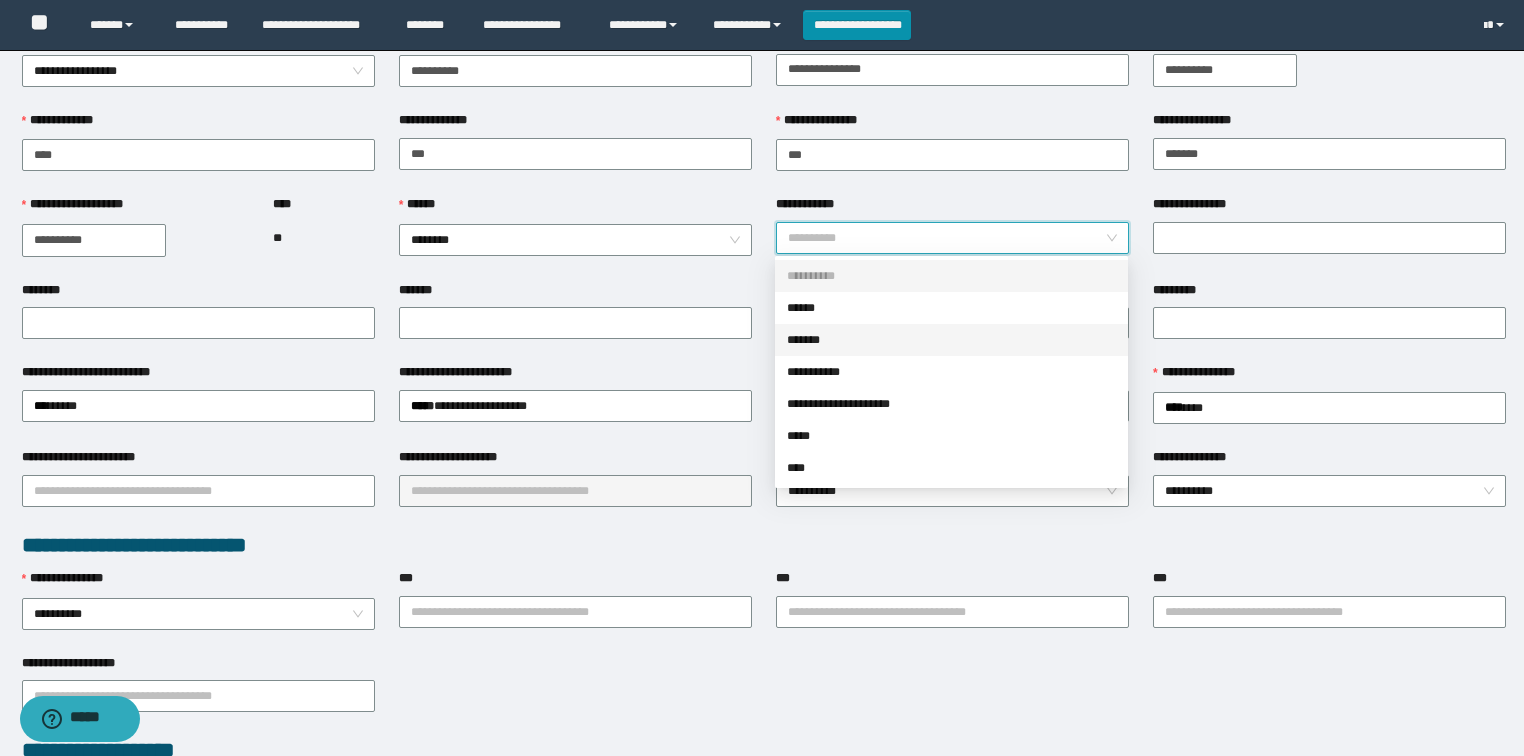 click on "*******" at bounding box center [951, 340] 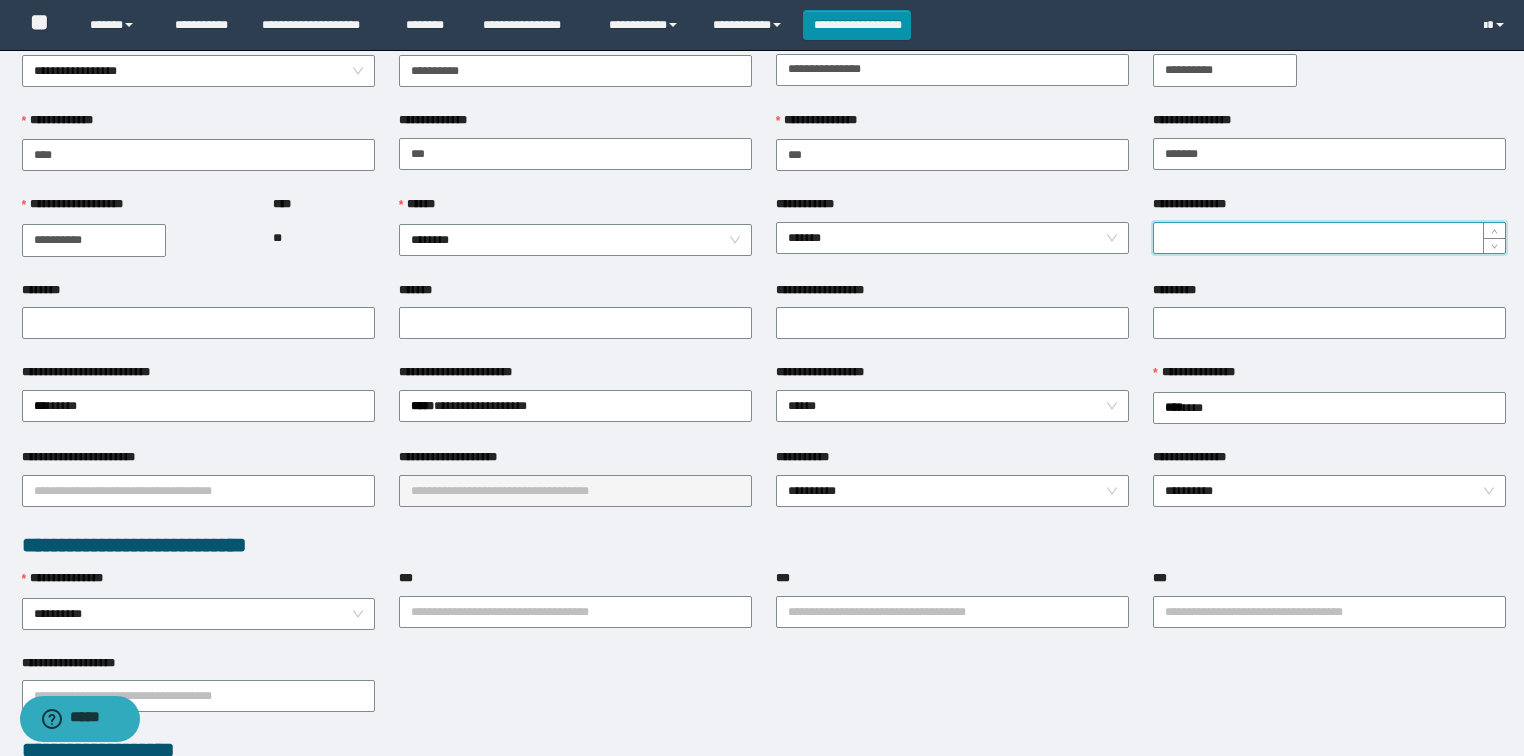 click on "**********" at bounding box center [1329, 238] 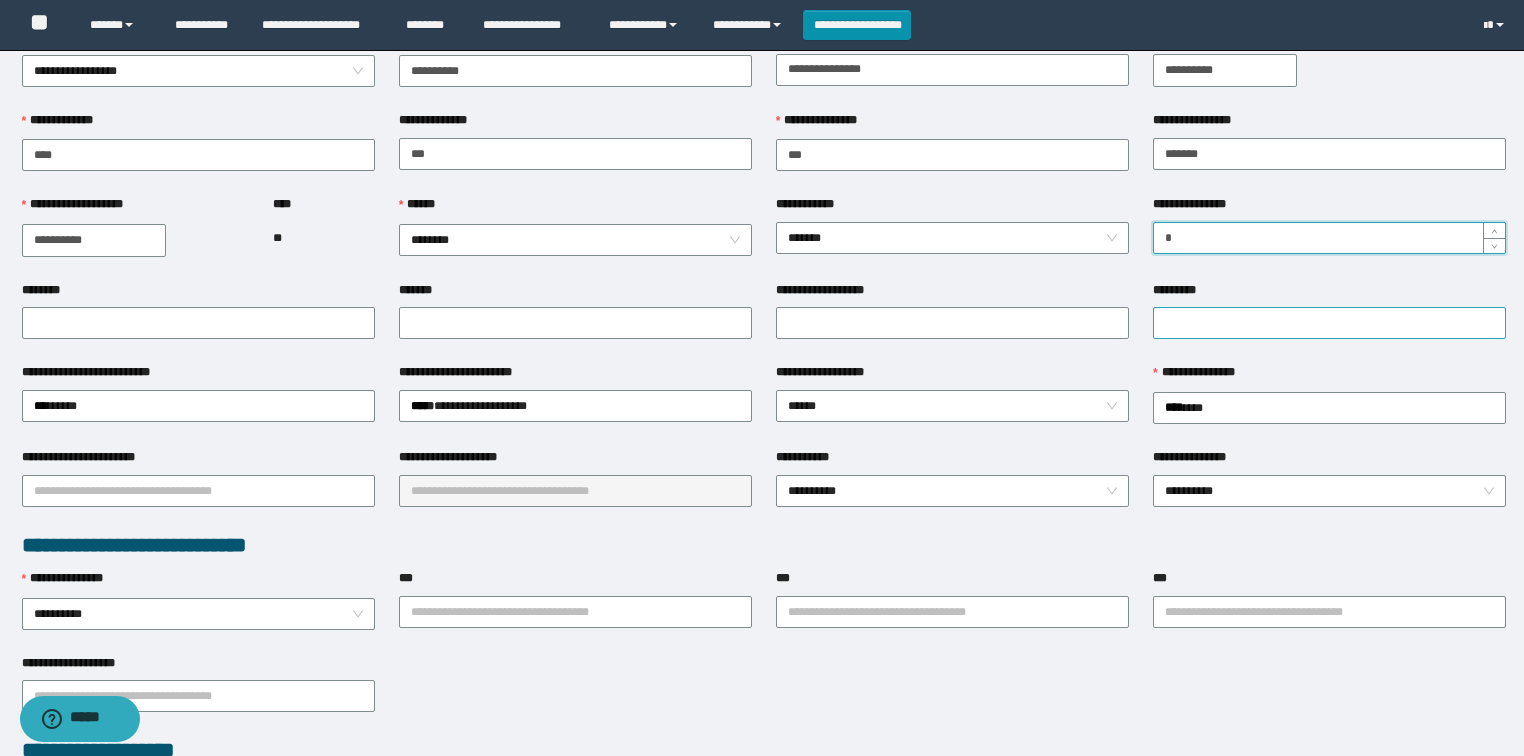 type on "*" 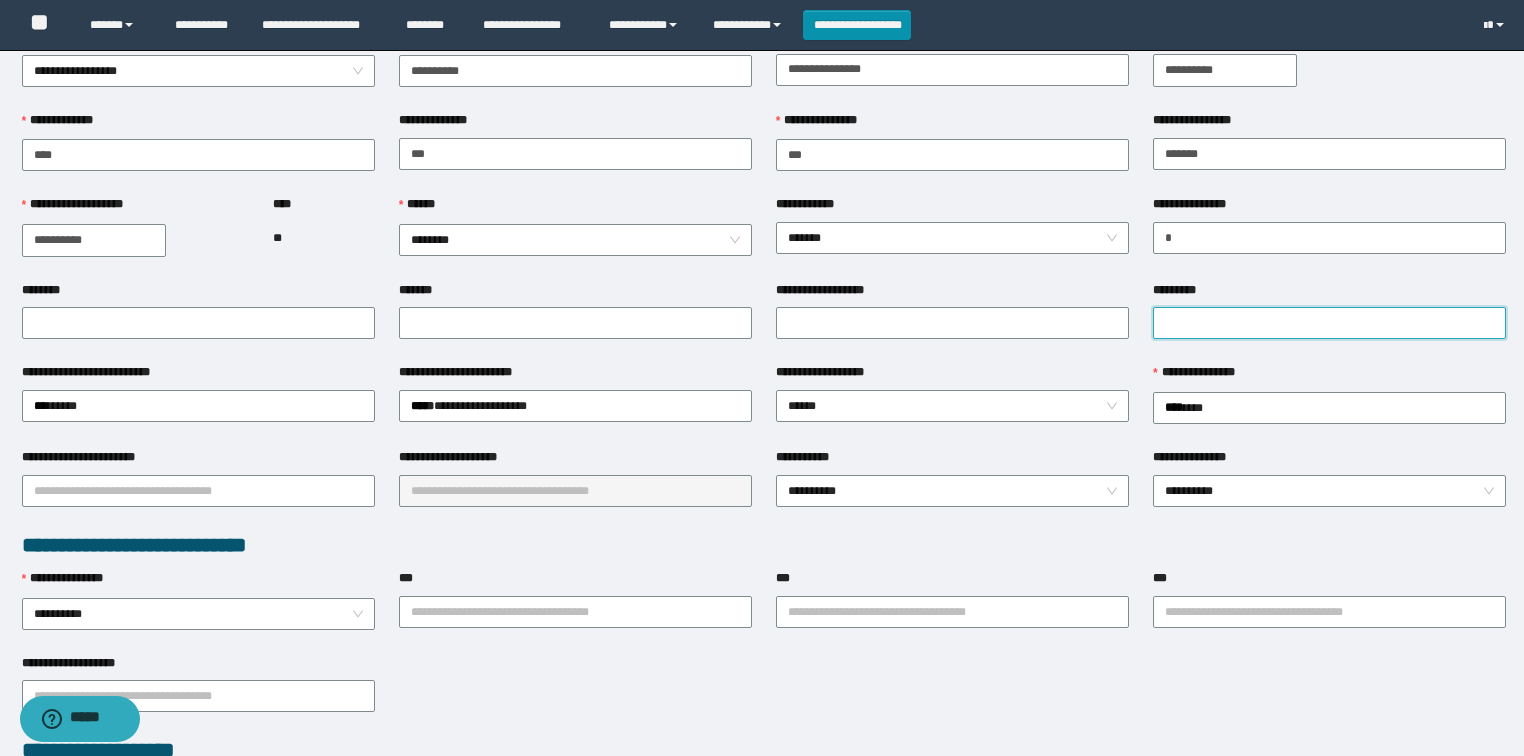 click on "*********" at bounding box center (1329, 323) 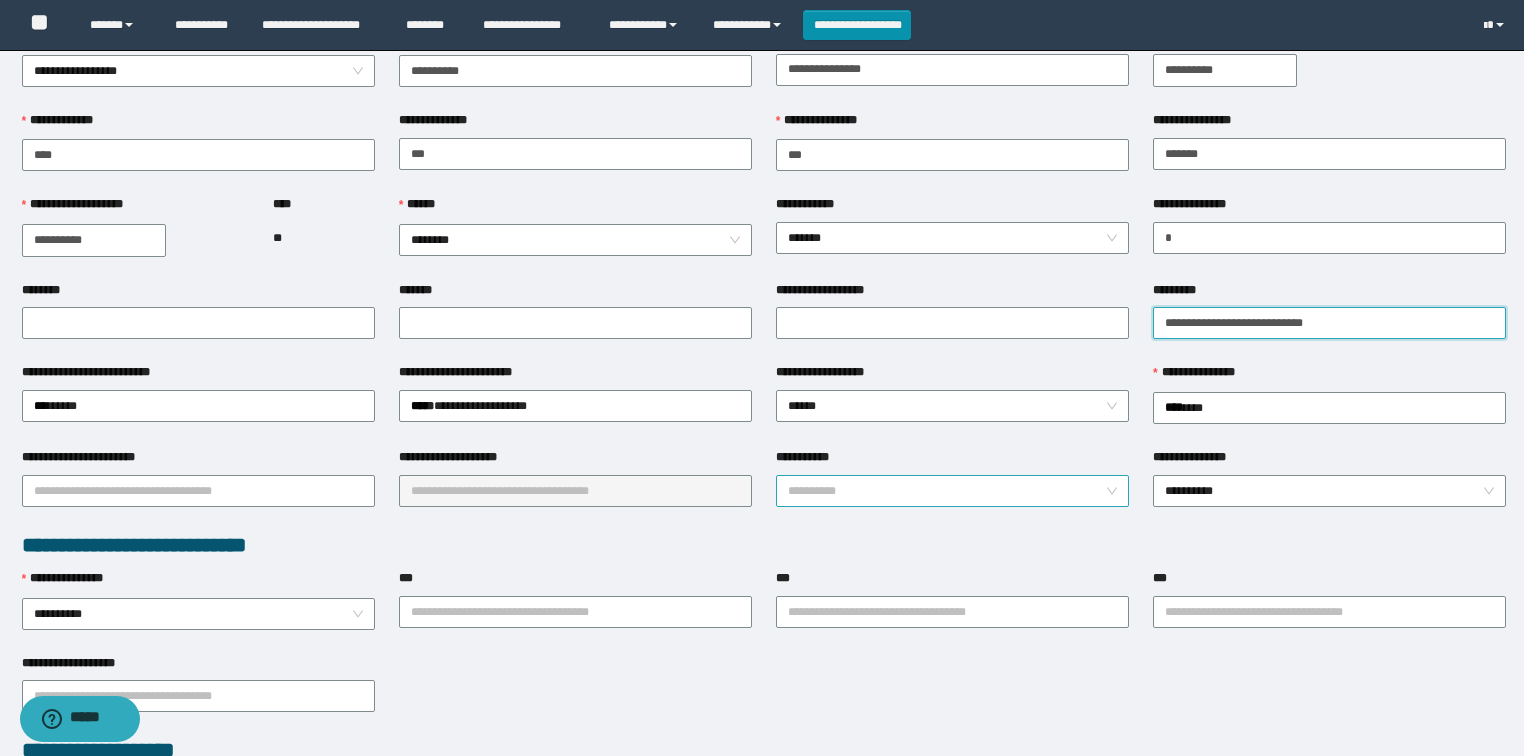 click on "**********" at bounding box center [953, 491] 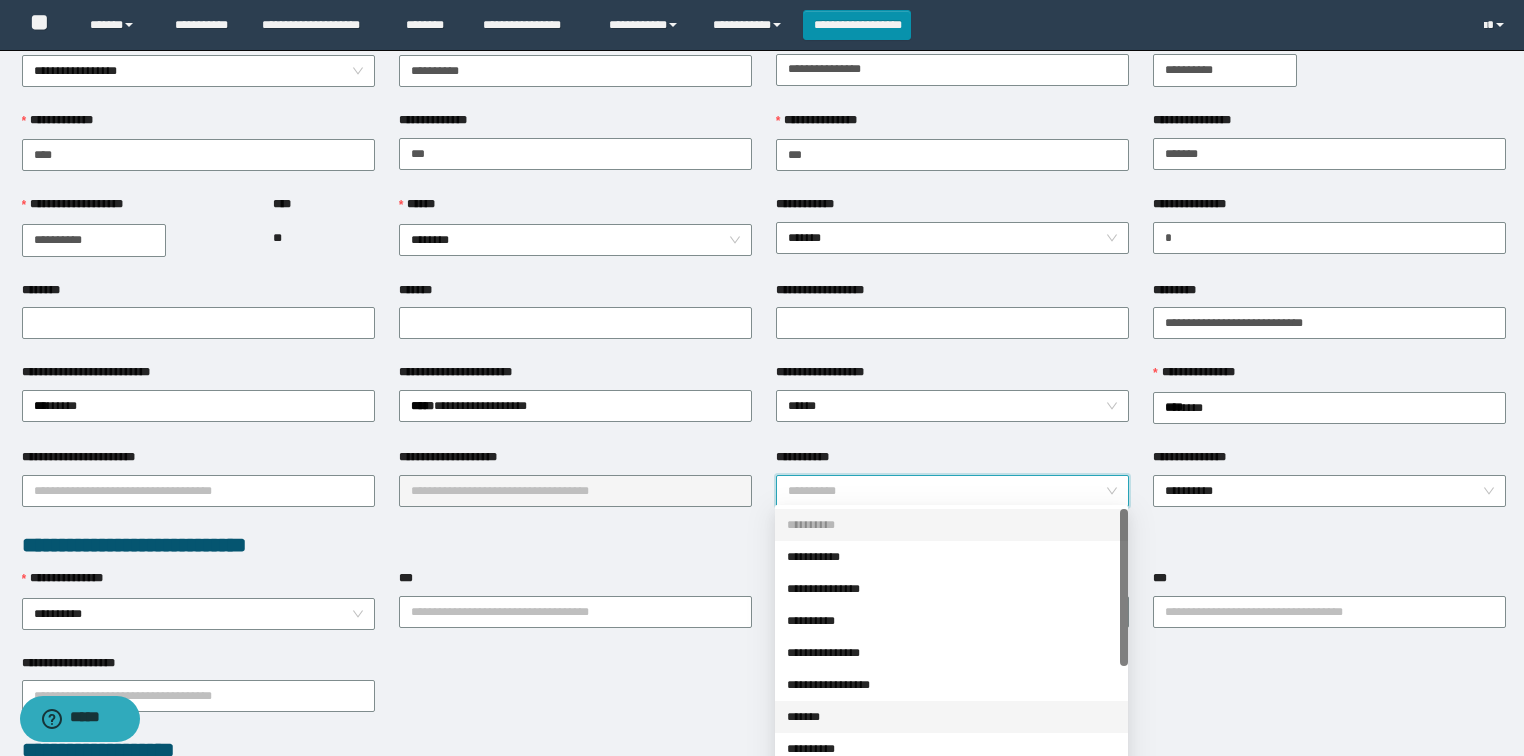 click on "*******" at bounding box center [951, 717] 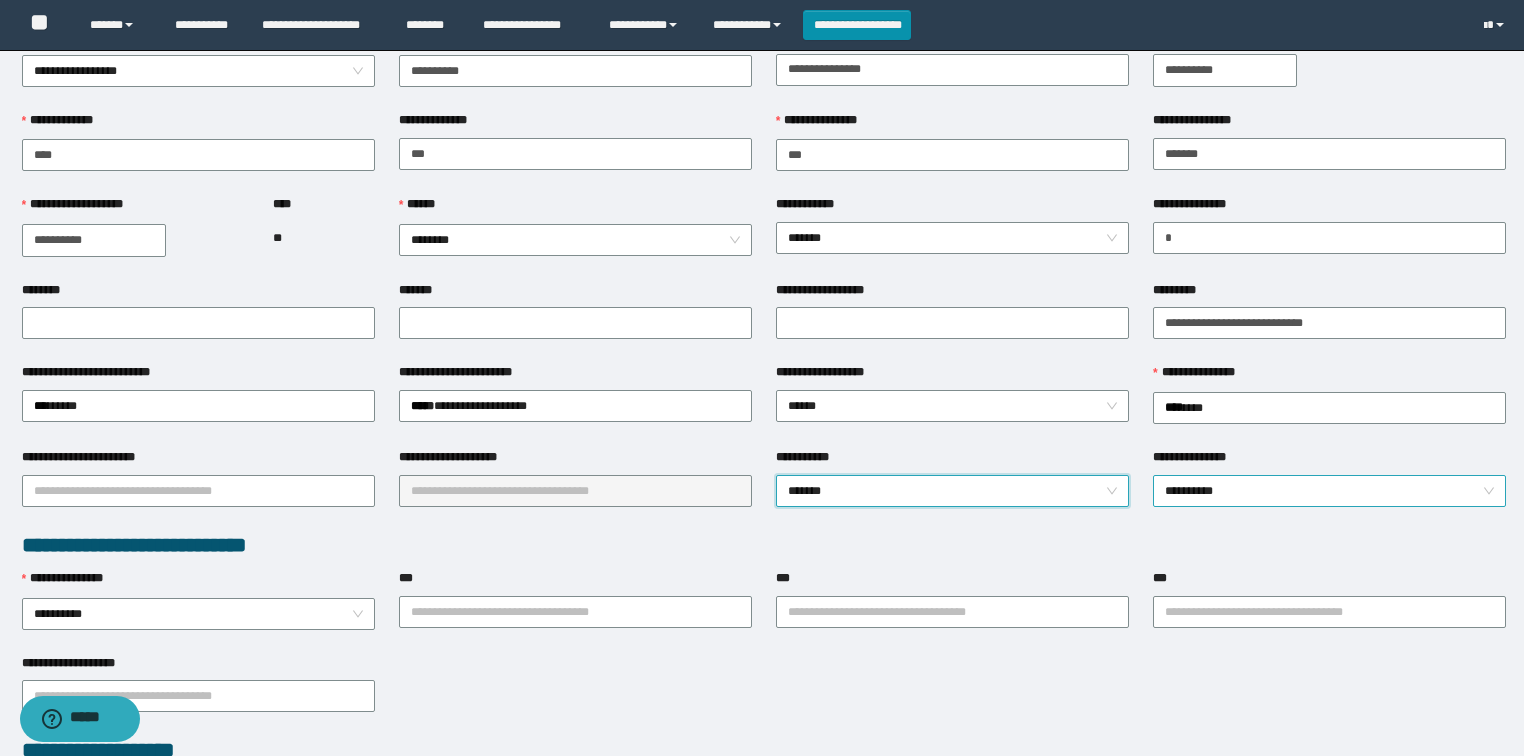 click on "**********" at bounding box center [1330, 491] 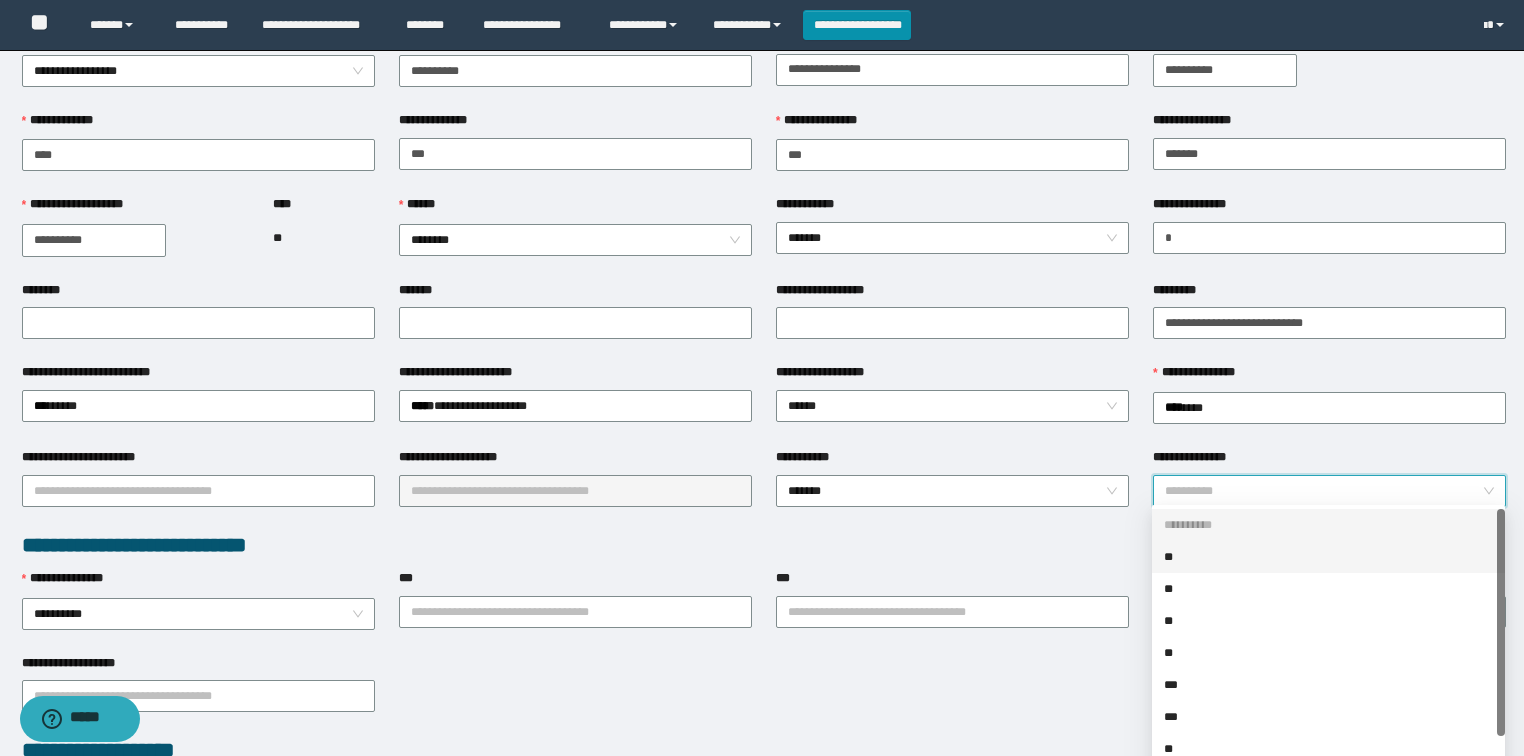 click on "**" at bounding box center (1328, 557) 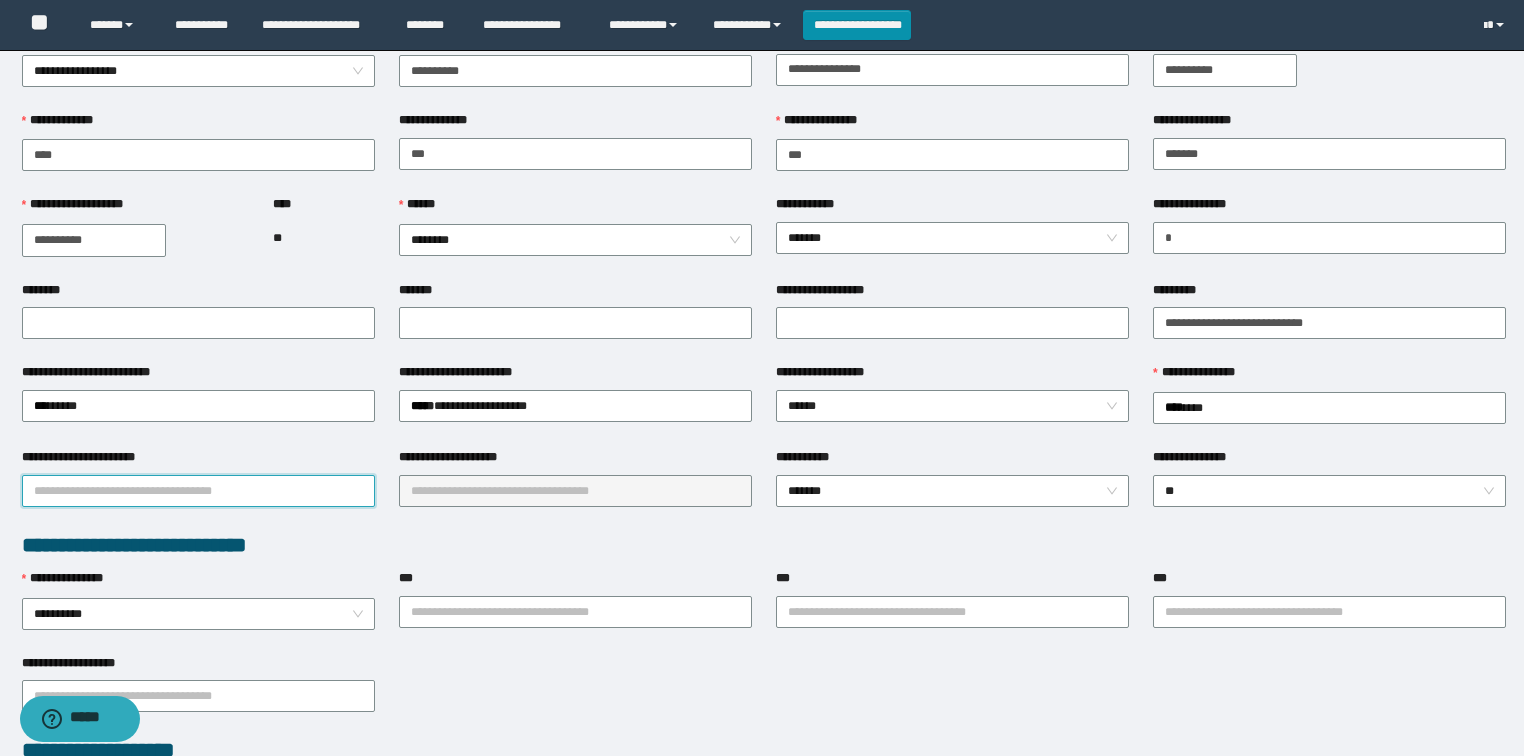 click on "**********" at bounding box center [198, 491] 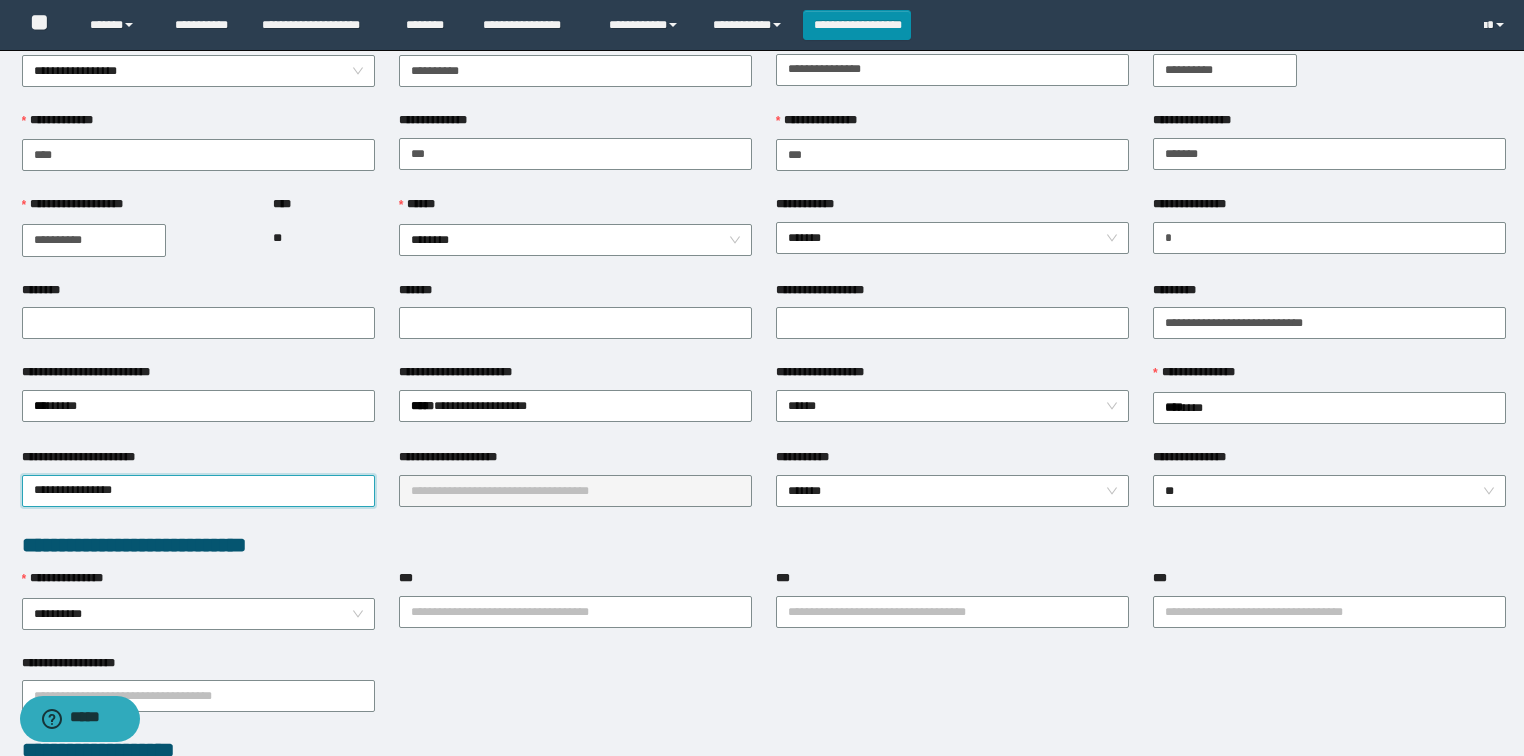 type on "**********" 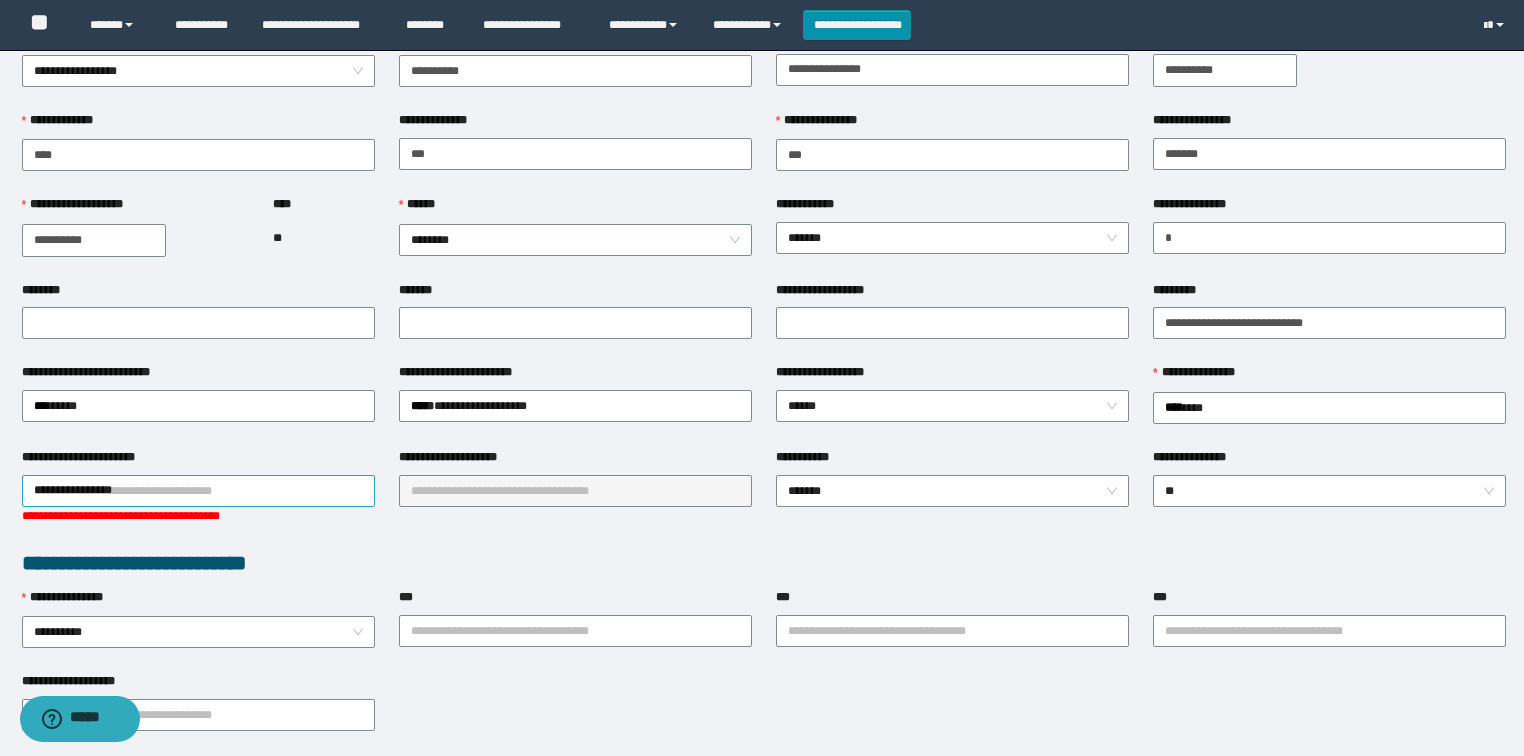 click on "**********" at bounding box center (198, 491) 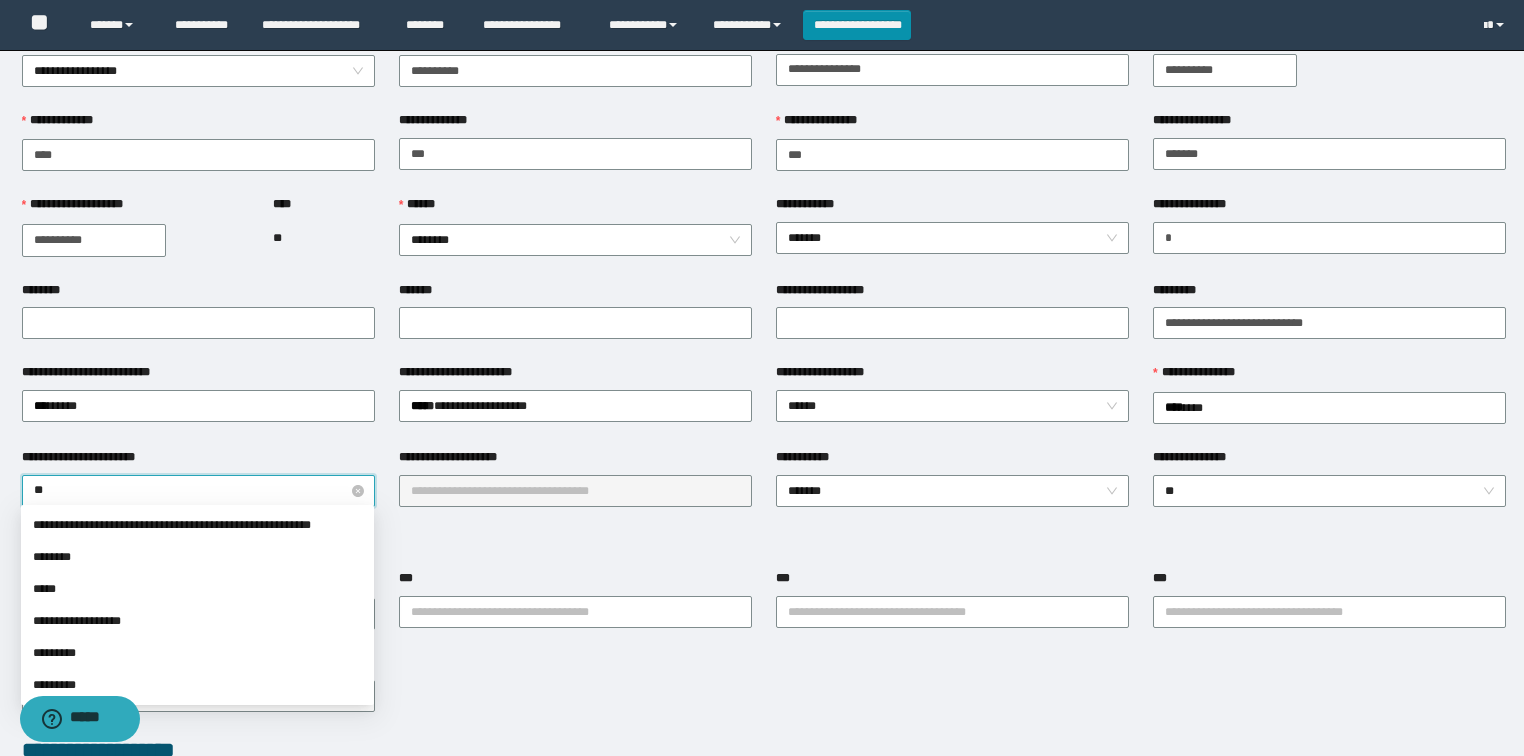 type on "***" 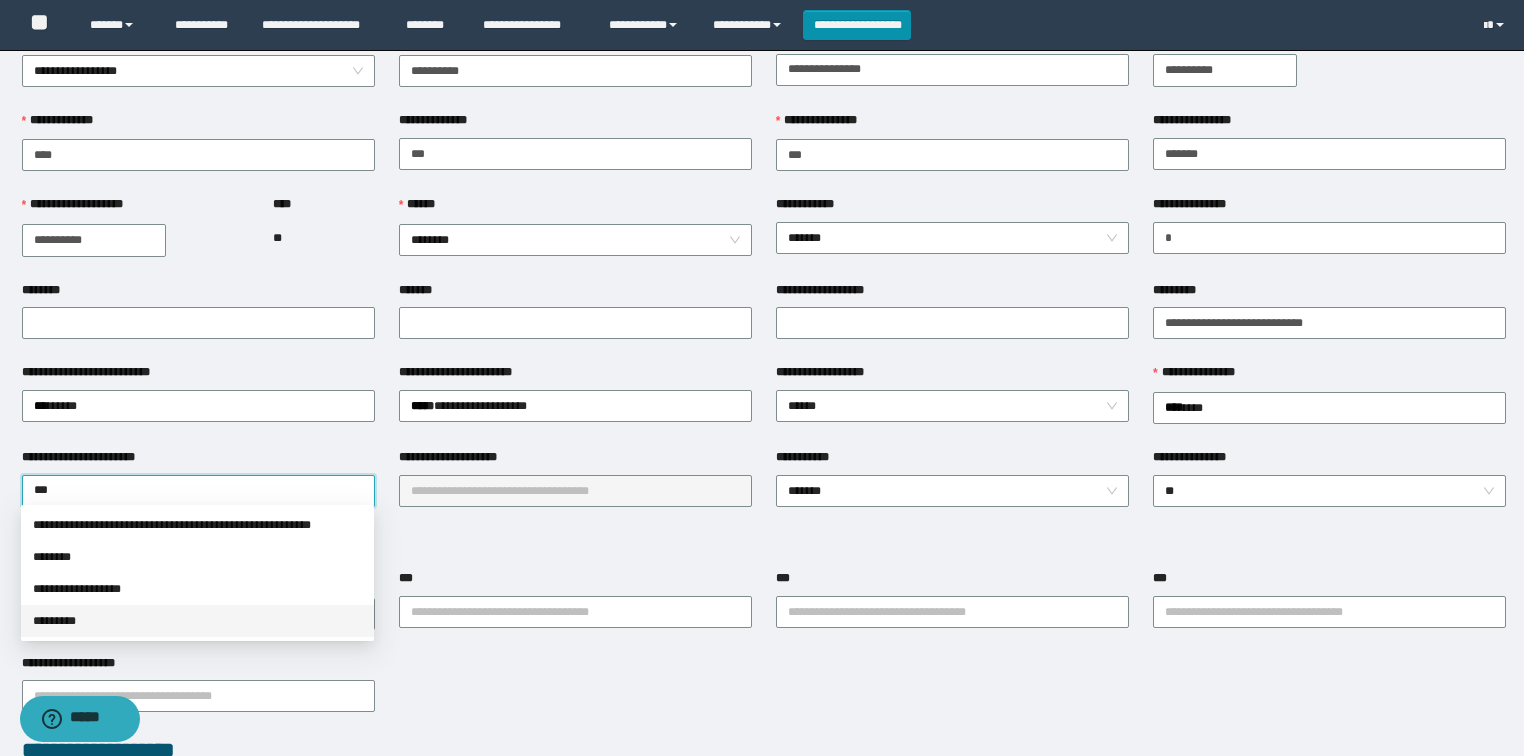 click on "*********" at bounding box center (197, 621) 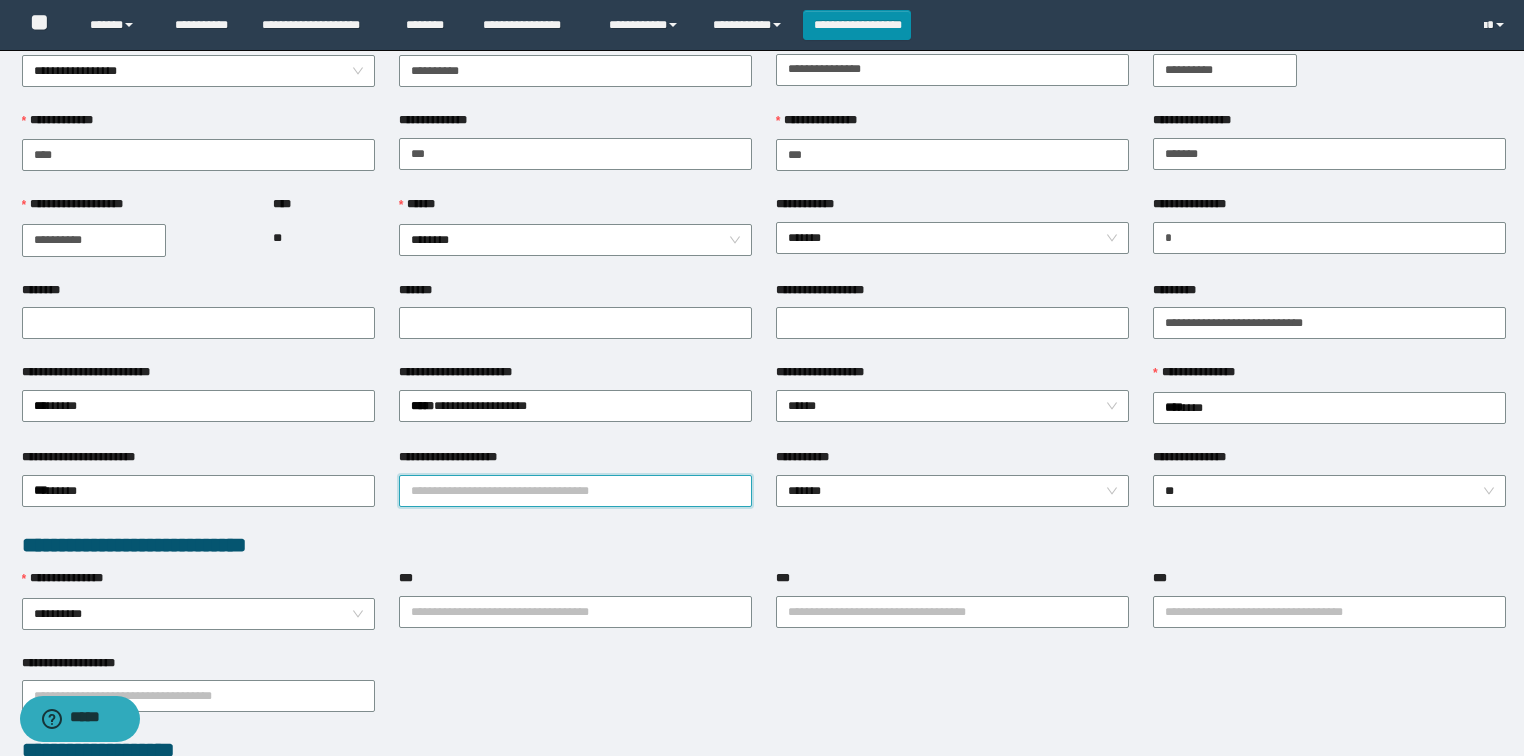 click on "**********" at bounding box center [575, 491] 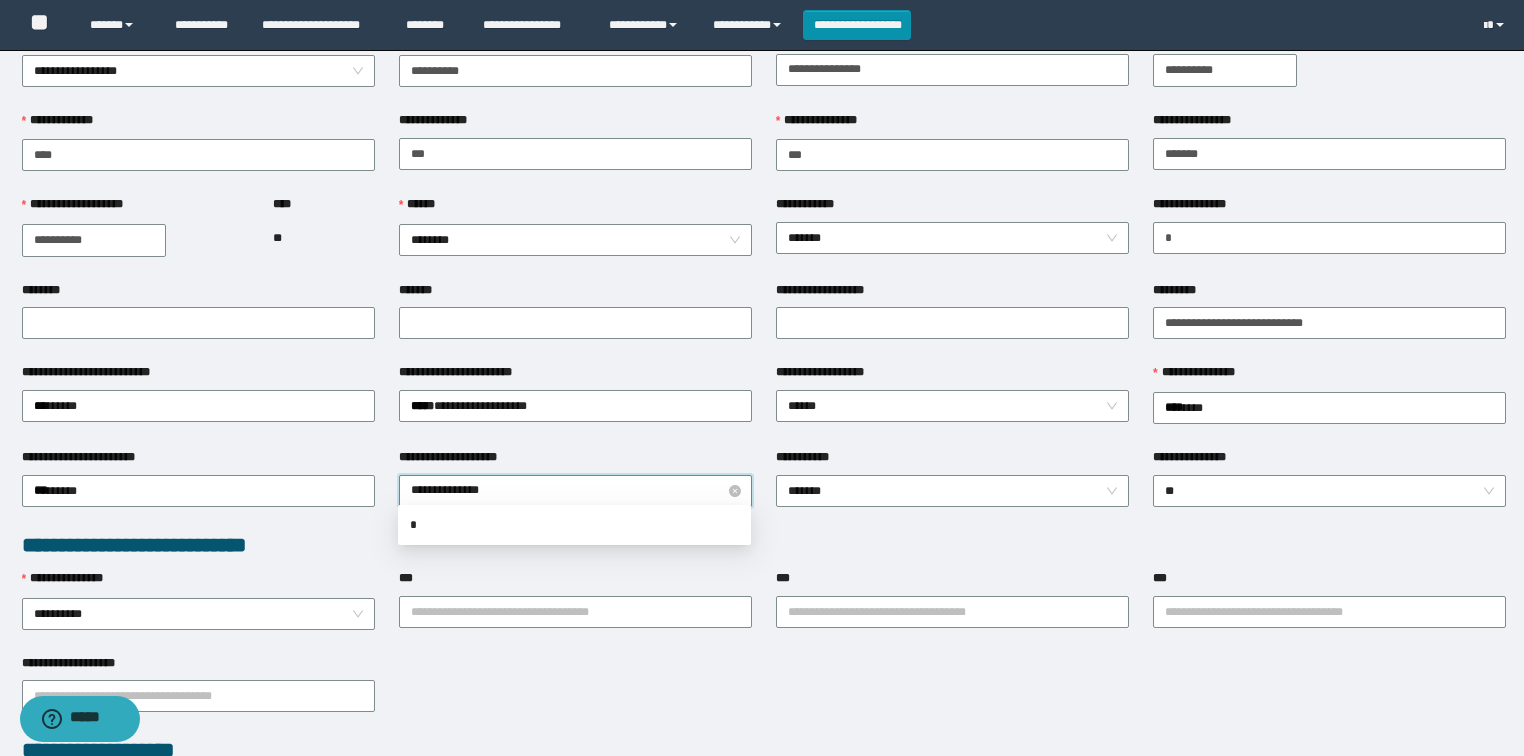type on "**********" 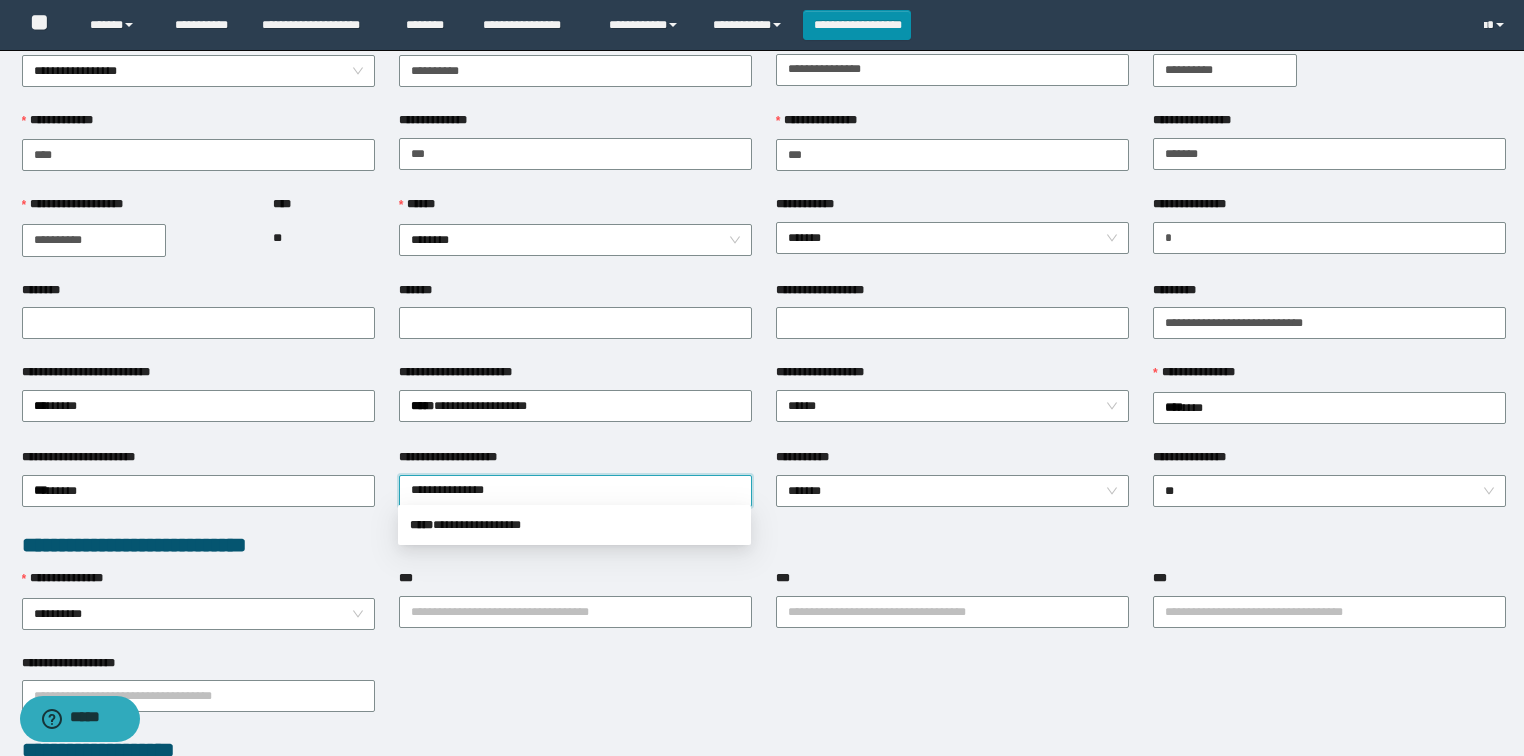 click on "**********" at bounding box center (764, 760) 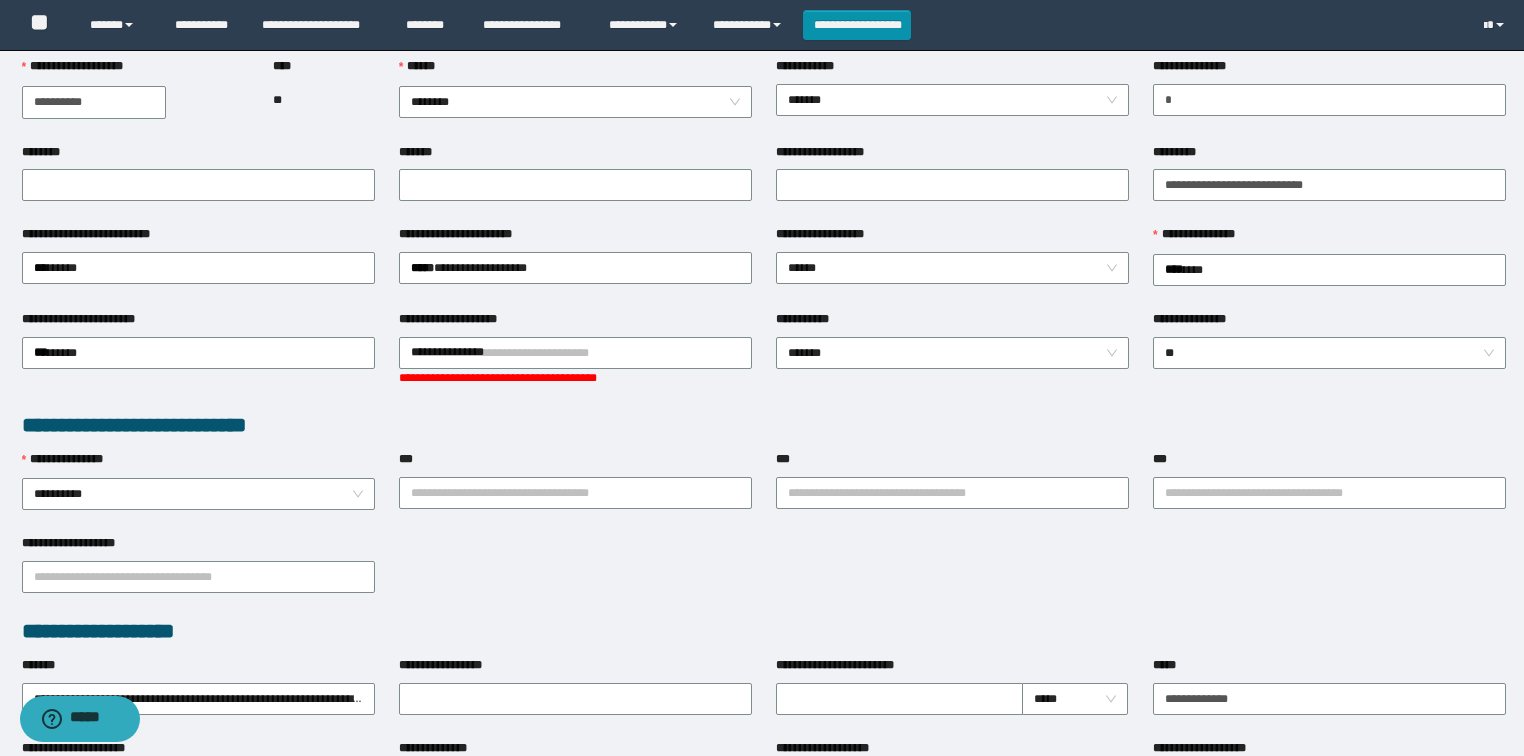 scroll, scrollTop: 240, scrollLeft: 0, axis: vertical 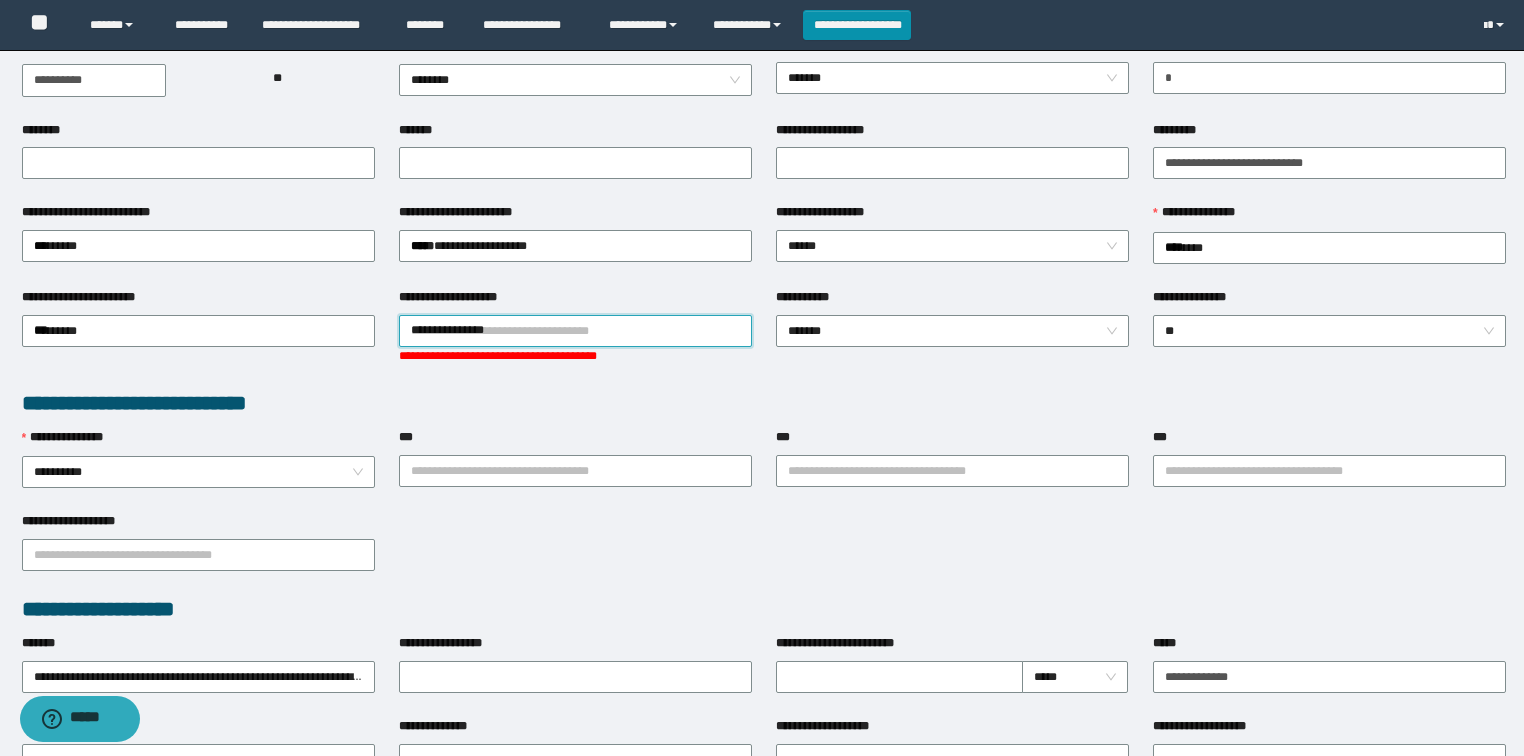 click on "**********" at bounding box center [575, 331] 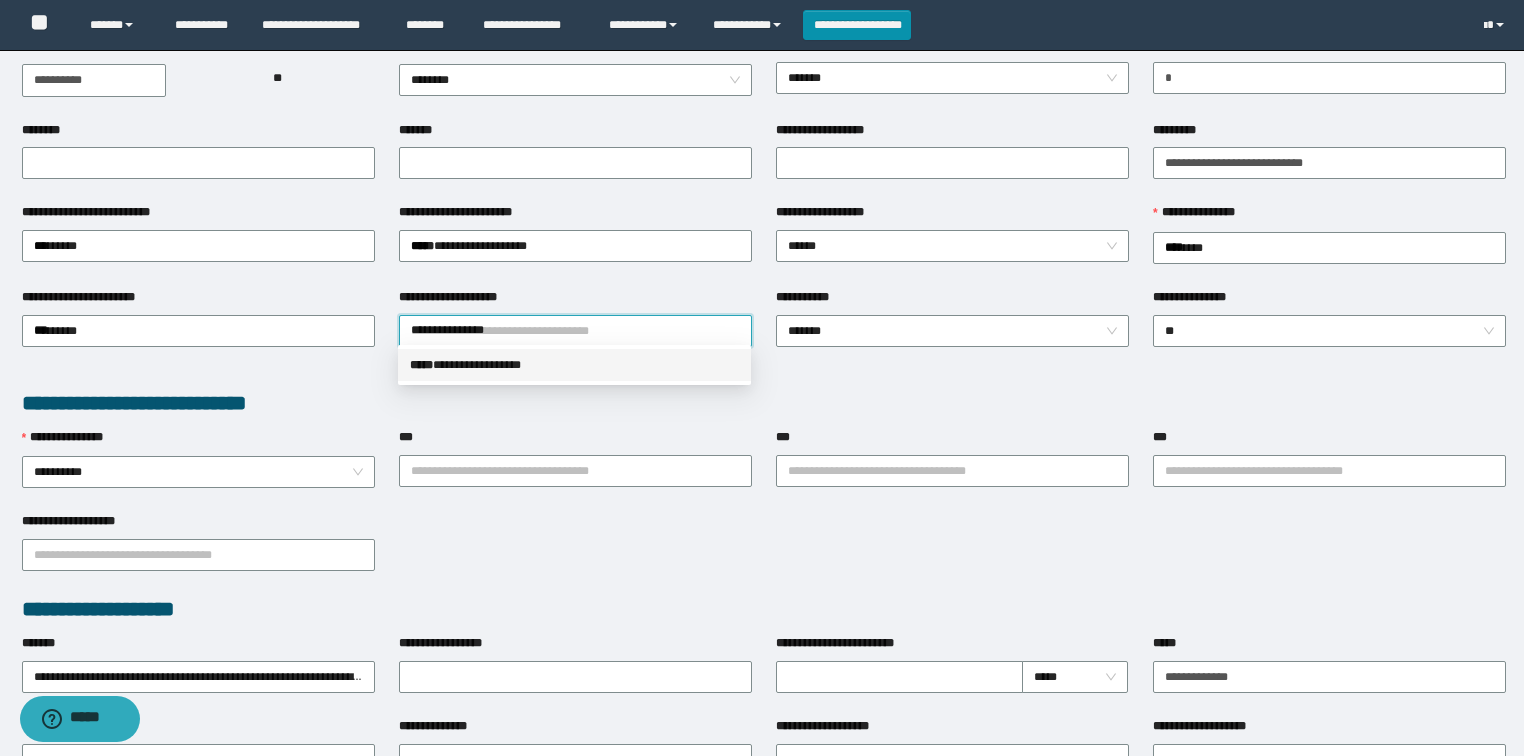 click on "**********" at bounding box center (574, 365) 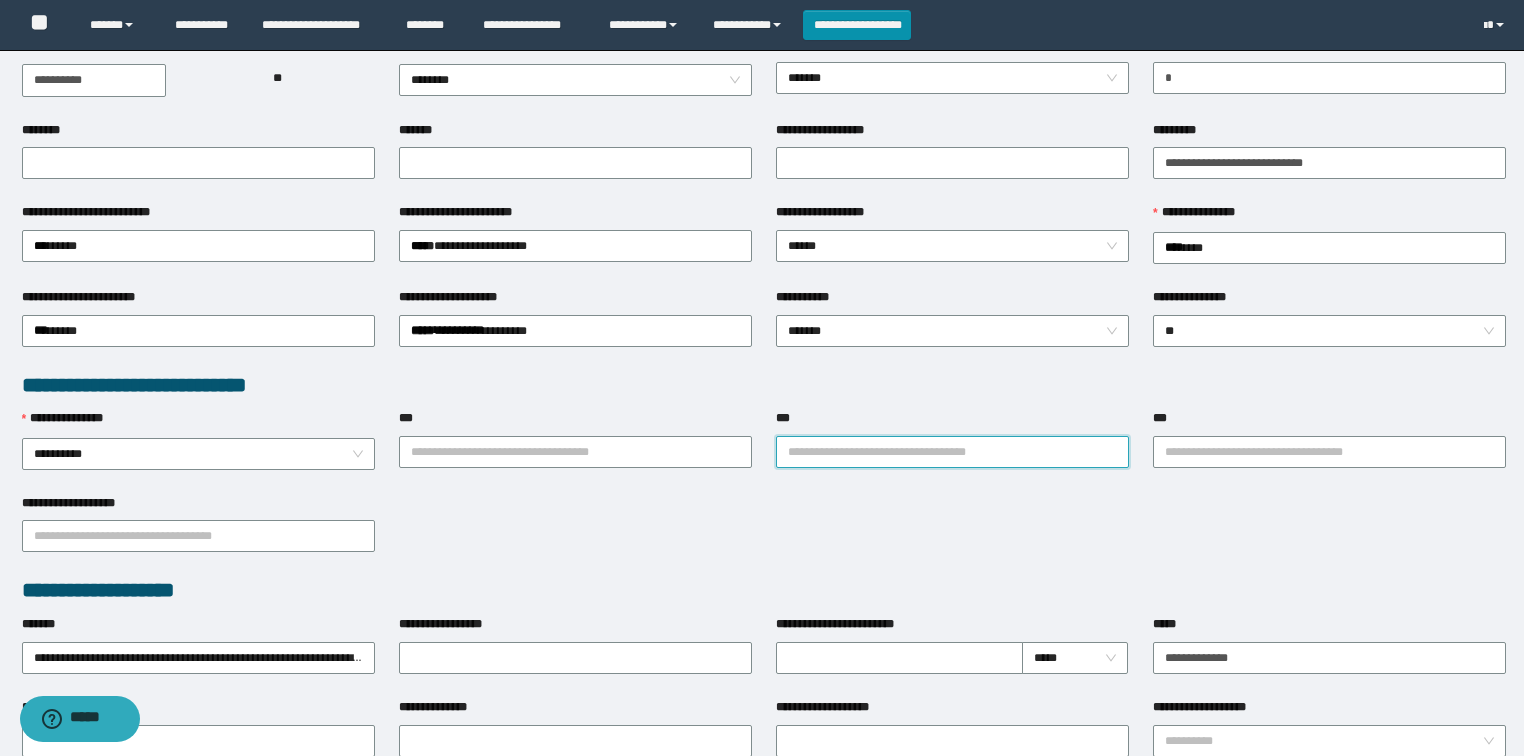 click on "***" at bounding box center (952, 452) 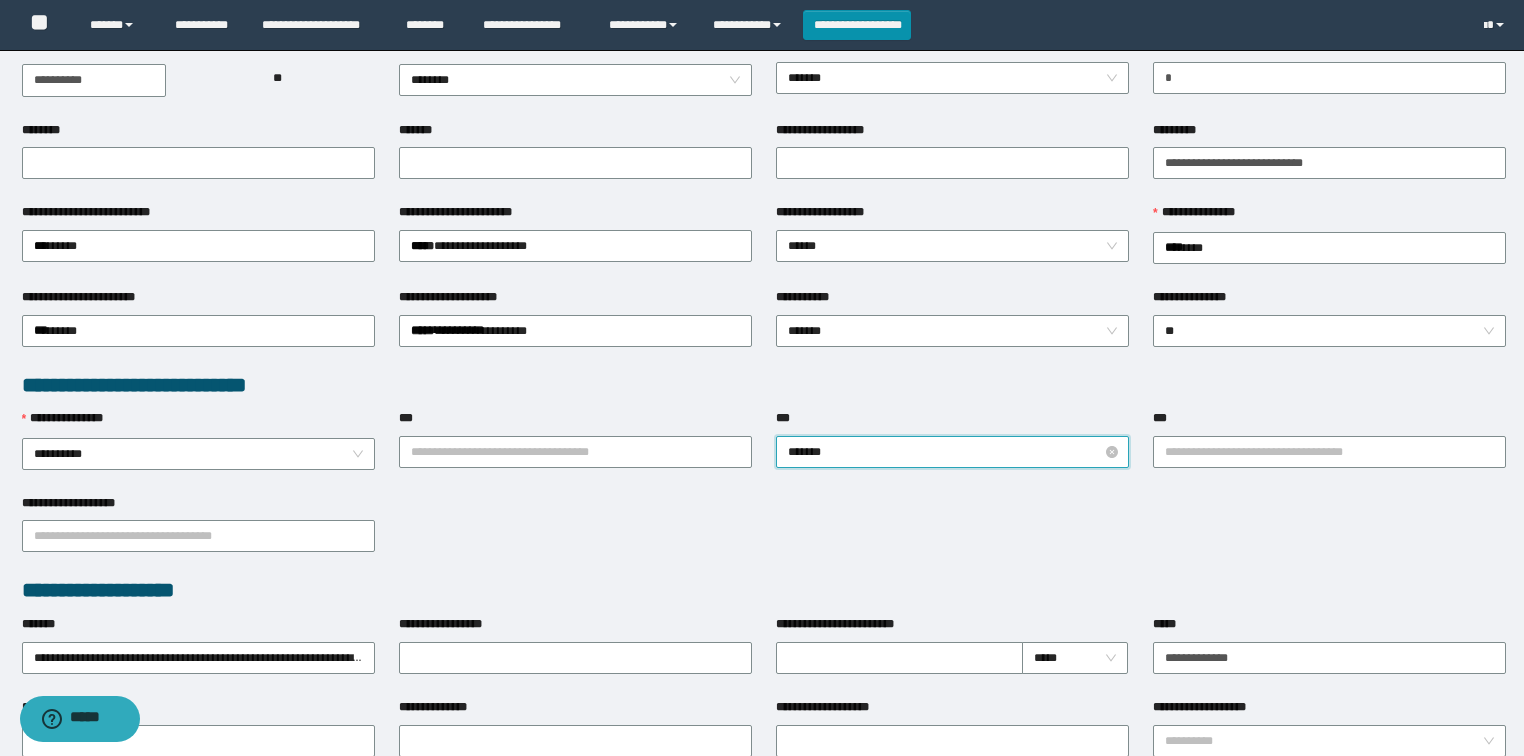 type on "********" 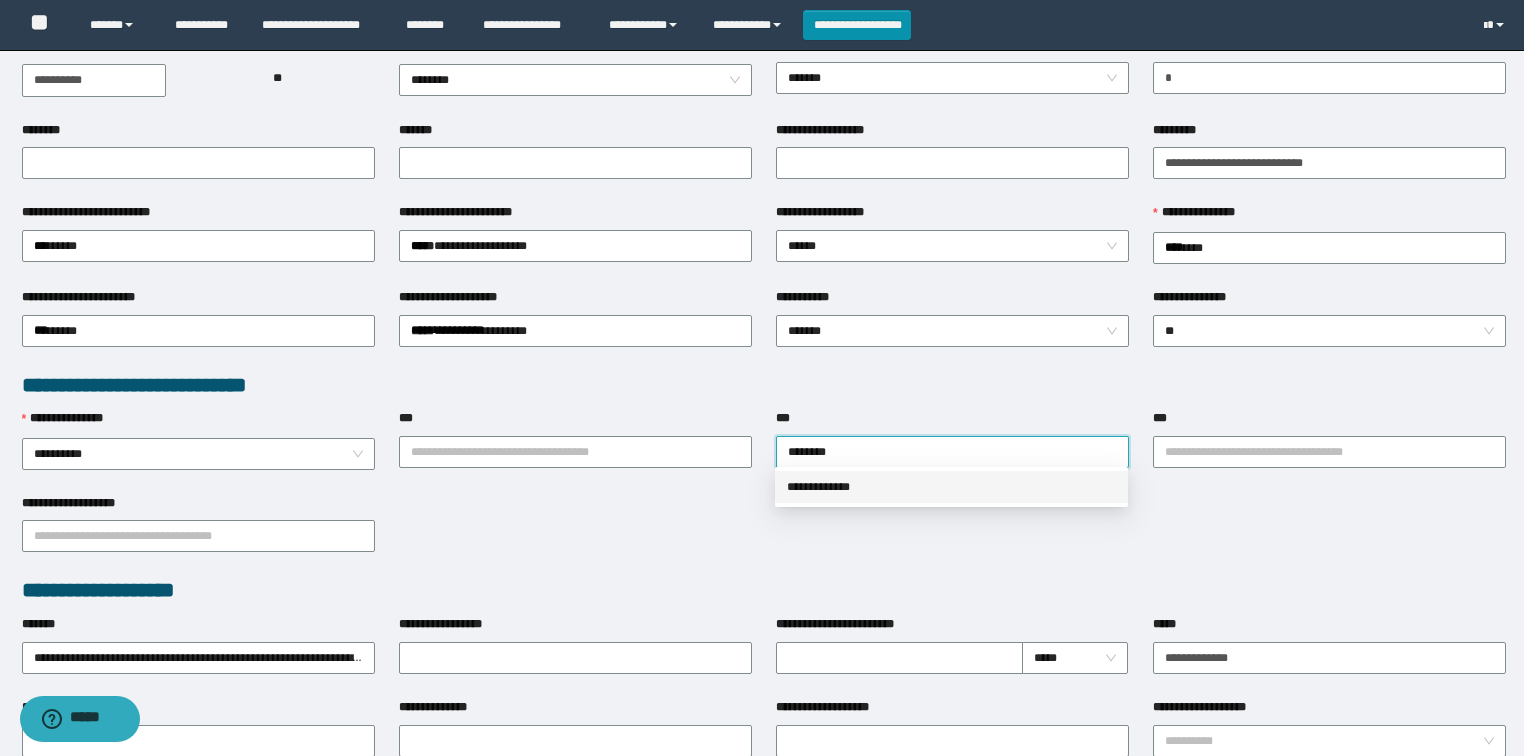 click on "**********" at bounding box center (951, 487) 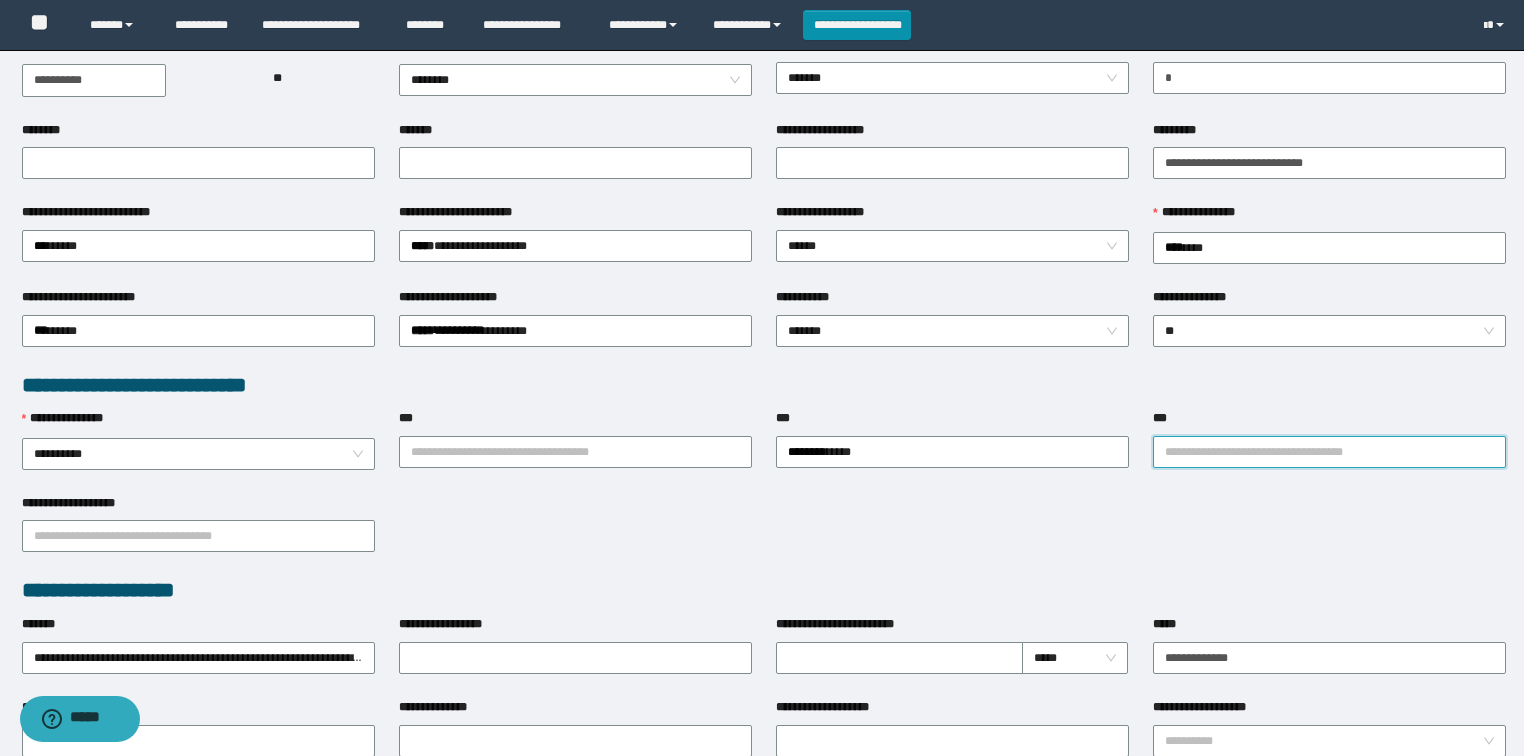 click on "***" at bounding box center [1329, 452] 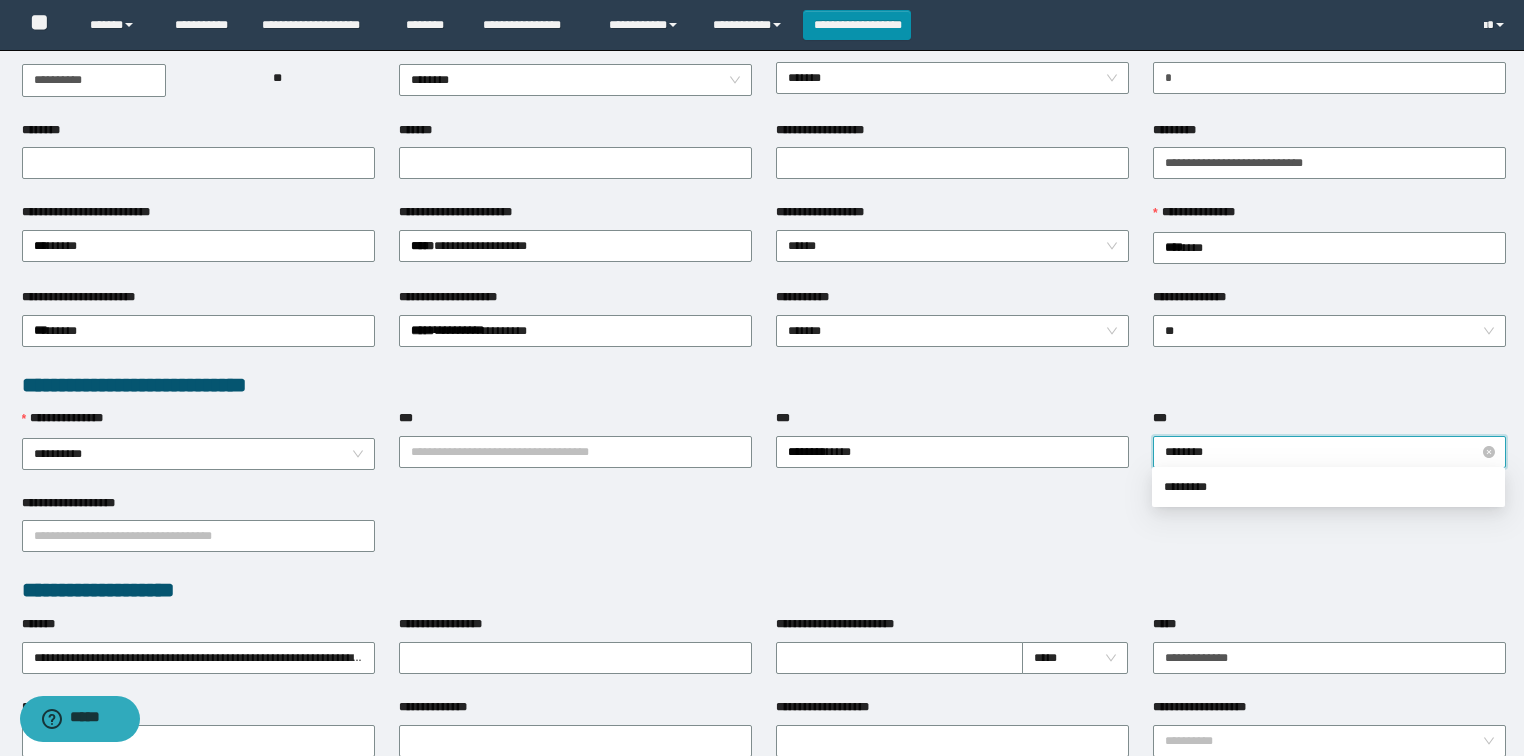 type on "*********" 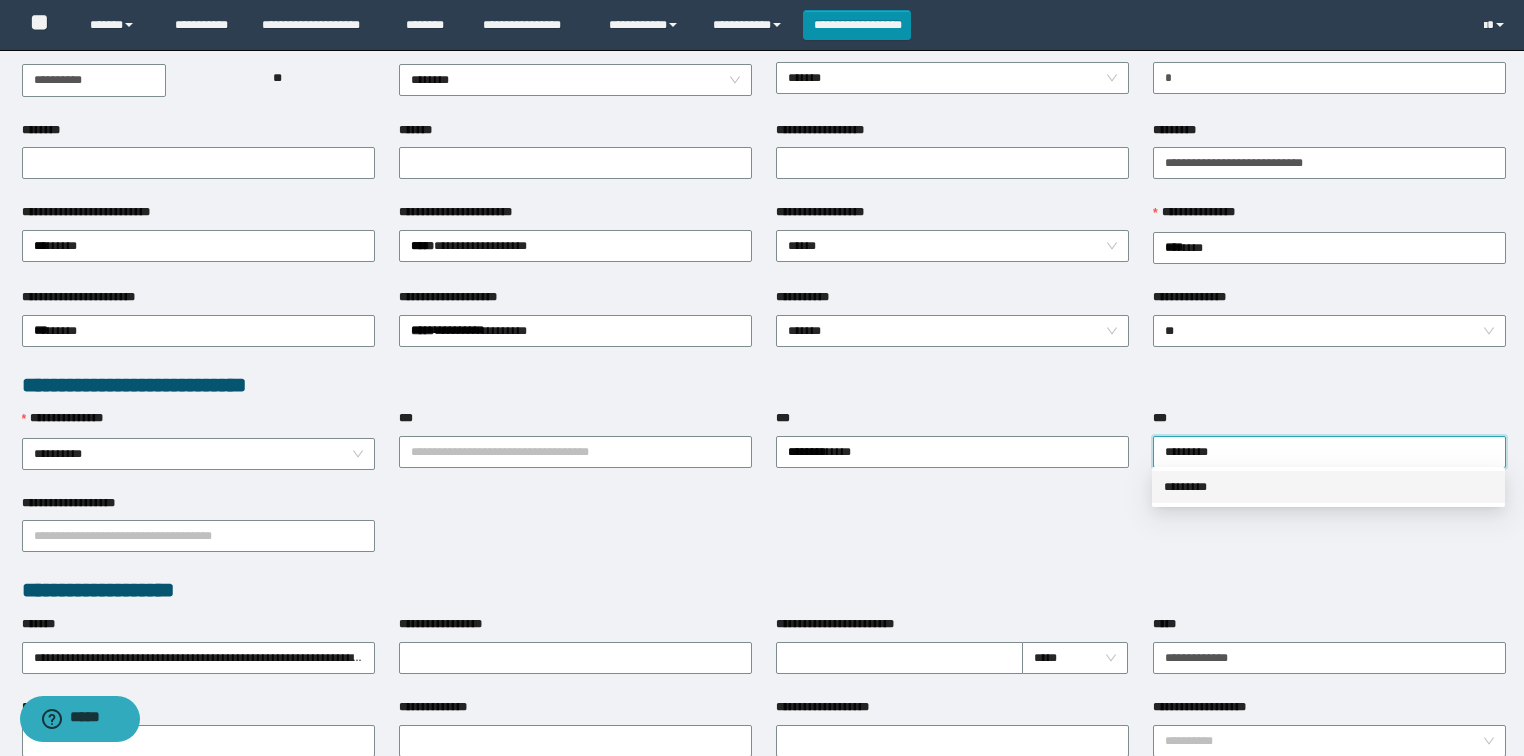 click on "*********" at bounding box center (1328, 487) 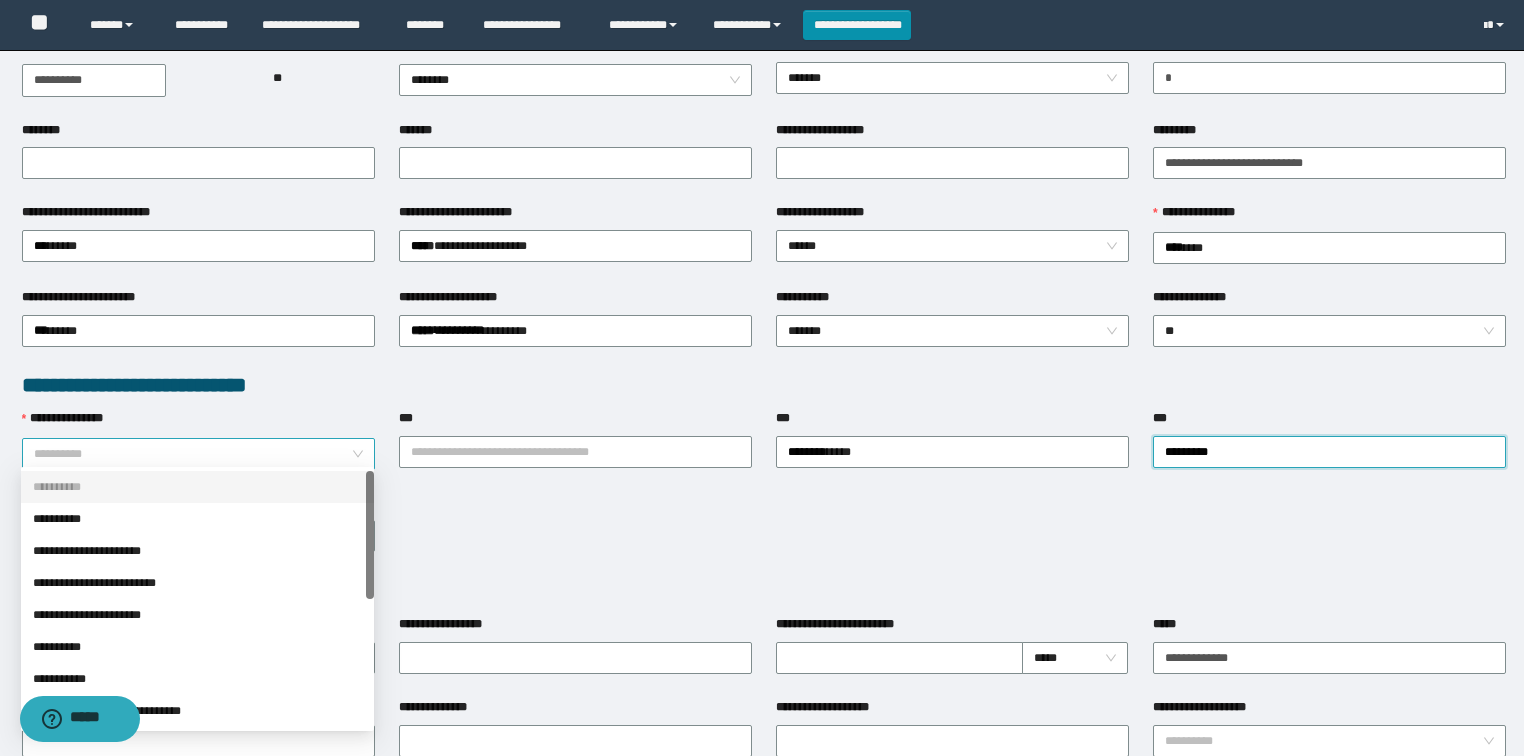 click on "**********" at bounding box center [199, 454] 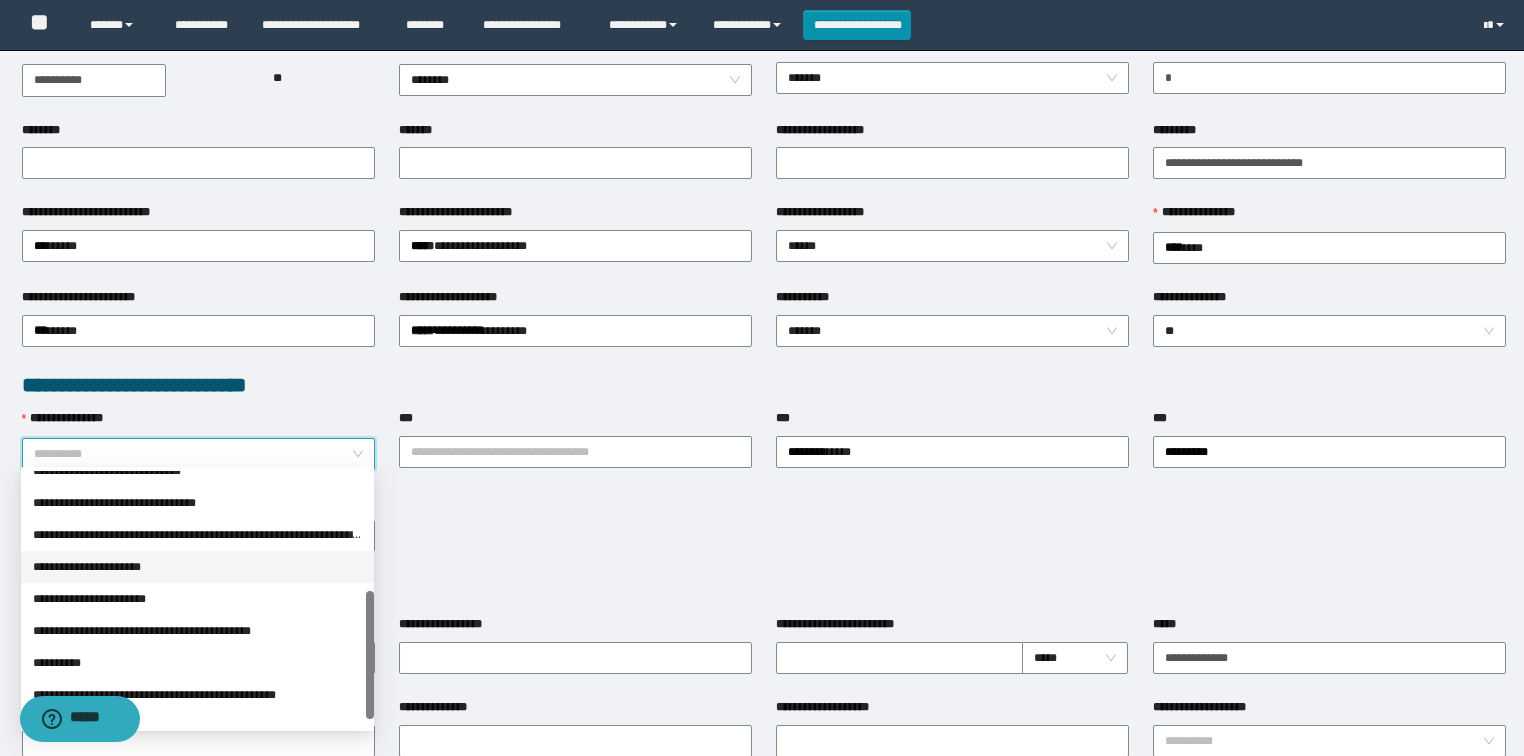 scroll, scrollTop: 256, scrollLeft: 0, axis: vertical 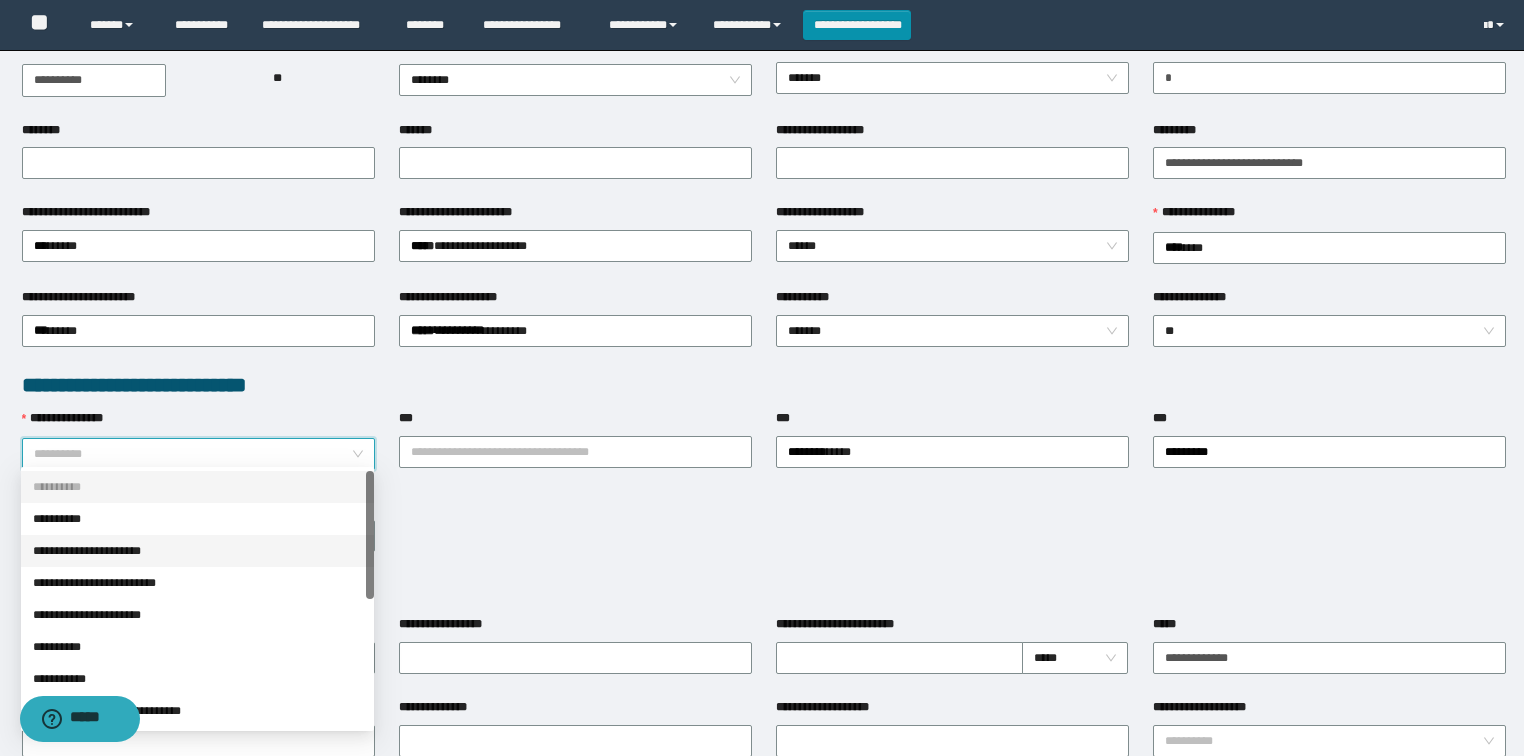 click on "**********" at bounding box center (197, 551) 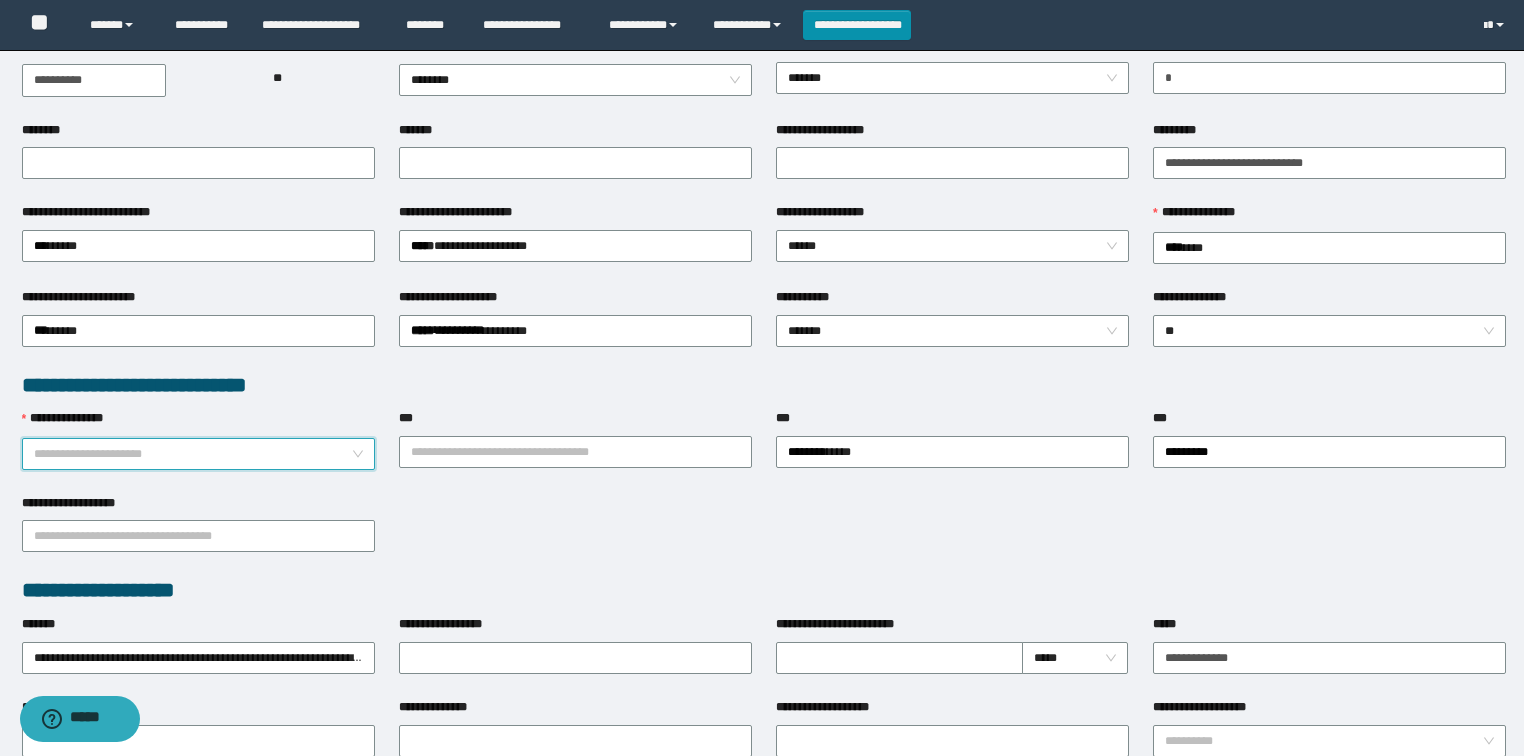 click on "**********" at bounding box center (199, 454) 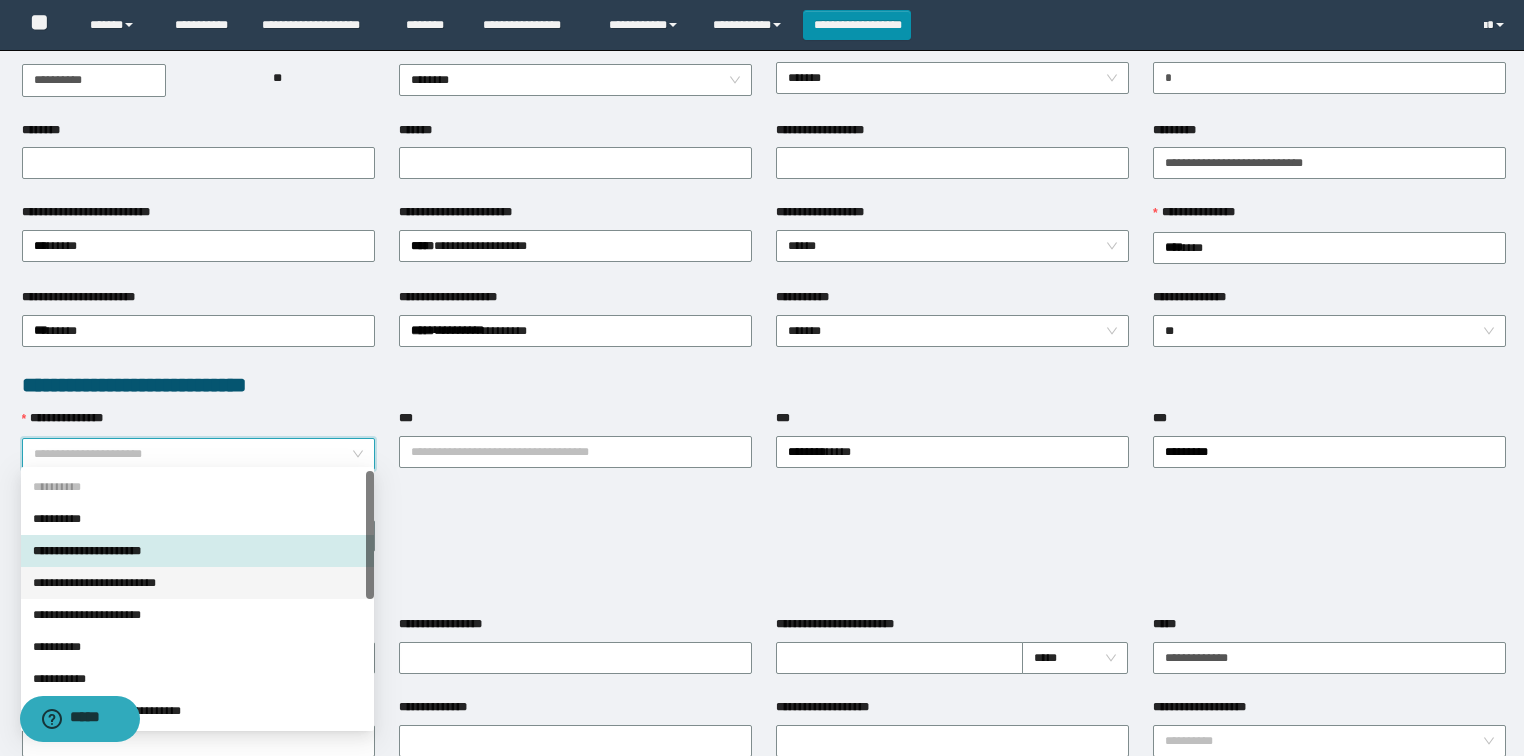 drag, startPoint x: 64, startPoint y: 589, endPoint x: 76, endPoint y: 599, distance: 15.6205 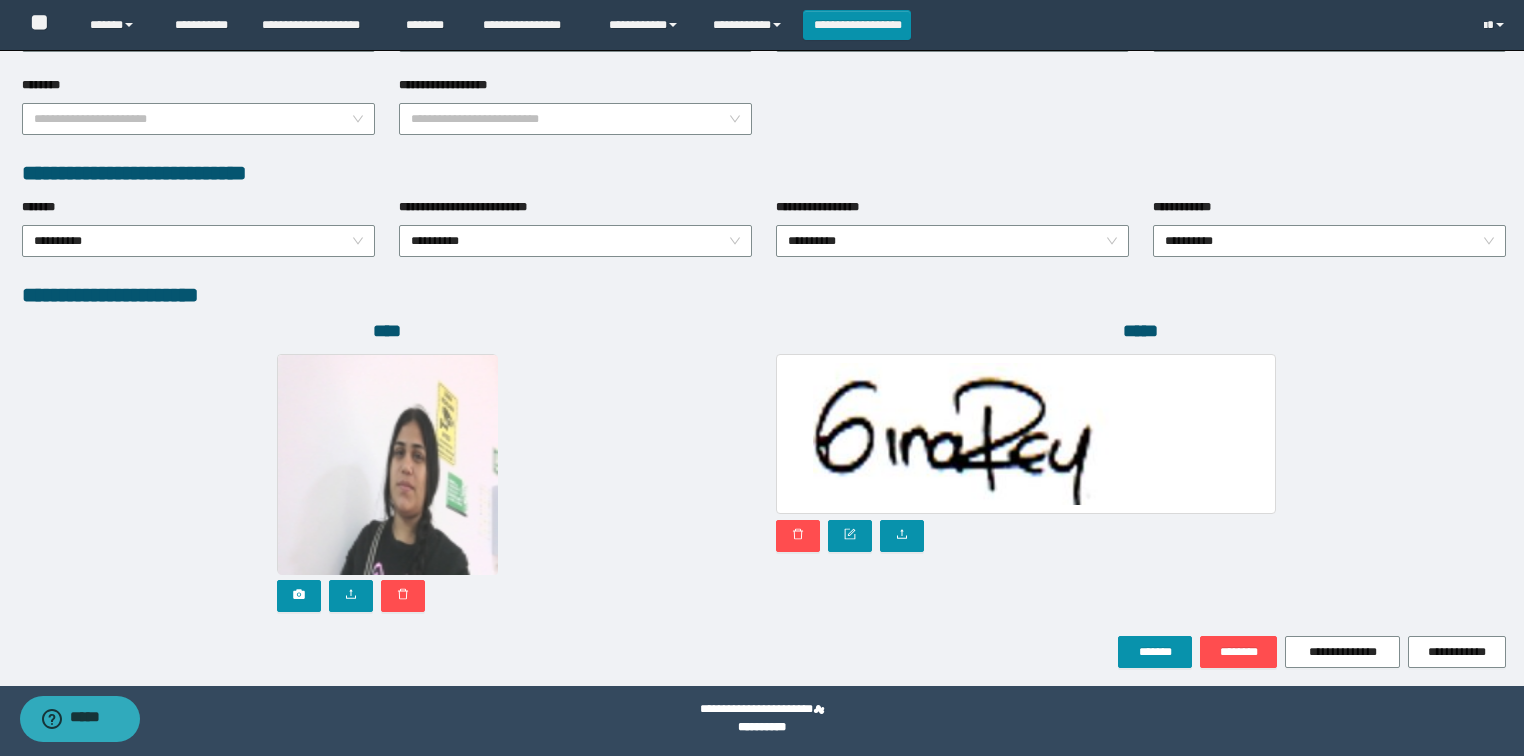 scroll, scrollTop: 946, scrollLeft: 0, axis: vertical 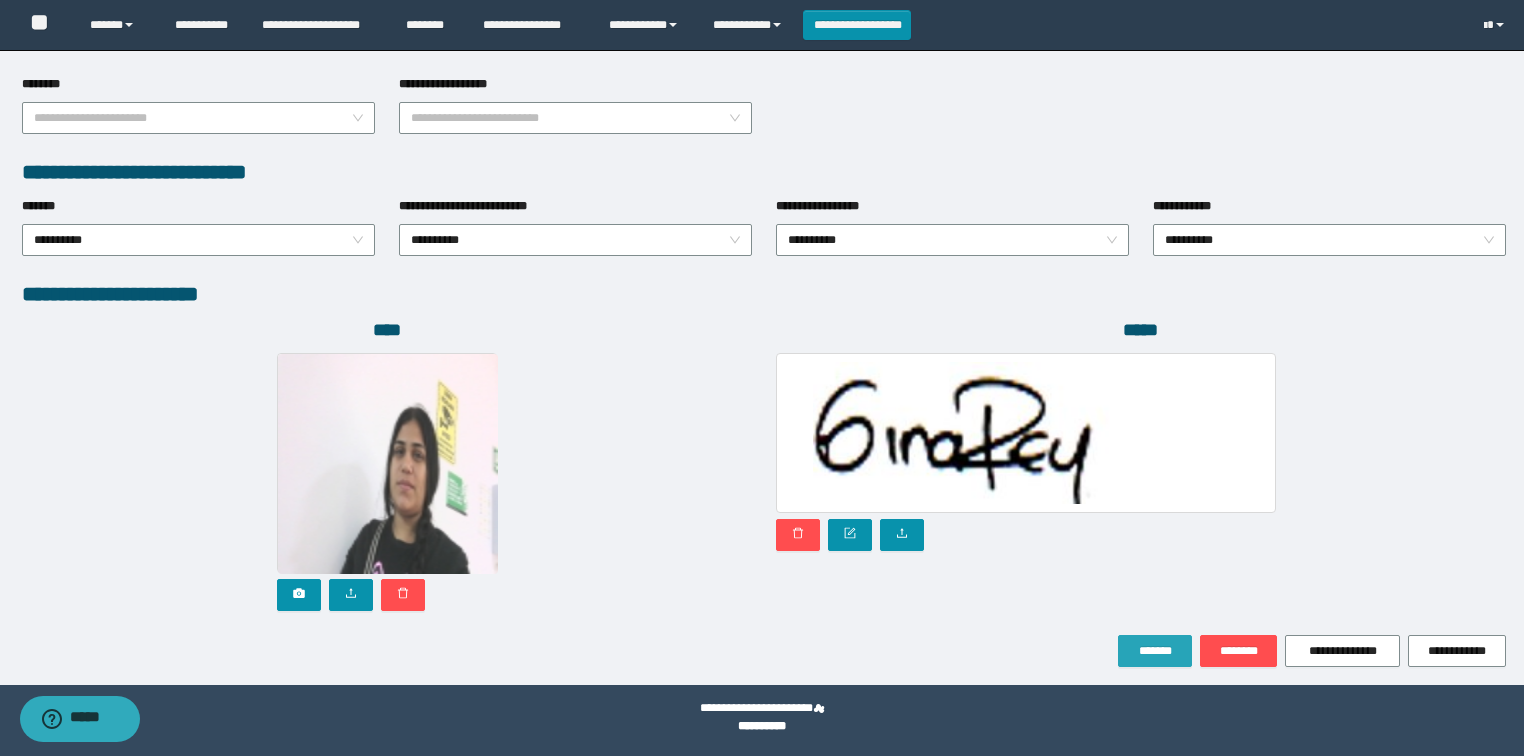click on "*******" at bounding box center (1155, 651) 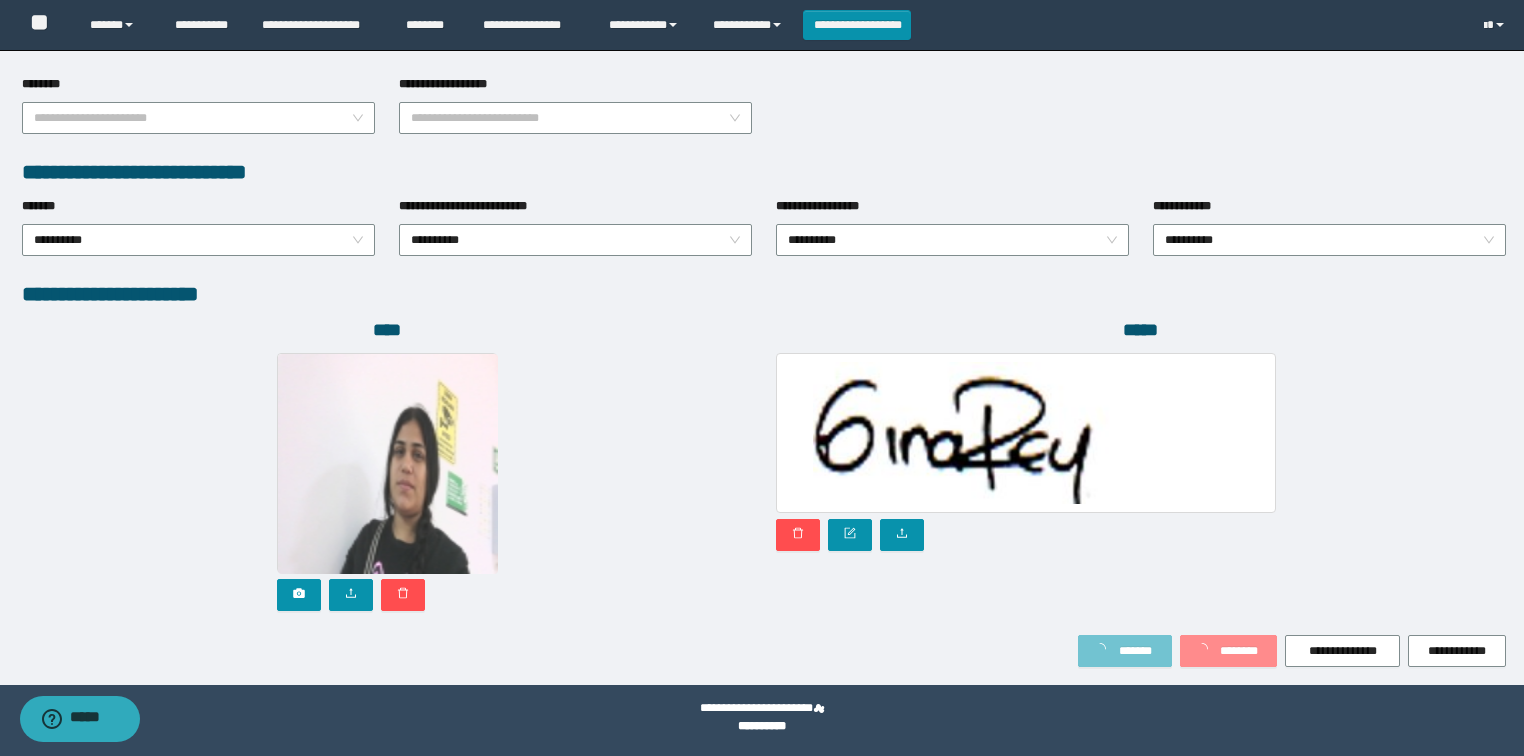 scroll, scrollTop: 999, scrollLeft: 0, axis: vertical 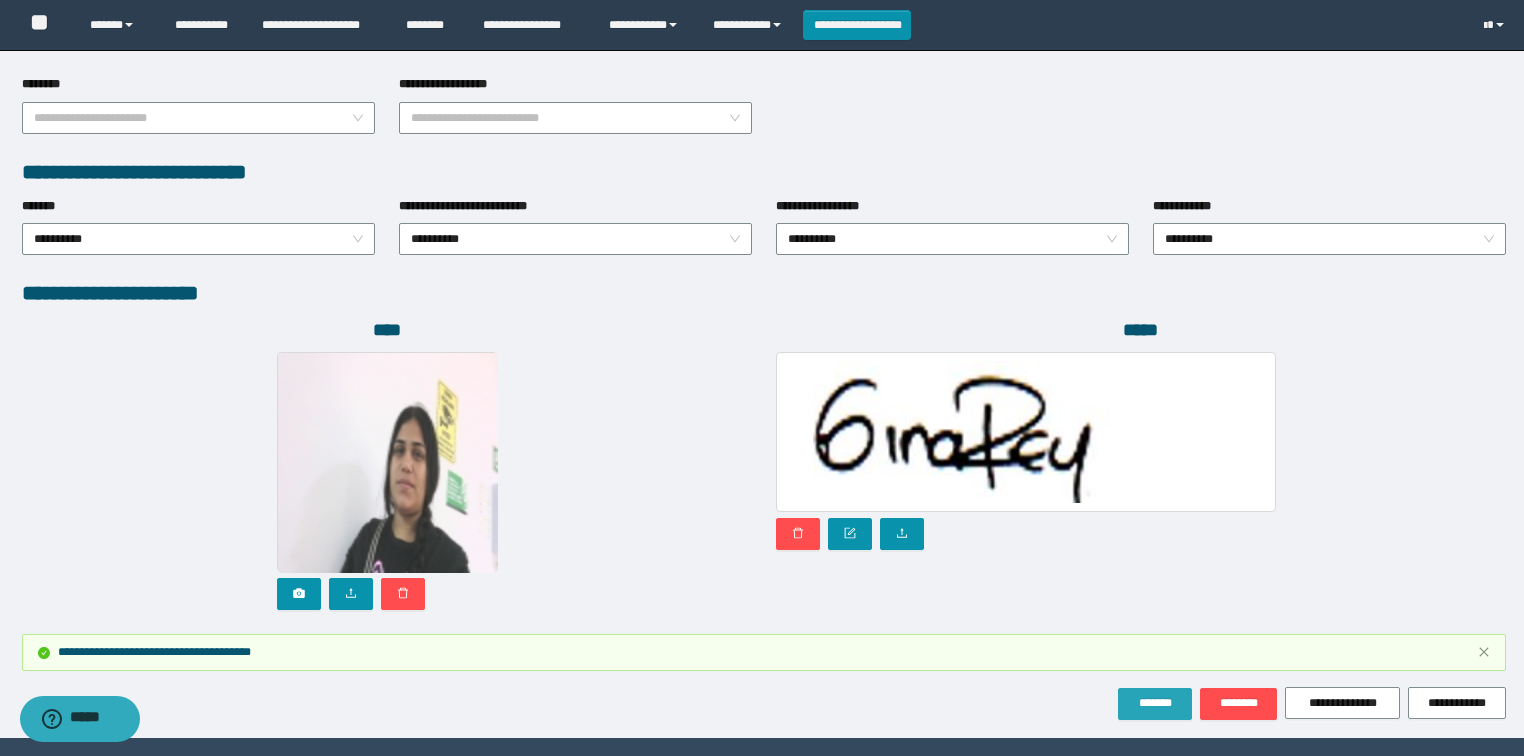 click on "*******" at bounding box center [1155, 704] 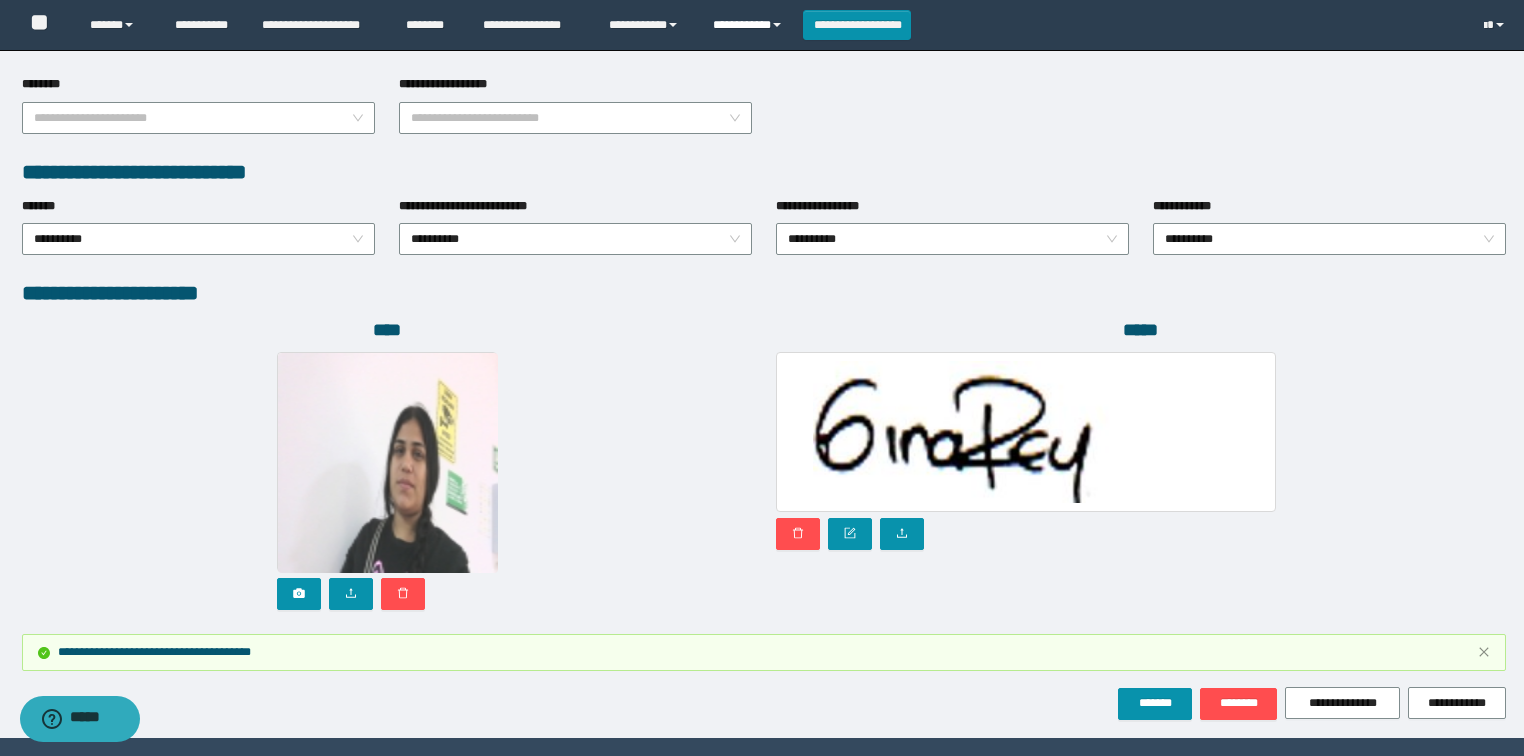 click on "**********" at bounding box center (750, 25) 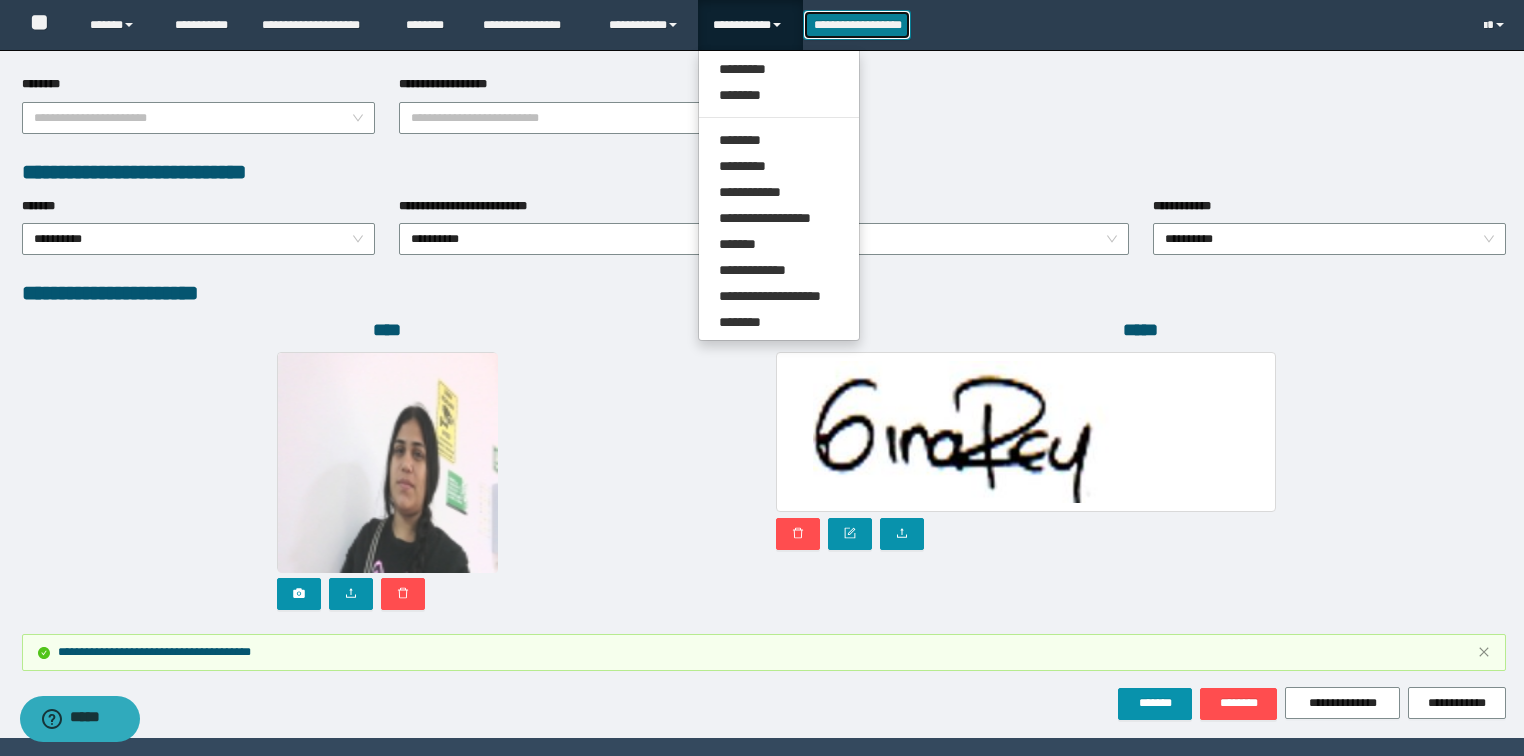 click on "**********" at bounding box center (857, 25) 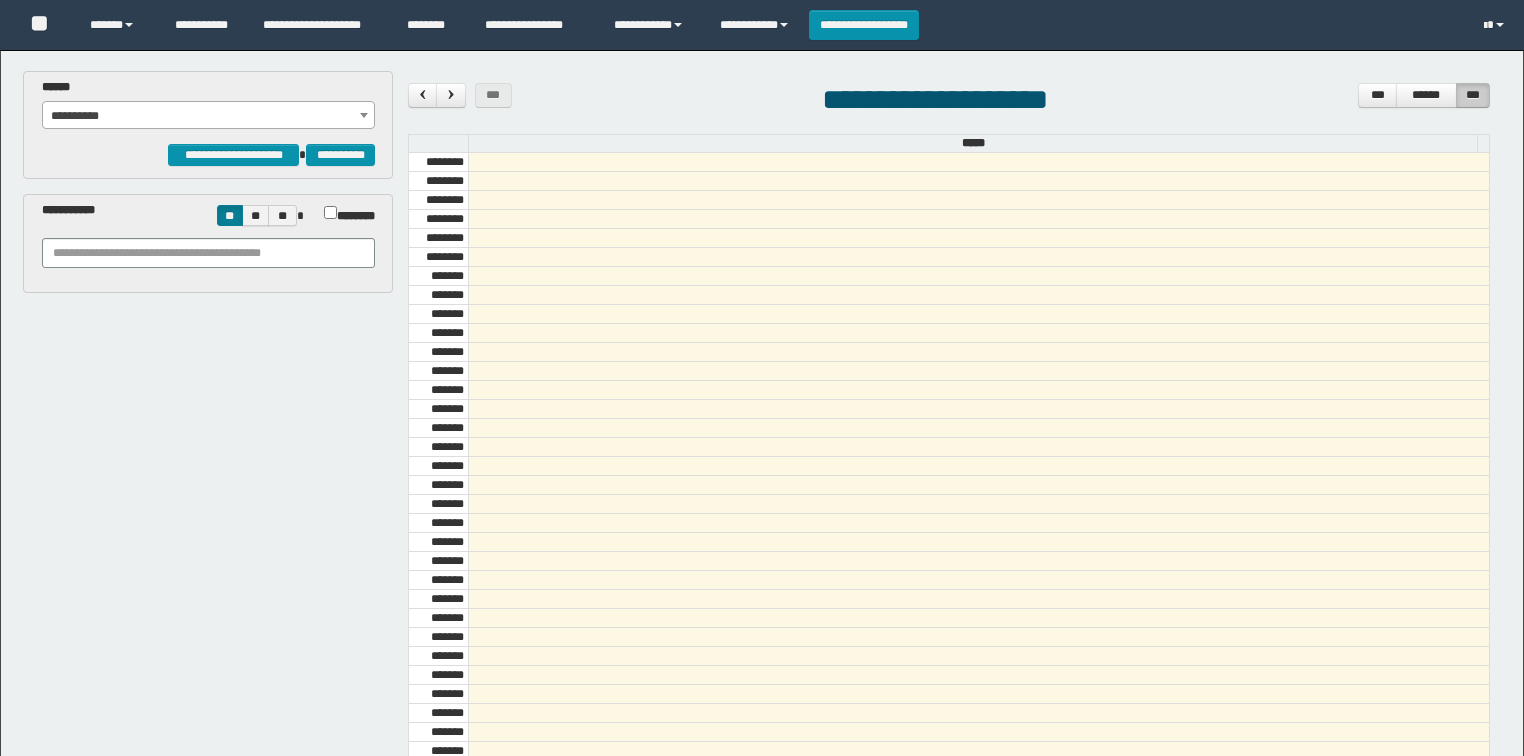 scroll, scrollTop: 0, scrollLeft: 0, axis: both 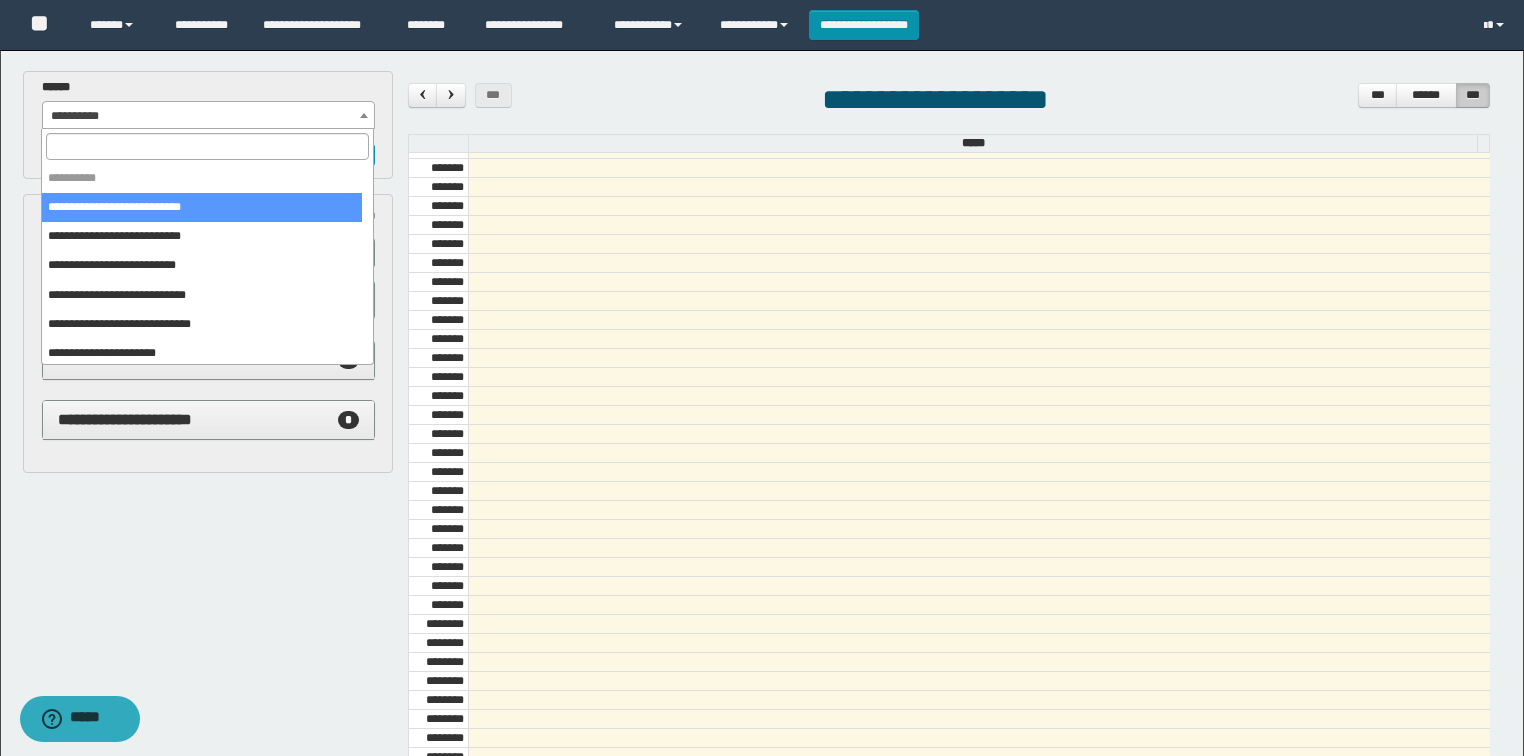 click on "**********" at bounding box center [209, 116] 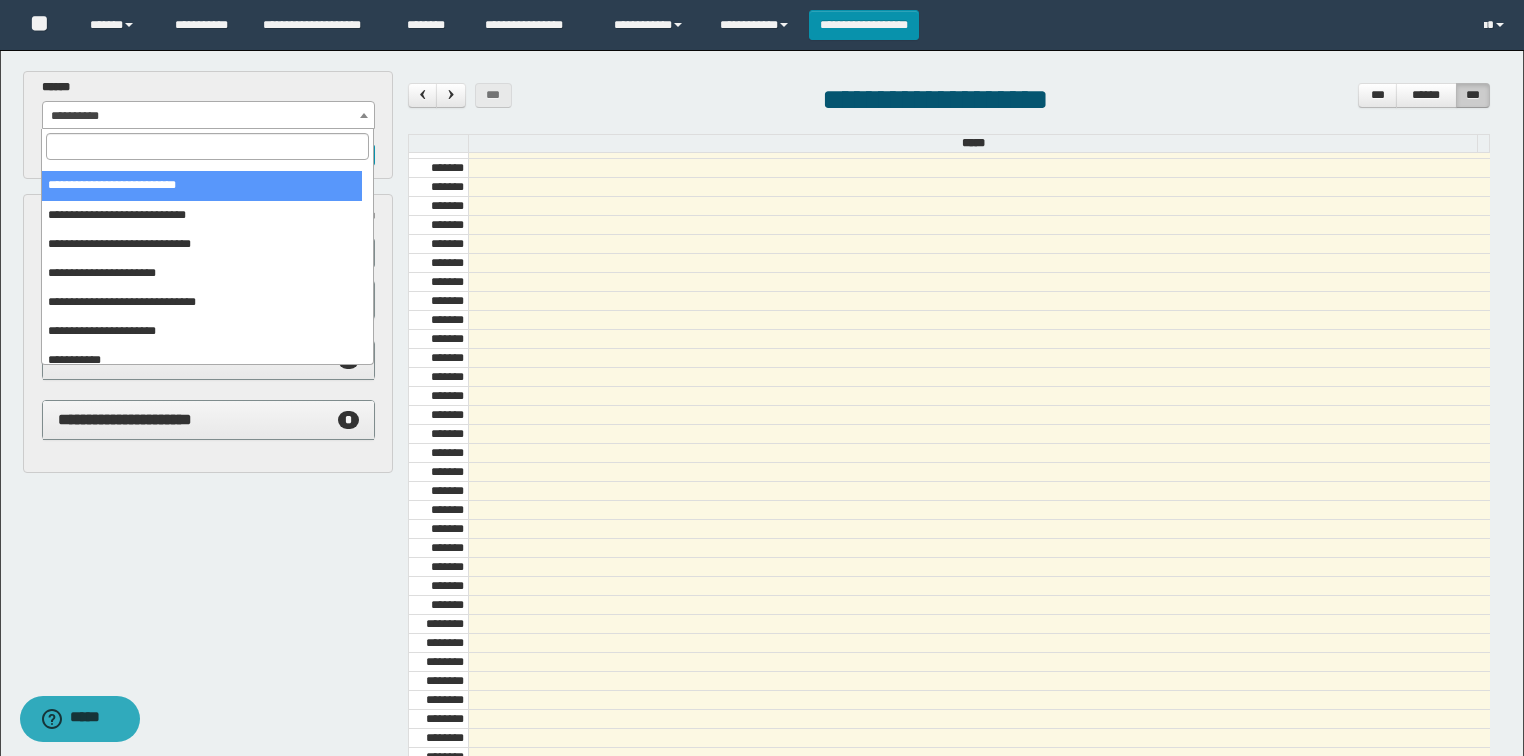 scroll, scrollTop: 0, scrollLeft: 0, axis: both 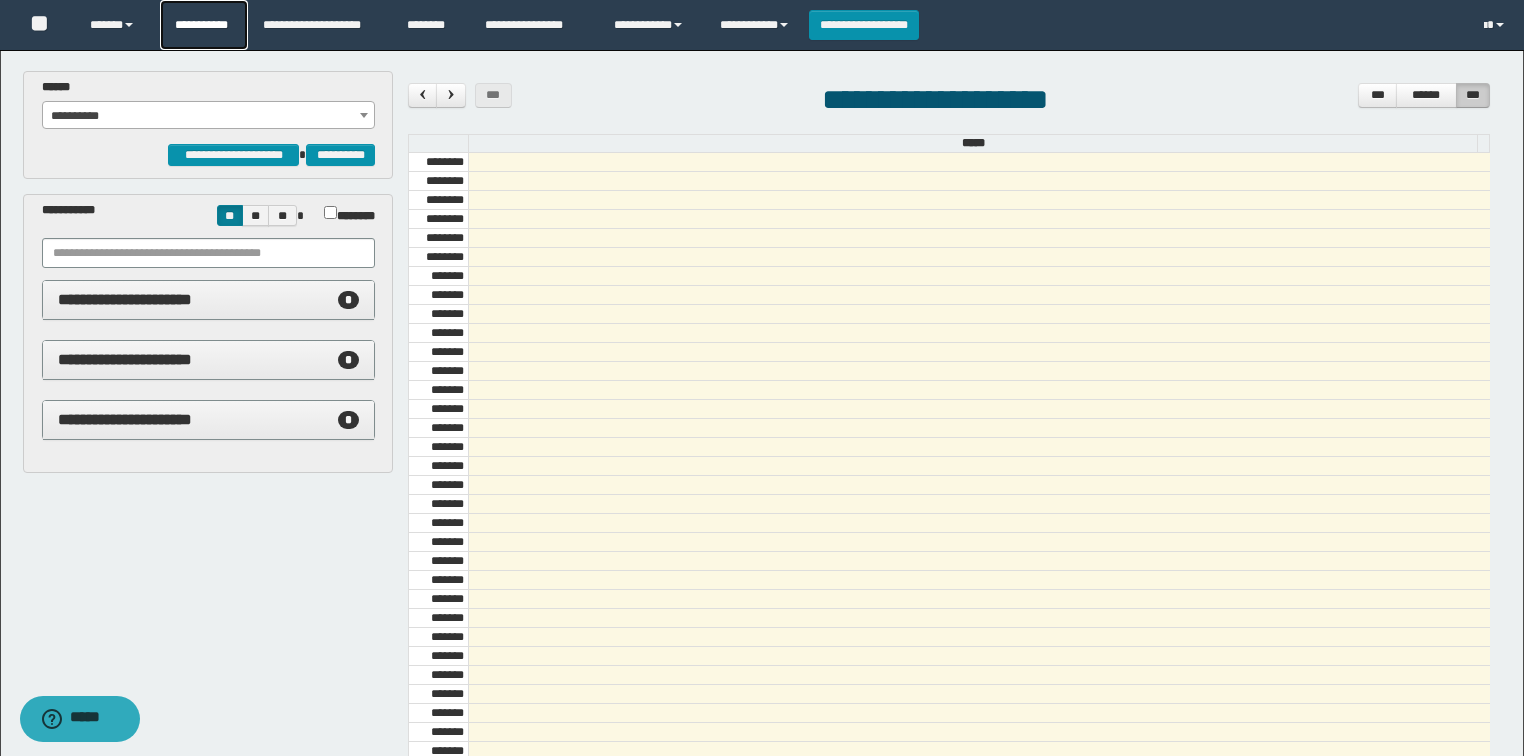 click on "**********" at bounding box center [204, 25] 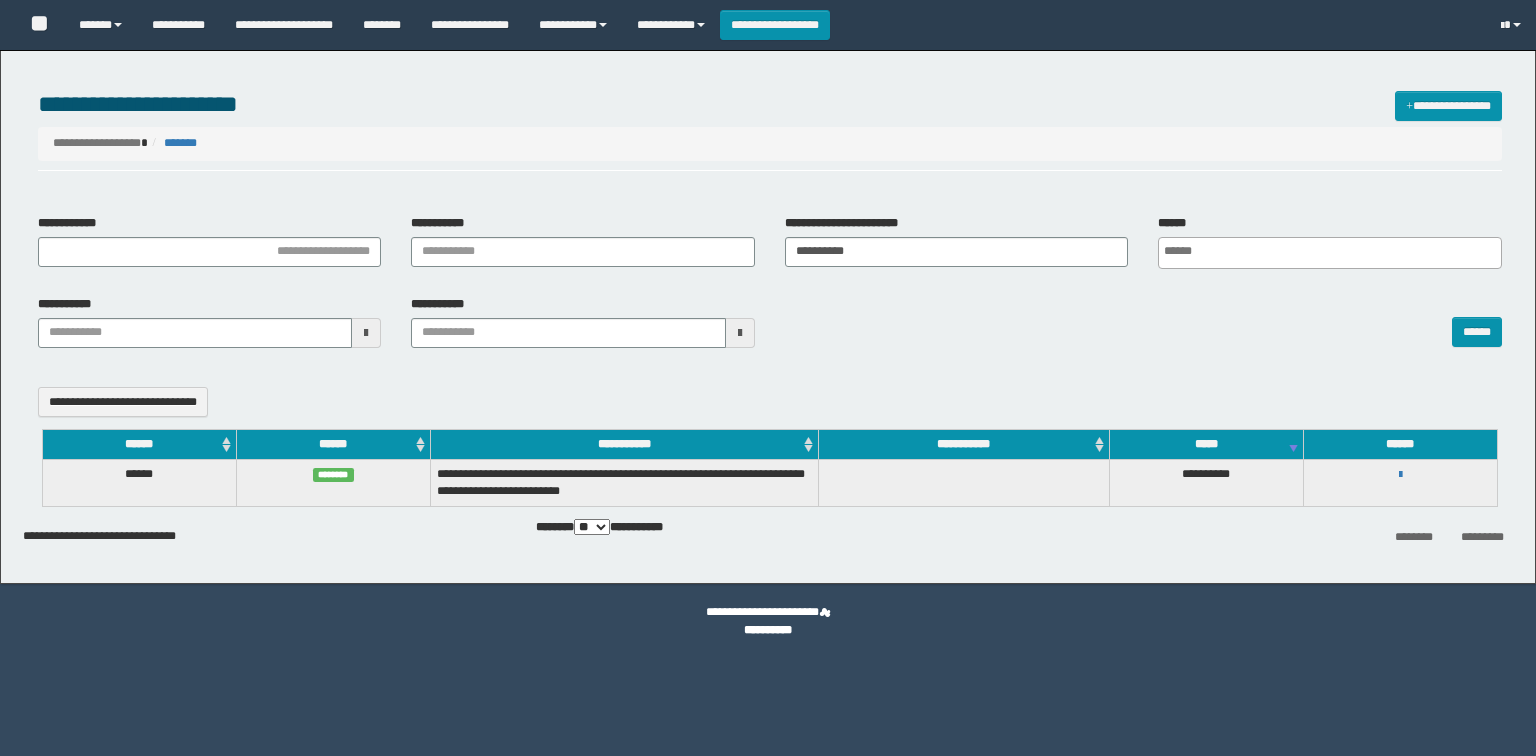select 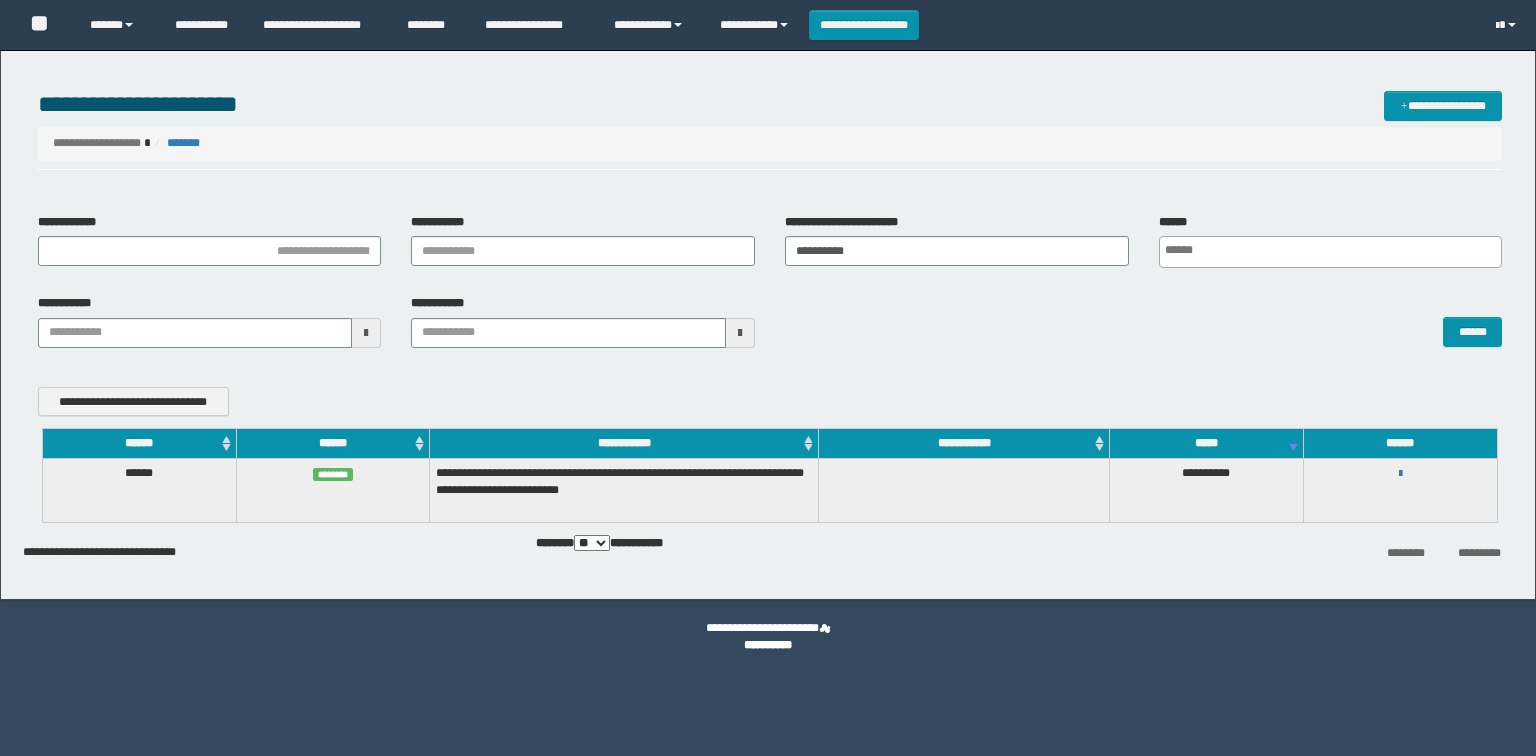 scroll, scrollTop: 0, scrollLeft: 0, axis: both 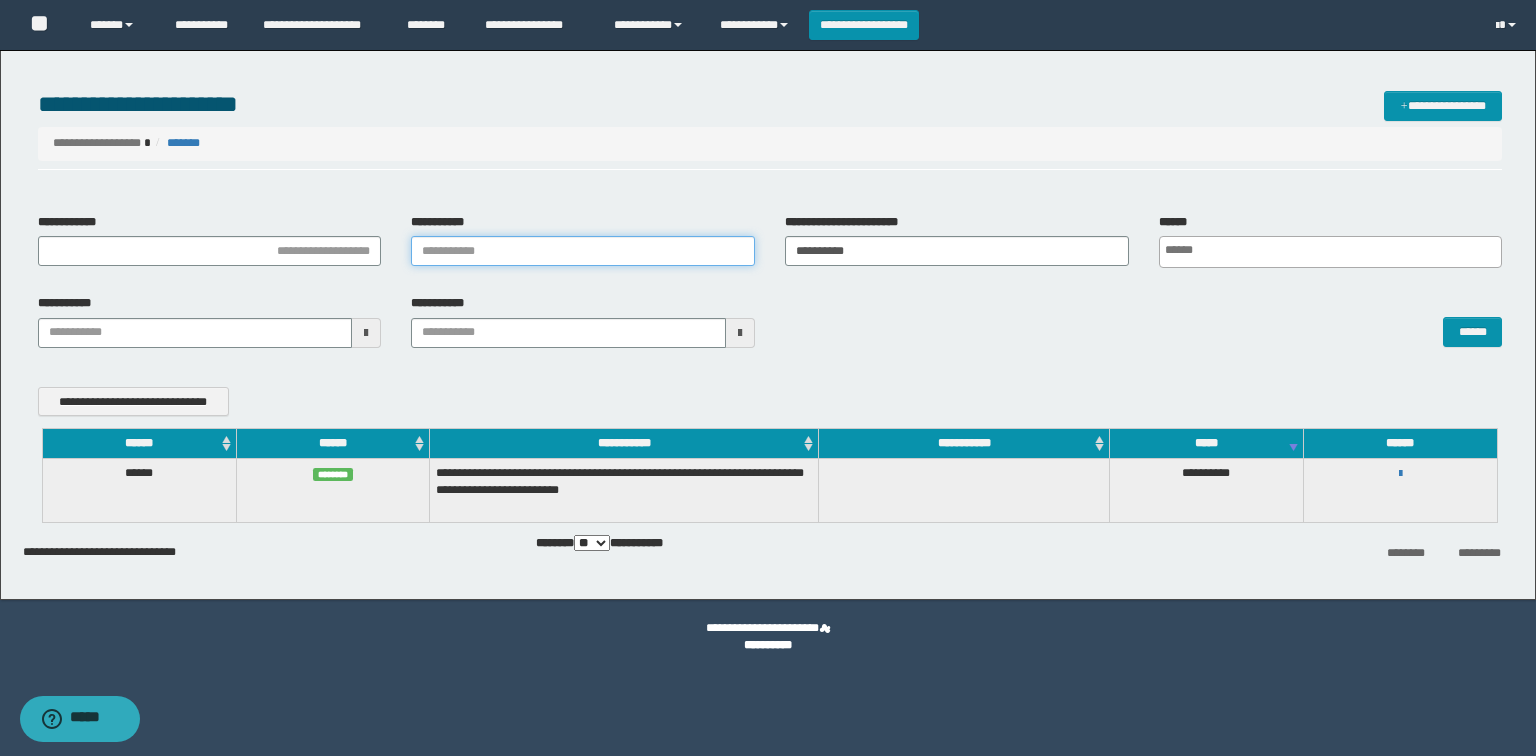 click on "**********" at bounding box center (583, 251) 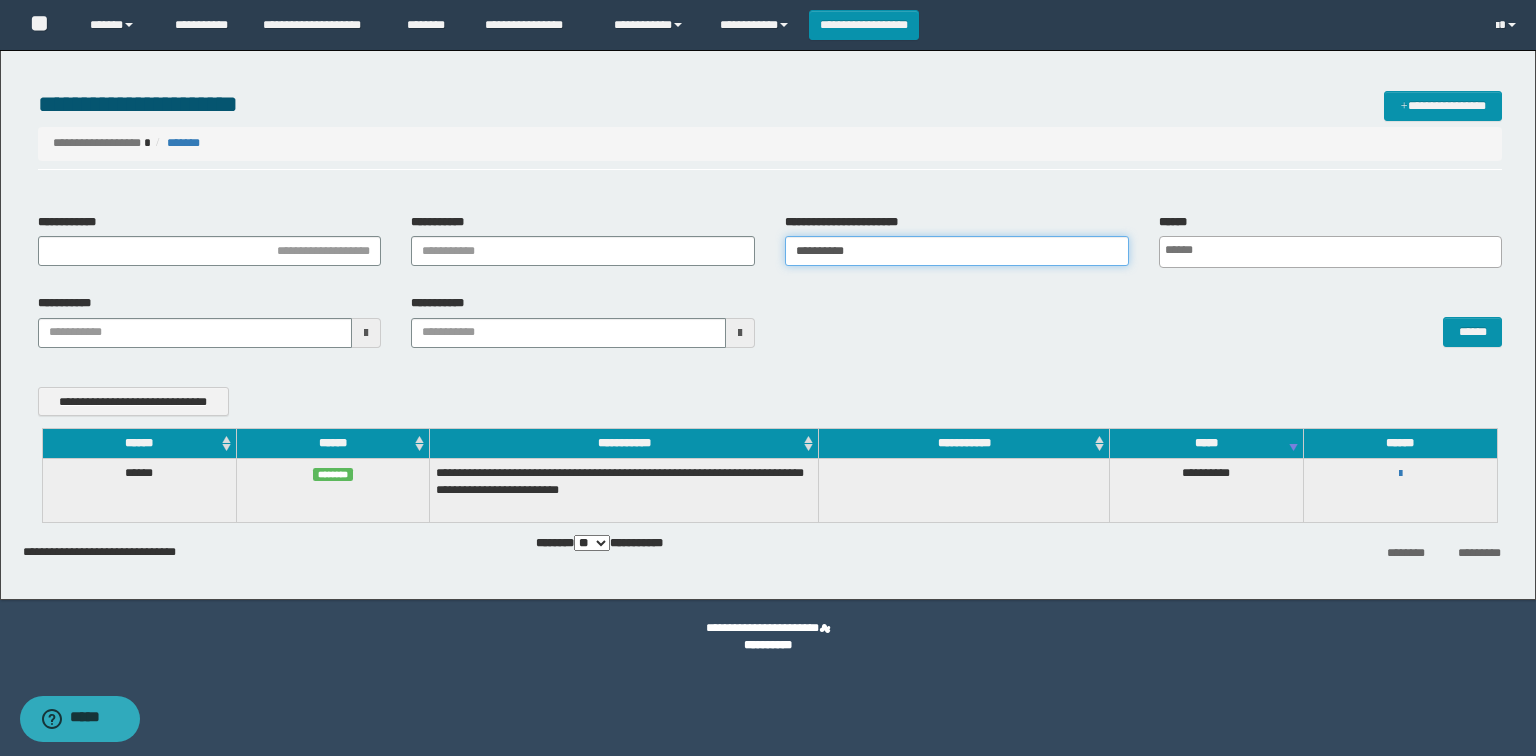 drag, startPoint x: 878, startPoint y: 250, endPoint x: 744, endPoint y: 268, distance: 135.20355 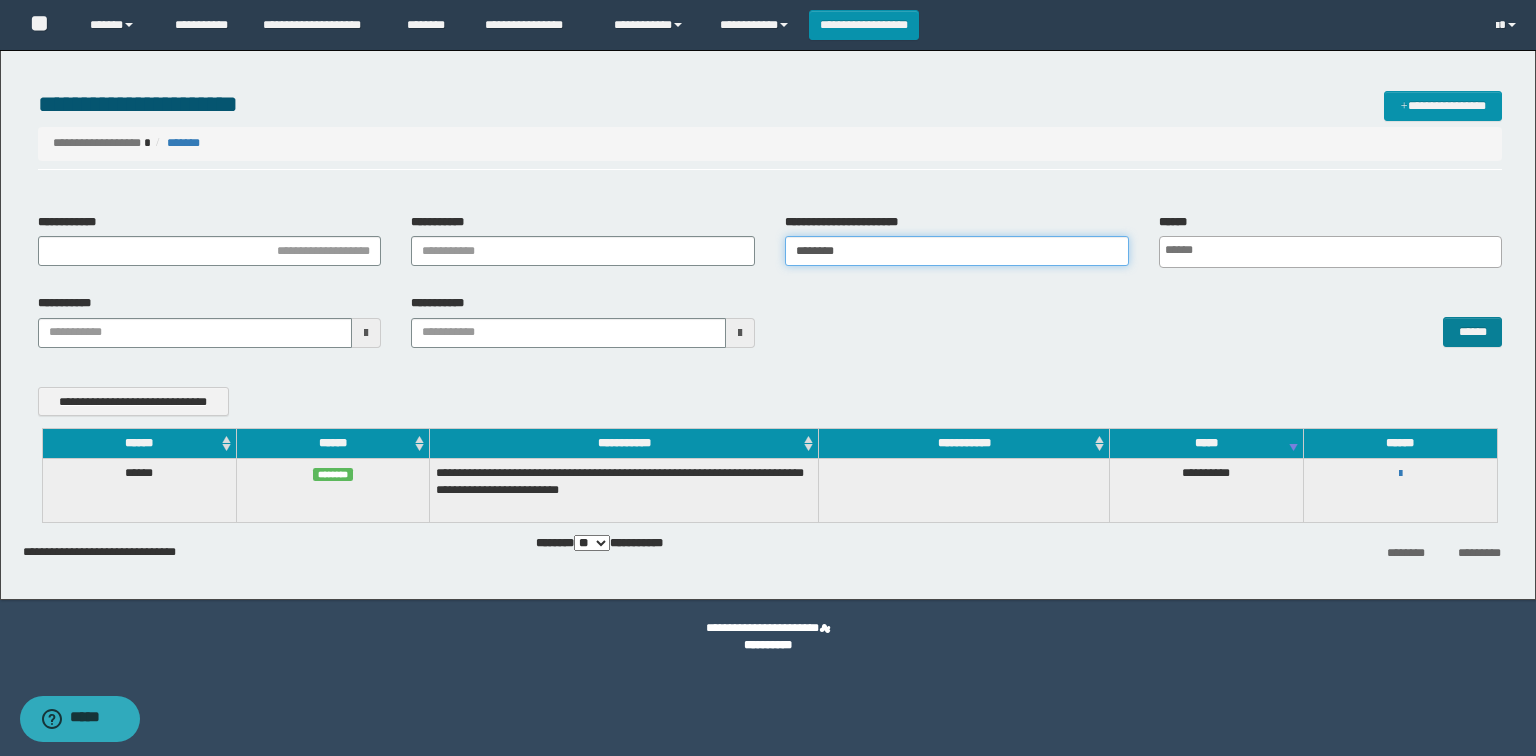 type on "********" 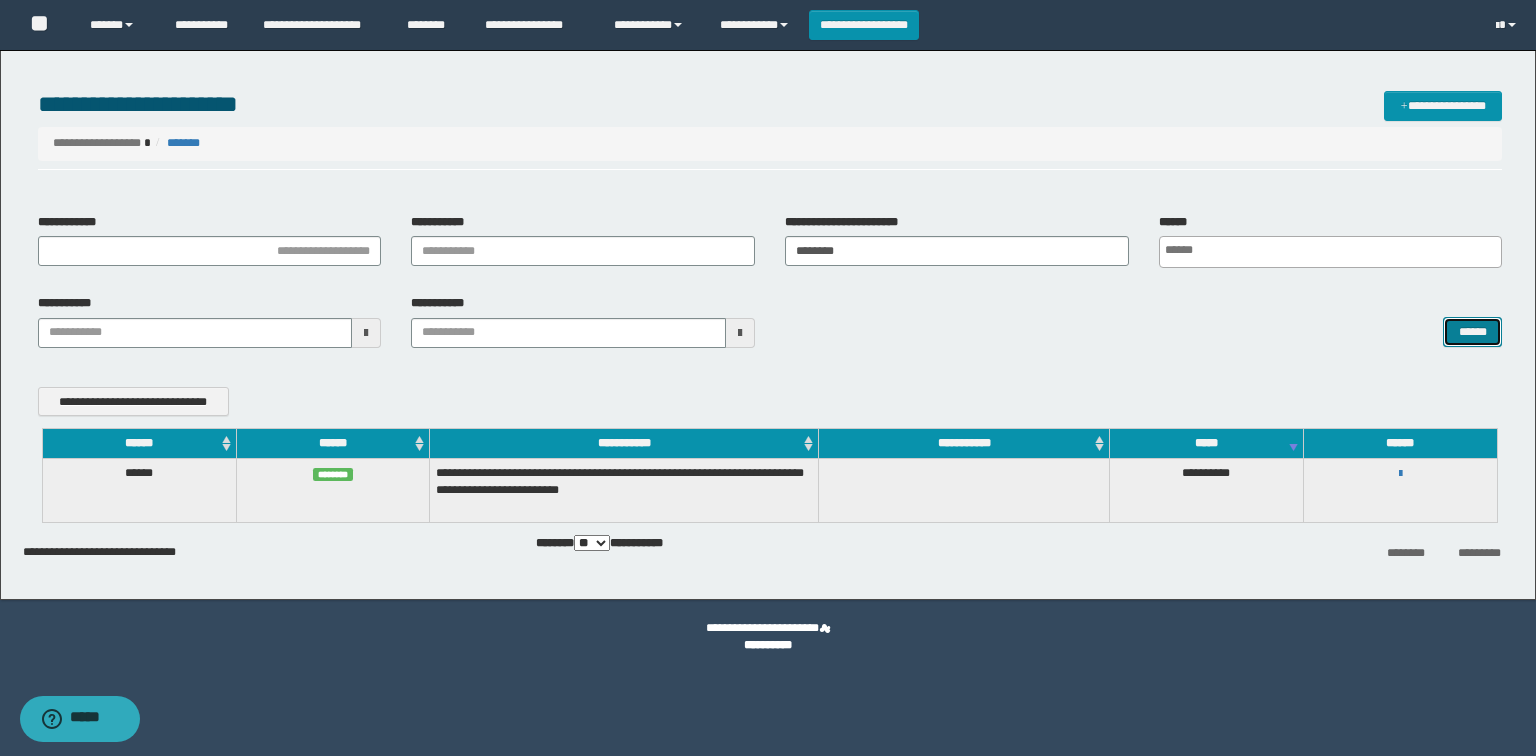 click on "******" at bounding box center (1472, 332) 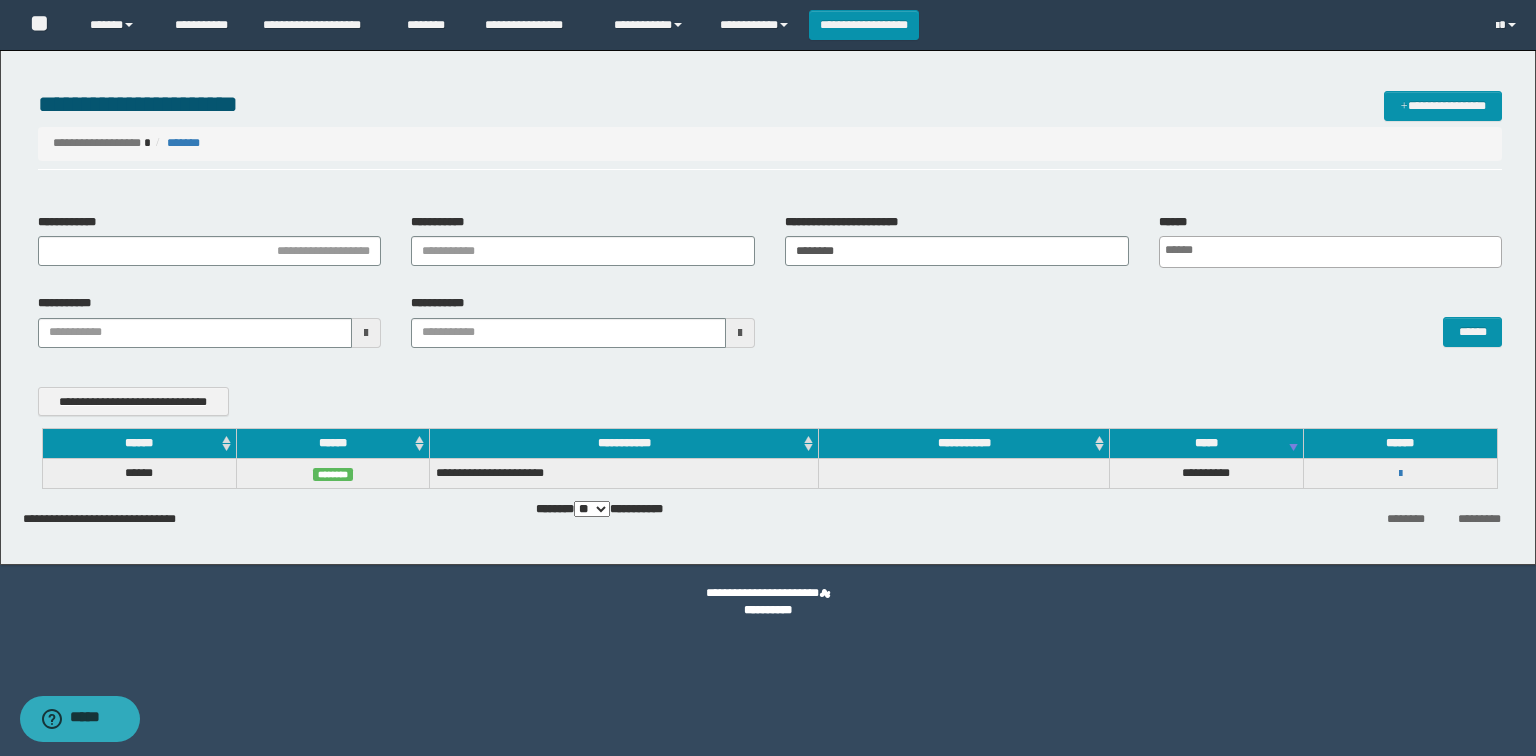 click on "**********" at bounding box center (1400, 473) 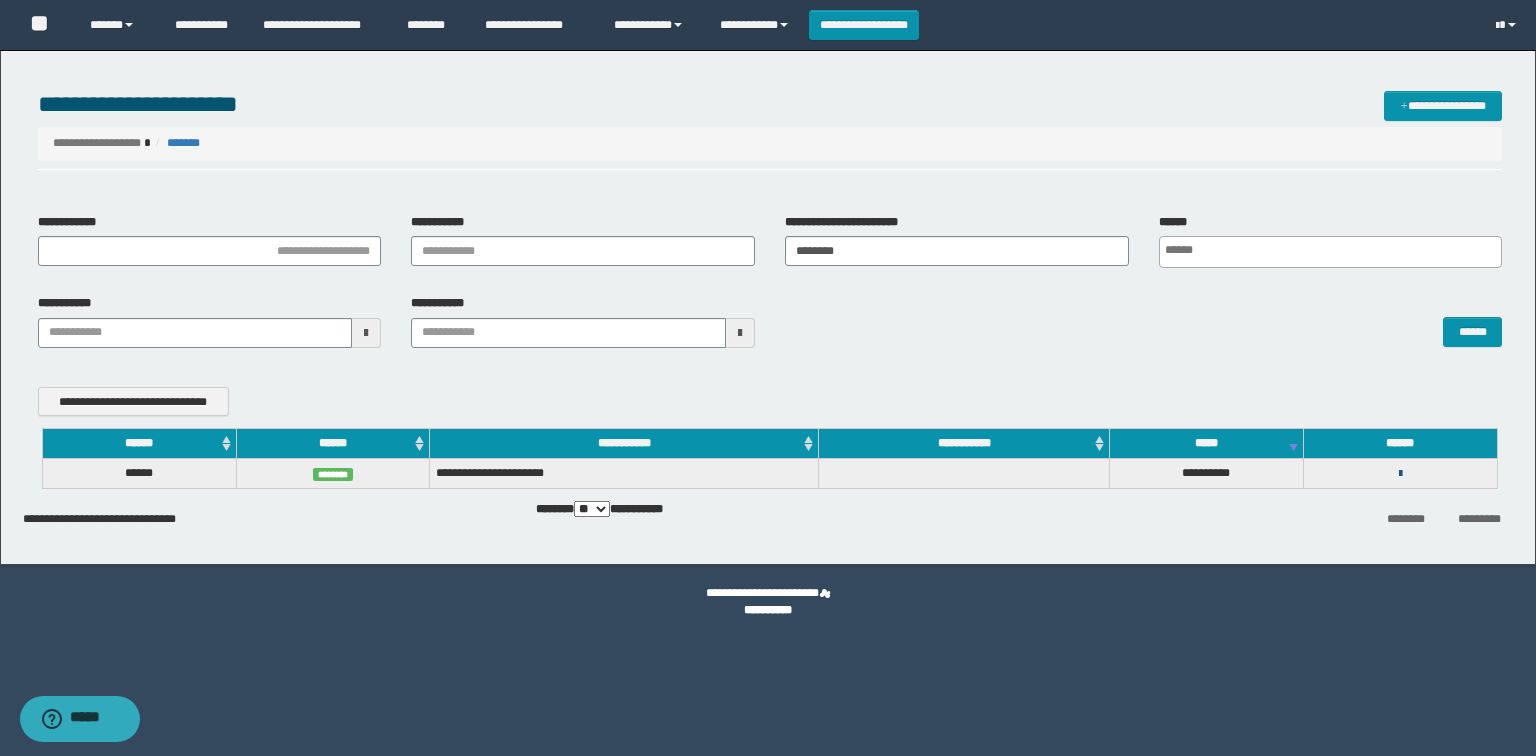 click at bounding box center [1400, 474] 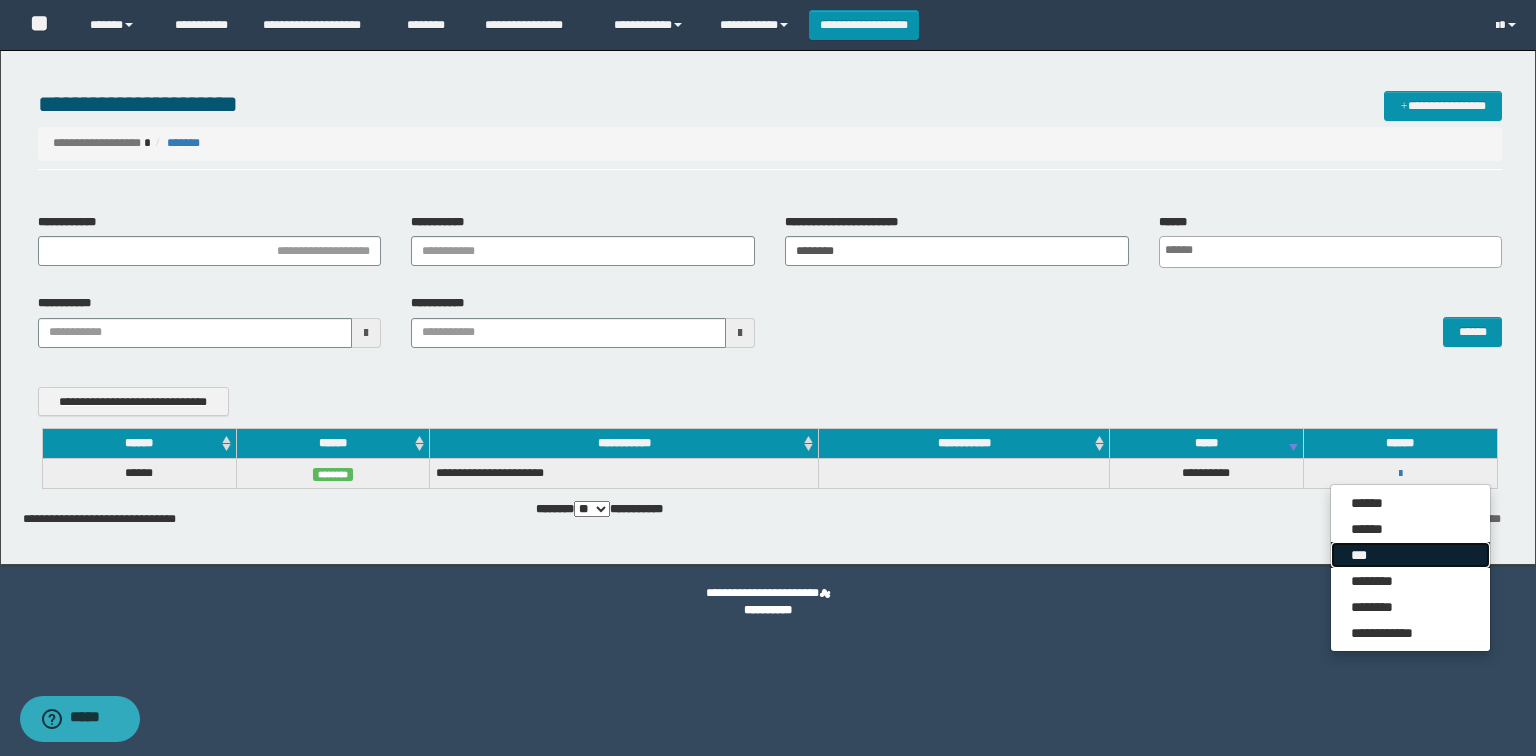 click on "***" at bounding box center [1410, 555] 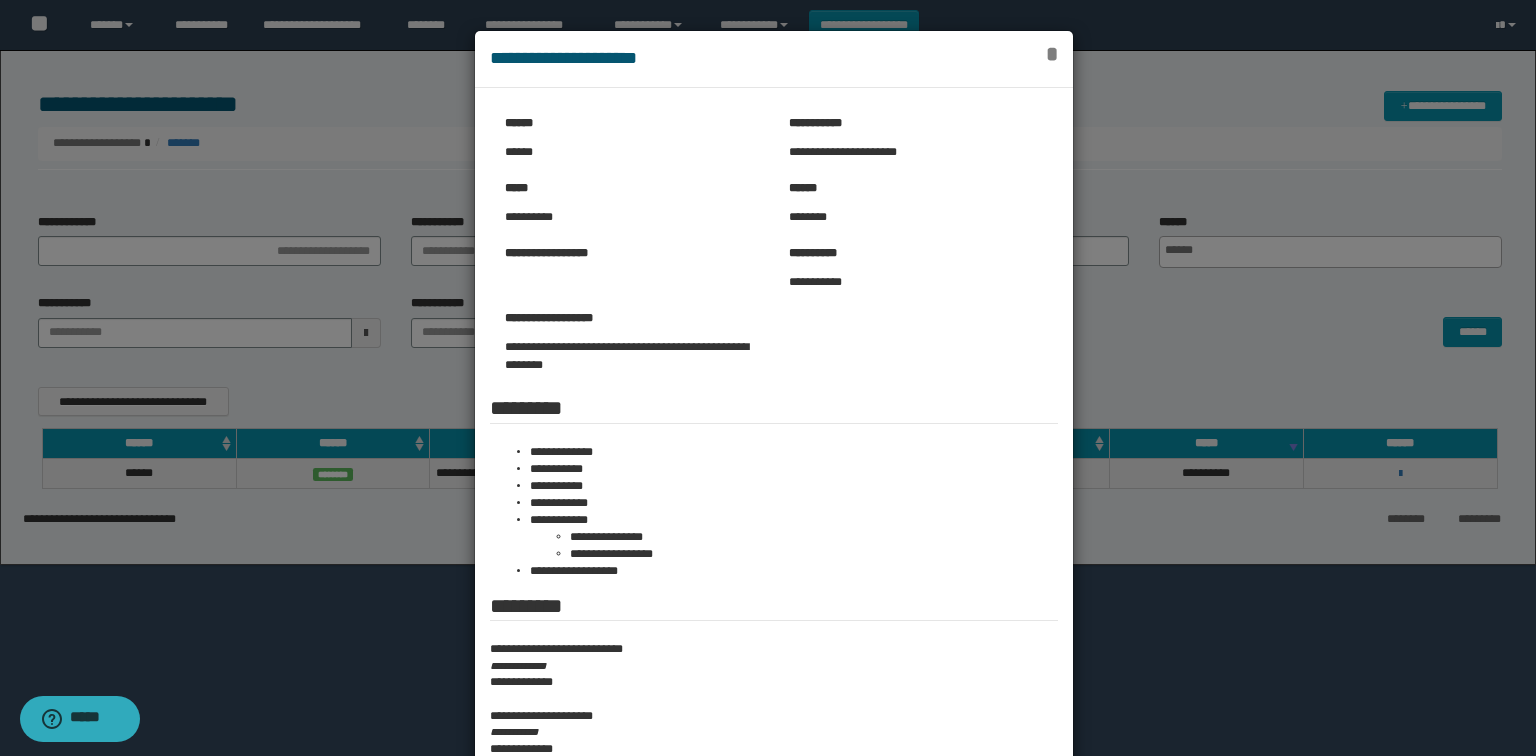 click on "*" at bounding box center [1052, 54] 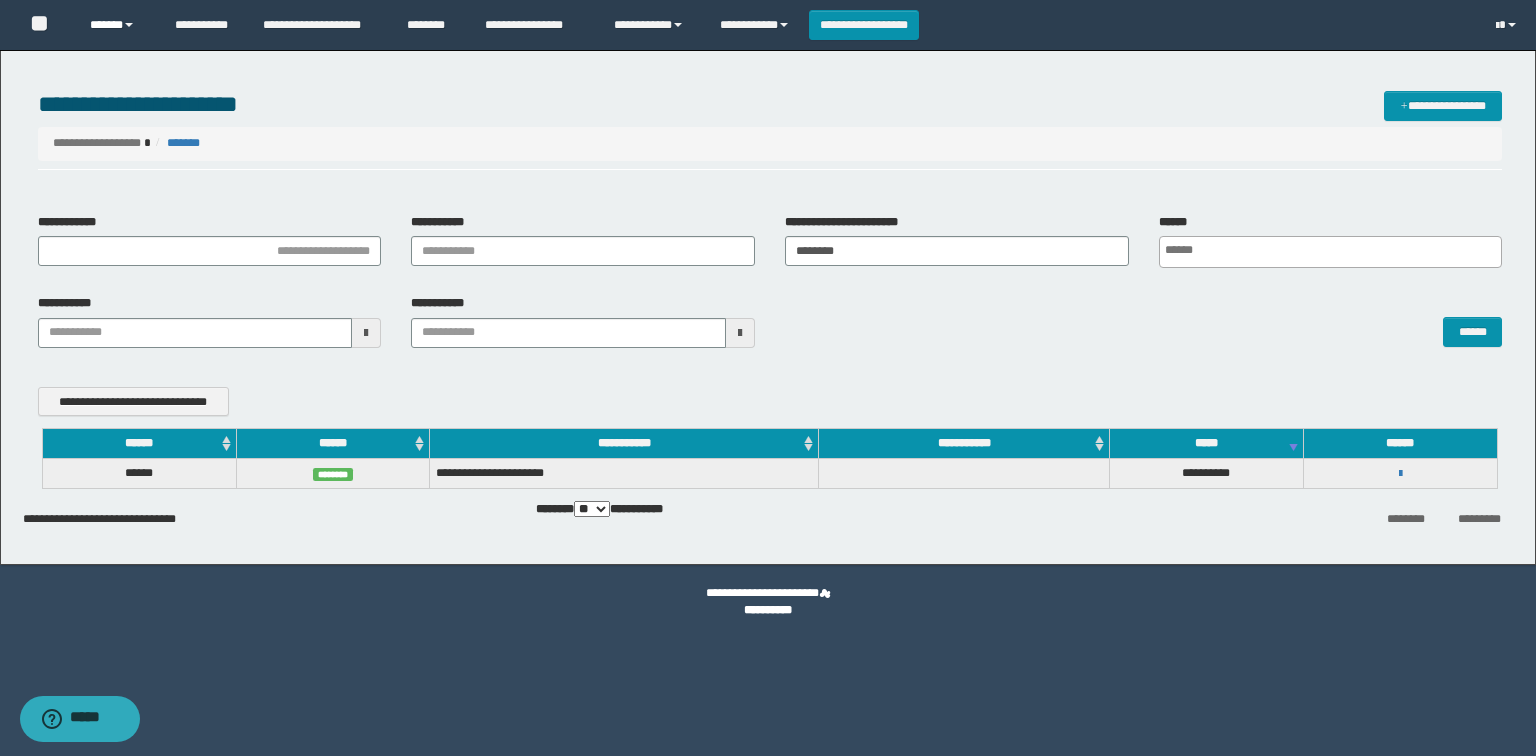 click on "******" at bounding box center (117, 25) 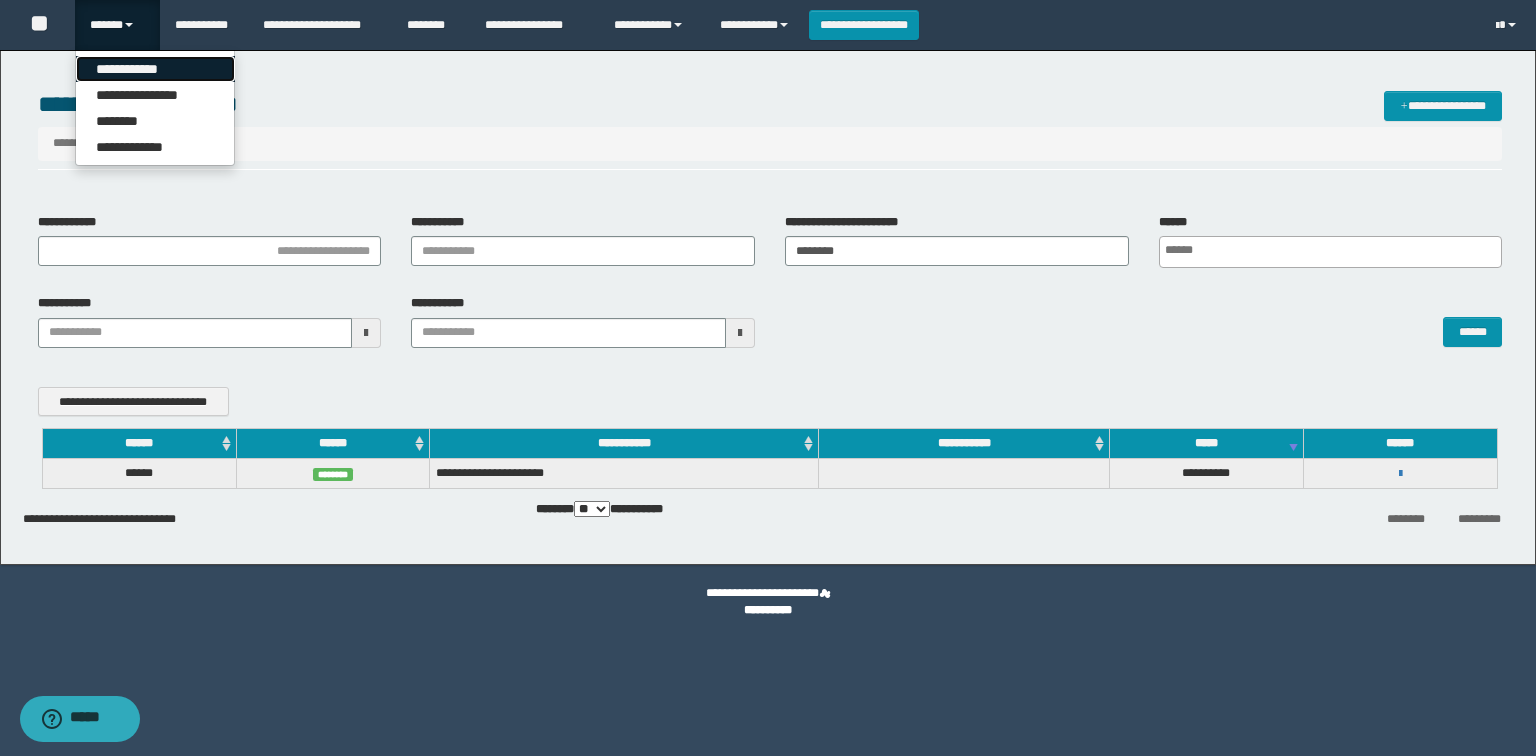 click on "**********" at bounding box center [155, 69] 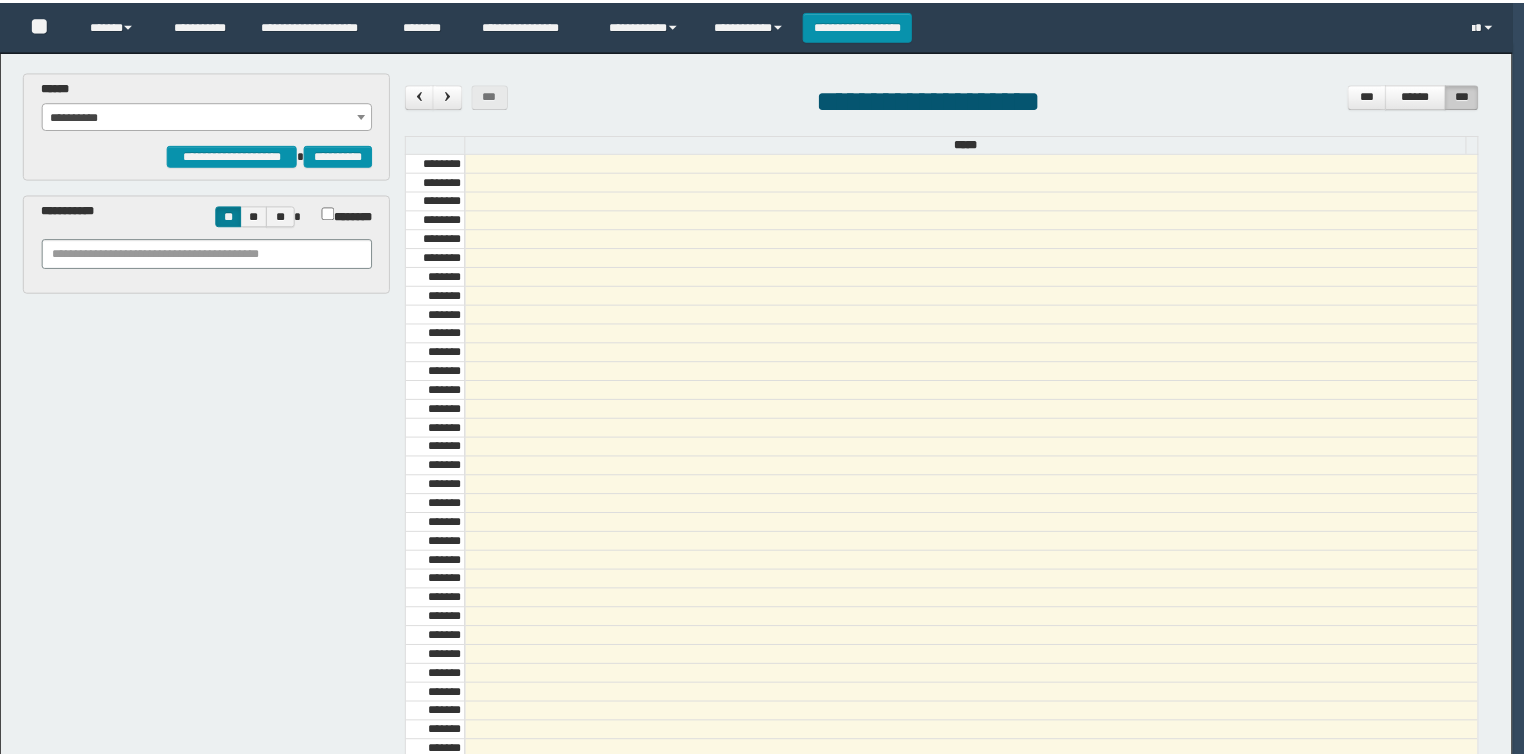 scroll, scrollTop: 0, scrollLeft: 0, axis: both 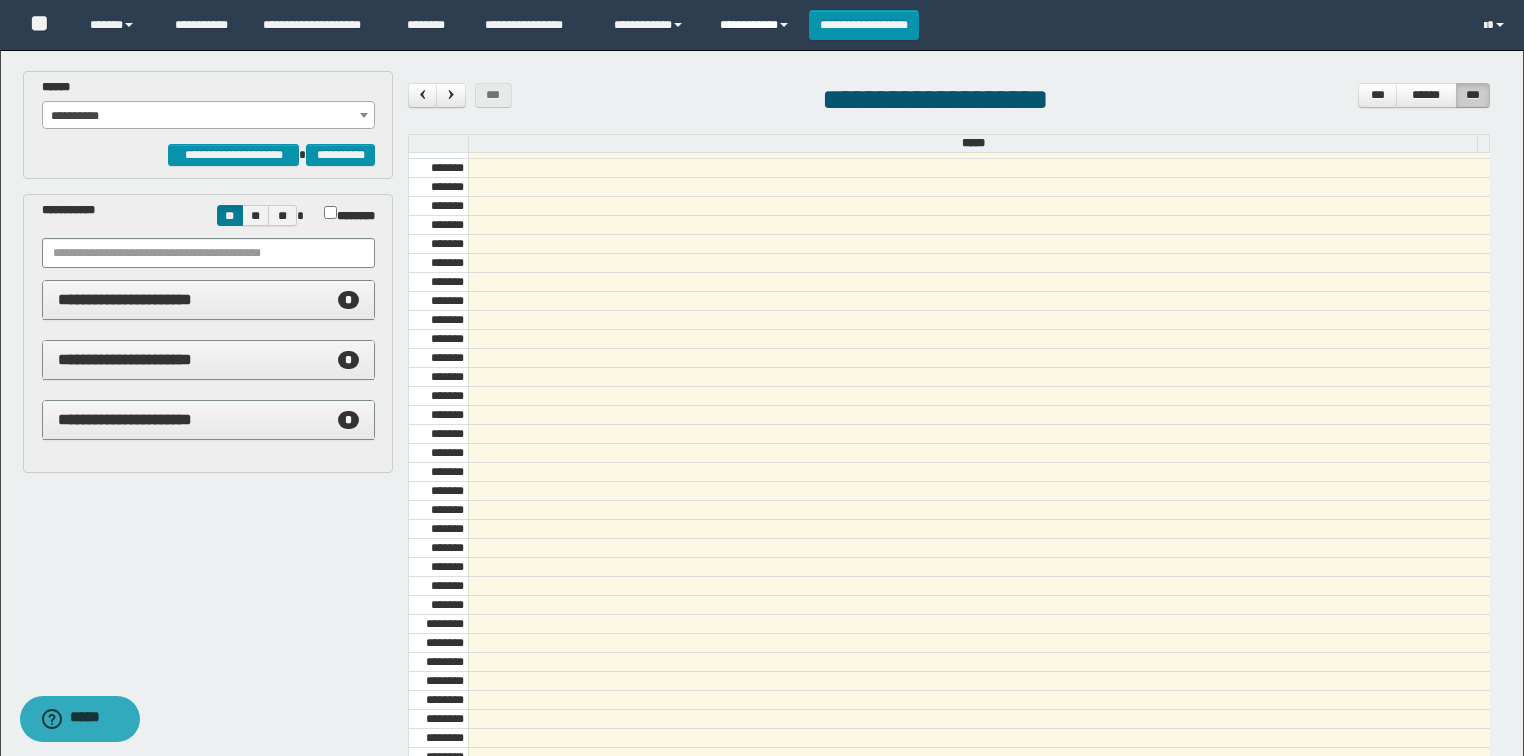 click on "**********" at bounding box center (757, 25) 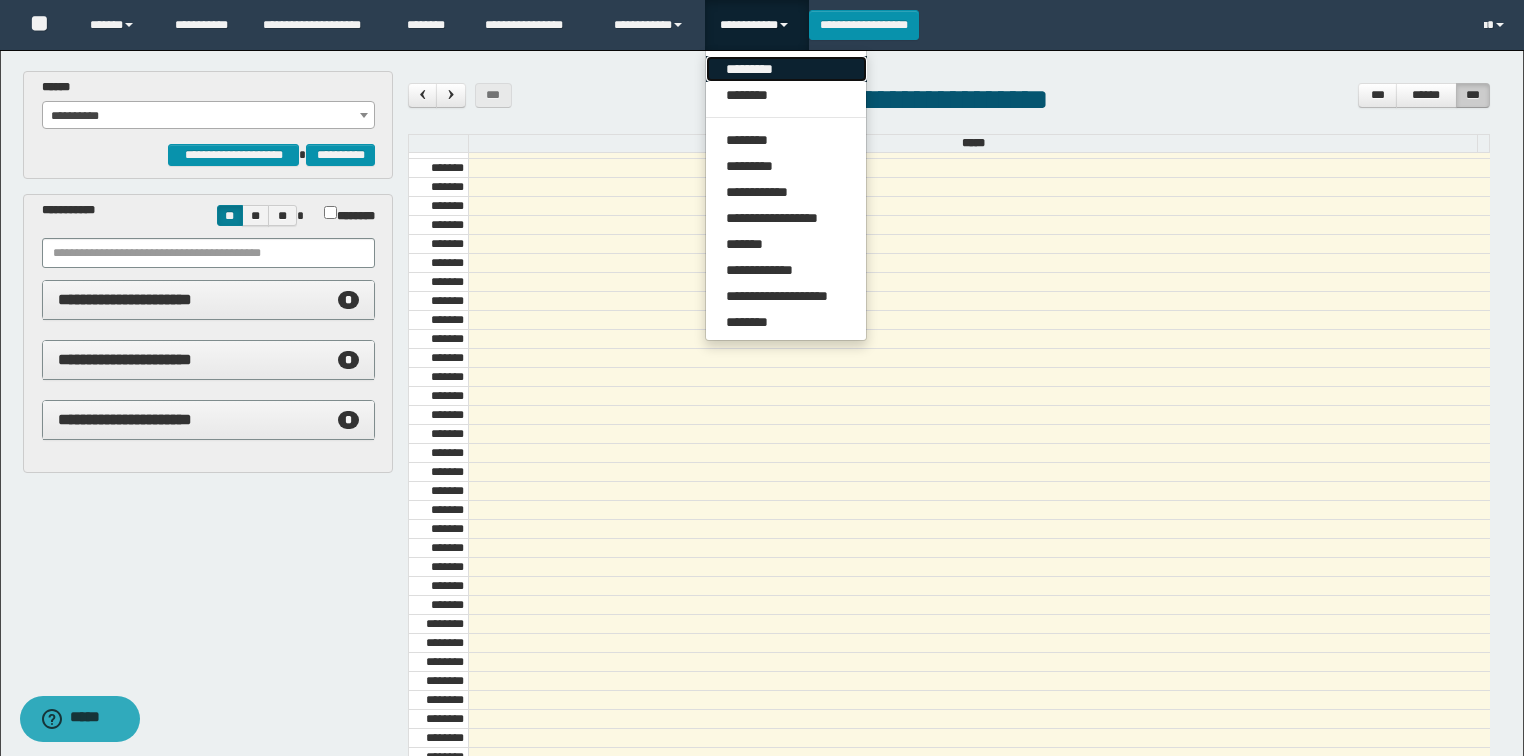 click on "*********" at bounding box center [786, 69] 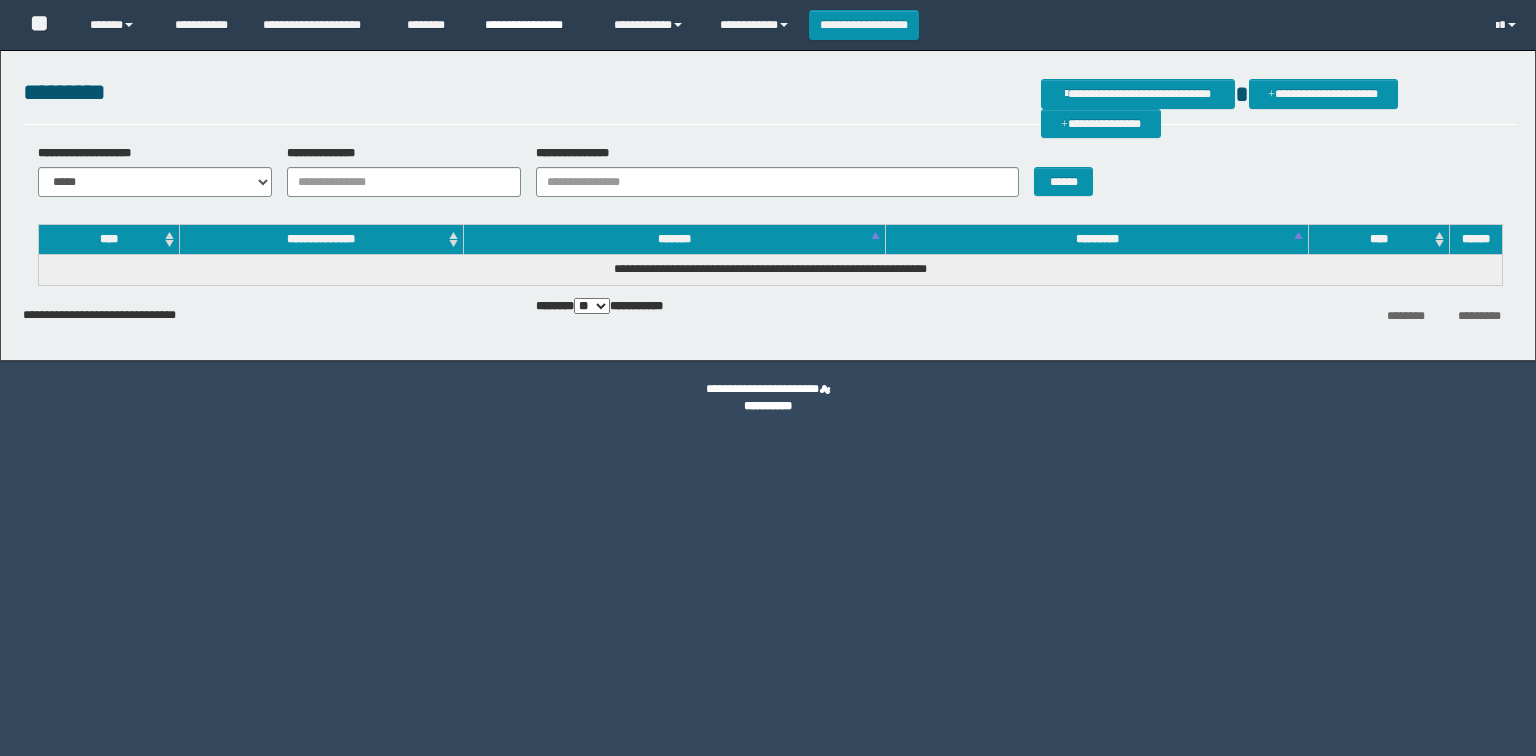 scroll, scrollTop: 0, scrollLeft: 0, axis: both 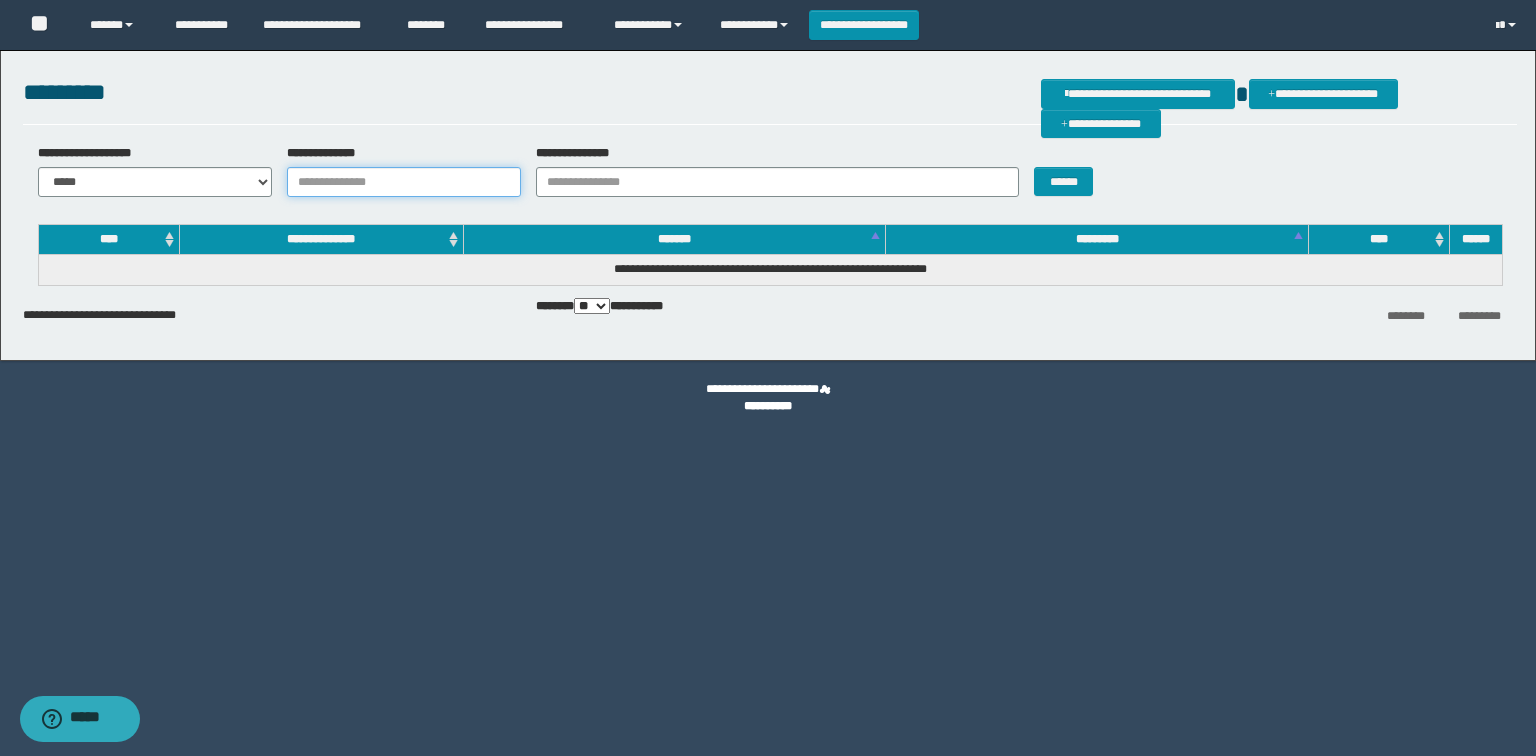 click on "**********" at bounding box center (404, 182) 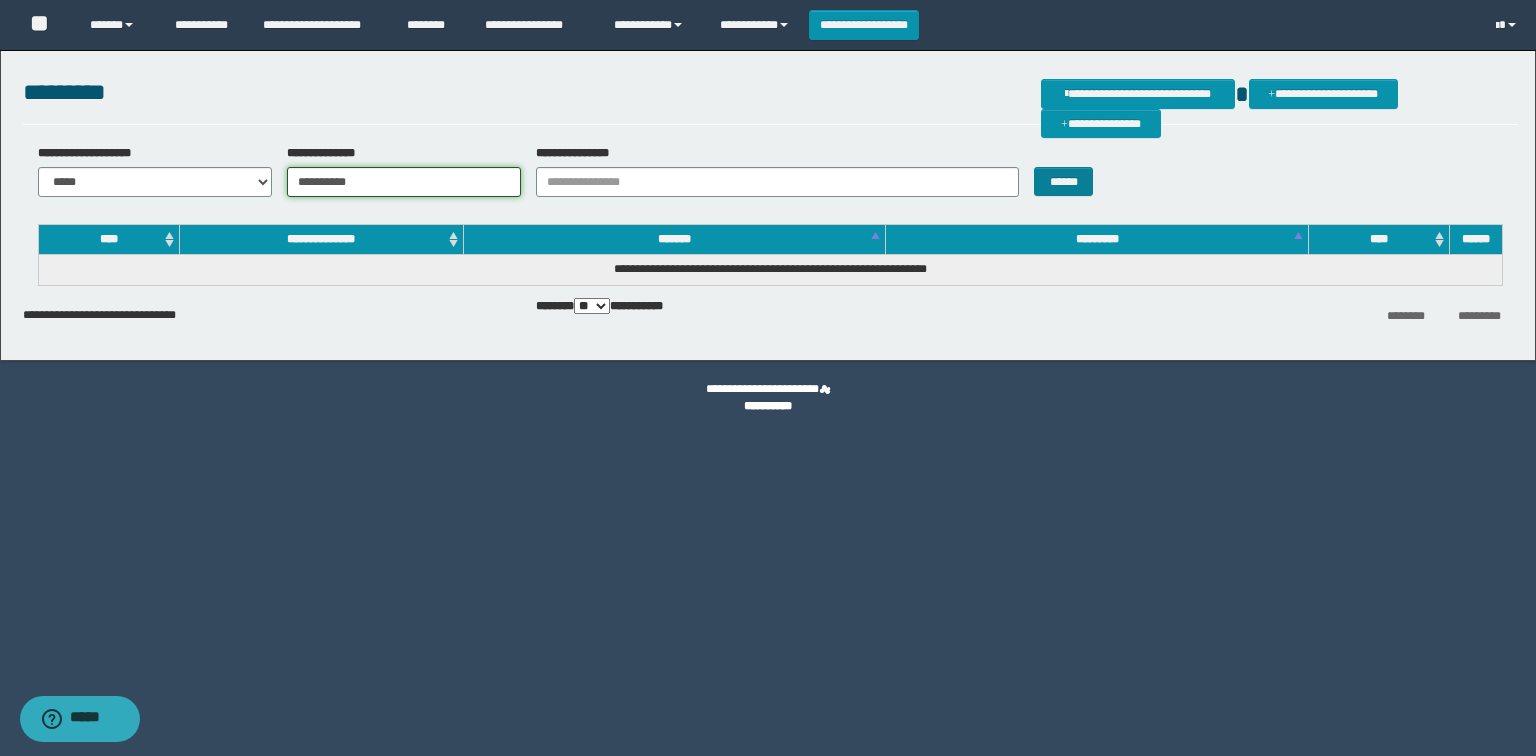 type on "**********" 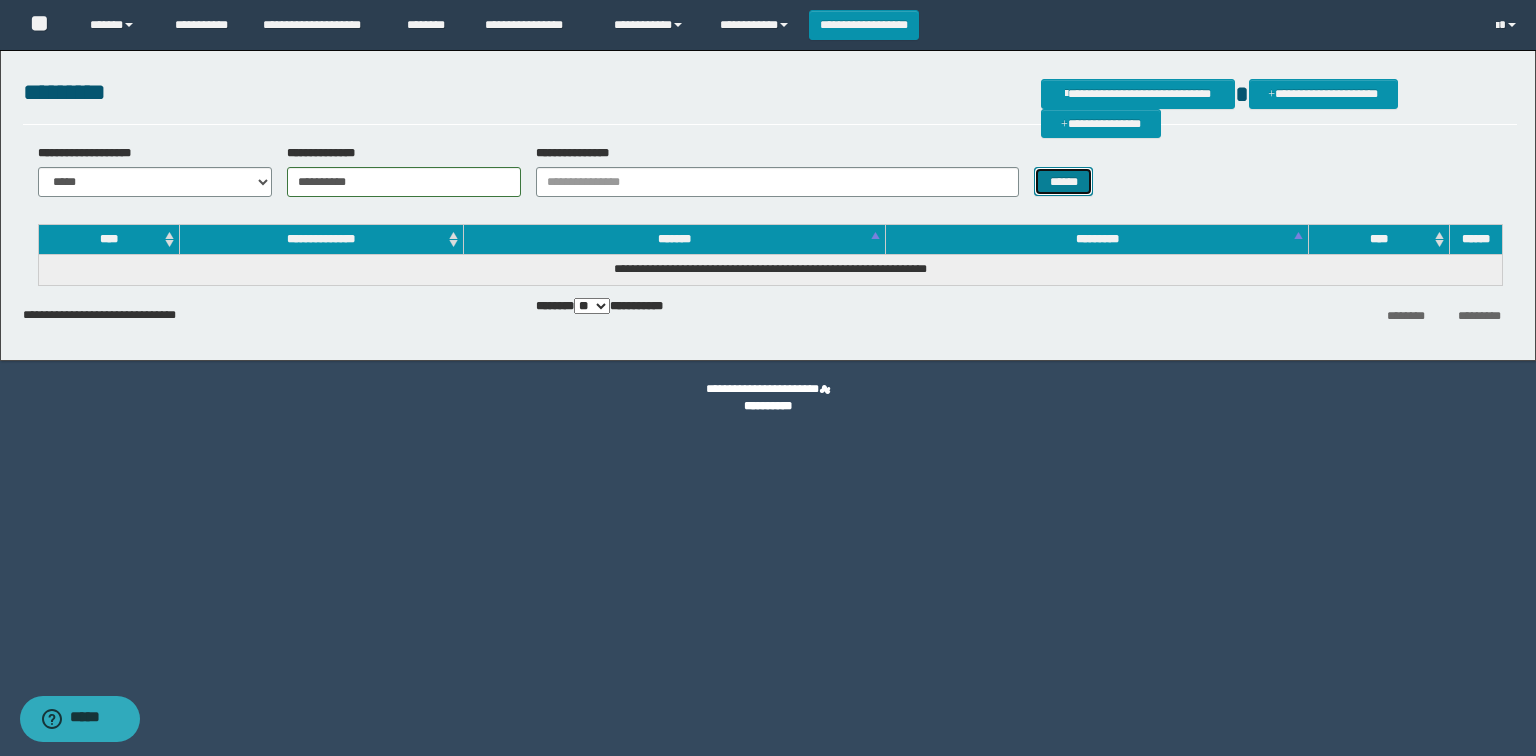 click on "******" at bounding box center (1063, 182) 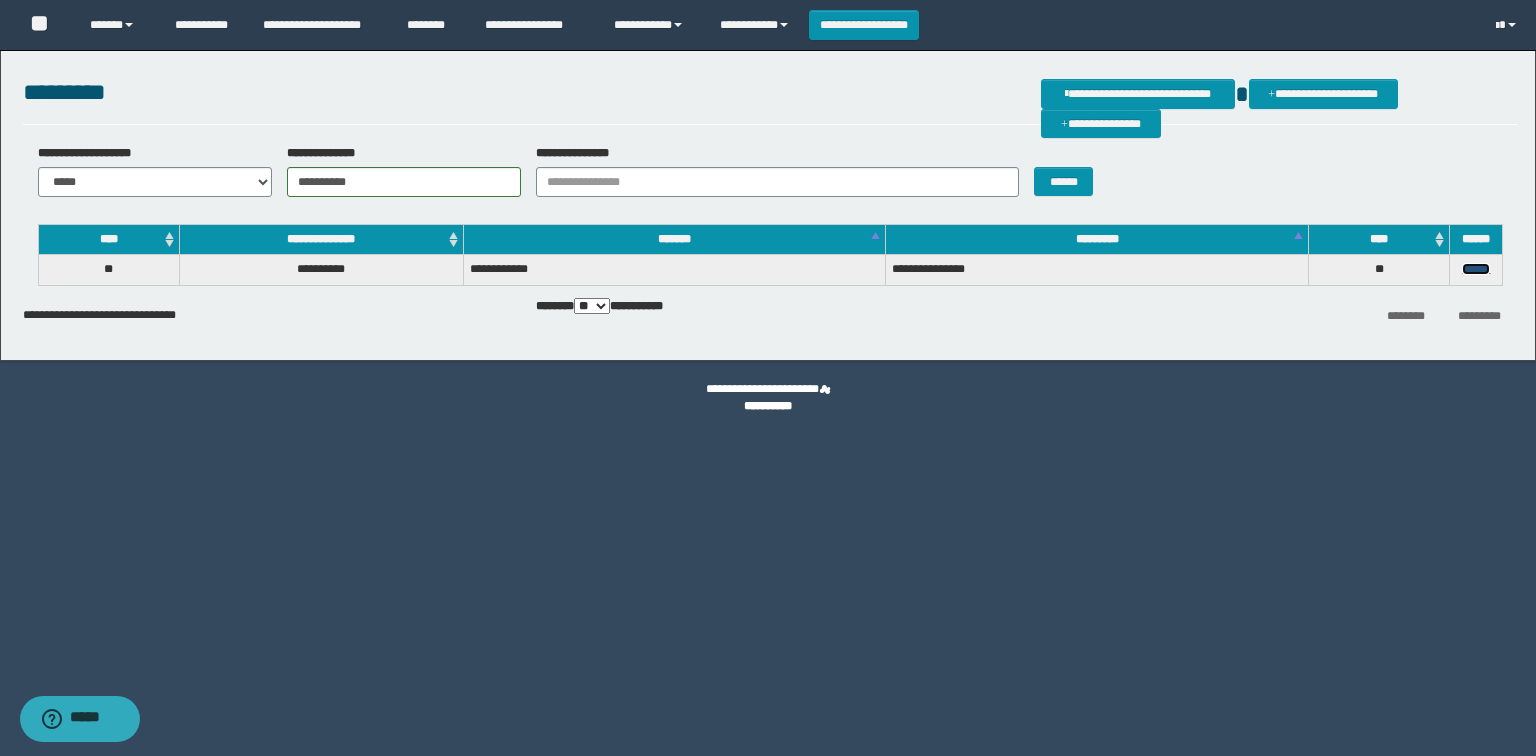 click on "******" at bounding box center [1476, 269] 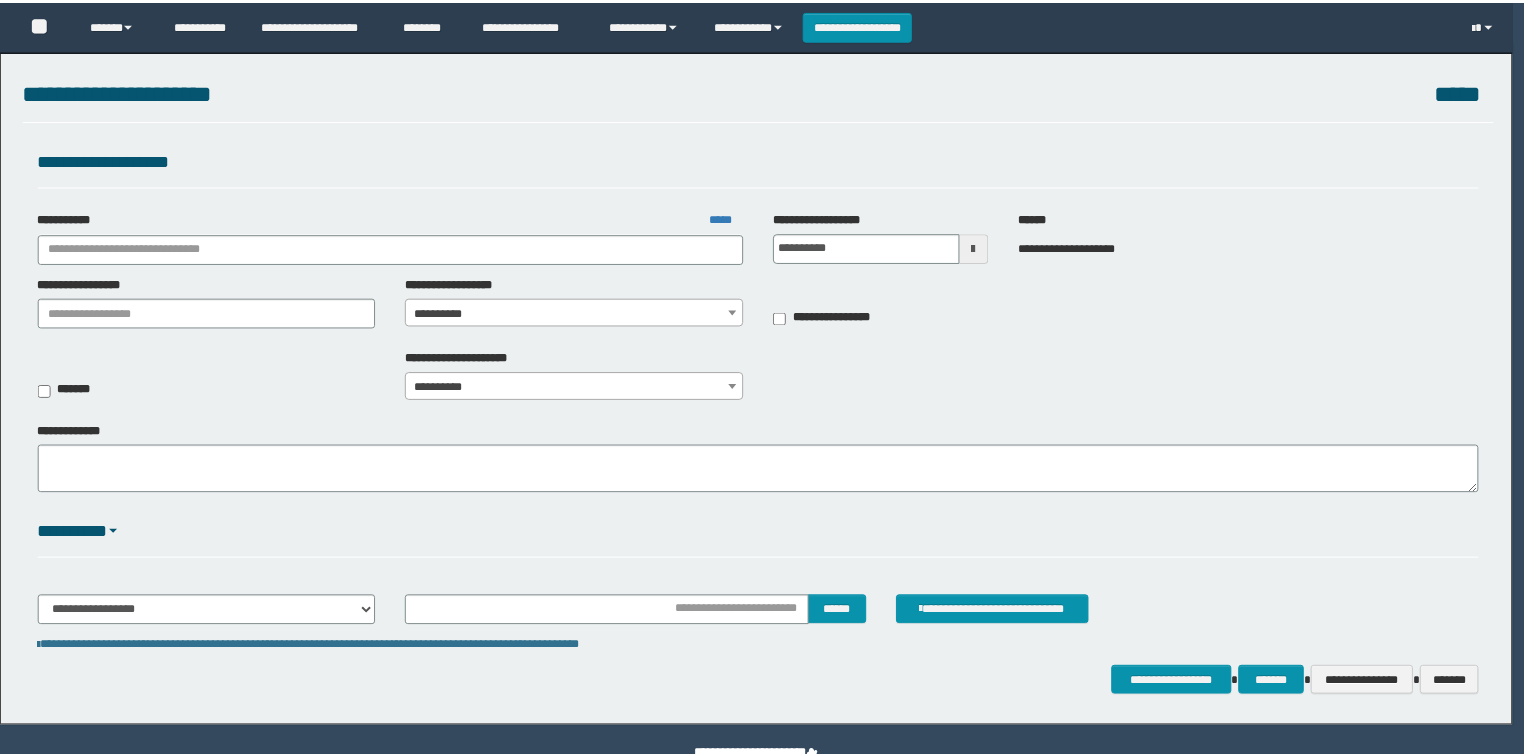 scroll, scrollTop: 0, scrollLeft: 0, axis: both 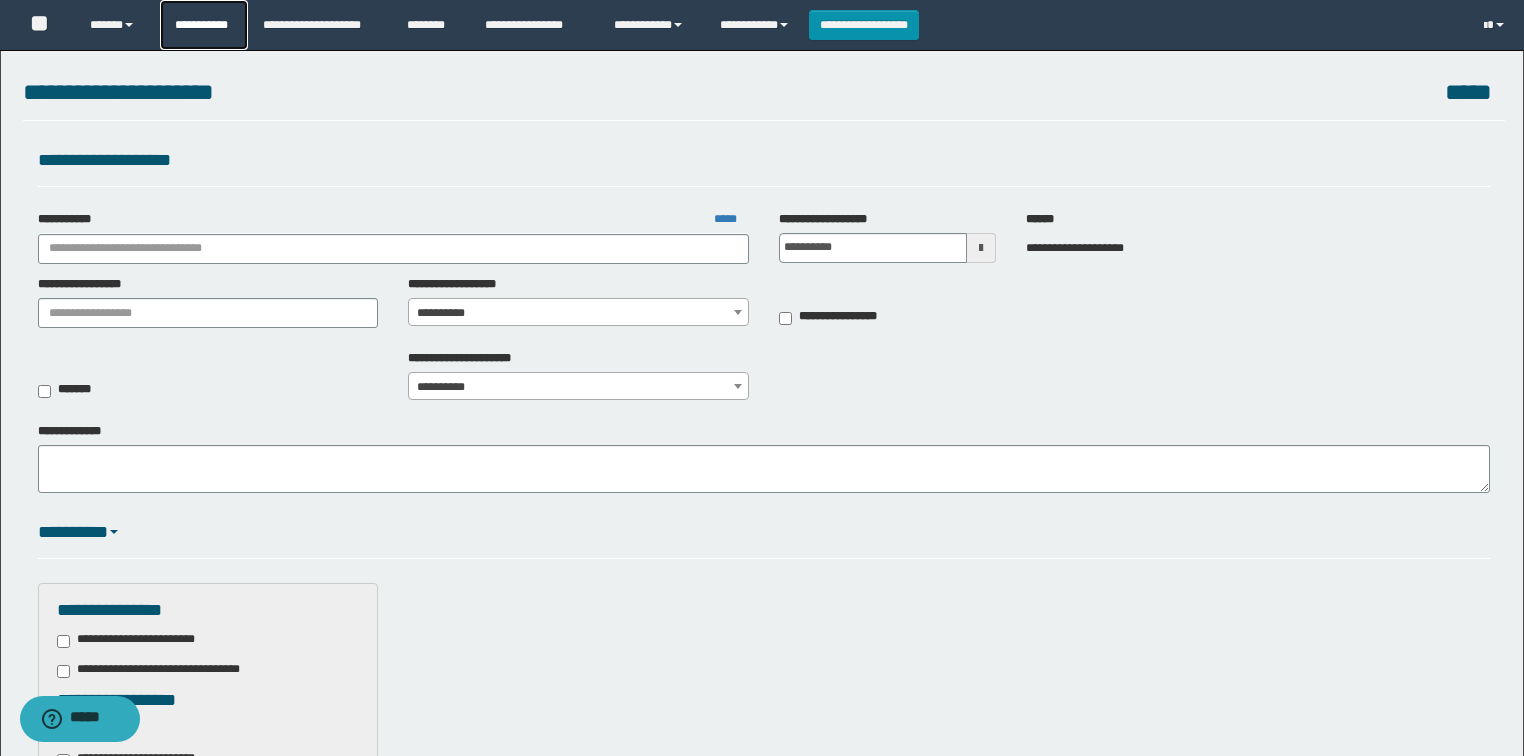 click on "**********" at bounding box center (204, 25) 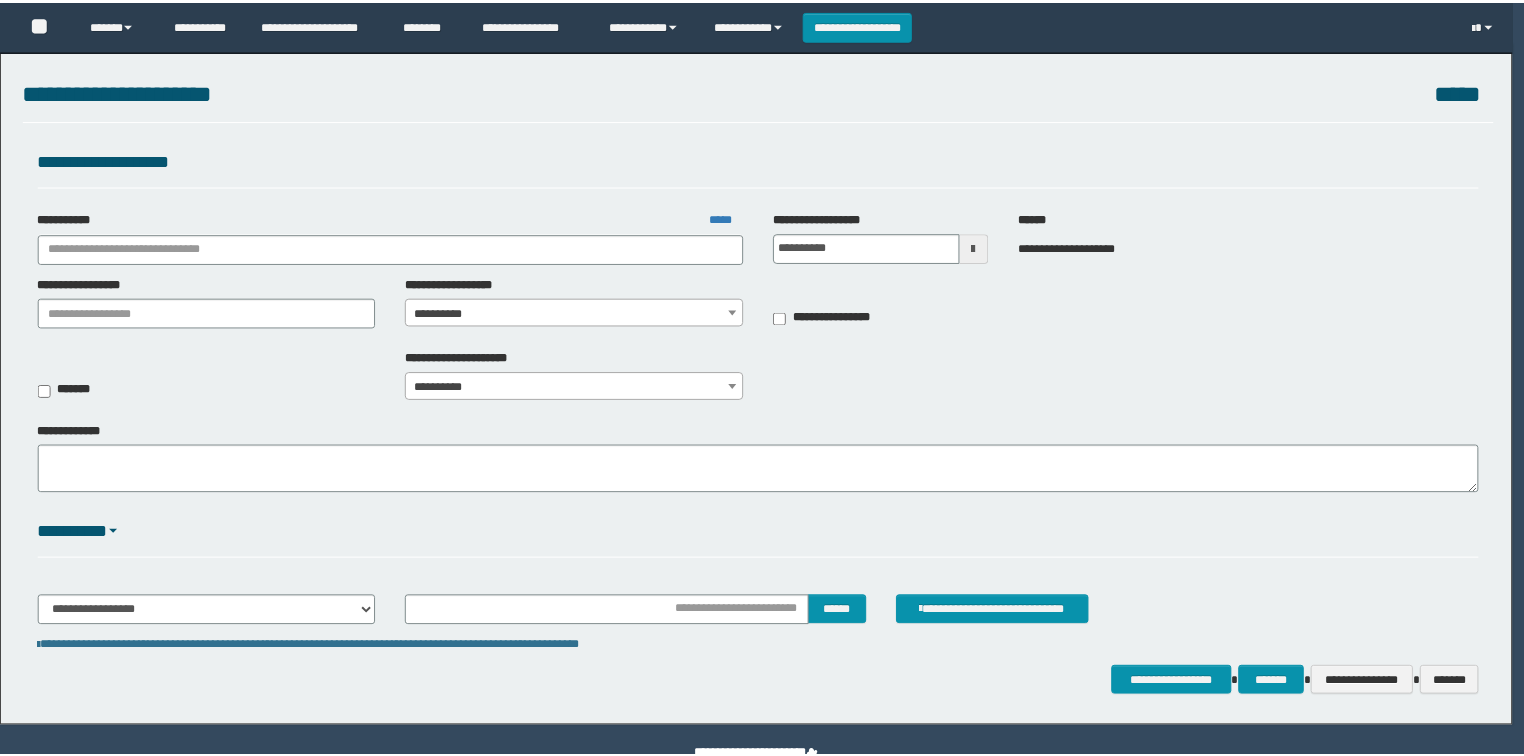 scroll, scrollTop: 0, scrollLeft: 0, axis: both 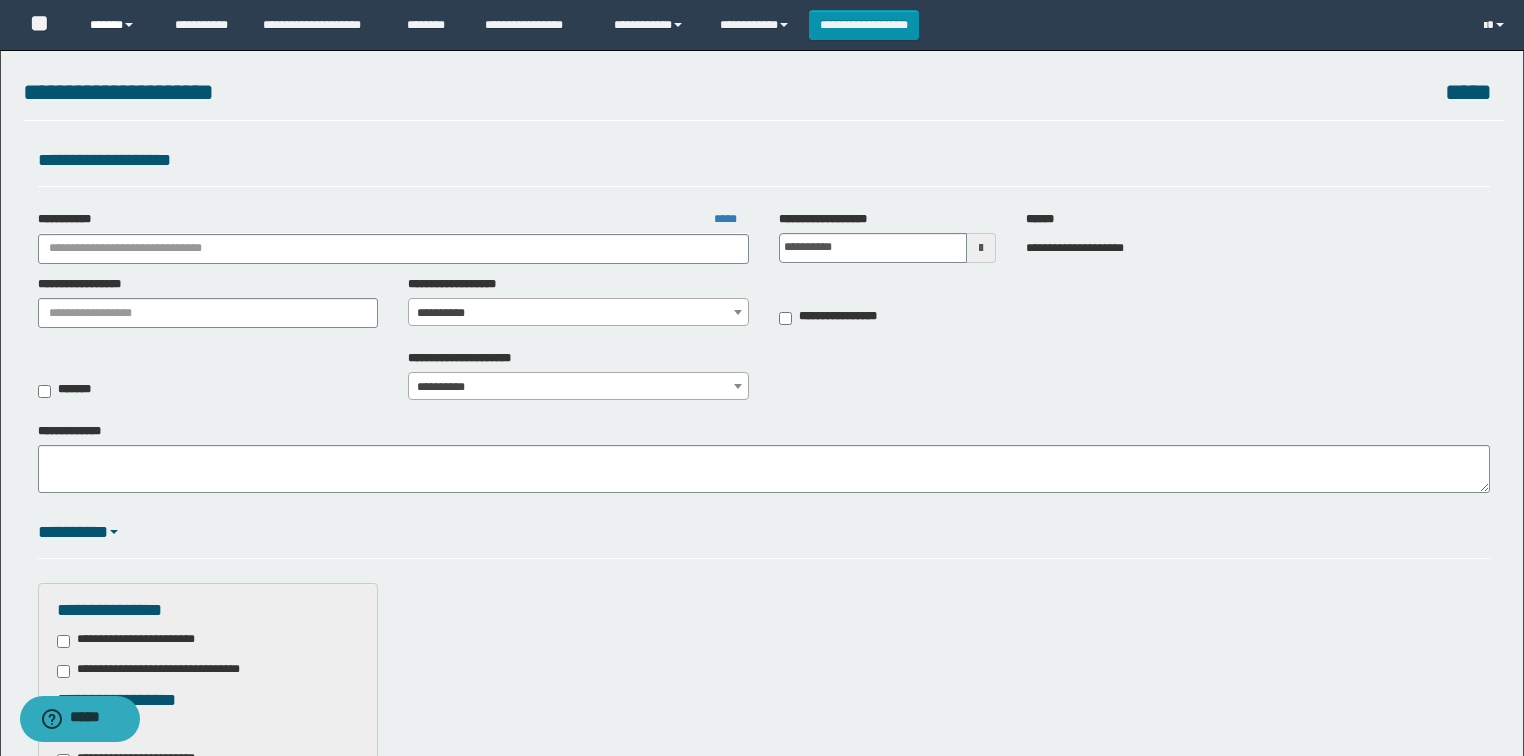 click at bounding box center [129, 25] 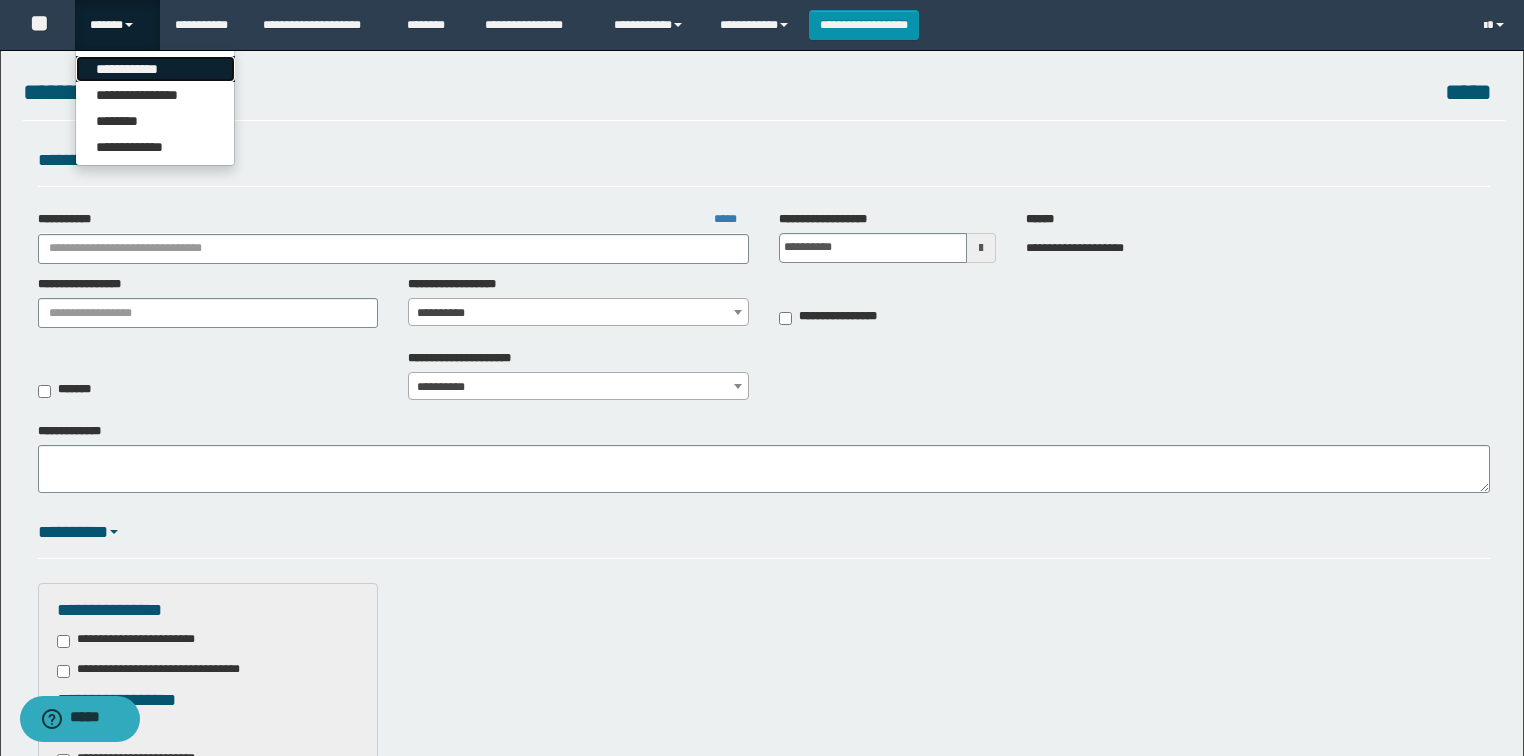 click on "**********" at bounding box center [155, 69] 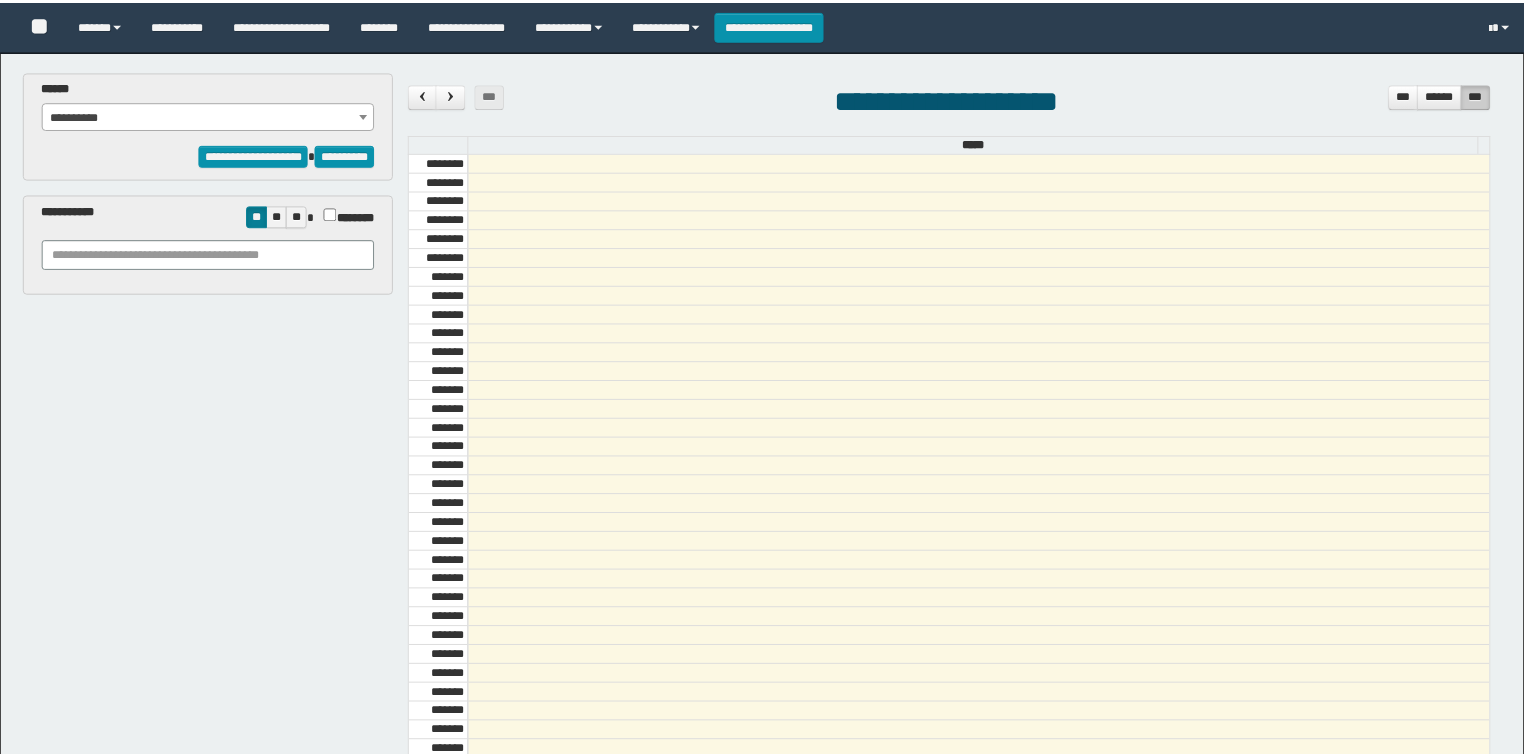 scroll, scrollTop: 0, scrollLeft: 0, axis: both 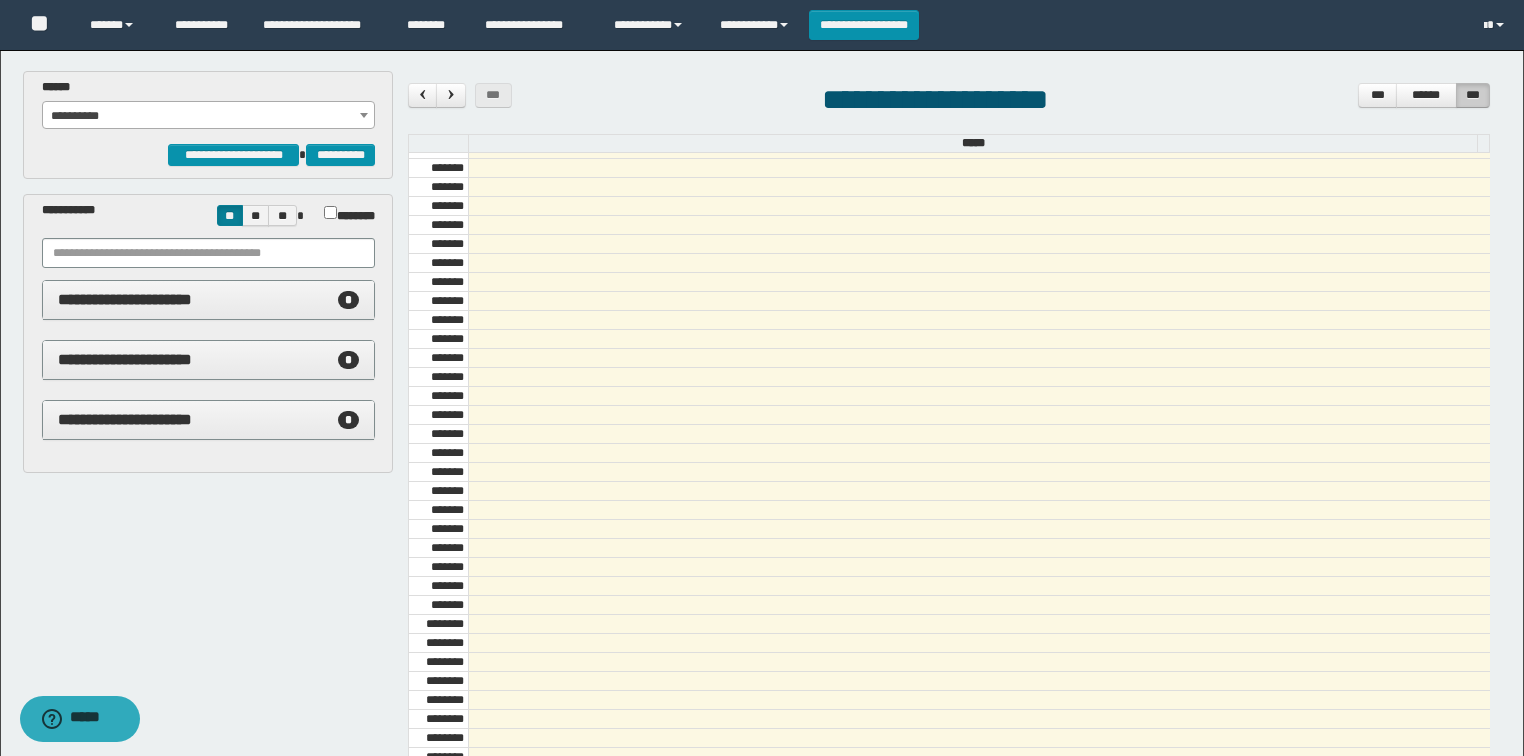 click on "**********" at bounding box center (209, 116) 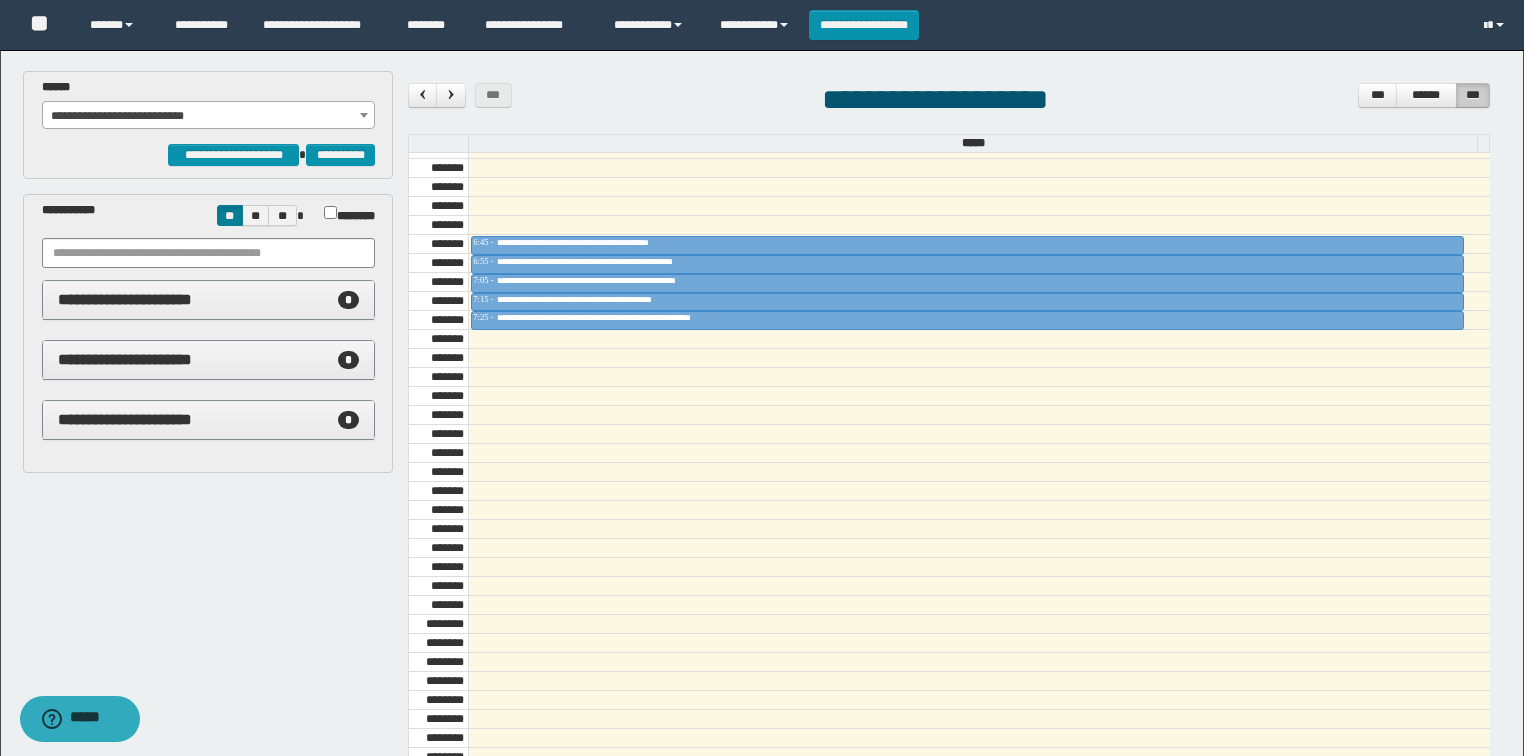 click at bounding box center (979, 529) 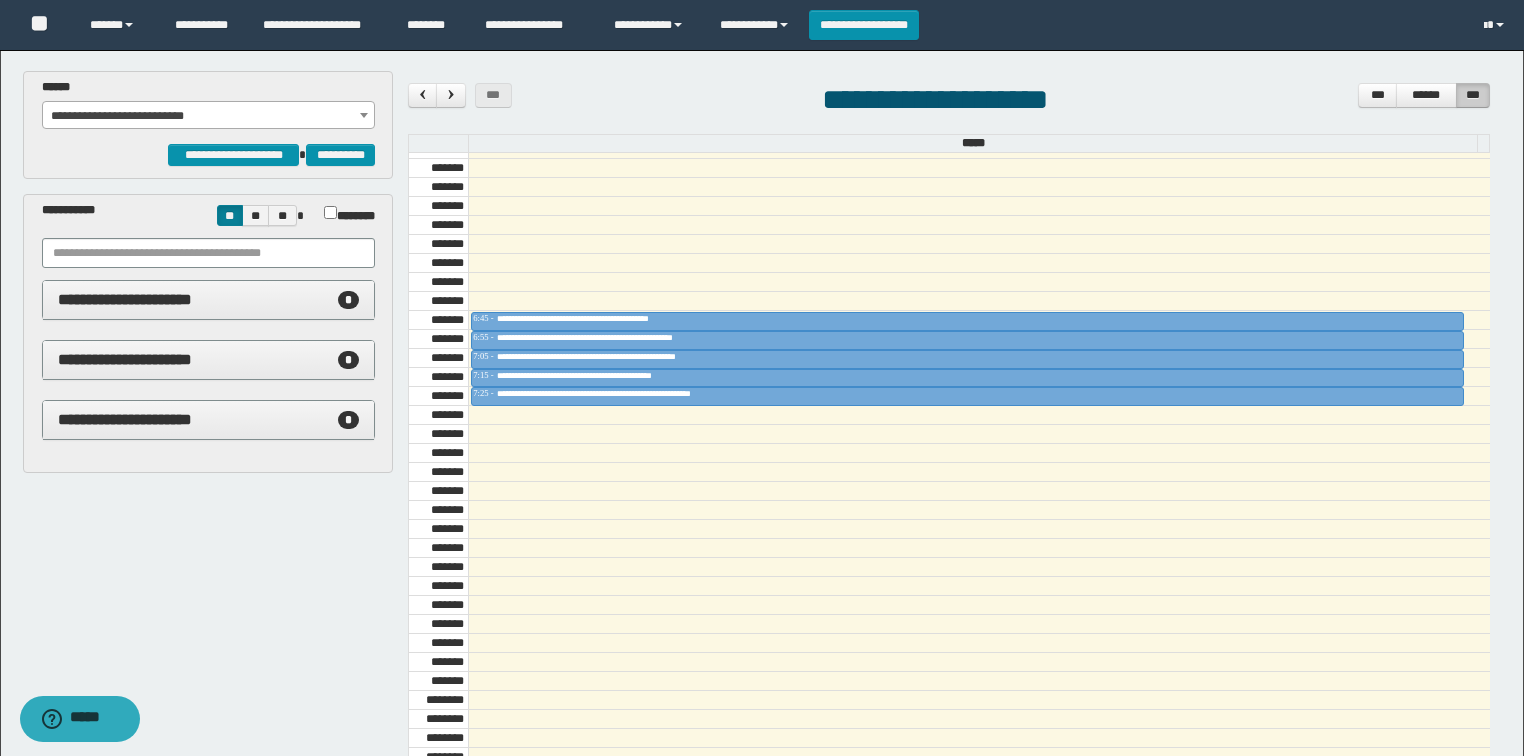 scroll, scrollTop: 598, scrollLeft: 0, axis: vertical 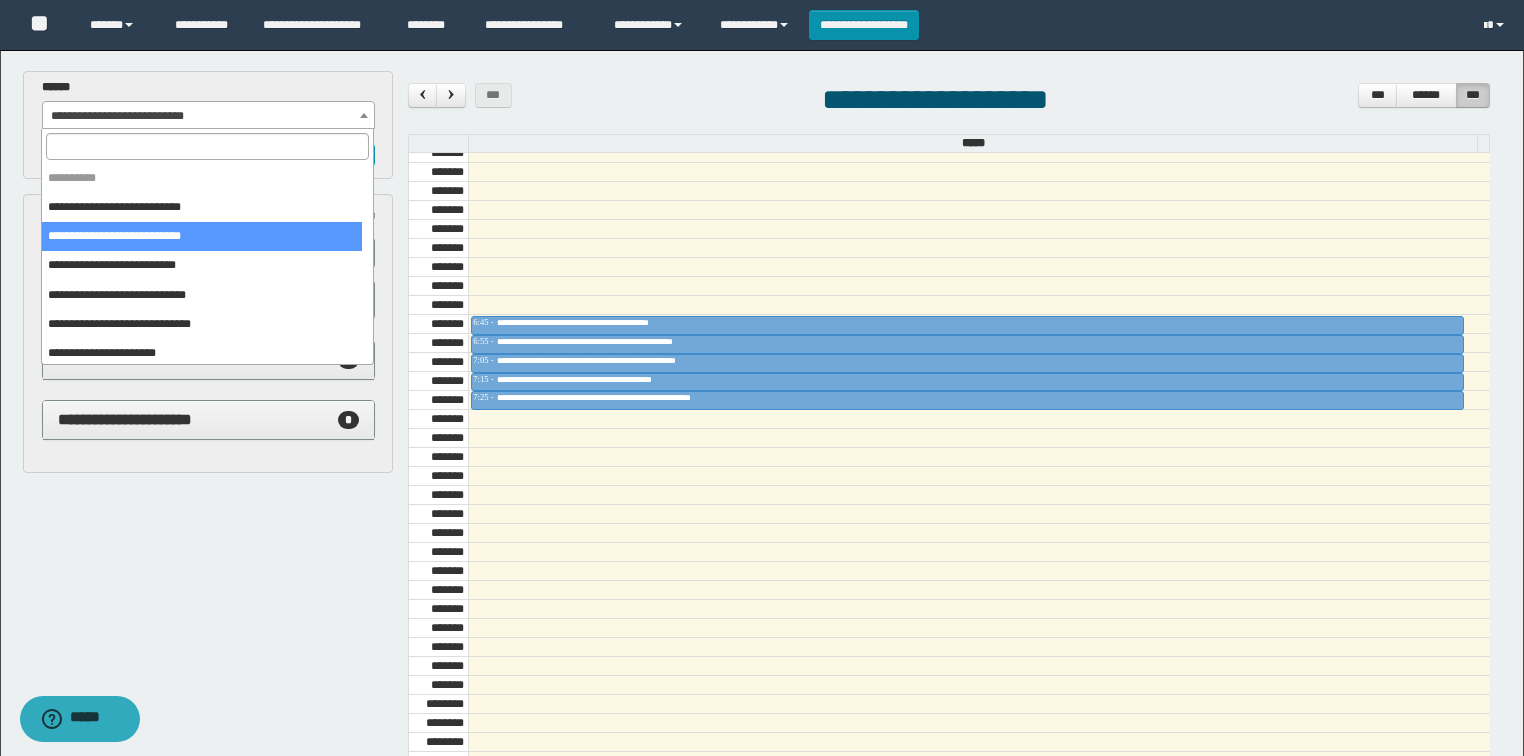 click on "**********" at bounding box center [209, 116] 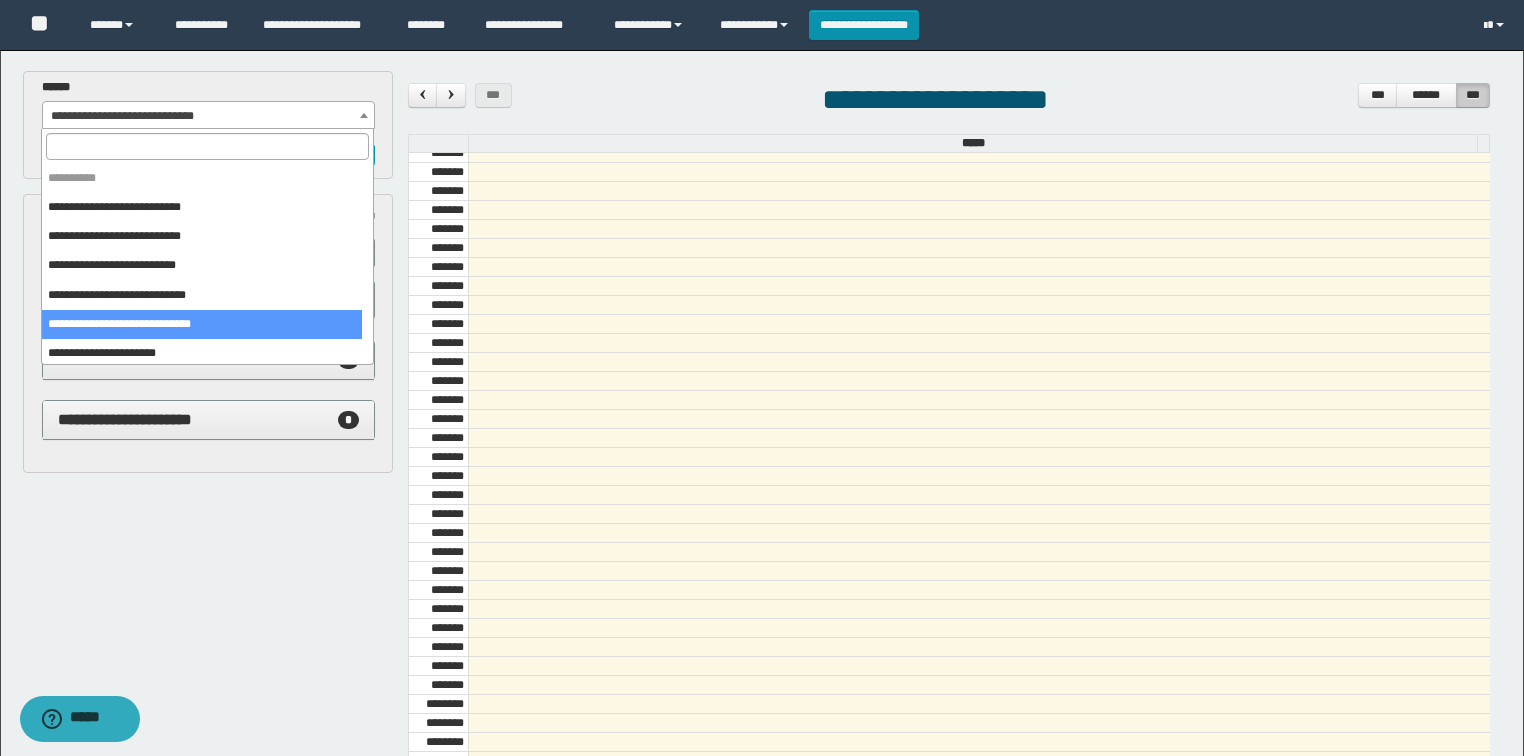 click on "**********" at bounding box center [209, 116] 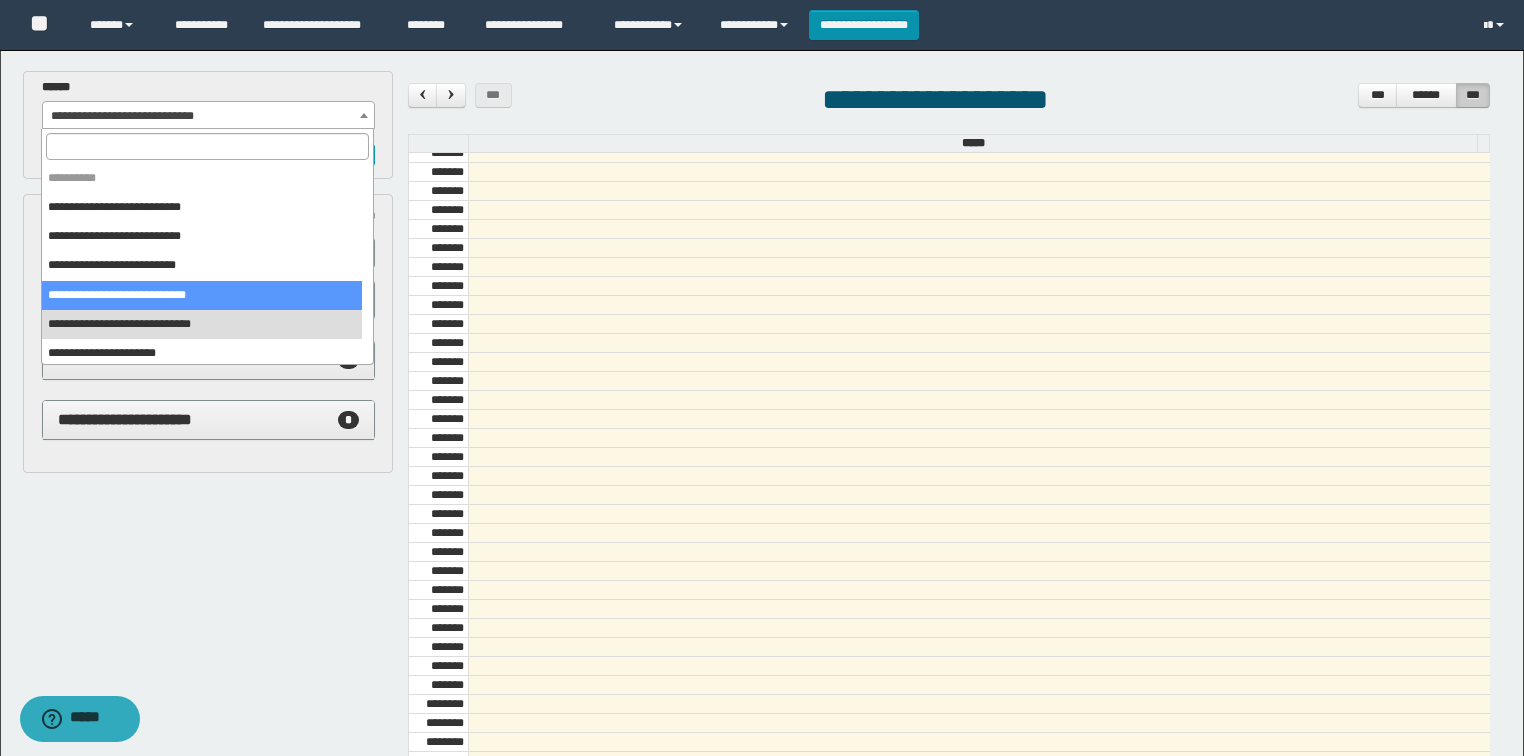 drag, startPoint x: 121, startPoint y: 288, endPoint x: 711, endPoint y: 382, distance: 597.4412 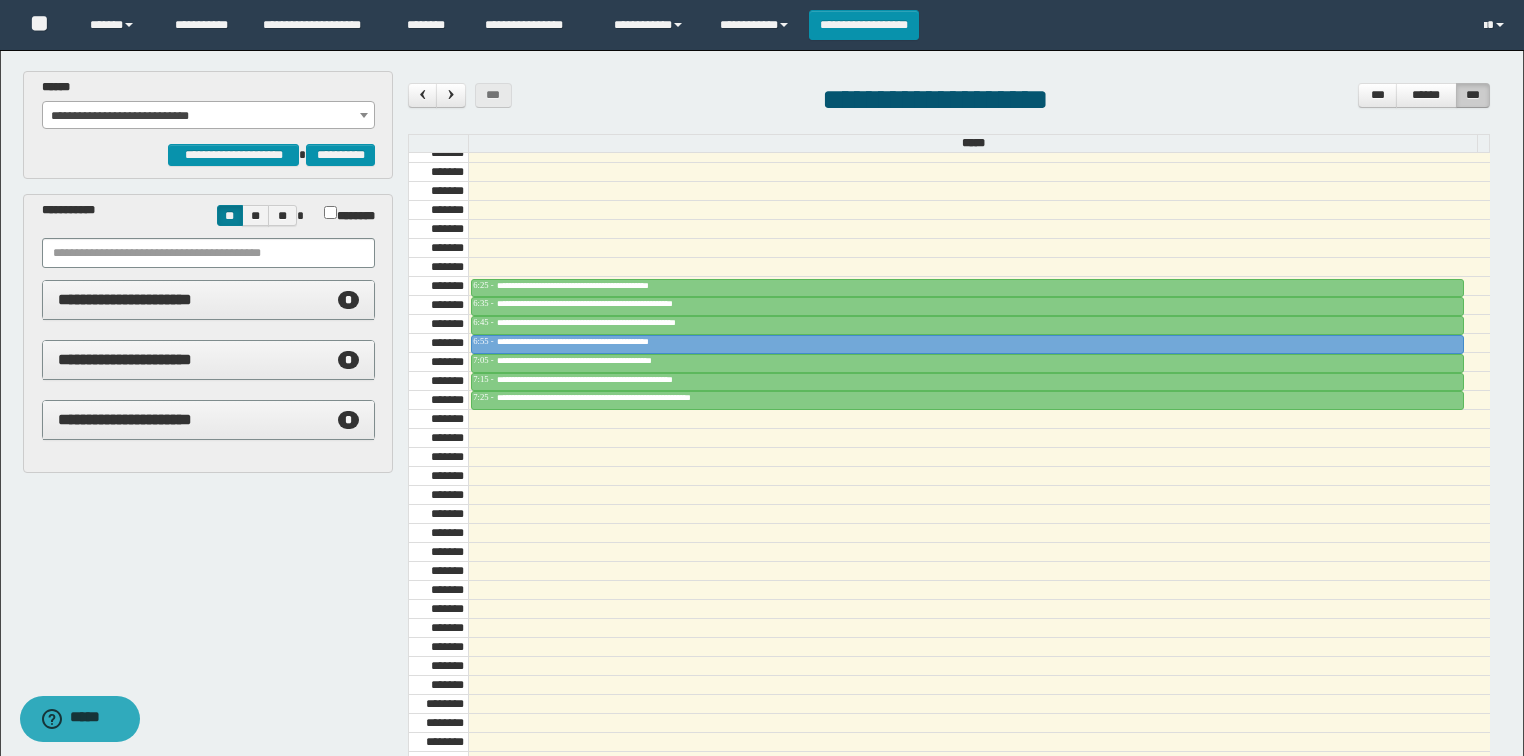 click on "**********" at bounding box center (209, 116) 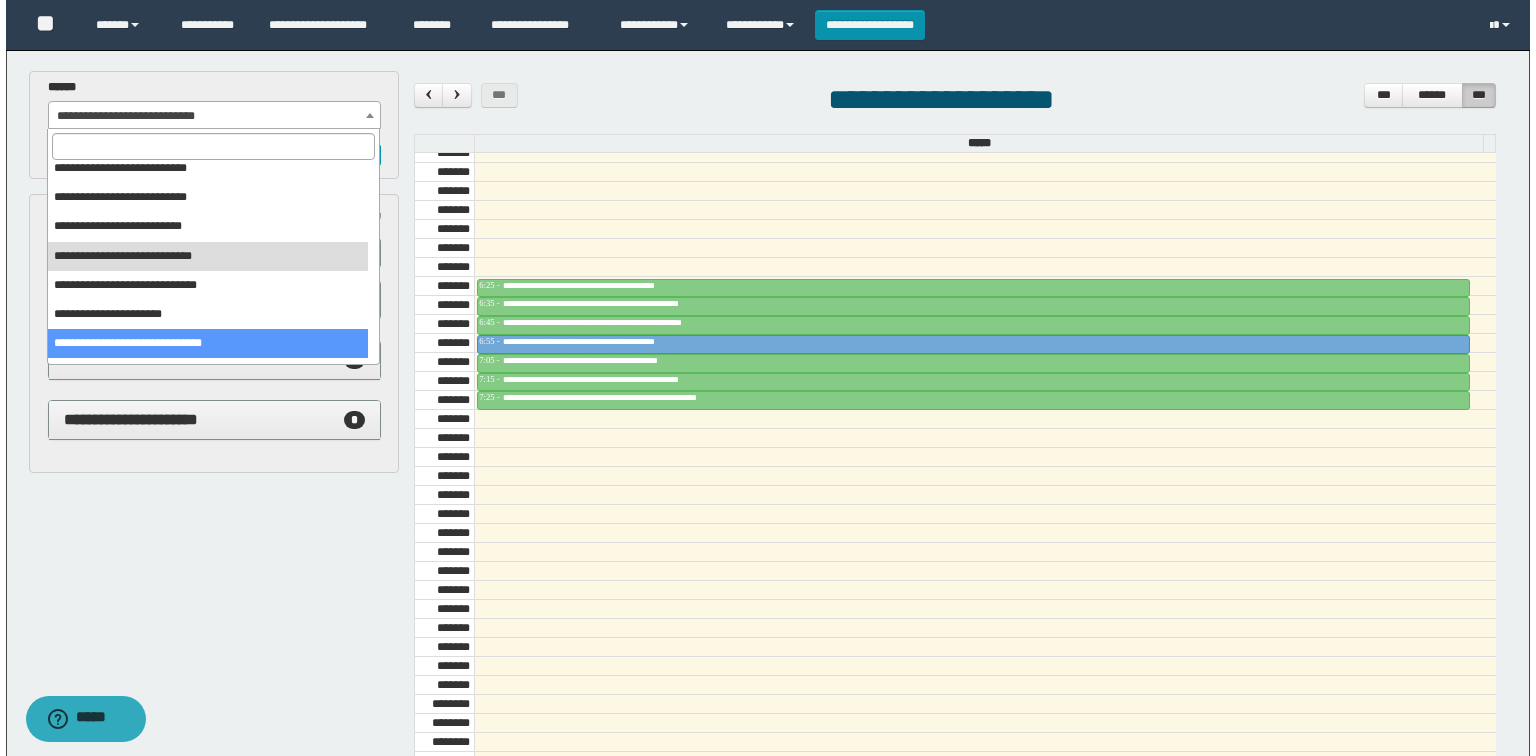 scroll, scrollTop: 91, scrollLeft: 0, axis: vertical 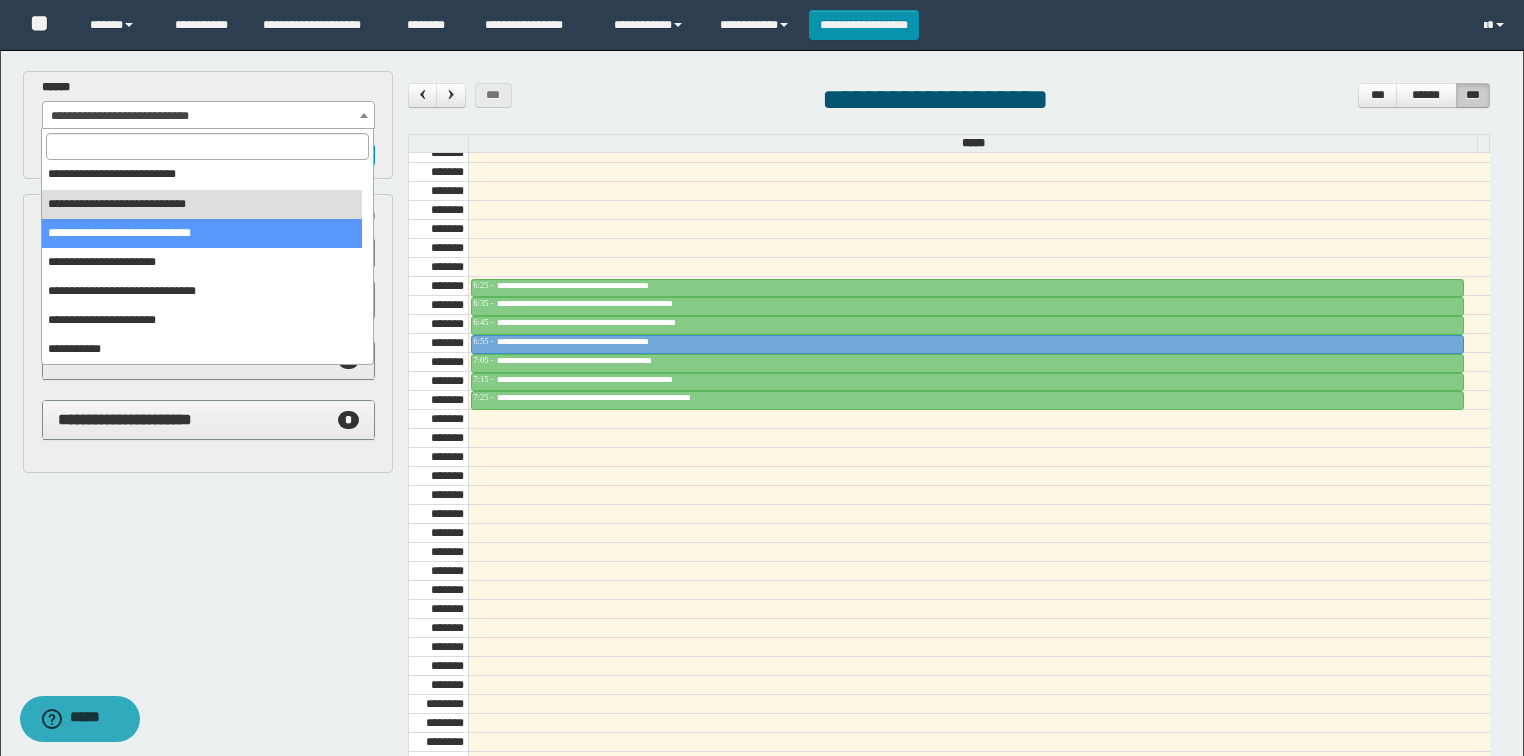 select on "******" 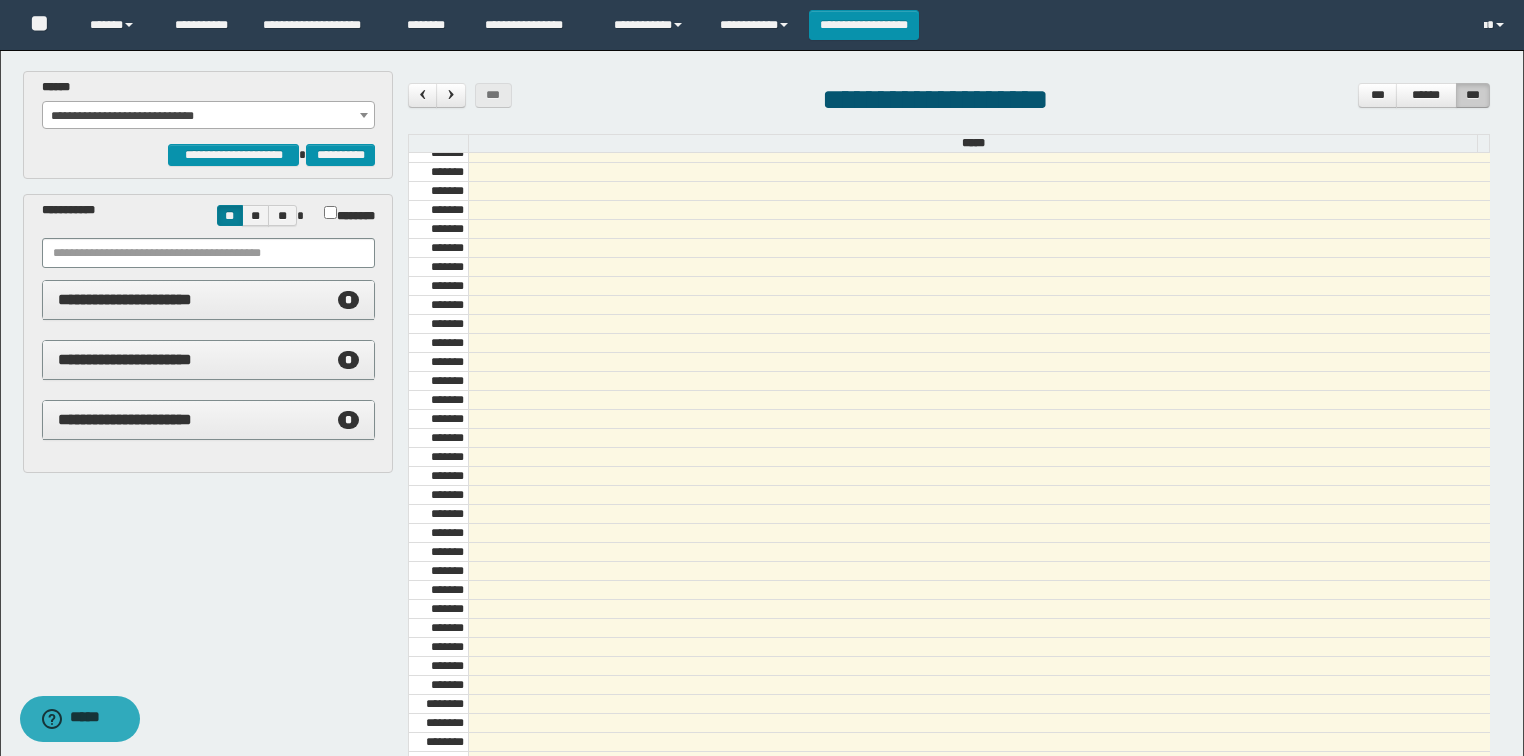 click at bounding box center (423, 94) 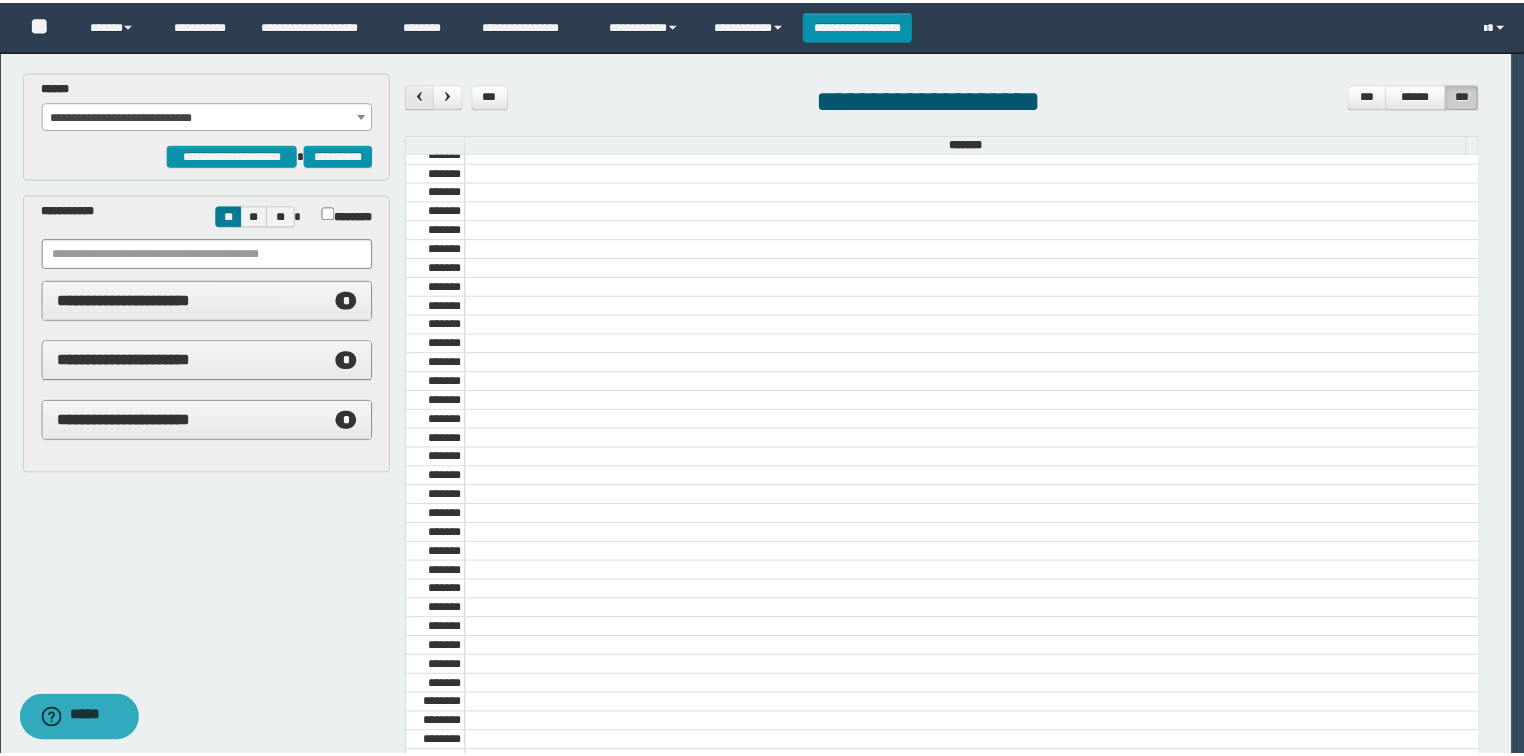 scroll, scrollTop: 678, scrollLeft: 0, axis: vertical 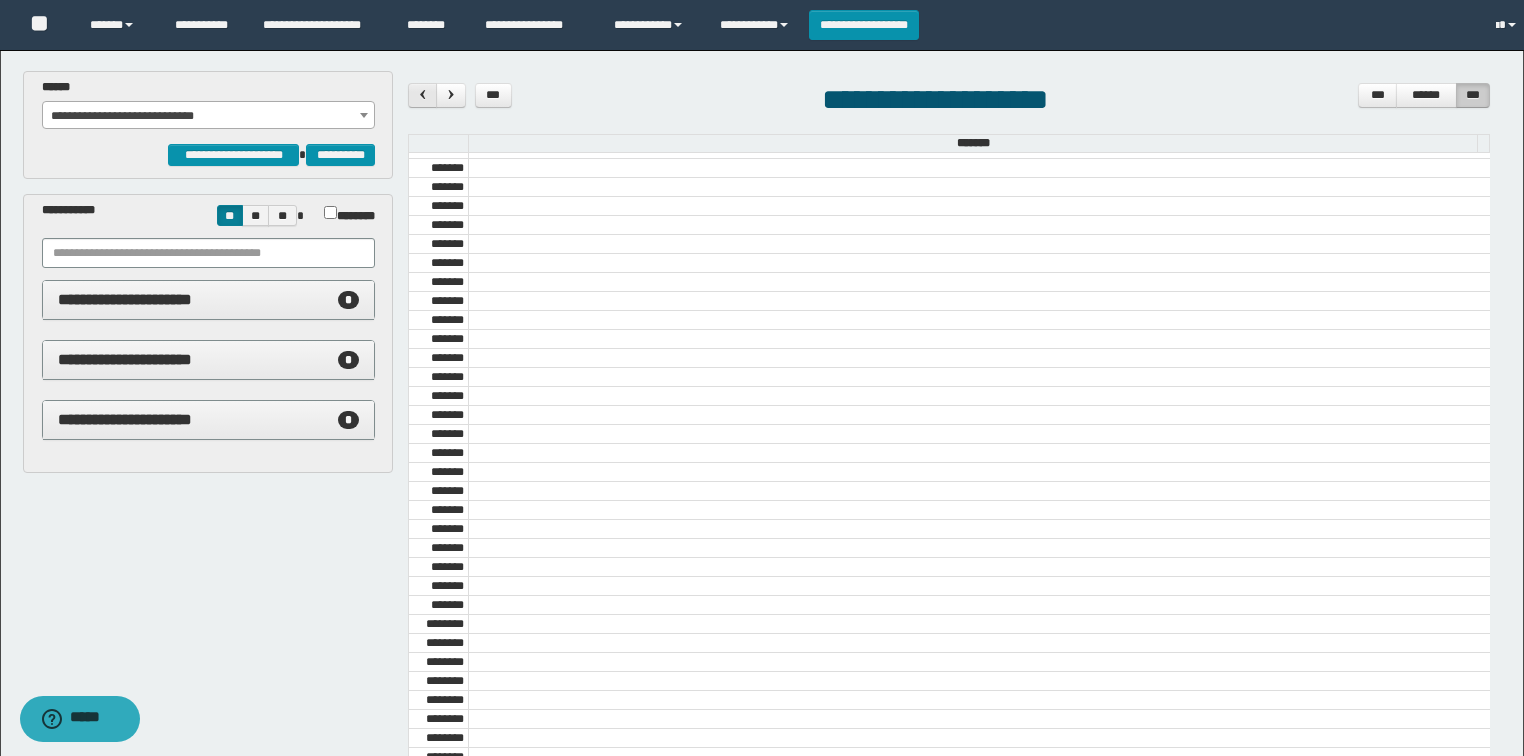 click at bounding box center (423, 94) 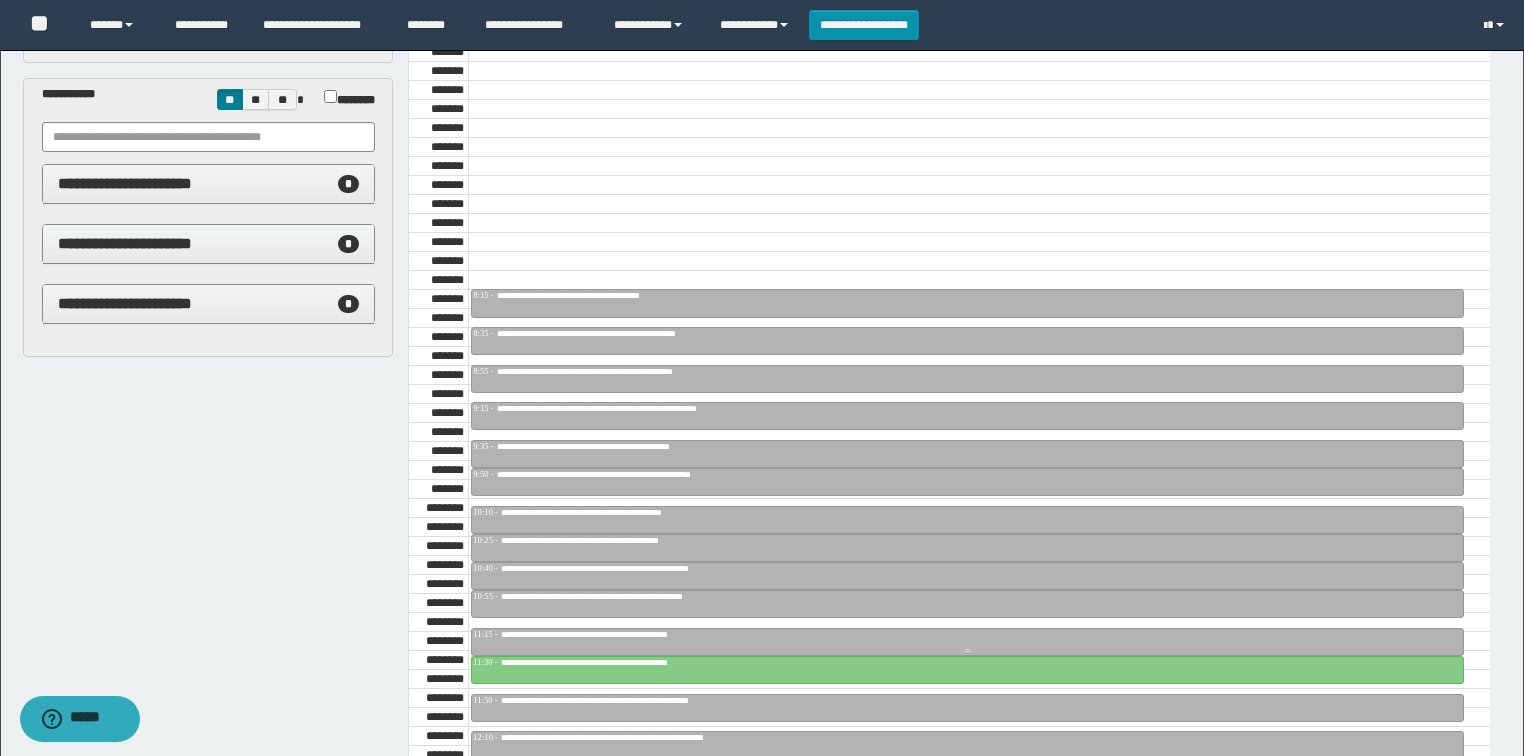 scroll, scrollTop: 240, scrollLeft: 0, axis: vertical 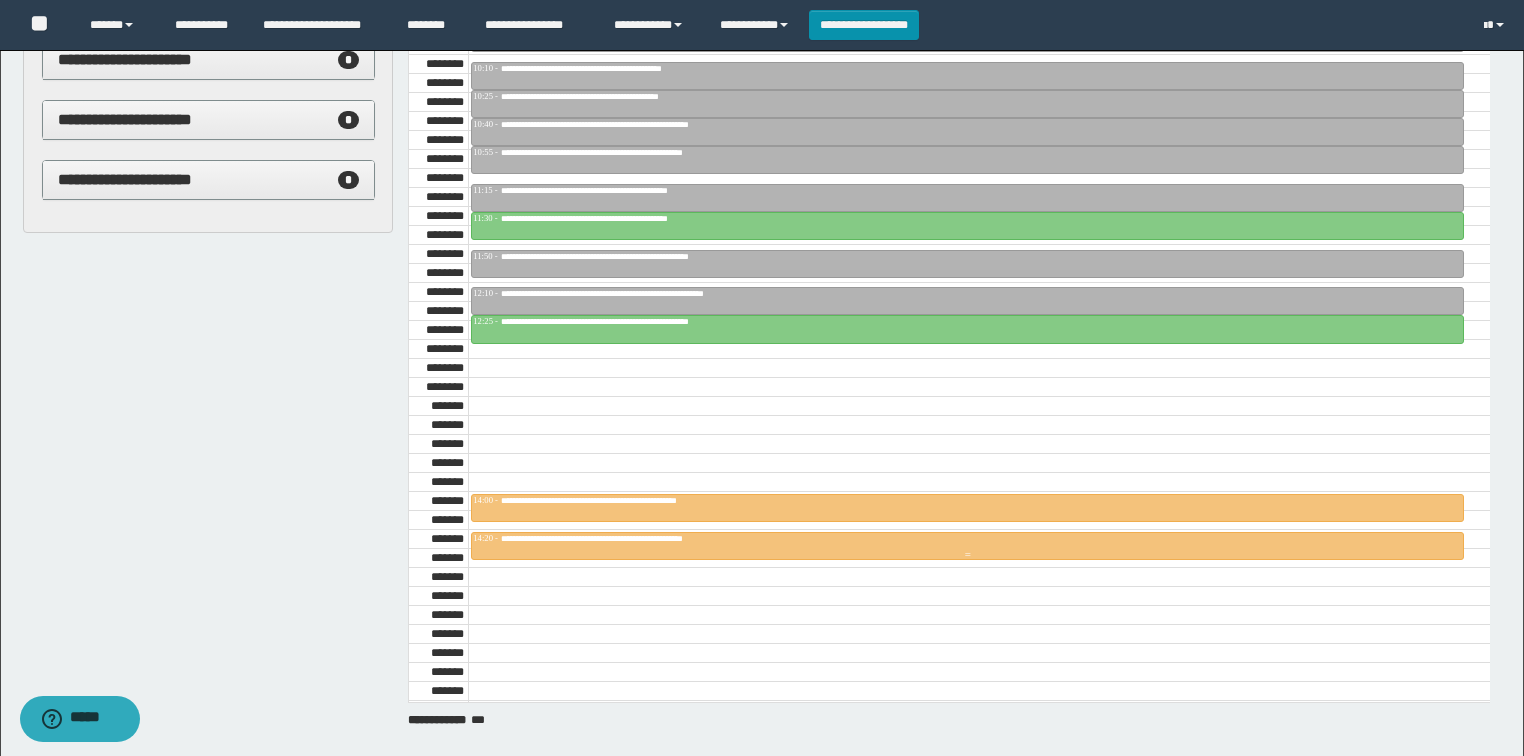 click at bounding box center [967, 546] 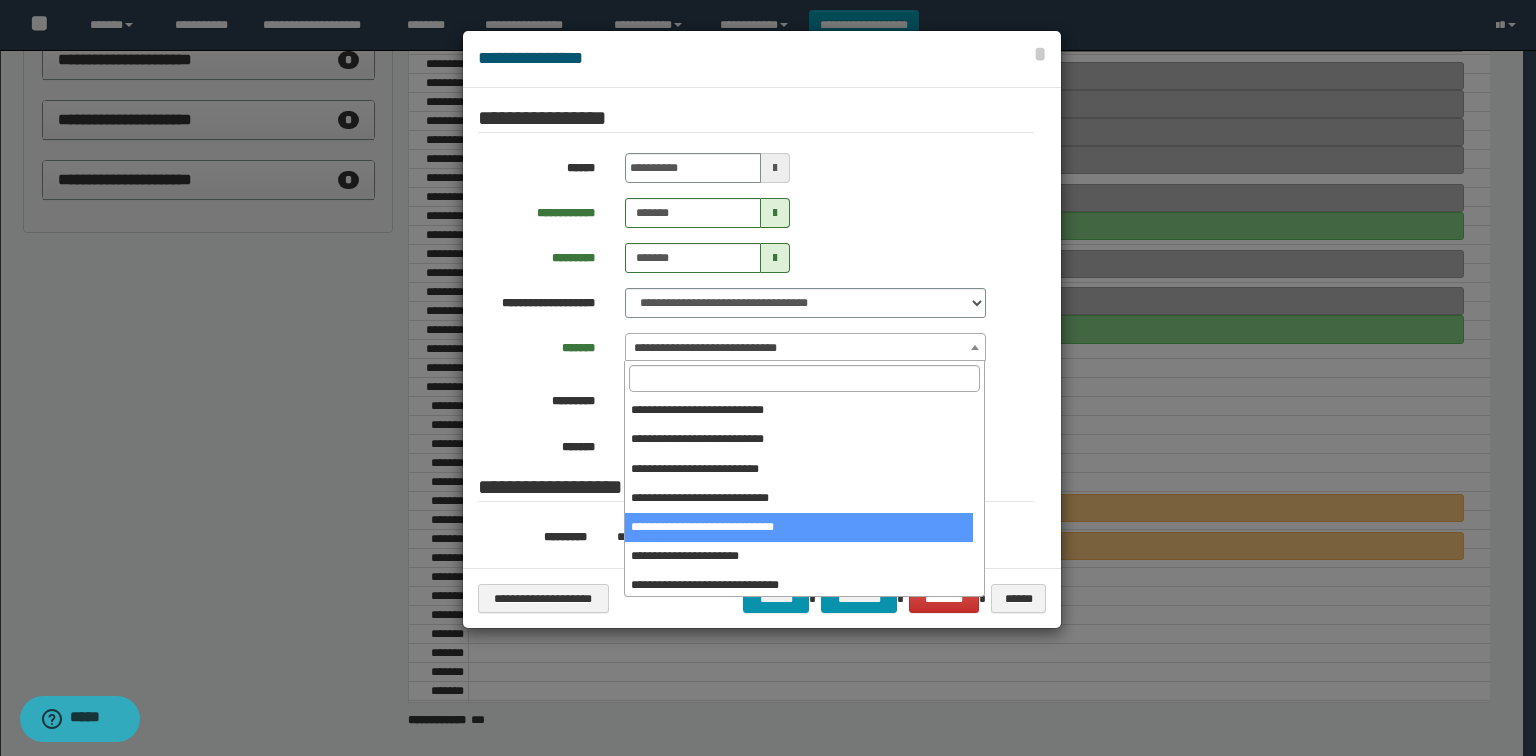 click on "**********" at bounding box center (805, 348) 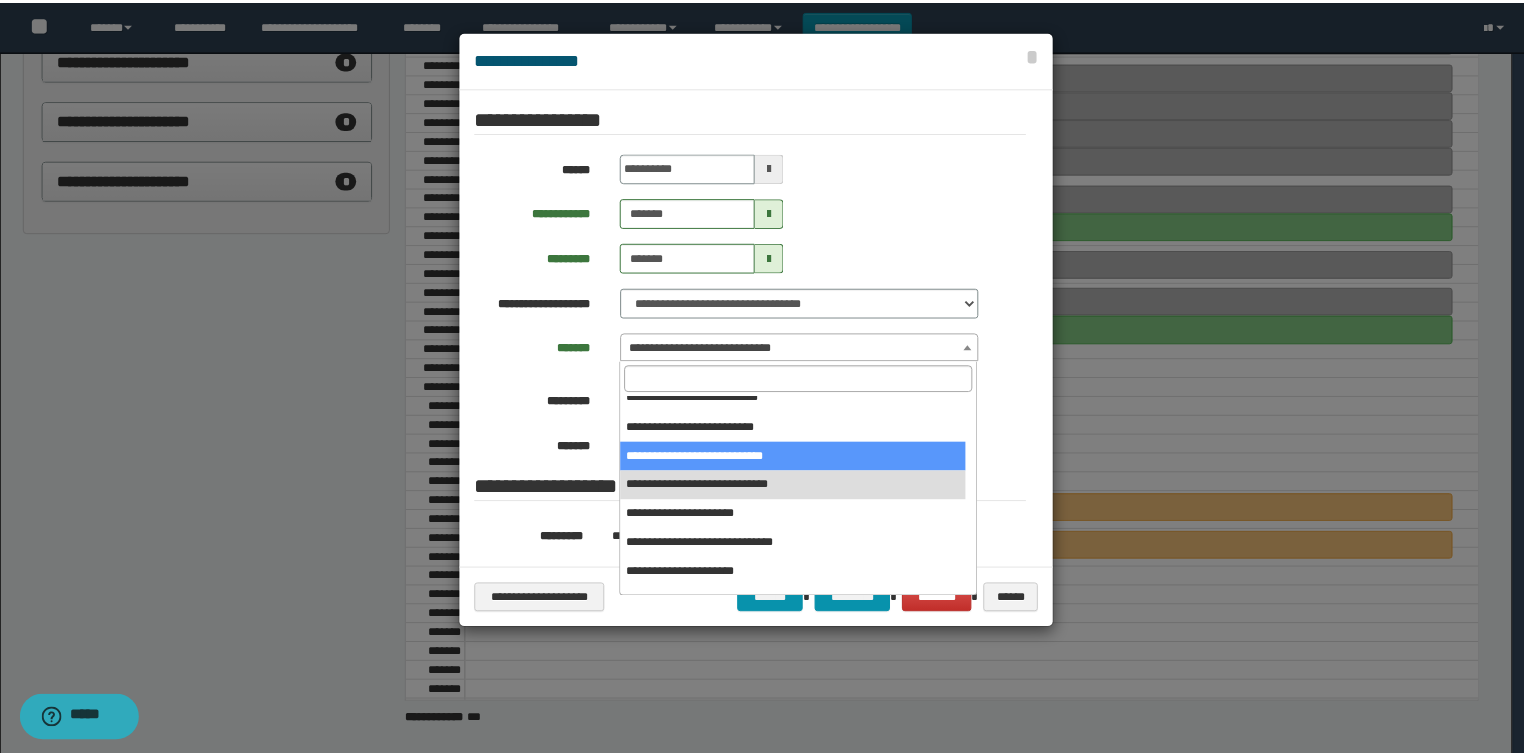 scroll, scrollTop: 62, scrollLeft: 0, axis: vertical 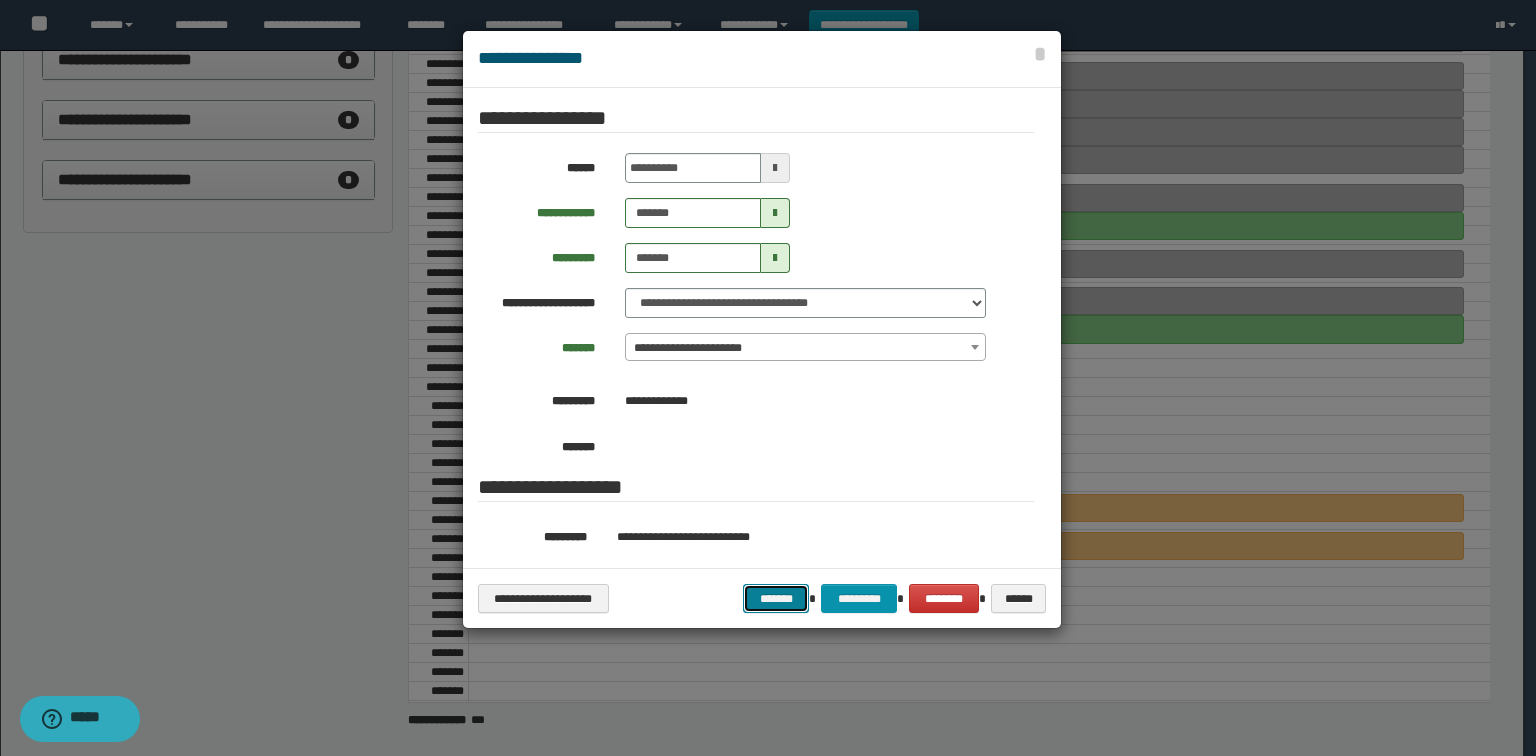 click on "*******" at bounding box center [776, 599] 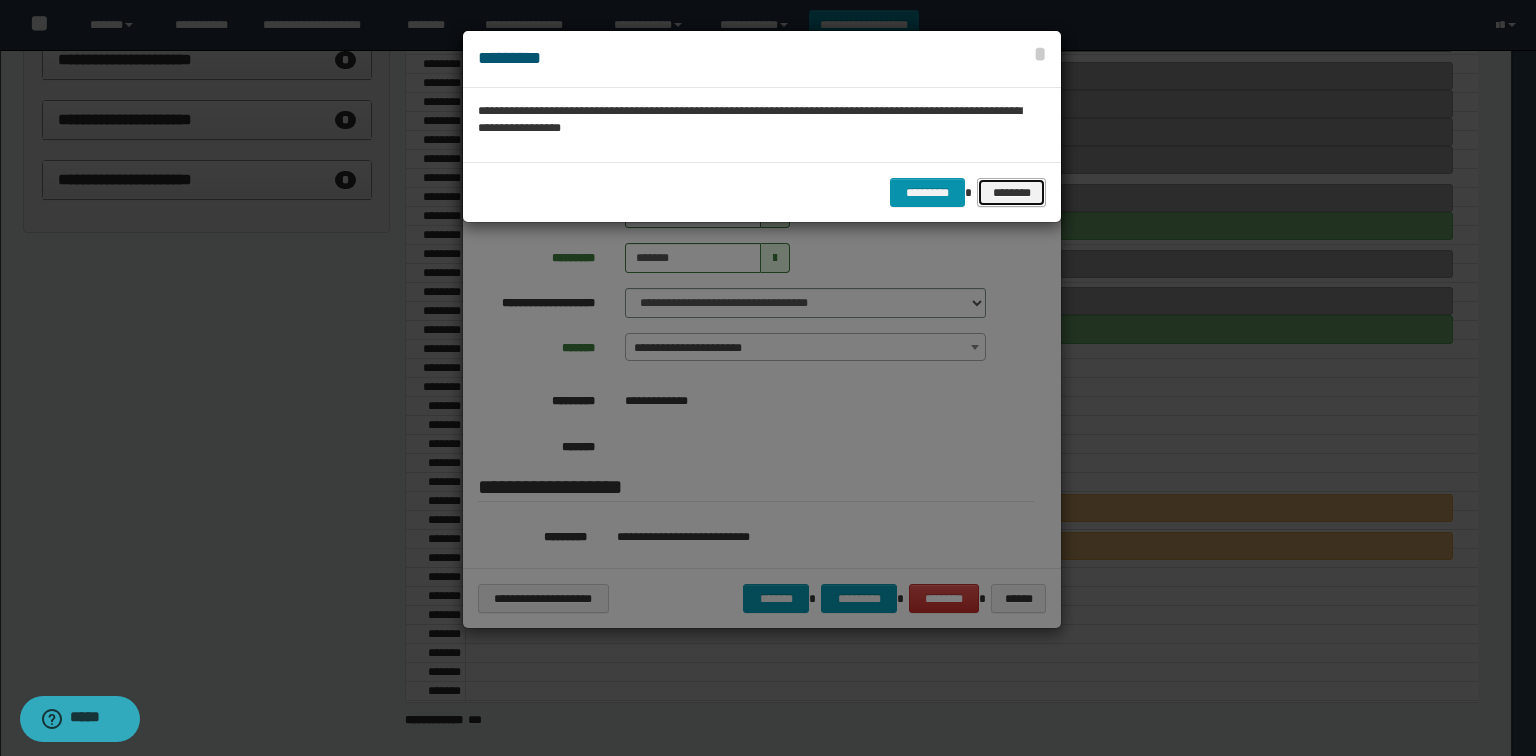click on "********" at bounding box center (1012, 193) 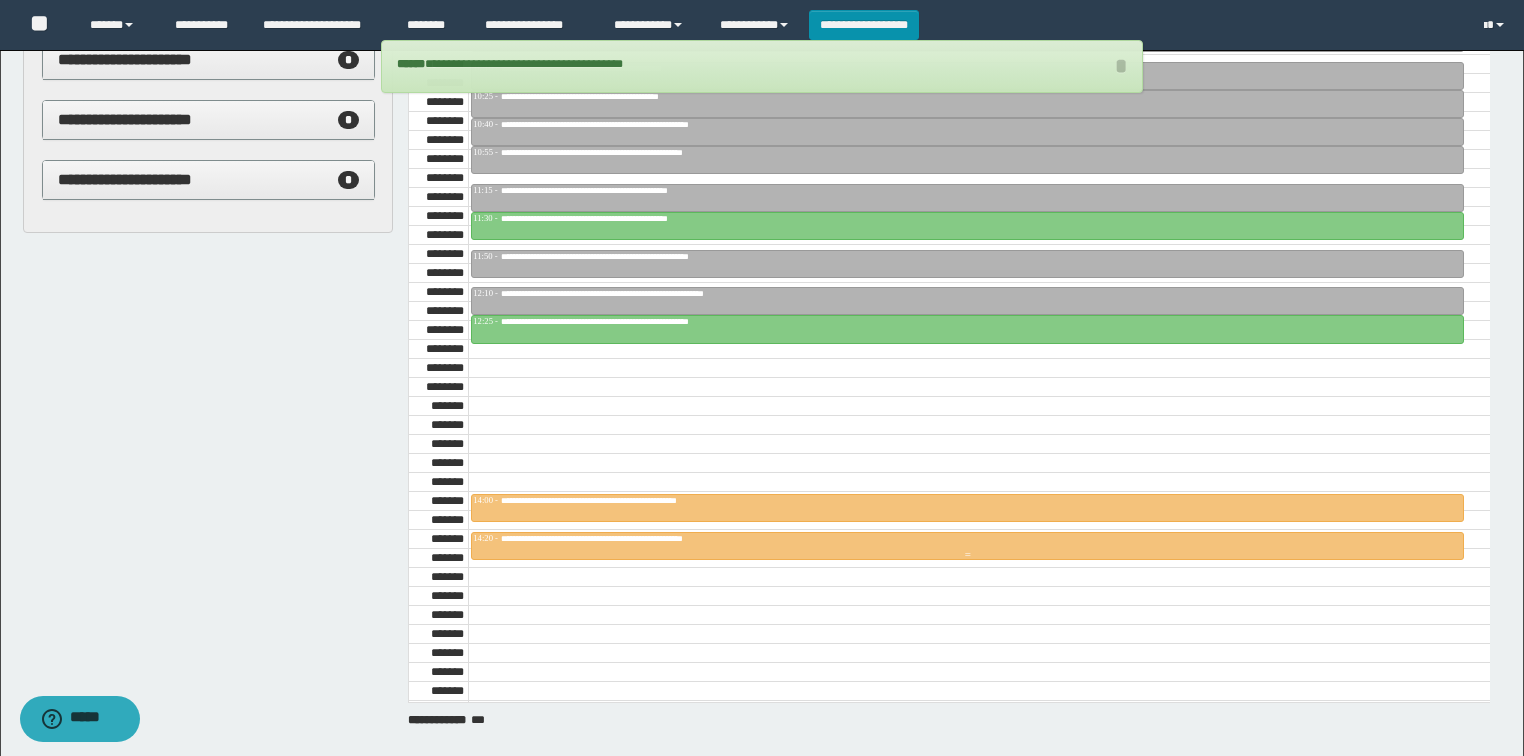 click on "**********" at bounding box center [967, 539] 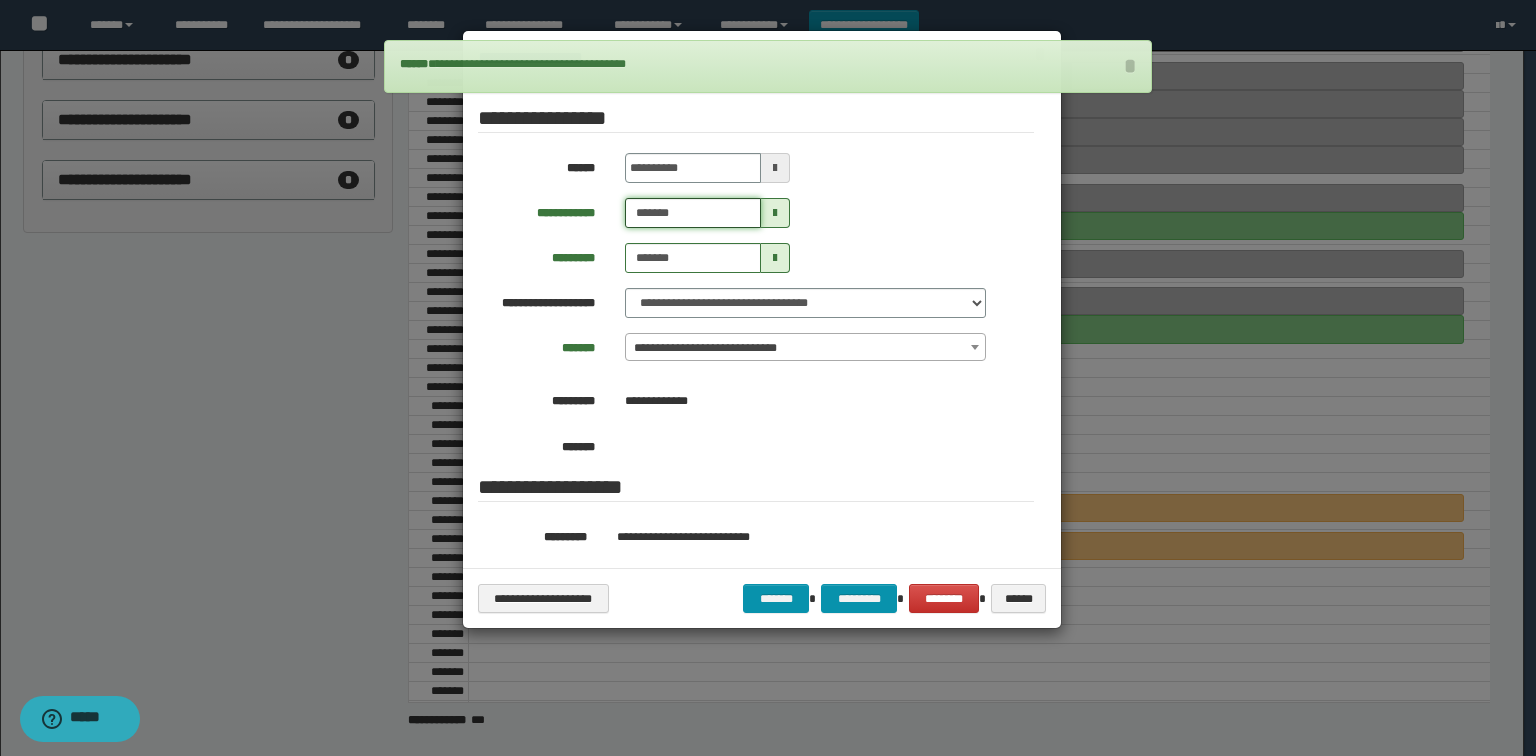 click on "*******" at bounding box center [693, 213] 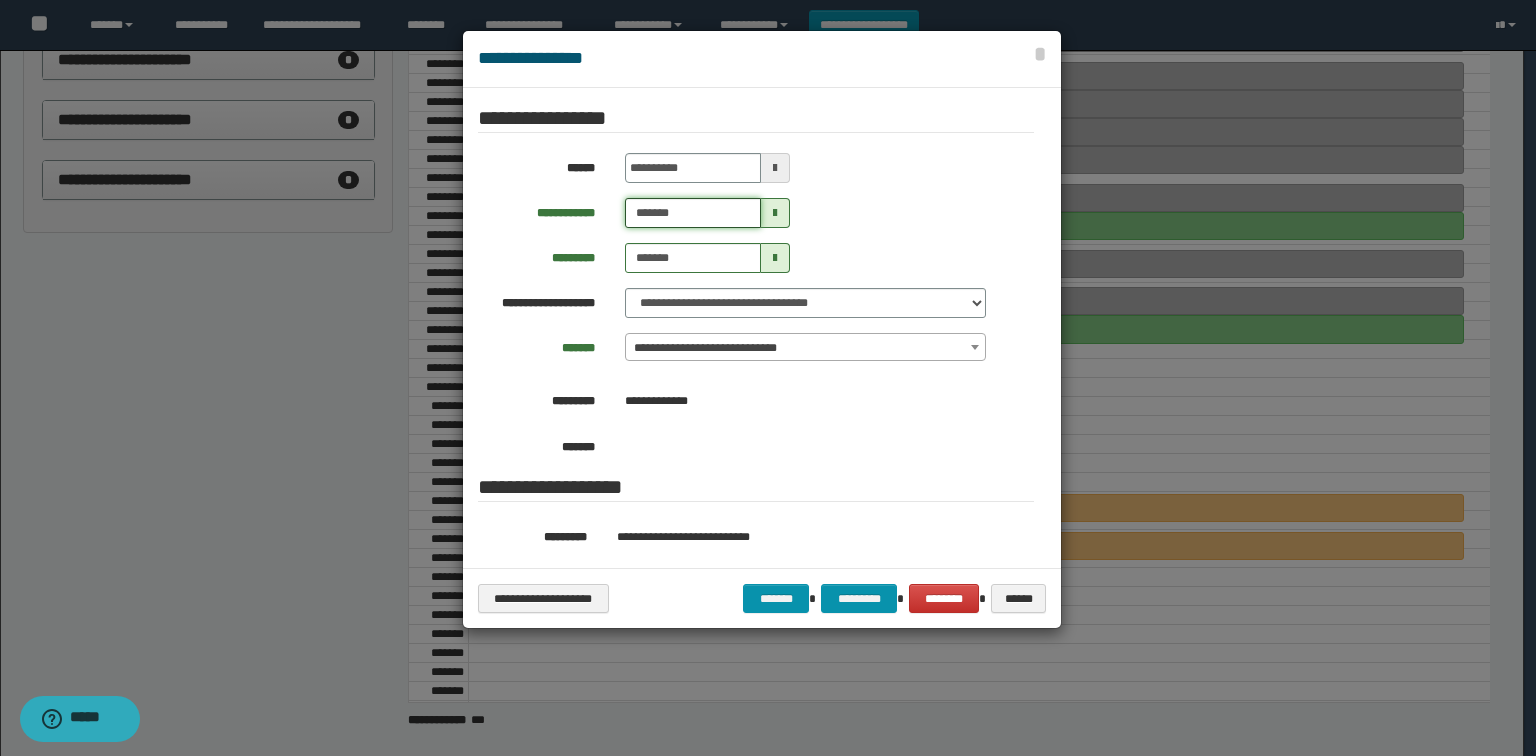 click on "*******" at bounding box center (693, 213) 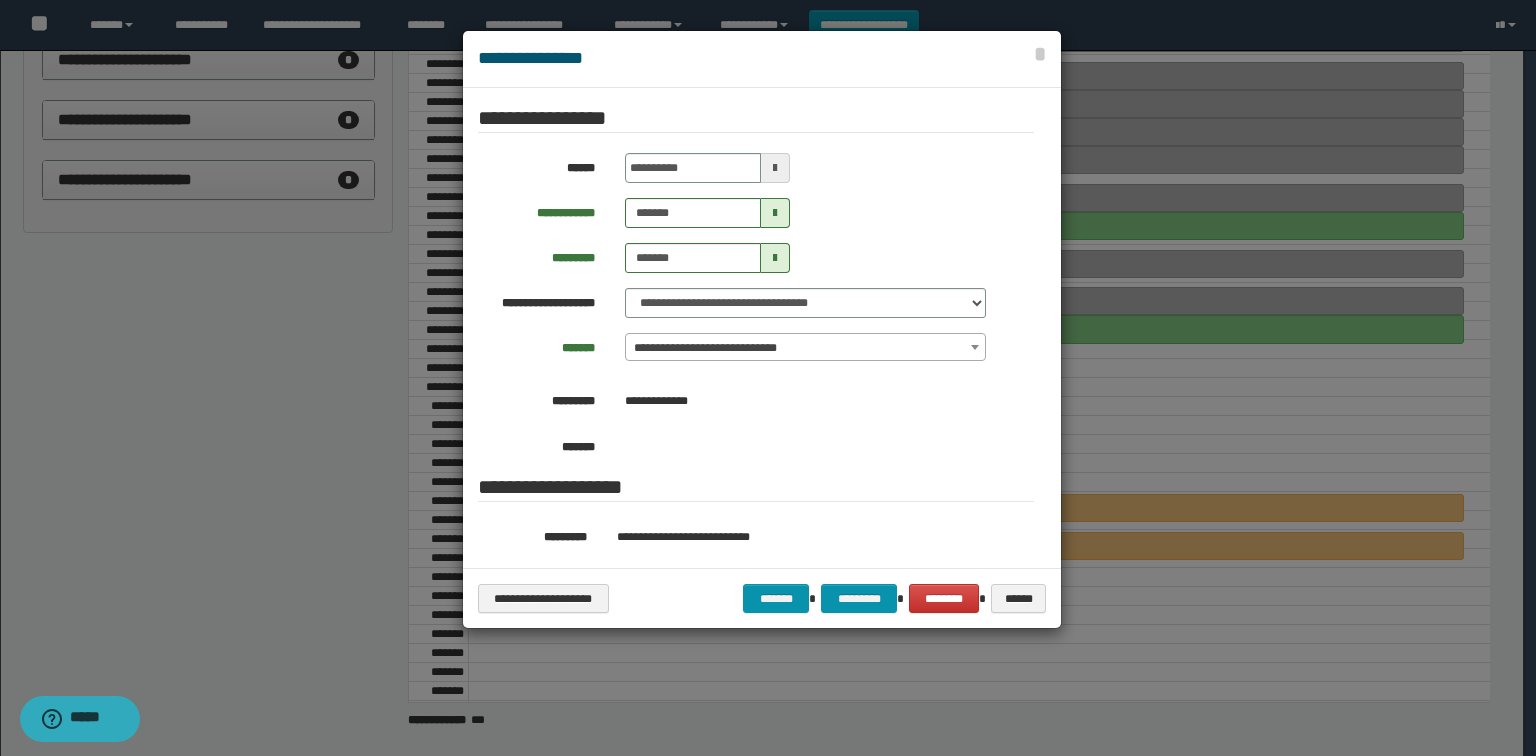 type on "*******" 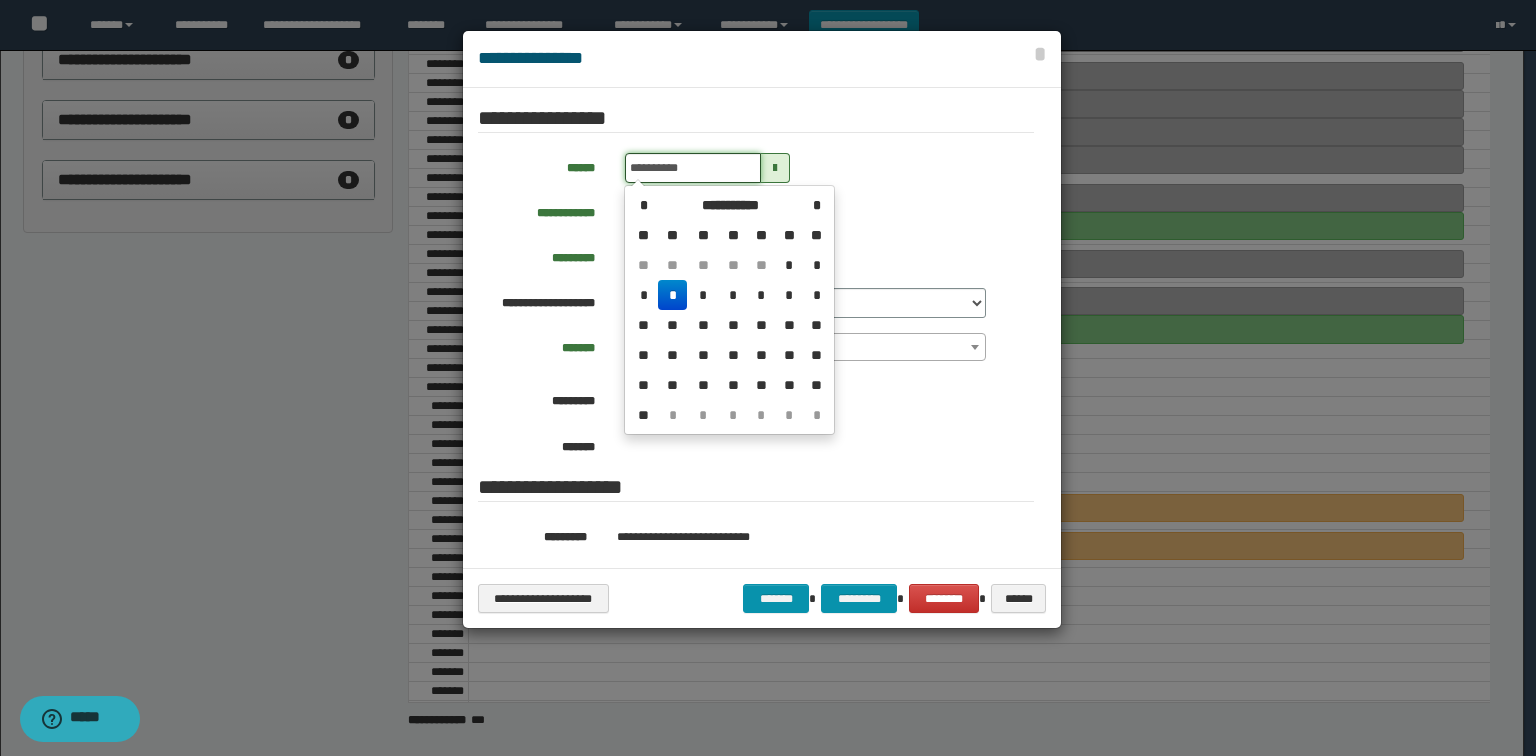 click on "**********" at bounding box center (693, 168) 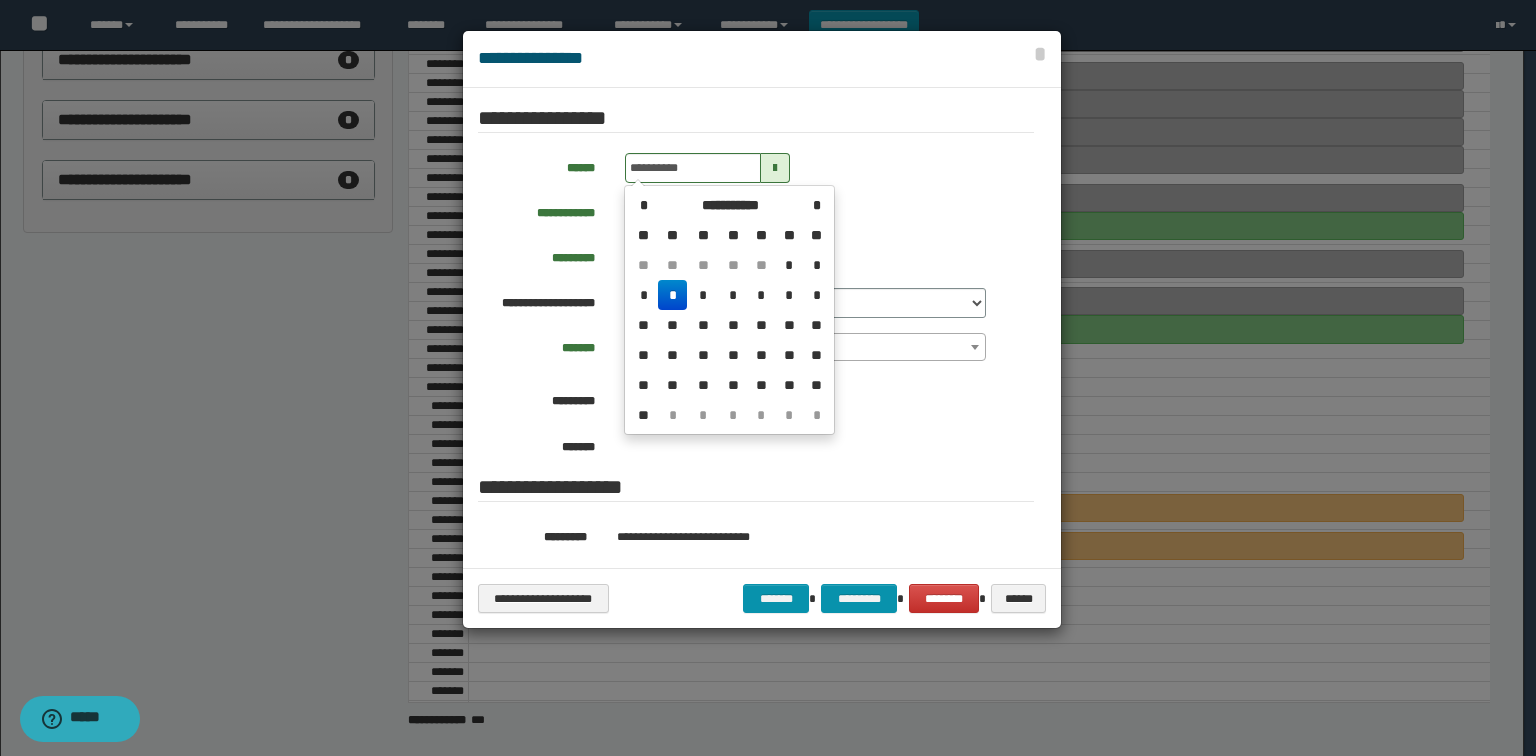 click on "*" at bounding box center (672, 295) 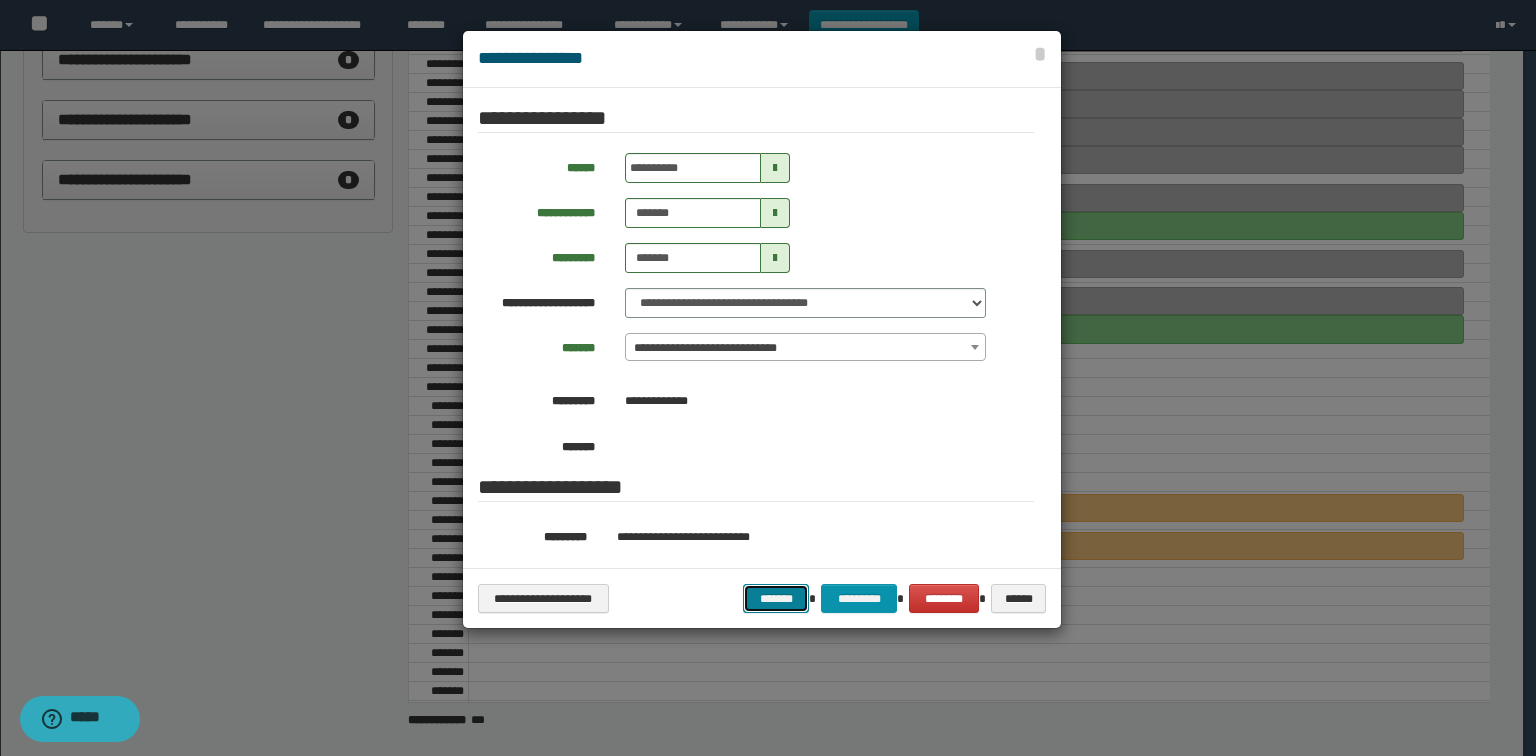 click on "*******" at bounding box center (776, 599) 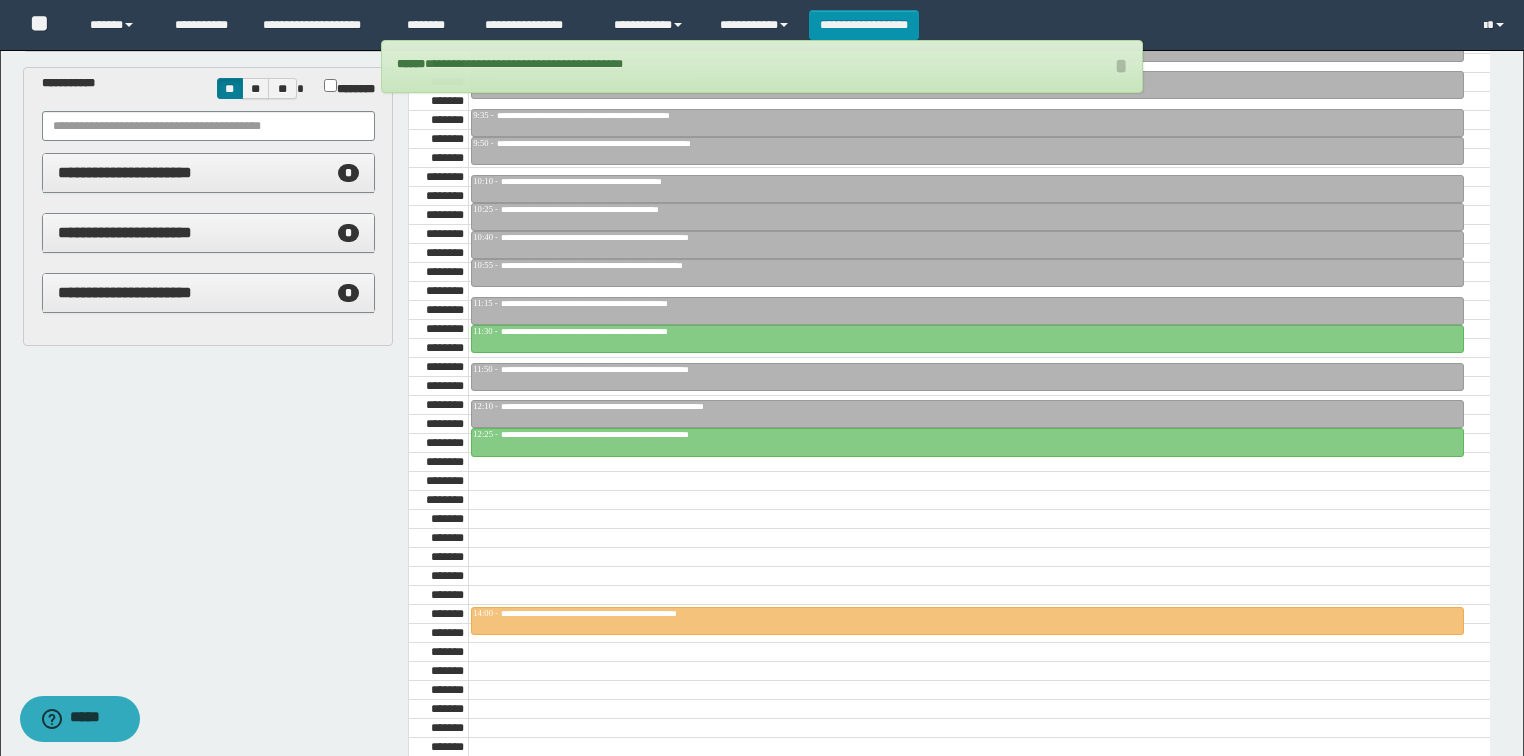 scroll, scrollTop: 0, scrollLeft: 0, axis: both 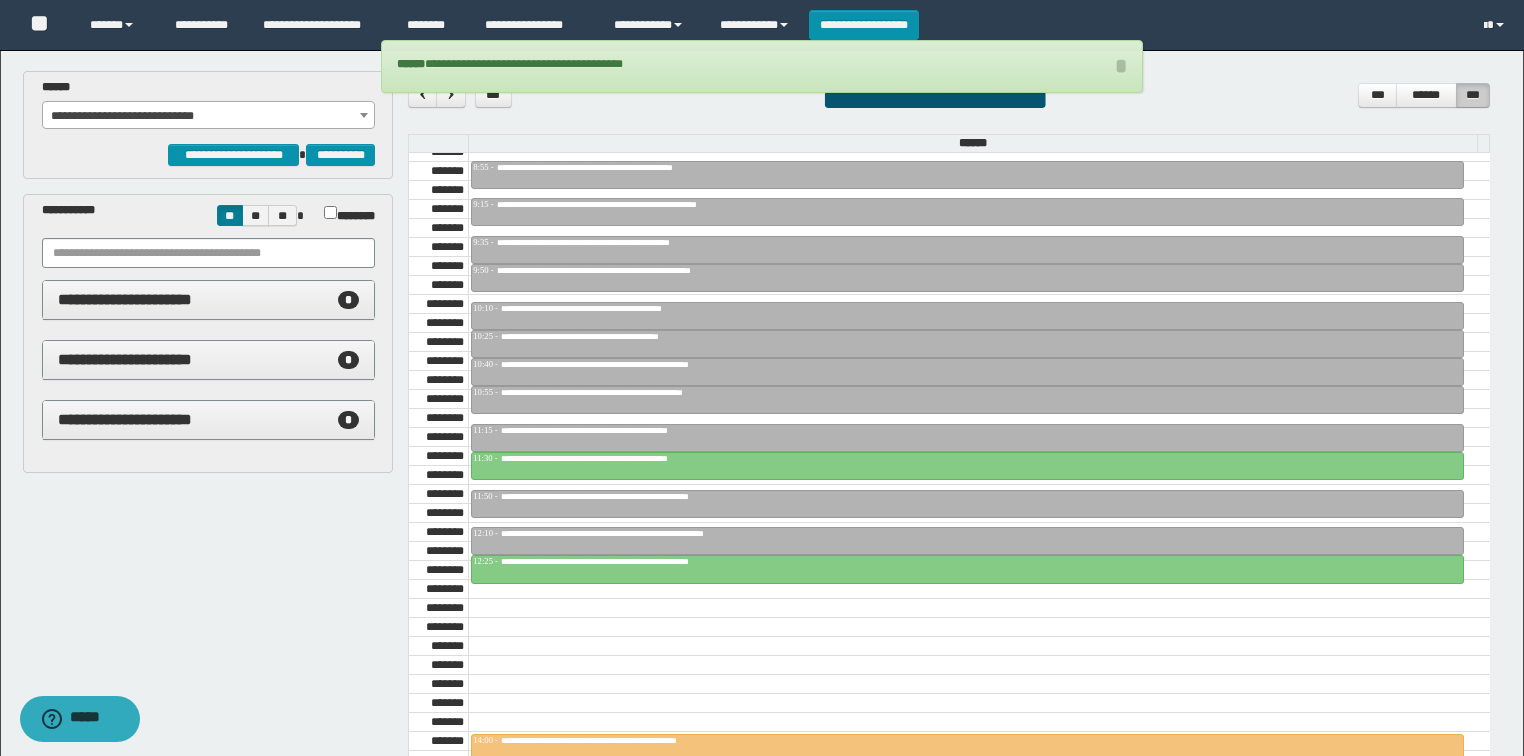 click on "**********" at bounding box center [209, 116] 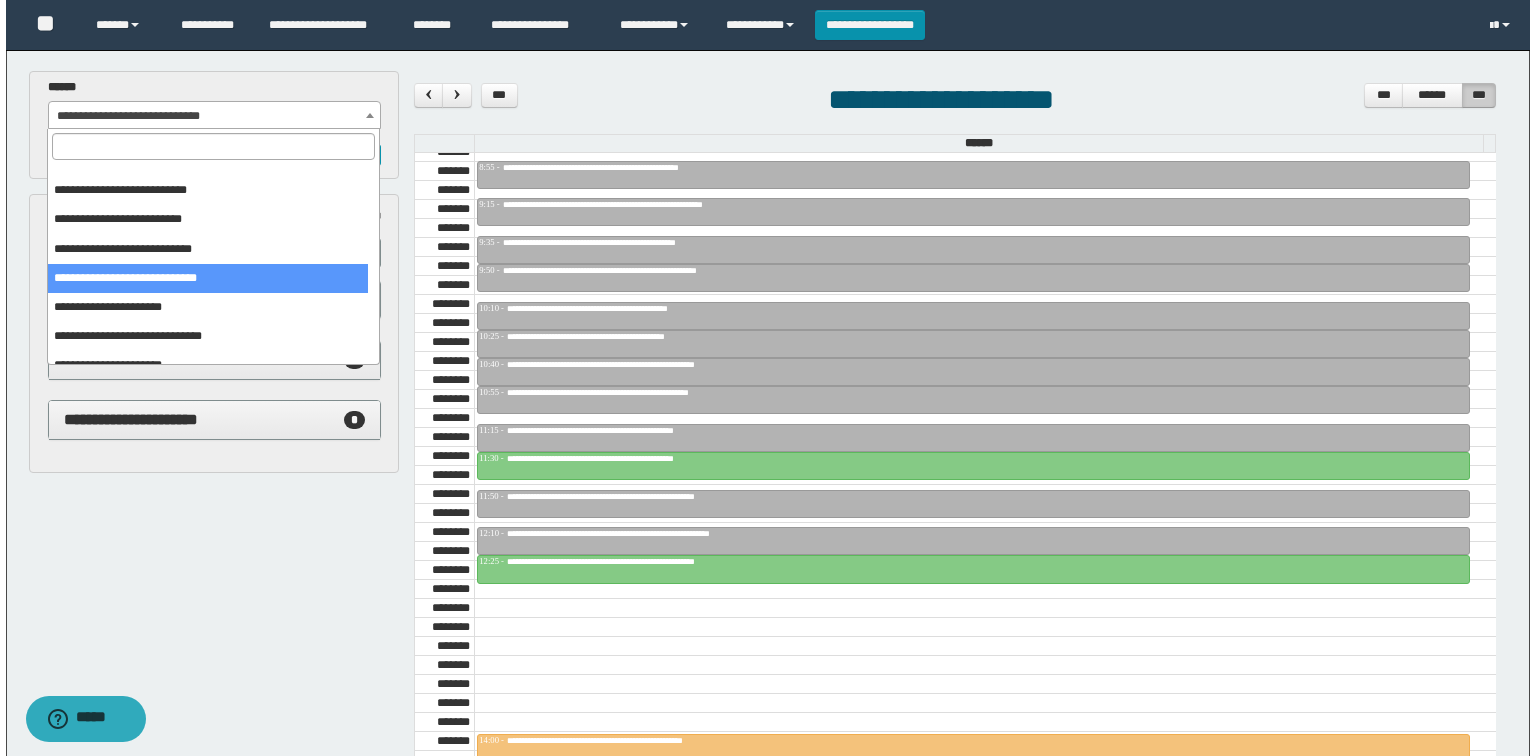 scroll, scrollTop: 91, scrollLeft: 0, axis: vertical 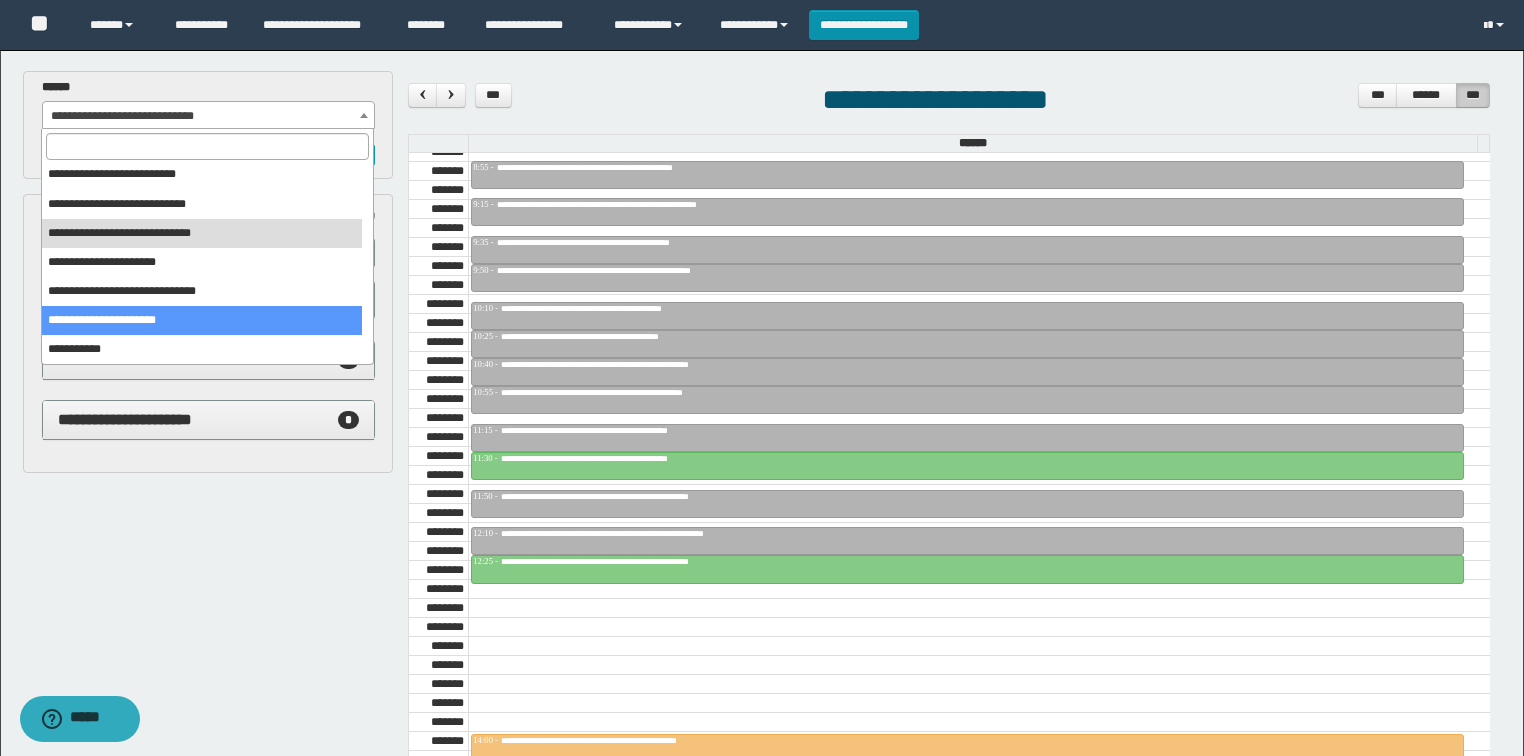 select on "******" 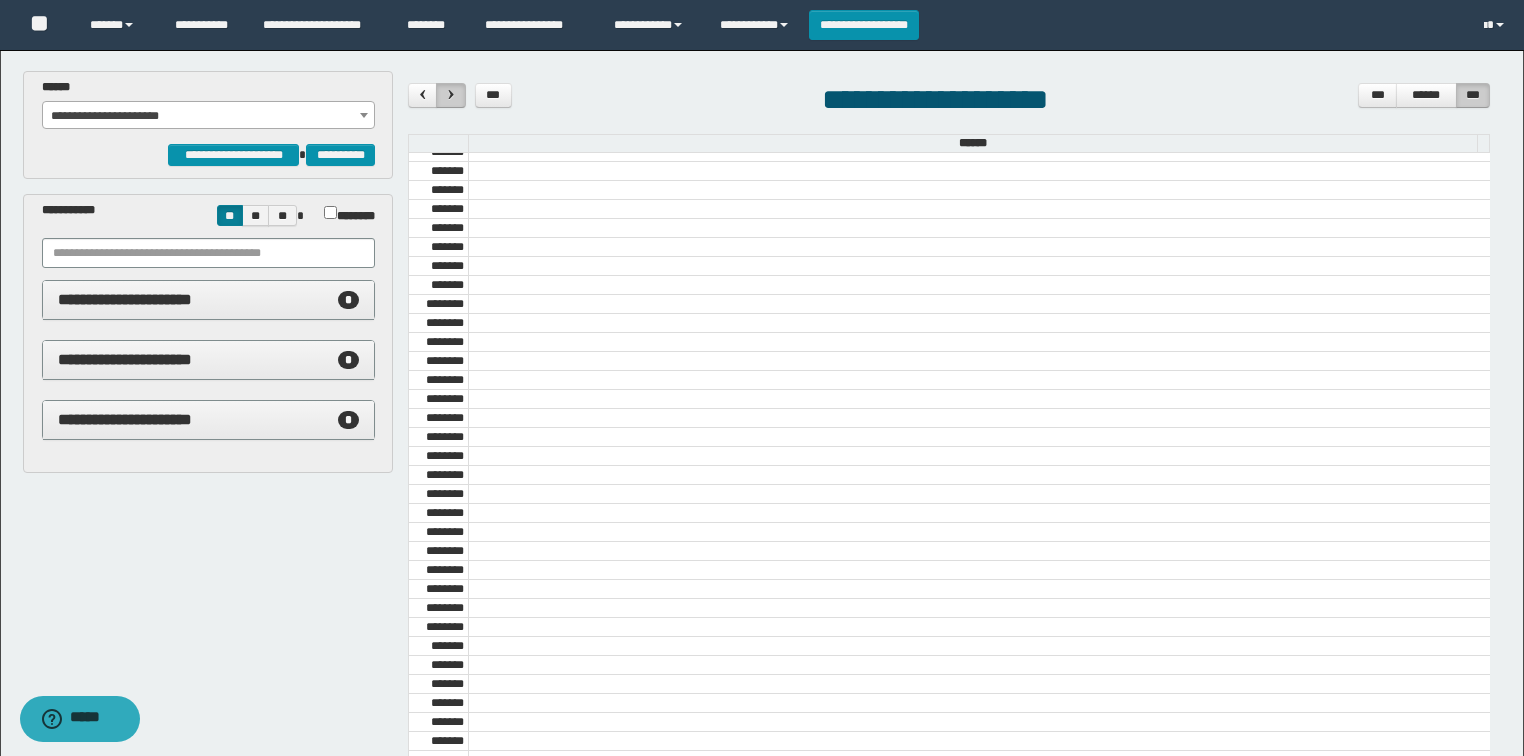 click at bounding box center (451, 94) 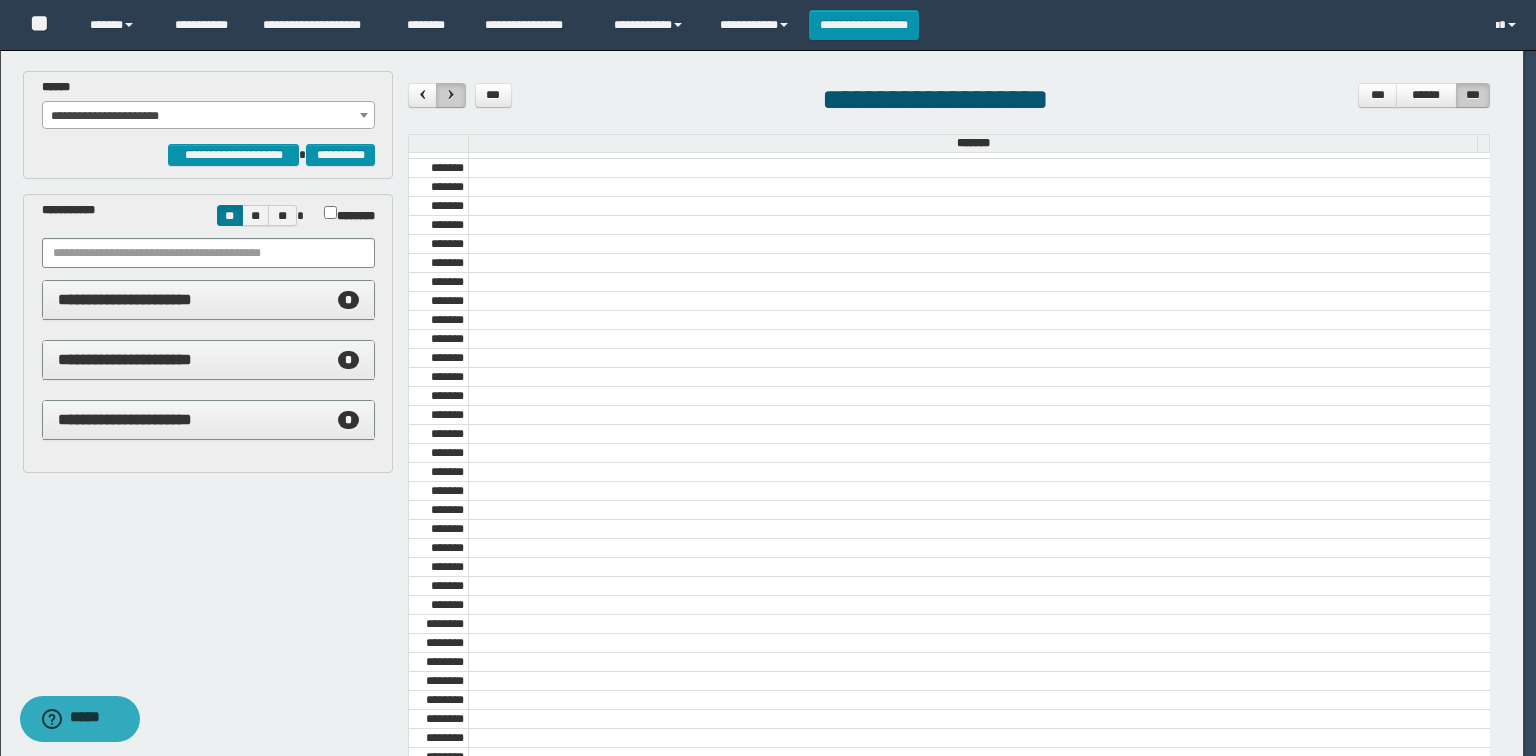 click on "**********" at bounding box center [762, 378] 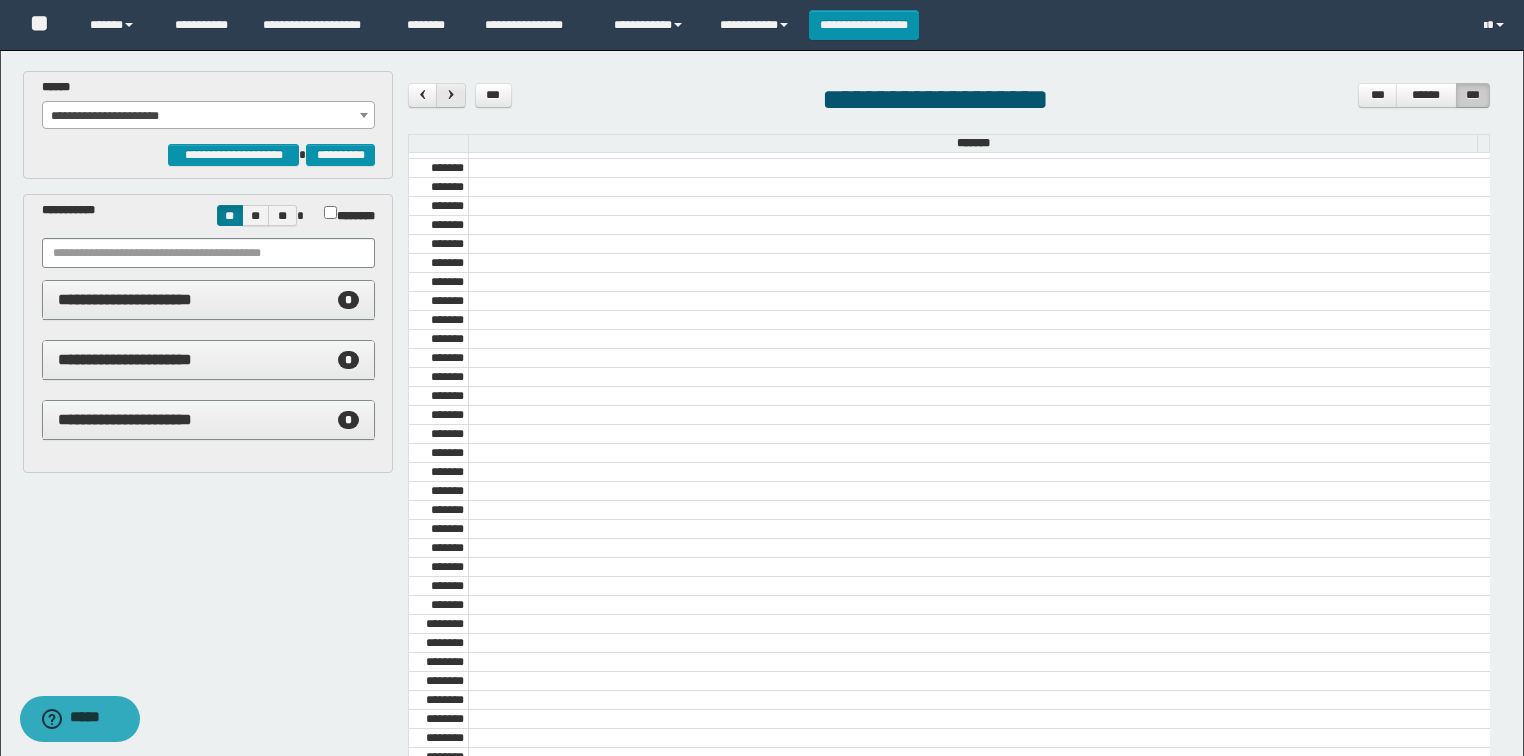 click at bounding box center (451, 94) 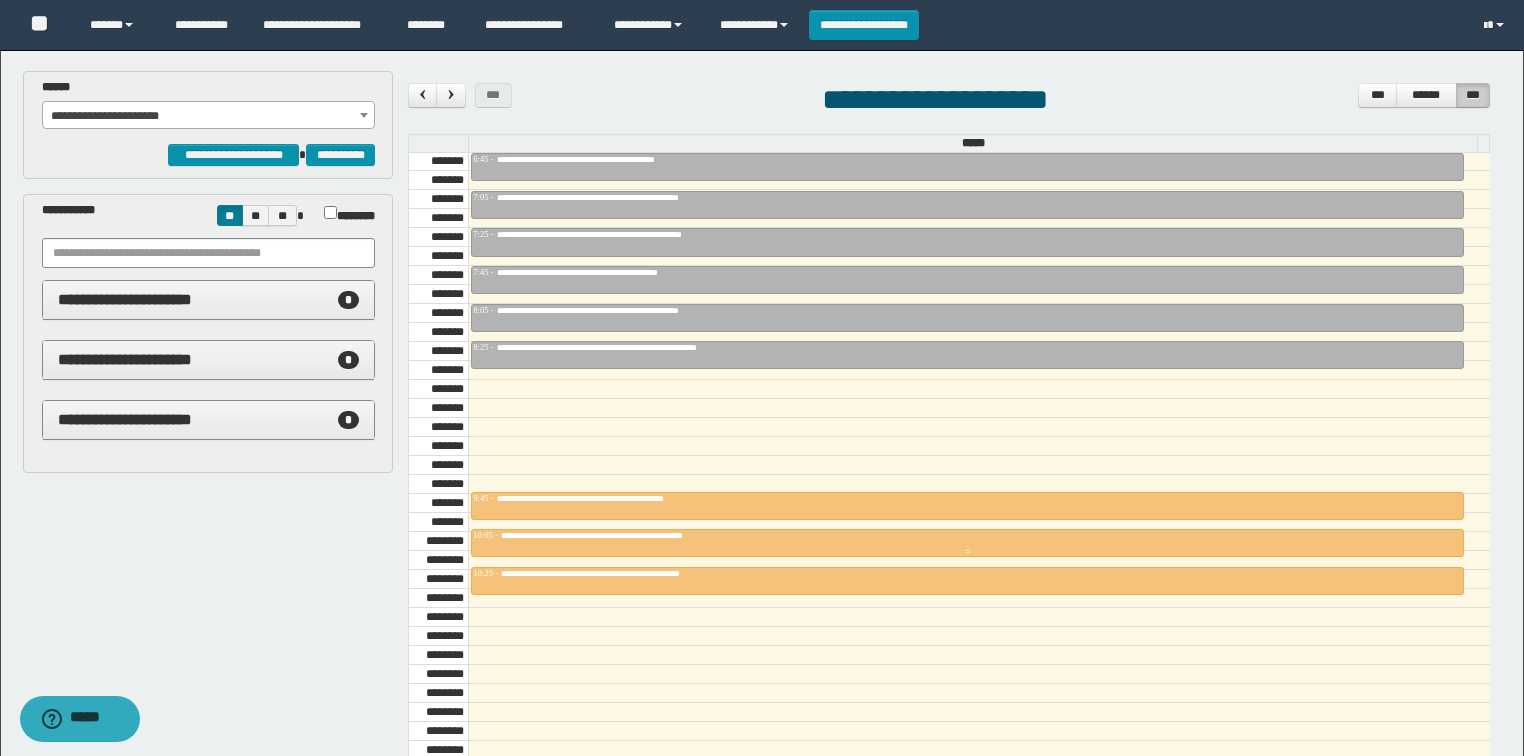 scroll, scrollTop: 918, scrollLeft: 0, axis: vertical 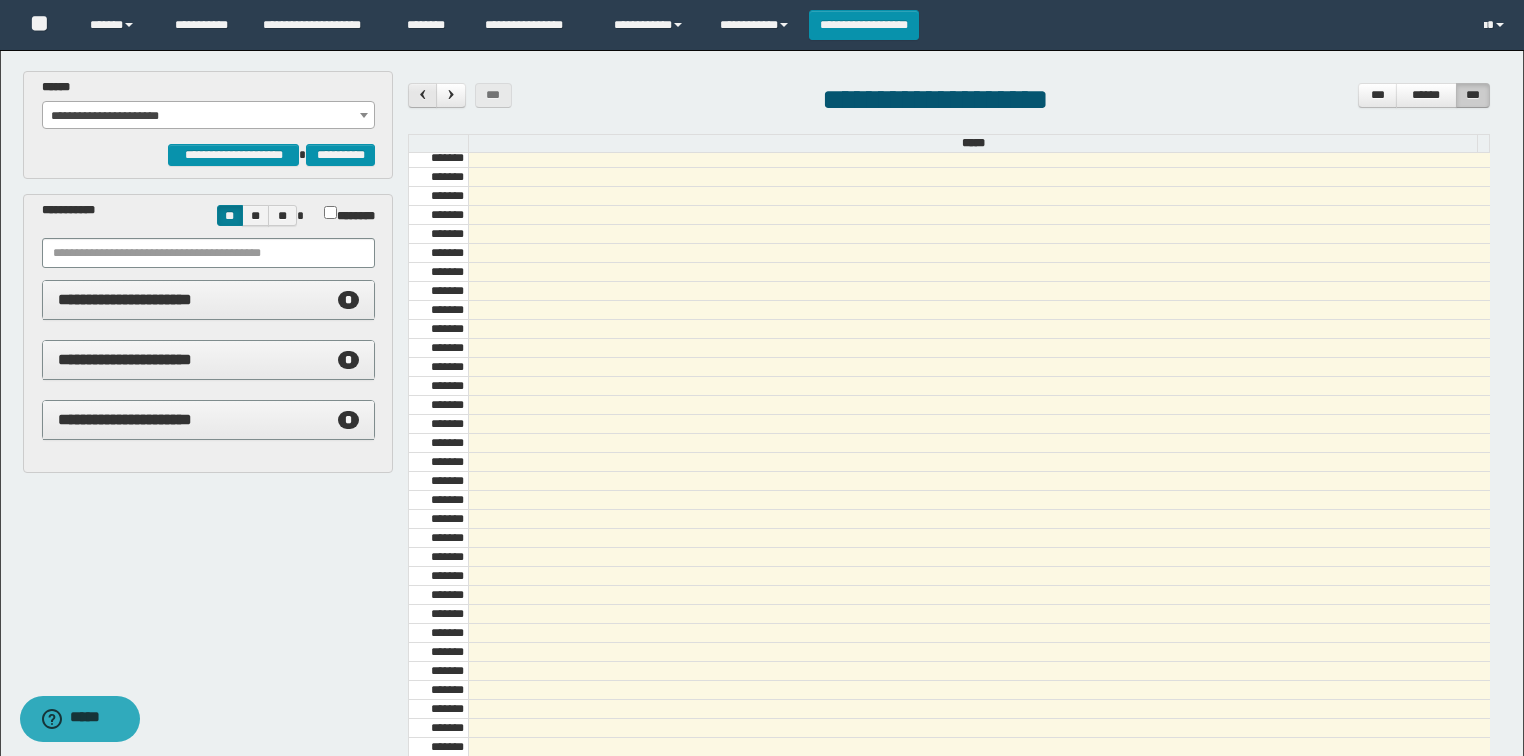 click at bounding box center (423, 94) 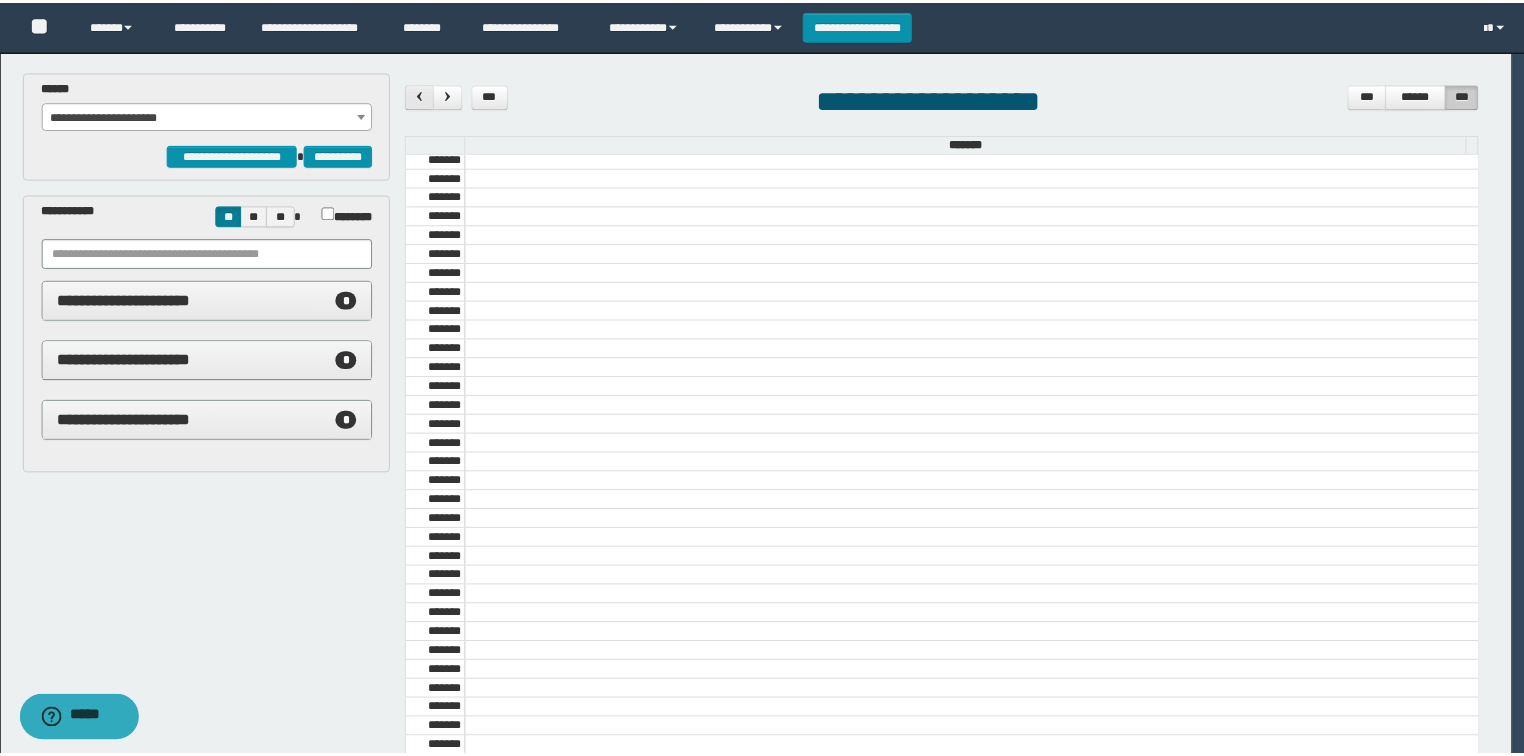 scroll, scrollTop: 678, scrollLeft: 0, axis: vertical 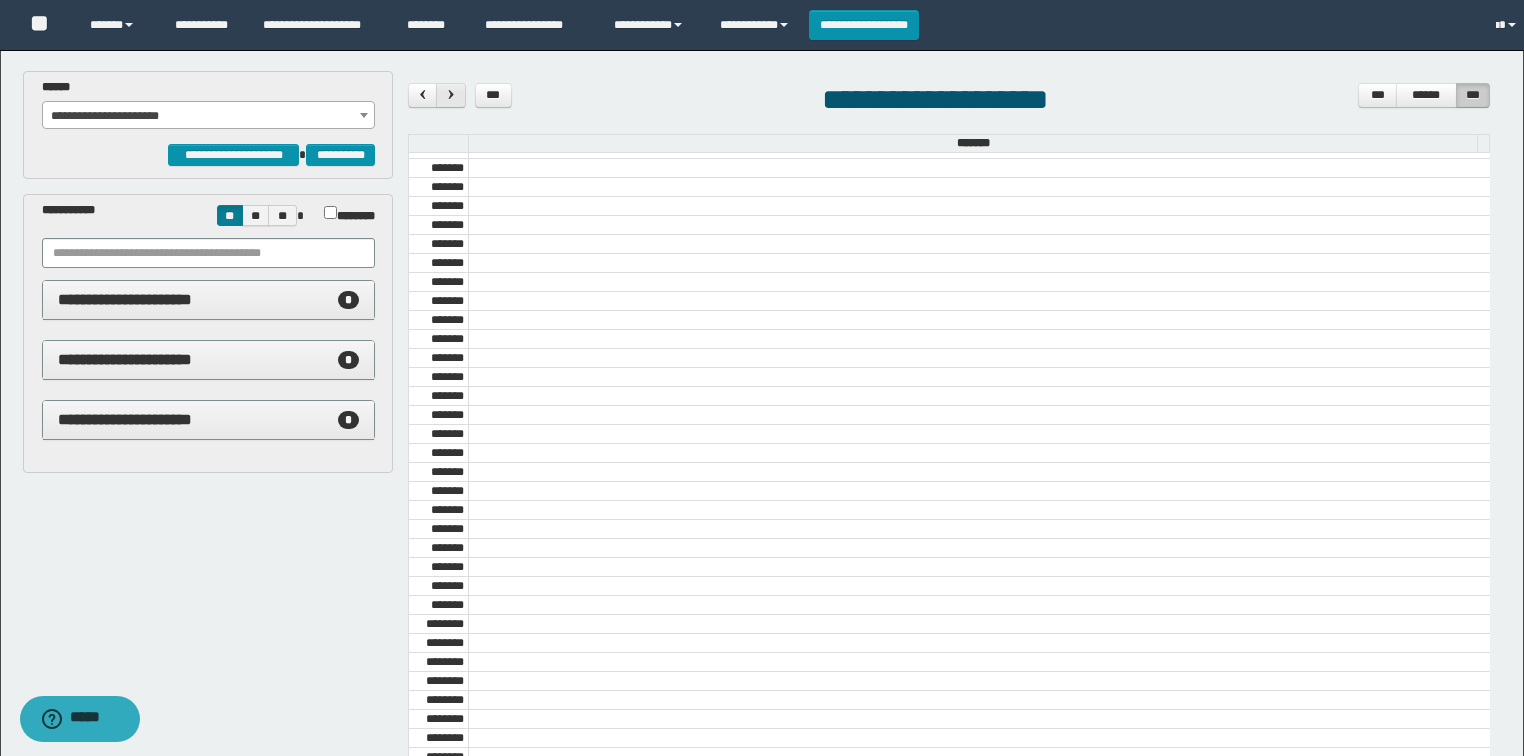 click at bounding box center [451, 94] 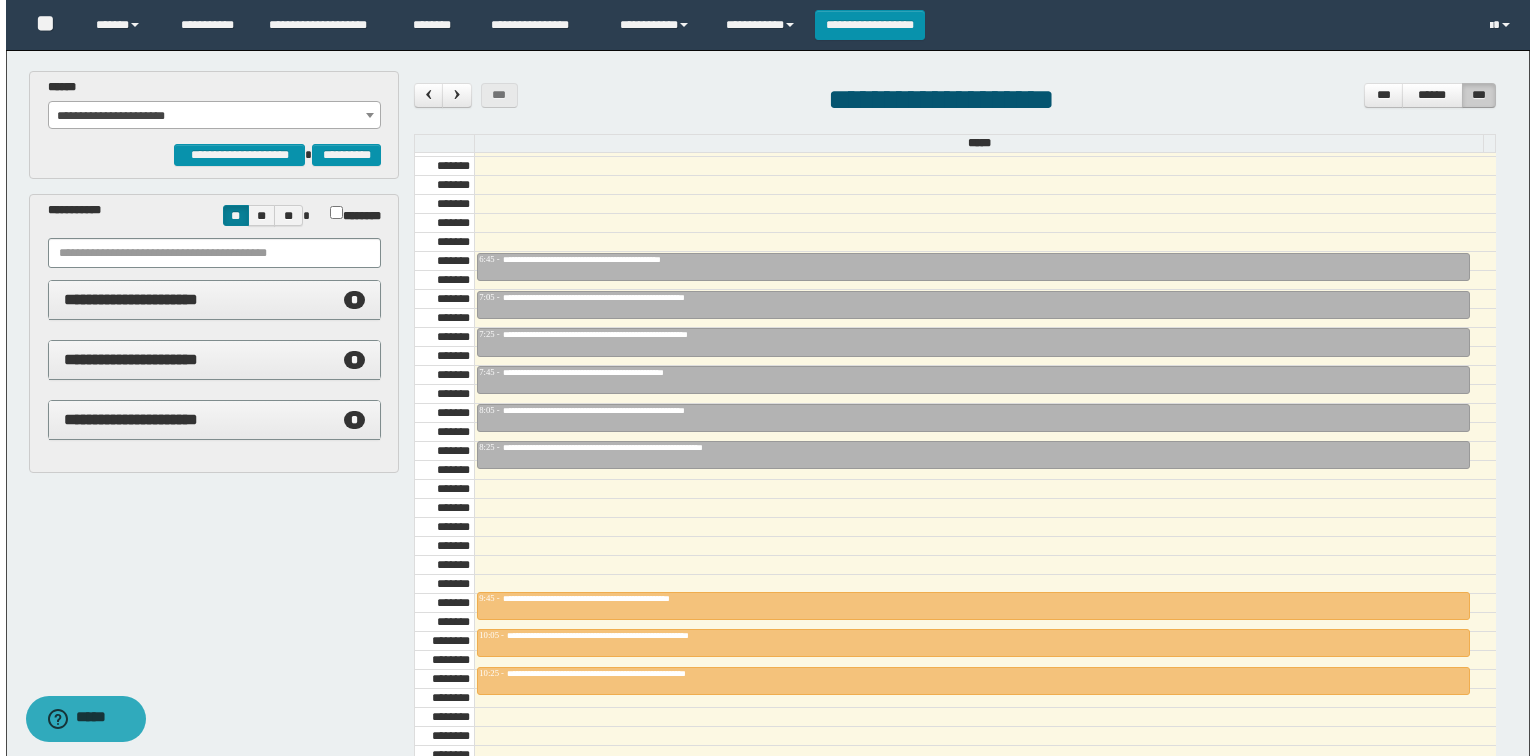 scroll, scrollTop: 518, scrollLeft: 0, axis: vertical 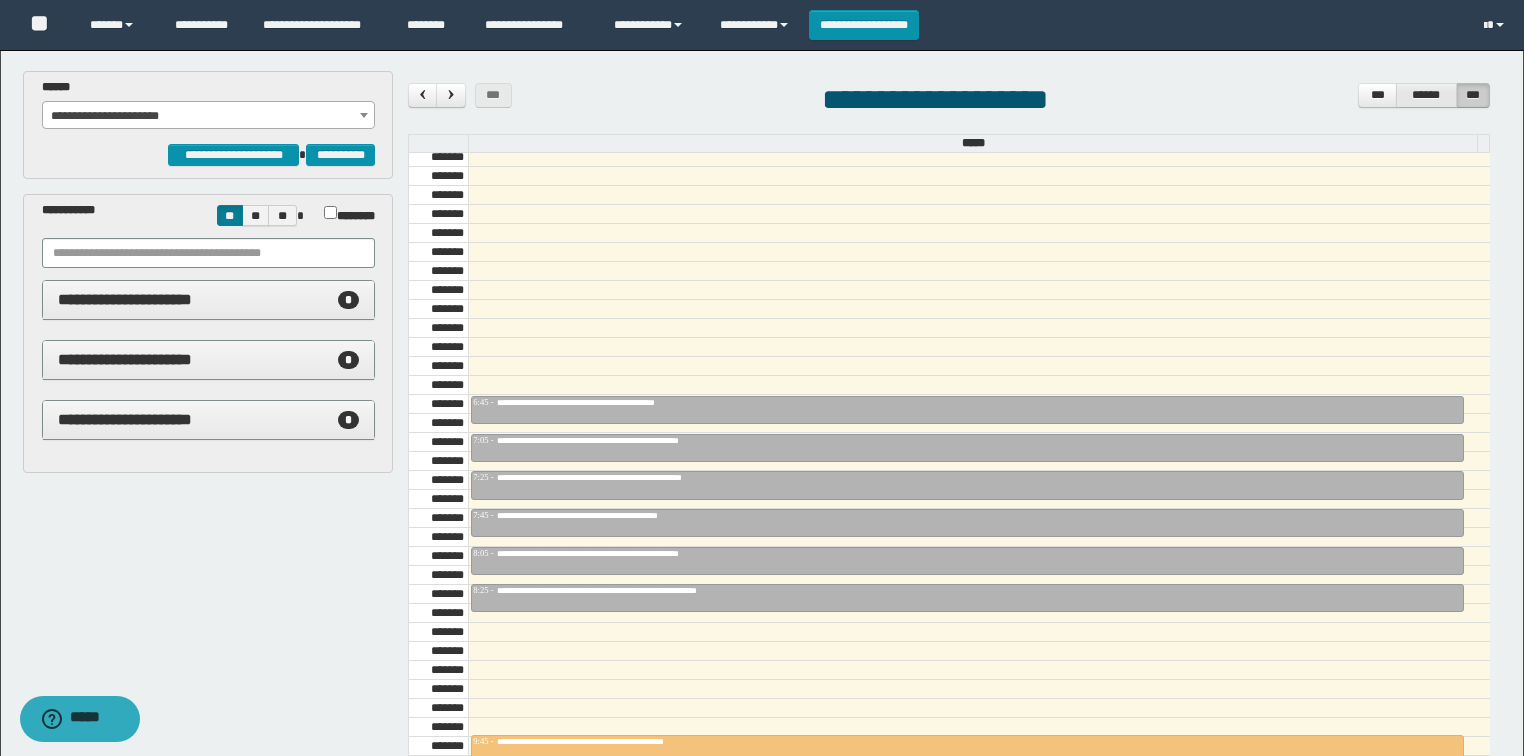 click on "******" at bounding box center [1426, 95] 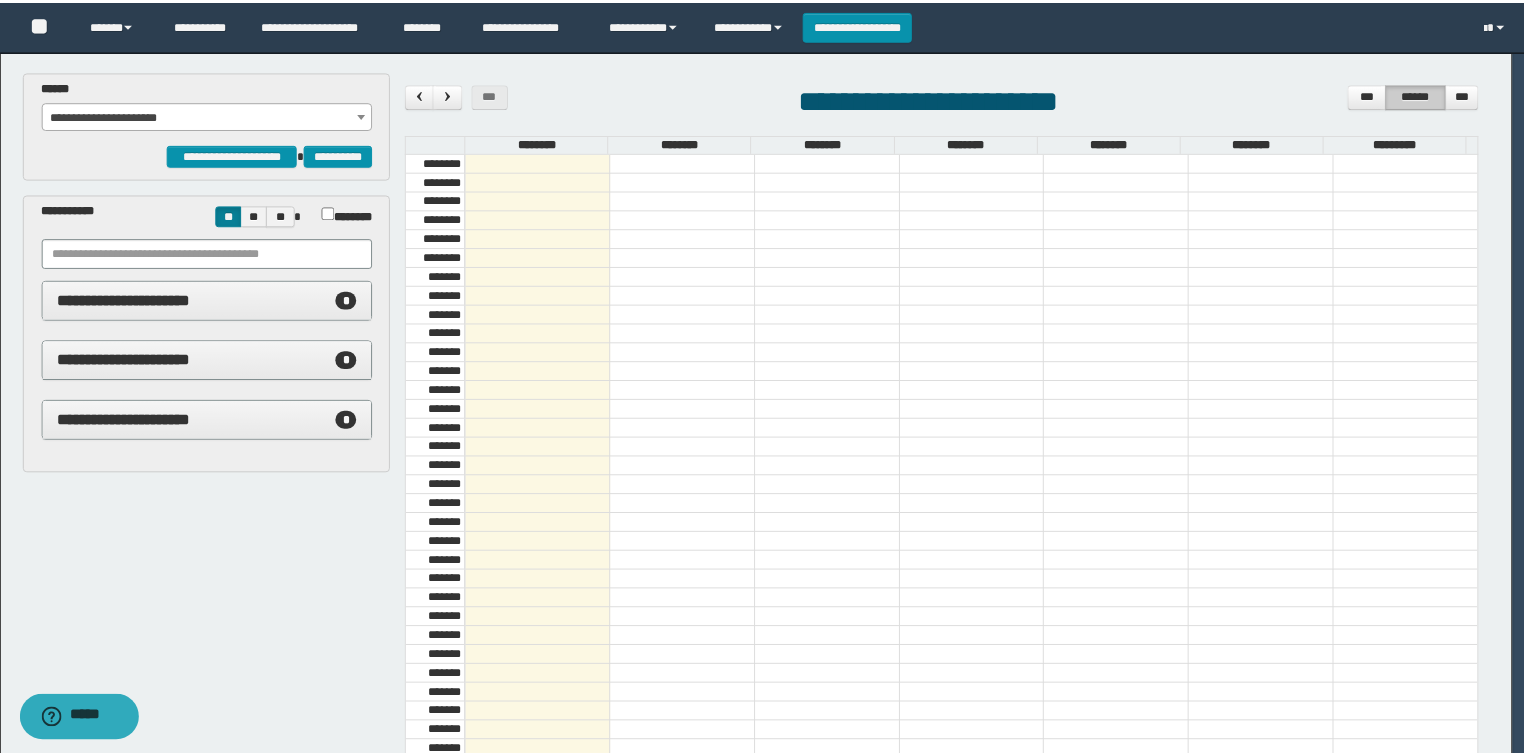 scroll, scrollTop: 678, scrollLeft: 0, axis: vertical 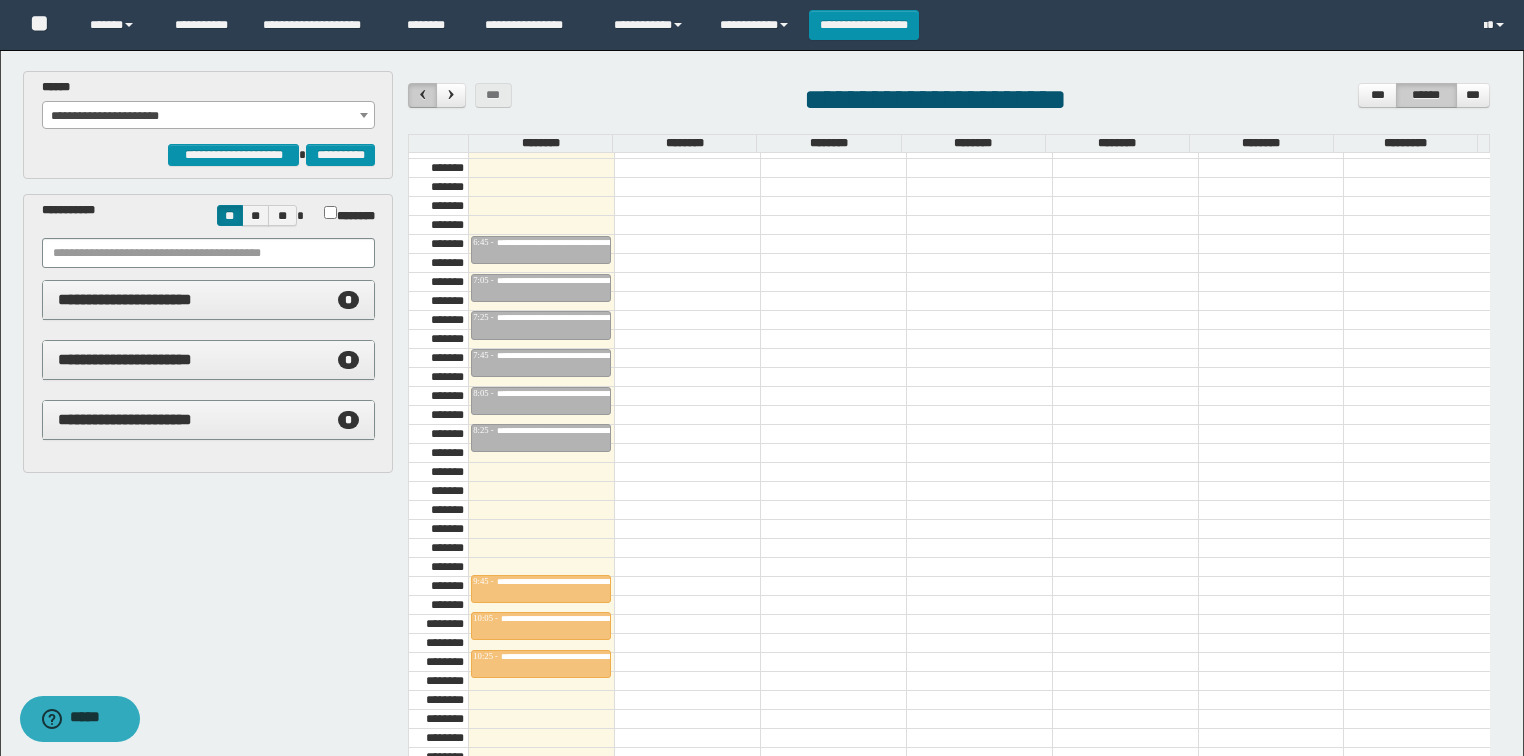 drag, startPoint x: 420, startPoint y: 93, endPoint x: 431, endPoint y: 111, distance: 21.095022 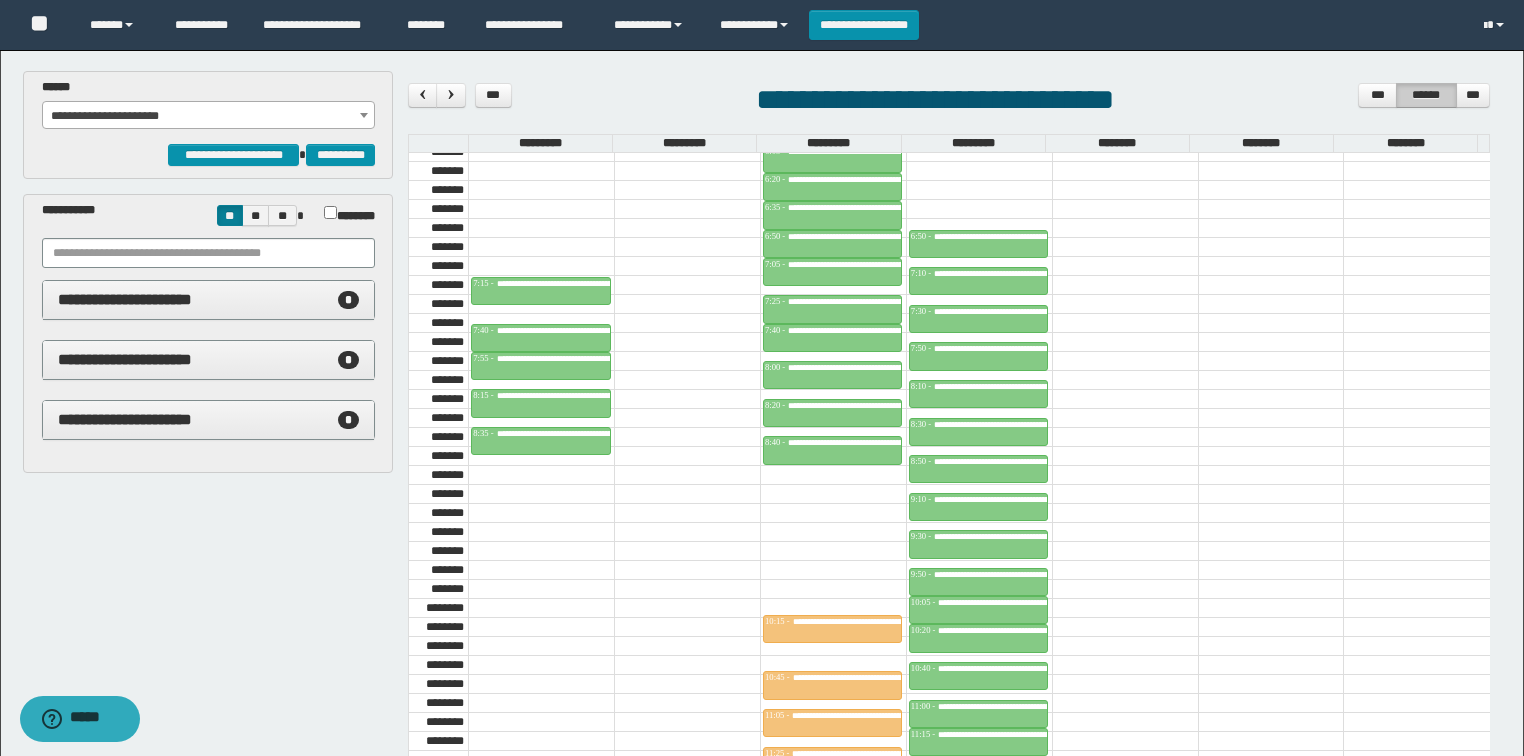scroll, scrollTop: 438, scrollLeft: 0, axis: vertical 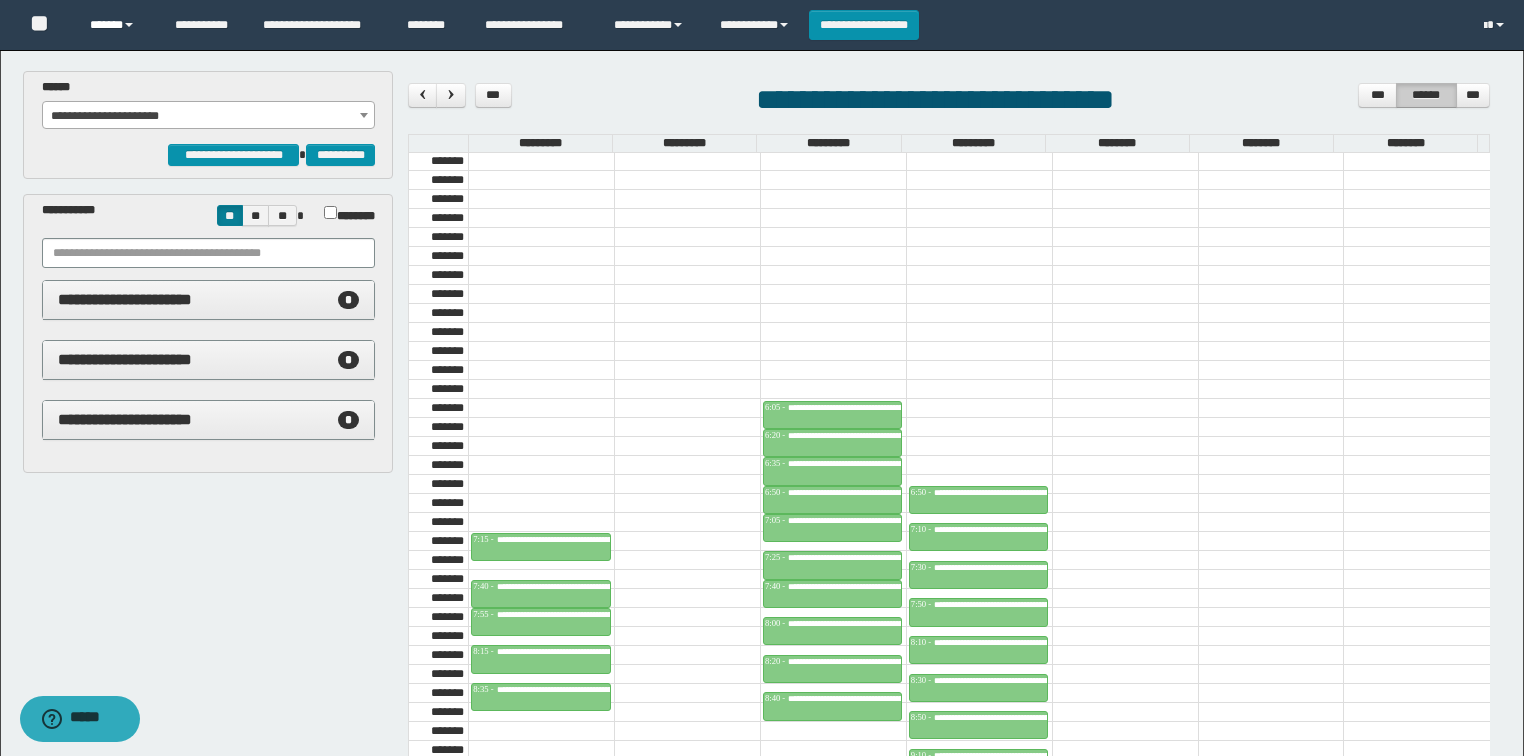 click on "******" at bounding box center [117, 25] 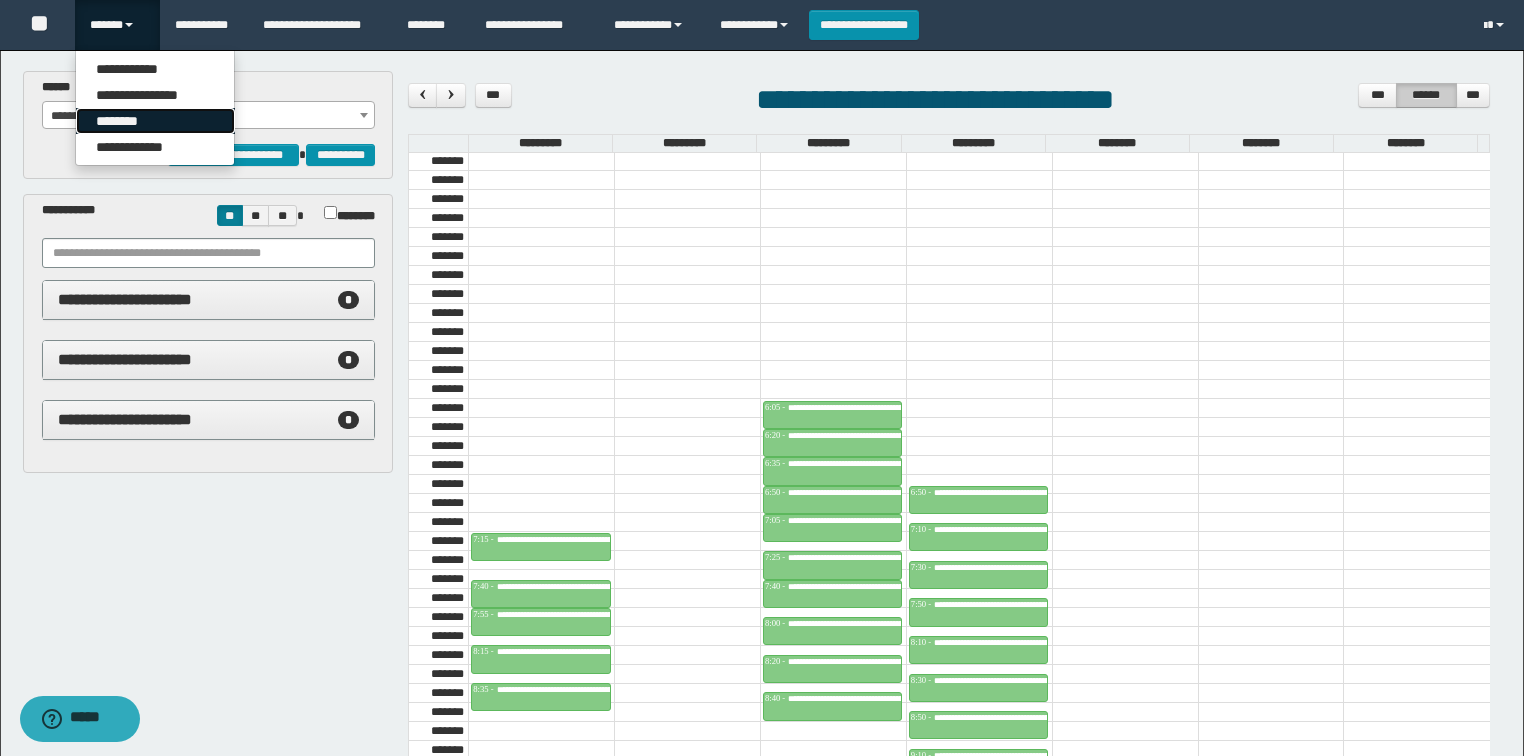 click on "********" at bounding box center [155, 121] 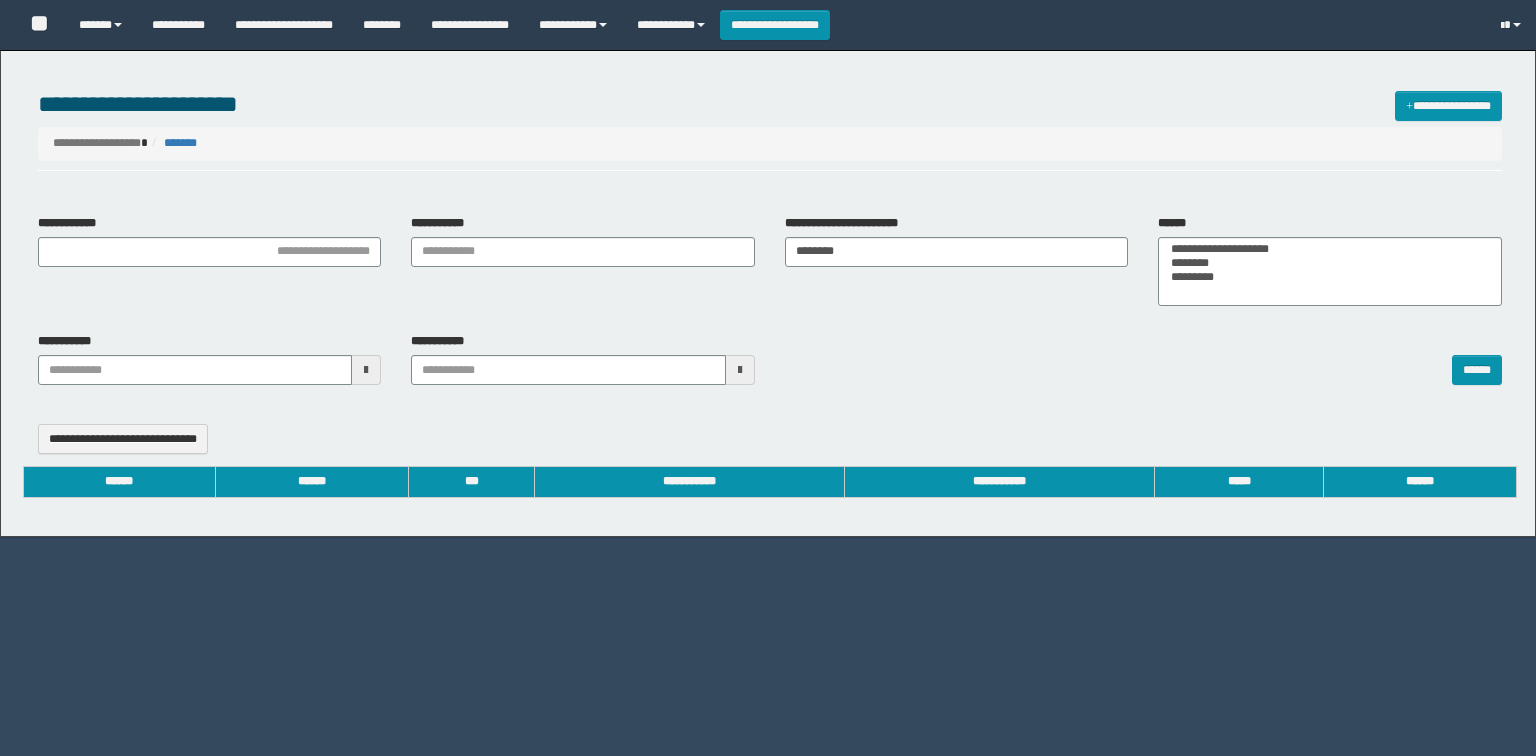 select 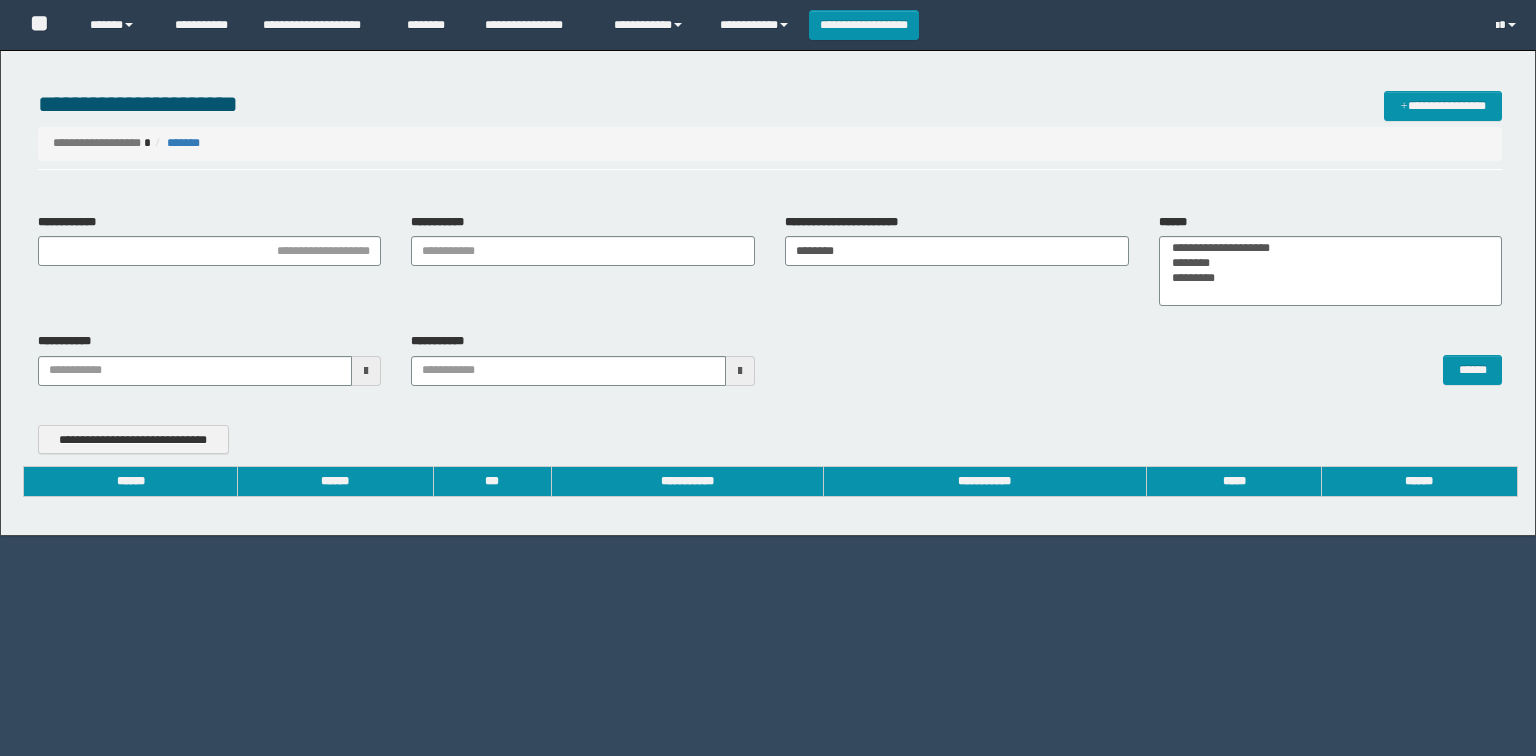 scroll, scrollTop: 0, scrollLeft: 0, axis: both 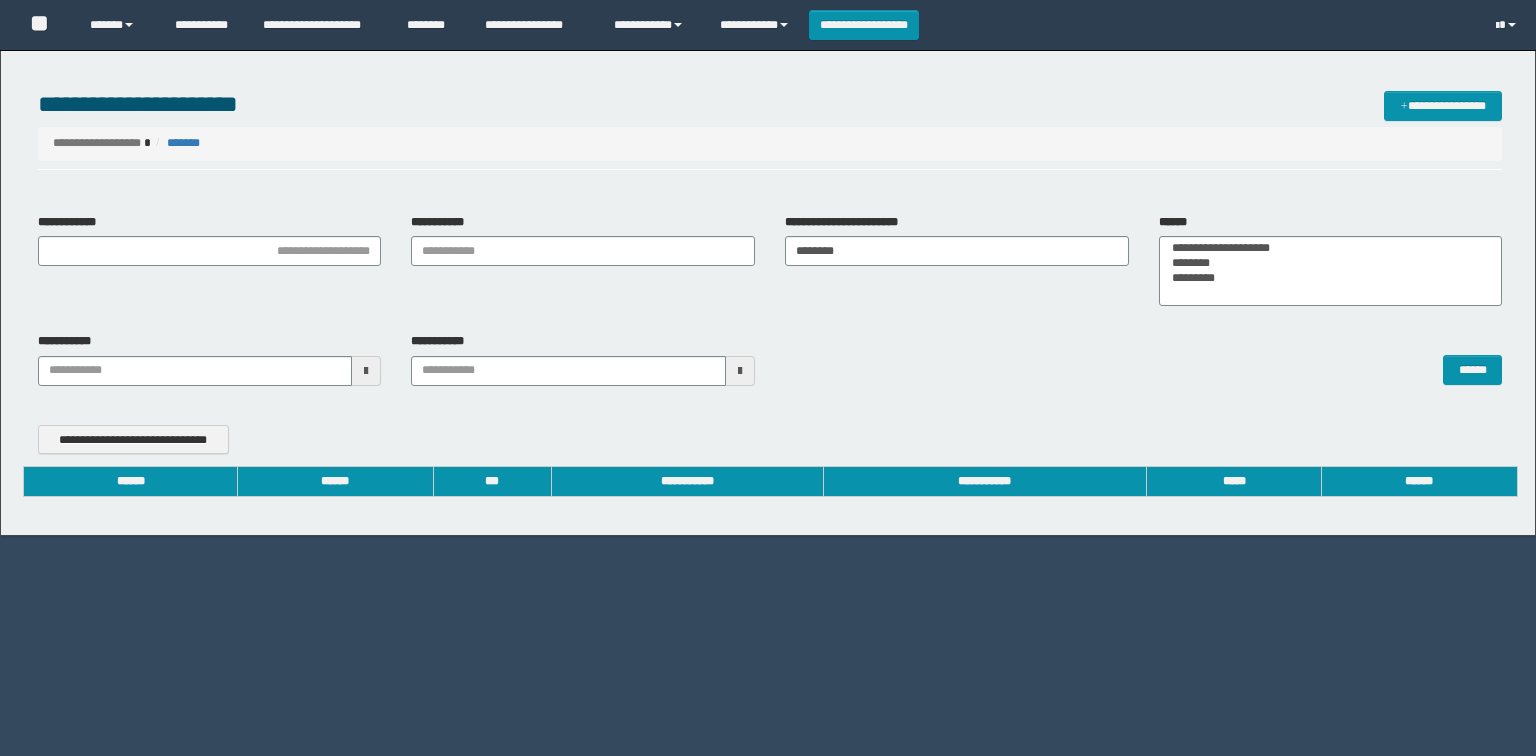 type 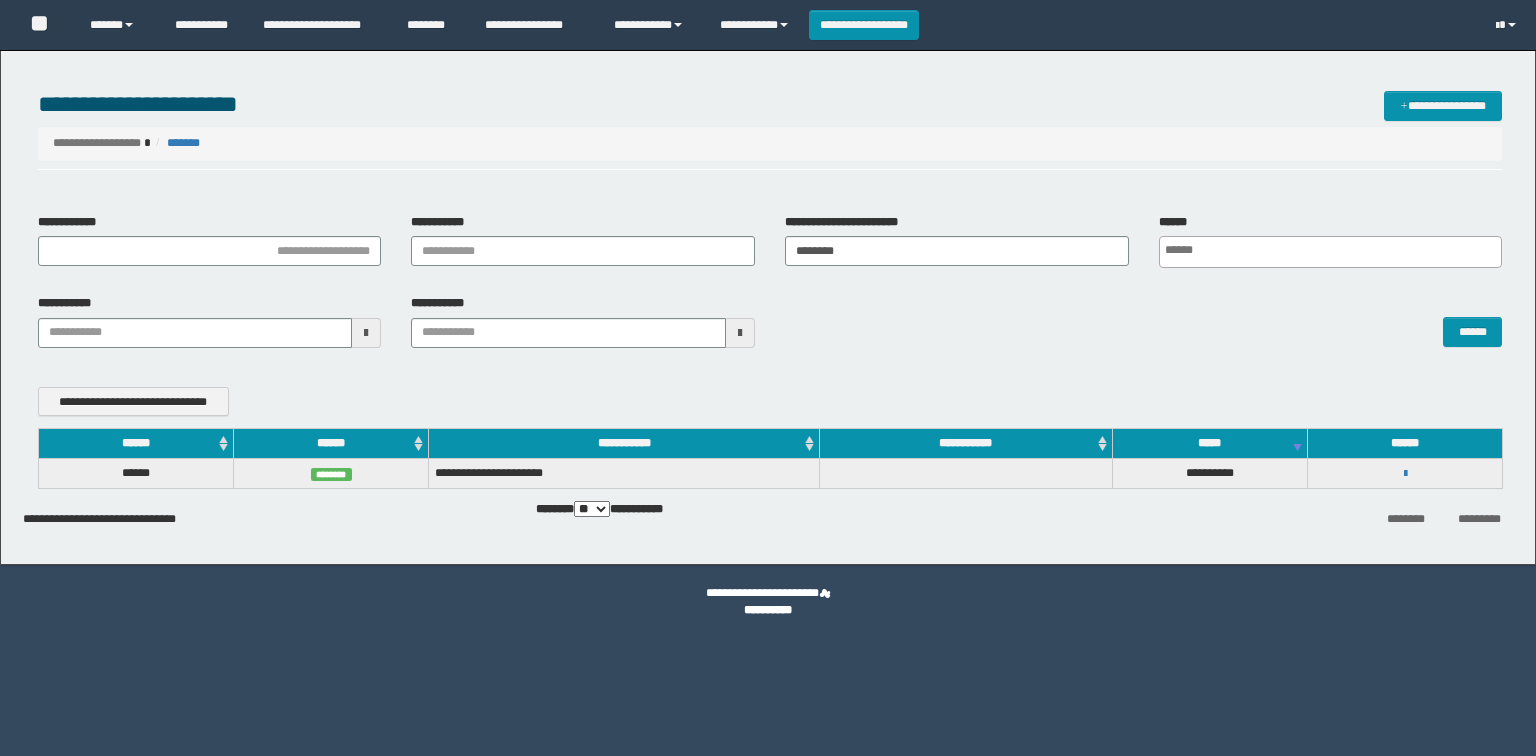 scroll, scrollTop: 0, scrollLeft: 0, axis: both 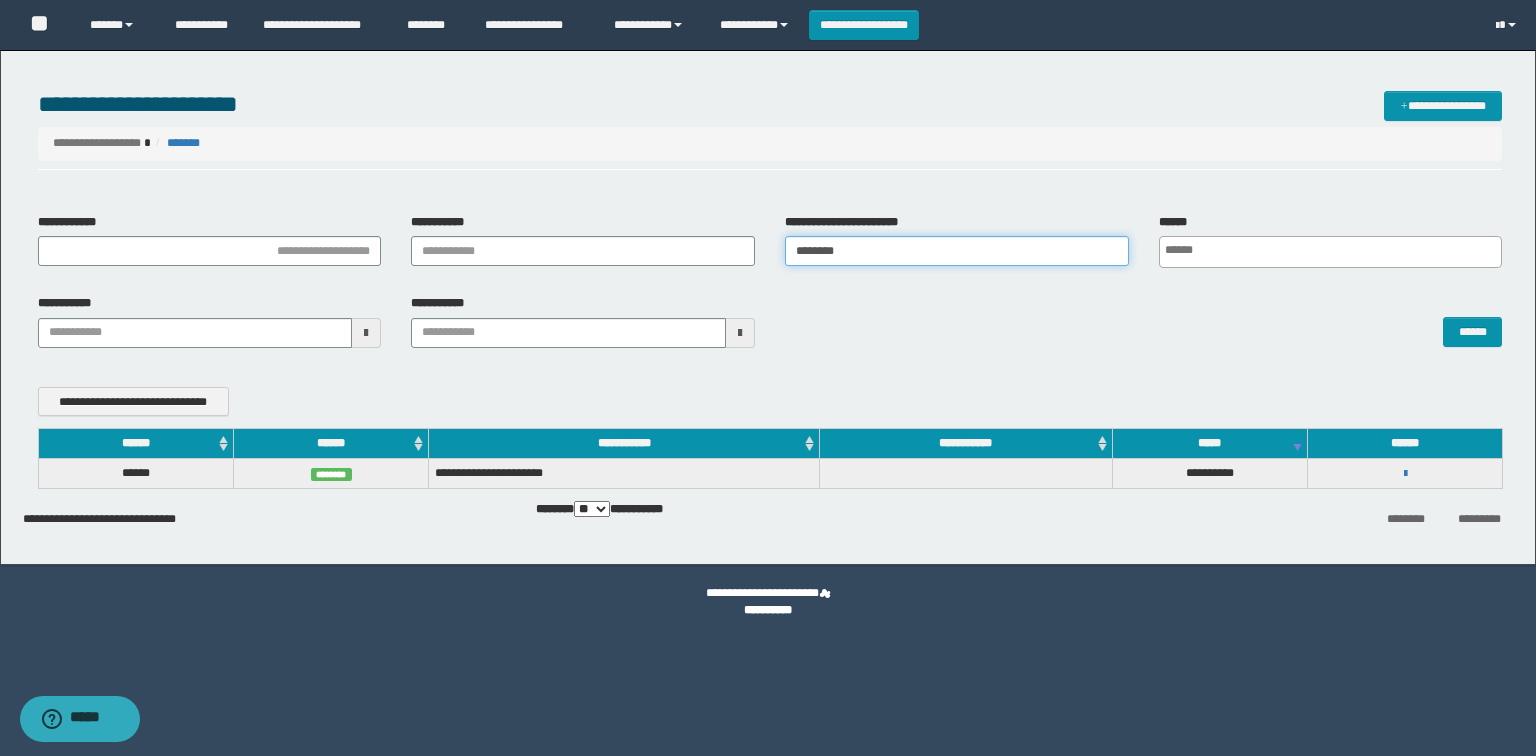drag, startPoint x: 872, startPoint y: 254, endPoint x: 691, endPoint y: 261, distance: 181.13531 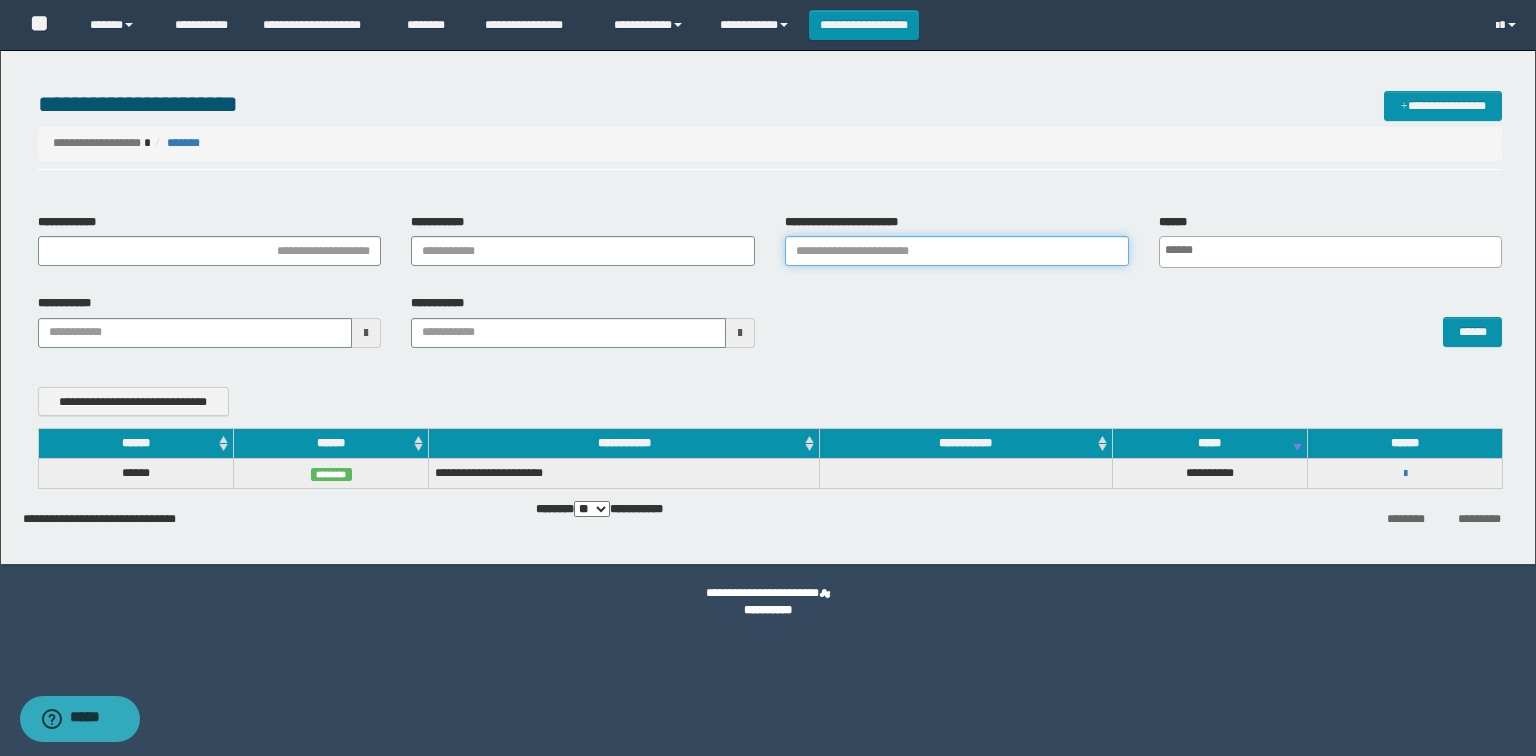 type on "*" 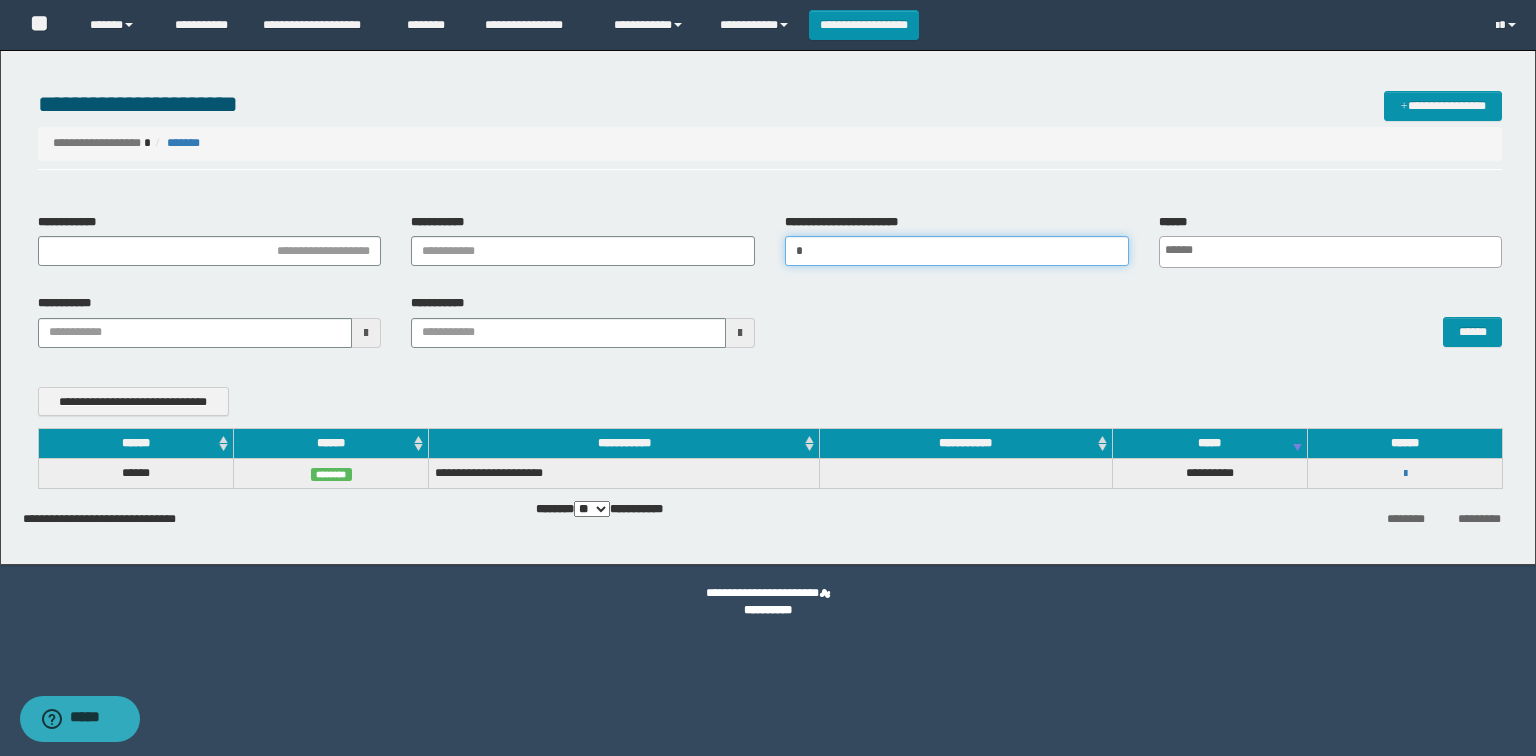 type 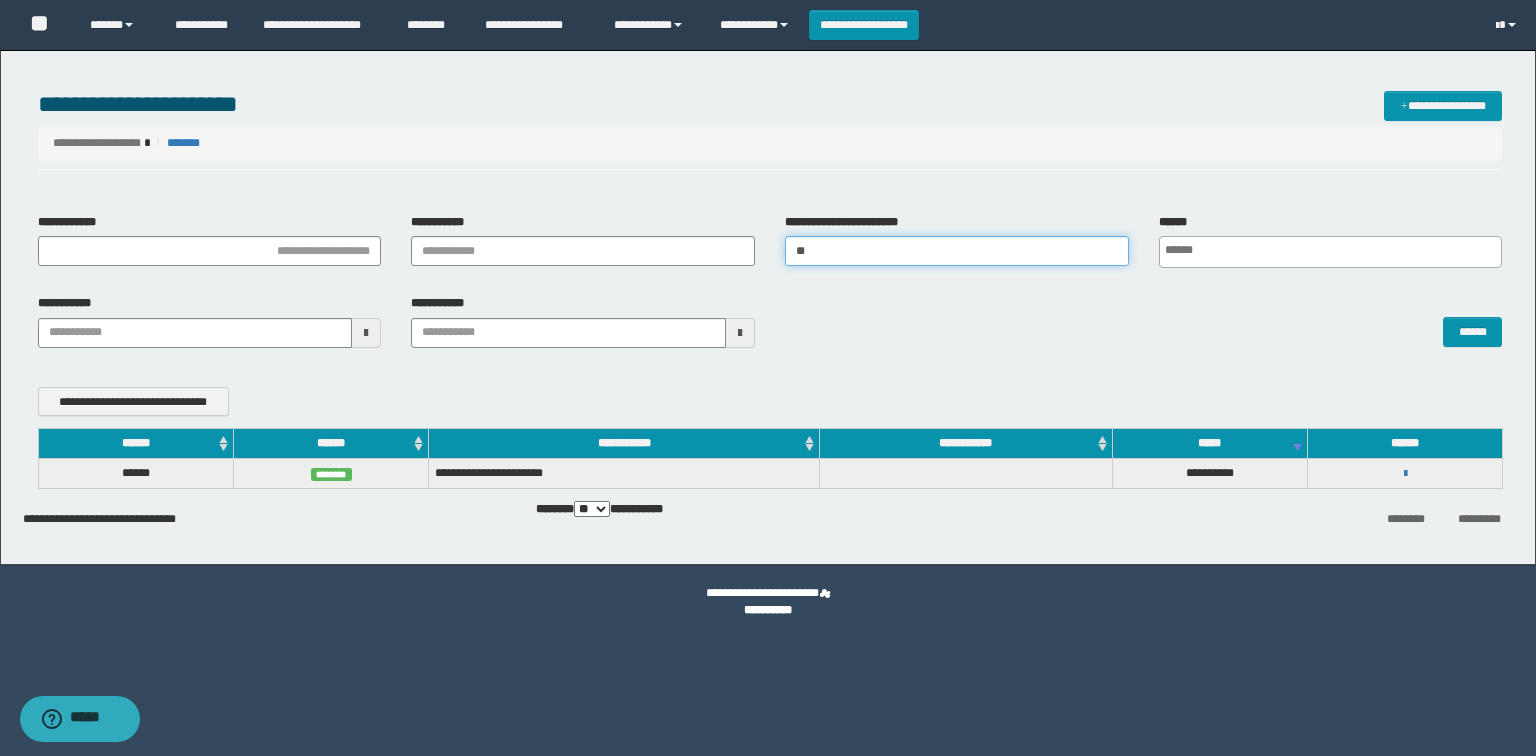 type on "***" 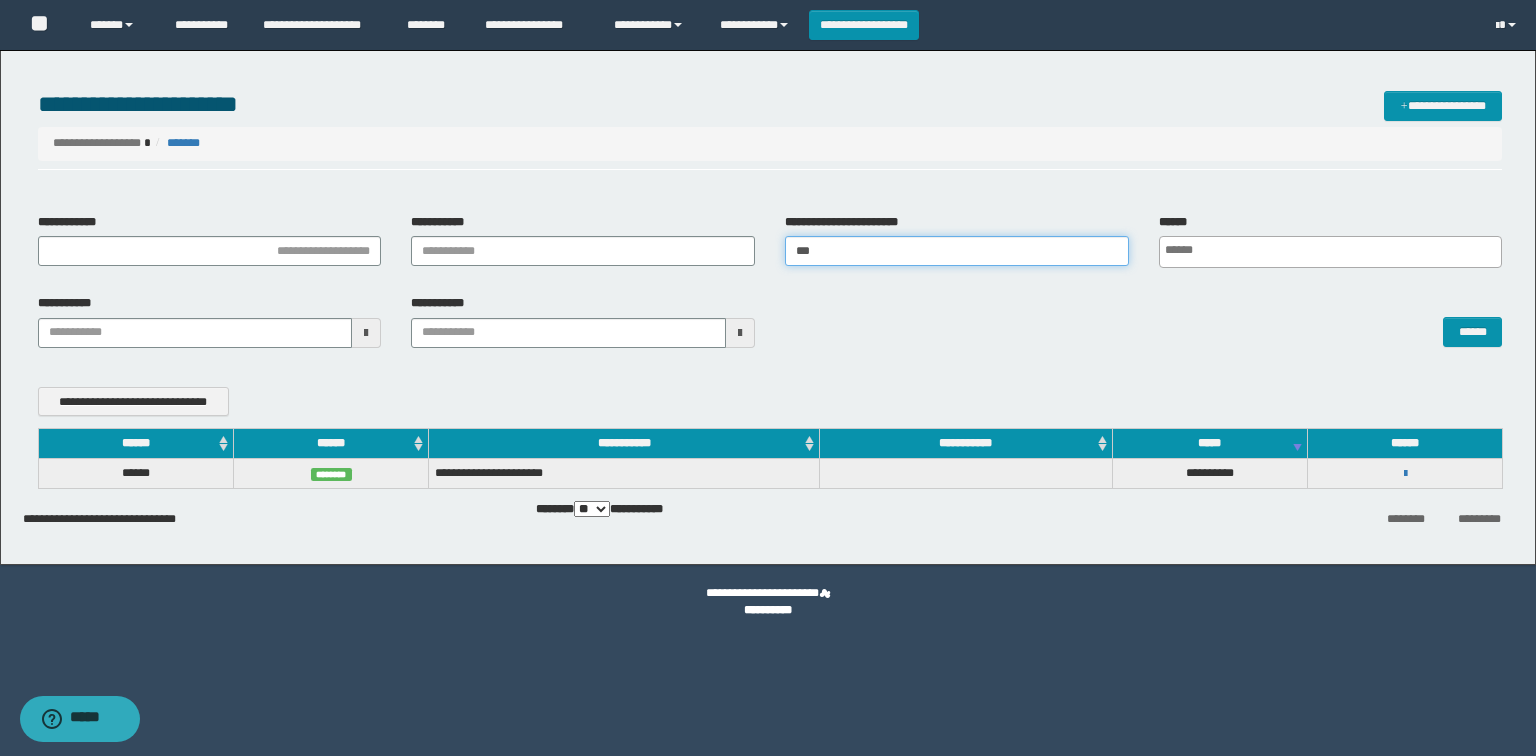 type 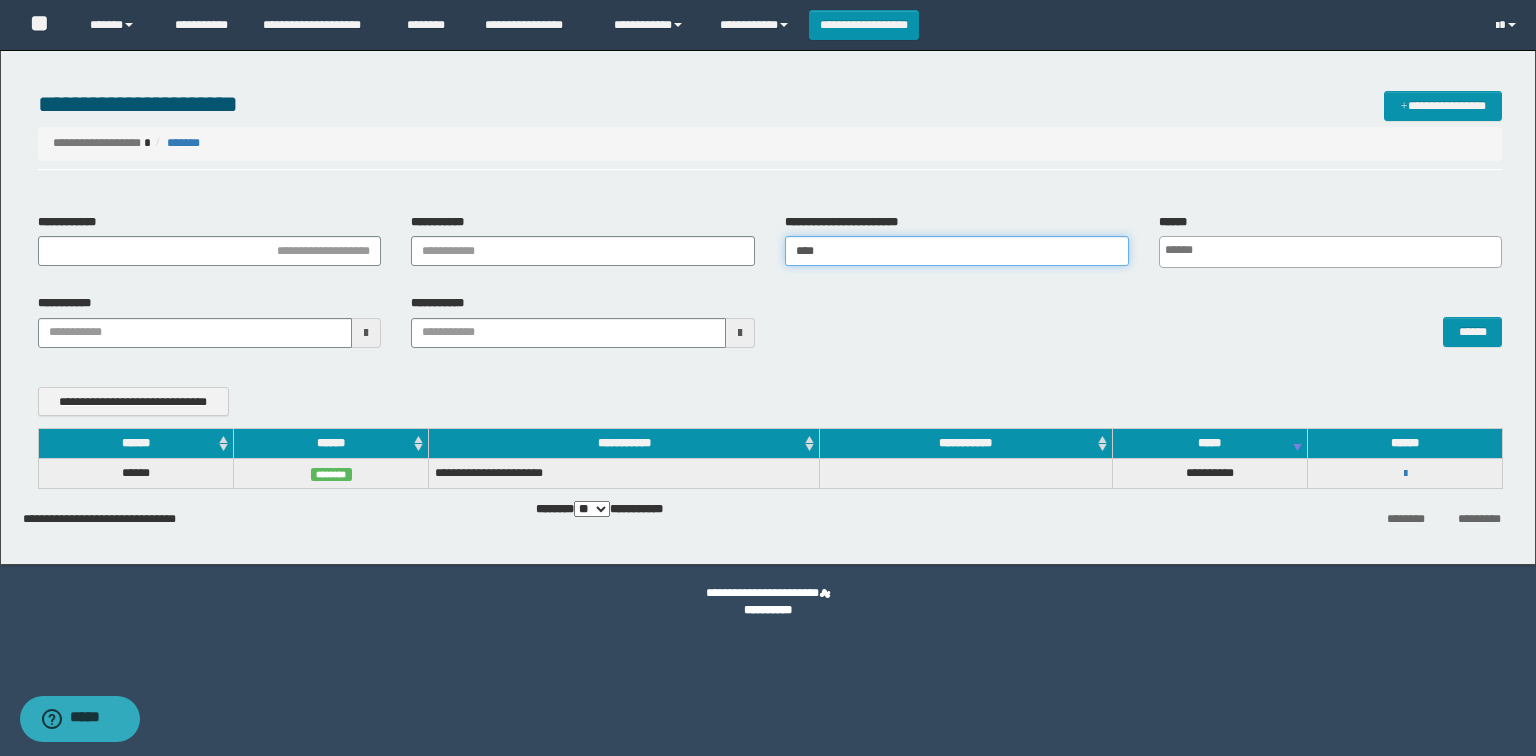 type 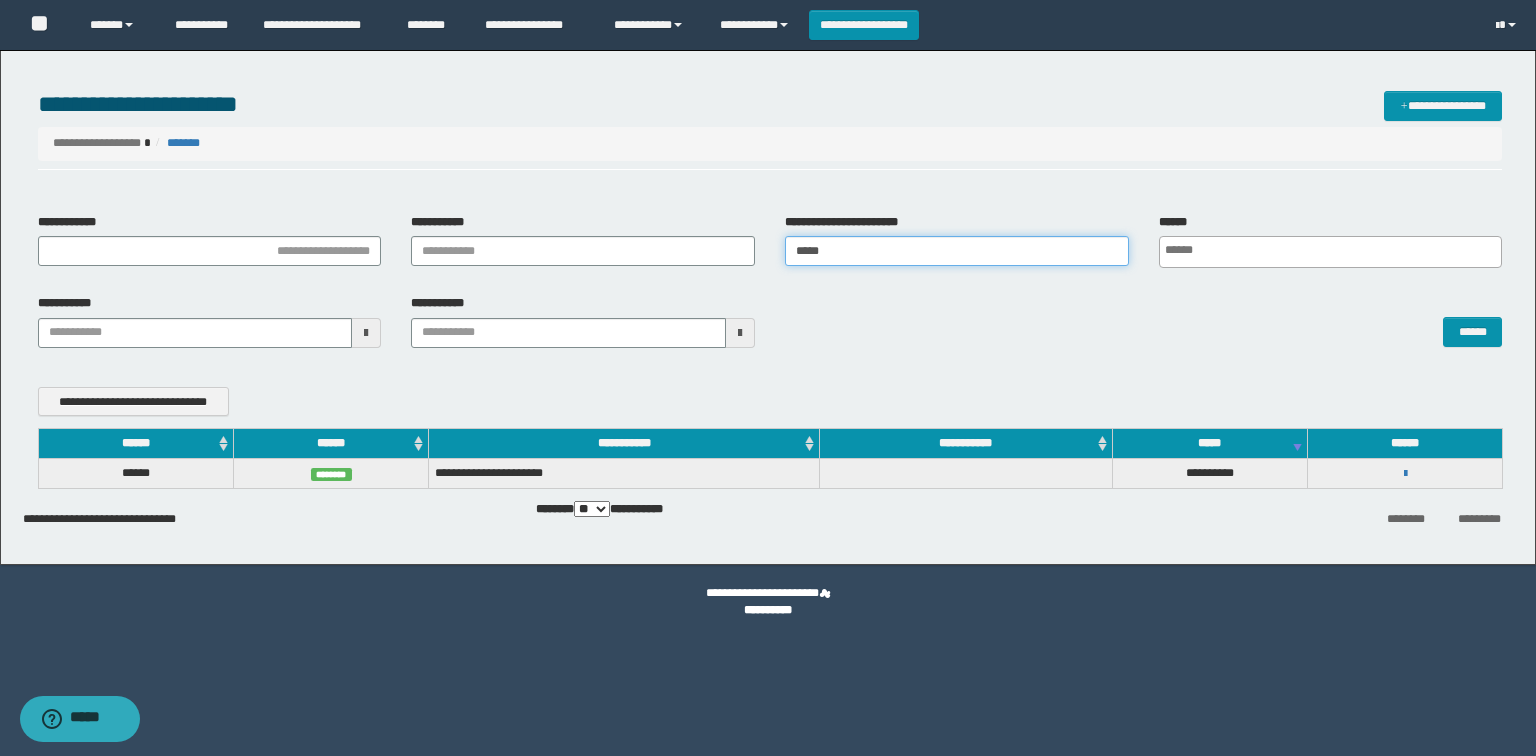type 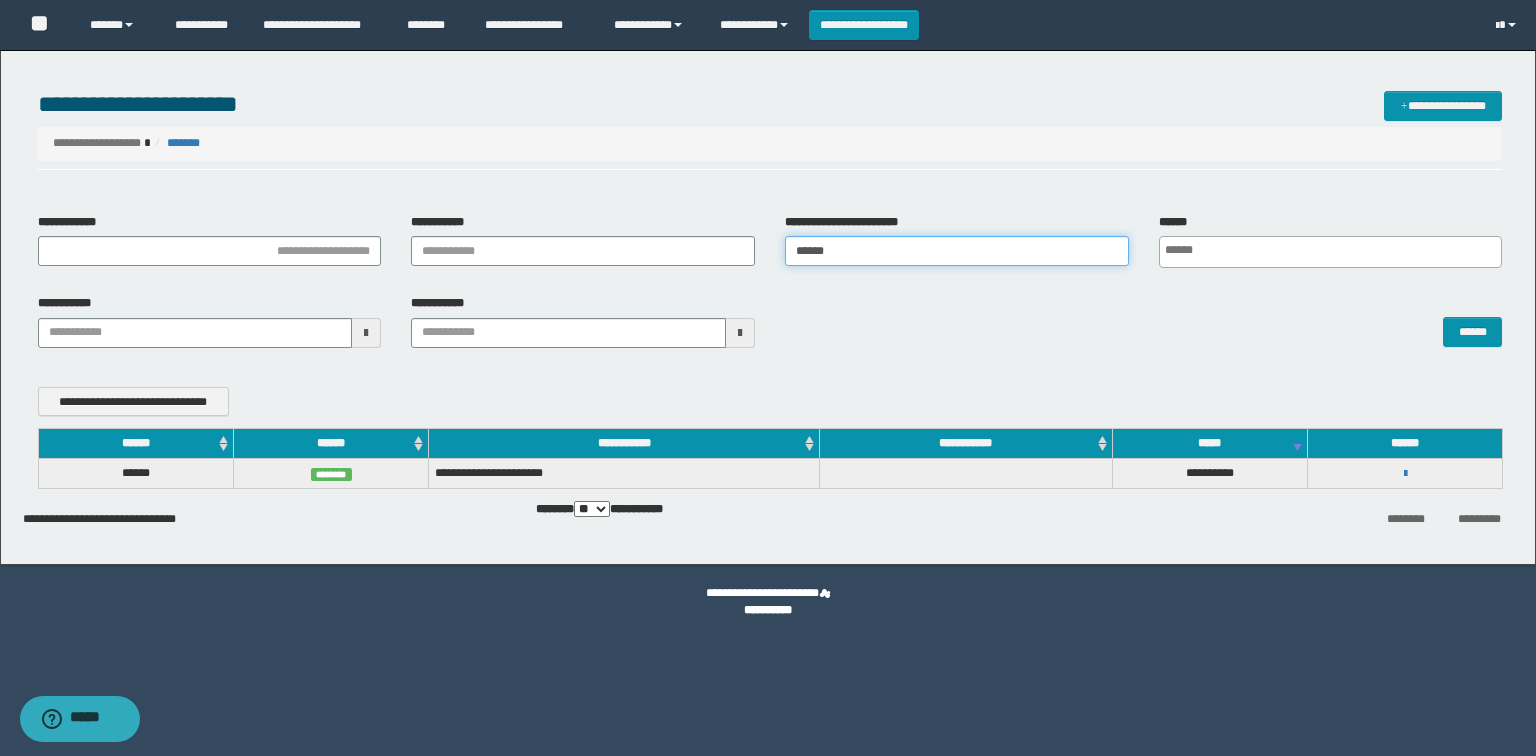 type 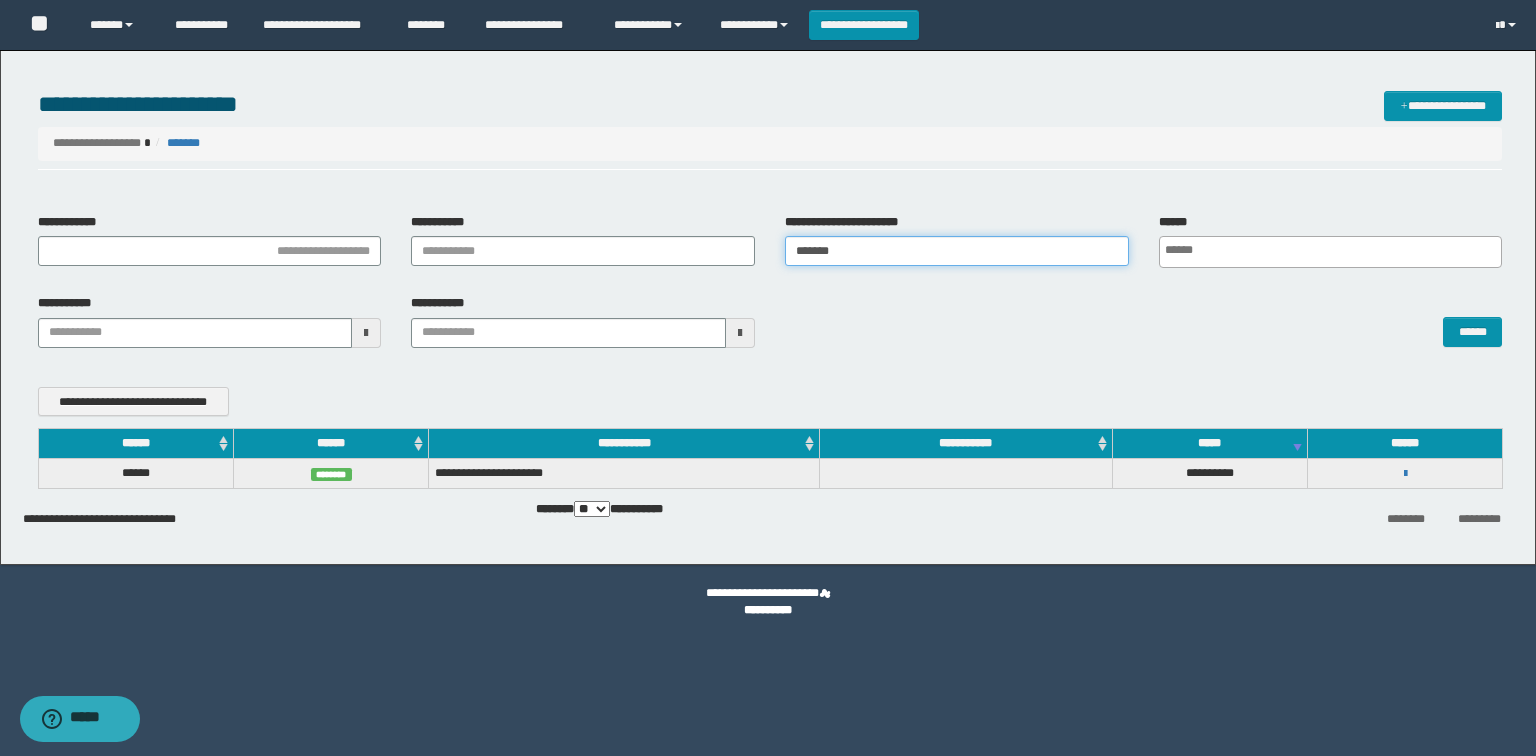 type 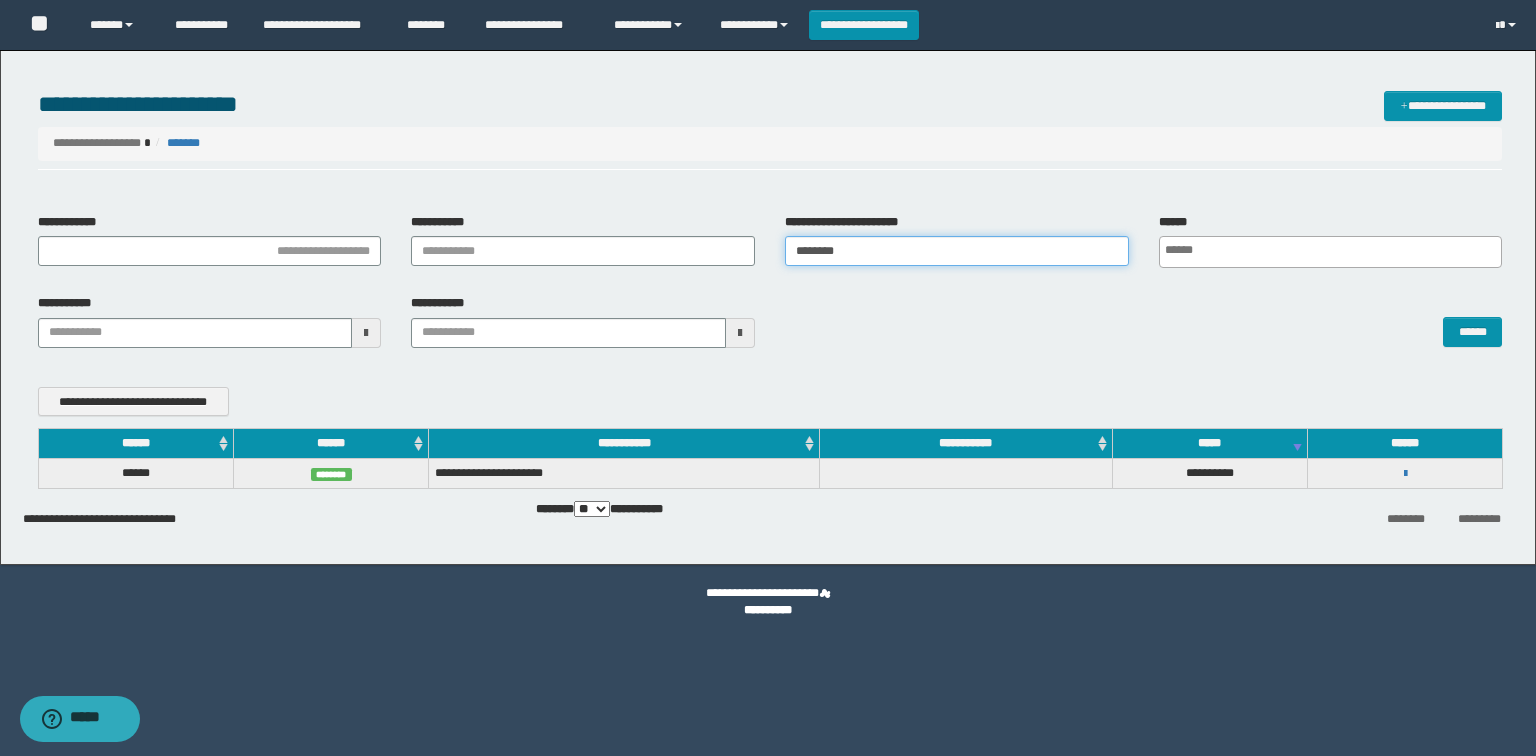 type 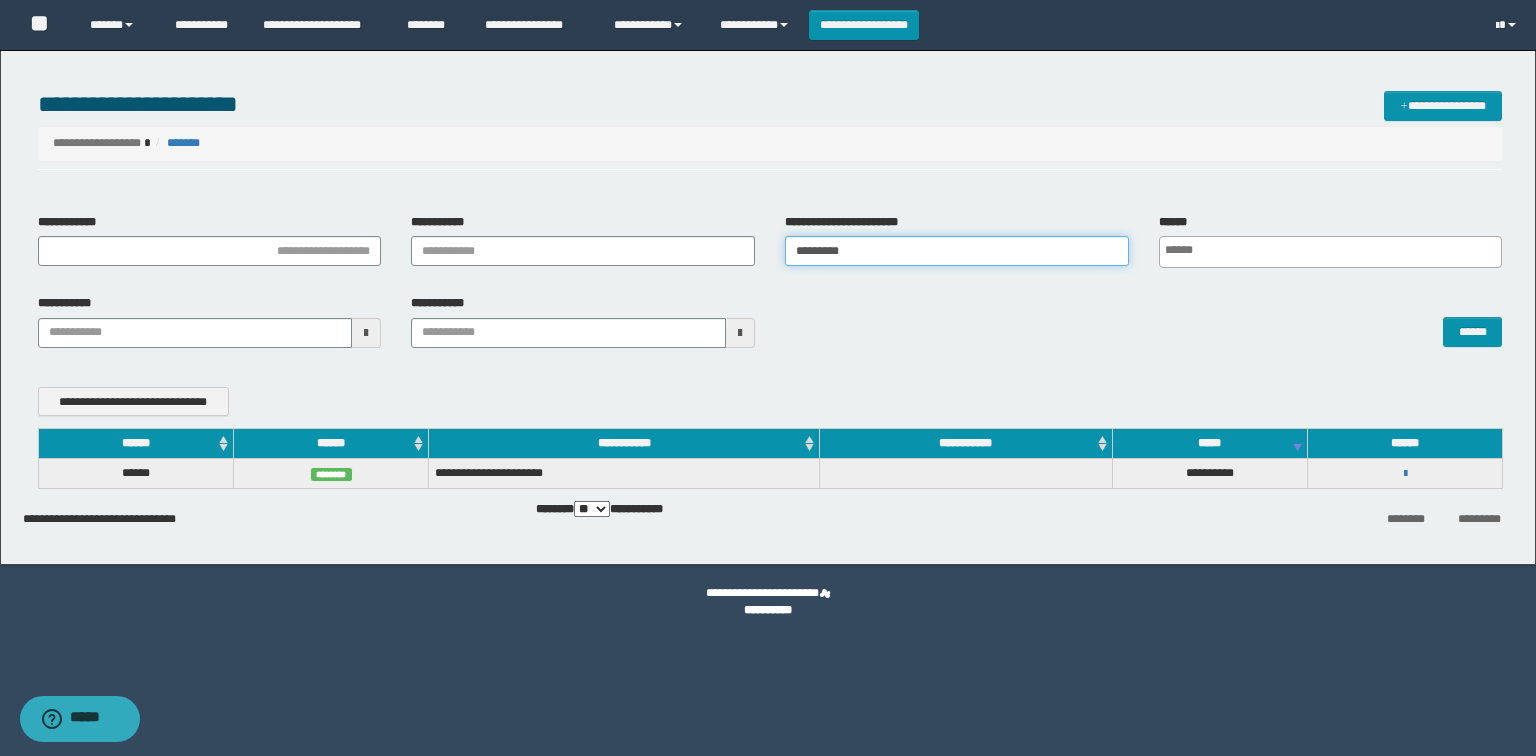type 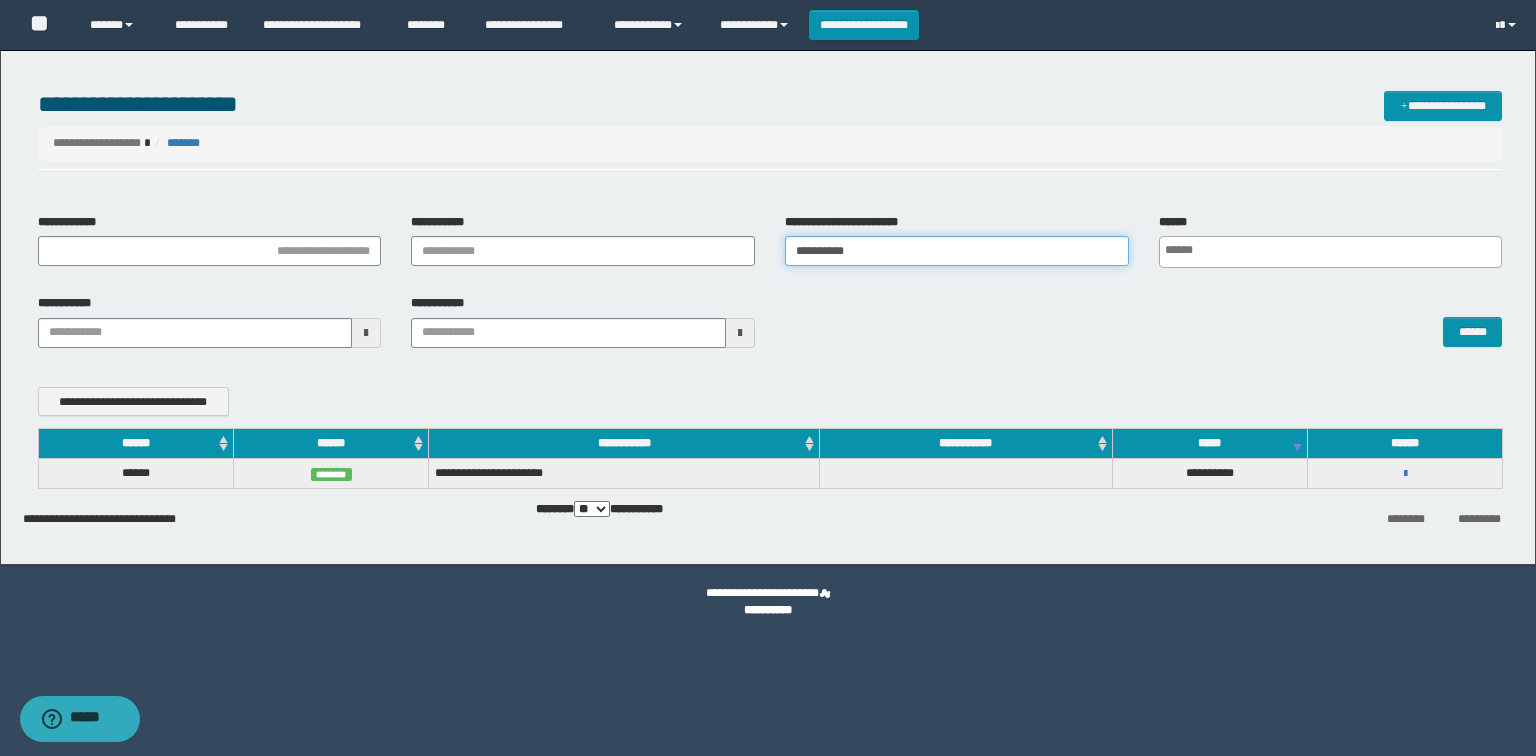 type 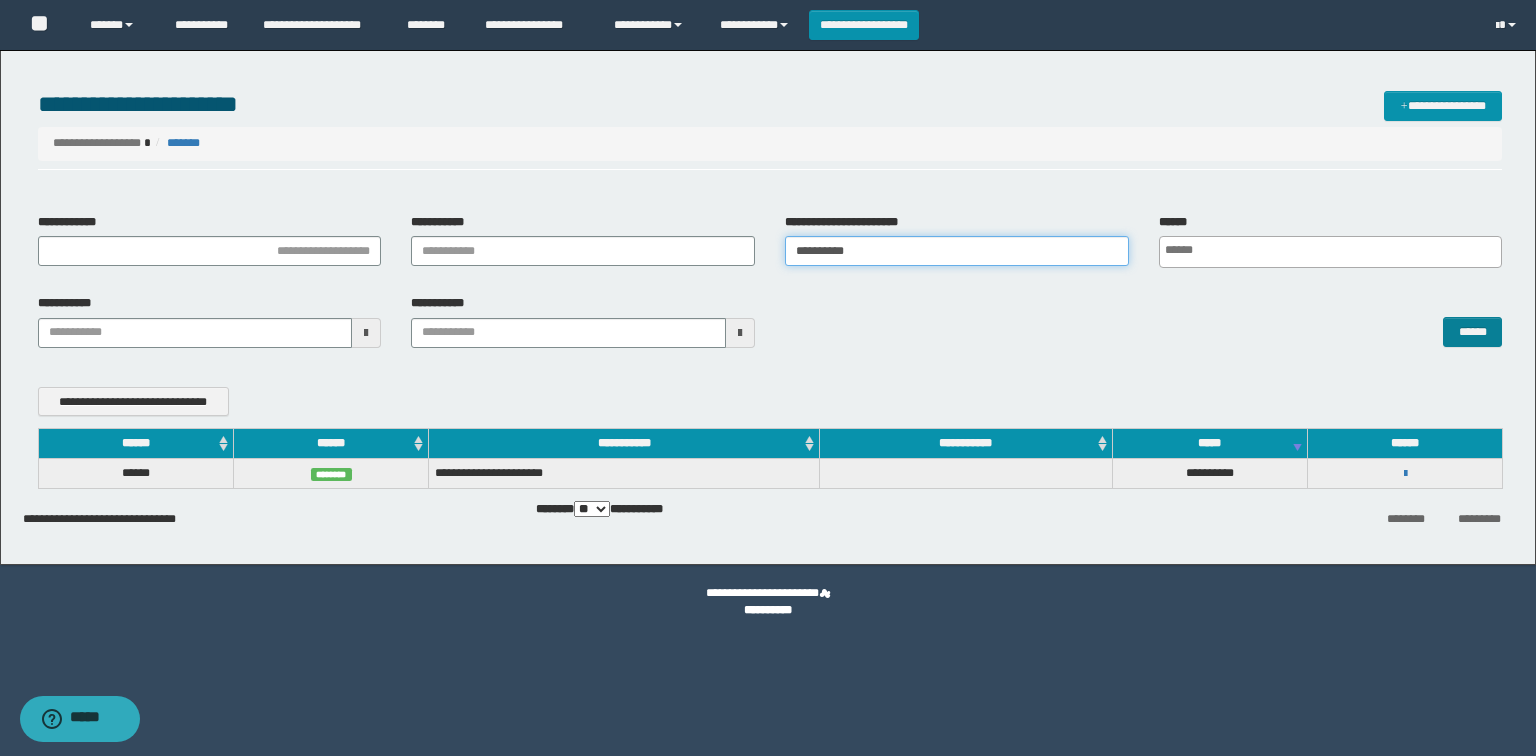 type on "**********" 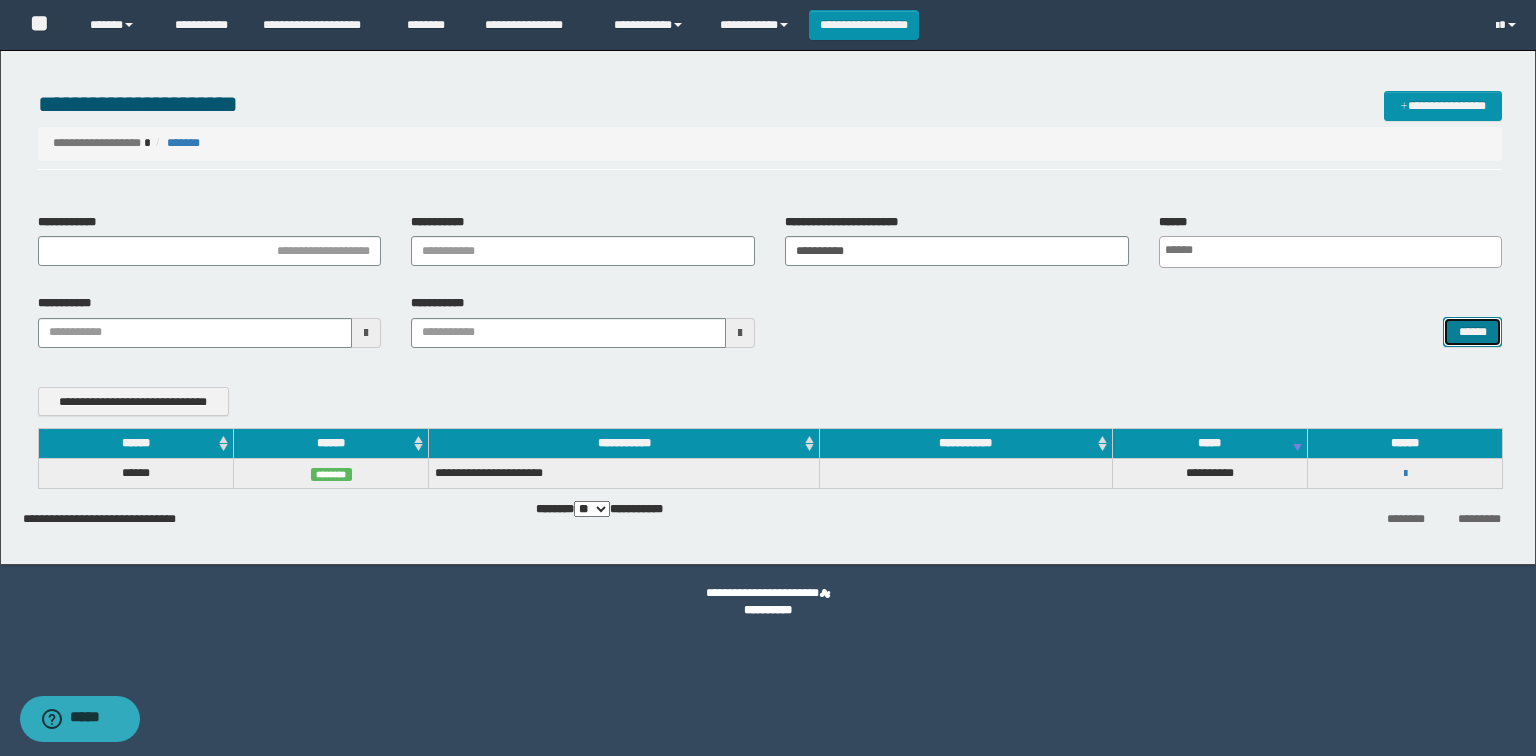 click on "******" at bounding box center (1472, 332) 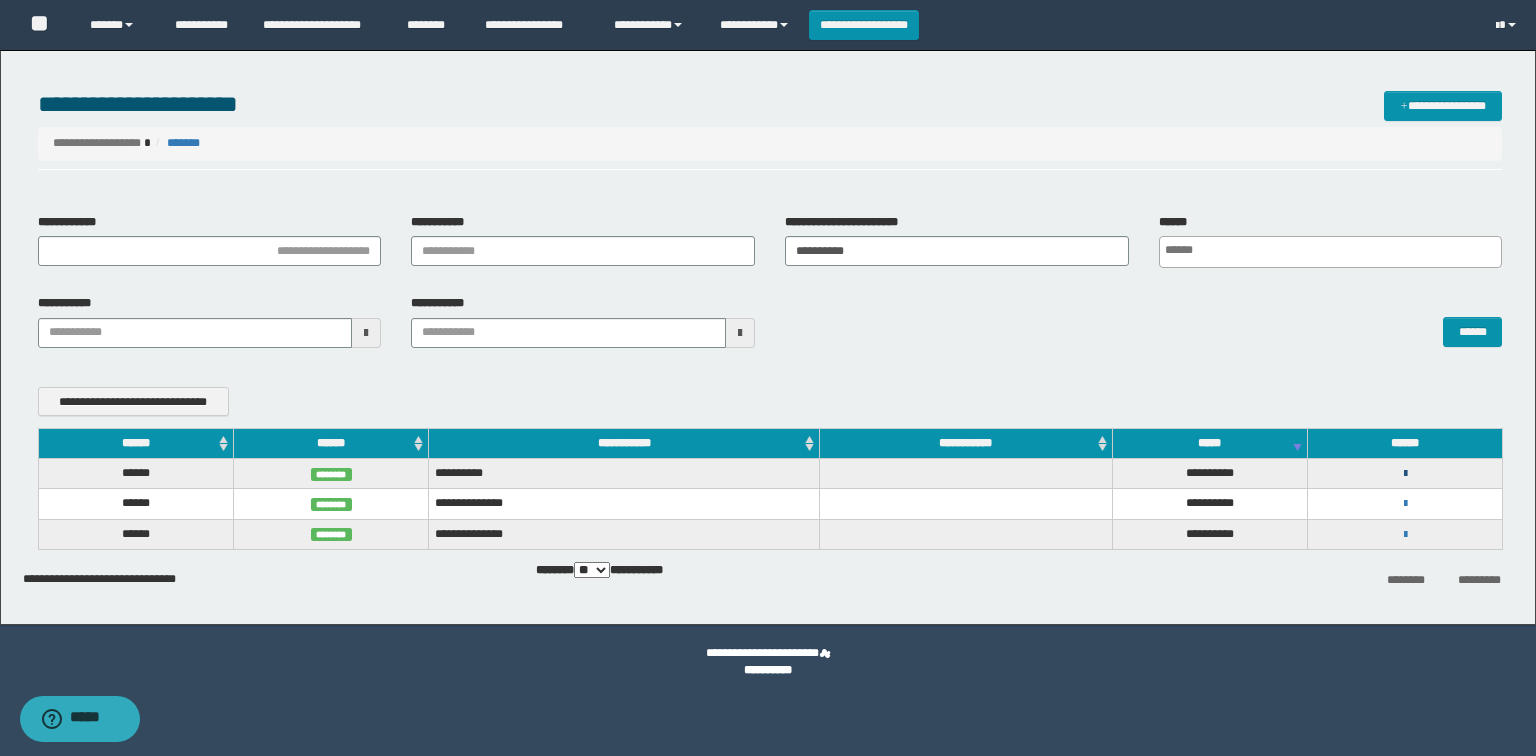 click at bounding box center [1405, 474] 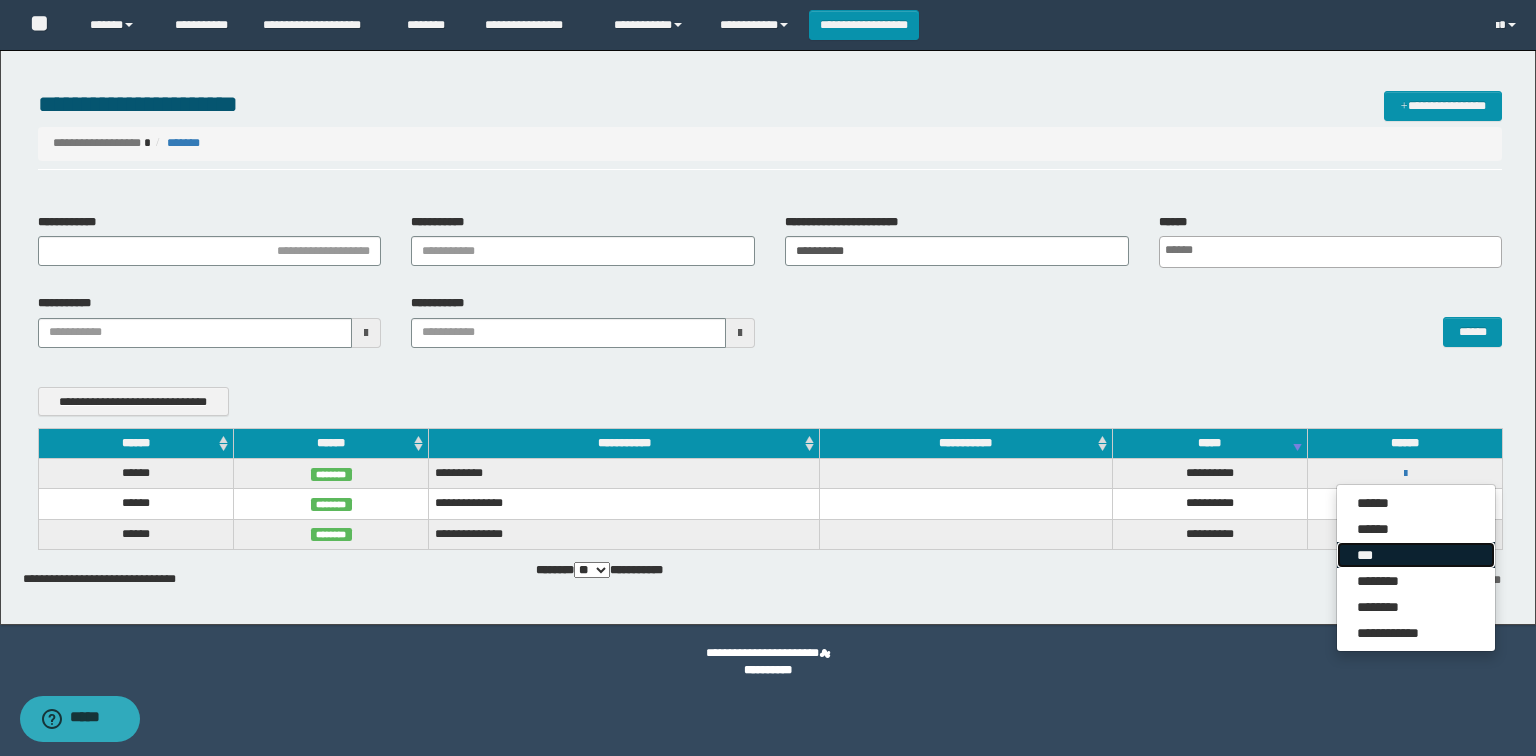 click on "***" at bounding box center (1416, 555) 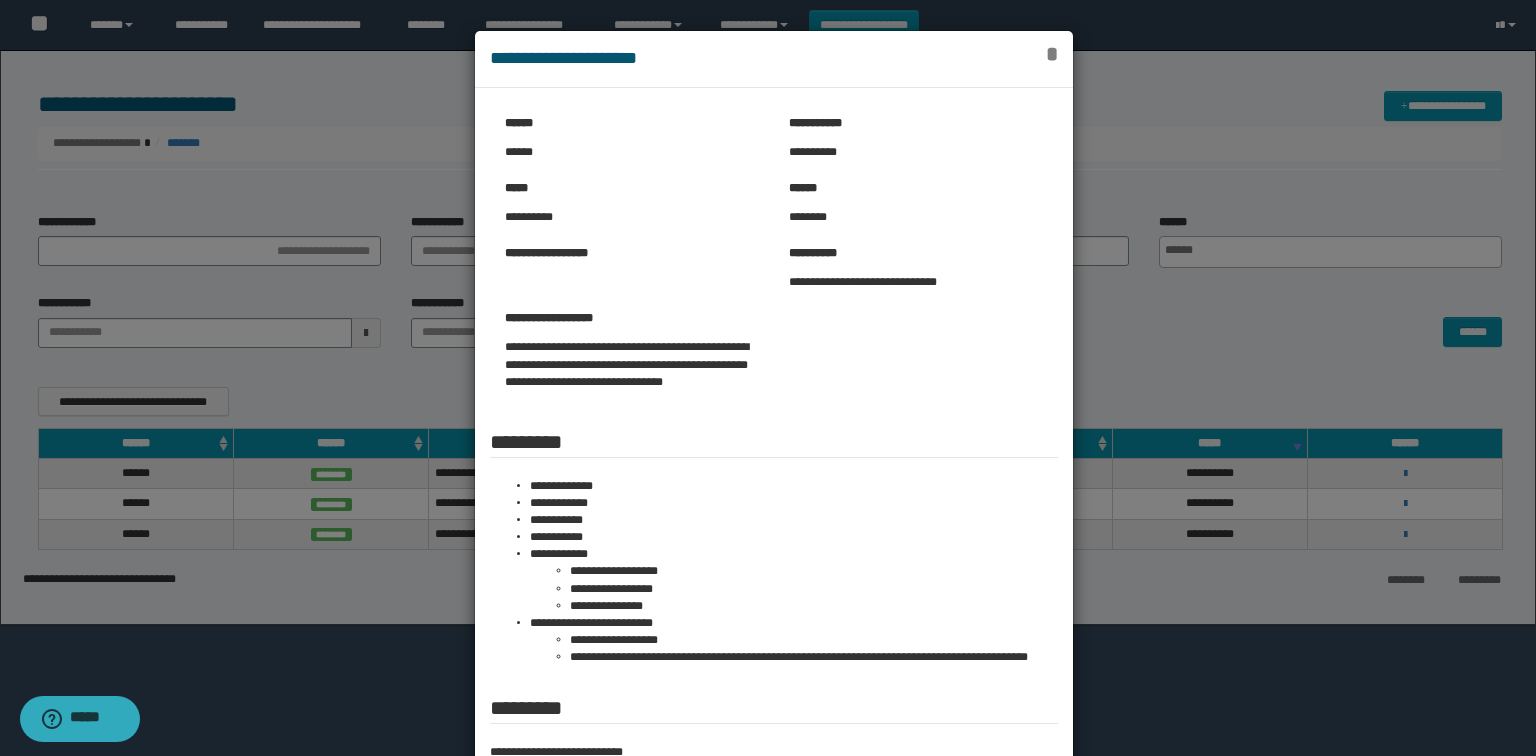 click on "*" at bounding box center [1052, 54] 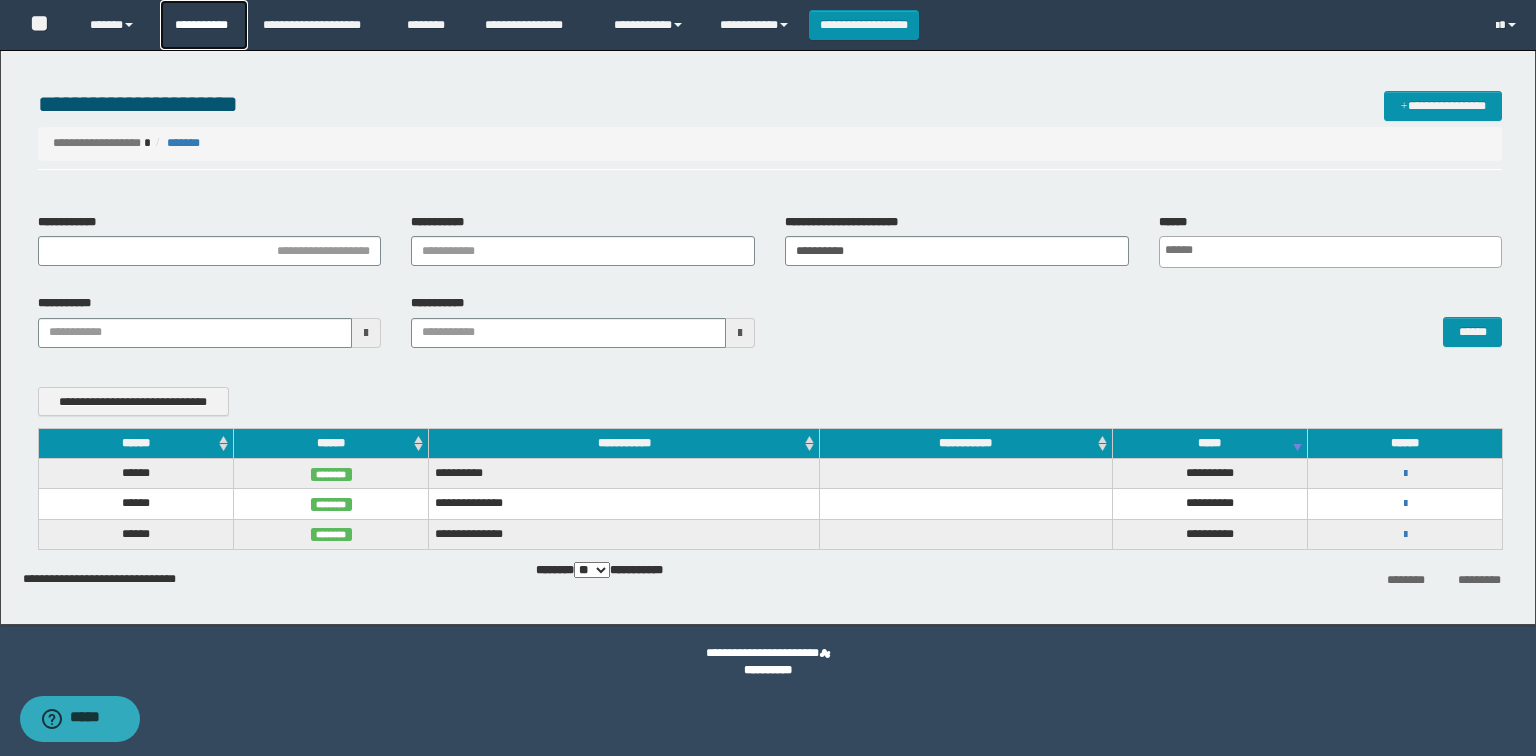 click on "**********" at bounding box center (204, 25) 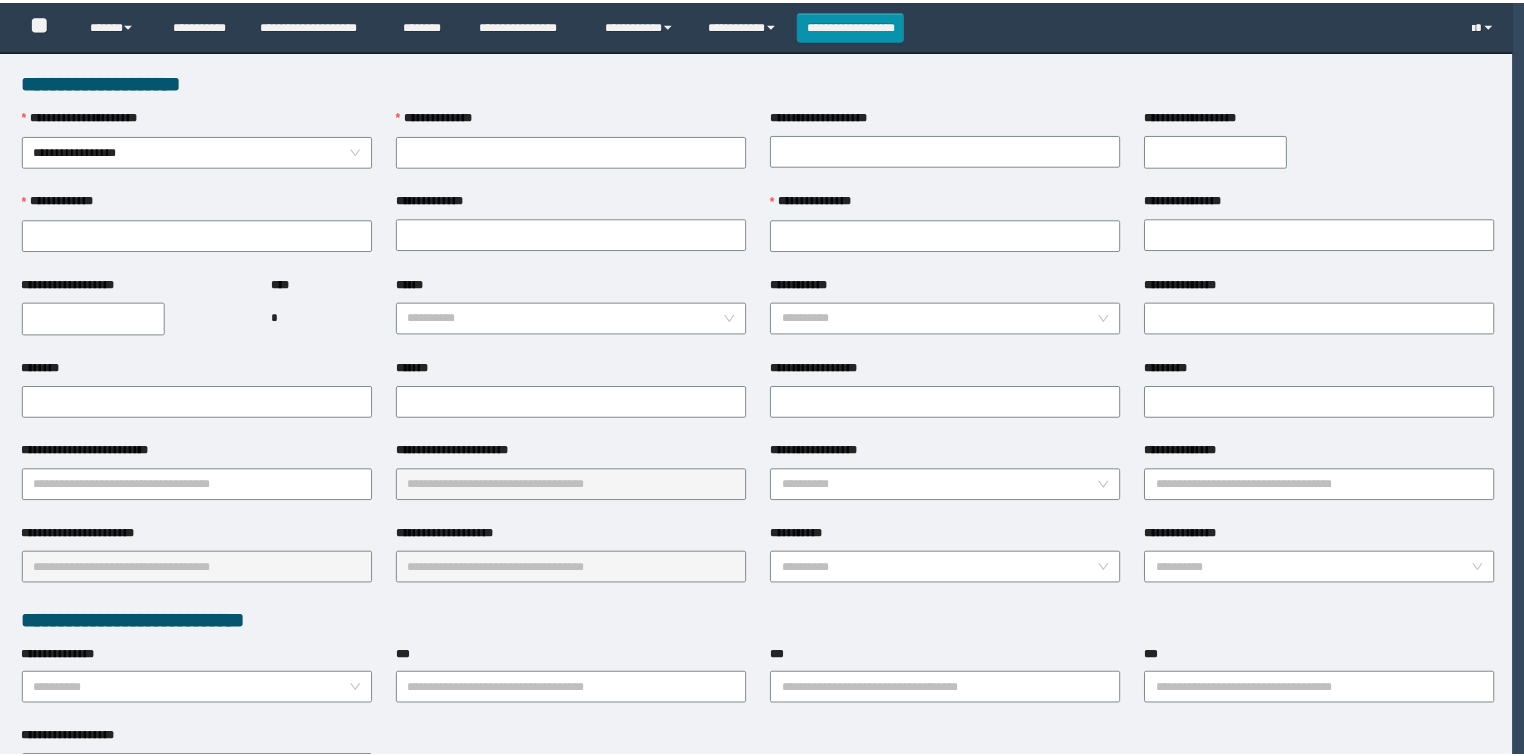 scroll, scrollTop: 0, scrollLeft: 0, axis: both 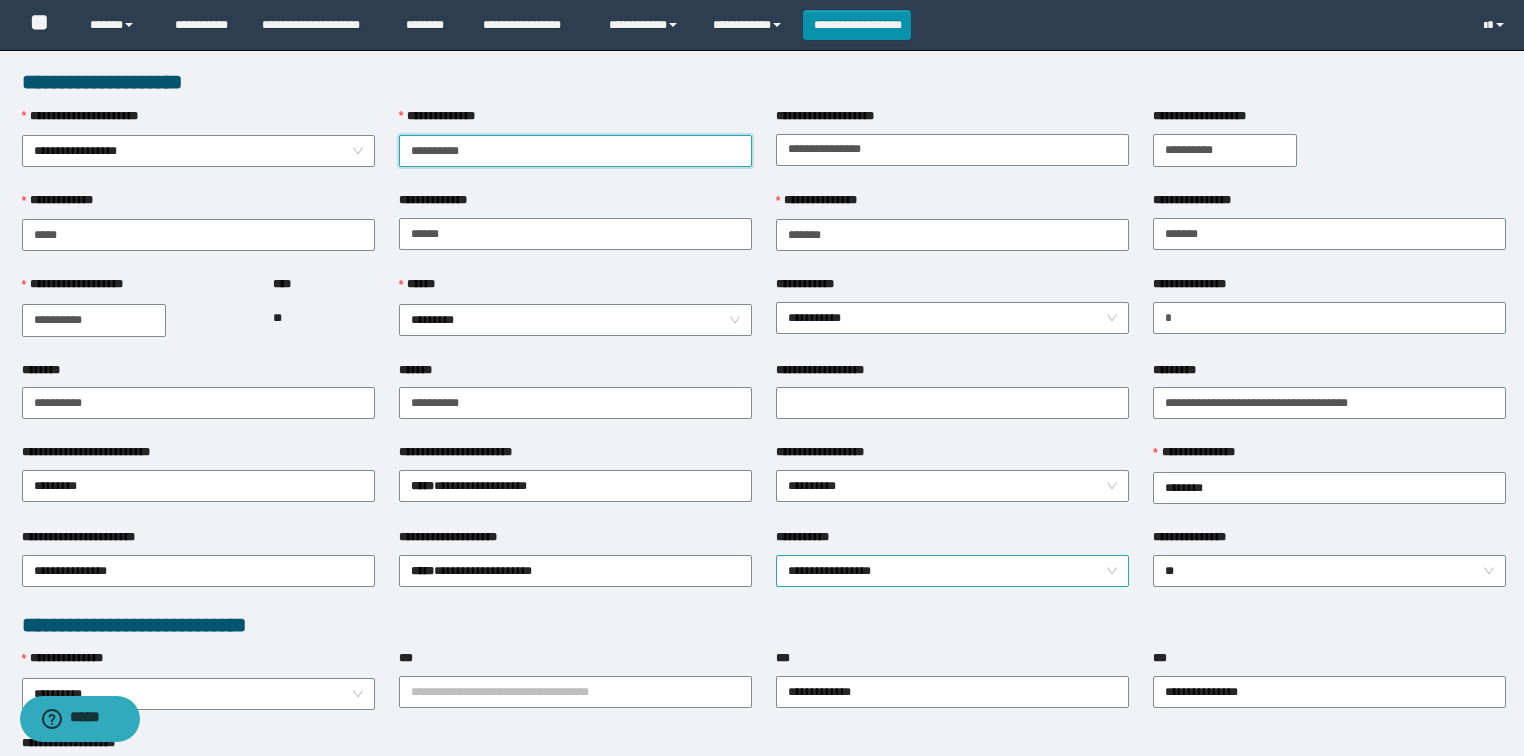 click on "**********" at bounding box center [953, 571] 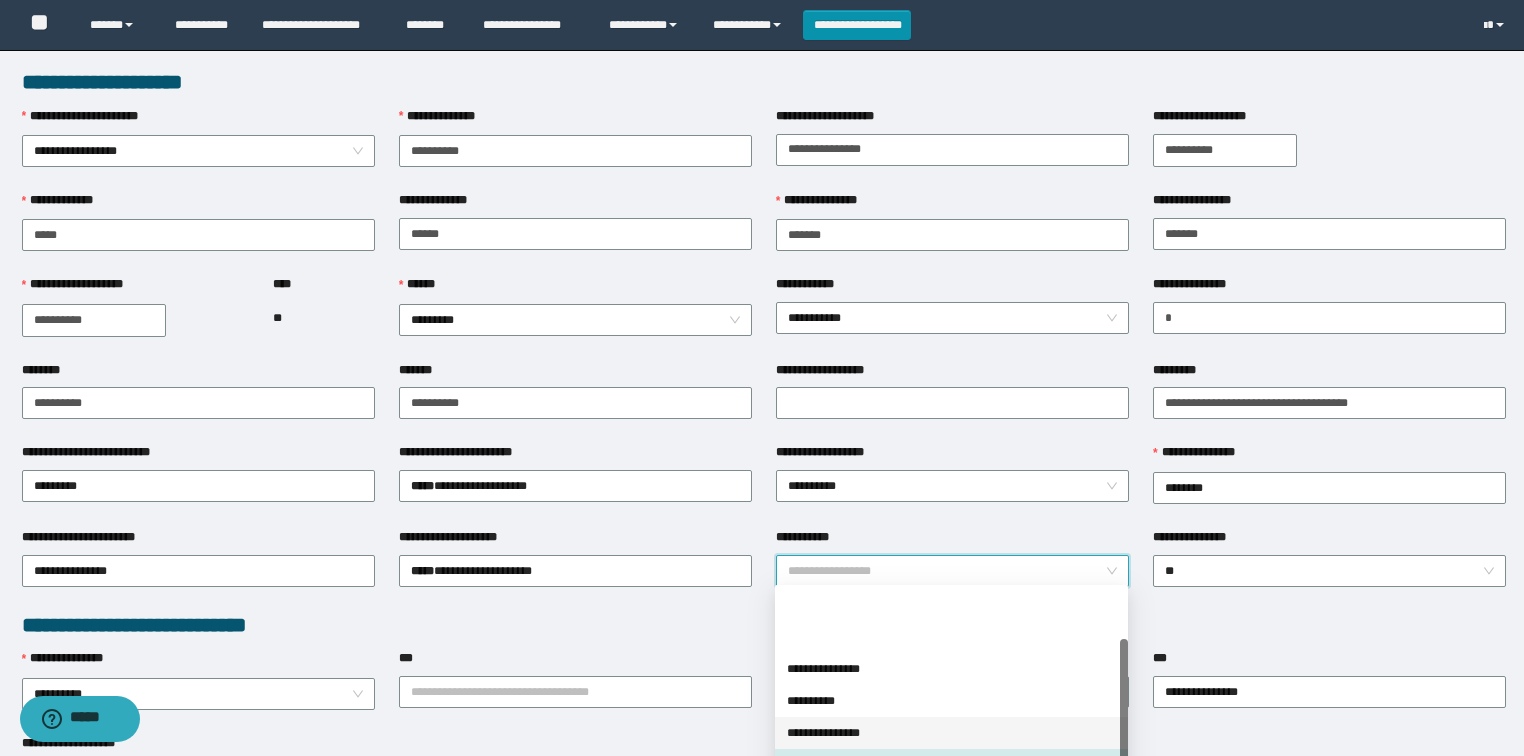 scroll, scrollTop: 80, scrollLeft: 0, axis: vertical 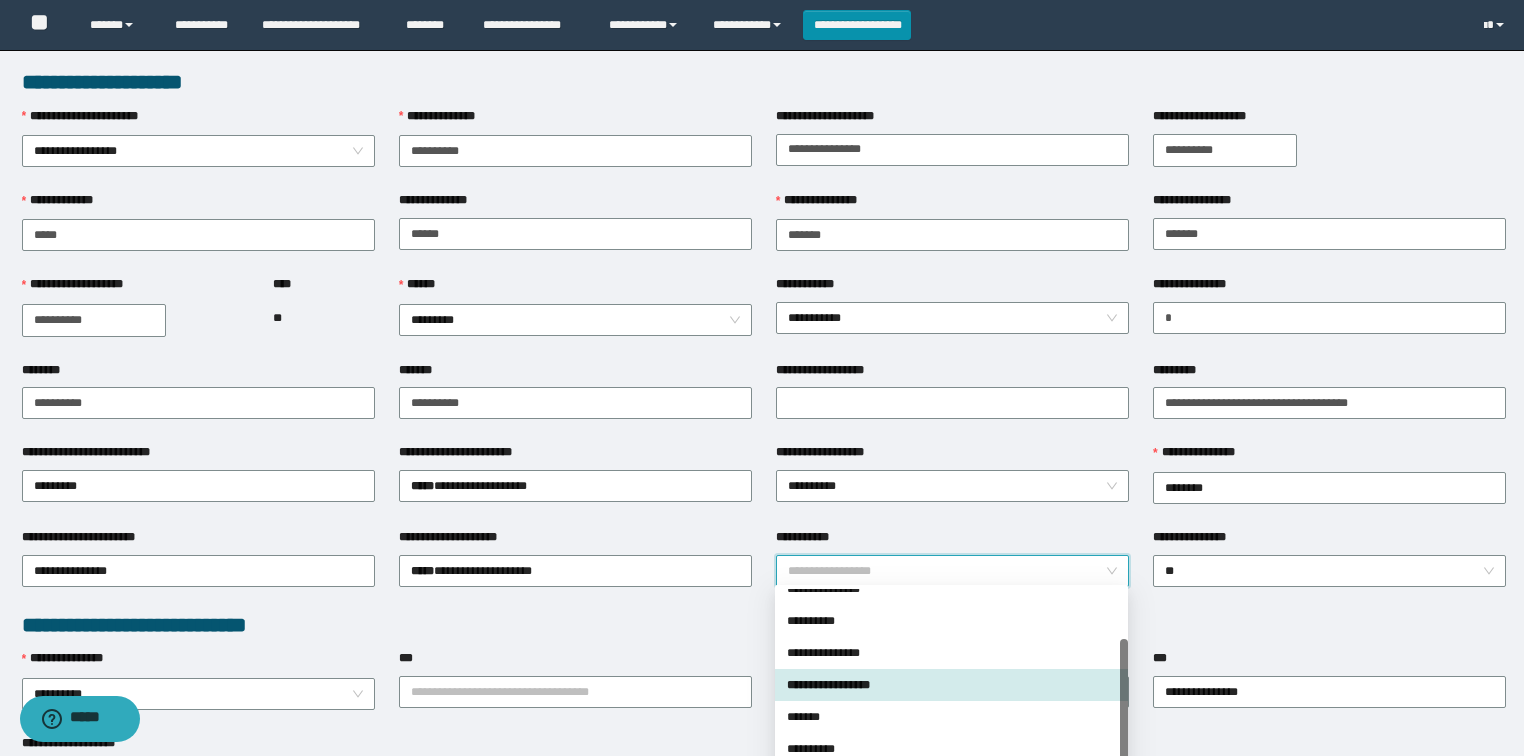 click on "**********" at bounding box center (951, 685) 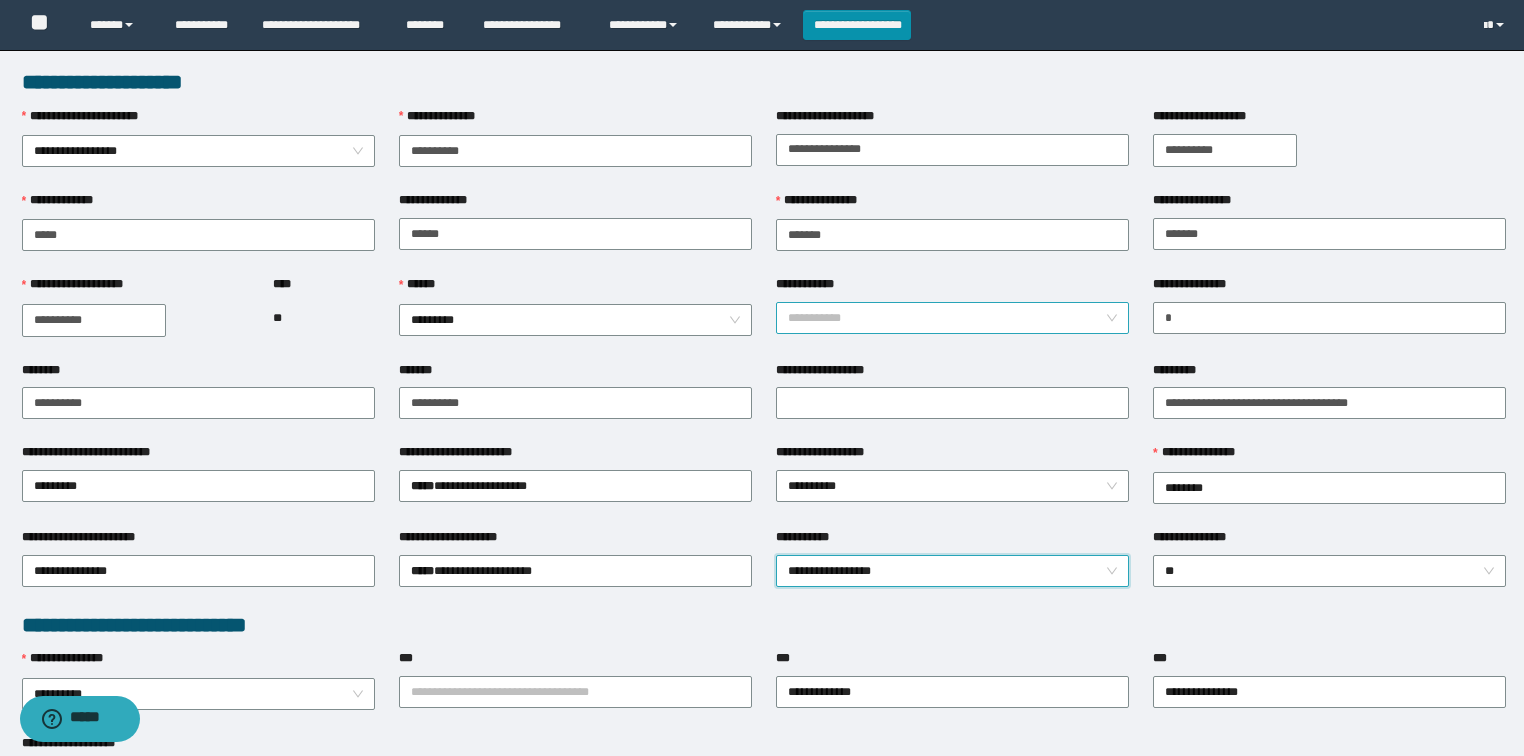 click on "**********" at bounding box center [953, 318] 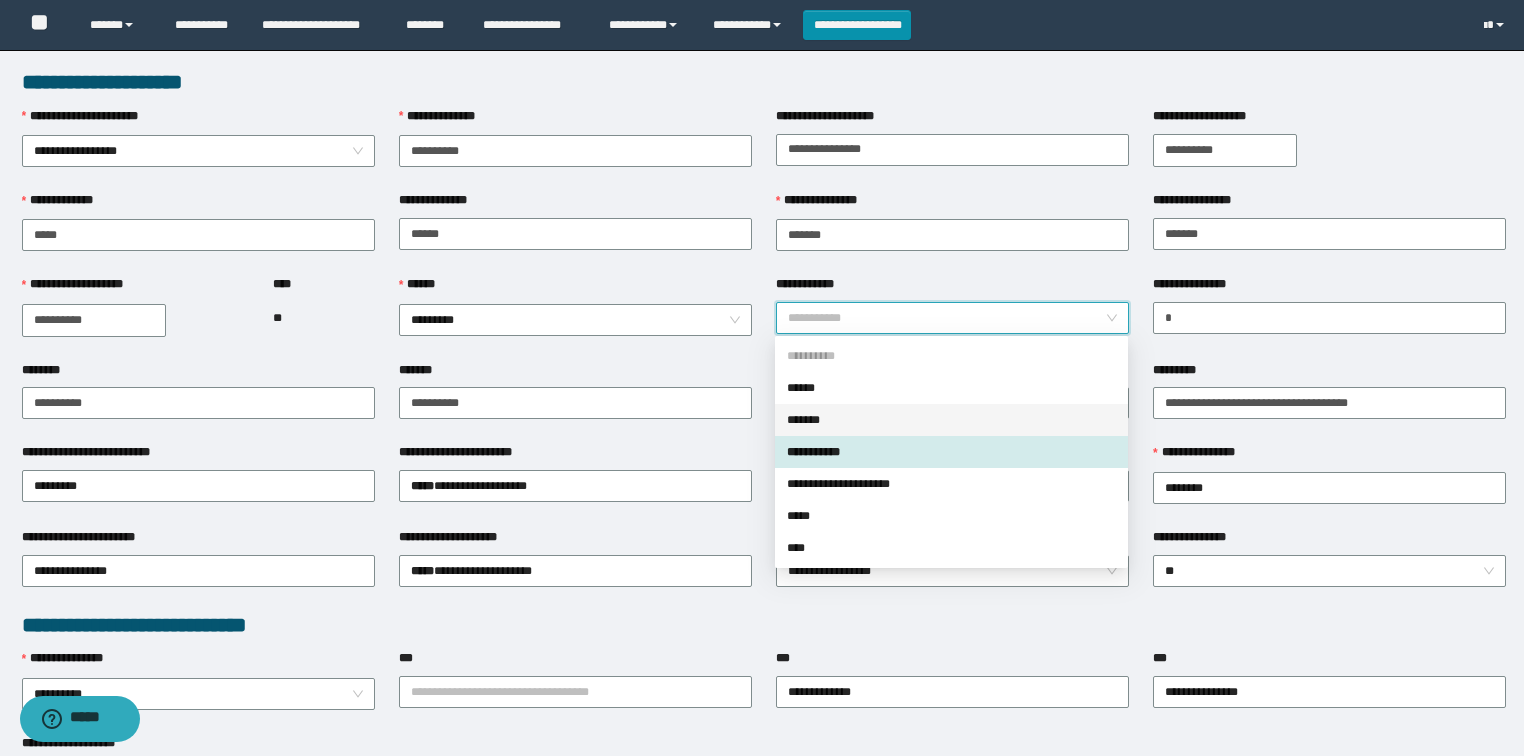 click on "*******" at bounding box center (951, 420) 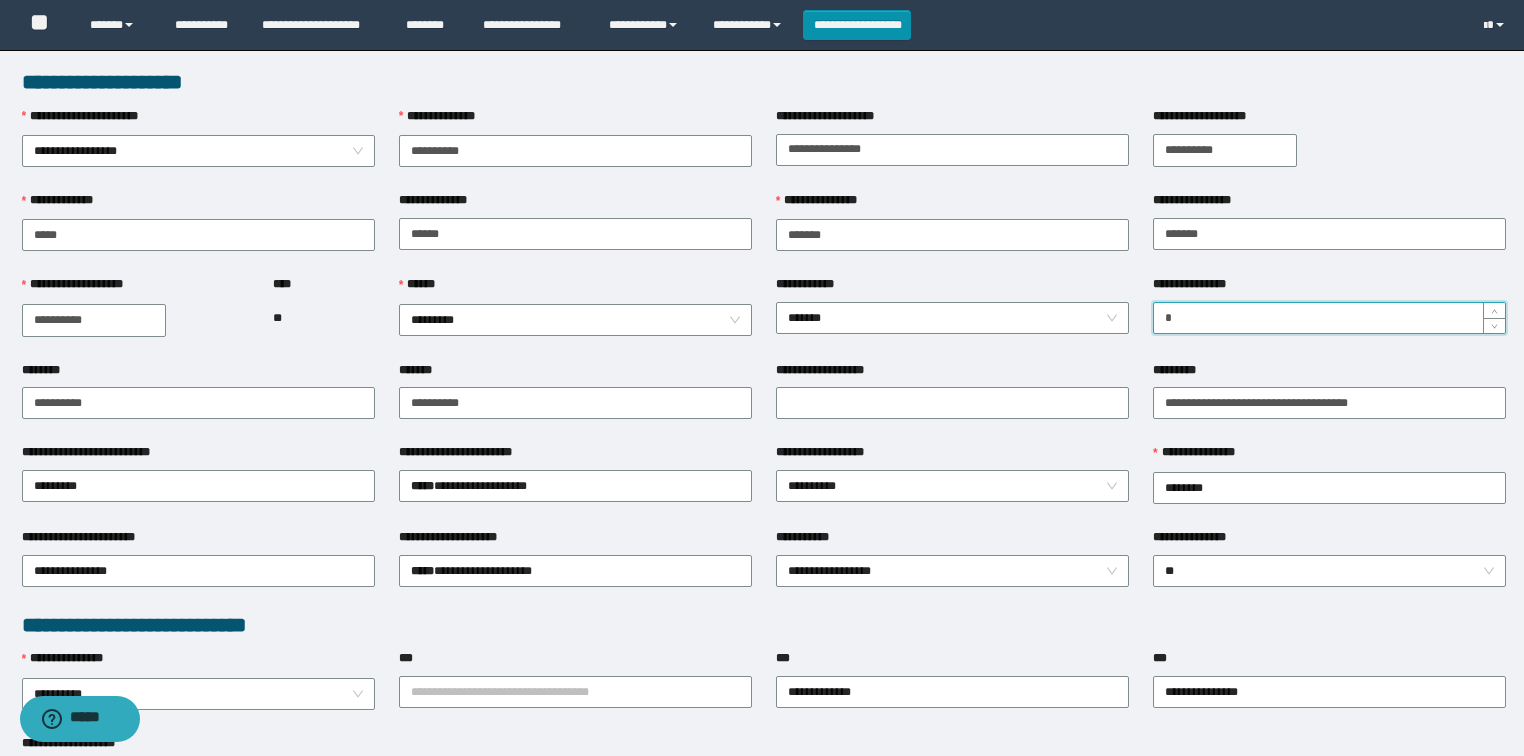 click on "**********" at bounding box center (1329, 318) 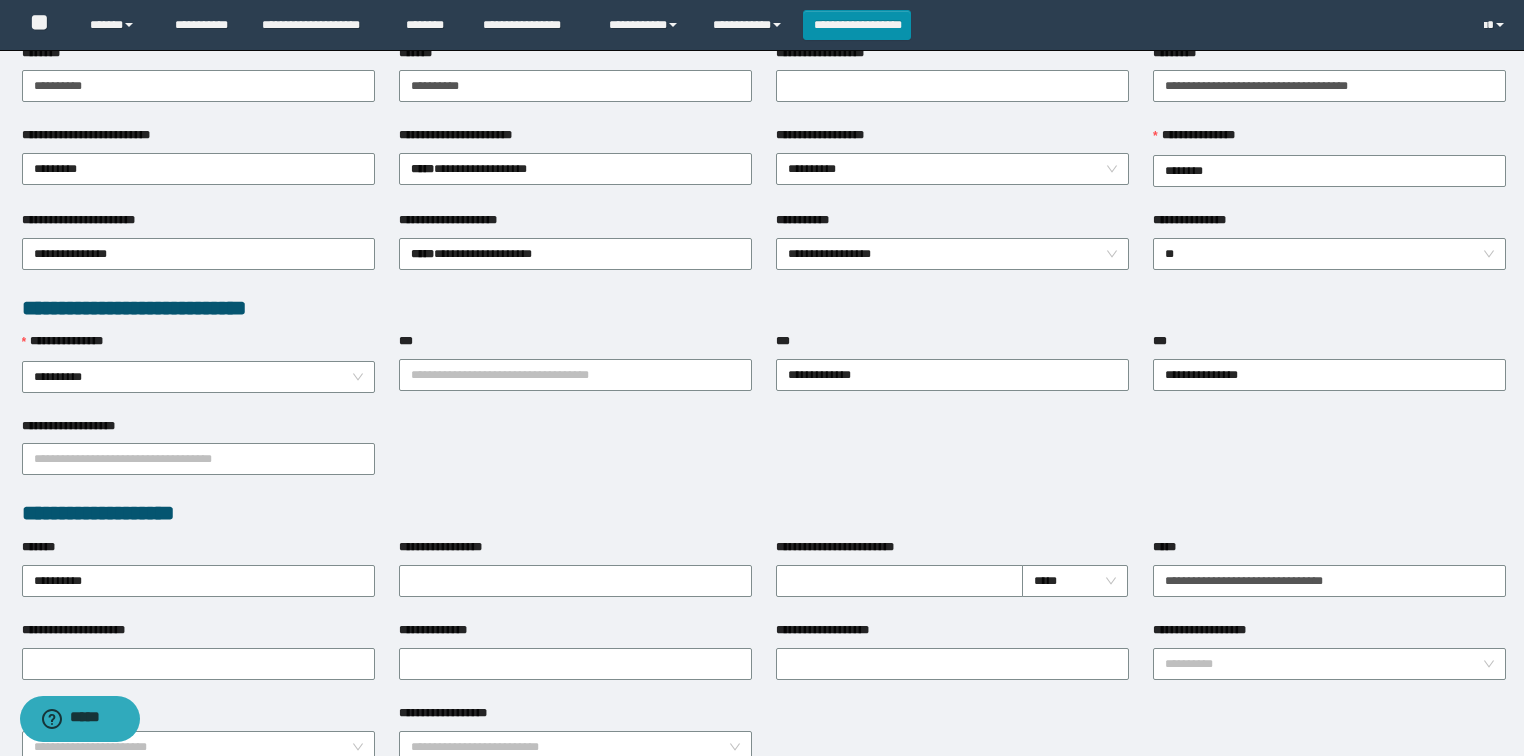 scroll, scrollTop: 320, scrollLeft: 0, axis: vertical 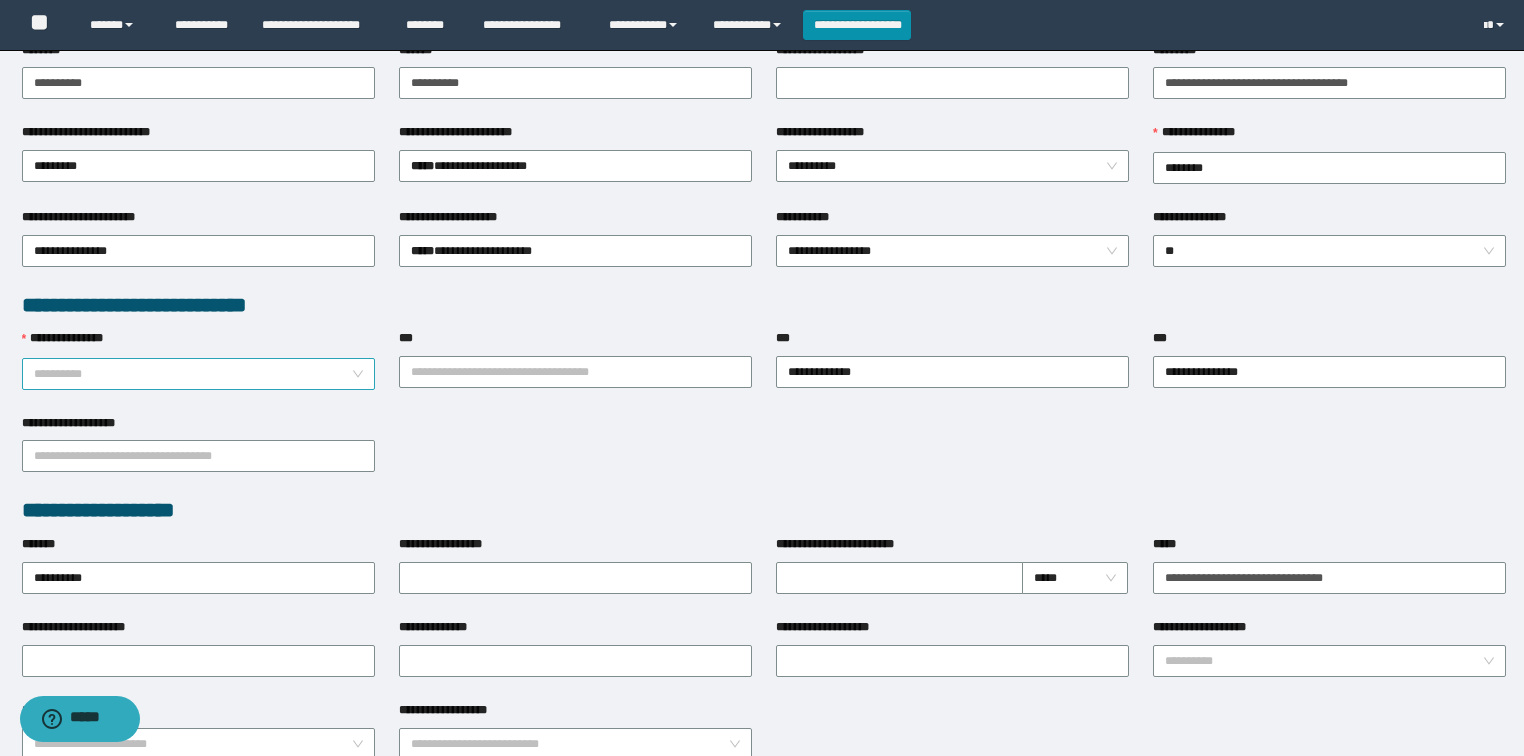 click on "**********" at bounding box center [199, 374] 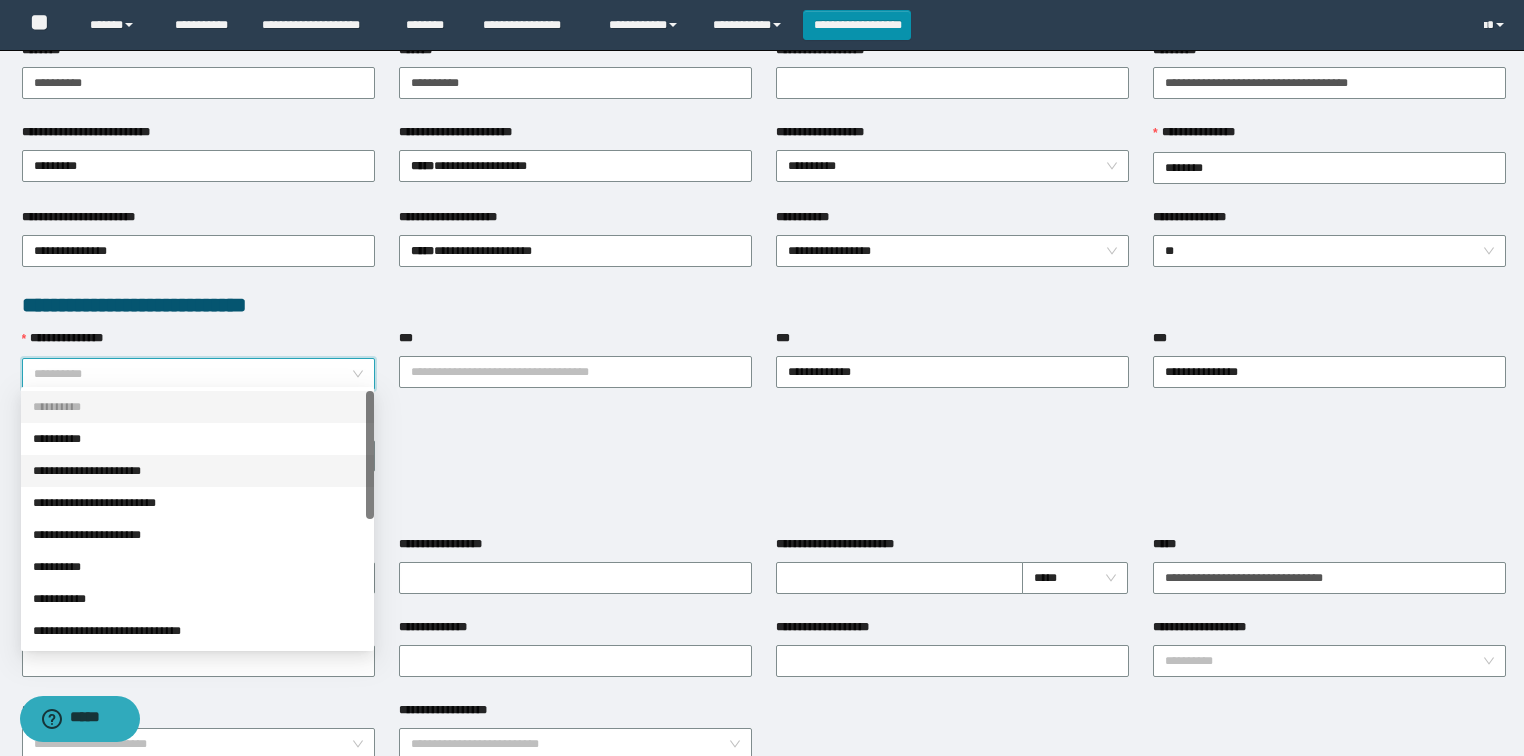 click on "**********" at bounding box center [197, 471] 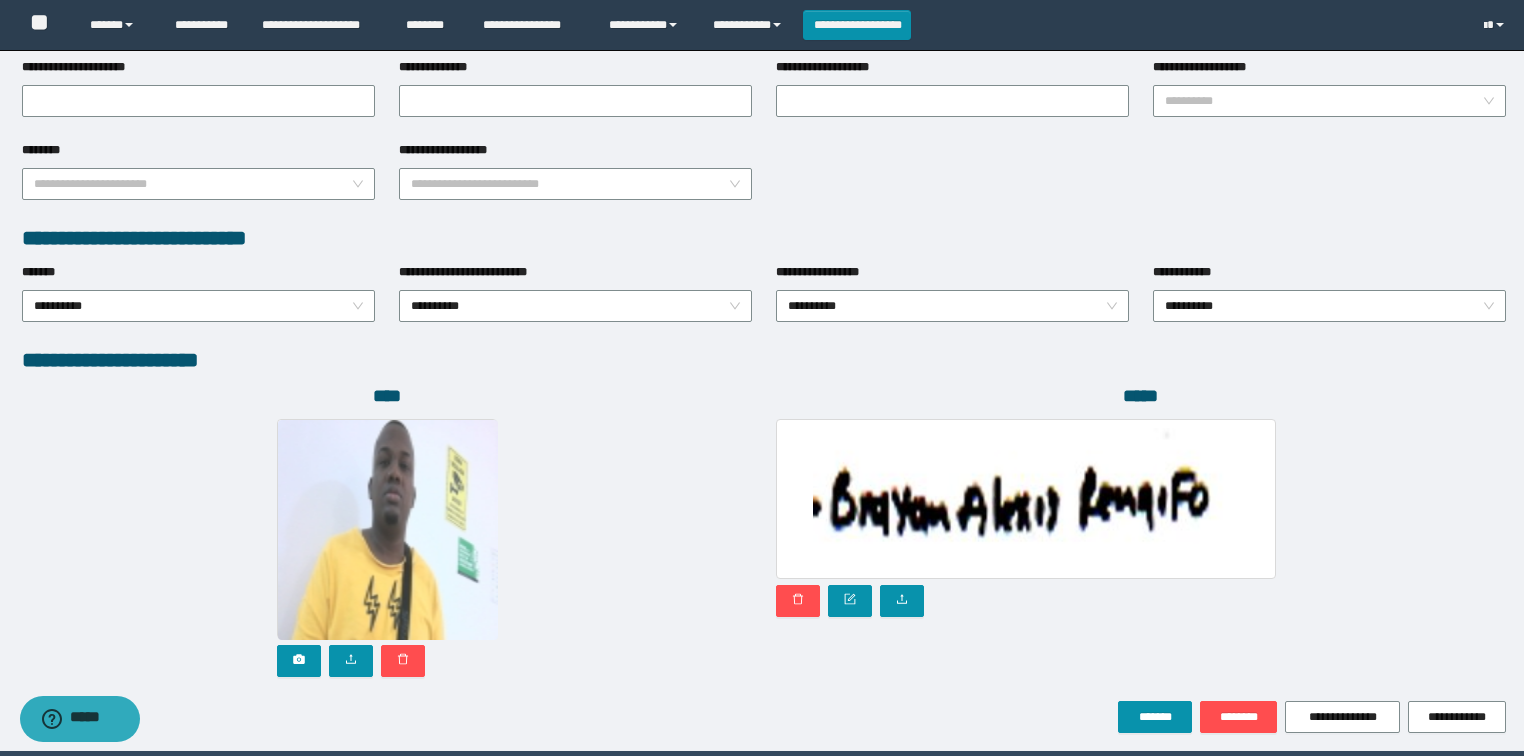 scroll, scrollTop: 946, scrollLeft: 0, axis: vertical 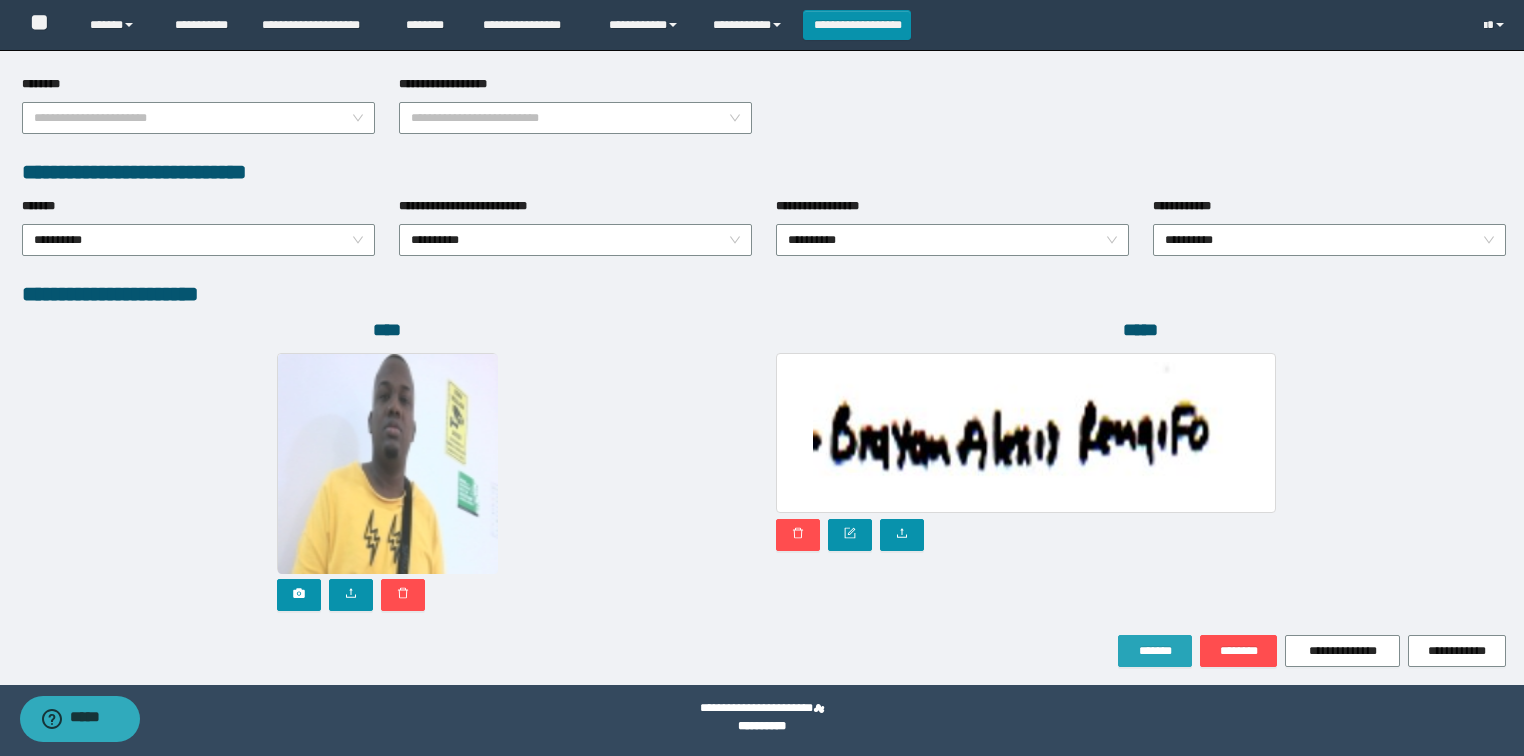 click on "*******" at bounding box center [1155, 651] 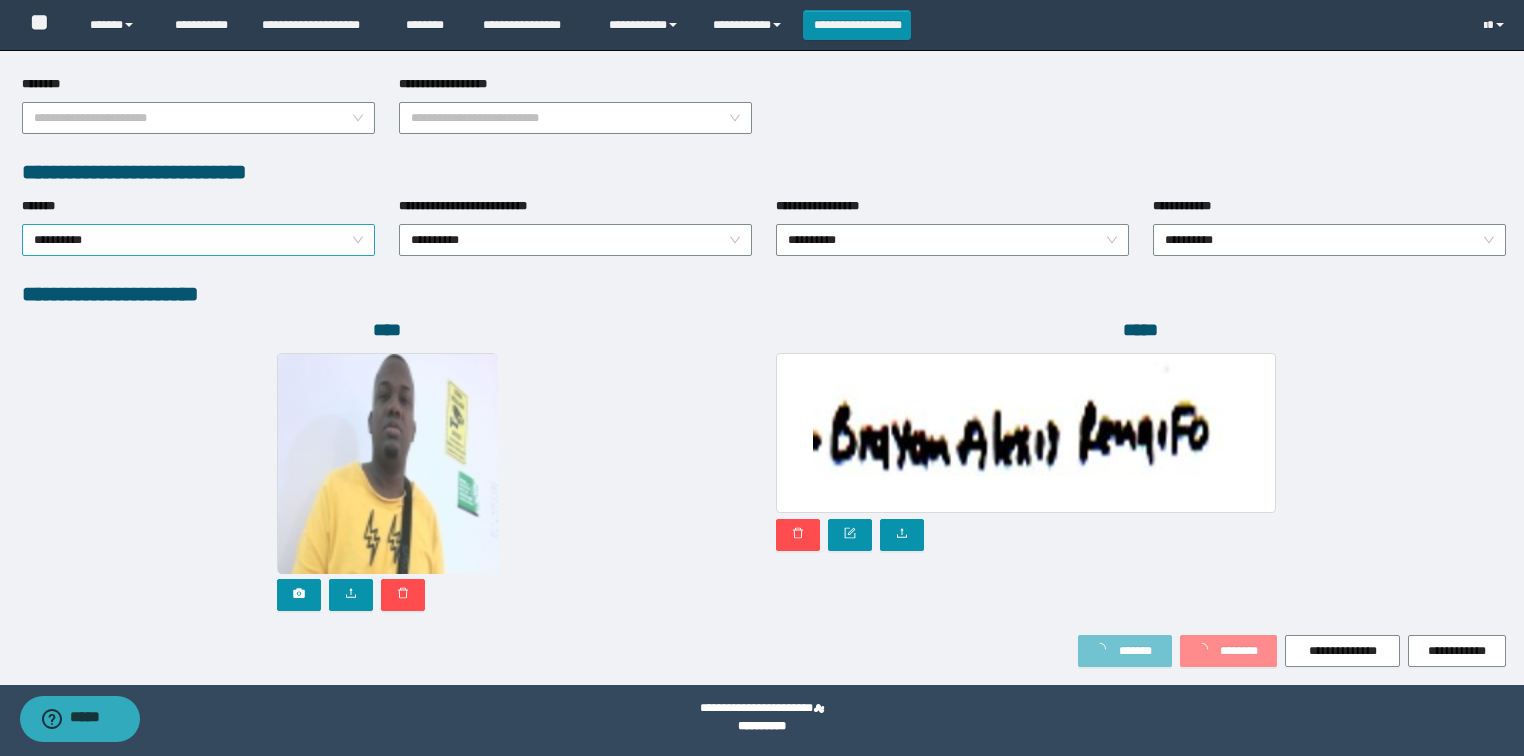 scroll, scrollTop: 999, scrollLeft: 0, axis: vertical 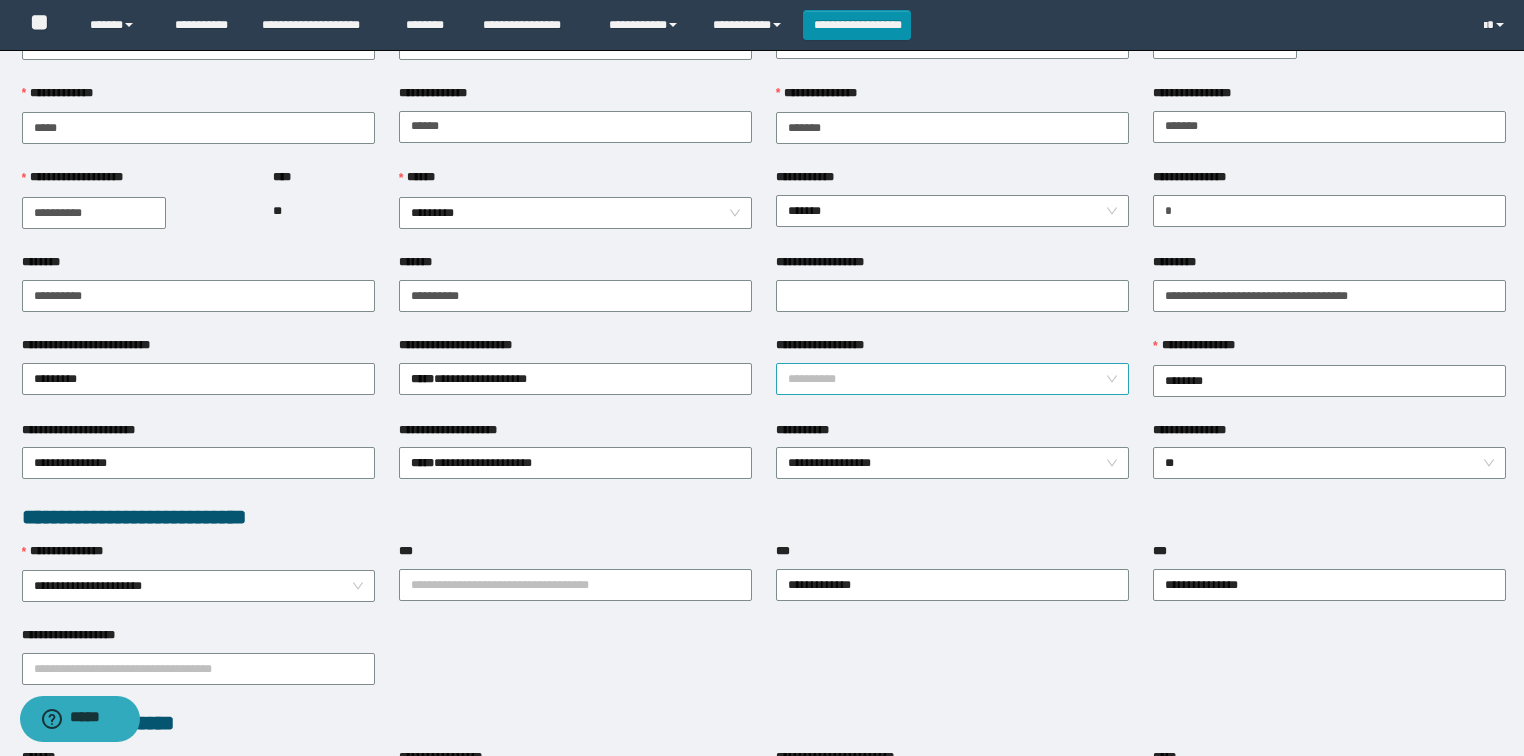click on "**********" at bounding box center (952, 379) 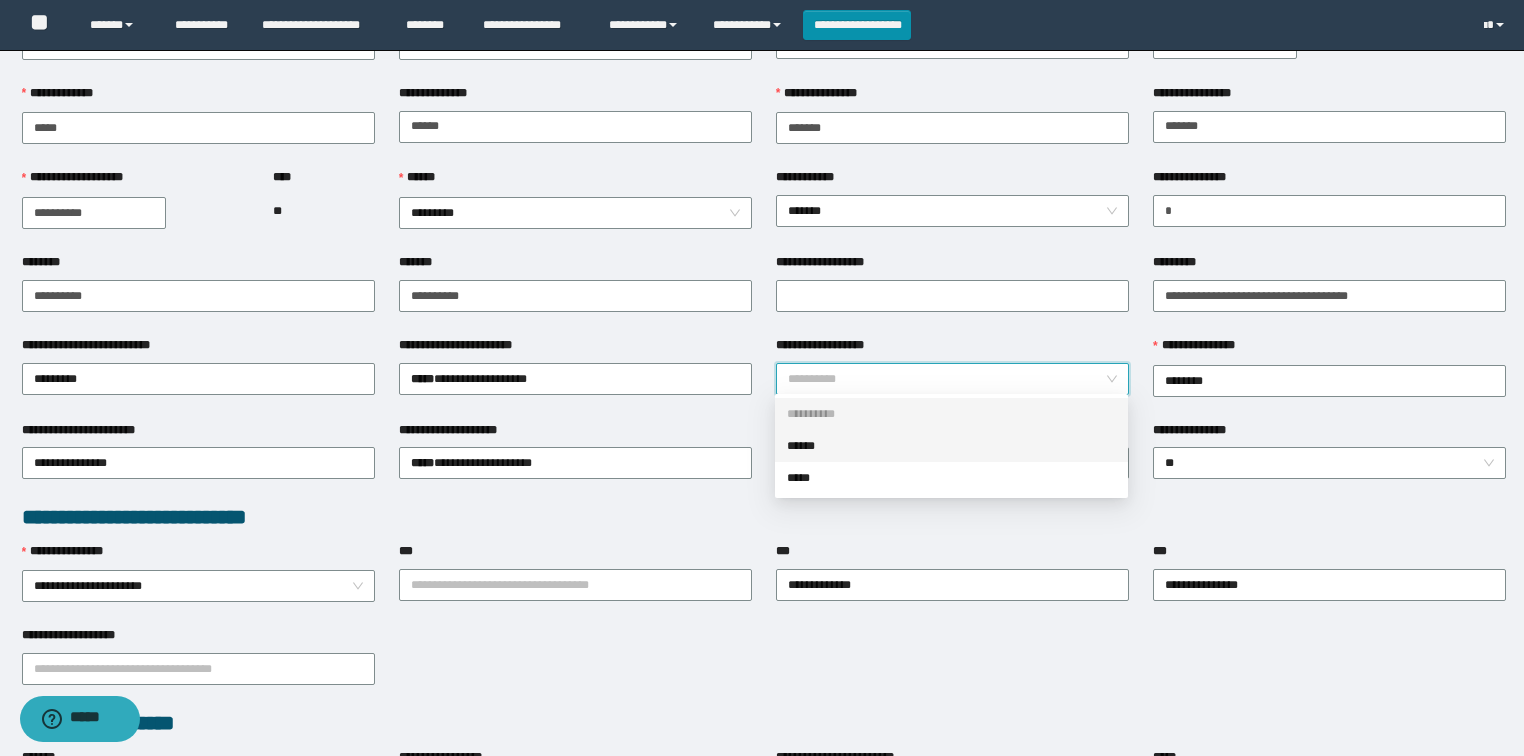 click on "******" at bounding box center [951, 446] 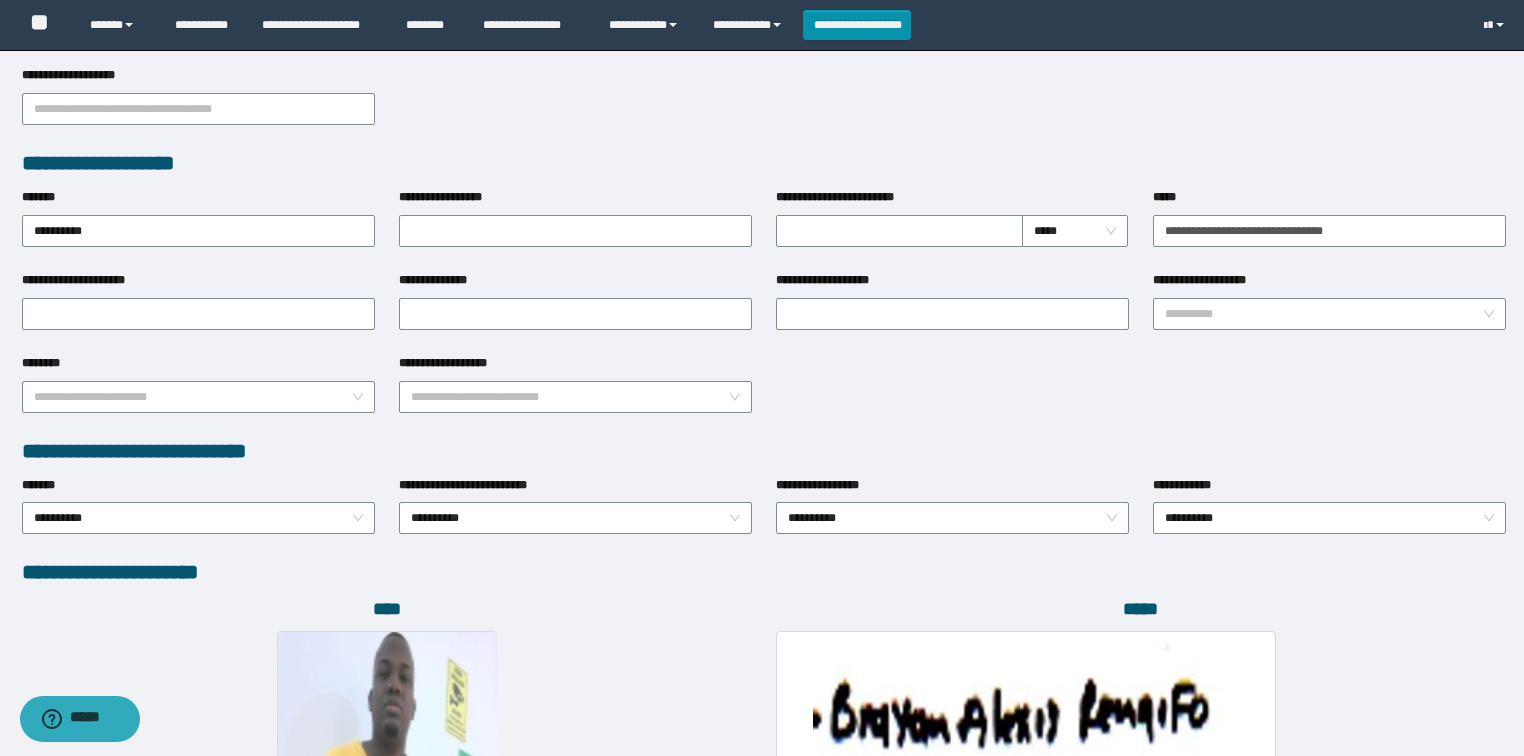 scroll, scrollTop: 1051, scrollLeft: 0, axis: vertical 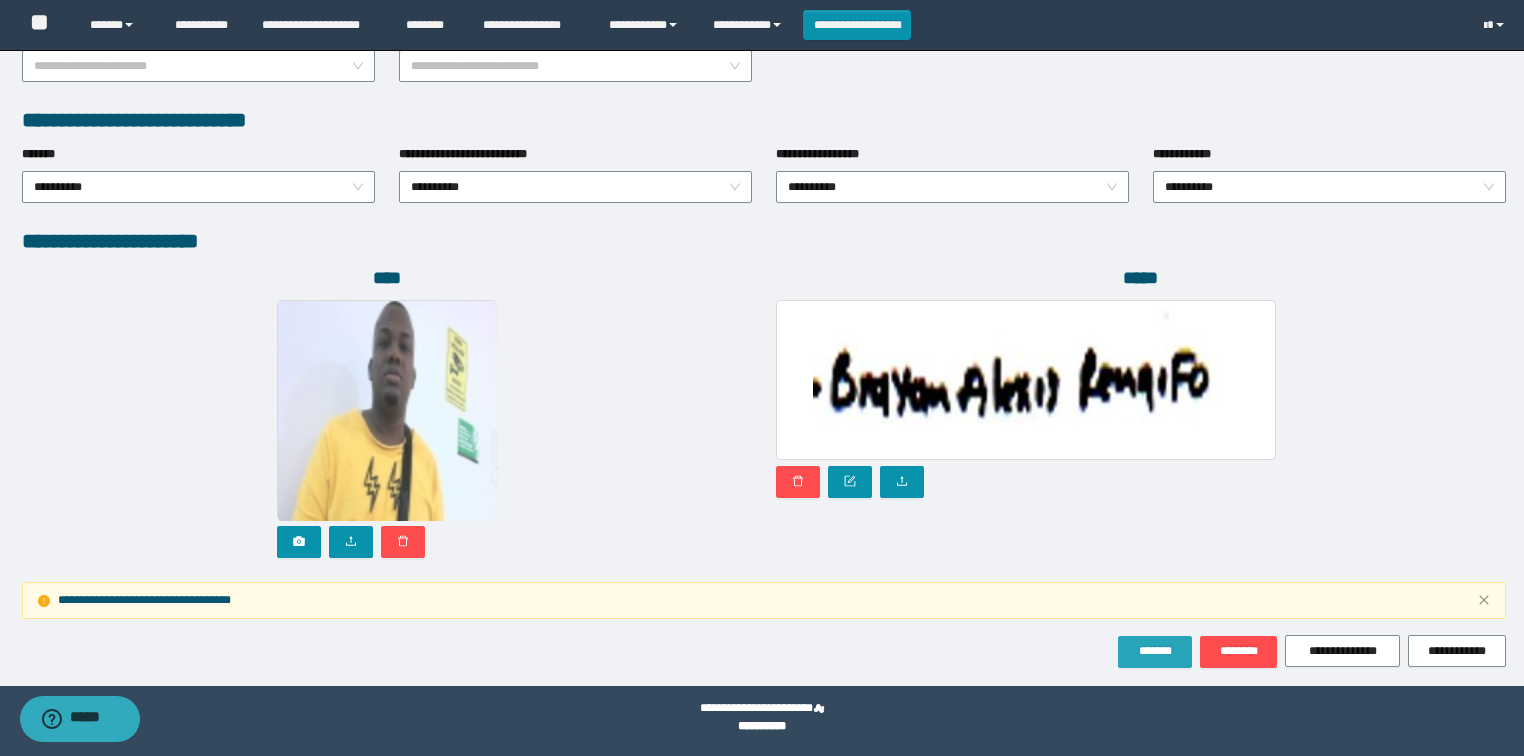 click on "*******" at bounding box center [1155, 652] 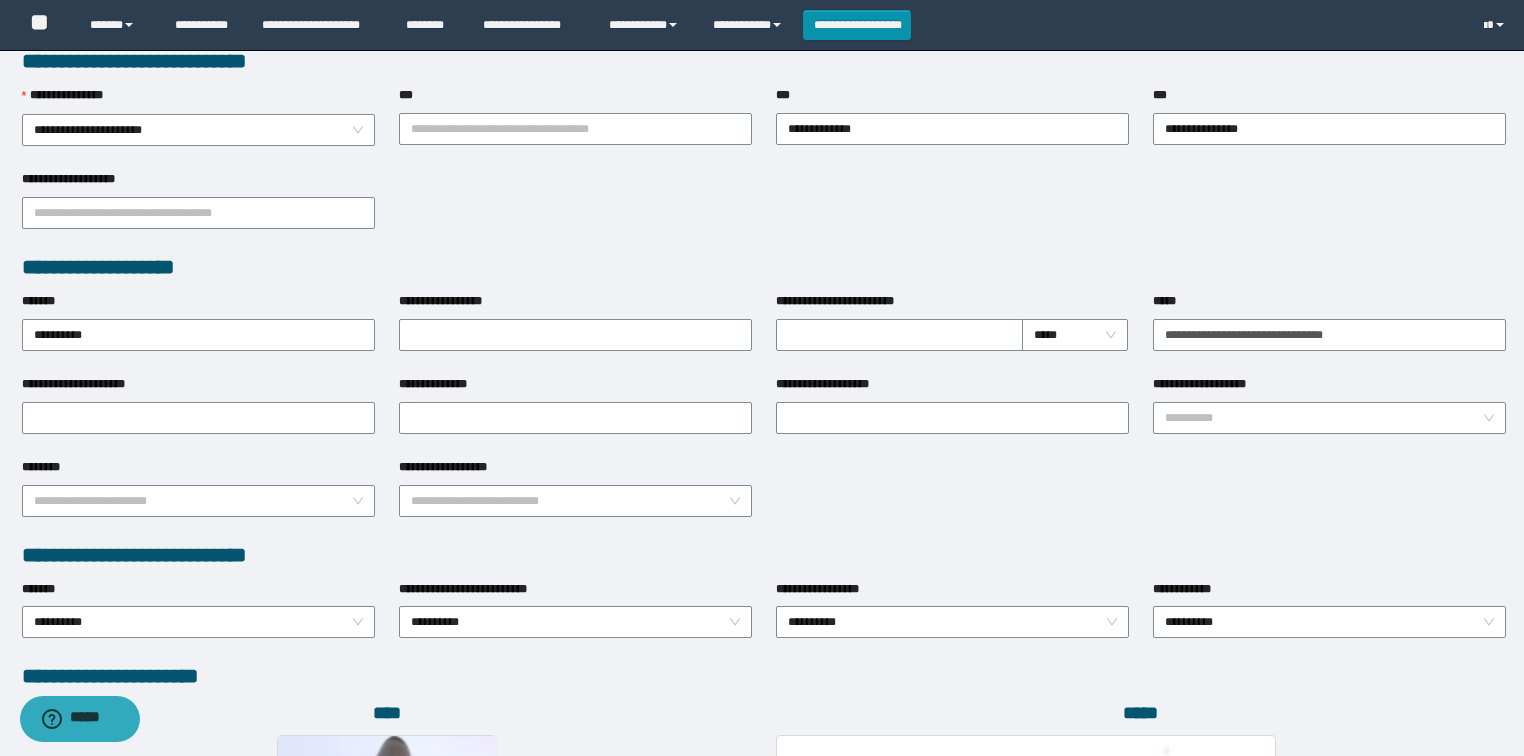 scroll, scrollTop: 251, scrollLeft: 0, axis: vertical 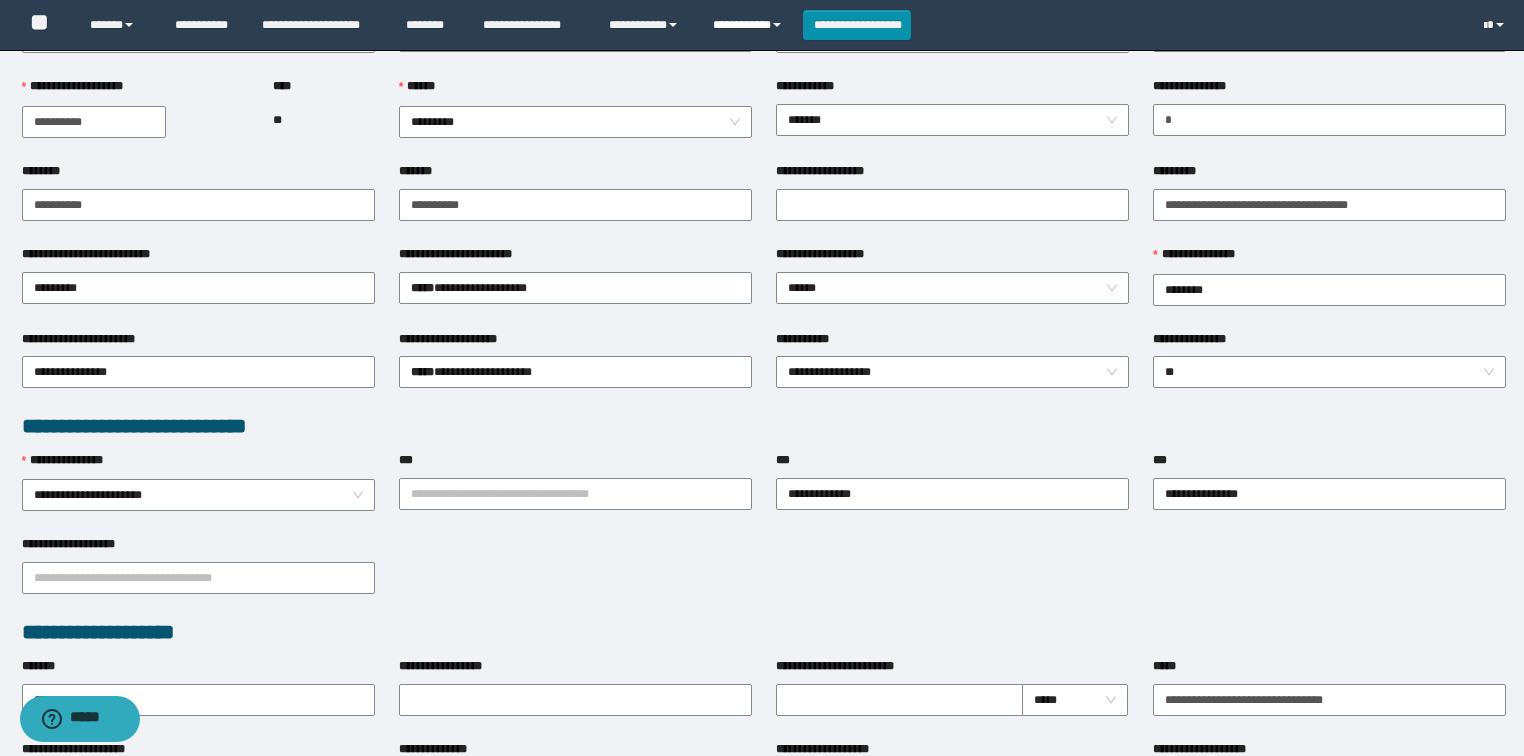 click on "**********" at bounding box center (750, 25) 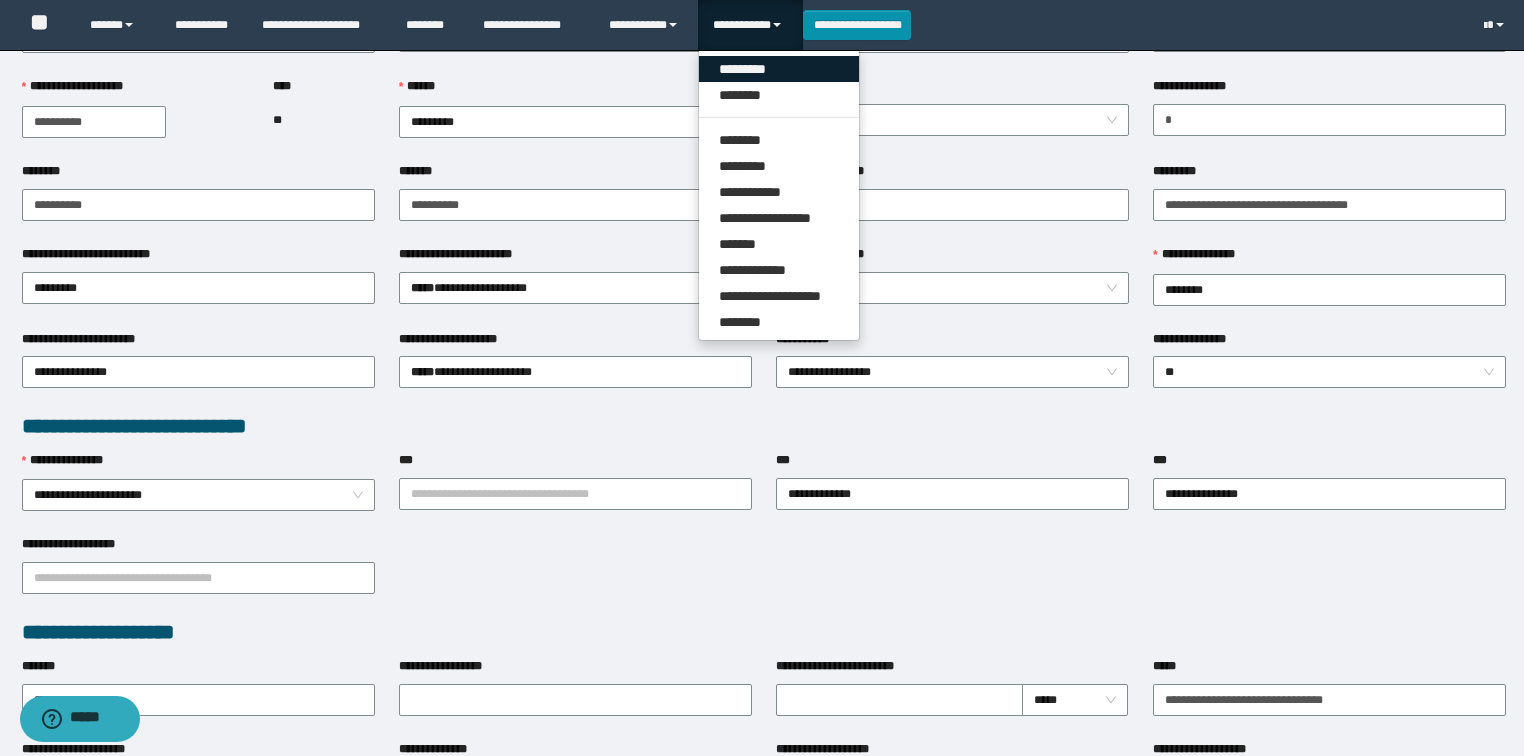 click on "*********" at bounding box center (779, 69) 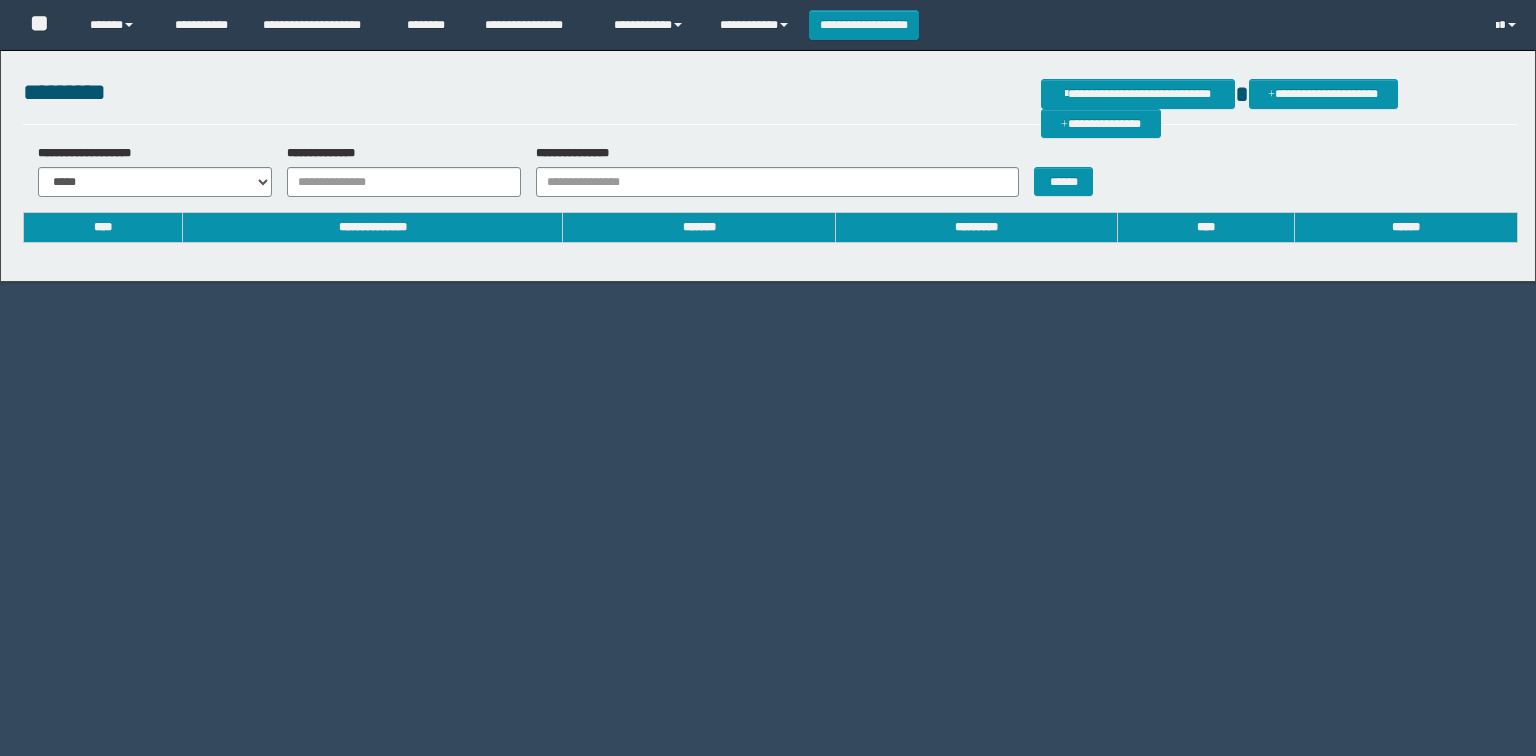 scroll, scrollTop: 0, scrollLeft: 0, axis: both 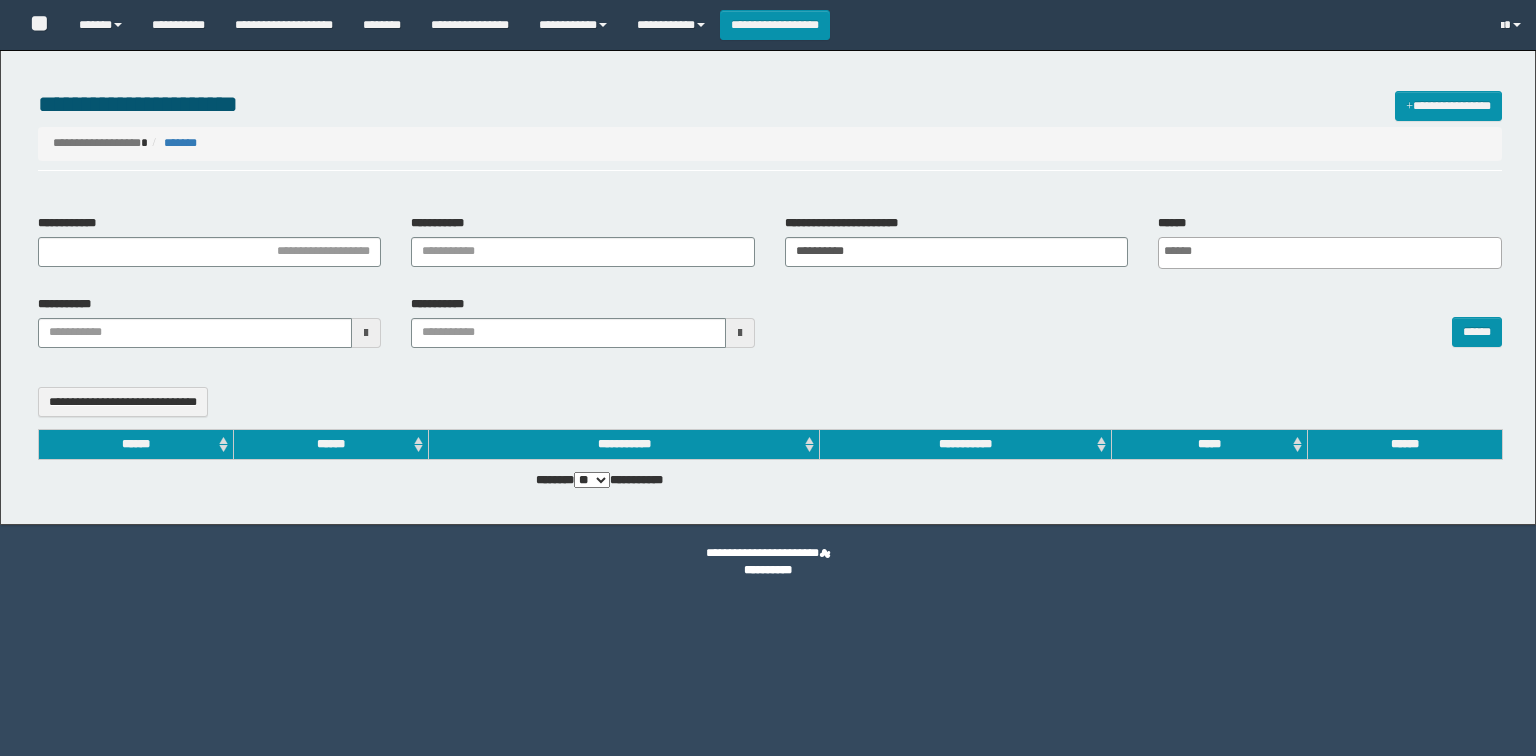 select 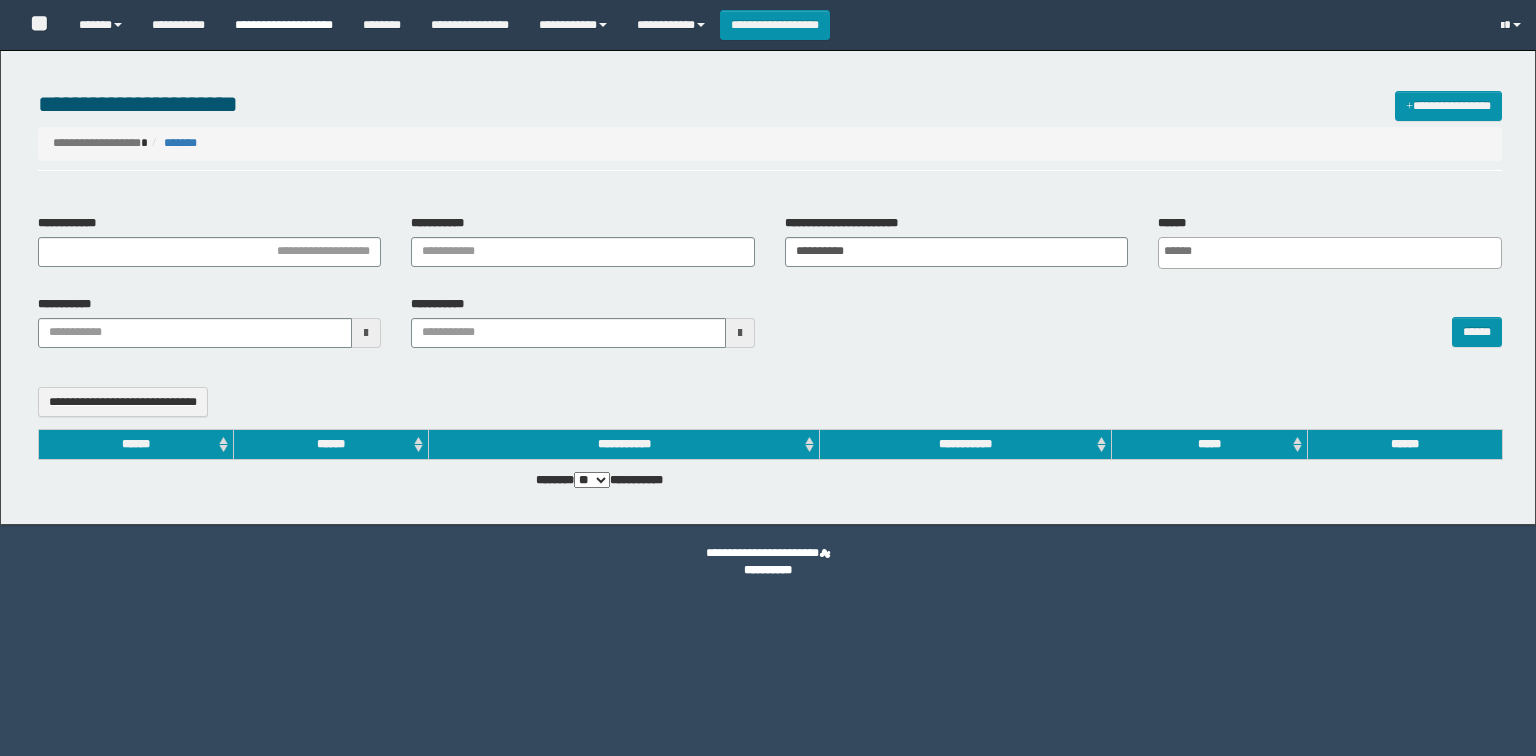 scroll, scrollTop: 0, scrollLeft: 0, axis: both 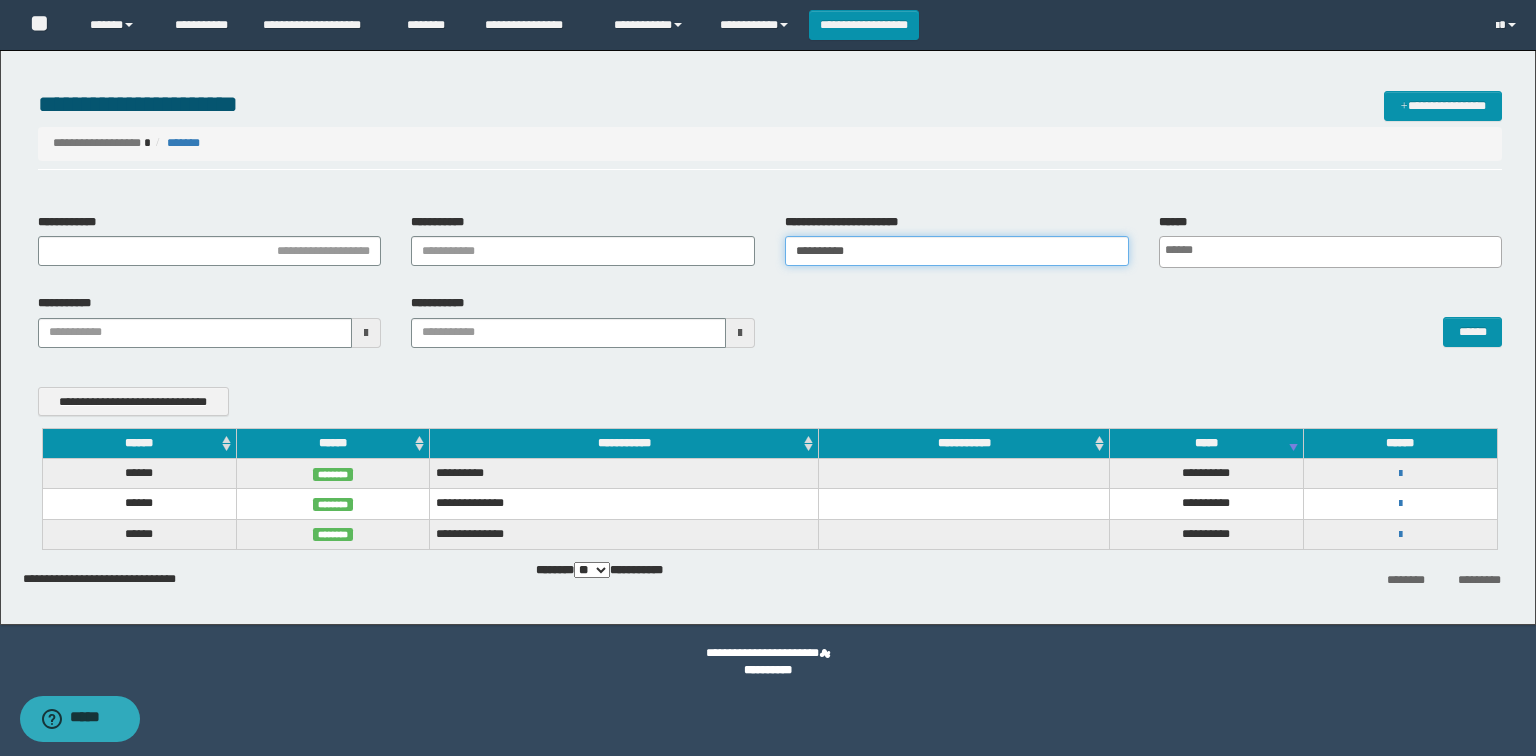 drag, startPoint x: 311, startPoint y: 251, endPoint x: 31, endPoint y: 252, distance: 280.0018 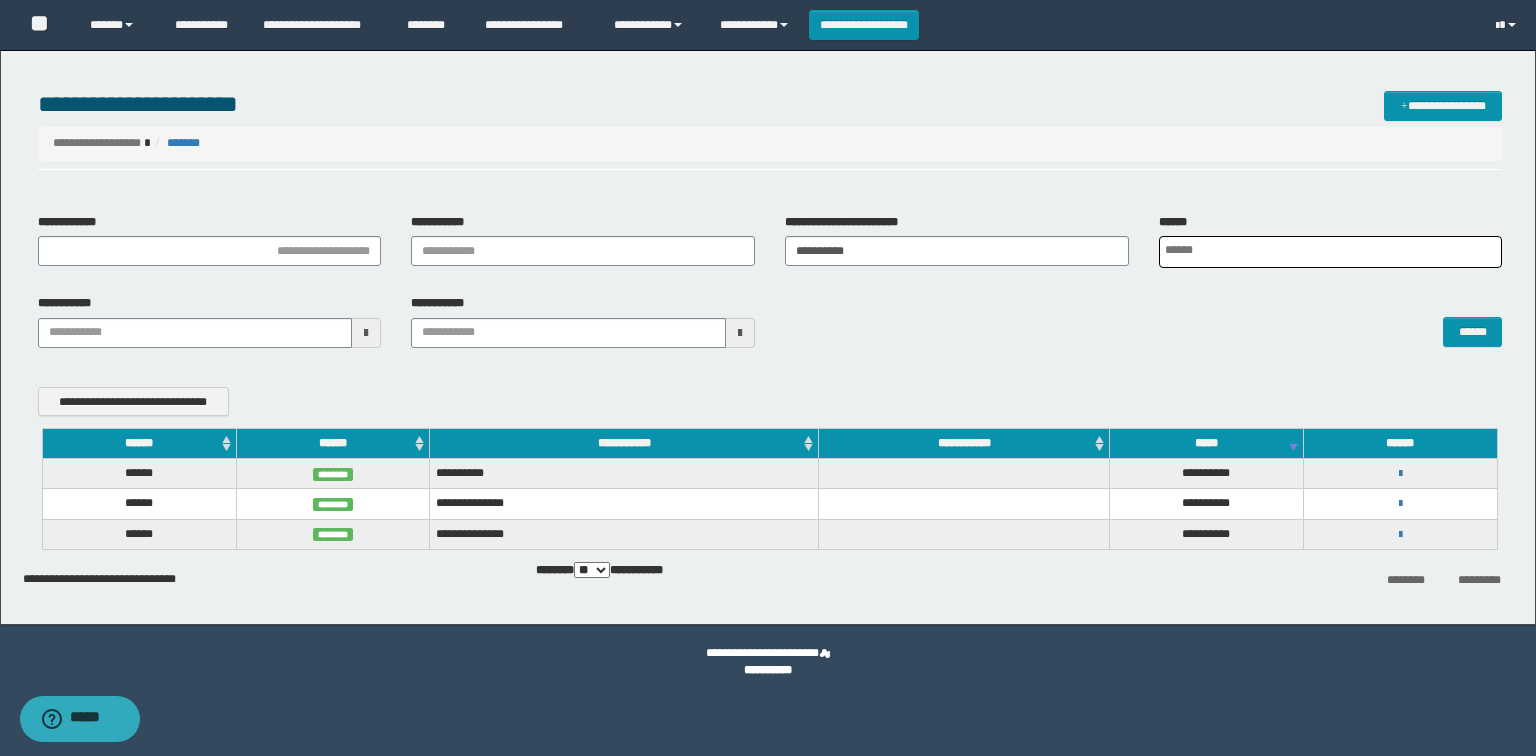 scroll, scrollTop: 0, scrollLeft: 4, axis: horizontal 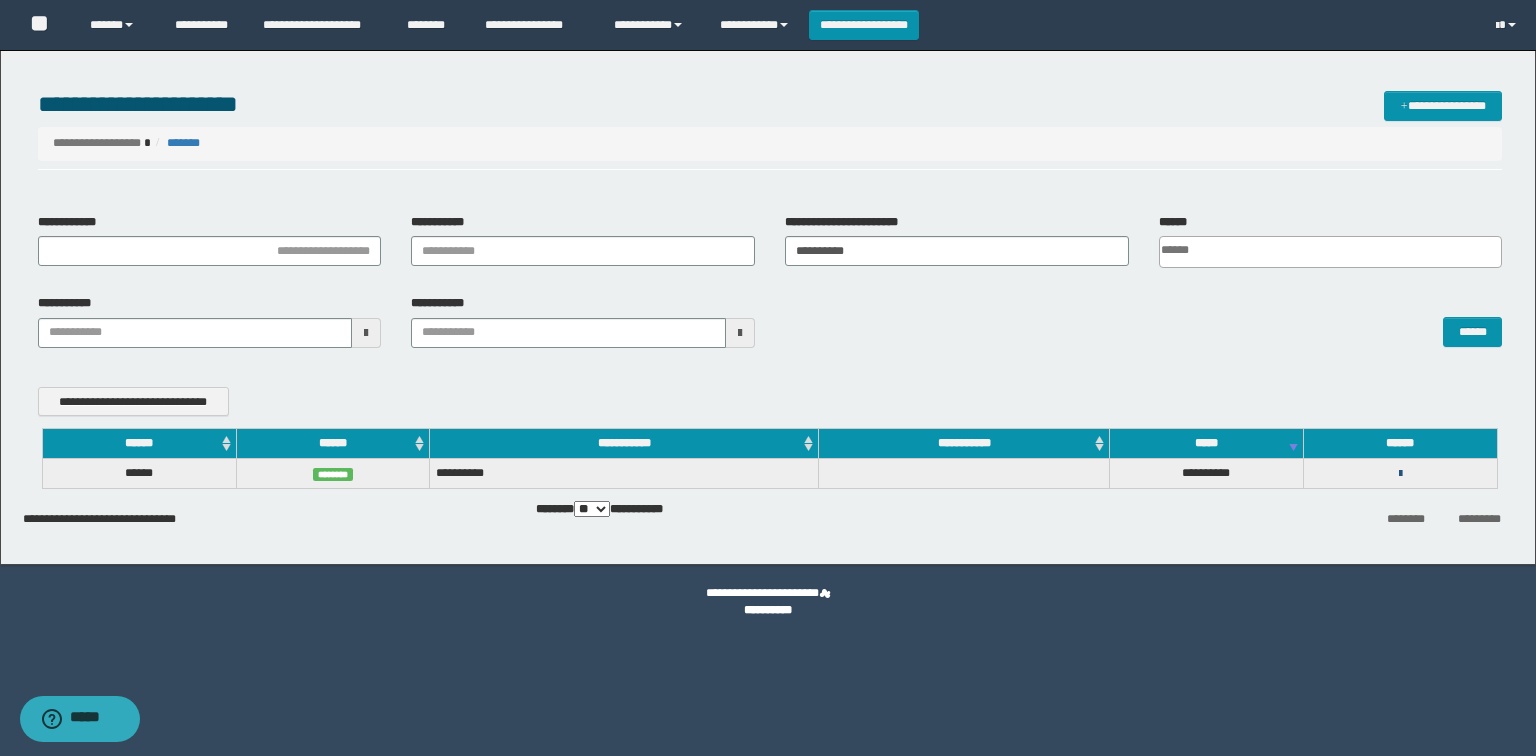 click at bounding box center [1400, 474] 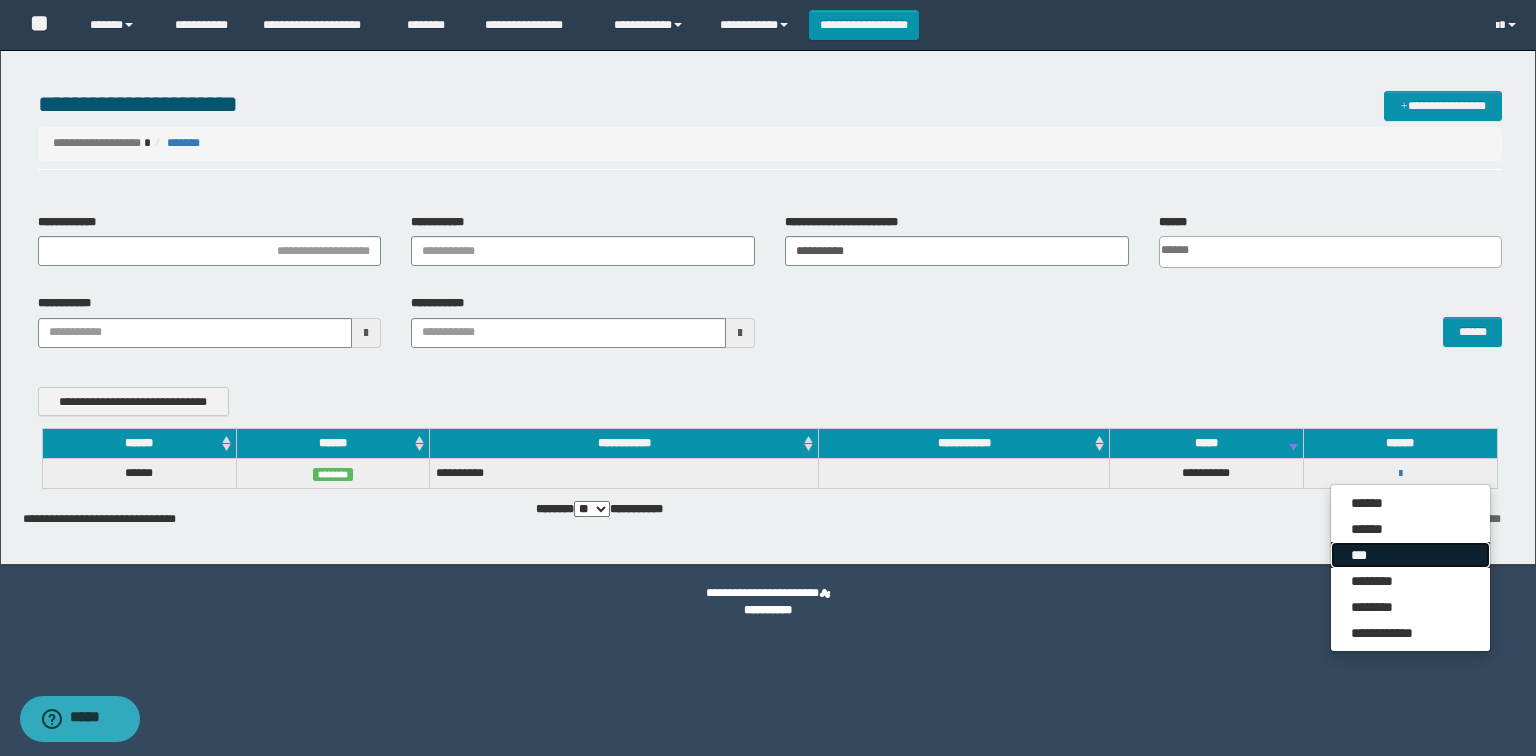 click on "***" at bounding box center (1410, 555) 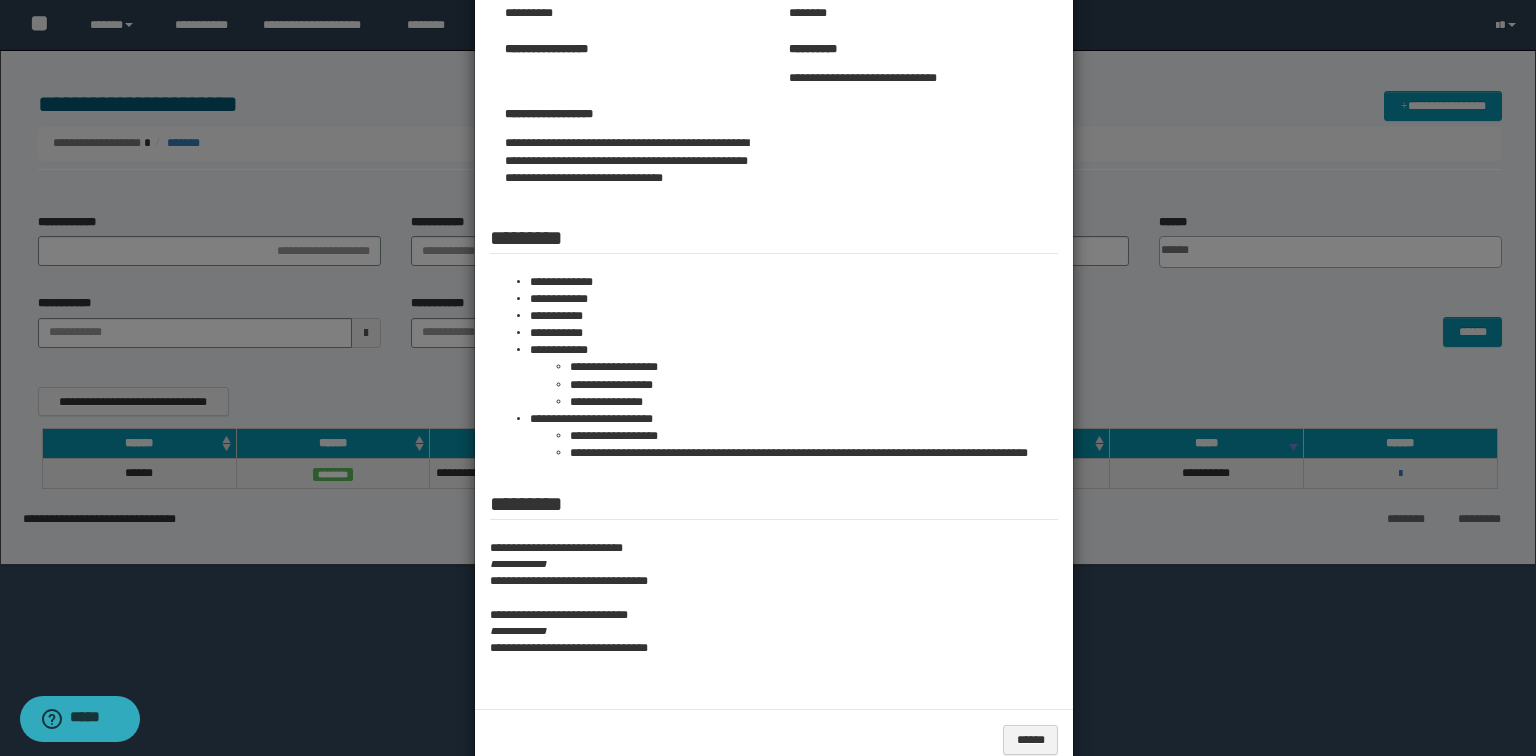 scroll, scrollTop: 248, scrollLeft: 0, axis: vertical 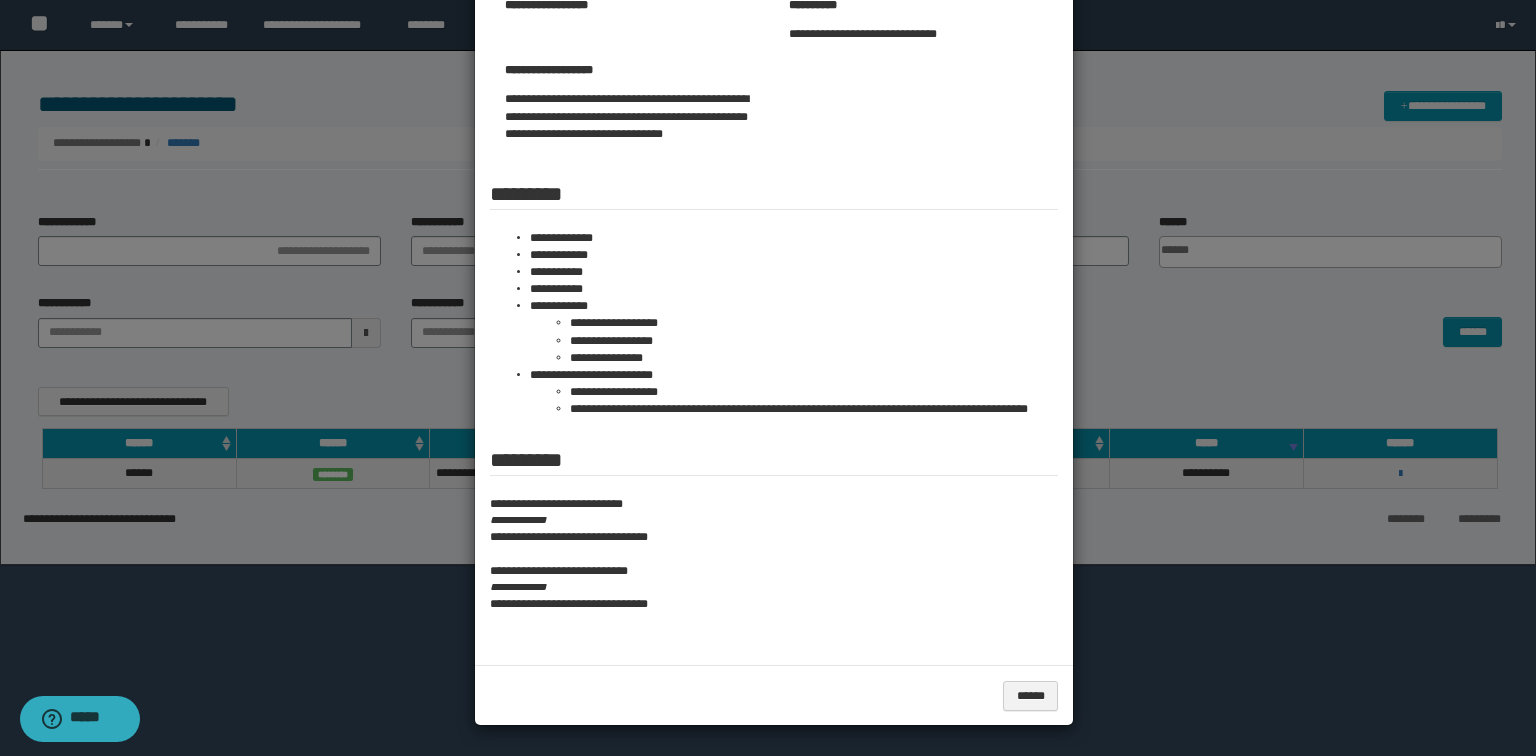 click at bounding box center (768, 254) 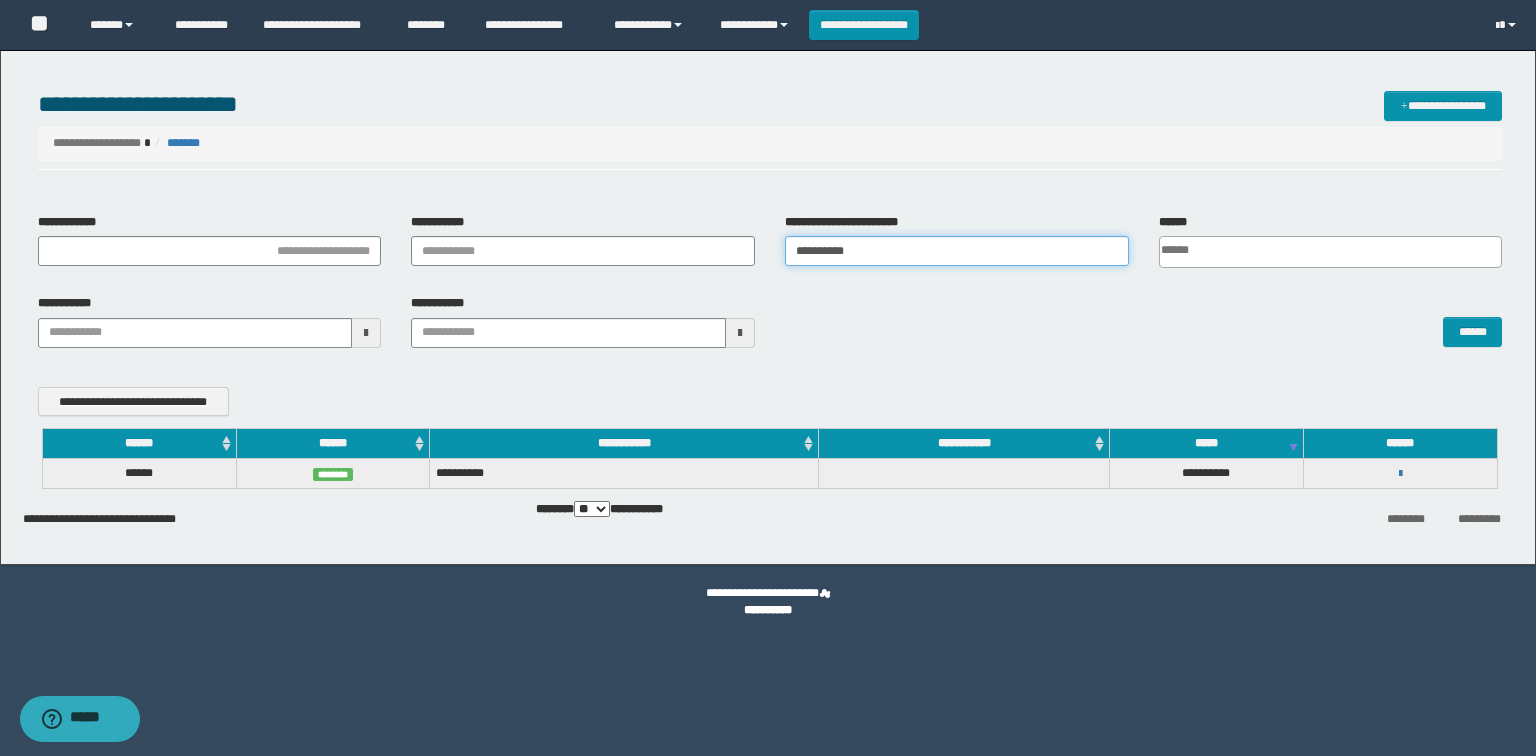 drag, startPoint x: 895, startPoint y: 240, endPoint x: 715, endPoint y: 232, distance: 180.17769 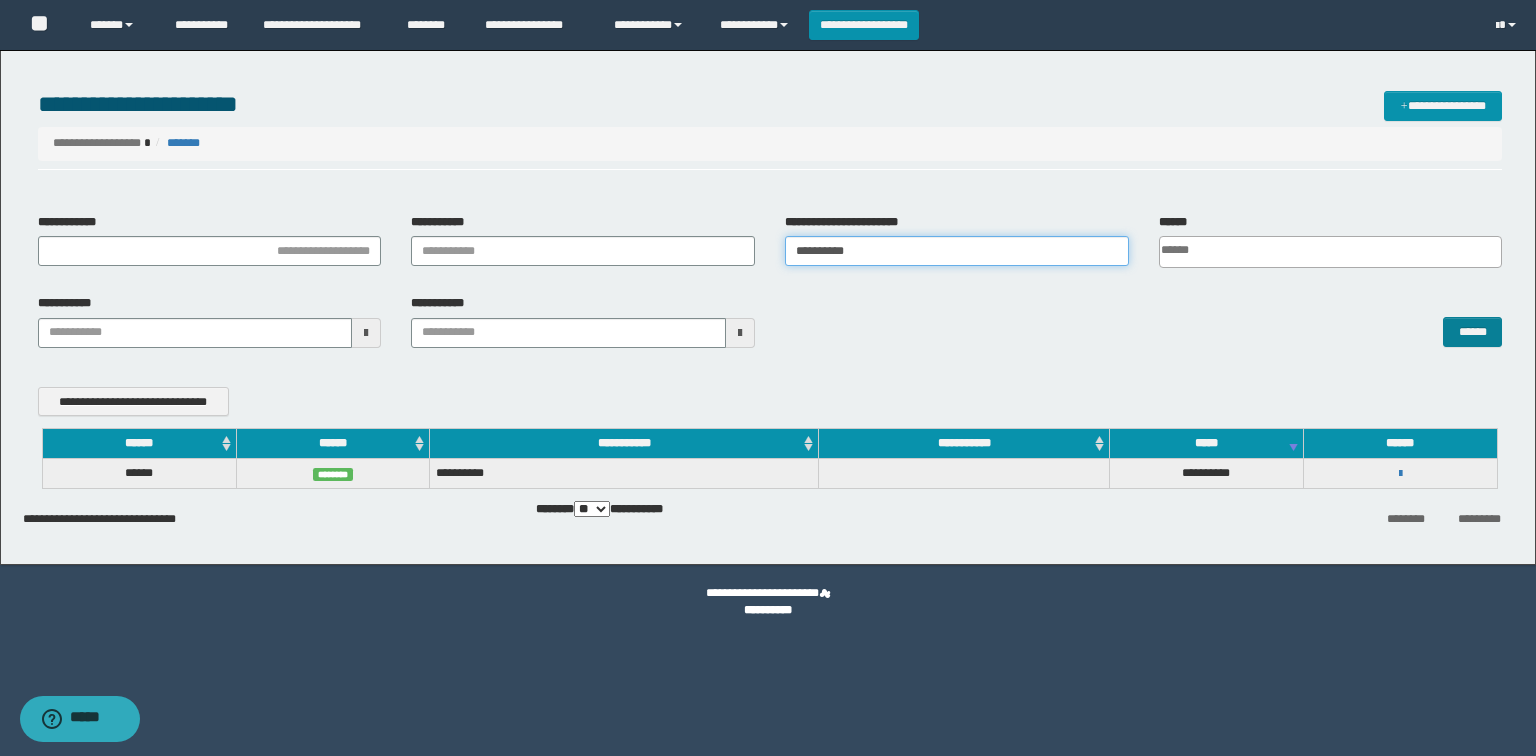 type on "**********" 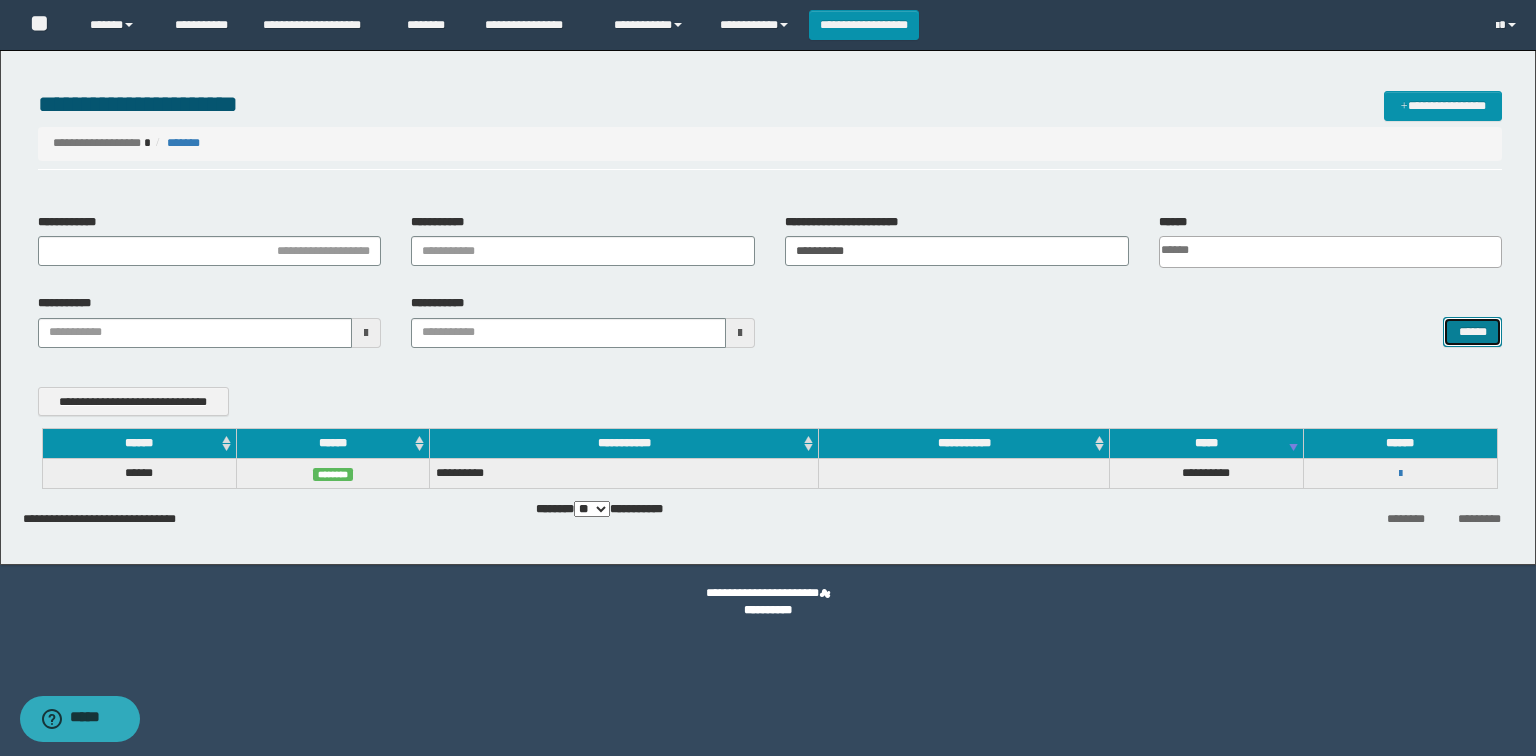 click on "******" at bounding box center [1472, 332] 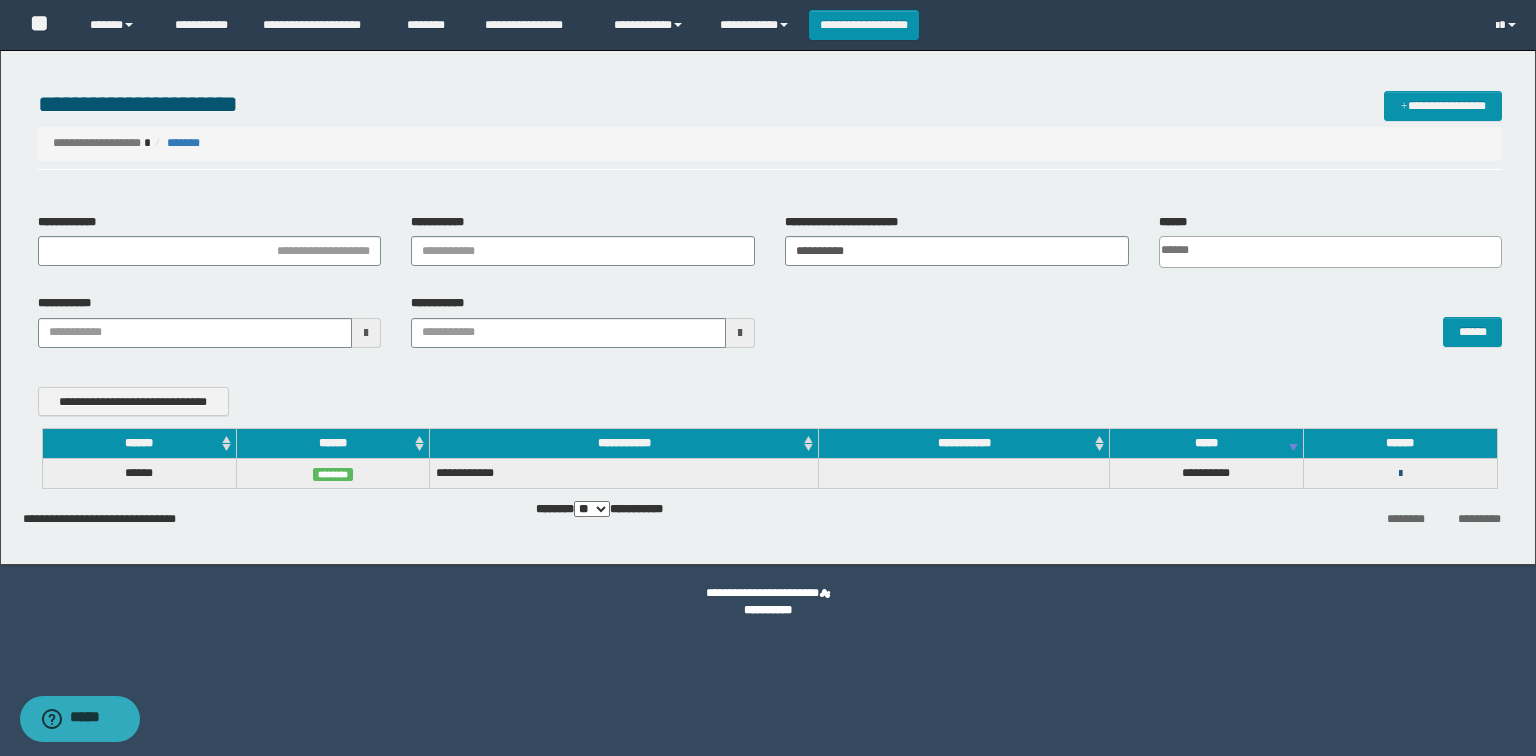 click at bounding box center [1400, 474] 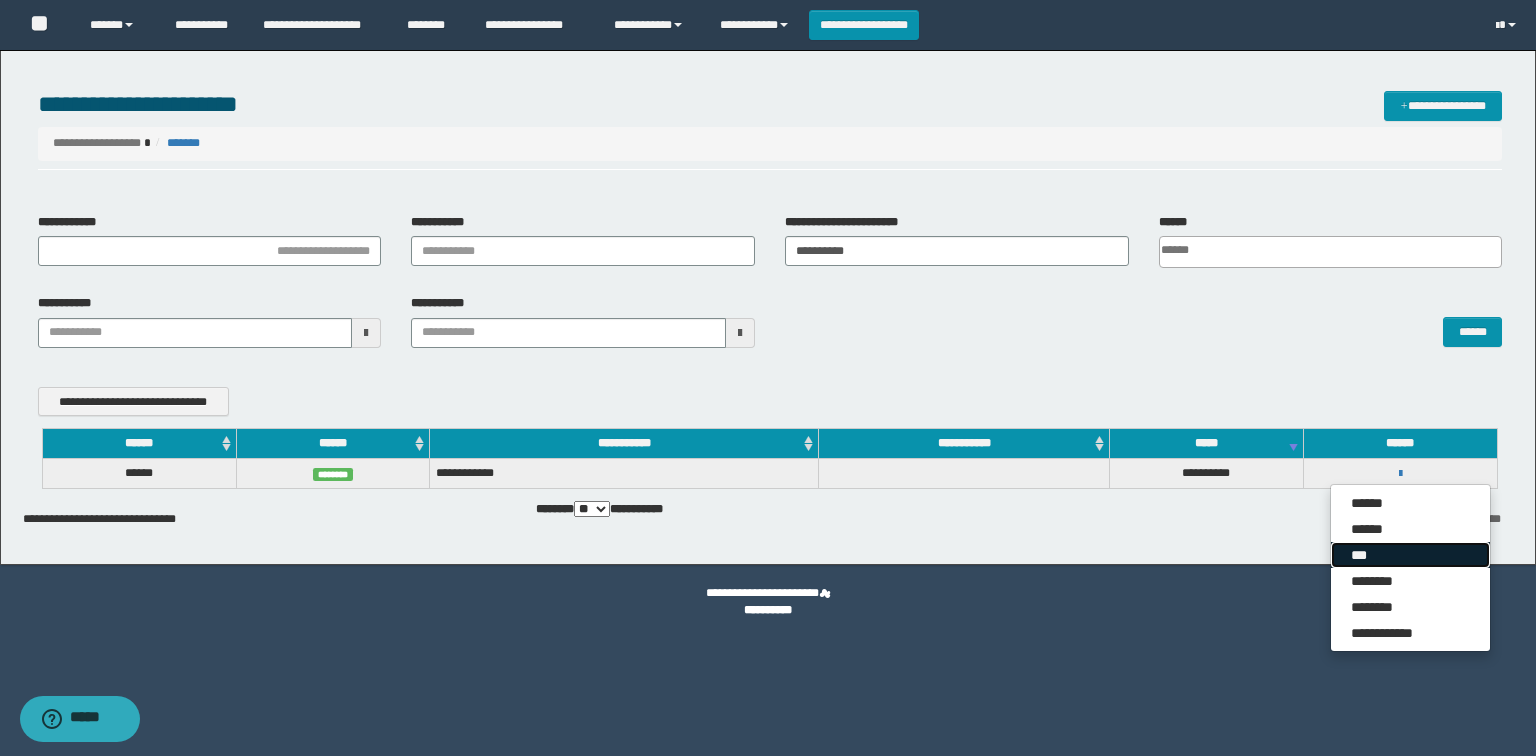 click on "***" at bounding box center (1410, 555) 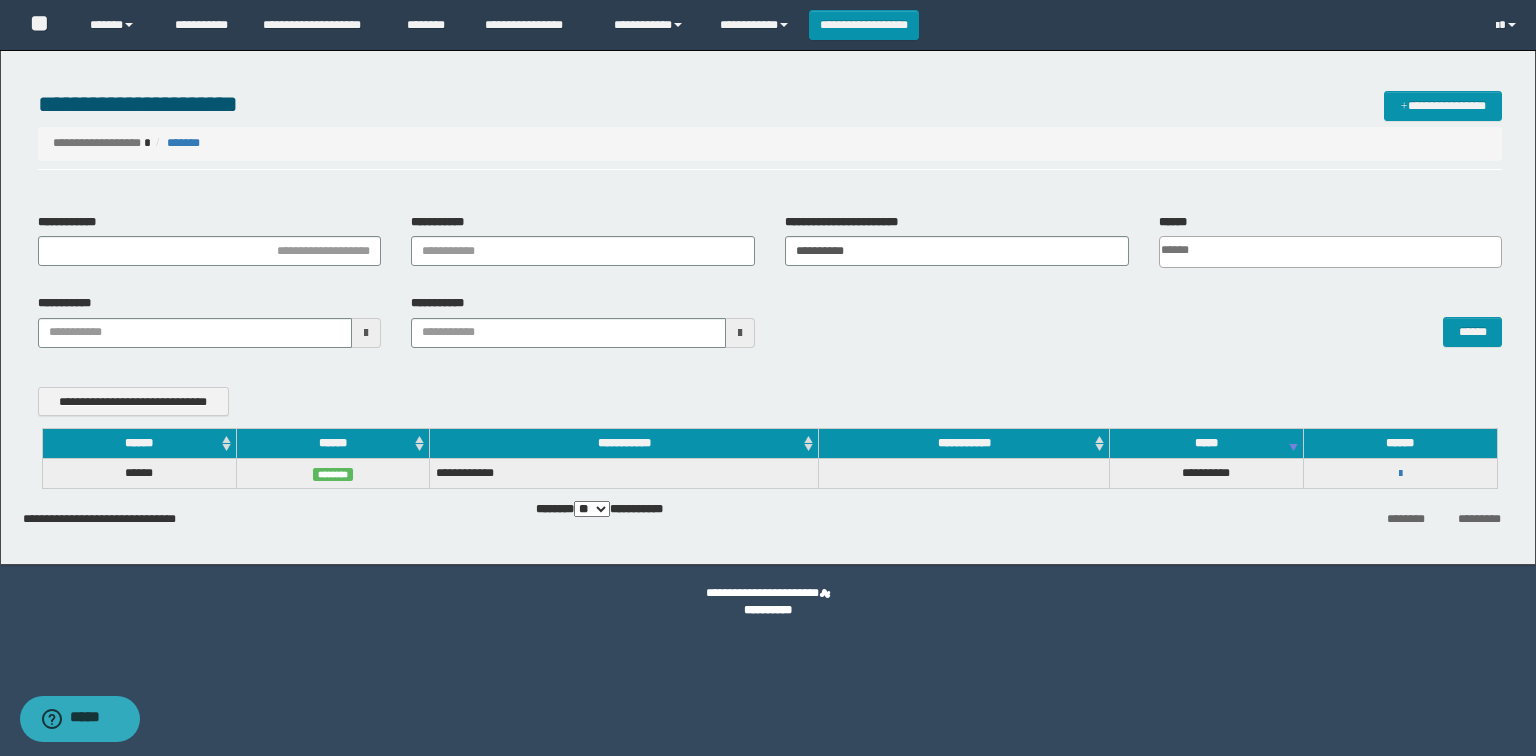 scroll, scrollTop: 0, scrollLeft: 0, axis: both 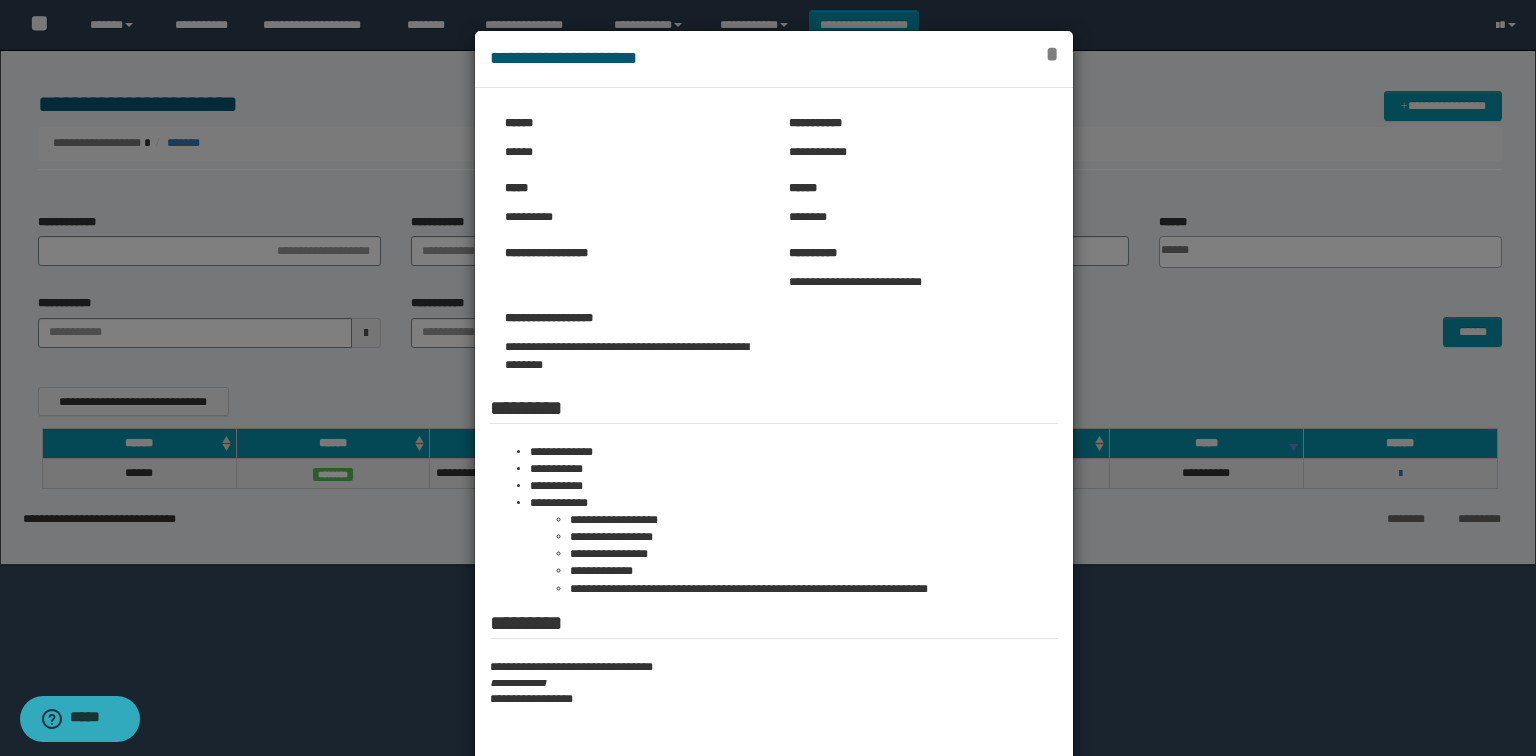click on "*" at bounding box center [1052, 54] 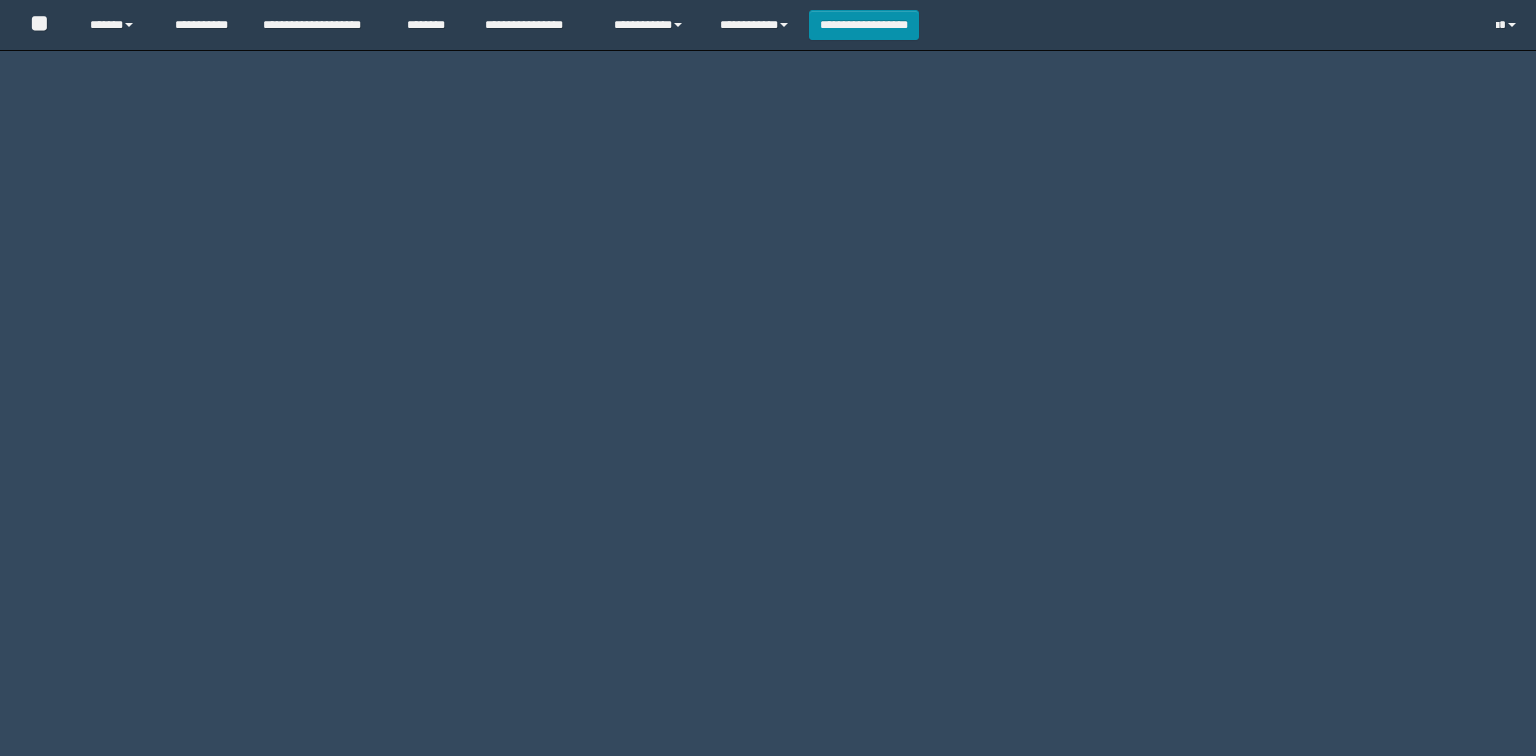 scroll, scrollTop: 0, scrollLeft: 0, axis: both 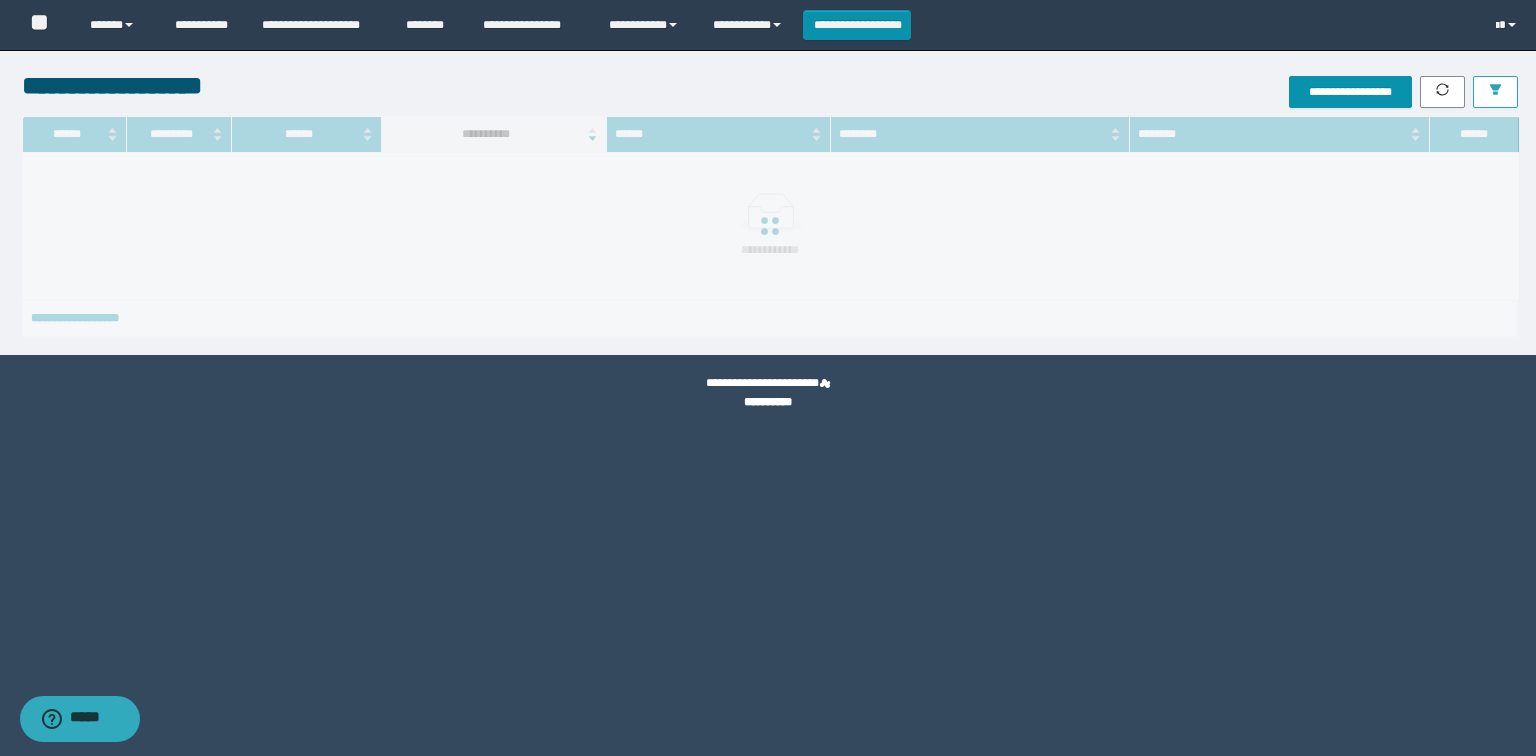 click 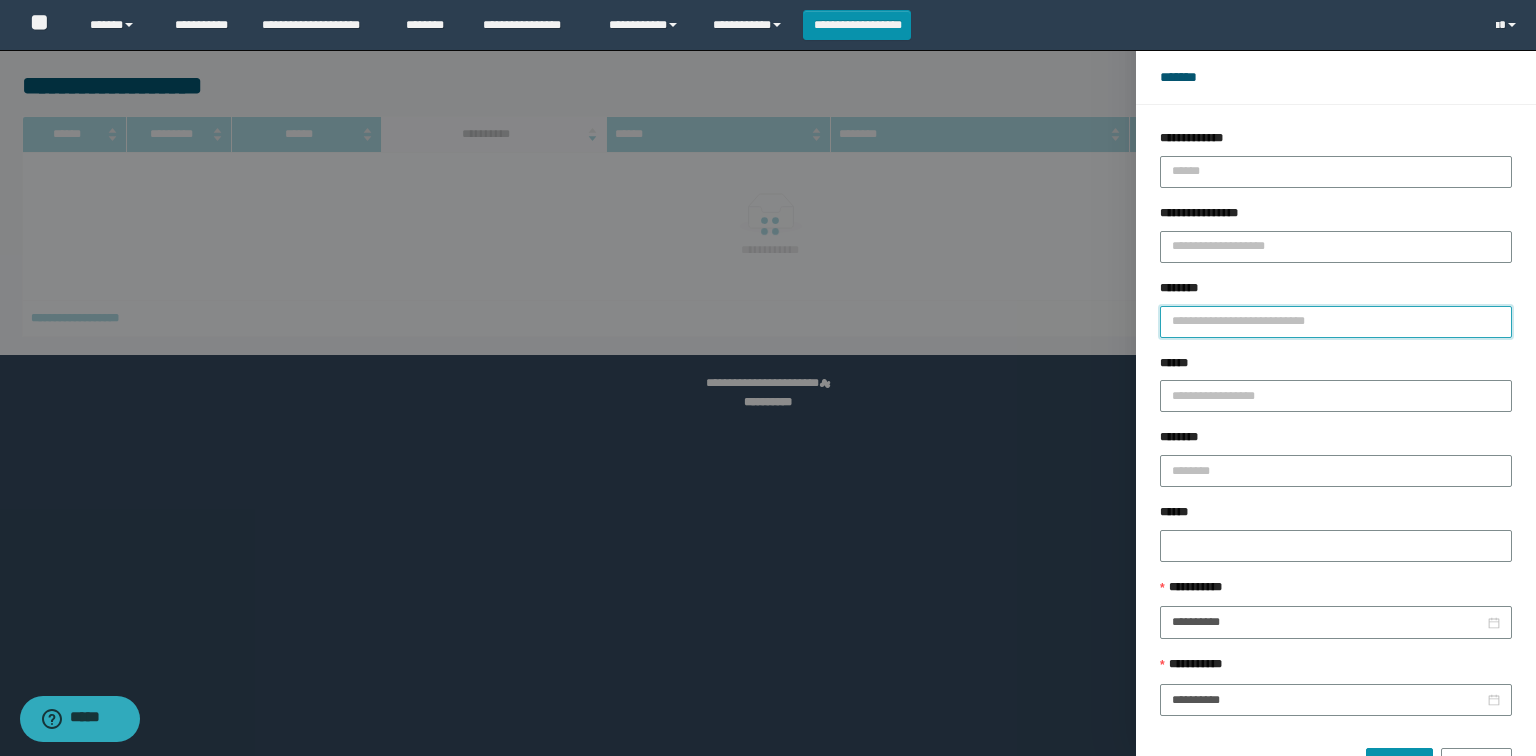 click on "********" at bounding box center [1336, 322] 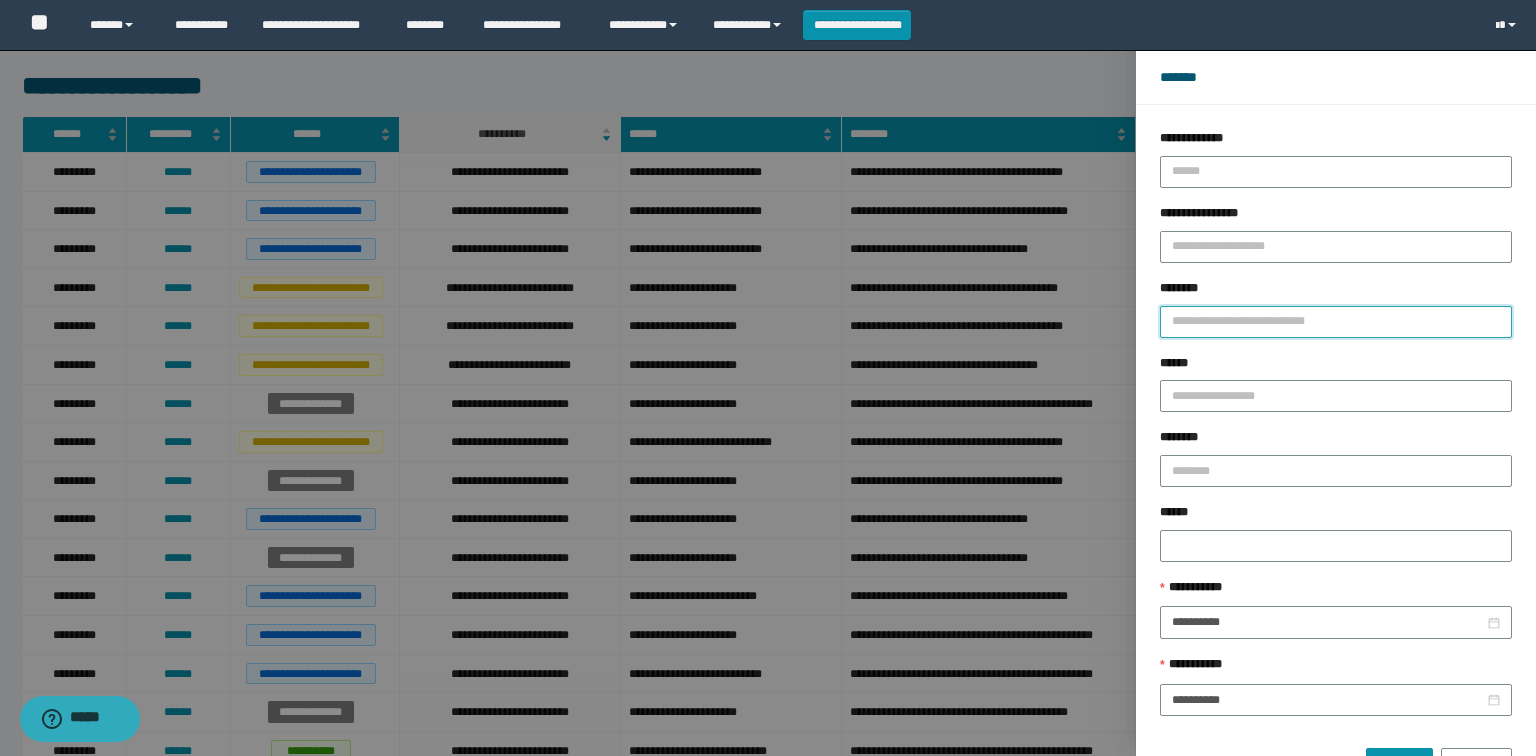 click on "********" at bounding box center (1336, 322) 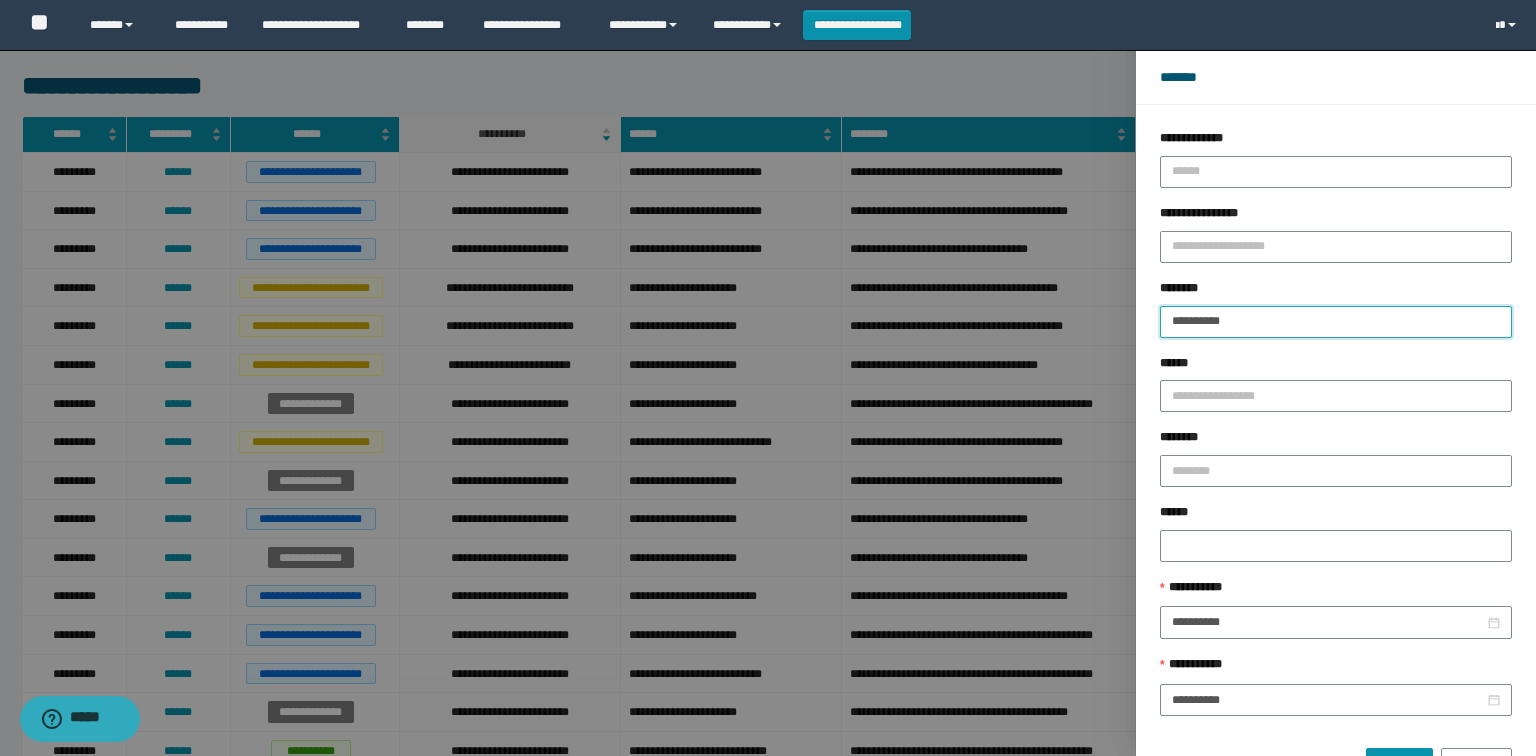 type on "**********" 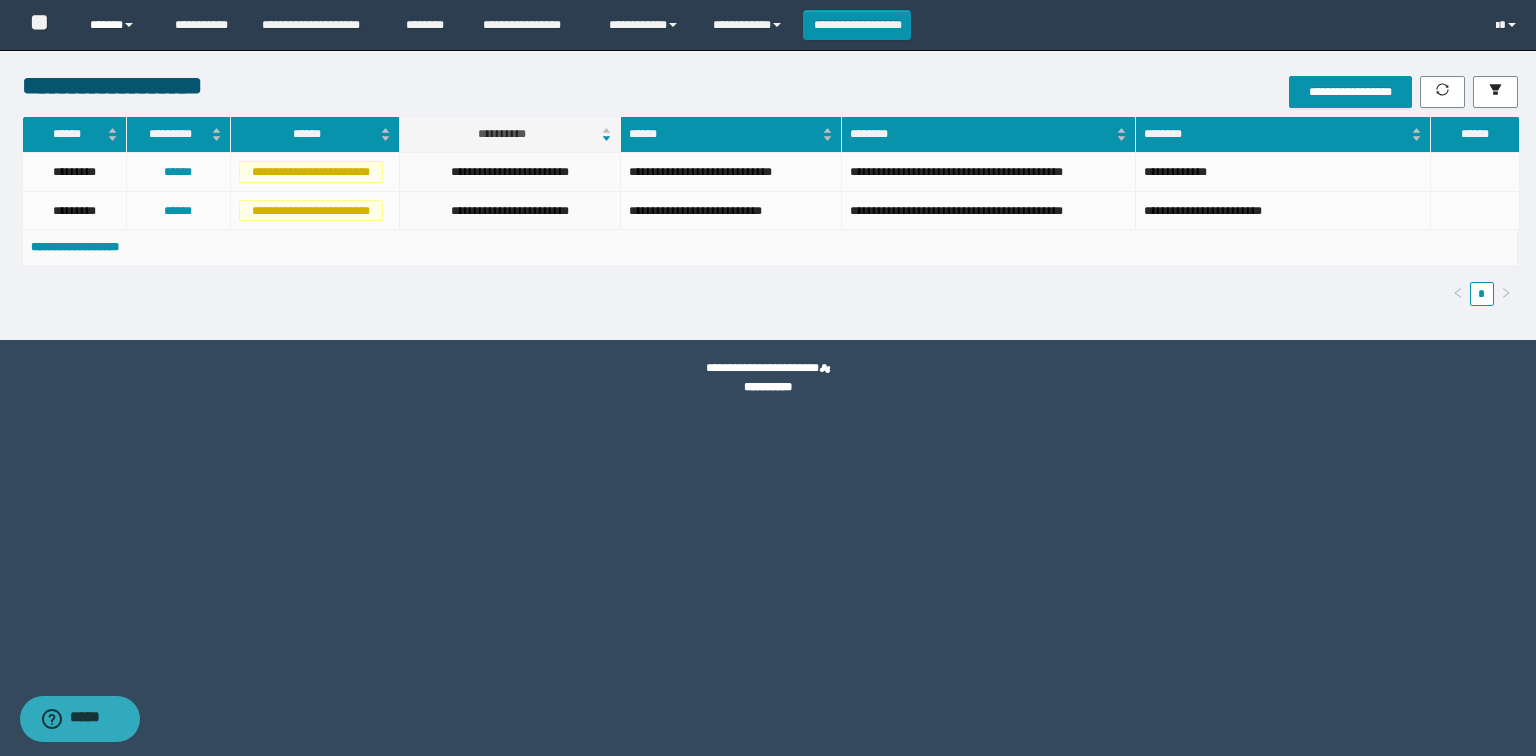 click on "******" at bounding box center (117, 25) 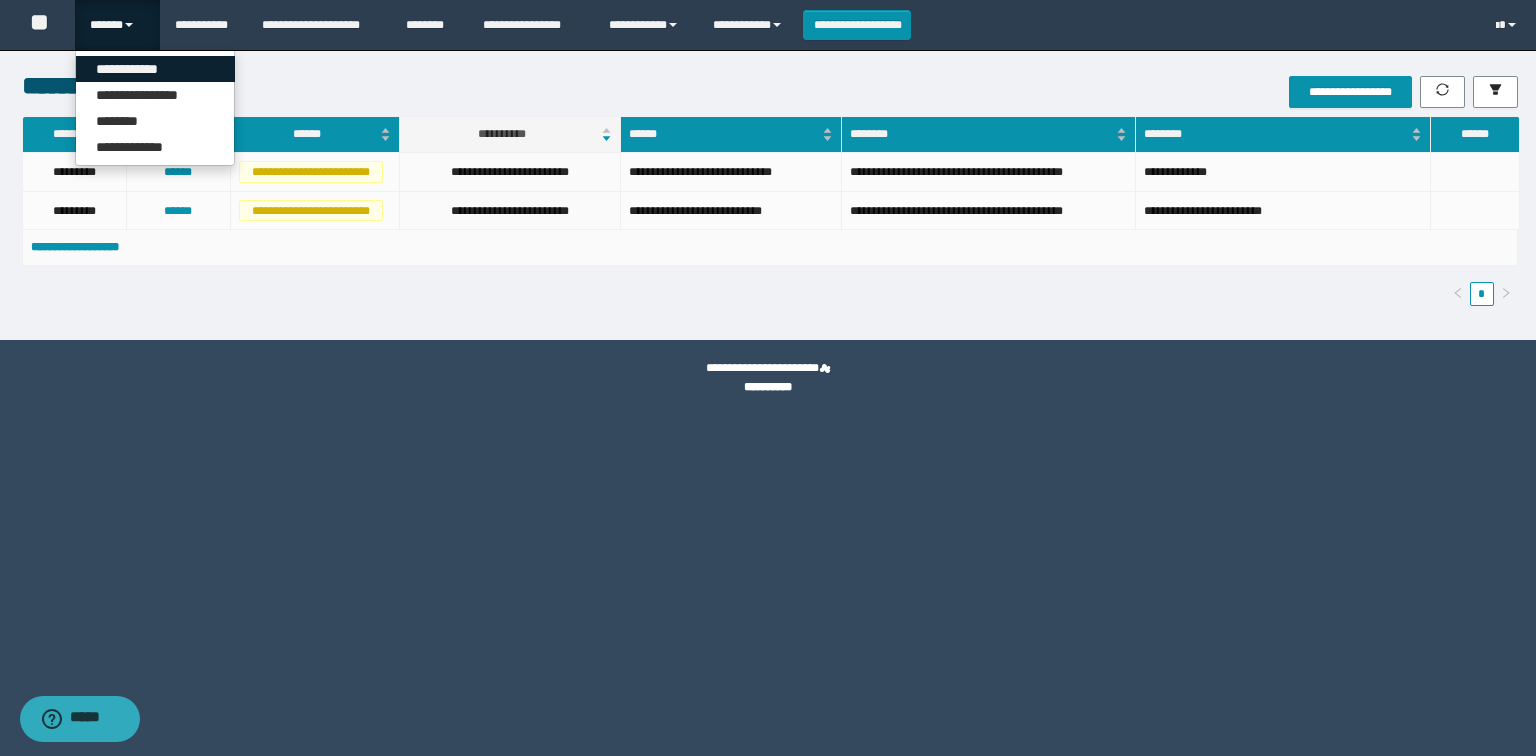 click on "**********" at bounding box center [155, 69] 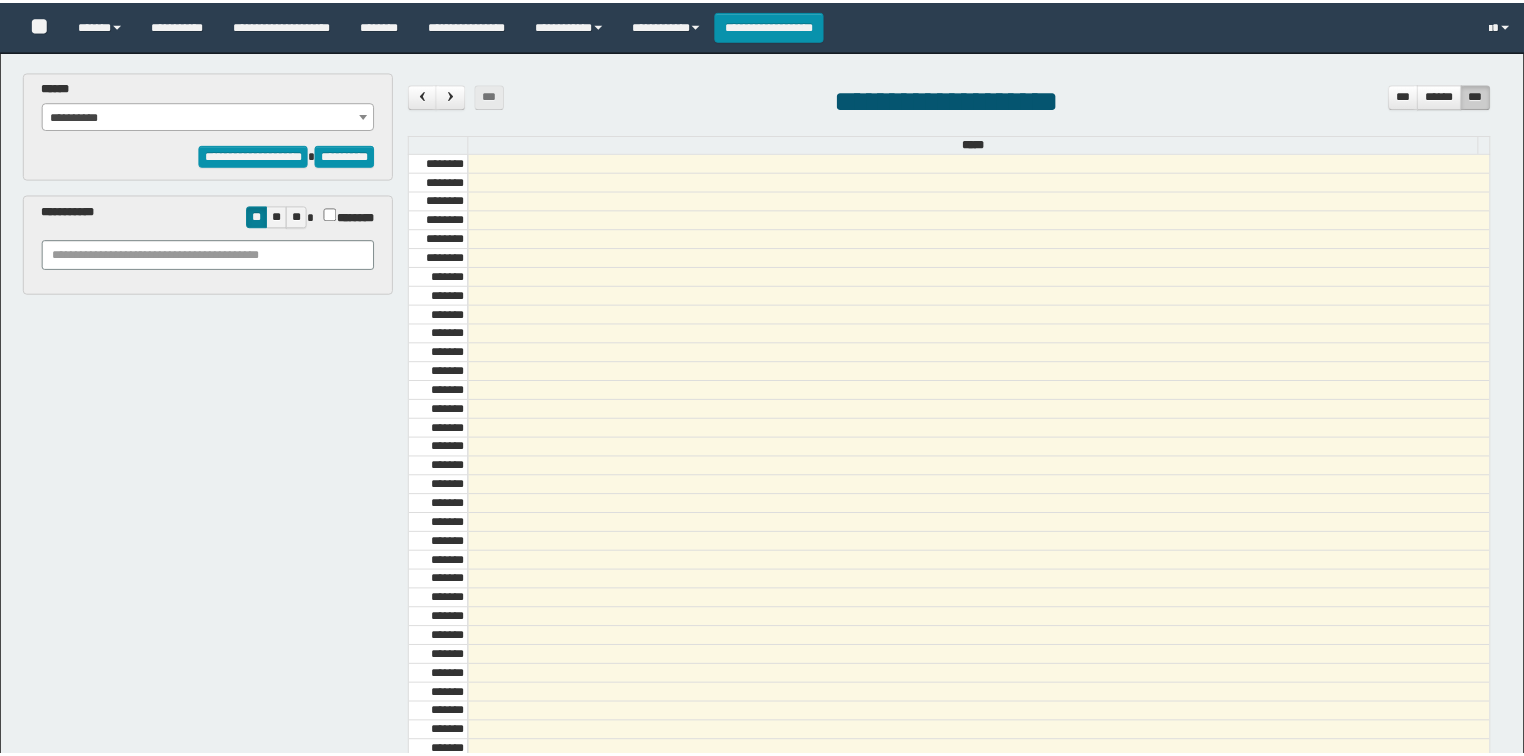 scroll, scrollTop: 0, scrollLeft: 0, axis: both 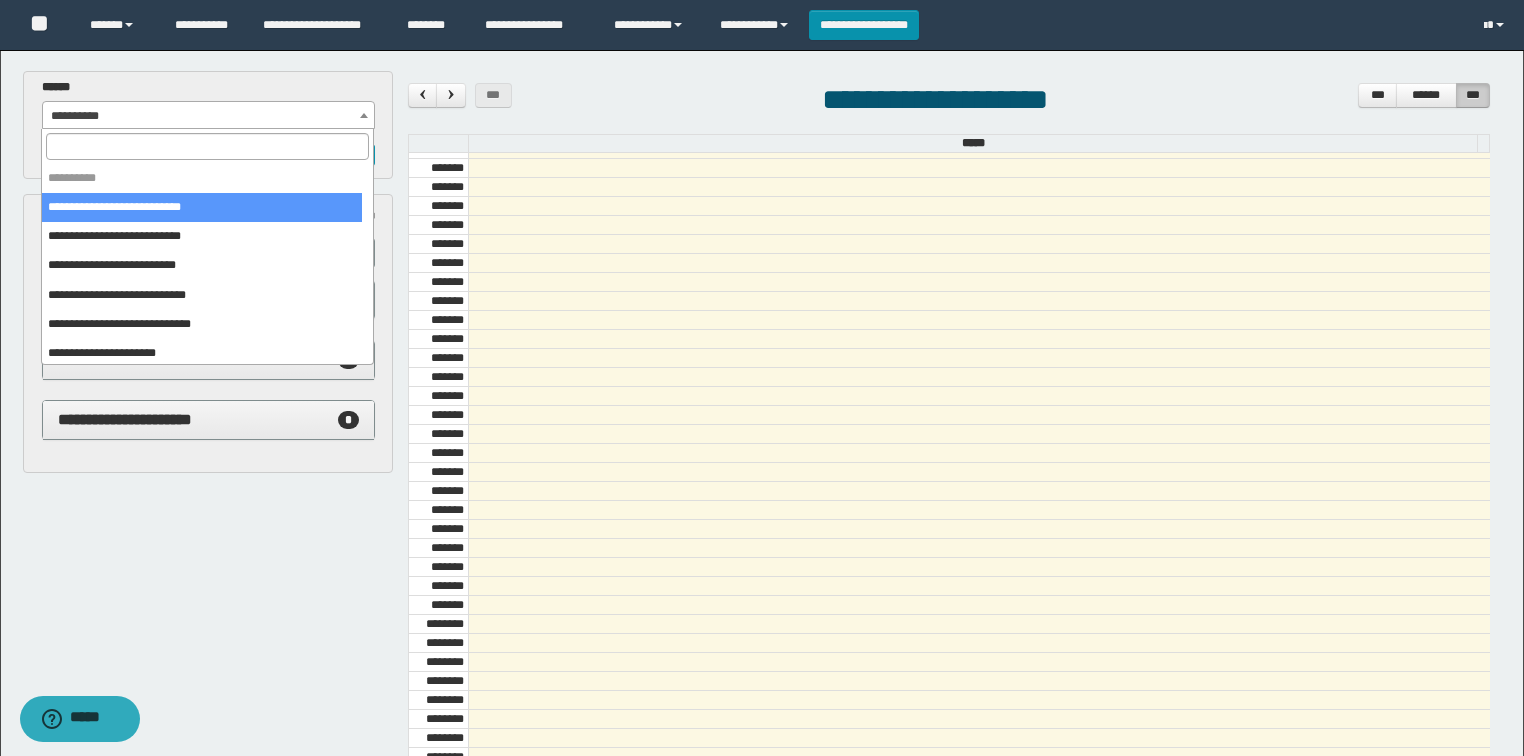 click on "**********" at bounding box center [209, 116] 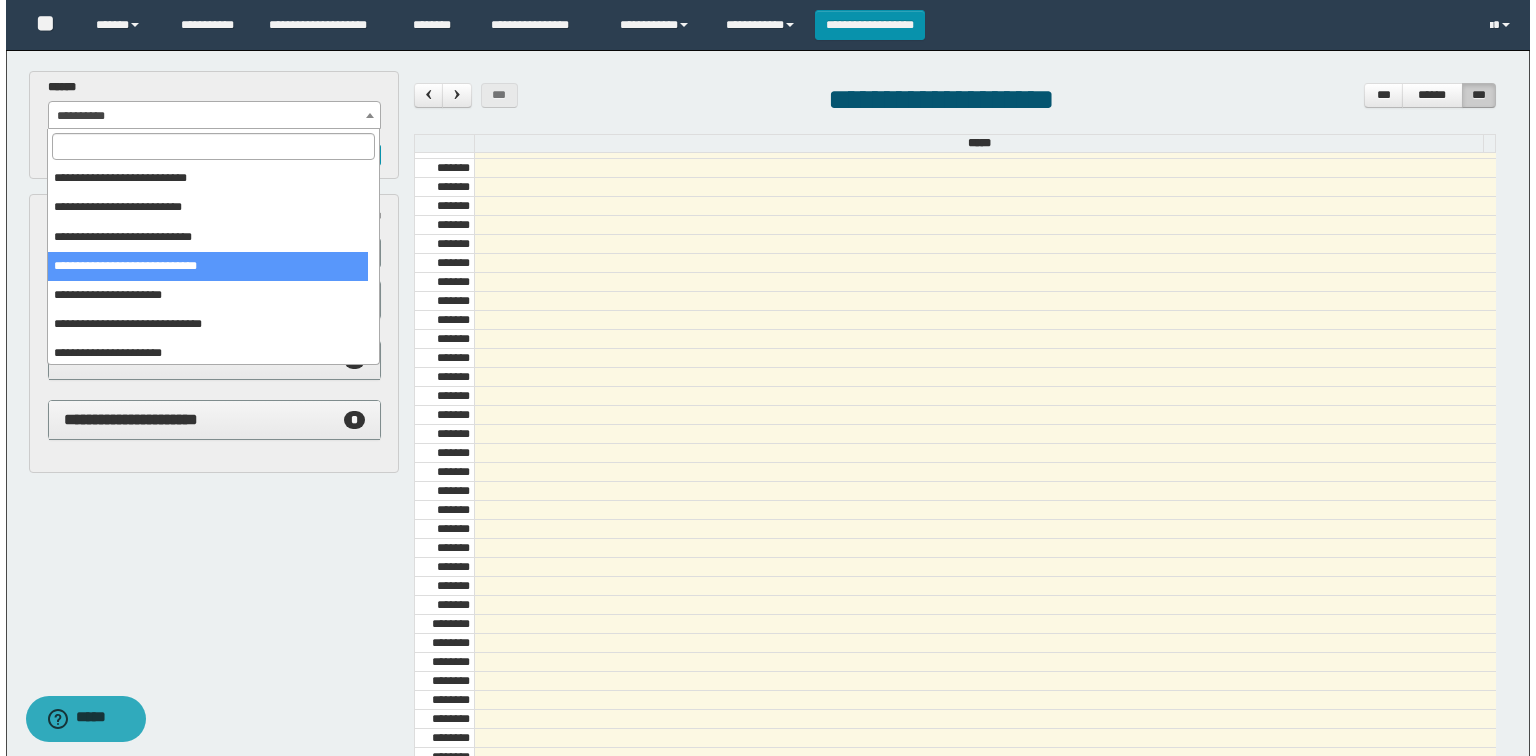 scroll, scrollTop: 80, scrollLeft: 0, axis: vertical 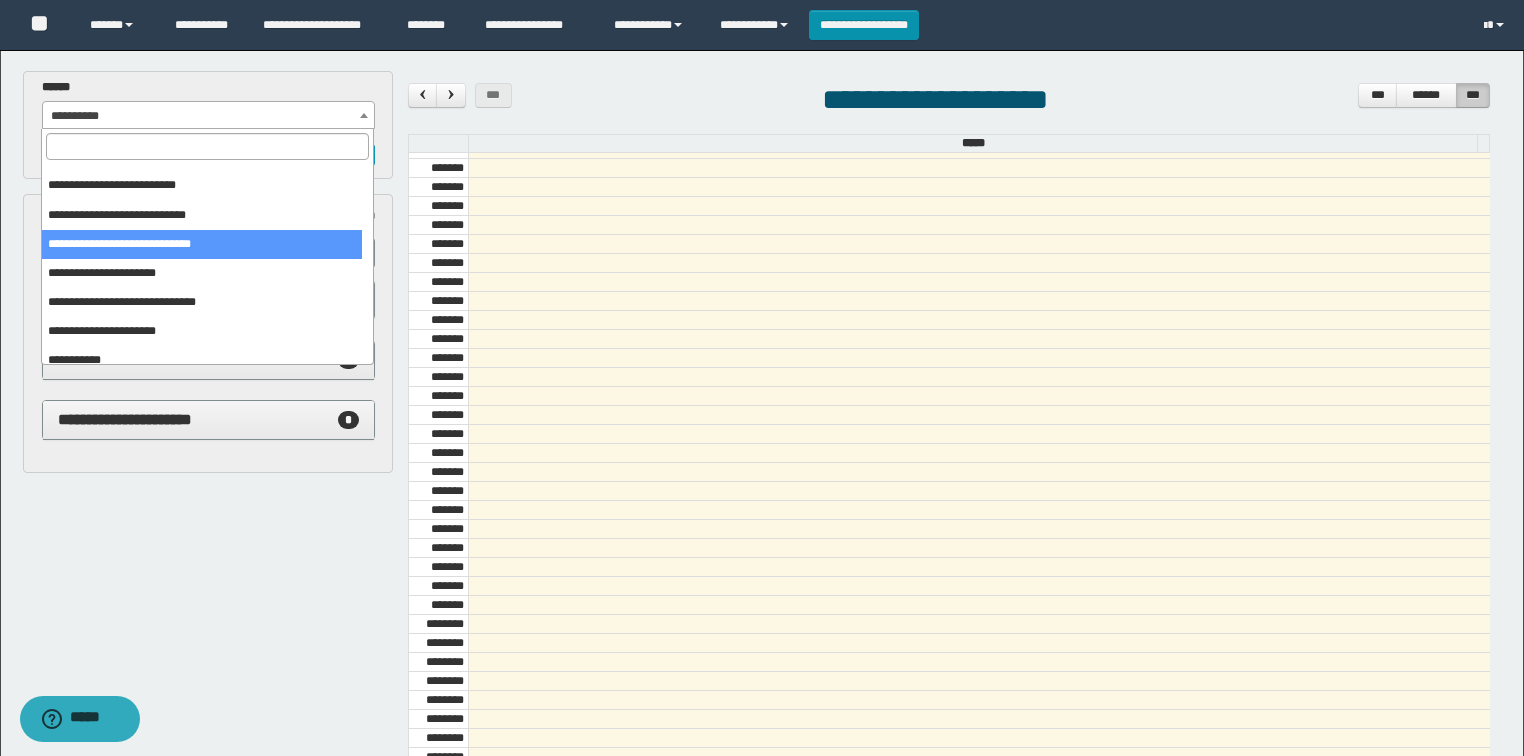 select on "******" 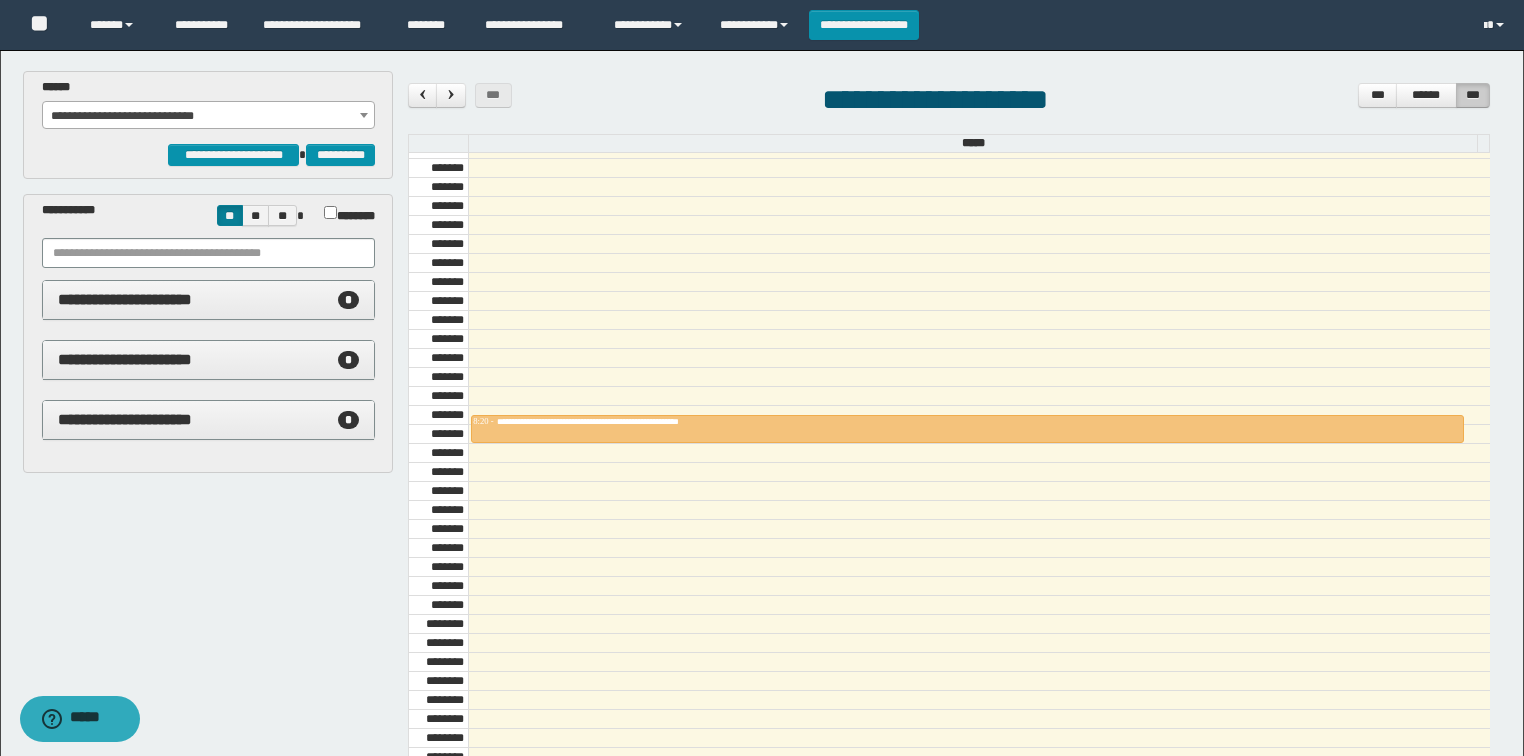 click at bounding box center [979, 415] 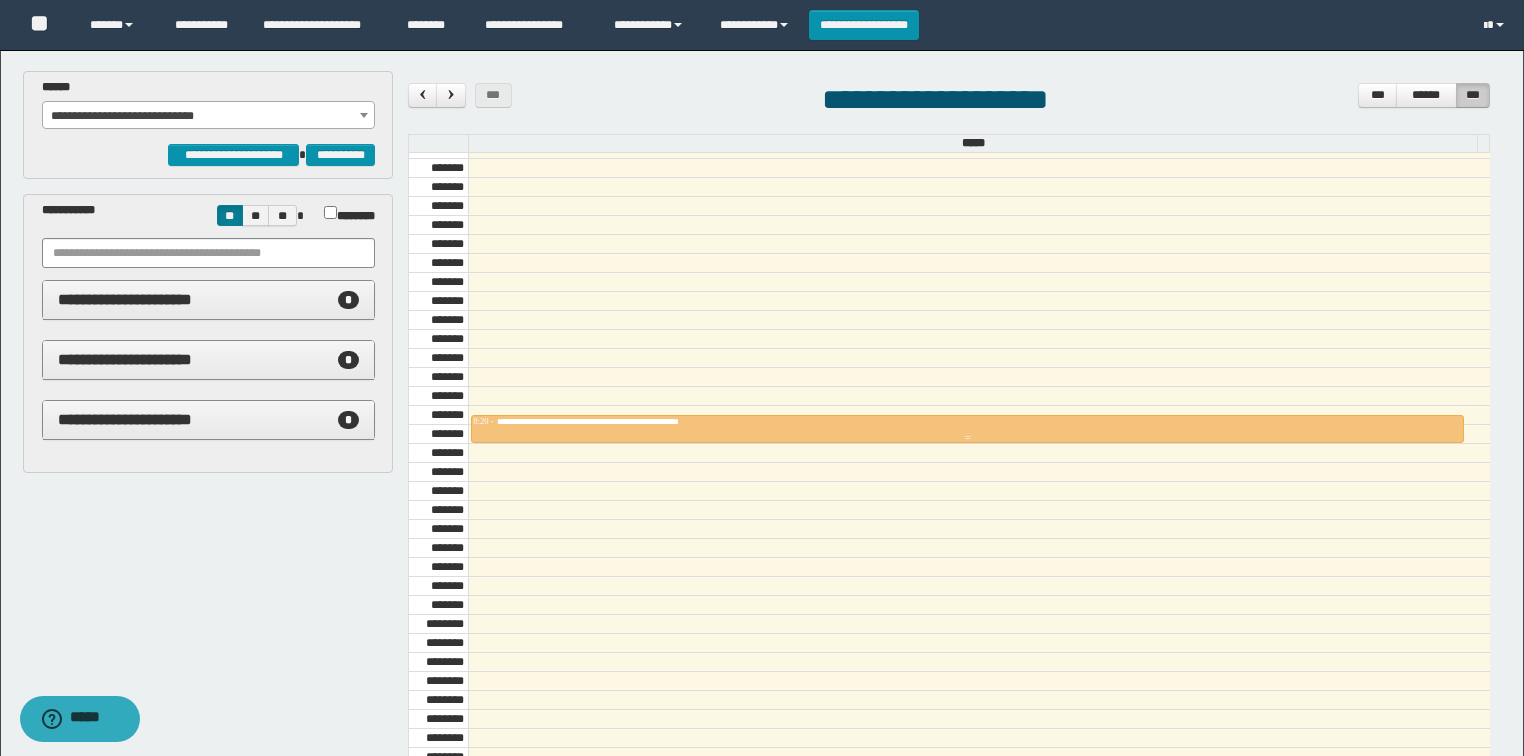 click on "**********" at bounding box center (626, 421) 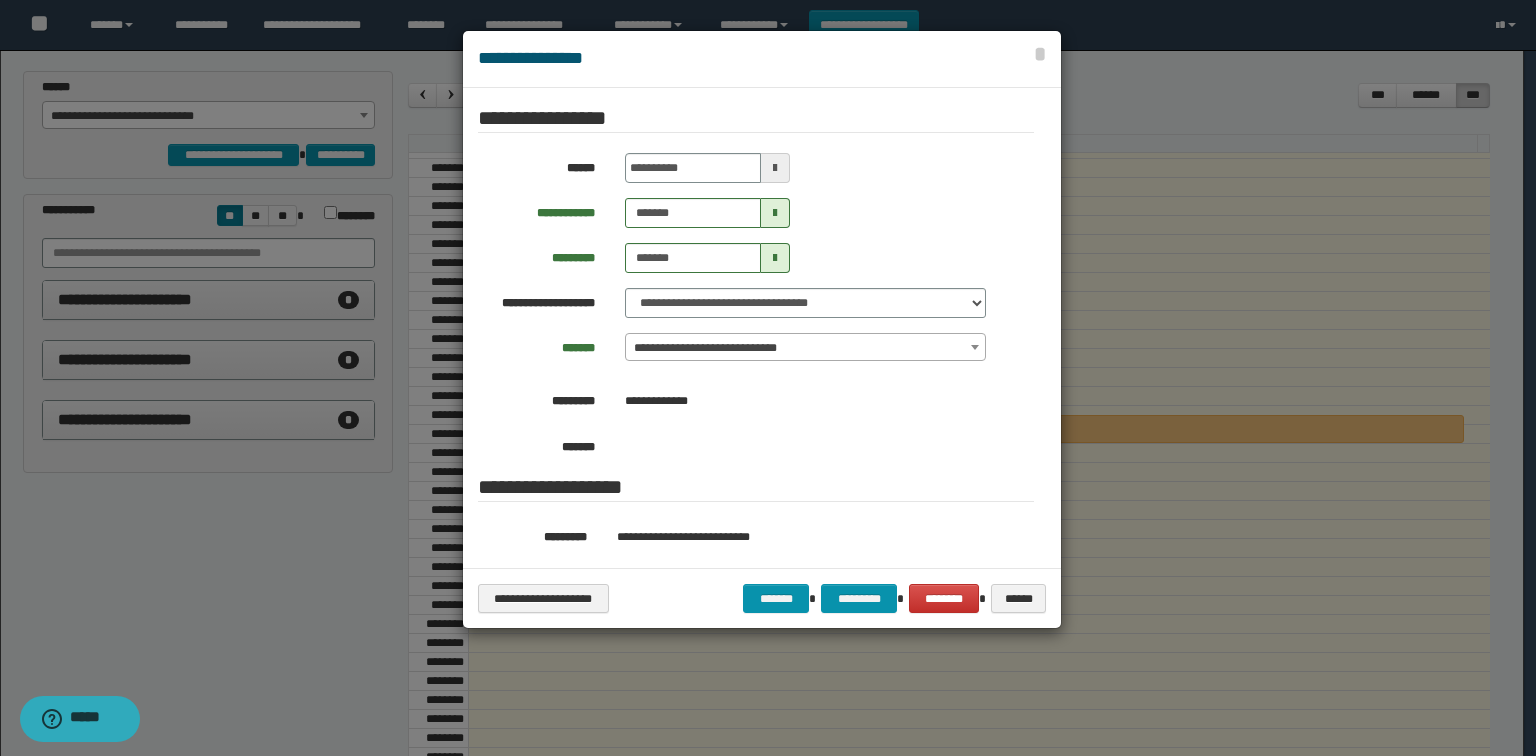 click on "**********" at bounding box center [805, 348] 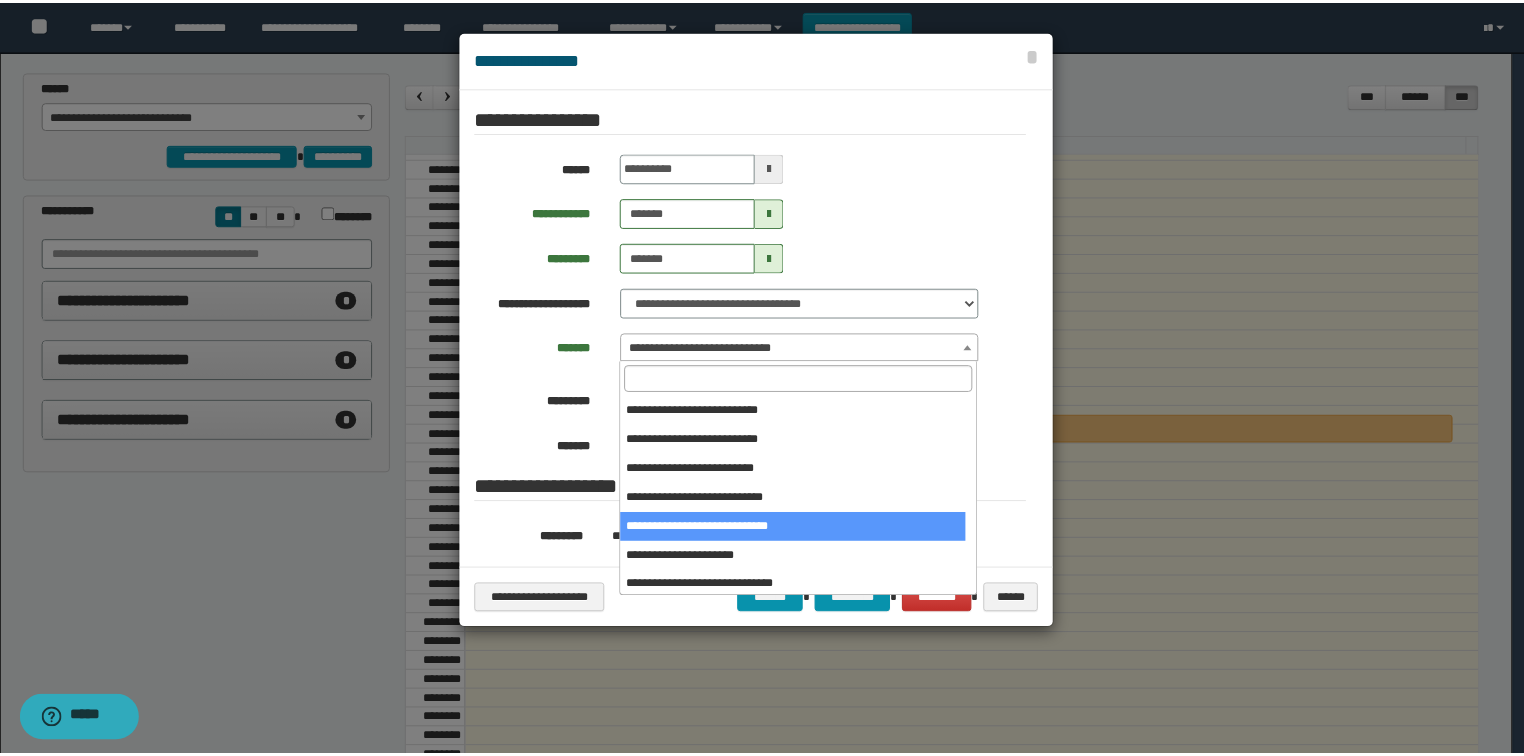 scroll, scrollTop: 62, scrollLeft: 0, axis: vertical 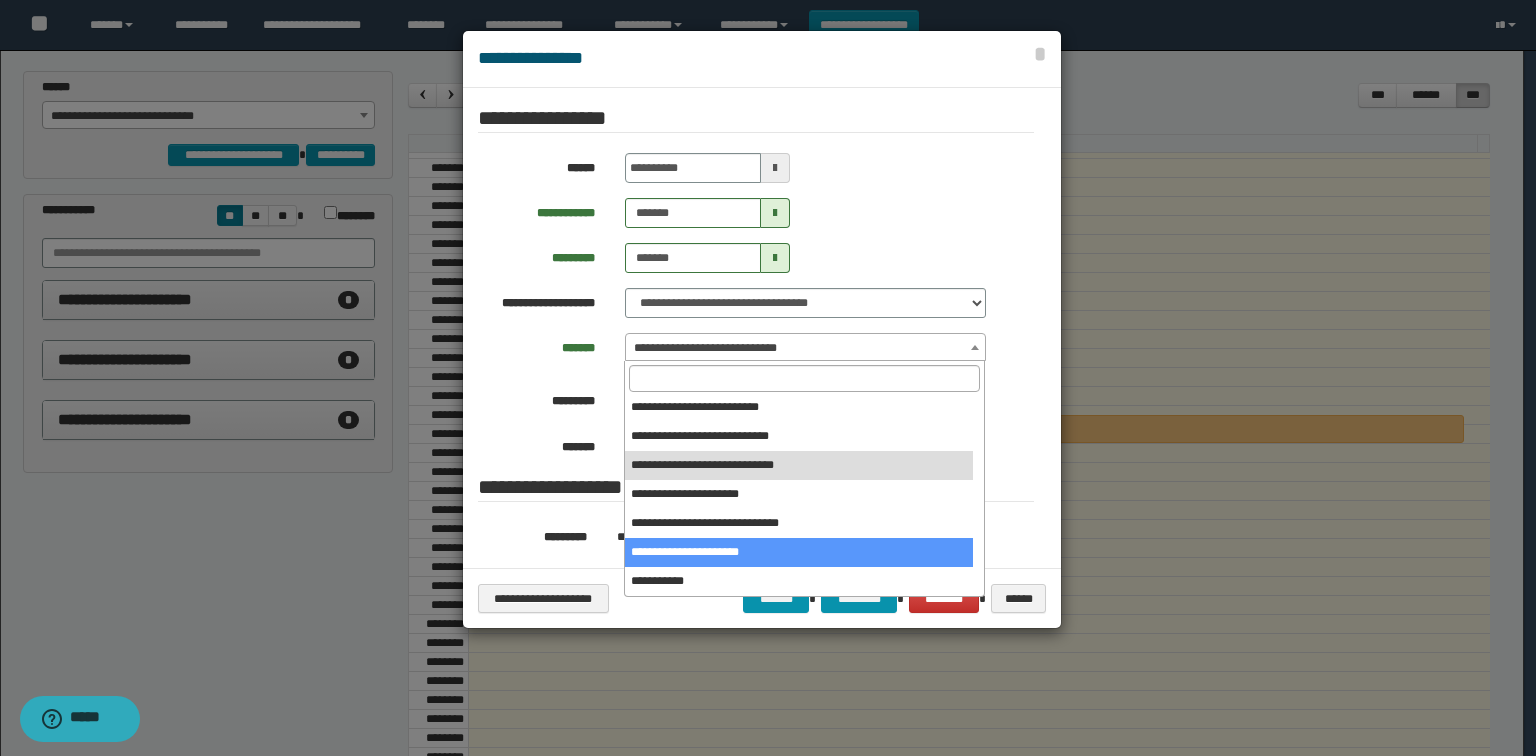 select on "******" 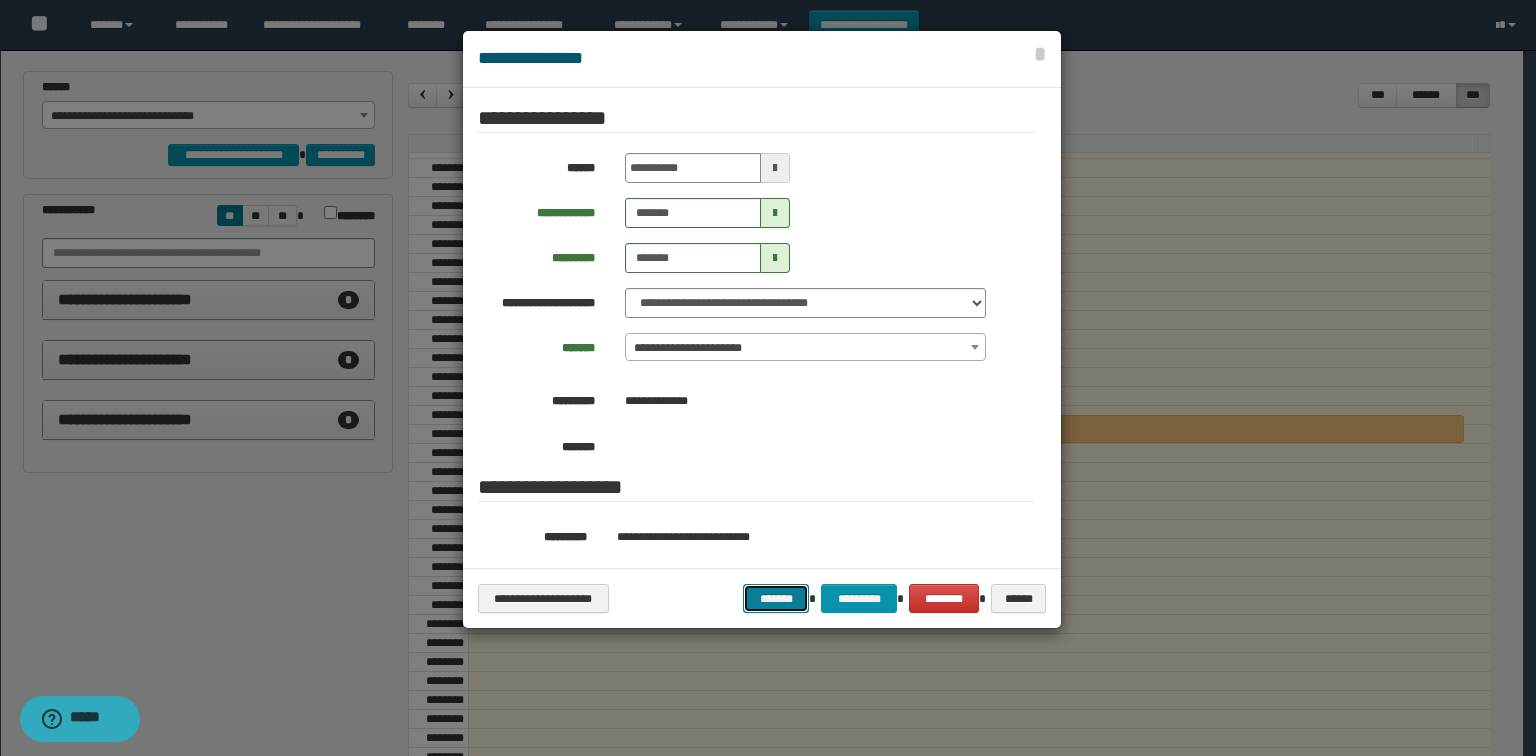 click on "*******" at bounding box center (776, 599) 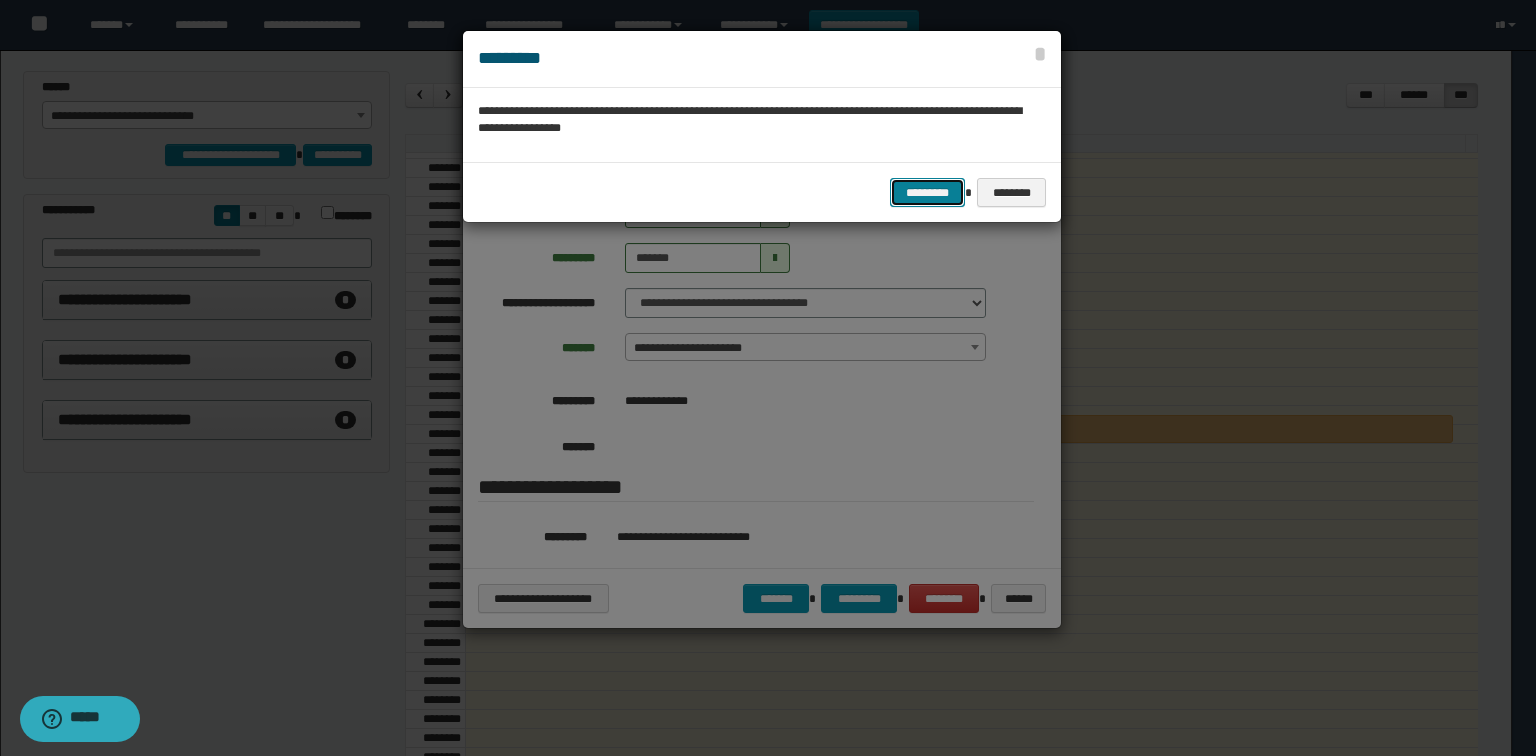 click on "*********" at bounding box center [927, 193] 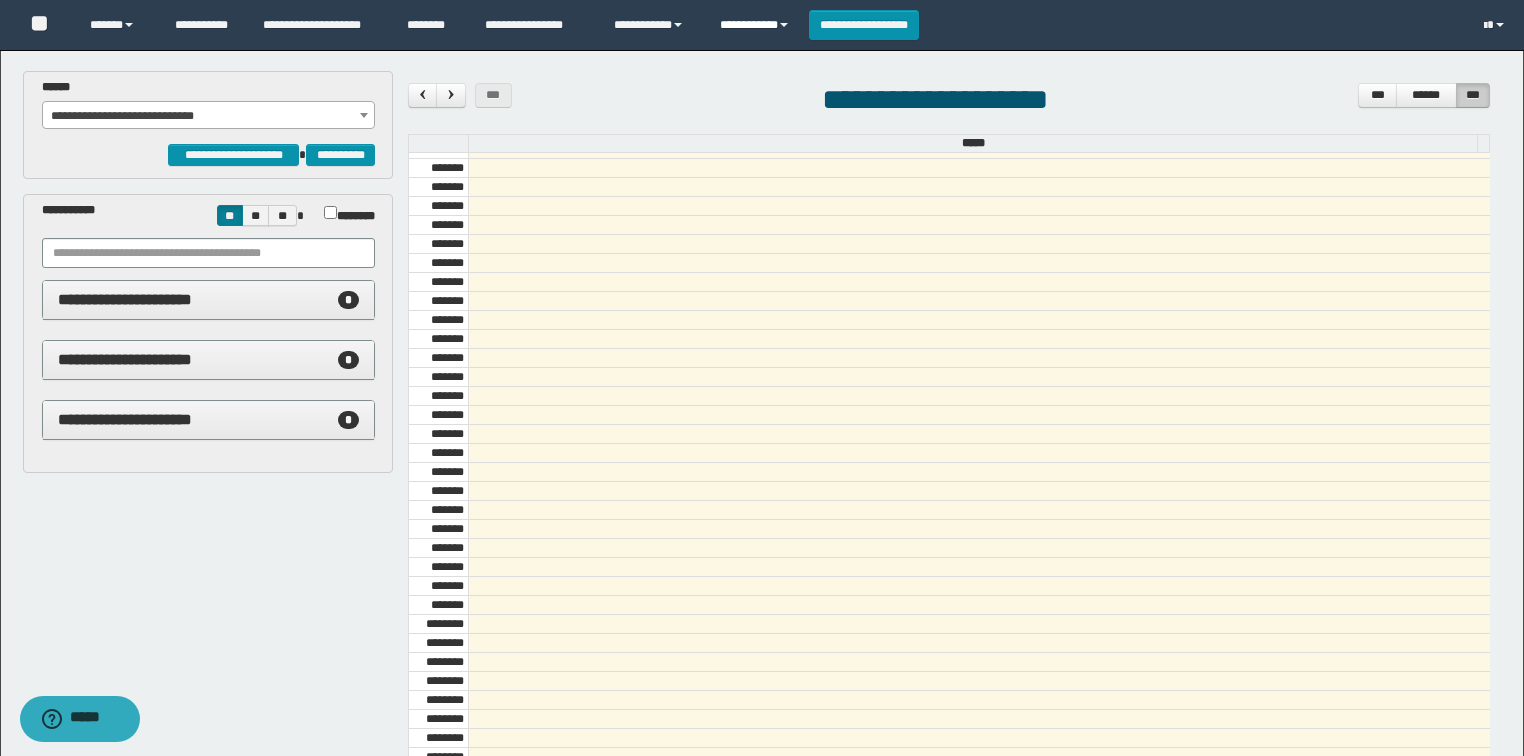 click on "**********" at bounding box center [757, 25] 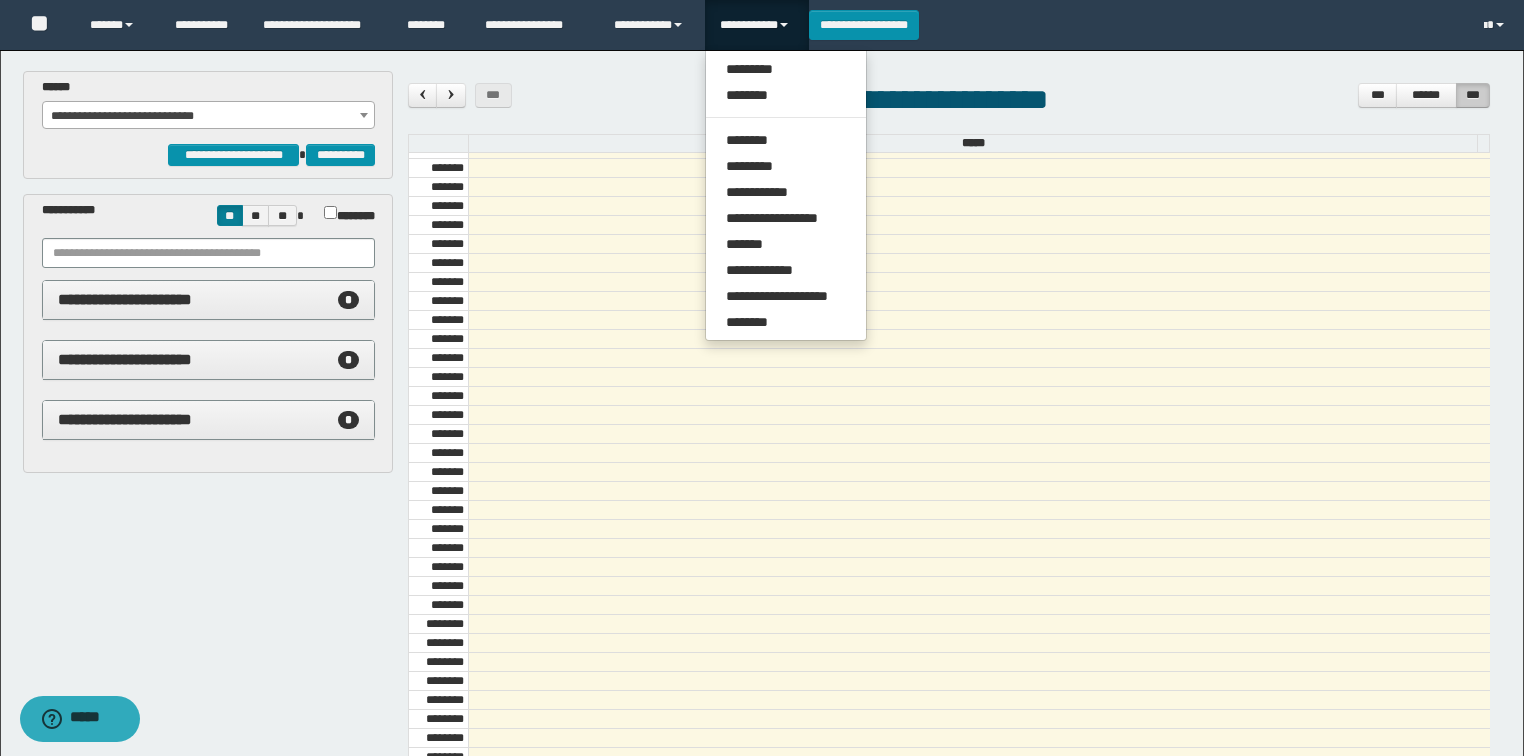 click on "**********" at bounding box center [786, 195] 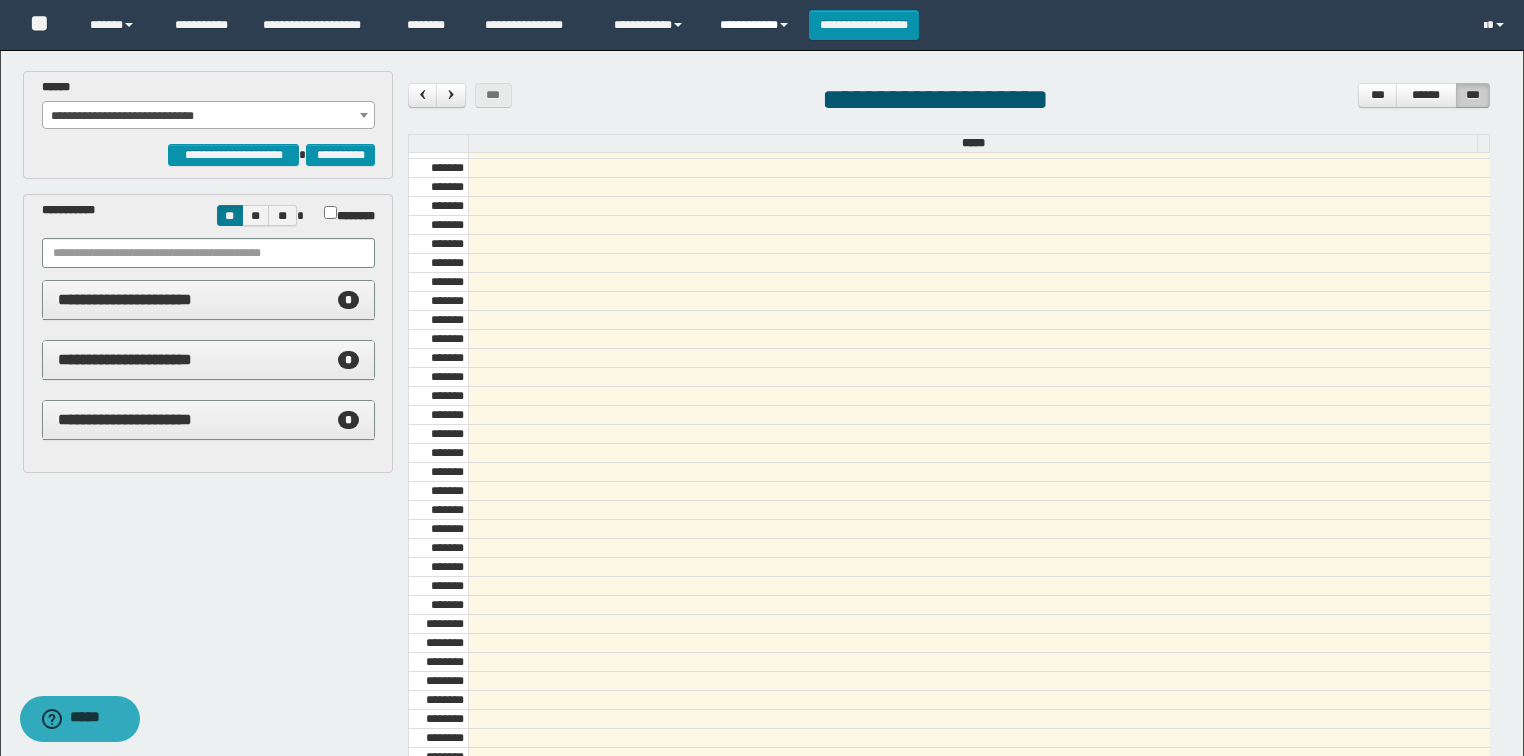 click on "**********" at bounding box center (757, 25) 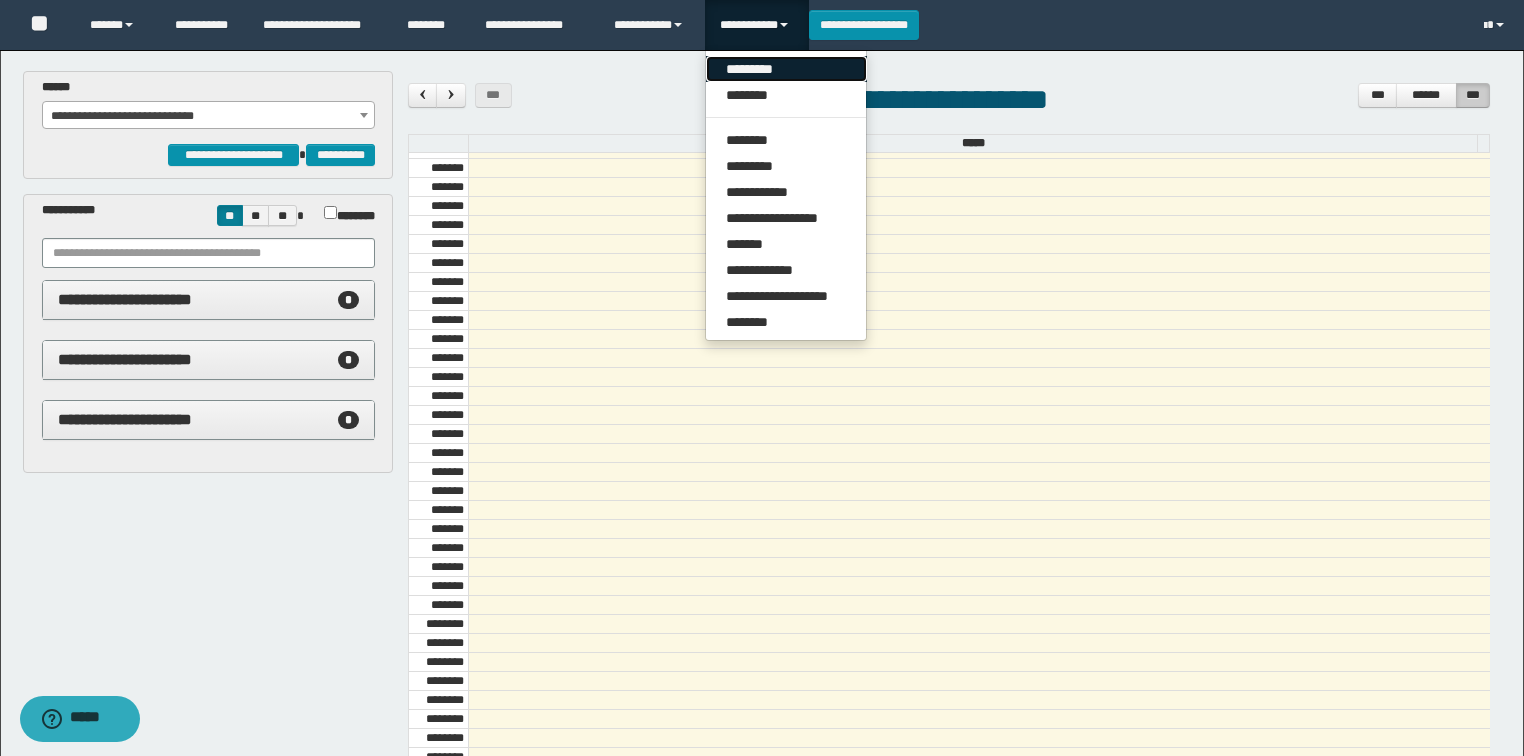 click on "*********" at bounding box center (786, 69) 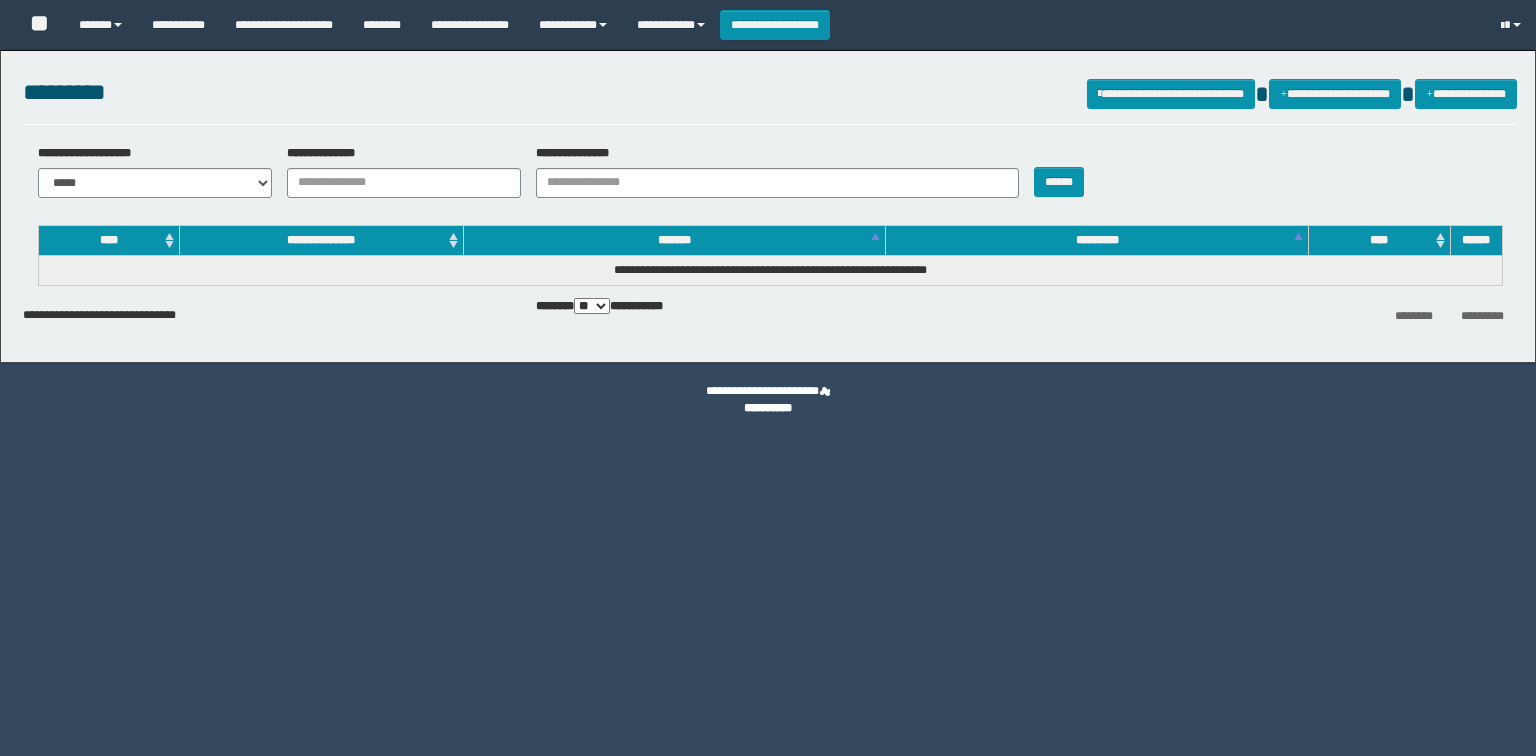 scroll, scrollTop: 0, scrollLeft: 0, axis: both 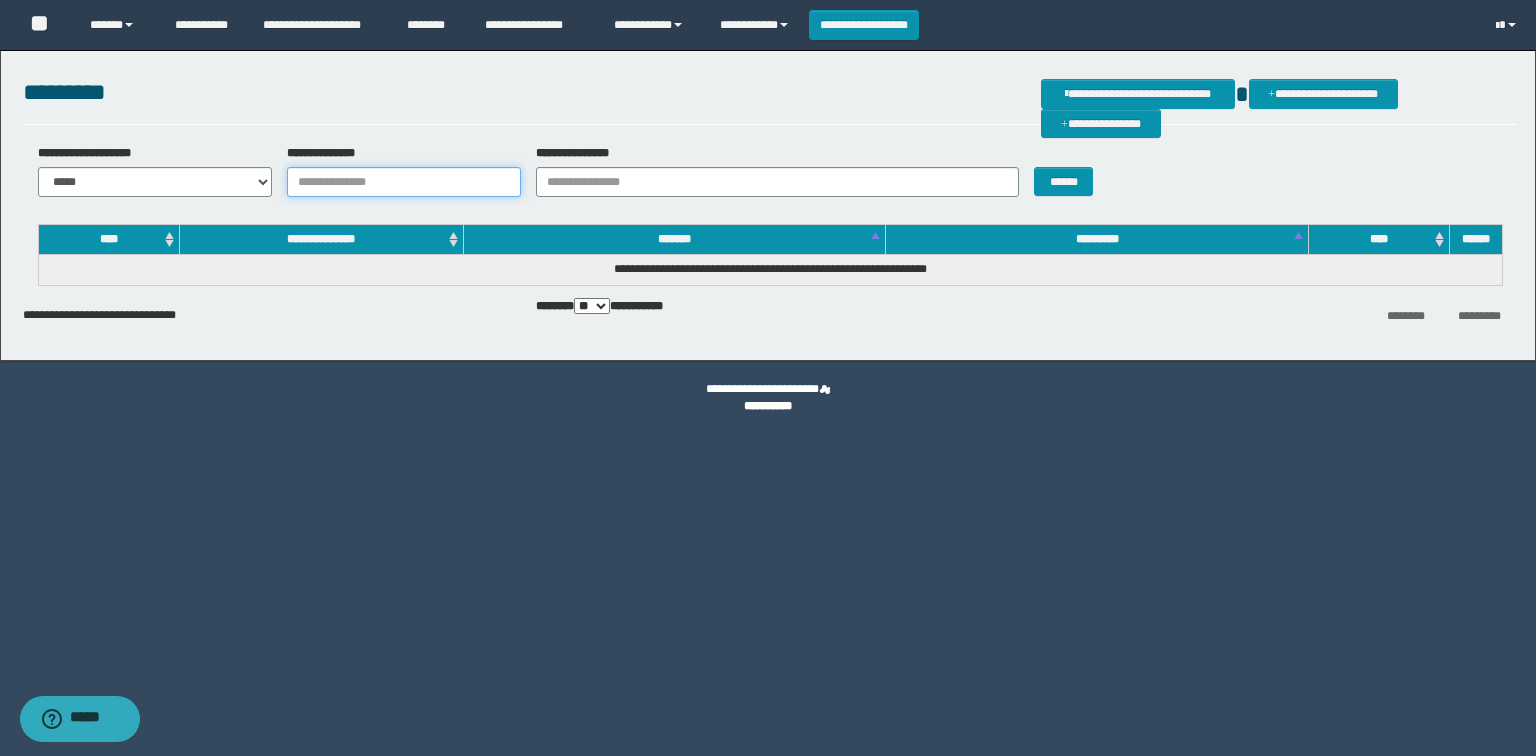 click on "**********" at bounding box center [404, 182] 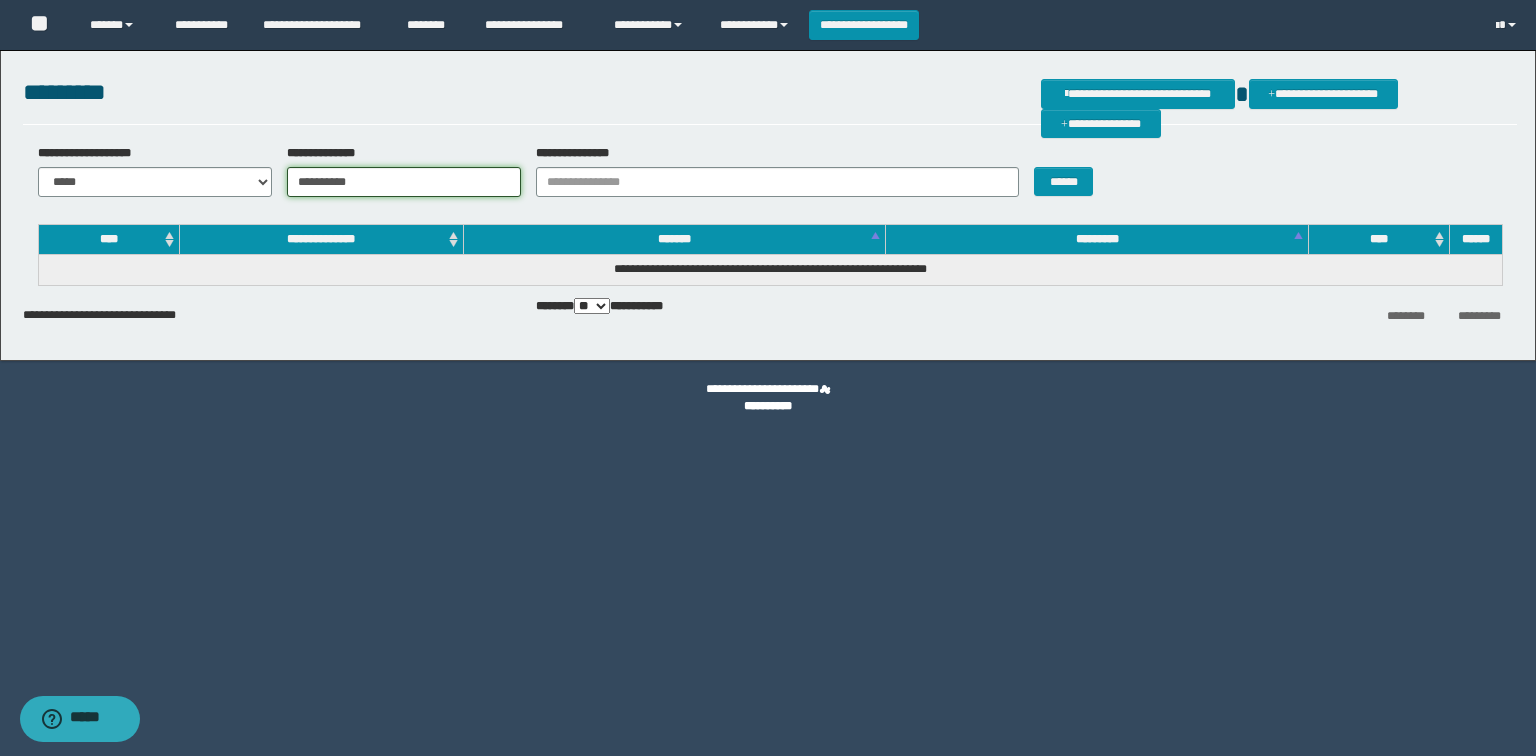 type on "**********" 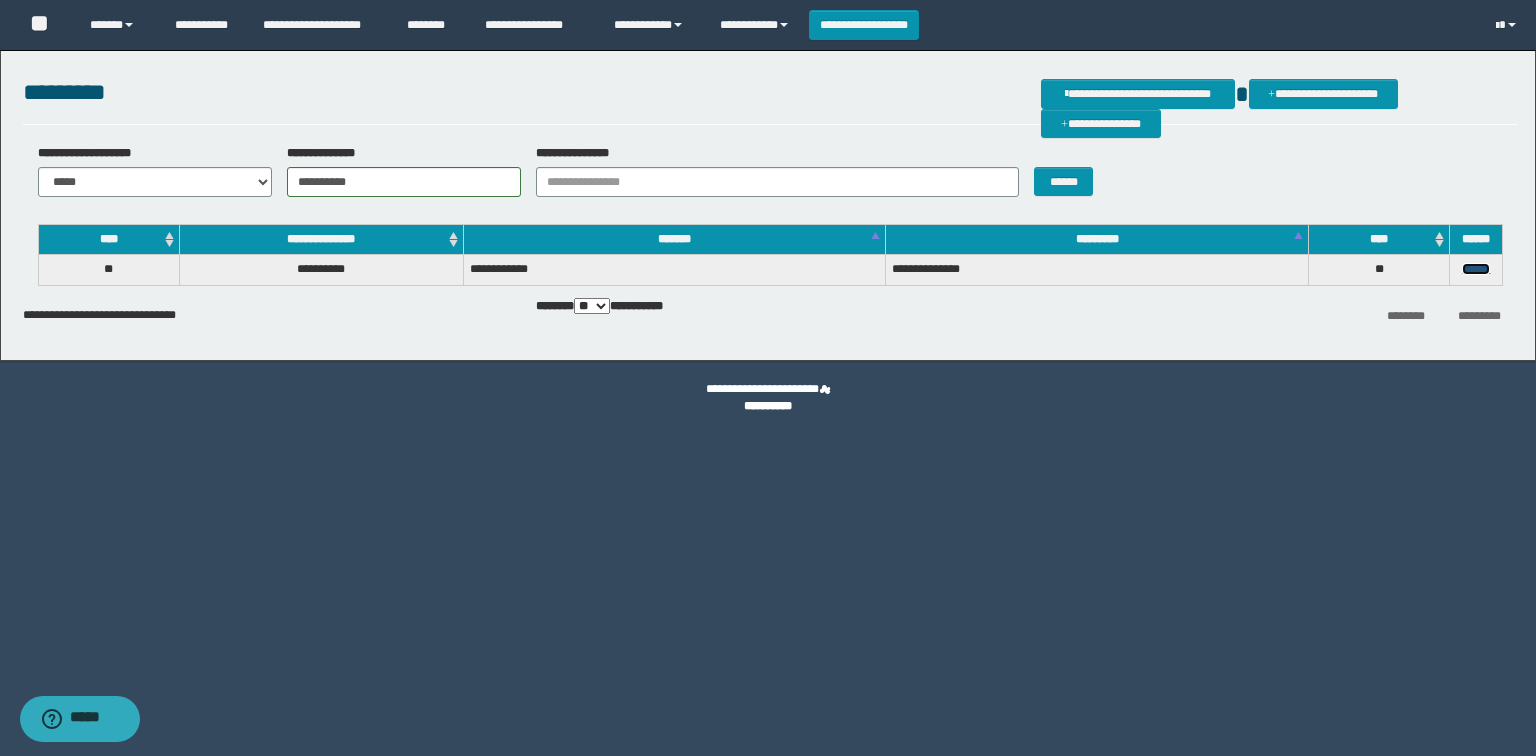 click on "******" at bounding box center (1476, 269) 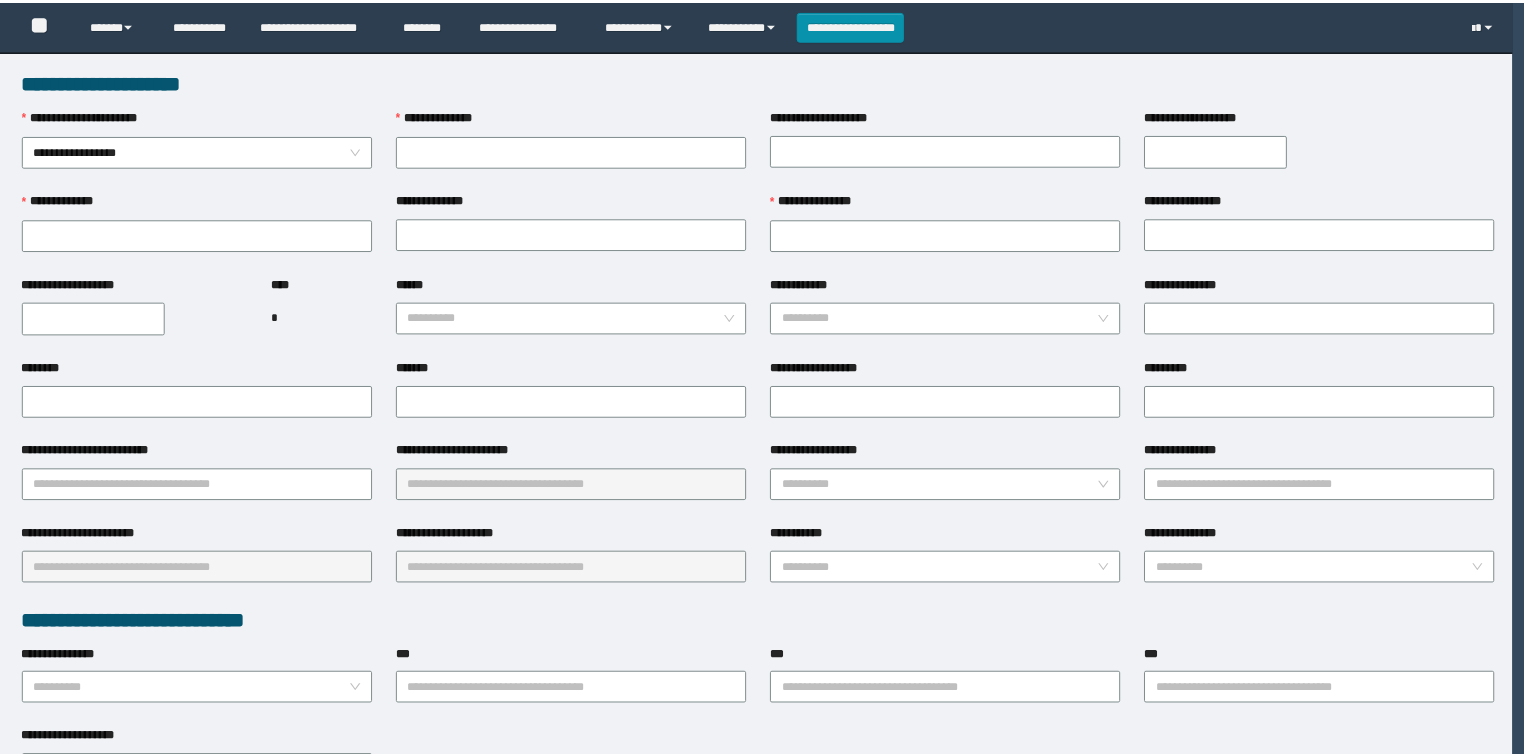 scroll, scrollTop: 0, scrollLeft: 0, axis: both 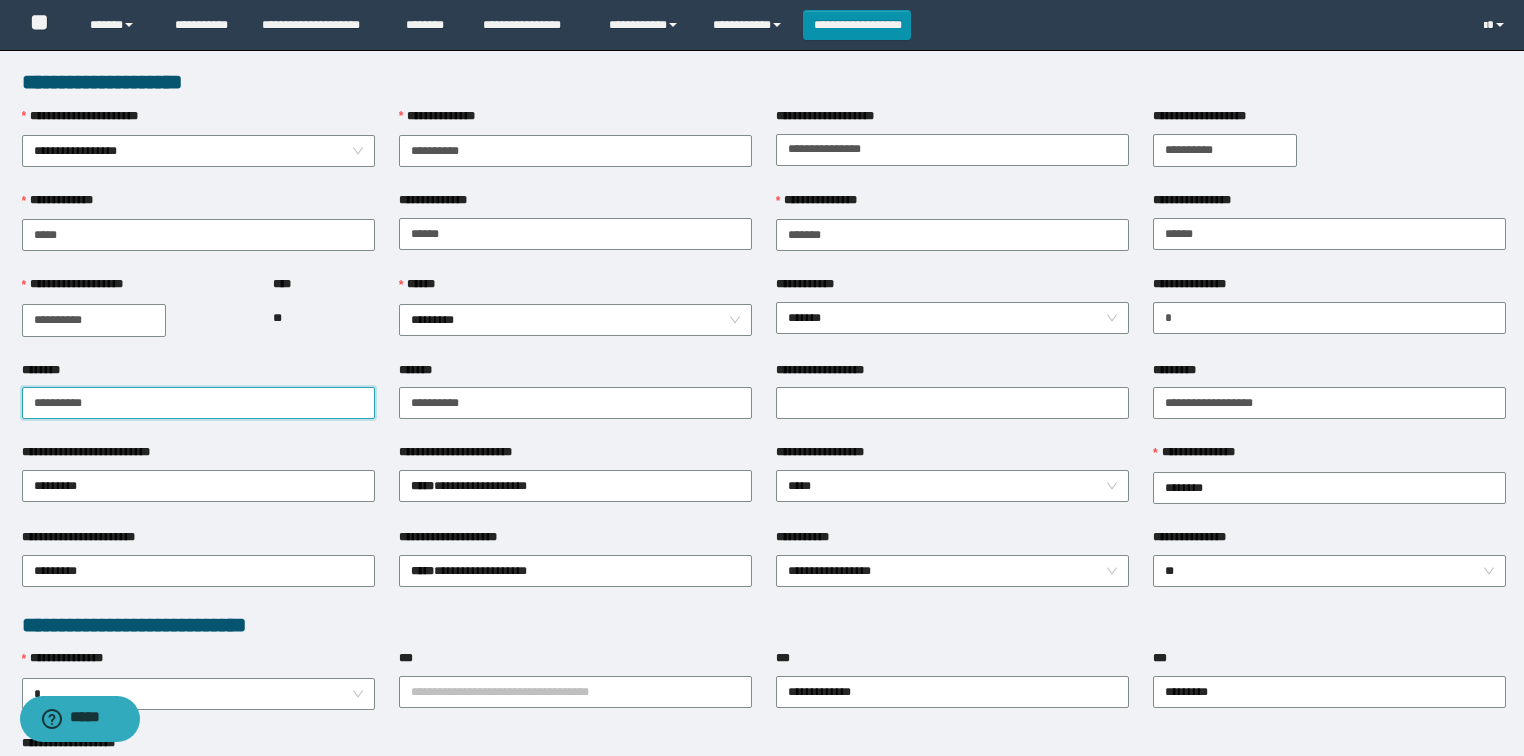 drag, startPoint x: 138, startPoint y: 407, endPoint x: 0, endPoint y: 389, distance: 139.16896 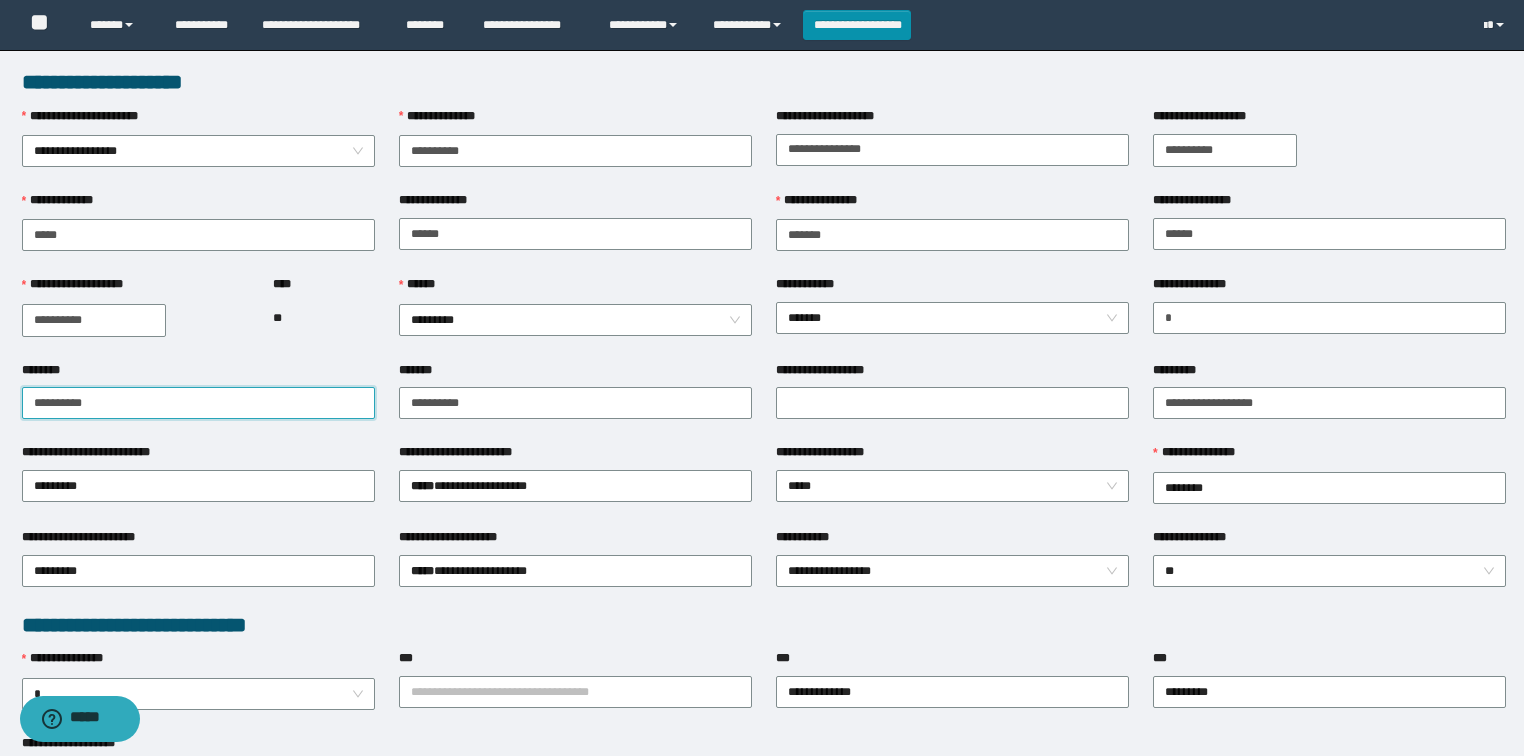 drag, startPoint x: 148, startPoint y: 392, endPoint x: 0, endPoint y: 358, distance: 151.8552 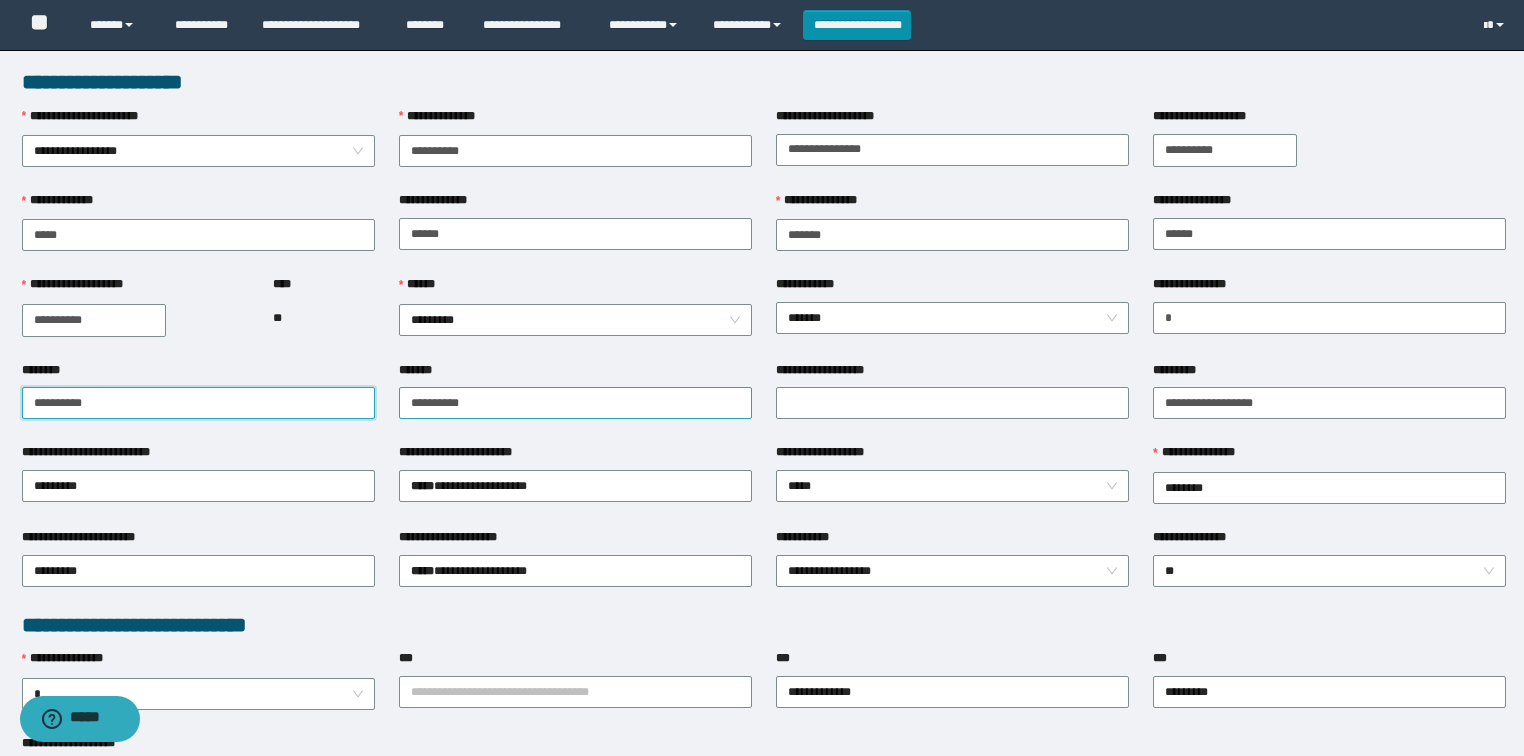 type on "**********" 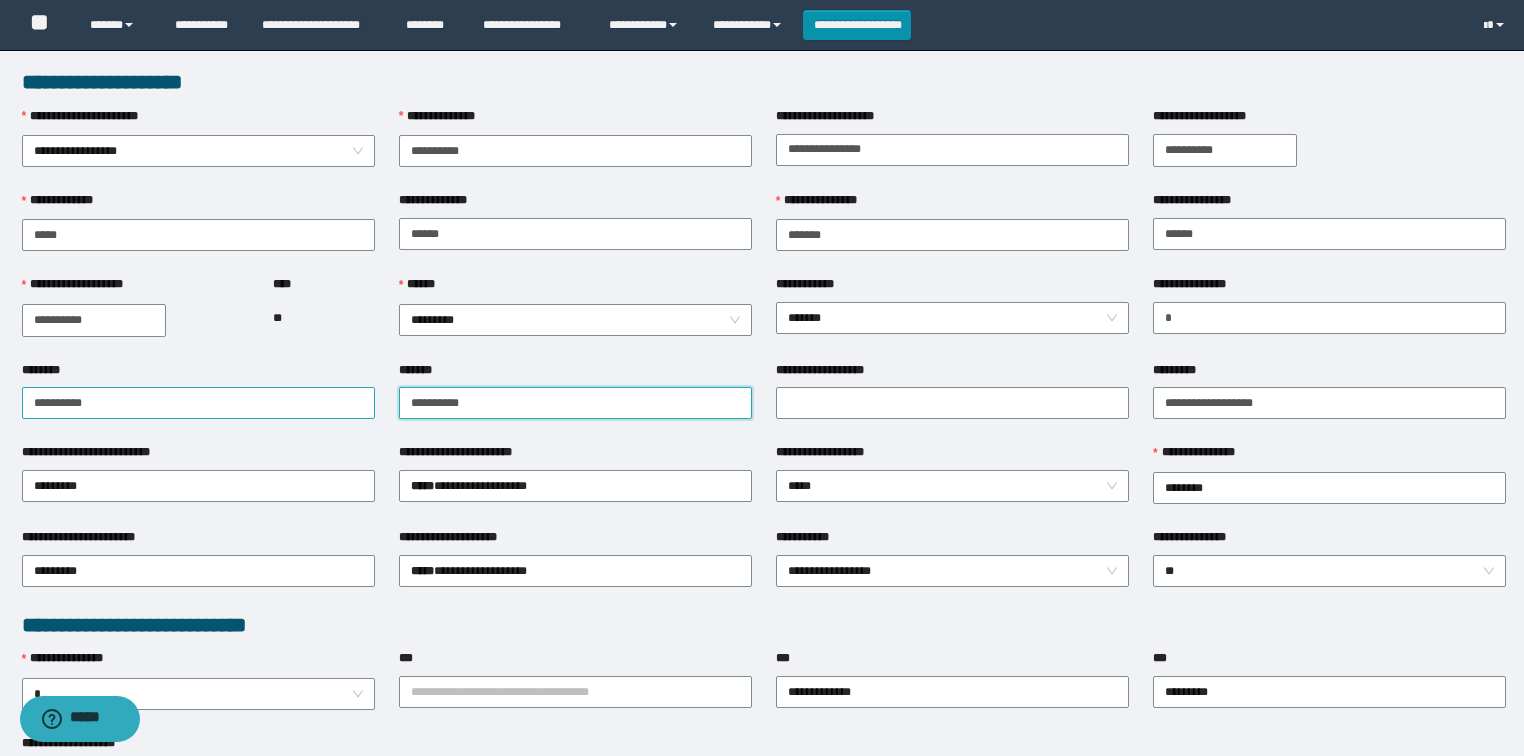 drag, startPoint x: 502, startPoint y: 400, endPoint x: 129, endPoint y: 392, distance: 373.0858 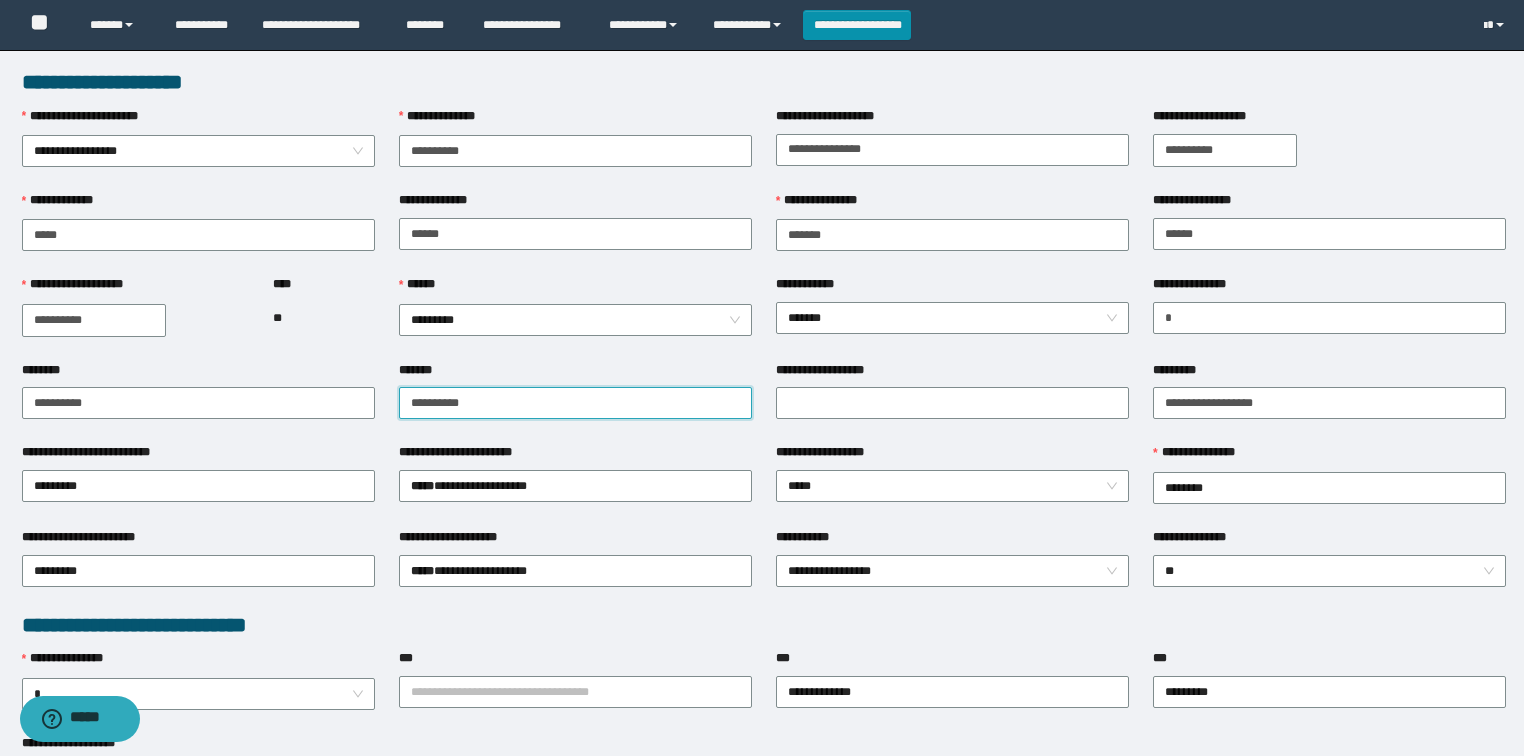 paste on "**********" 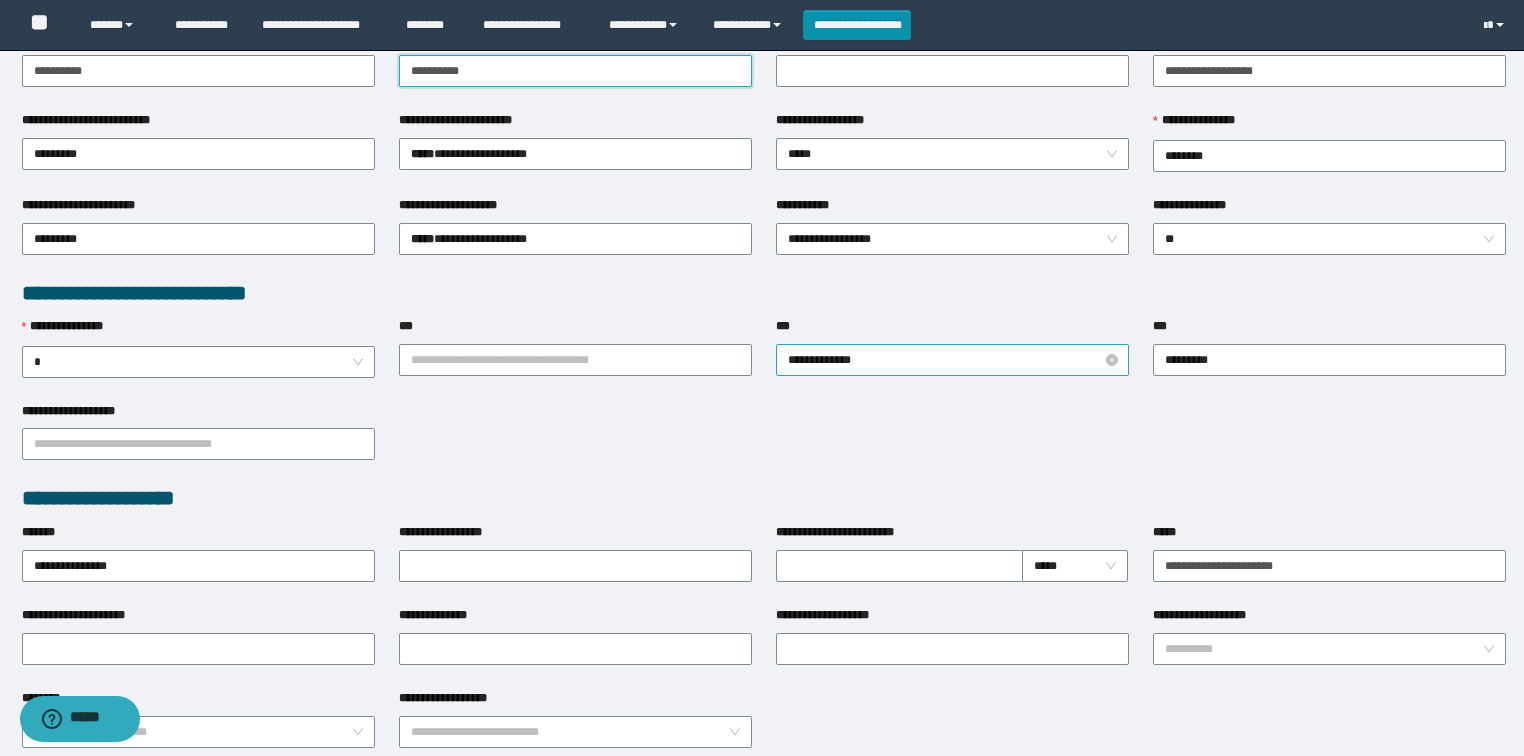 scroll, scrollTop: 480, scrollLeft: 0, axis: vertical 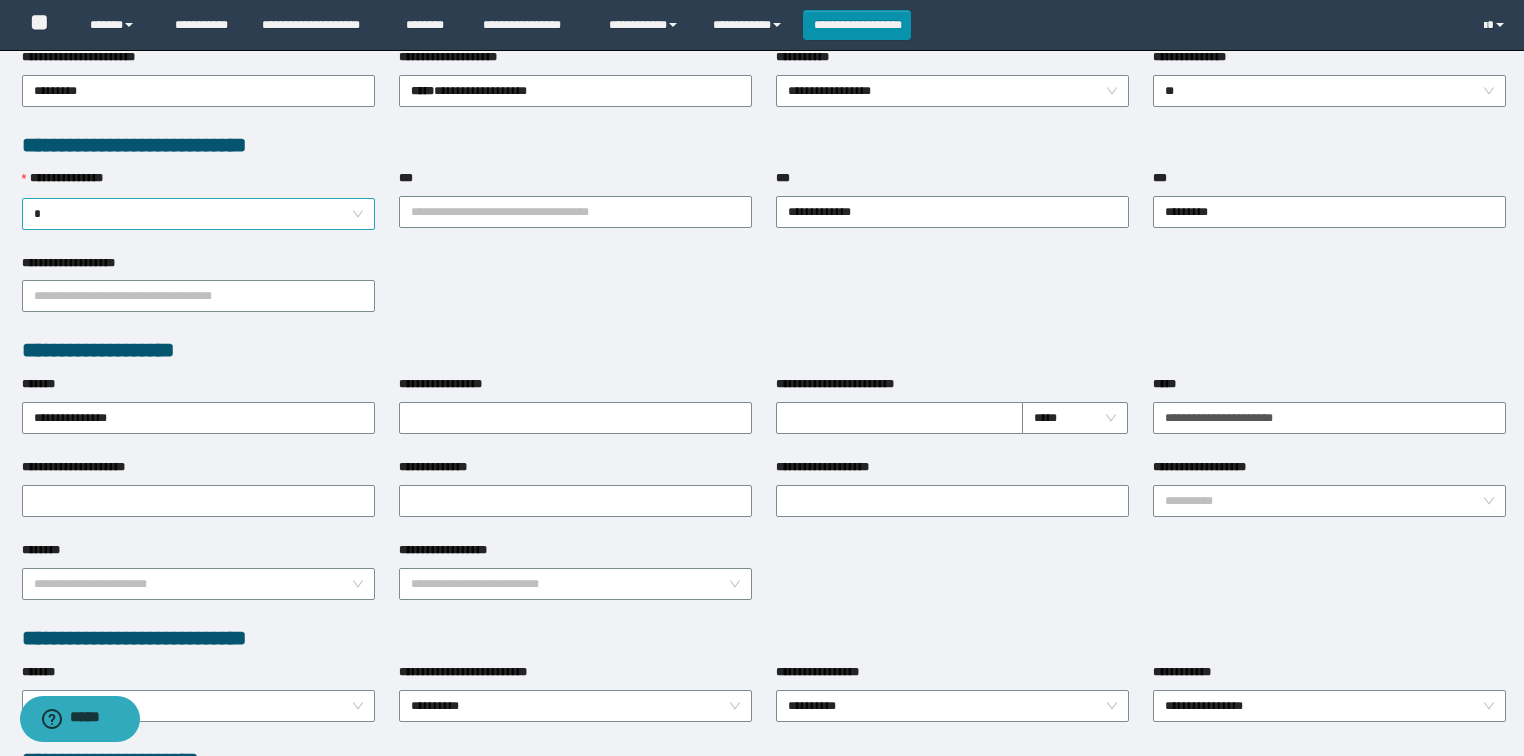 click on "*" at bounding box center [199, 214] 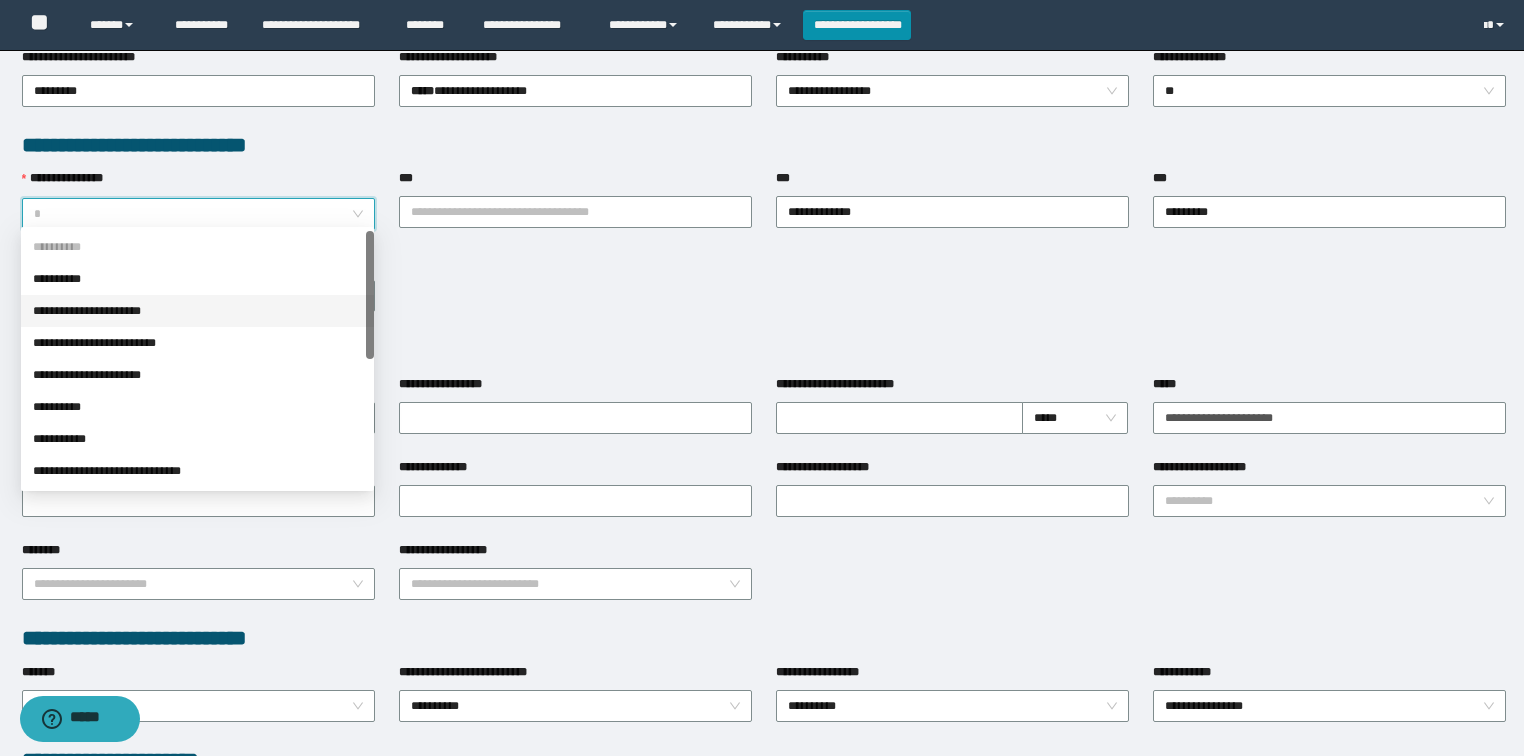 click on "**********" at bounding box center (197, 311) 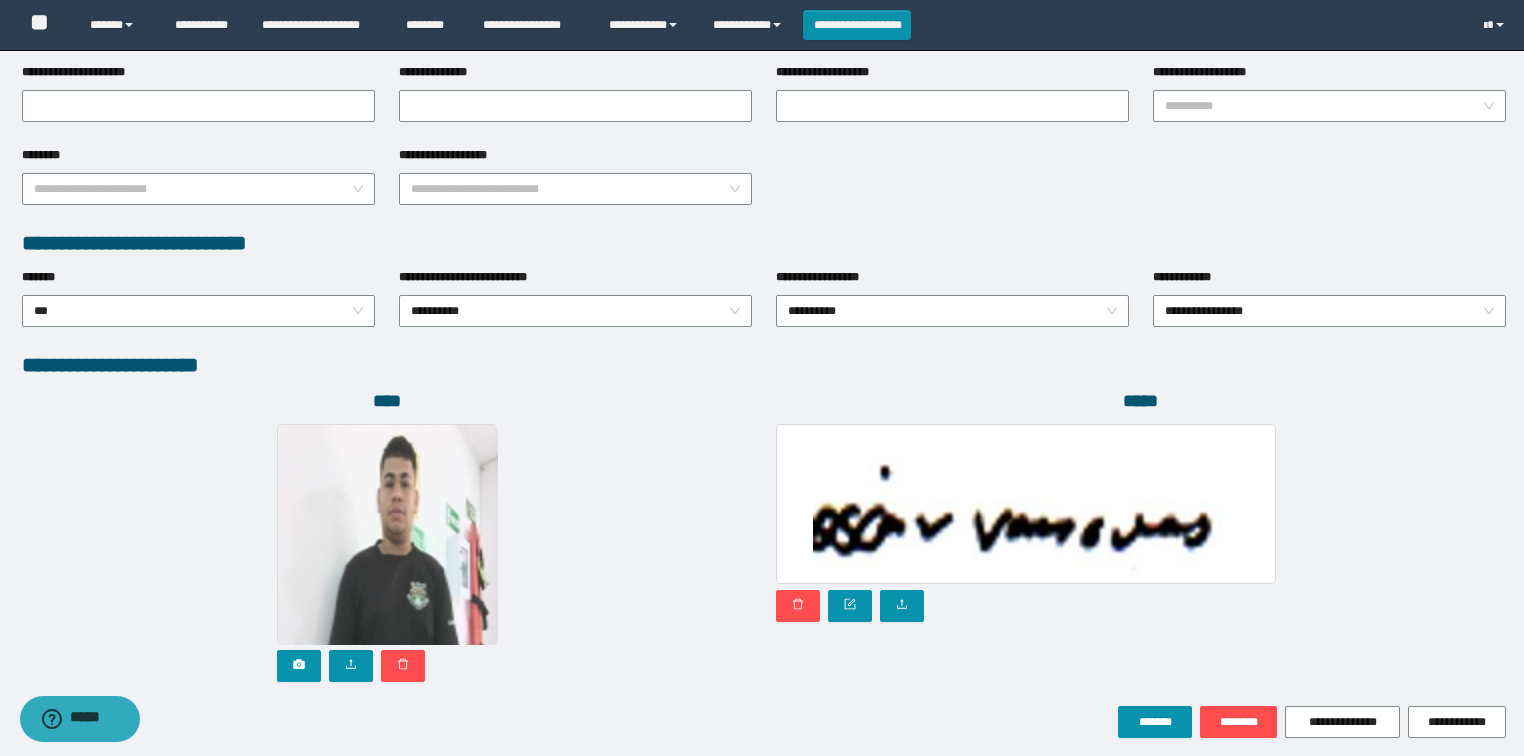 scroll, scrollTop: 946, scrollLeft: 0, axis: vertical 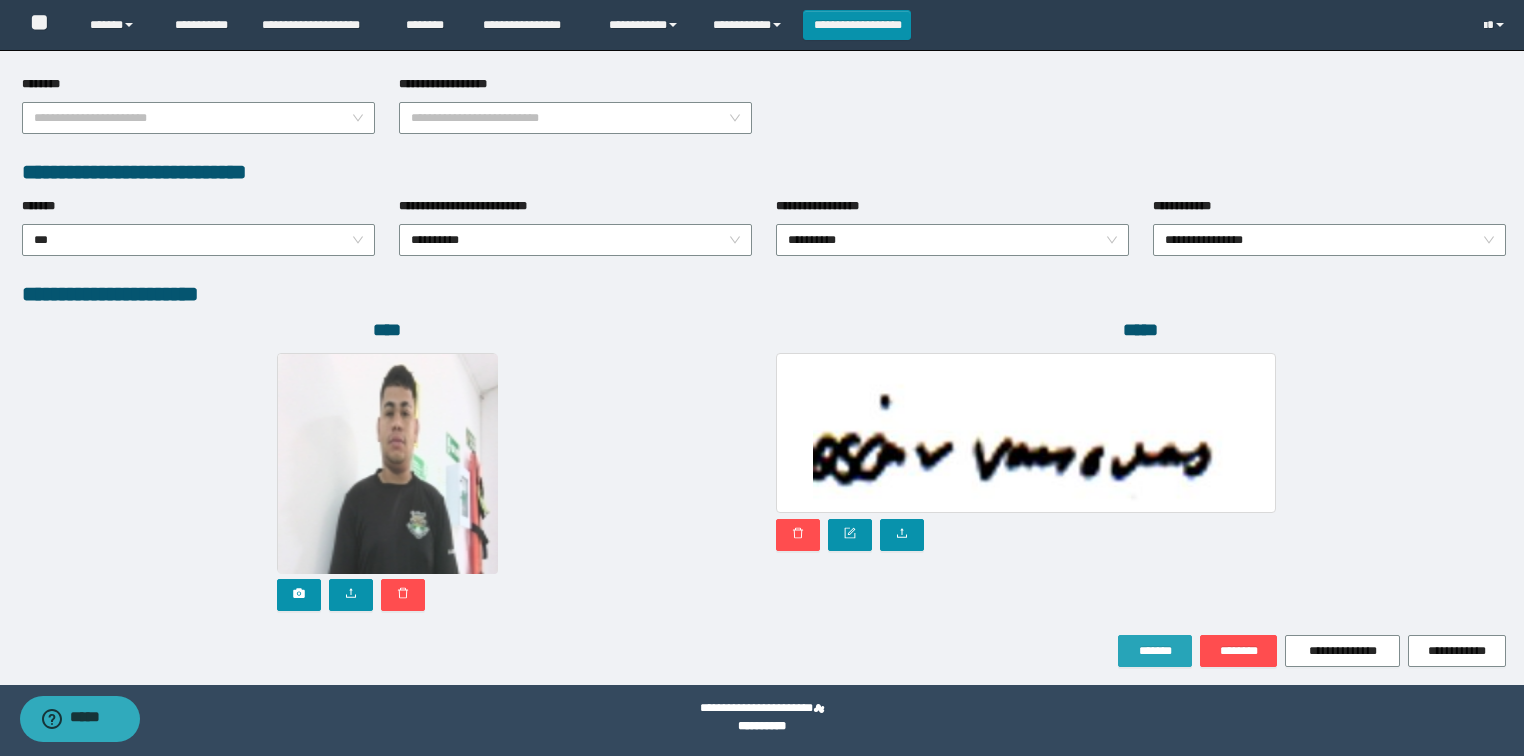 click on "*******" at bounding box center (1155, 651) 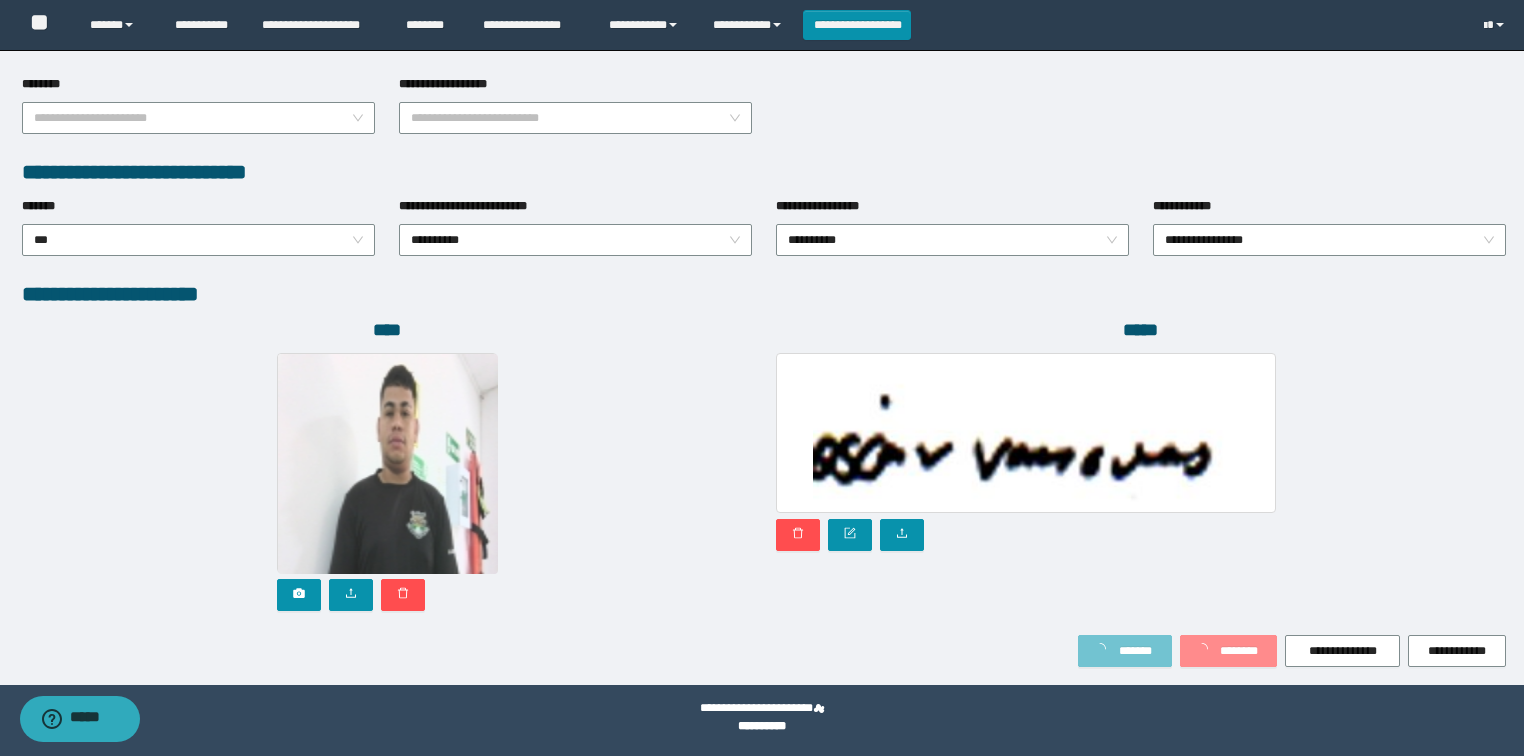click on "*******" at bounding box center [1135, 651] 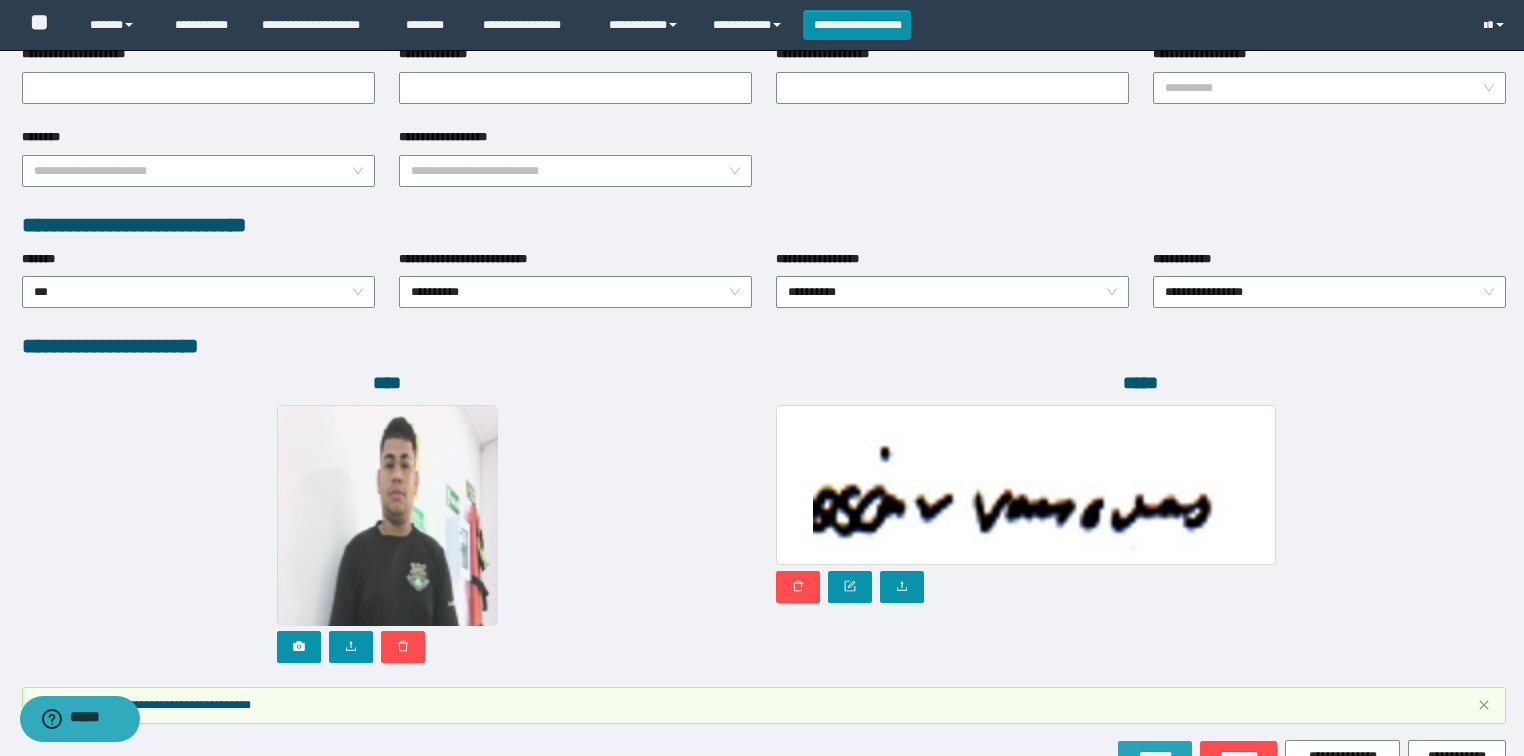 scroll, scrollTop: 999, scrollLeft: 0, axis: vertical 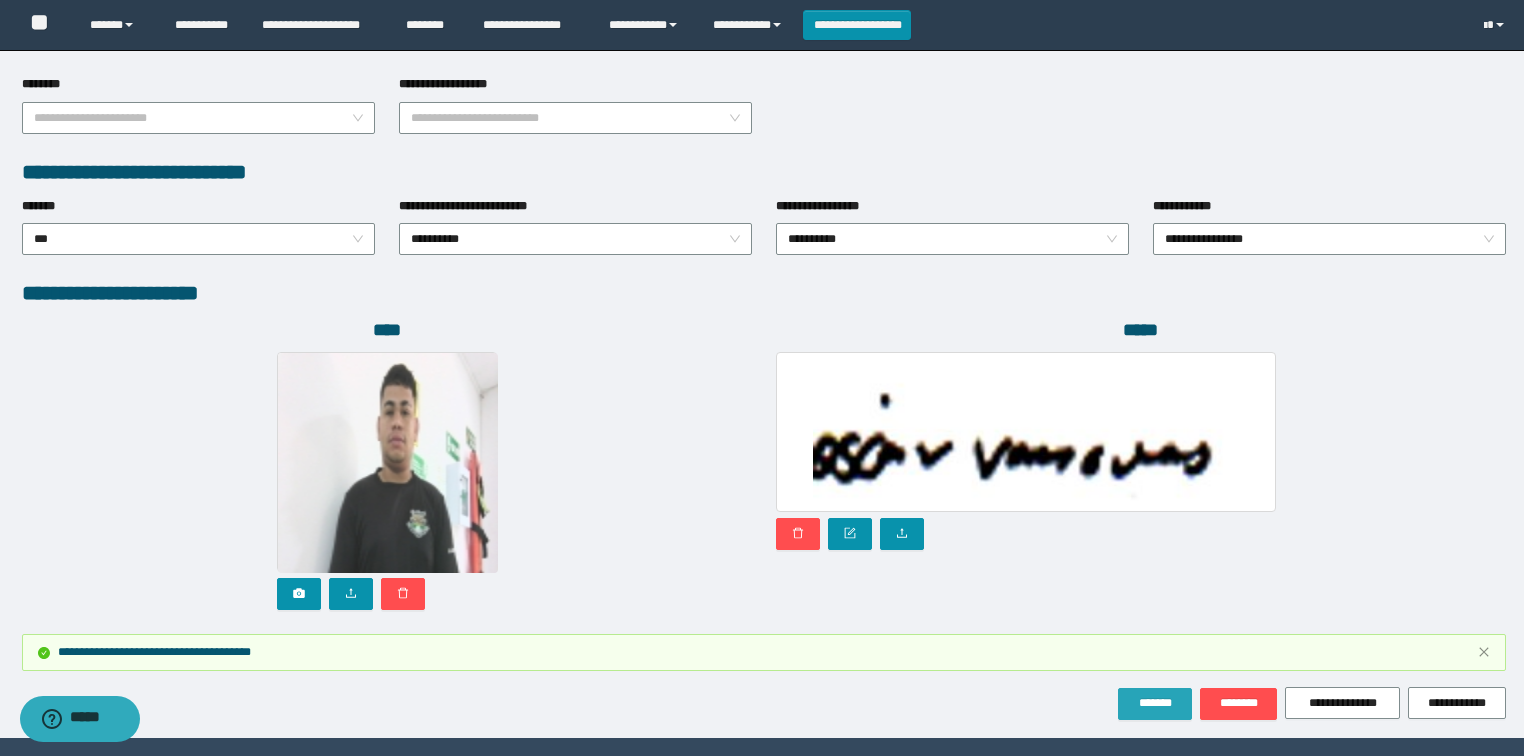 drag, startPoint x: 1136, startPoint y: 691, endPoint x: 285, endPoint y: 248, distance: 959.4009 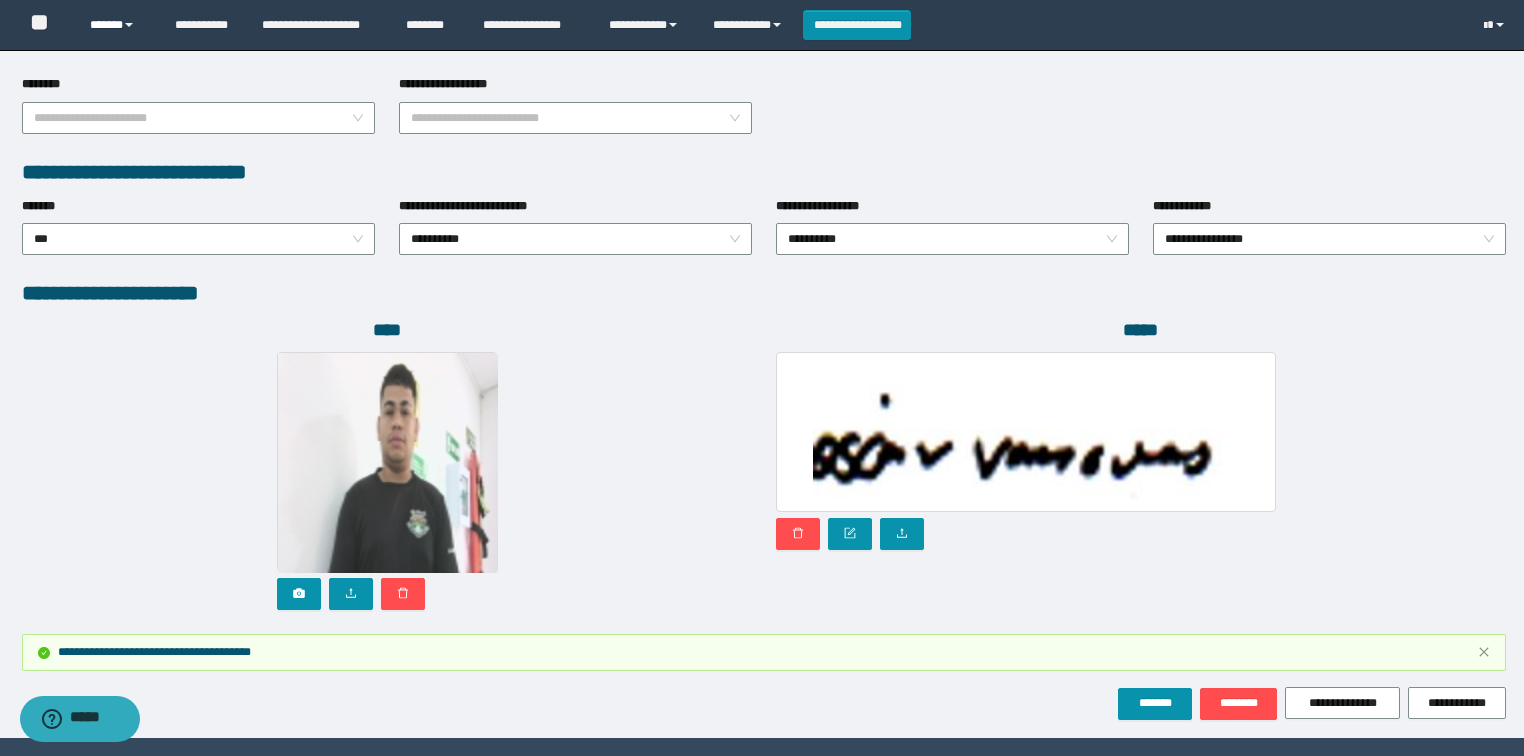 click at bounding box center (129, 25) 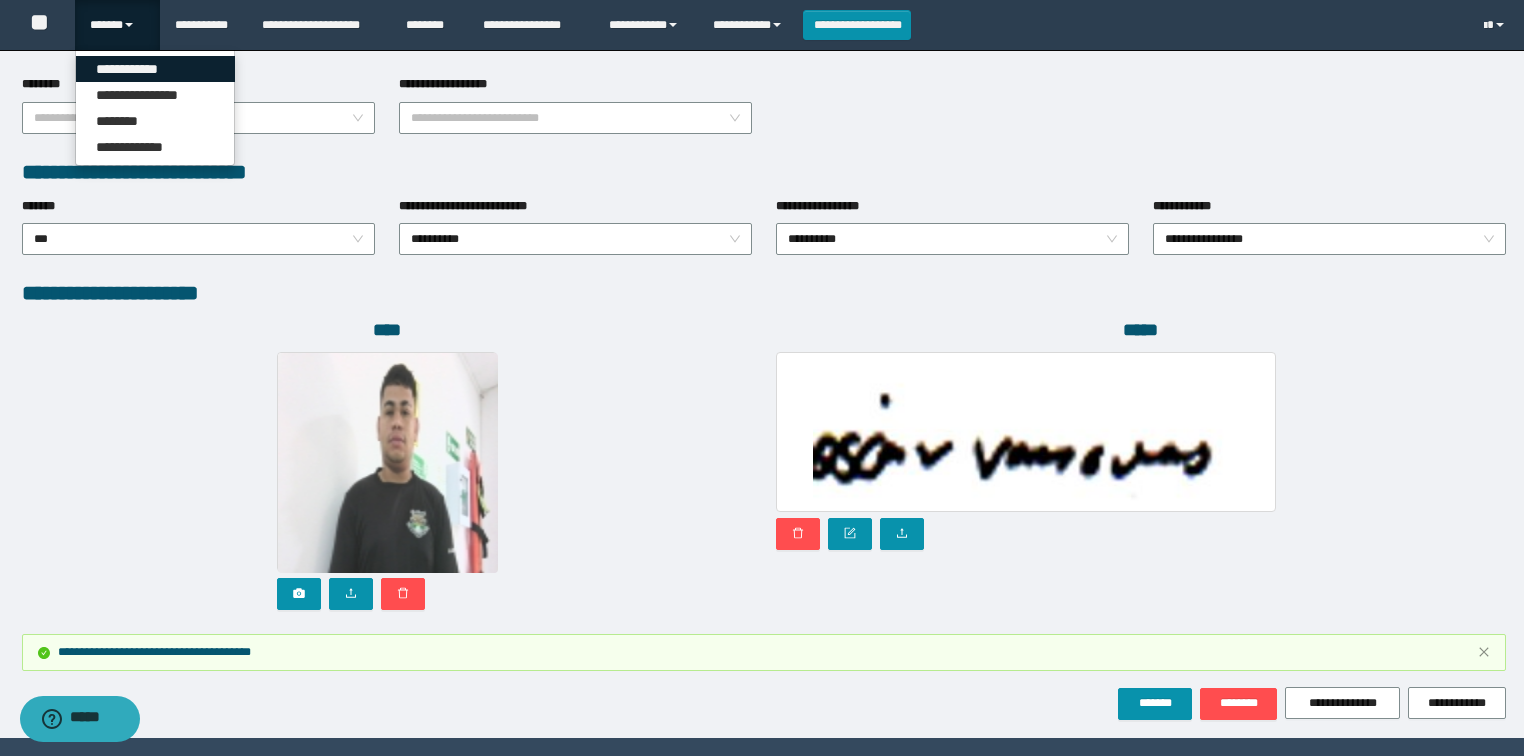 click on "**********" at bounding box center (155, 69) 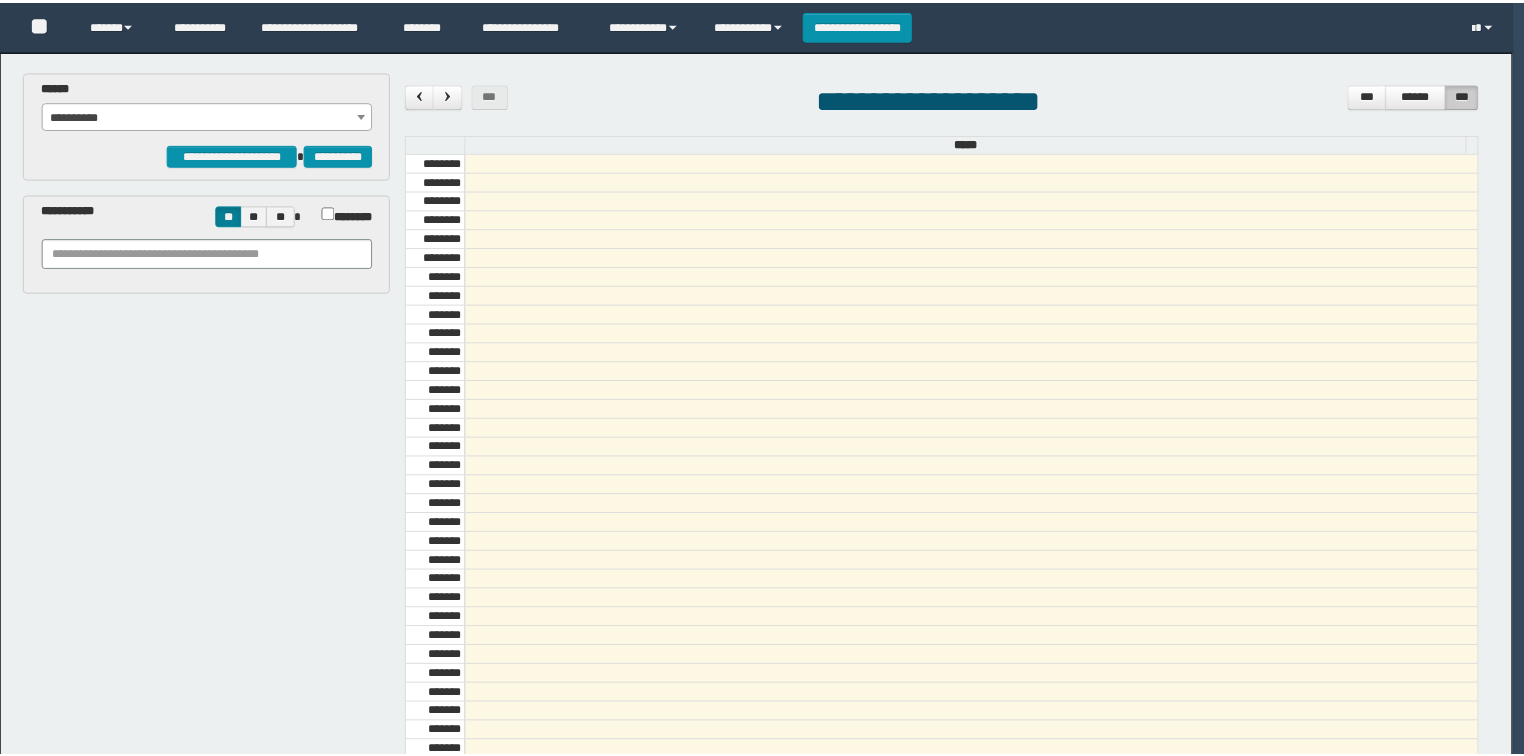 scroll, scrollTop: 0, scrollLeft: 0, axis: both 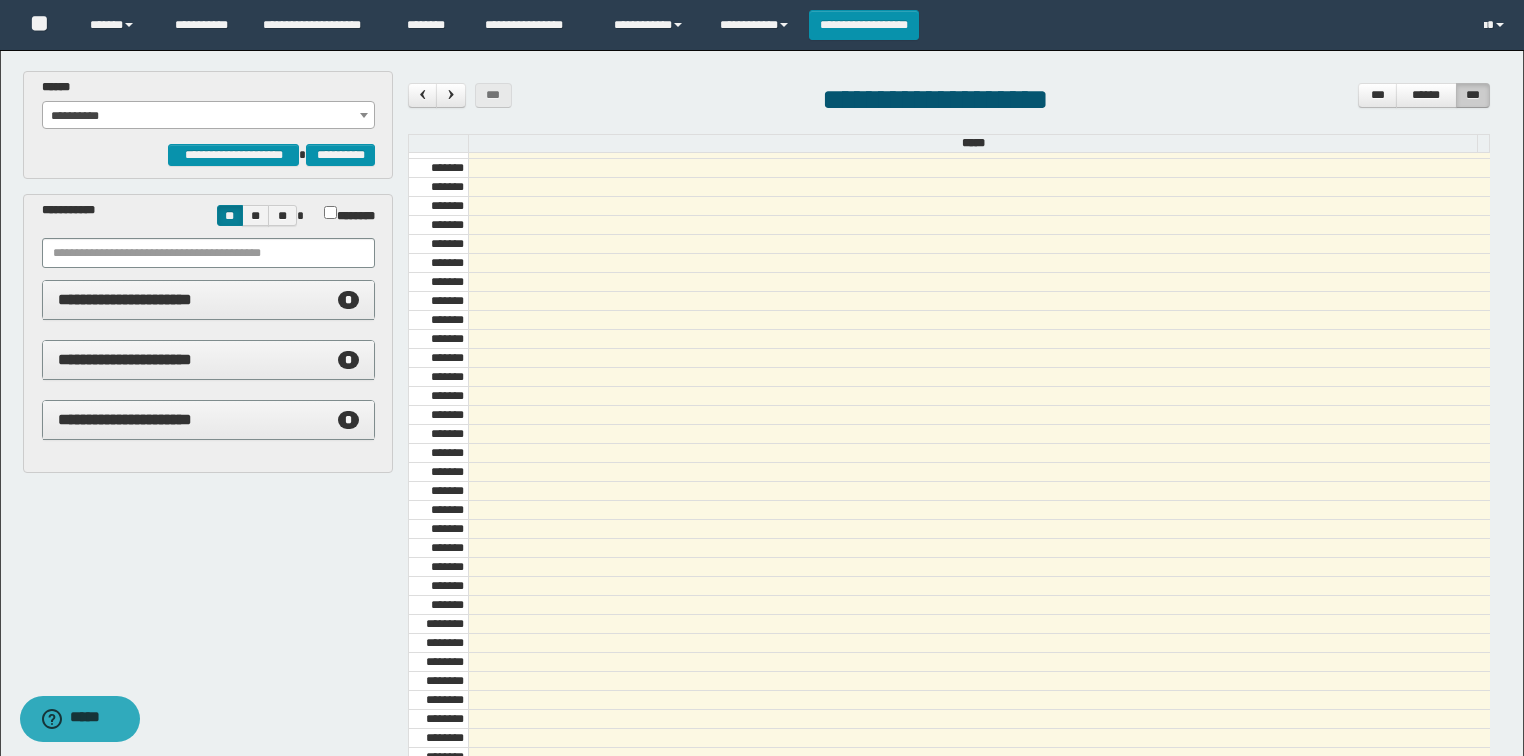 click on "**********" at bounding box center (209, 116) 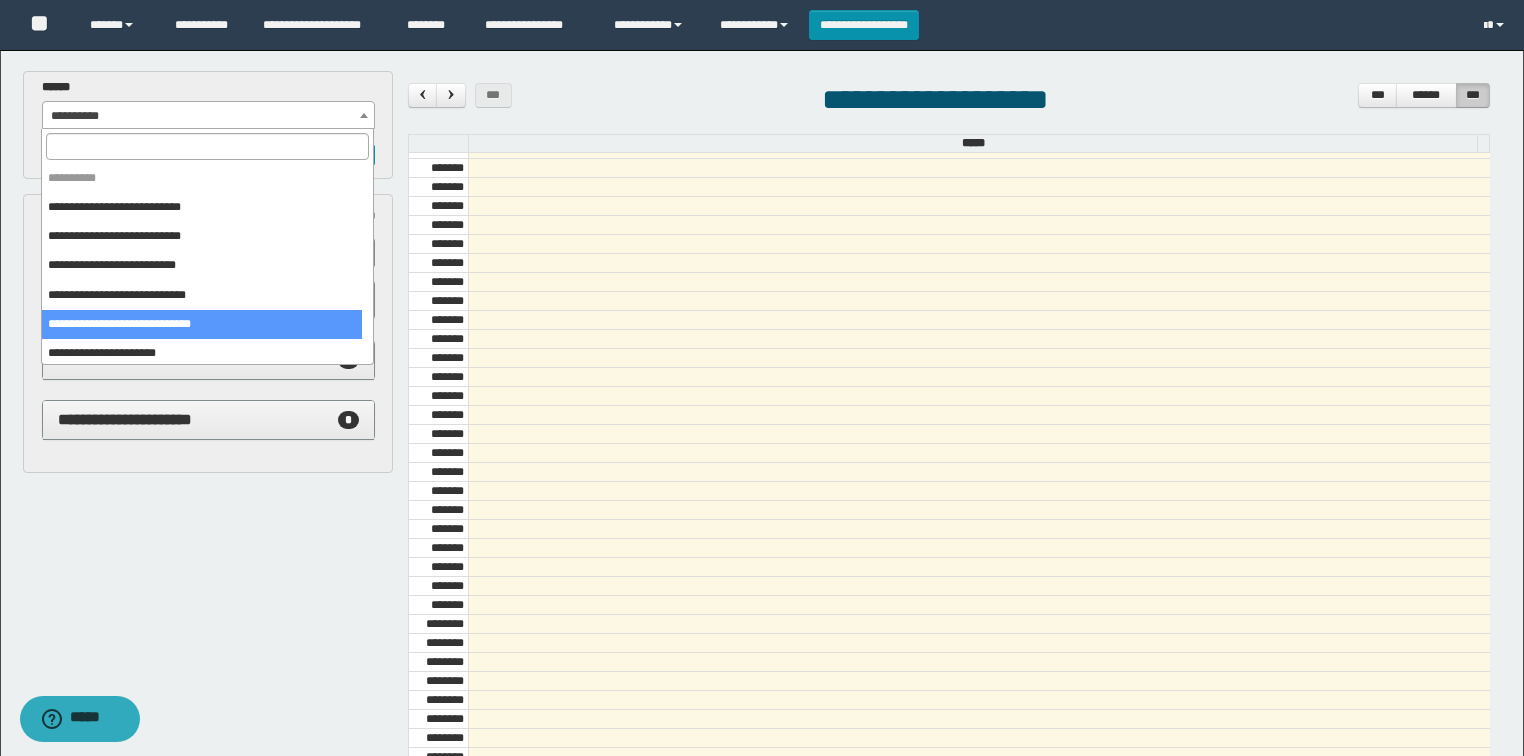 scroll, scrollTop: 80, scrollLeft: 0, axis: vertical 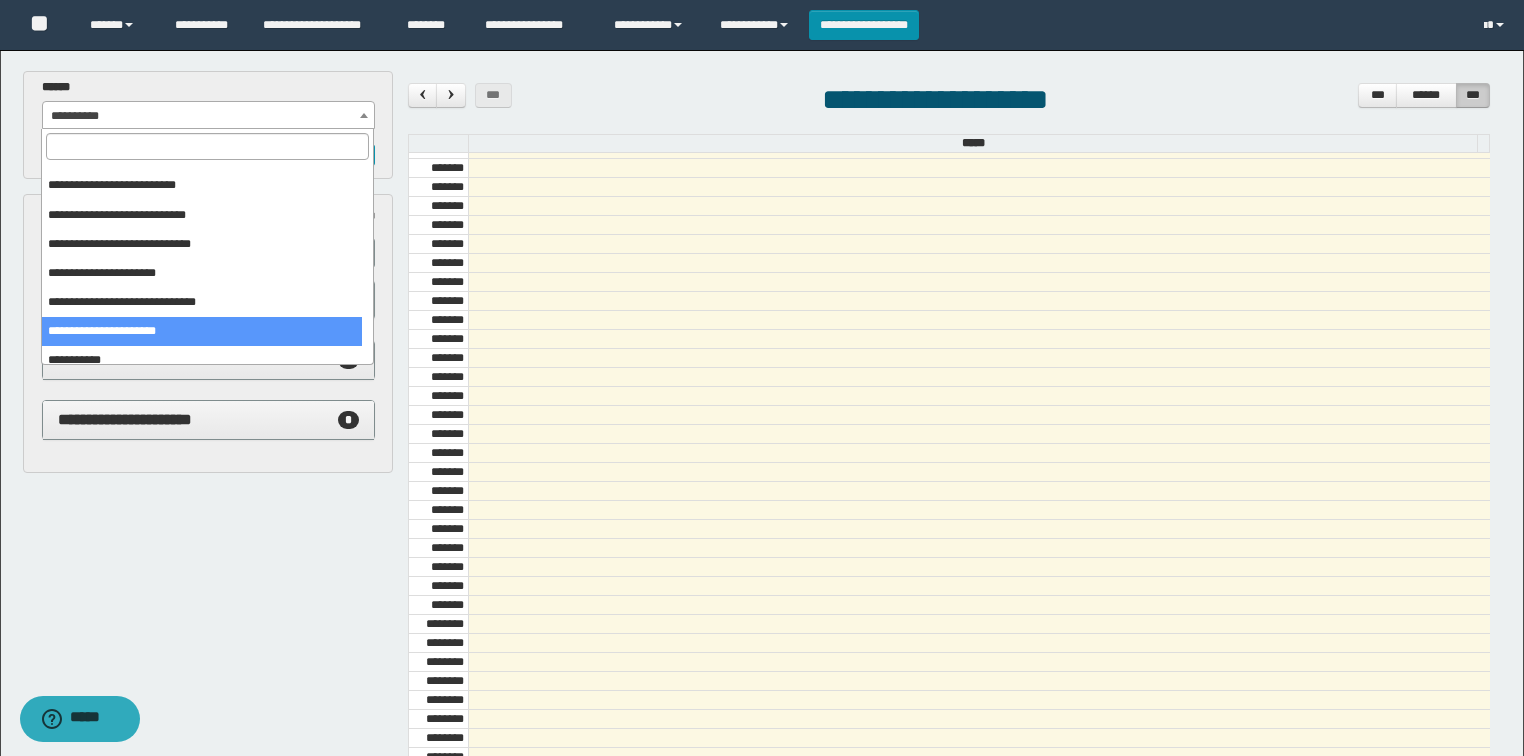 select on "******" 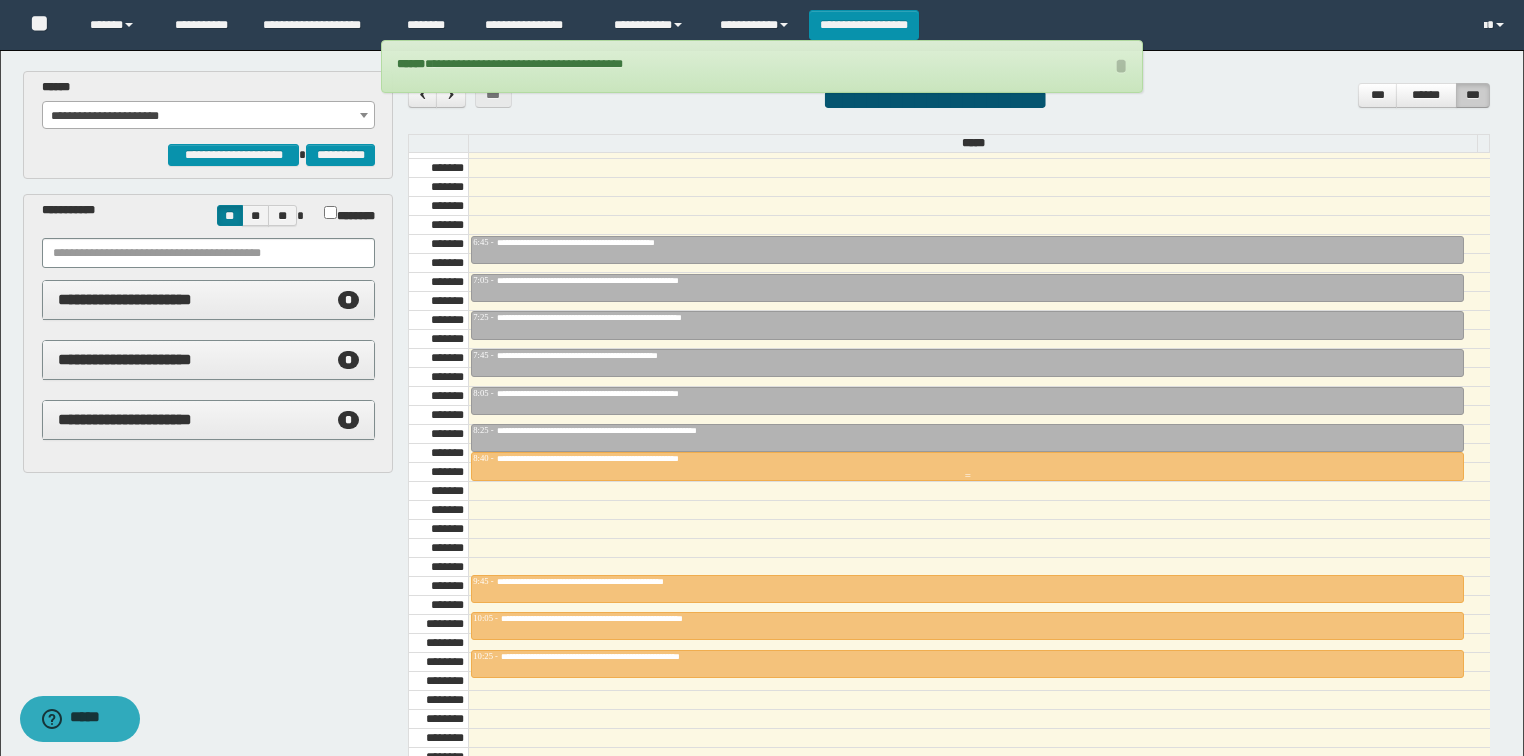 click on "**********" at bounding box center [967, 459] 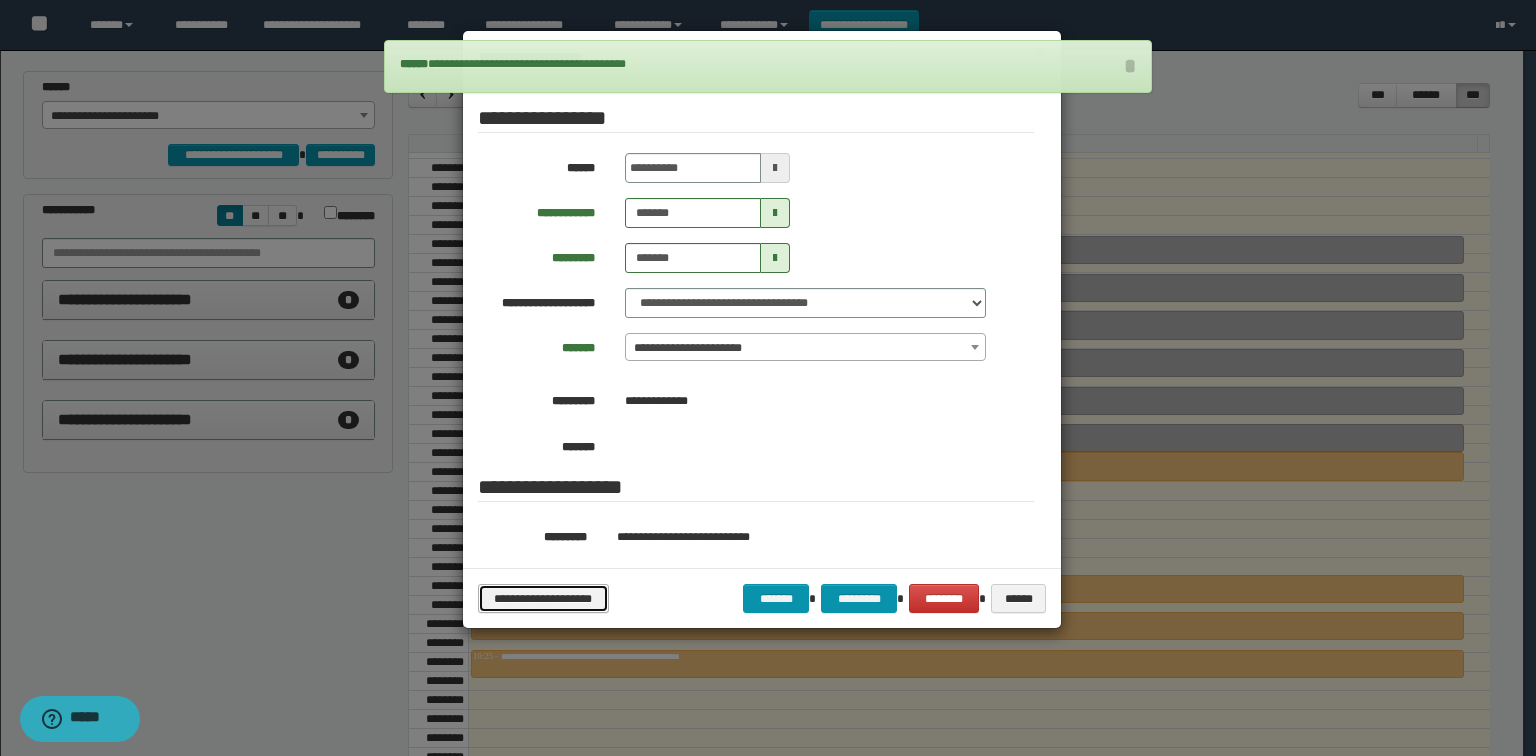 click on "**********" at bounding box center (543, 599) 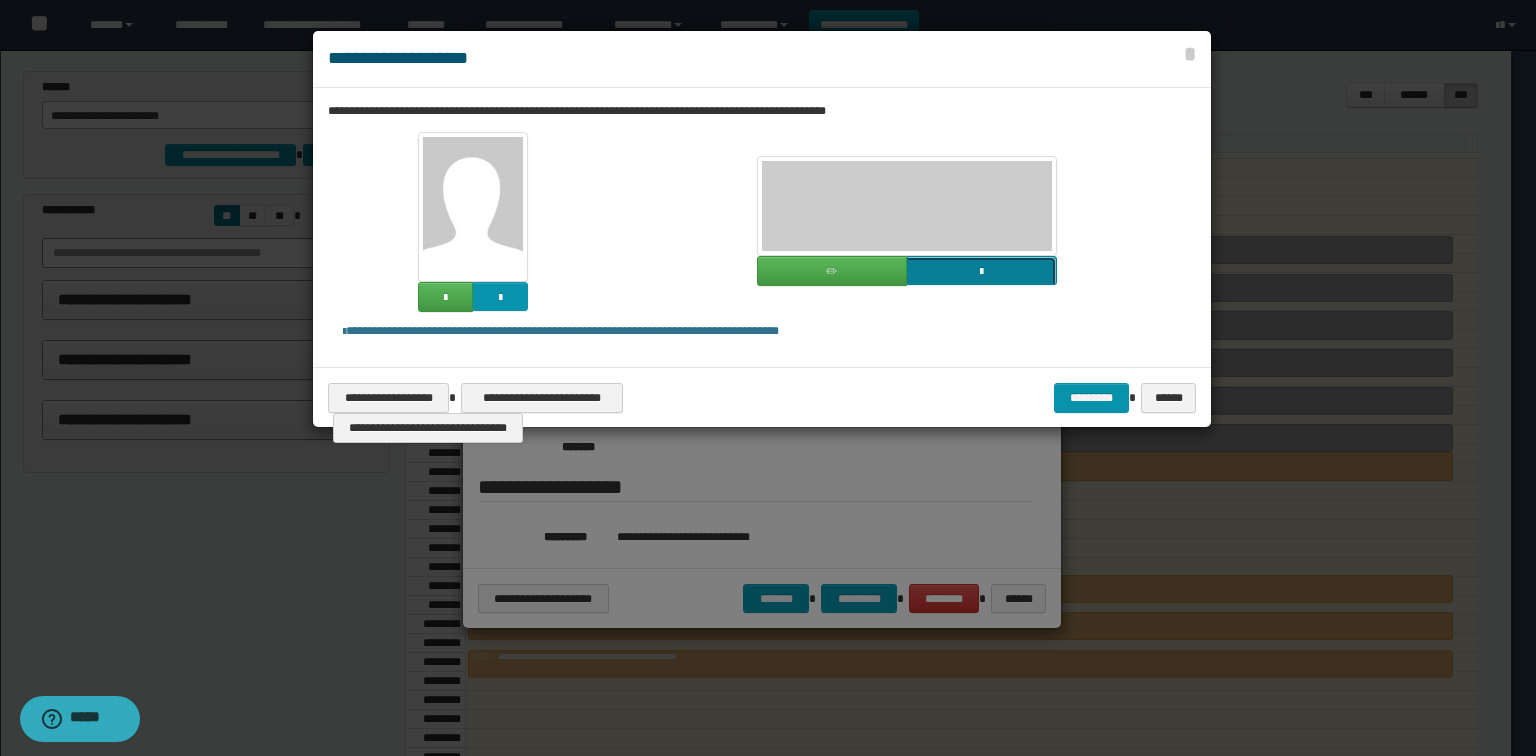click at bounding box center [-835, 407] 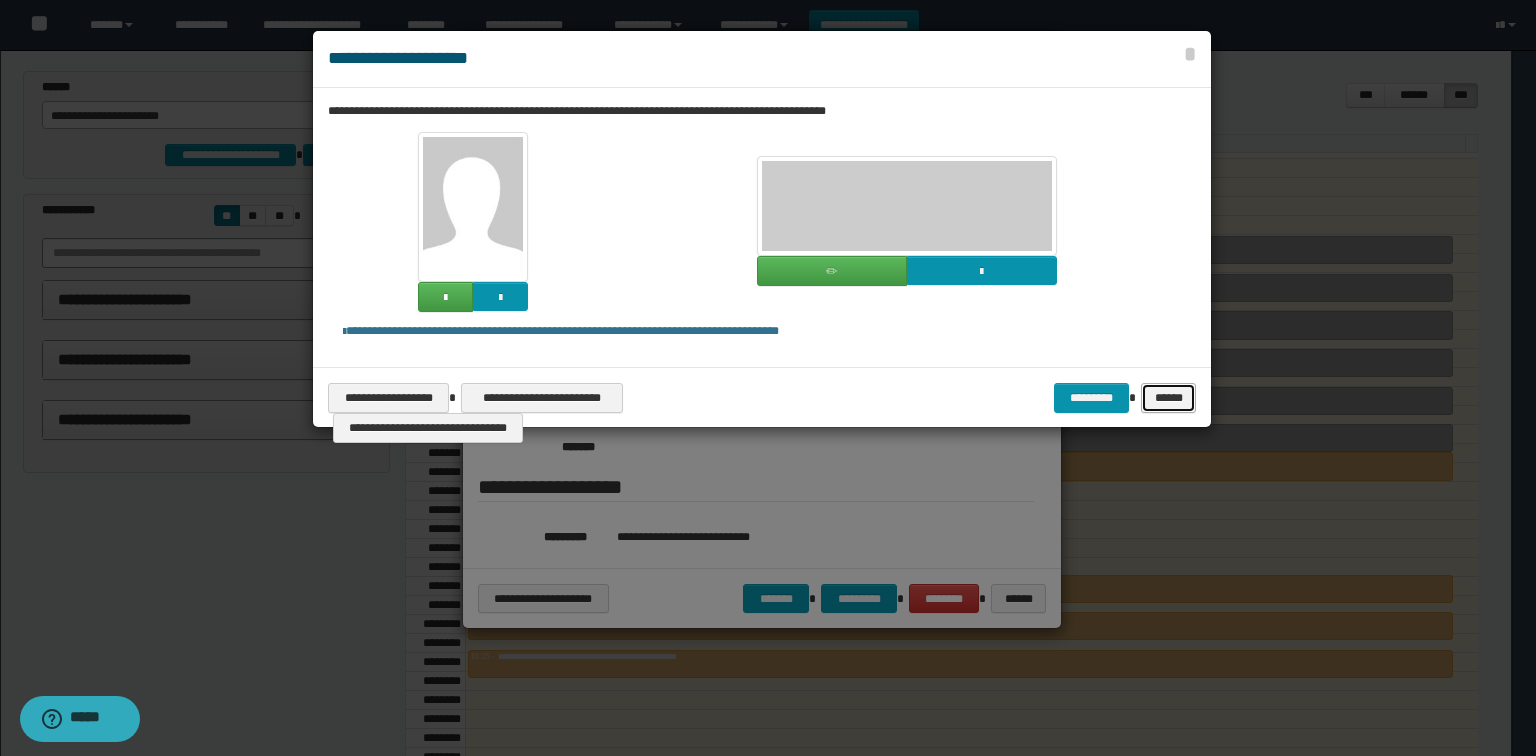click on "******" at bounding box center [1169, 398] 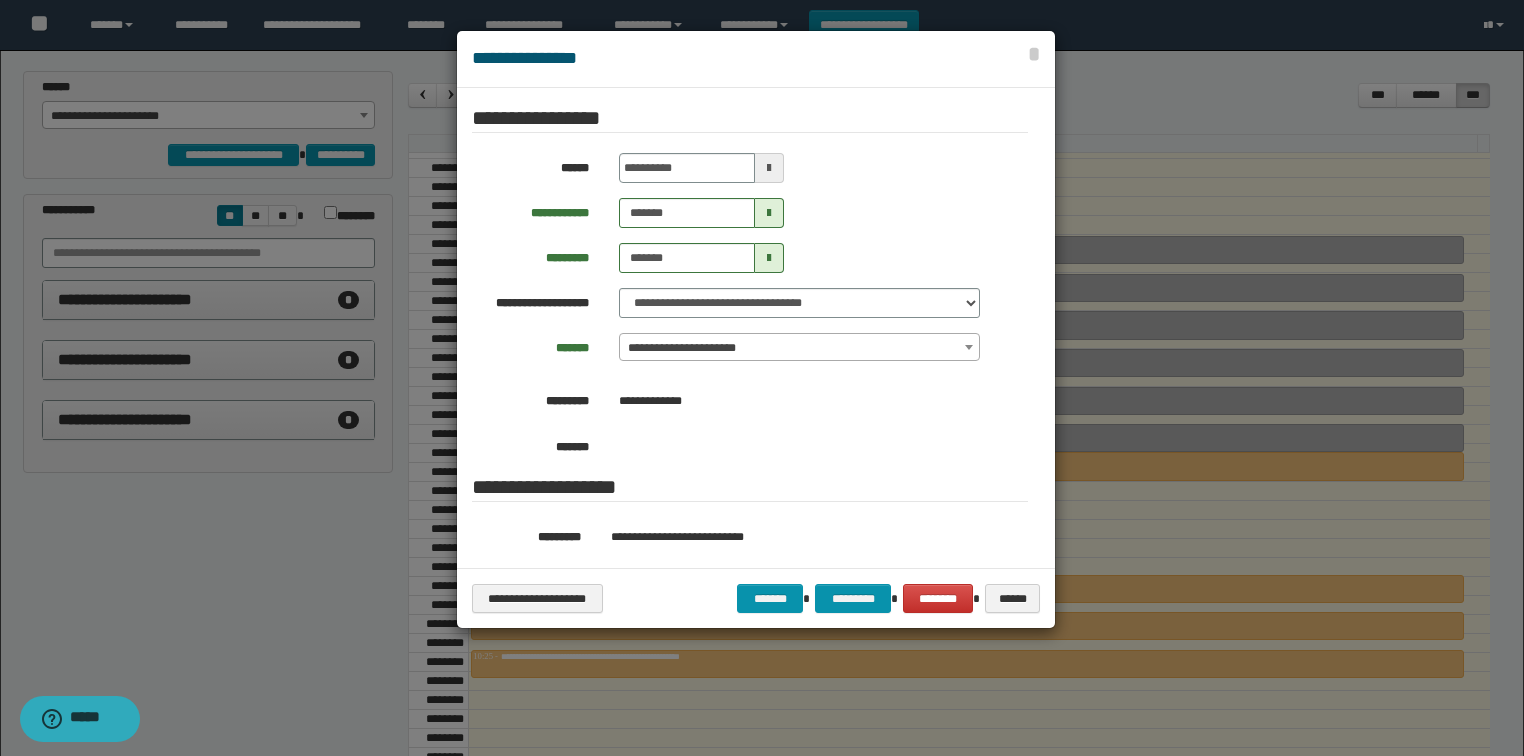 click on "**********" at bounding box center (756, 59) 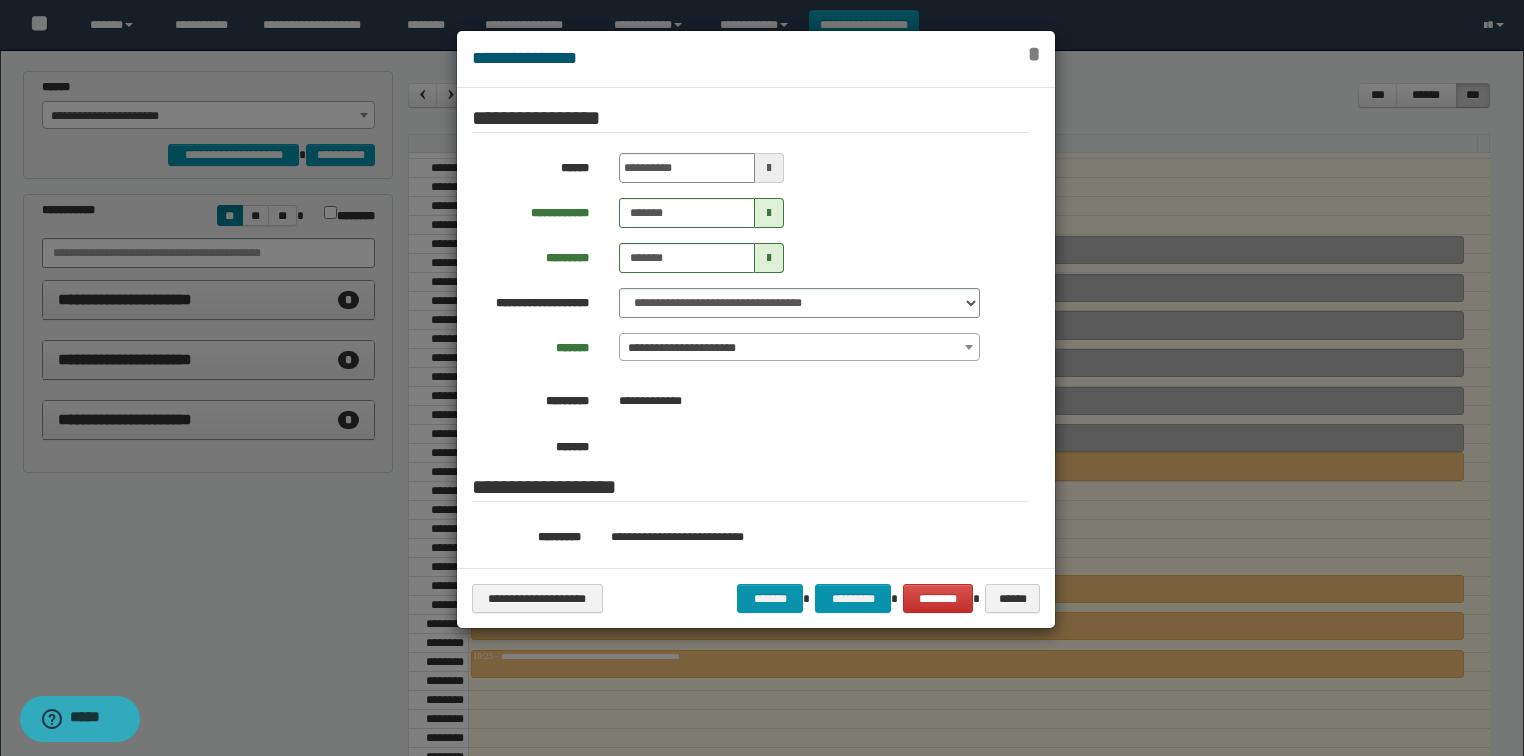click on "*" at bounding box center [1034, 54] 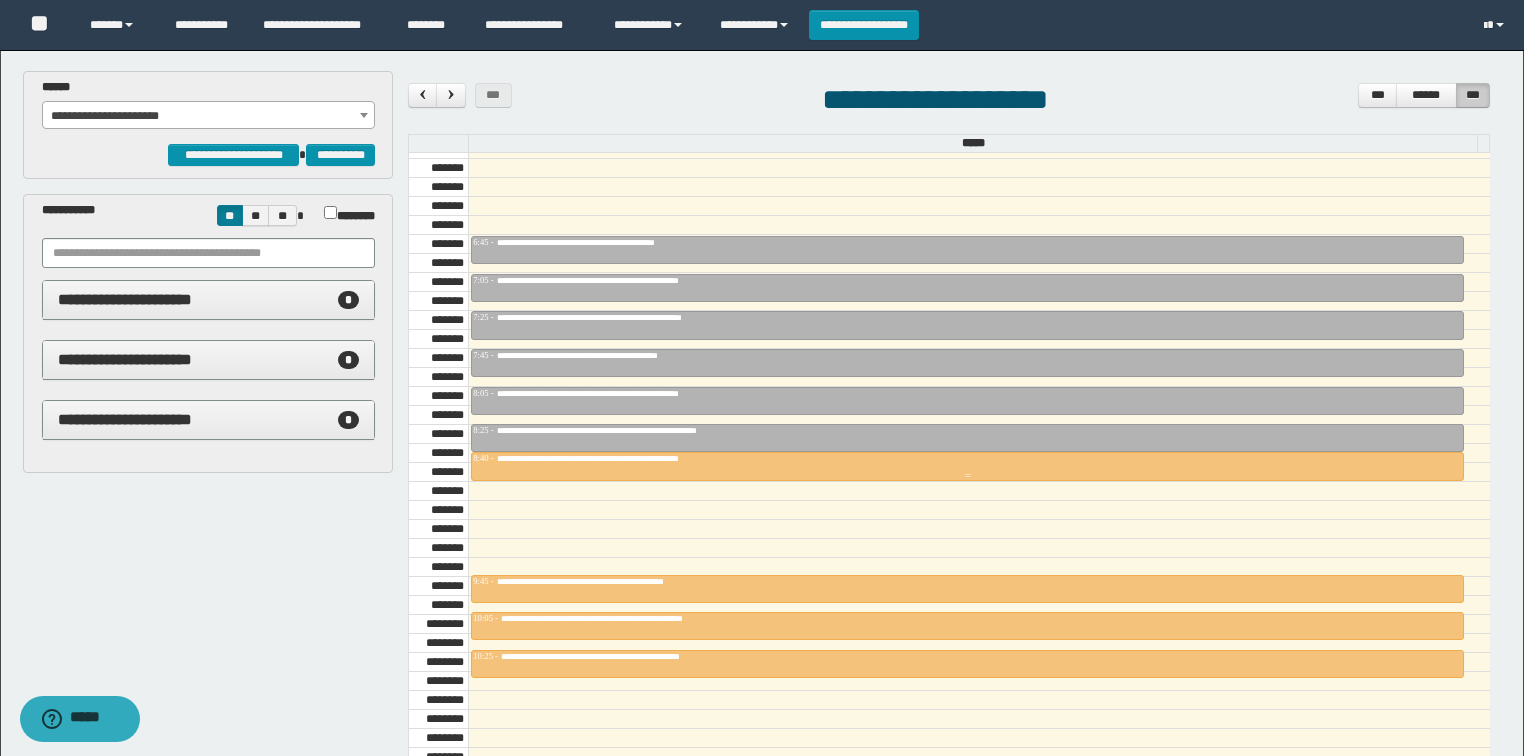 click on "**********" at bounding box center (626, 458) 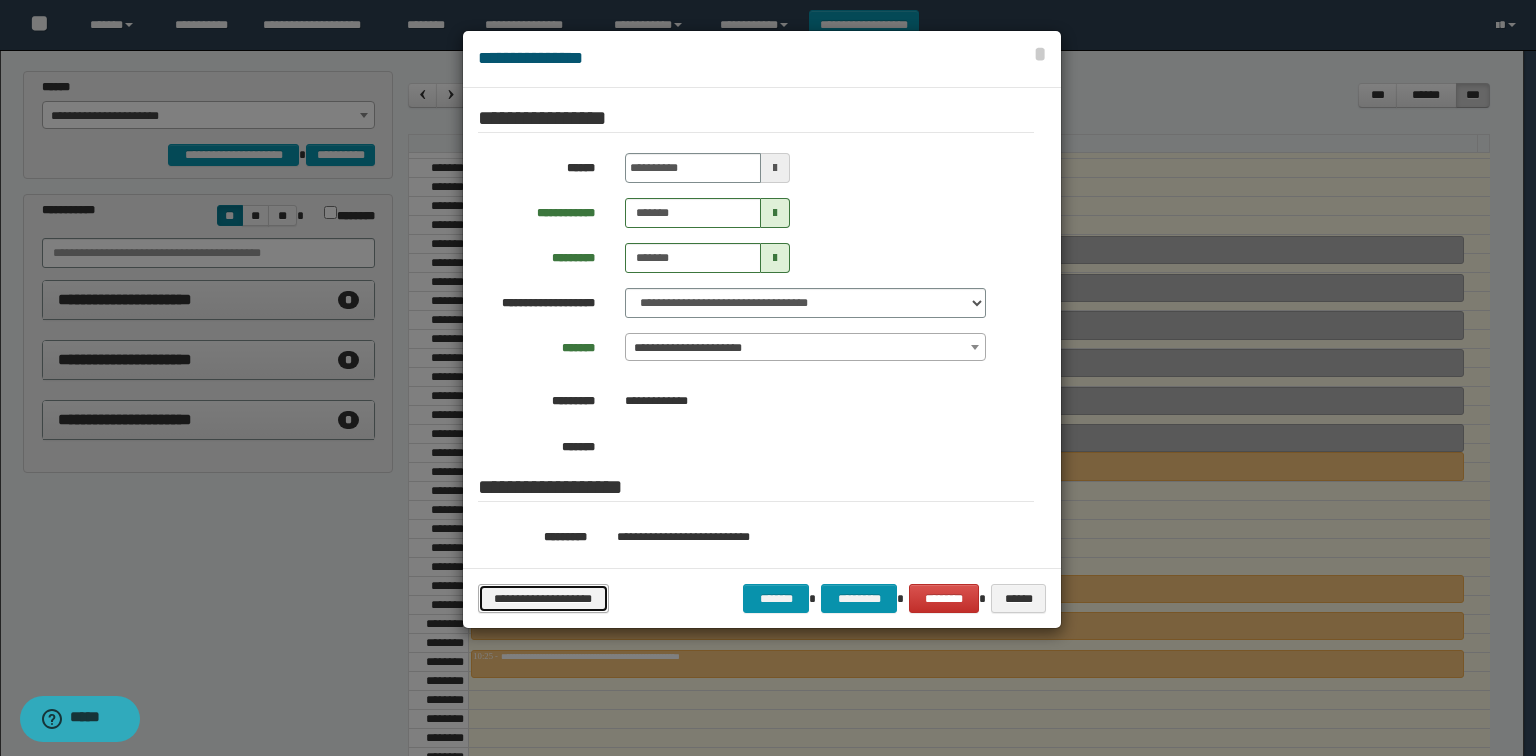 click on "**********" at bounding box center [543, 599] 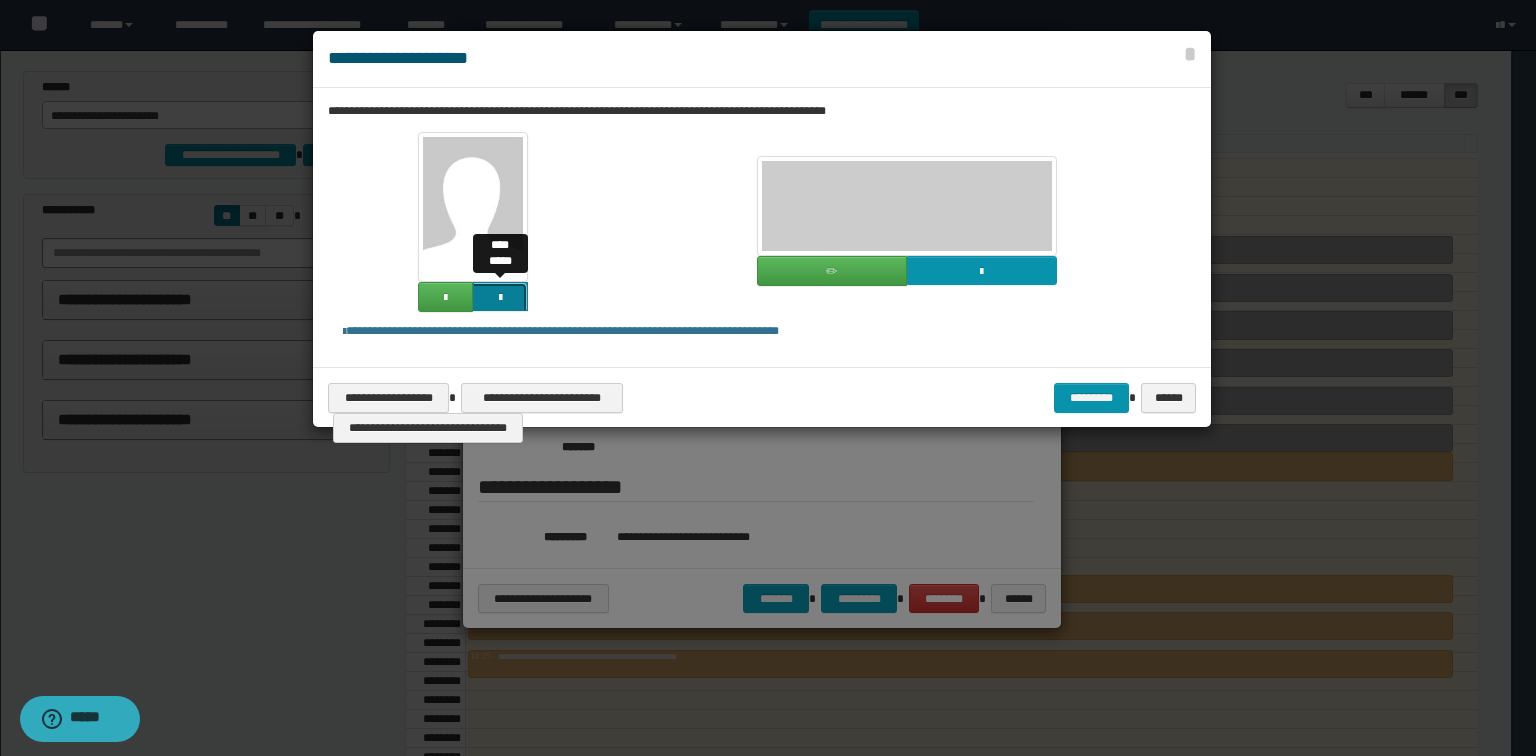 click at bounding box center [-1364, 433] 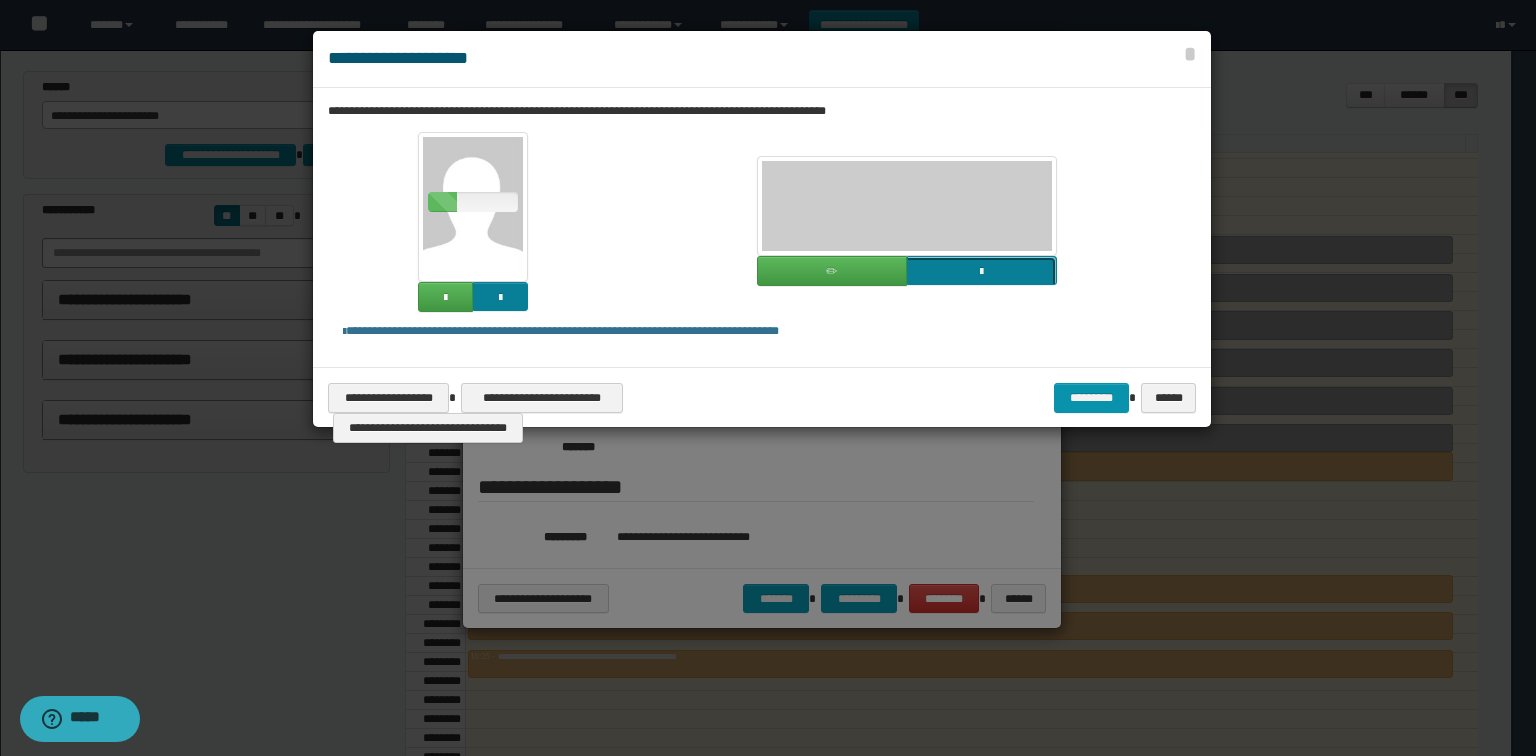 click at bounding box center (-835, 407) 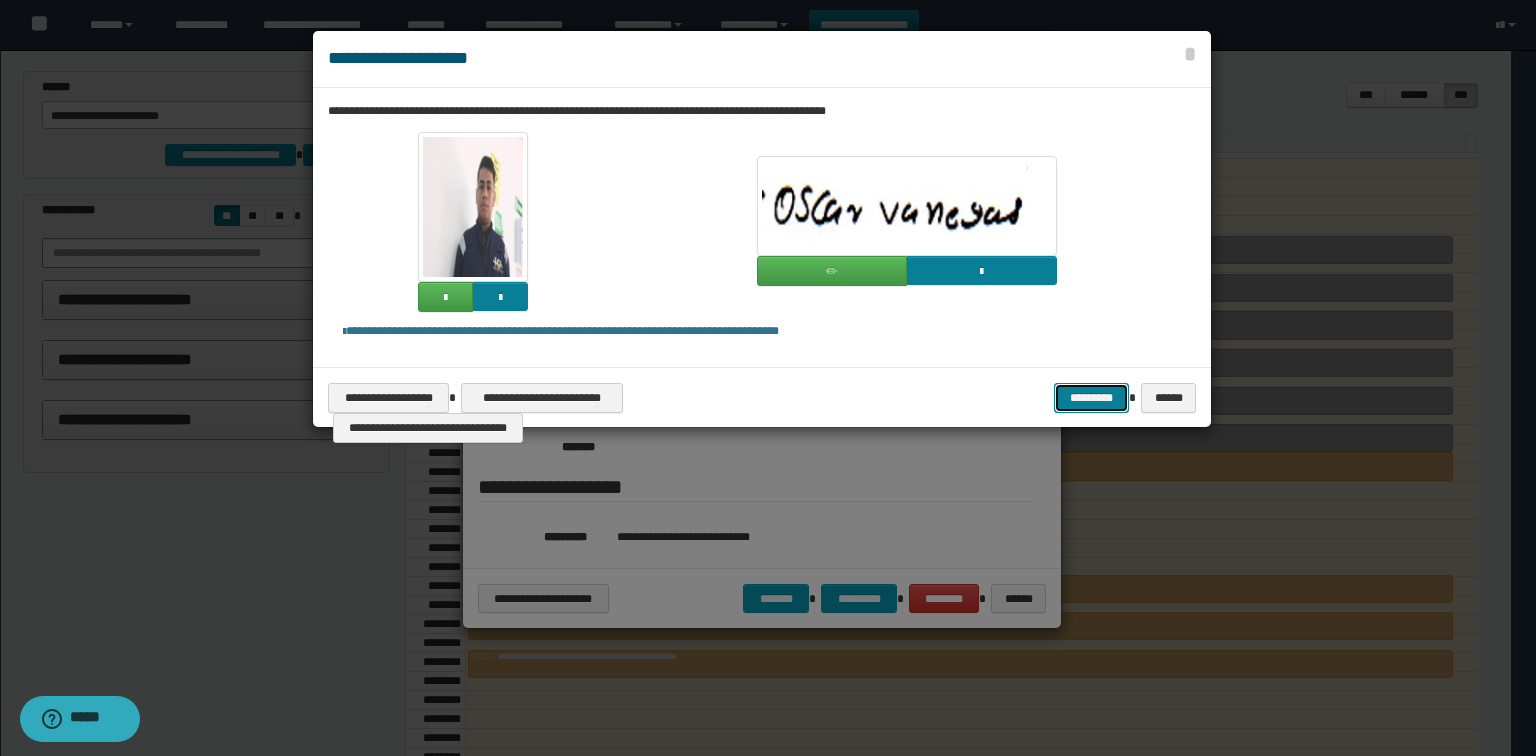 click on "*********" at bounding box center (1091, 398) 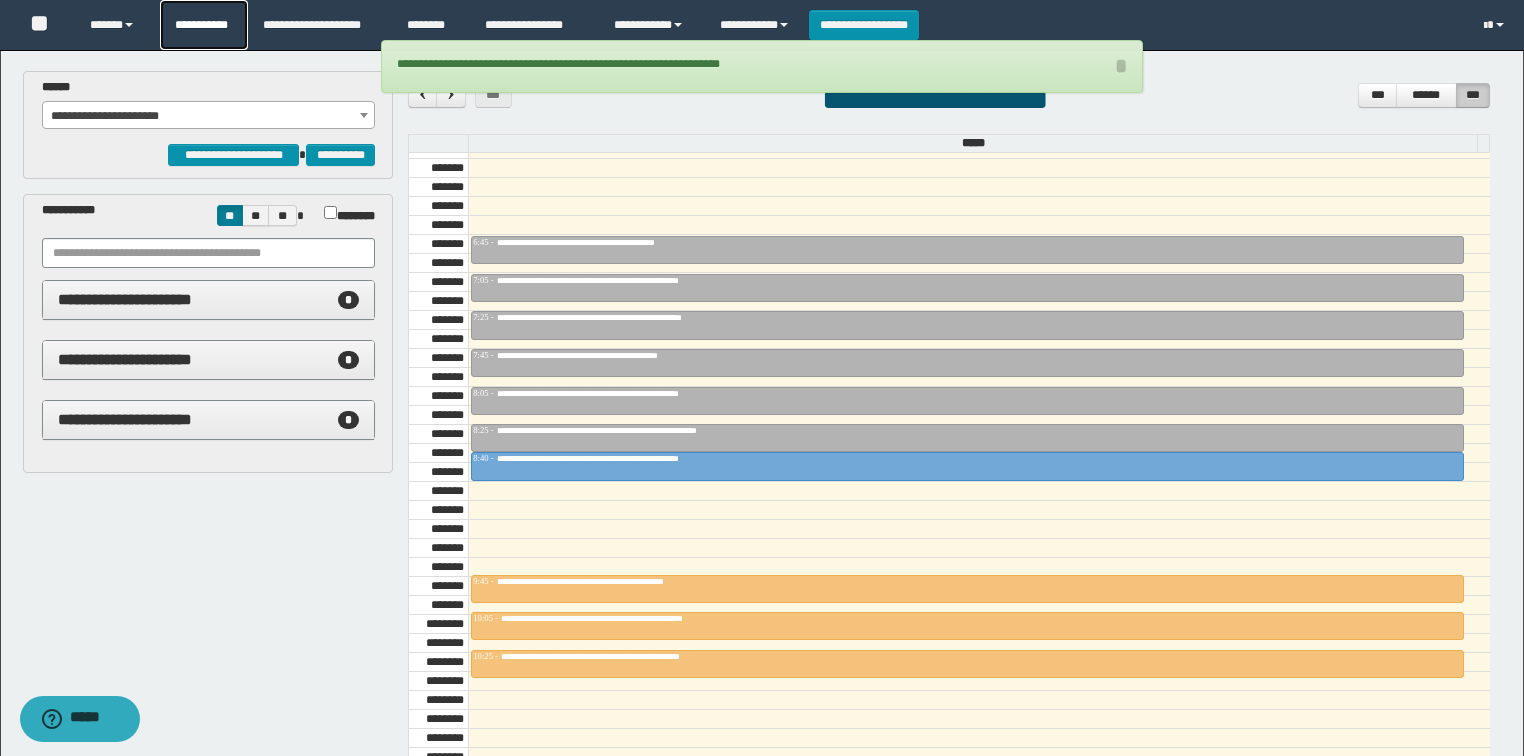click on "**********" at bounding box center (204, 25) 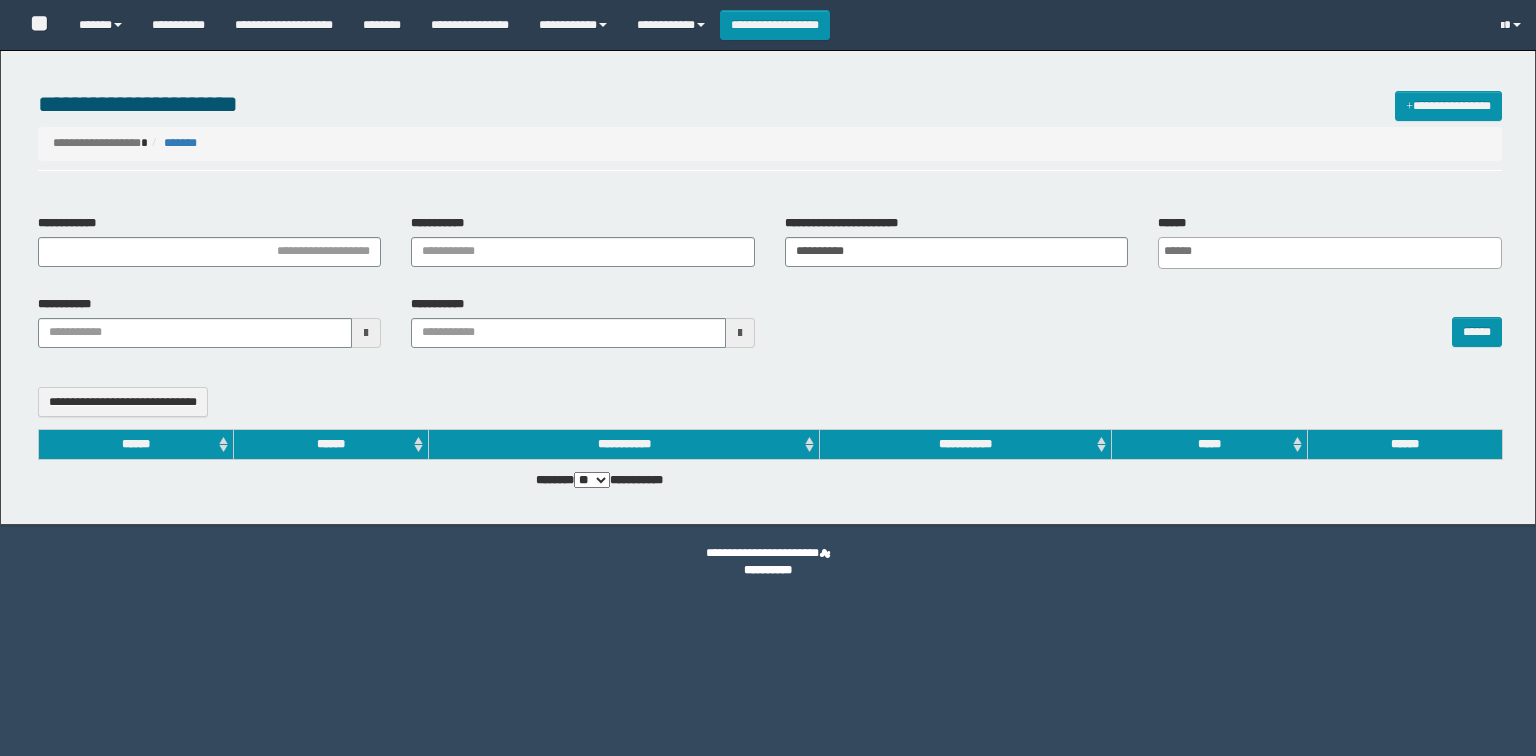 select 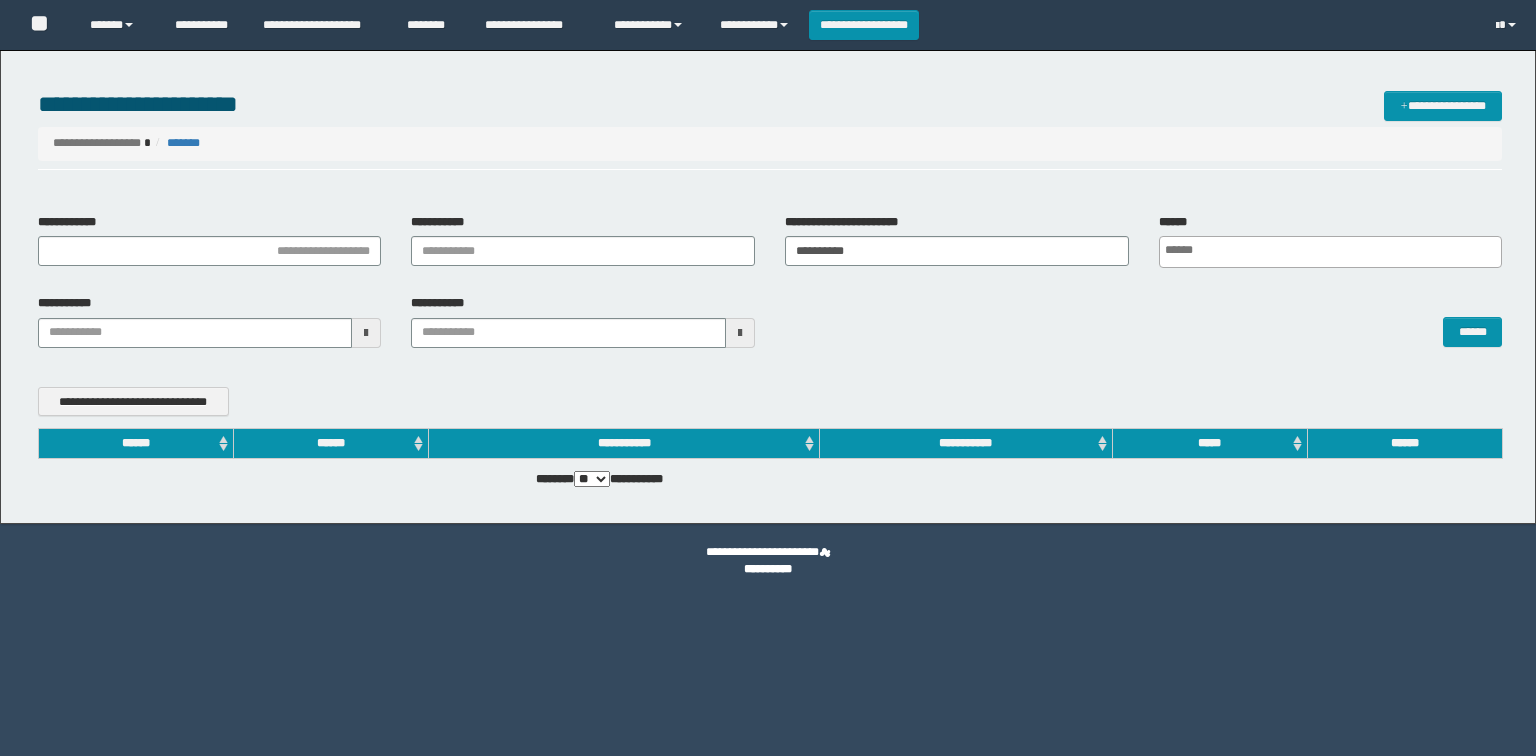 scroll, scrollTop: 0, scrollLeft: 0, axis: both 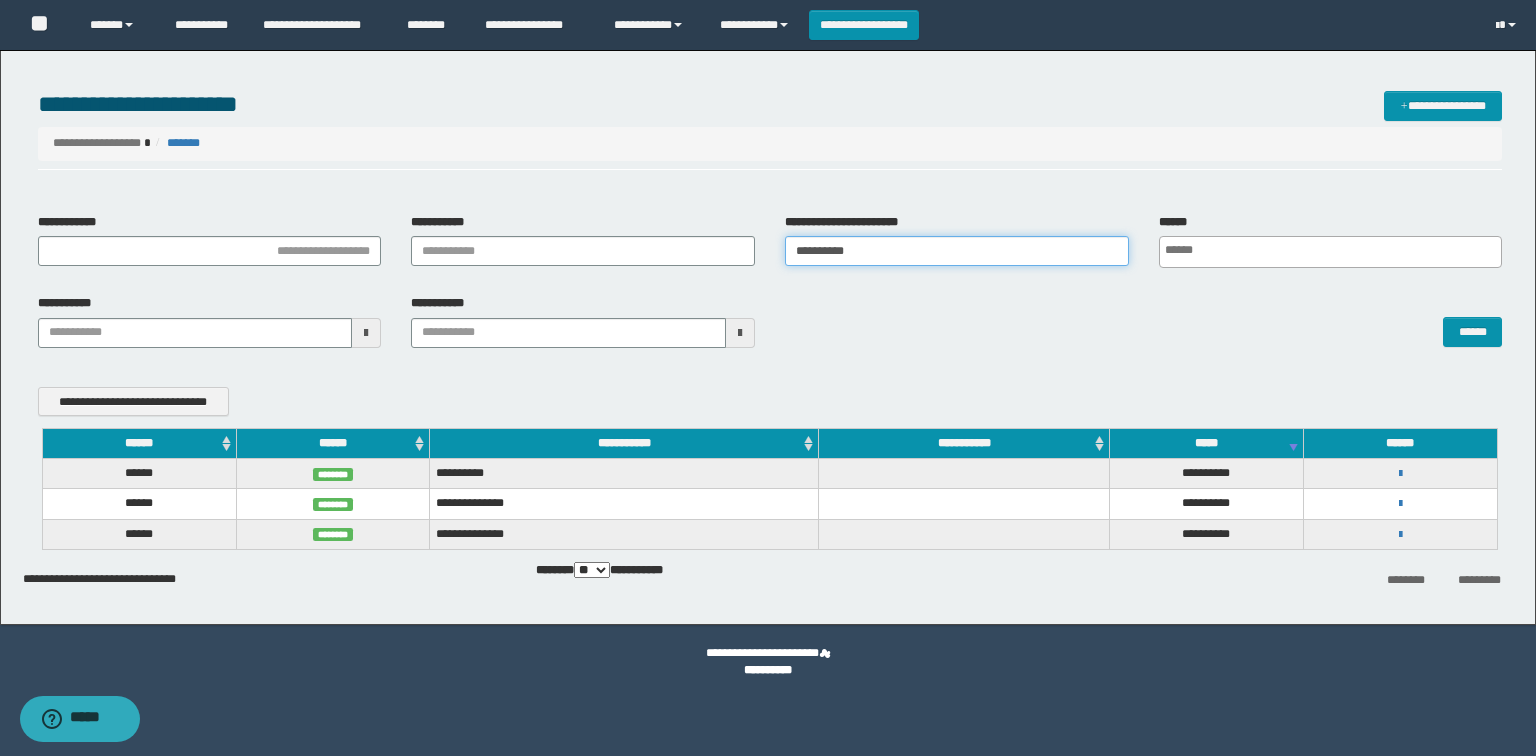 drag, startPoint x: 834, startPoint y: 256, endPoint x: 513, endPoint y: 223, distance: 322.6918 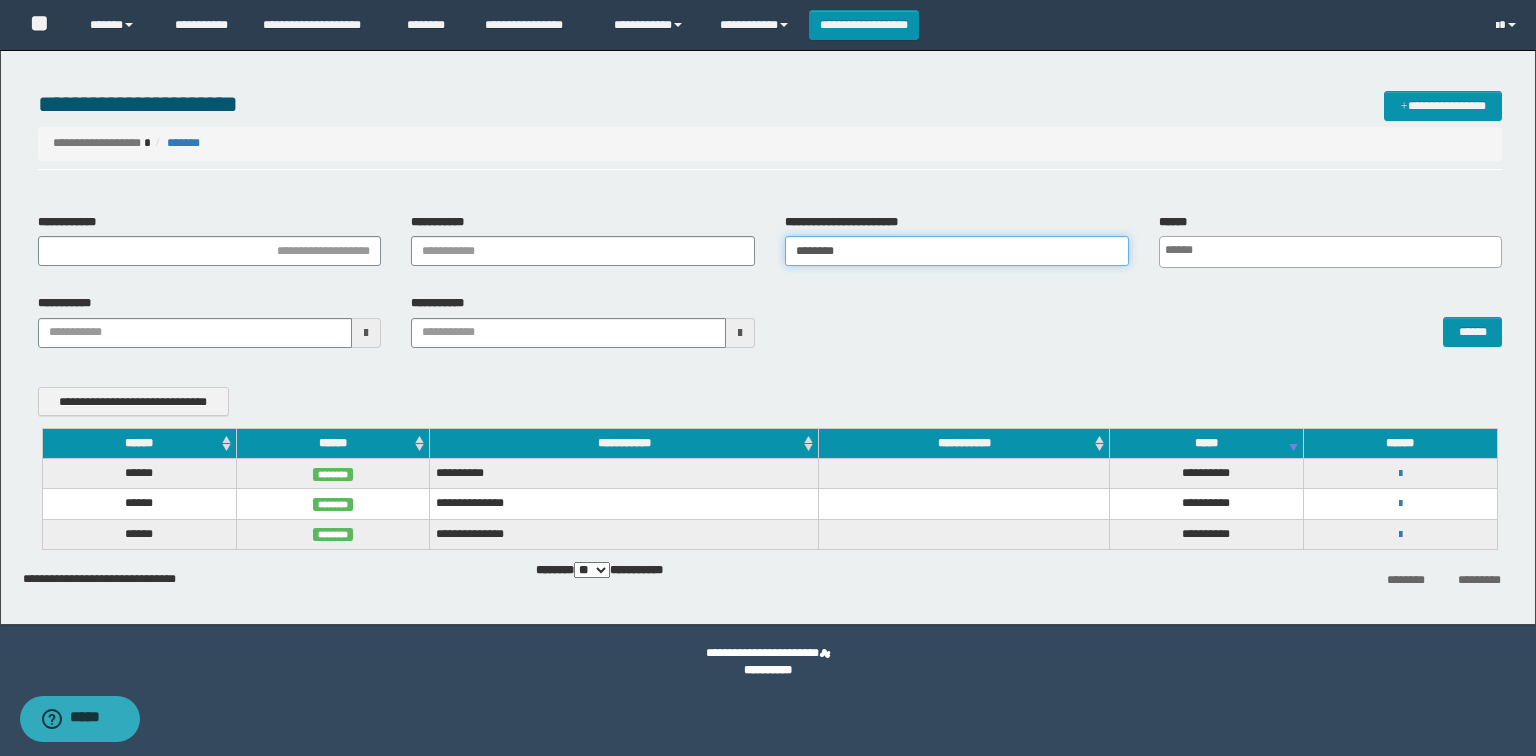 type on "********" 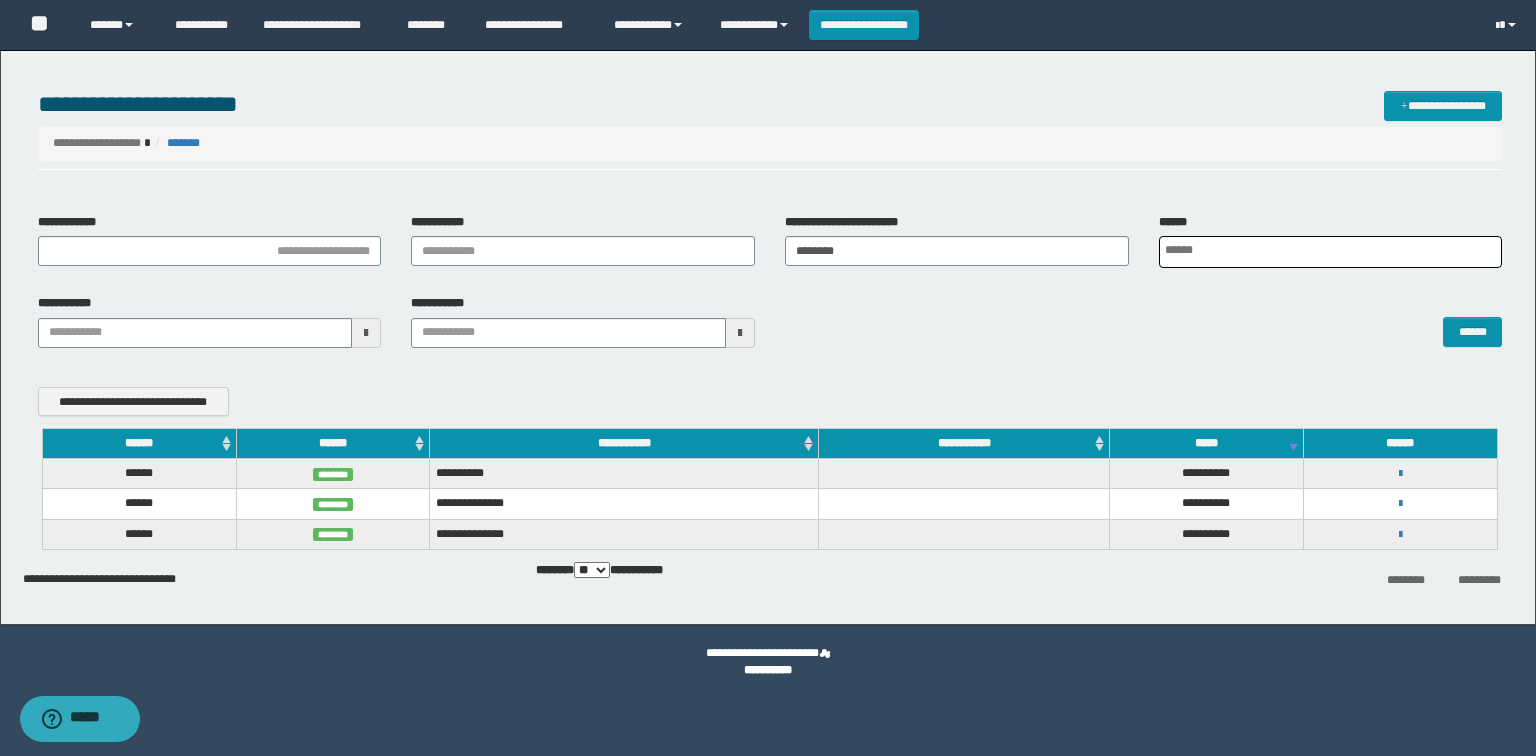scroll, scrollTop: 0, scrollLeft: 4, axis: horizontal 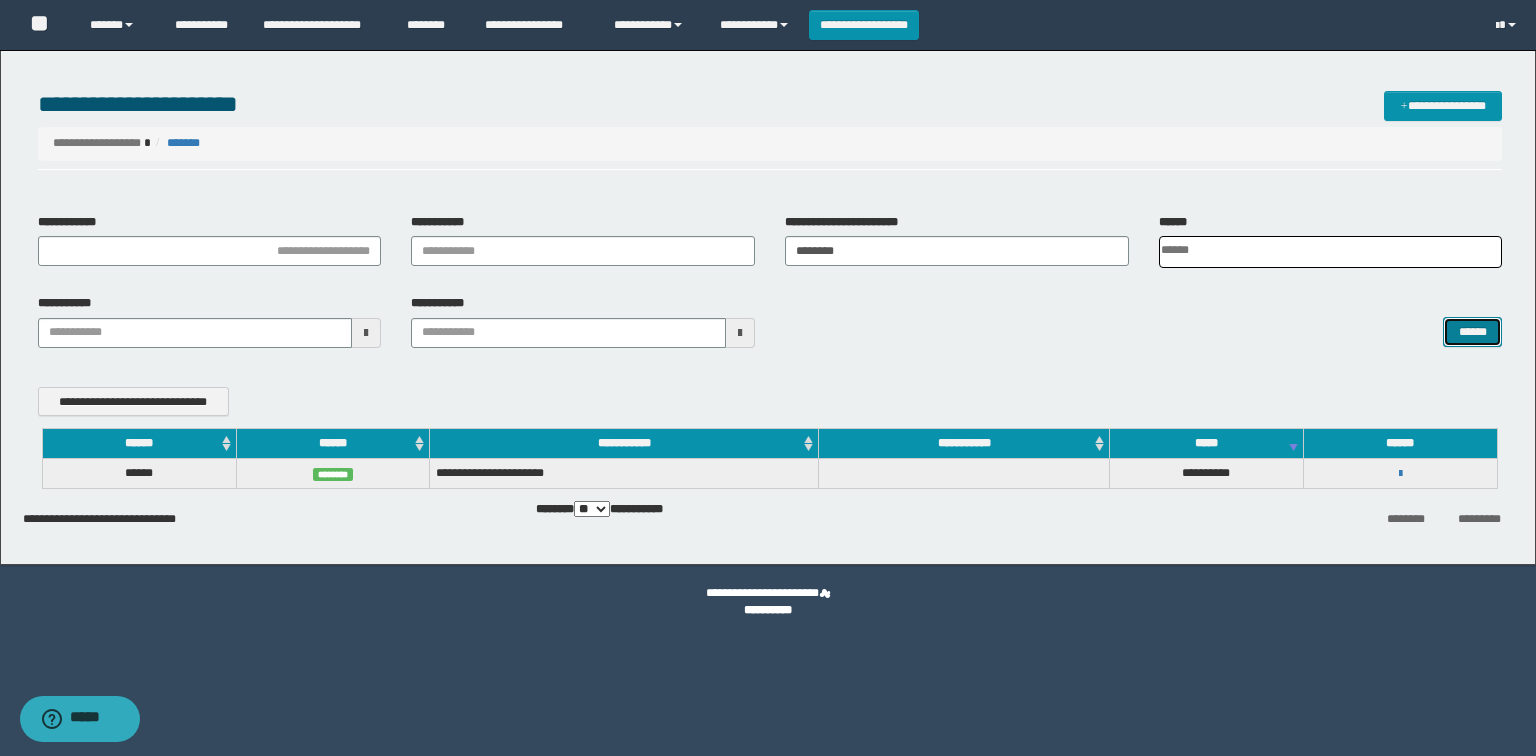 click on "******" at bounding box center (1472, 332) 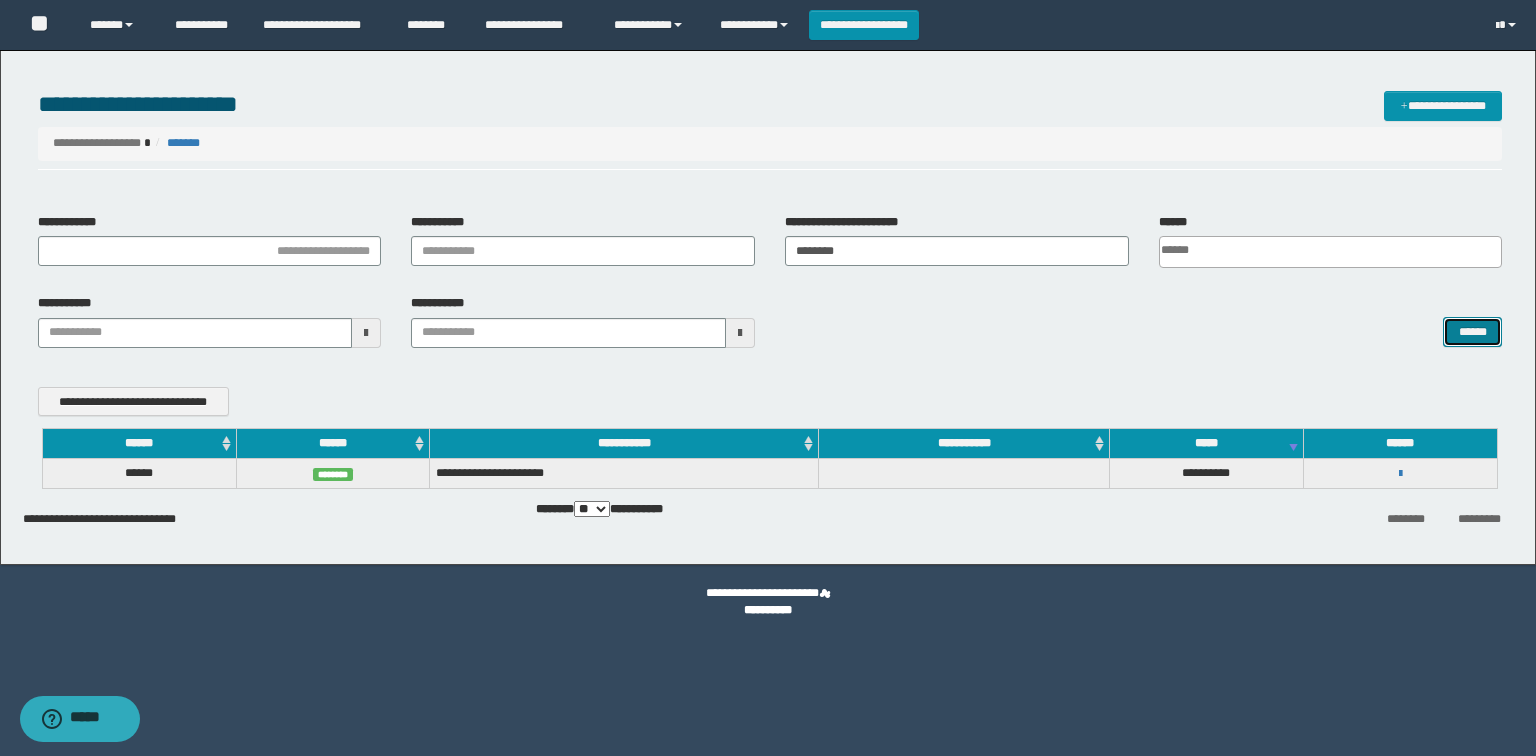 click on "******" at bounding box center (1472, 332) 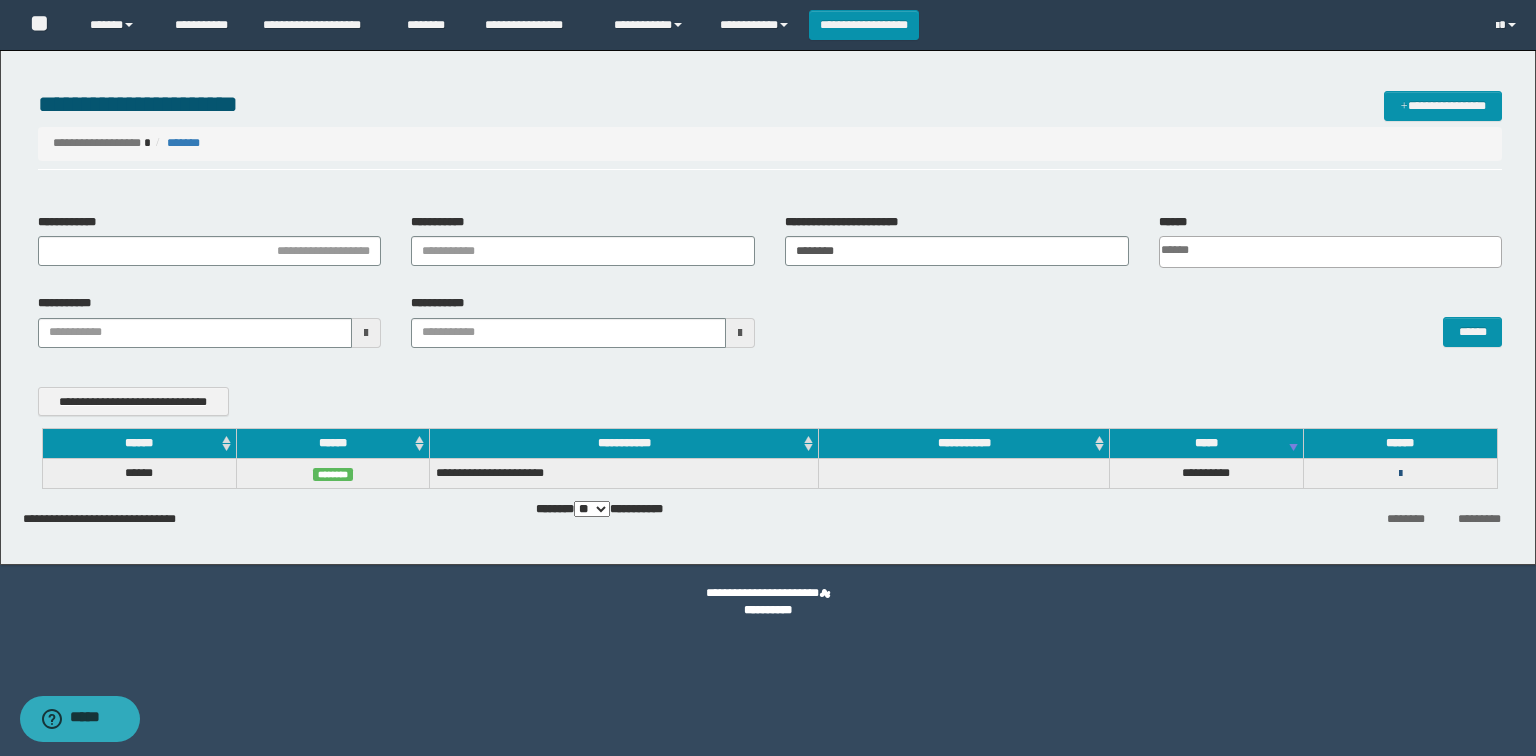 click at bounding box center [1400, 474] 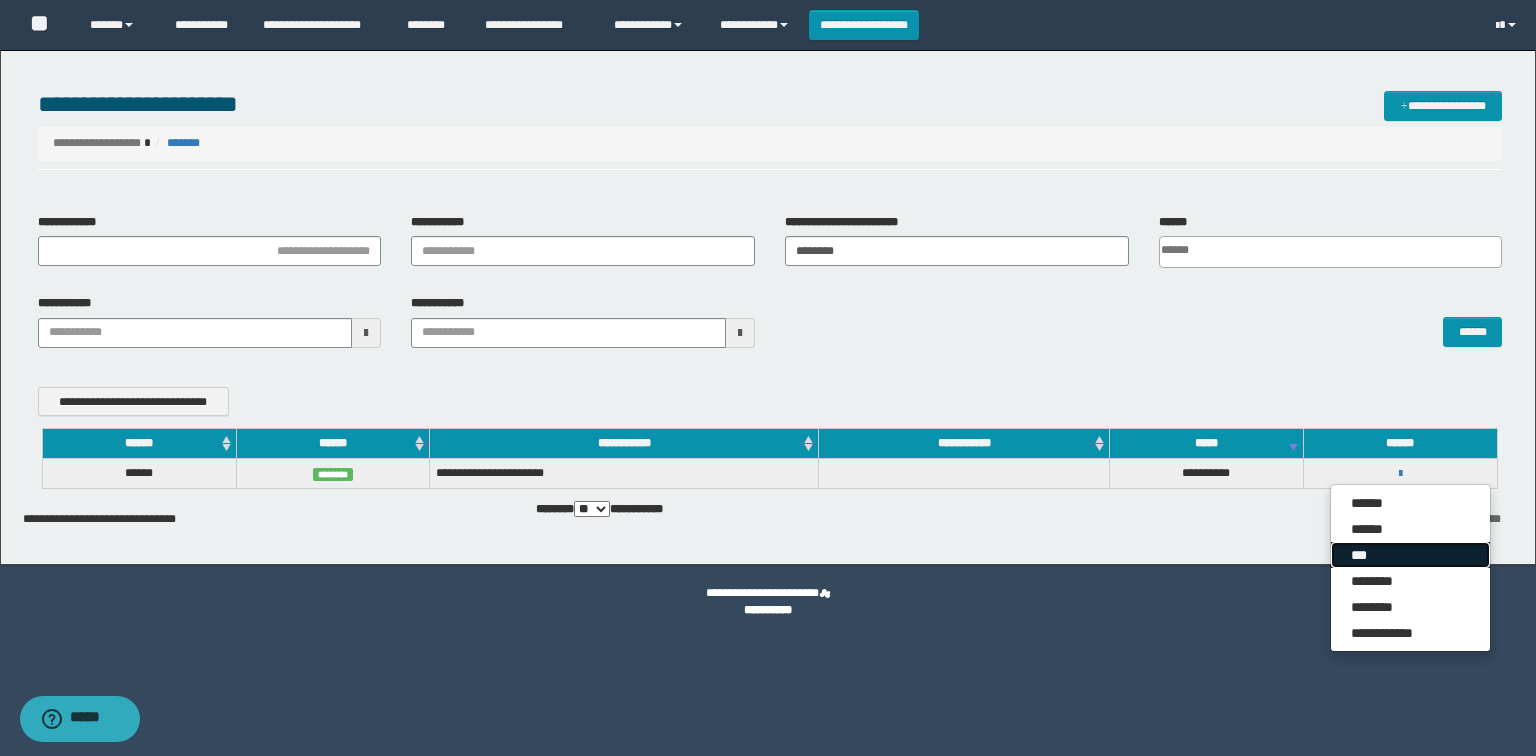 click on "***" at bounding box center (1410, 555) 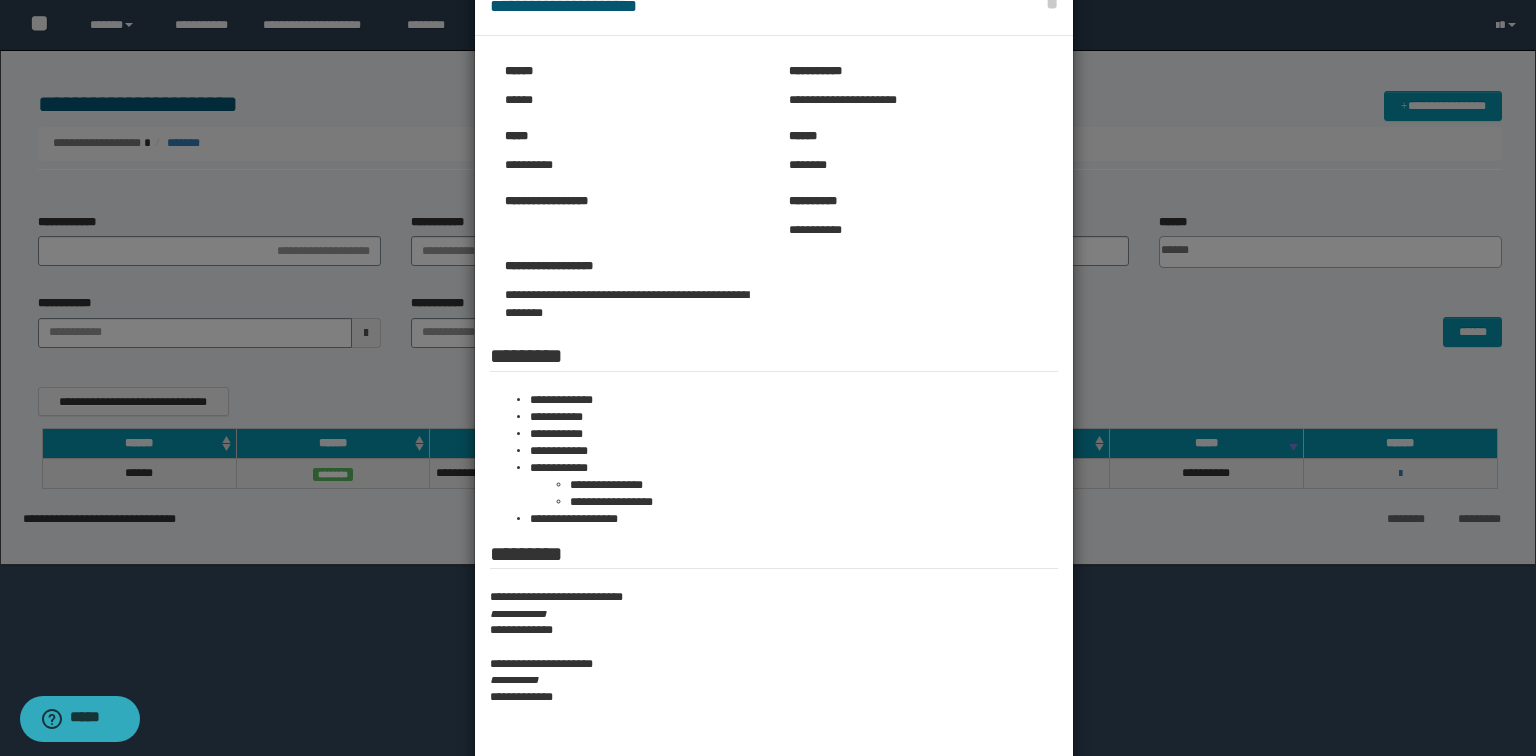 scroll, scrollTop: 80, scrollLeft: 0, axis: vertical 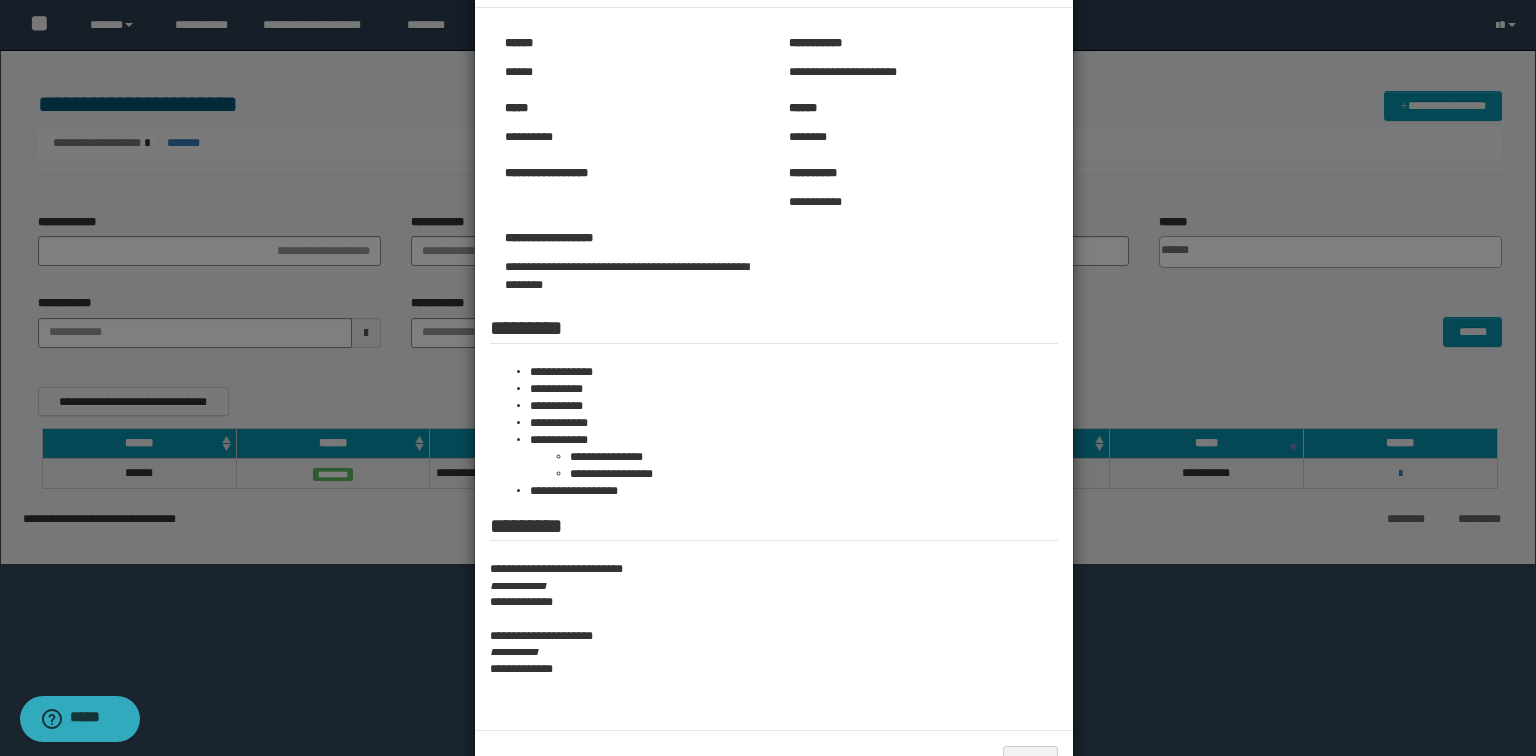 drag, startPoint x: 1298, startPoint y: 345, endPoint x: 1263, endPoint y: 299, distance: 57.801384 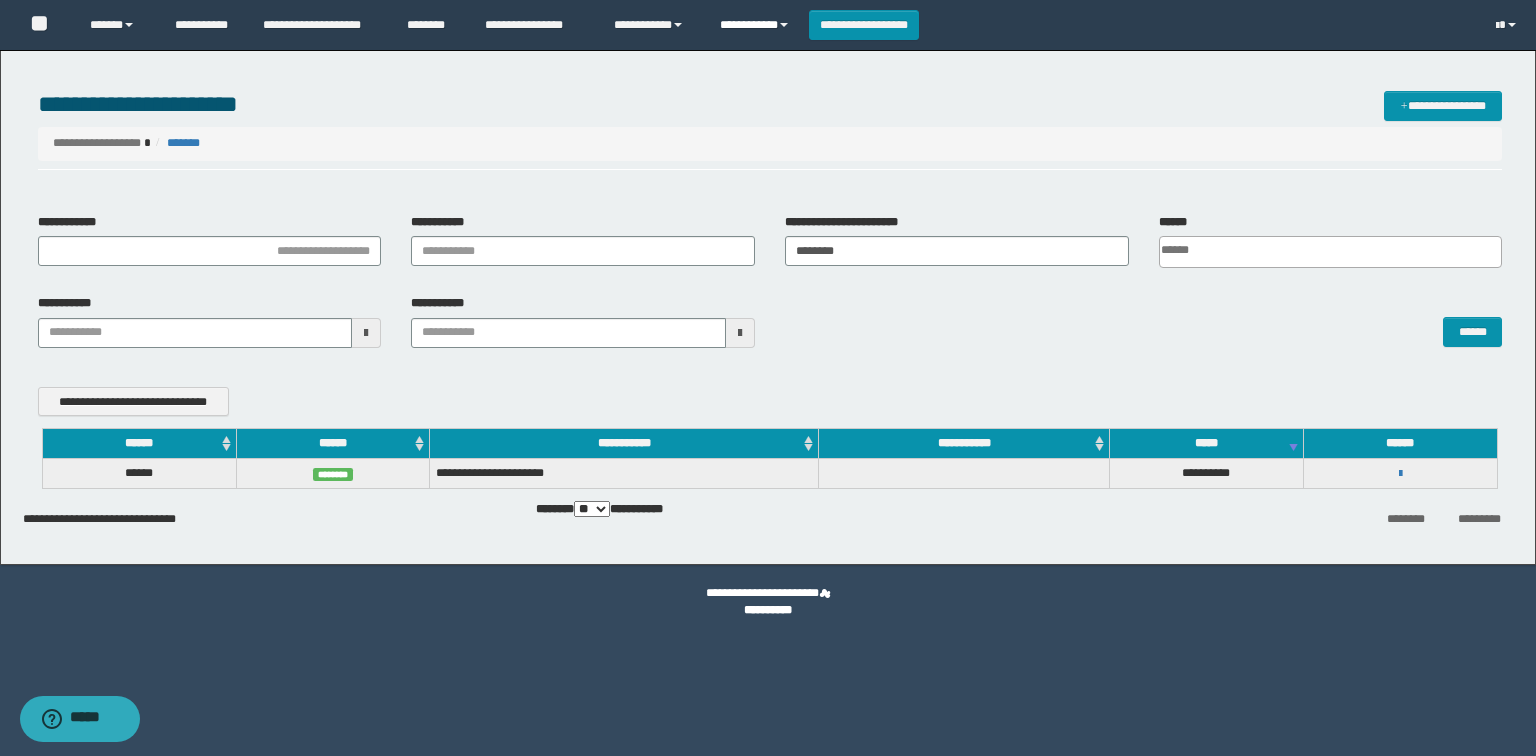 click on "**********" at bounding box center [757, 25] 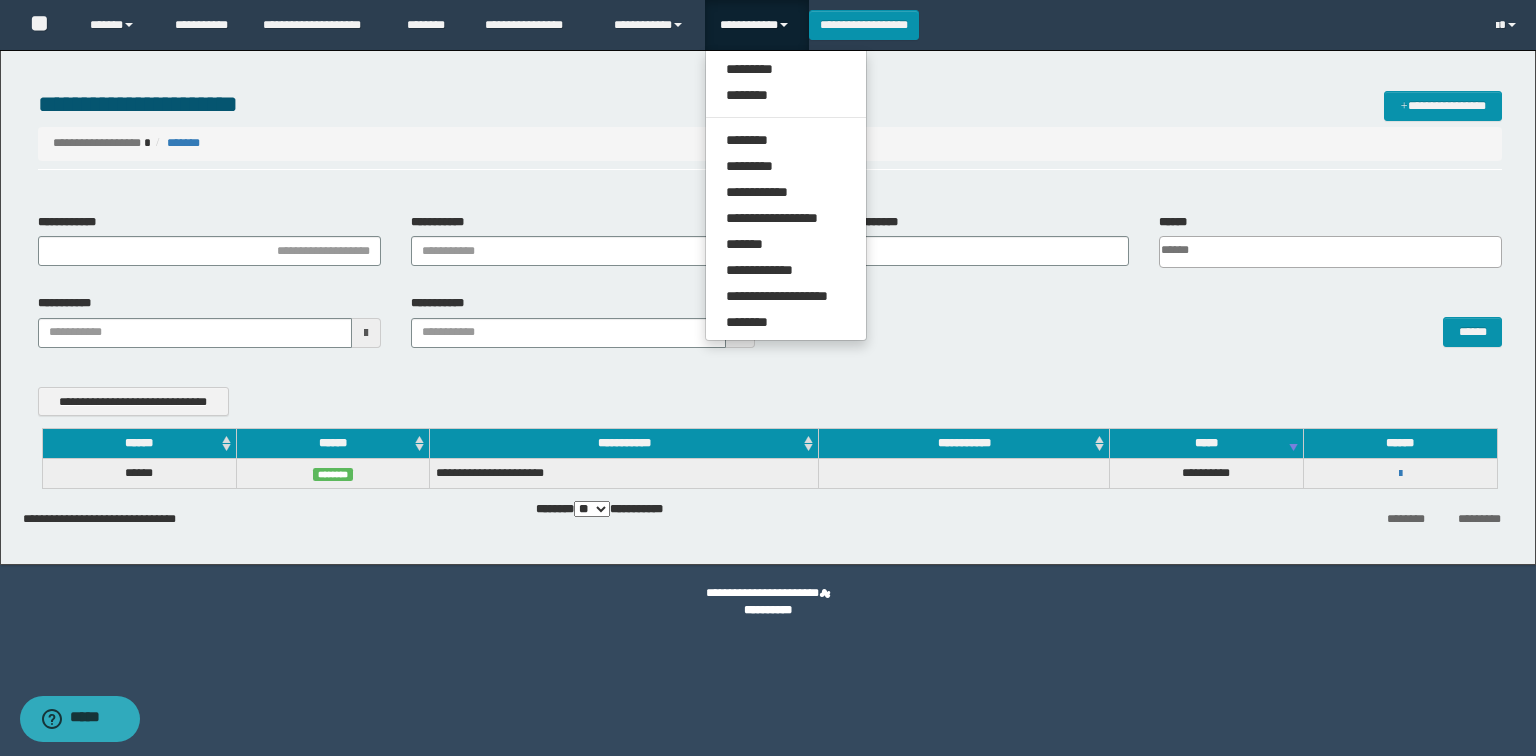 click on "**********" at bounding box center [757, 25] 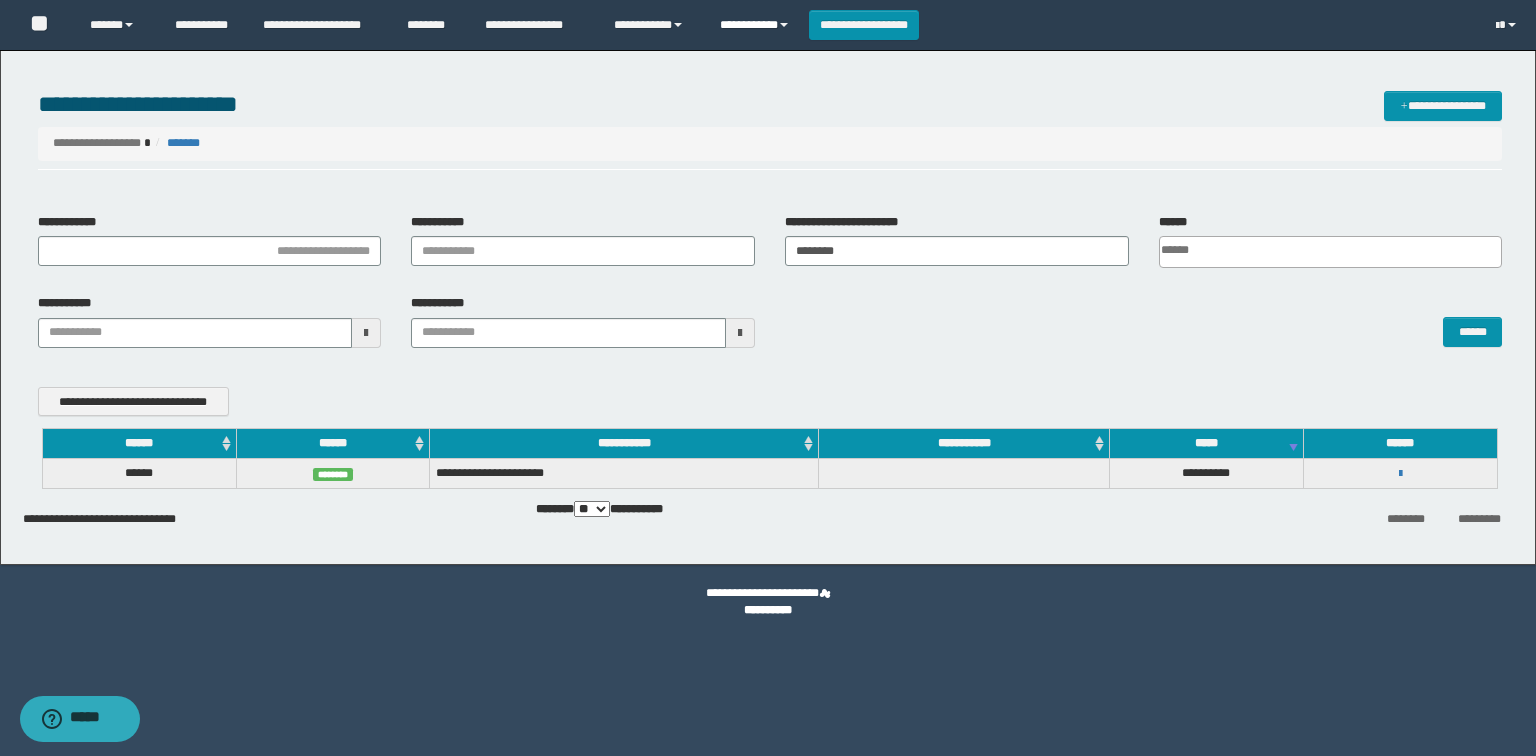 click on "**********" at bounding box center (757, 25) 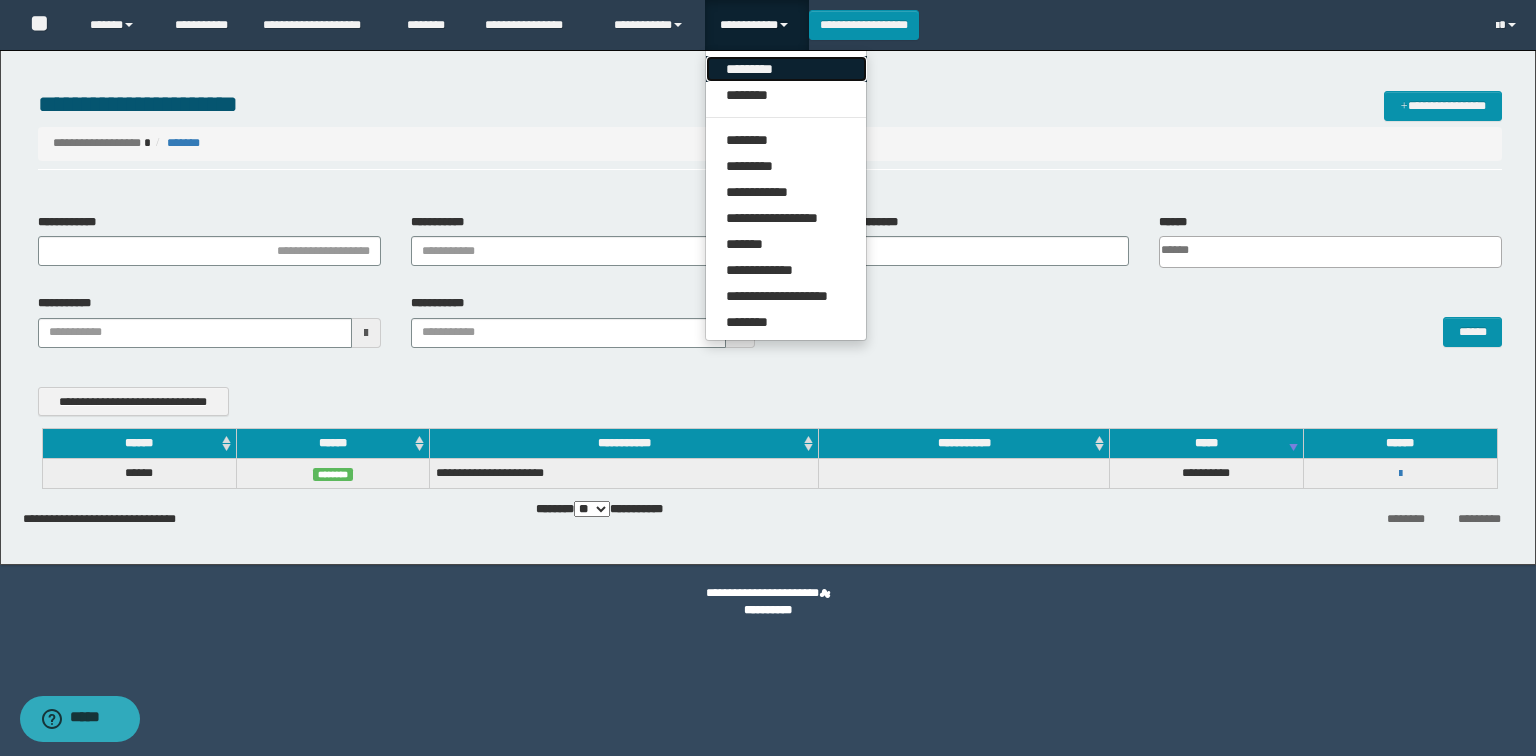 click on "*********" at bounding box center (786, 69) 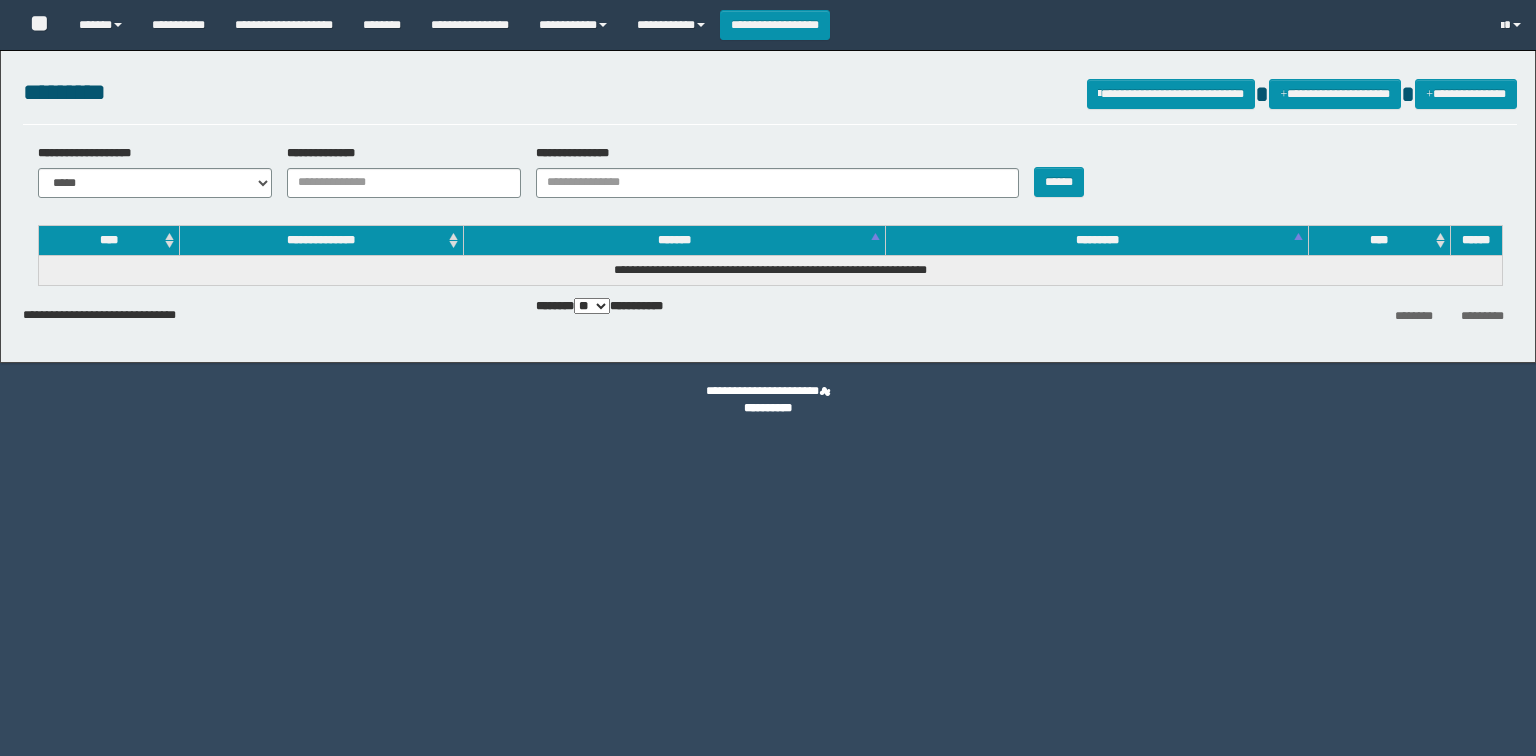 scroll, scrollTop: 0, scrollLeft: 0, axis: both 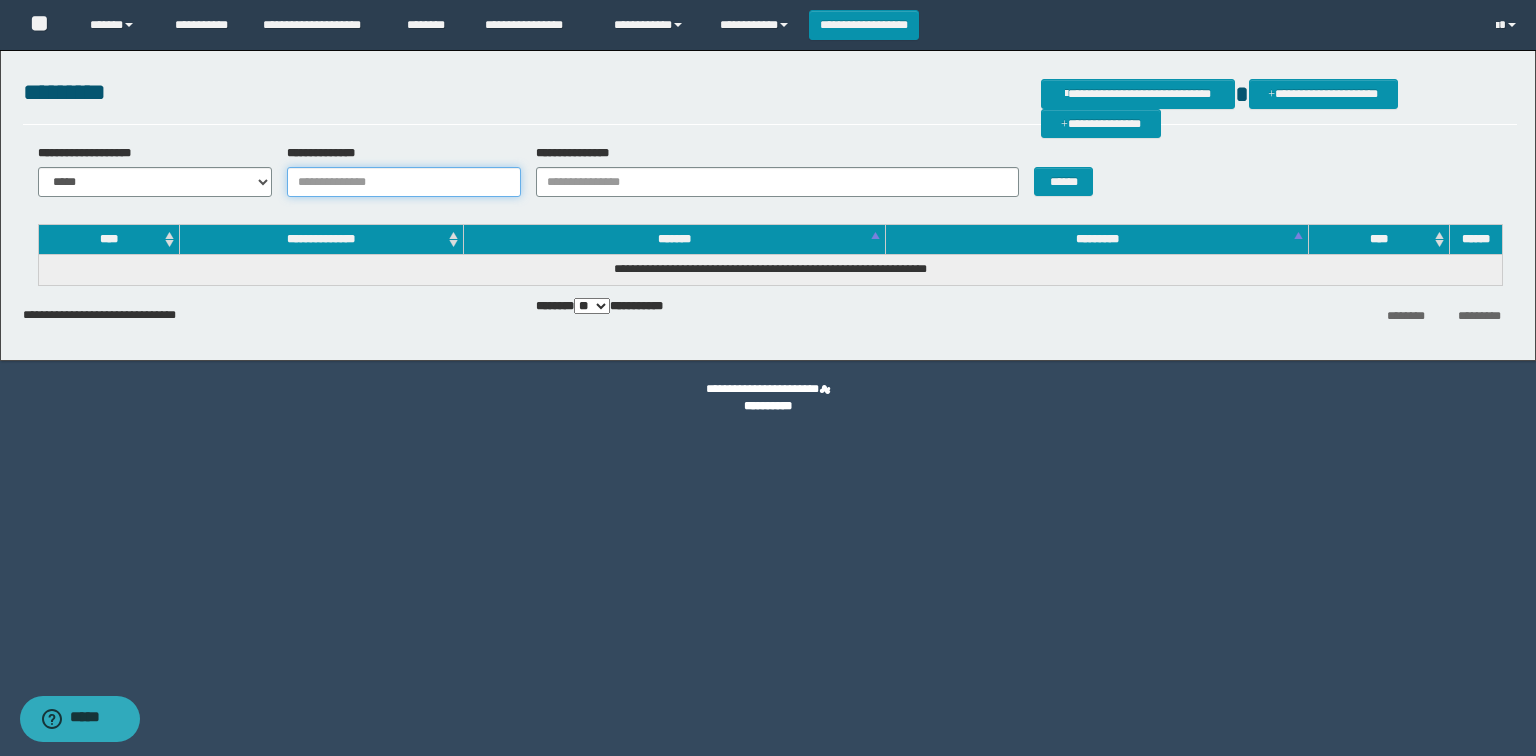 click on "**********" at bounding box center [404, 182] 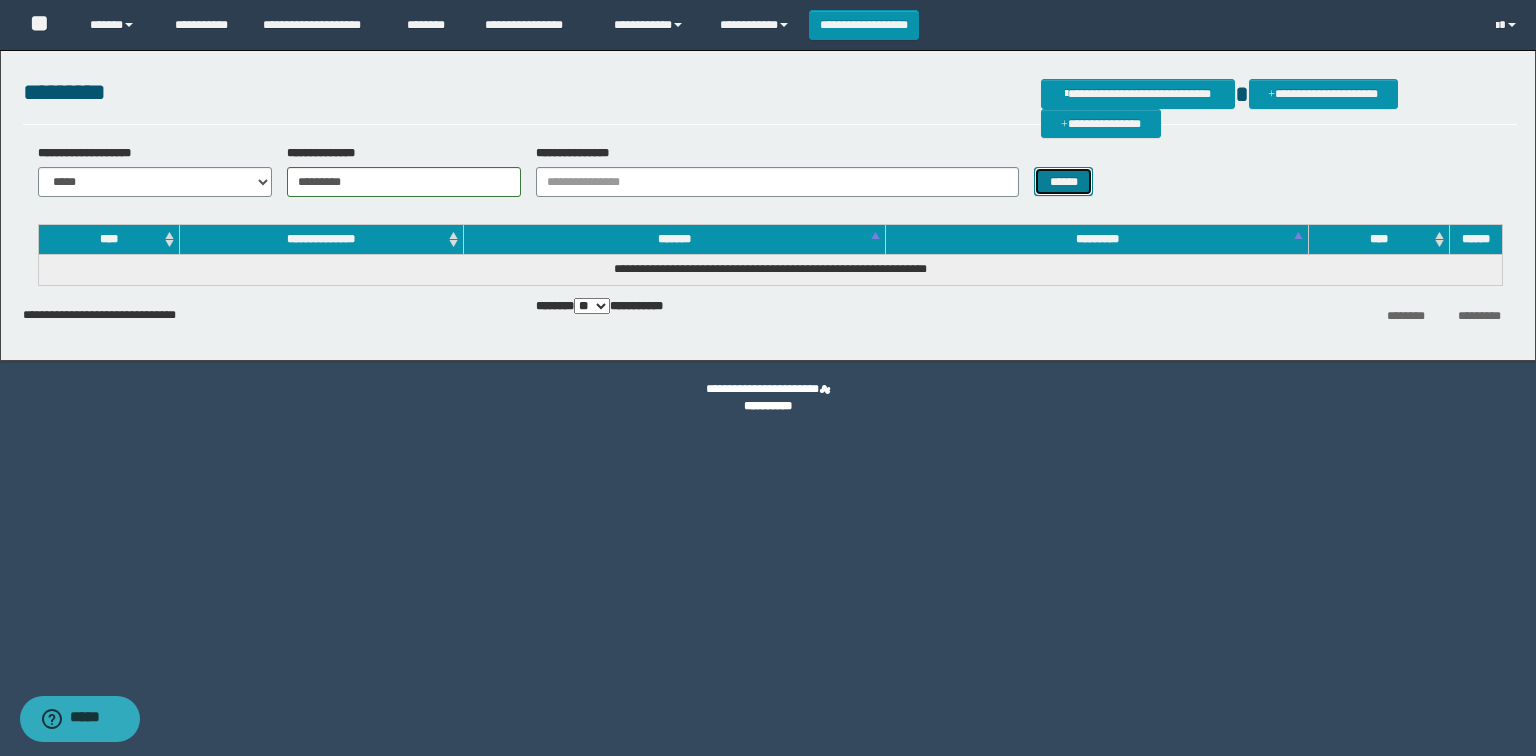 click on "******" at bounding box center (1063, 182) 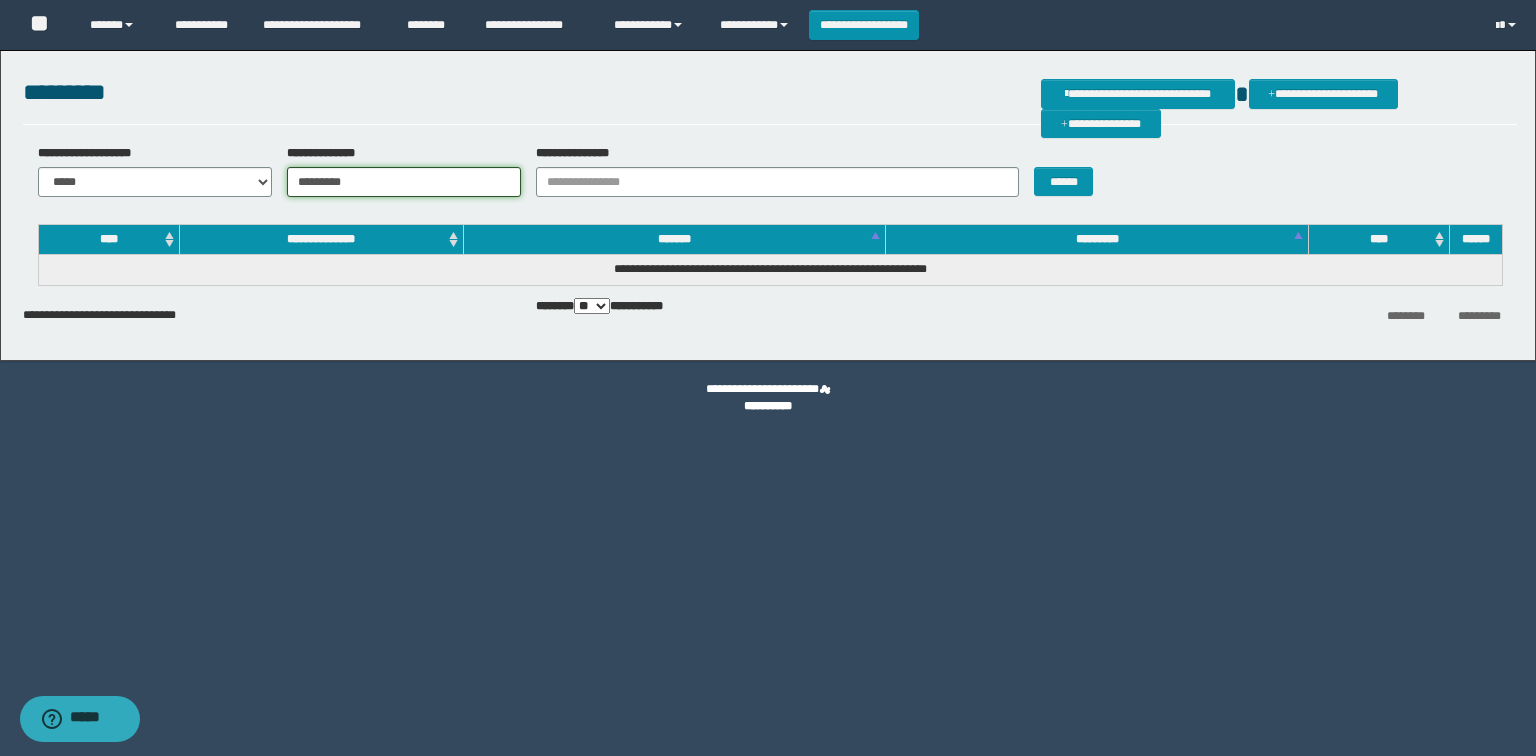 drag, startPoint x: 368, startPoint y: 176, endPoint x: 8, endPoint y: 203, distance: 361.01108 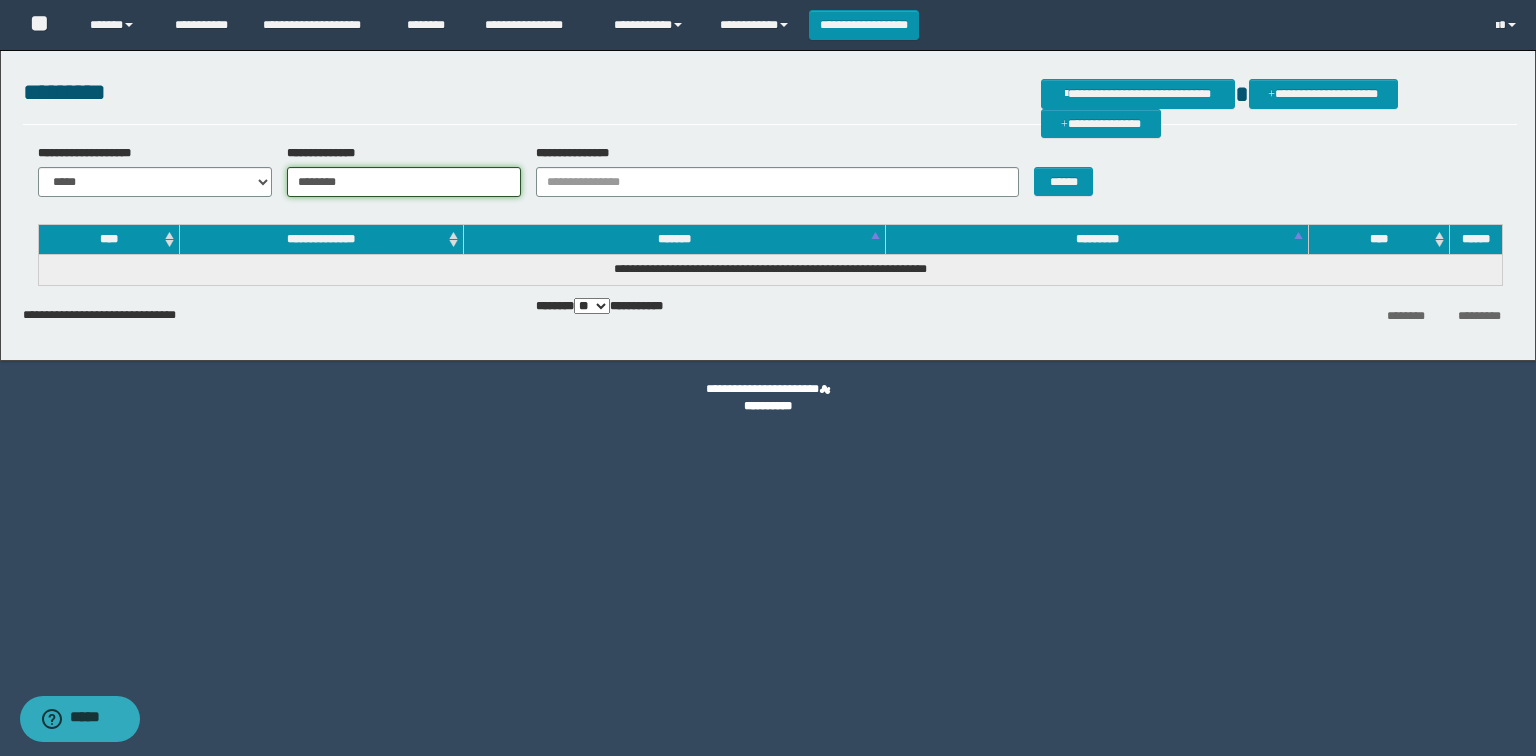 type on "********" 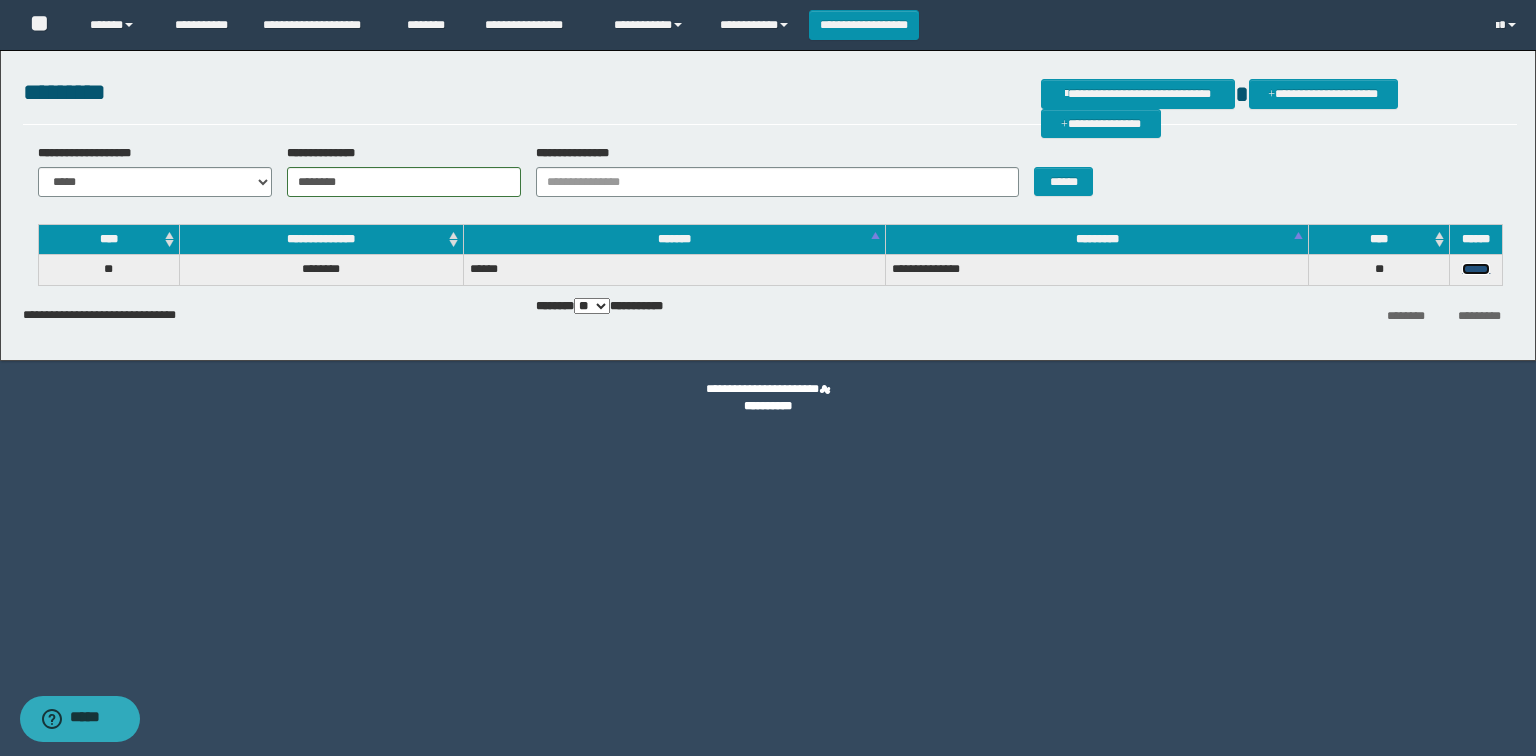 click on "******" at bounding box center (1476, 269) 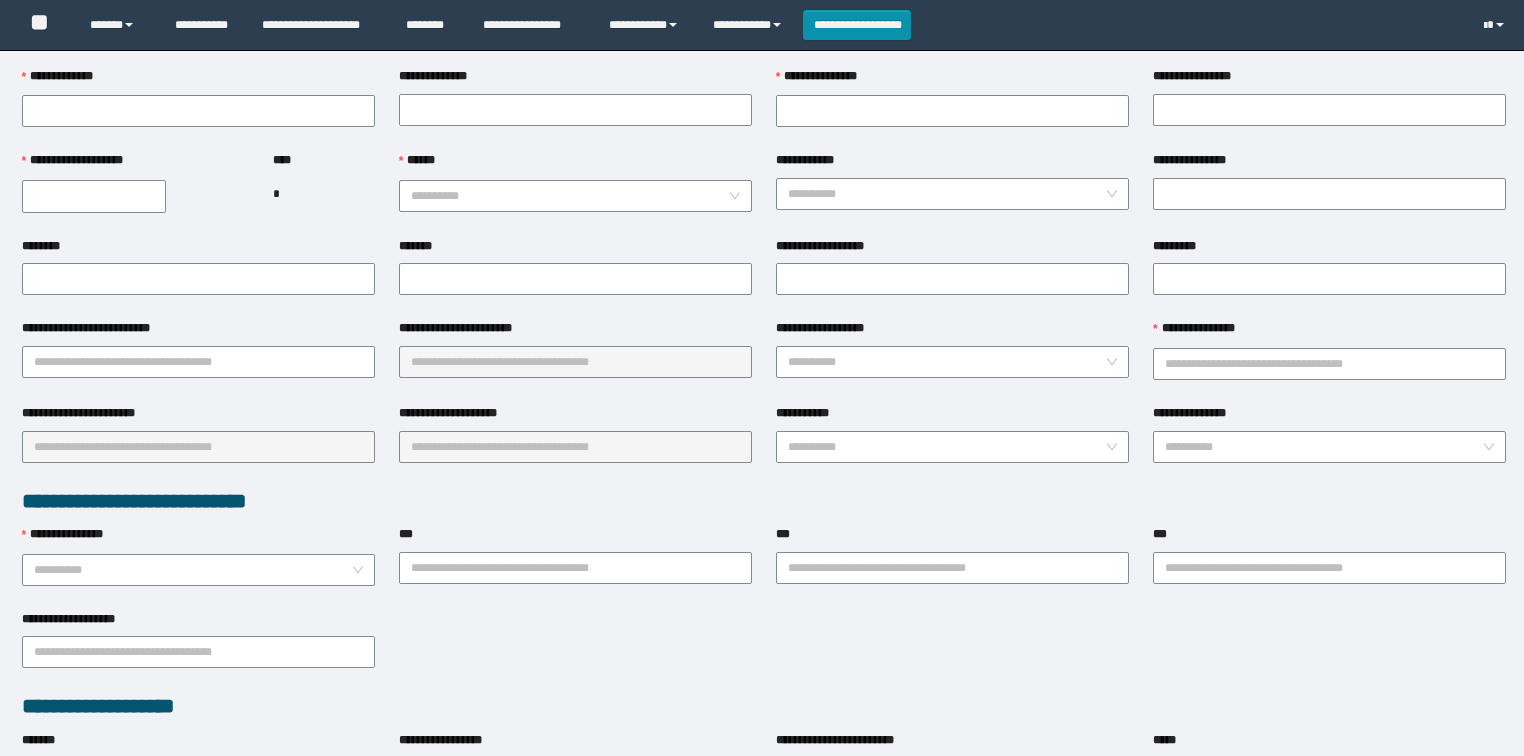 scroll, scrollTop: 240, scrollLeft: 0, axis: vertical 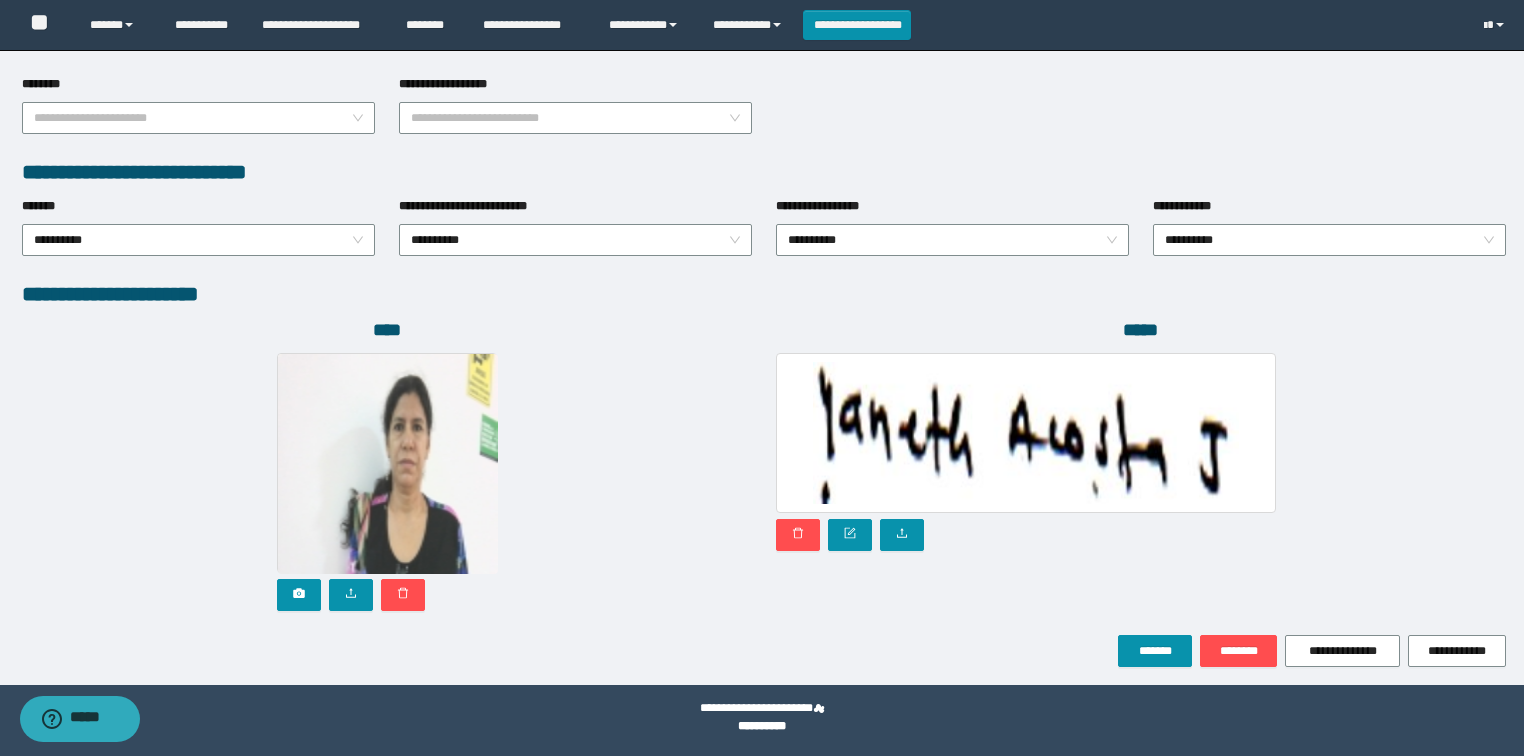 click on "**********" at bounding box center [764, 651] 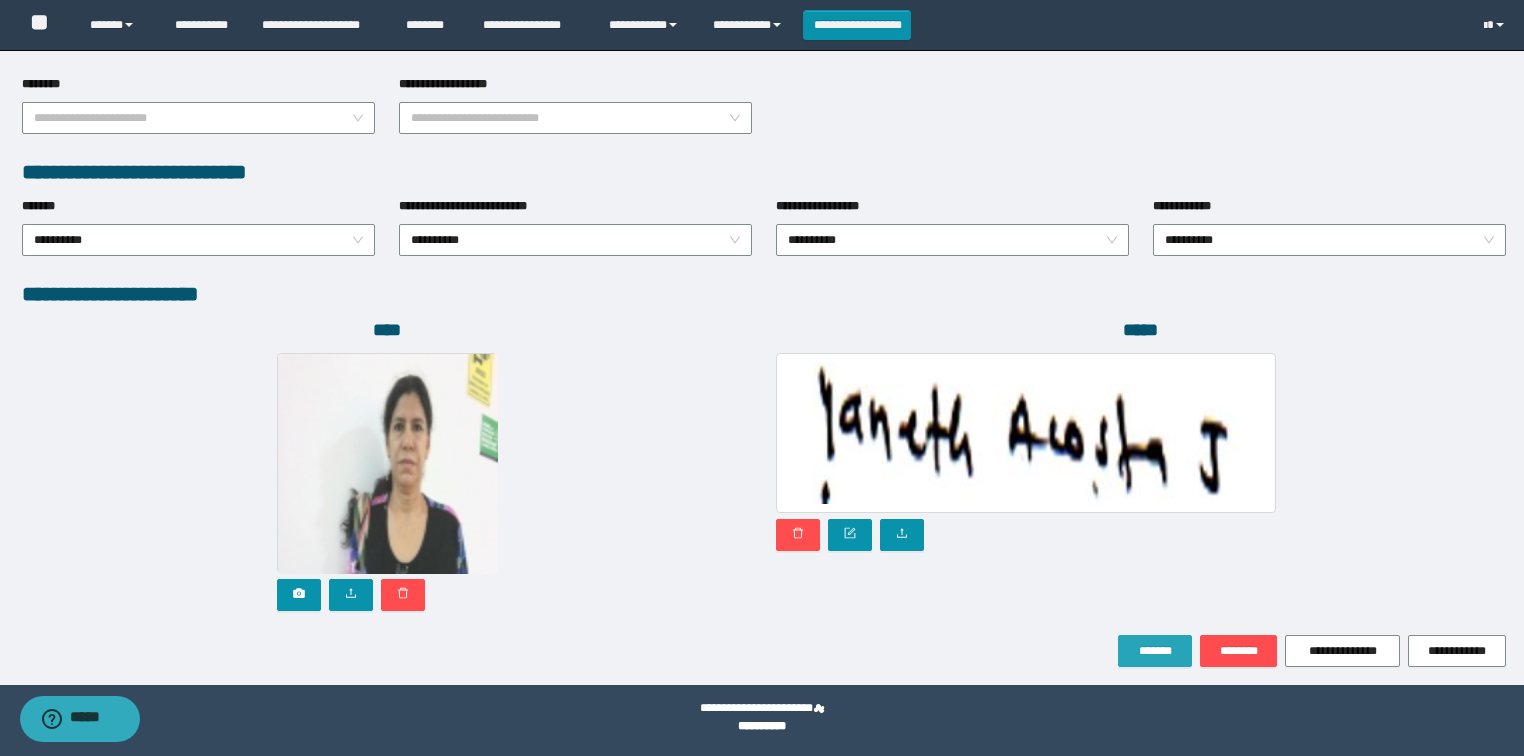 click on "*******" at bounding box center [1155, 651] 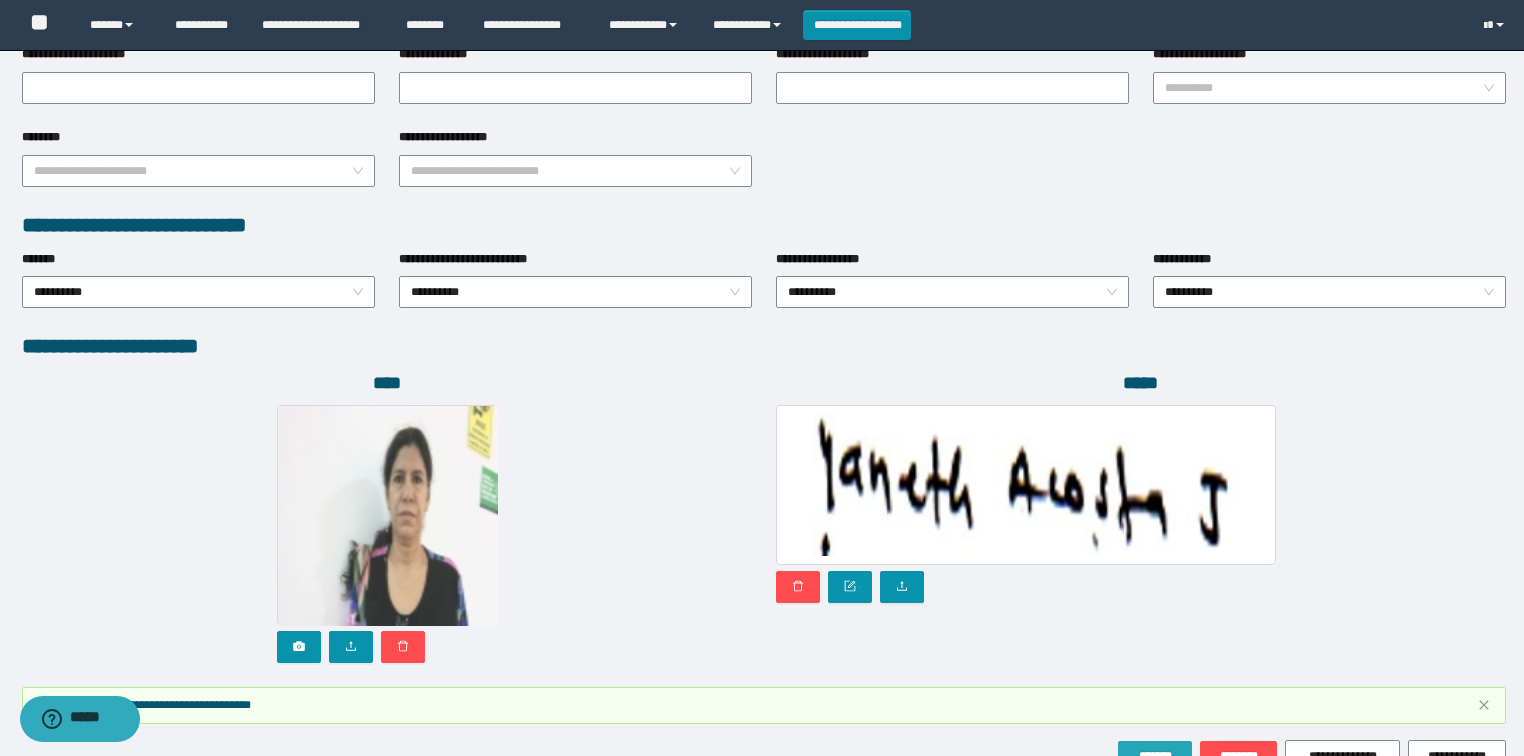 scroll, scrollTop: 999, scrollLeft: 0, axis: vertical 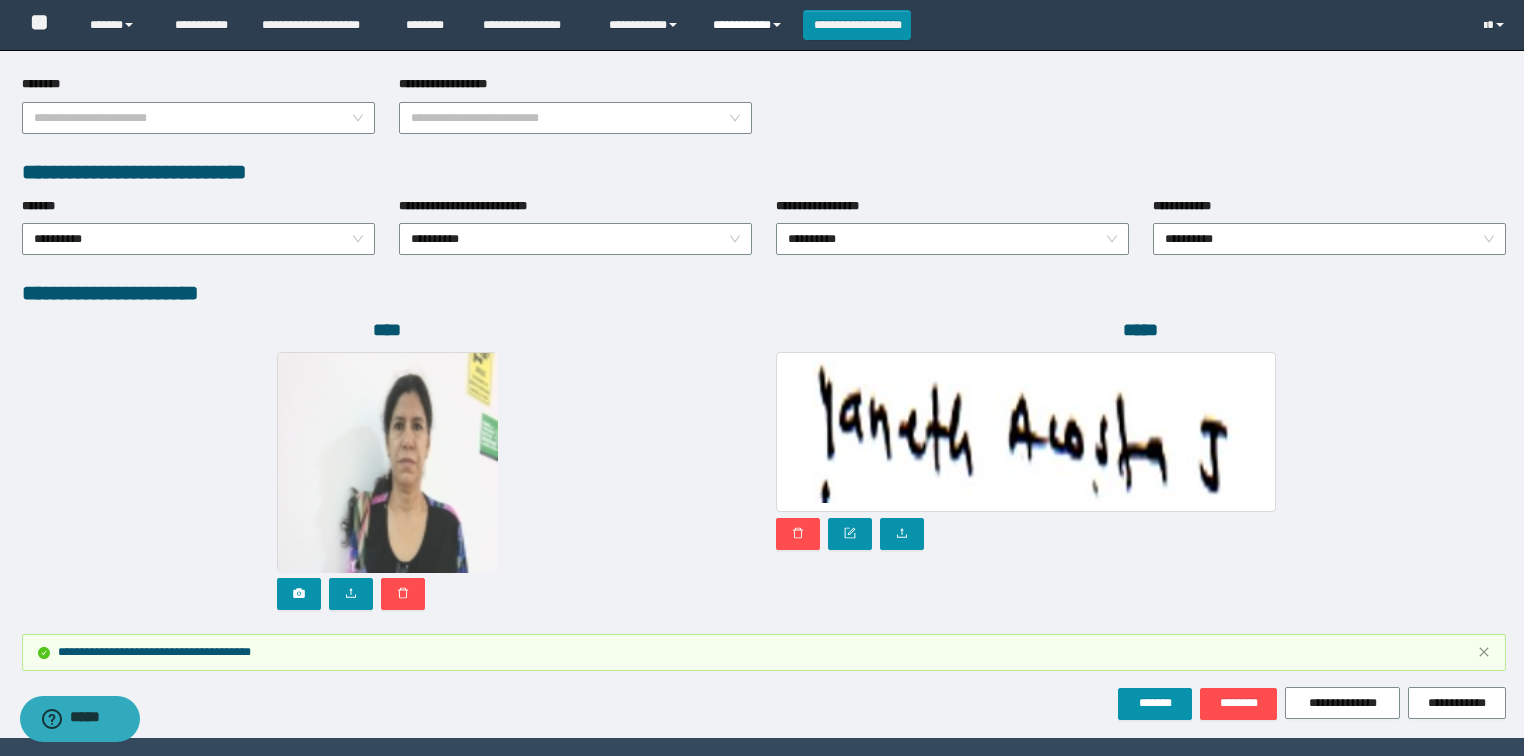 click on "**********" at bounding box center [750, 25] 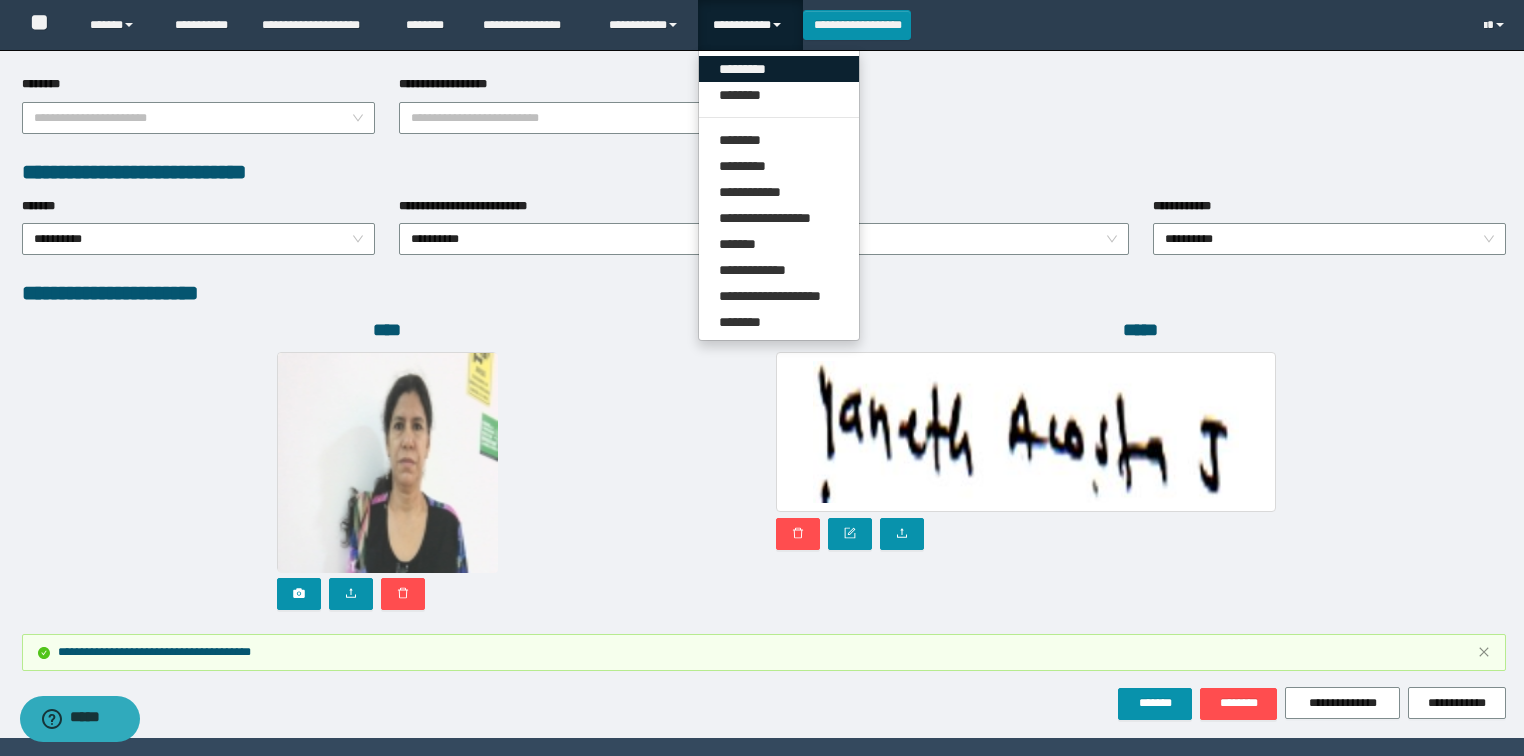 click on "*********" at bounding box center [779, 69] 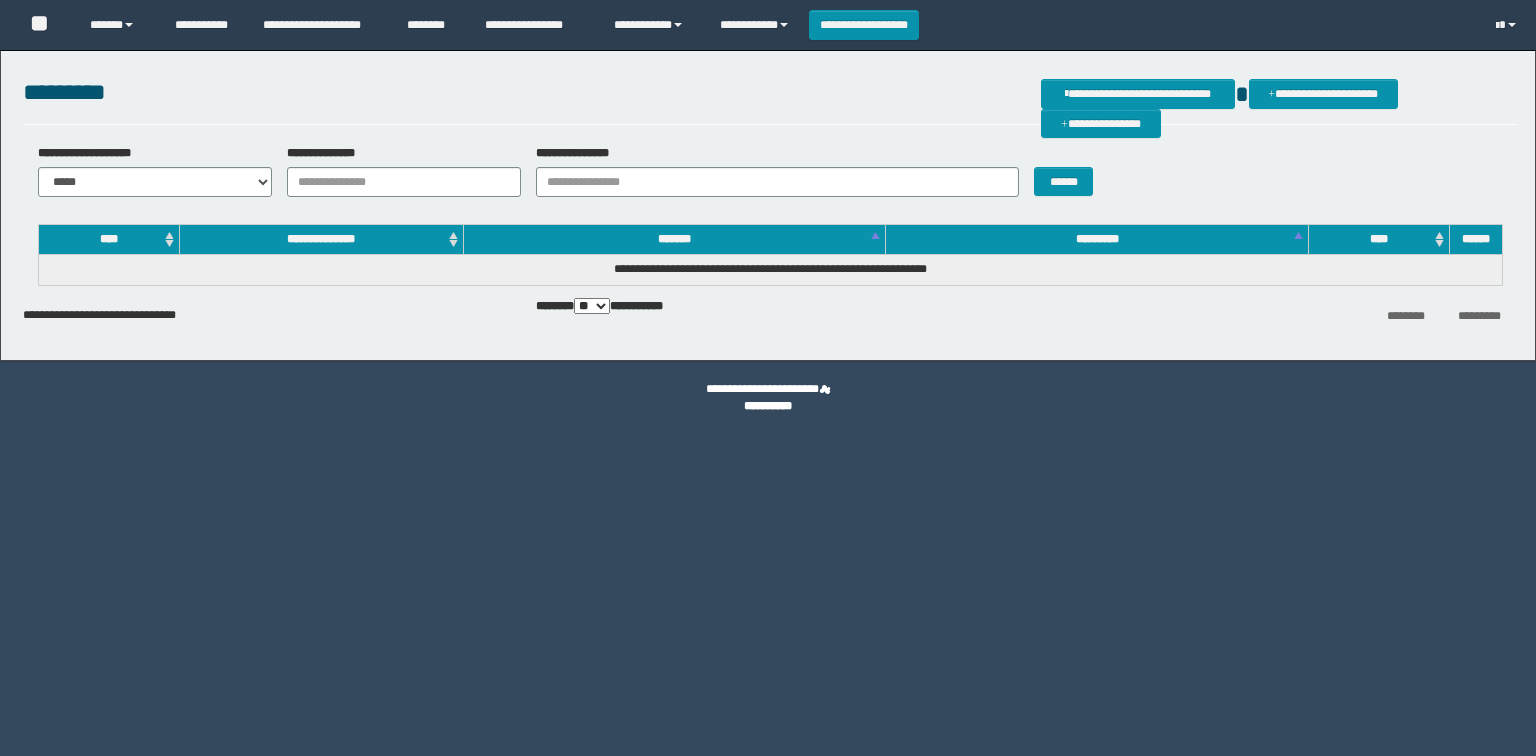 scroll, scrollTop: 0, scrollLeft: 0, axis: both 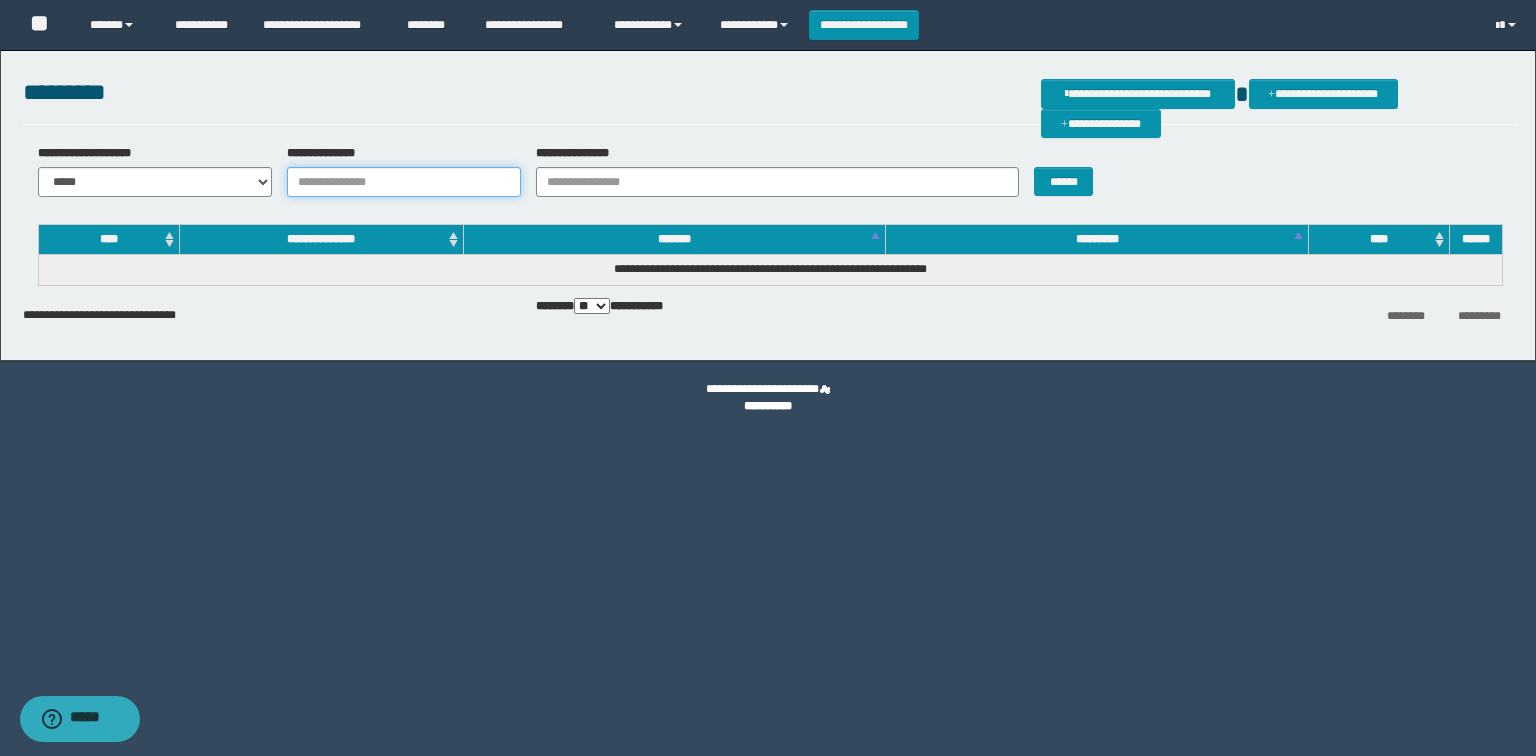 click on "**********" at bounding box center (404, 182) 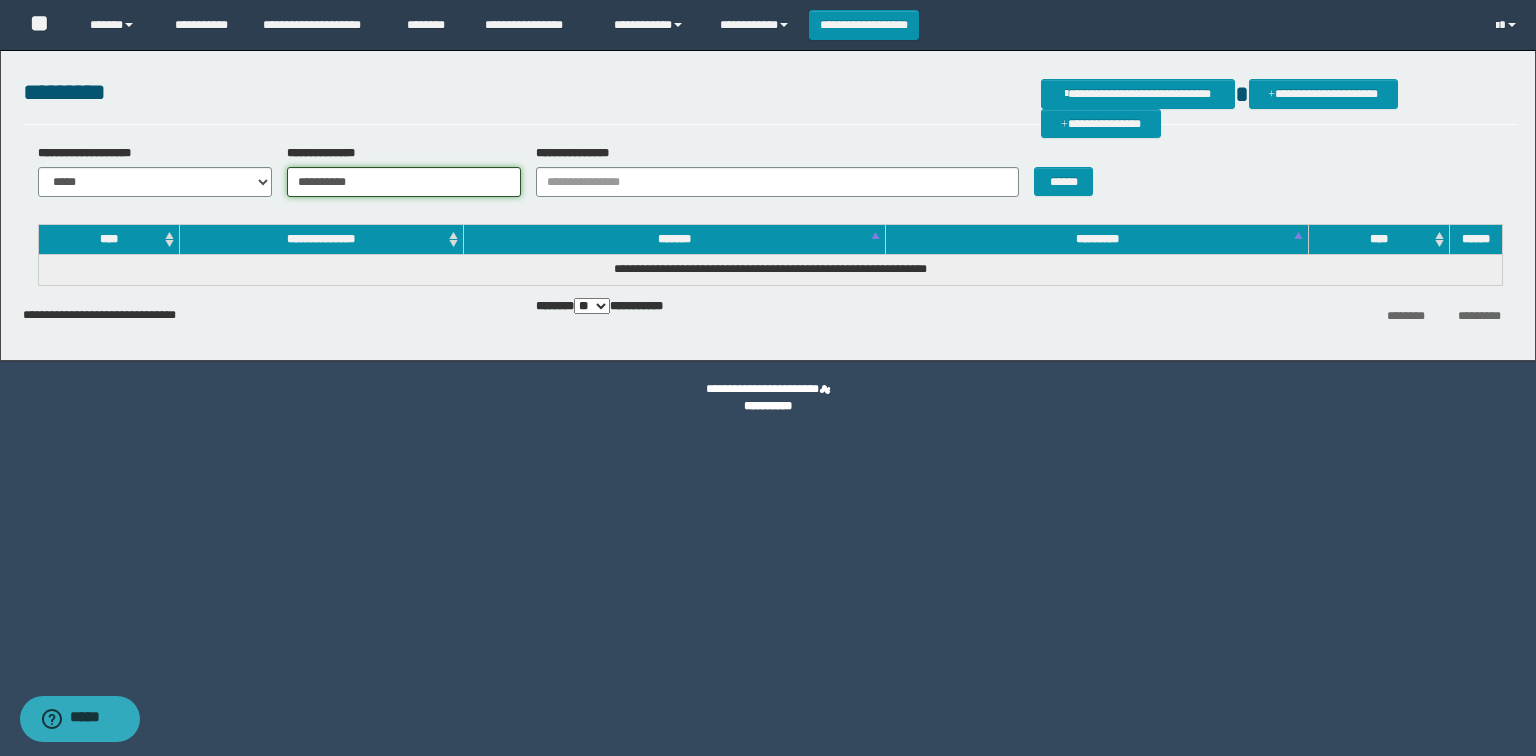 type on "**********" 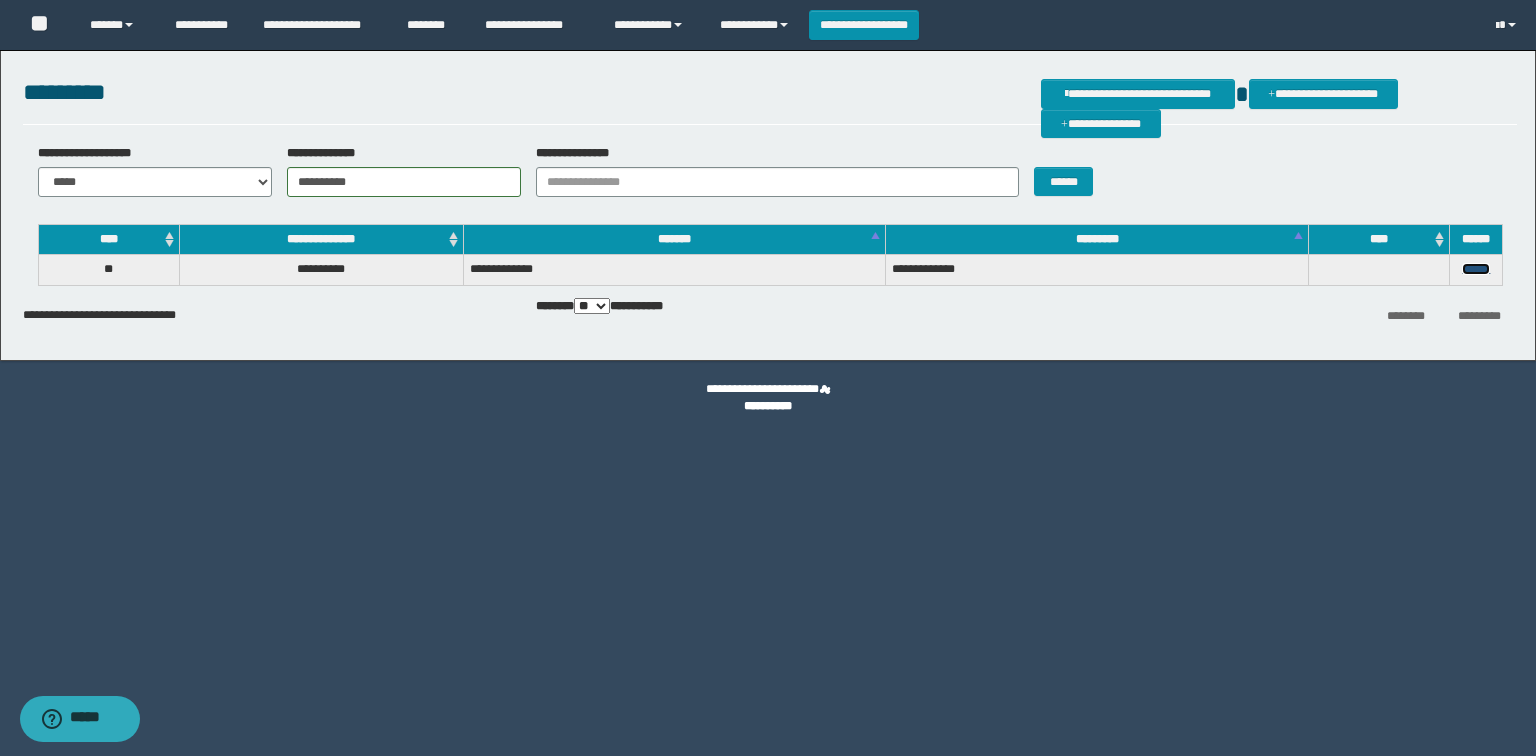 click on "******" at bounding box center (1476, 269) 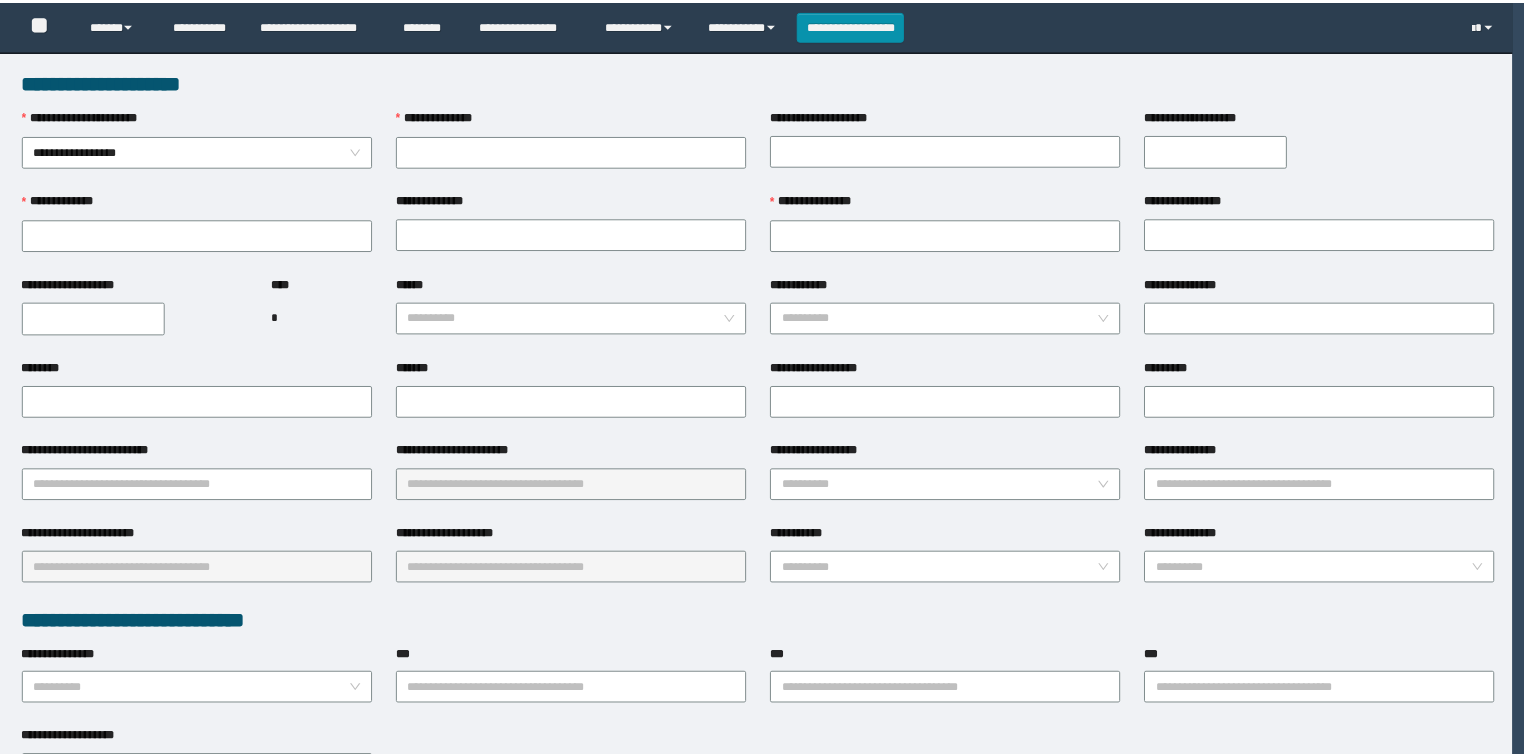 scroll, scrollTop: 0, scrollLeft: 0, axis: both 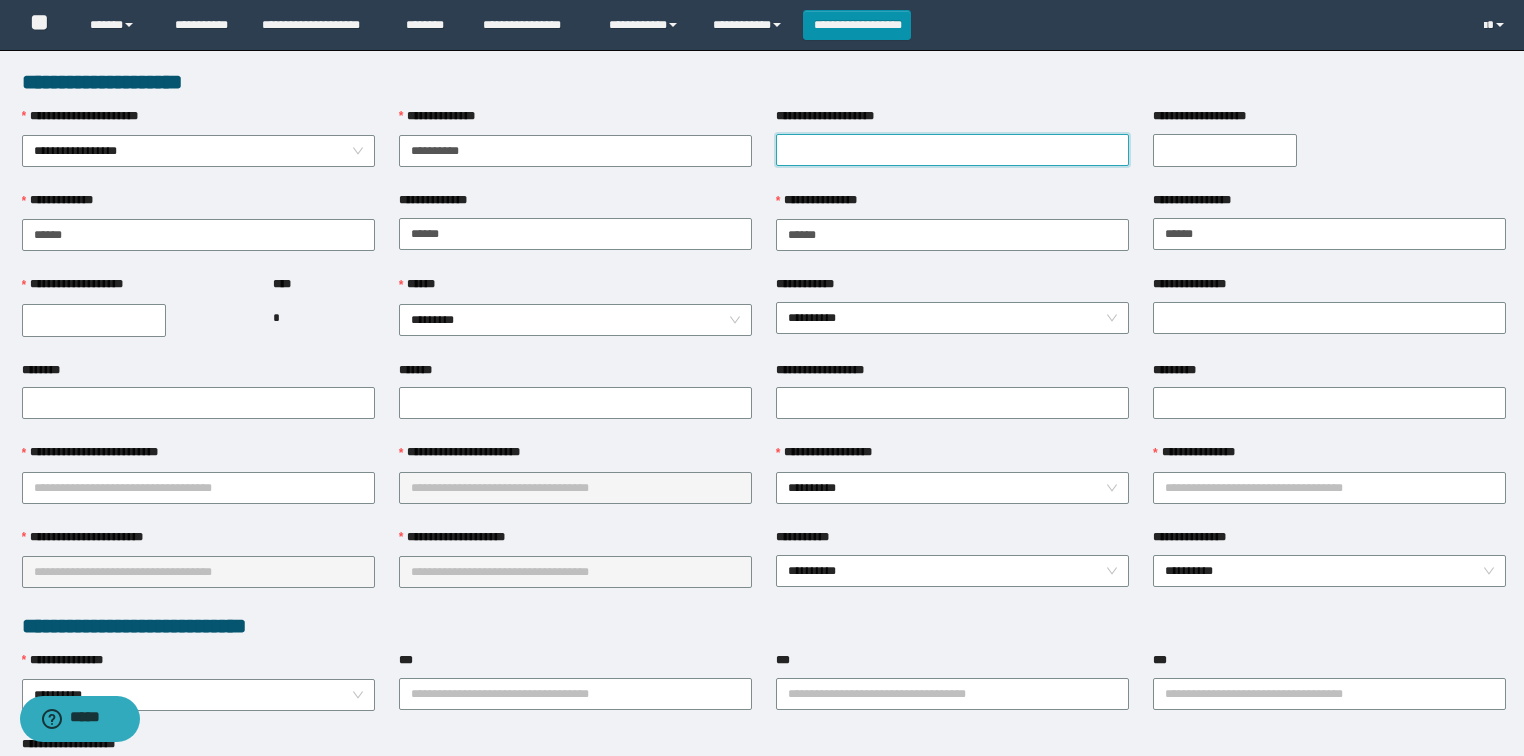 click on "**********" at bounding box center (952, 150) 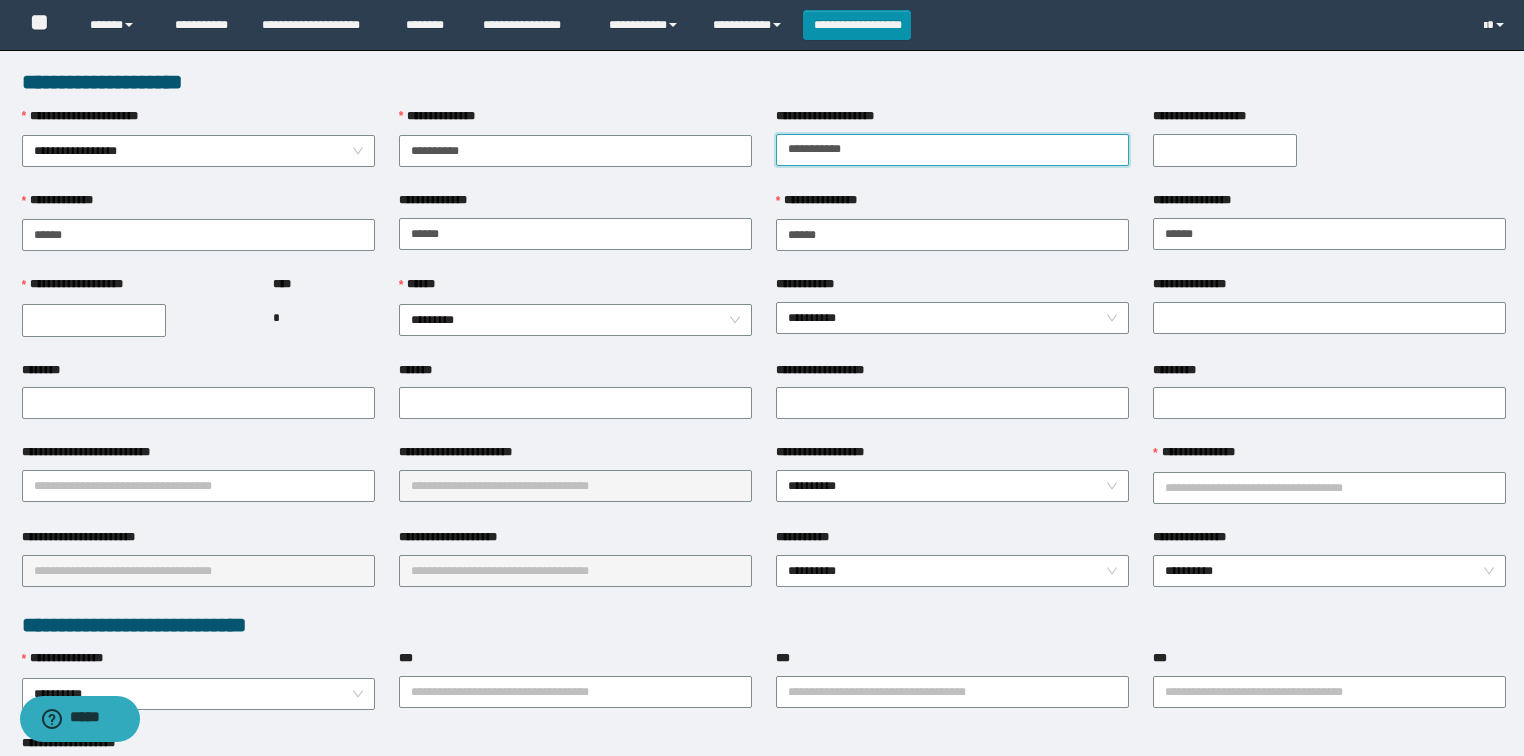 type on "**********" 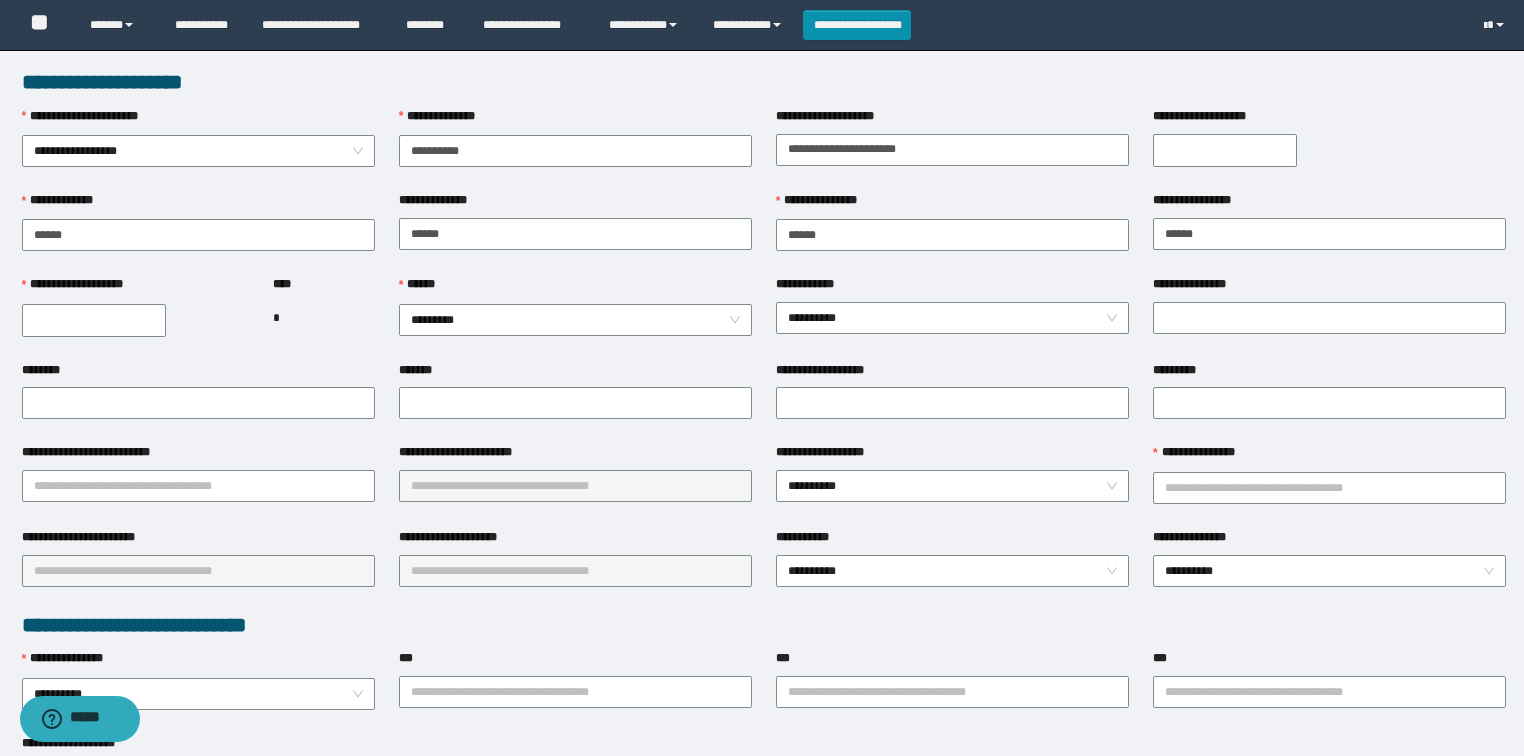 click on "**********" at bounding box center [1225, 150] 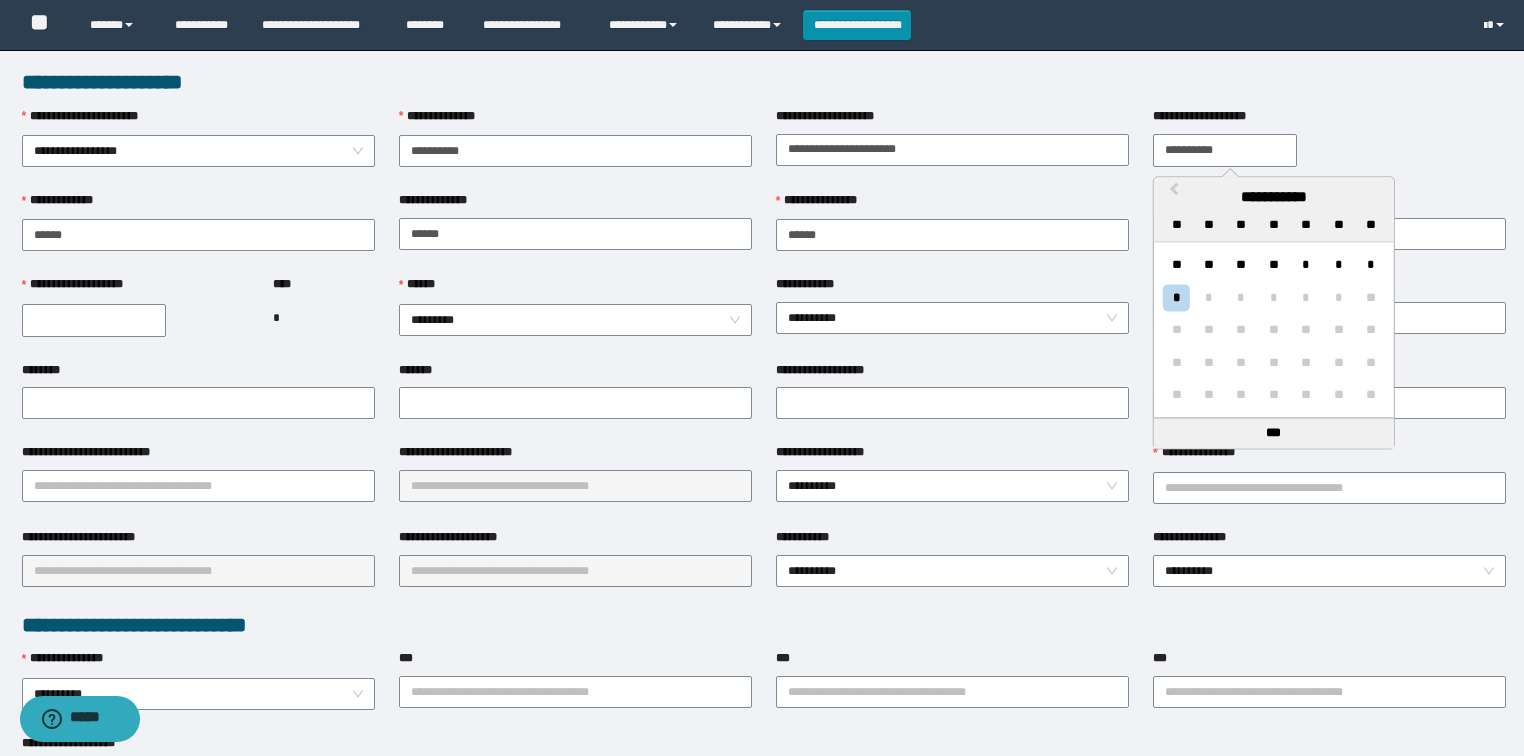 type on "**********" 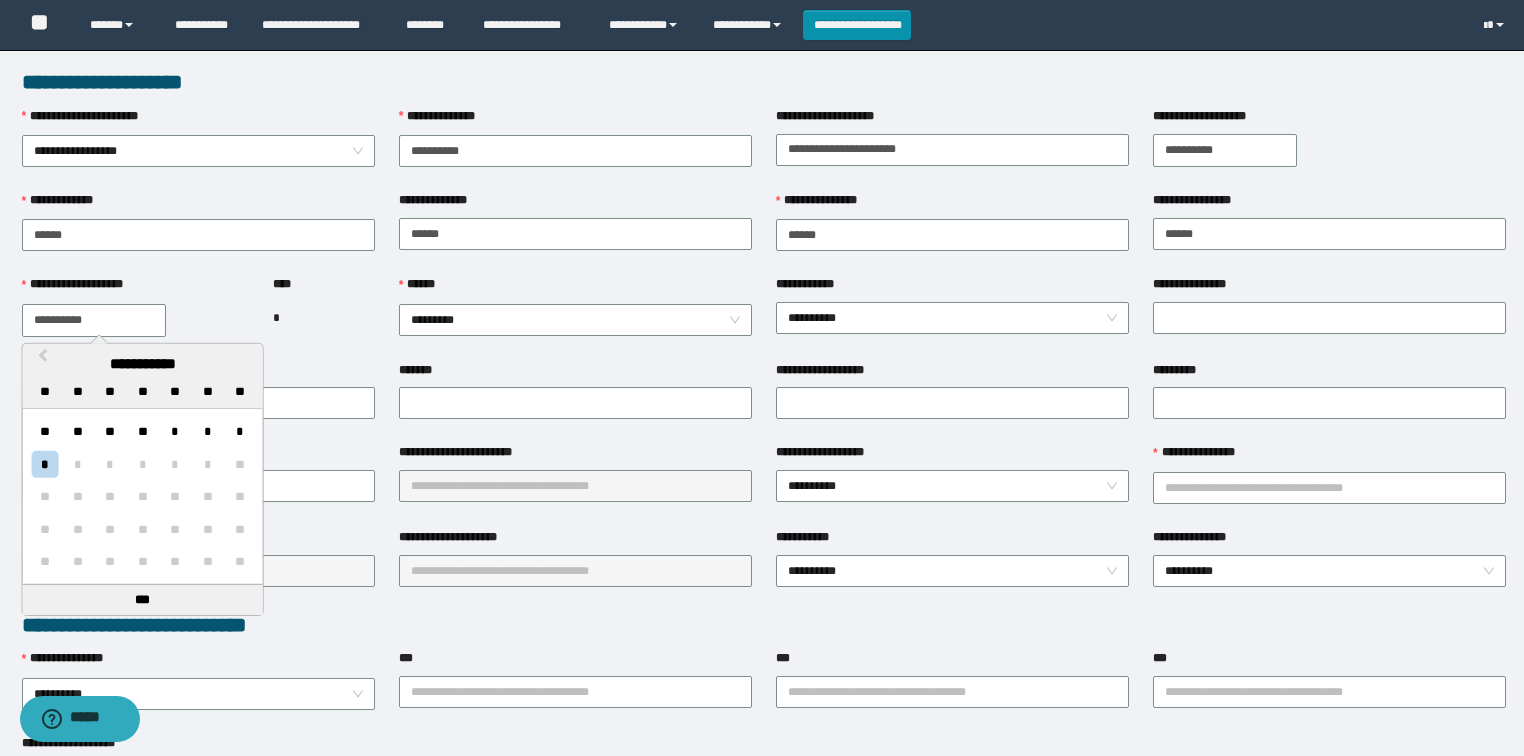 click on "**********" at bounding box center [94, 320] 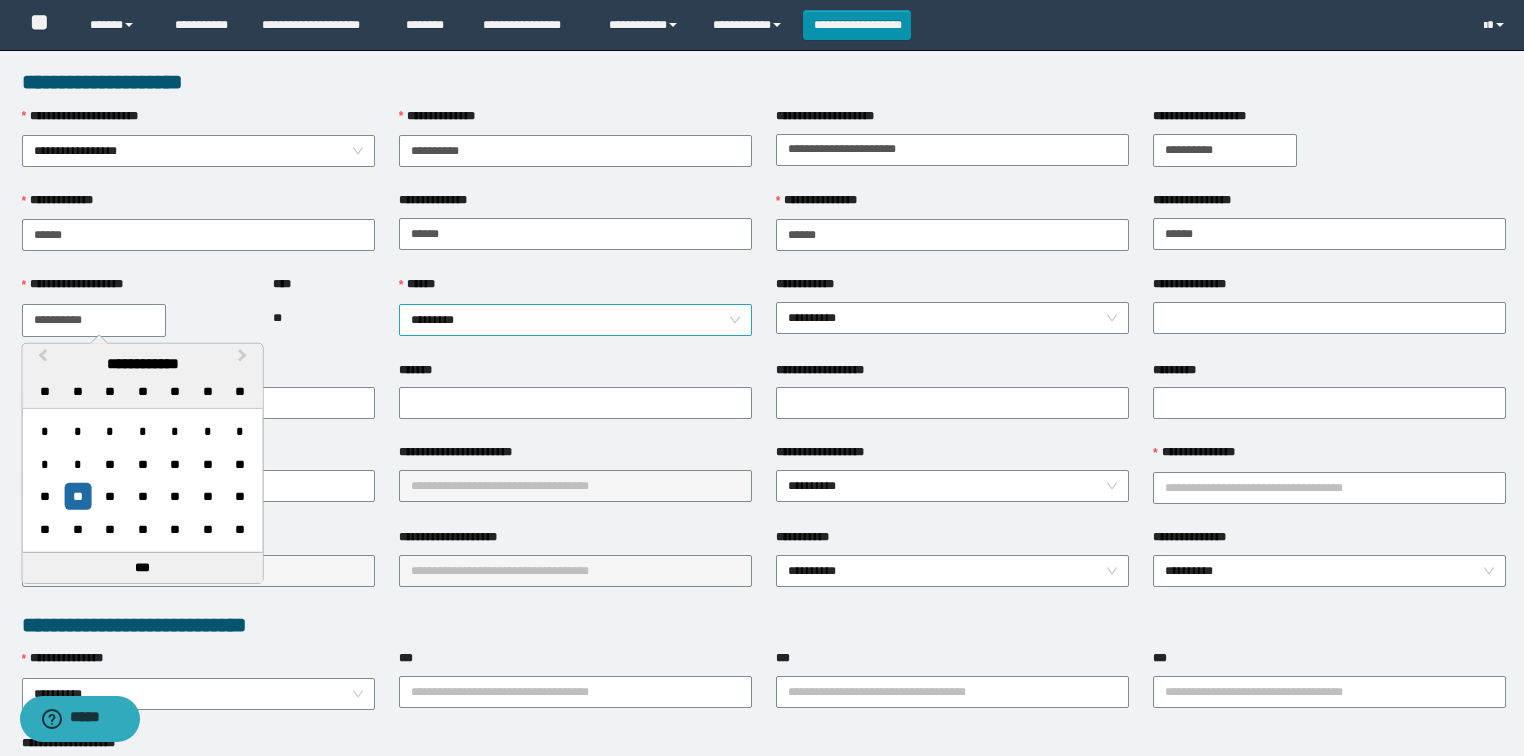 type on "**********" 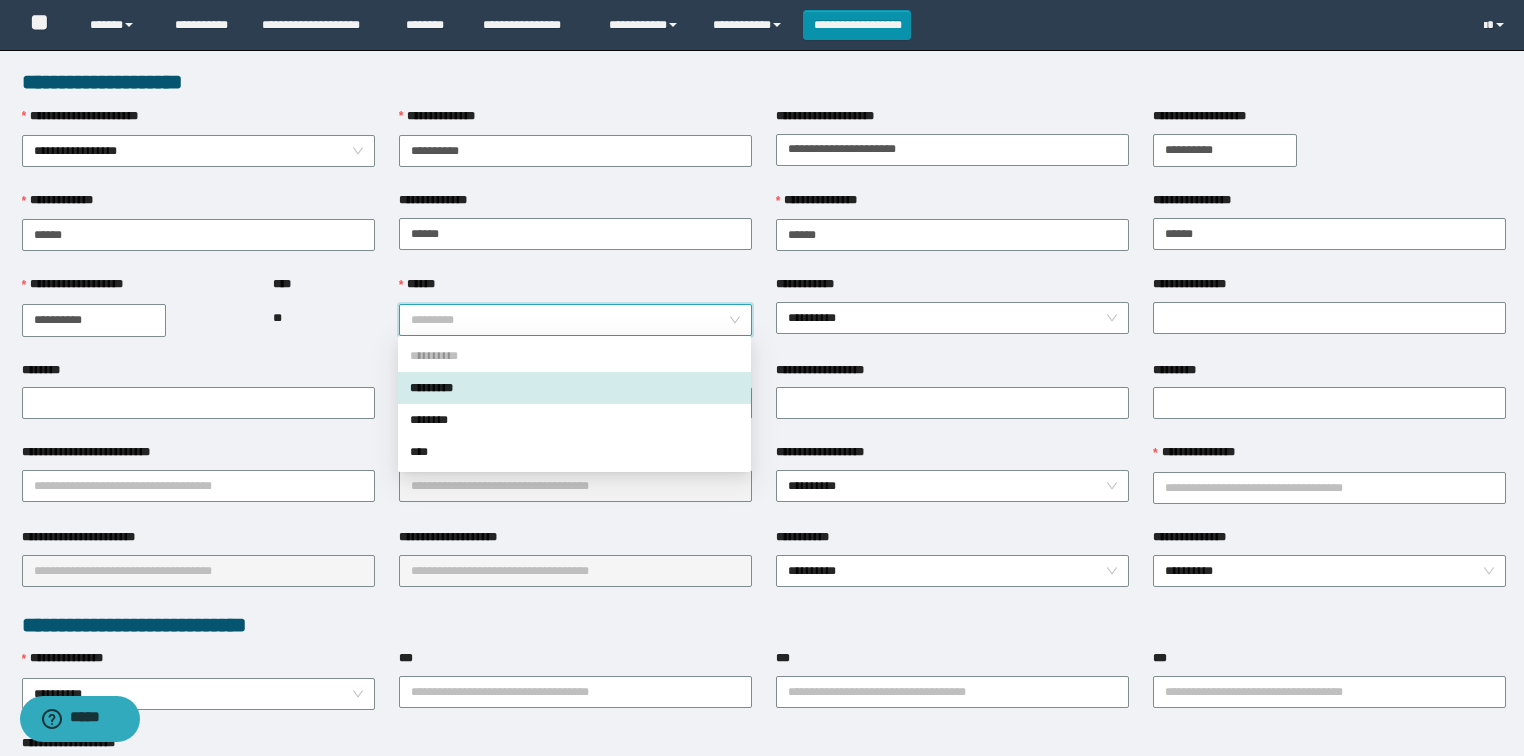 click on "*********" at bounding box center [574, 388] 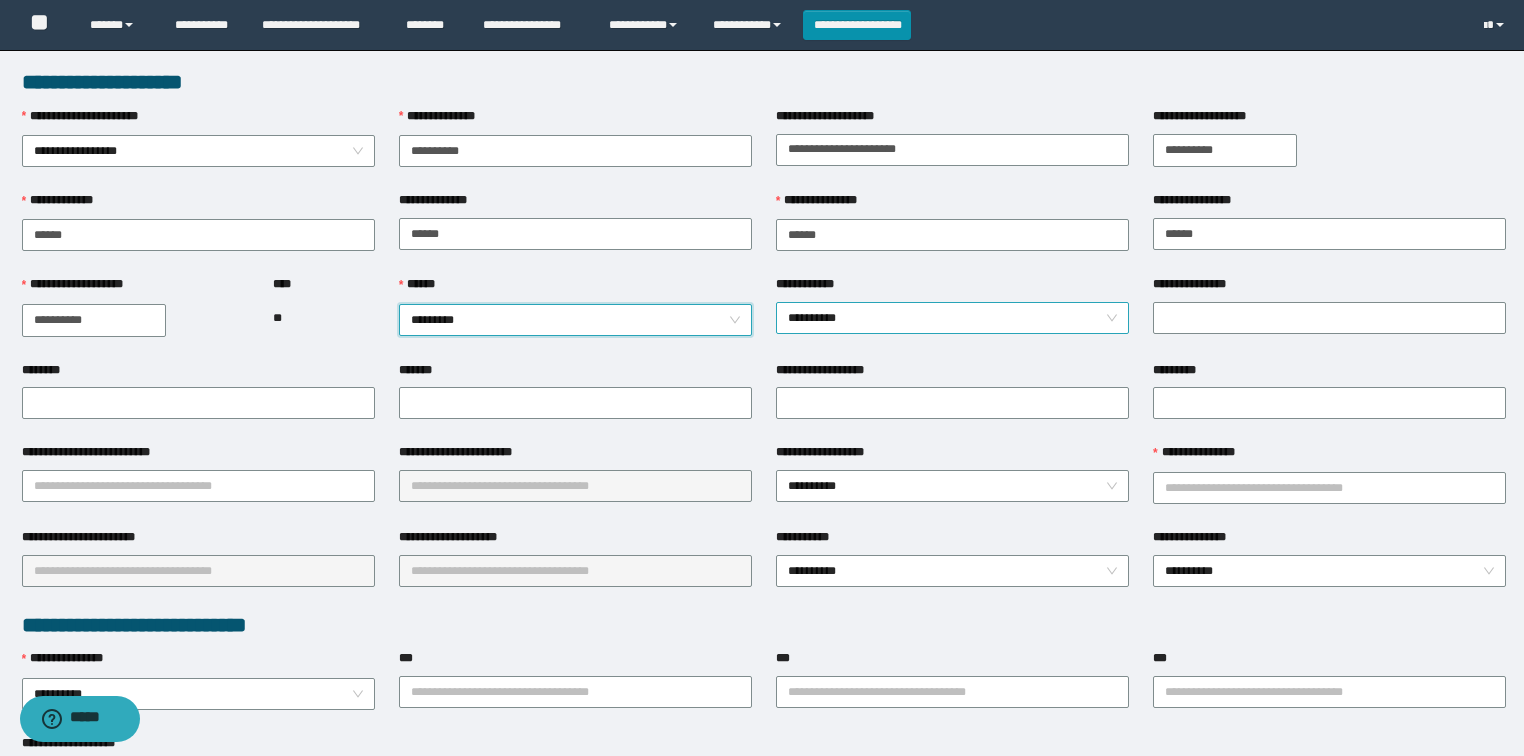 click on "**********" at bounding box center (953, 318) 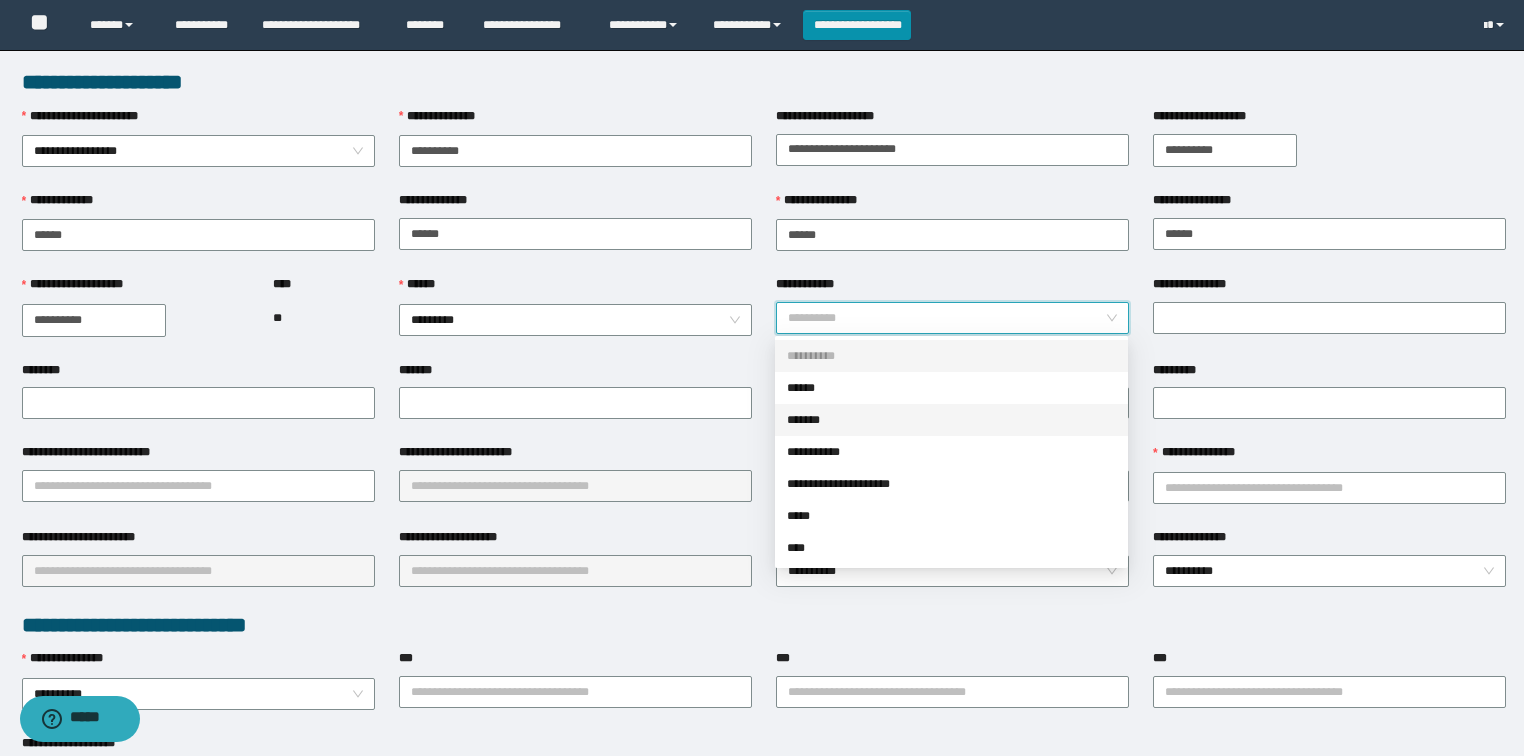 click on "*******" at bounding box center [951, 420] 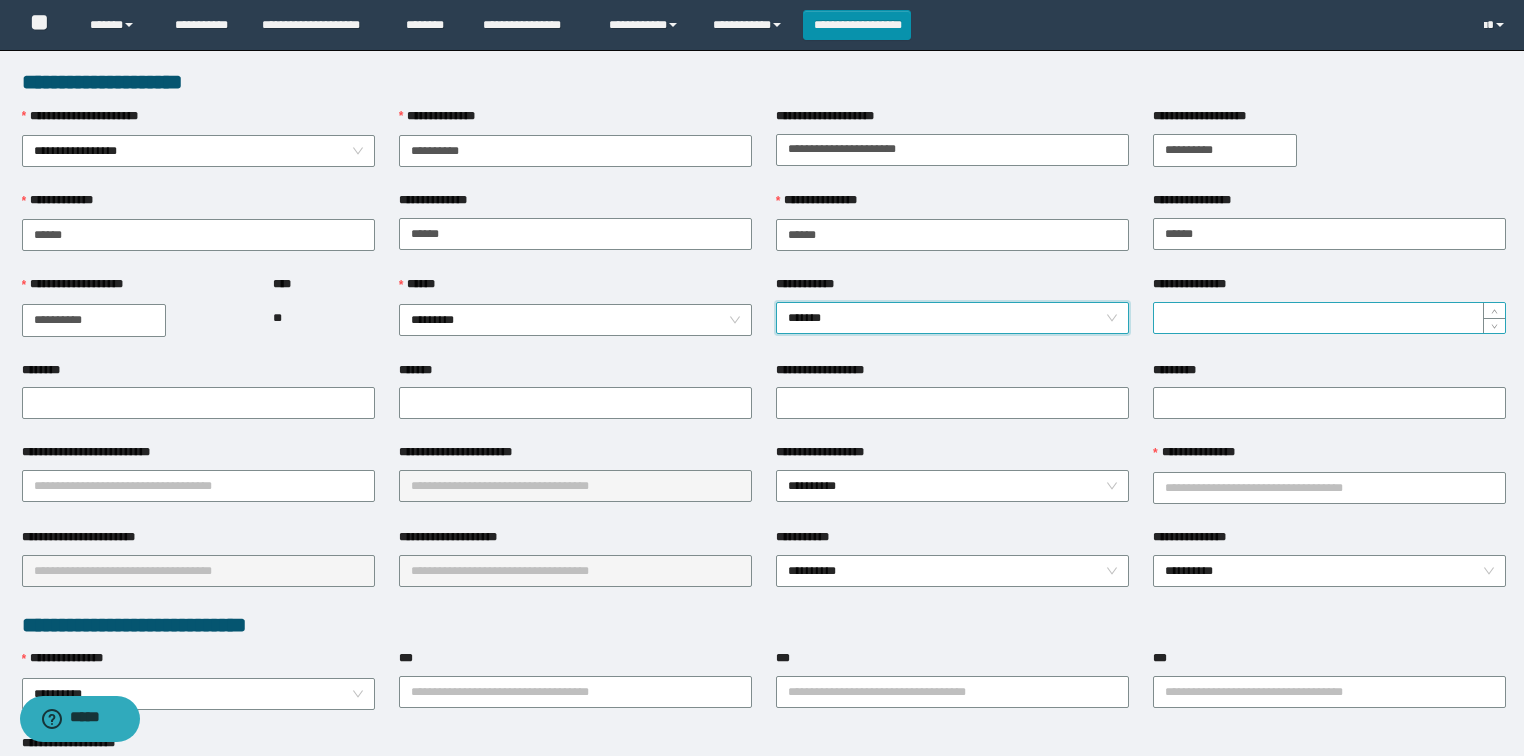 click on "**********" at bounding box center [1329, 318] 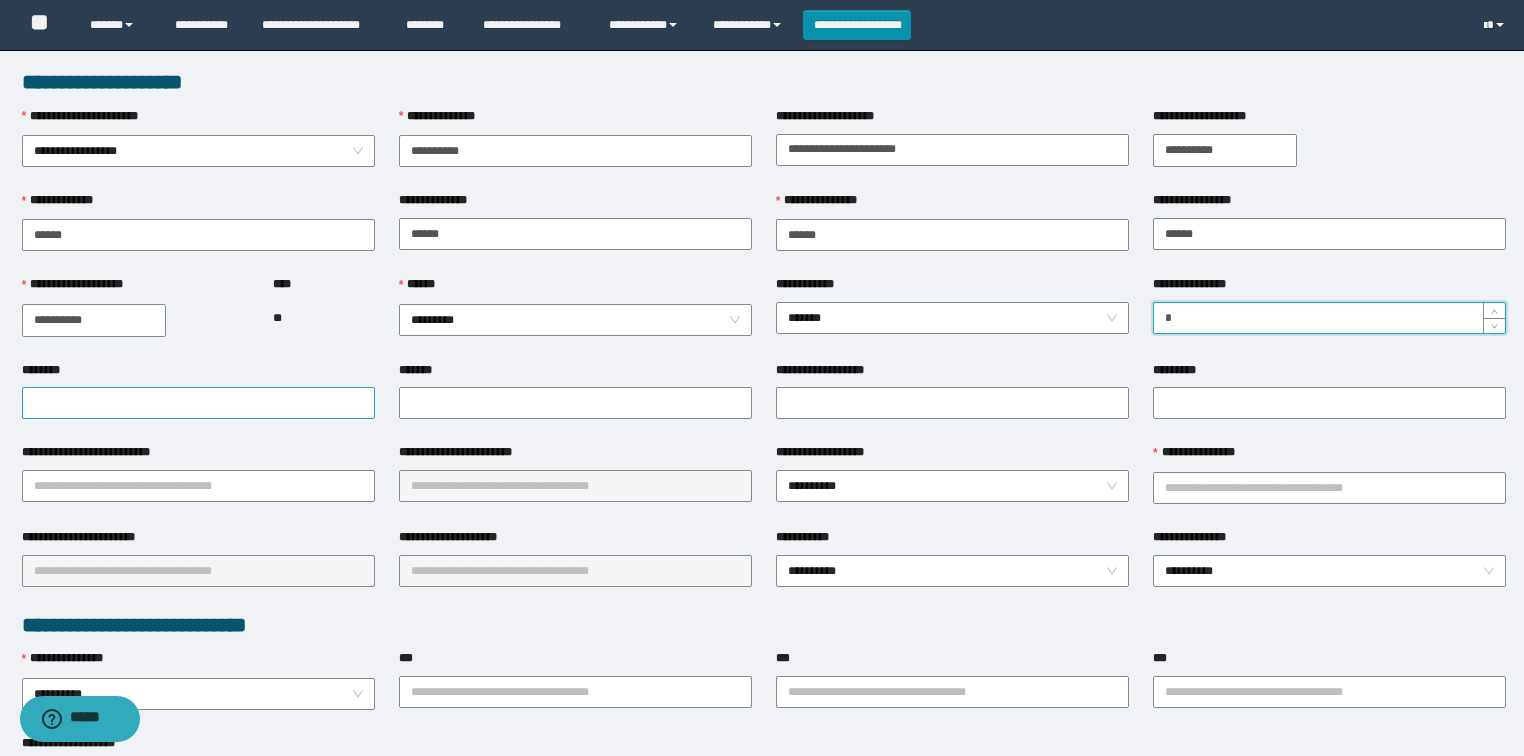type on "*" 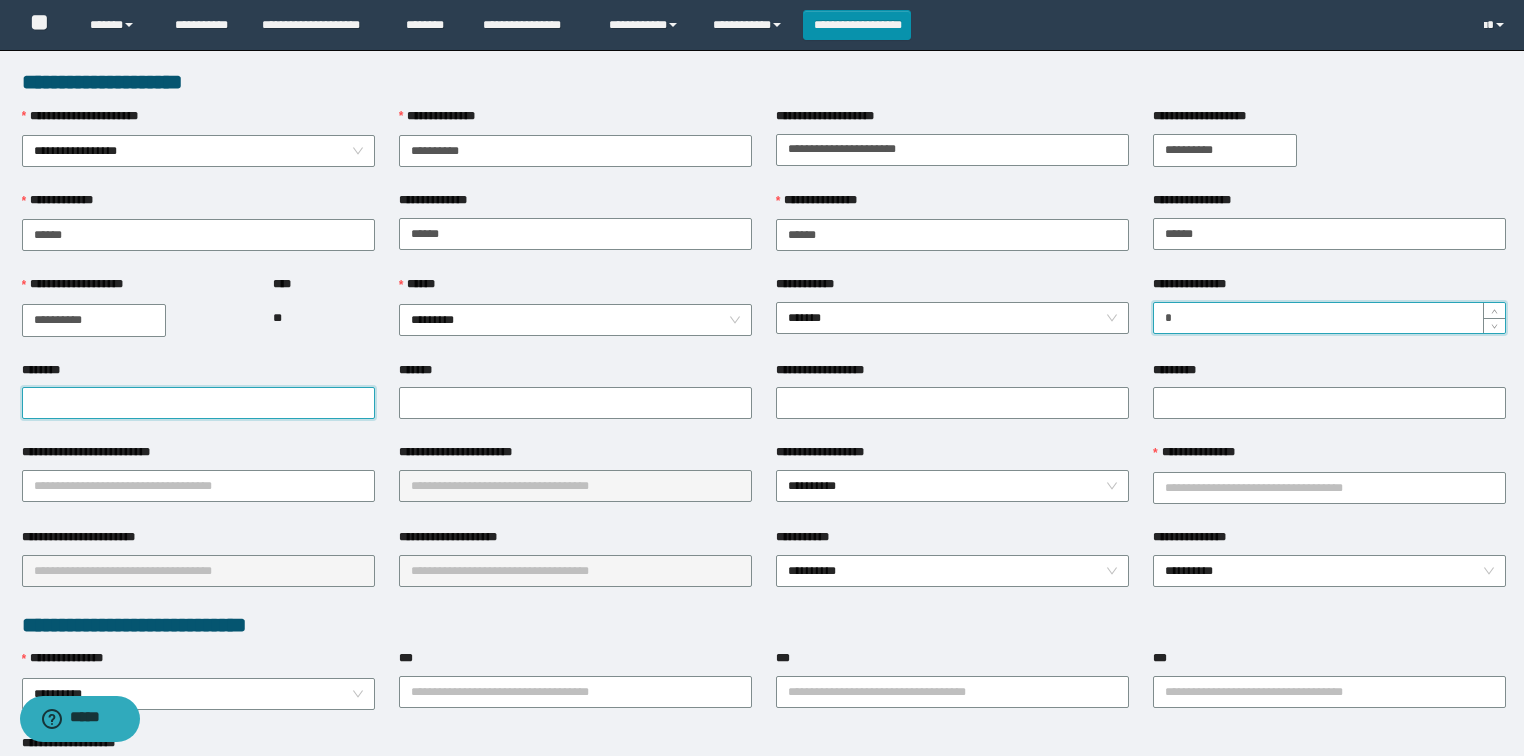 click on "********" at bounding box center (198, 403) 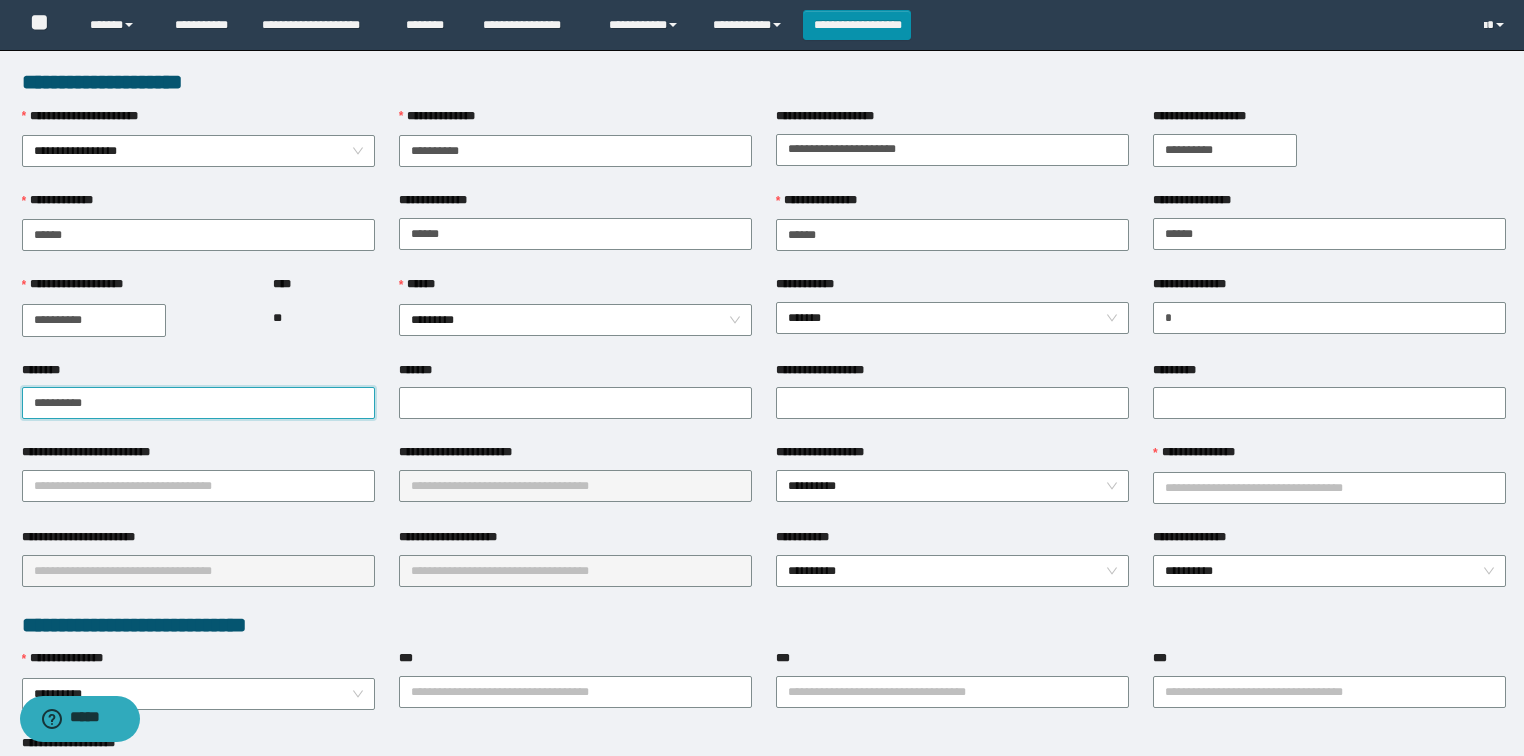 drag, startPoint x: 141, startPoint y: 404, endPoint x: 0, endPoint y: 412, distance: 141.22676 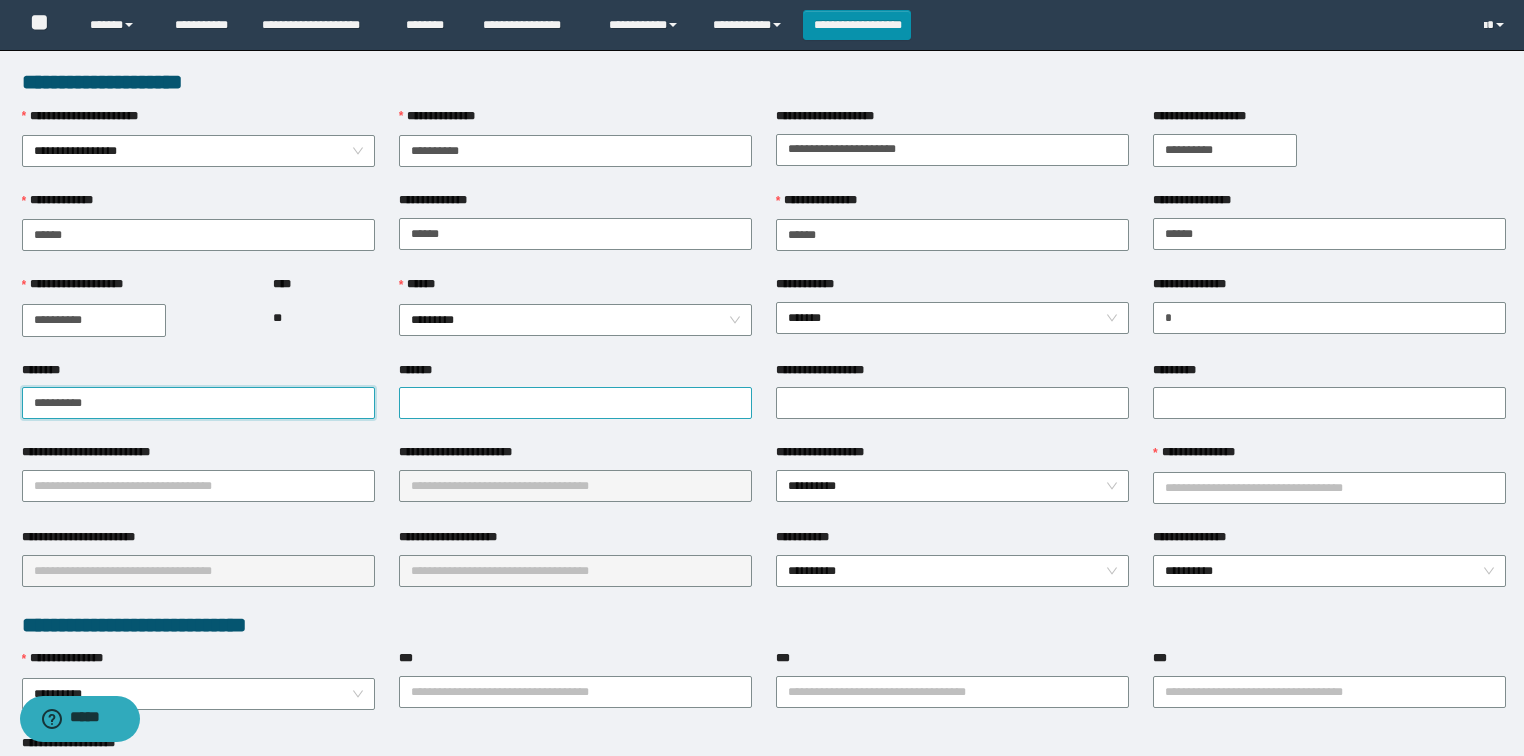 type on "**********" 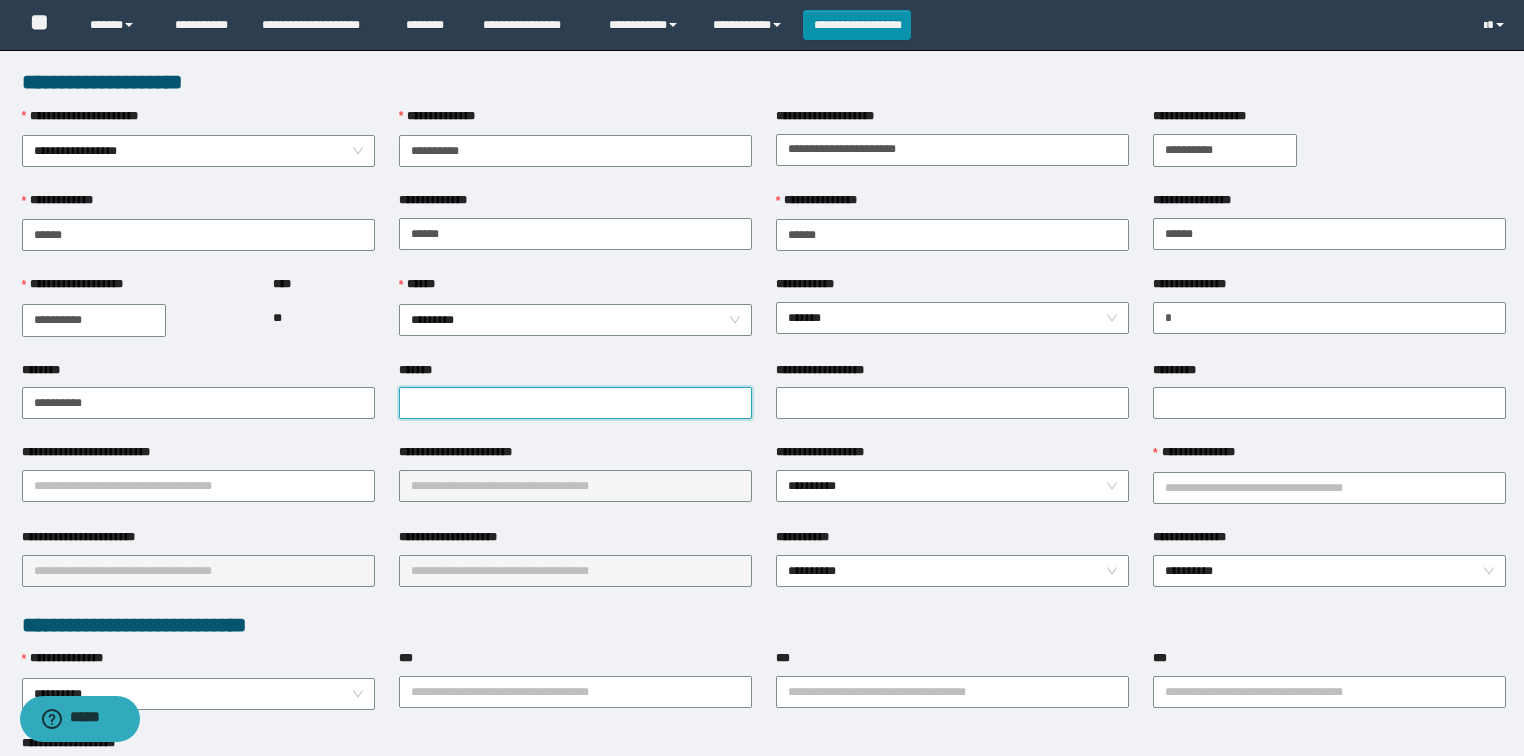 paste on "**********" 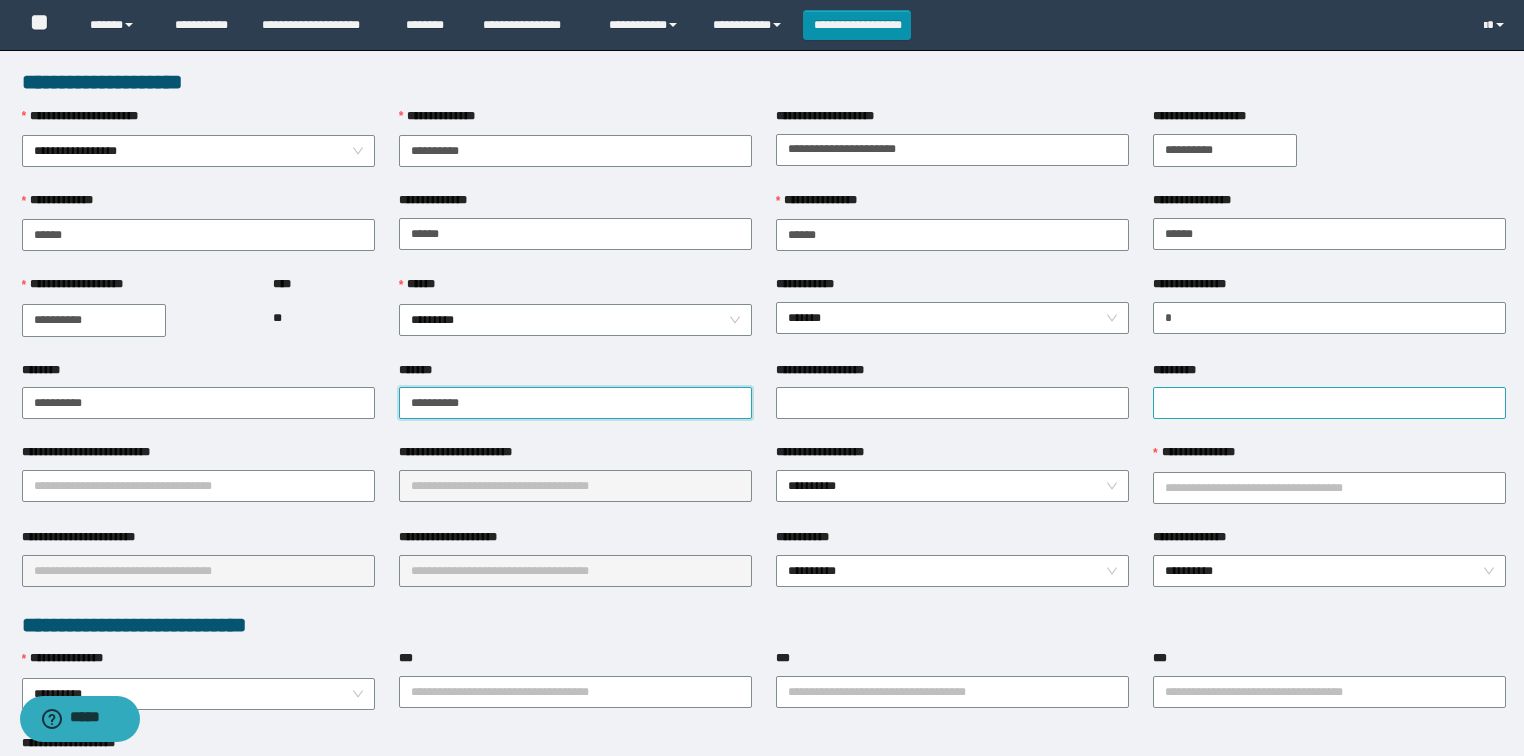 type on "**********" 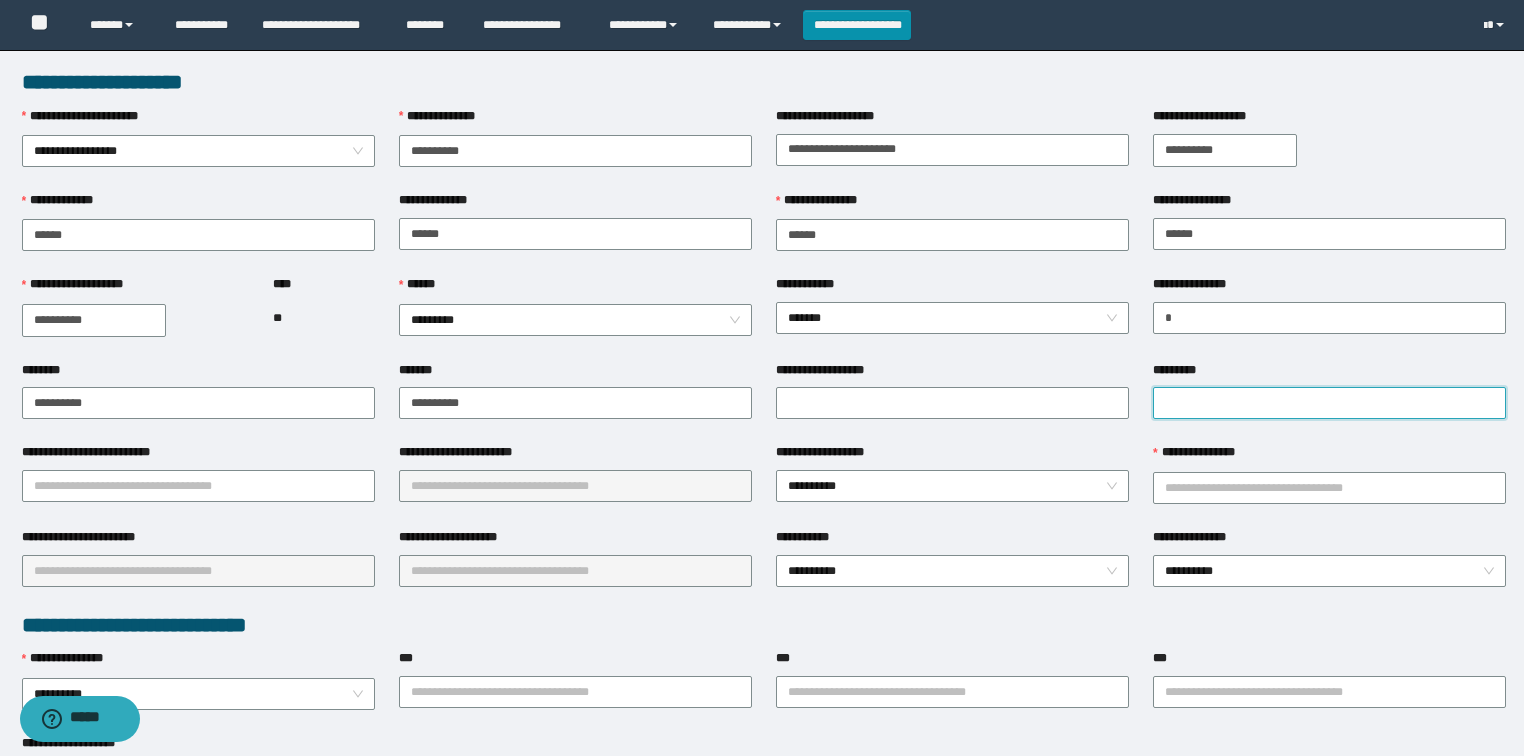 click on "*********" at bounding box center [1329, 403] 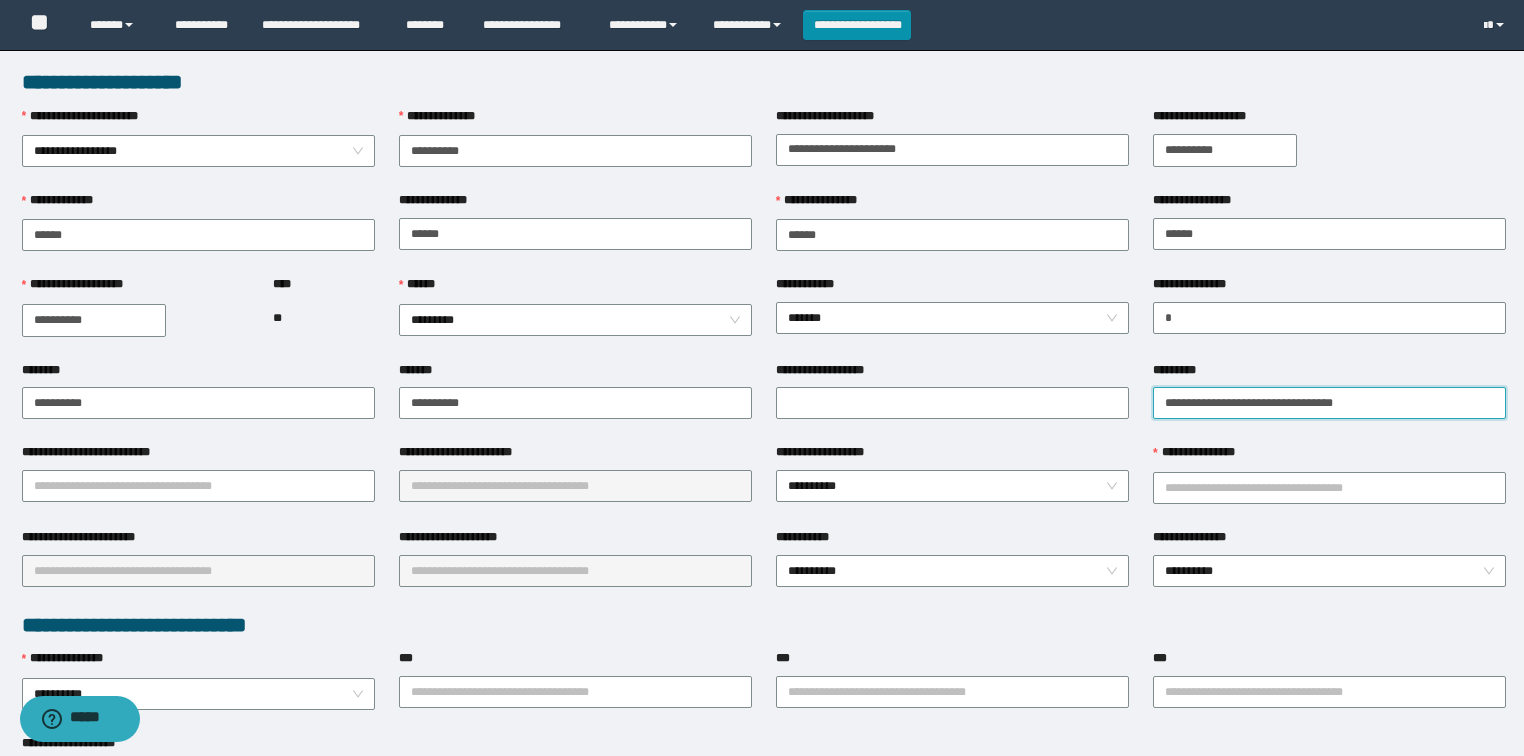 type on "**********" 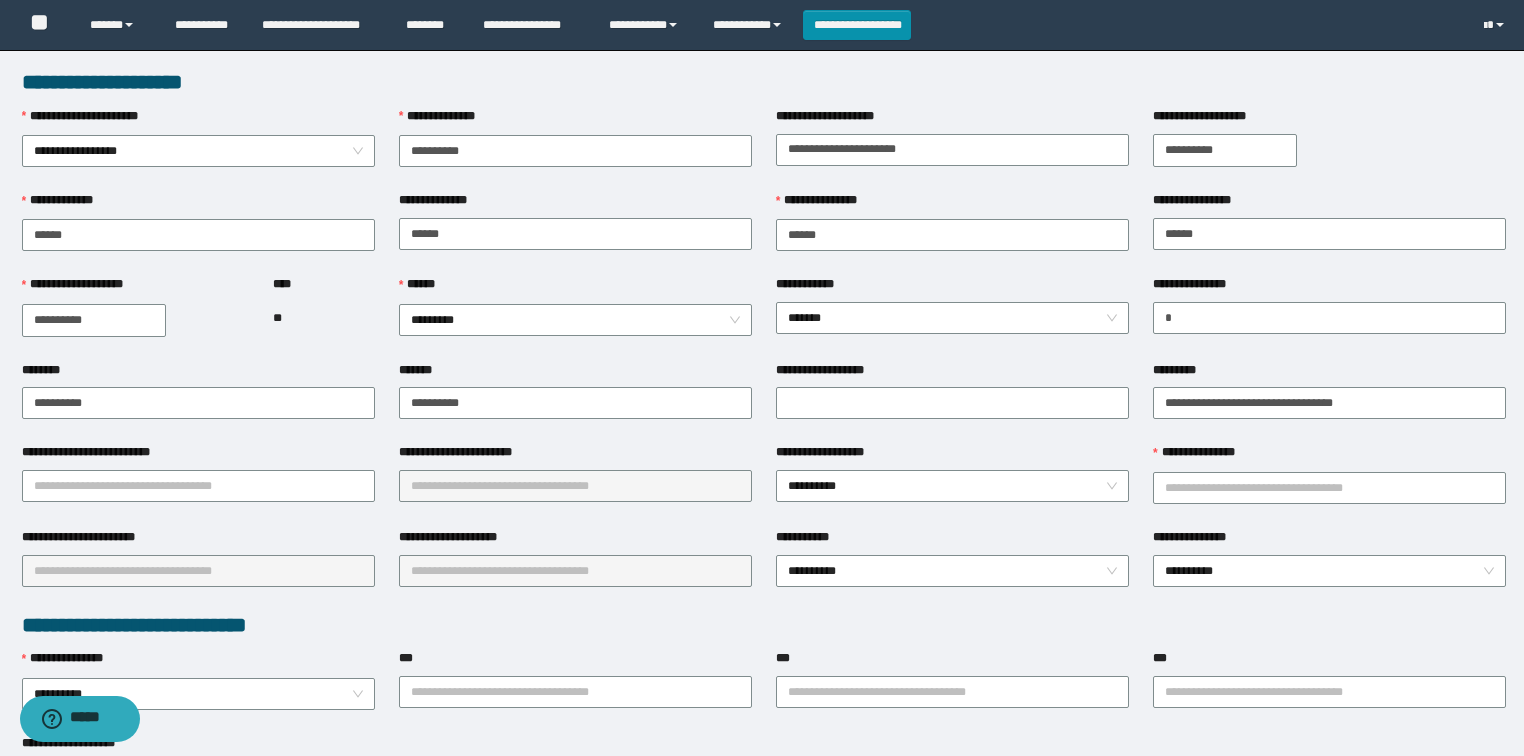 click on "**********" at bounding box center [198, 485] 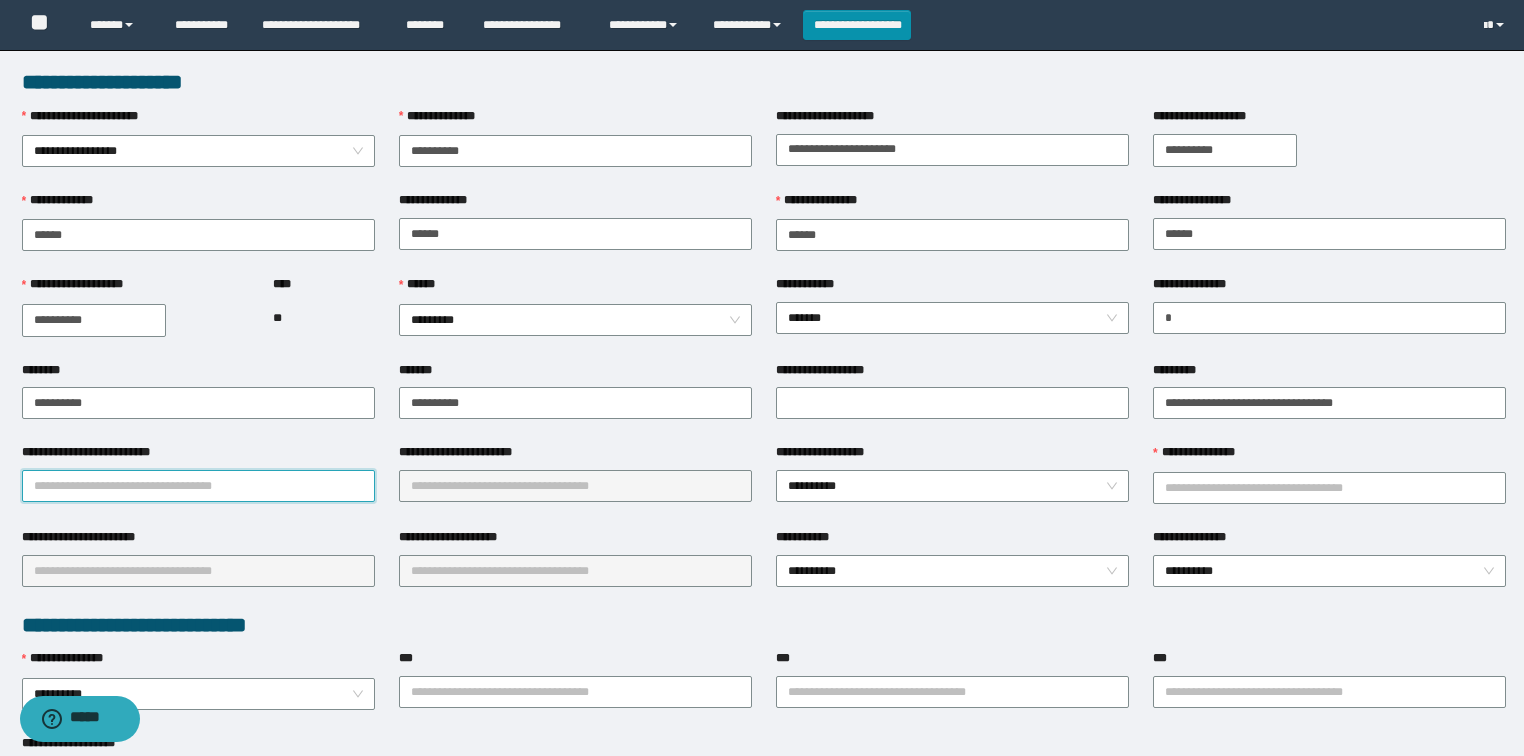 click on "**********" at bounding box center [198, 486] 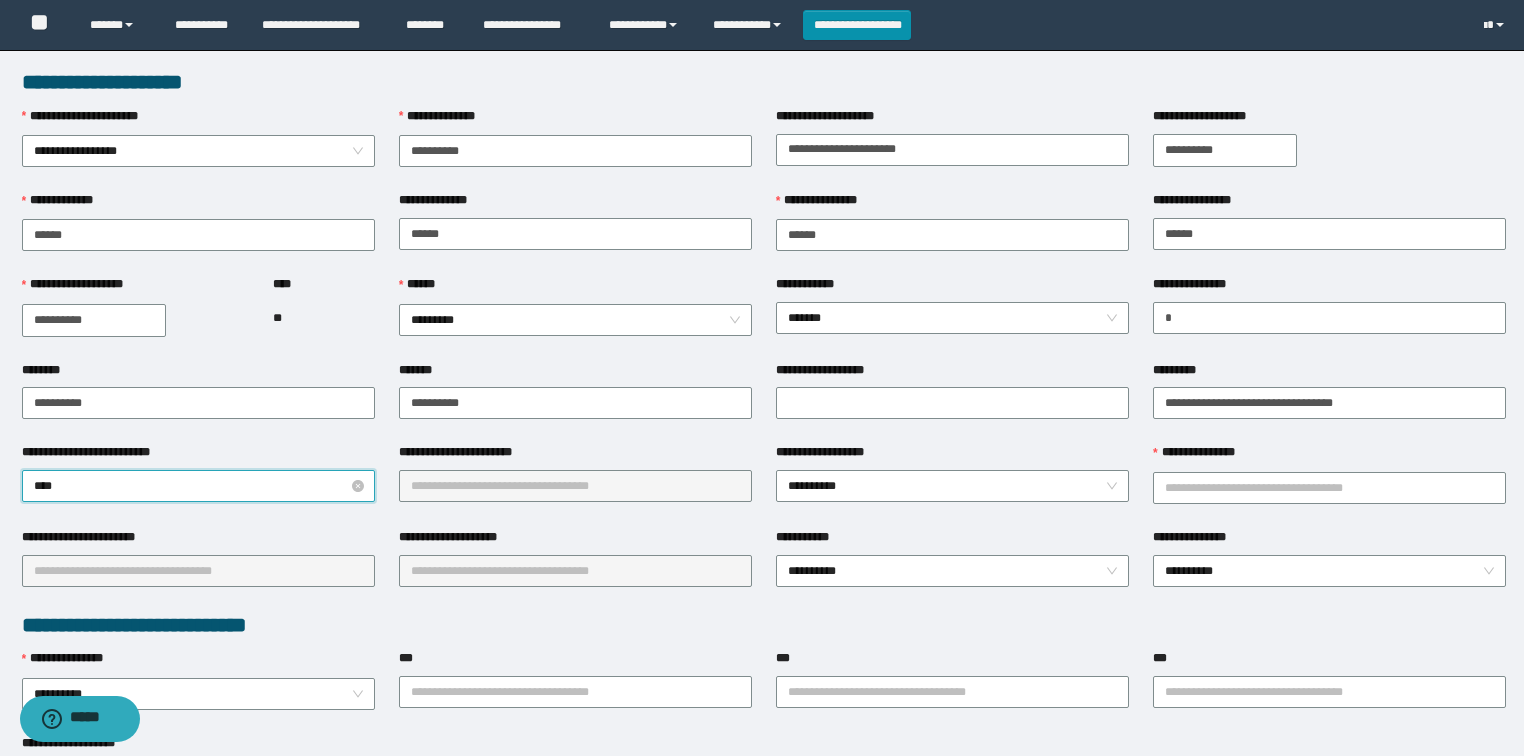 type on "*****" 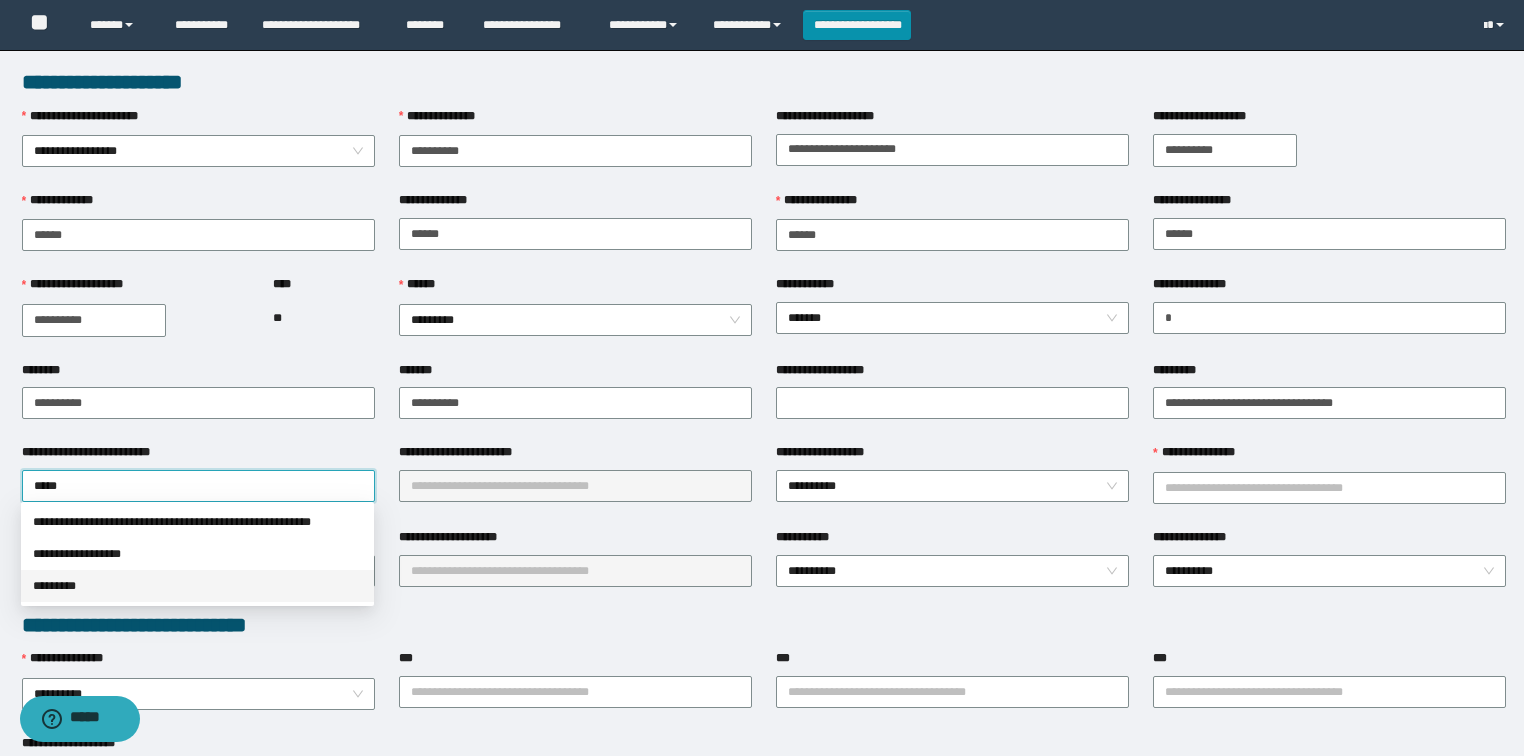 drag, startPoint x: 75, startPoint y: 584, endPoint x: 541, endPoint y: 463, distance: 481.453 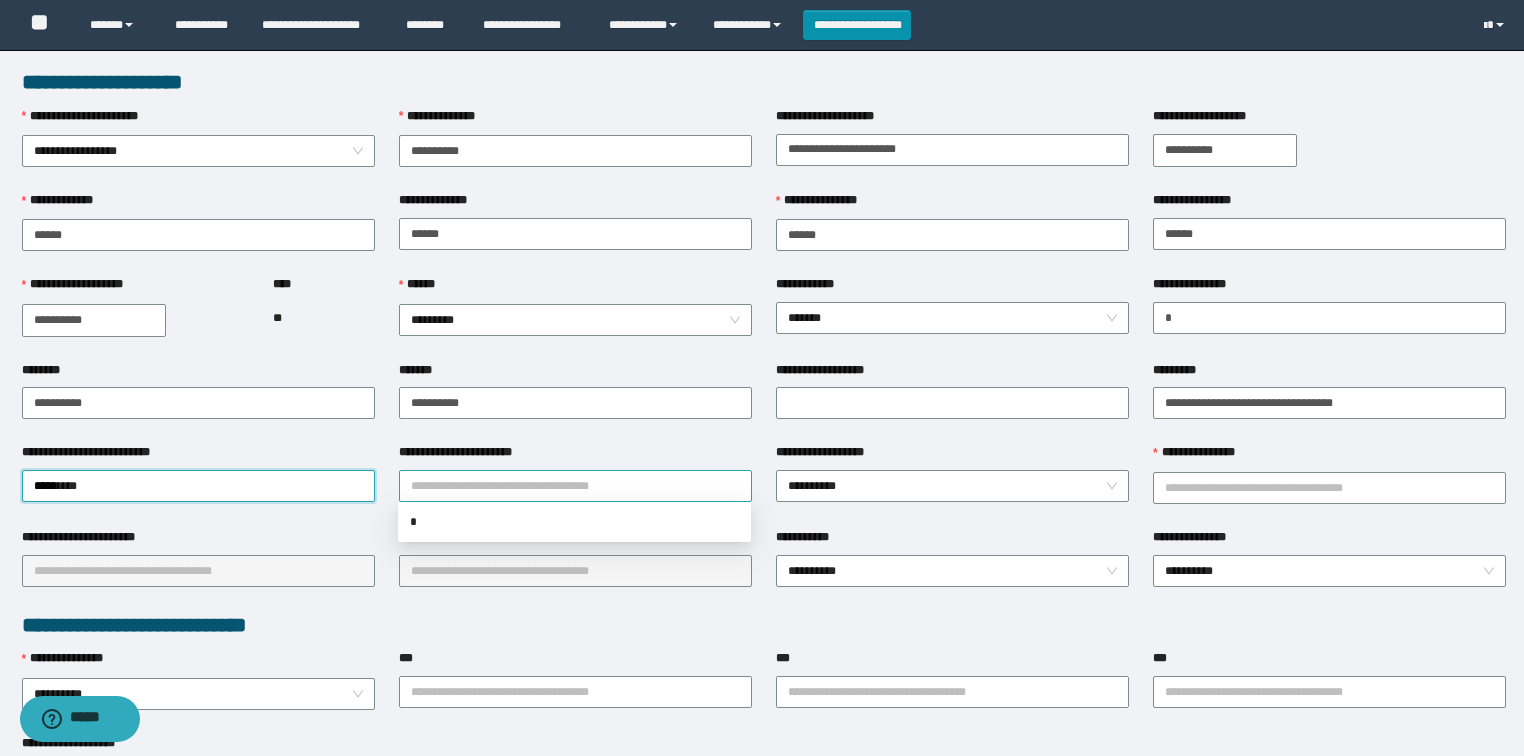 click on "**********" at bounding box center [575, 486] 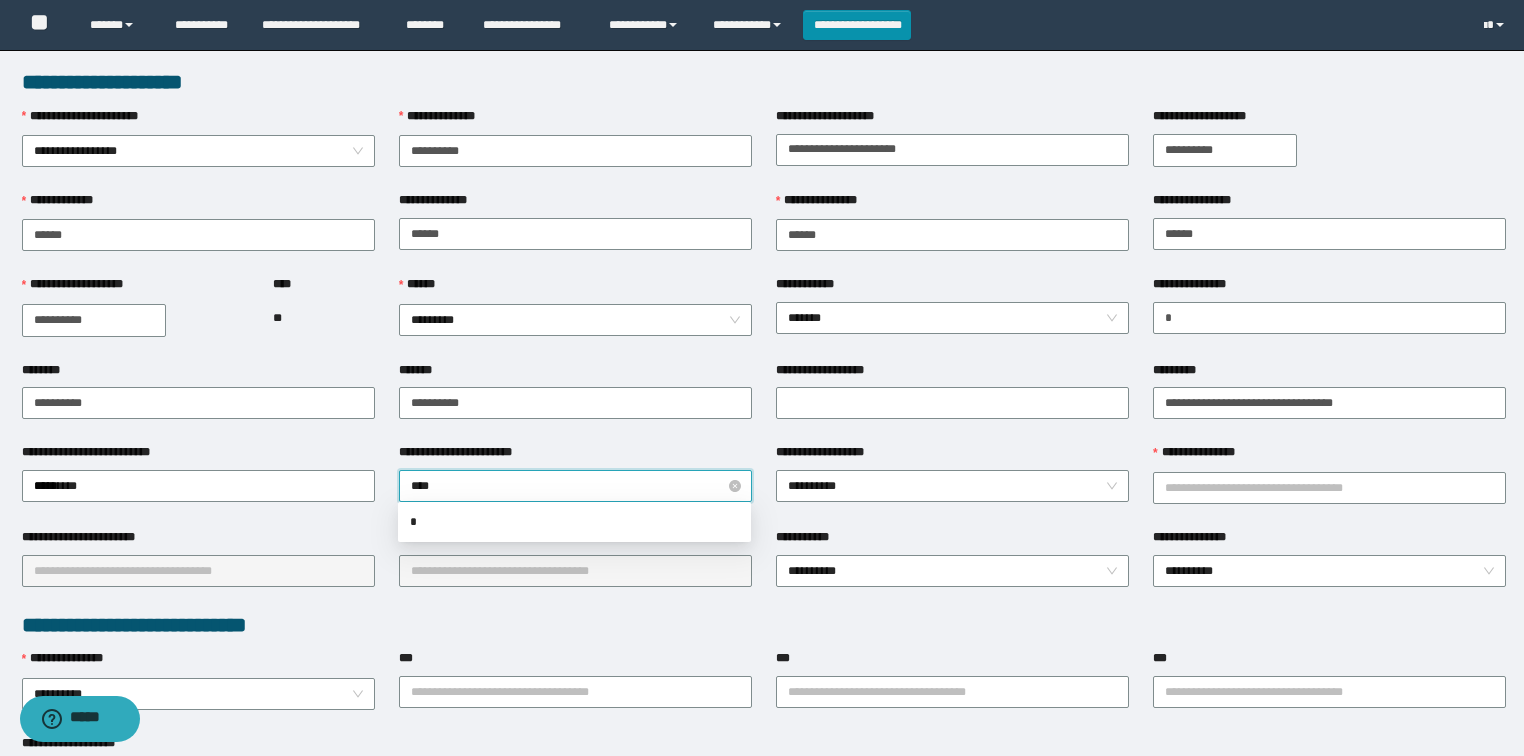 type on "*****" 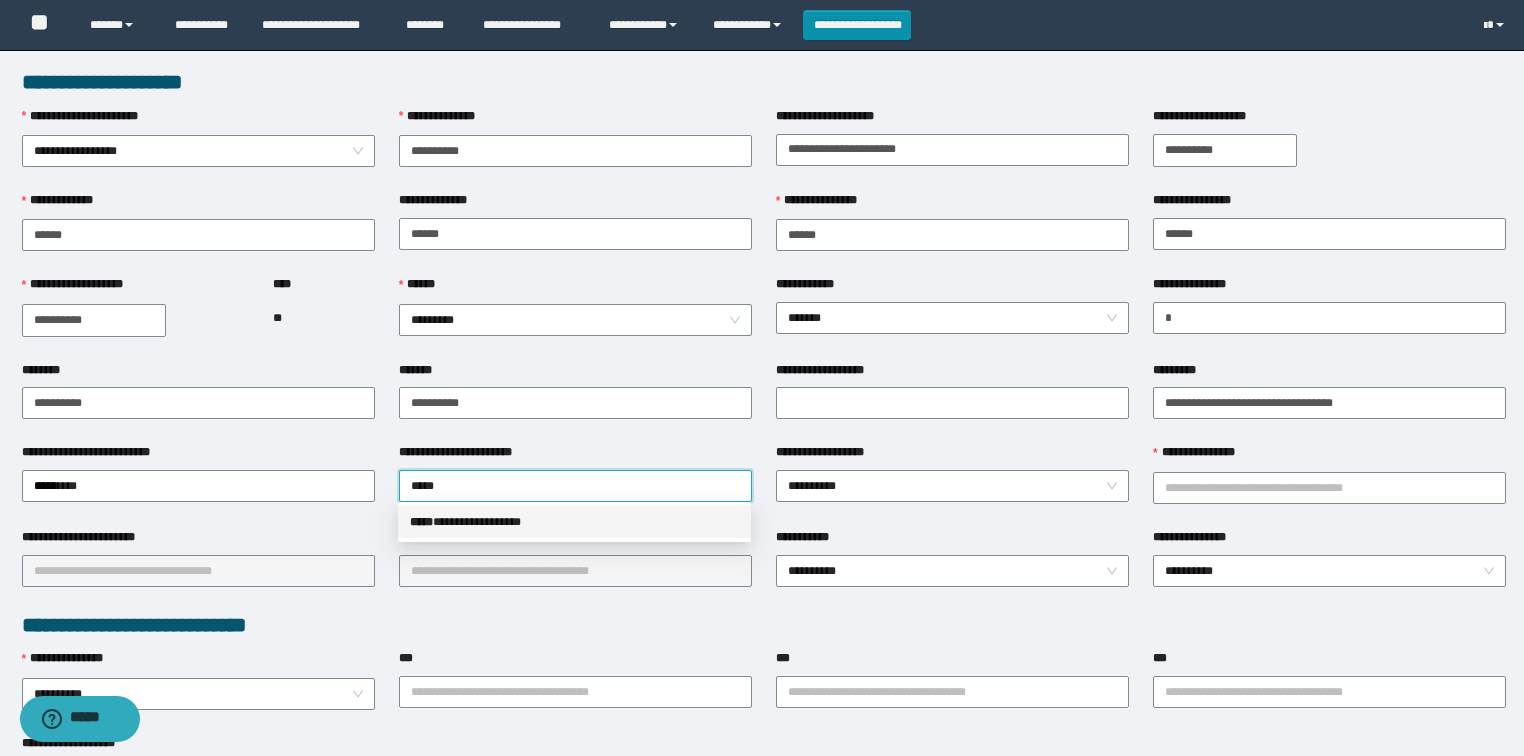 click on "**********" at bounding box center [574, 522] 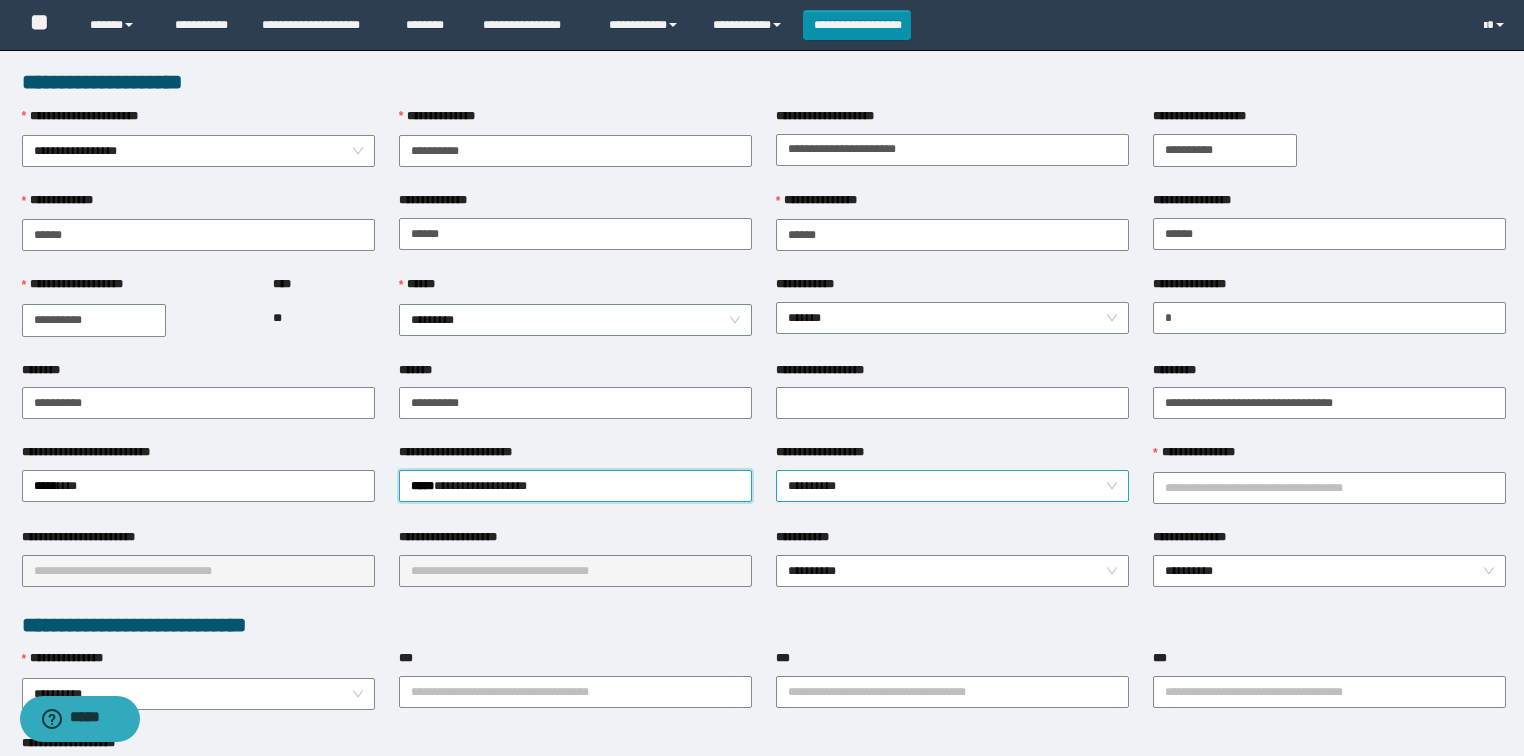 click on "**********" at bounding box center (953, 486) 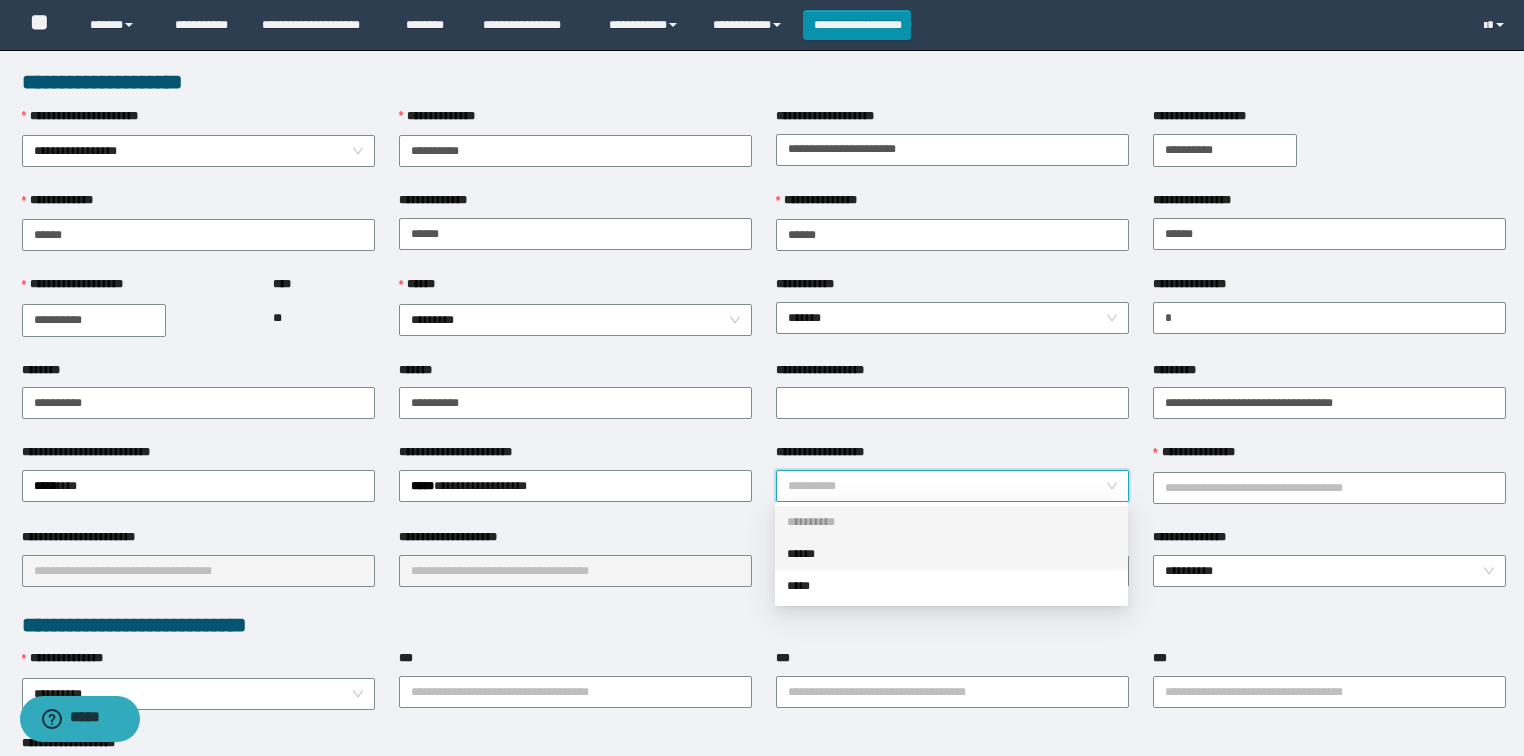 click on "******" at bounding box center (951, 554) 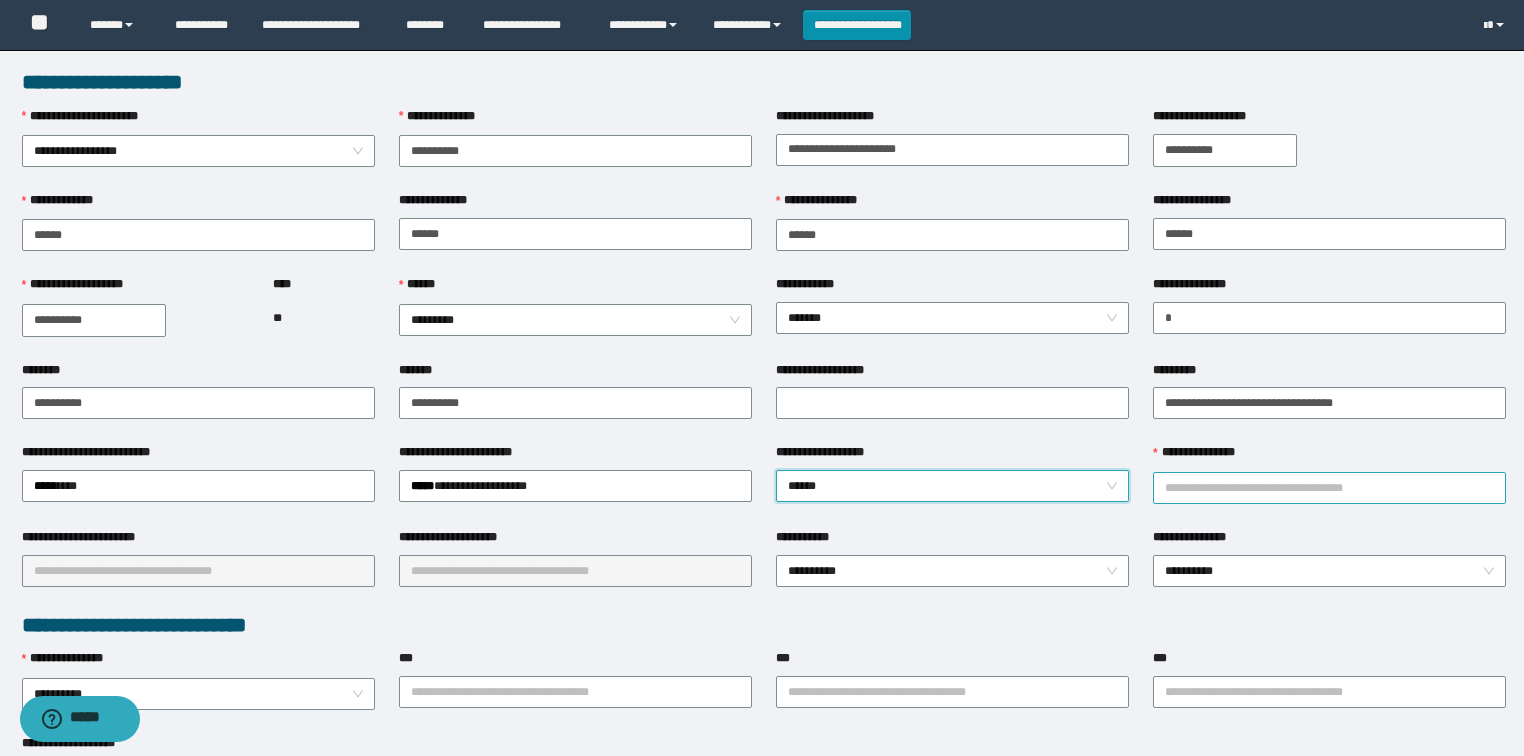 click on "**********" at bounding box center [1329, 488] 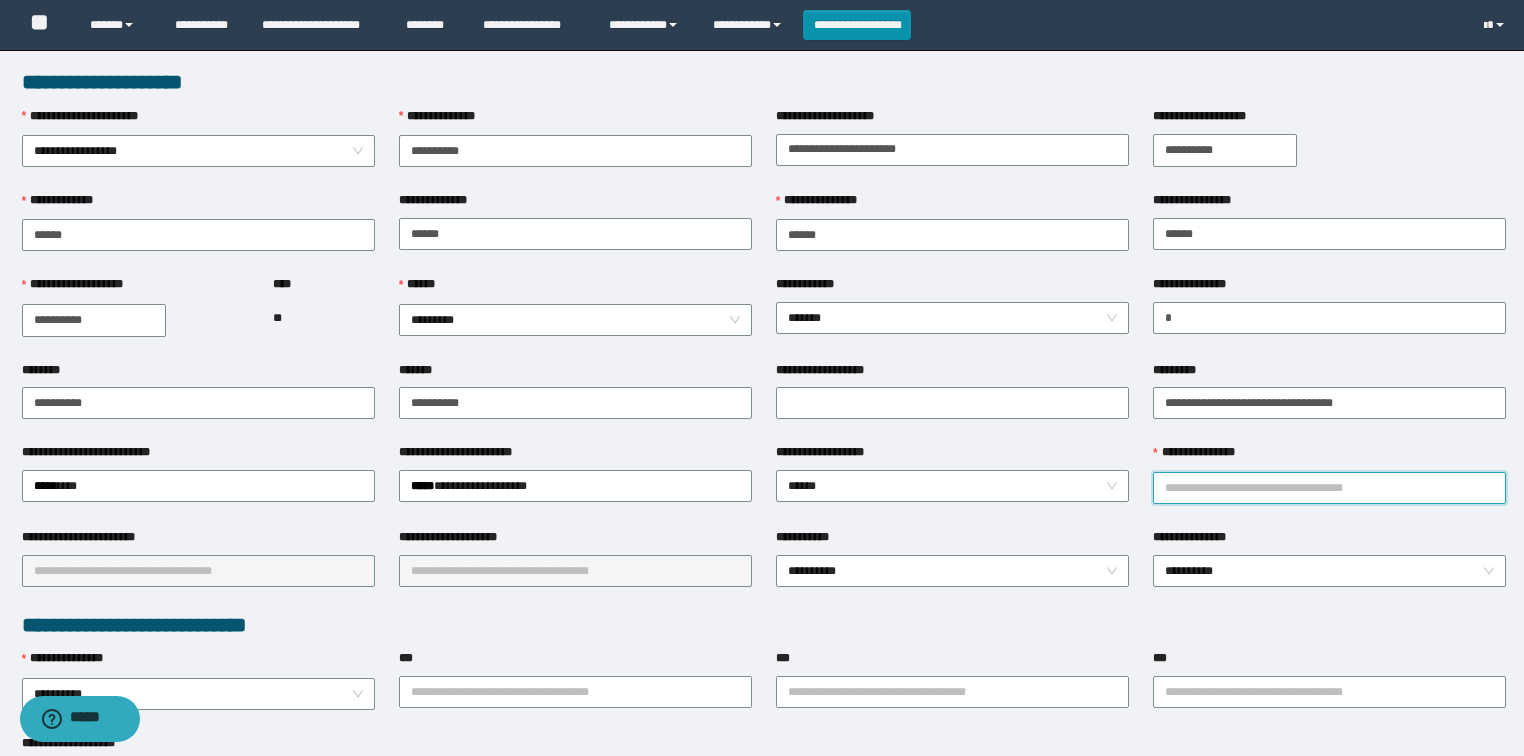 click on "**********" at bounding box center [1329, 488] 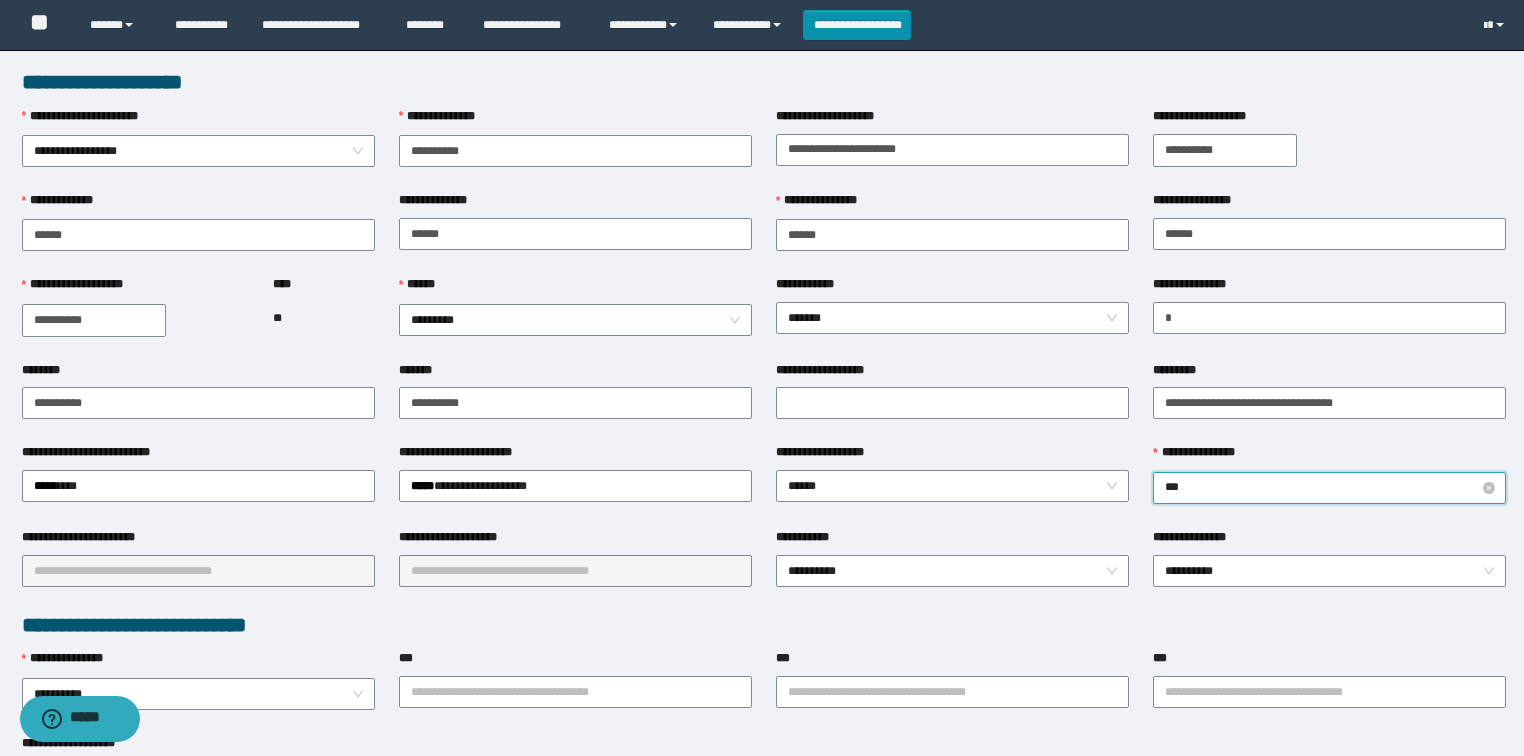 type on "****" 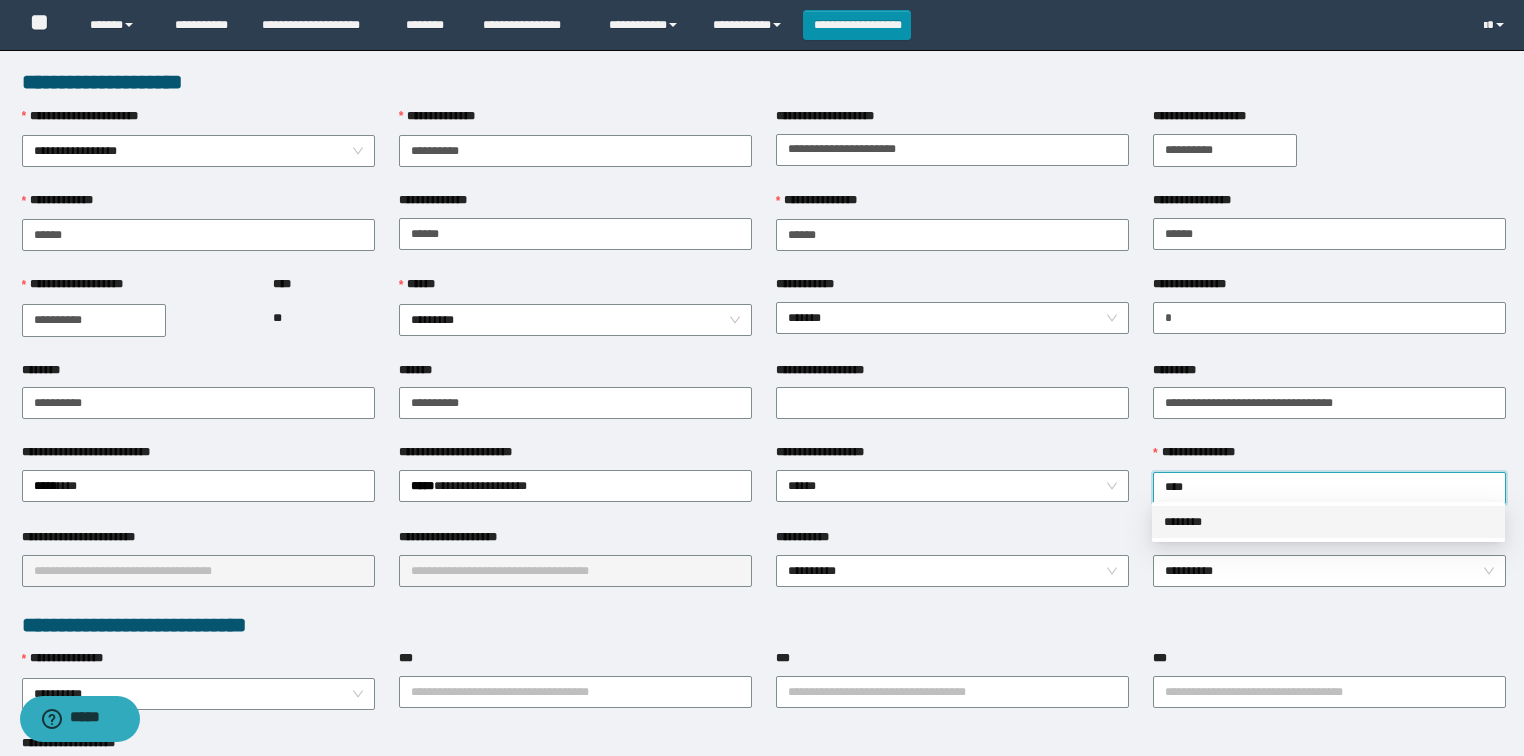 click on "********" at bounding box center (1328, 522) 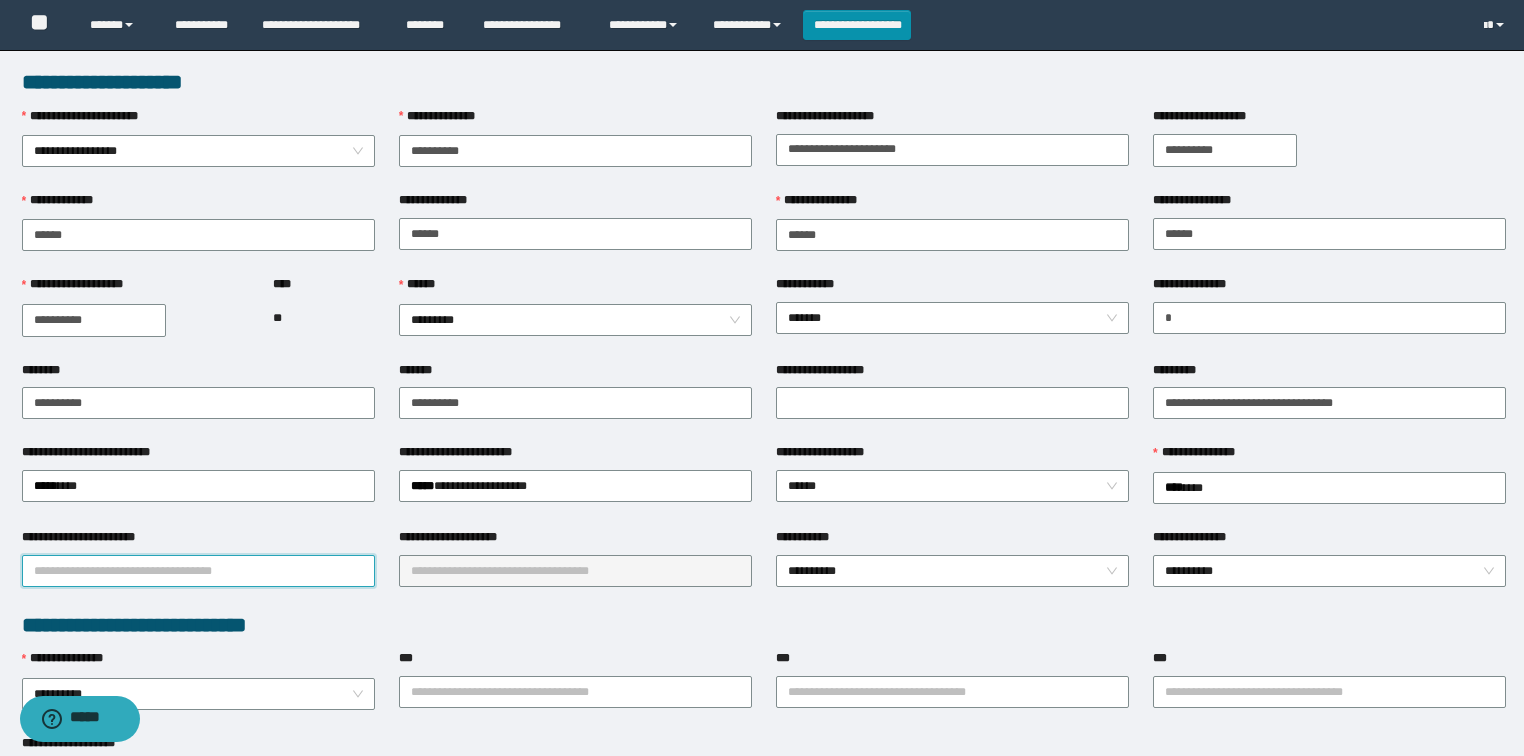 click on "**********" at bounding box center [198, 571] 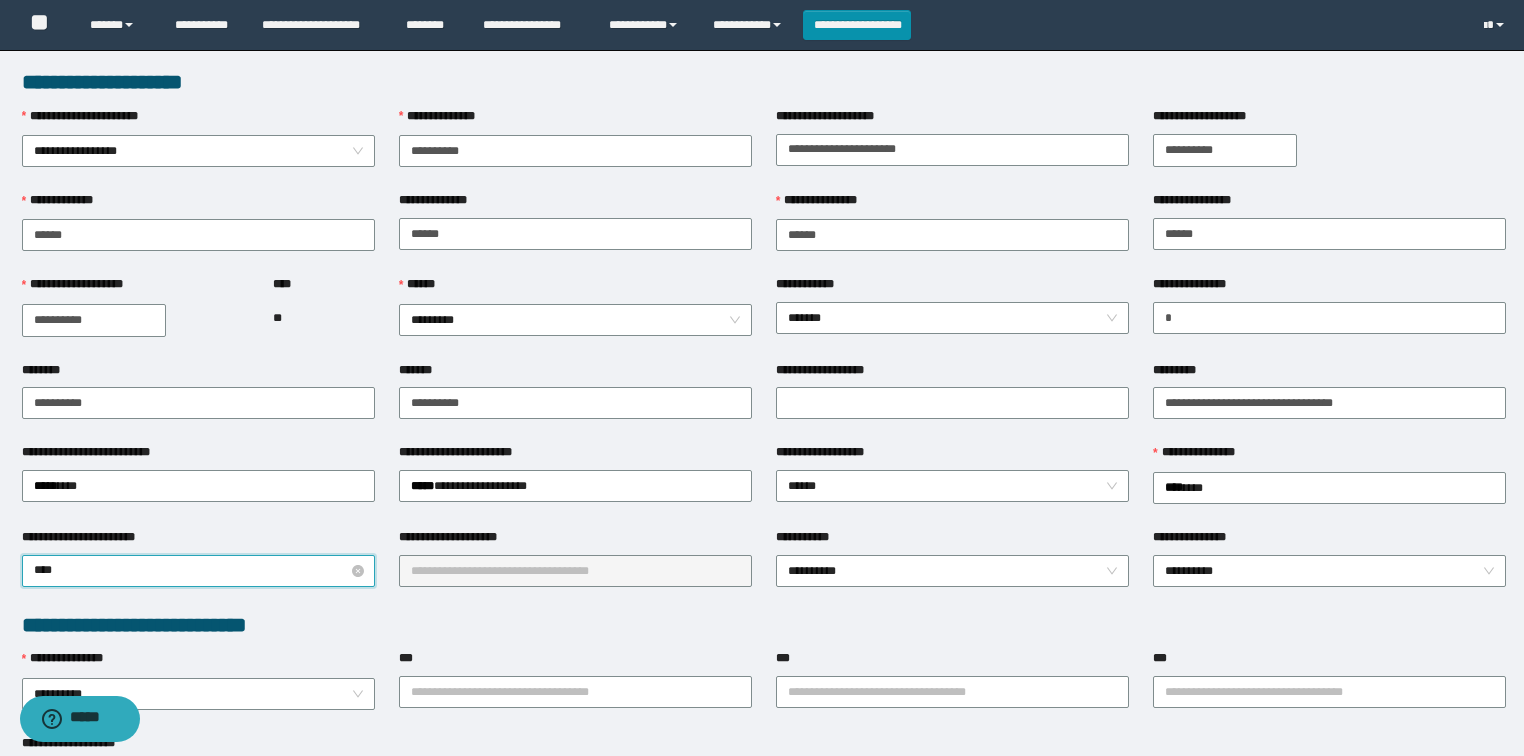 type on "*****" 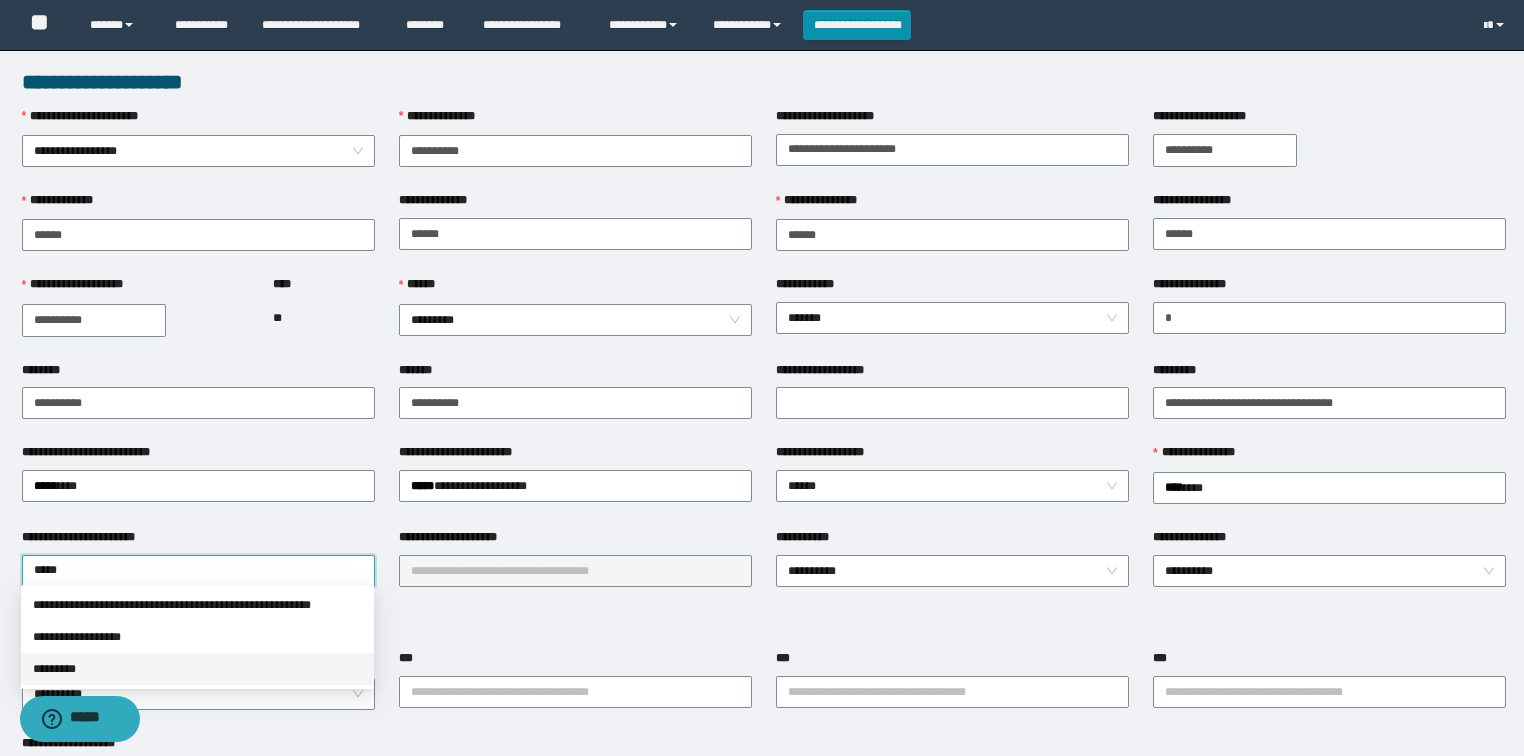 click on "*********" at bounding box center (197, 669) 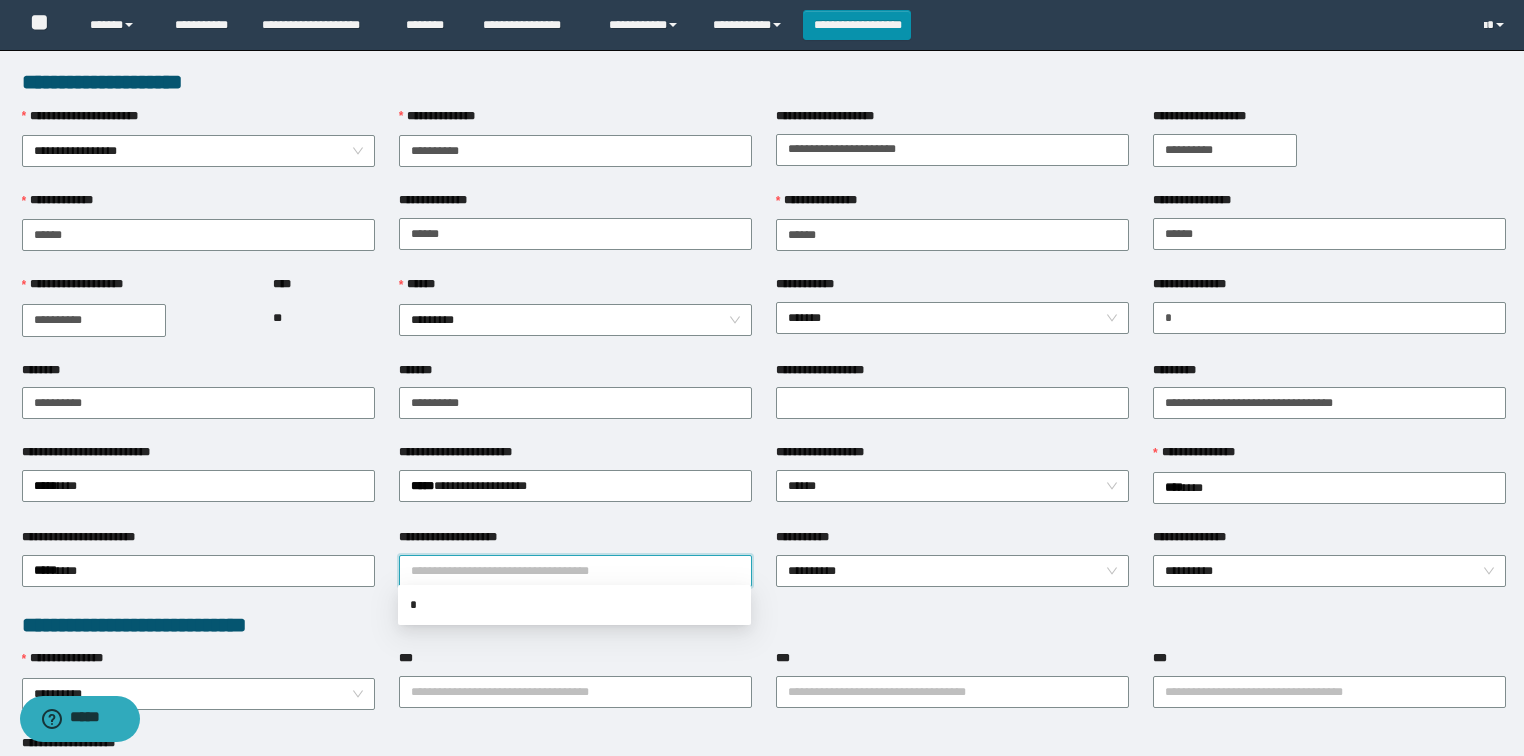 click on "**********" at bounding box center [575, 571] 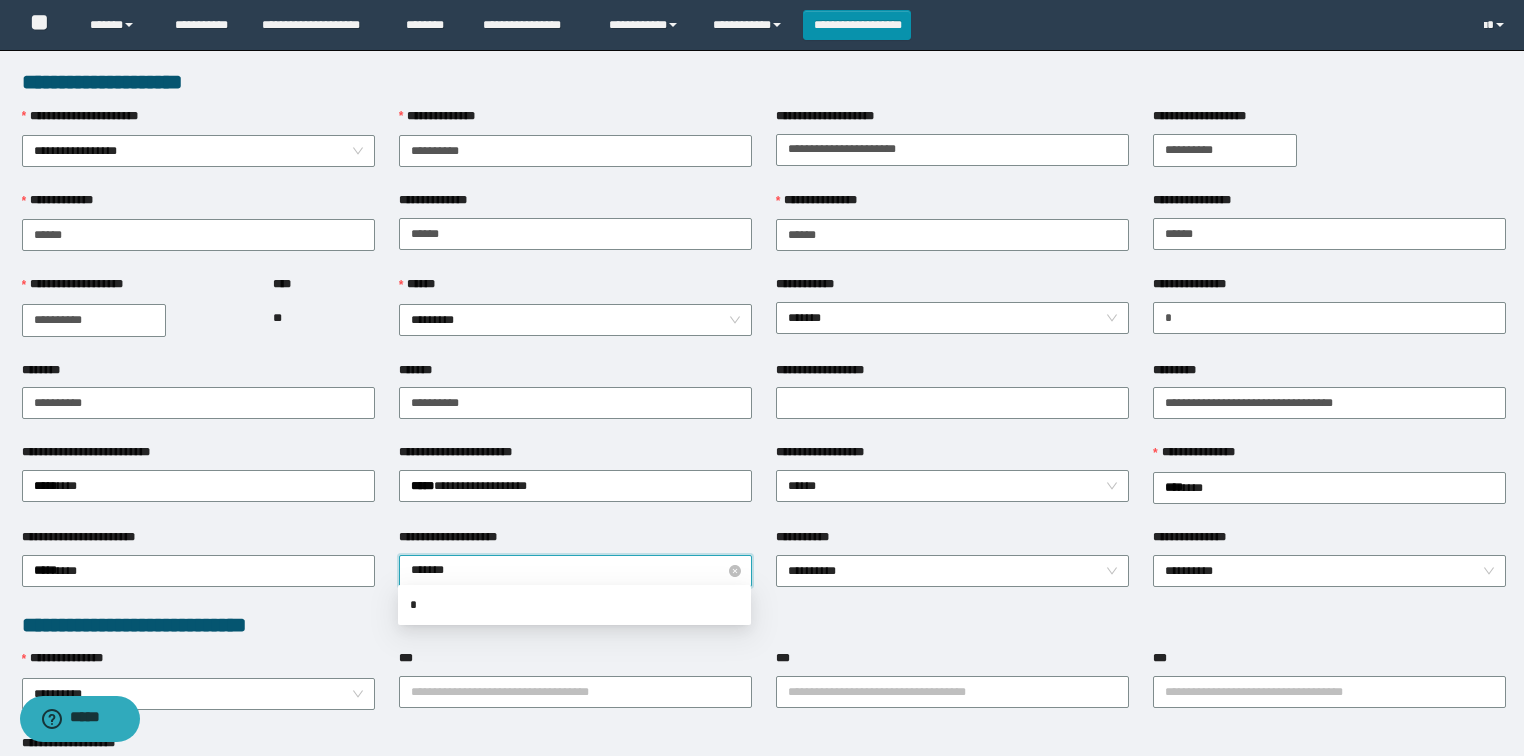 type on "********" 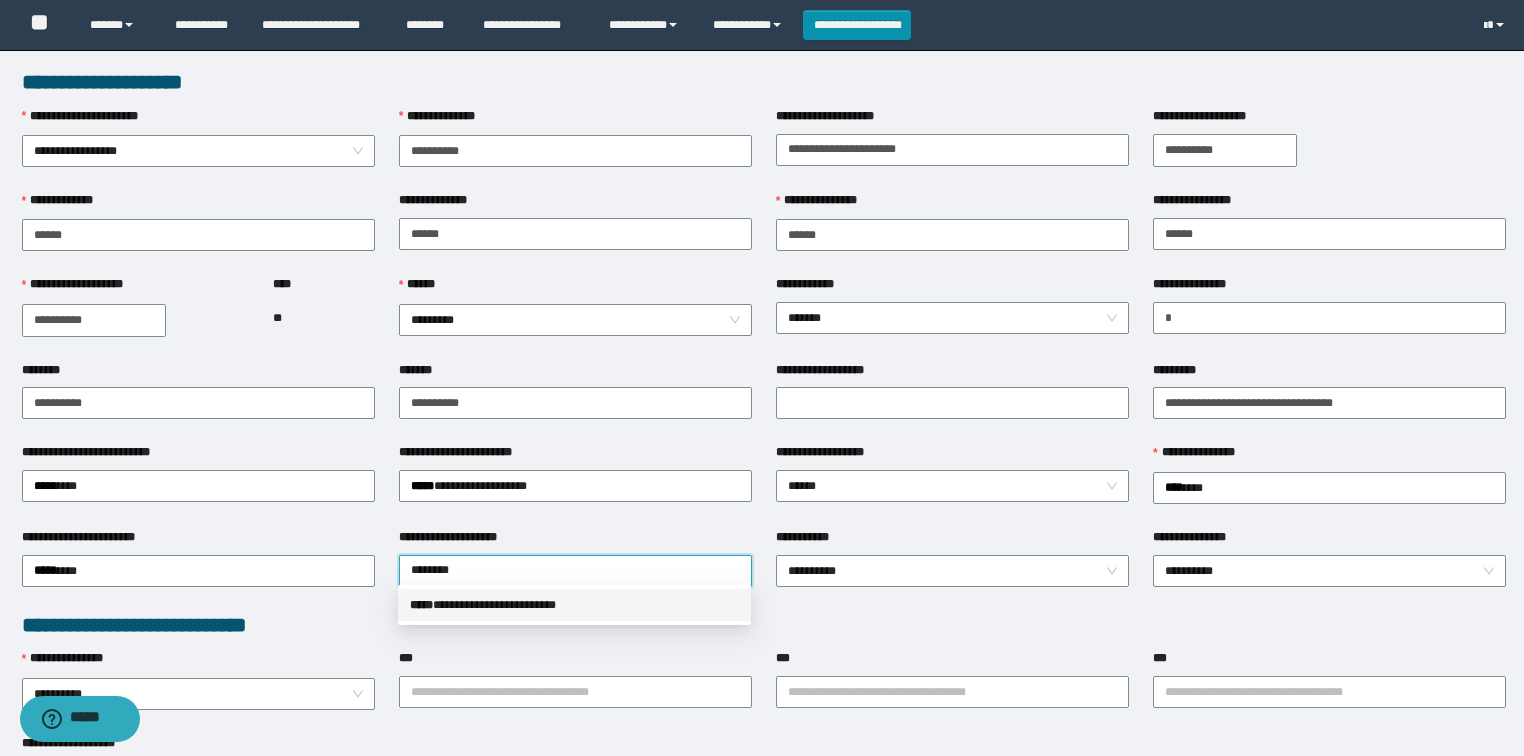 drag, startPoint x: 455, startPoint y: 604, endPoint x: 512, endPoint y: 612, distance: 57.558666 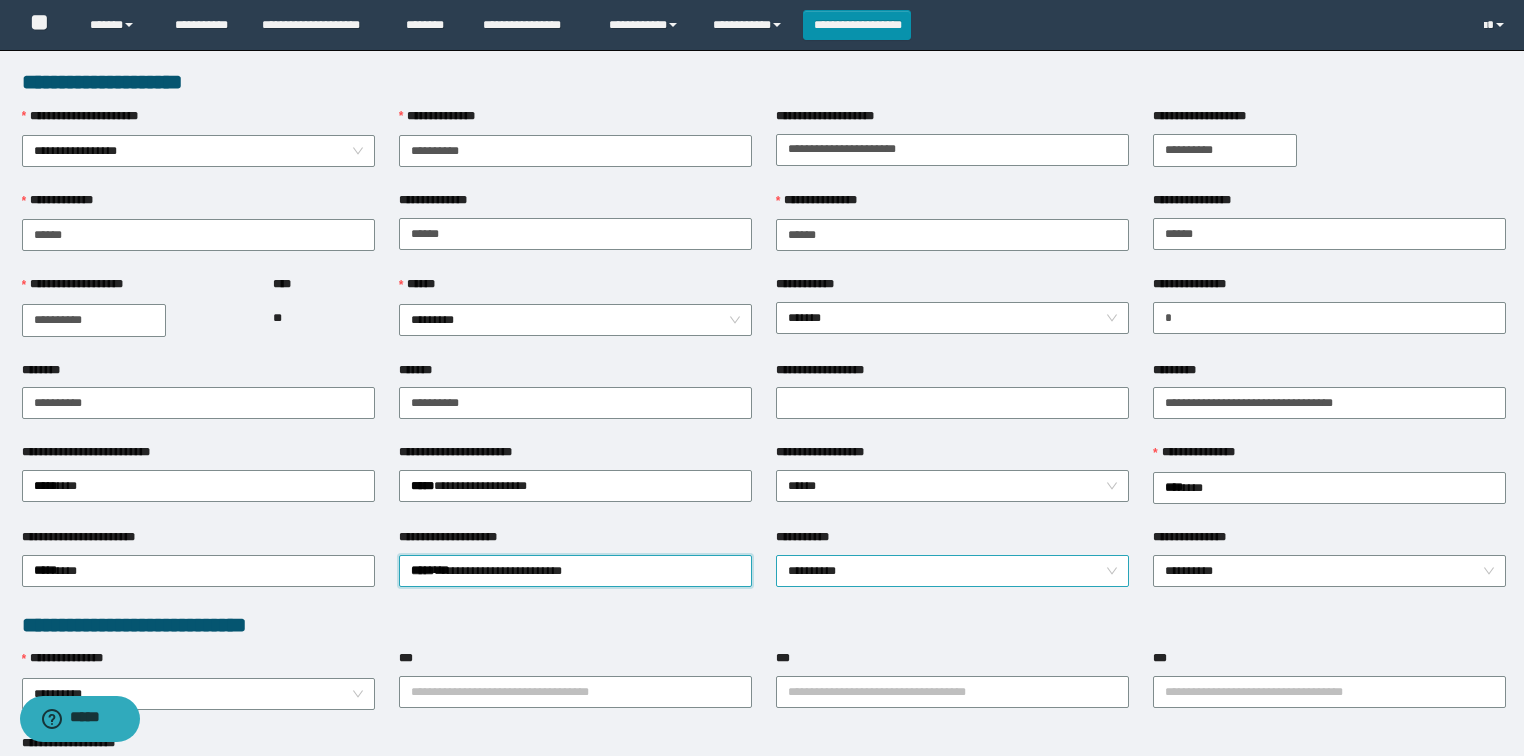 click on "**********" at bounding box center [953, 571] 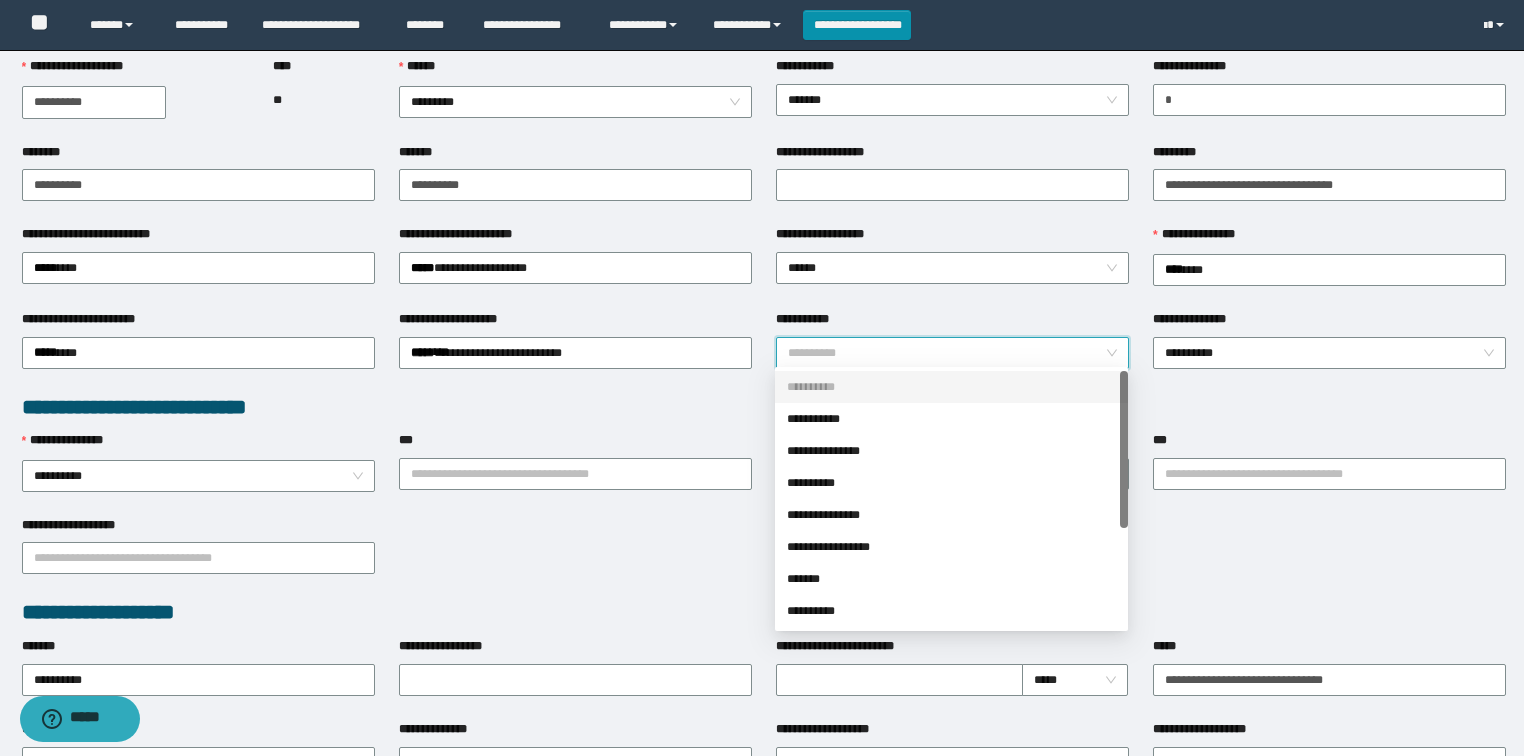 scroll, scrollTop: 320, scrollLeft: 0, axis: vertical 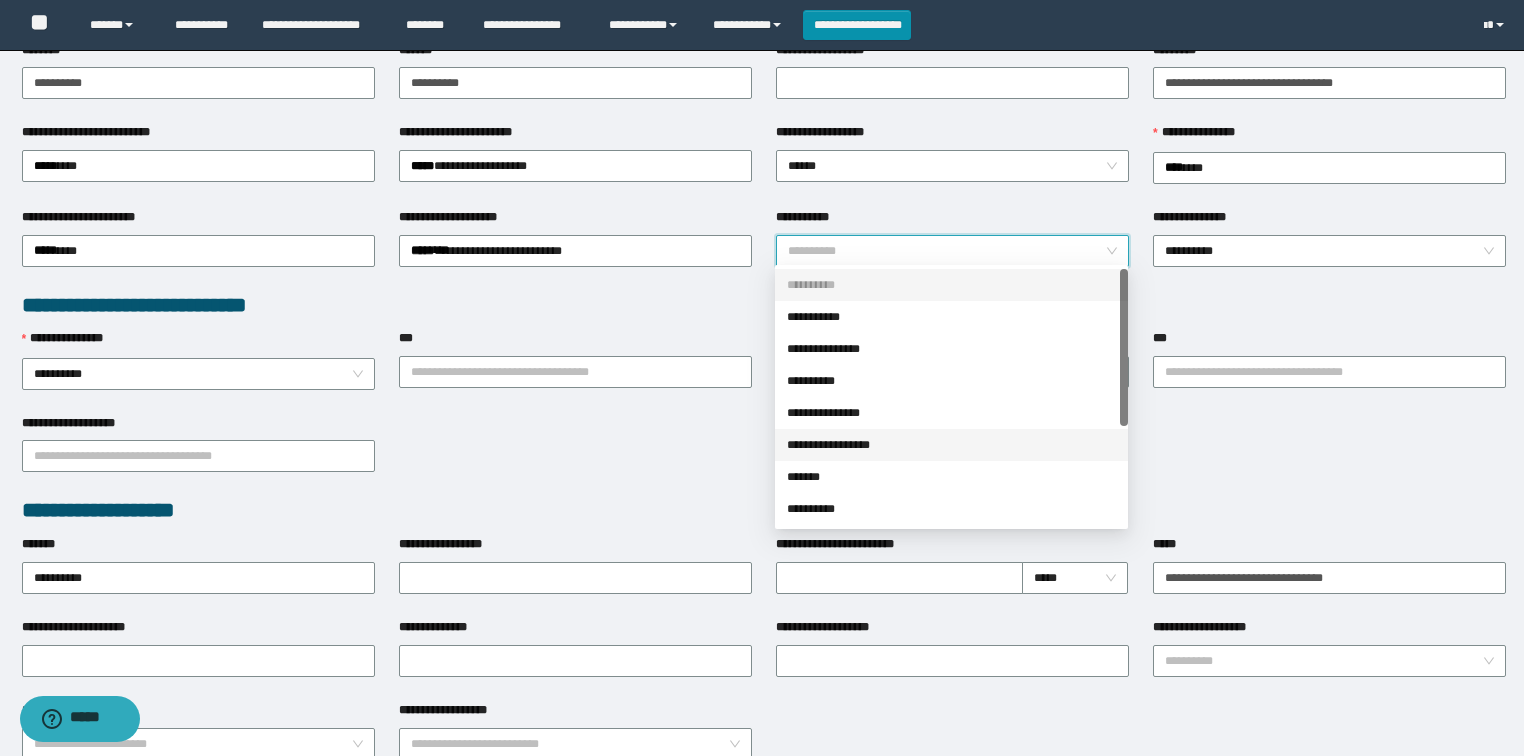 click on "**********" at bounding box center [951, 445] 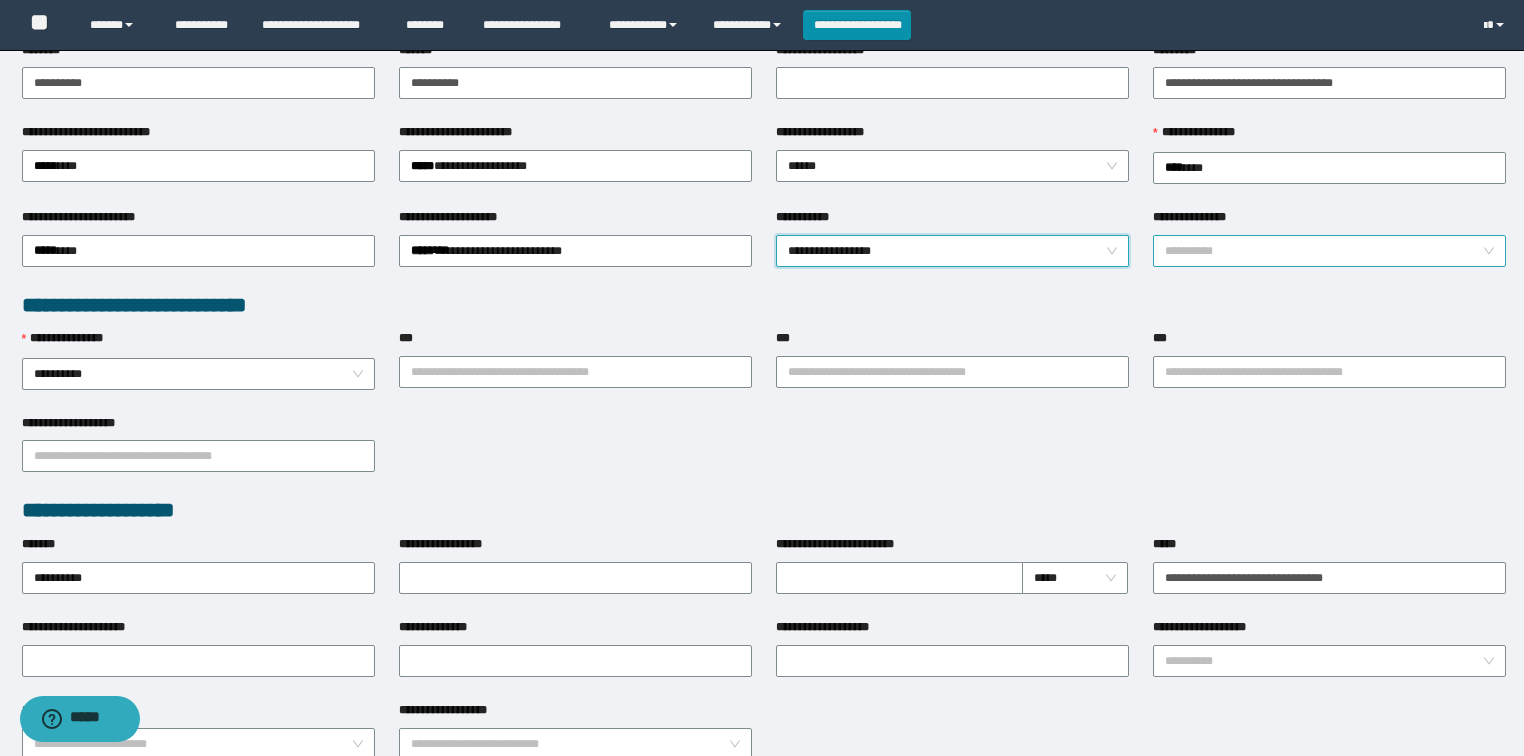 click on "**********" at bounding box center [1330, 251] 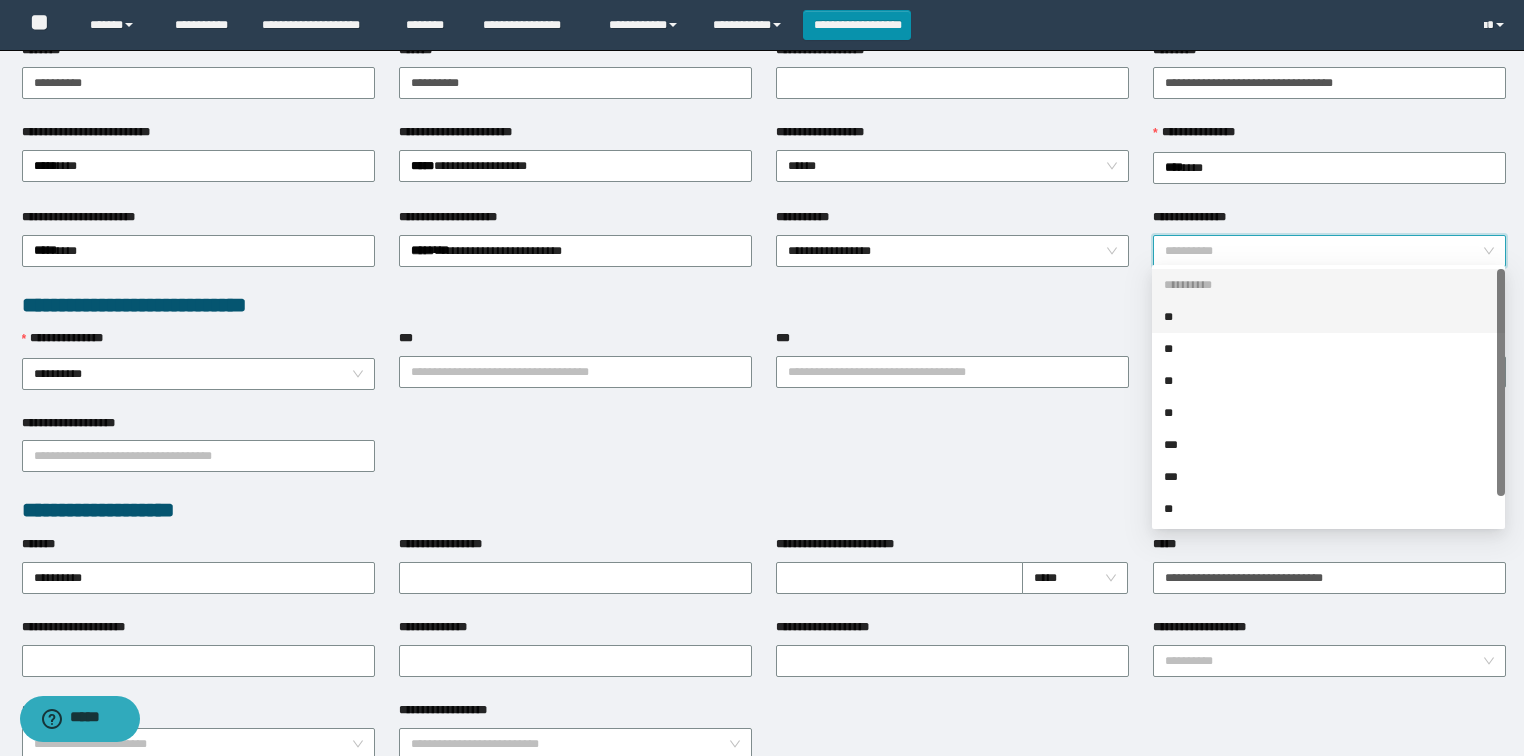 click on "**" at bounding box center (1328, 317) 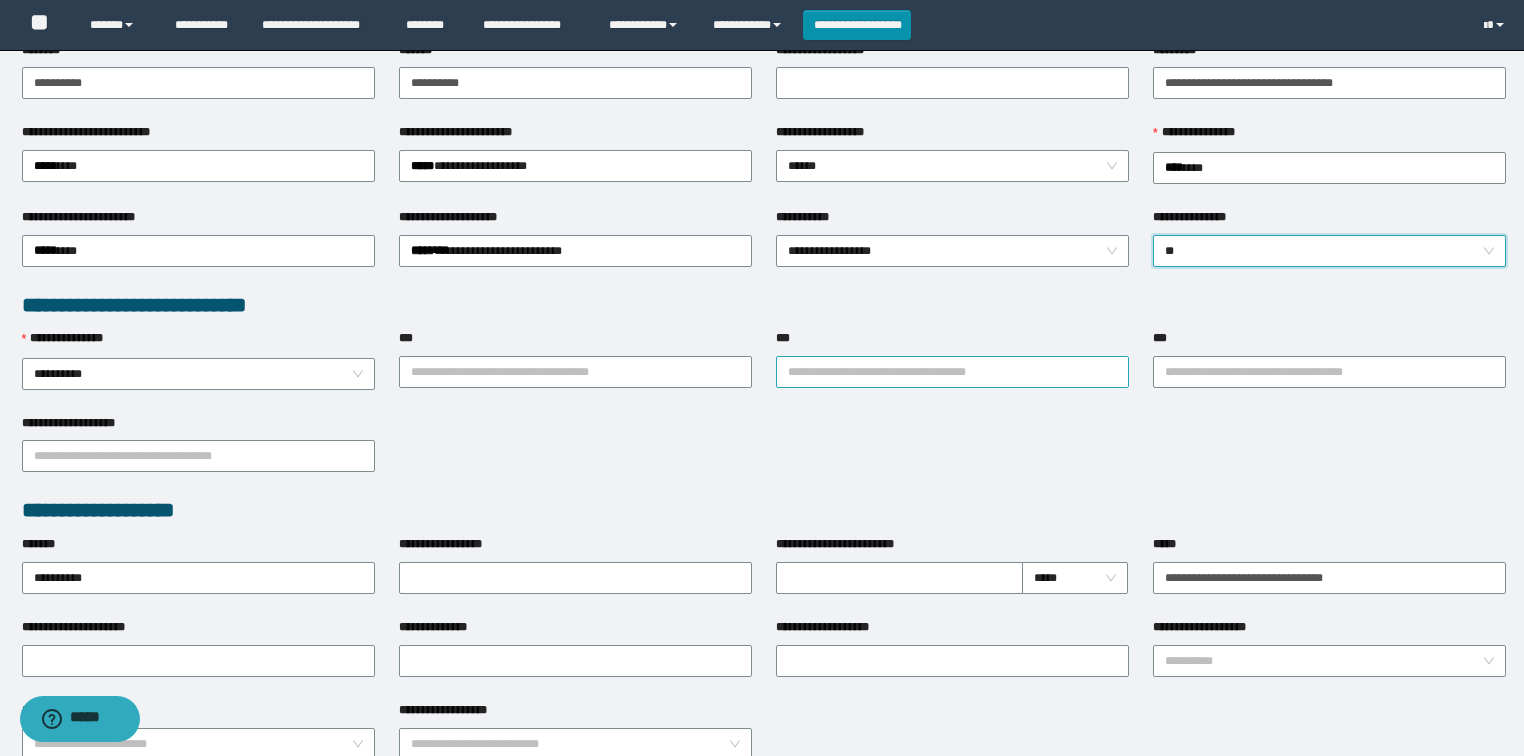 click on "***" at bounding box center [952, 372] 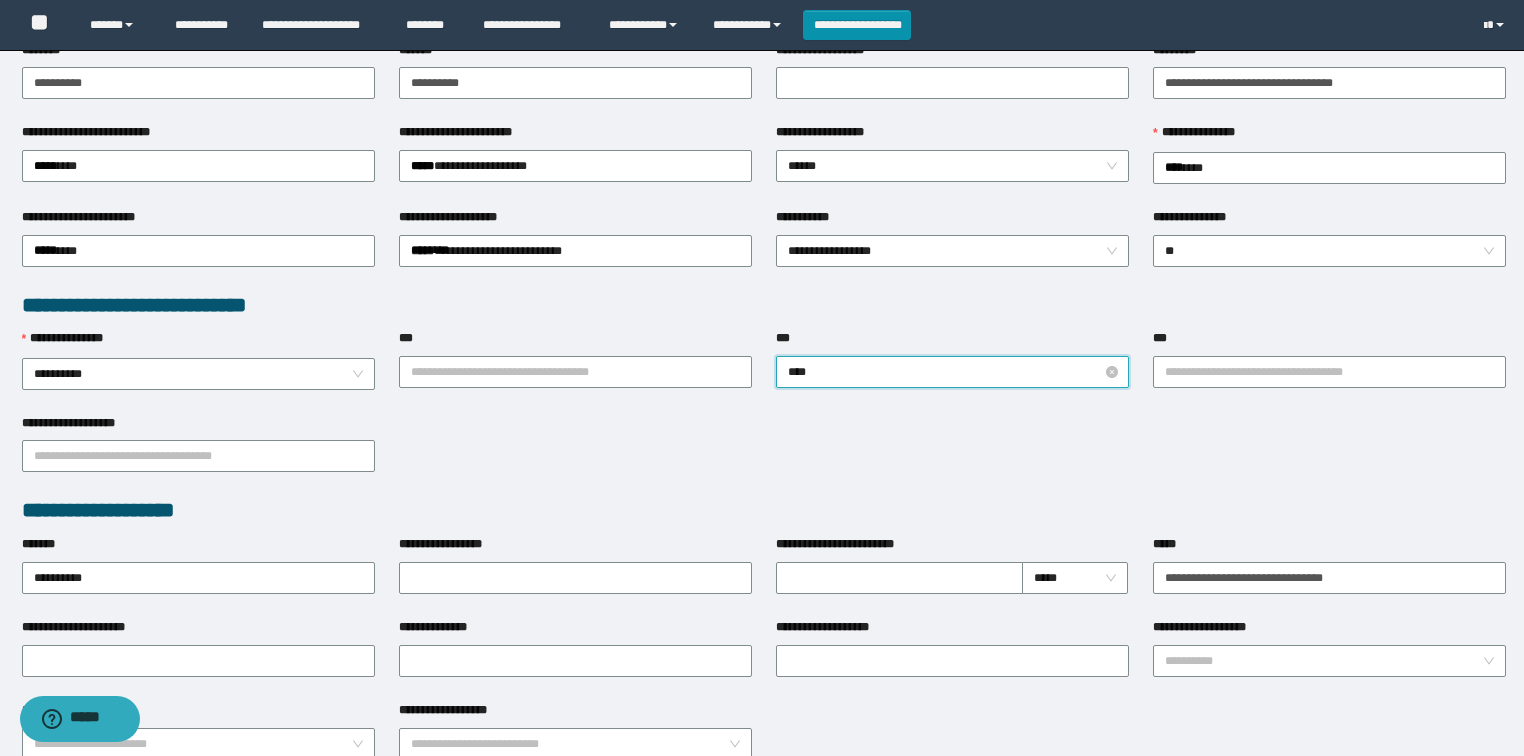 type on "*****" 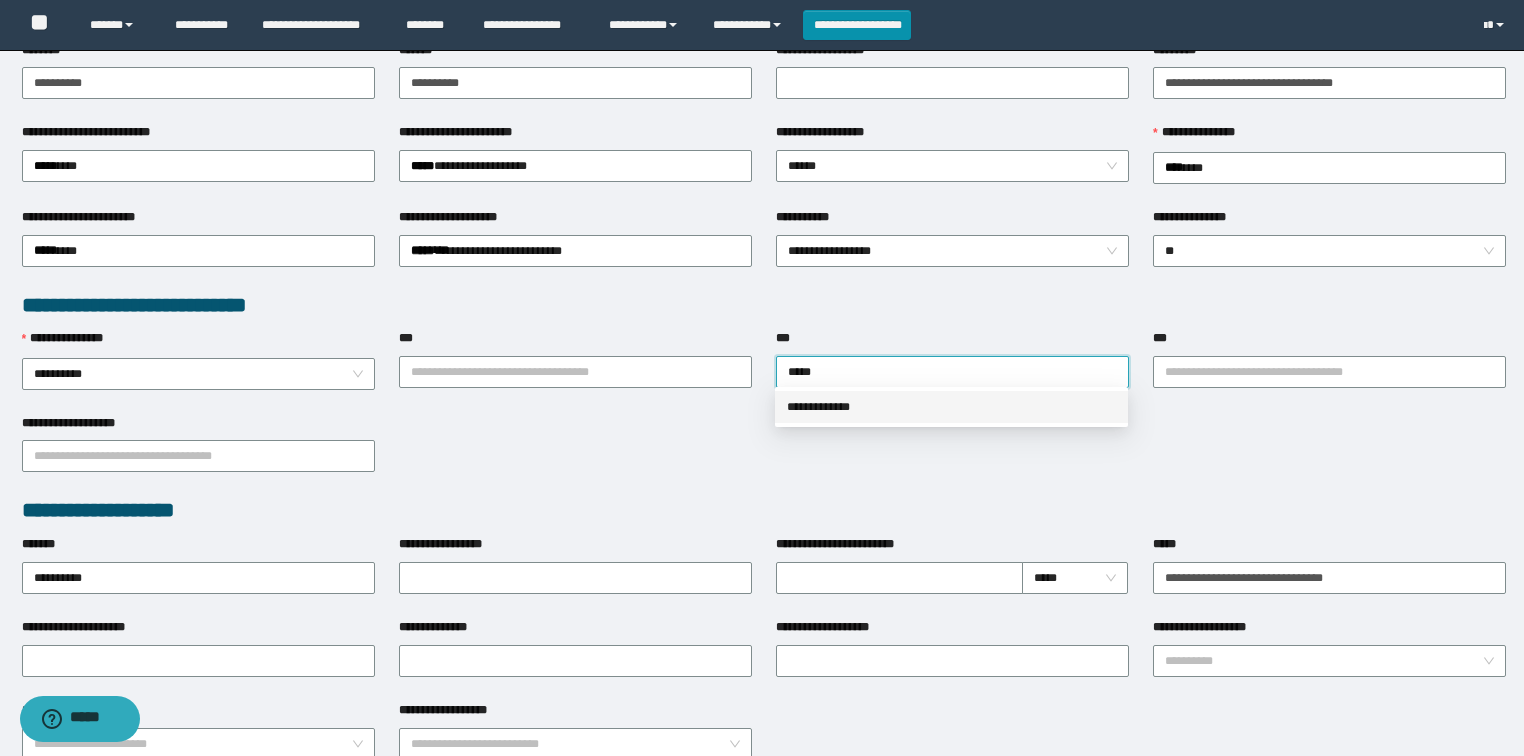 click on "**********" at bounding box center (951, 407) 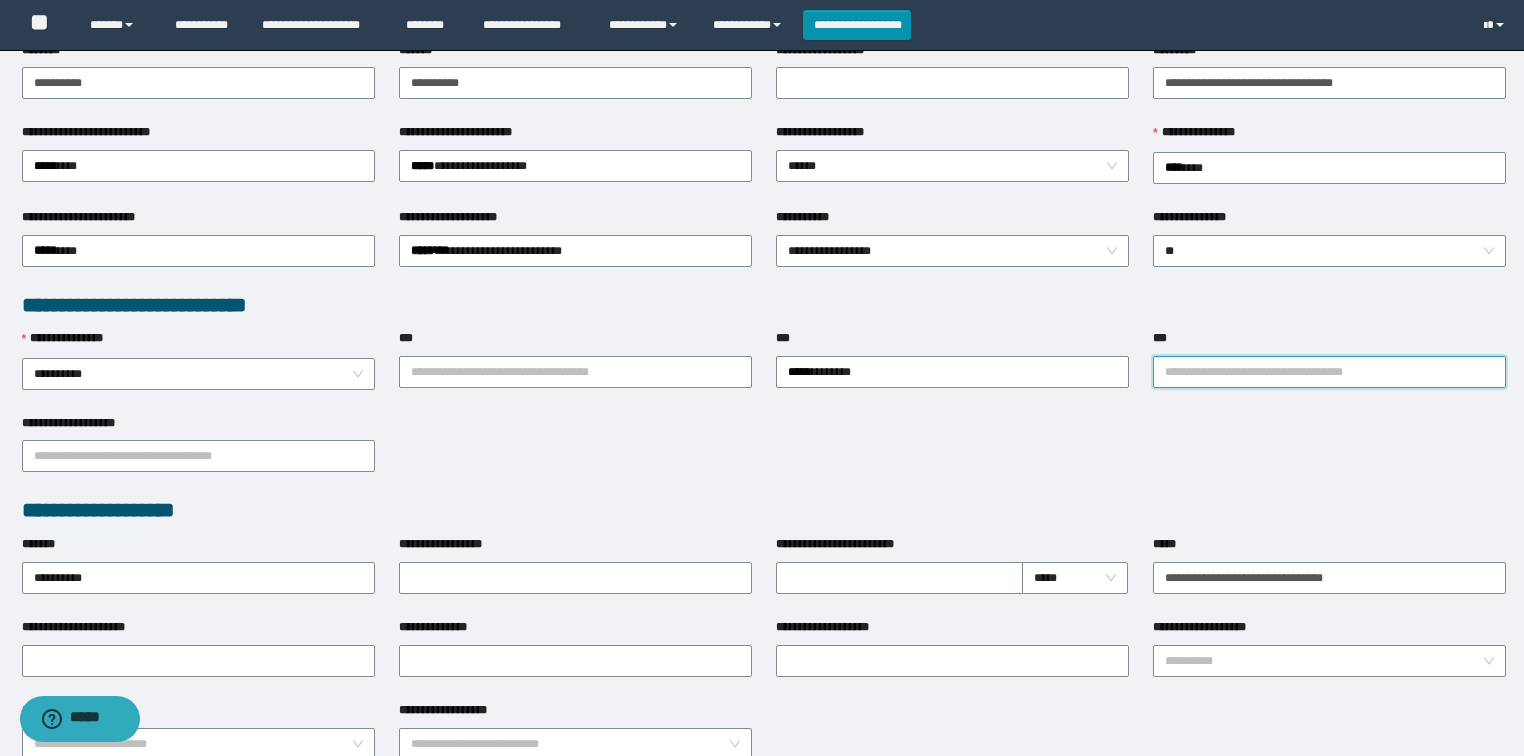 click on "***" at bounding box center [1329, 372] 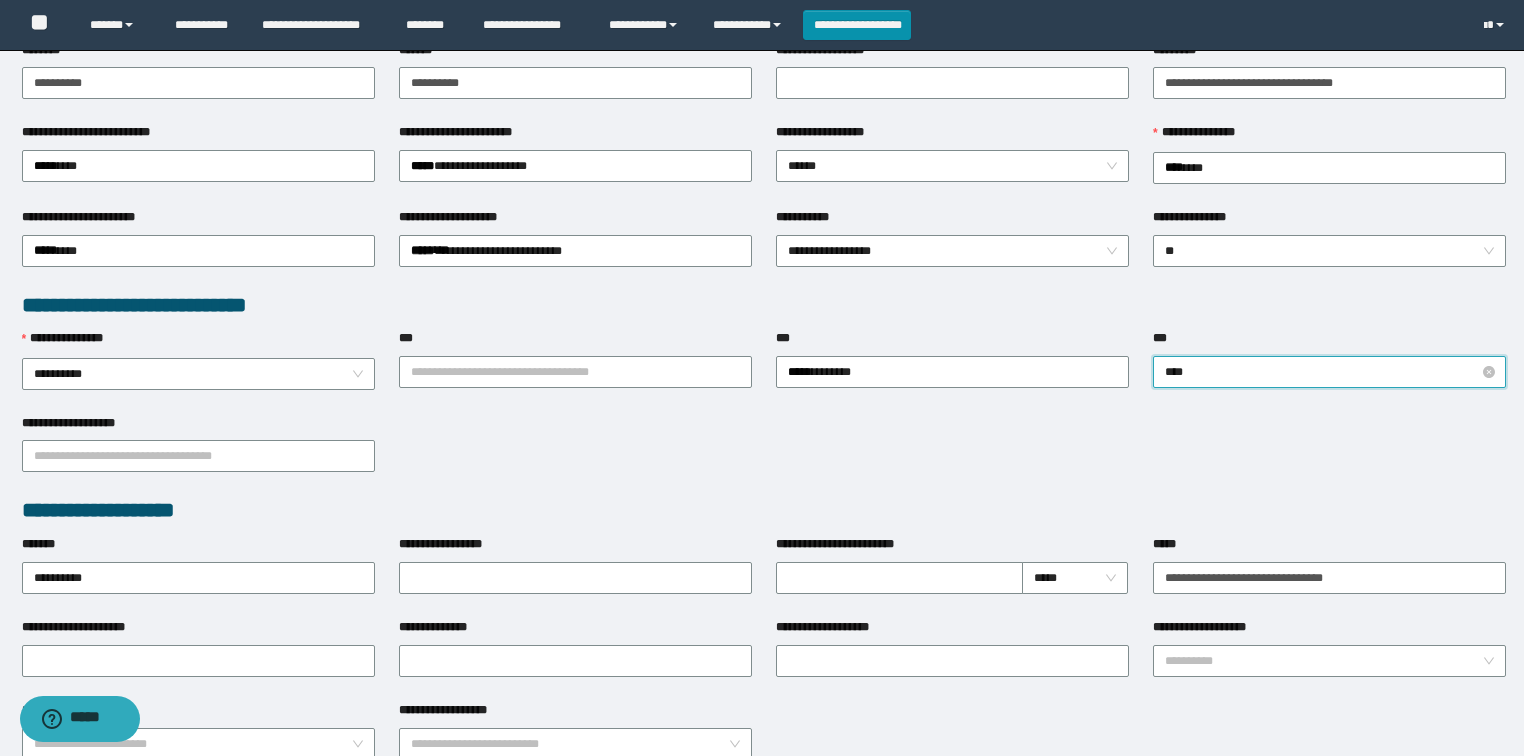 type on "*****" 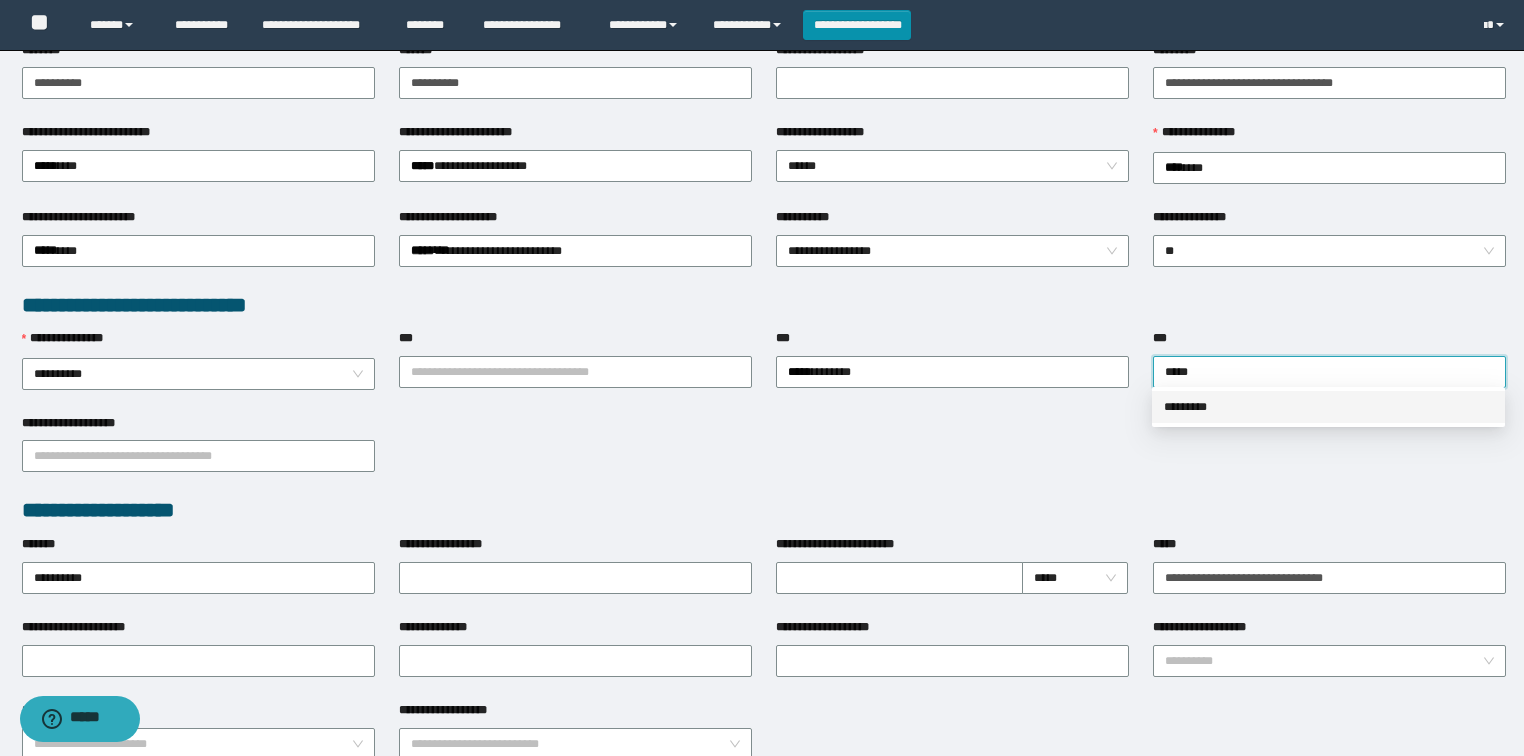 click on "*********" at bounding box center (1328, 407) 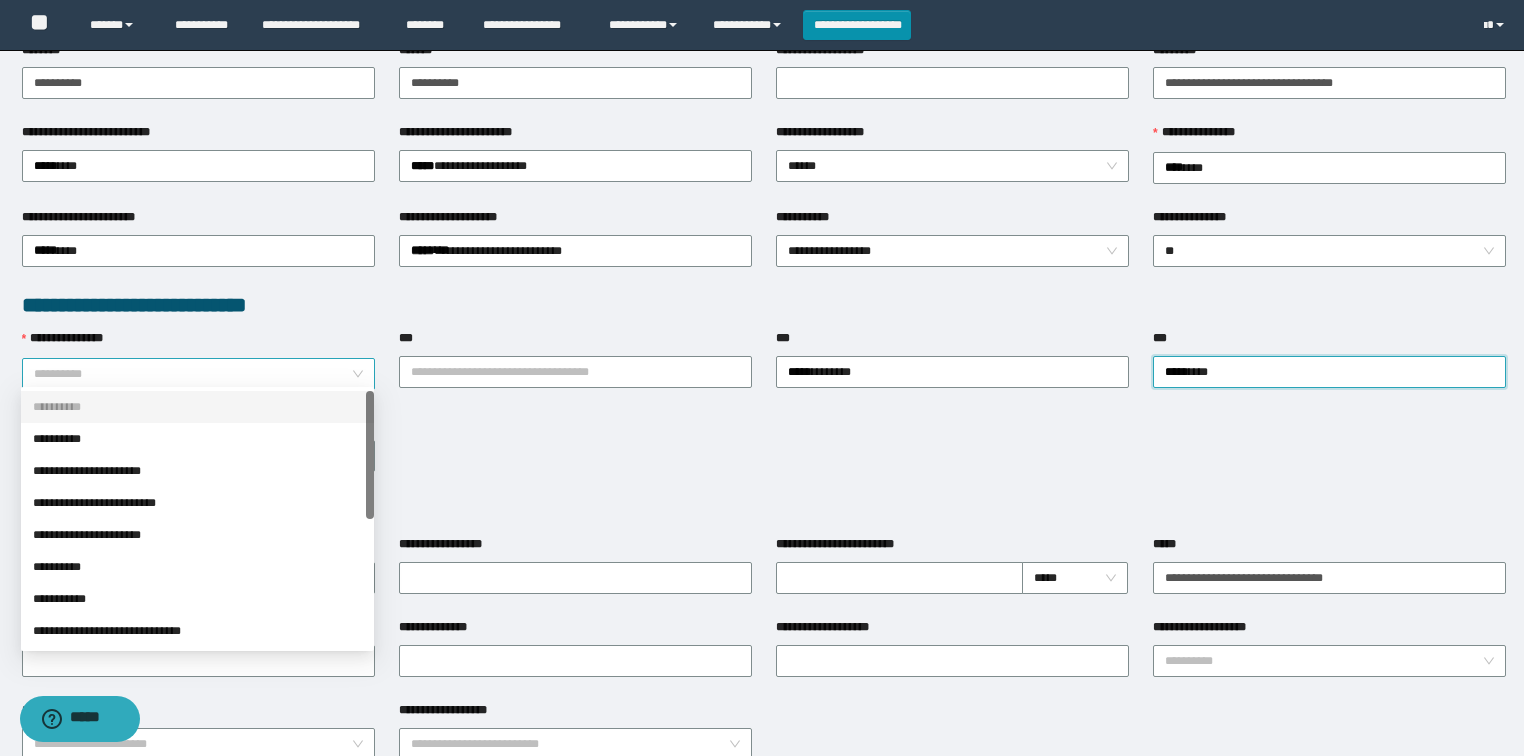click on "**********" at bounding box center [199, 374] 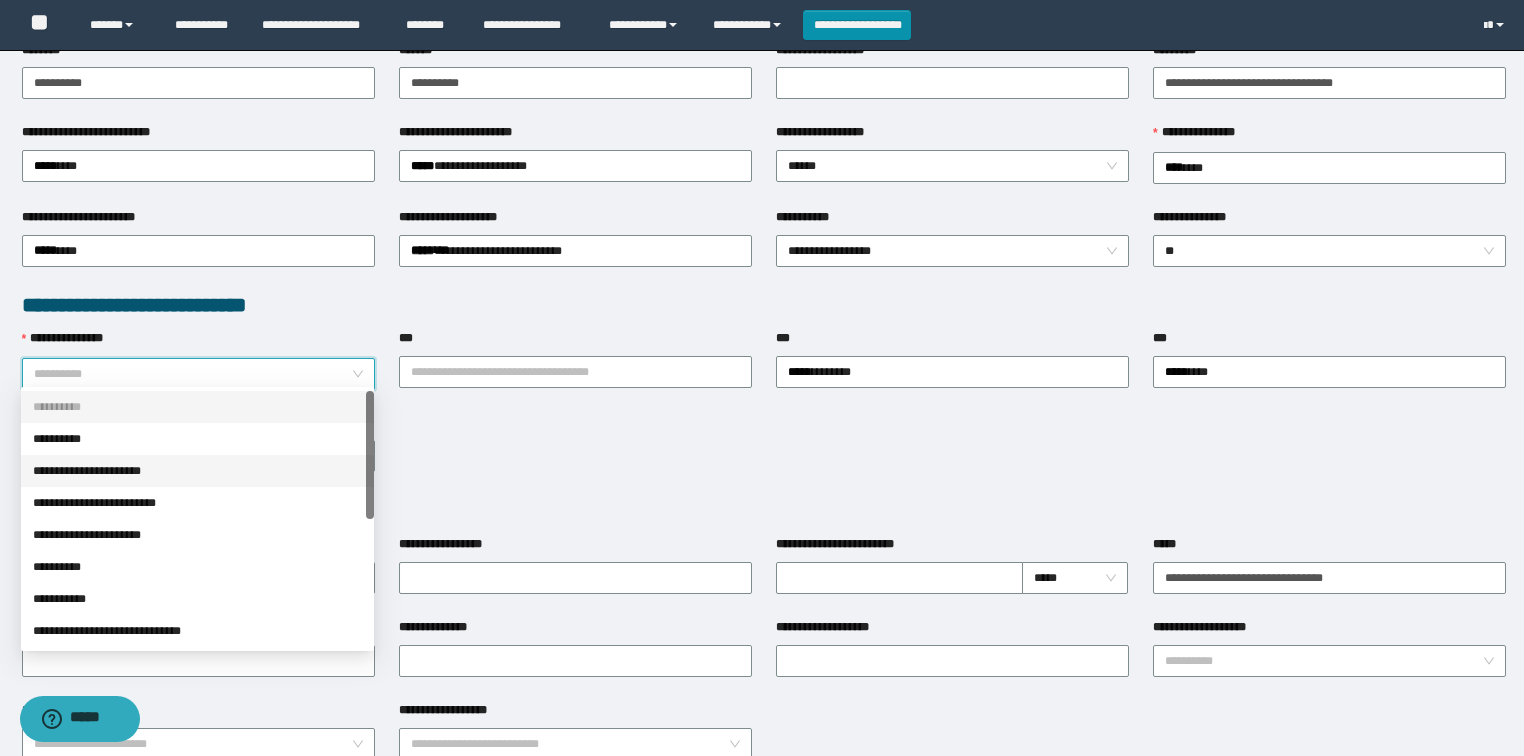 click on "**********" at bounding box center [197, 471] 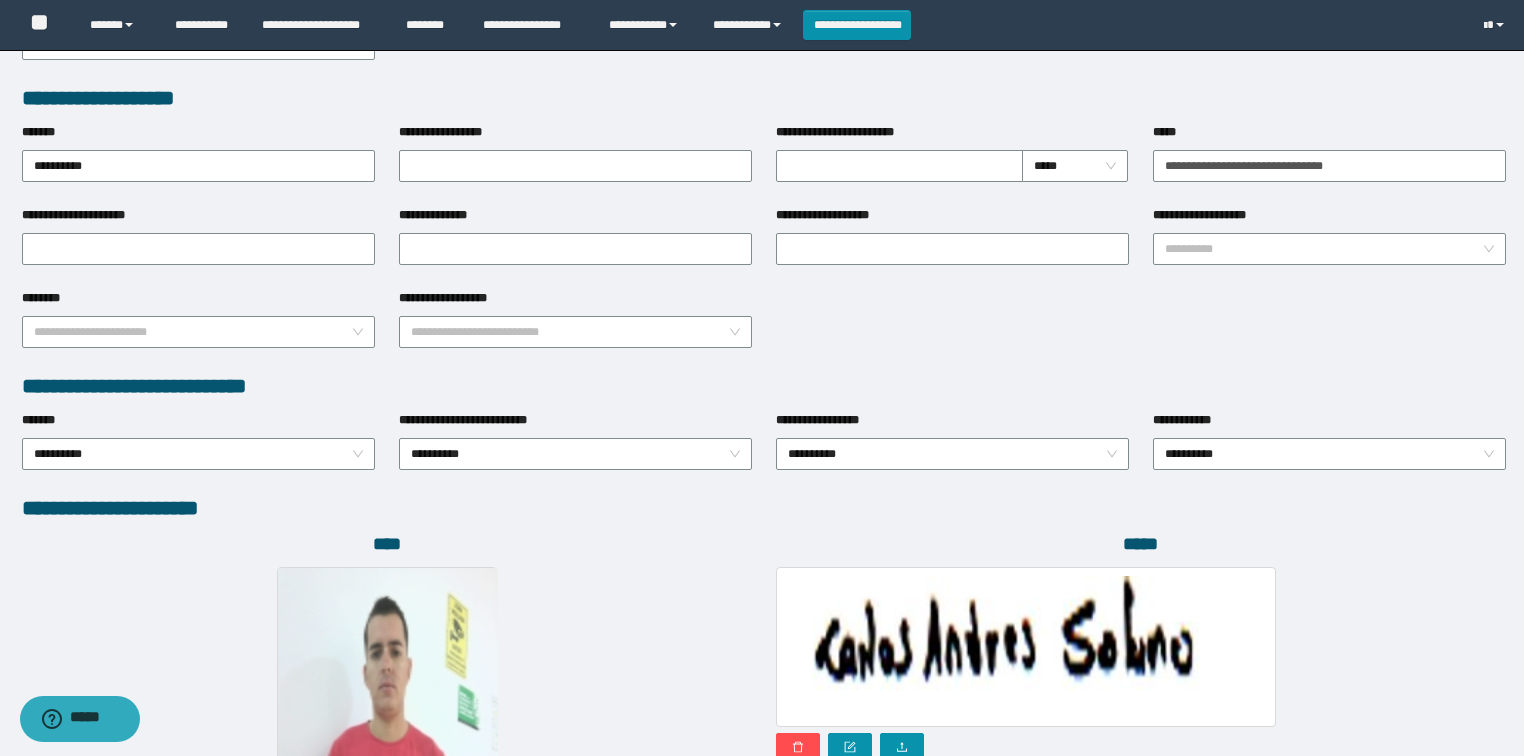 scroll, scrollTop: 880, scrollLeft: 0, axis: vertical 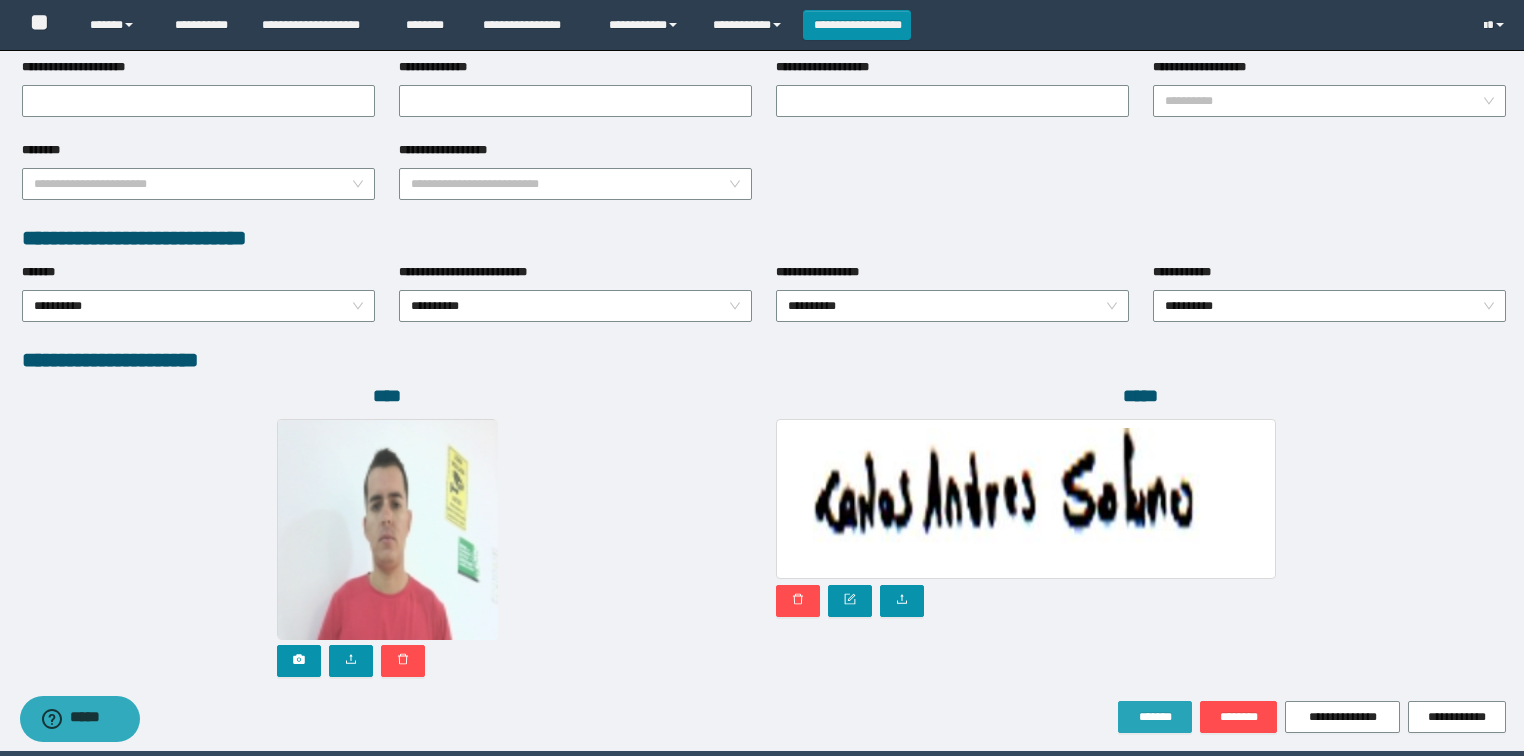 click on "*******" at bounding box center [1155, 717] 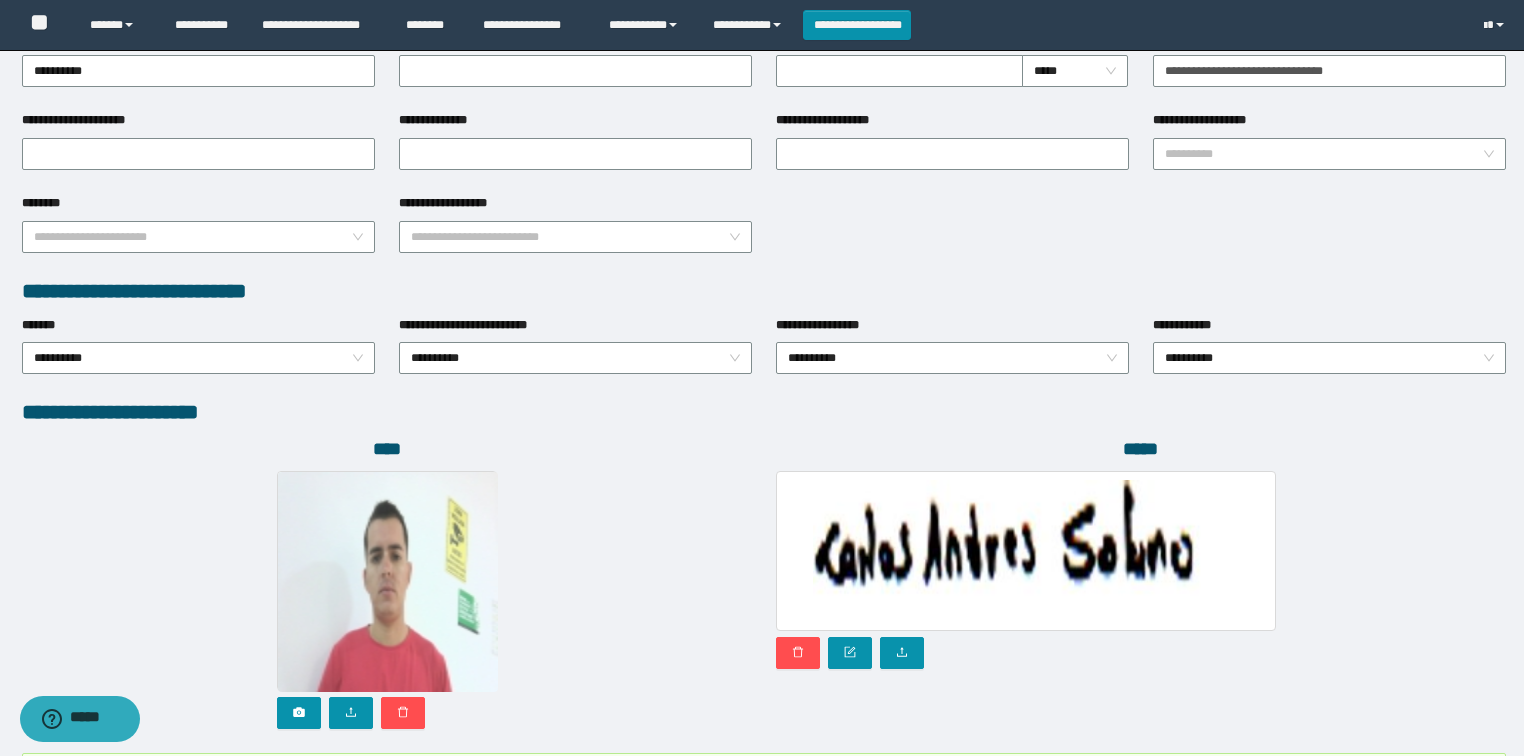 scroll, scrollTop: 932, scrollLeft: 0, axis: vertical 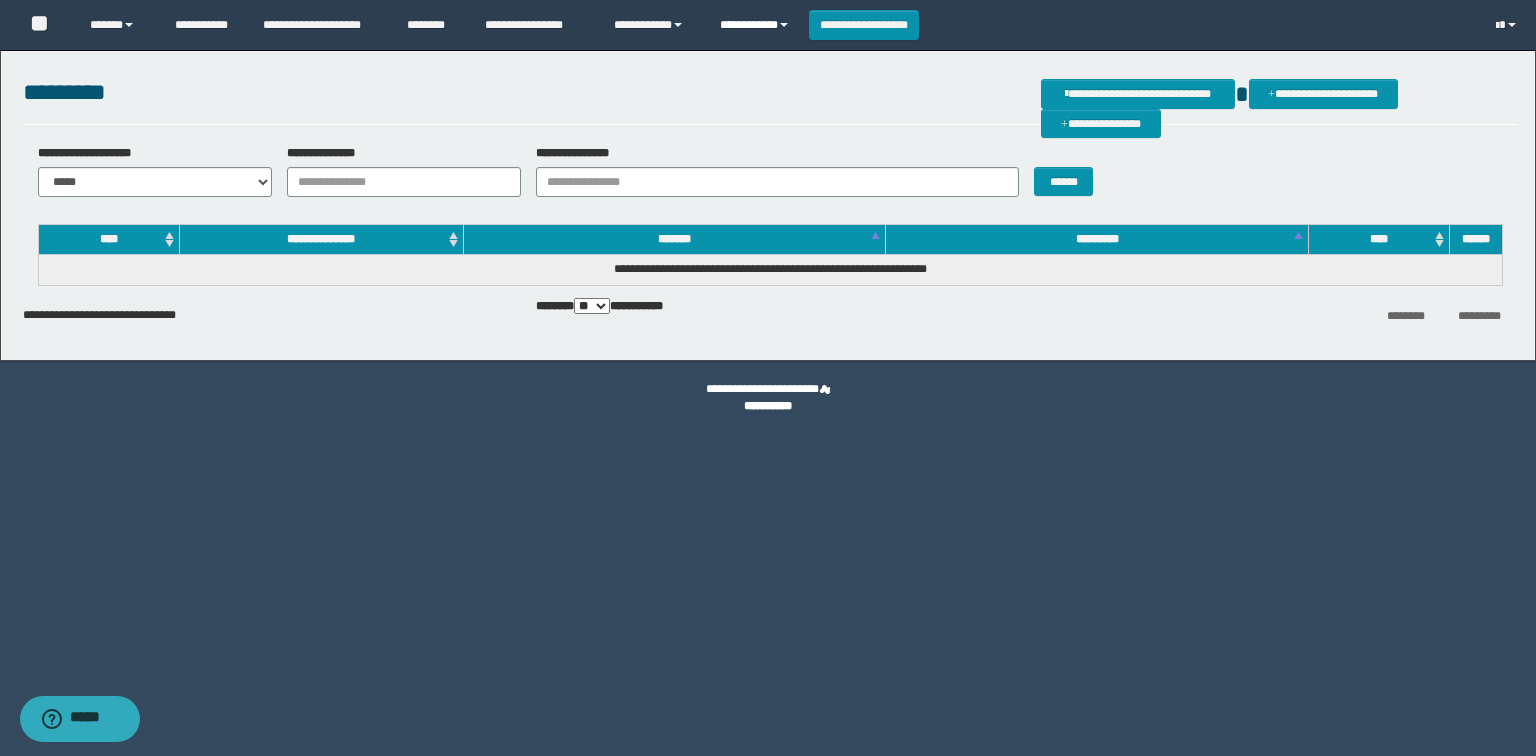 click on "**********" at bounding box center [757, 25] 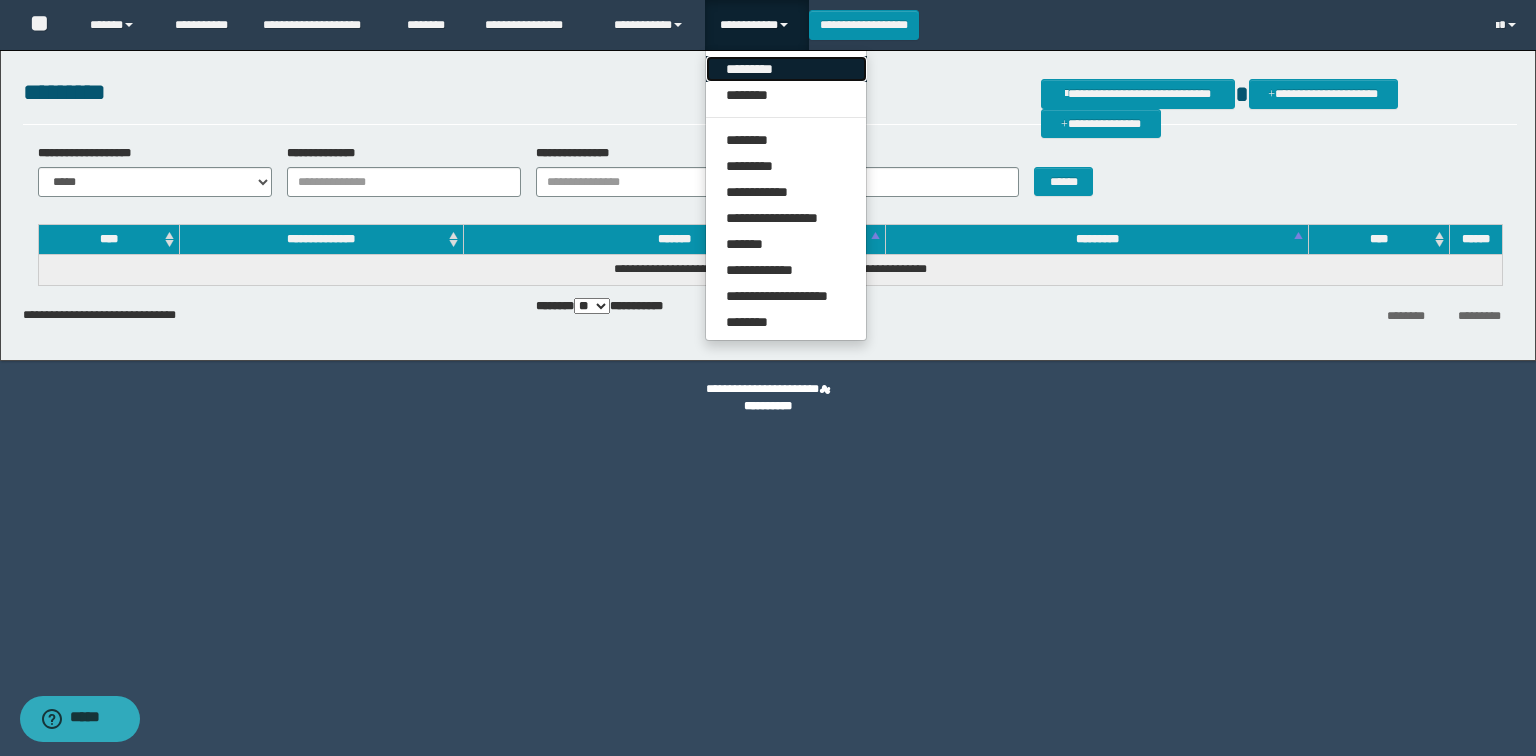 click on "*********" at bounding box center (786, 69) 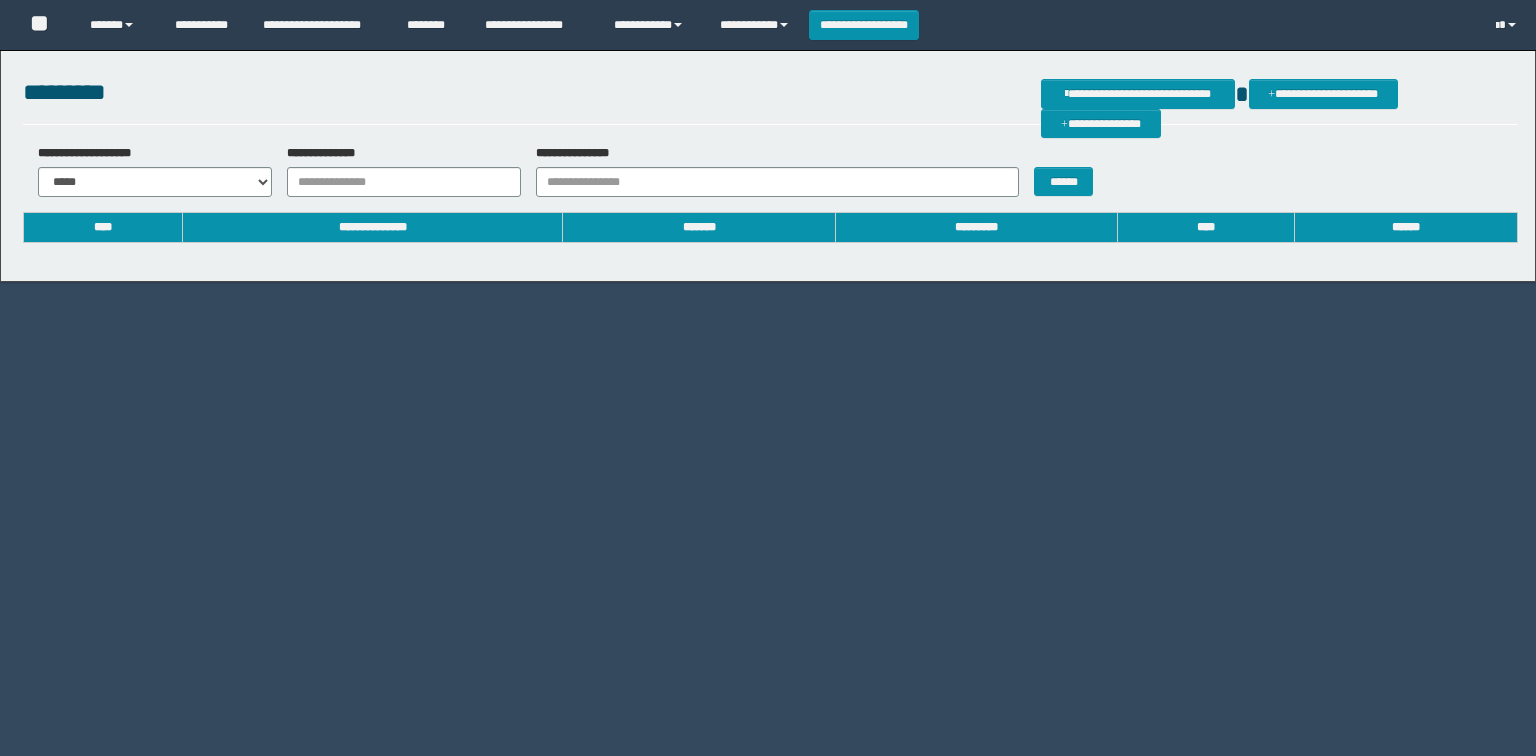 scroll, scrollTop: 0, scrollLeft: 0, axis: both 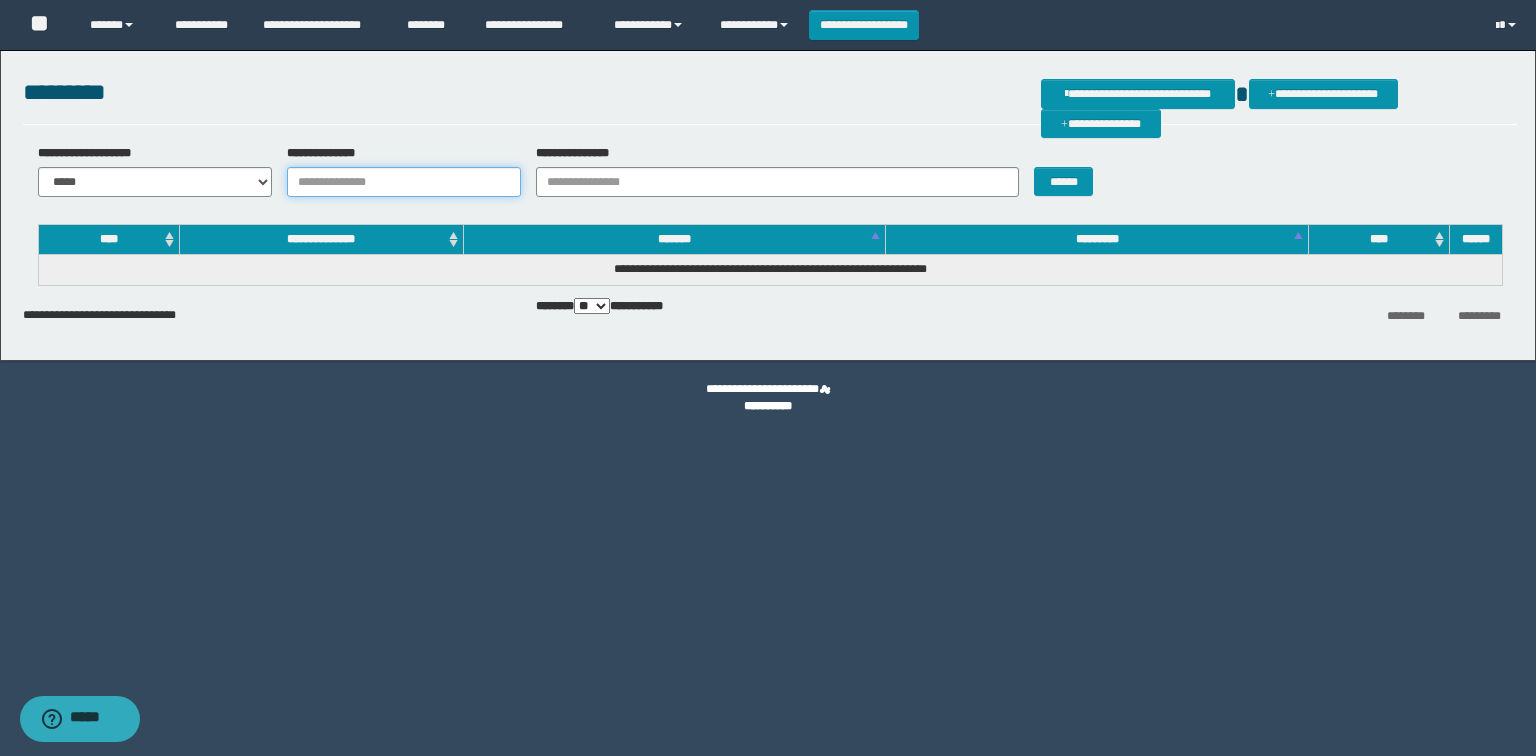 click on "**********" at bounding box center [404, 182] 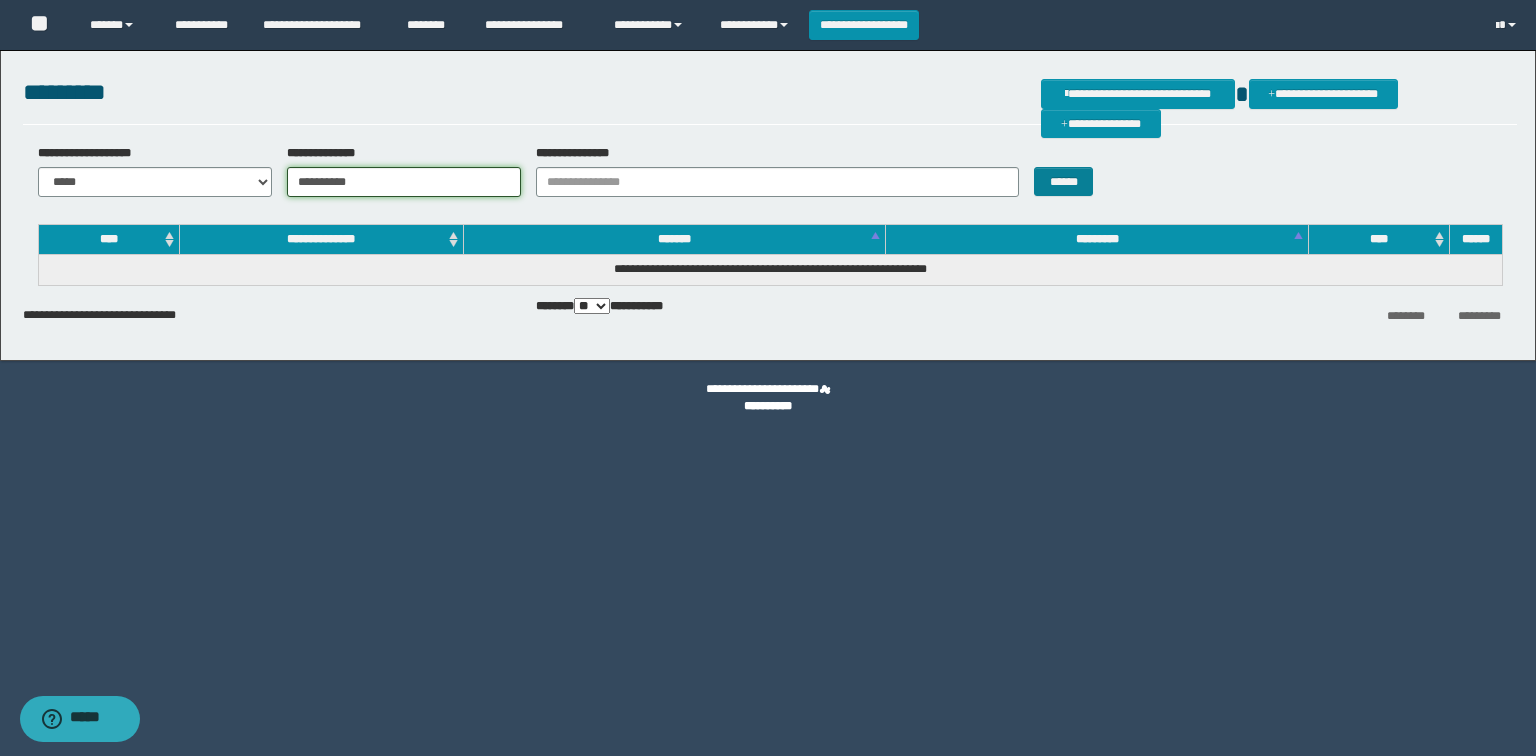 type on "**********" 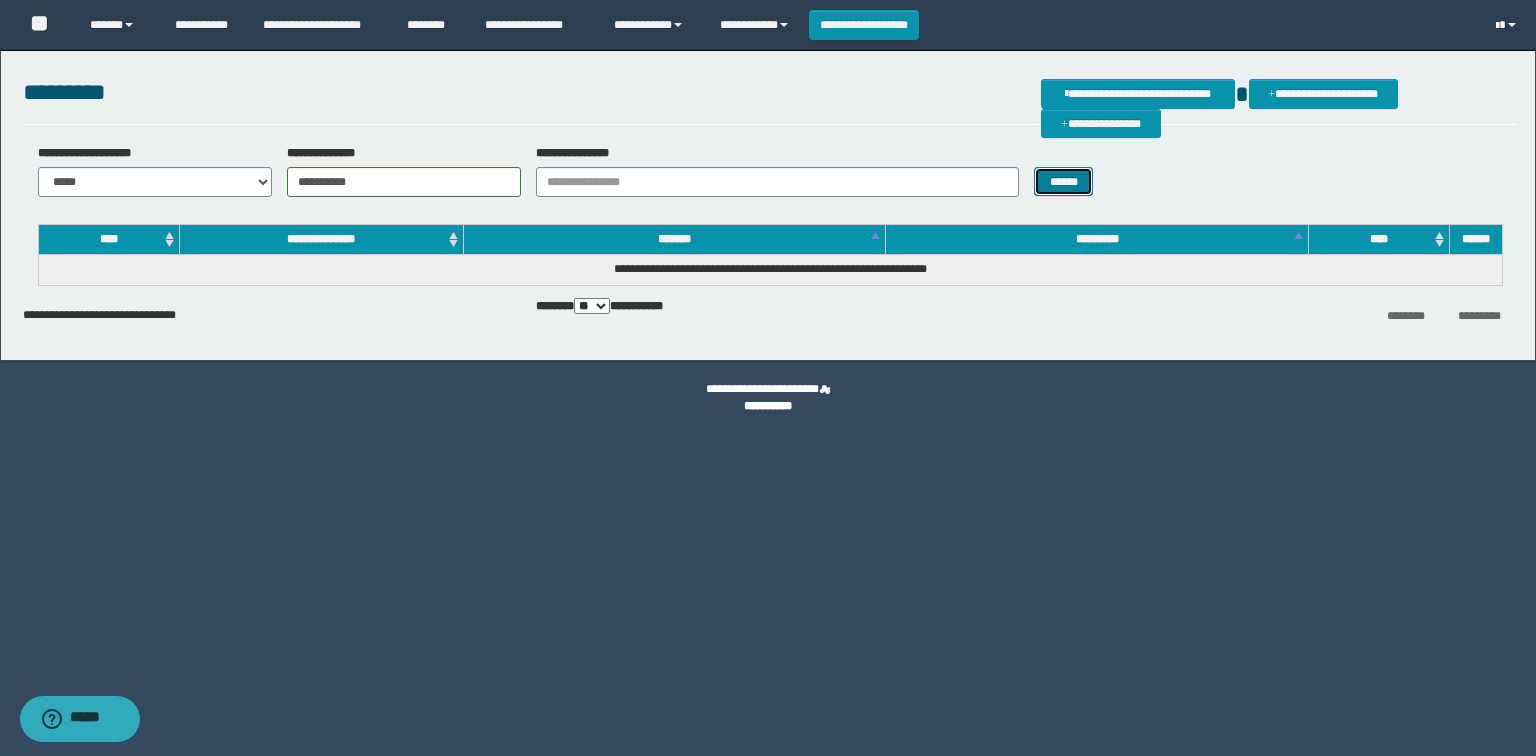click on "******" at bounding box center (1063, 182) 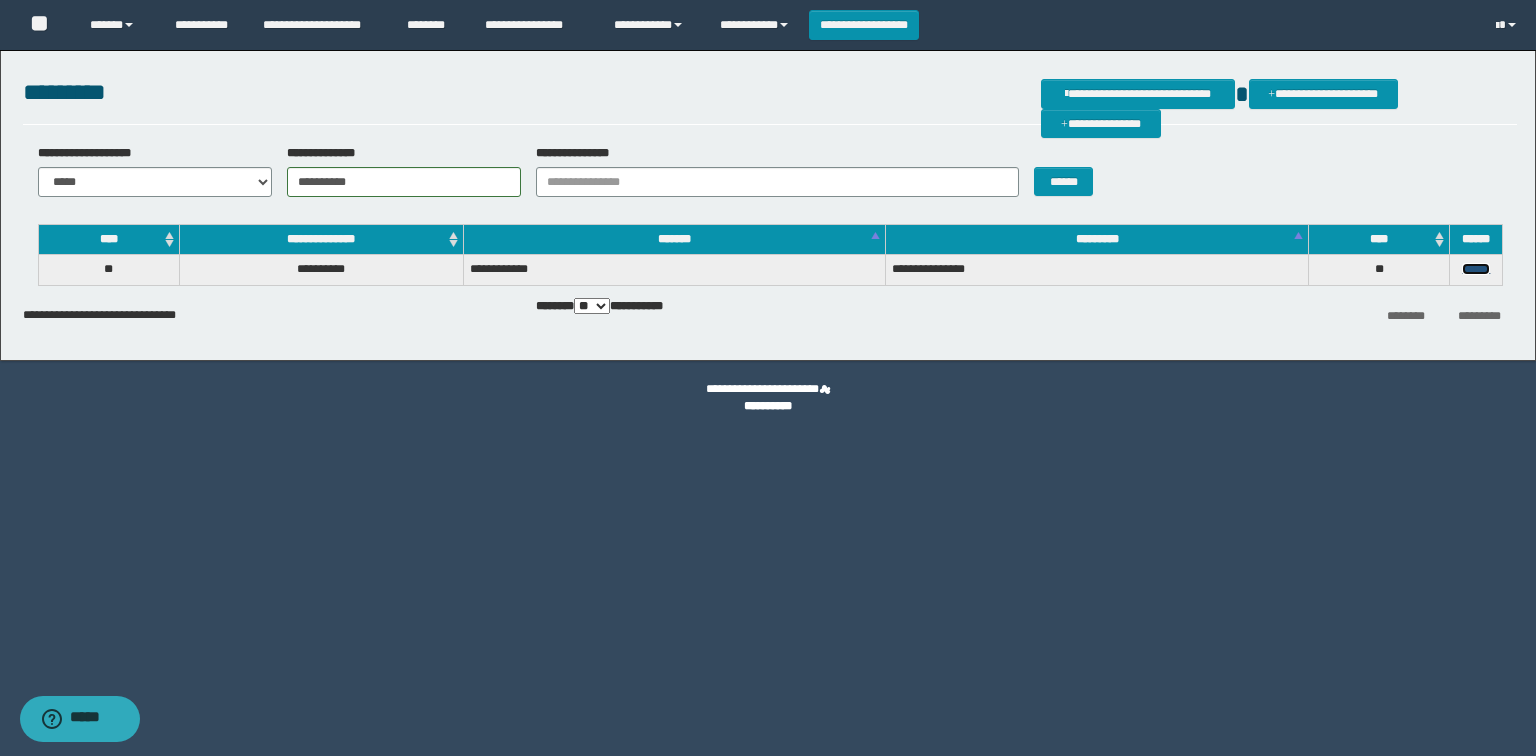 click on "******" at bounding box center (1476, 269) 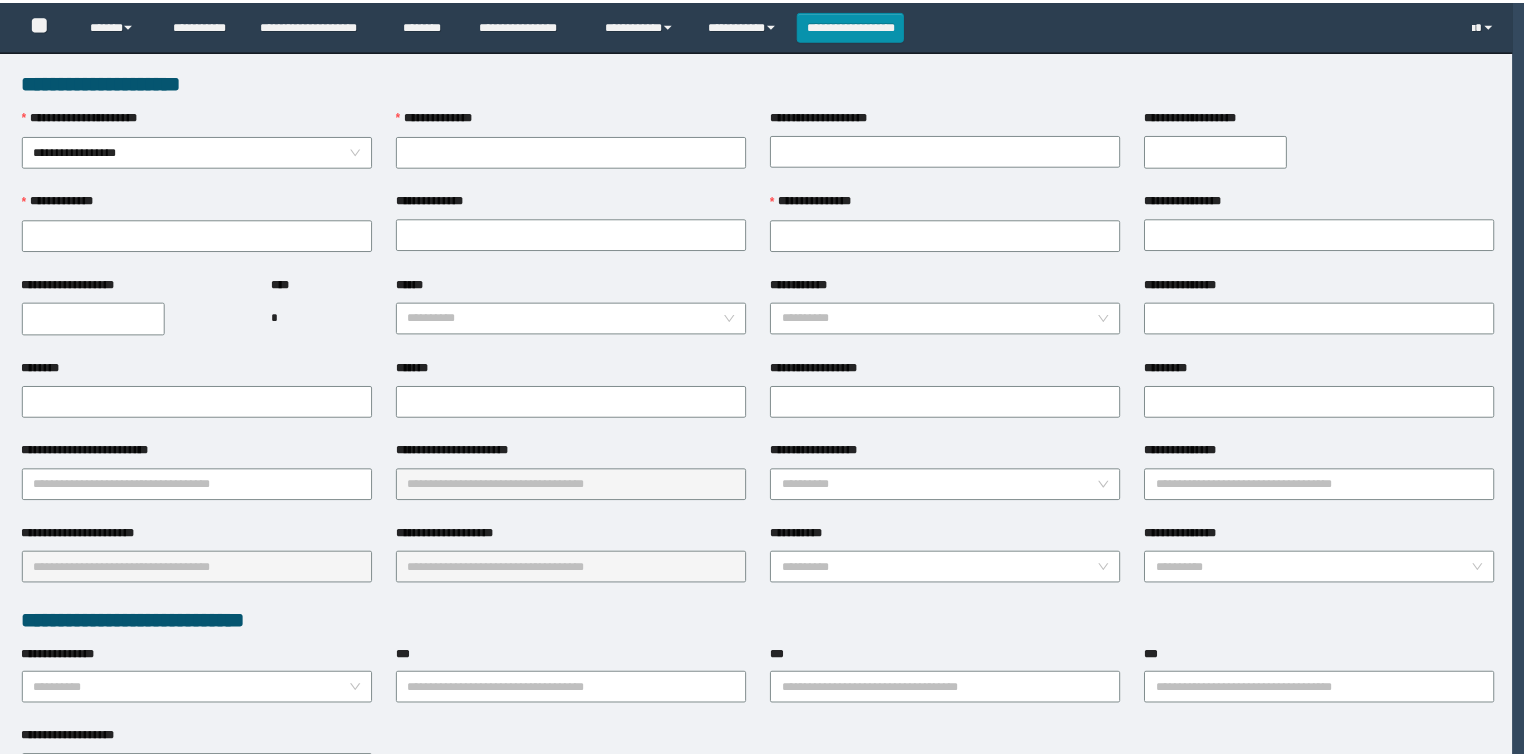 scroll, scrollTop: 0, scrollLeft: 0, axis: both 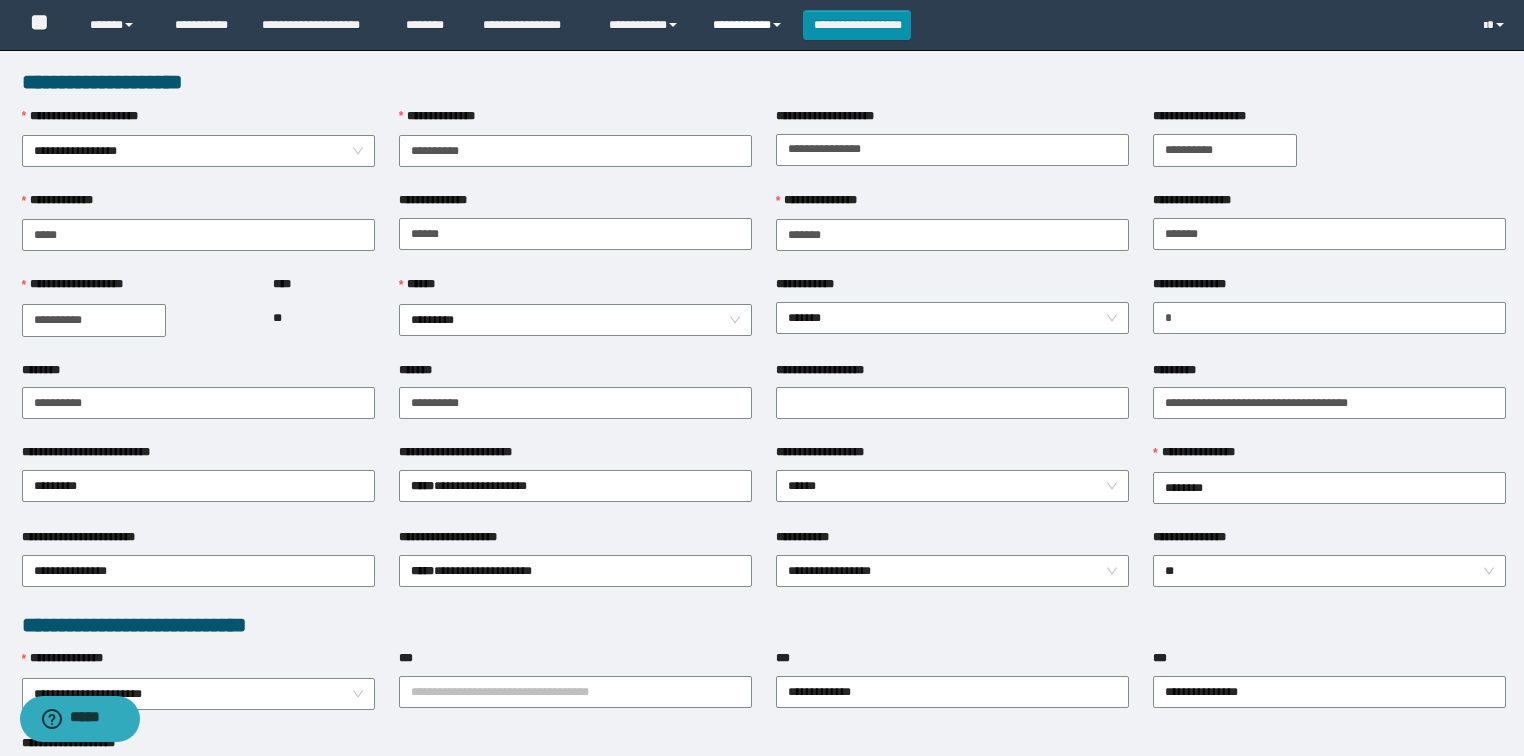click on "**********" at bounding box center [750, 25] 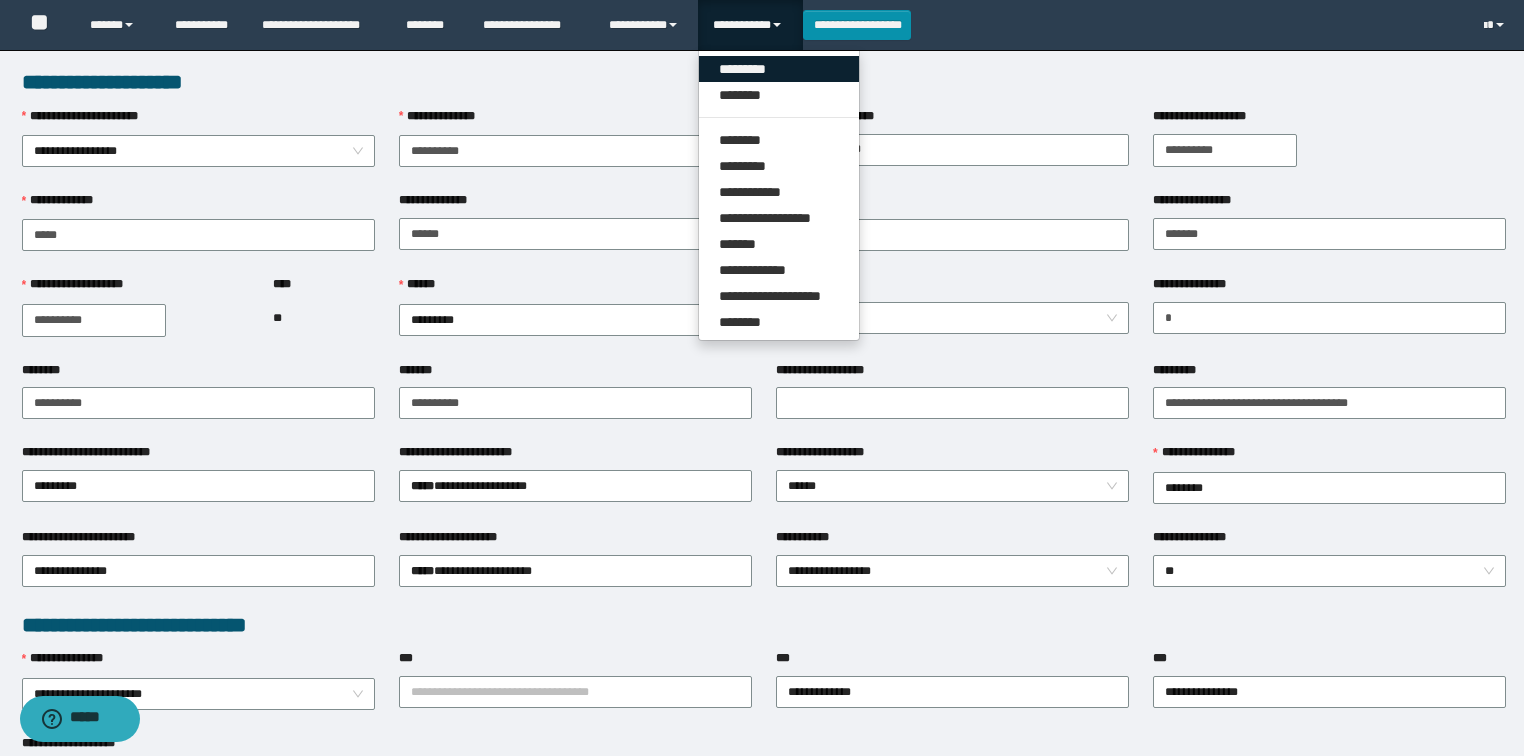 click on "*********" at bounding box center [779, 69] 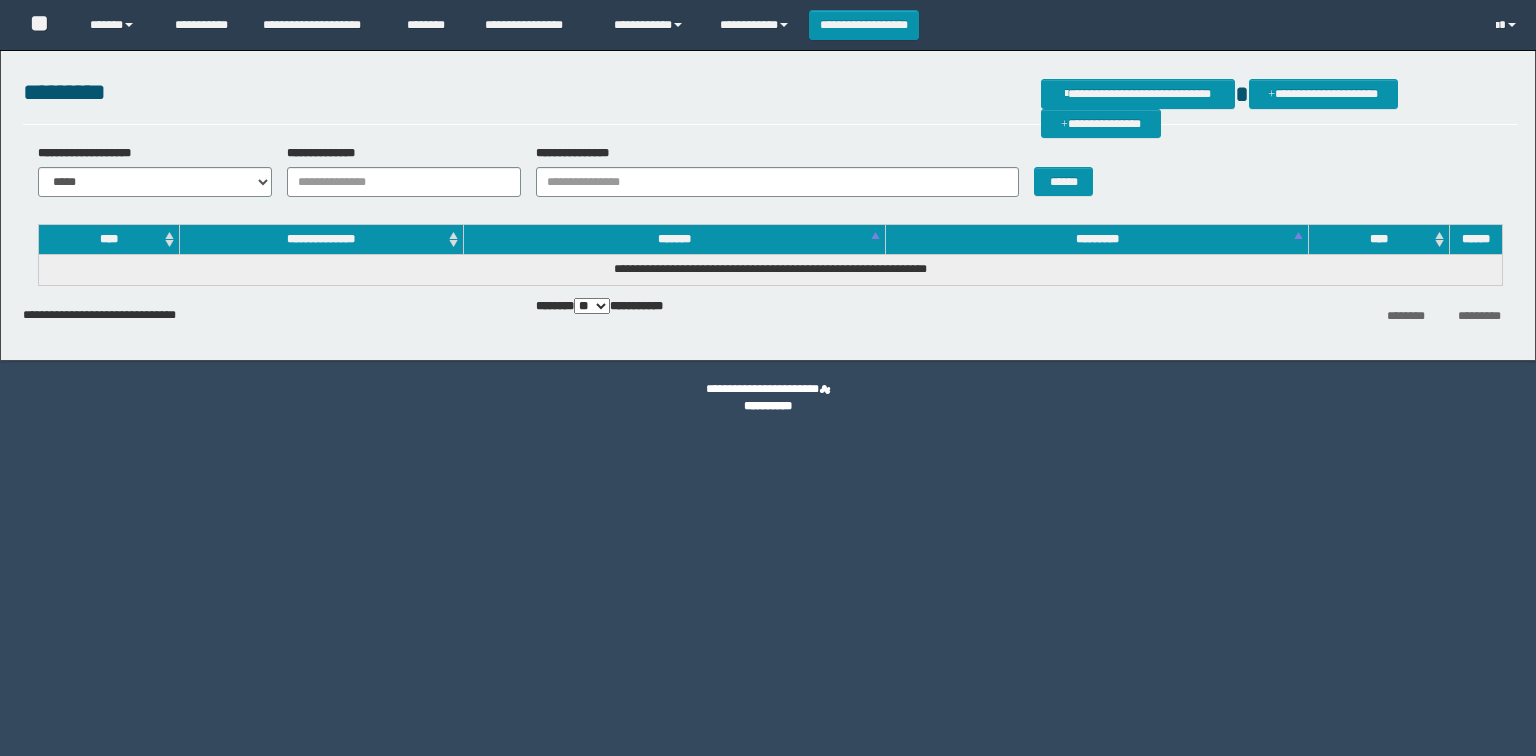 scroll, scrollTop: 0, scrollLeft: 0, axis: both 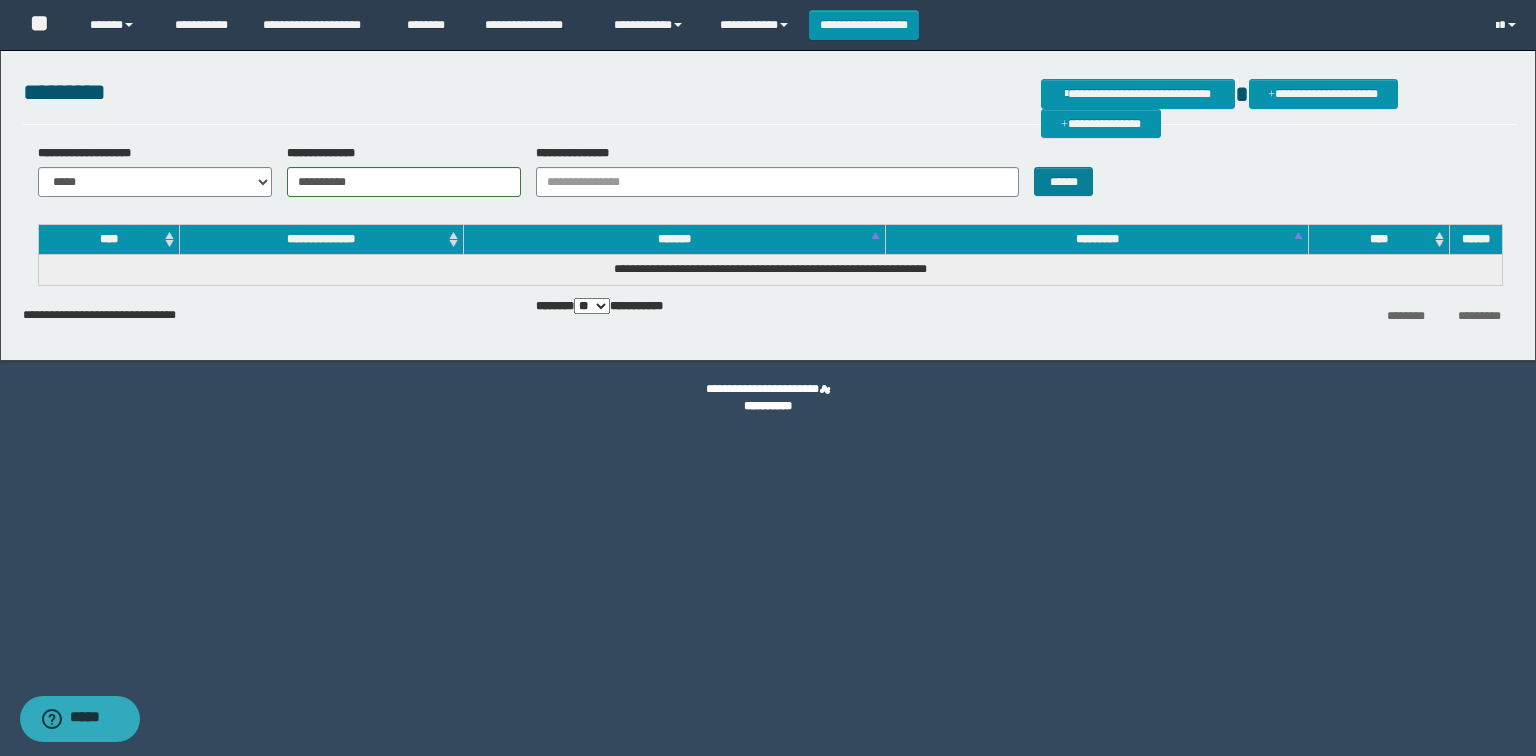 type on "**********" 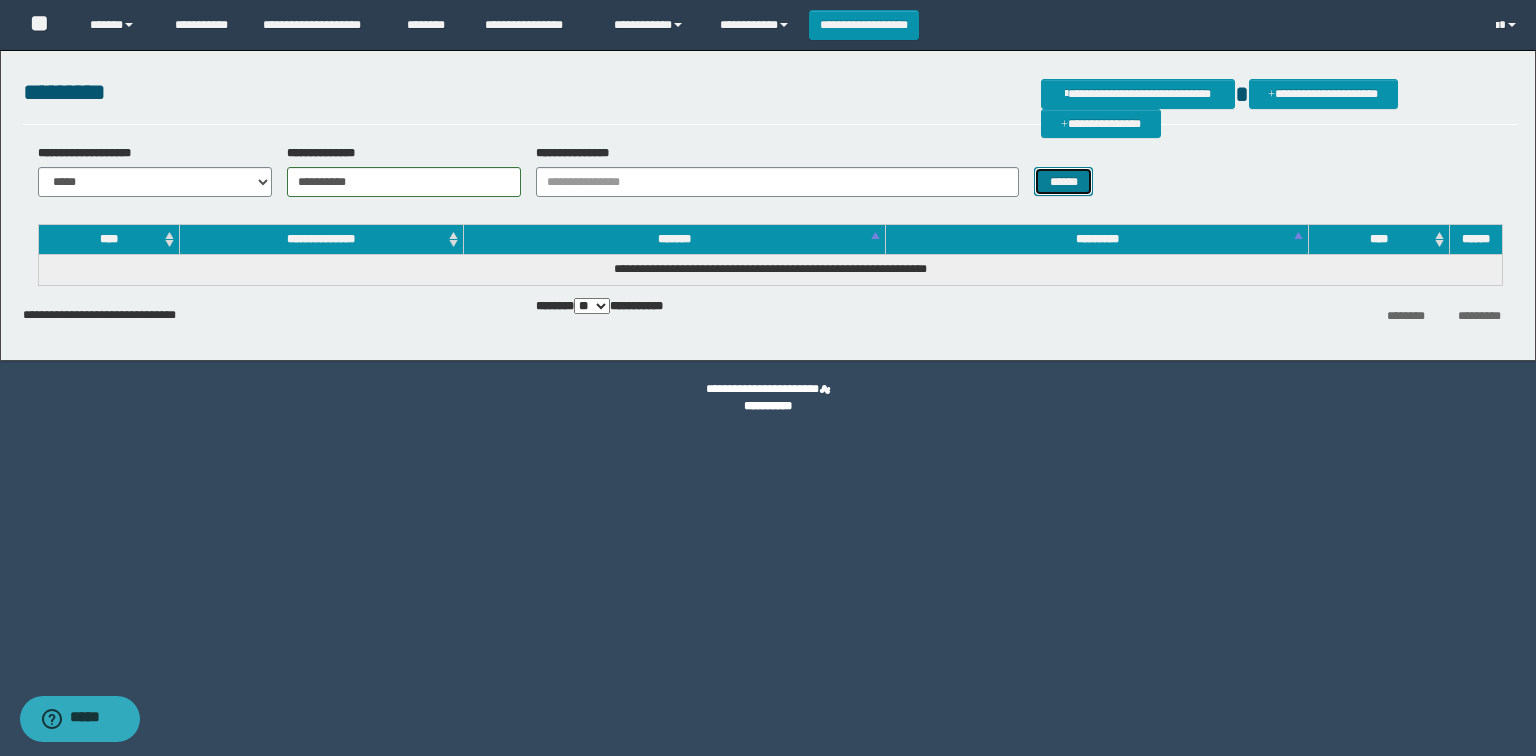 click on "******" at bounding box center [1063, 182] 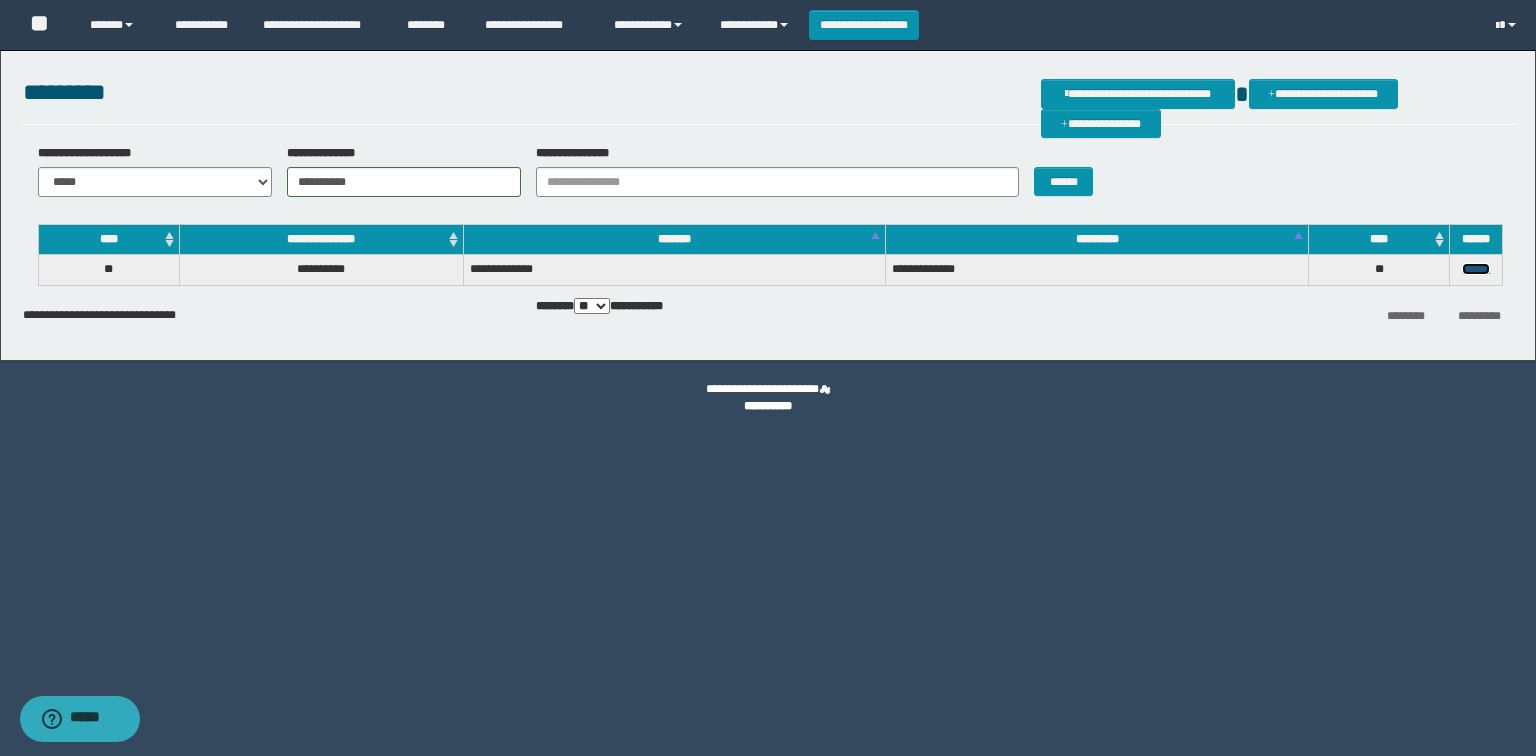 click on "******" at bounding box center [1476, 269] 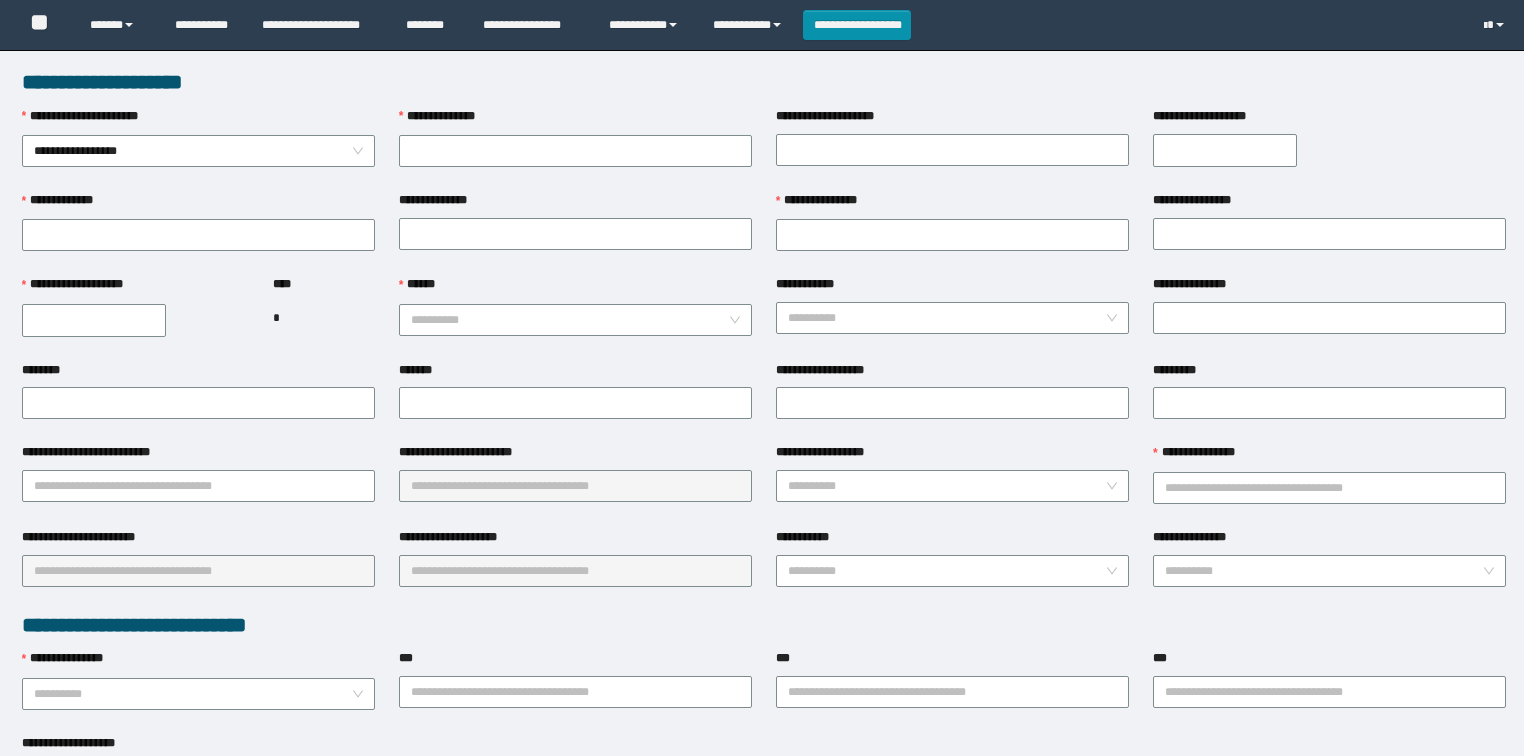 scroll, scrollTop: 0, scrollLeft: 0, axis: both 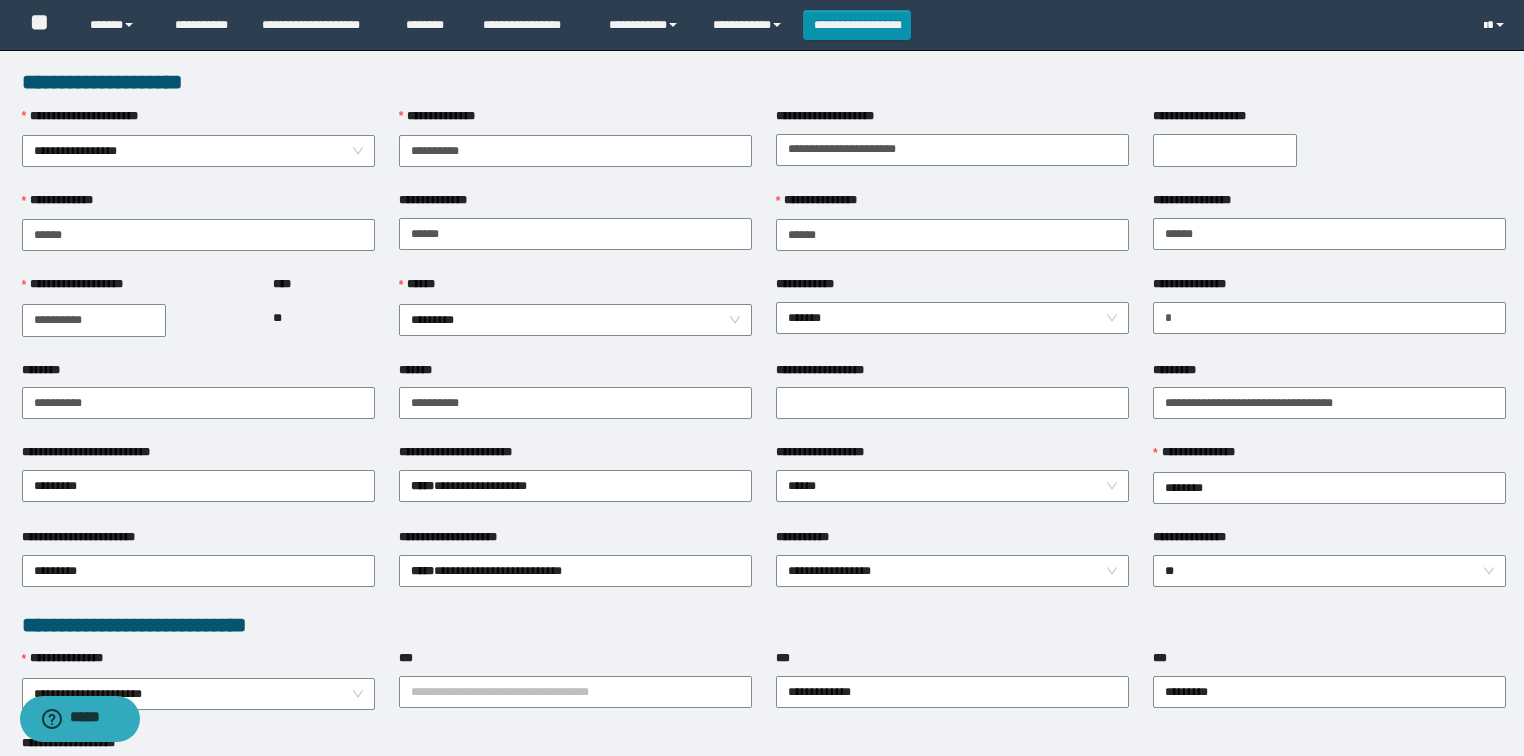 click at bounding box center (1496, 25) 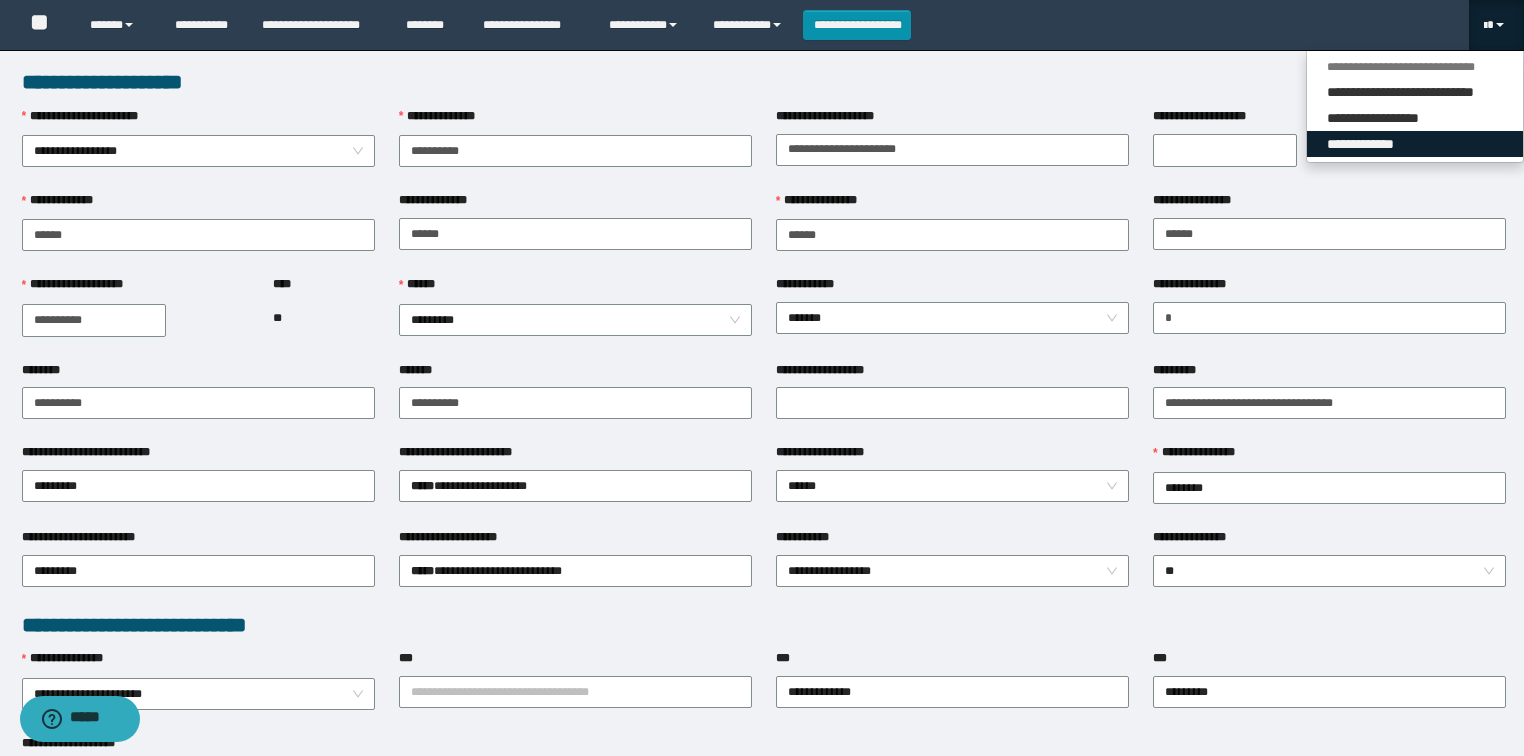 click on "**********" at bounding box center (1415, 144) 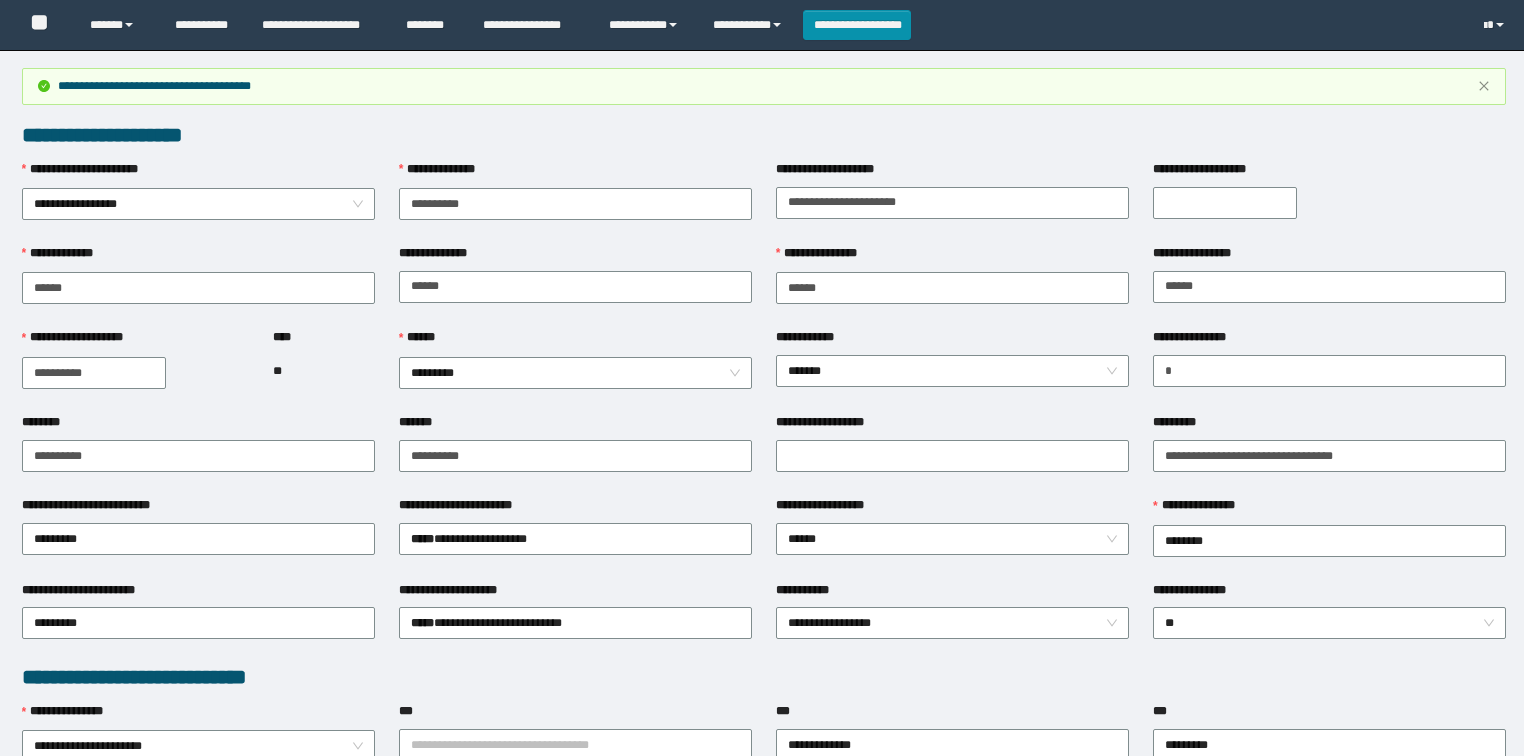 scroll, scrollTop: 932, scrollLeft: 0, axis: vertical 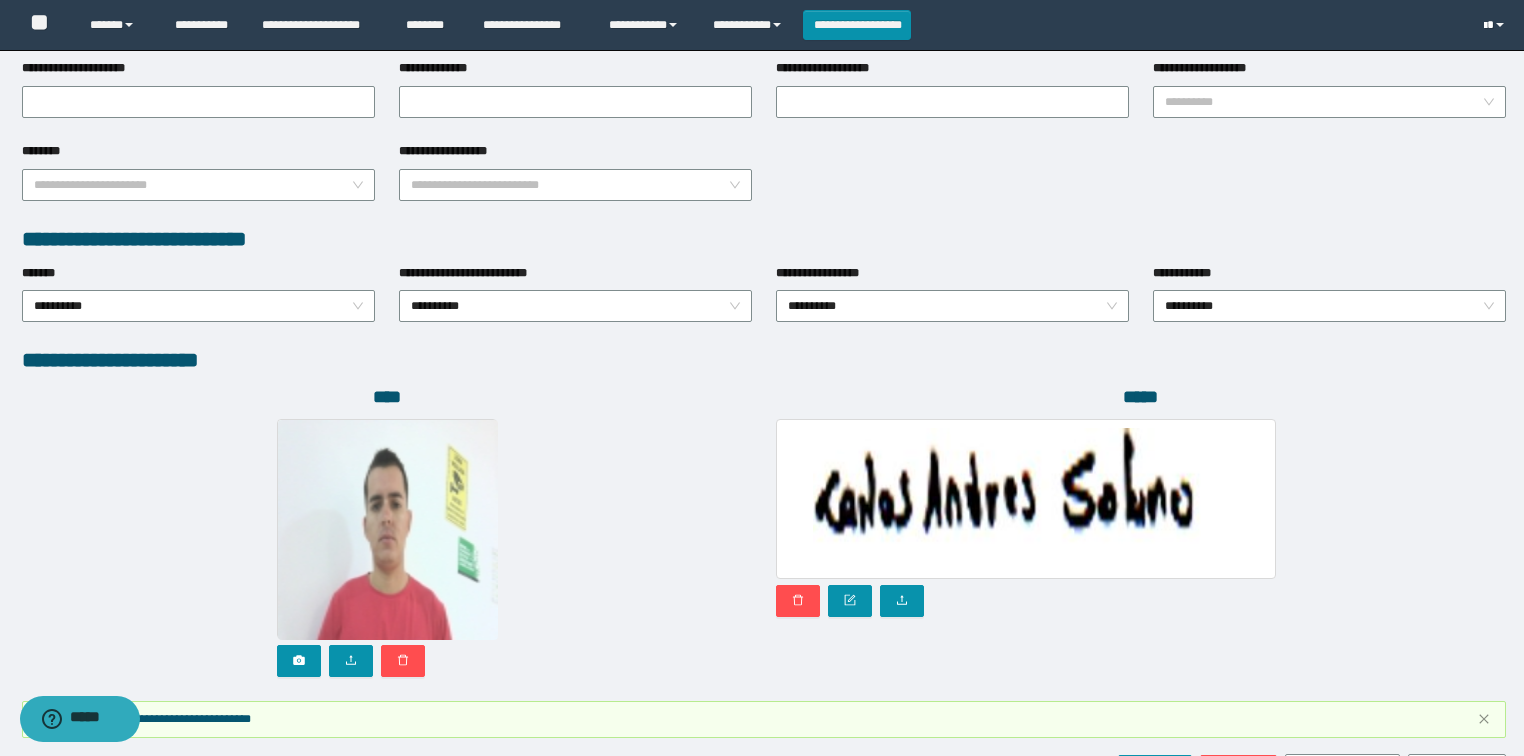 click at bounding box center (1496, 25) 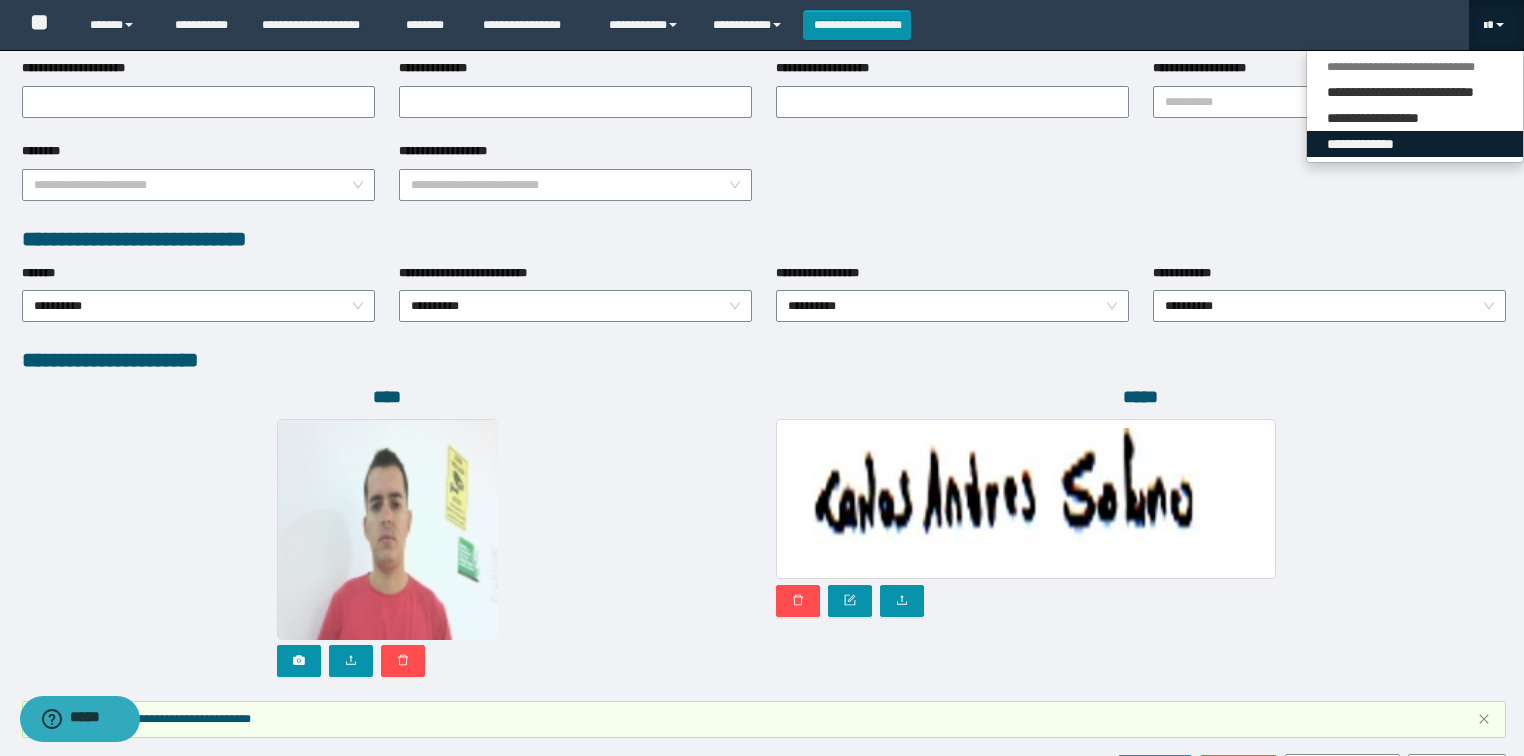 click on "**********" at bounding box center (1415, 144) 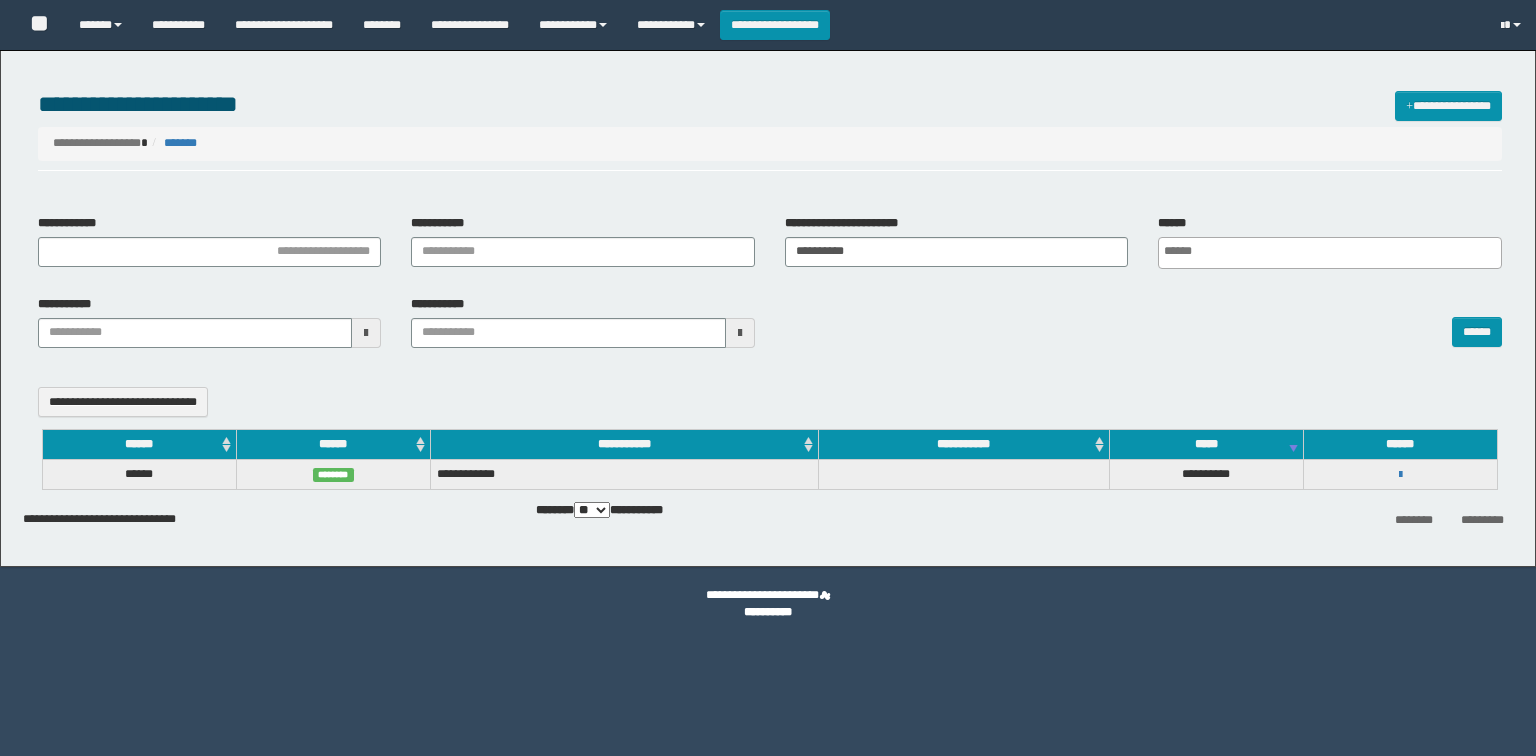 select 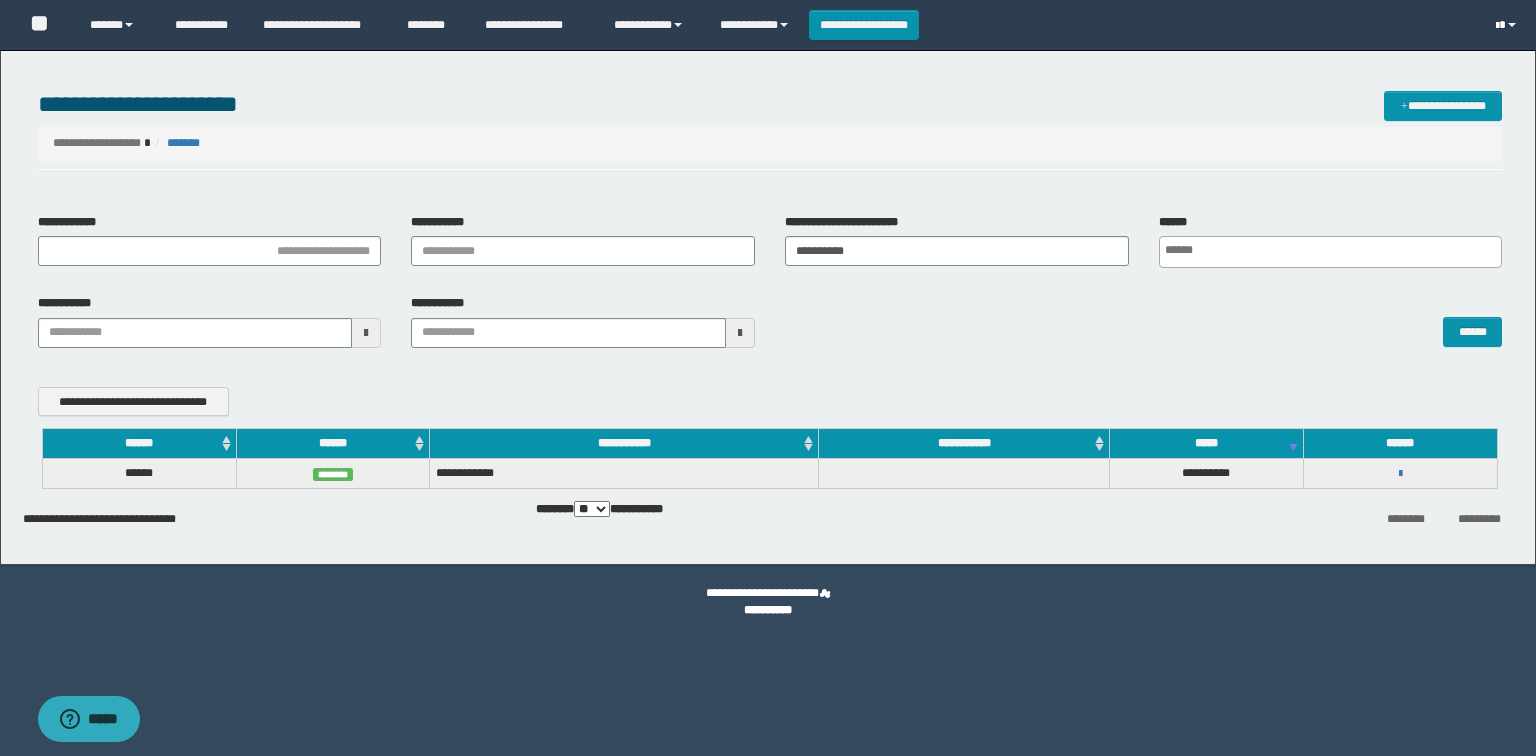 scroll, scrollTop: 0, scrollLeft: 0, axis: both 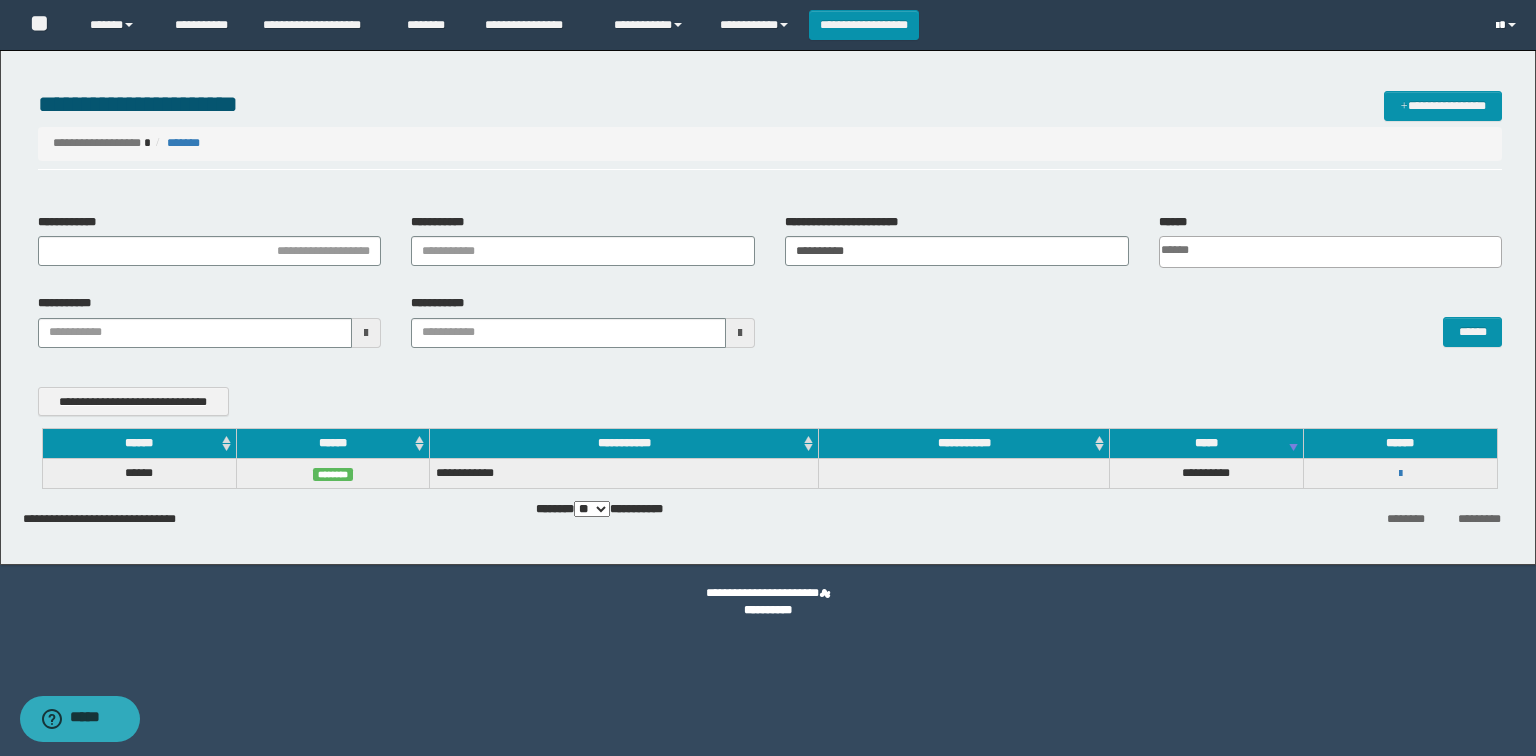 click at bounding box center [1508, 25] 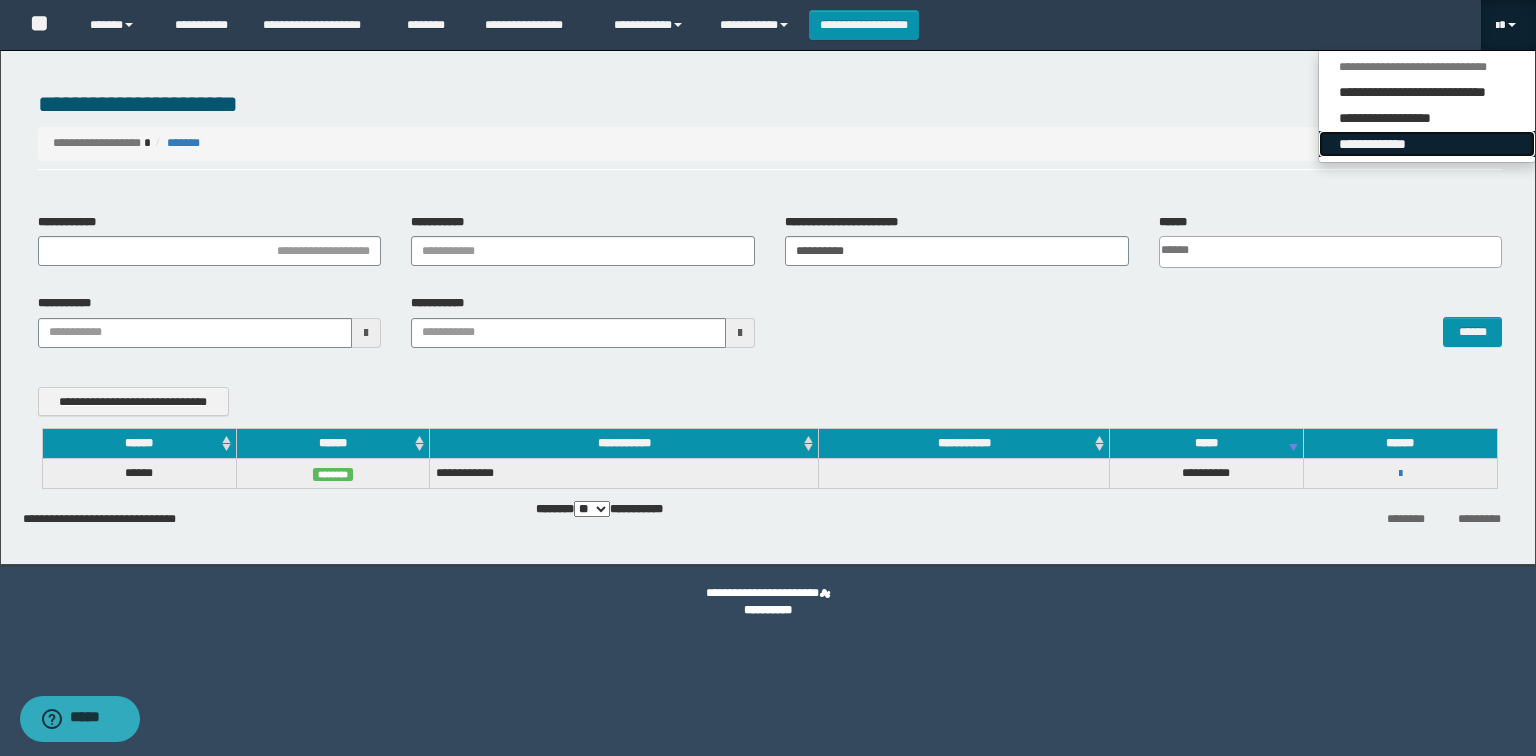click on "**********" at bounding box center [1427, 144] 